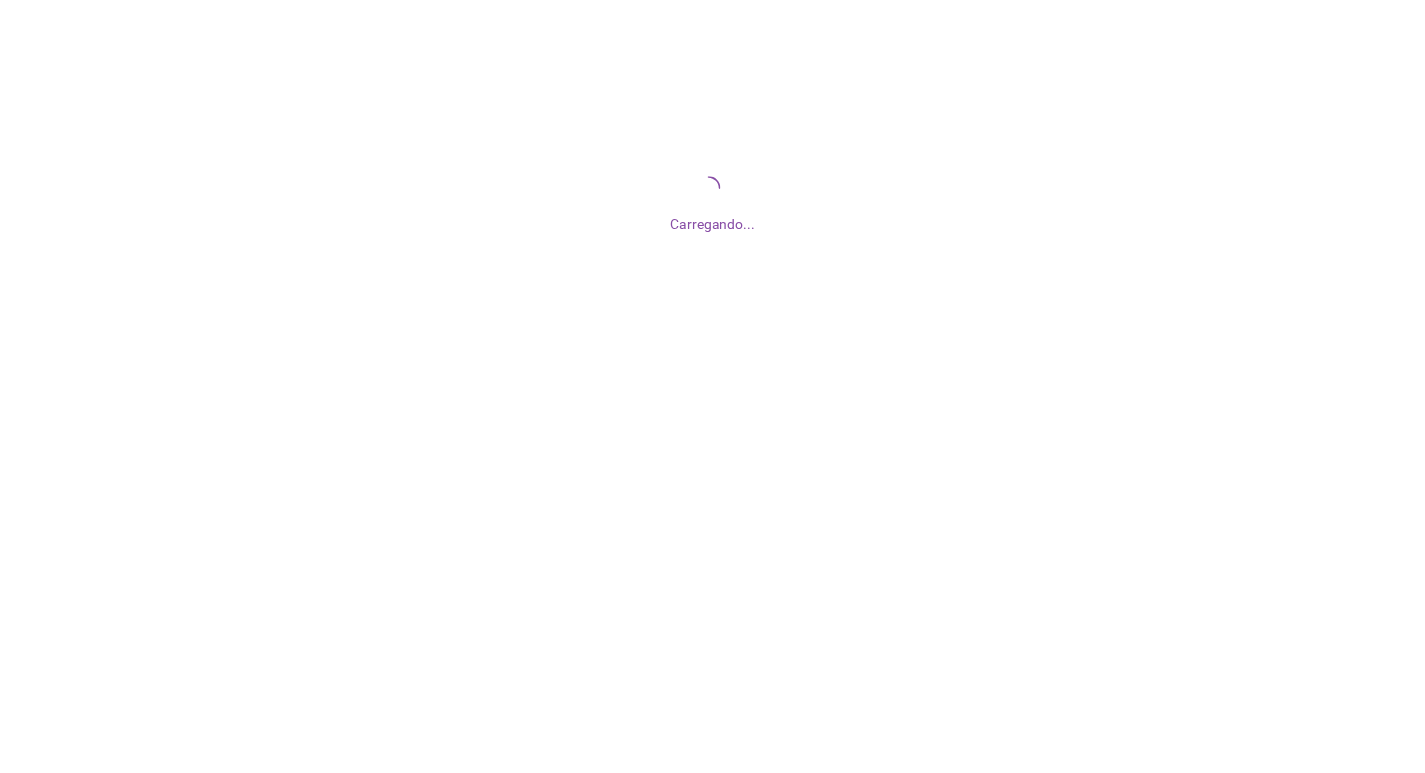 scroll, scrollTop: 0, scrollLeft: 0, axis: both 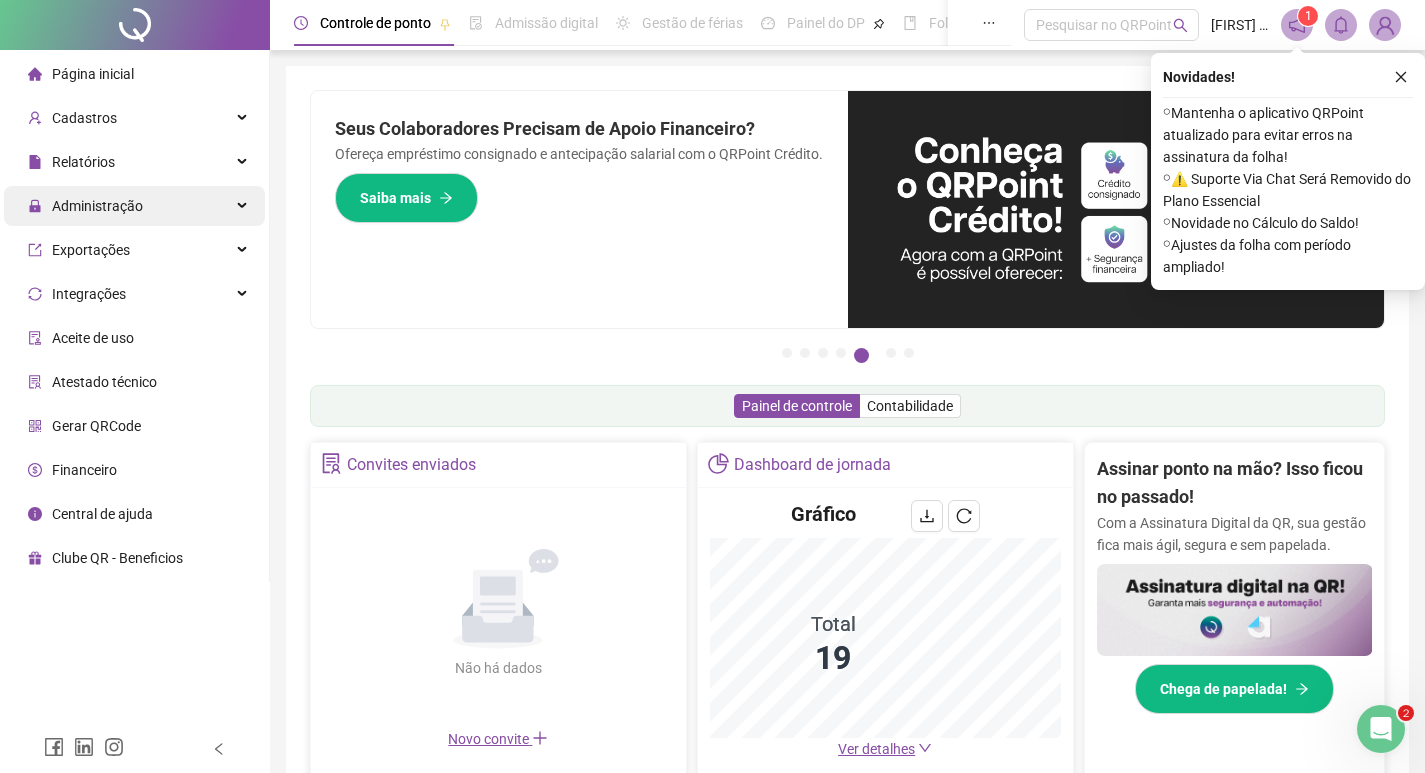 click on "Administração" at bounding box center (97, 206) 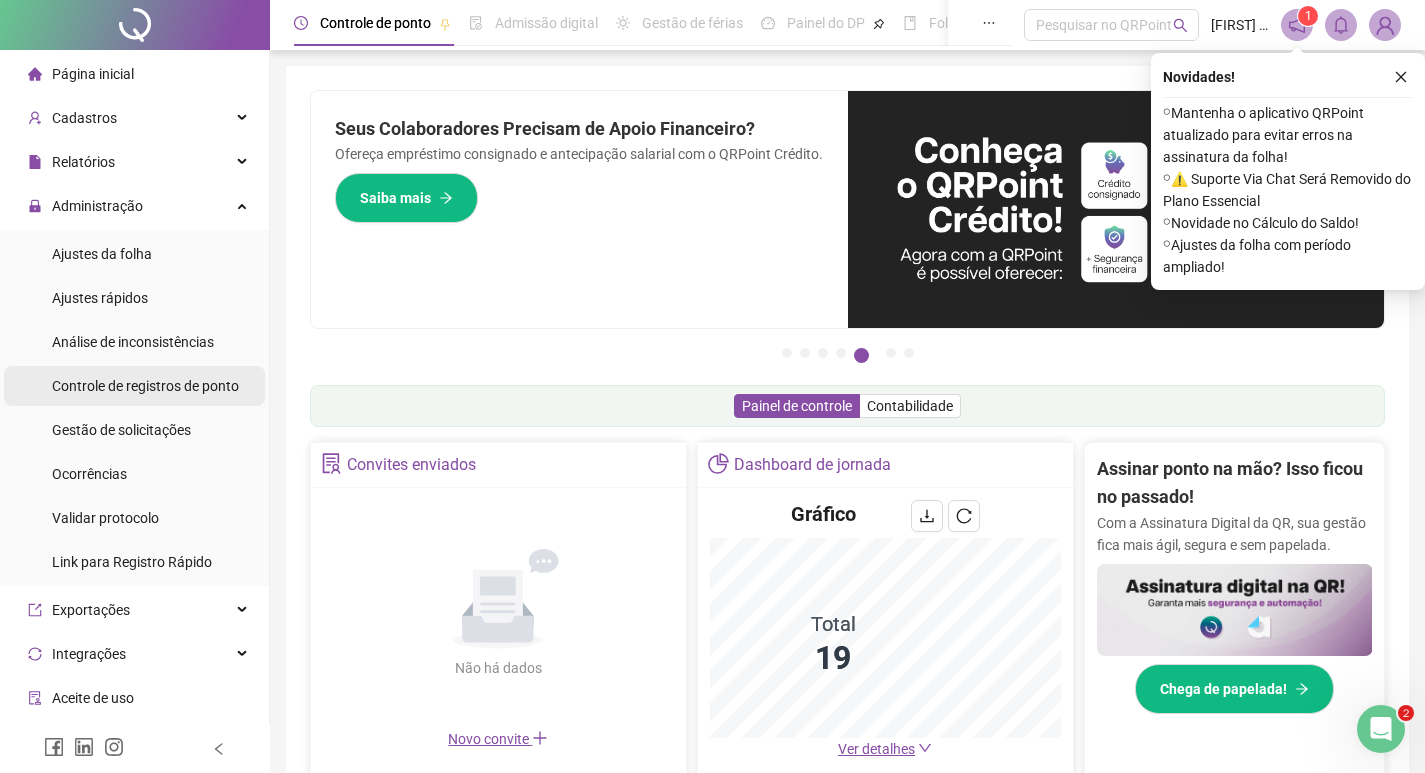 click on "Controle de registros de ponto" at bounding box center (145, 386) 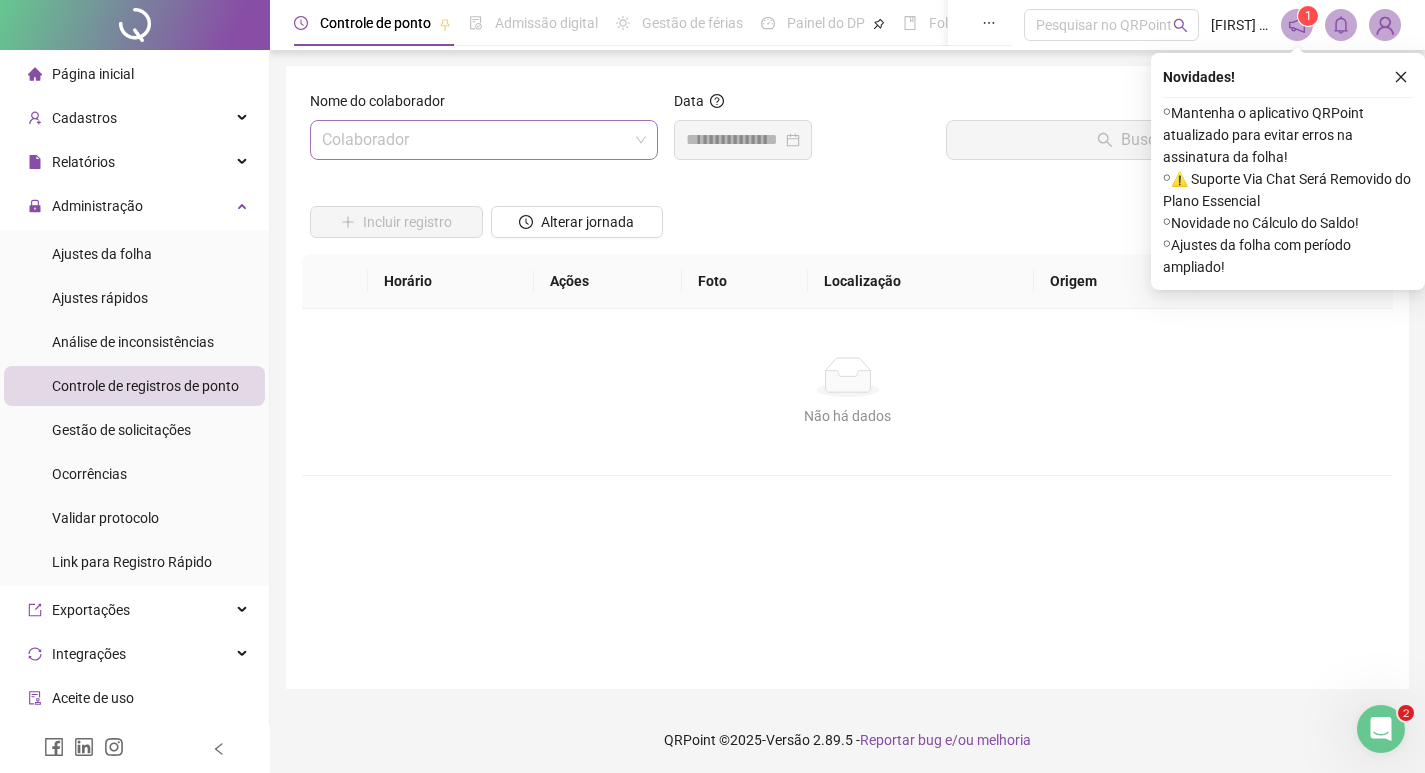click at bounding box center [475, 140] 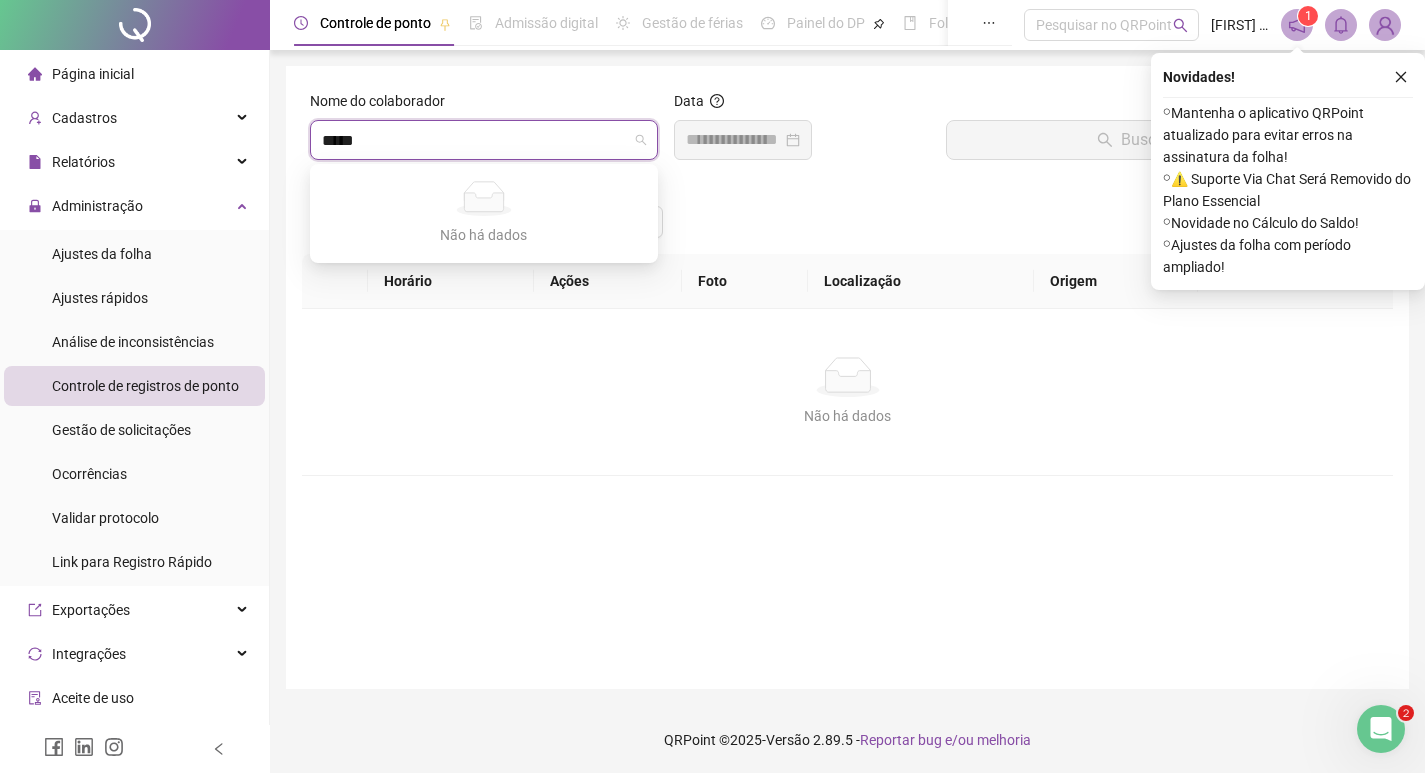 type on "****" 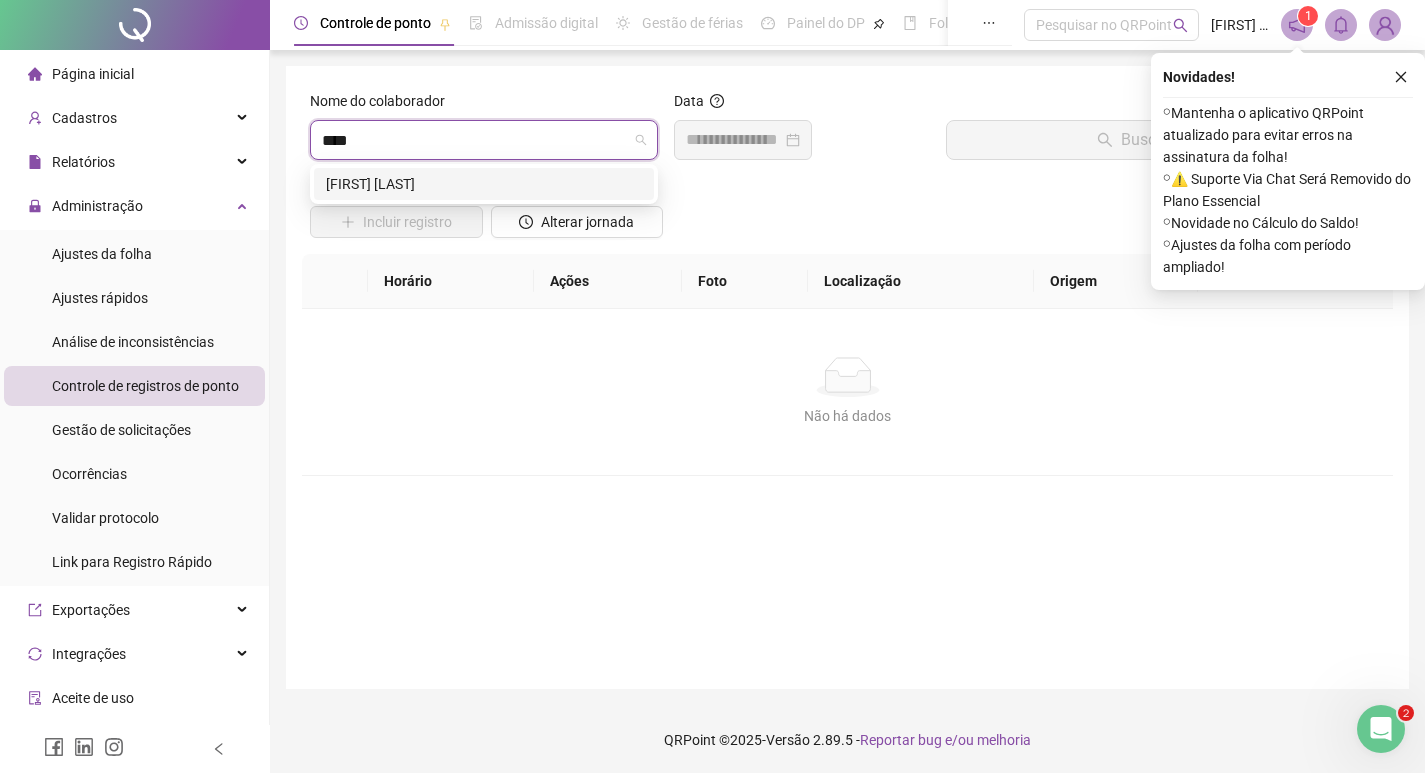 click on "[FIRST] [LAST]" at bounding box center [484, 184] 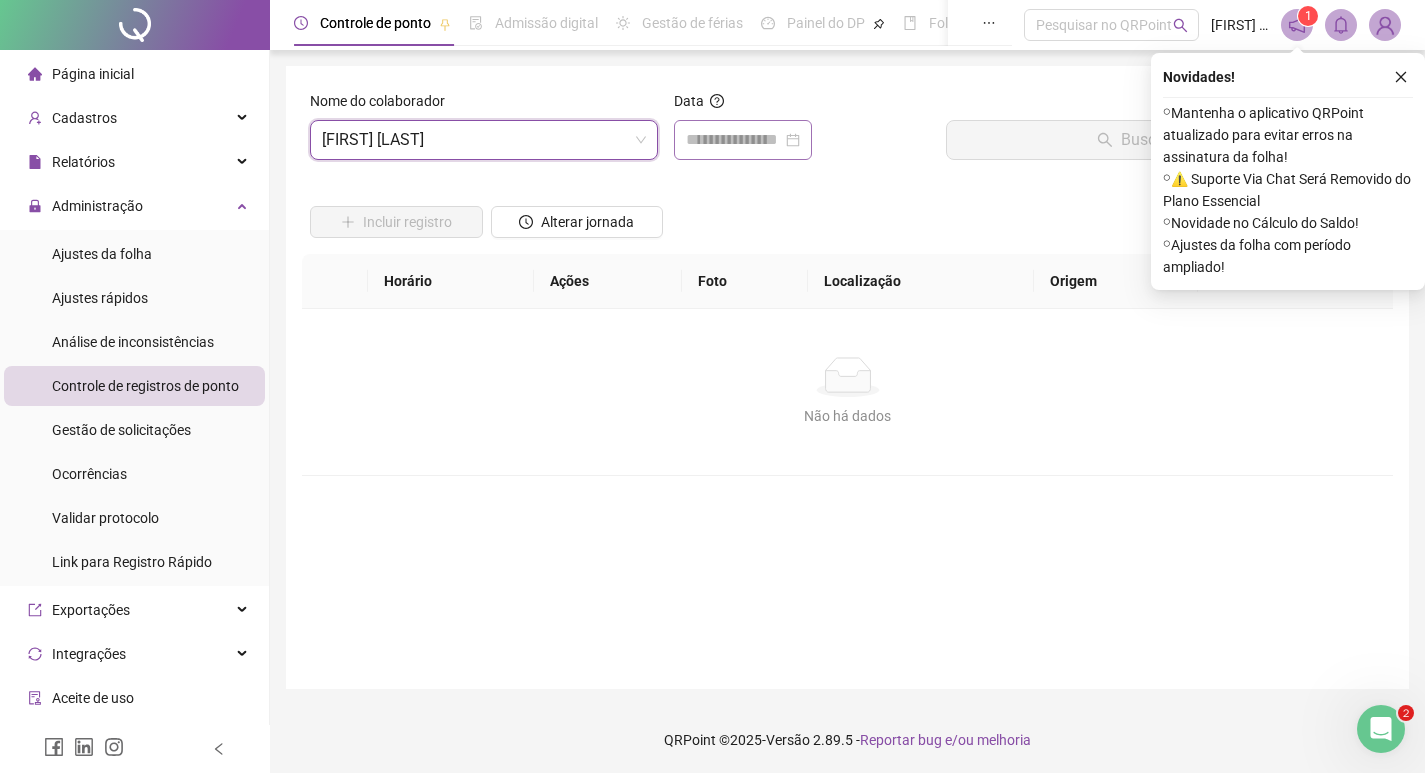 click at bounding box center [743, 140] 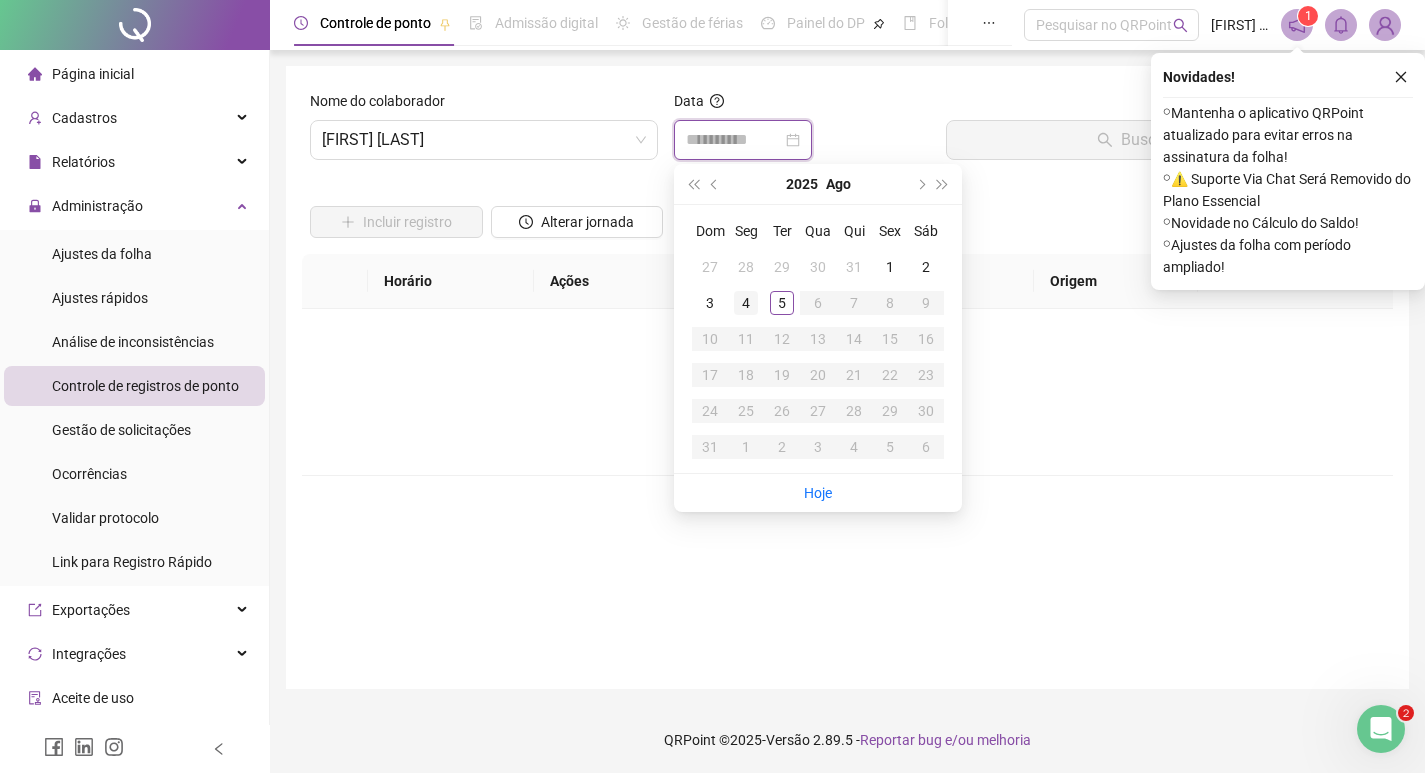 type on "**********" 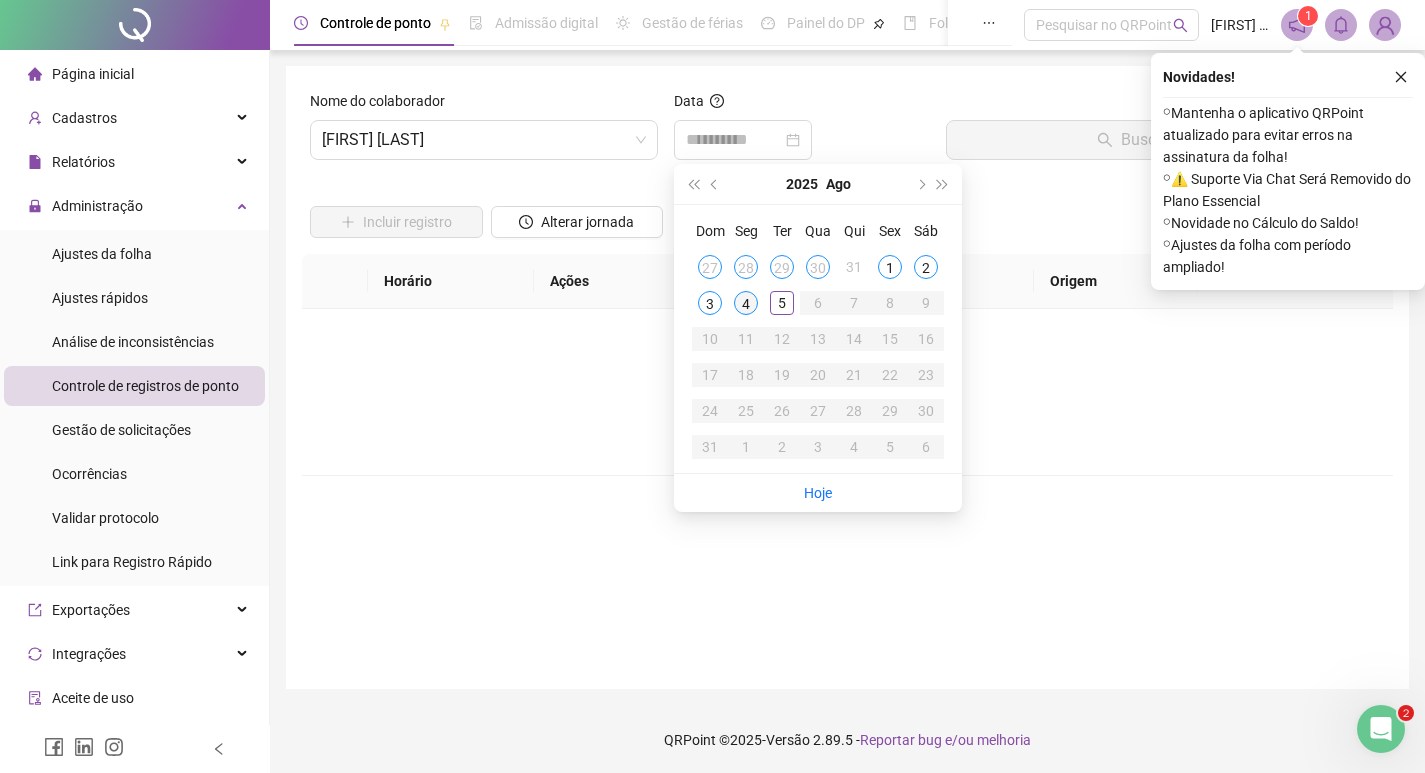click on "4" at bounding box center [746, 303] 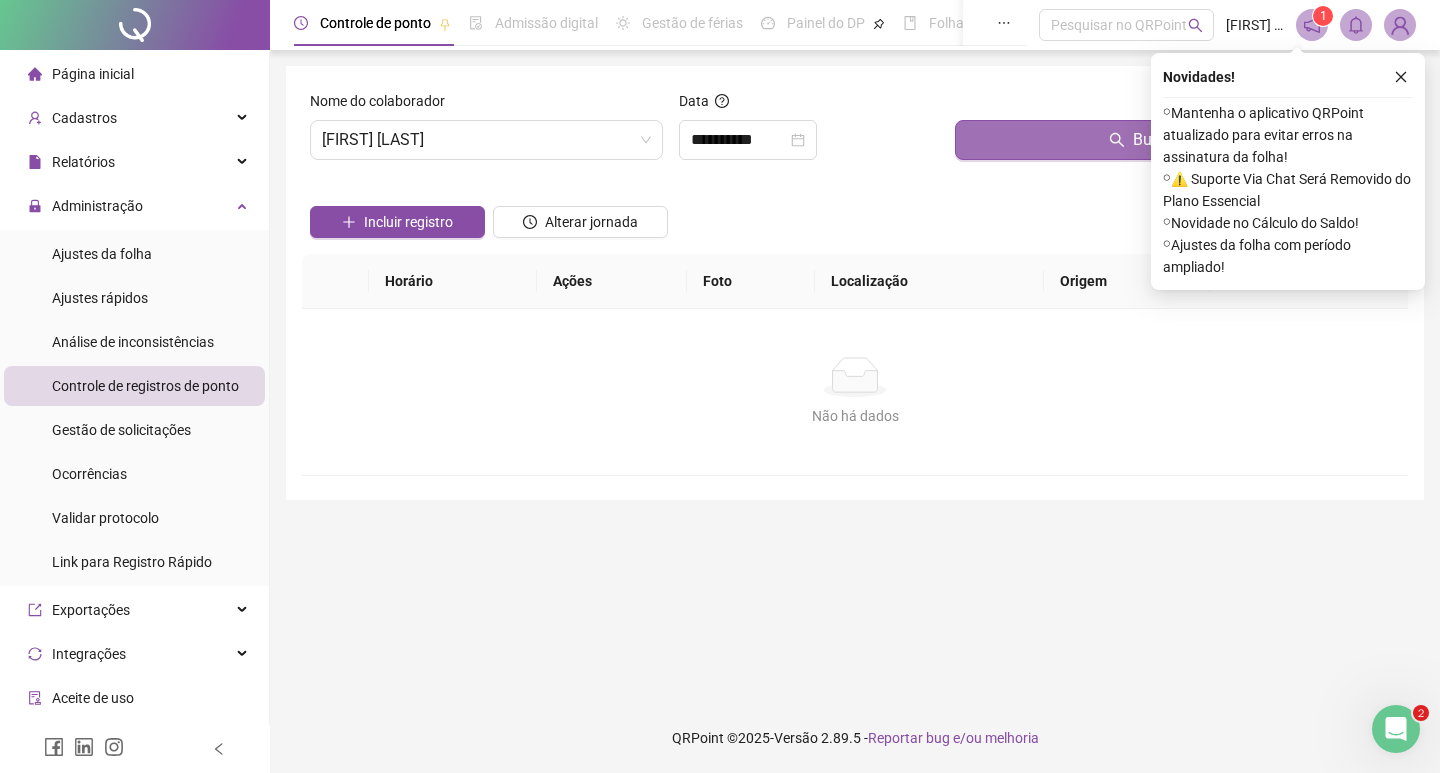 click on "Buscar registros" at bounding box center (1177, 140) 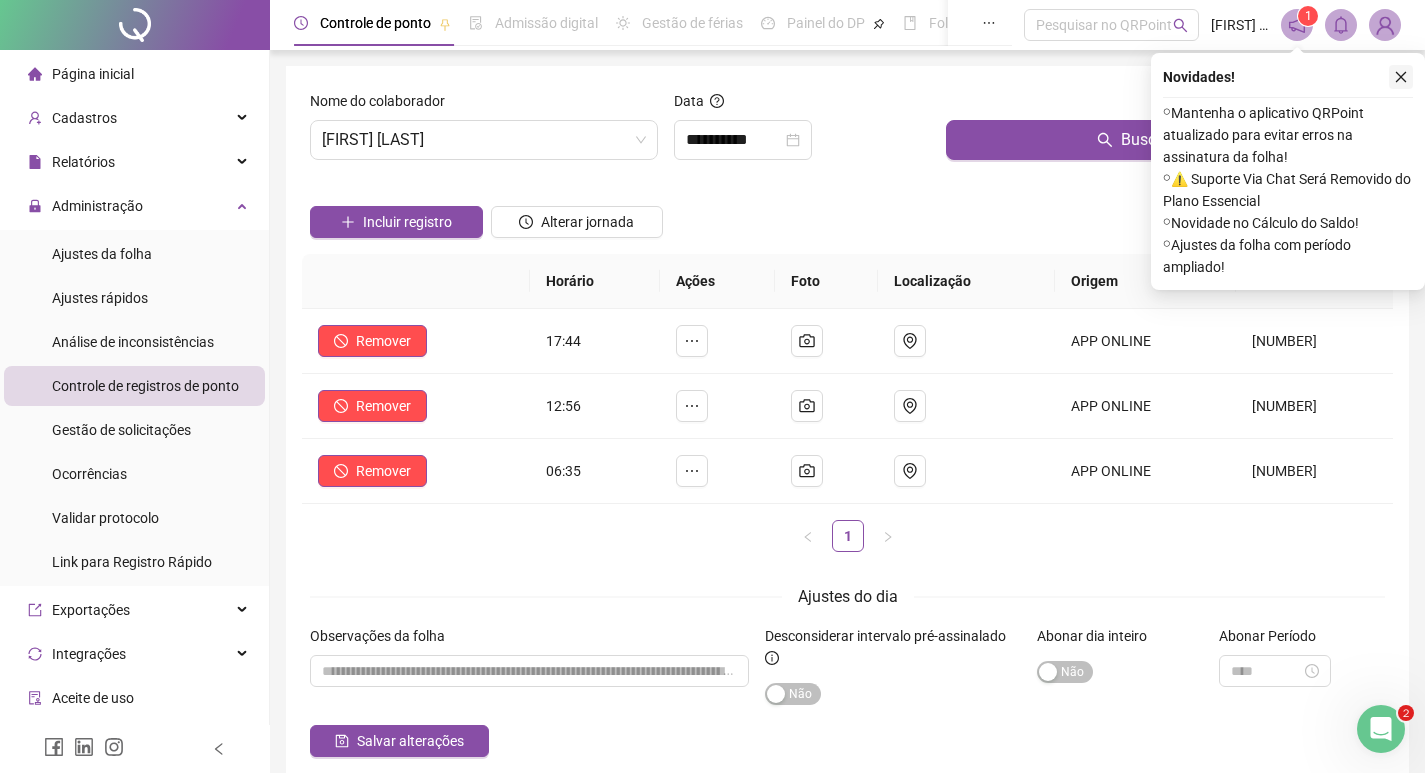 click 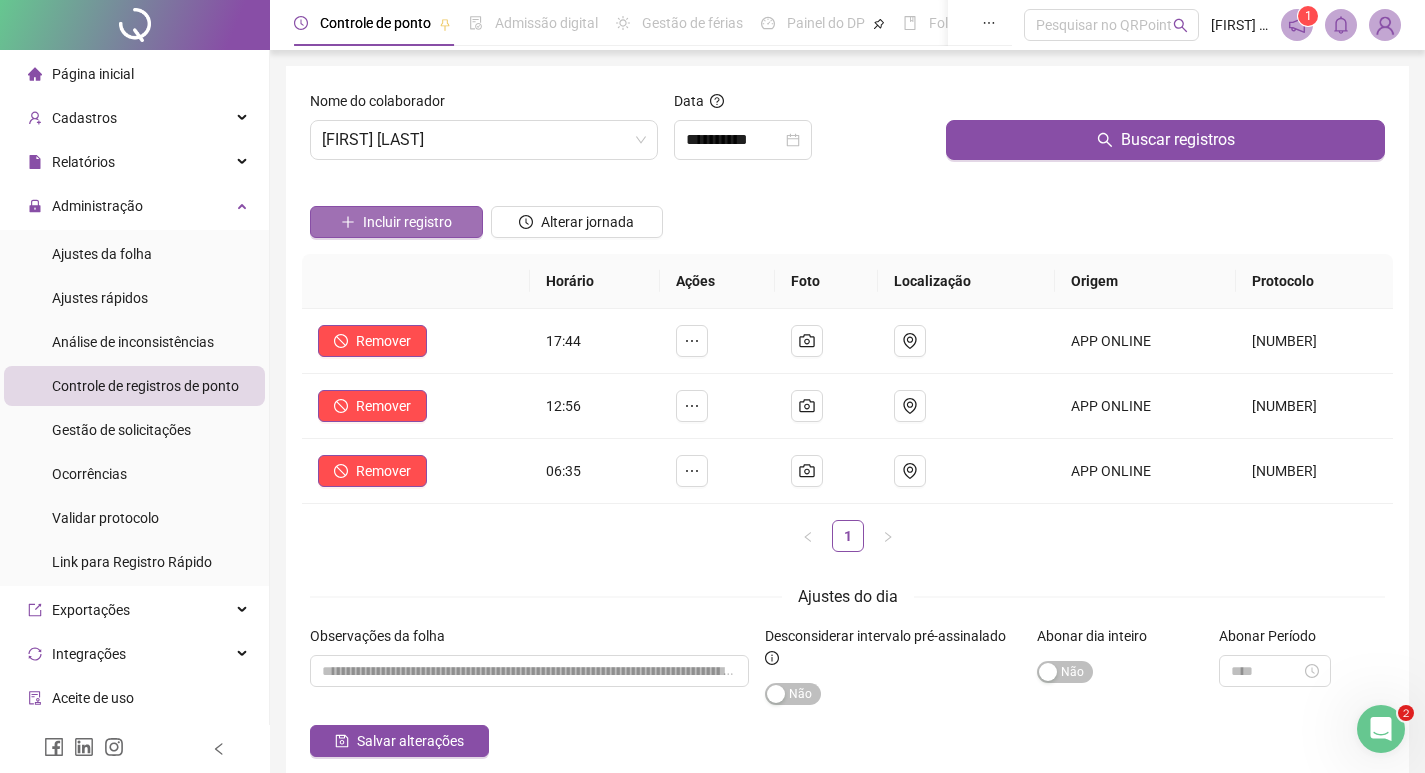 click on "Incluir registro" at bounding box center (396, 222) 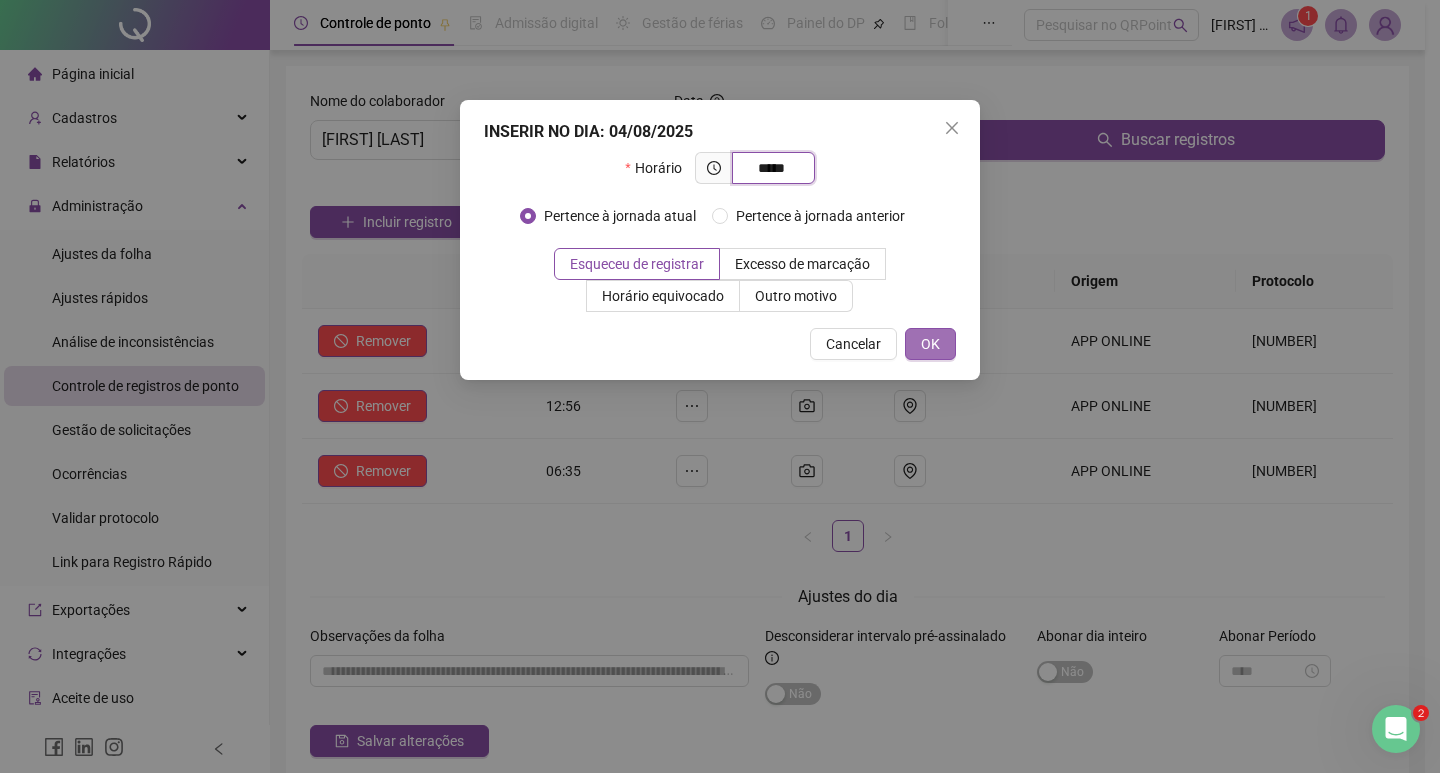 type on "*****" 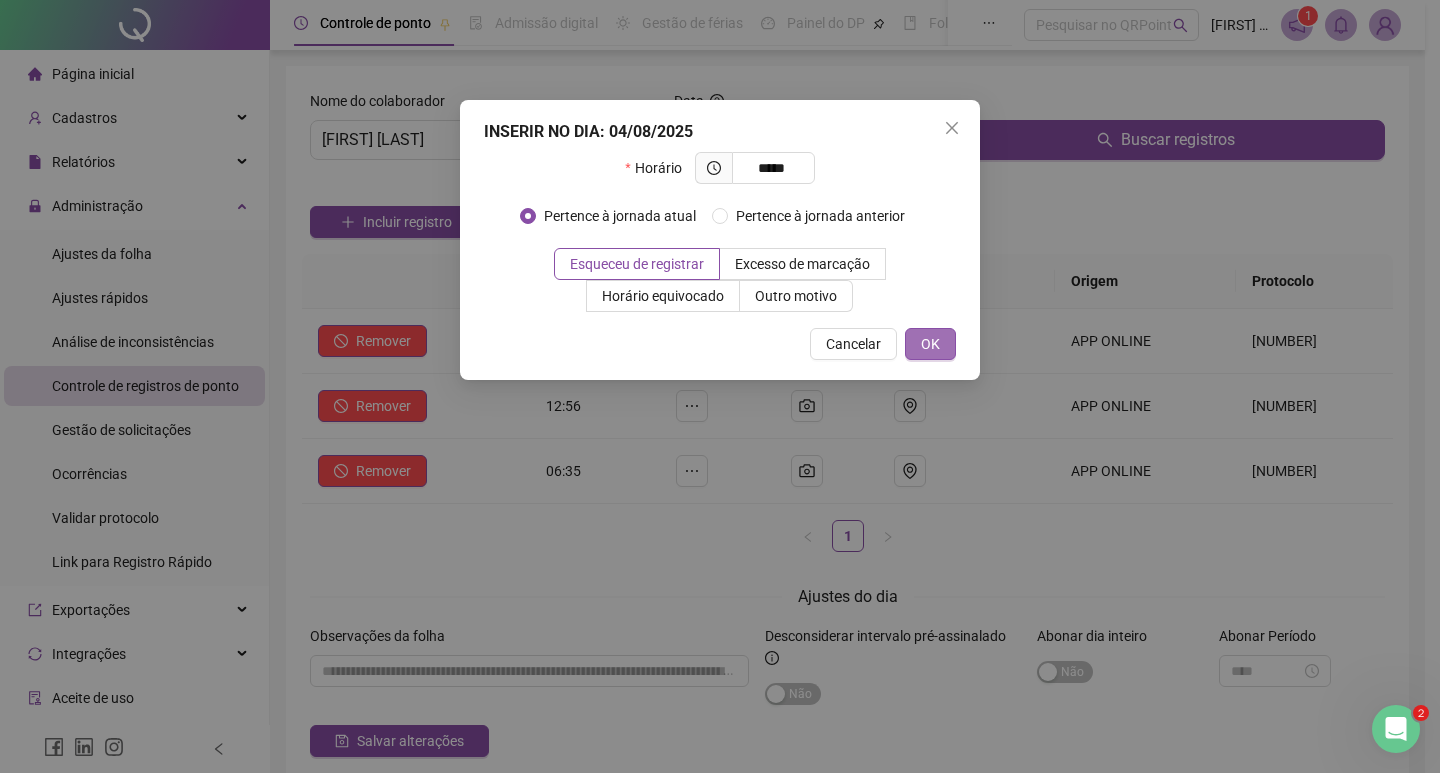 click on "OK" at bounding box center [930, 344] 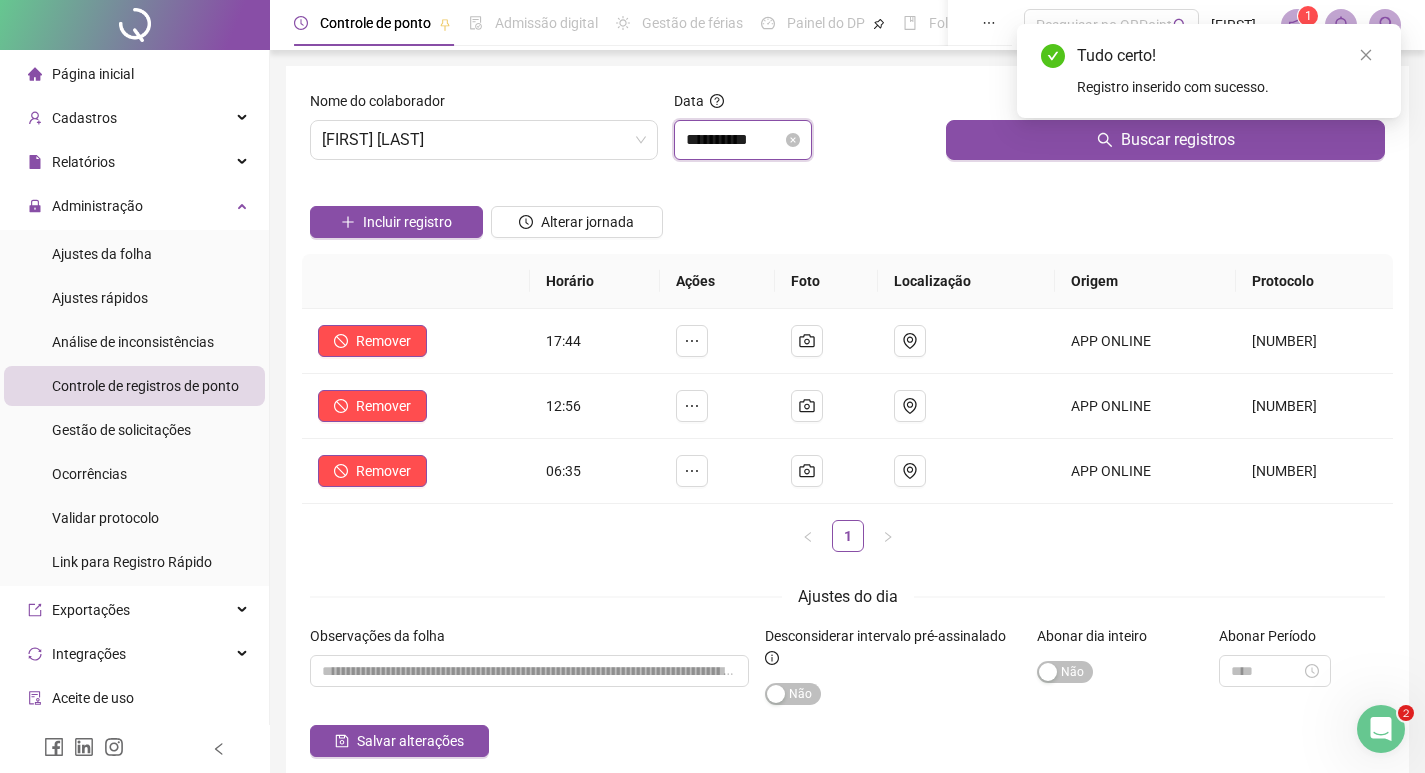 click on "**********" at bounding box center [734, 140] 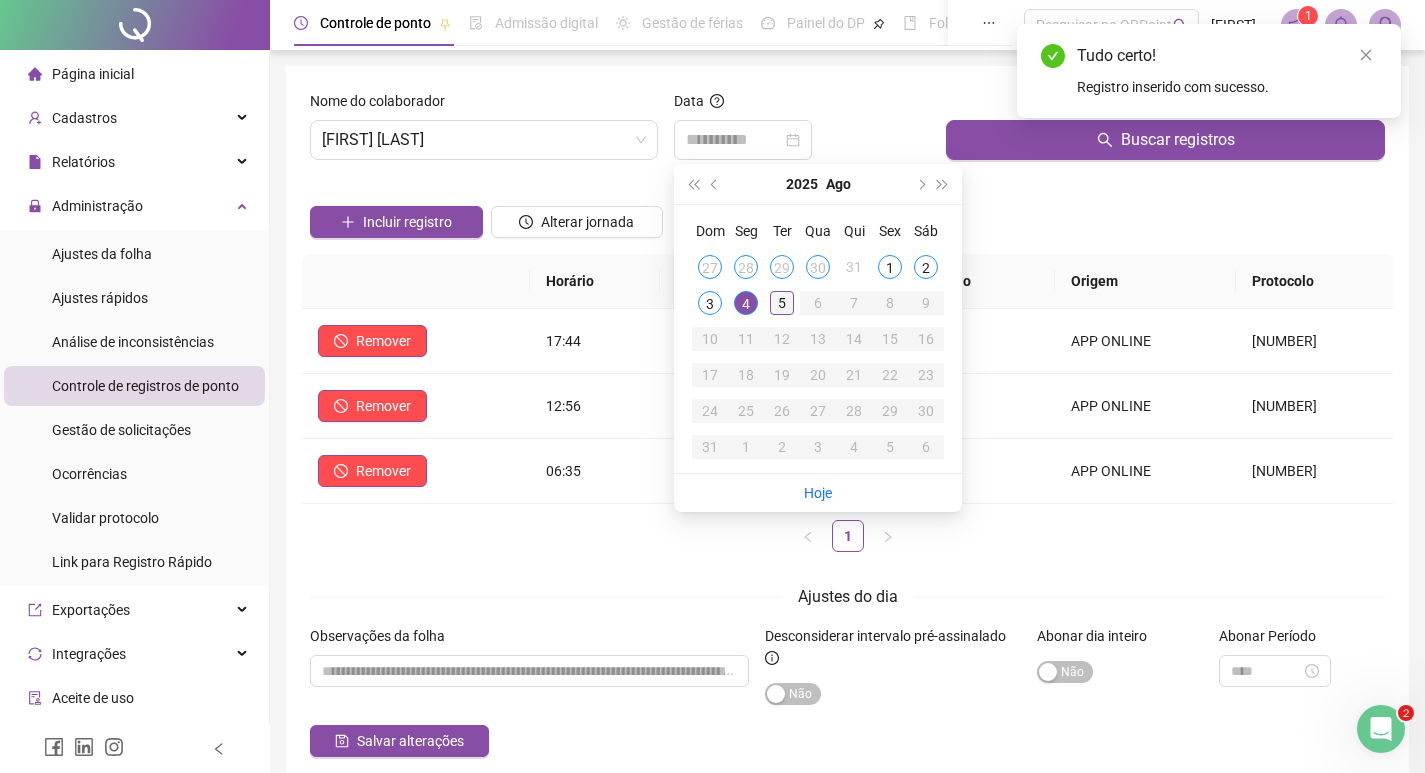 click on "5" at bounding box center (782, 303) 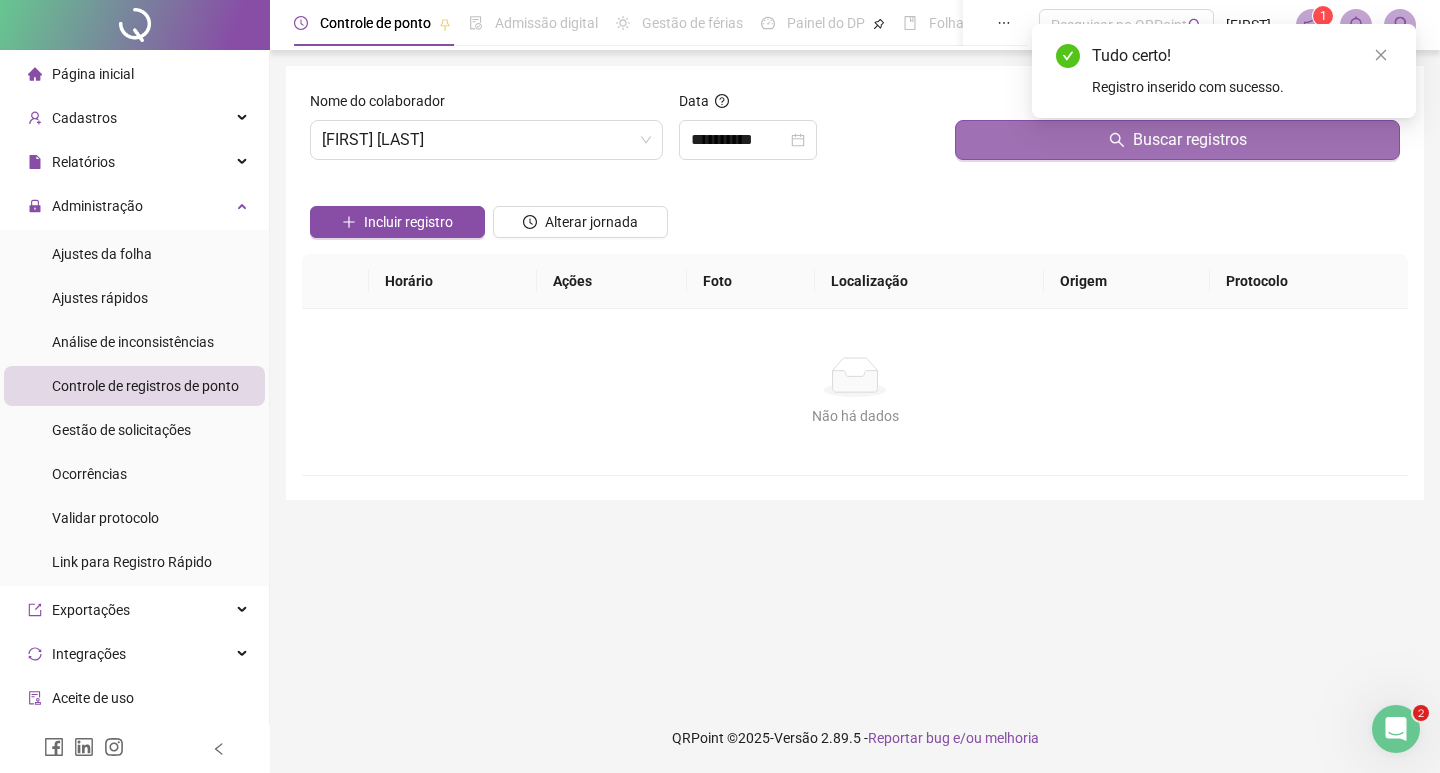 click on "Buscar registros" at bounding box center (1190, 140) 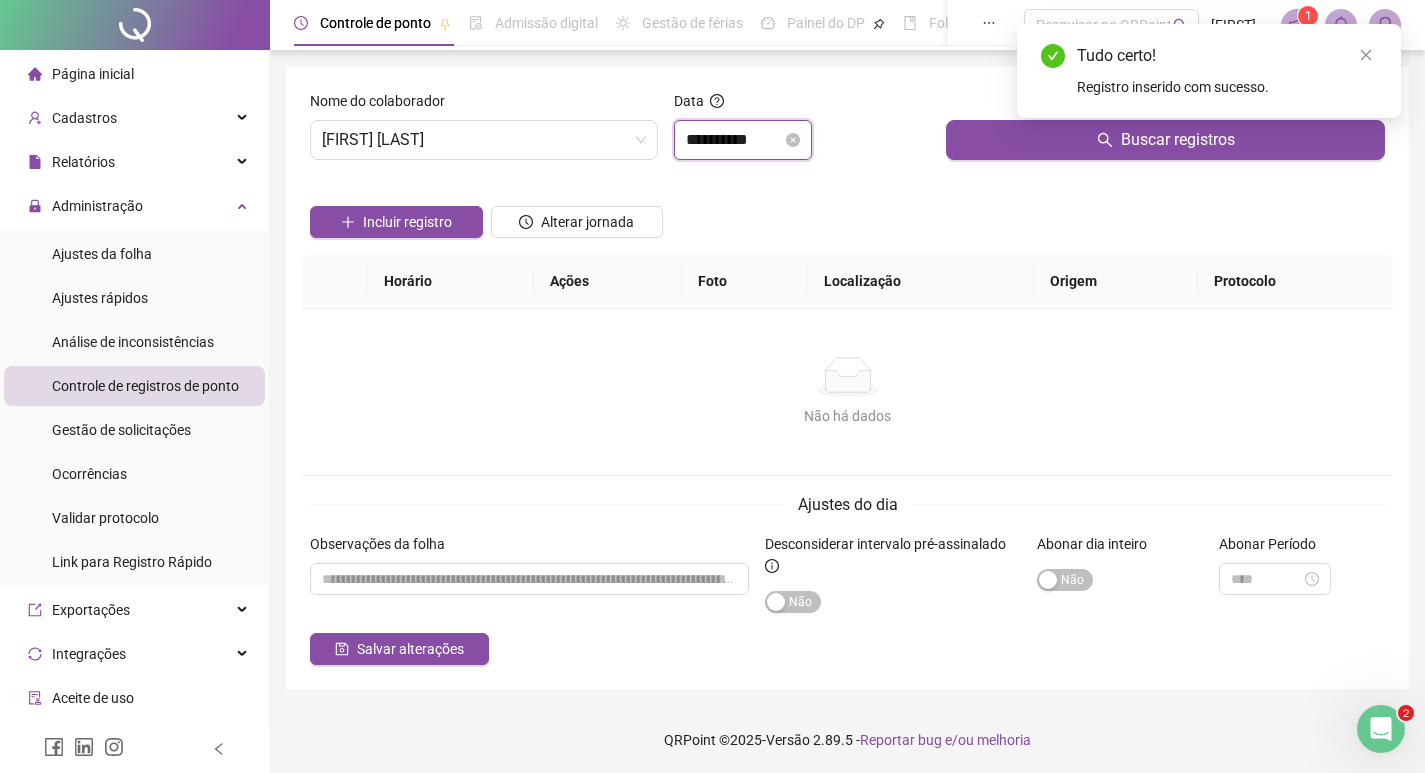 click on "**********" at bounding box center [734, 140] 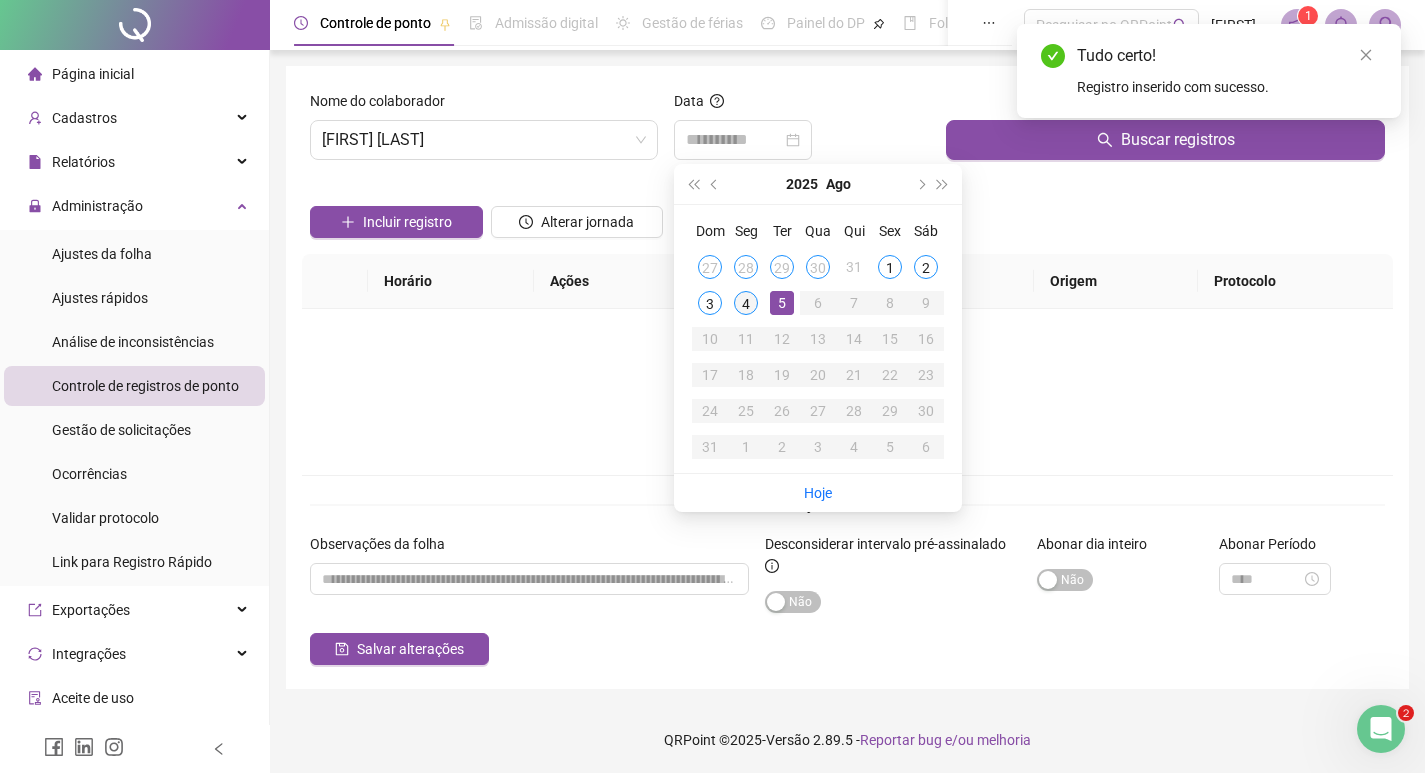 click on "4" at bounding box center [746, 303] 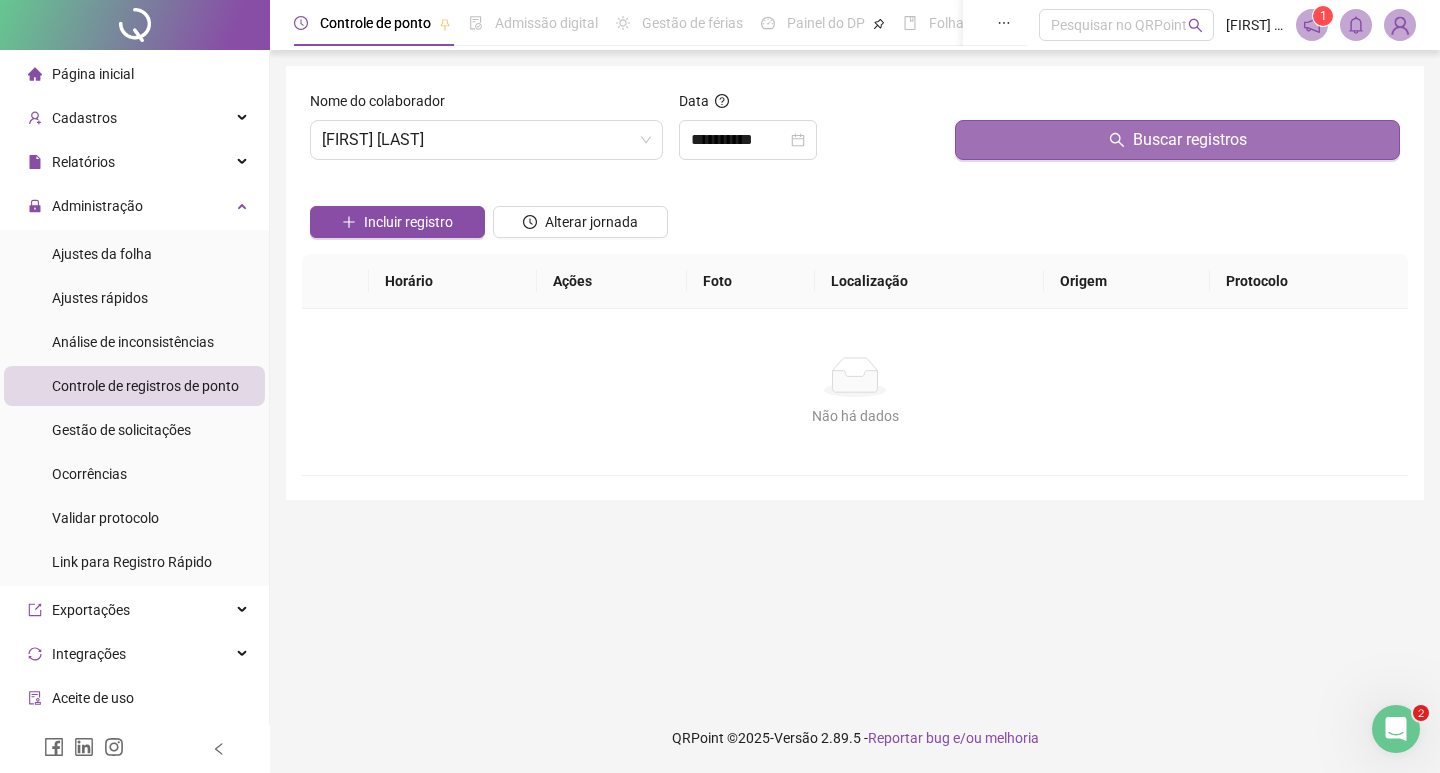 click on "Buscar registros" at bounding box center [1177, 140] 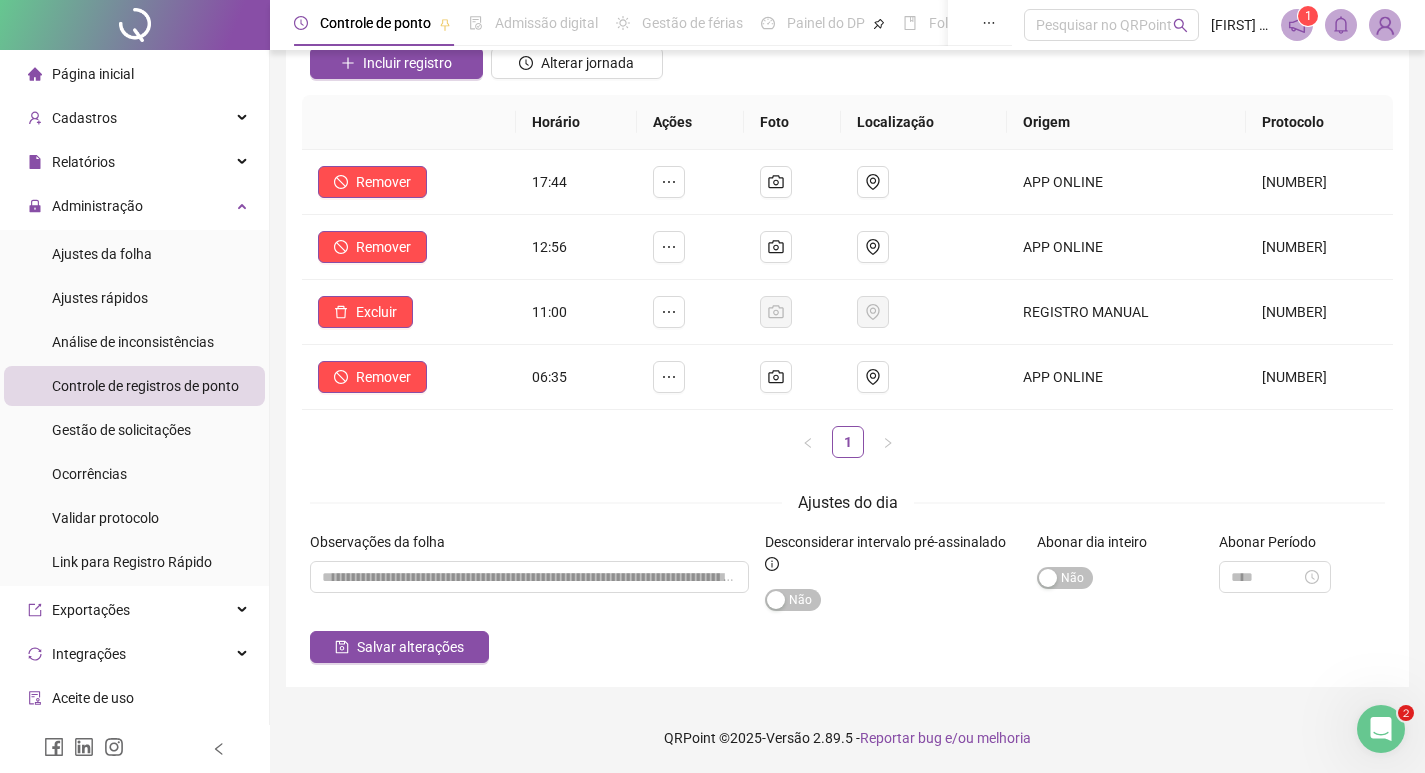 scroll, scrollTop: 0, scrollLeft: 0, axis: both 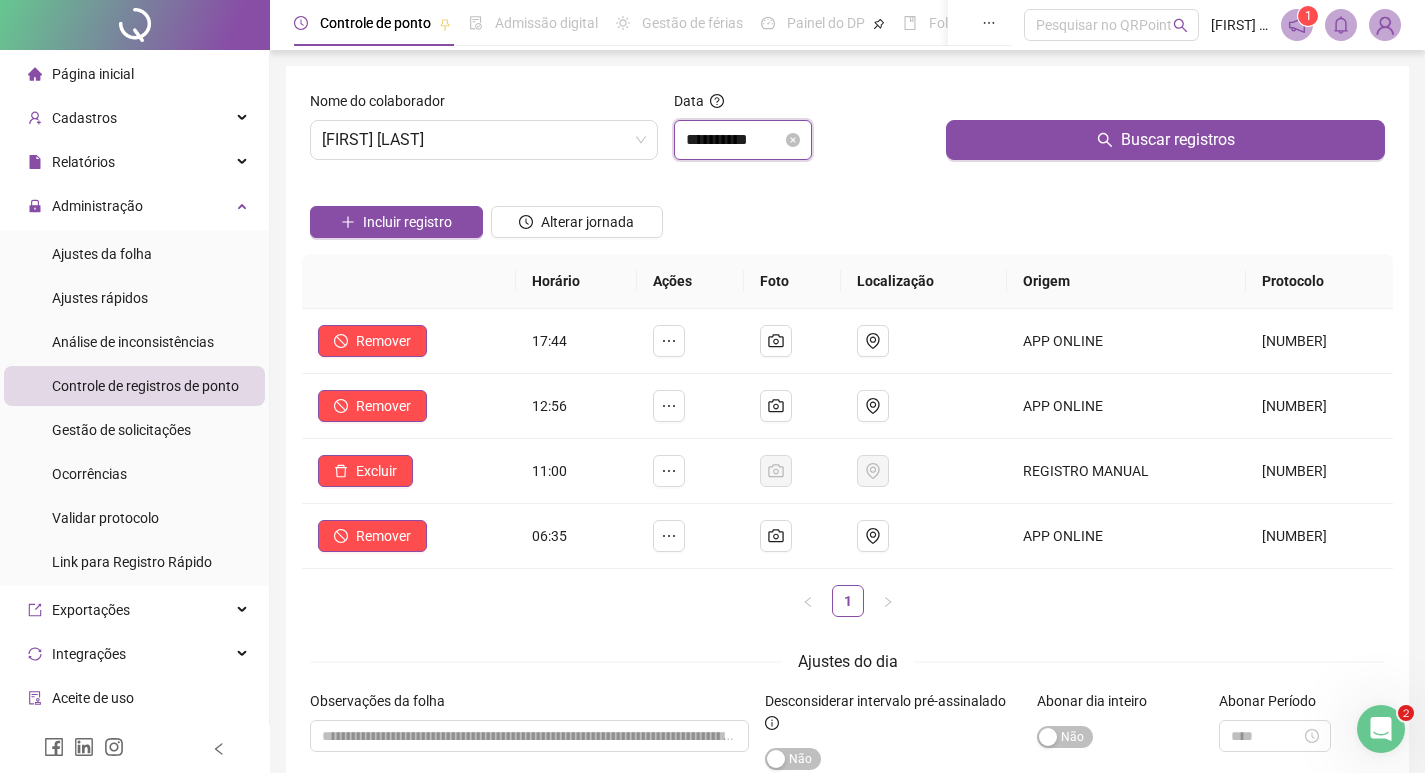 click on "**********" at bounding box center (734, 140) 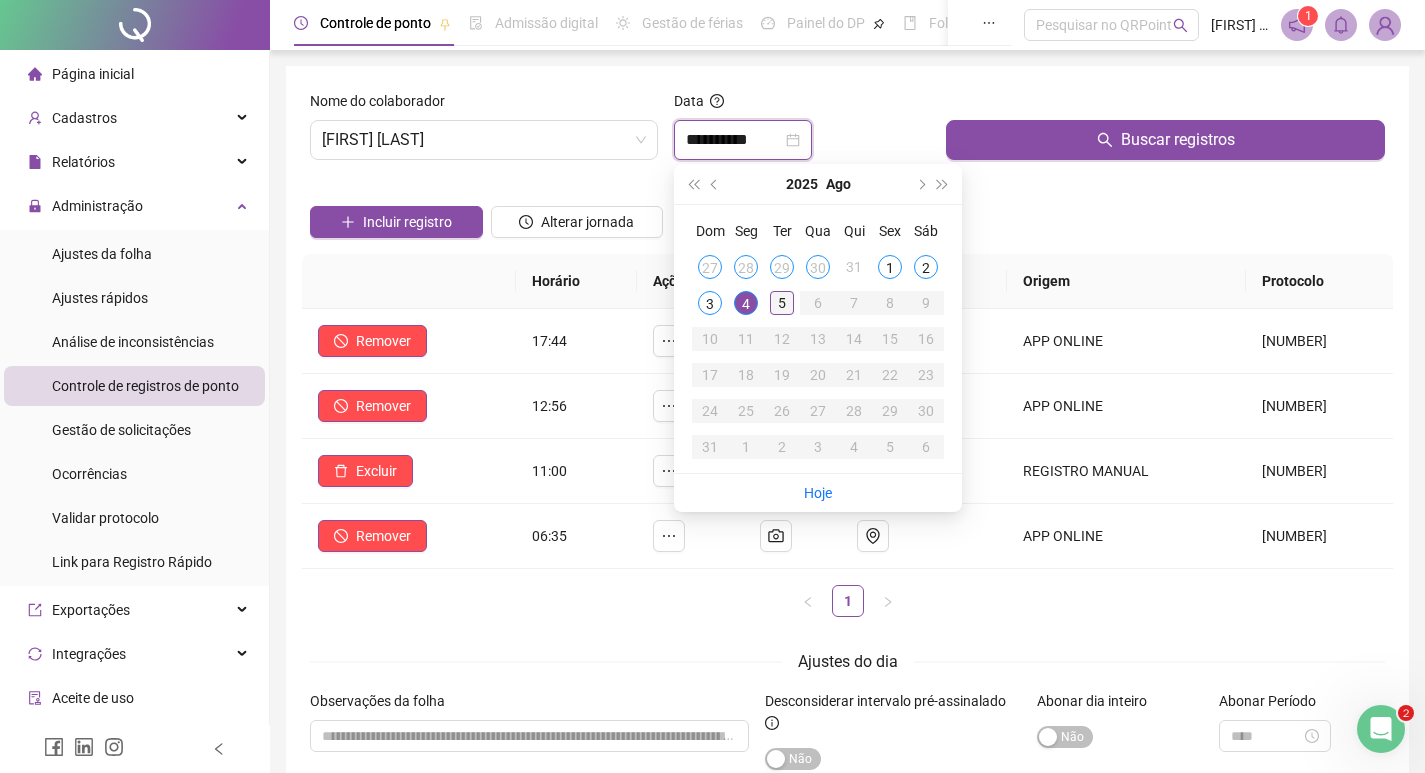 type on "**********" 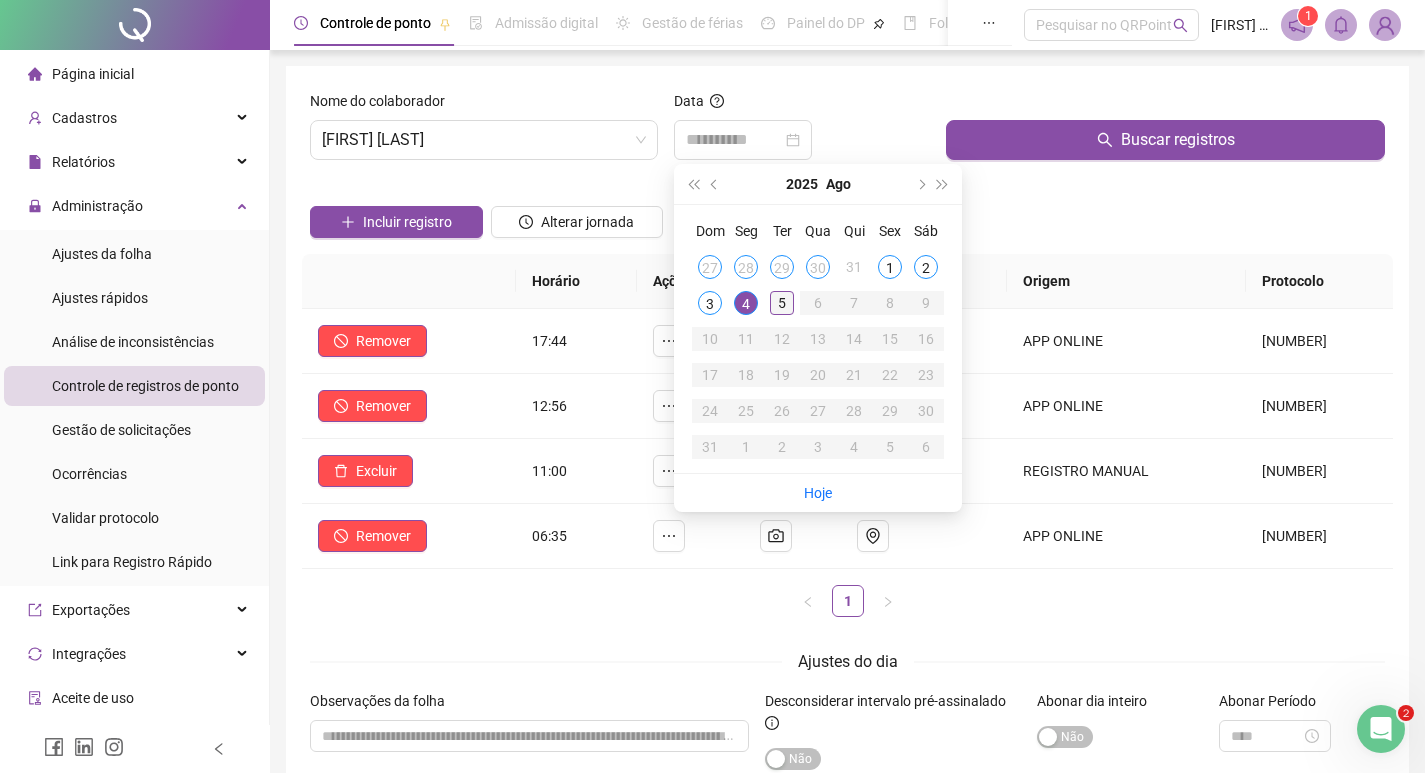 click on "5" at bounding box center (782, 303) 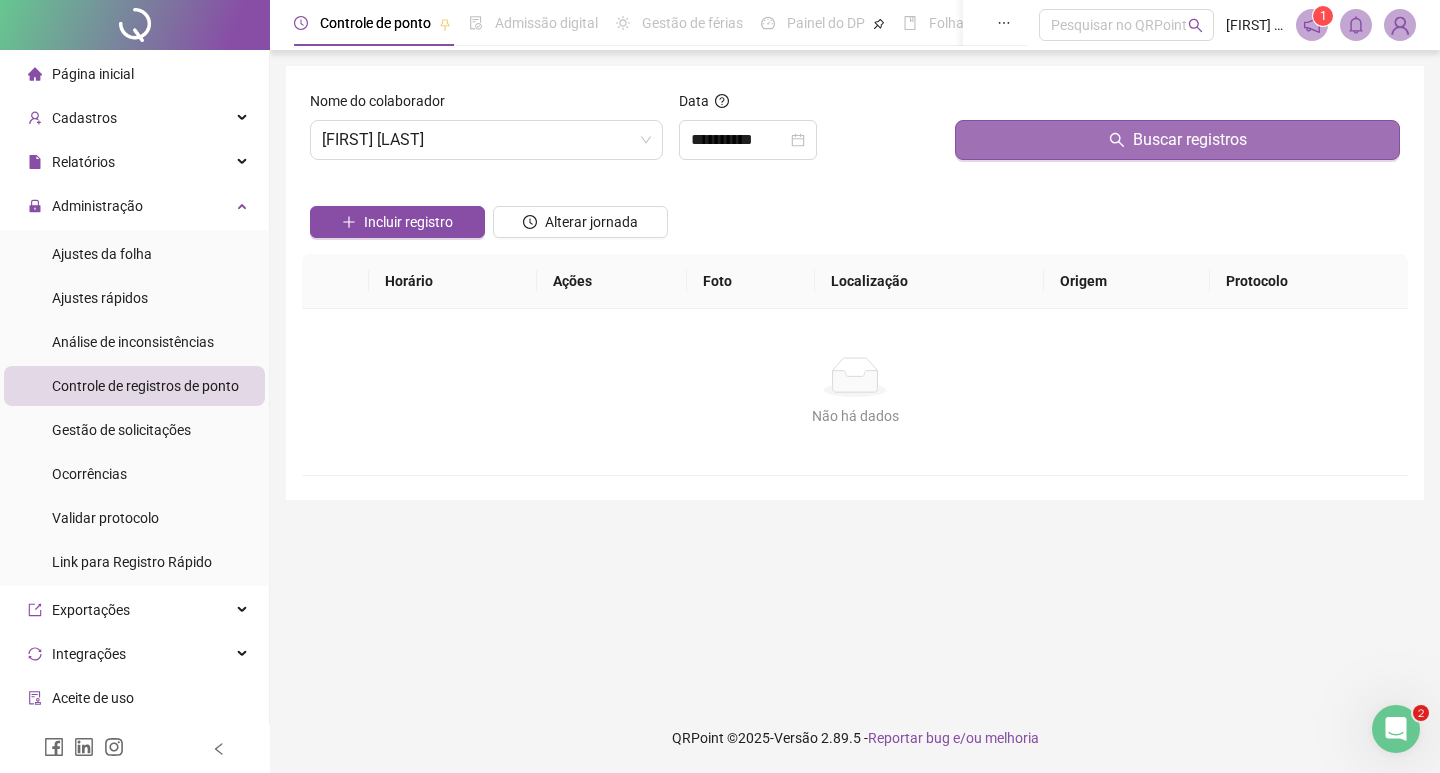 click on "Buscar registros" at bounding box center (1177, 140) 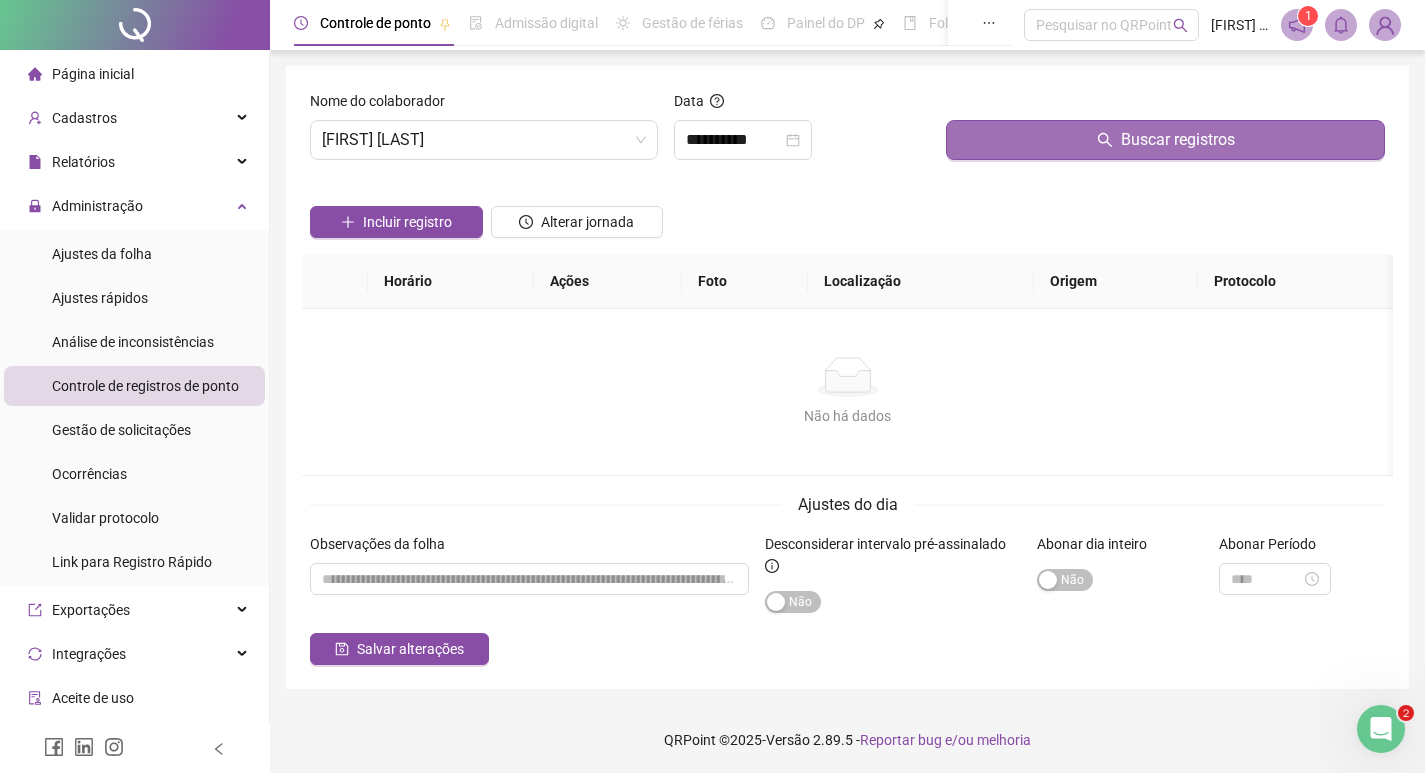 click on "Buscar registros" at bounding box center [1165, 140] 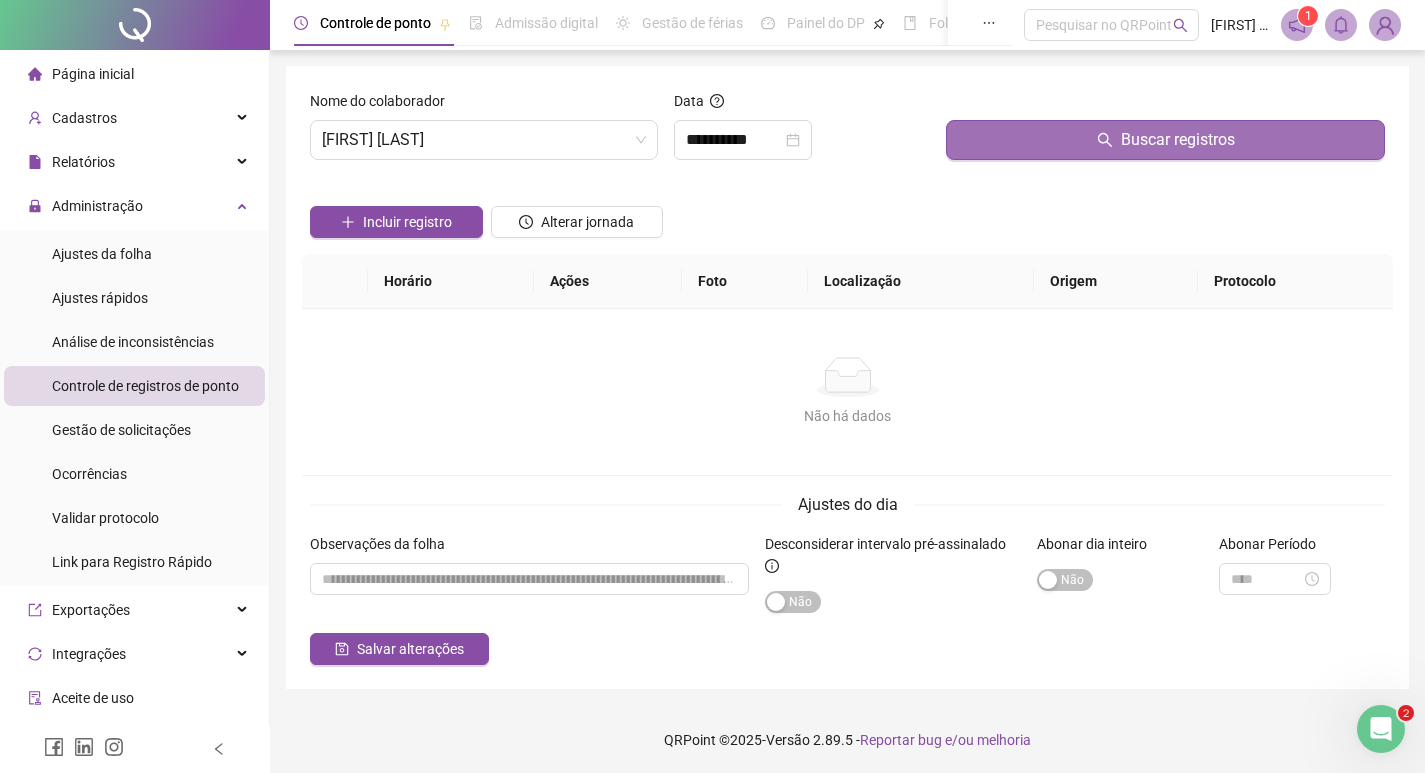 click on "Buscar registros" at bounding box center (1165, 140) 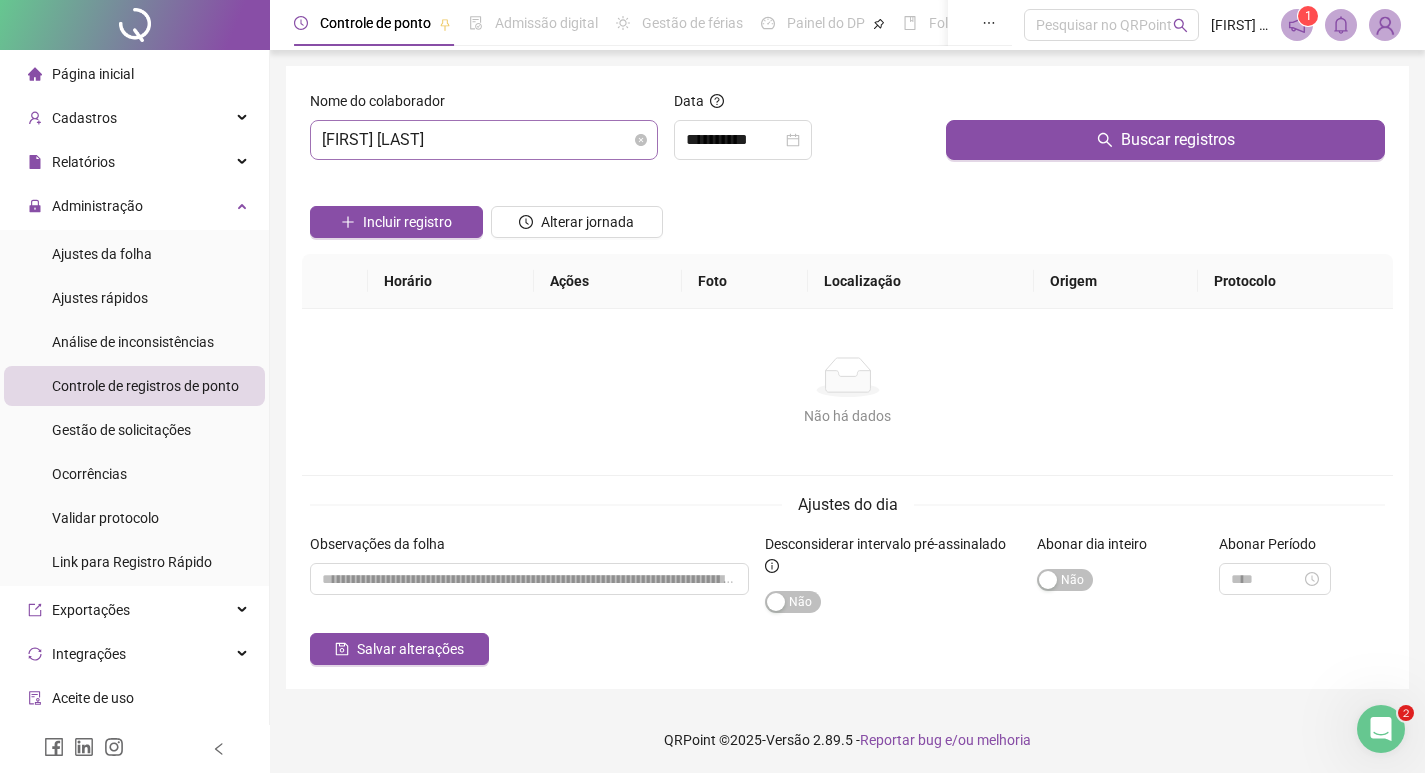 click on "[FIRST] [LAST]" at bounding box center (484, 140) 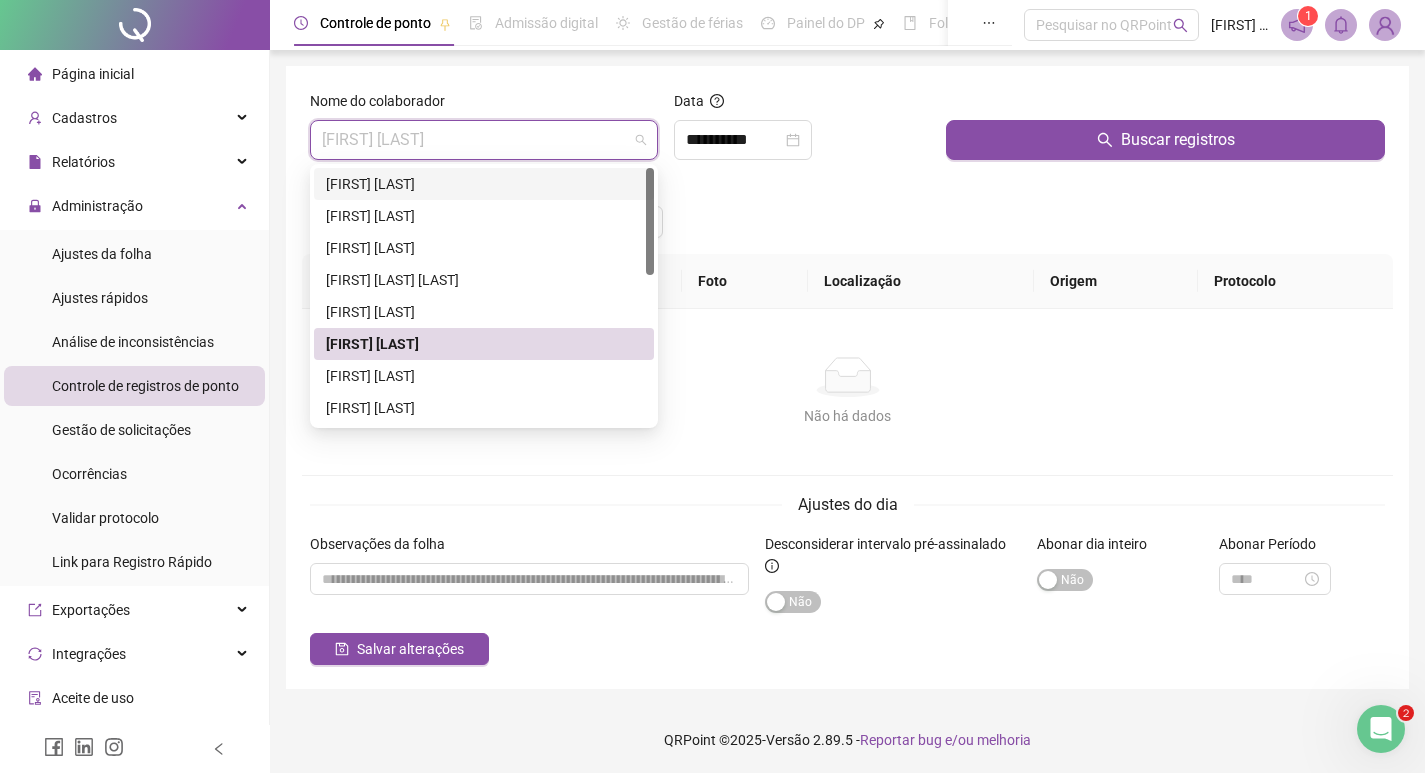 drag, startPoint x: 360, startPoint y: 176, endPoint x: 372, endPoint y: 176, distance: 12 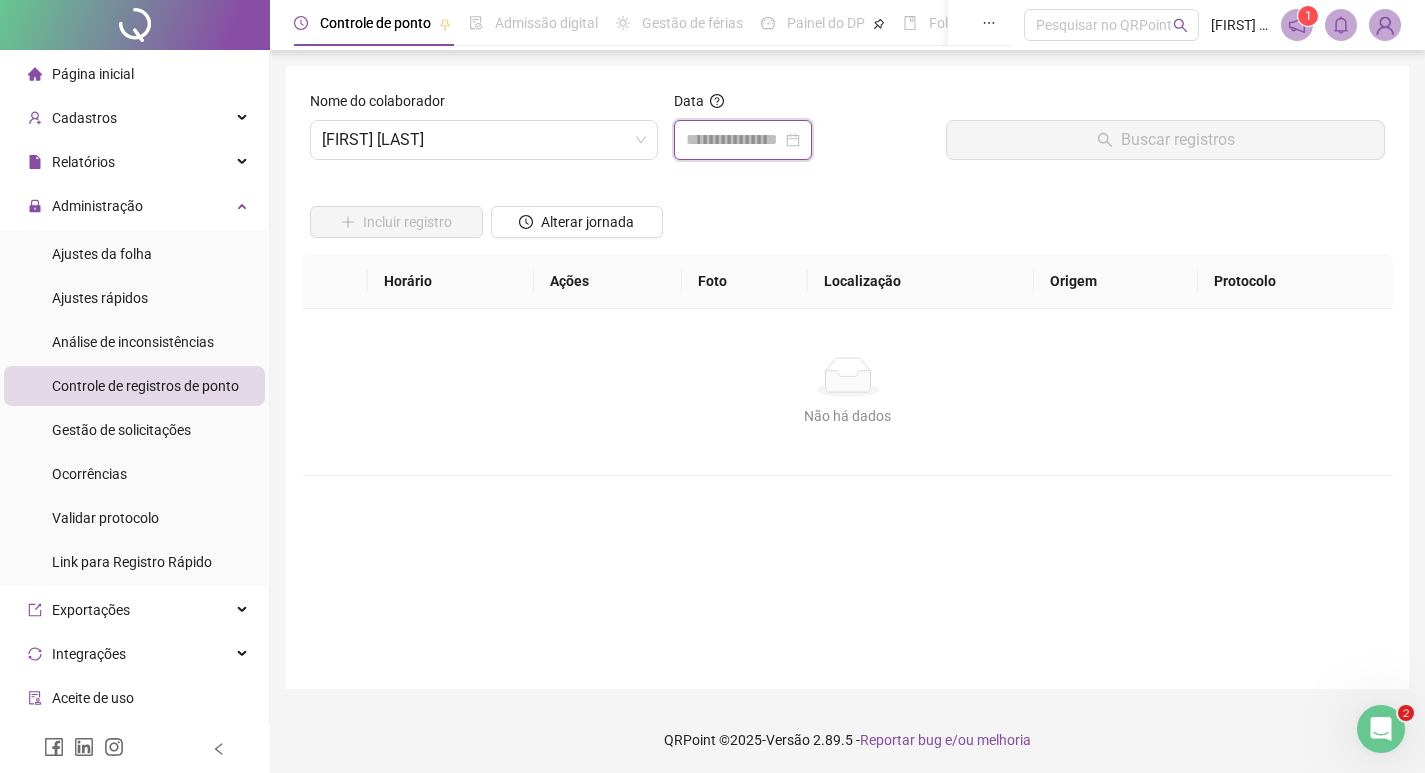 click at bounding box center (734, 140) 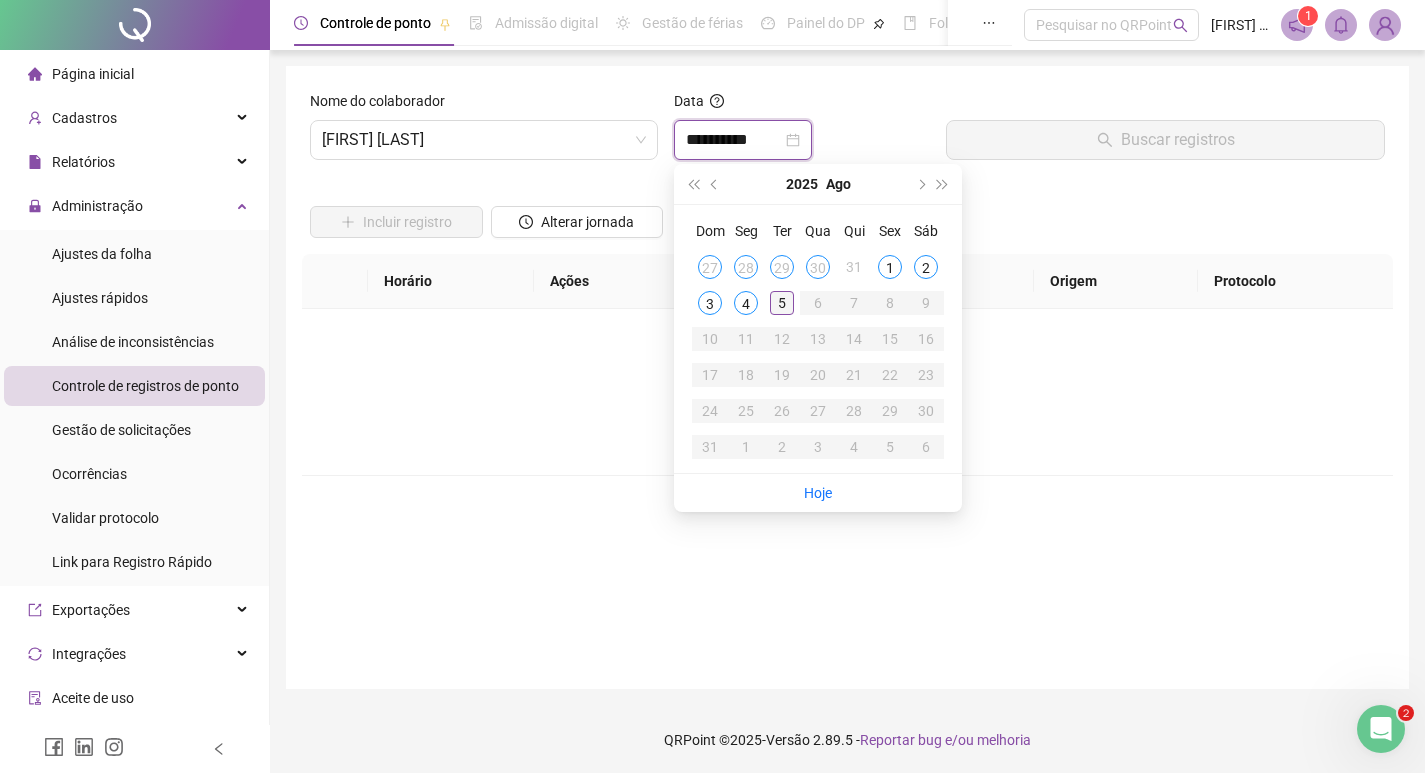 type on "**********" 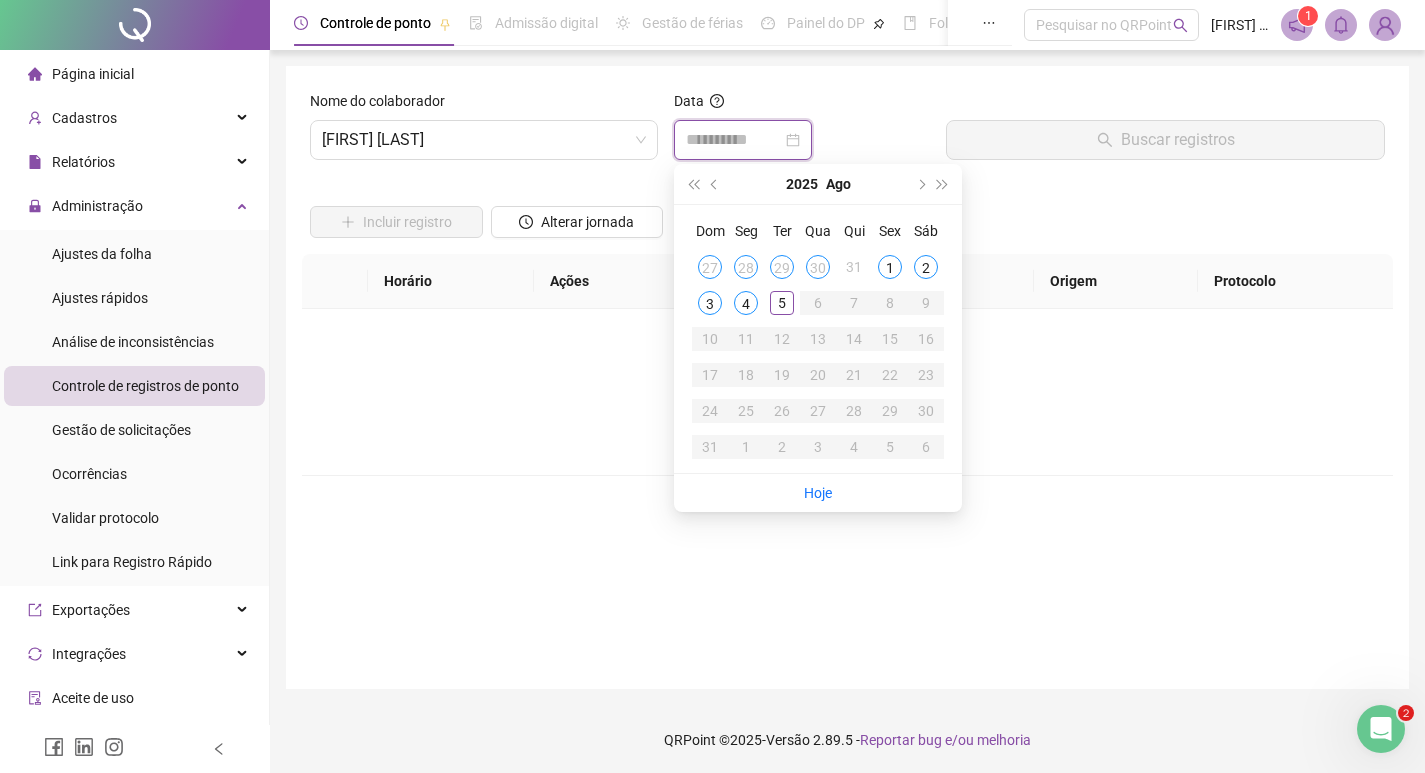 type on "**********" 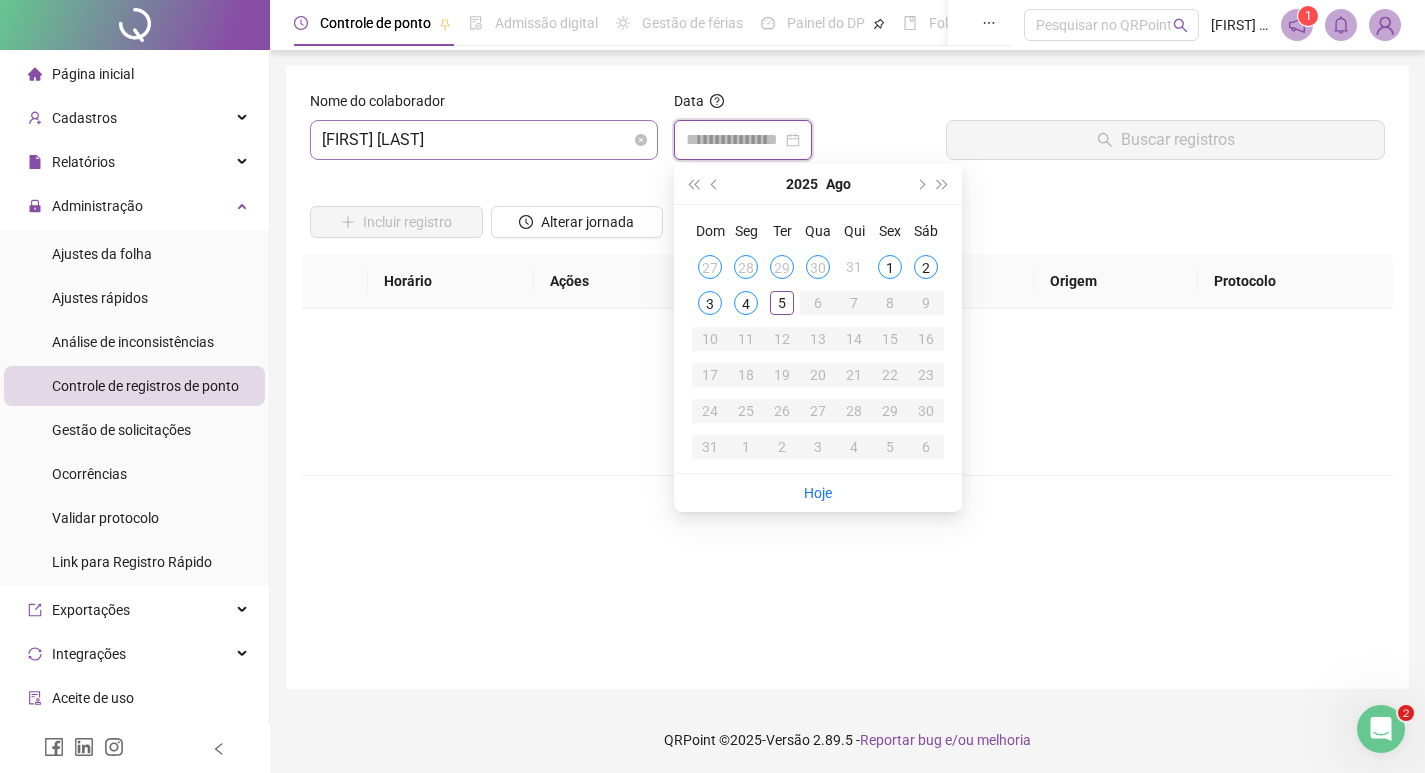 click on "[FIRST] [LAST]" at bounding box center [484, 140] 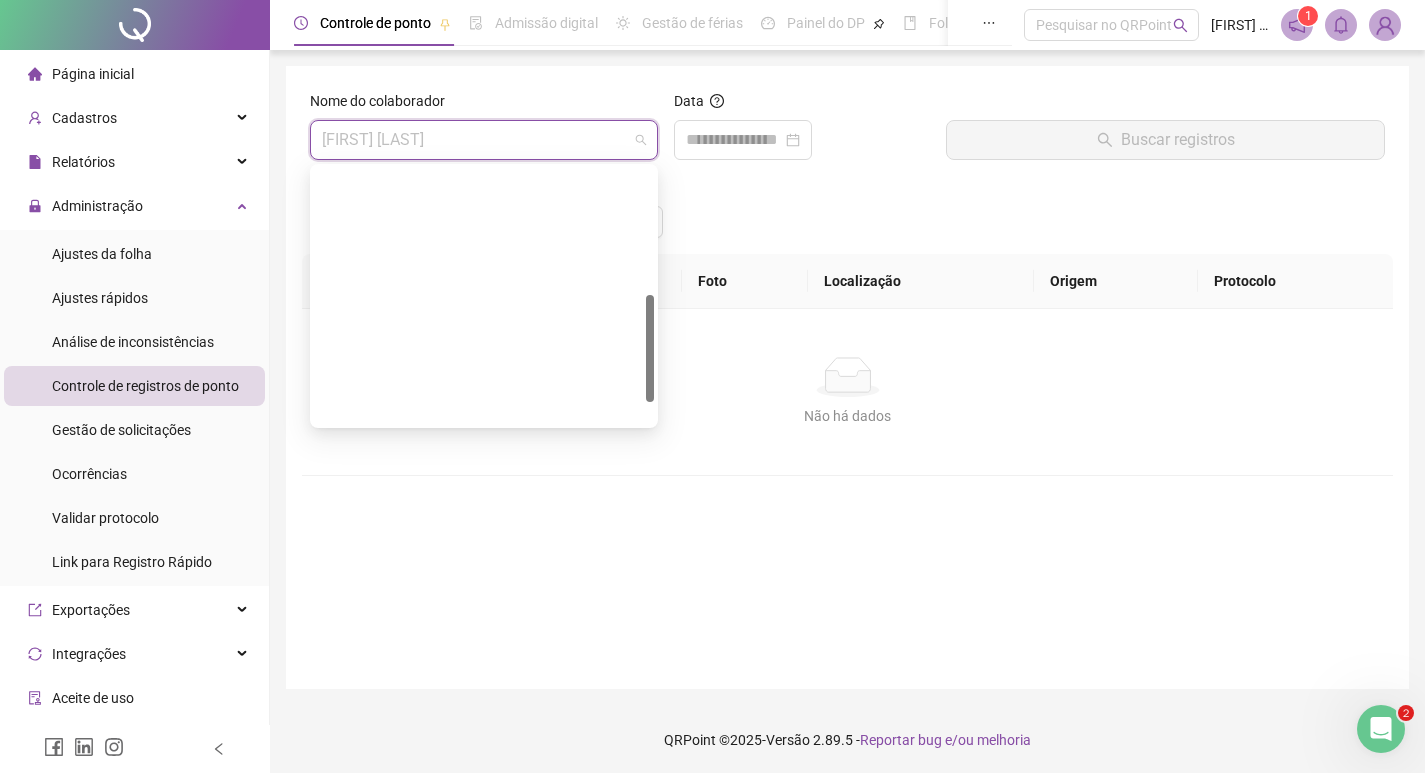 scroll, scrollTop: 352, scrollLeft: 0, axis: vertical 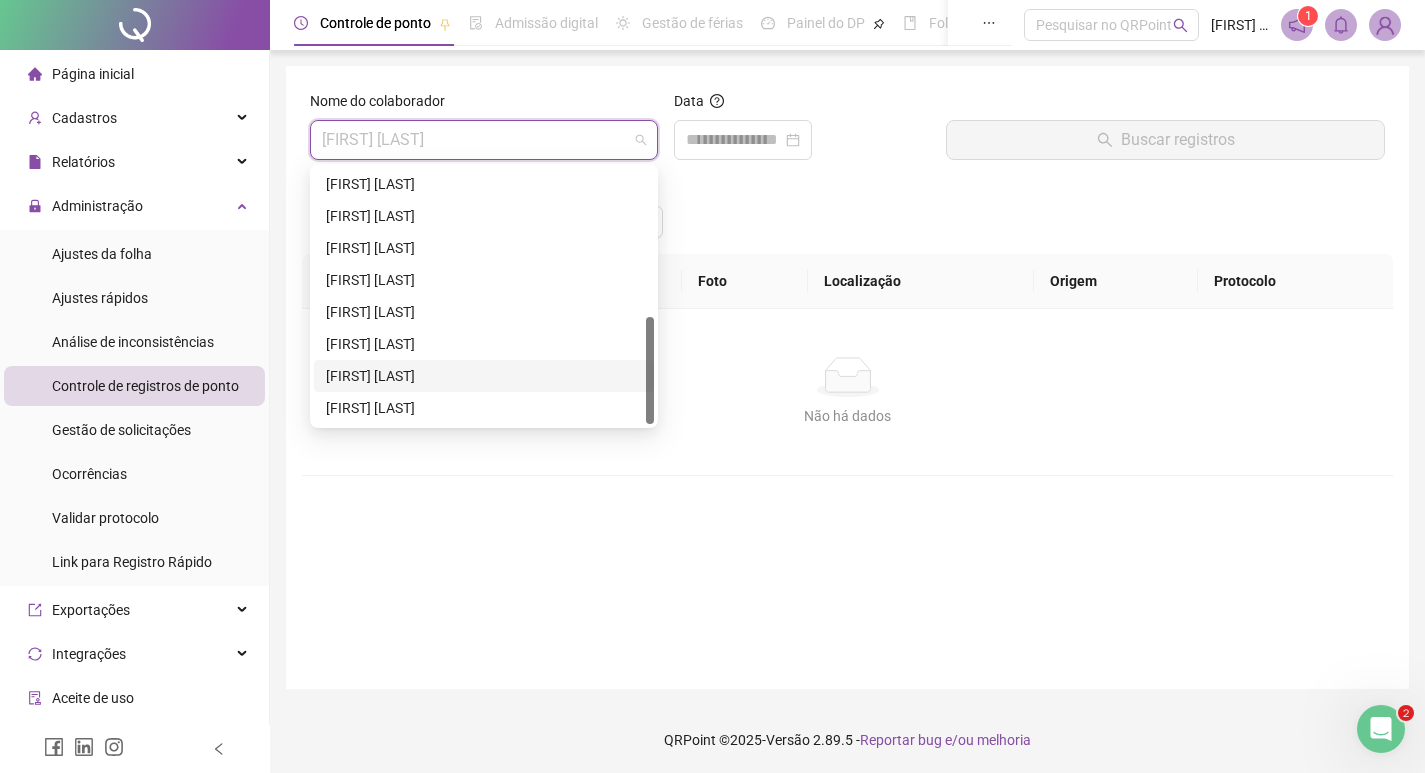 click on "[FIRST] [LAST]" at bounding box center (484, 376) 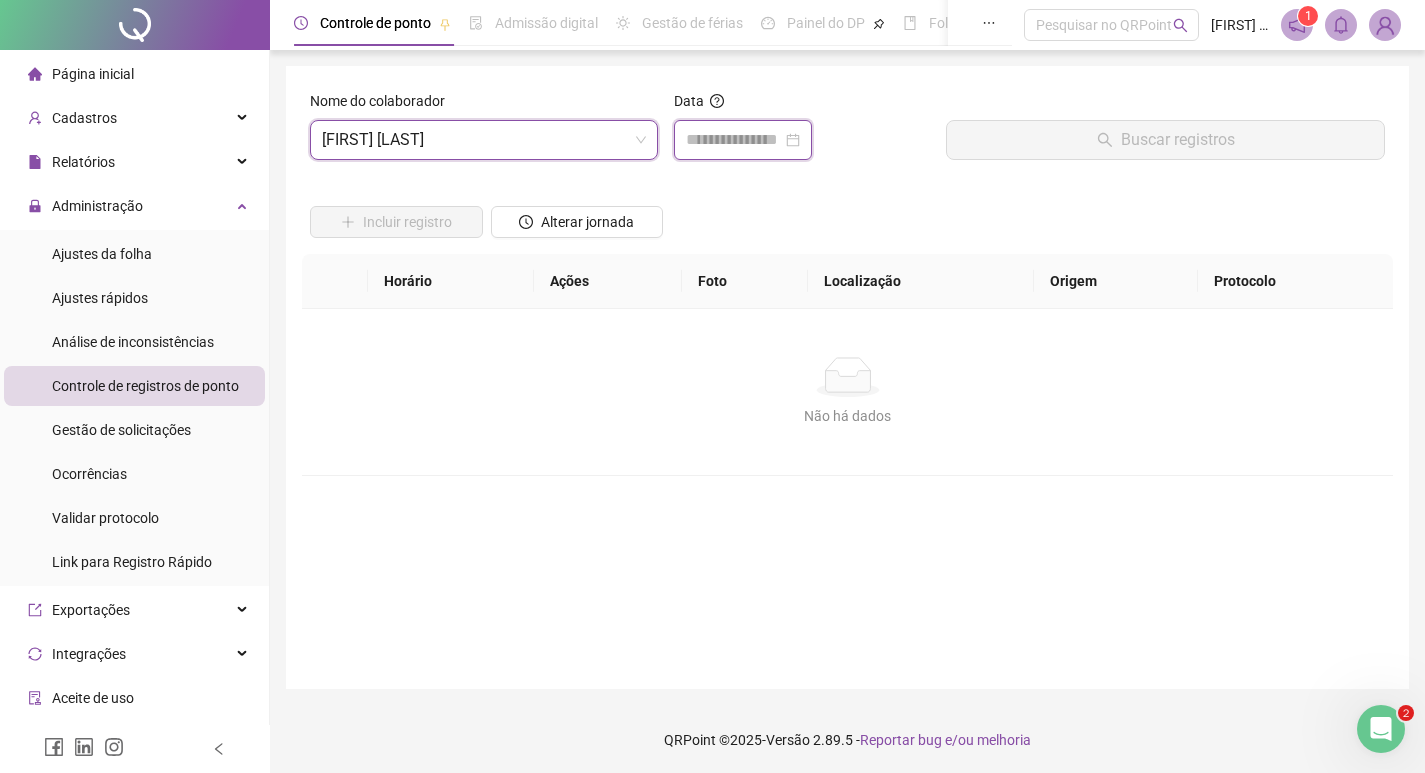 click at bounding box center (734, 140) 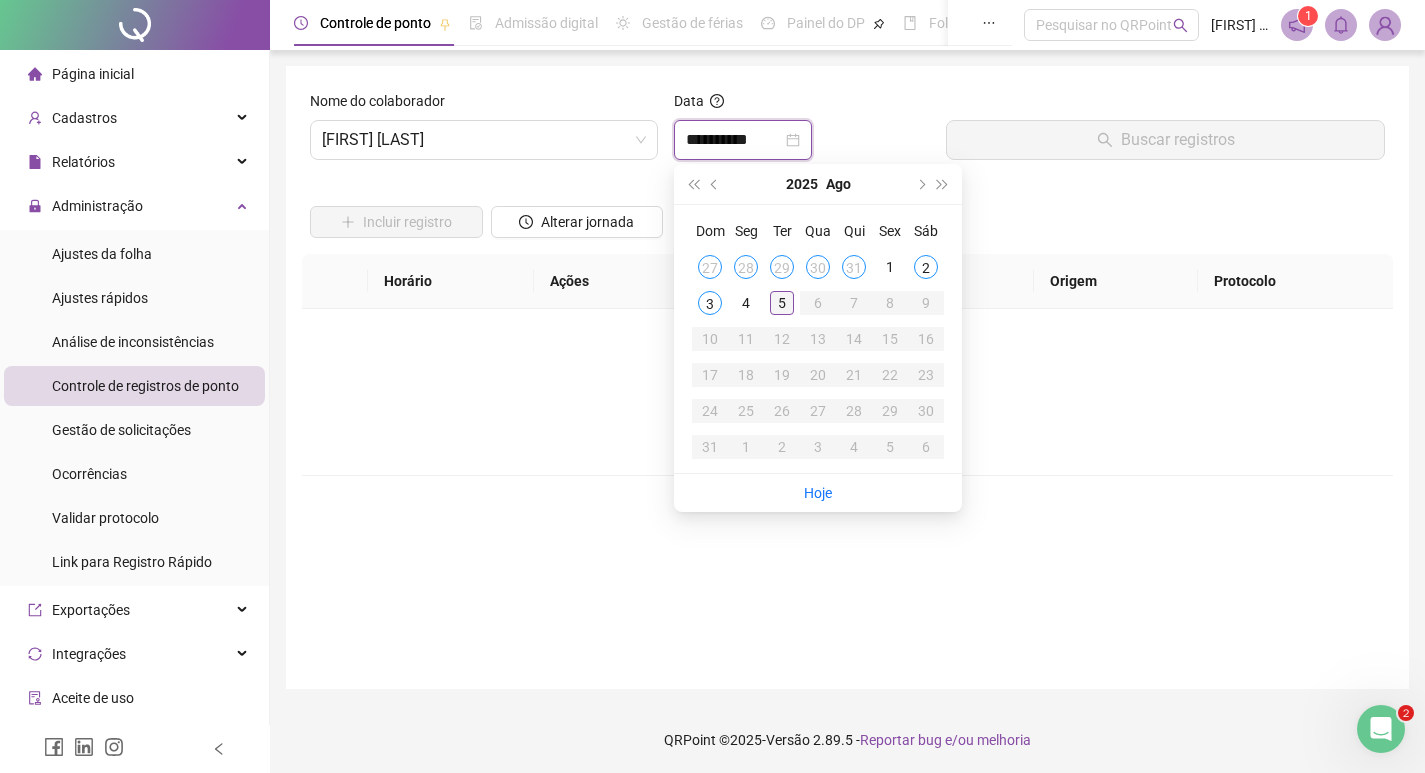 type on "**********" 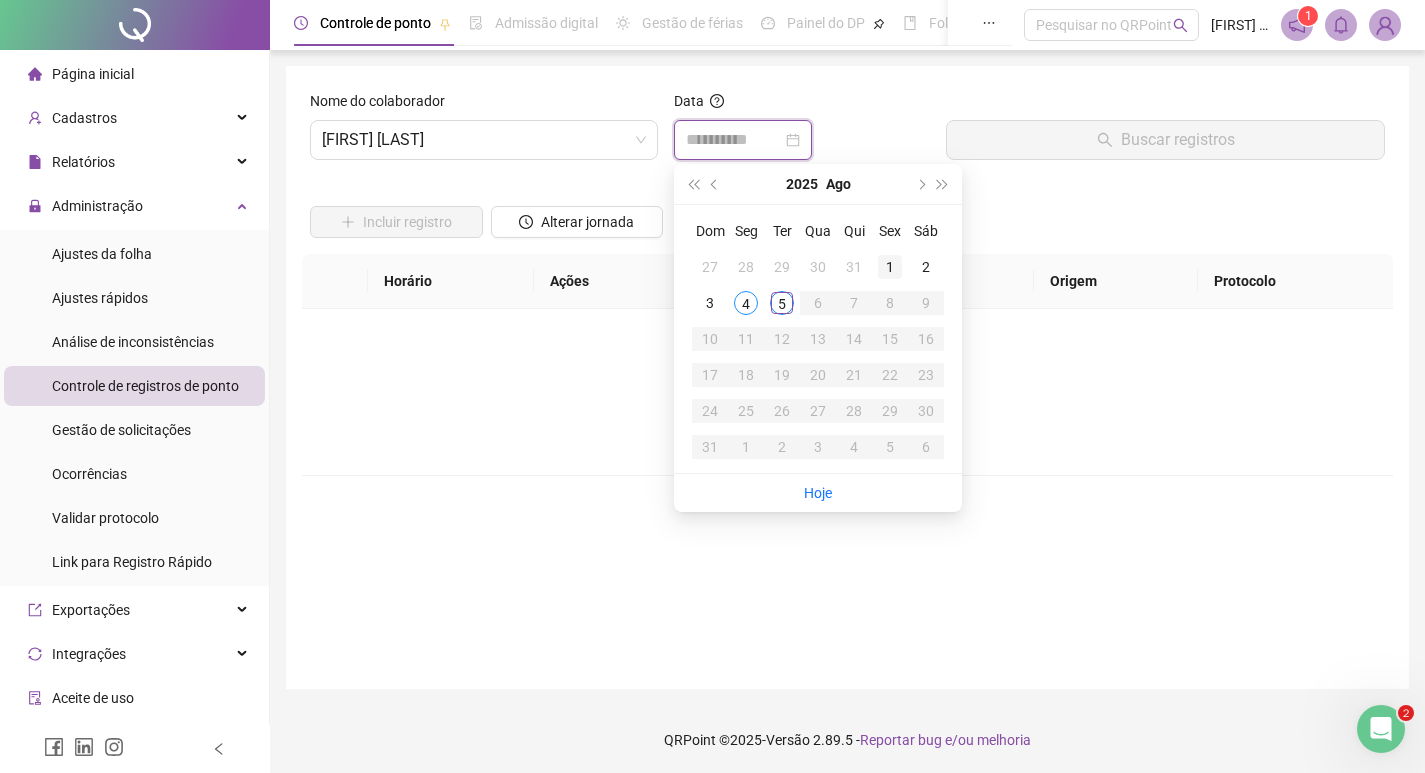 type on "**********" 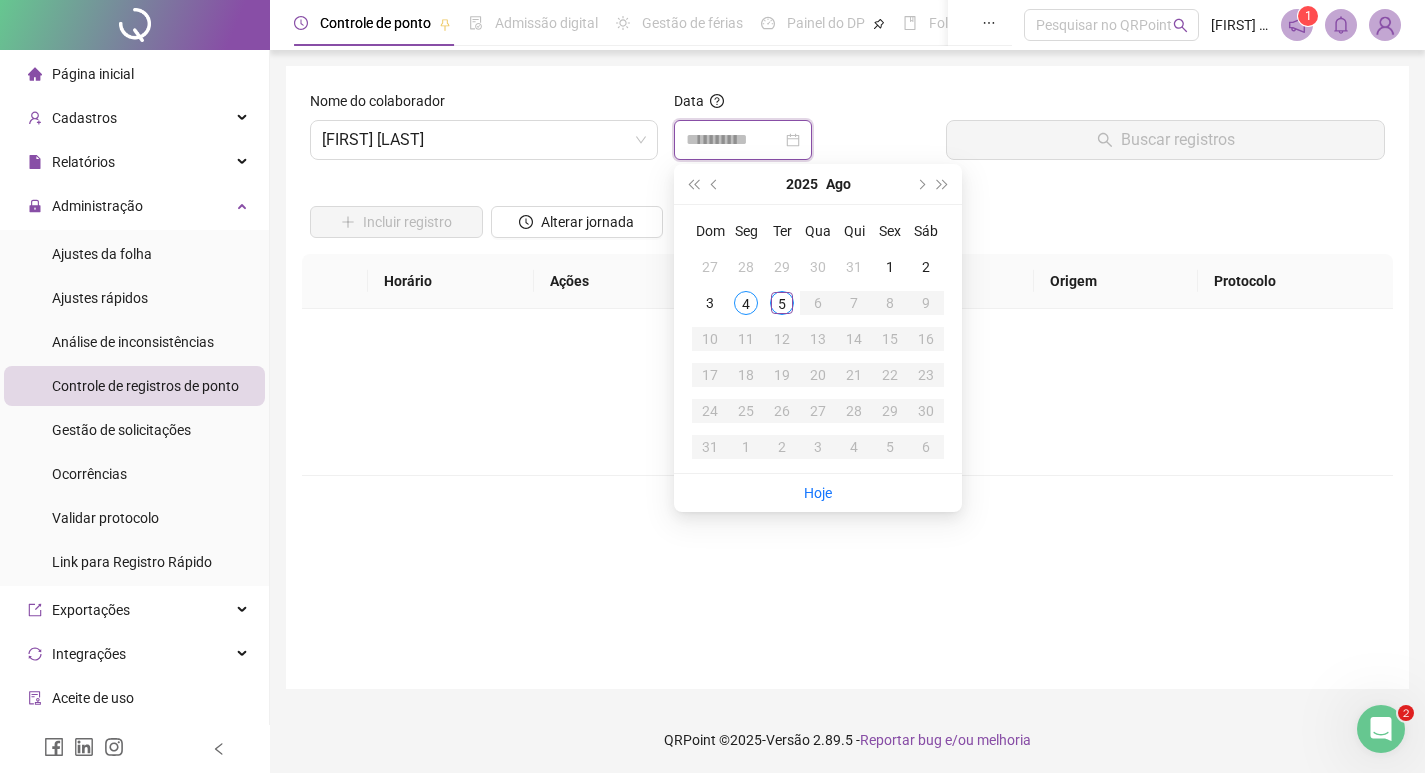 type on "**********" 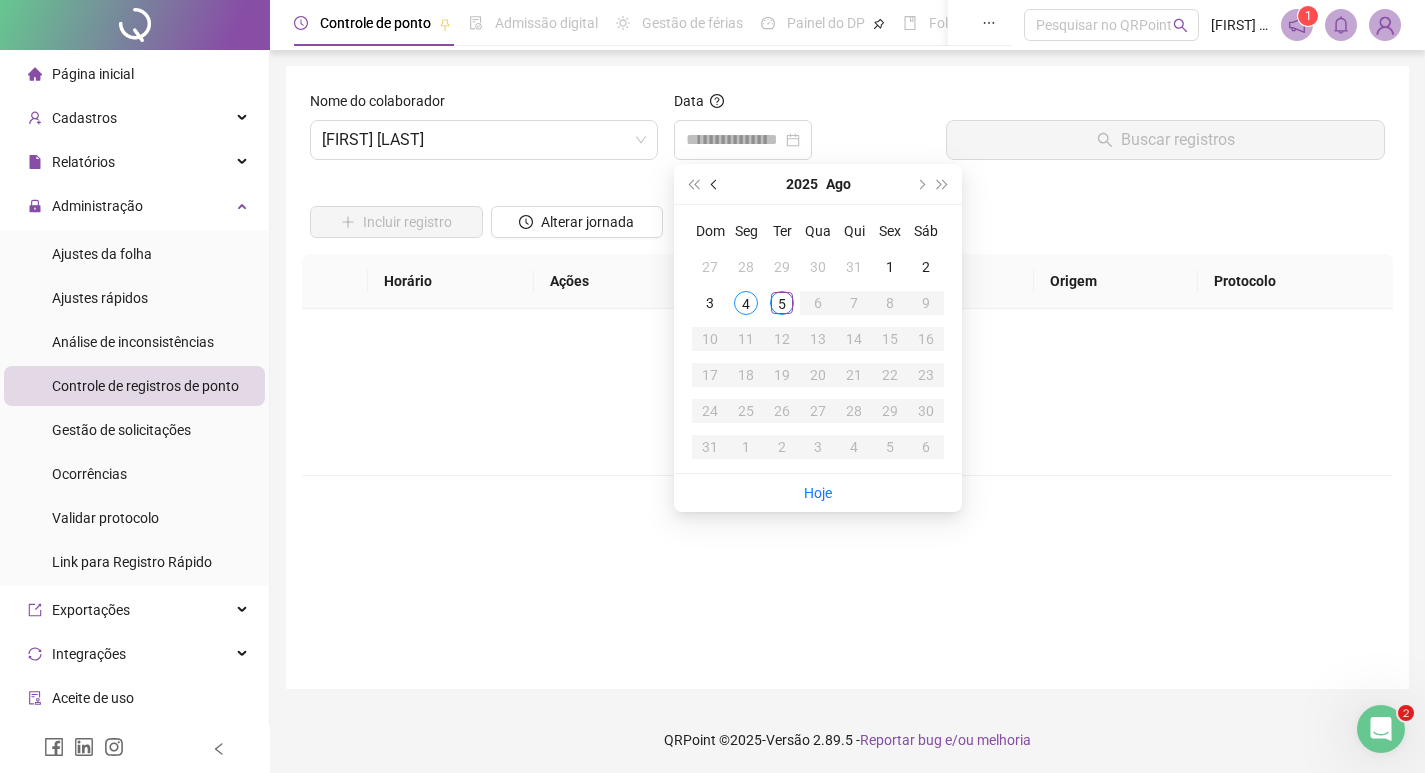 click at bounding box center (715, 184) 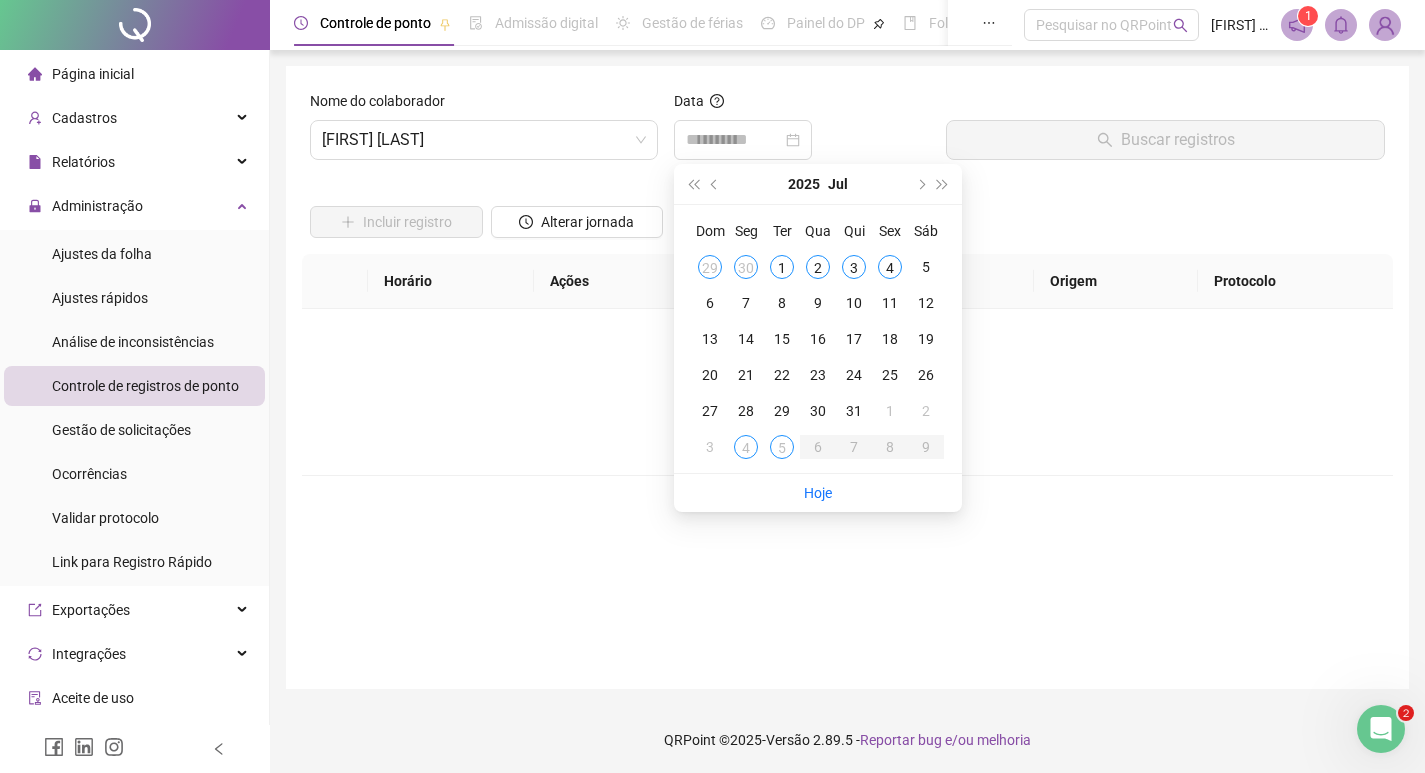 type on "**********" 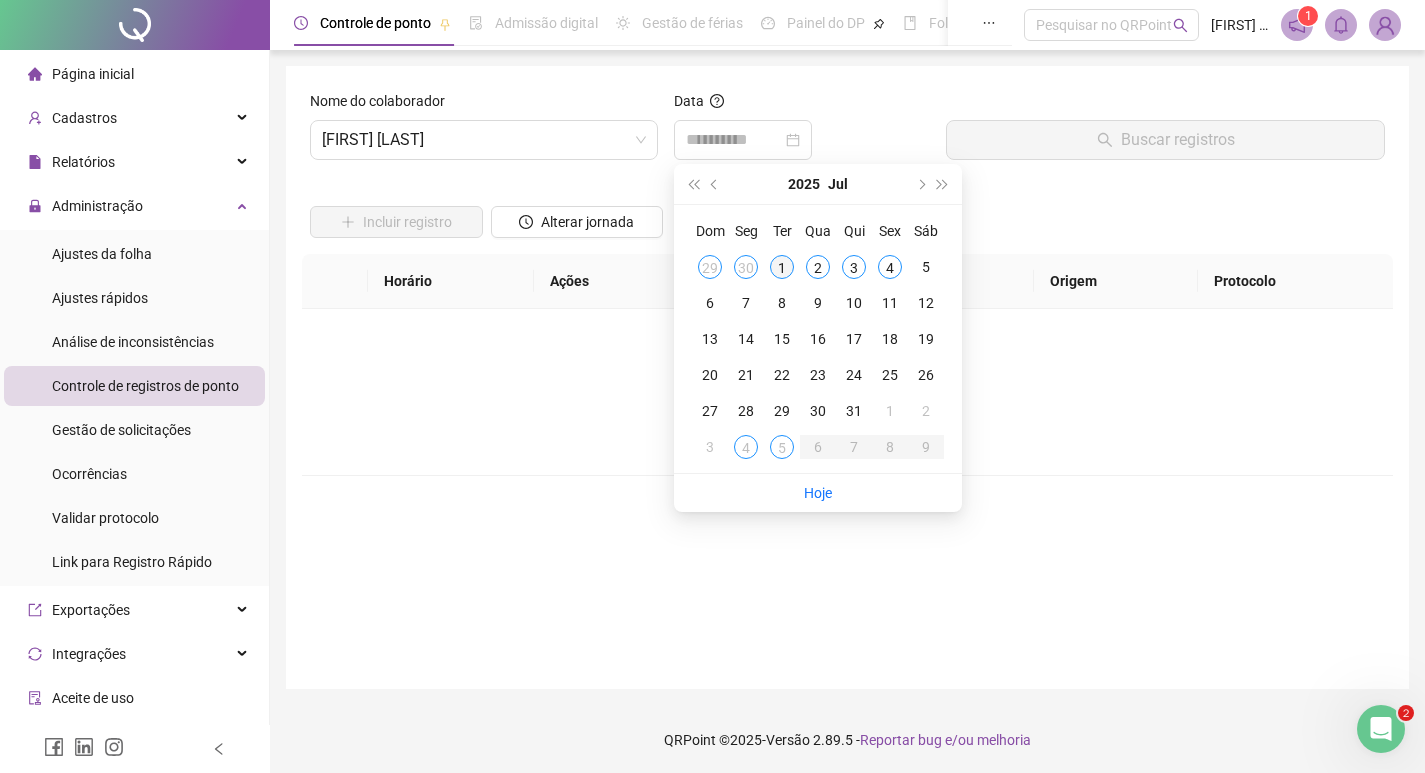 type on "**********" 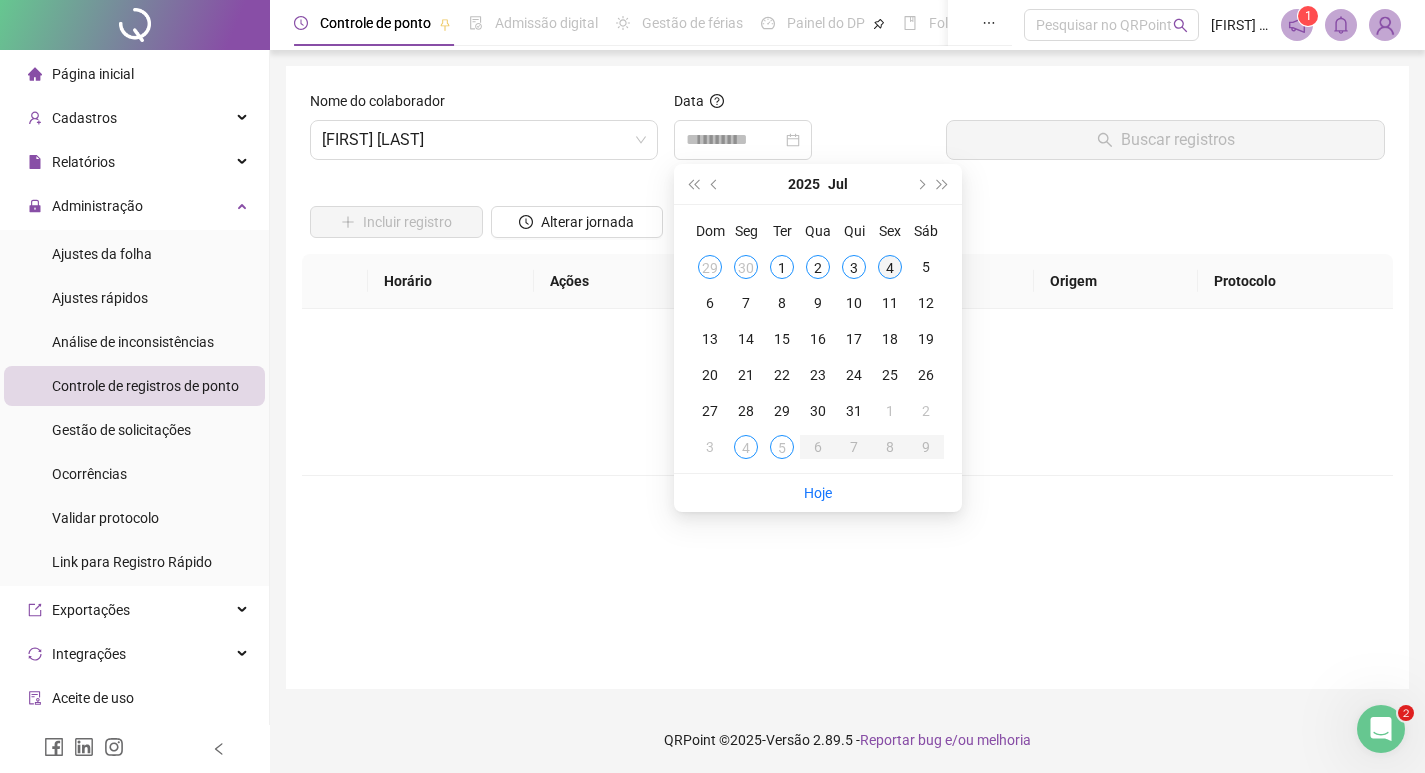 click on "4" at bounding box center (890, 267) 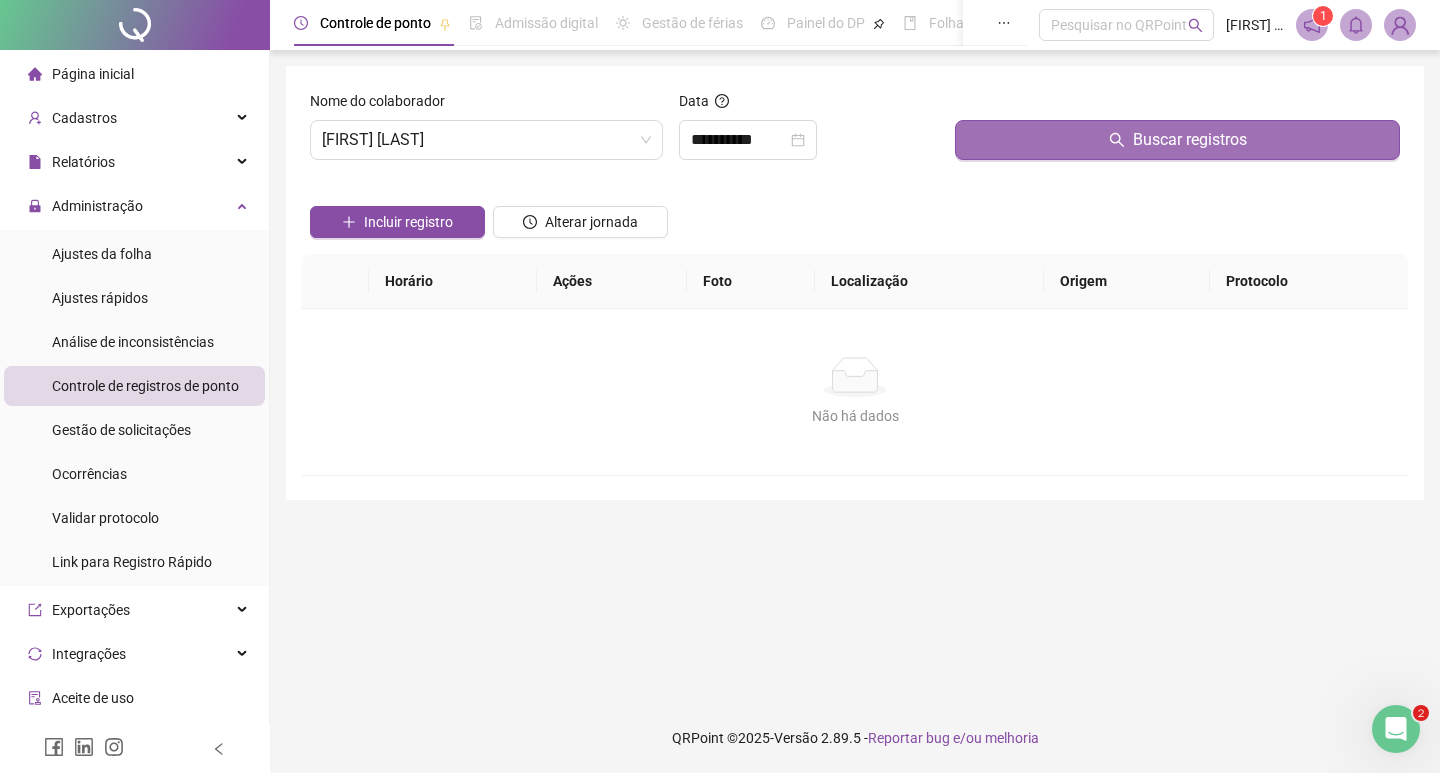 click on "Buscar registros" at bounding box center (1177, 140) 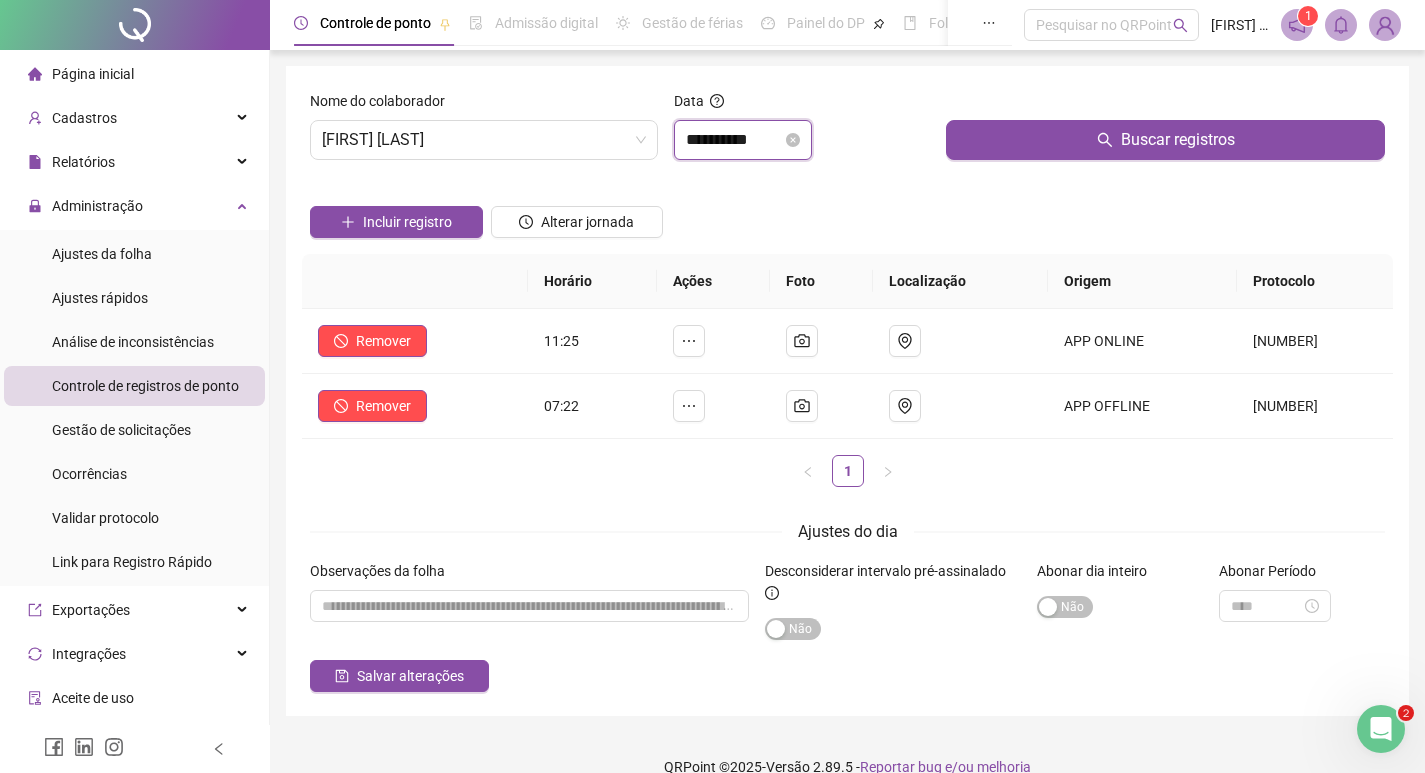 click on "**********" at bounding box center [734, 140] 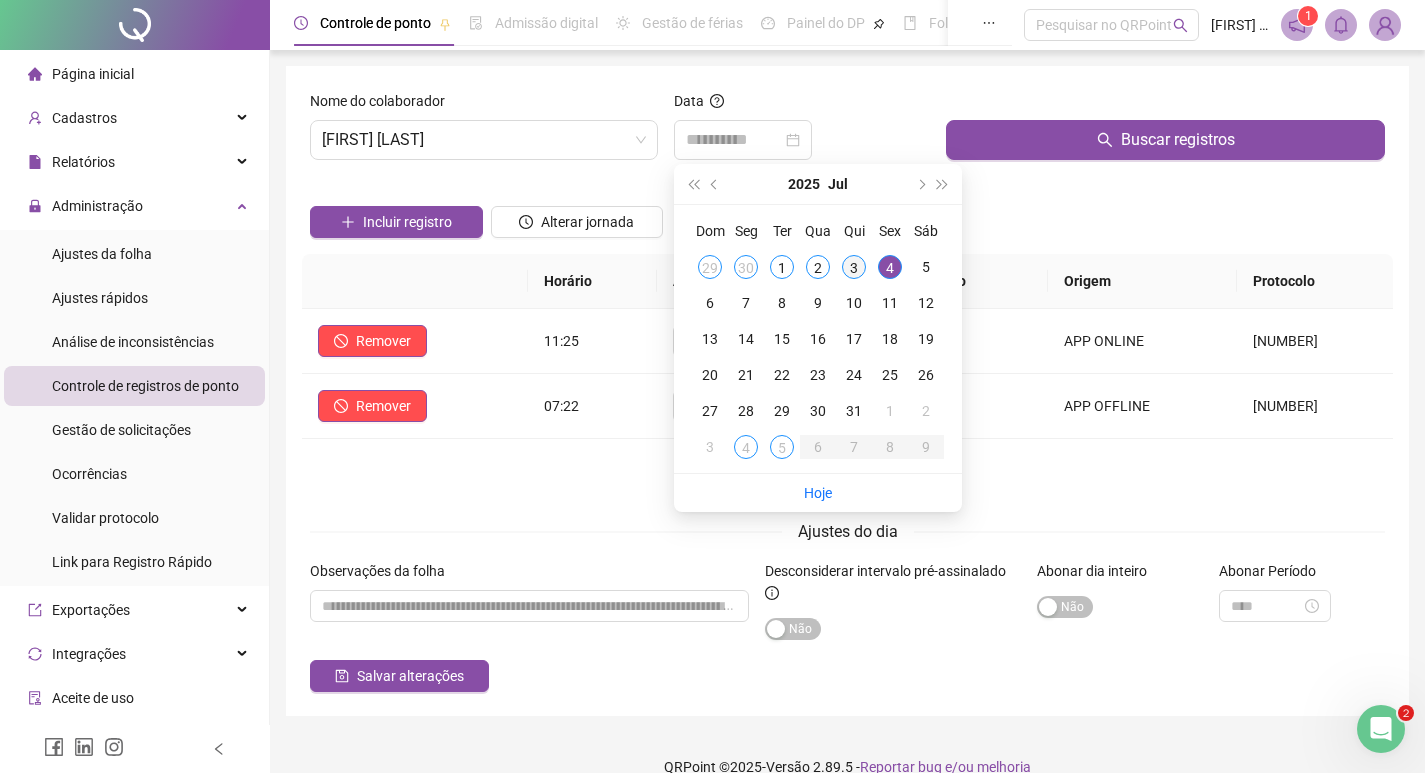 click on "3" at bounding box center (854, 267) 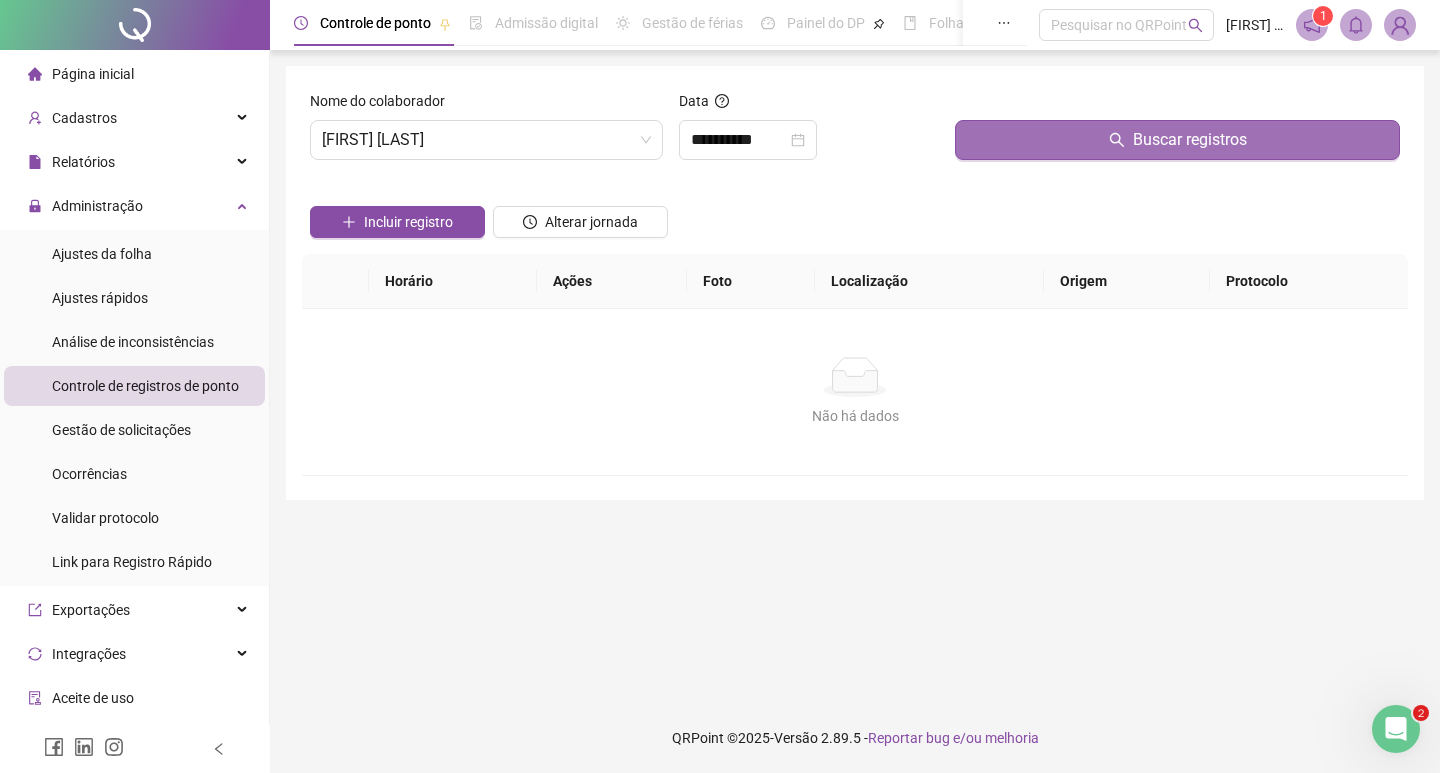 click on "Buscar registros" at bounding box center (1177, 140) 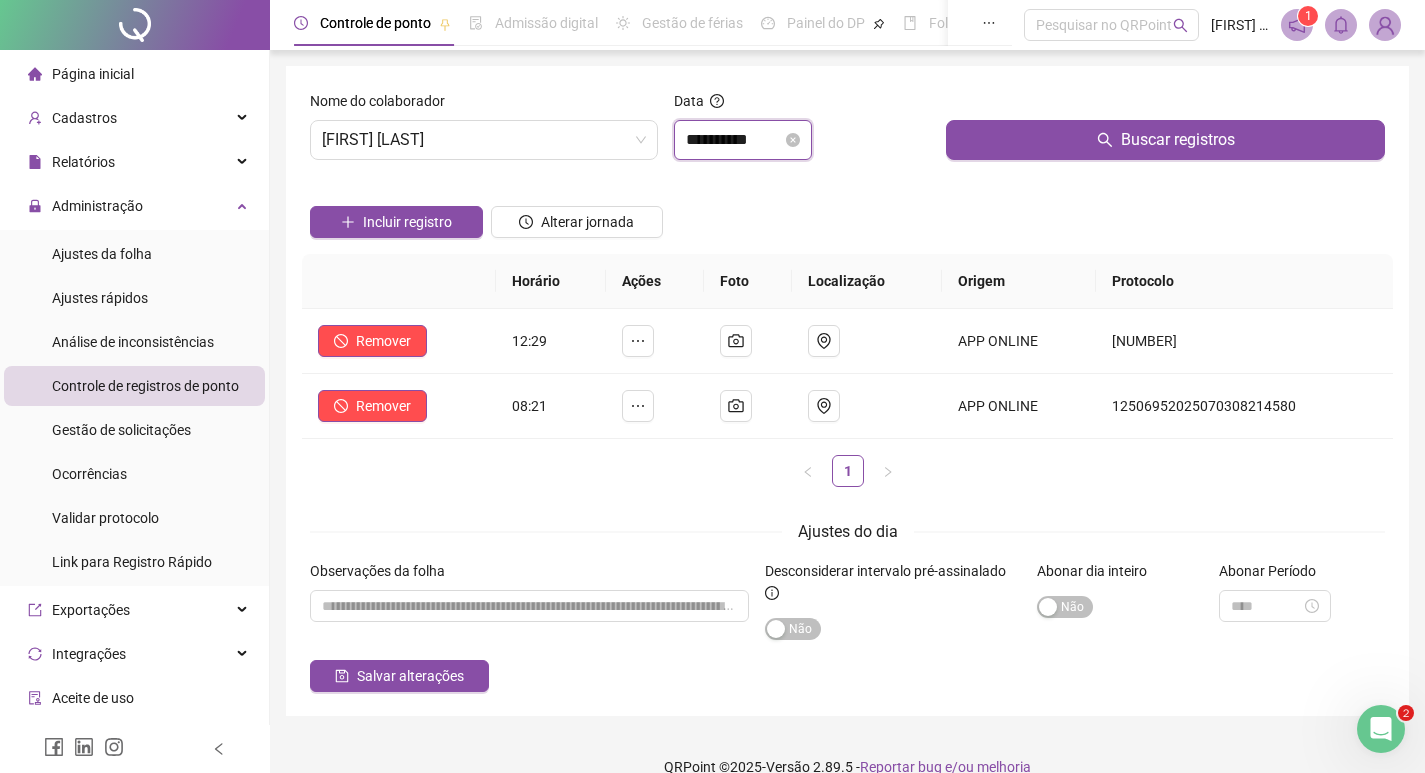 click on "**********" at bounding box center [734, 140] 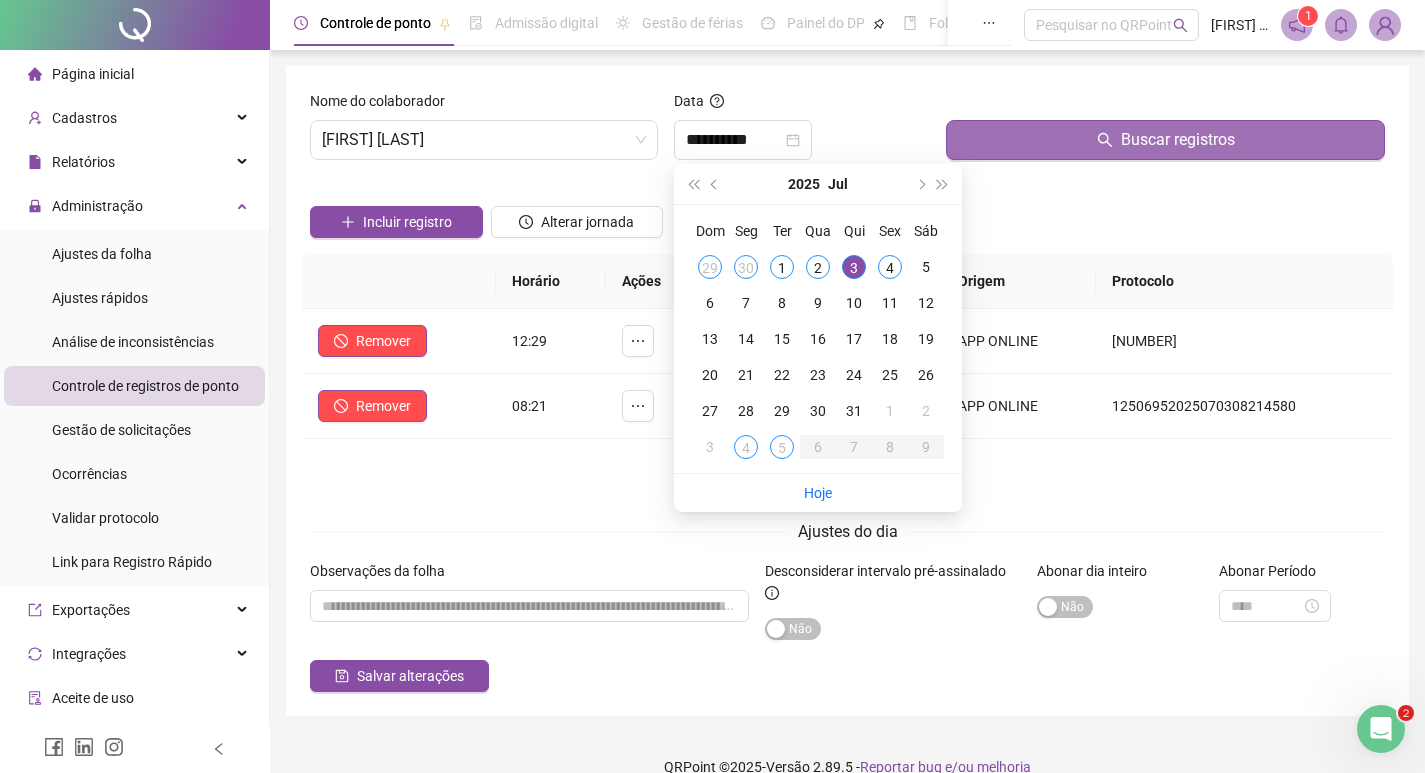 click on "Buscar registros" at bounding box center [1165, 140] 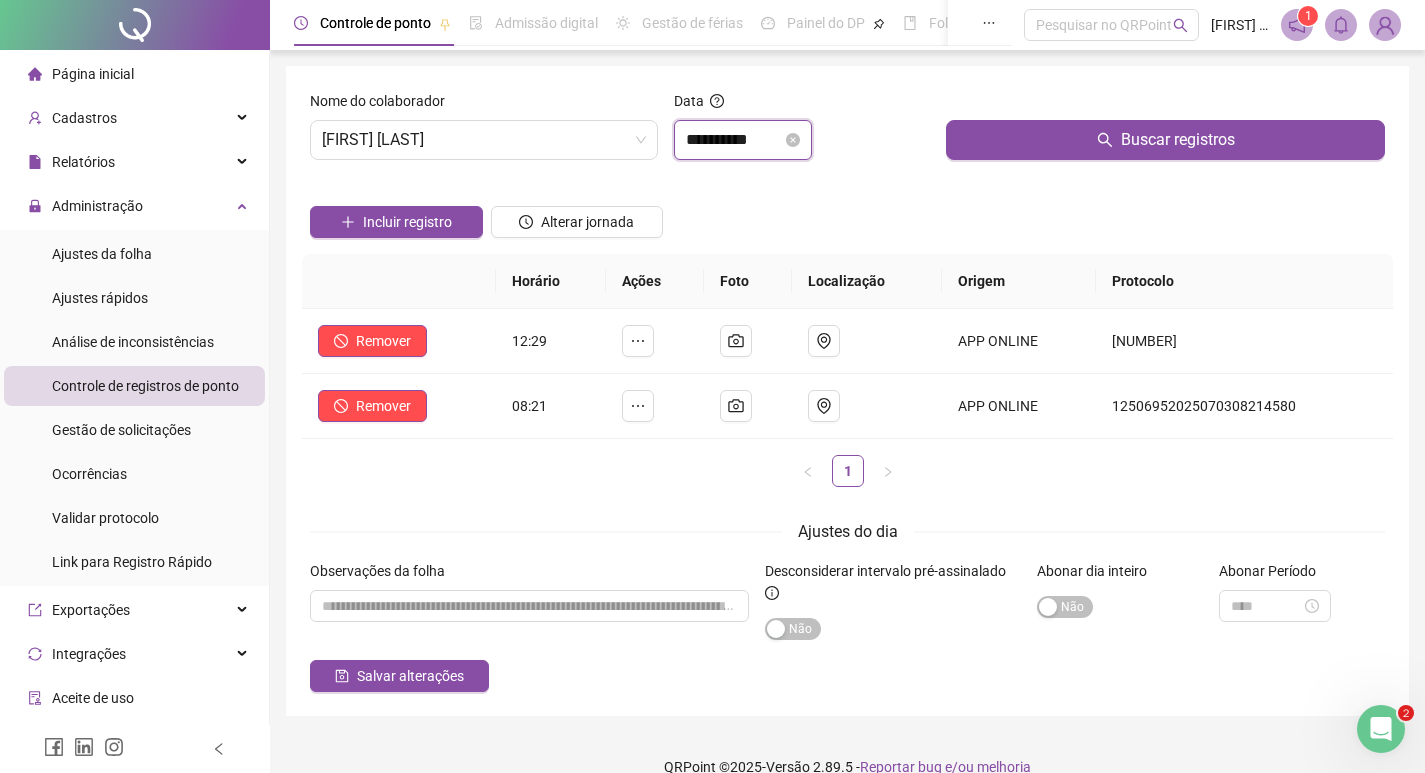 click on "**********" at bounding box center [734, 140] 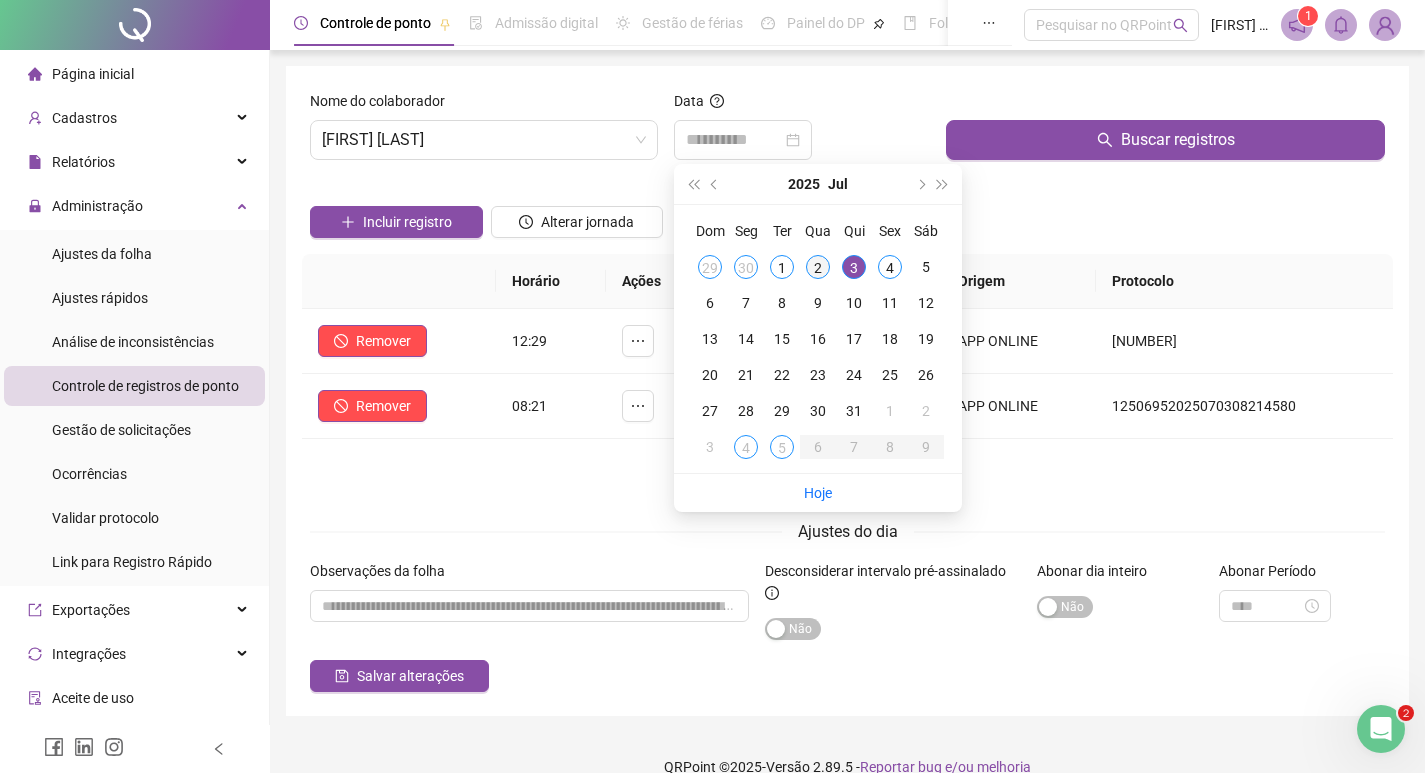 click on "2" at bounding box center (818, 267) 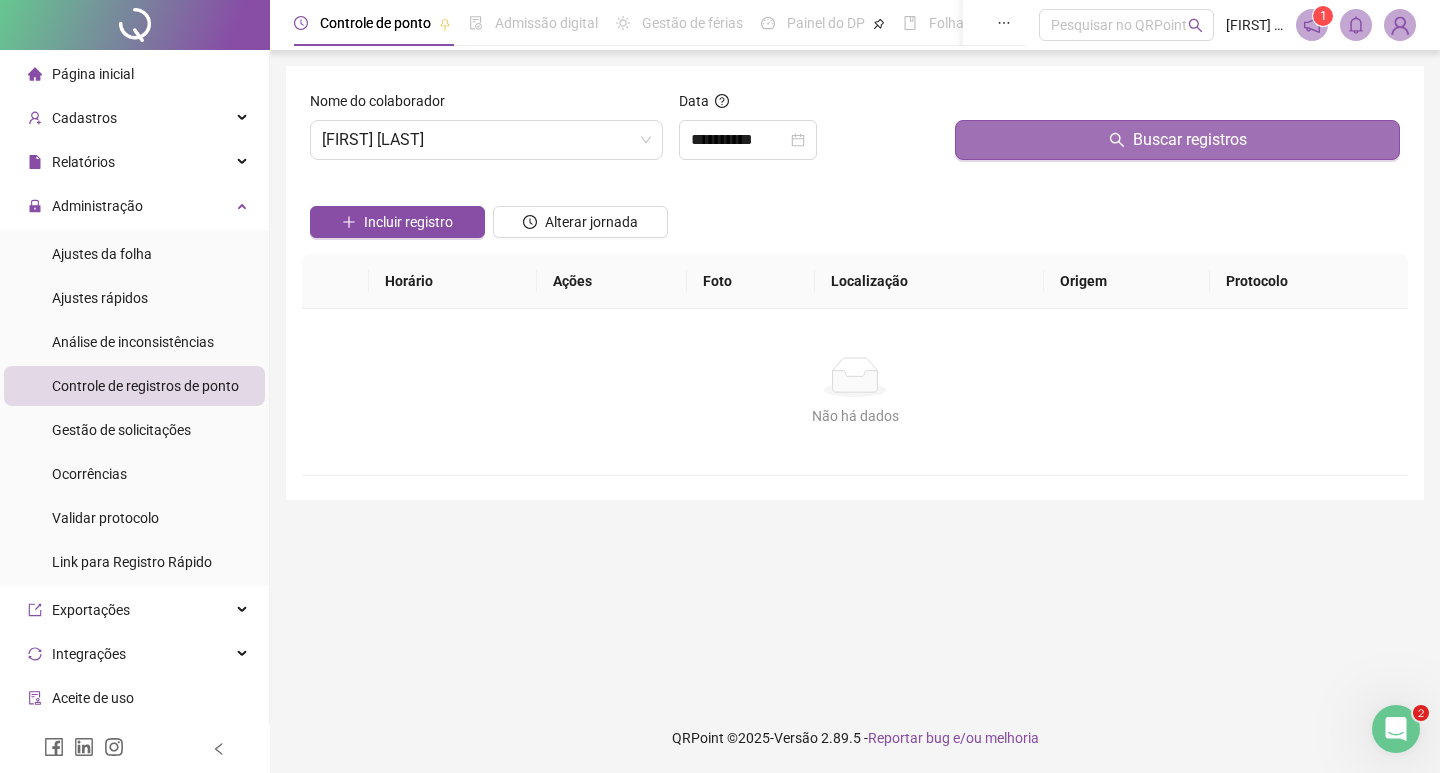 click on "Buscar registros" at bounding box center [1177, 140] 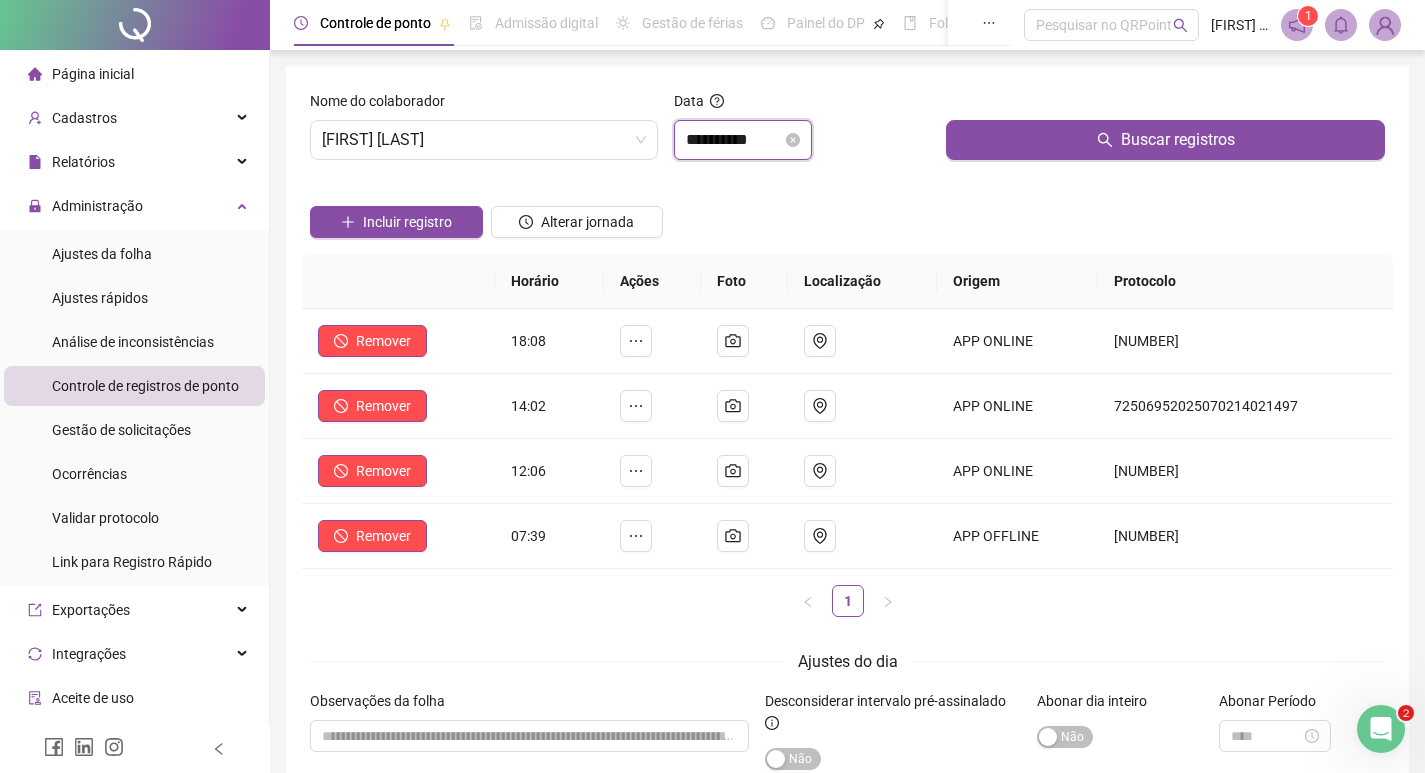 click on "**********" at bounding box center (734, 140) 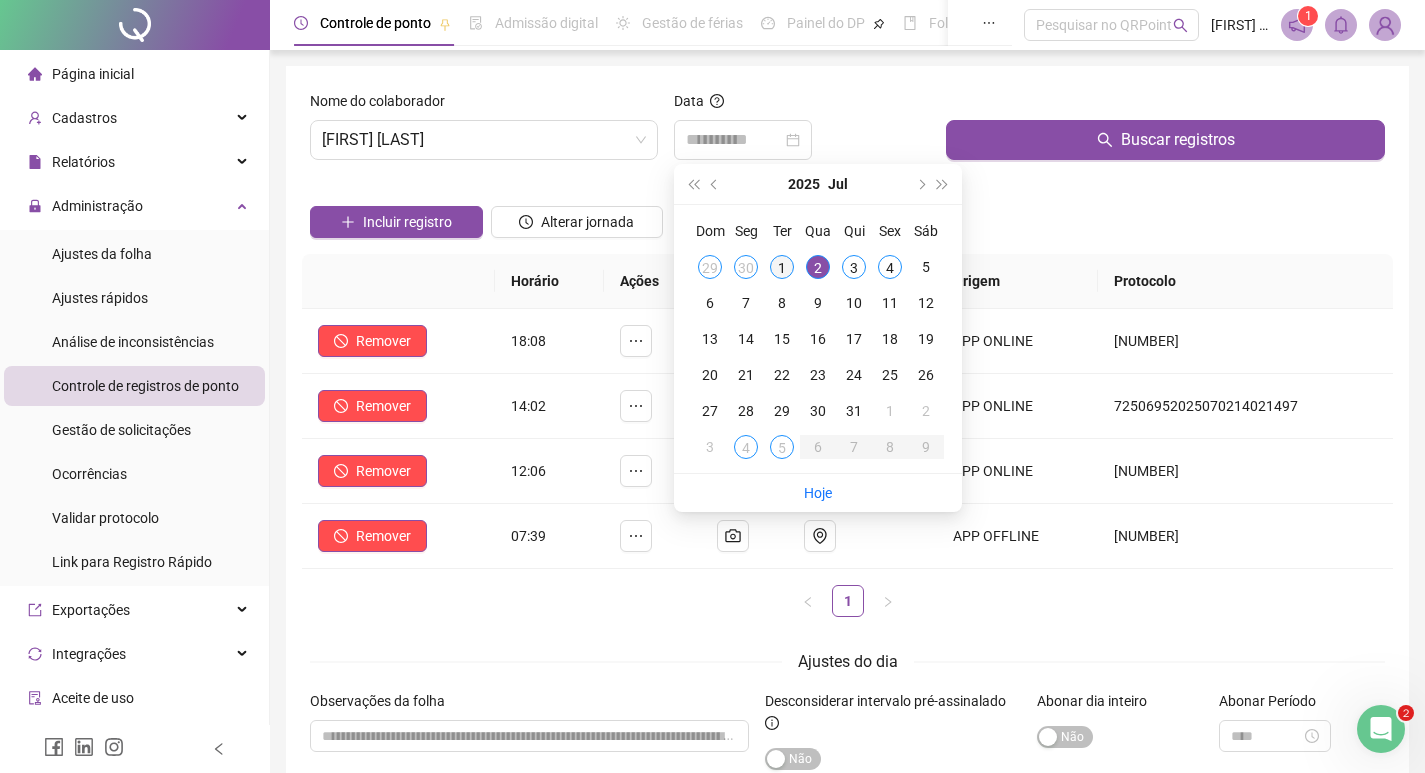 click on "1" at bounding box center (782, 267) 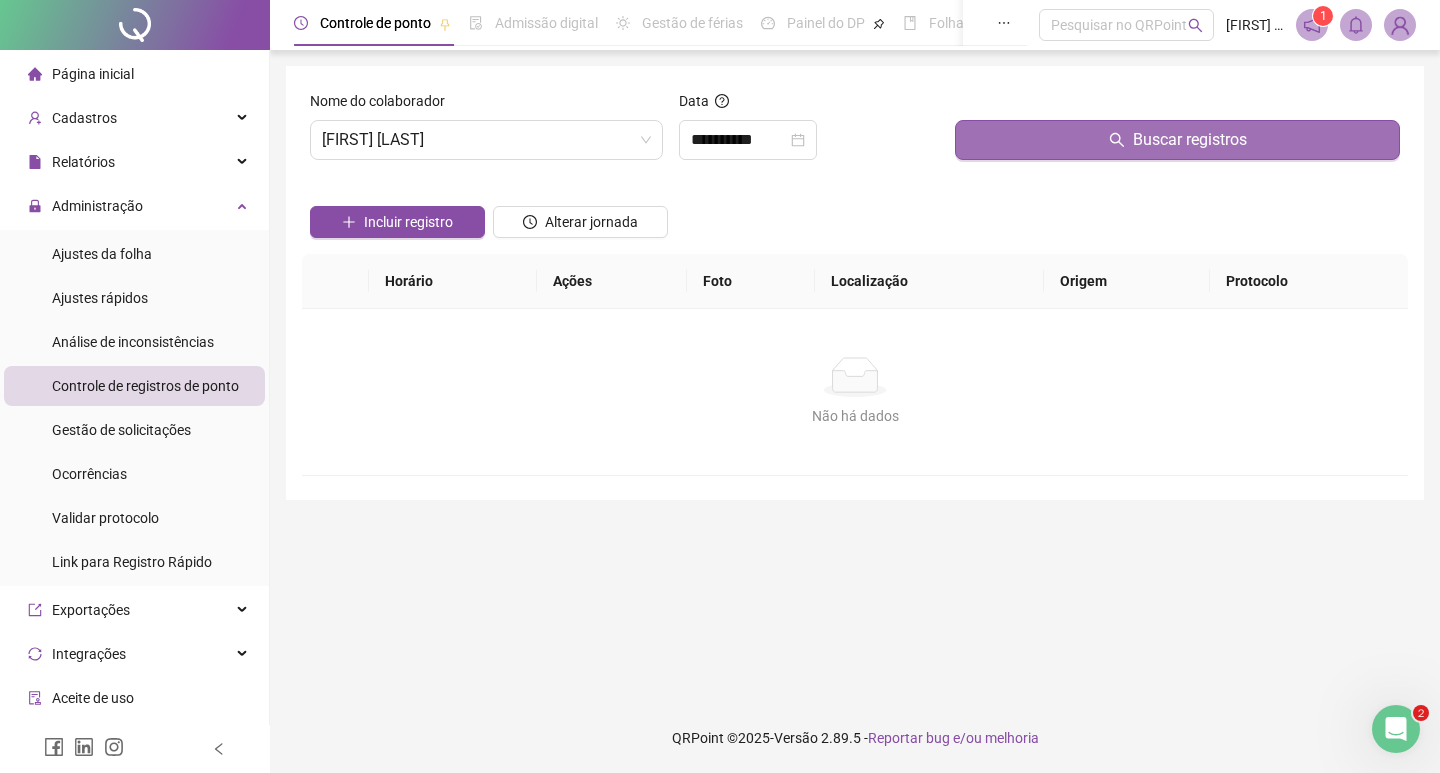 click on "Buscar registros" at bounding box center [1177, 140] 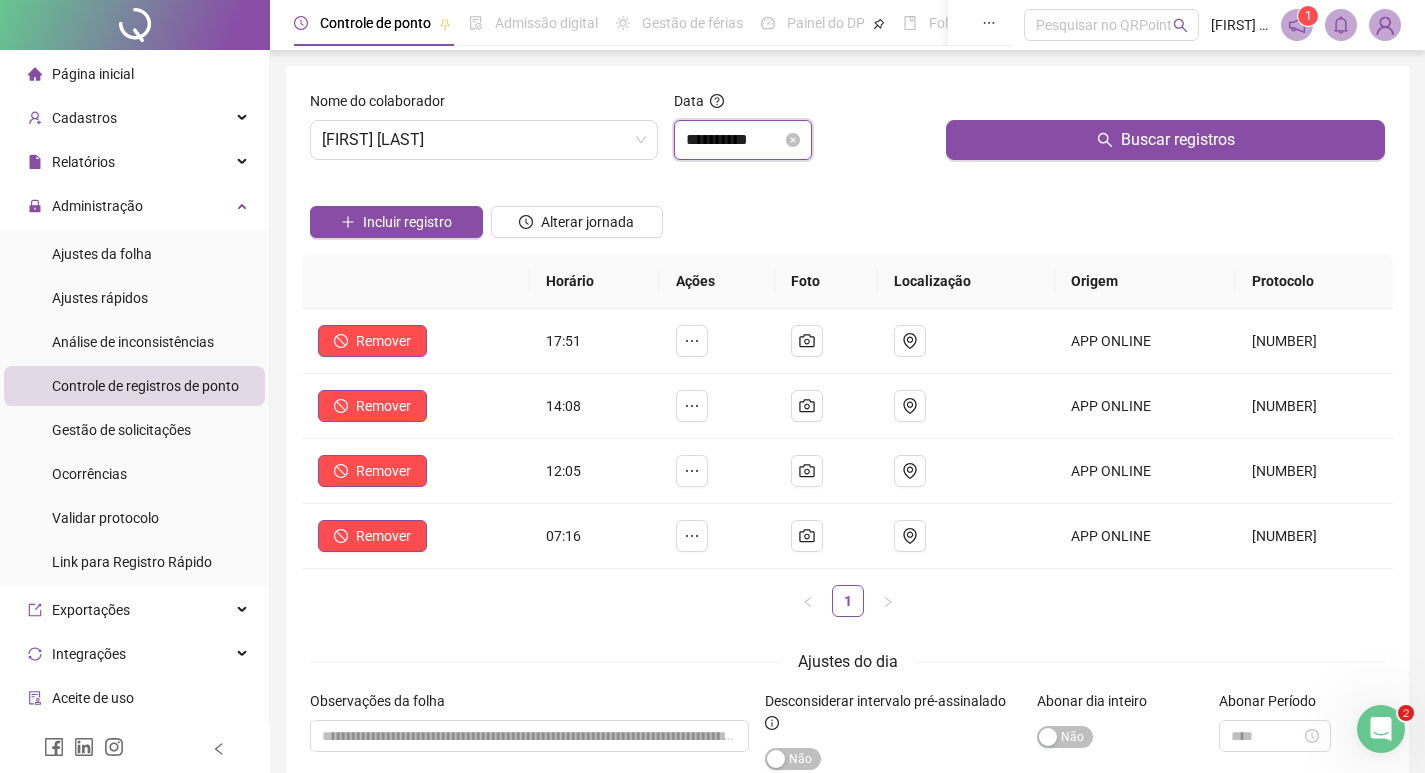 click on "**********" at bounding box center [734, 140] 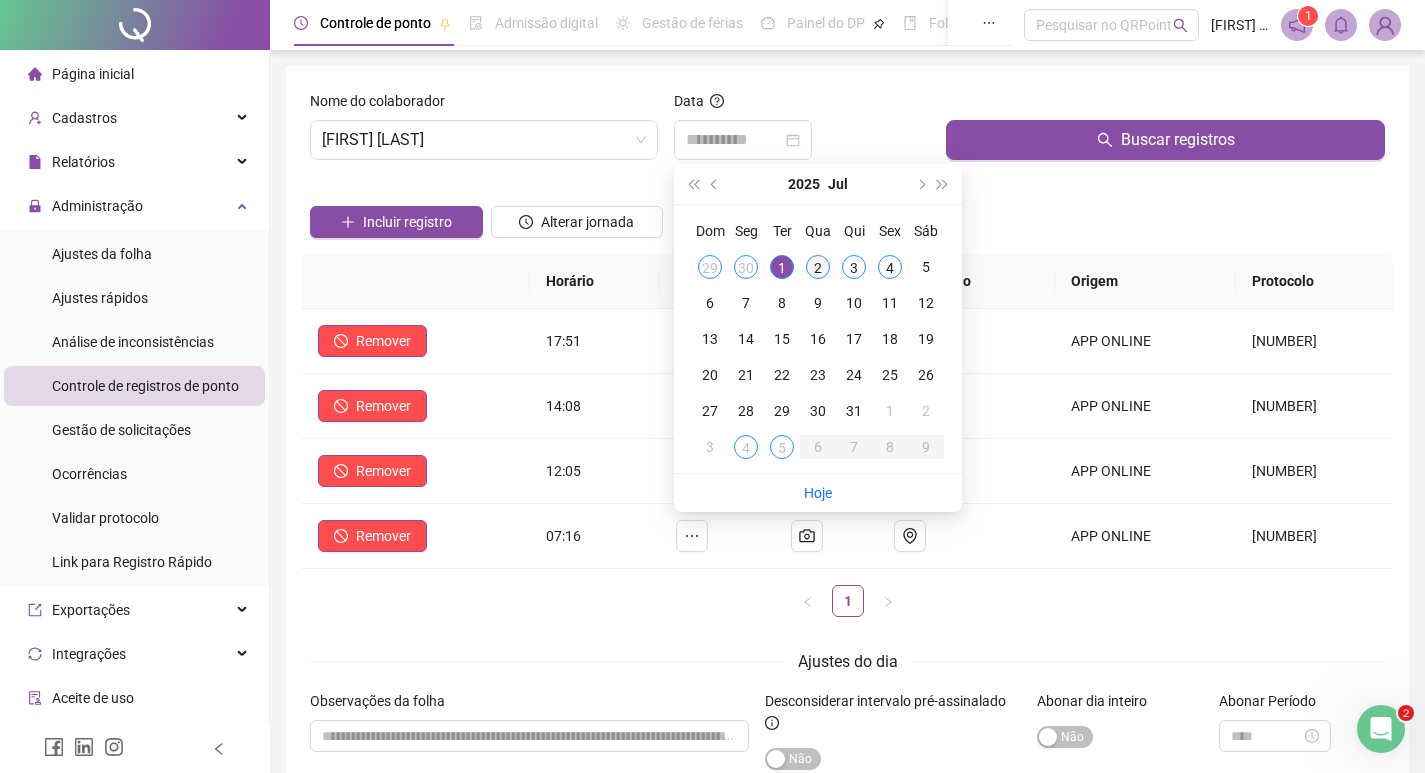 click on "2" at bounding box center [818, 267] 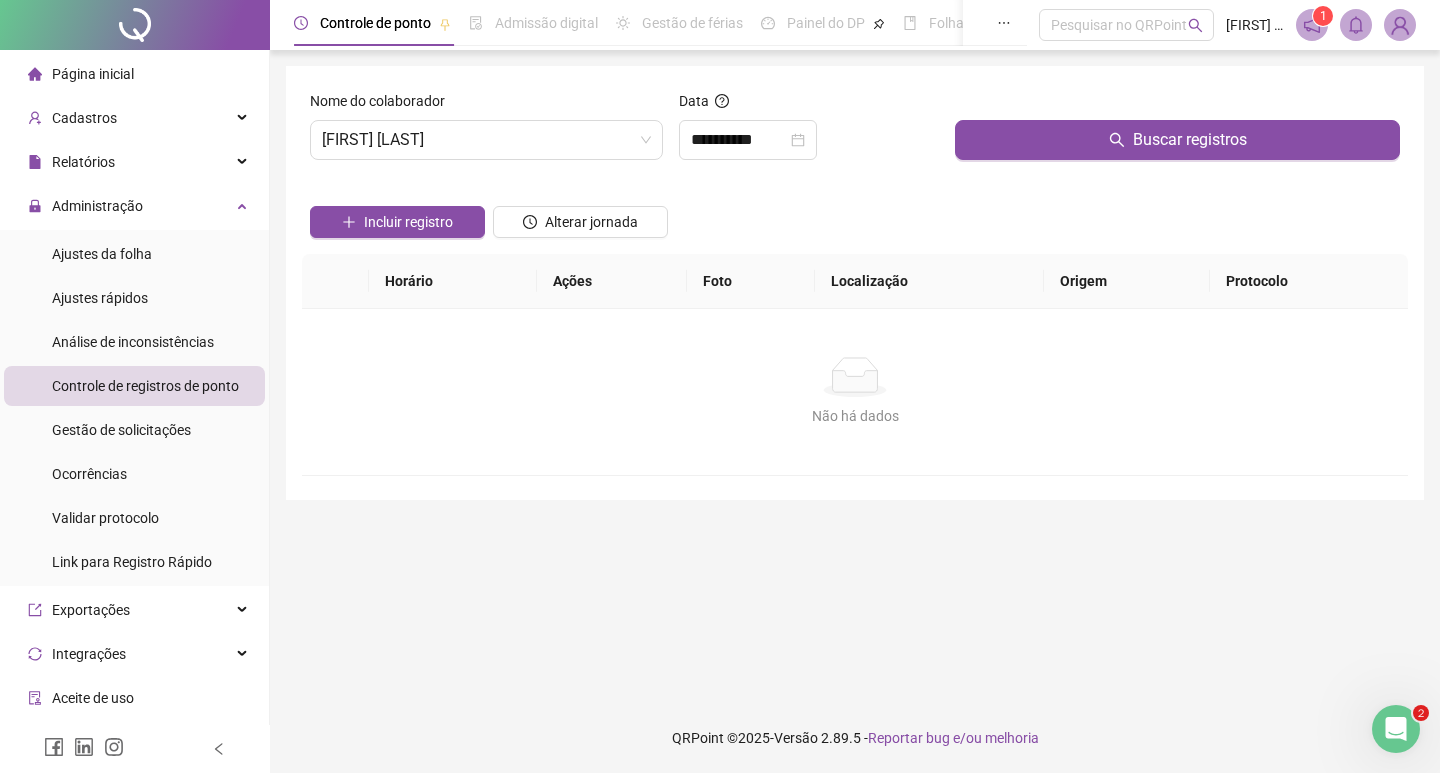 click on "Buscar registros" at bounding box center [1177, 133] 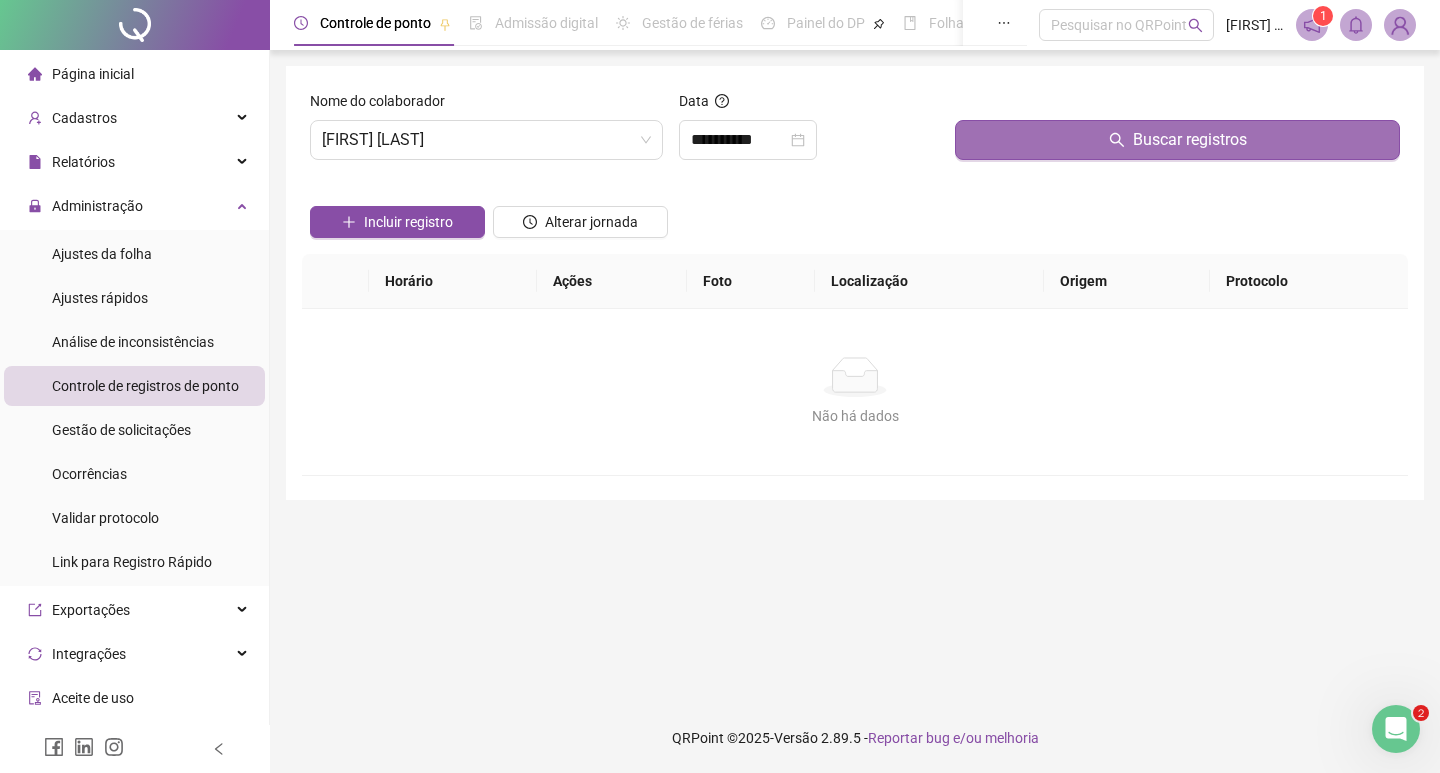 click on "Buscar registros" at bounding box center (1177, 140) 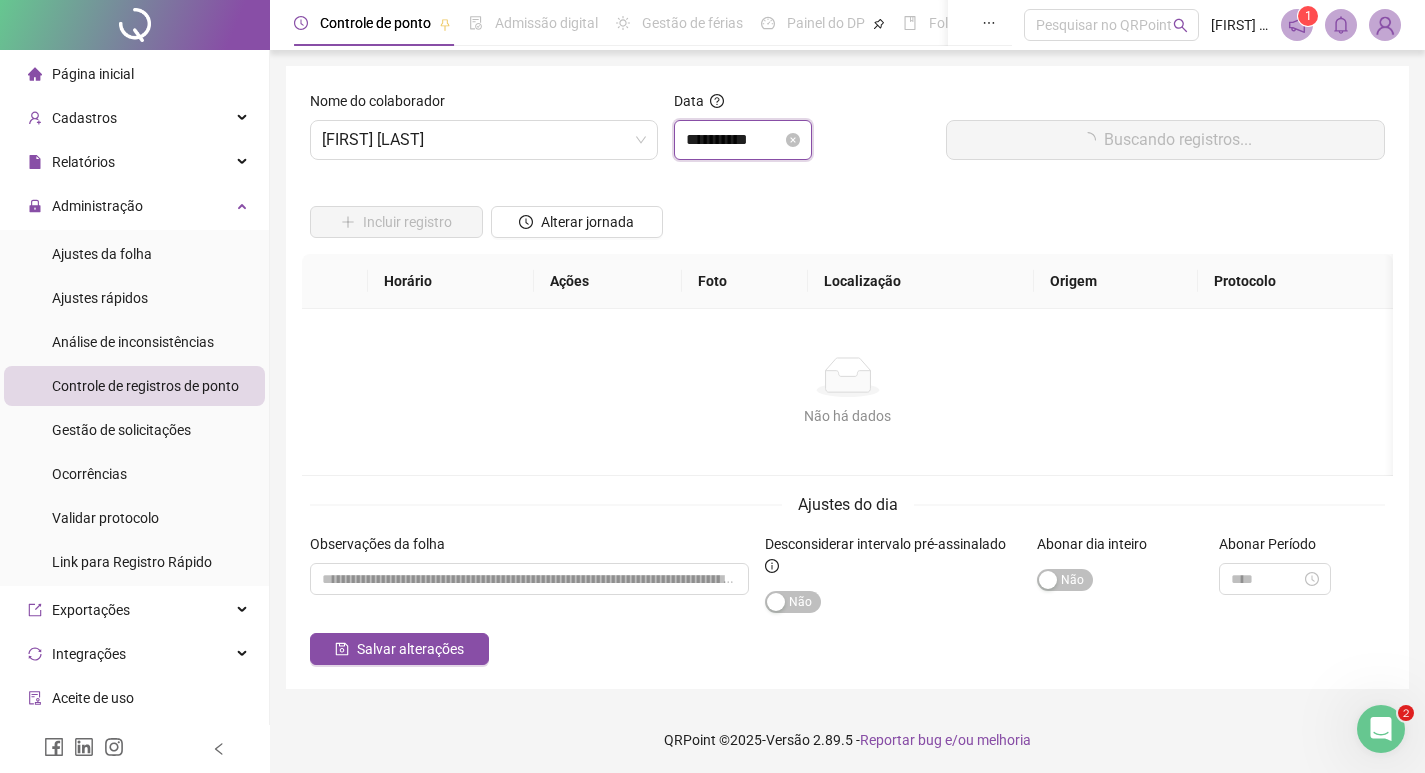 click on "**********" at bounding box center (734, 140) 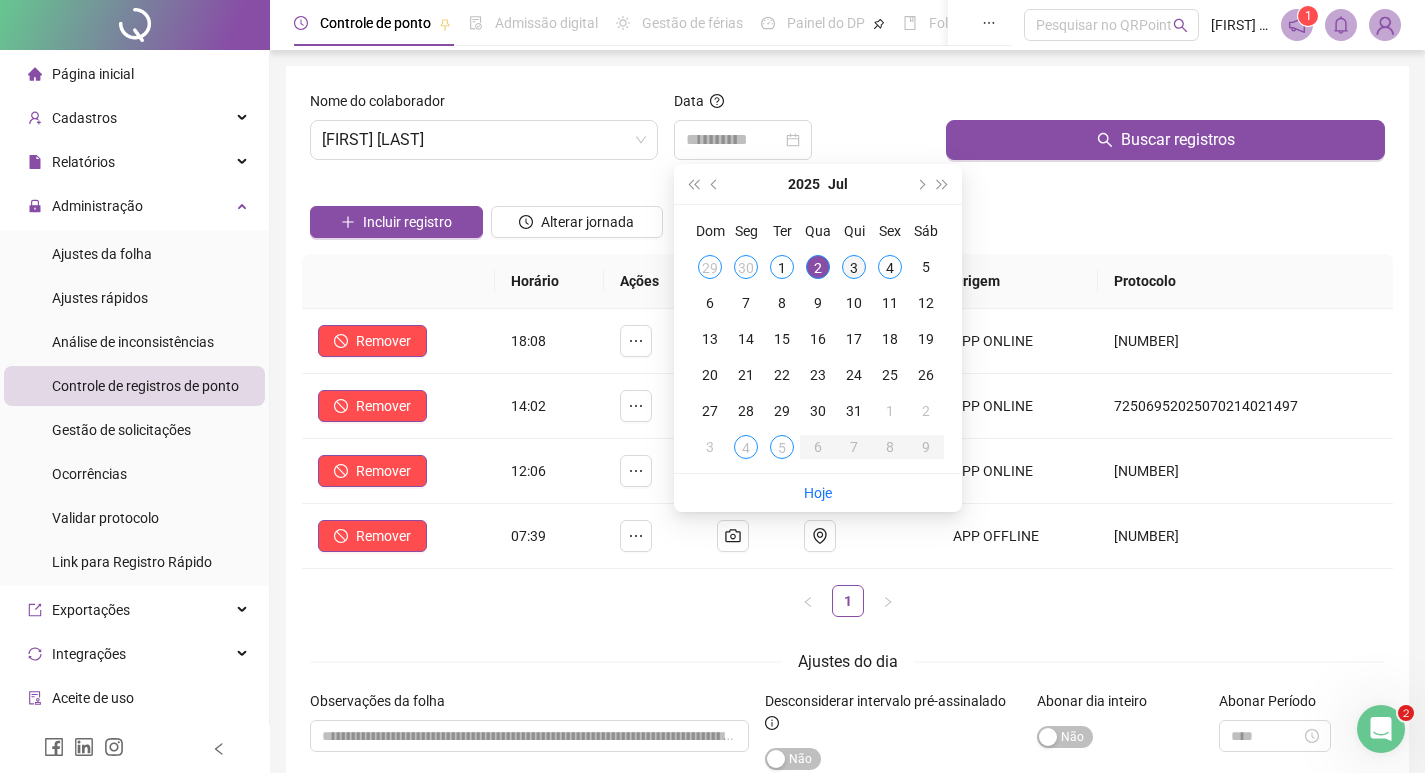 click on "3" at bounding box center [854, 267] 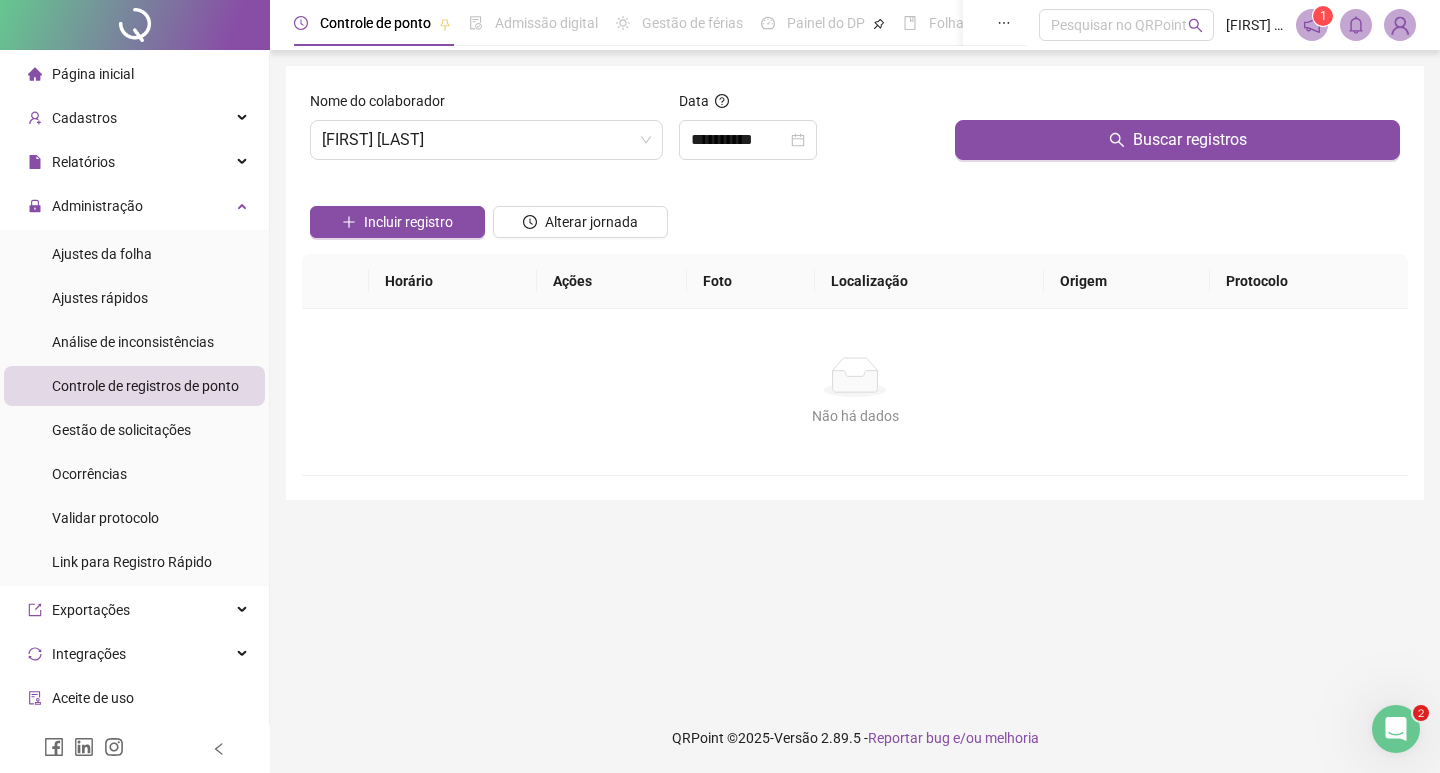 click on "Buscar registros" at bounding box center [1177, 133] 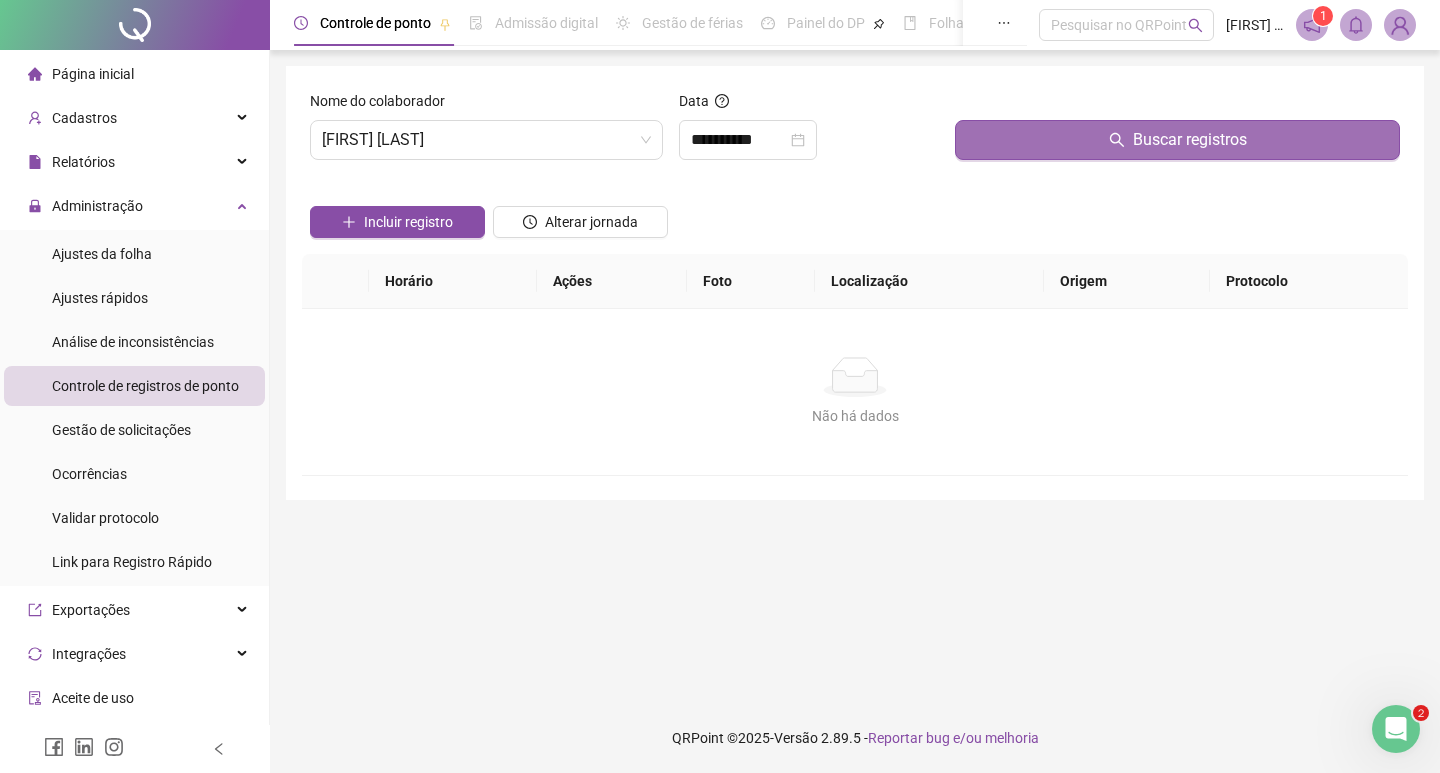click on "Buscar registros" at bounding box center (1177, 140) 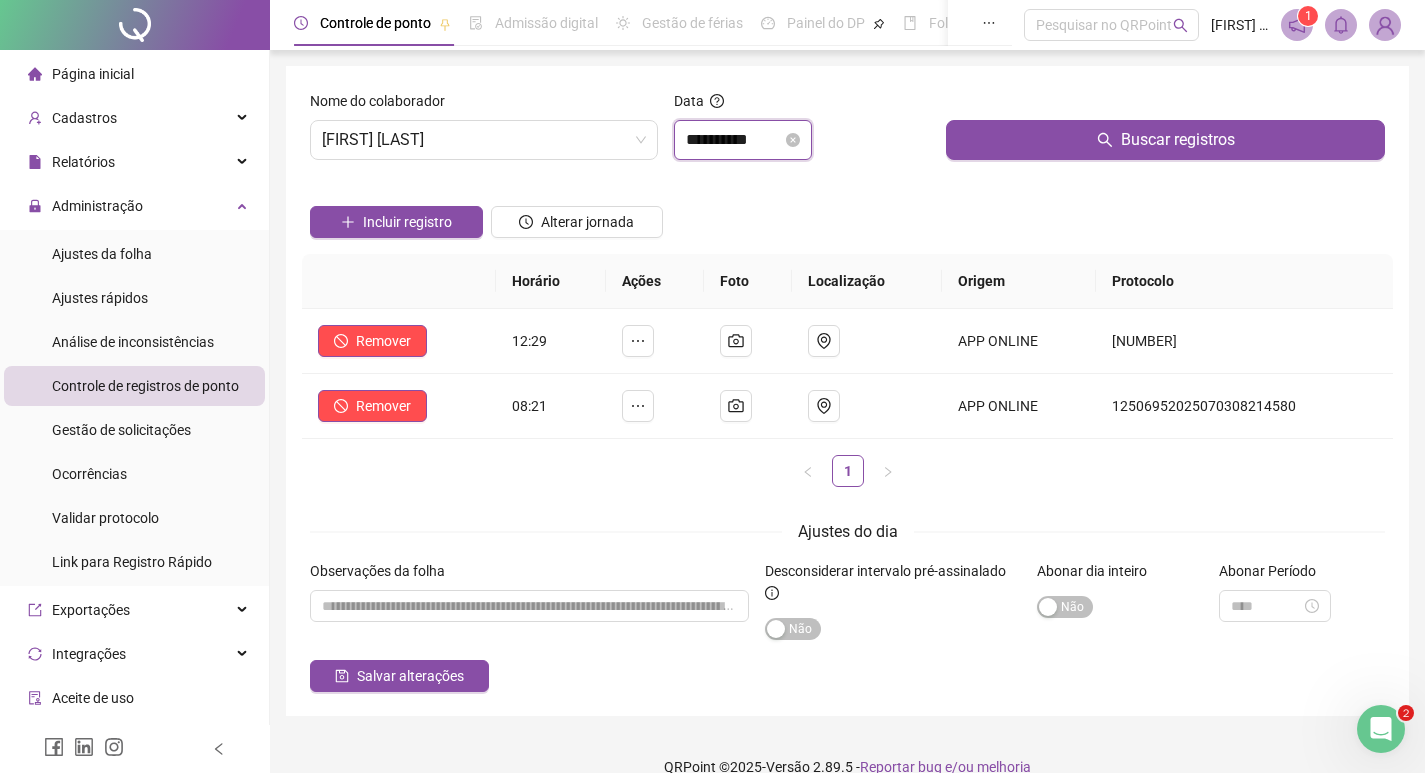 click on "**********" at bounding box center (734, 140) 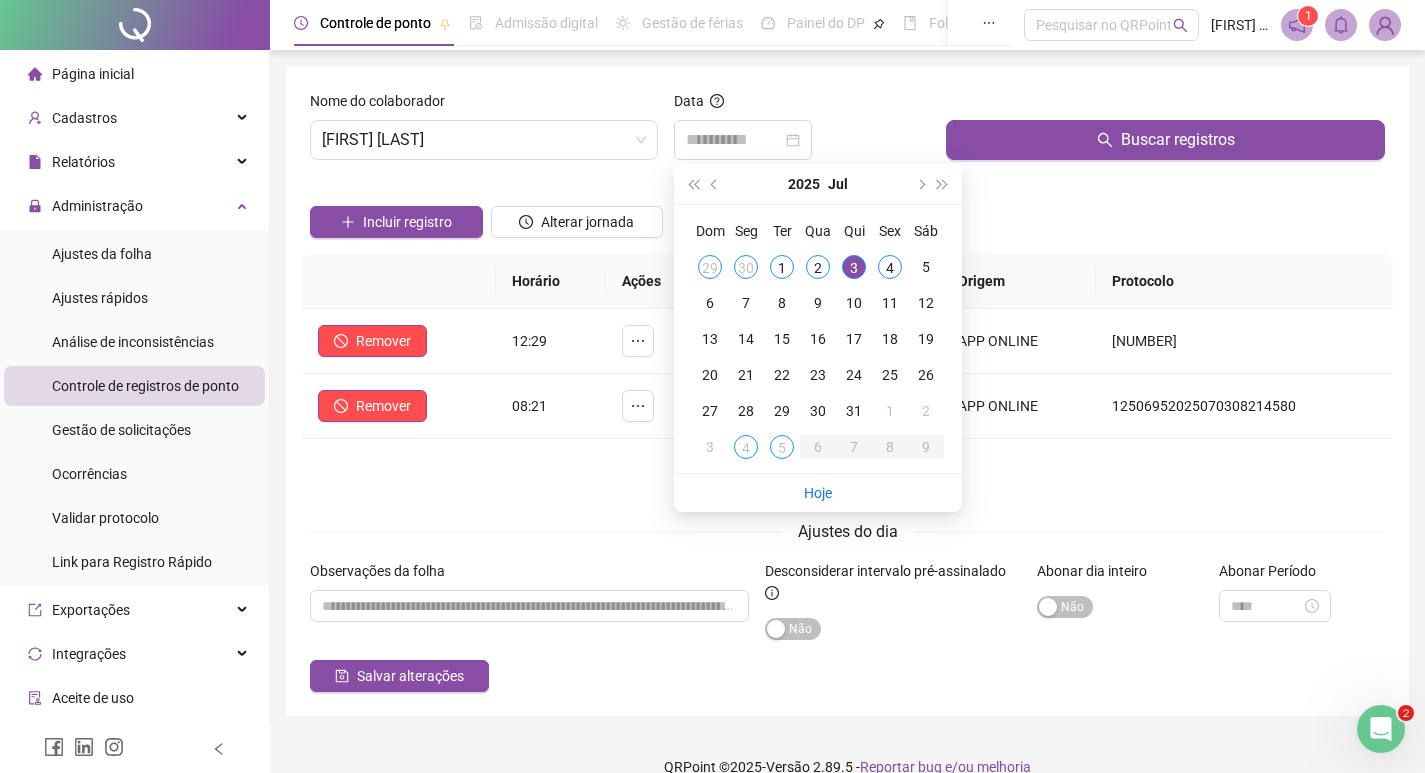 click on "3" at bounding box center (854, 267) 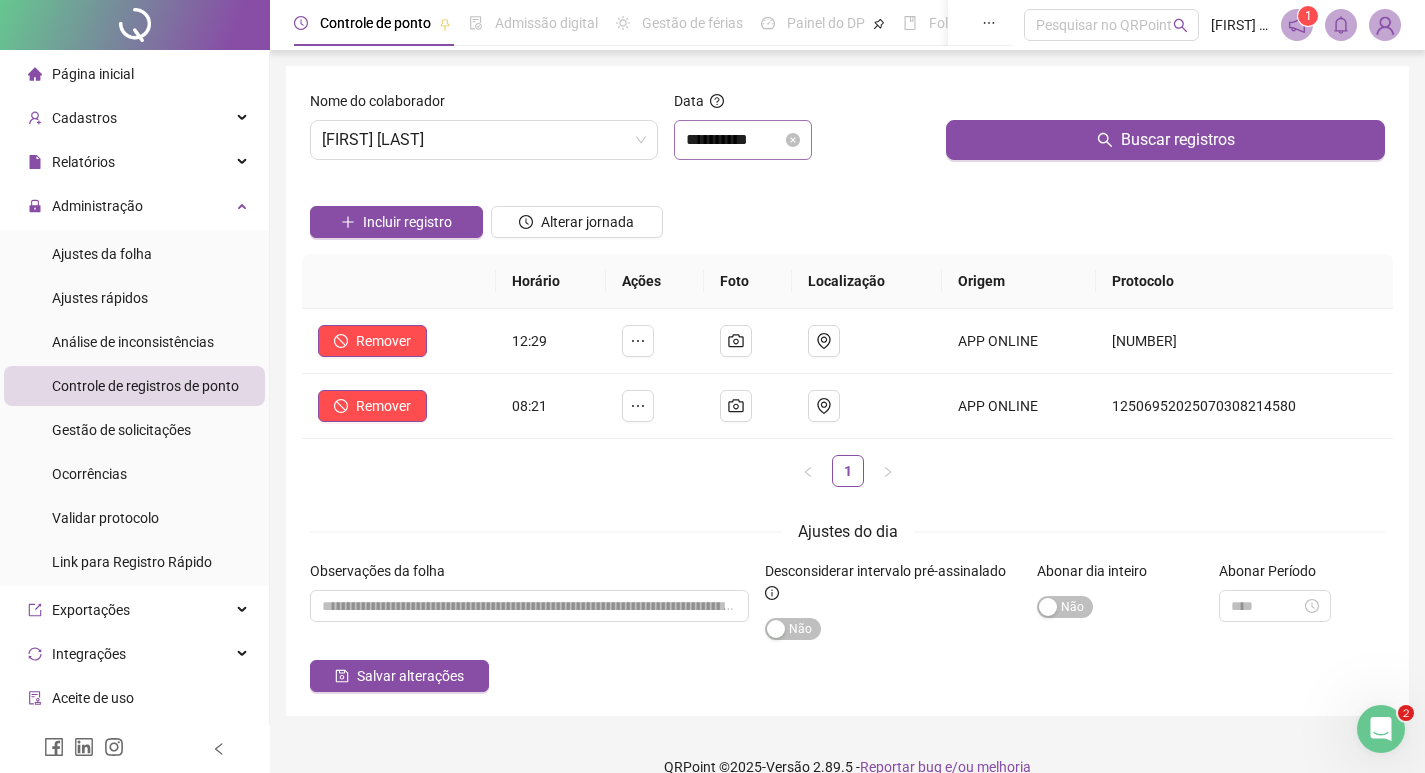click on "**********" at bounding box center [743, 140] 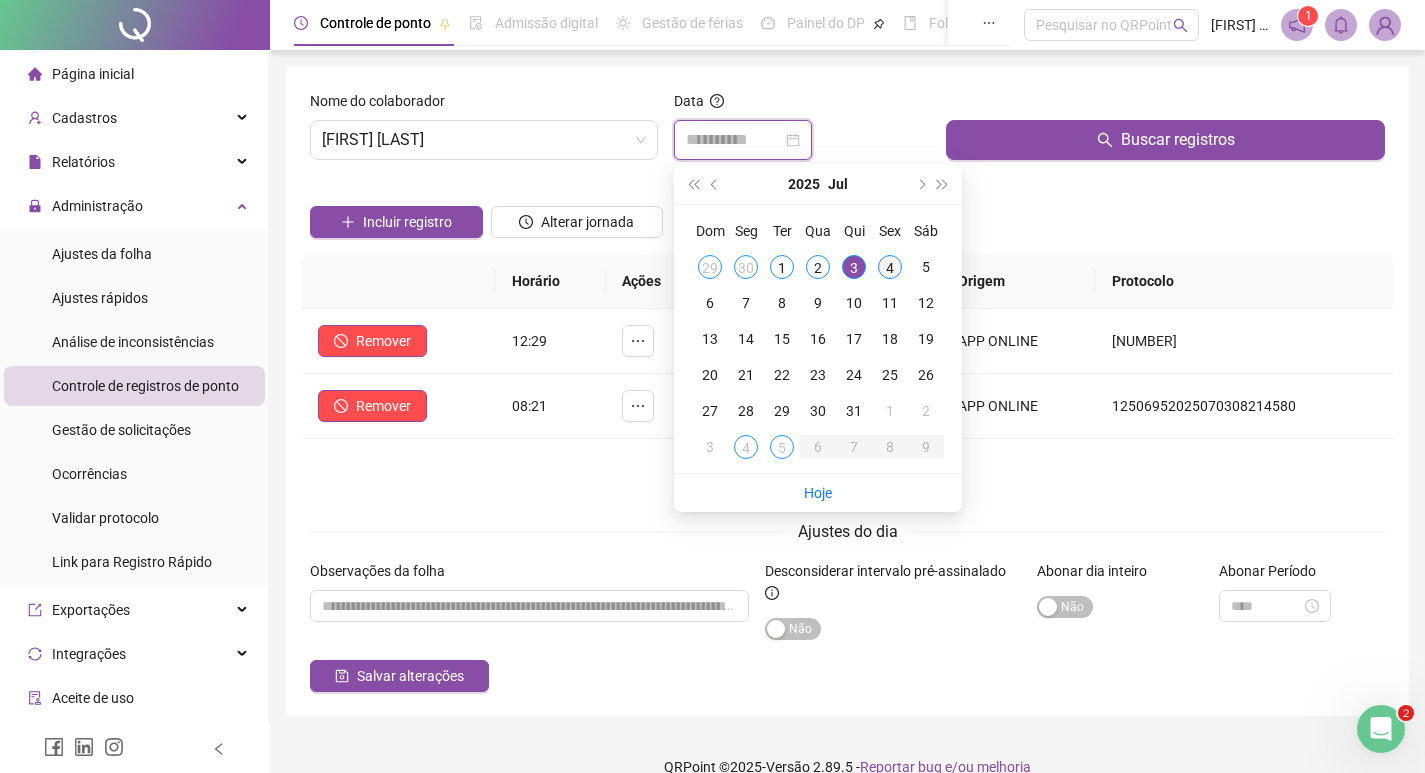 type on "**********" 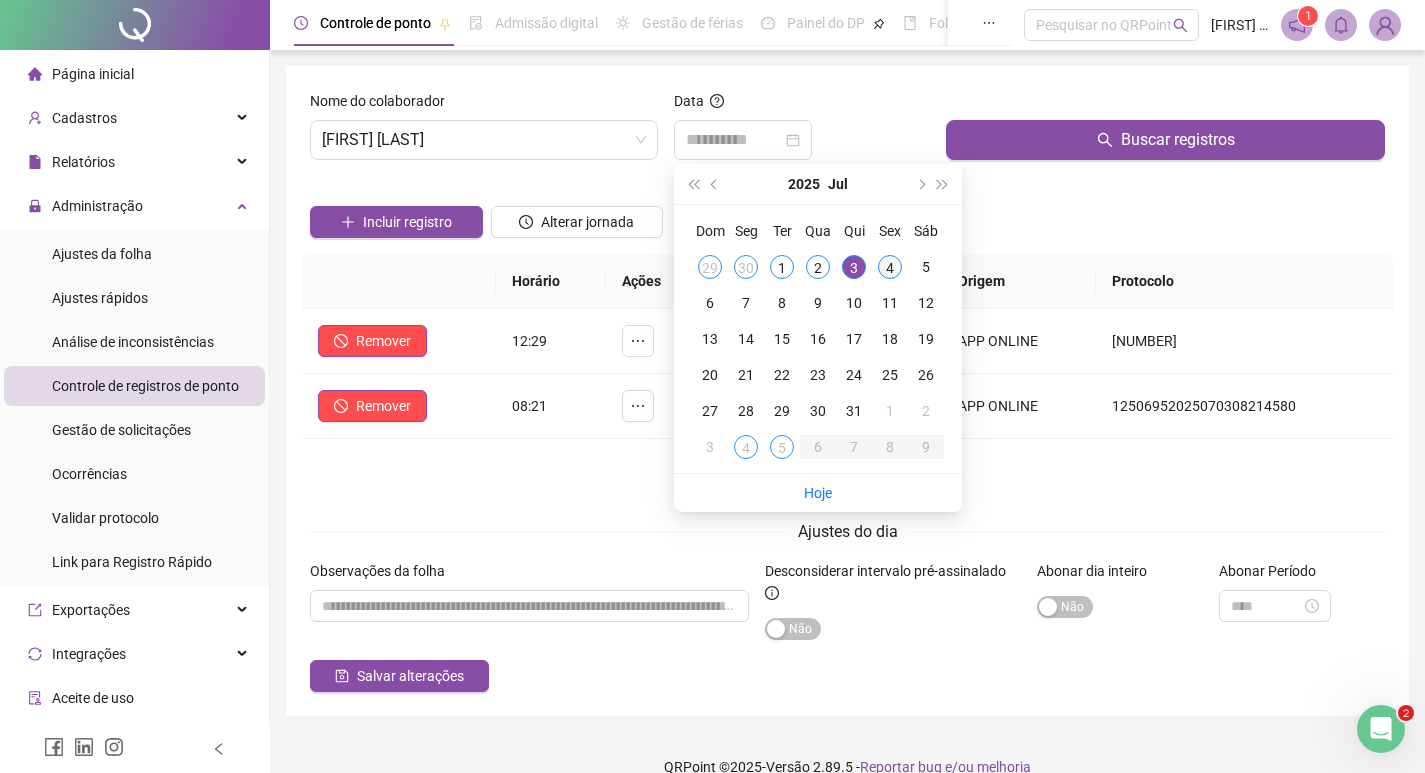 click on "4" at bounding box center [890, 267] 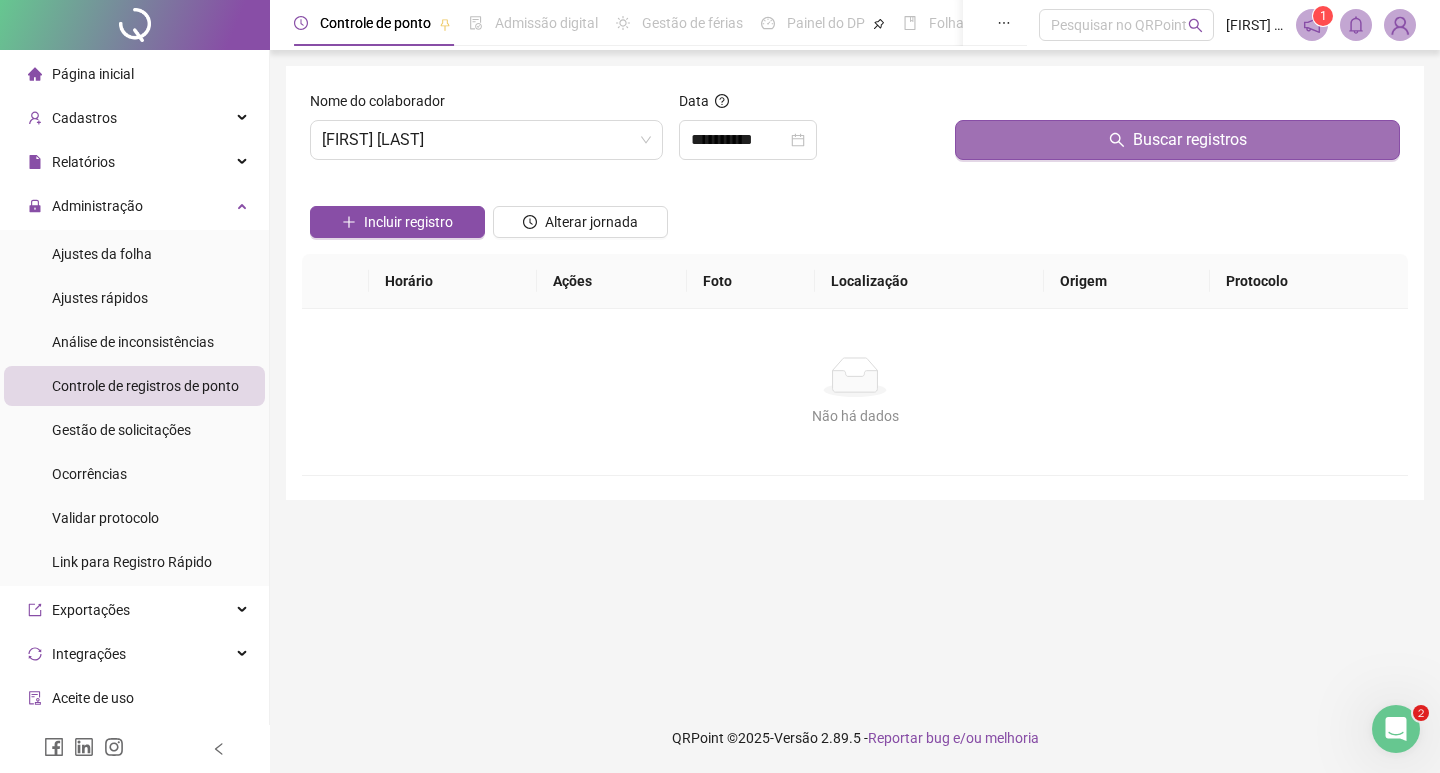 click on "Buscar registros" at bounding box center [1177, 140] 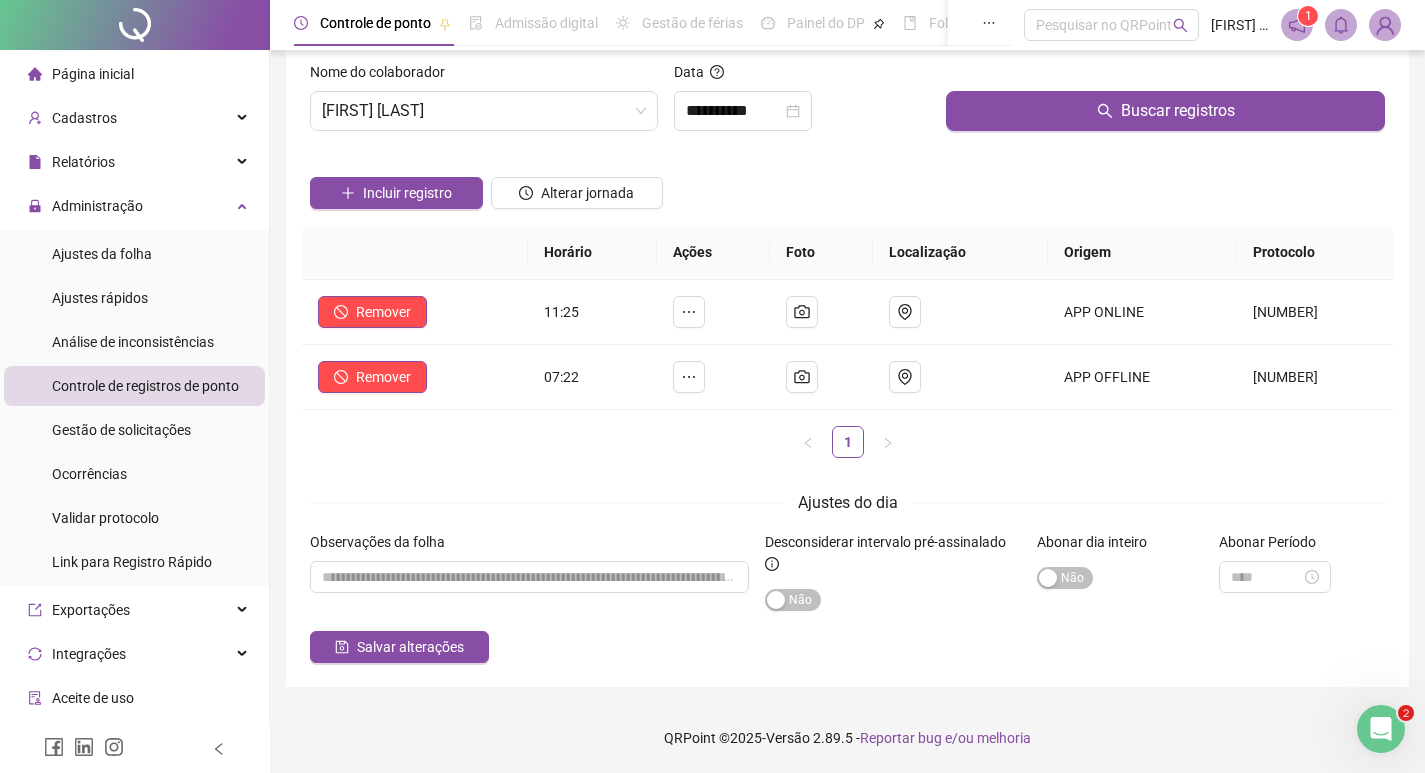 scroll, scrollTop: 0, scrollLeft: 0, axis: both 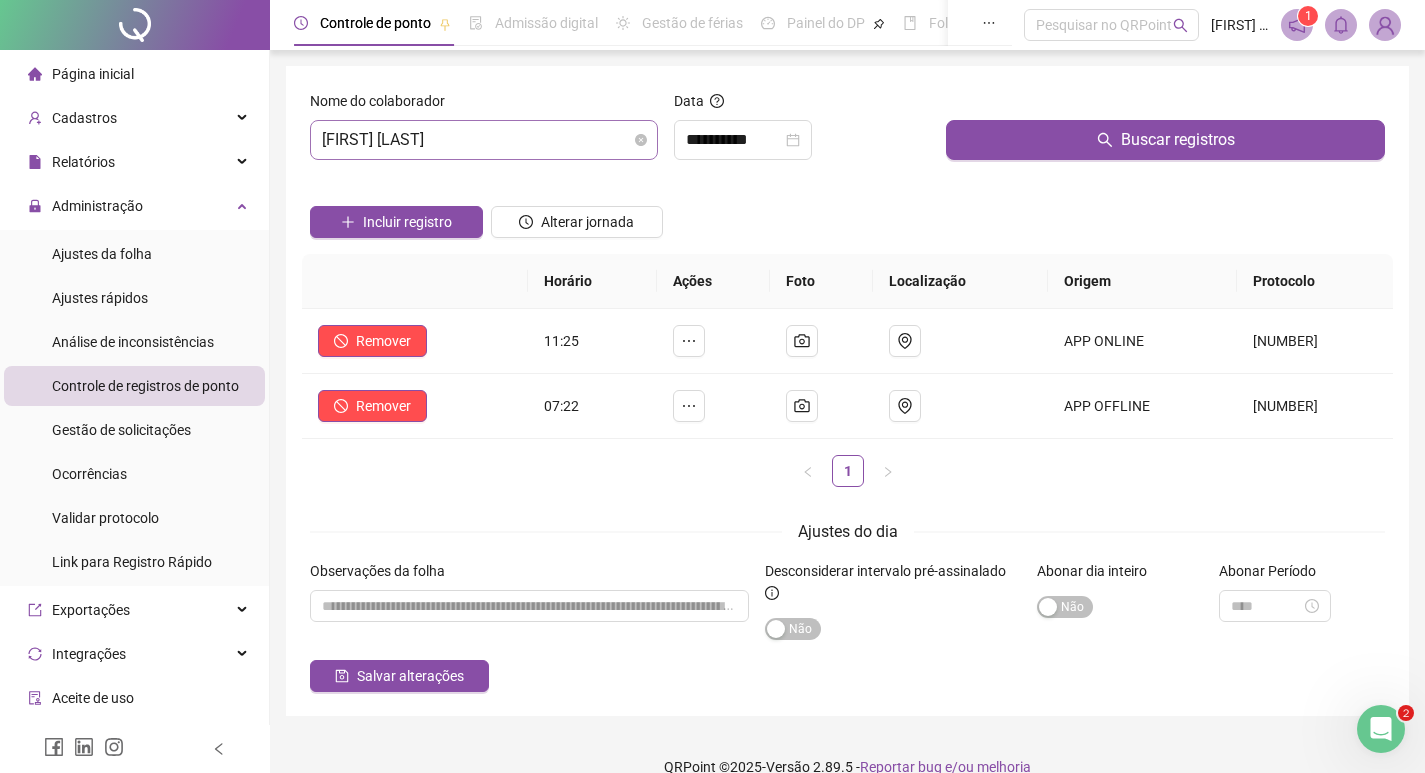 click on "[FIRST] [LAST]" at bounding box center (484, 140) 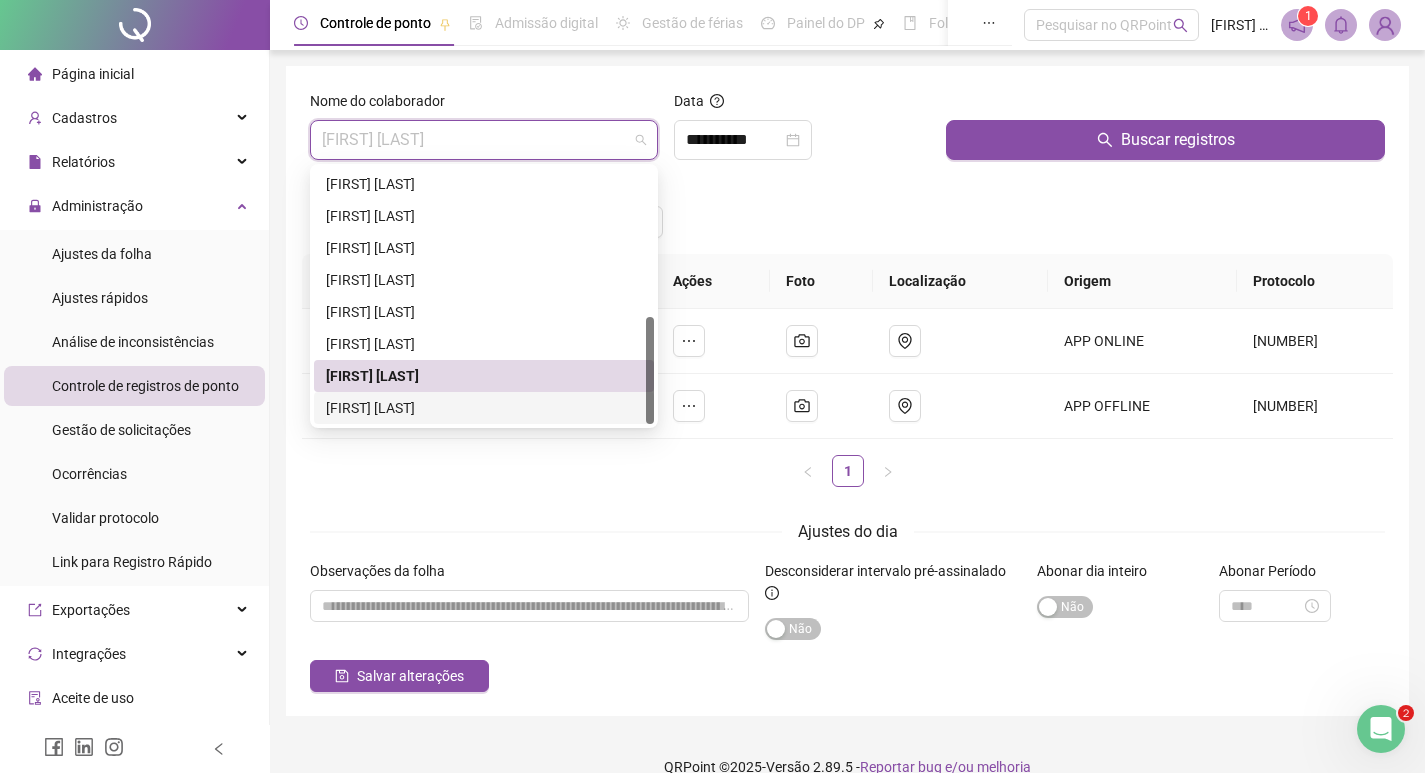 scroll, scrollTop: 29, scrollLeft: 0, axis: vertical 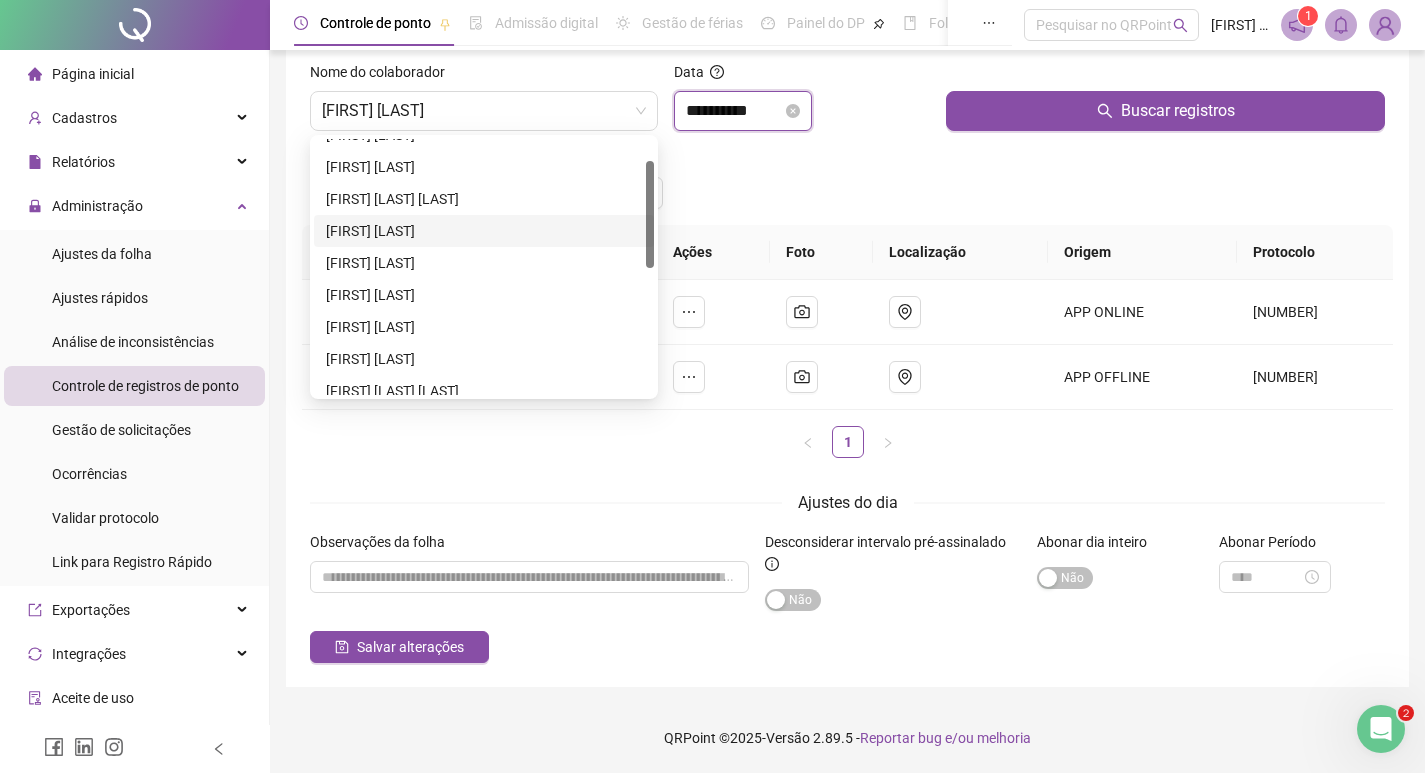 click on "**********" at bounding box center (734, 111) 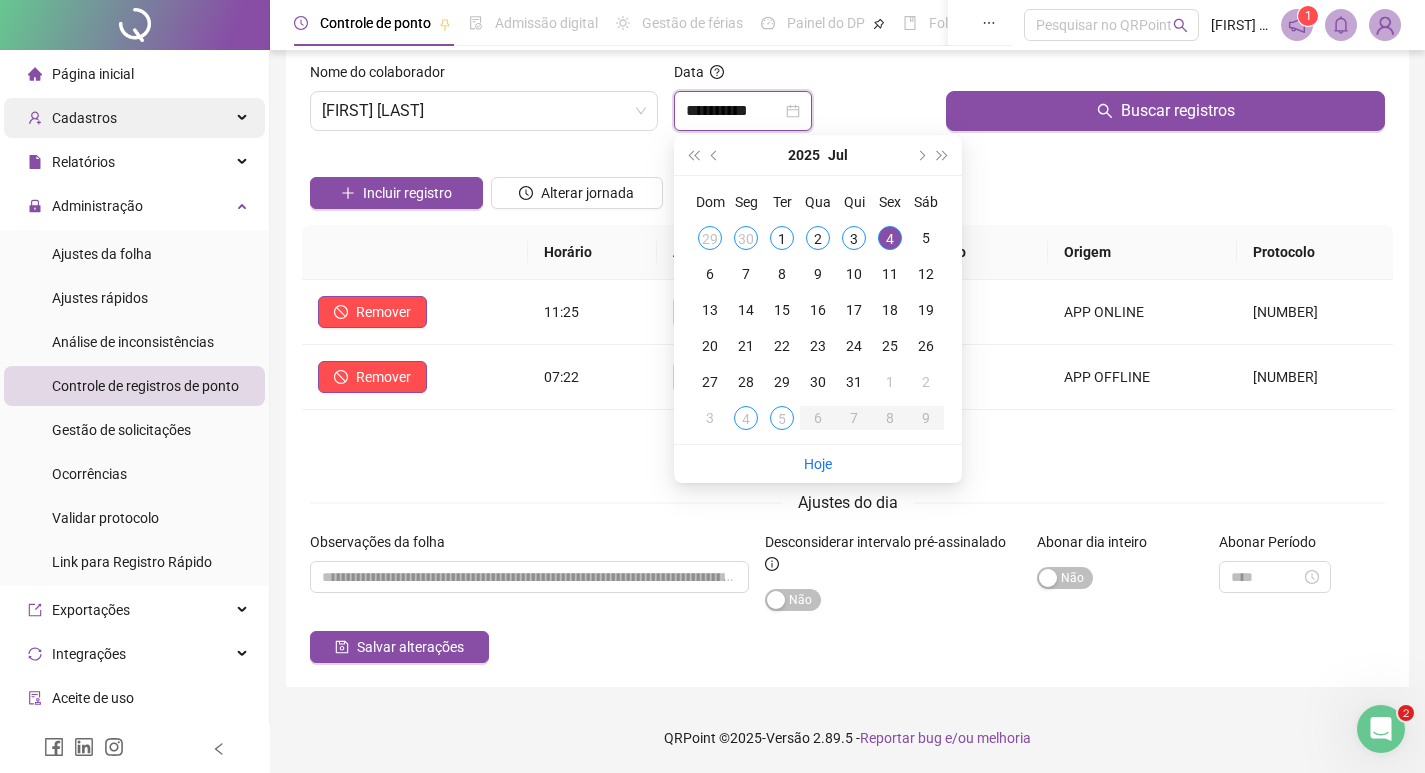 scroll, scrollTop: 0, scrollLeft: 0, axis: both 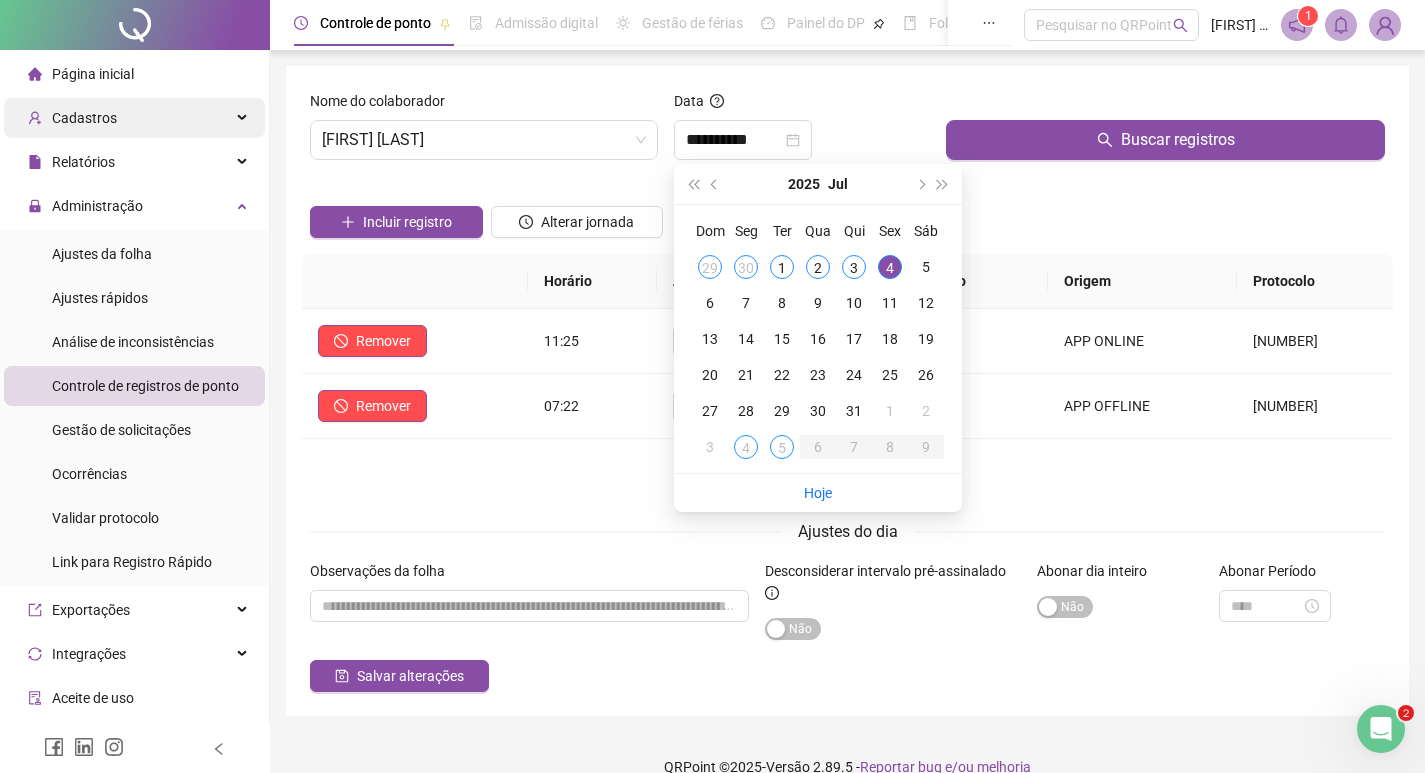 click on "Cadastros" at bounding box center (134, 118) 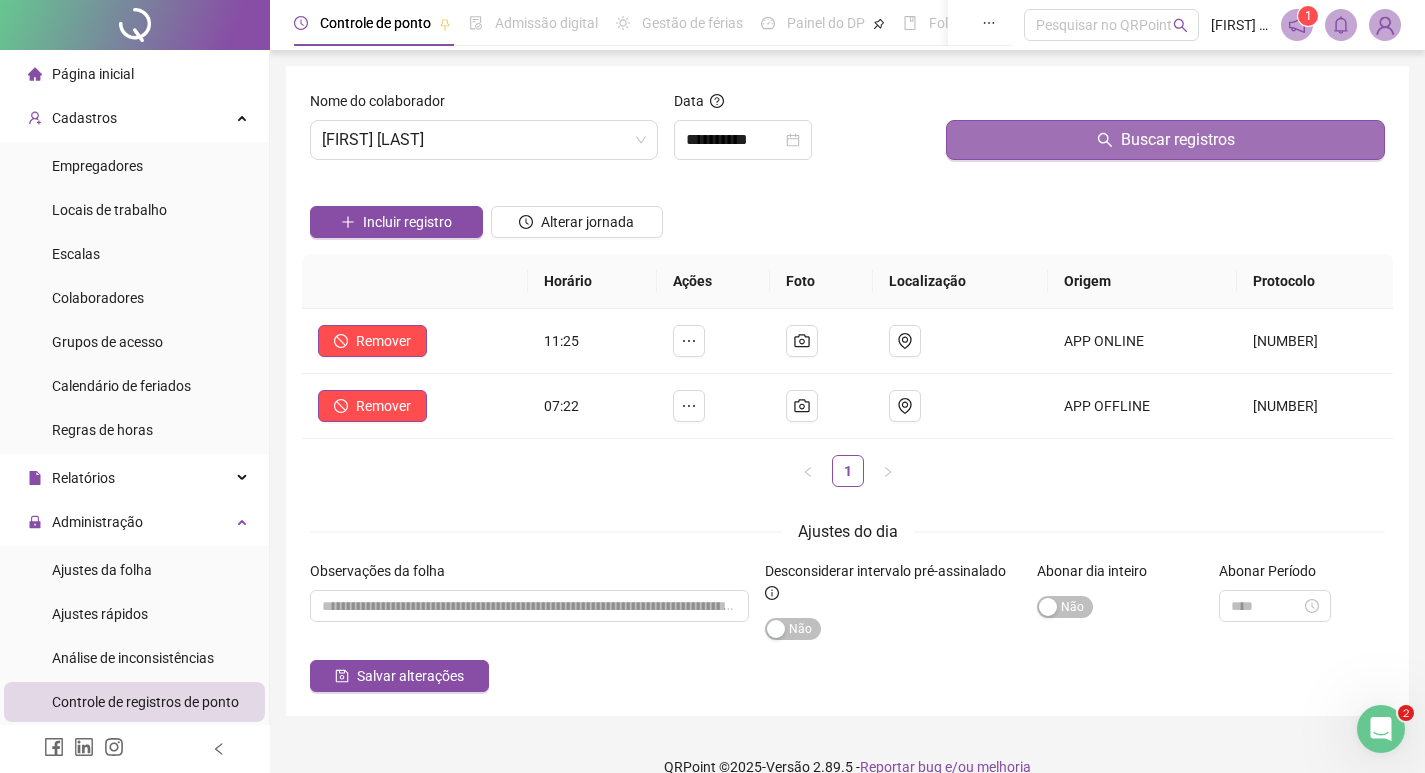 click on "Buscar registros" at bounding box center [1165, 140] 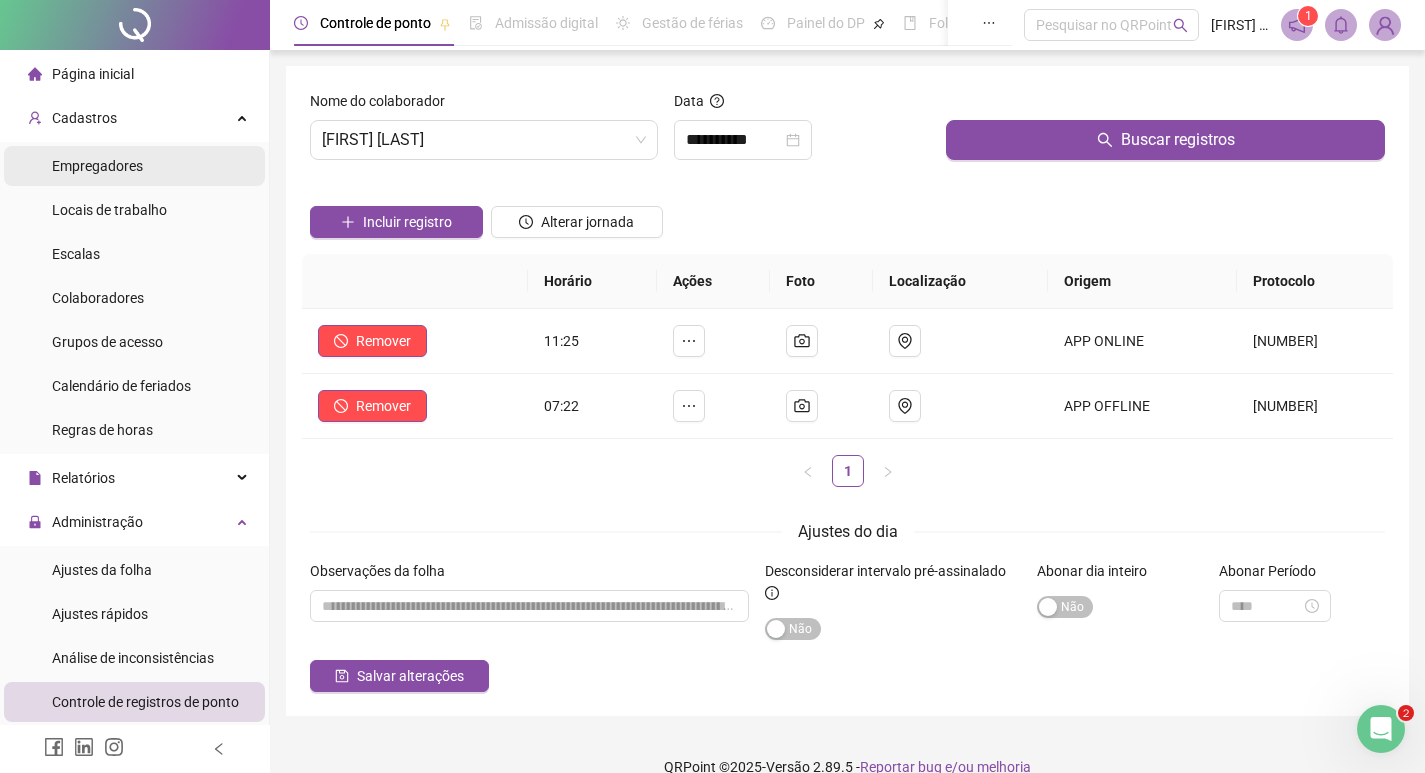 click on "Empregadores" at bounding box center [97, 166] 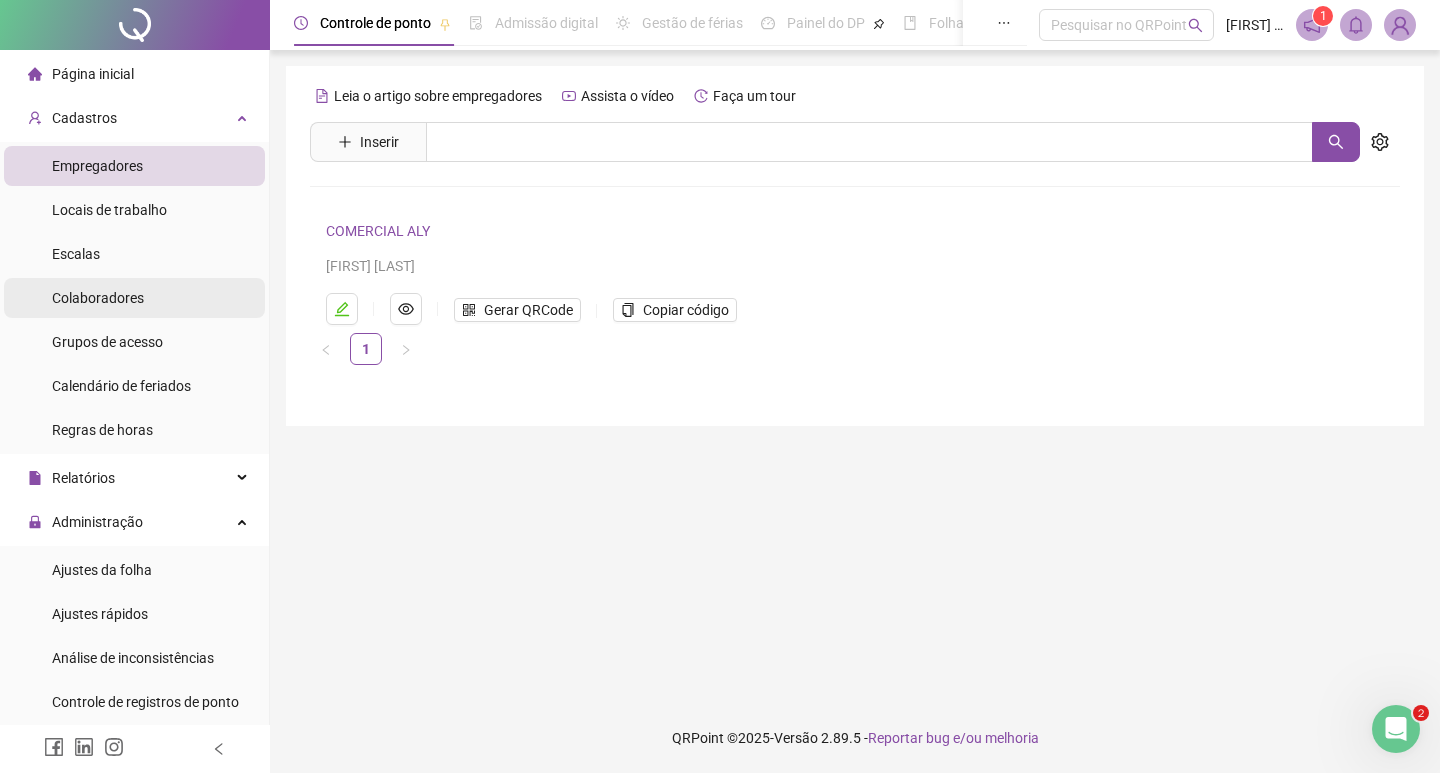 click on "Colaboradores" at bounding box center [98, 298] 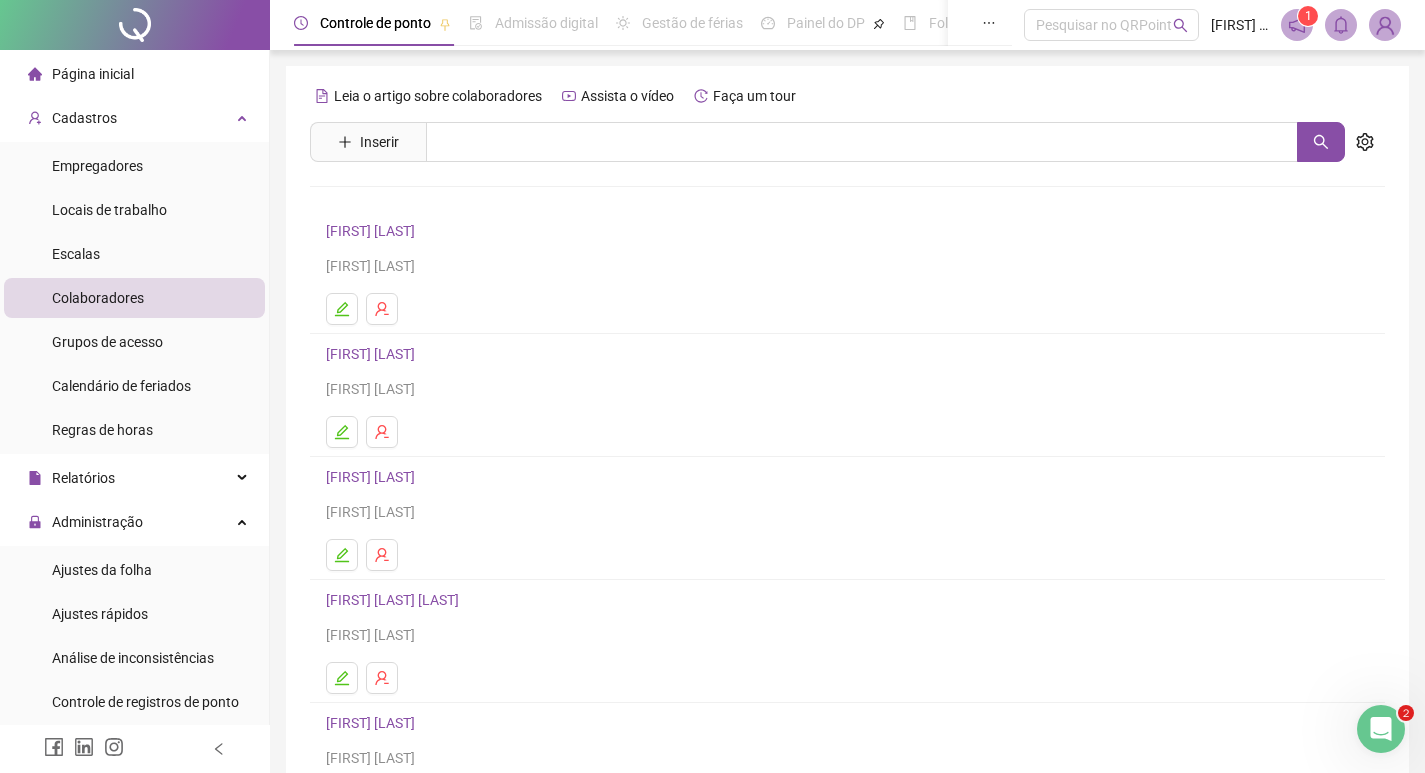 click on "[FIRST] [LAST]" at bounding box center (373, 231) 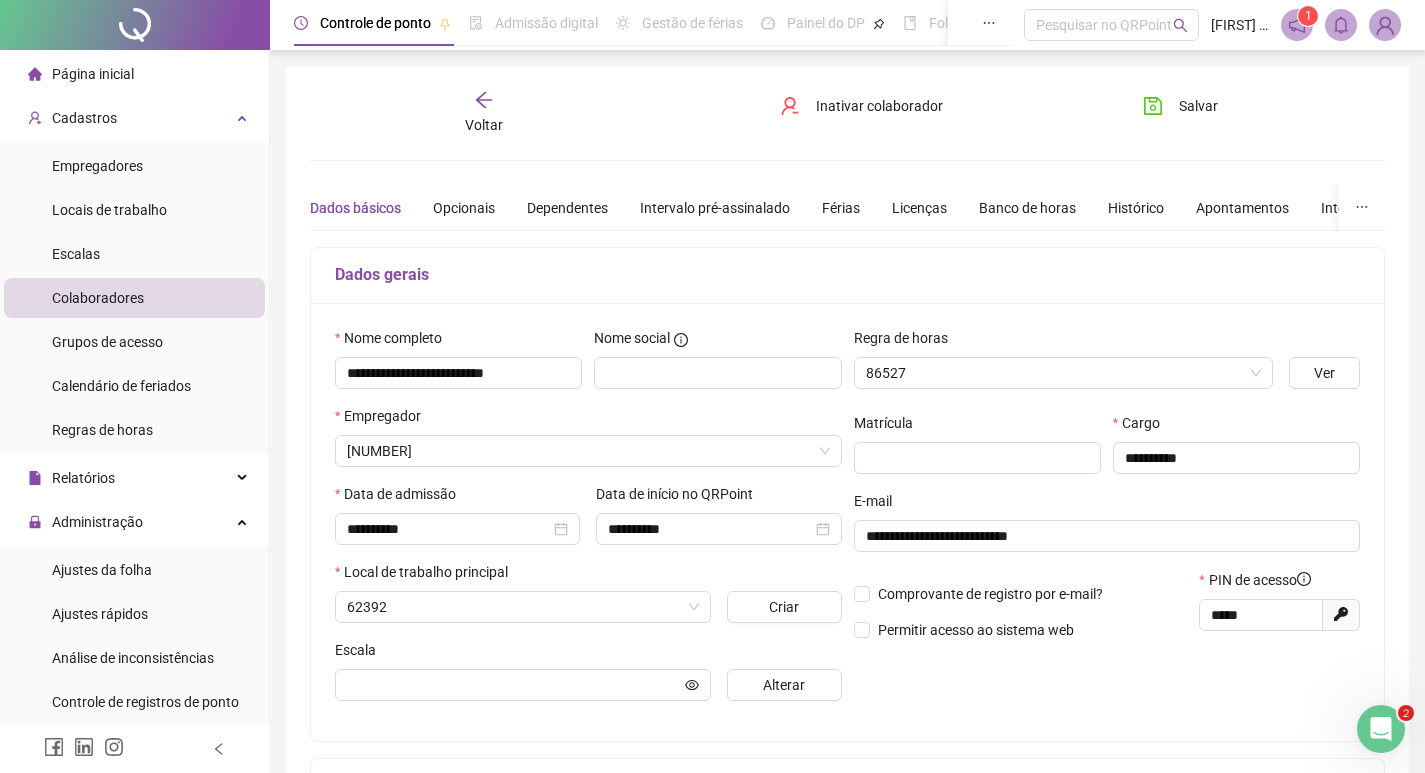 type on "**********" 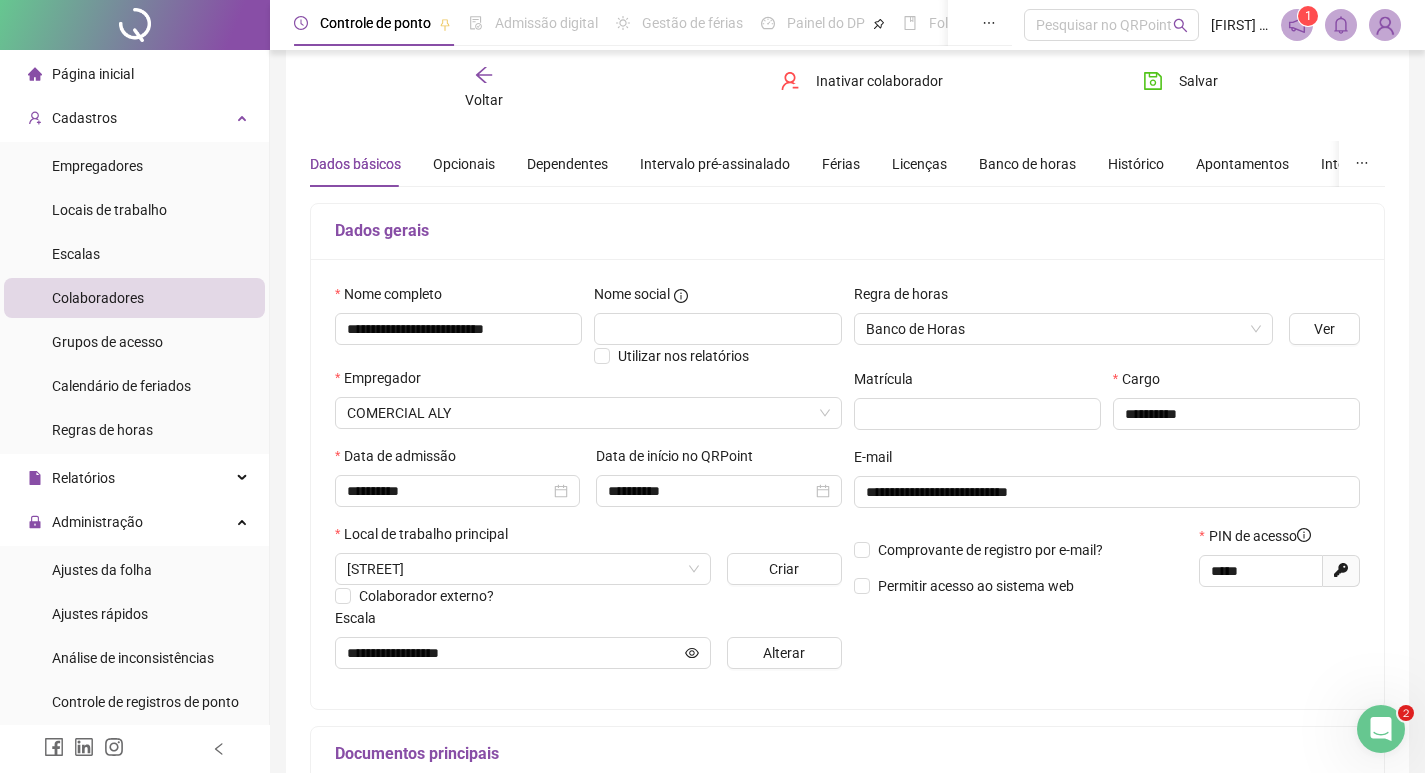 scroll, scrollTop: 0, scrollLeft: 0, axis: both 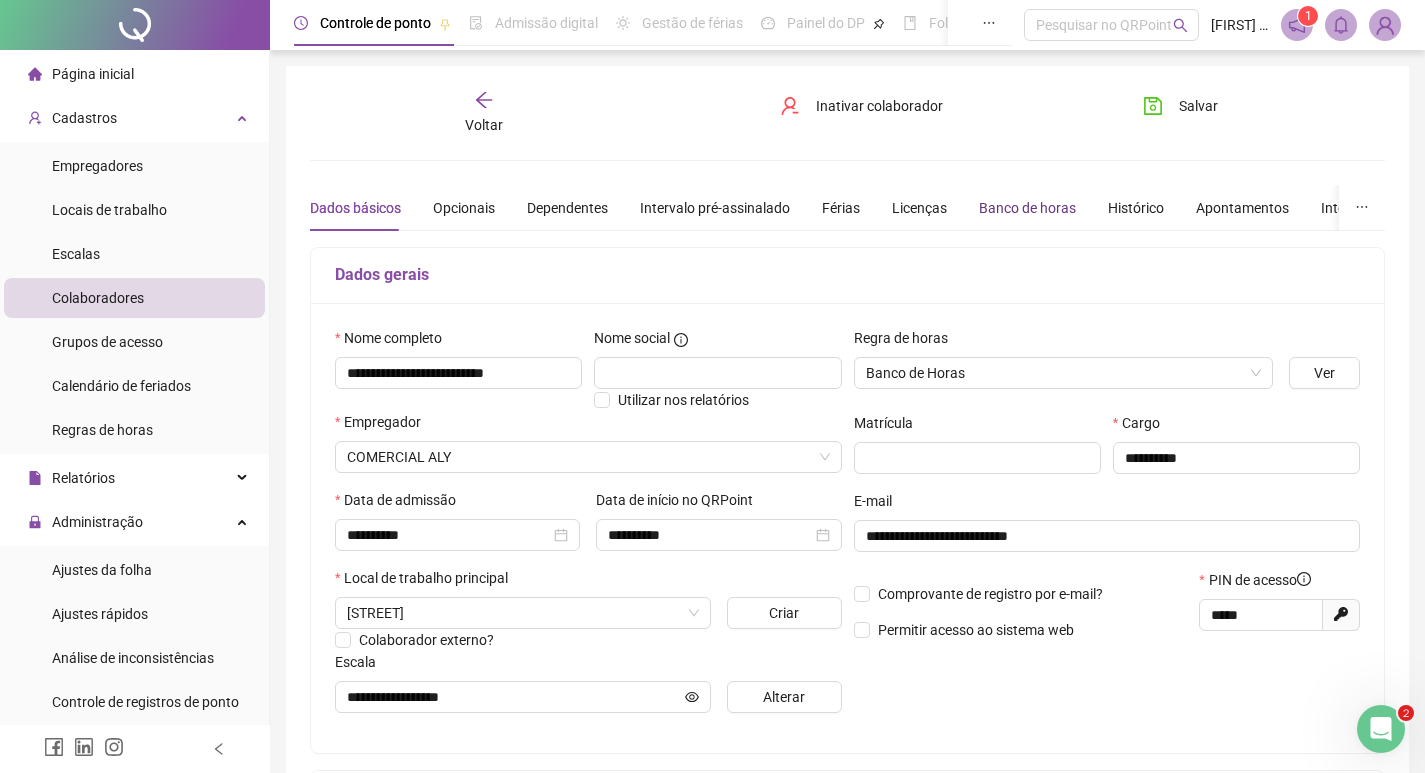 click on "Banco de horas" at bounding box center [1027, 208] 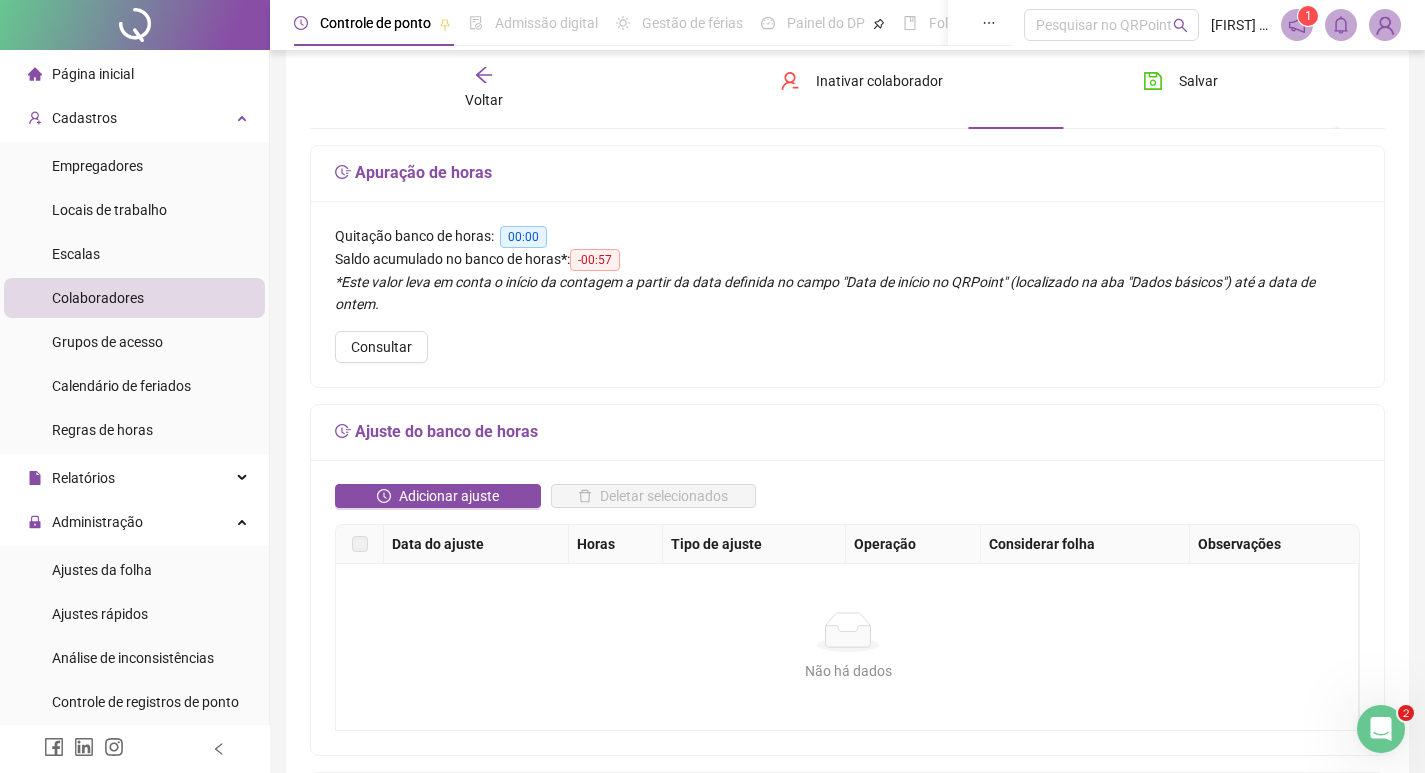 scroll, scrollTop: 100, scrollLeft: 0, axis: vertical 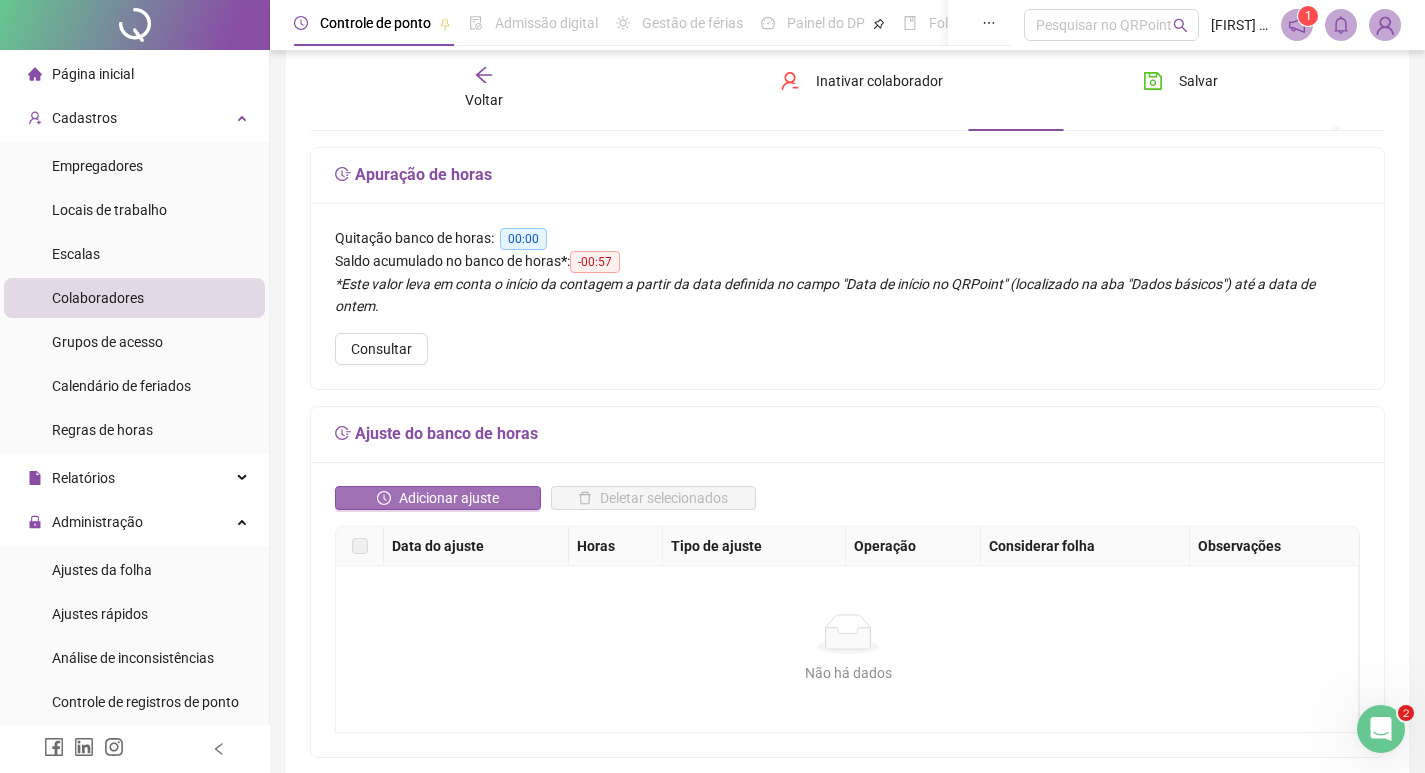 click on "Adicionar ajuste" at bounding box center [449, 498] 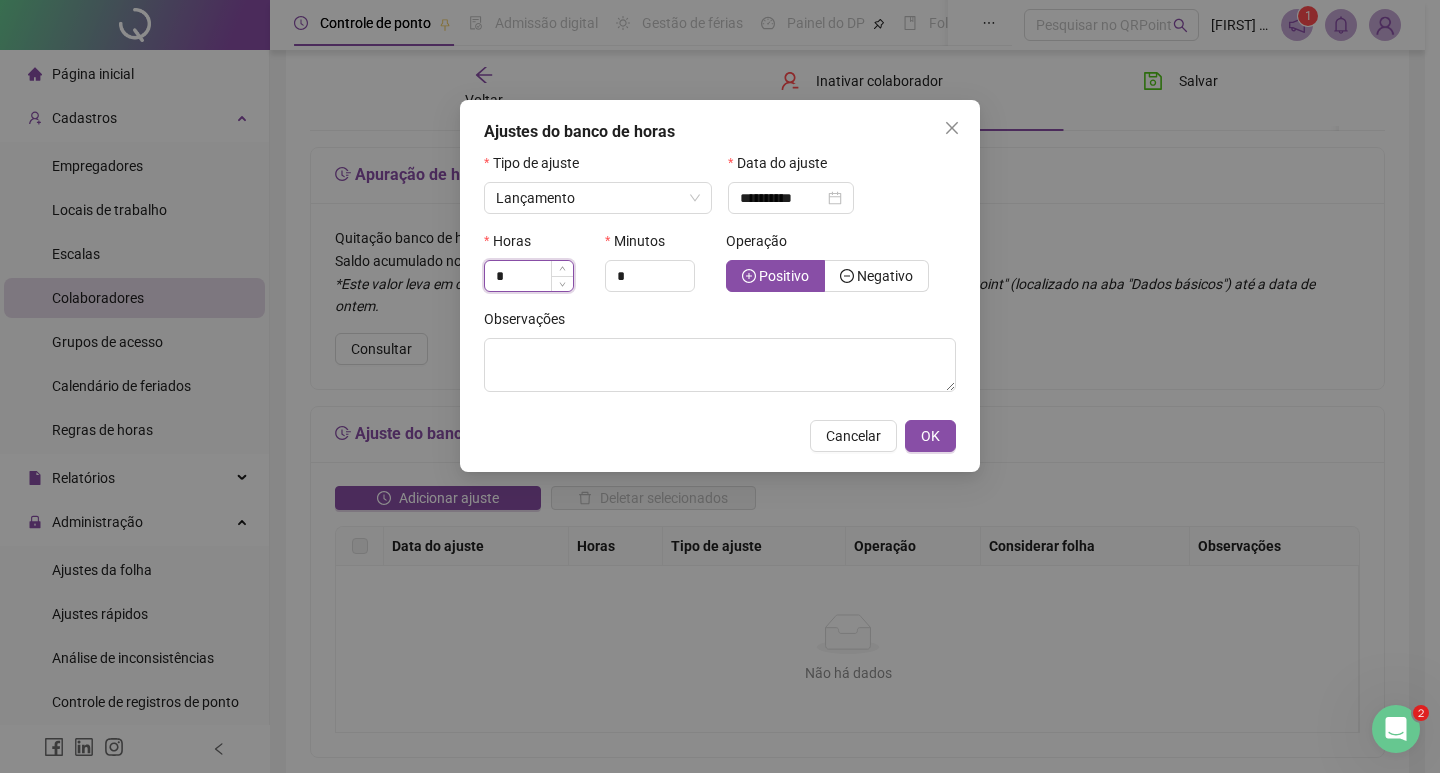 click on "*" at bounding box center (529, 276) 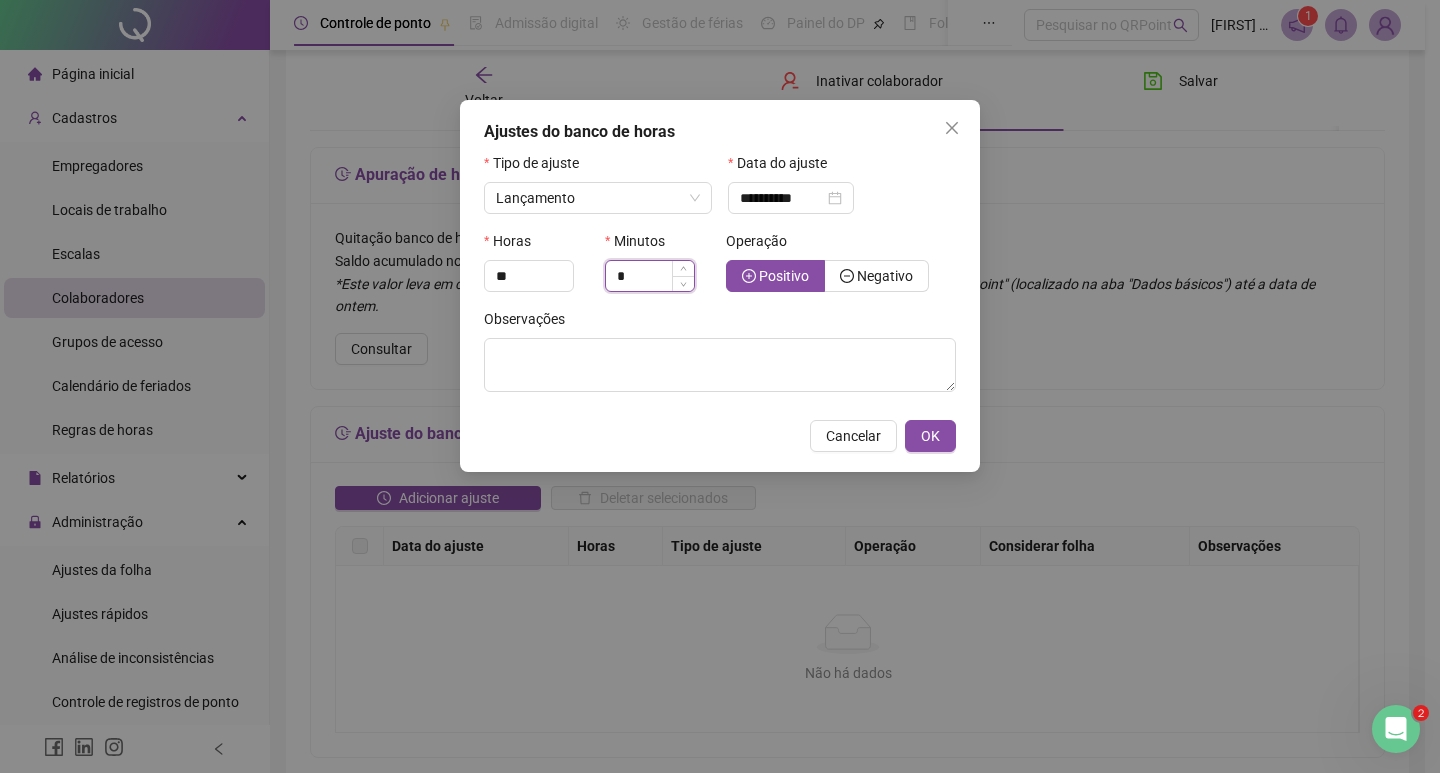 type on "*" 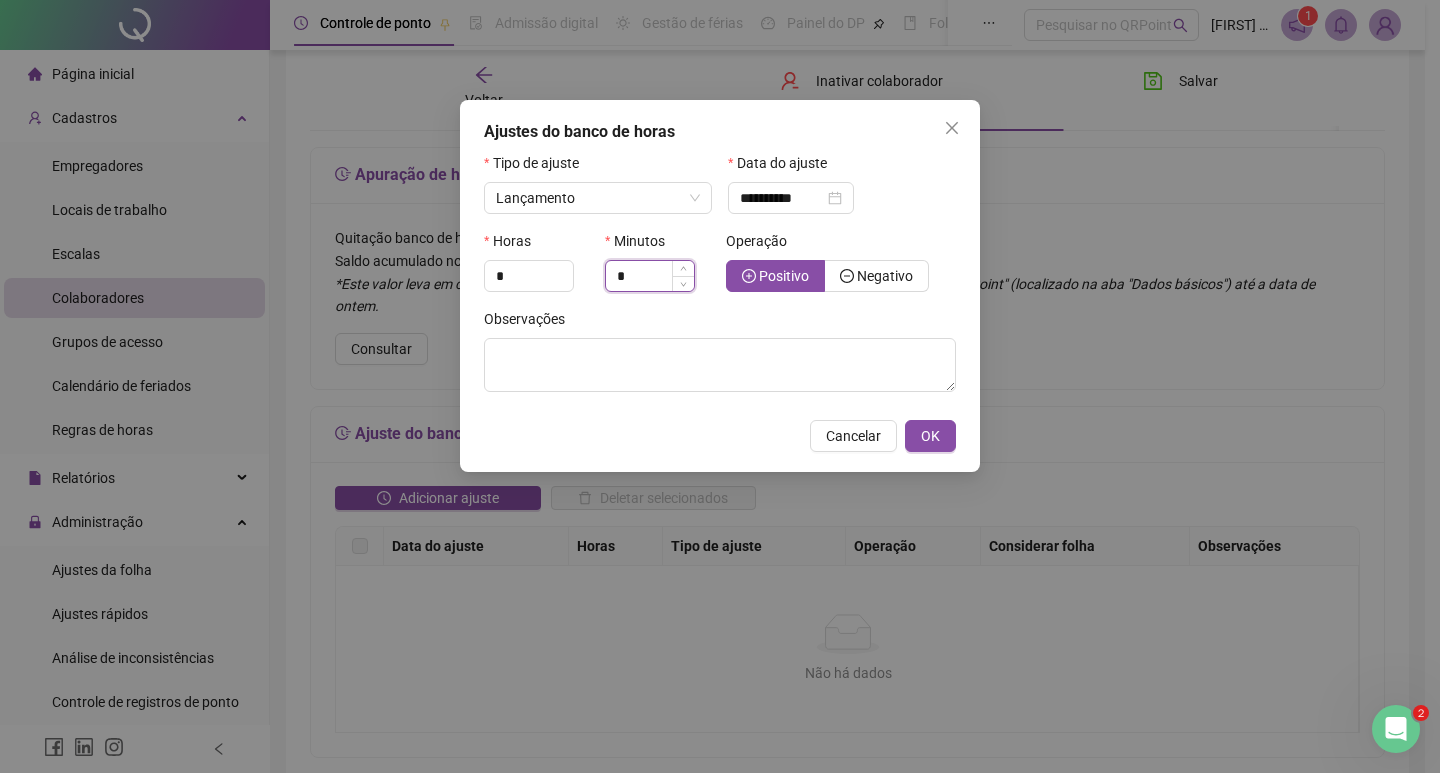 click on "*" at bounding box center [650, 276] 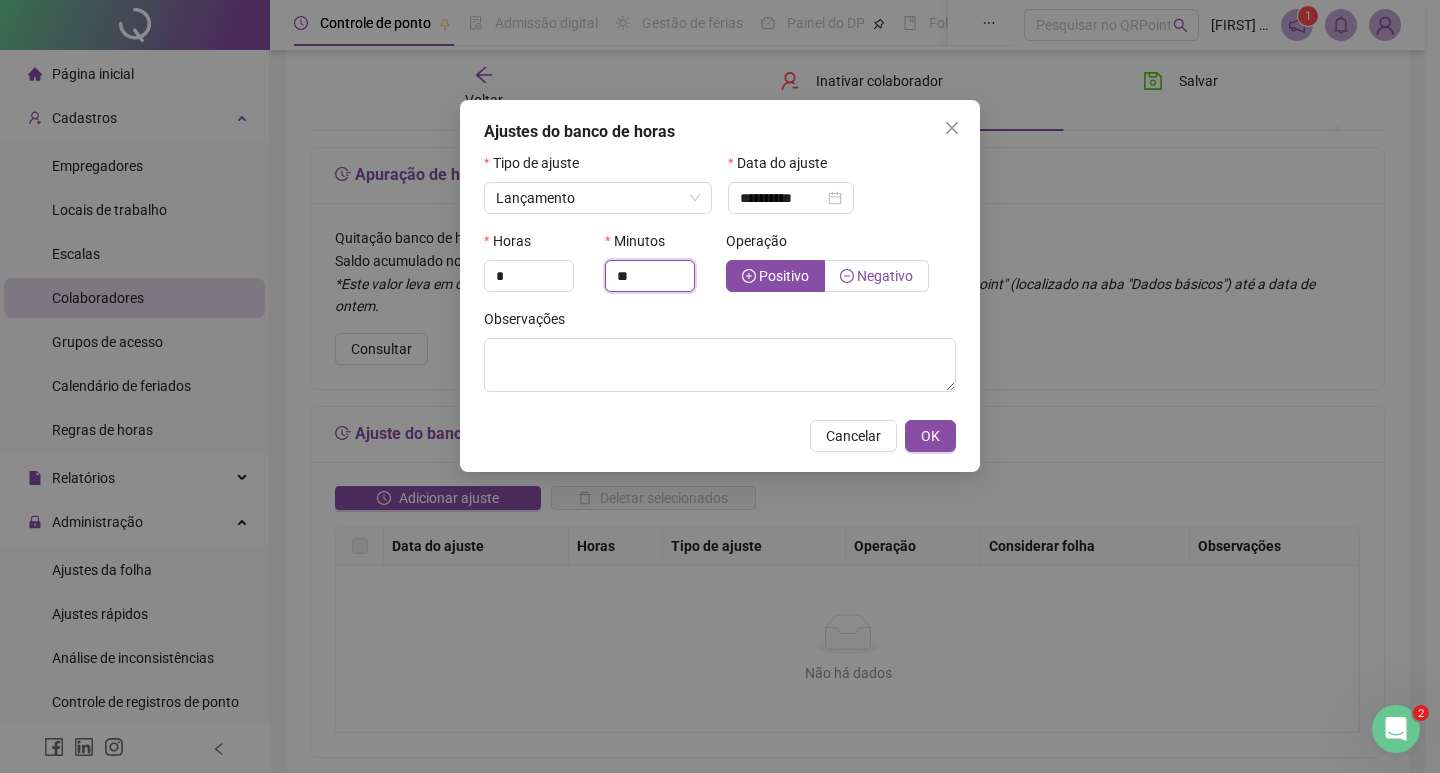 type on "**" 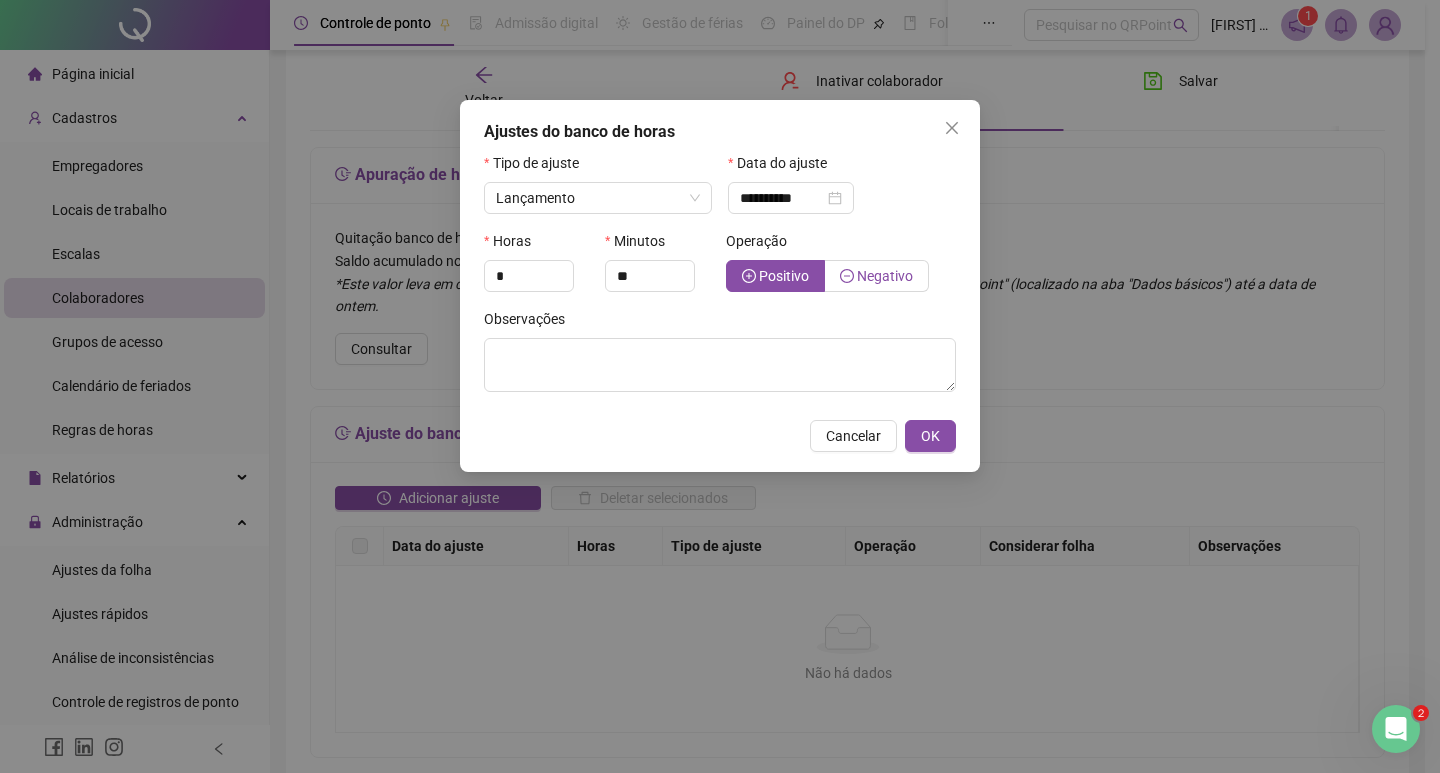 click on "Negativo" at bounding box center [877, 276] 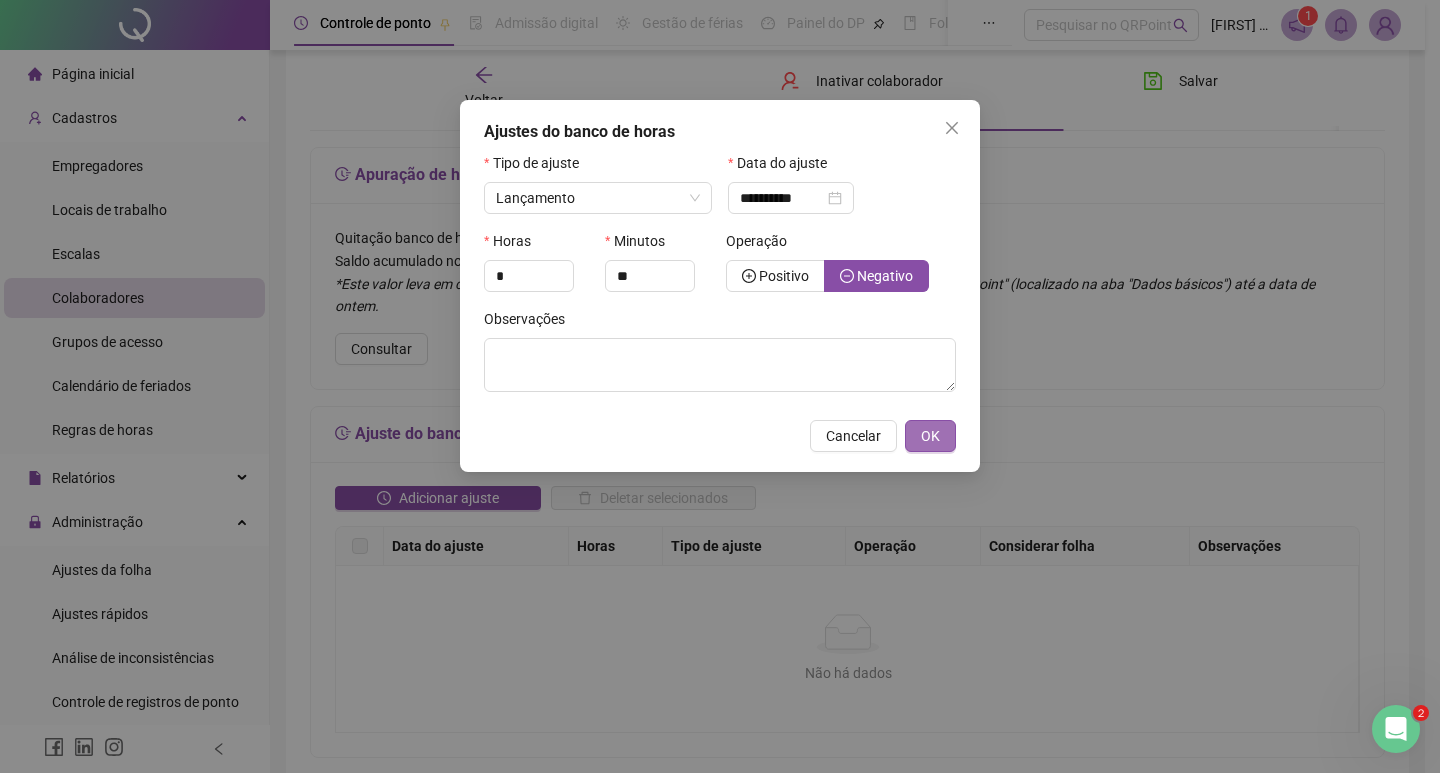 click on "OK" at bounding box center [930, 436] 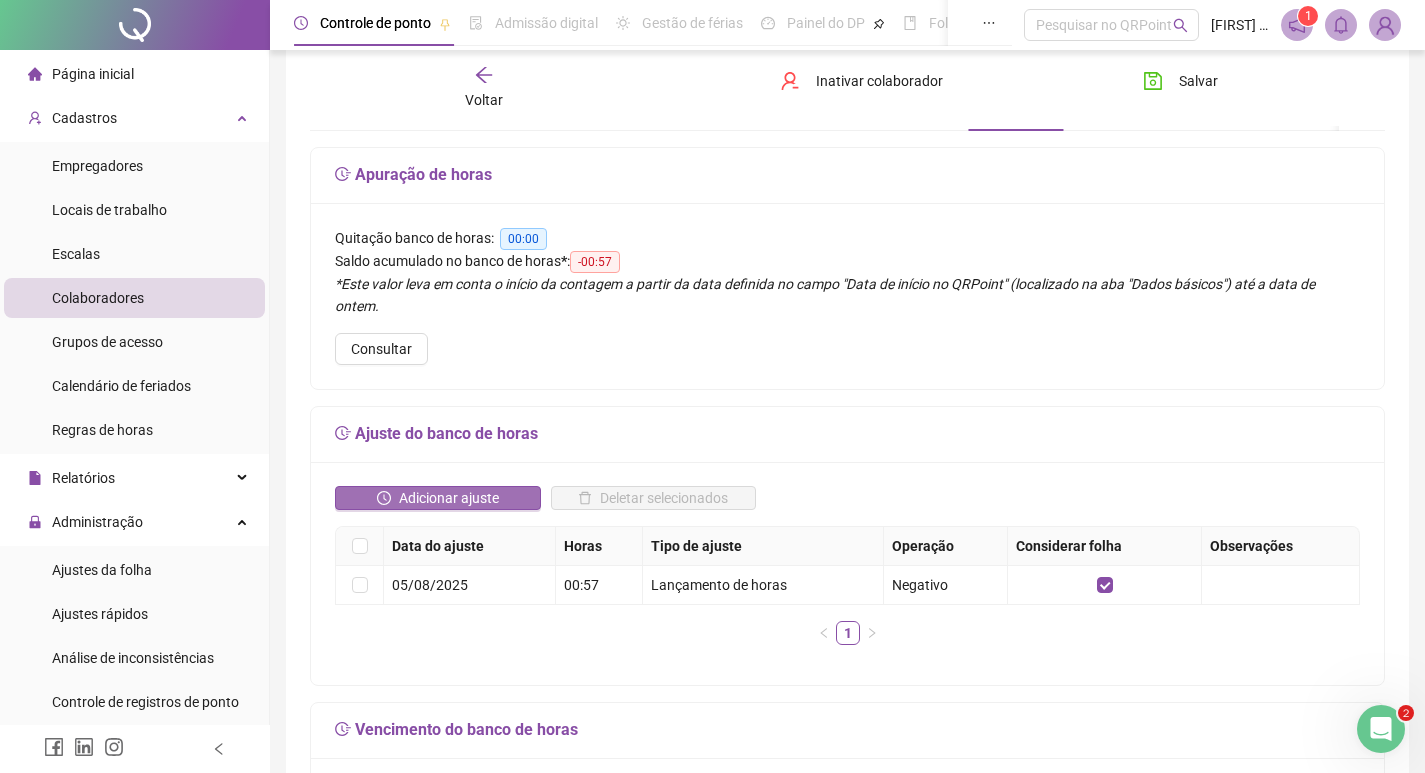 click on "Adicionar ajuste" at bounding box center (449, 498) 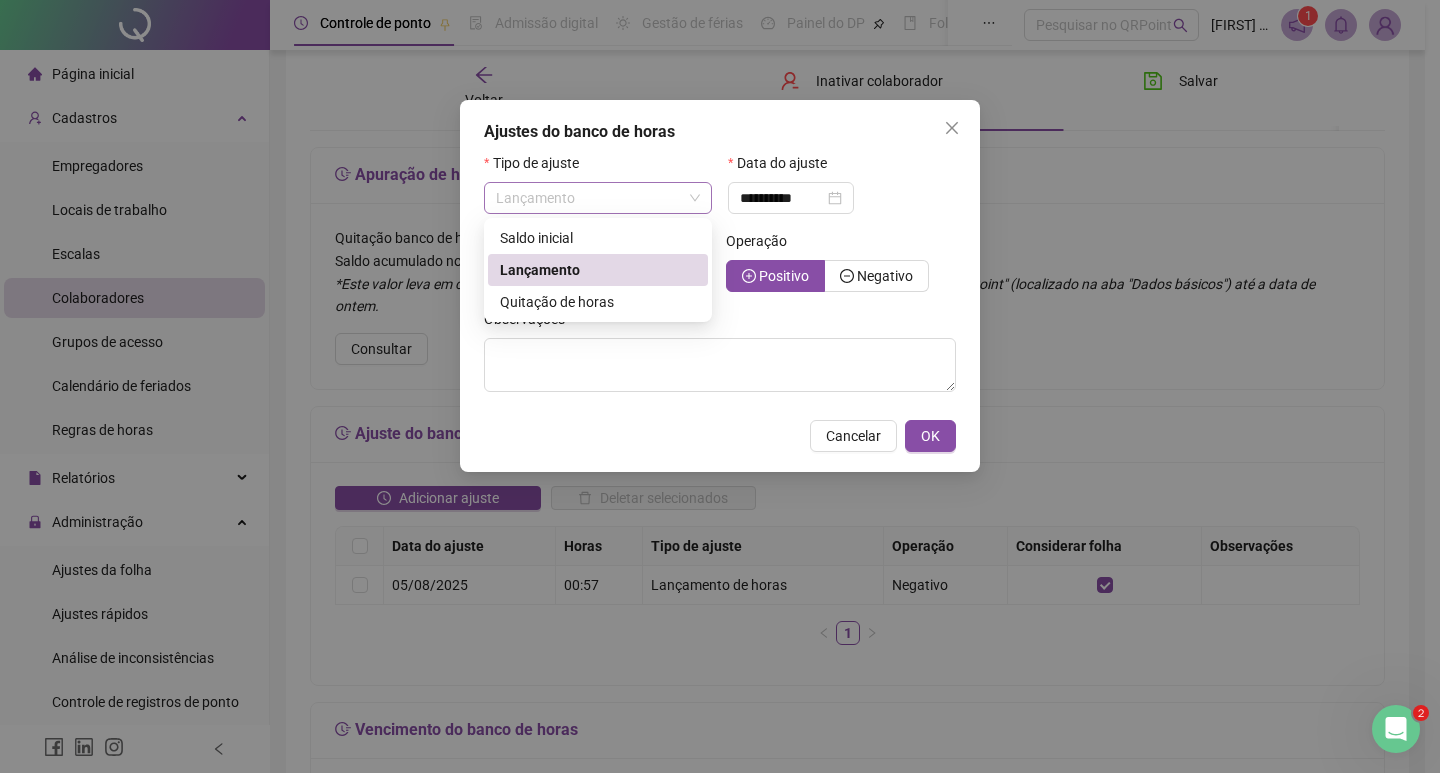 click on "Lançamento" at bounding box center [598, 198] 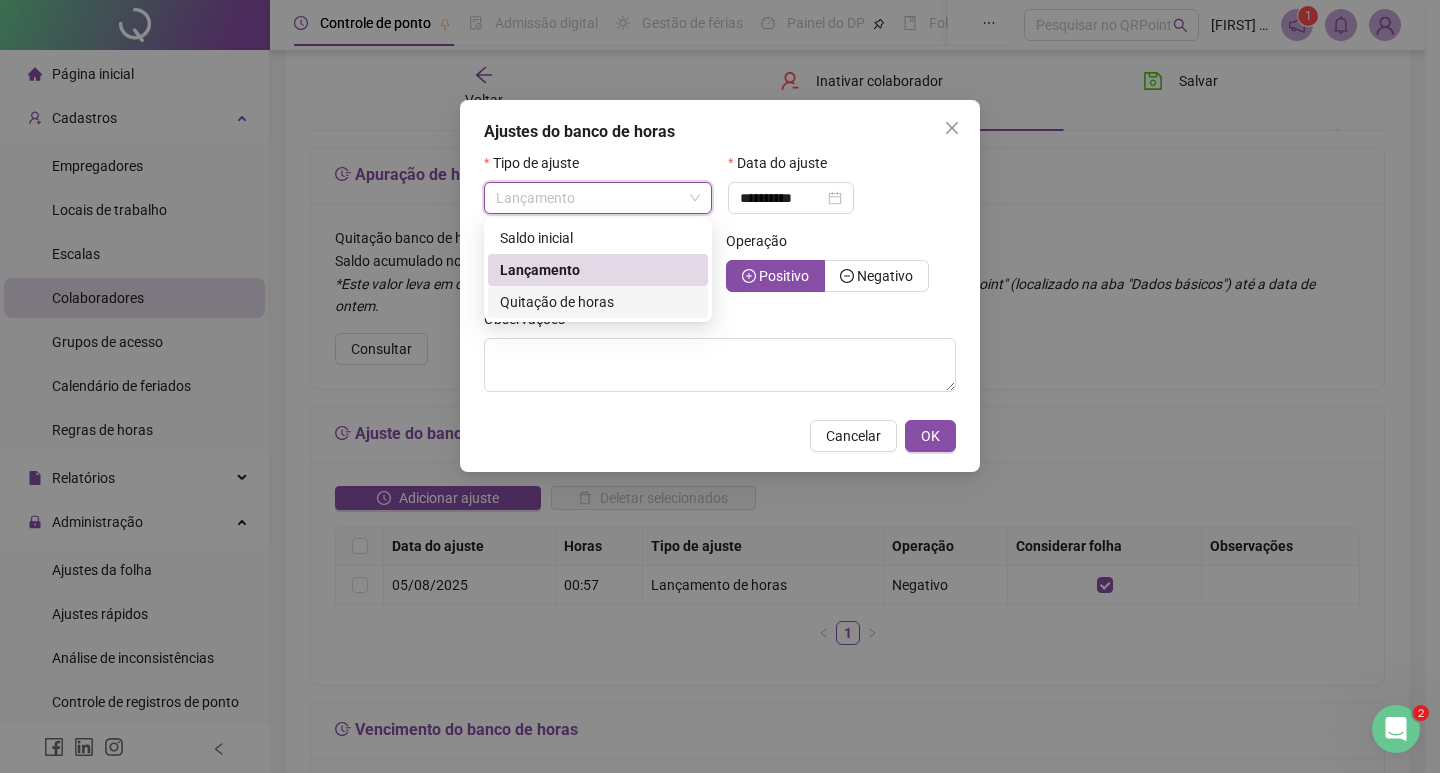 click on "Quitação de horas" at bounding box center [557, 302] 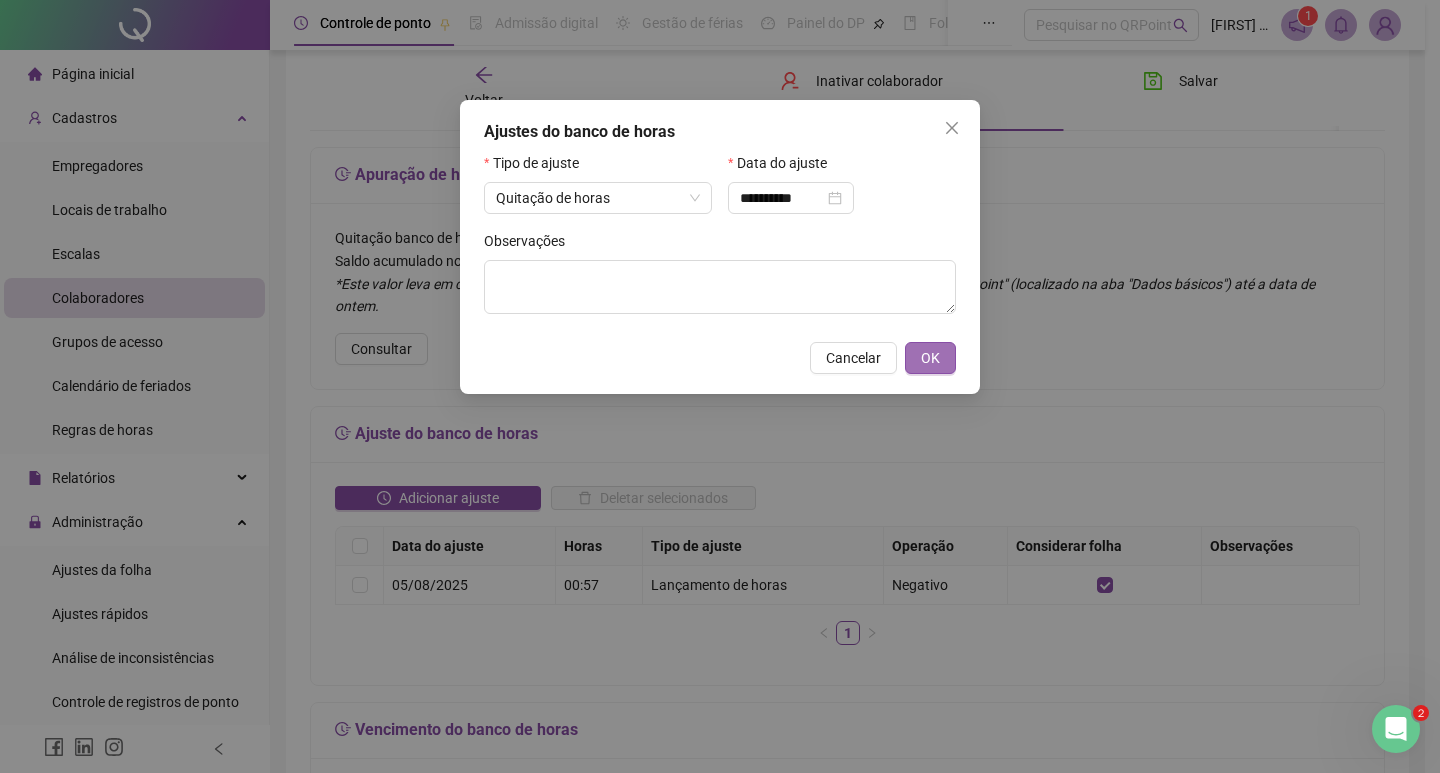 click on "OK" at bounding box center (930, 358) 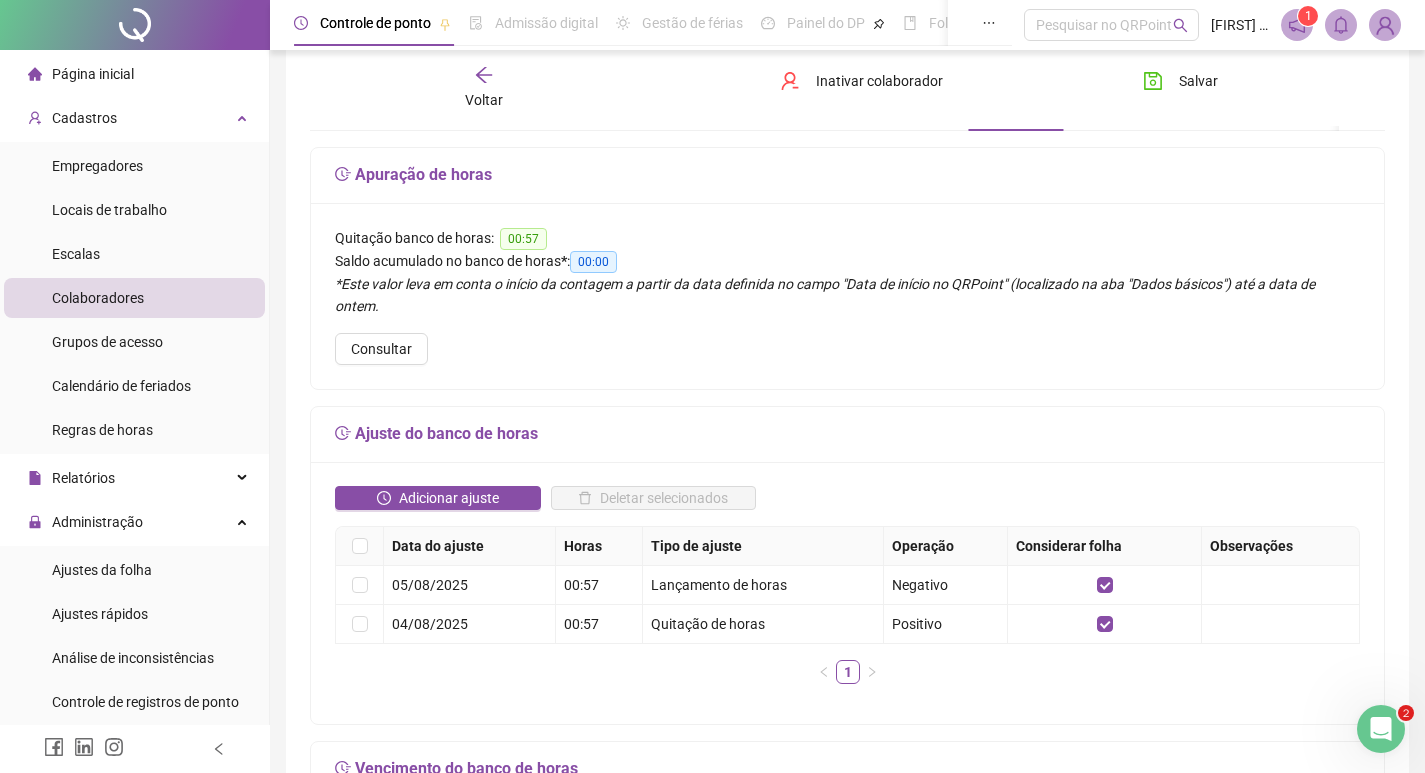 click on "Voltar" at bounding box center (484, 88) 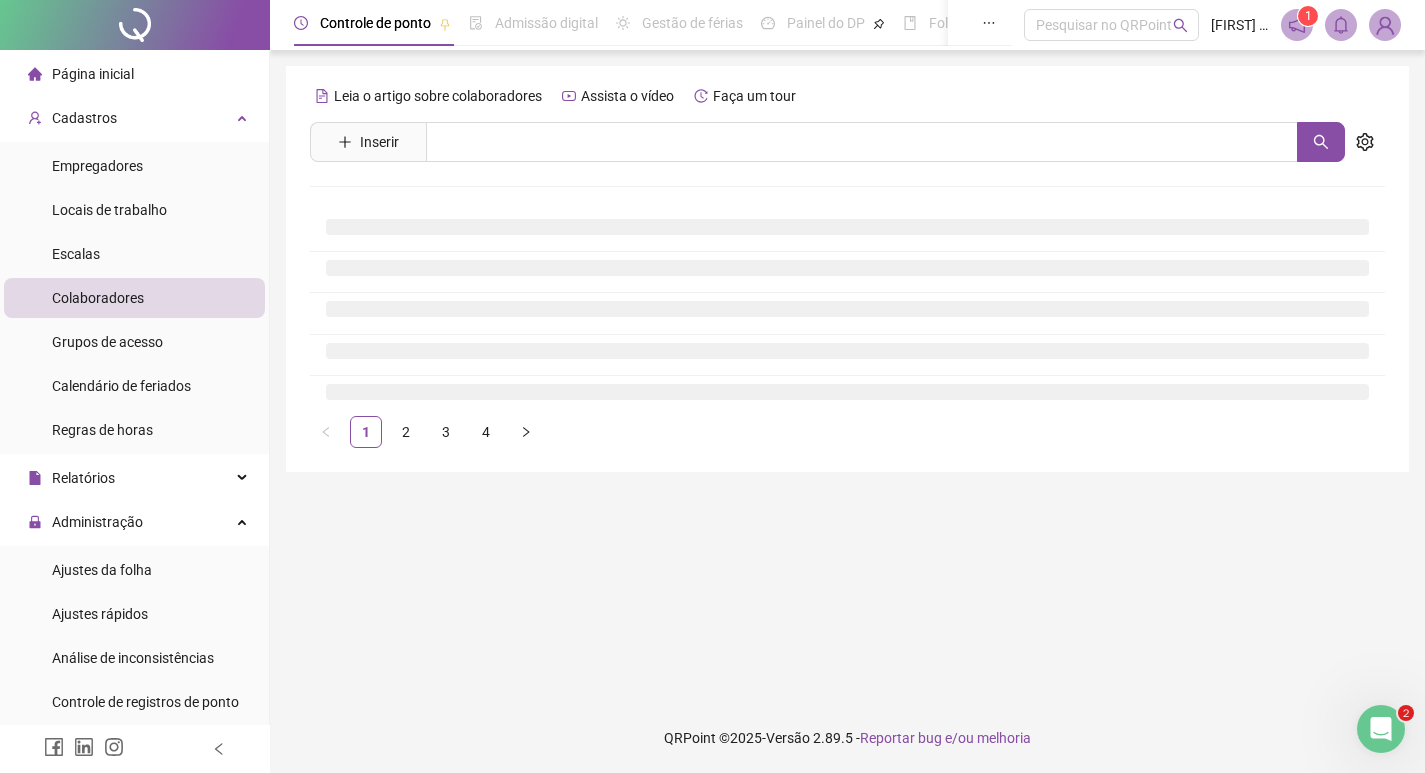 scroll, scrollTop: 0, scrollLeft: 0, axis: both 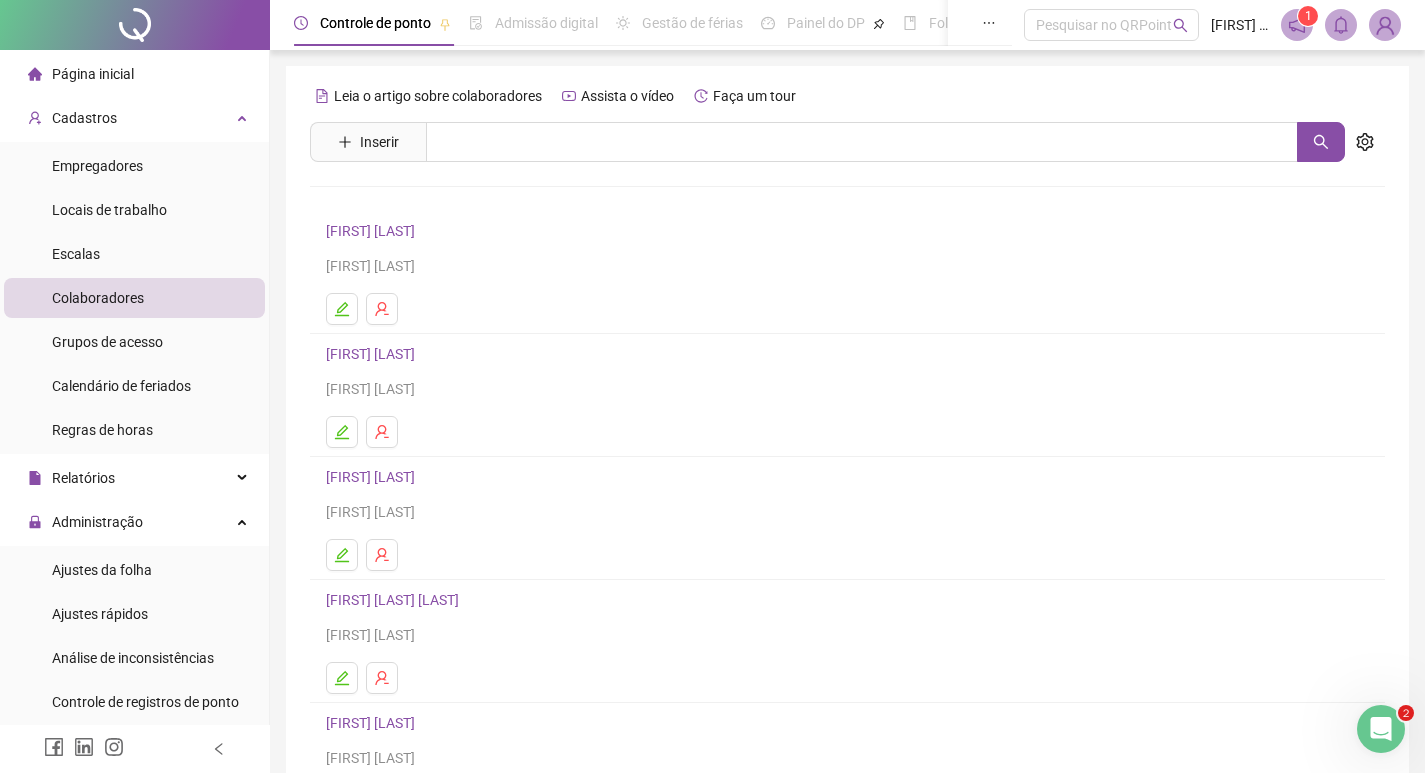 click on "[FIRST] [LAST]" at bounding box center (847, 231) 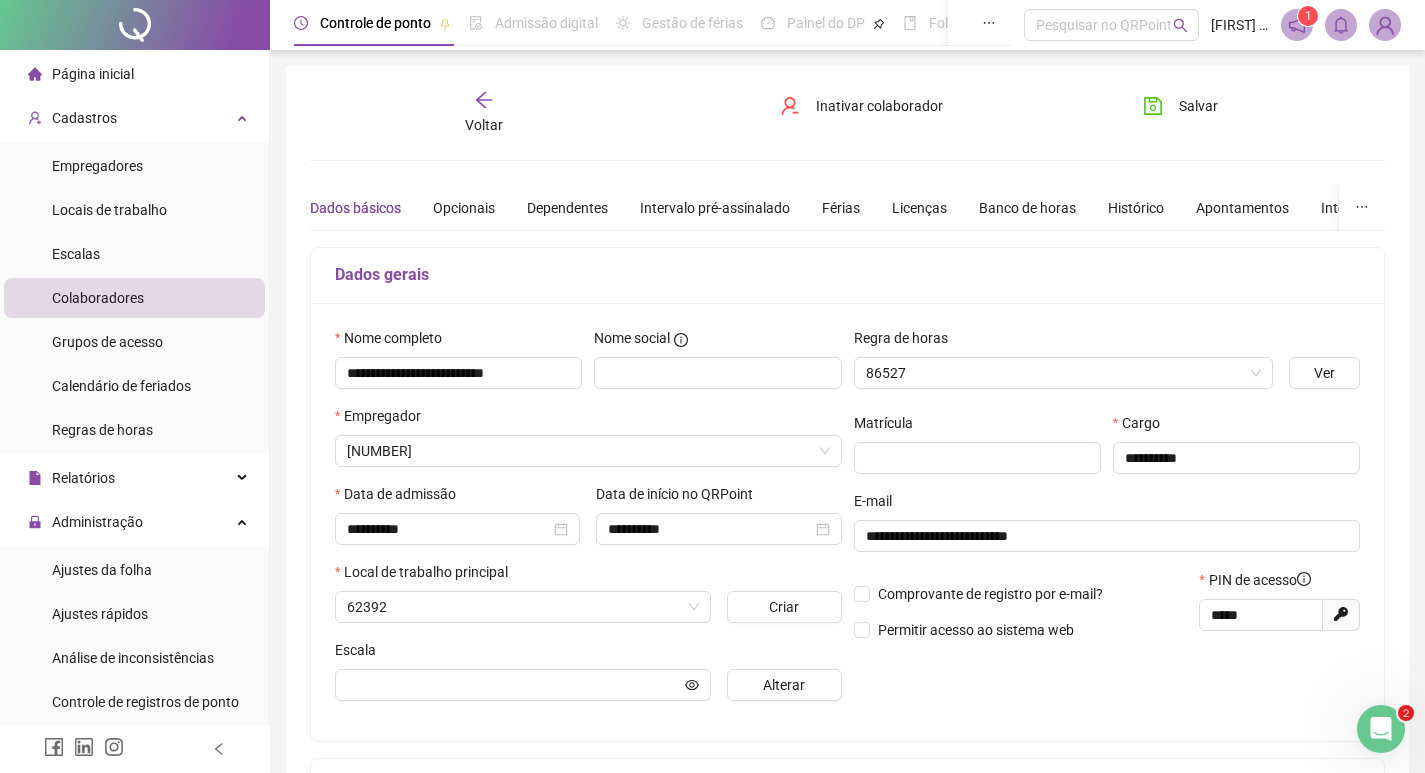 type on "**********" 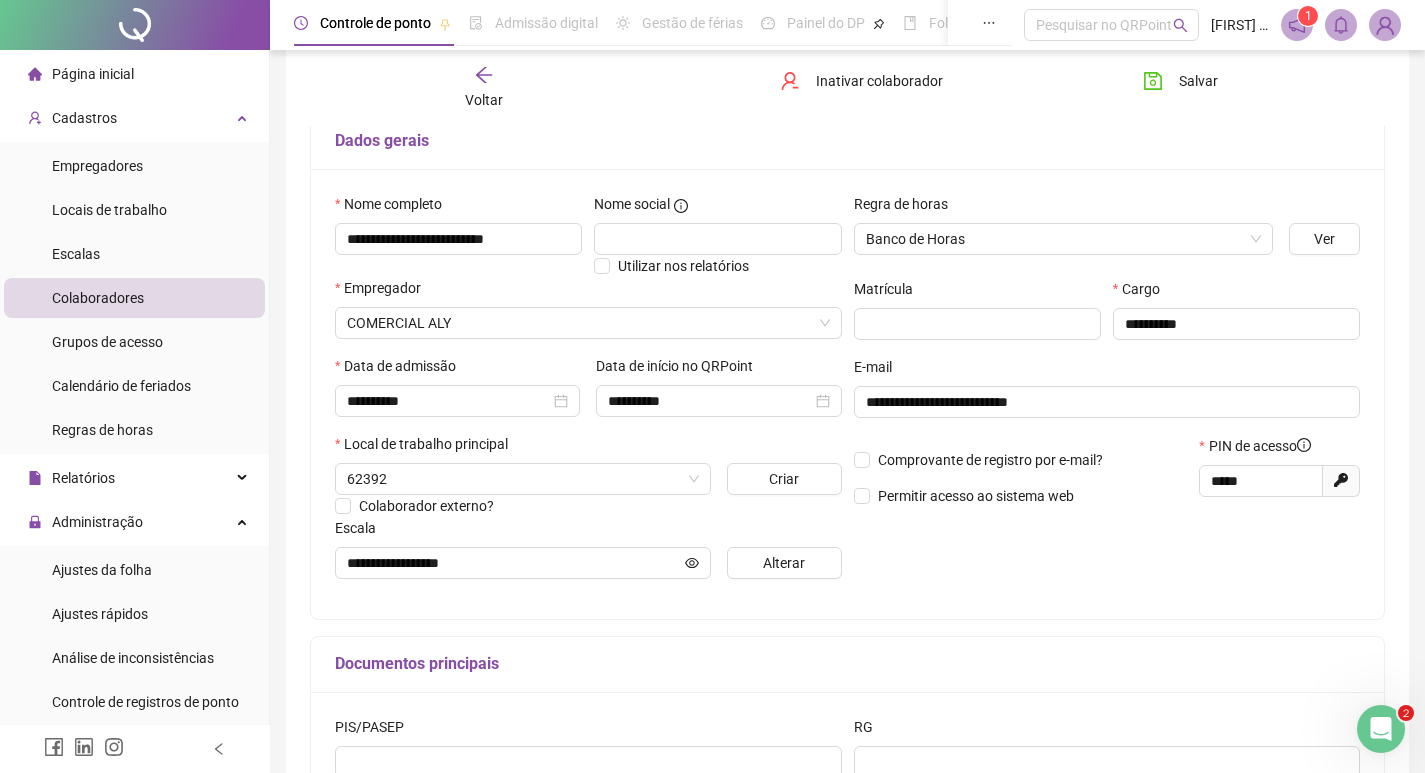 scroll, scrollTop: 300, scrollLeft: 0, axis: vertical 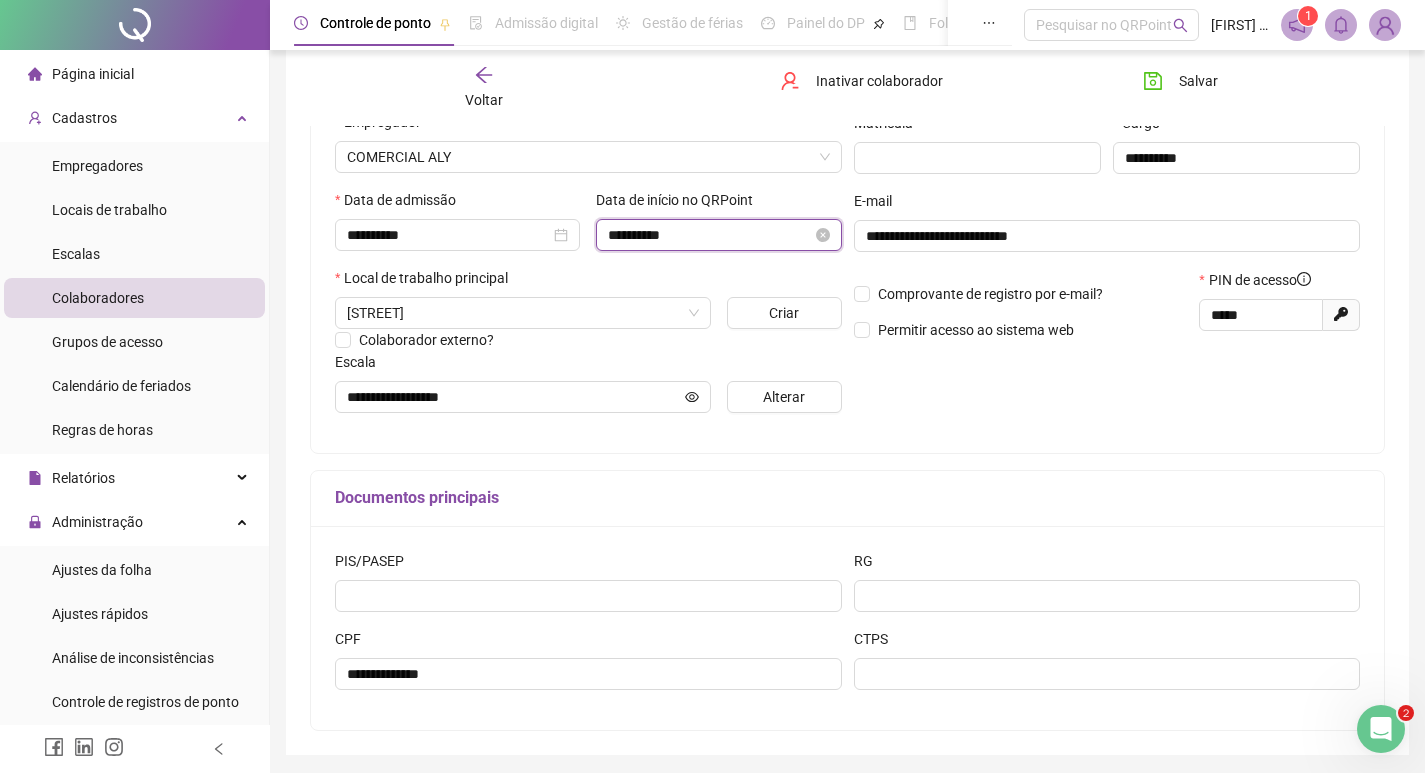 click on "**********" at bounding box center (709, 235) 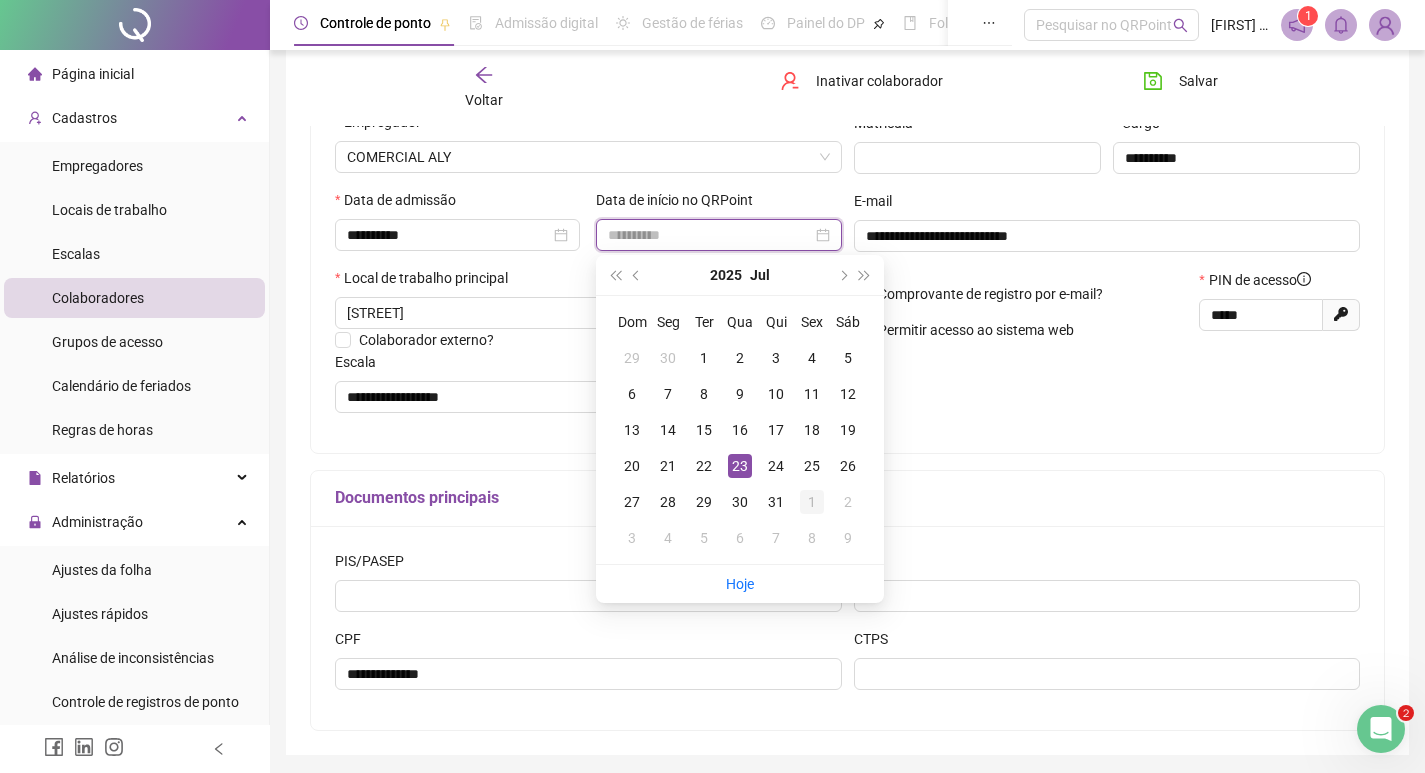 type on "**********" 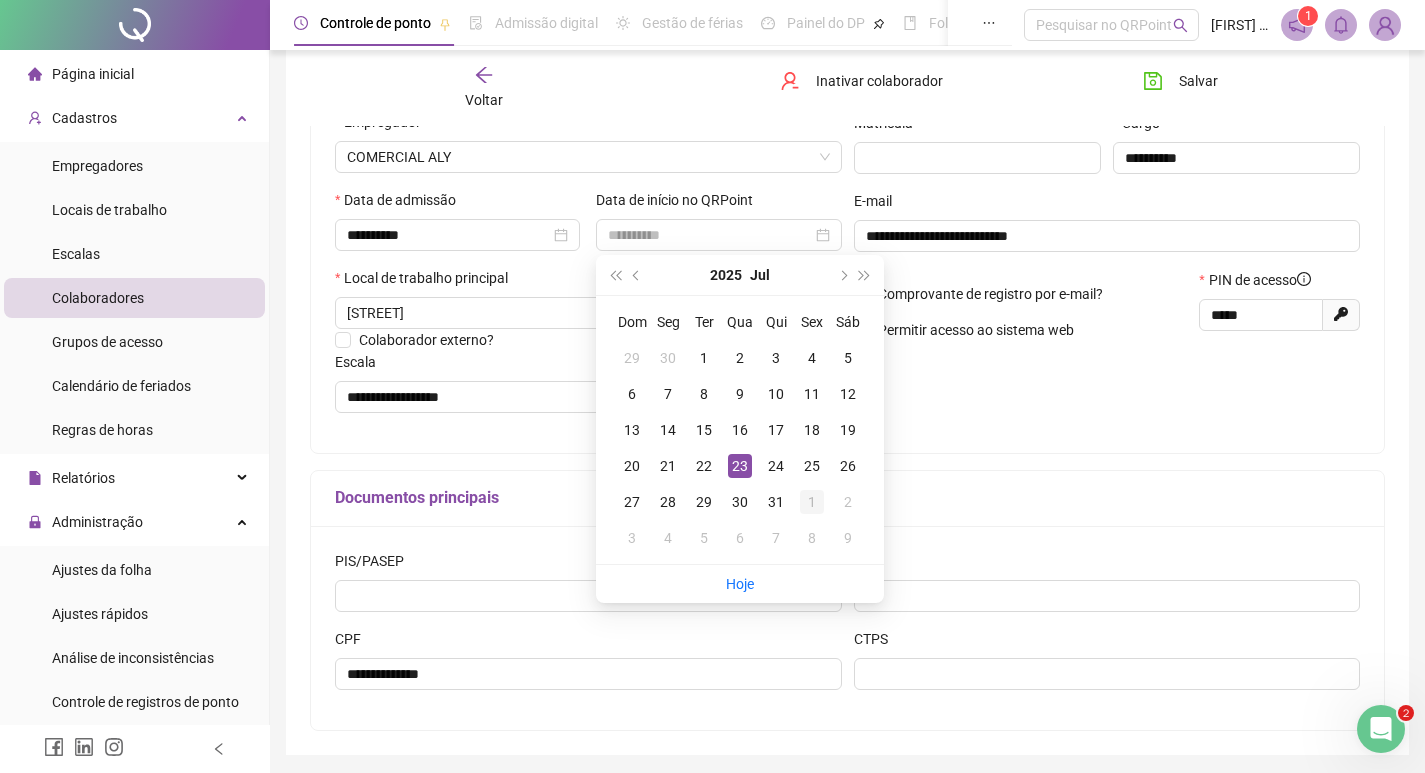 click on "1" at bounding box center (812, 502) 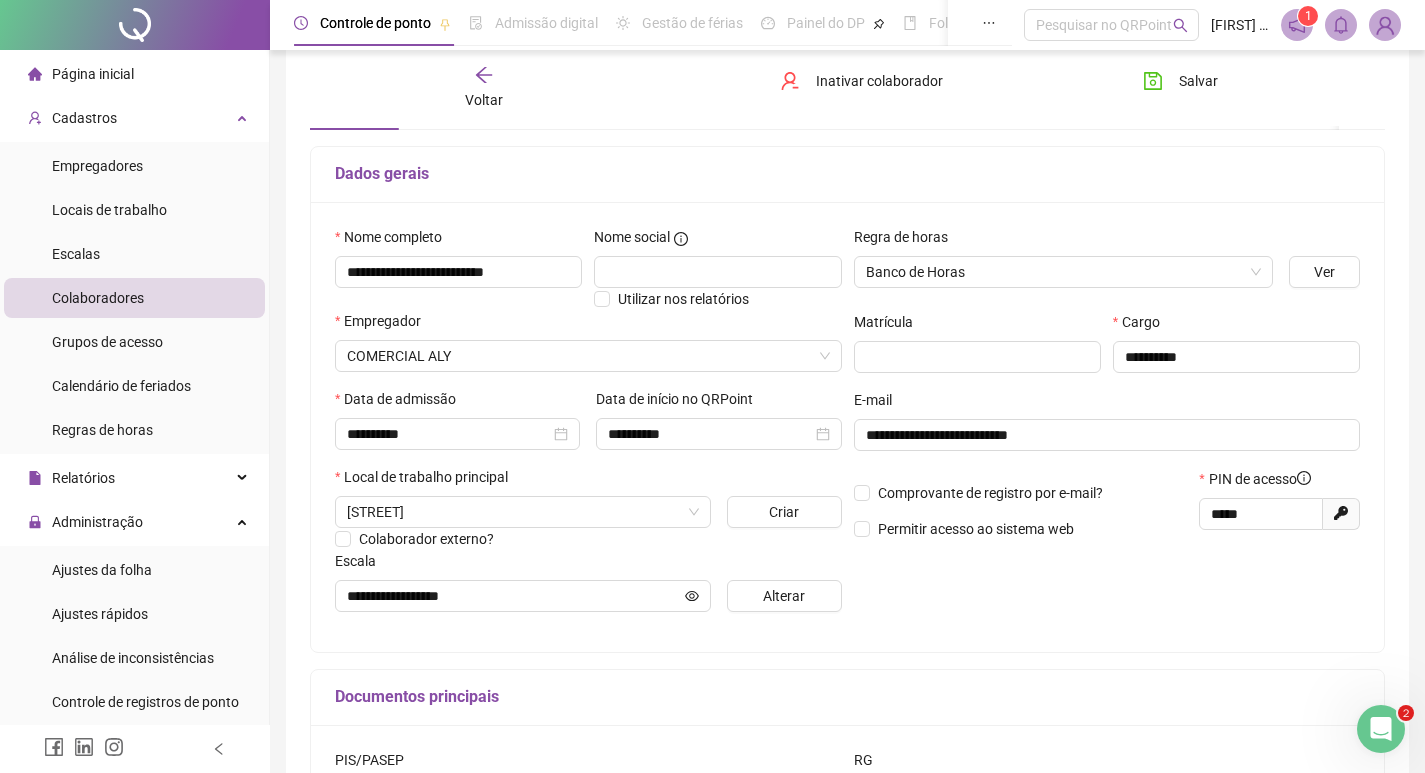 scroll, scrollTop: 100, scrollLeft: 0, axis: vertical 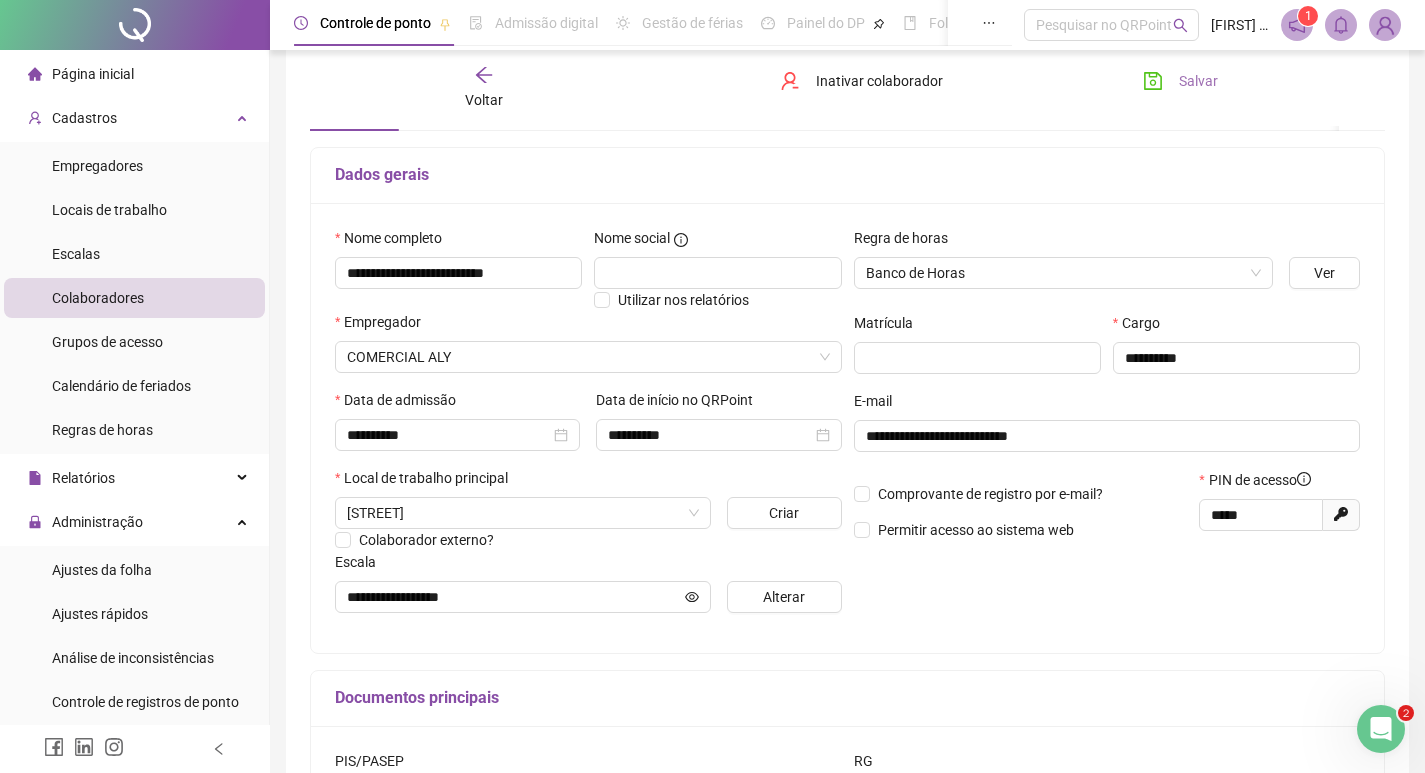 click on "Salvar" at bounding box center (1180, 81) 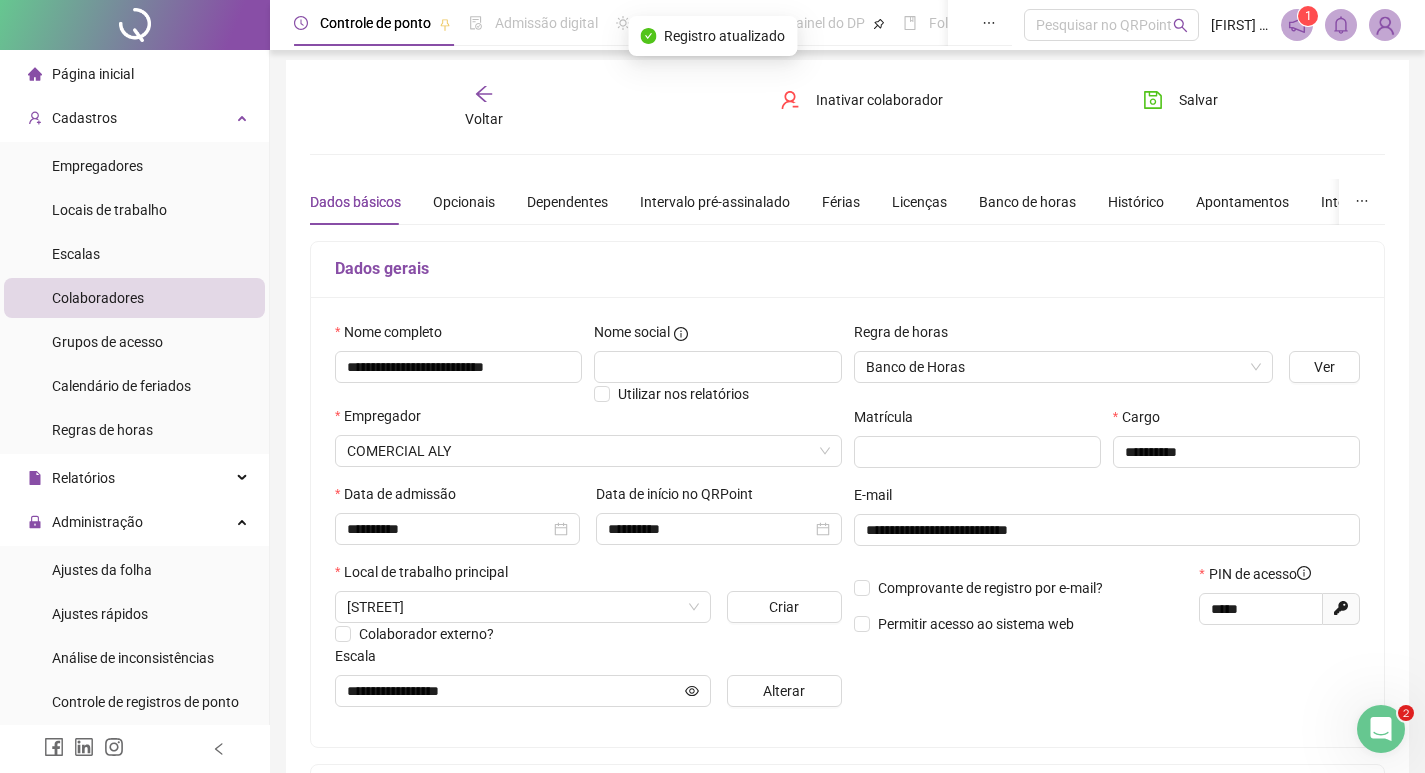scroll, scrollTop: 0, scrollLeft: 0, axis: both 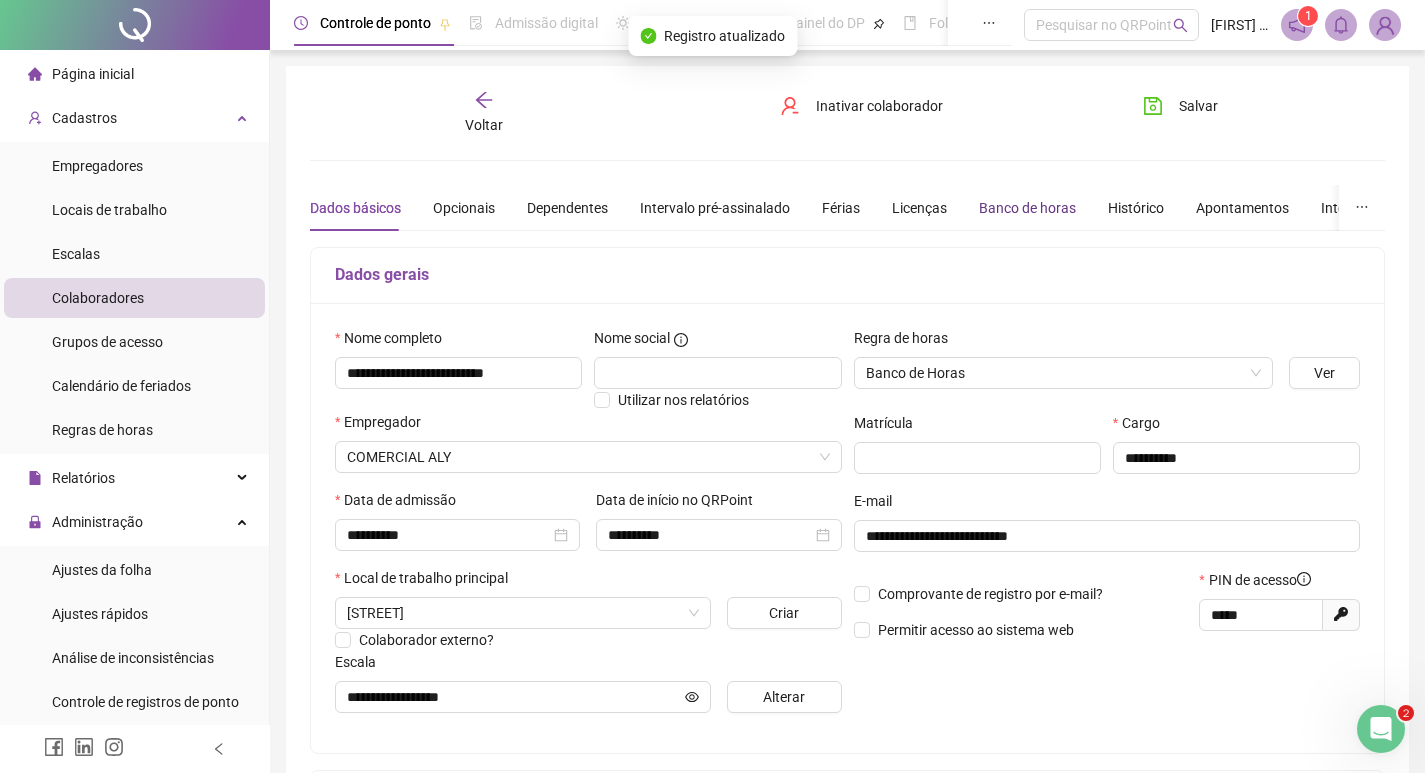 click on "Banco de horas" at bounding box center [1027, 208] 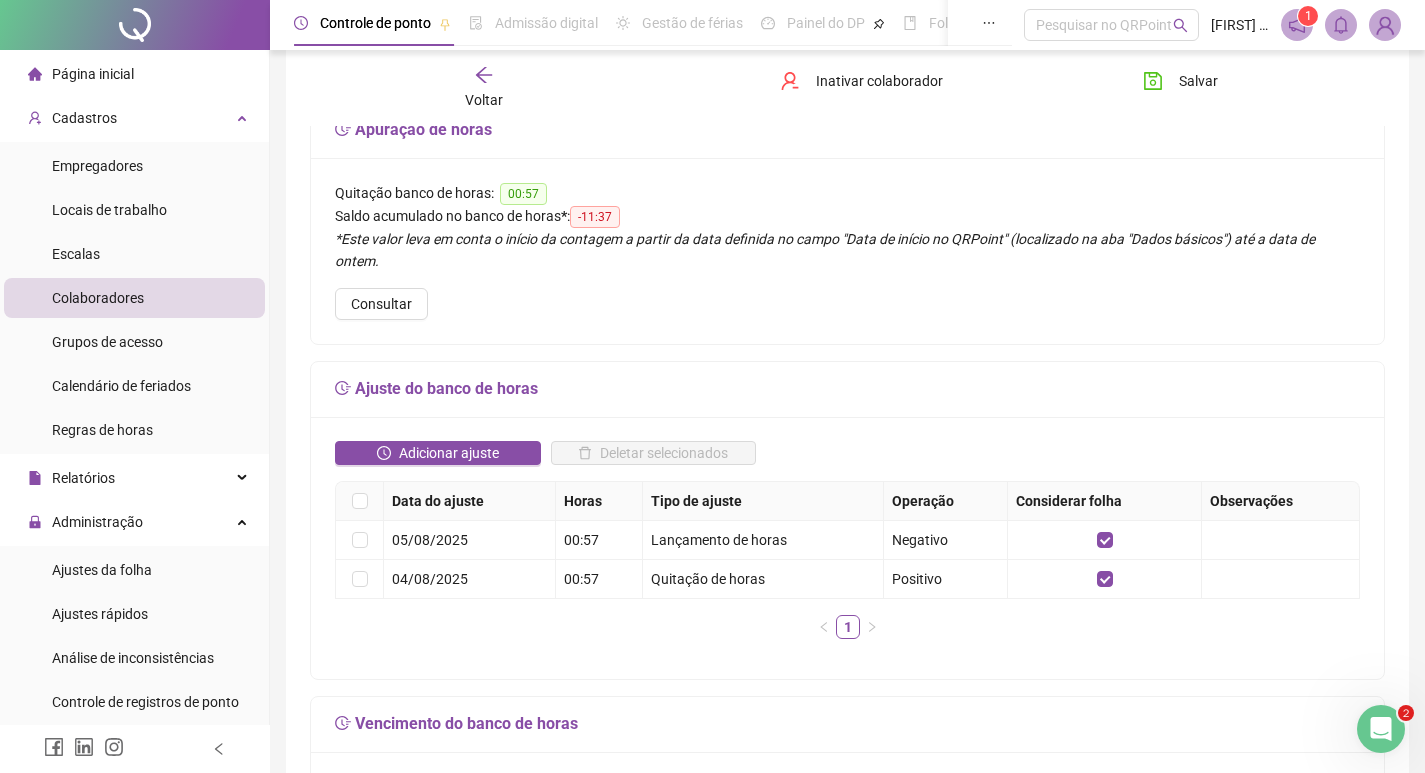 scroll, scrollTop: 100, scrollLeft: 0, axis: vertical 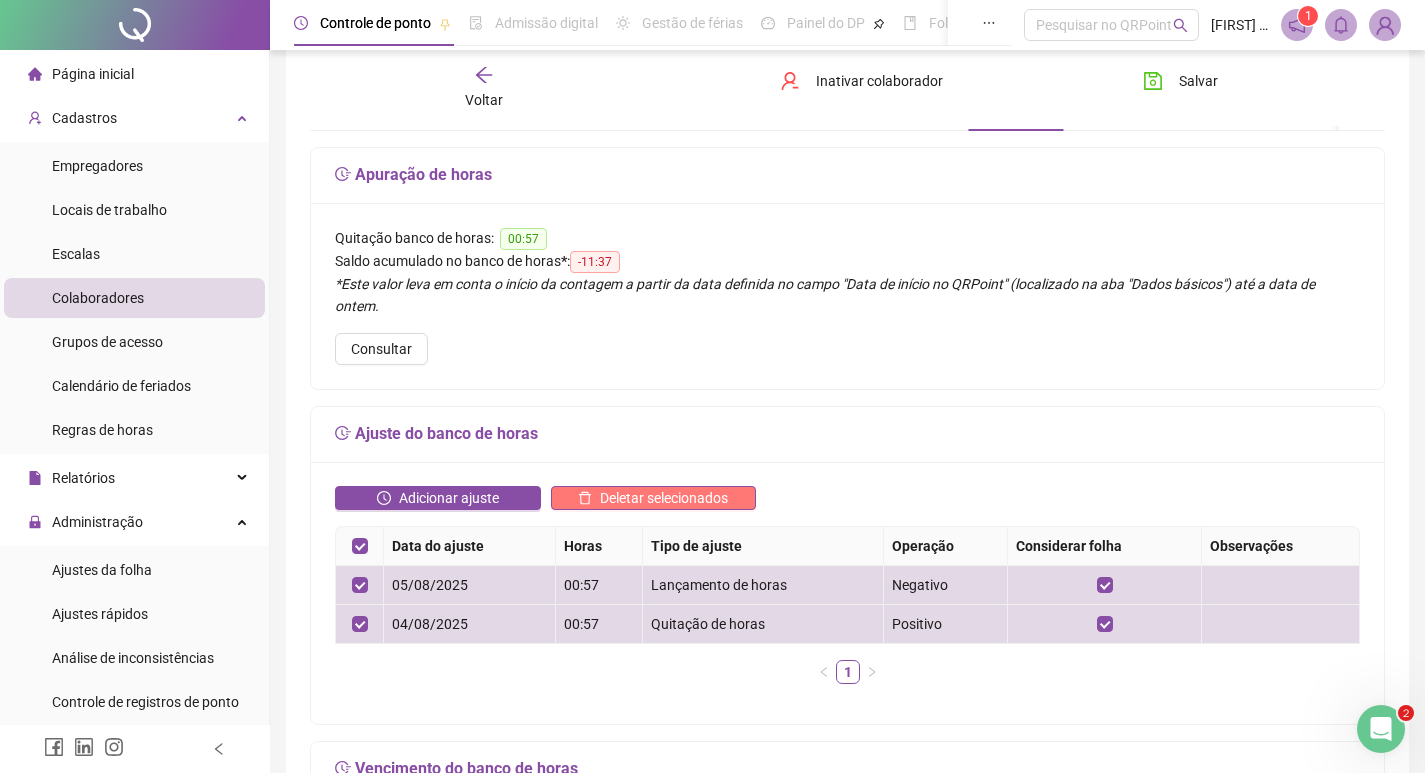click on "Deletar selecionados" at bounding box center [664, 498] 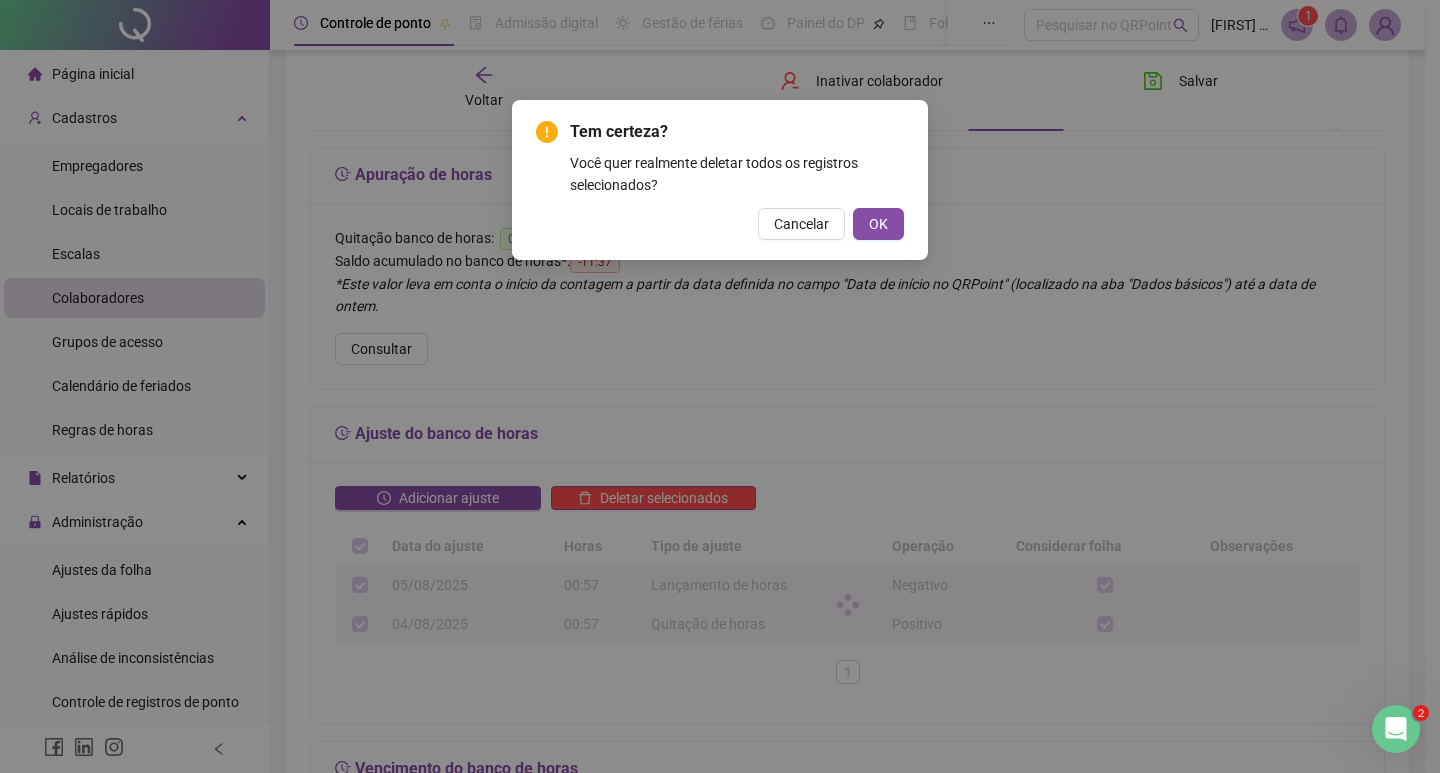 click on "Tem certeza? Você quer realmente deletar todos os registros selecionados? Cancelar OK" at bounding box center (720, 180) 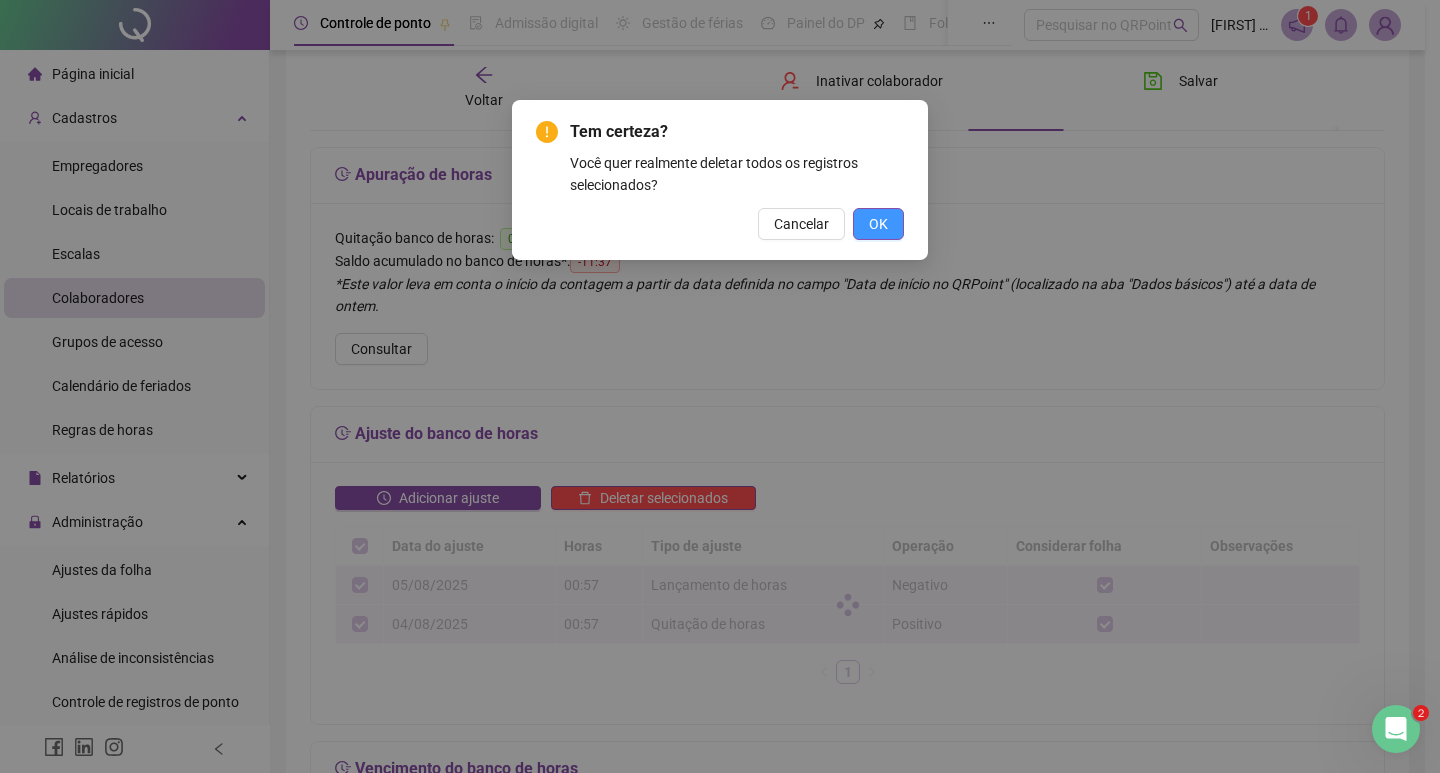 click on "OK" at bounding box center (878, 224) 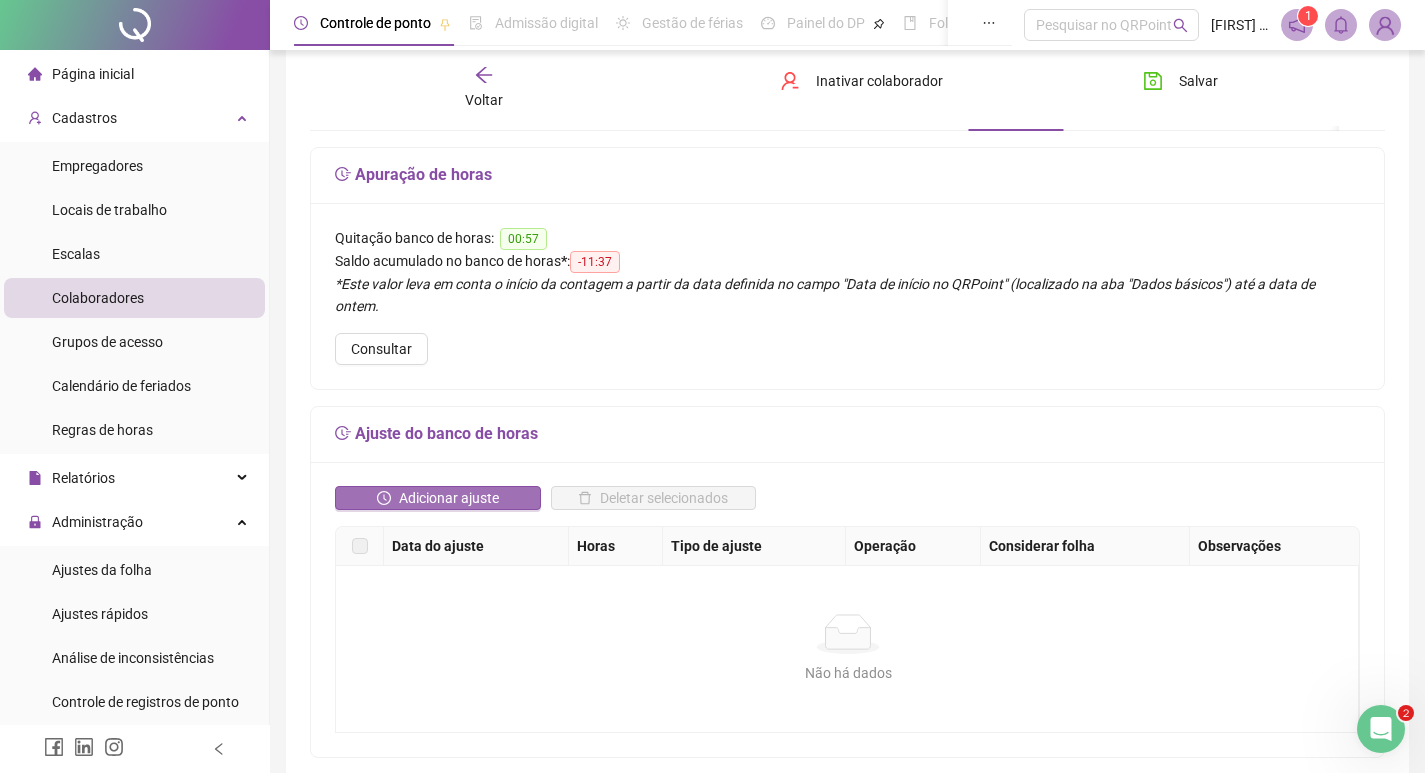 click on "Adicionar ajuste" at bounding box center (449, 498) 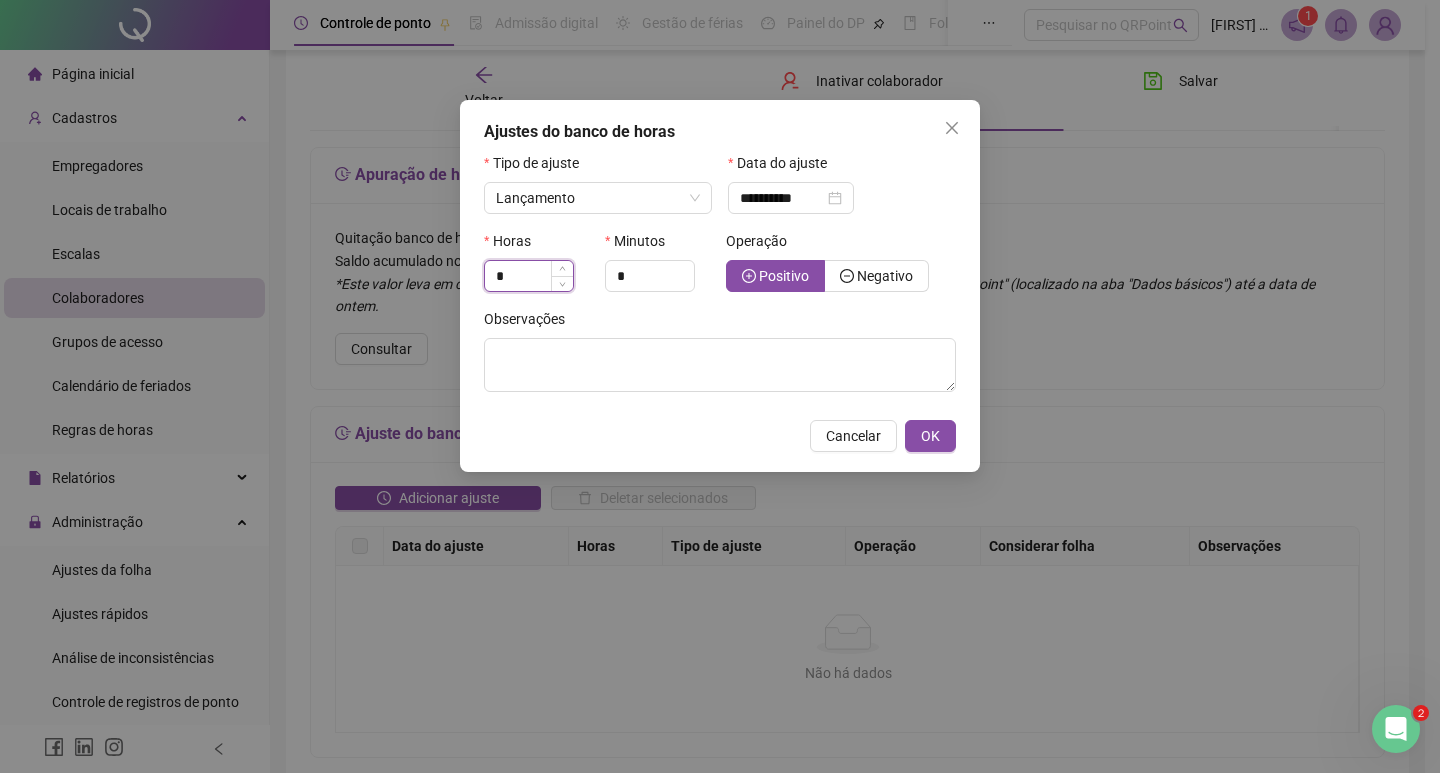 click on "*" at bounding box center [529, 276] 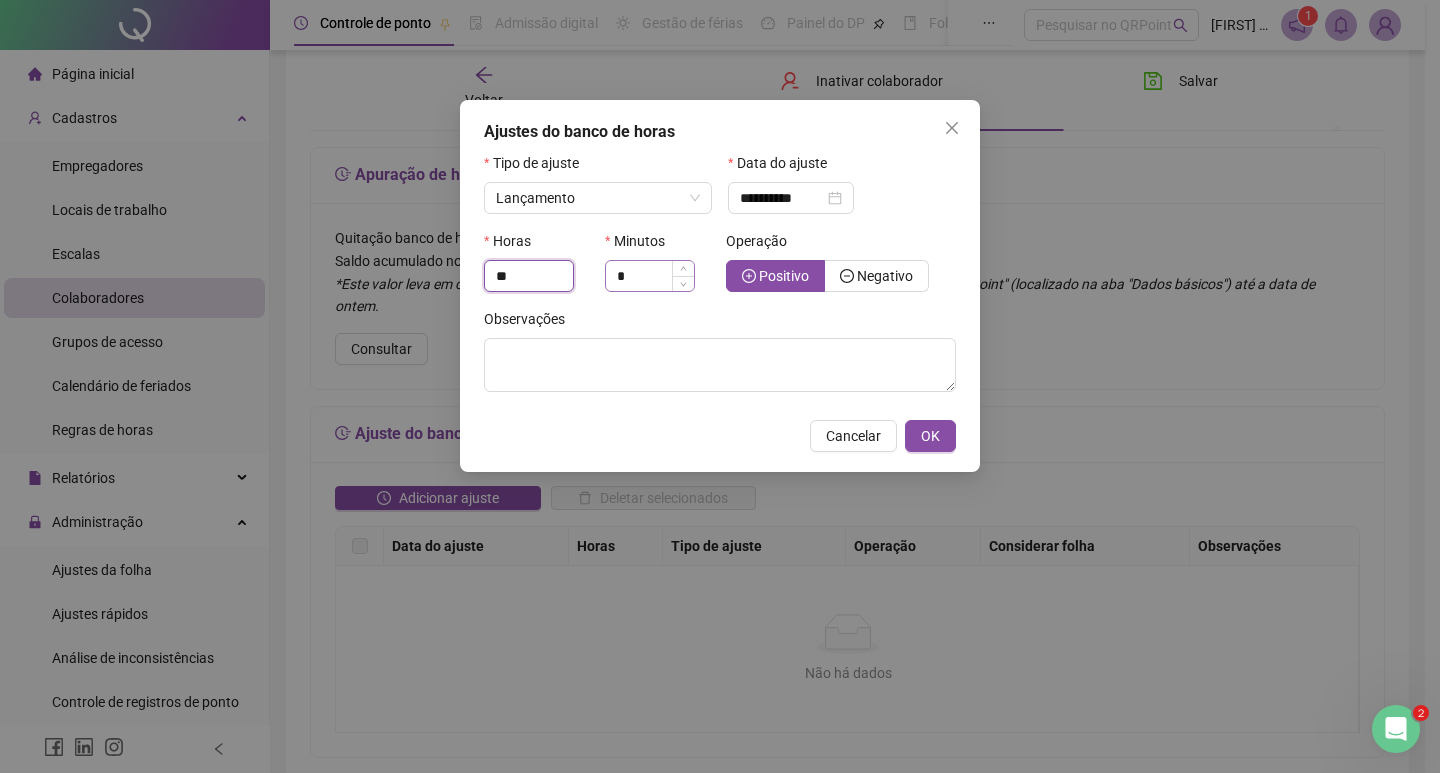type on "**" 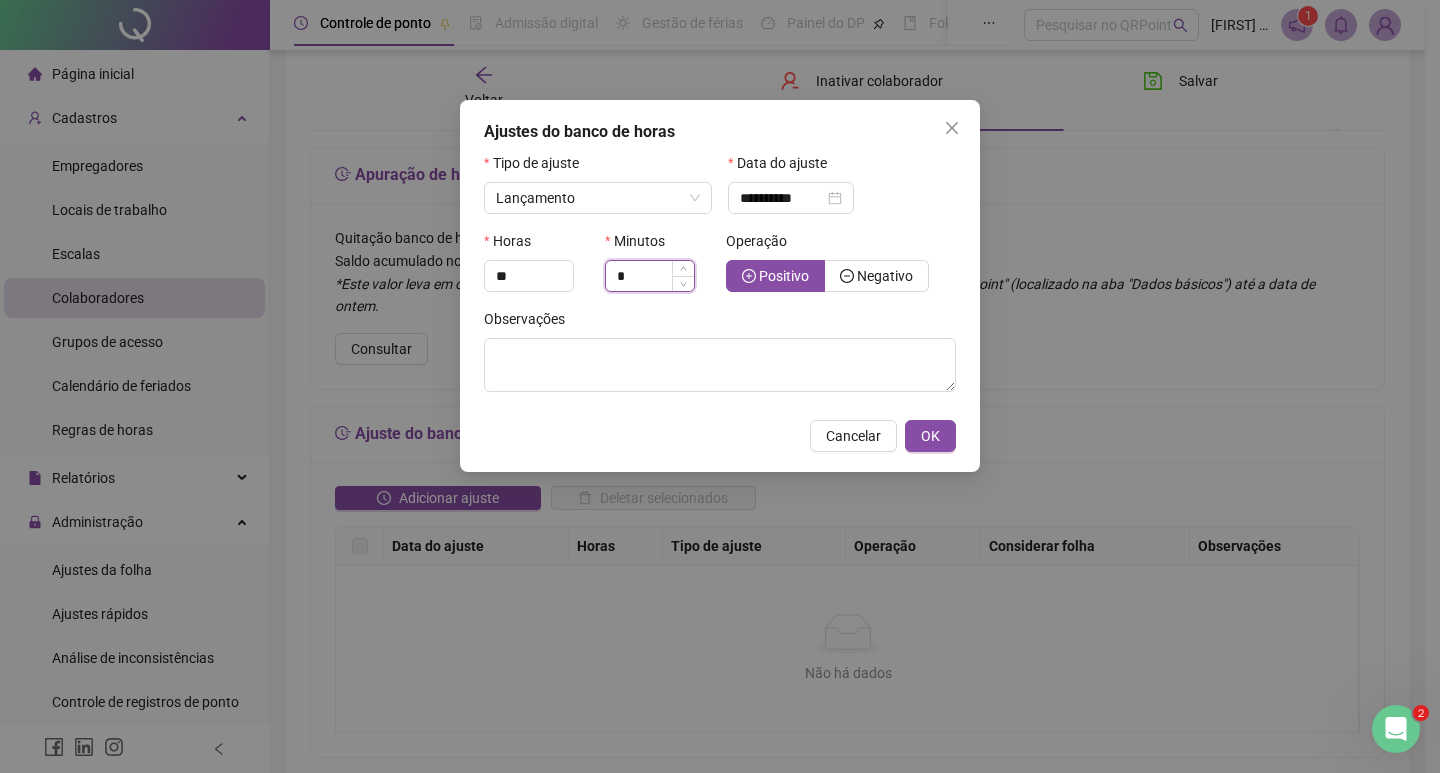 click on "*" at bounding box center (650, 276) 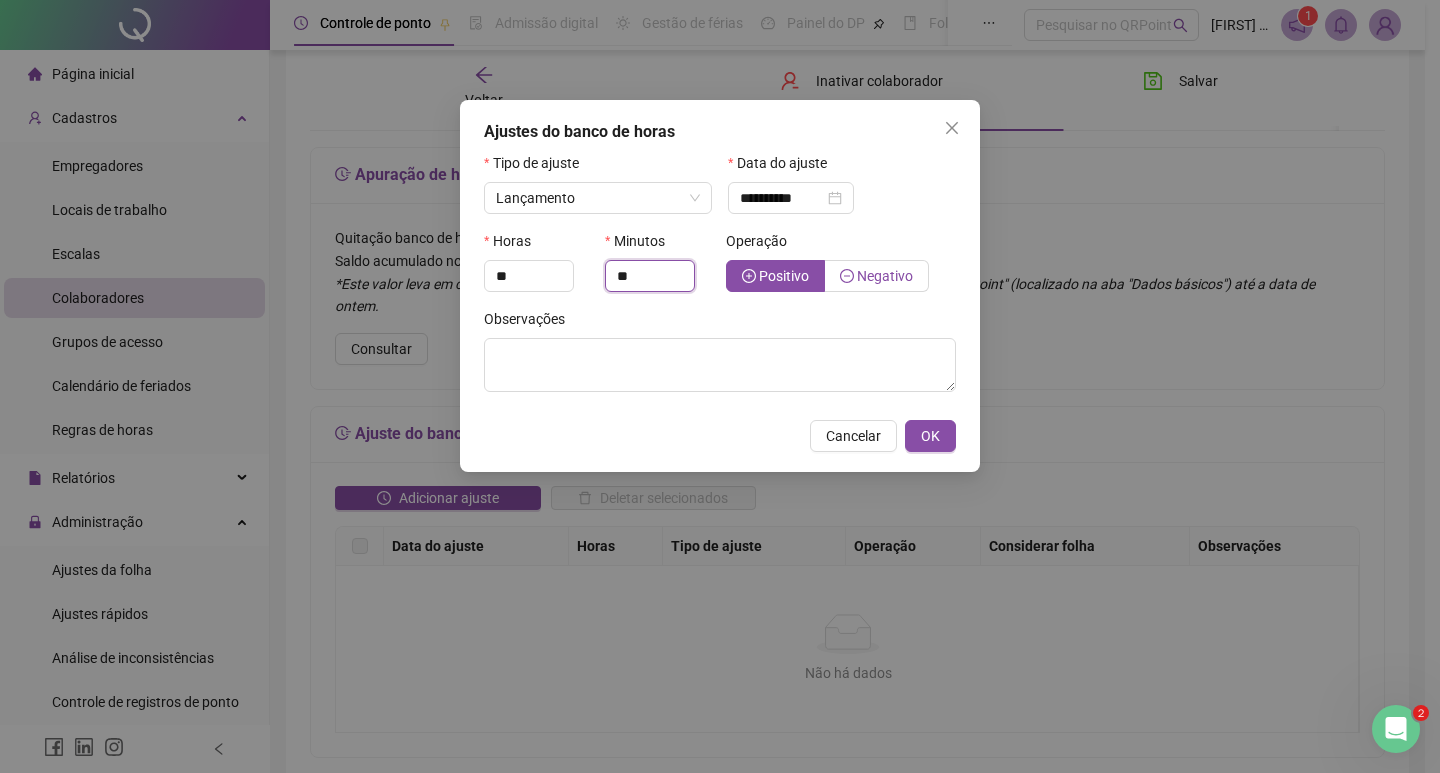 type on "**" 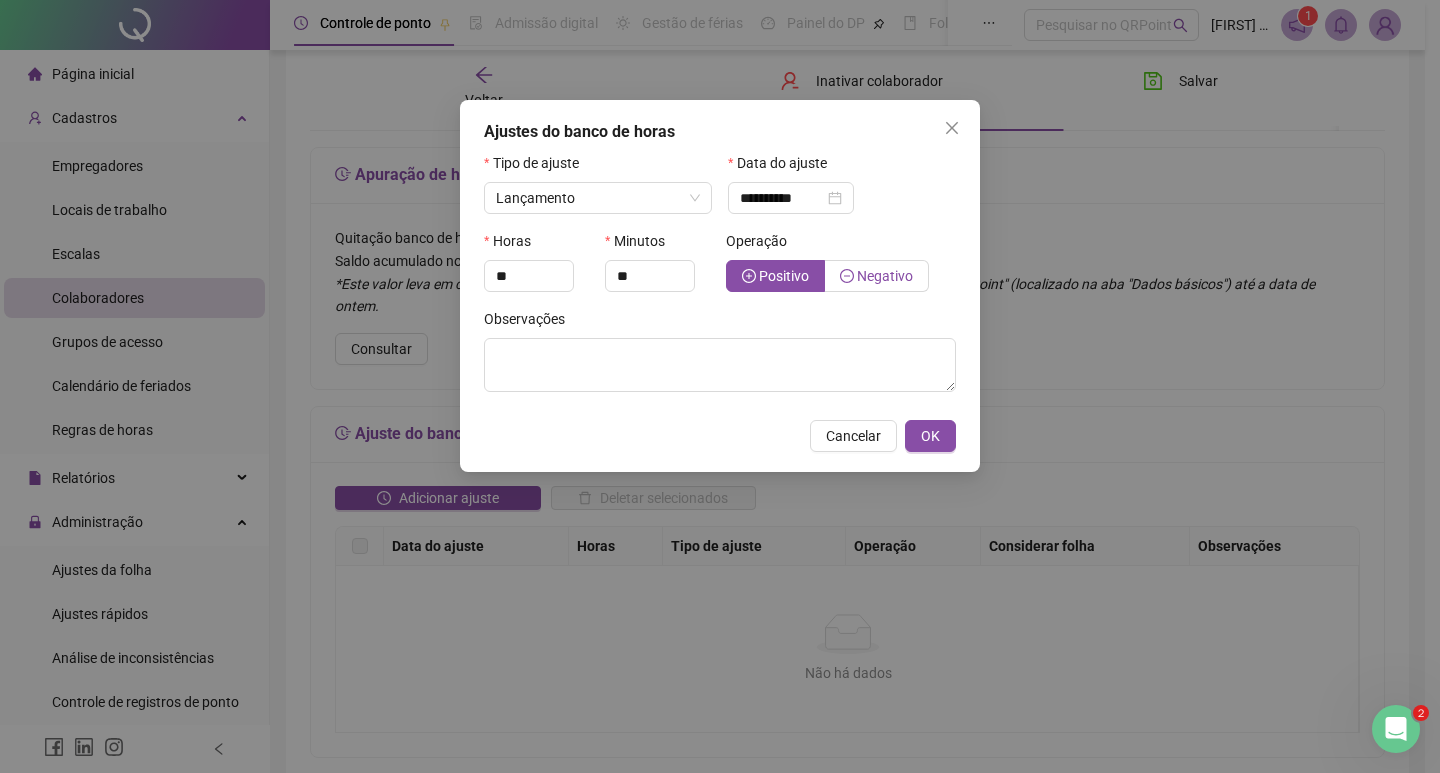 click on "Negativo" at bounding box center [876, 276] 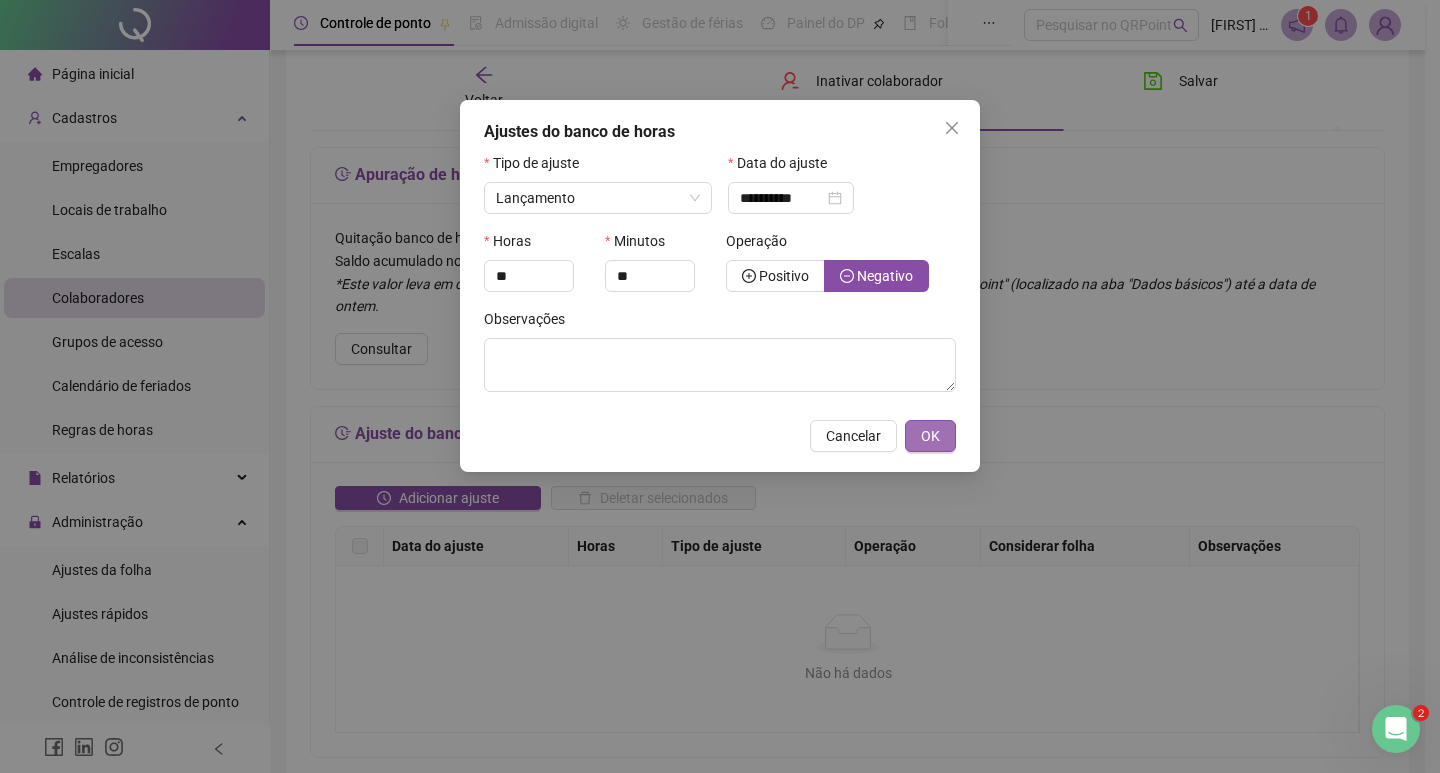 click on "OK" at bounding box center [930, 436] 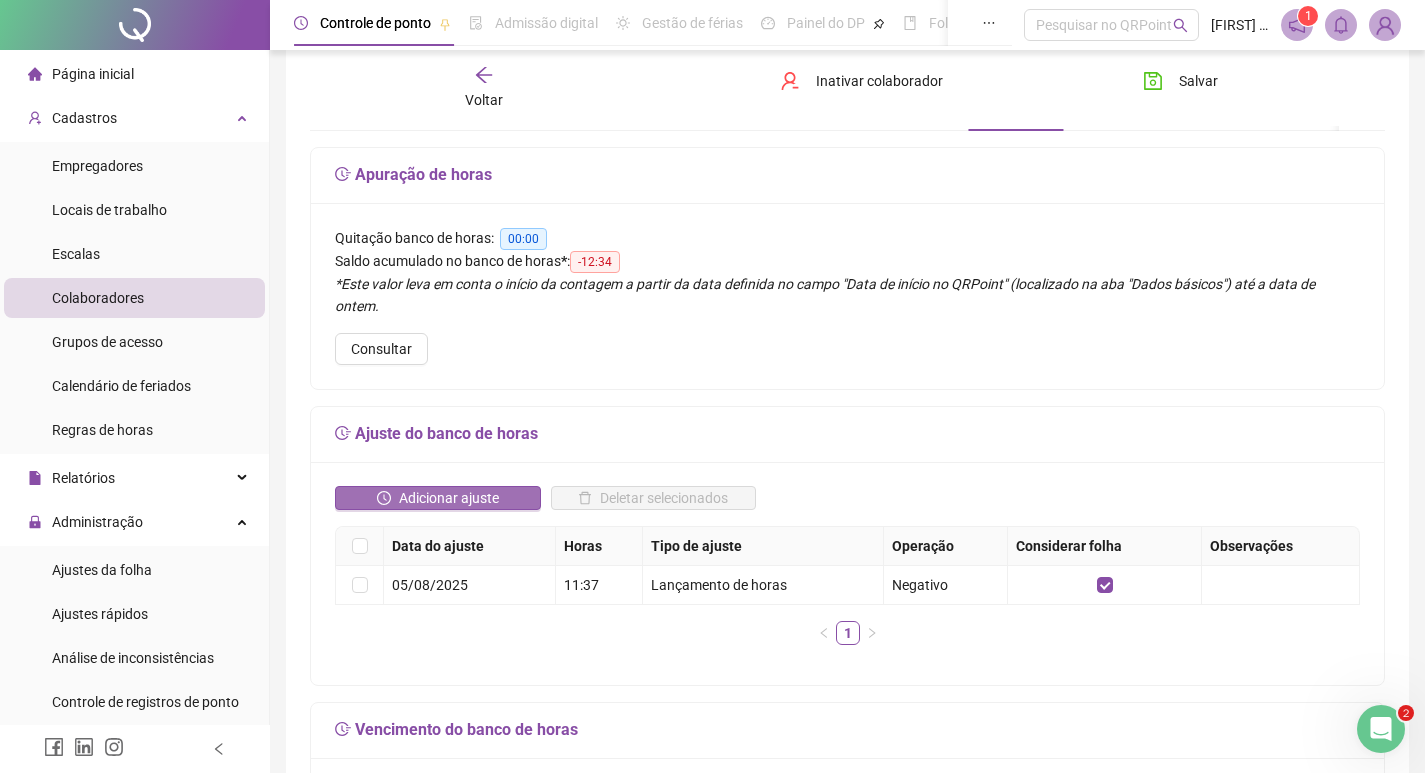click on "Adicionar ajuste" at bounding box center (449, 498) 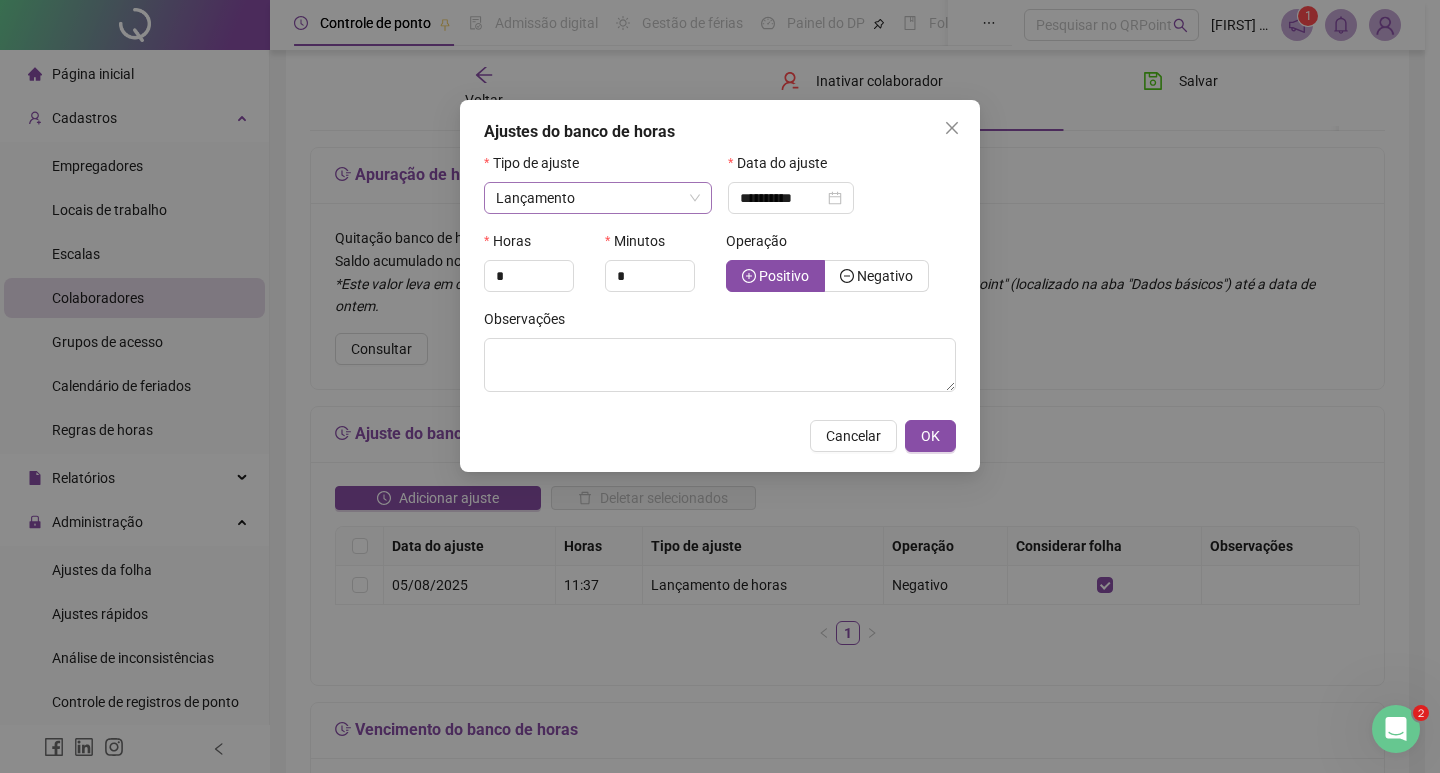 click on "Lançamento" at bounding box center (598, 198) 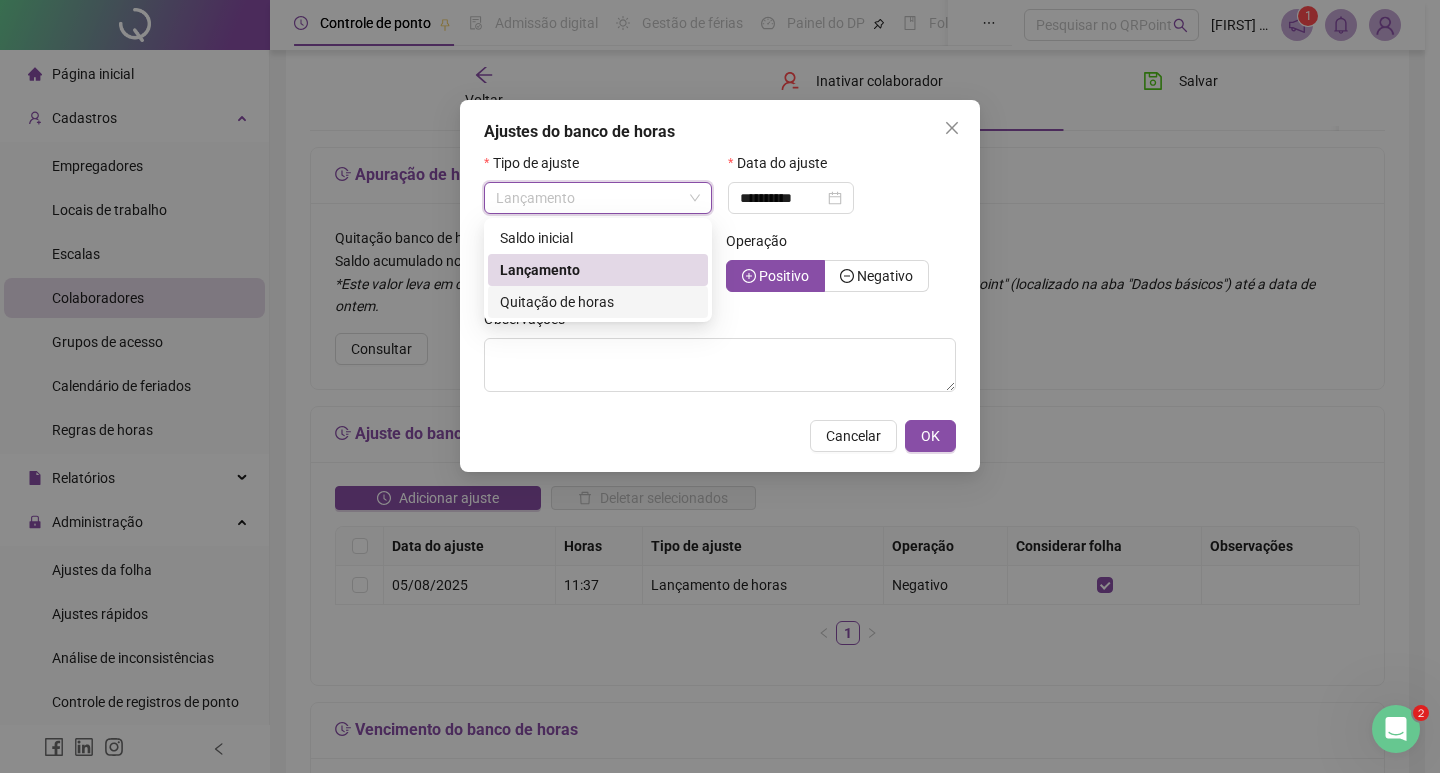 click on "Quitação de horas" at bounding box center [557, 302] 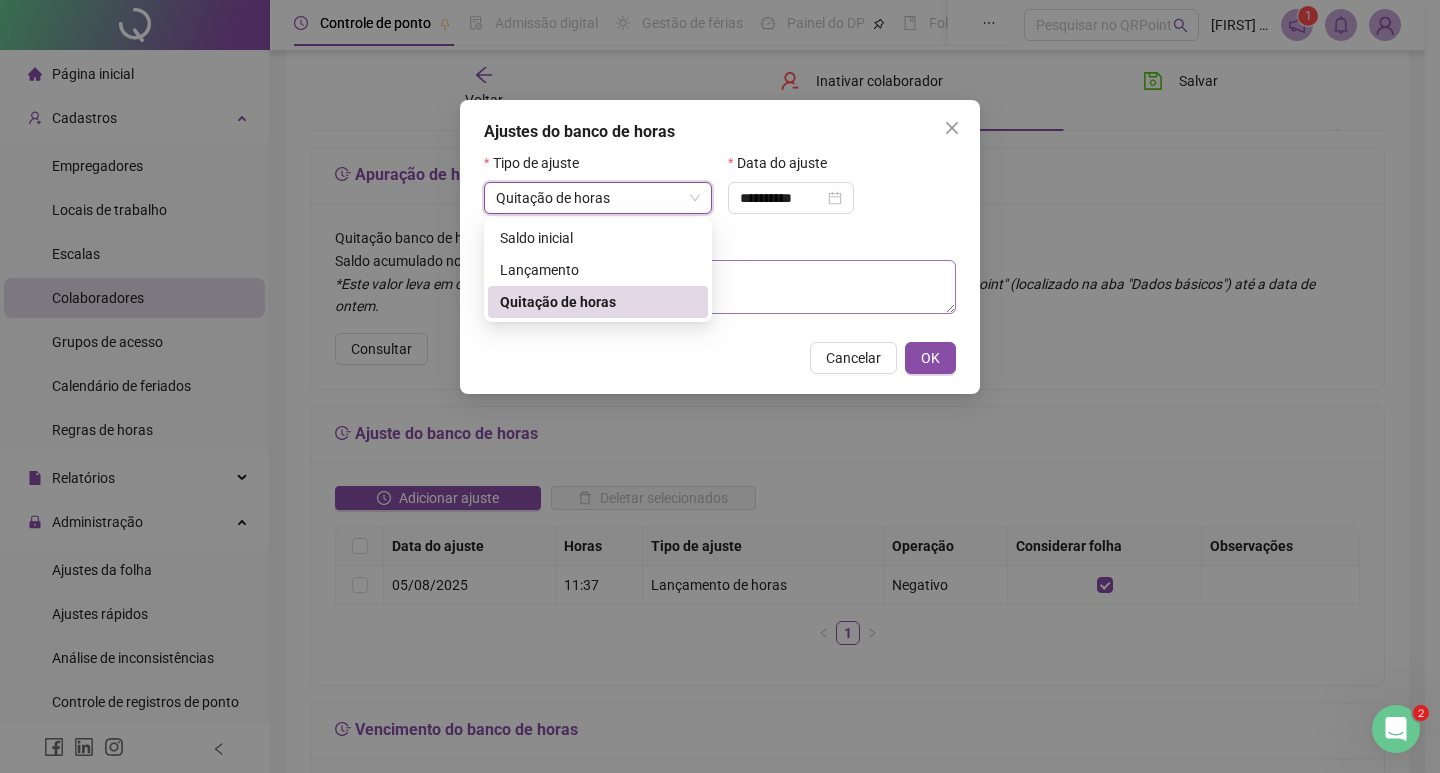 type on "**********" 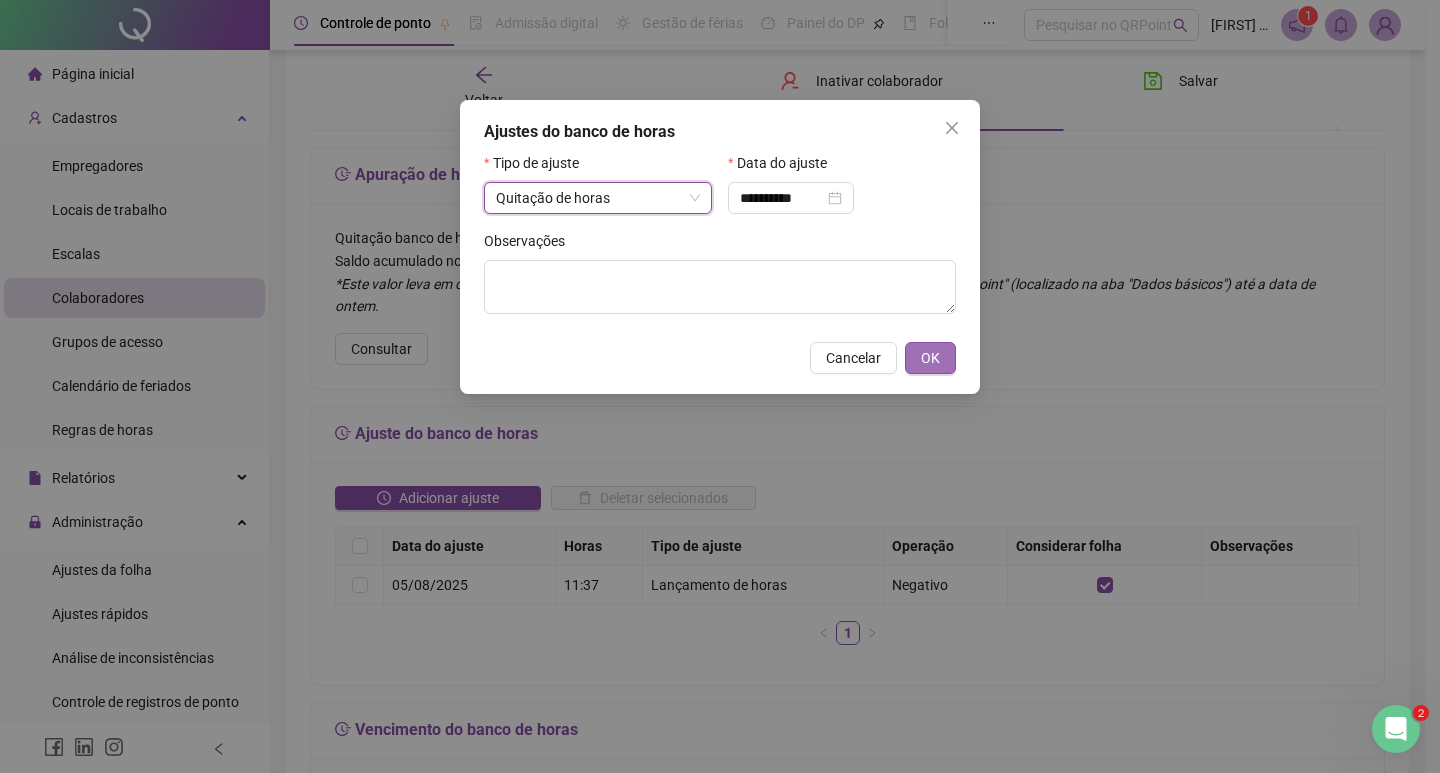 click on "OK" at bounding box center (930, 358) 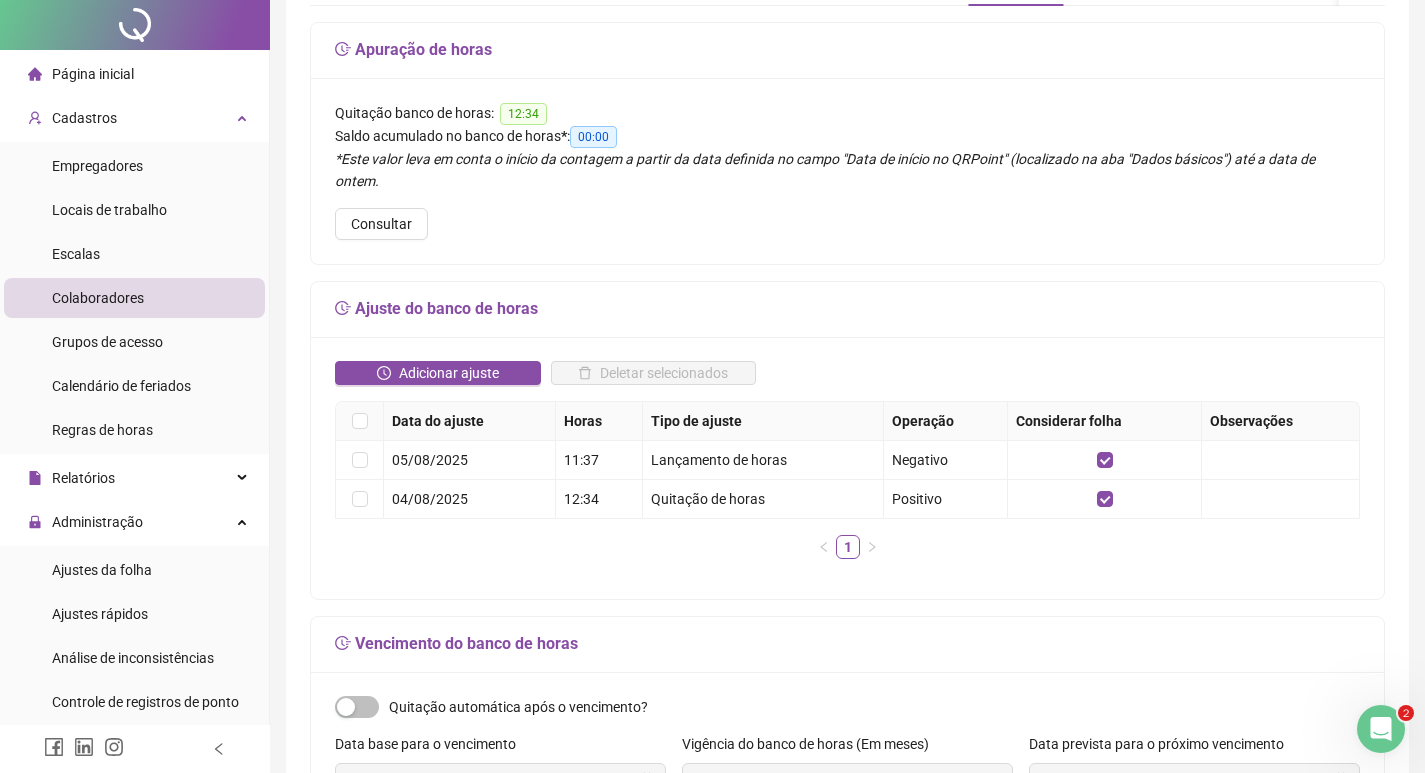 scroll, scrollTop: 0, scrollLeft: 0, axis: both 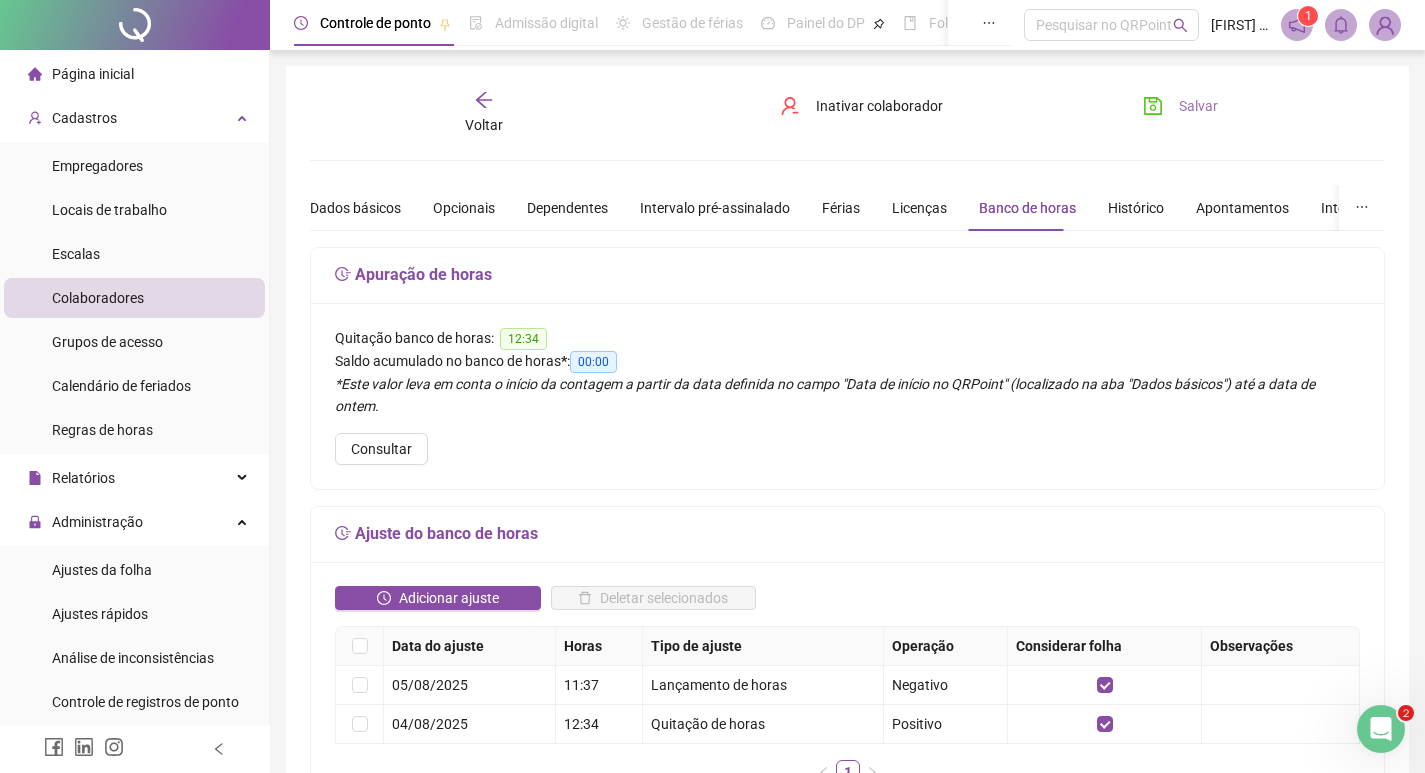 click on "Salvar" at bounding box center [1180, 106] 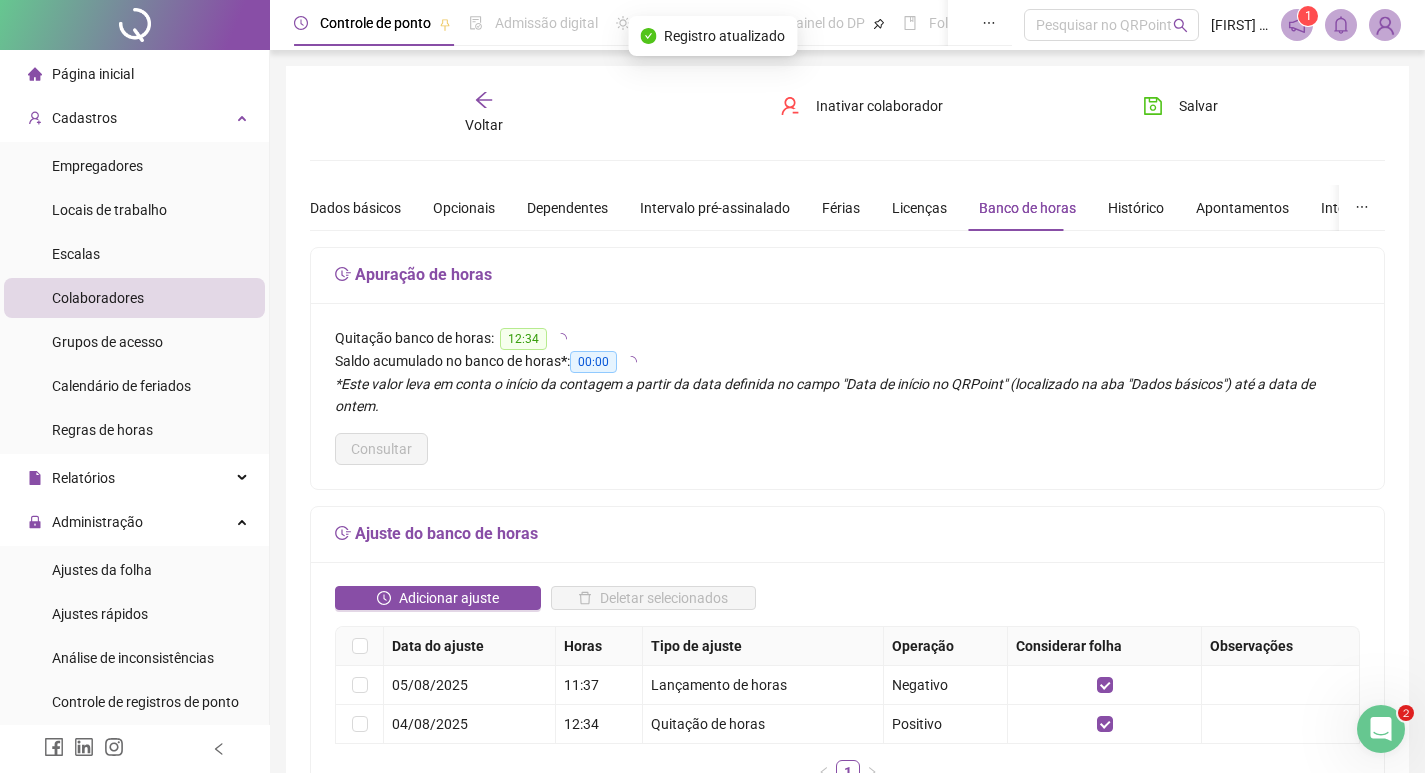 click on "Colaboradores" at bounding box center [98, 298] 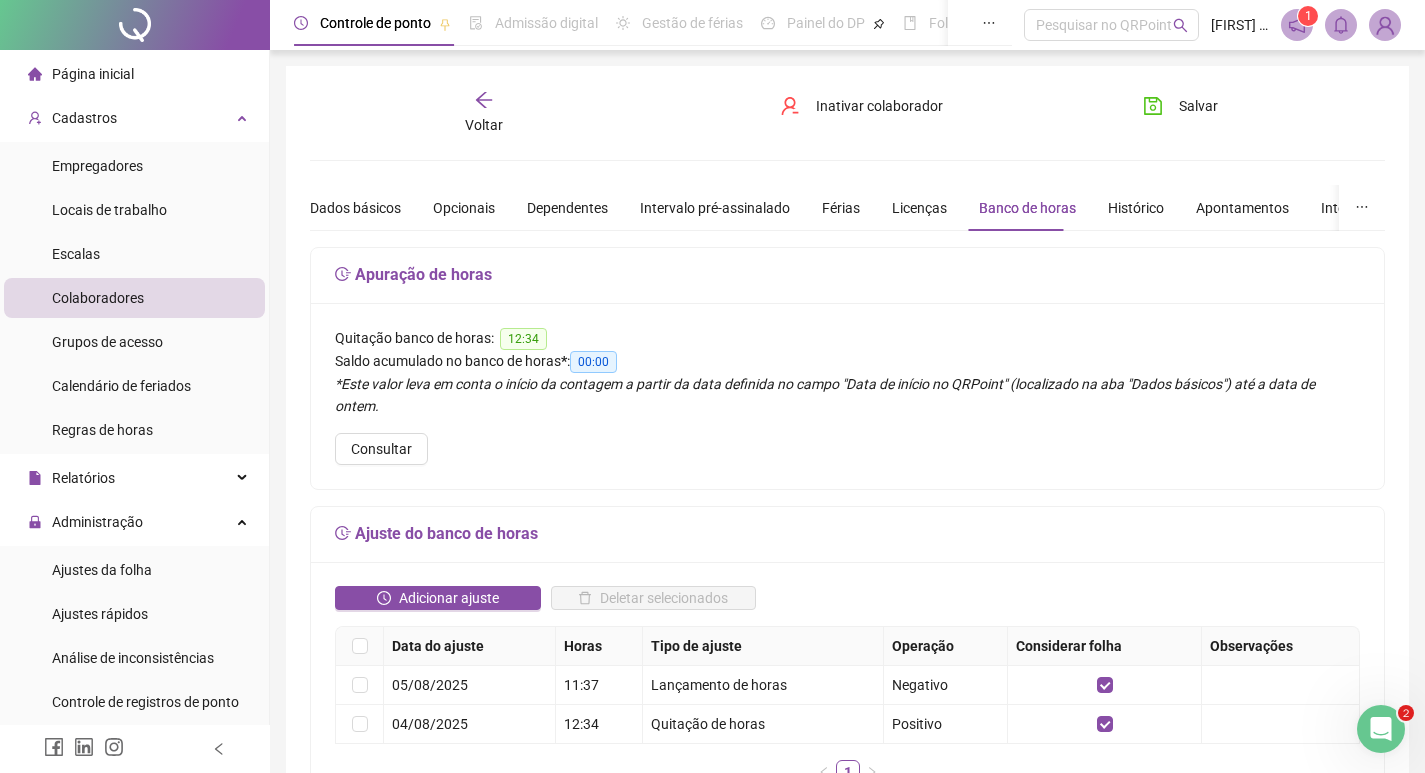 click 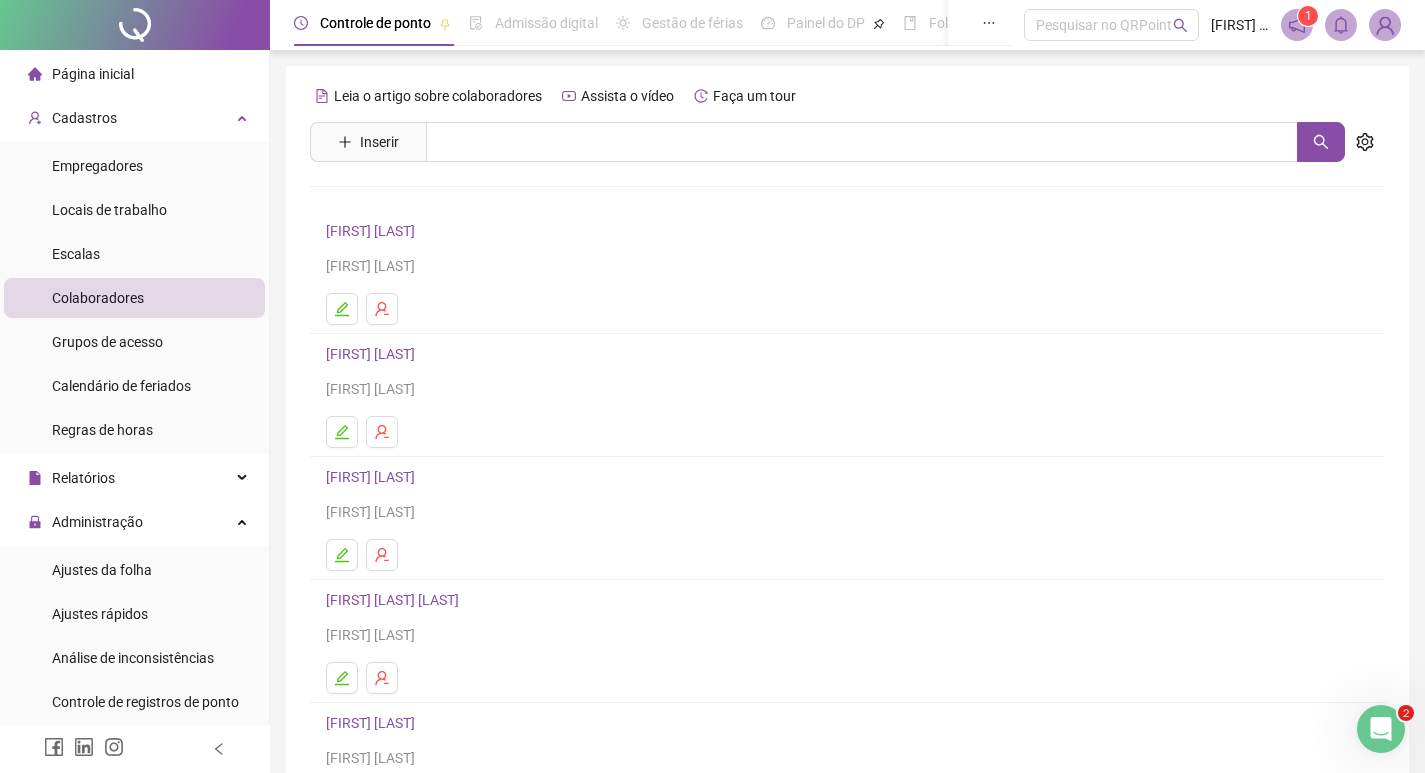 click on "[FIRST] [LAST]" at bounding box center (373, 354) 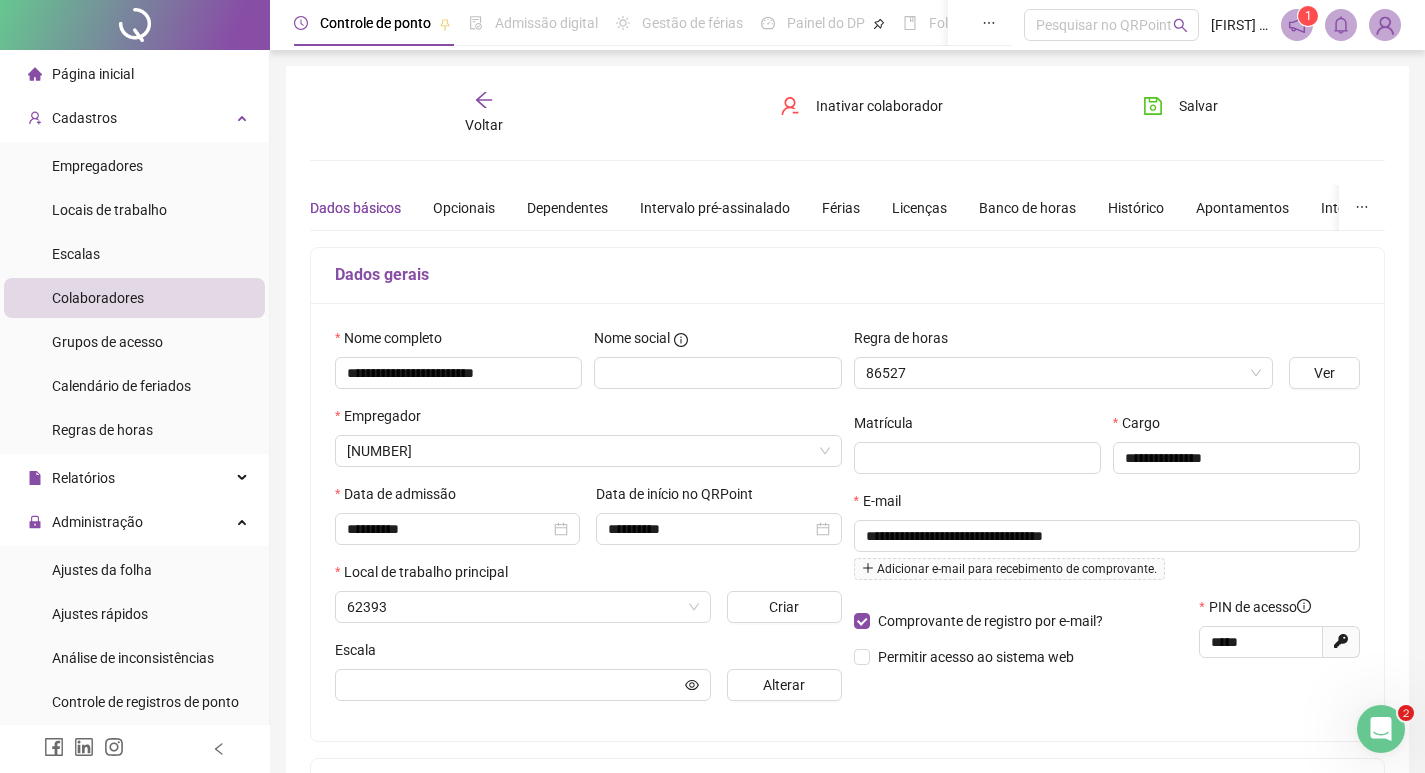 type on "**********" 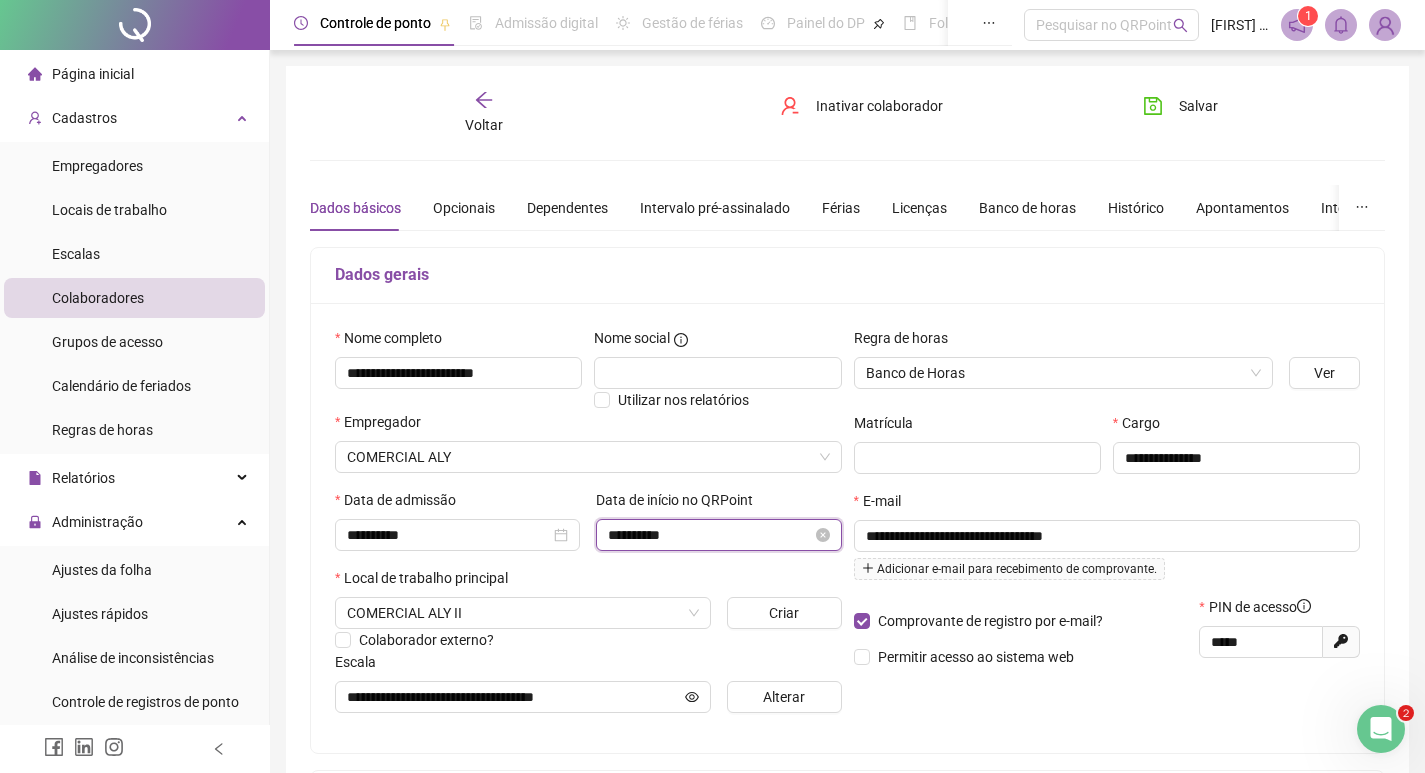 click on "**********" at bounding box center [709, 535] 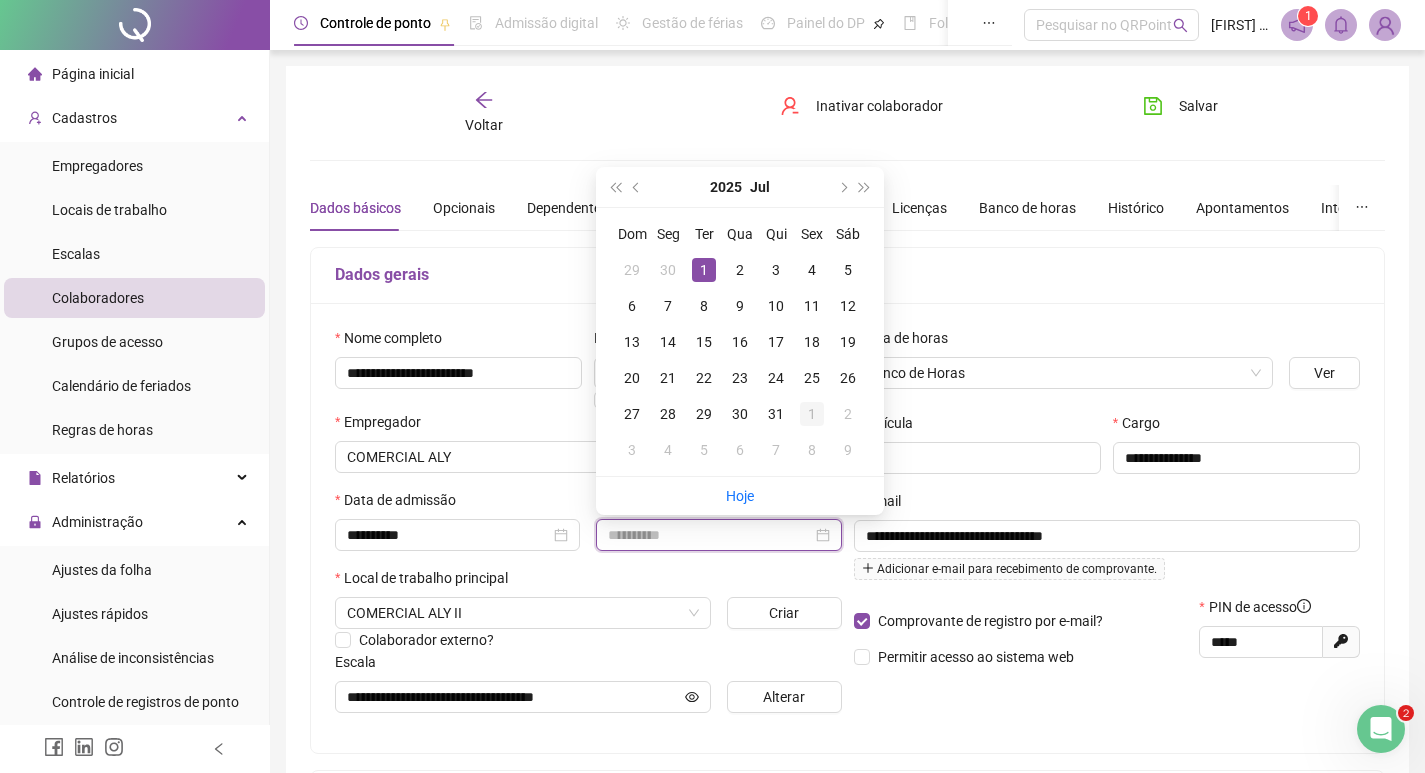 type on "**********" 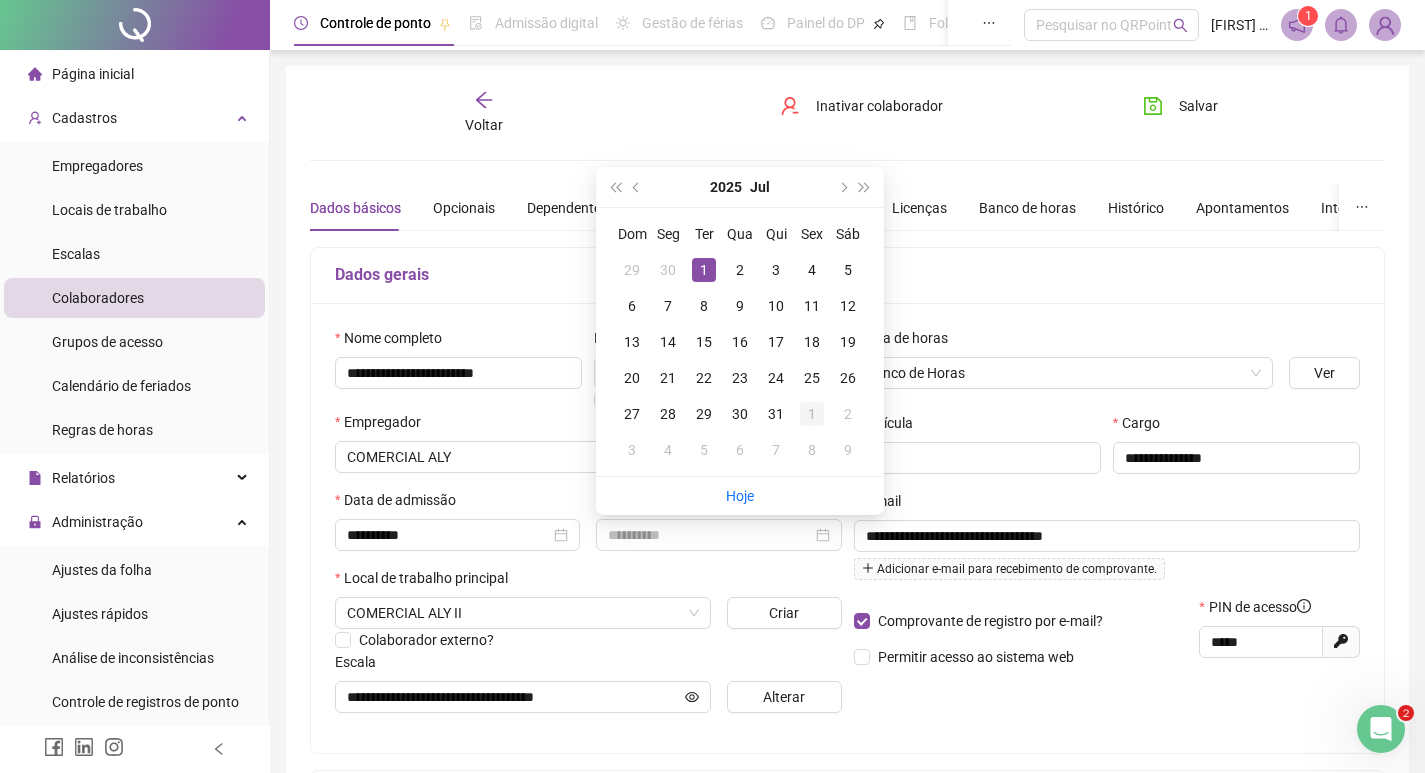 click on "1" at bounding box center (812, 414) 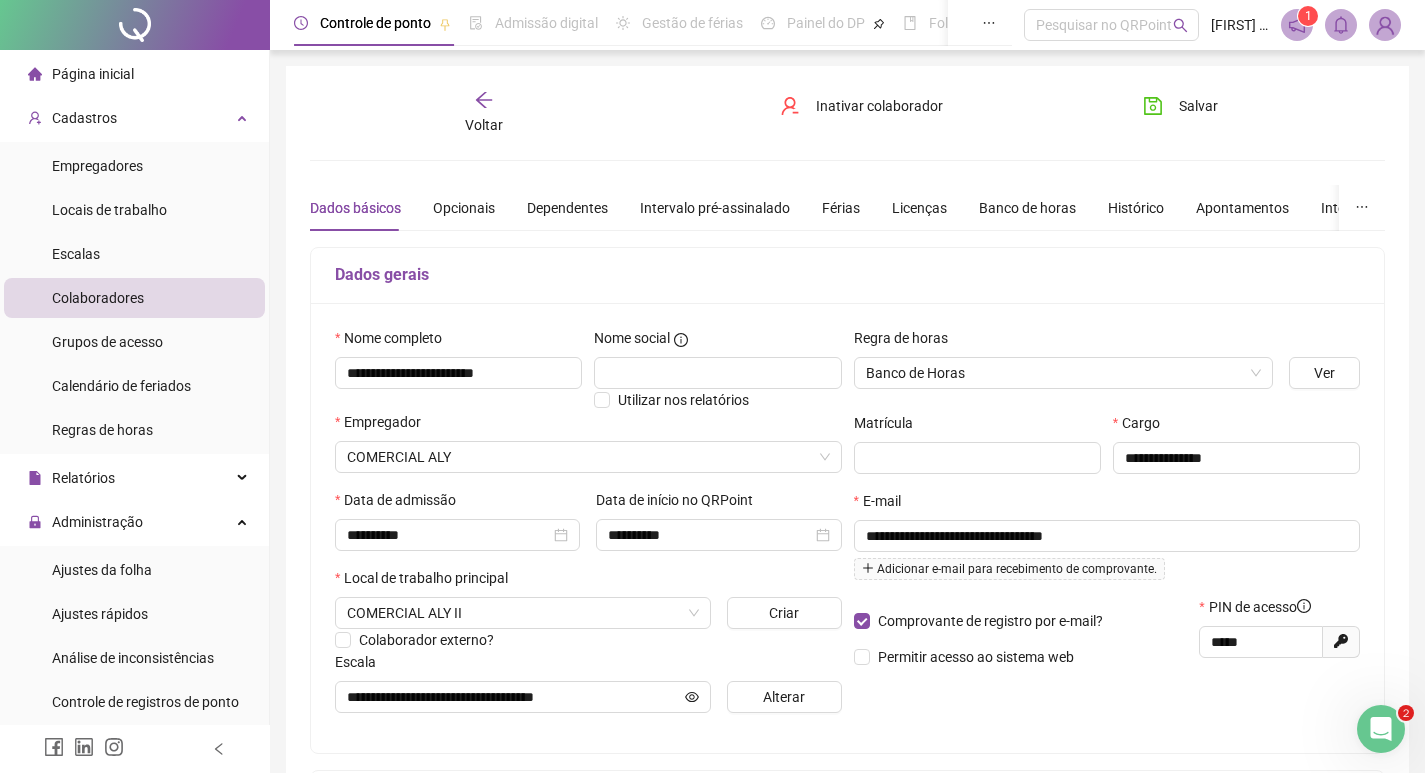 click on "**********" at bounding box center [847, 560] 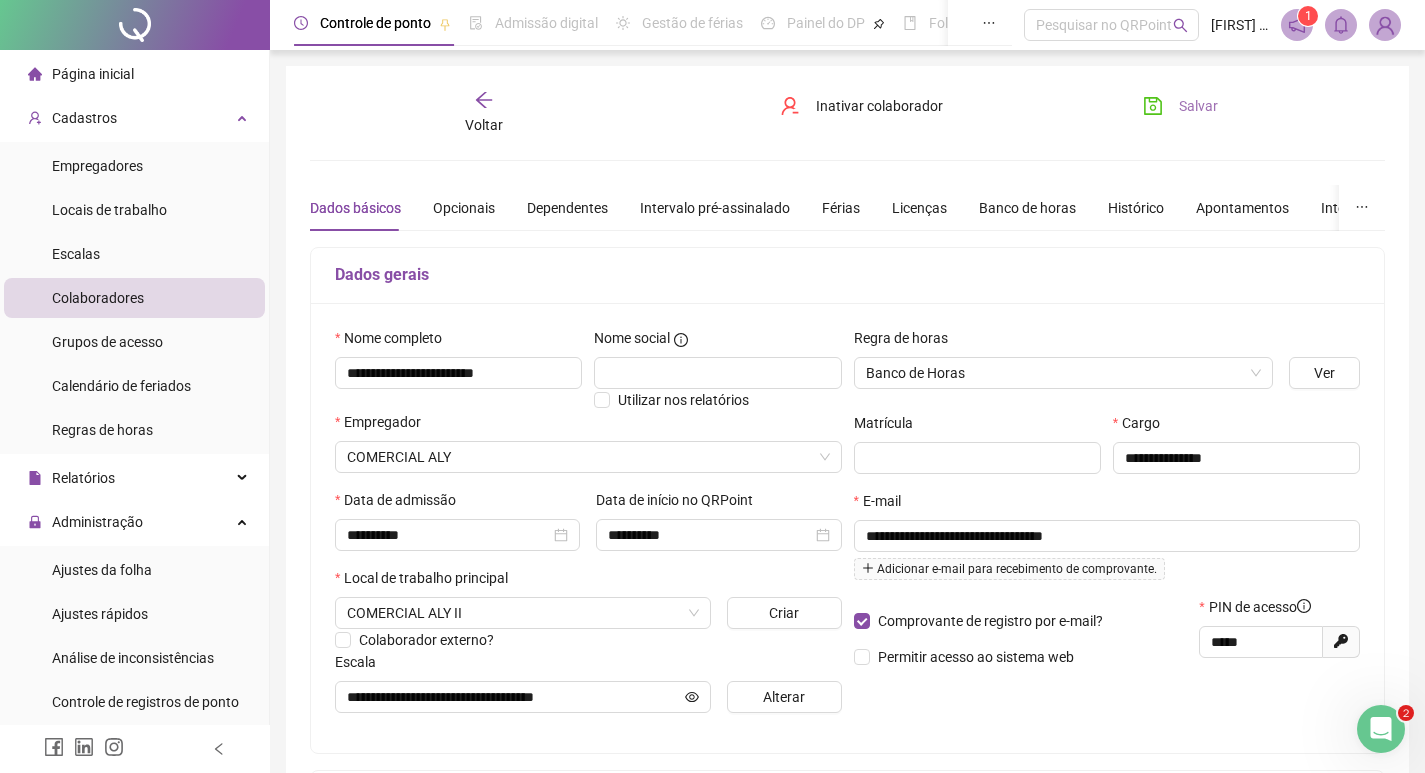 click on "Salvar" at bounding box center [1198, 106] 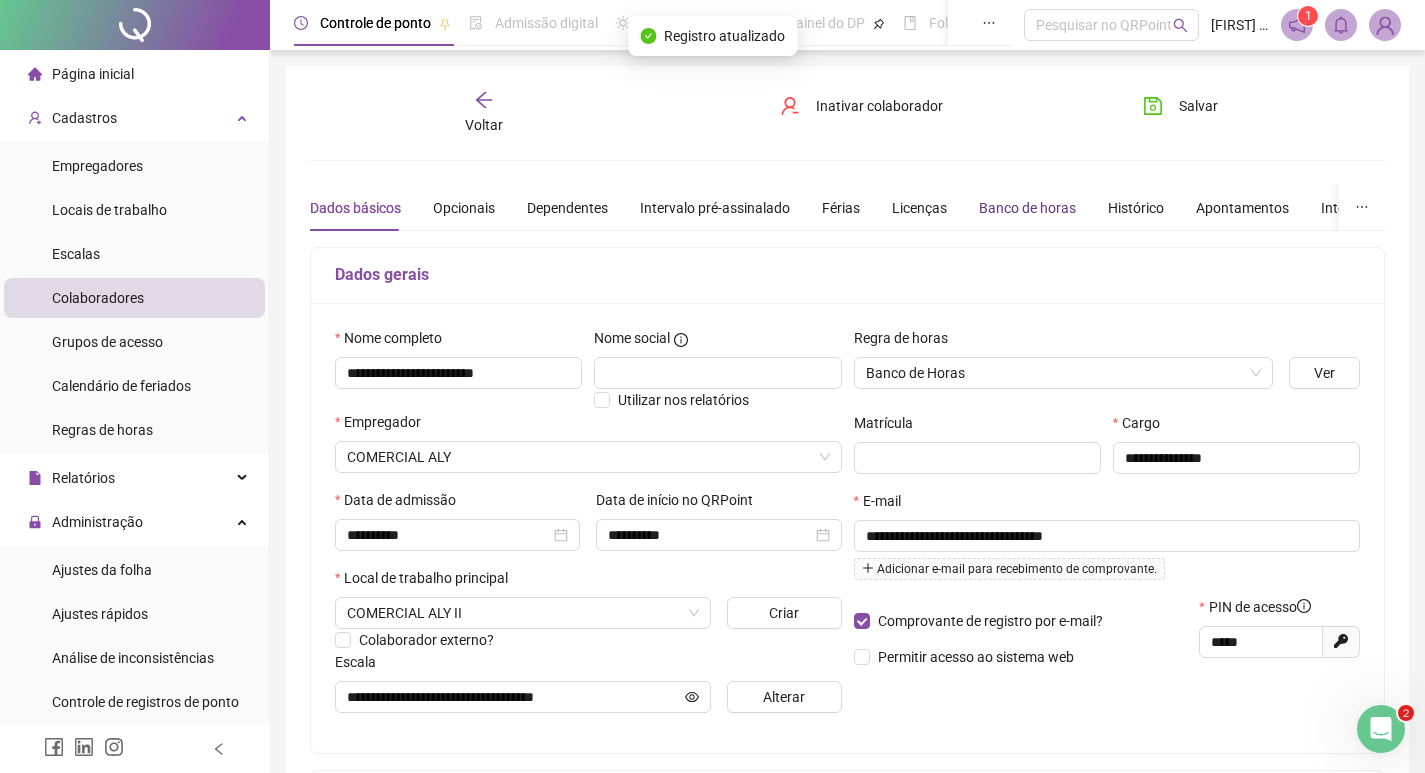 click on "Banco de horas" at bounding box center [1027, 208] 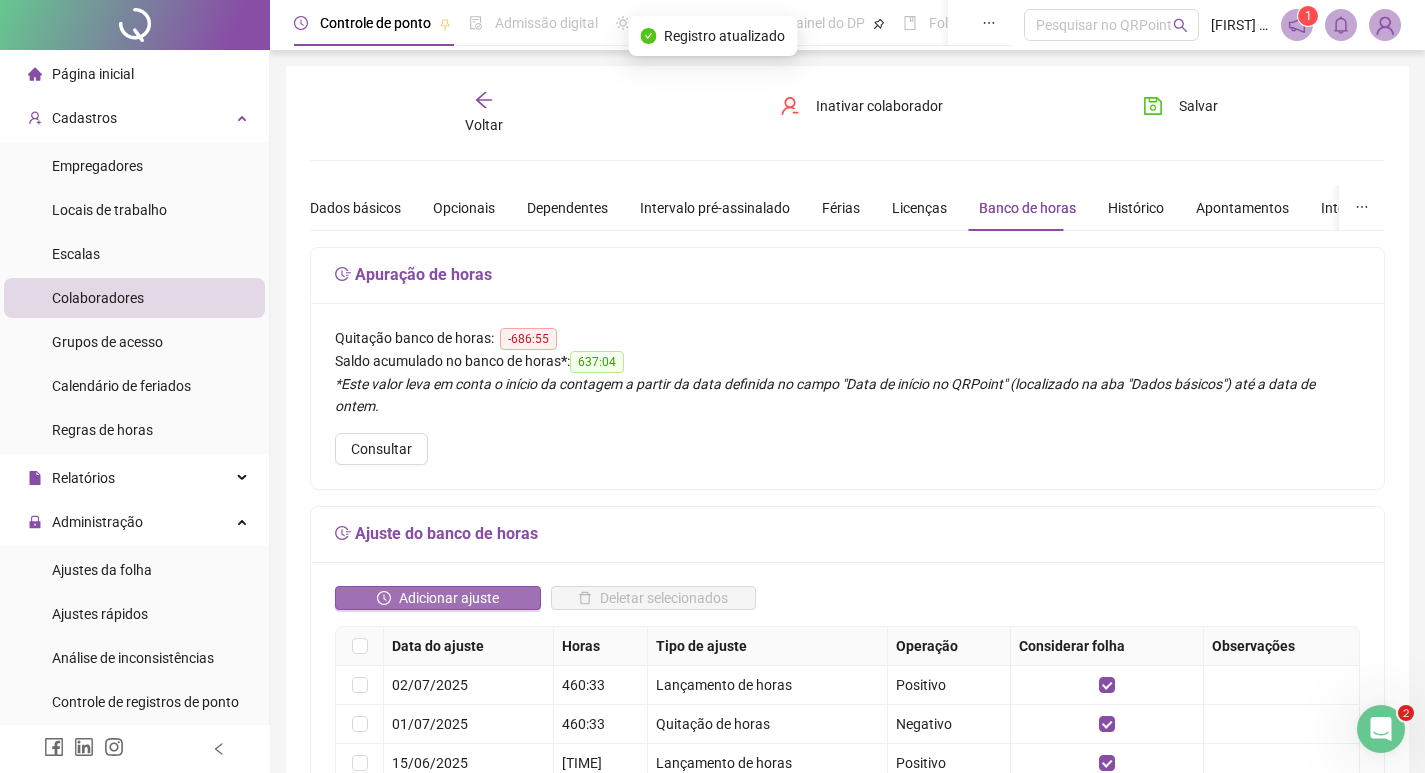 click on "Adicionar ajuste" at bounding box center [449, 598] 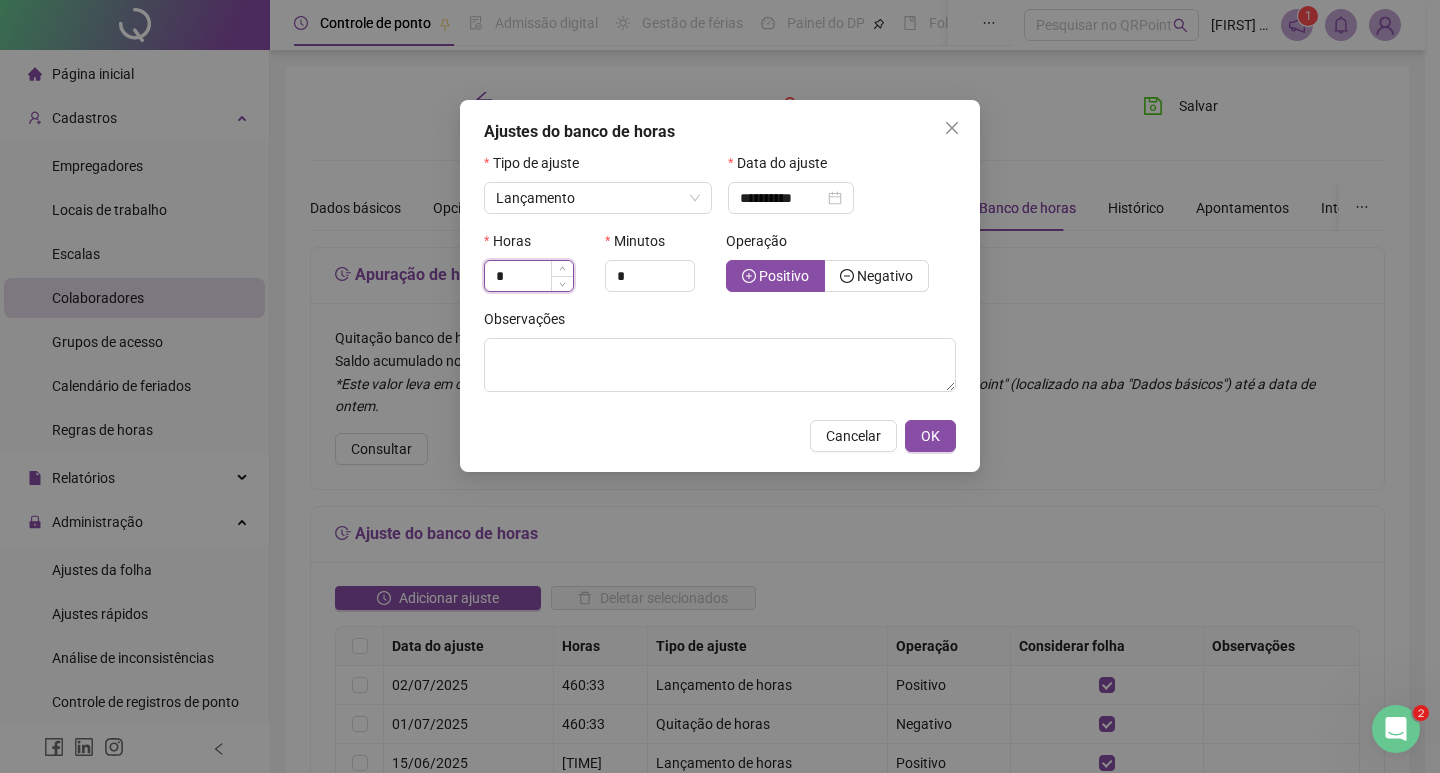 click on "*" at bounding box center (529, 276) 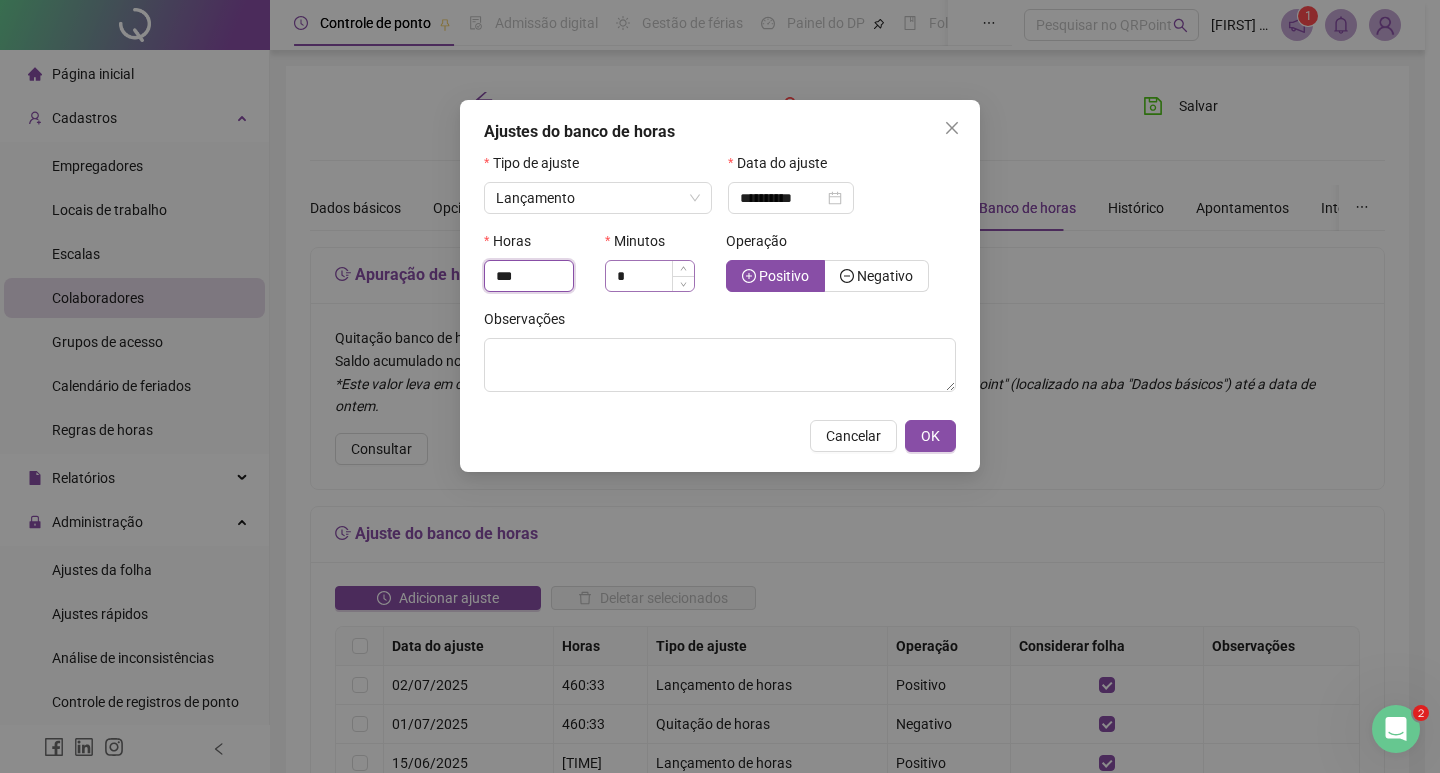 type on "***" 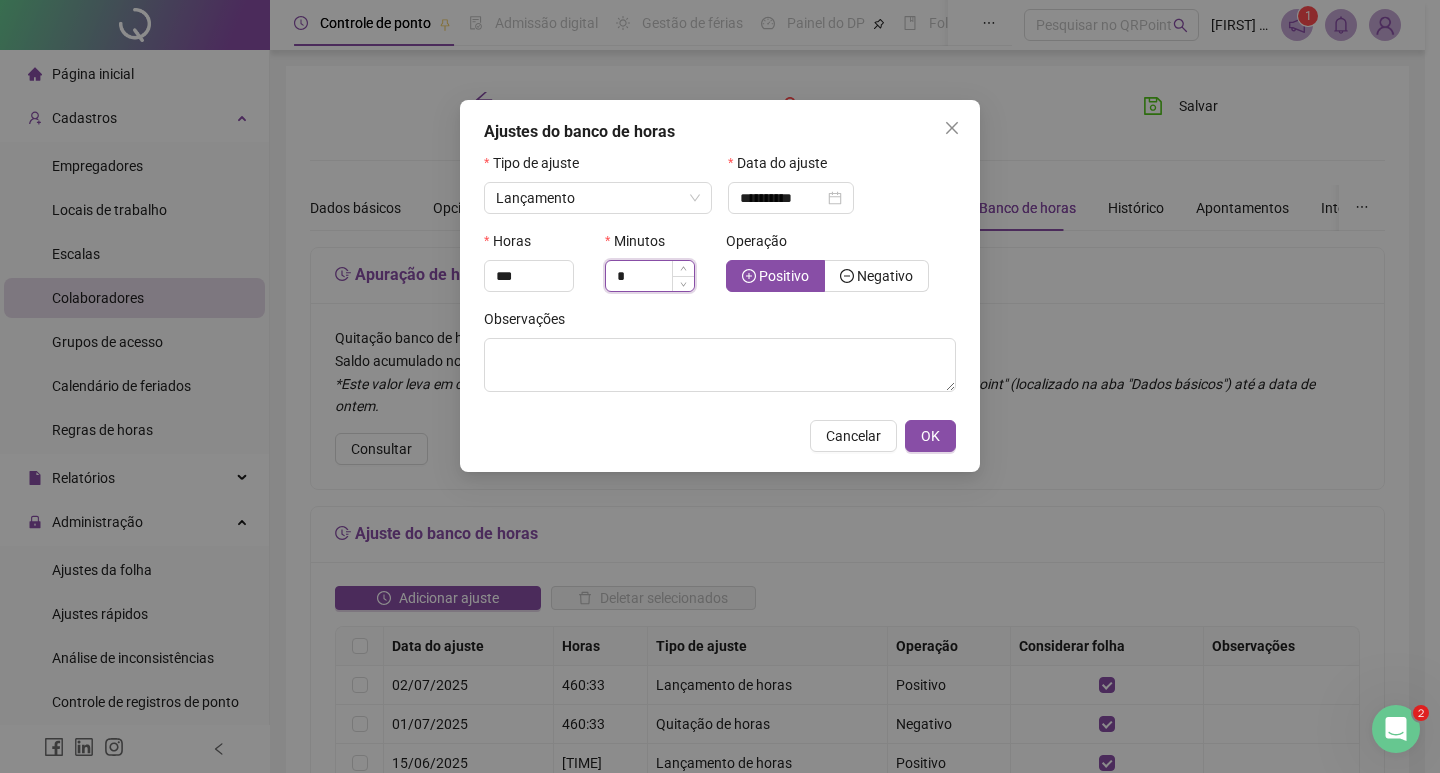 click on "*" at bounding box center (650, 276) 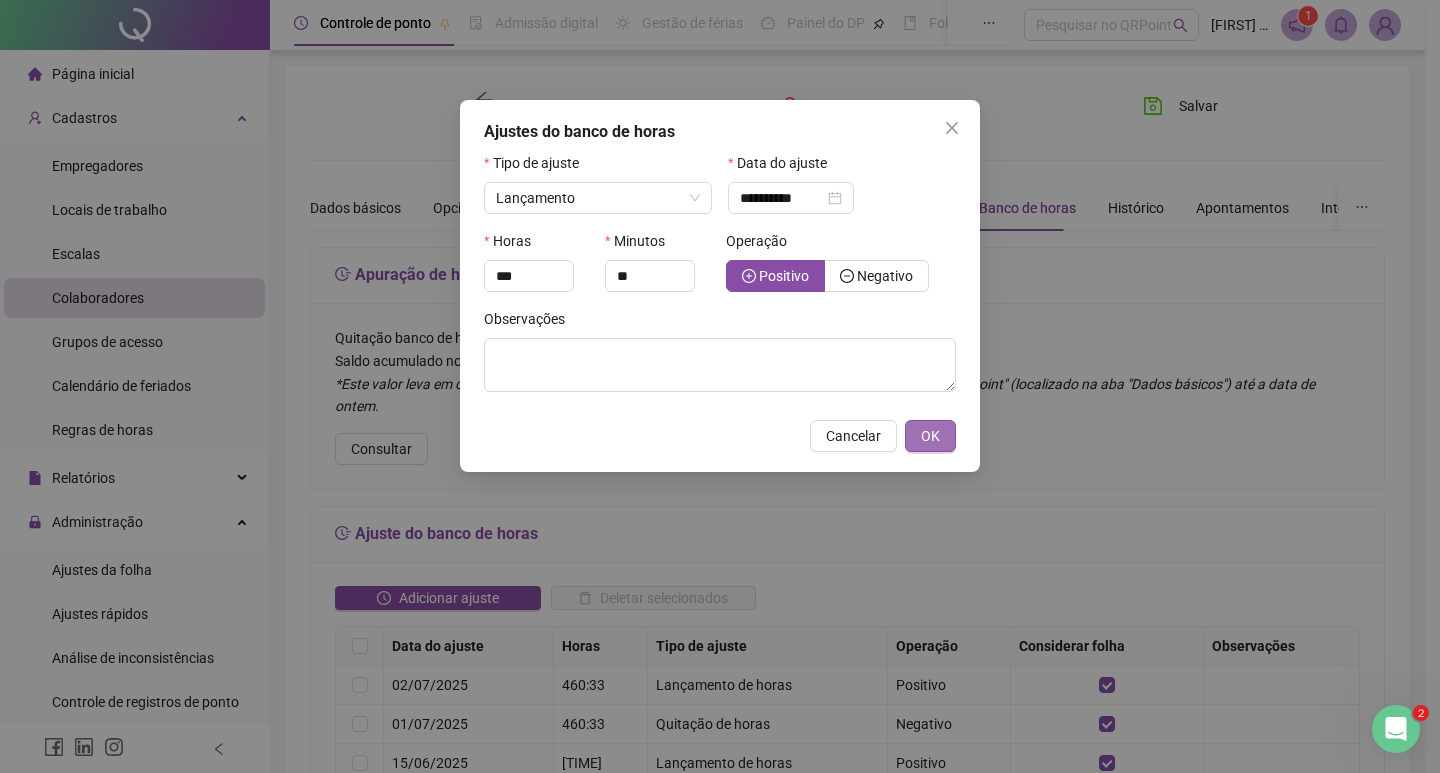 type on "*" 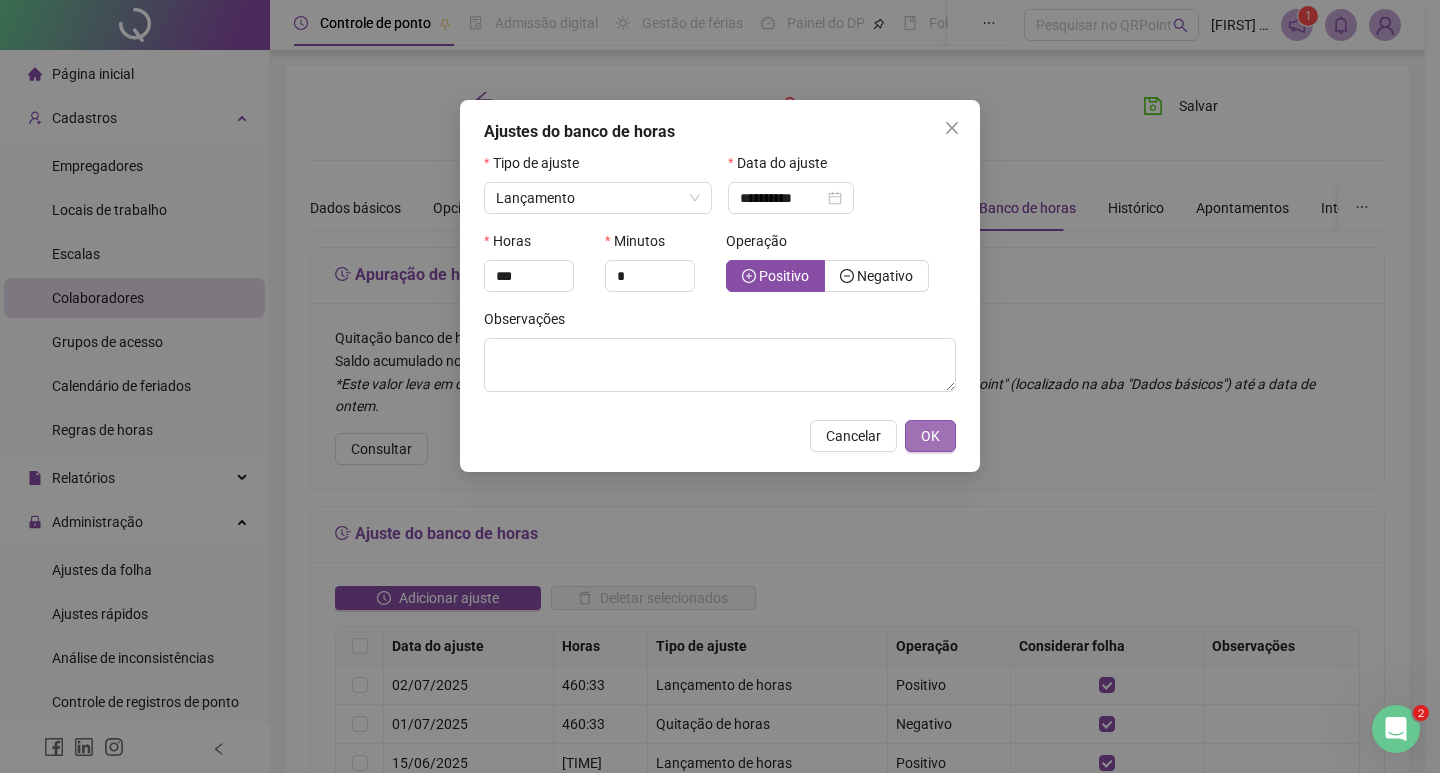click on "OK" at bounding box center (930, 436) 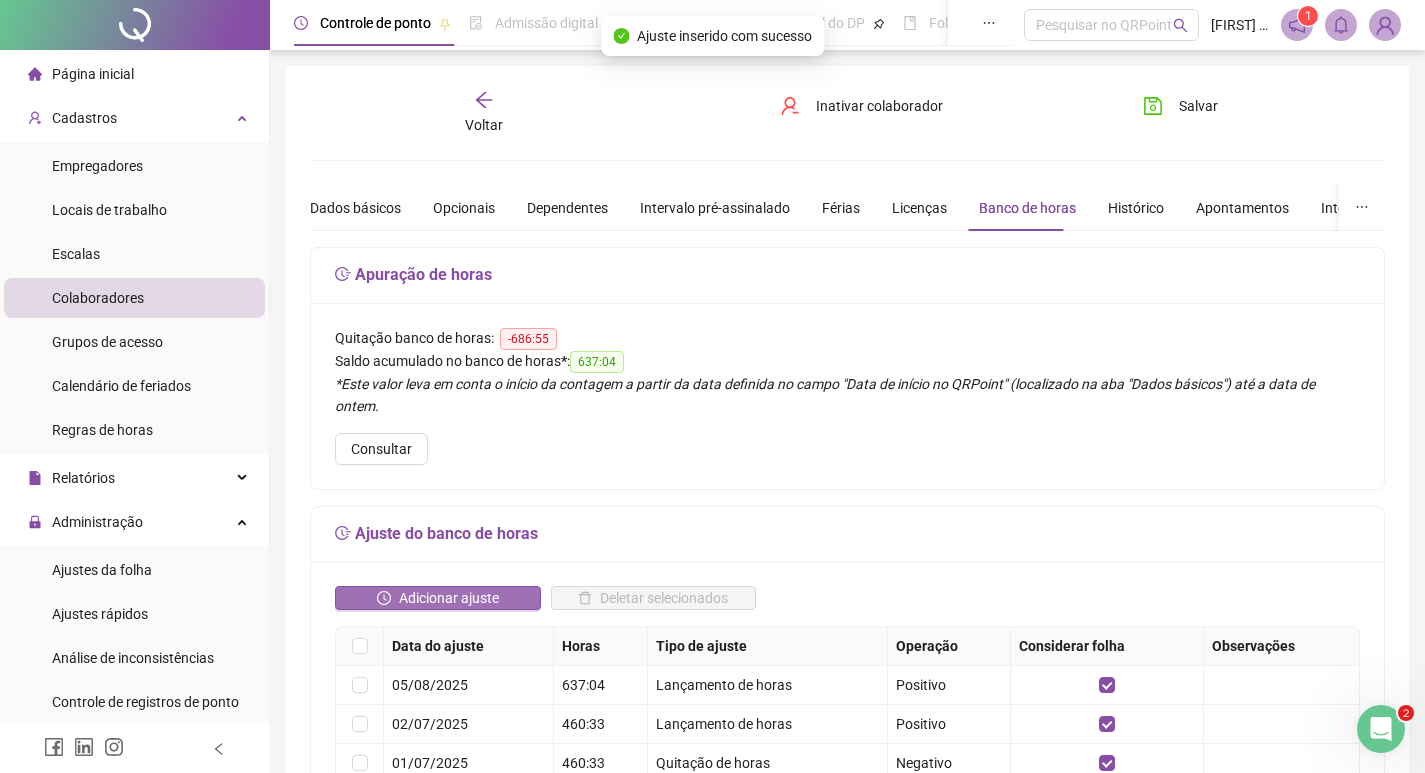 click on "Adicionar ajuste" at bounding box center [449, 598] 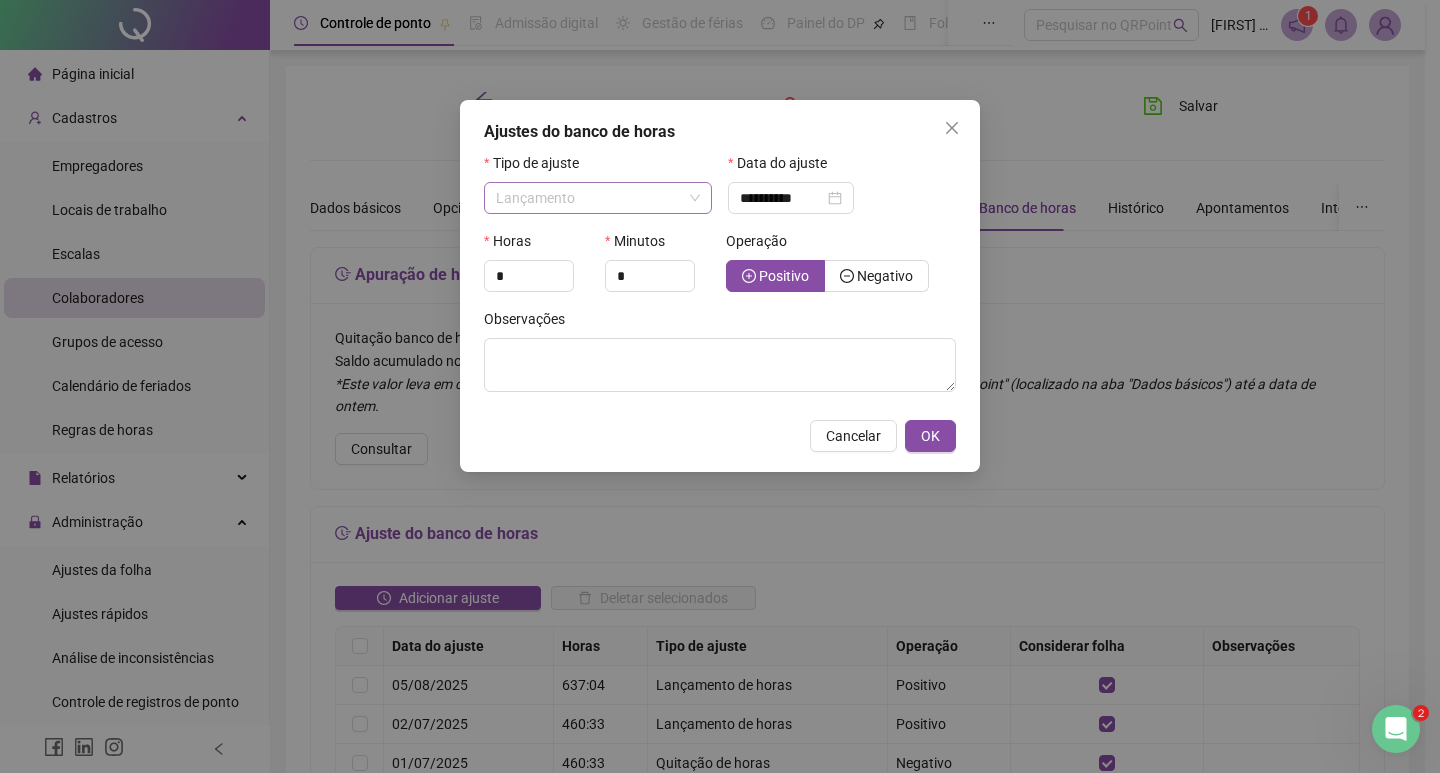 click on "Lançamento" at bounding box center [535, 198] 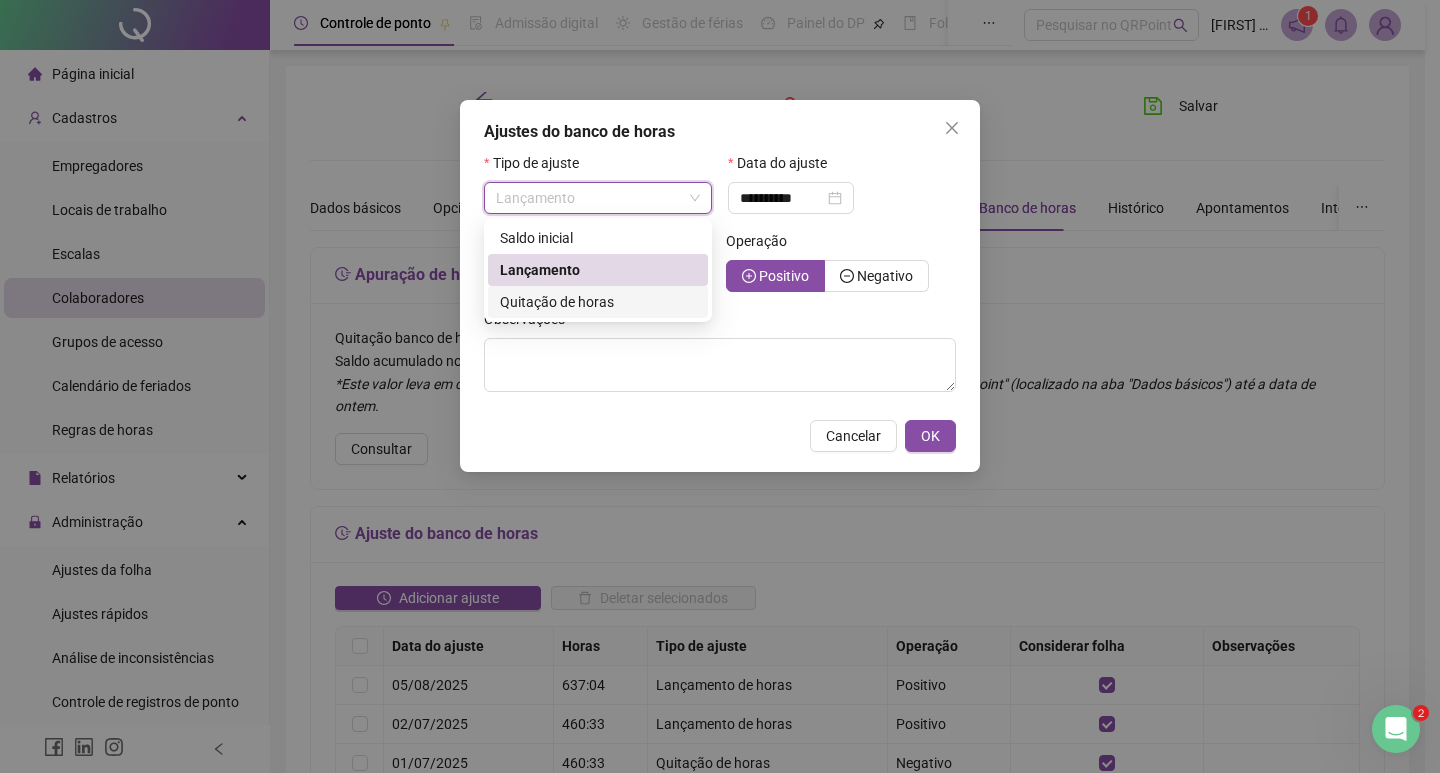 click on "Quitação de horas" at bounding box center (557, 302) 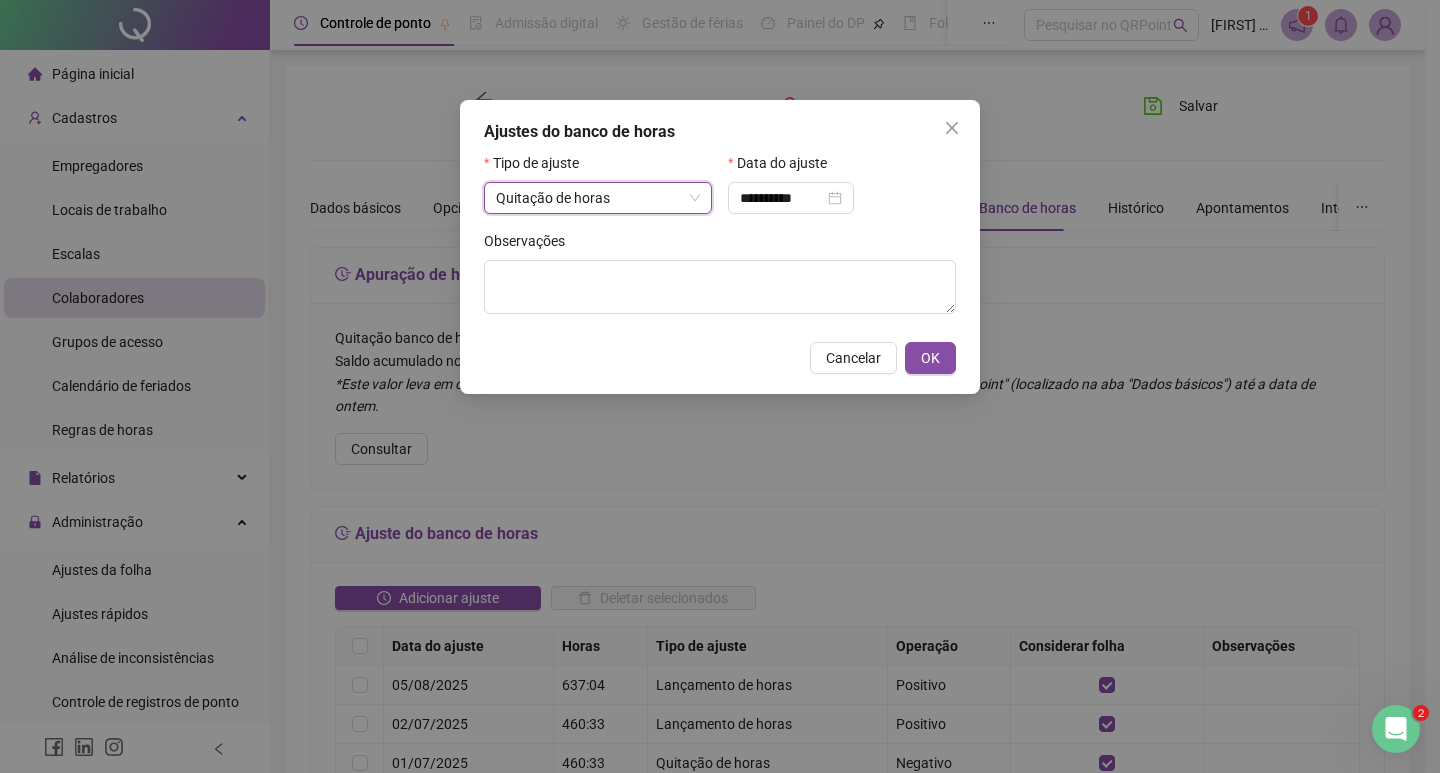click on "**********" at bounding box center [720, 247] 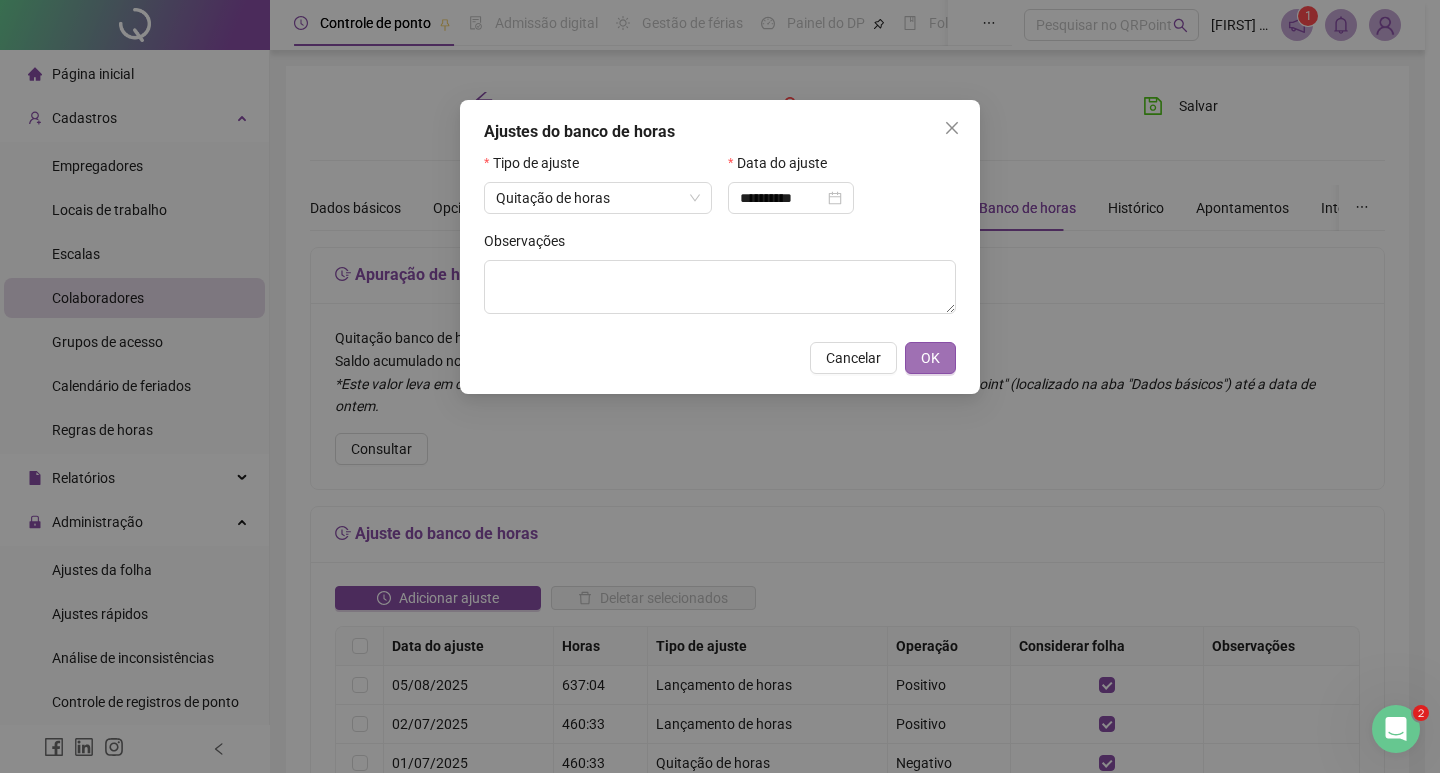 click on "OK" at bounding box center (930, 358) 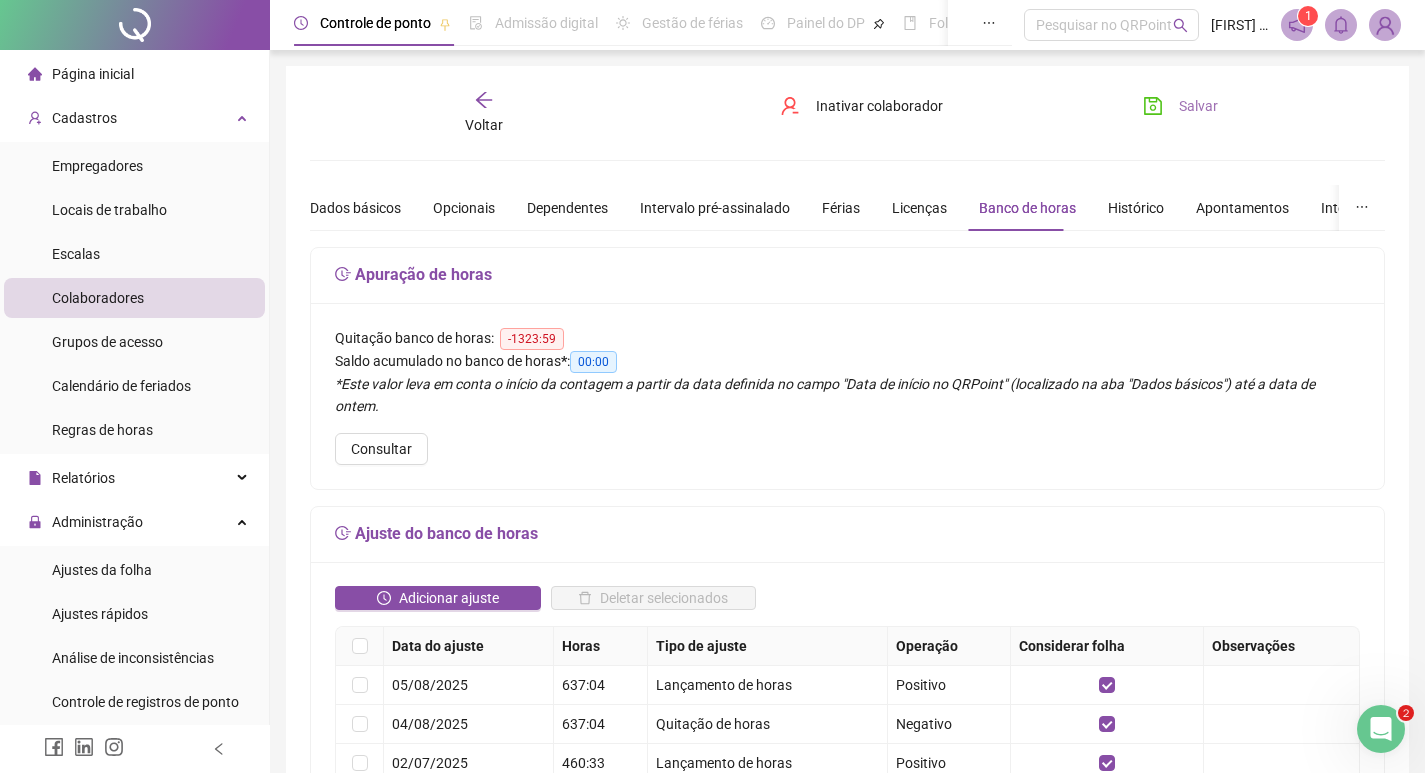 click on "Salvar" at bounding box center [1180, 106] 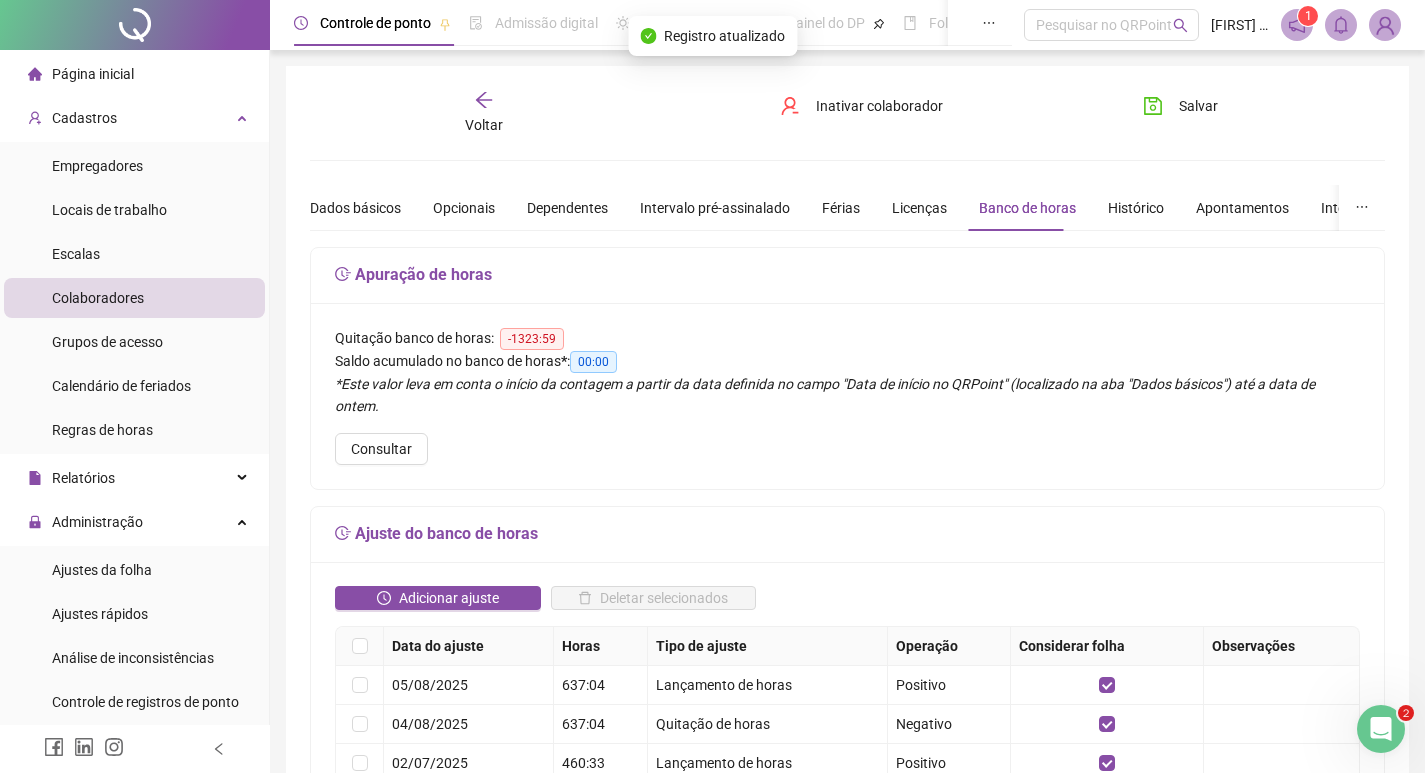 click 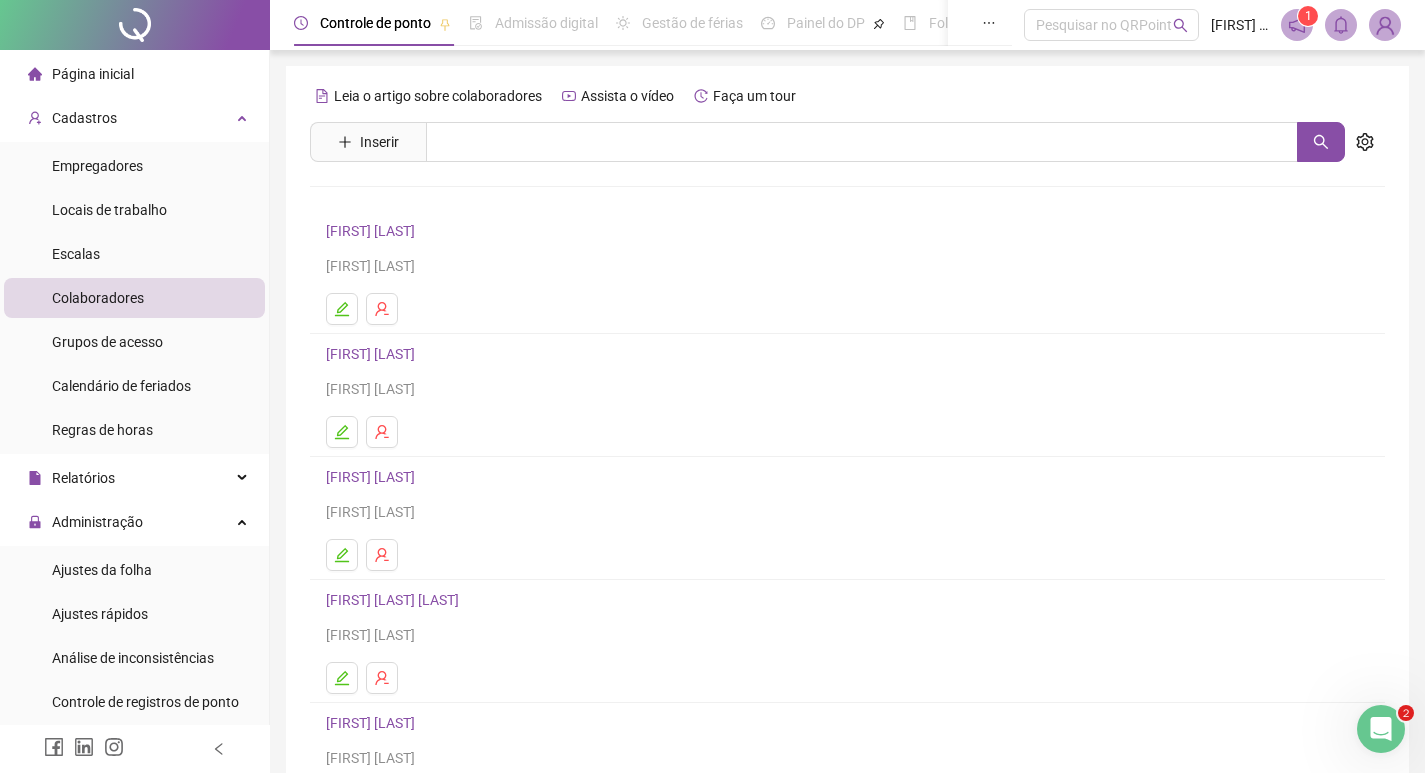 click on "[FIRST] [LAST]" at bounding box center [373, 354] 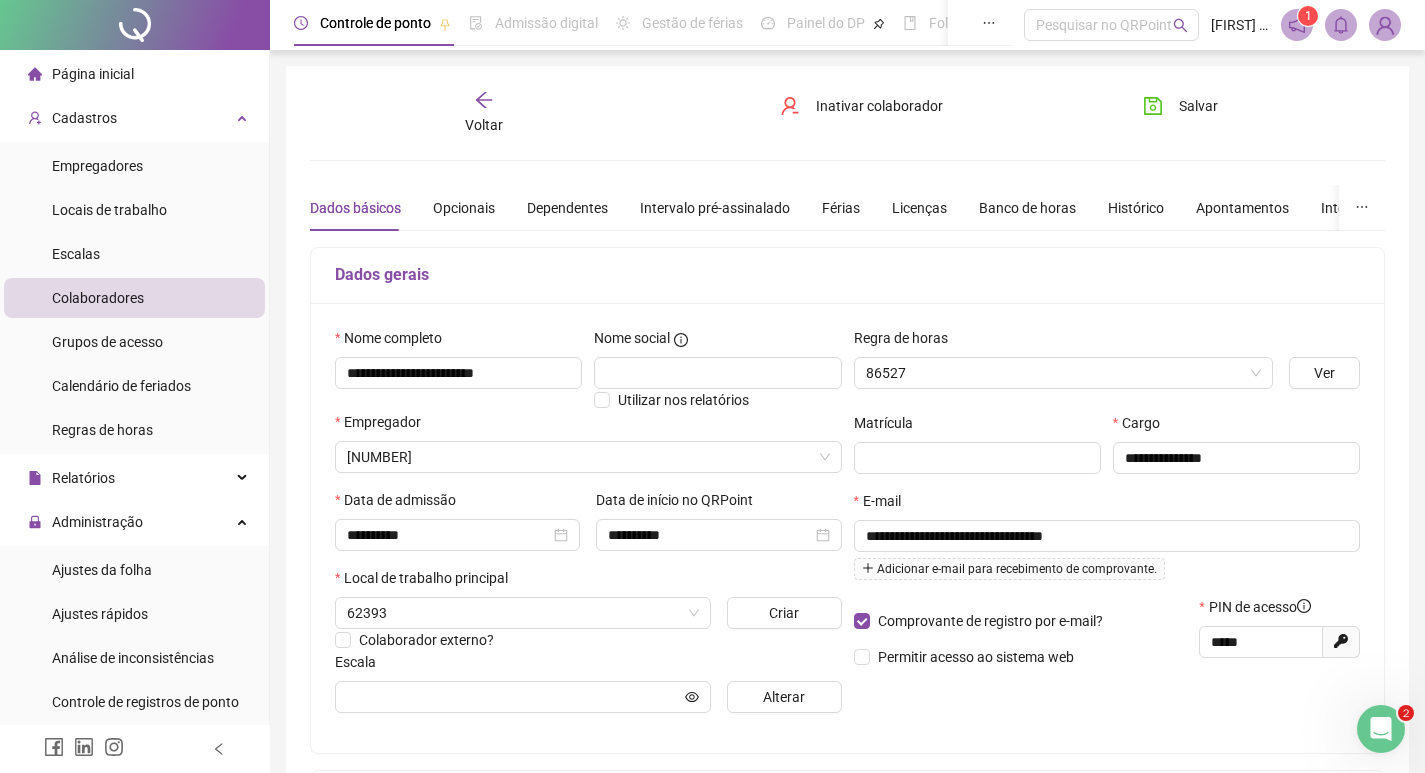 type on "**********" 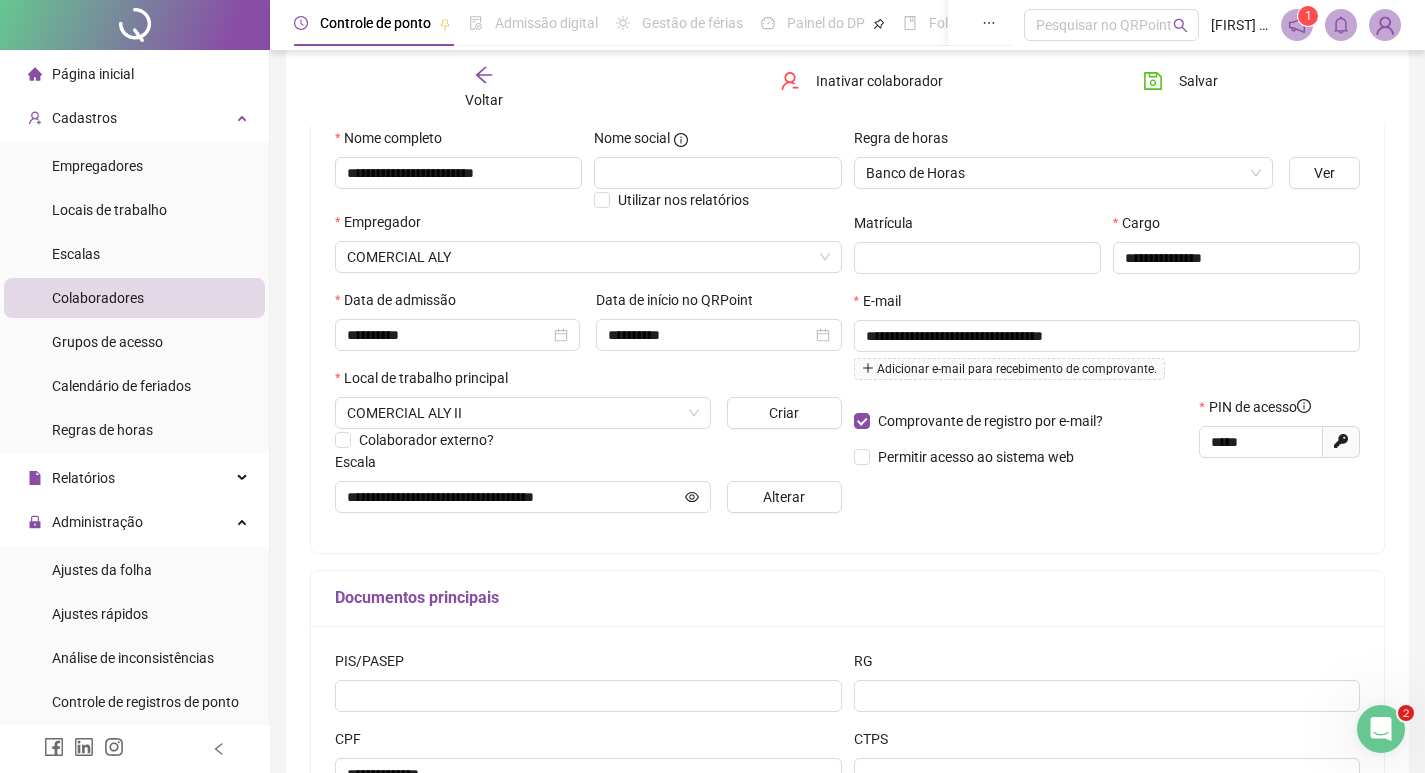 scroll, scrollTop: 0, scrollLeft: 0, axis: both 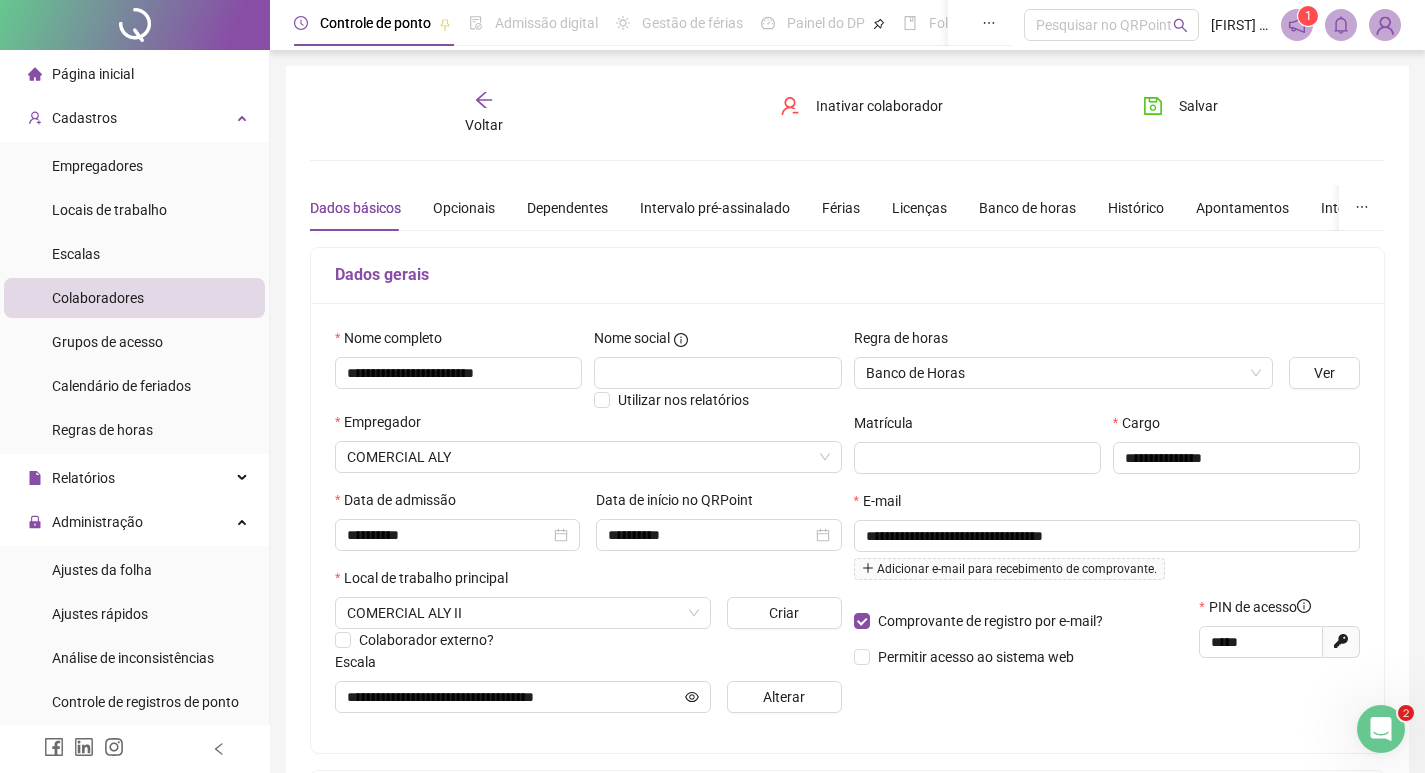 click on "Voltar" at bounding box center (484, 113) 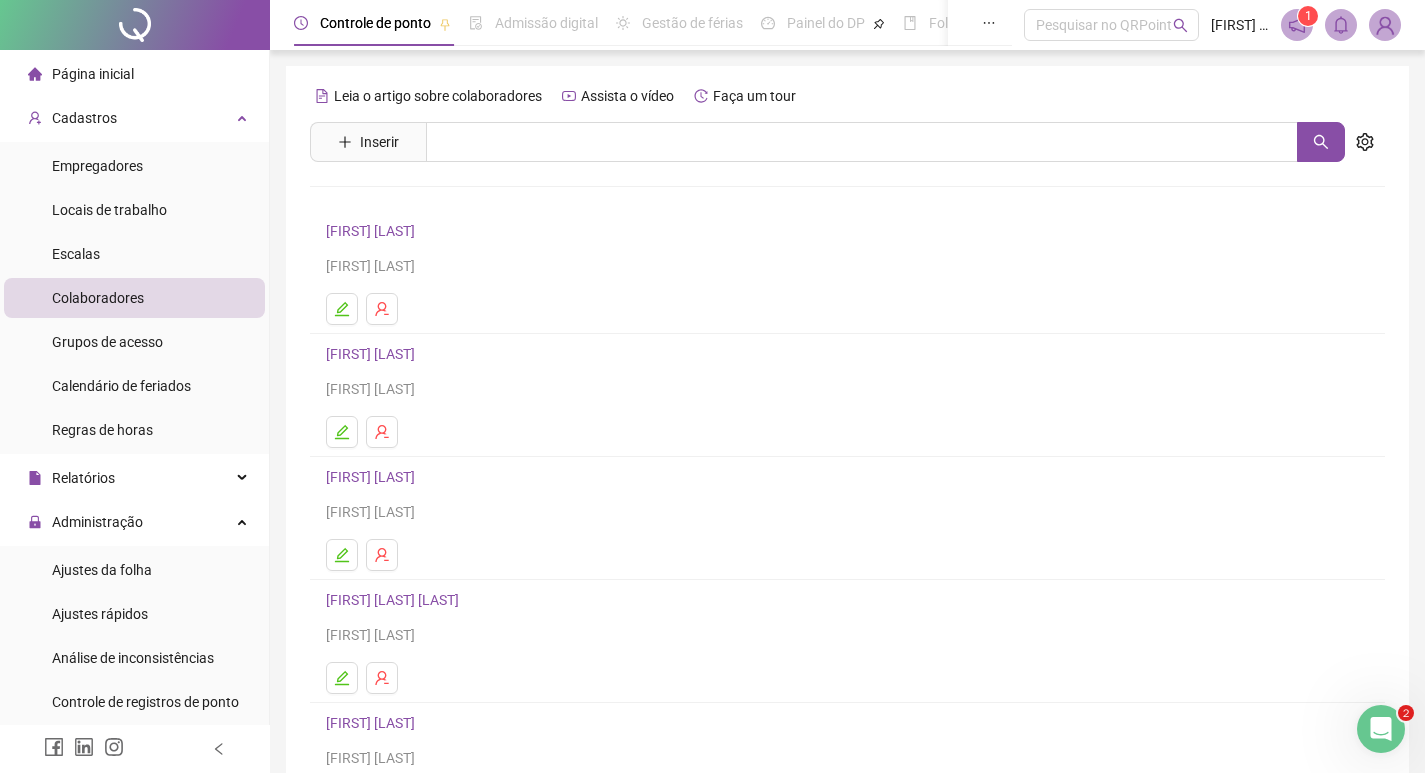click on "[FIRST] [LAST]" at bounding box center (373, 477) 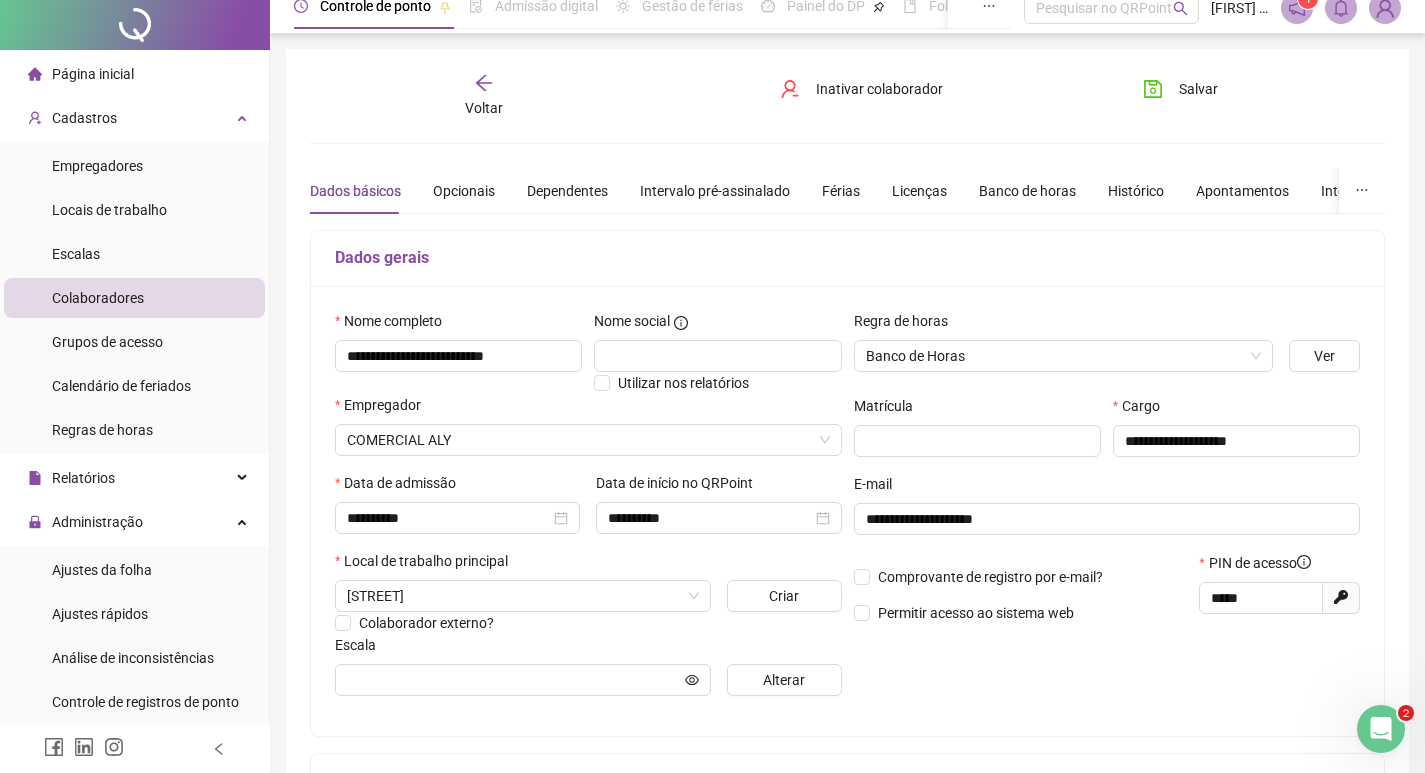 type on "**********" 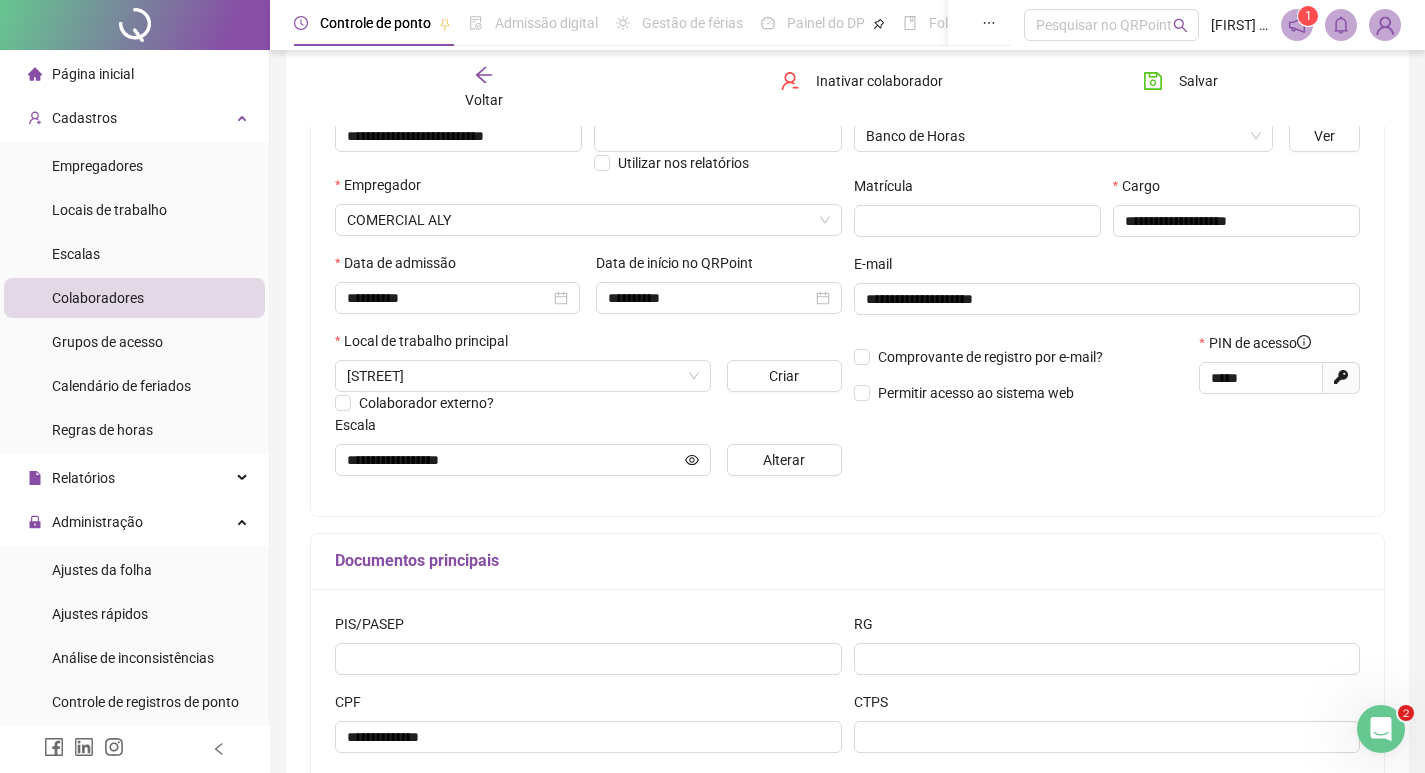 scroll, scrollTop: 200, scrollLeft: 0, axis: vertical 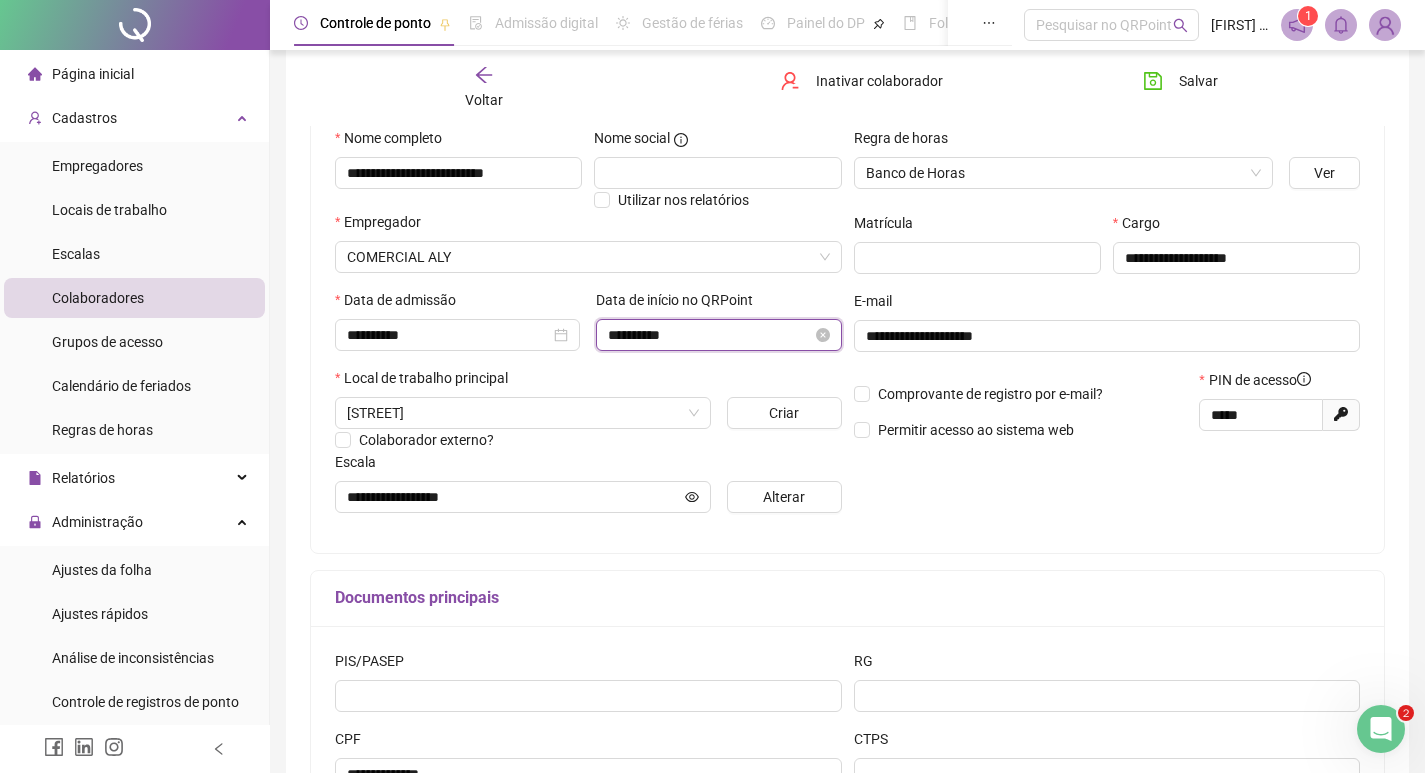 drag, startPoint x: 690, startPoint y: 343, endPoint x: 679, endPoint y: 343, distance: 11 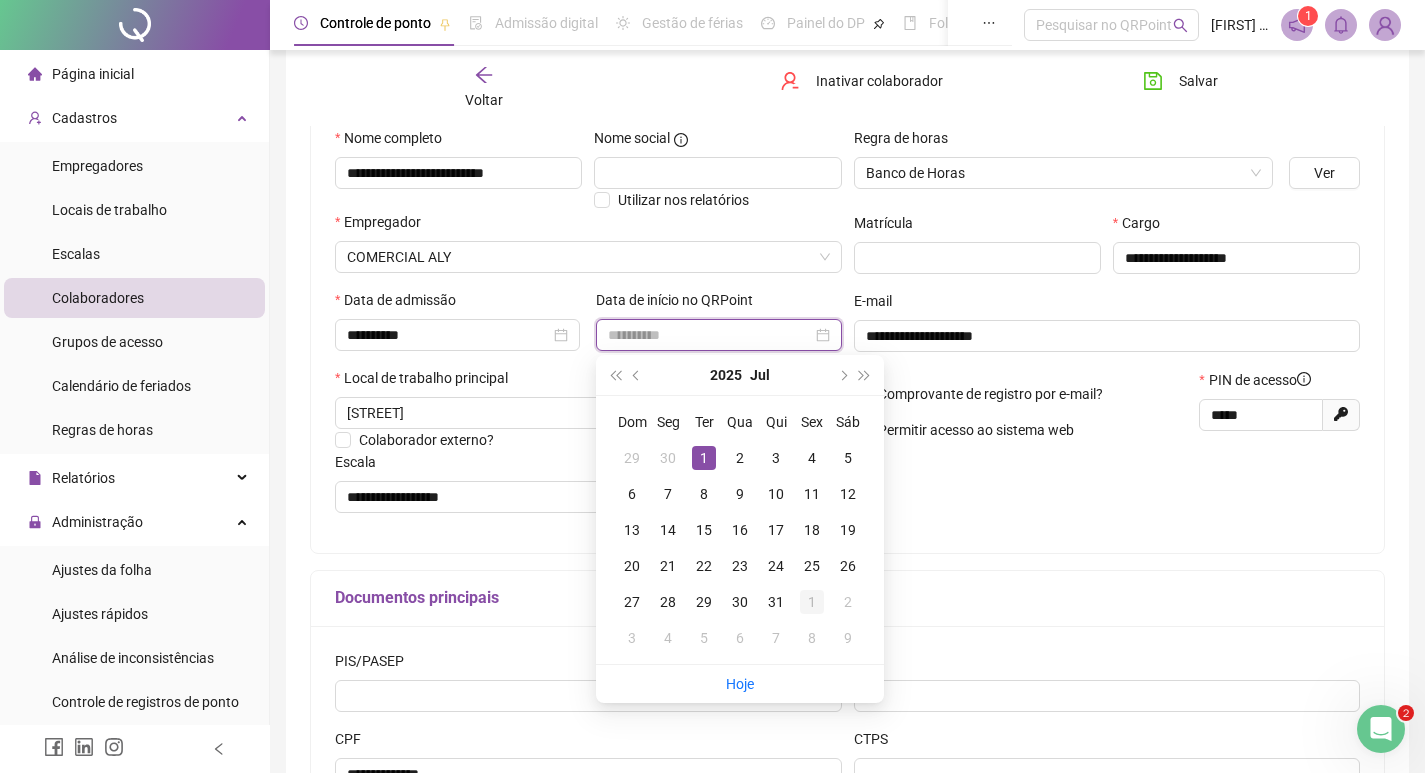 type on "**********" 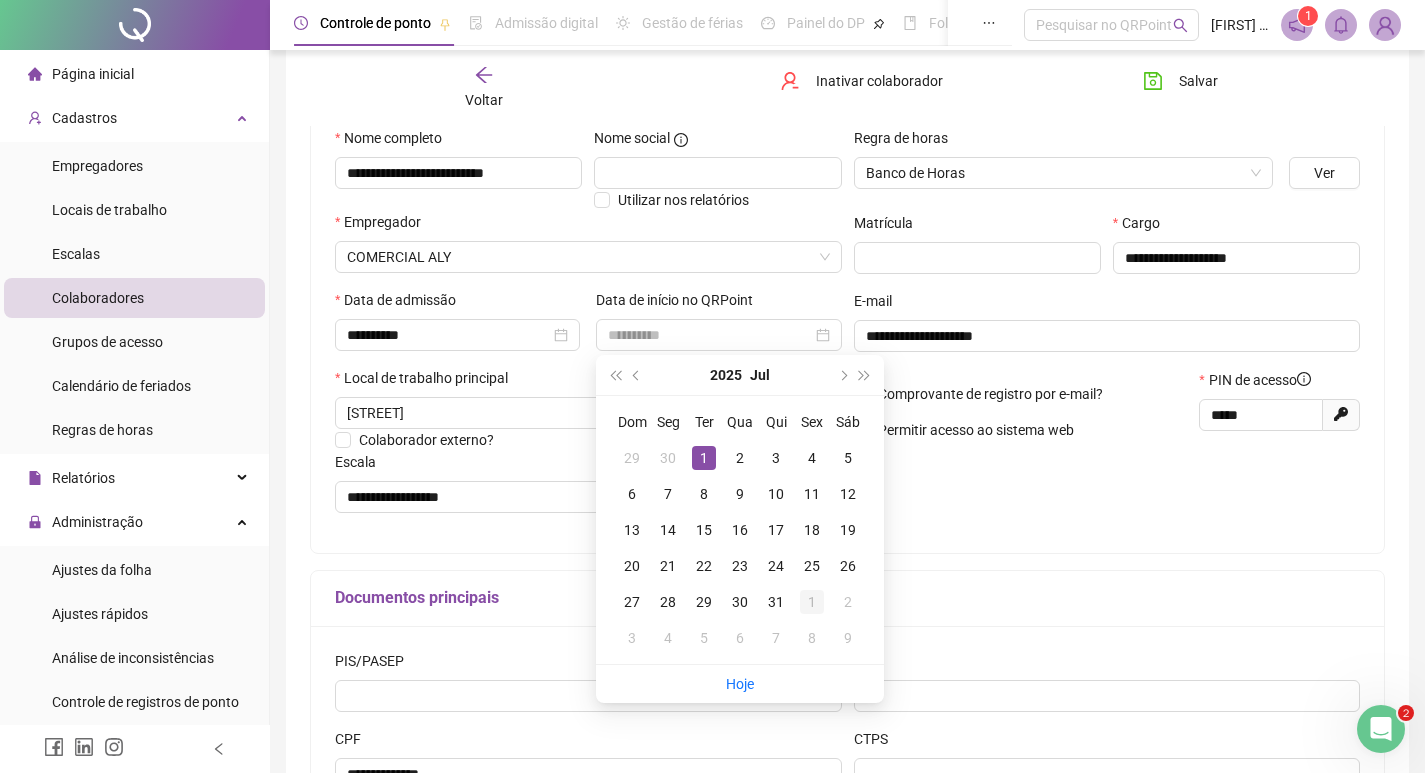 click on "1" at bounding box center (812, 602) 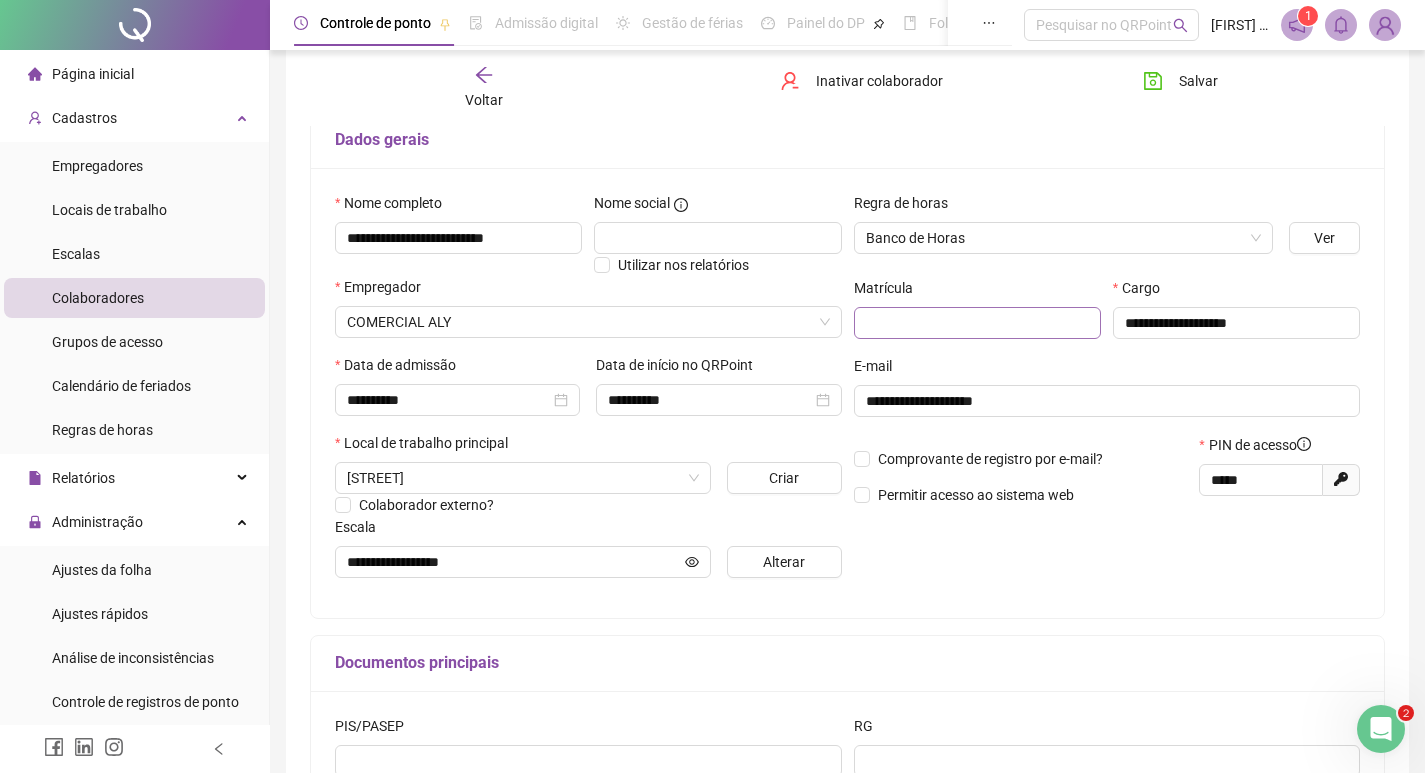 scroll, scrollTop: 100, scrollLeft: 0, axis: vertical 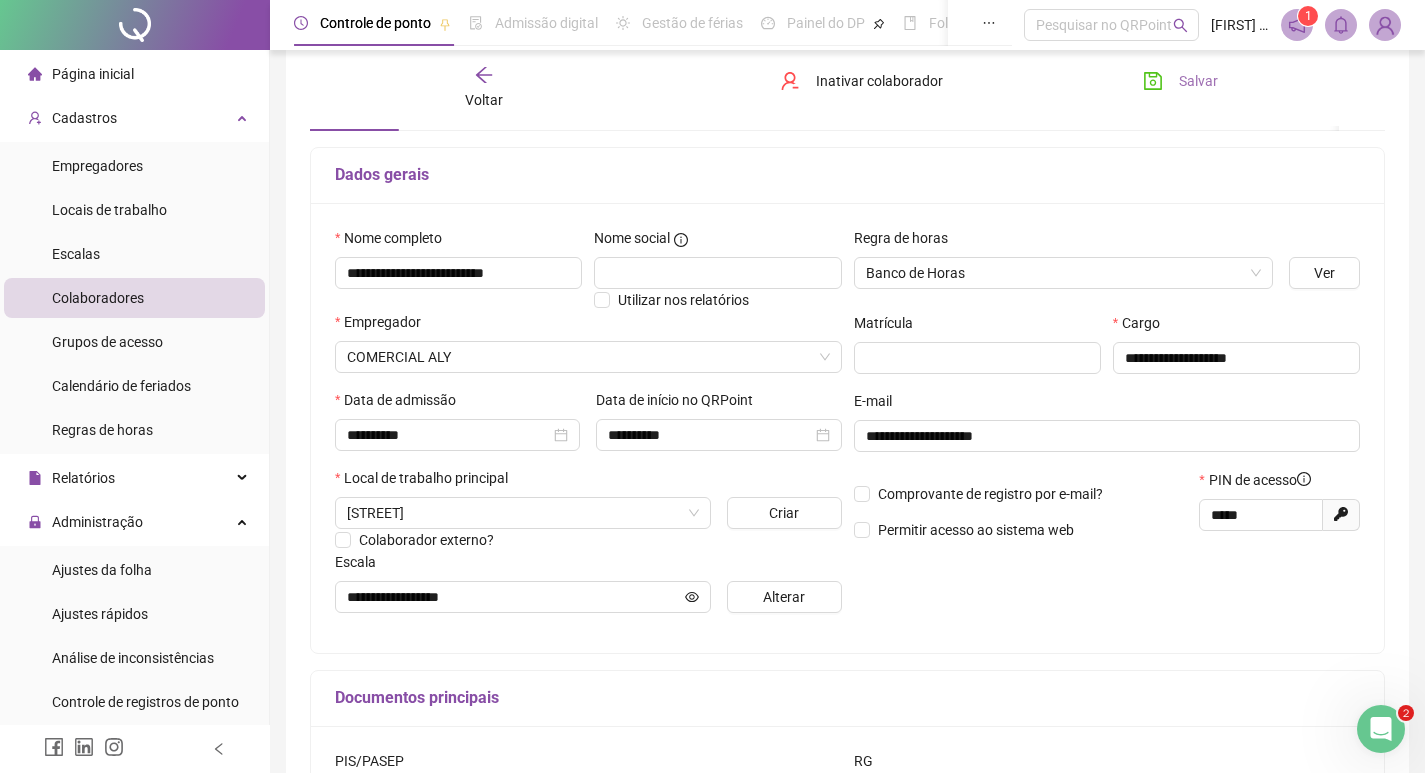 click on "Salvar" at bounding box center [1180, 81] 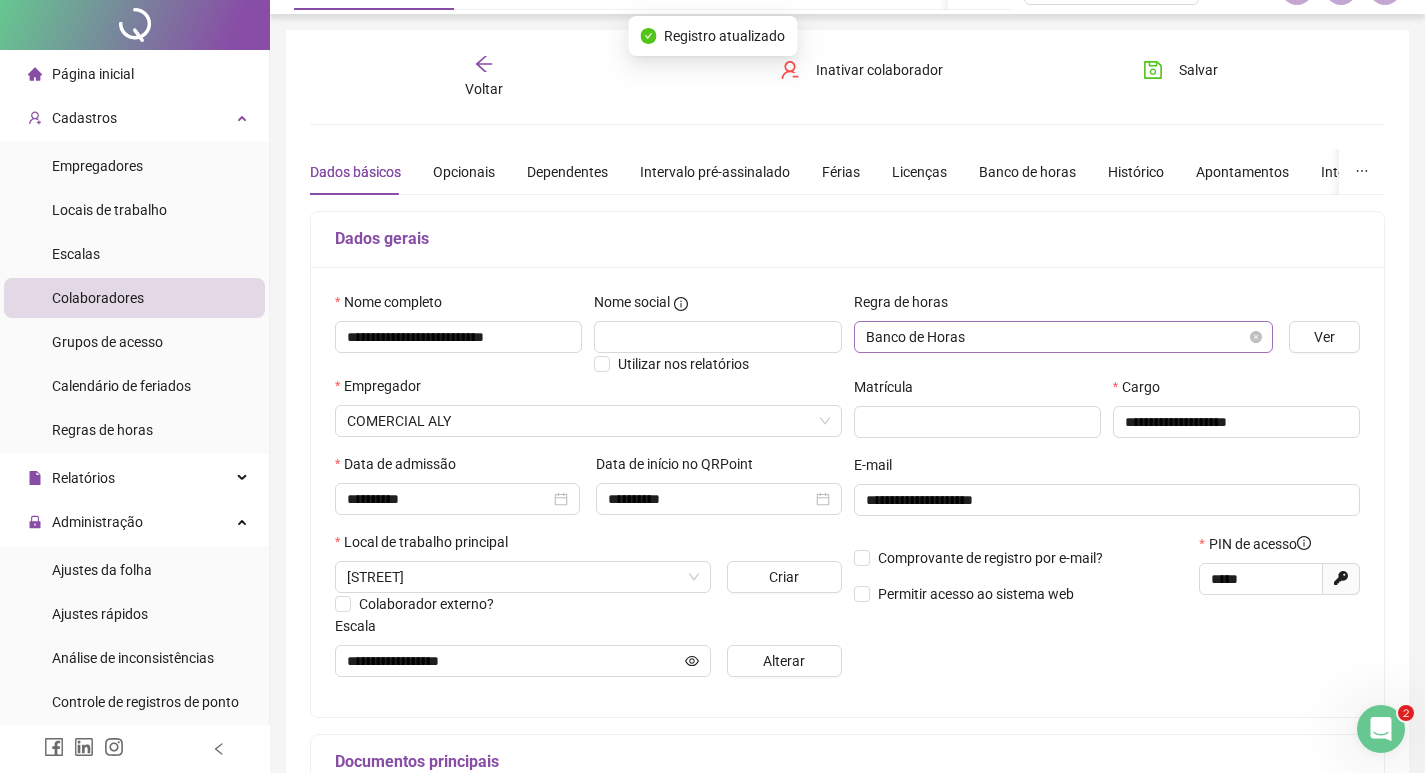 scroll, scrollTop: 0, scrollLeft: 0, axis: both 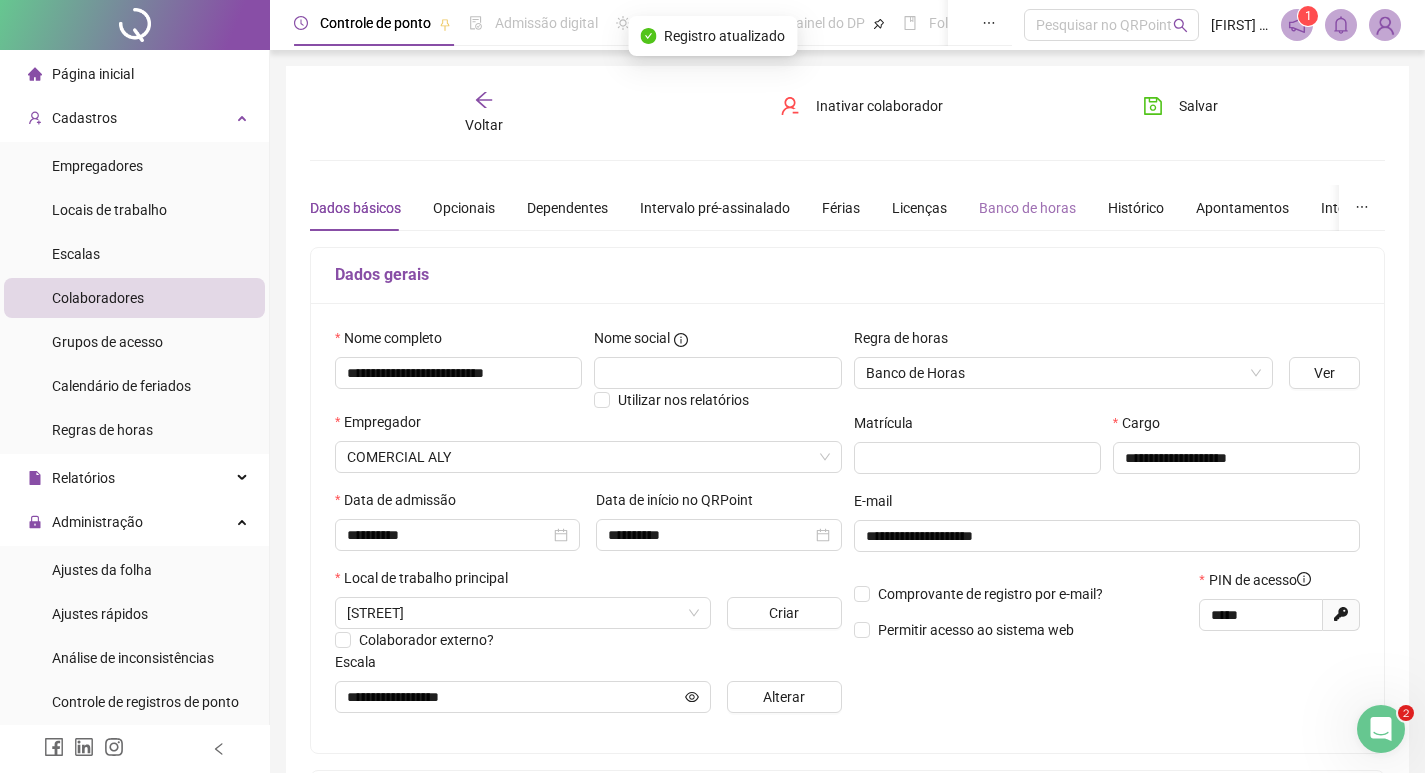 click on "Banco de horas" at bounding box center [1027, 208] 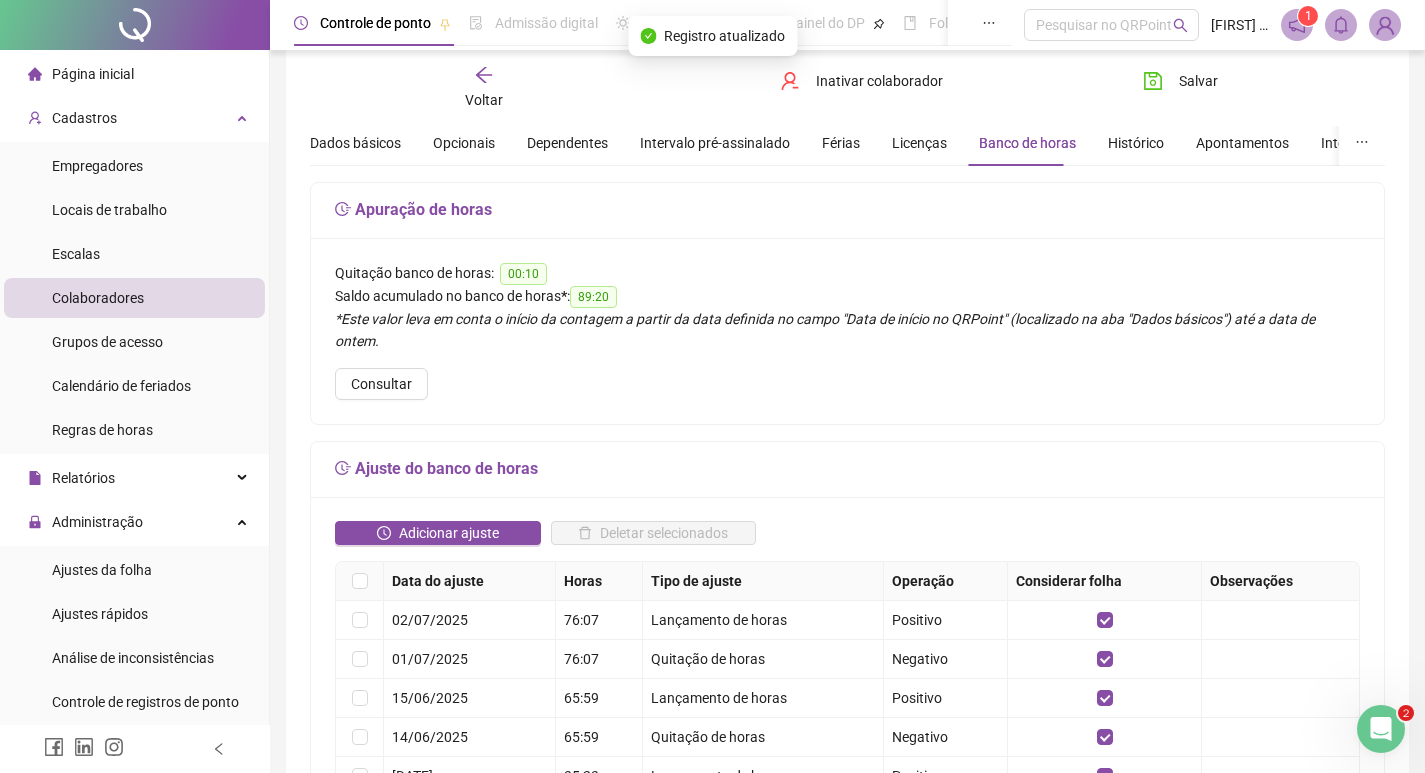 scroll, scrollTop: 100, scrollLeft: 0, axis: vertical 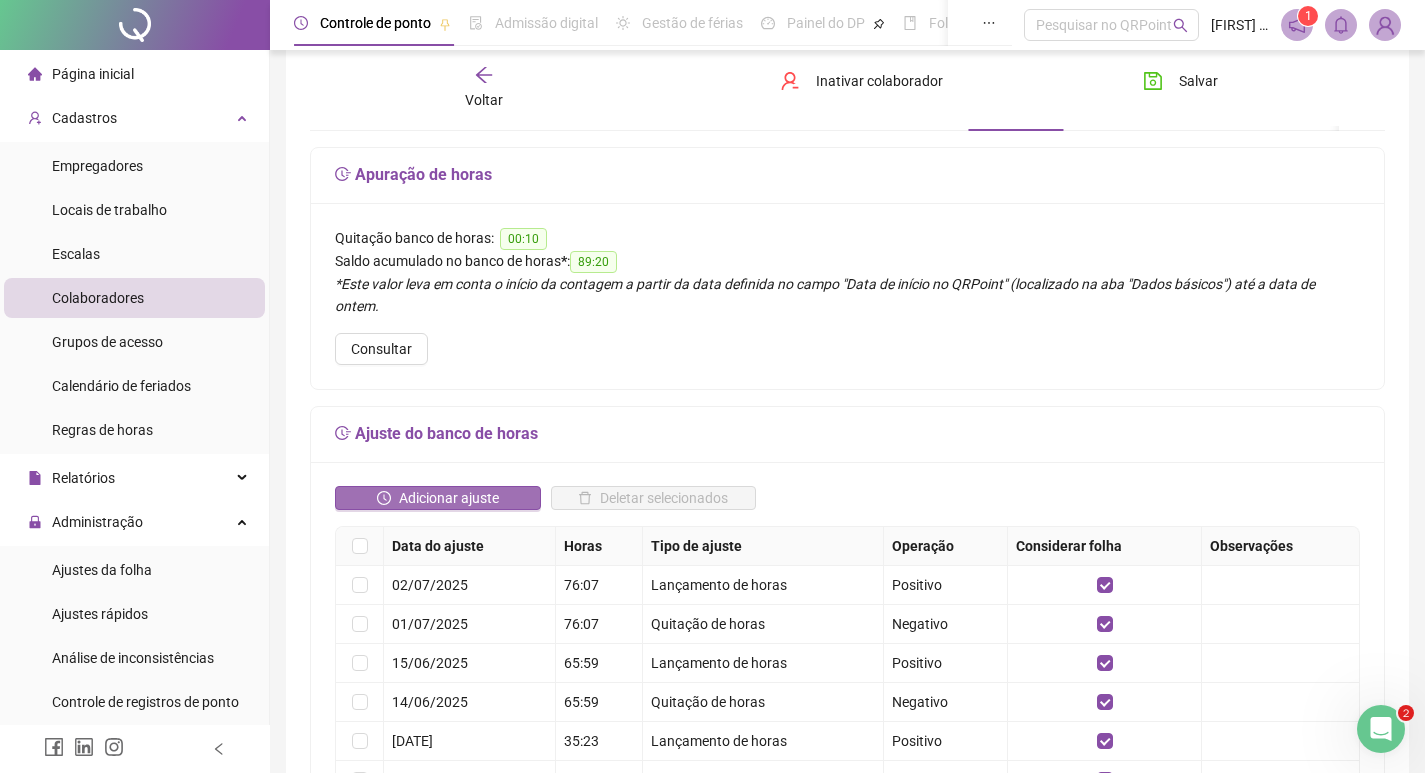 click on "Adicionar ajuste" at bounding box center (449, 498) 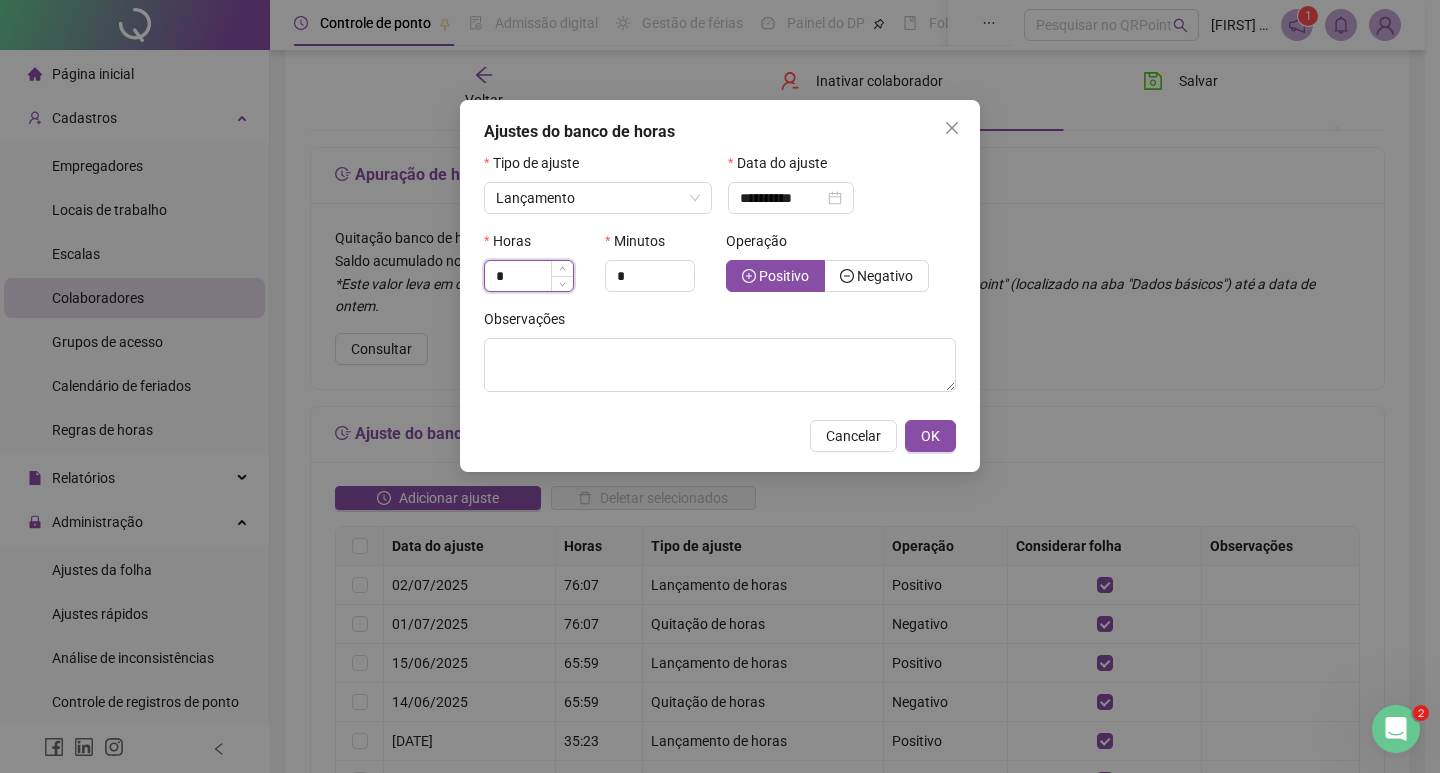 click on "*" at bounding box center [529, 276] 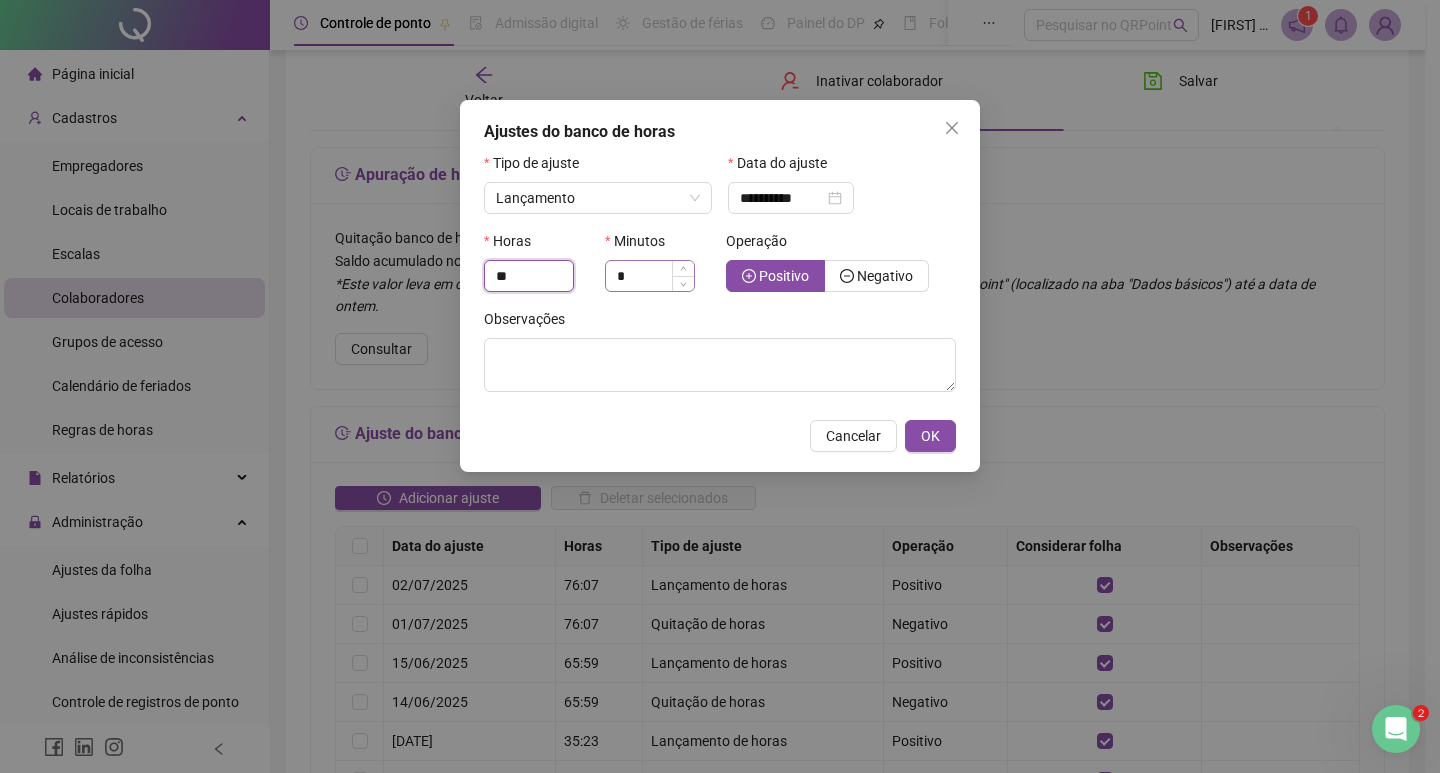 type on "**" 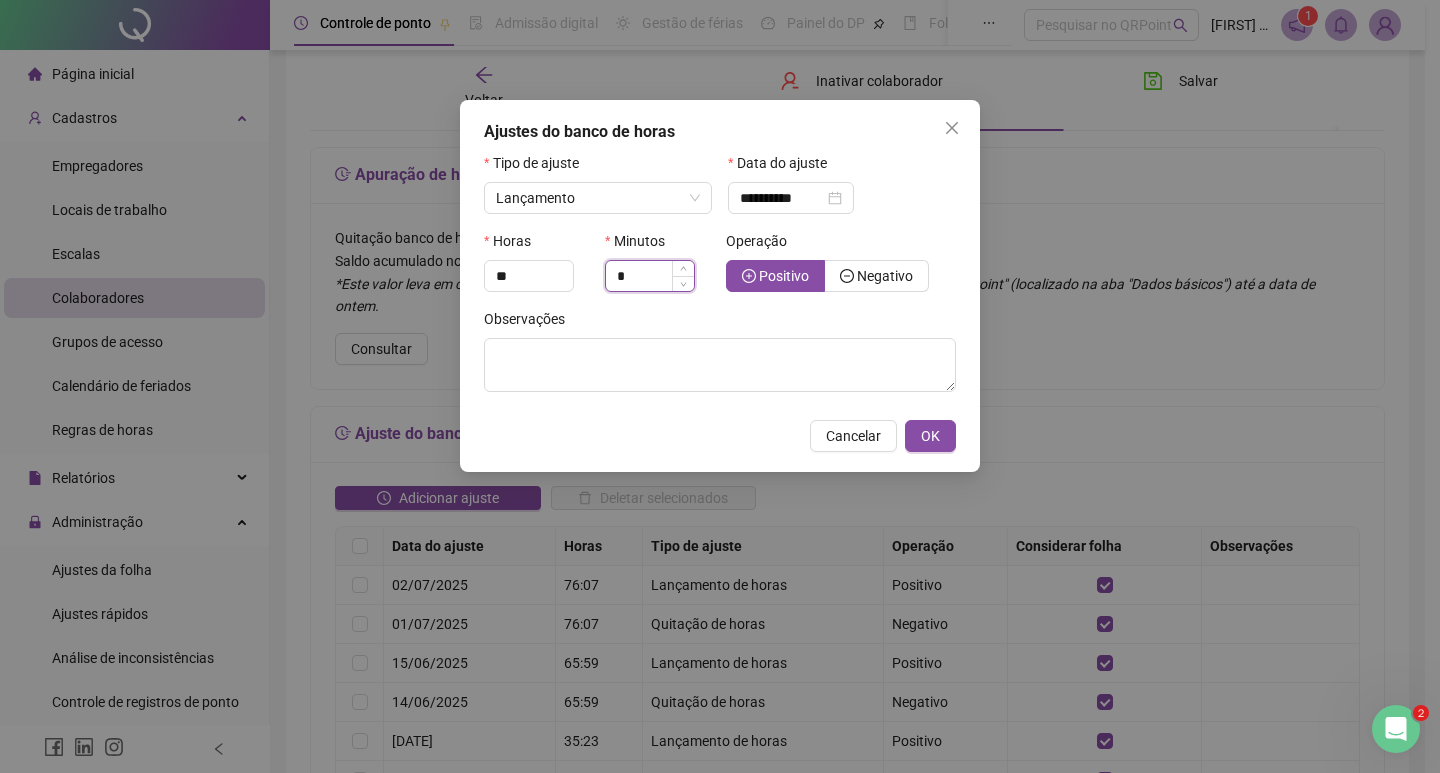 click on "*" at bounding box center [650, 276] 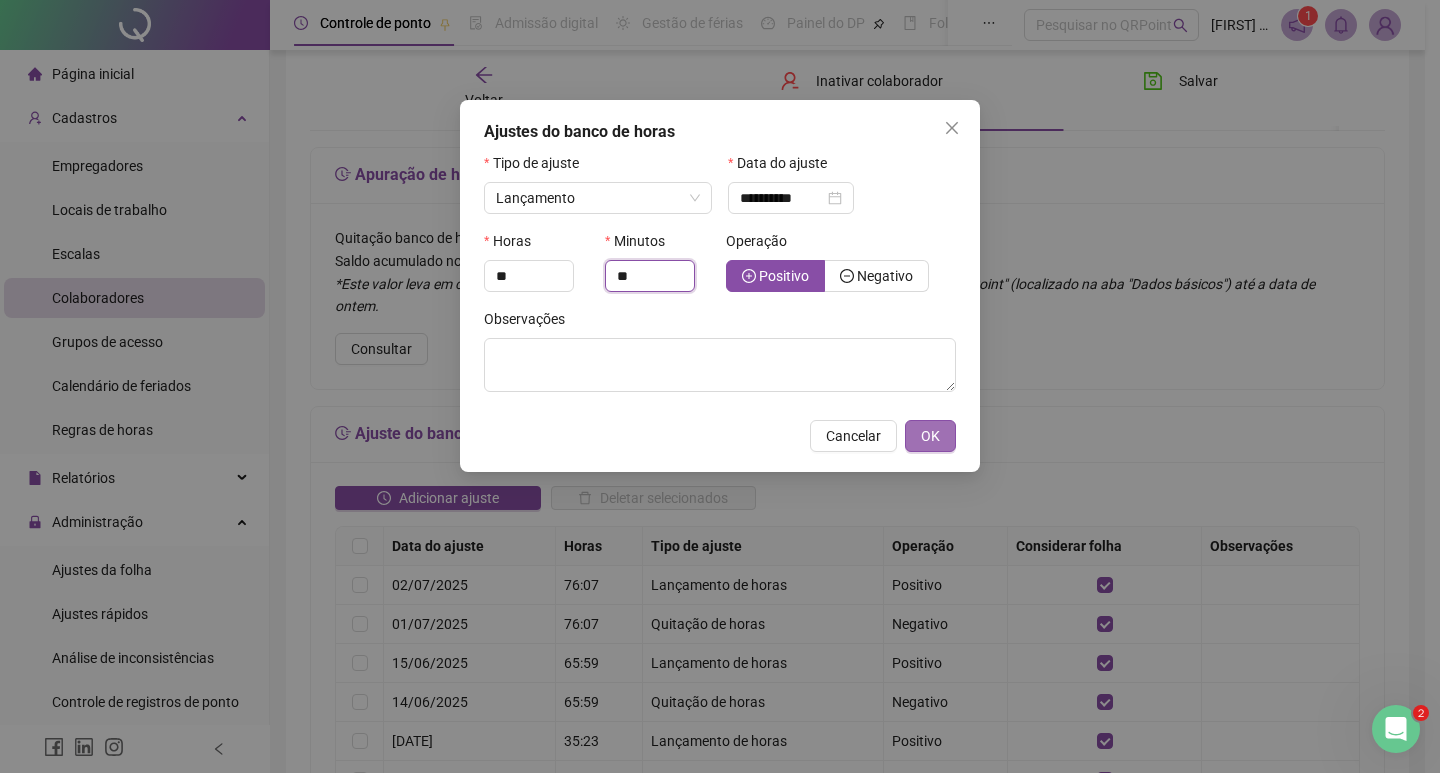 type on "**" 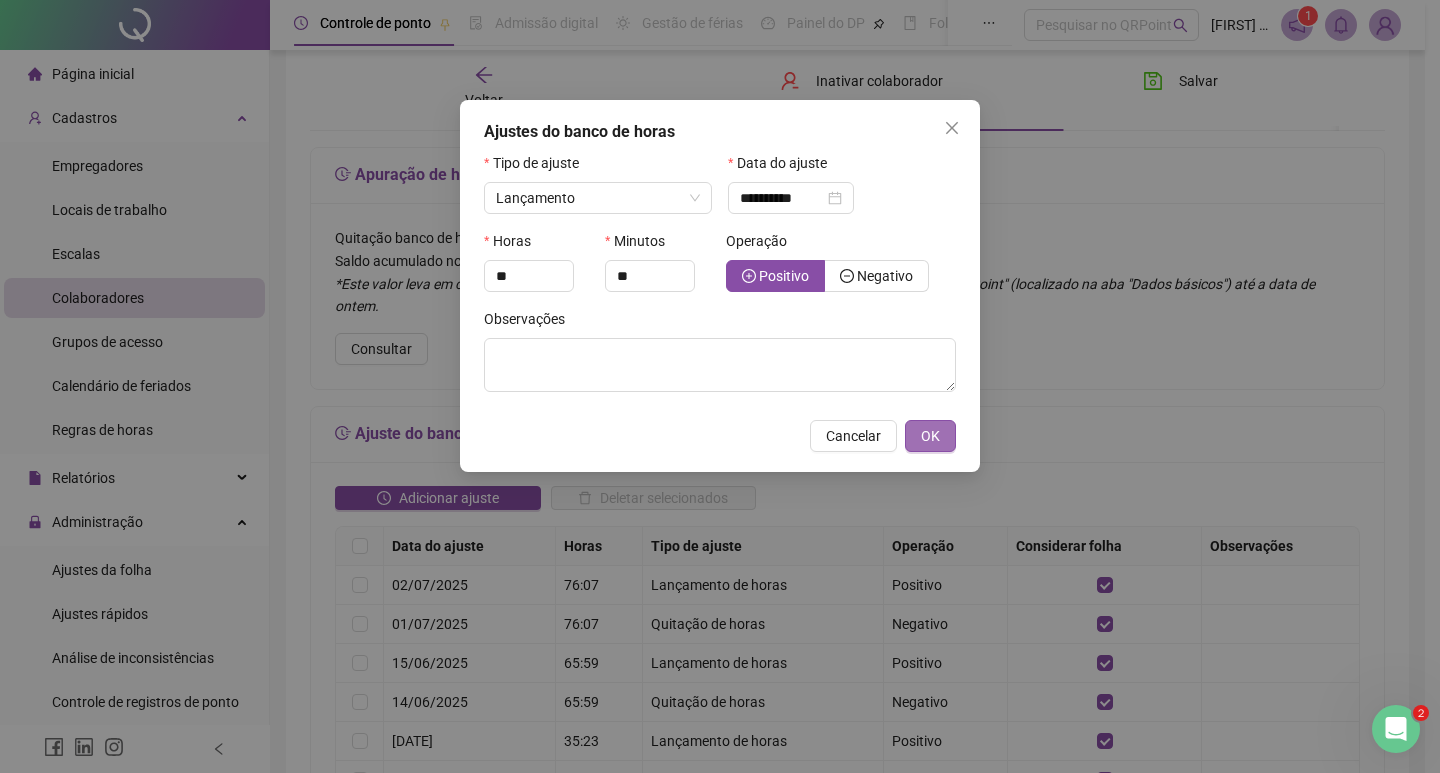 click on "OK" at bounding box center (930, 436) 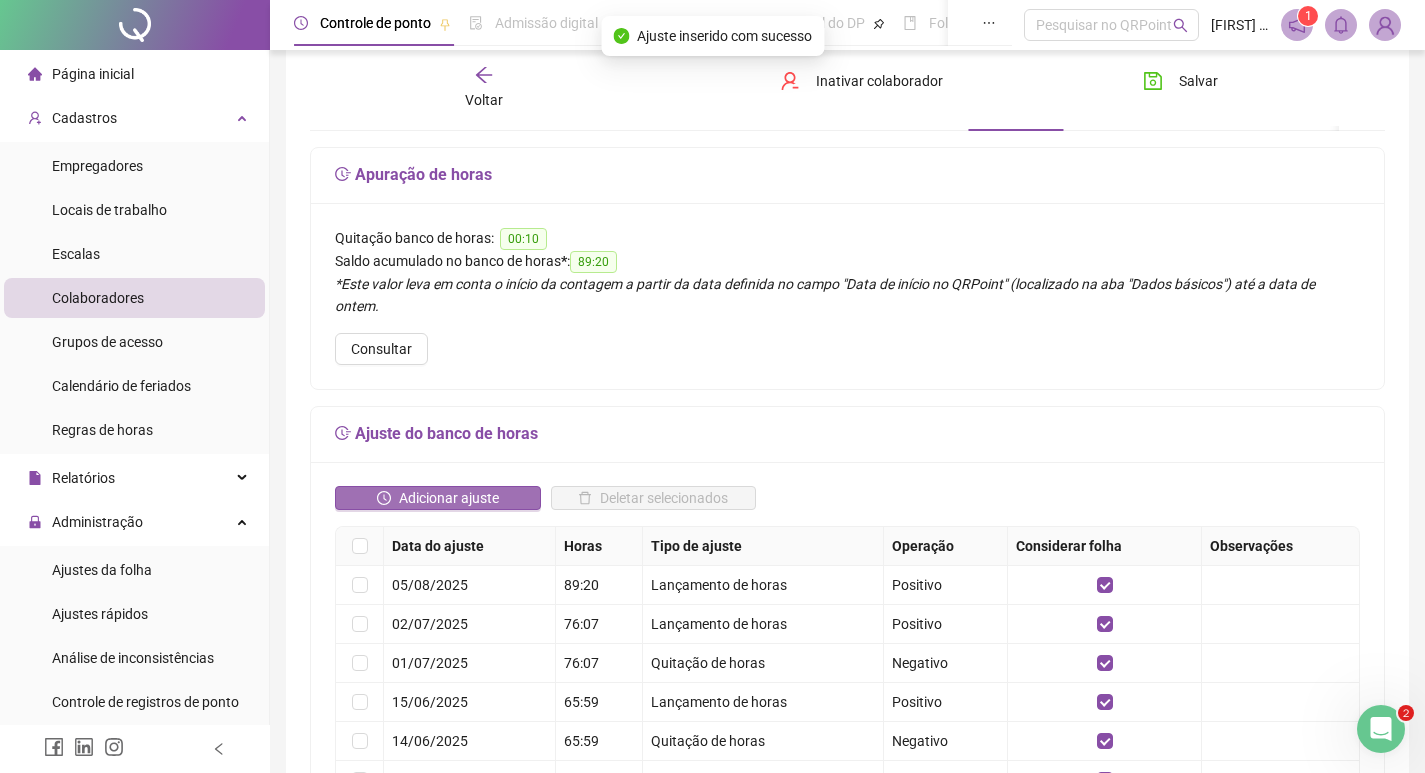 click on "Adicionar ajuste" at bounding box center [449, 498] 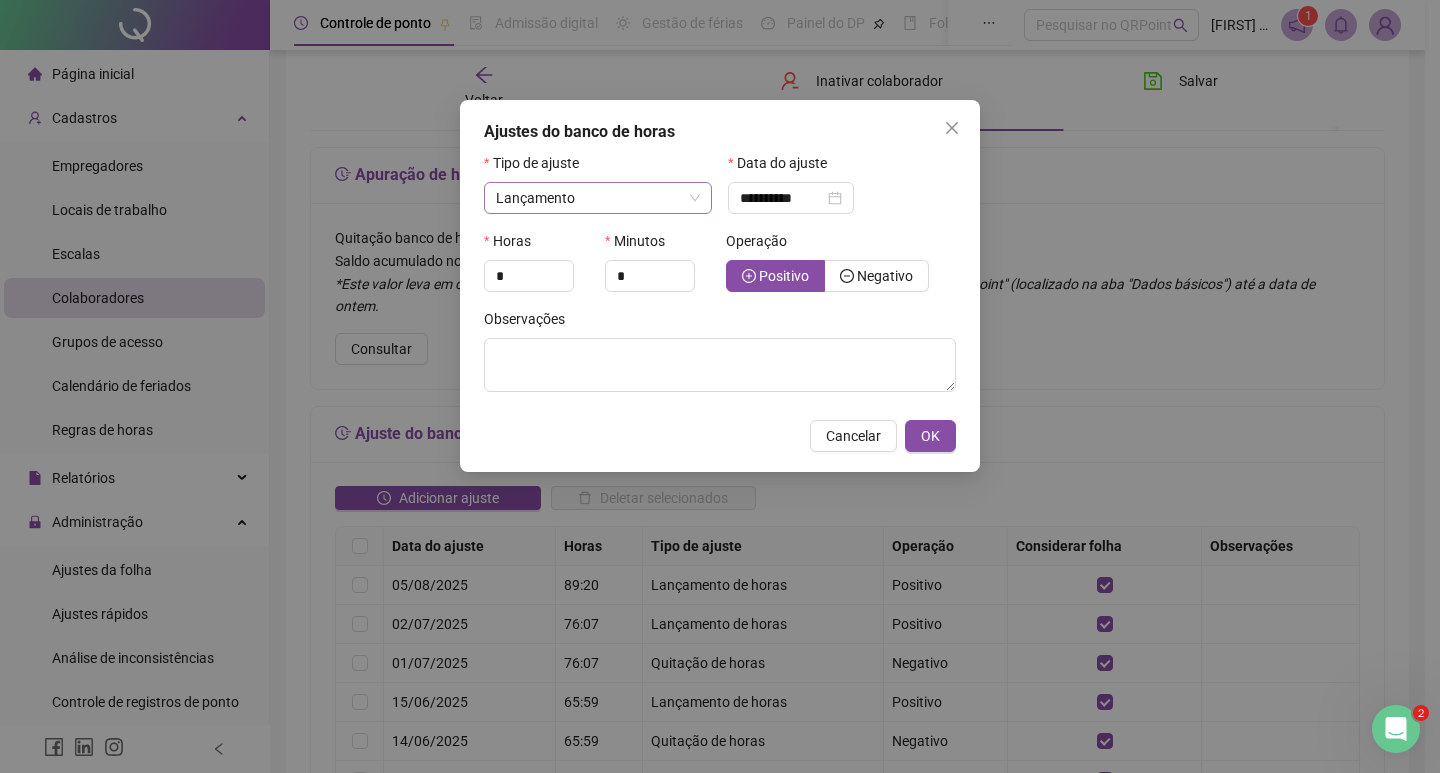 click on "Lançamento" at bounding box center [598, 198] 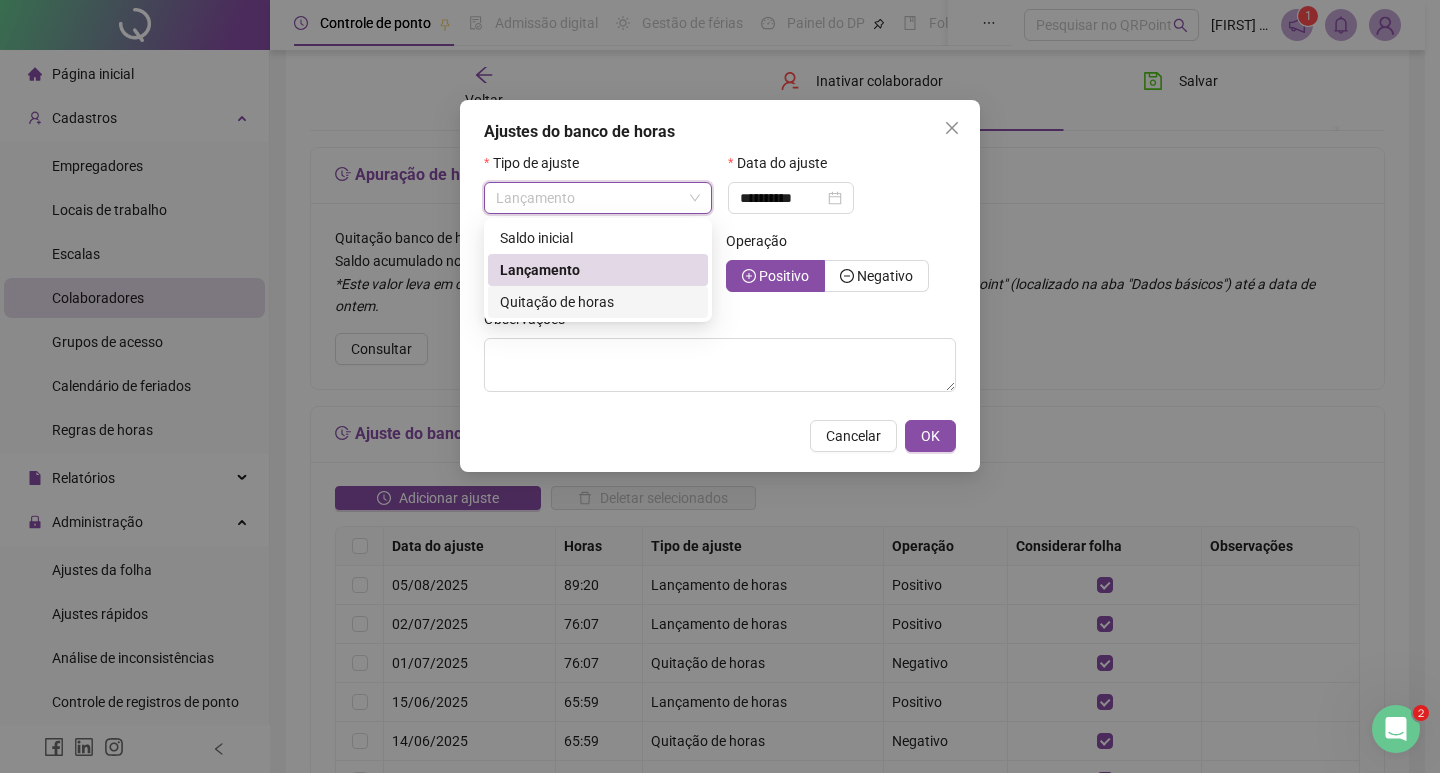 click on "Quitação de horas" at bounding box center [557, 302] 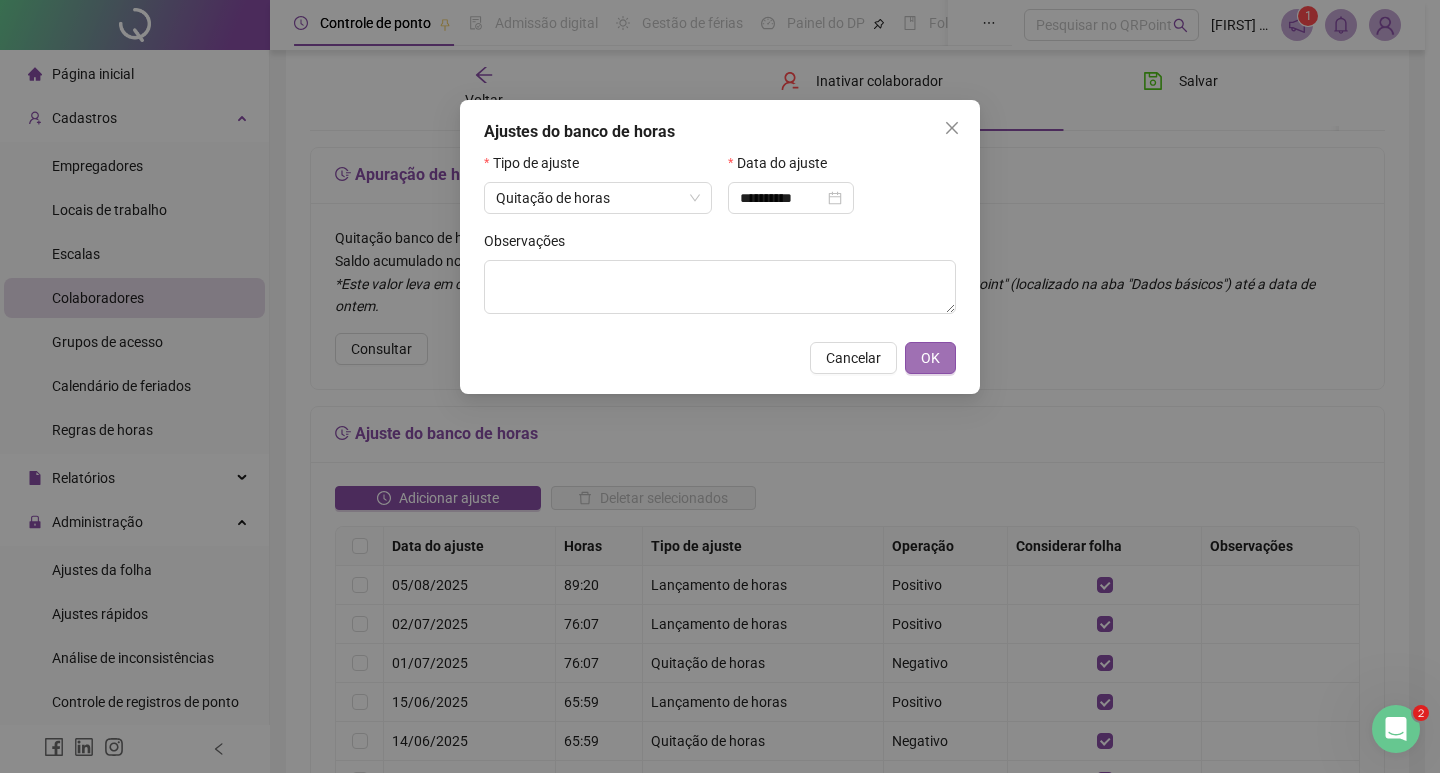 click on "OK" at bounding box center [930, 358] 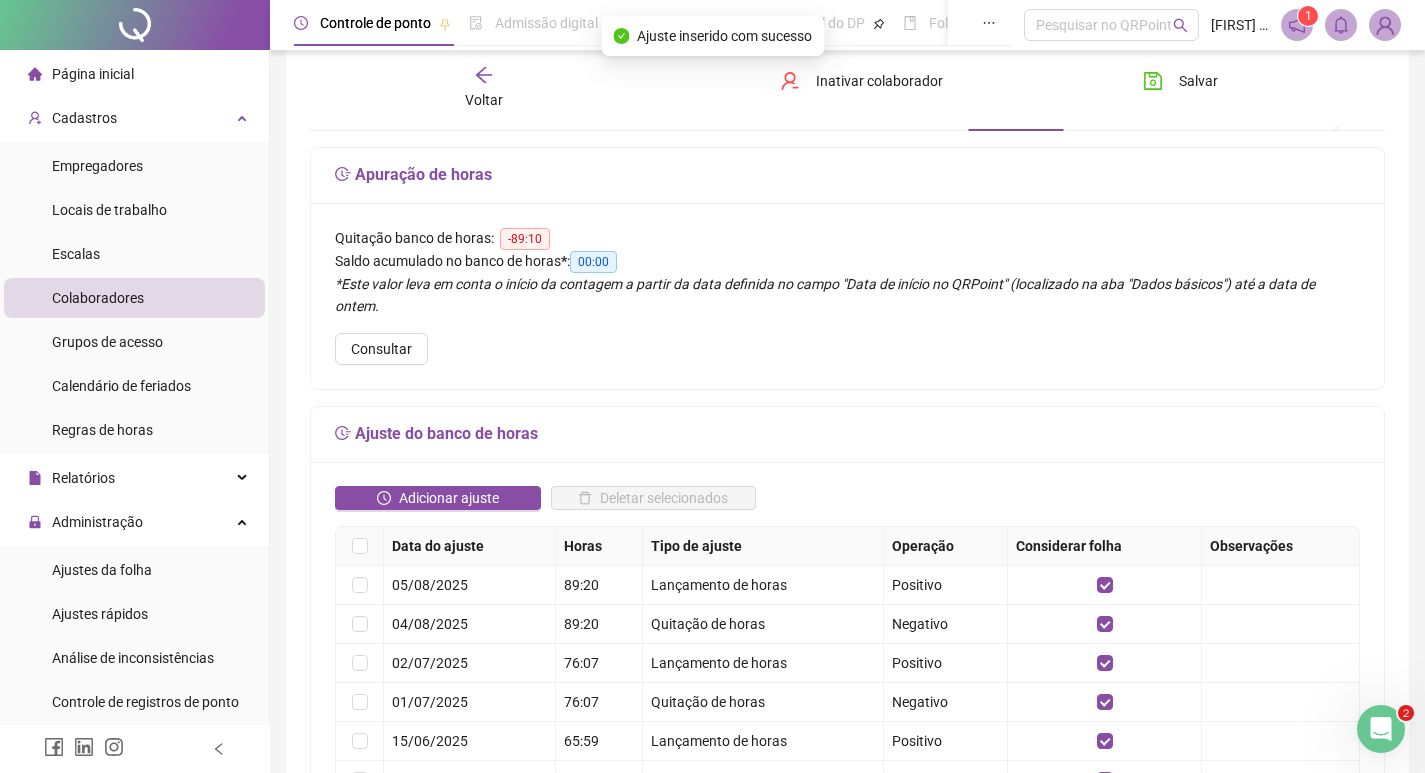 scroll, scrollTop: 0, scrollLeft: 0, axis: both 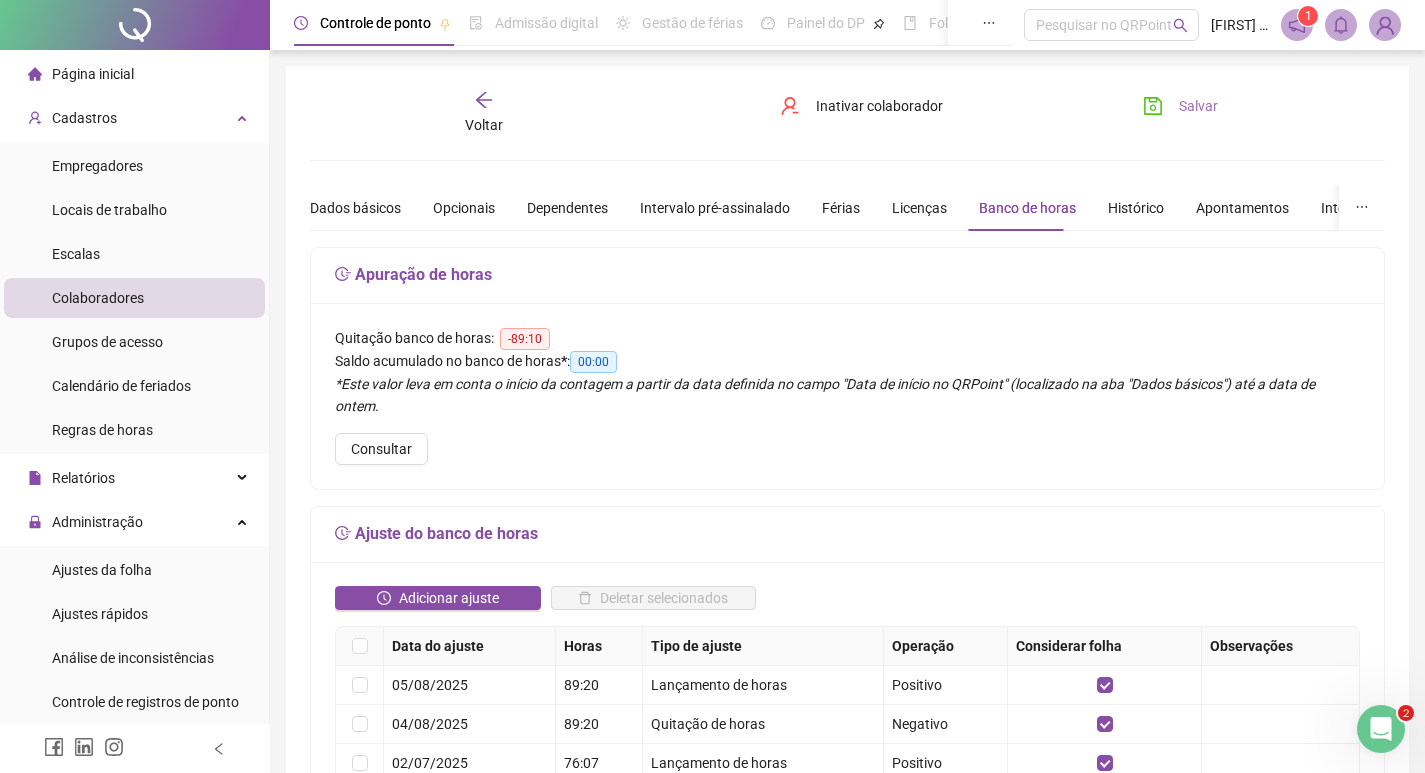 click on "Salvar" at bounding box center [1180, 106] 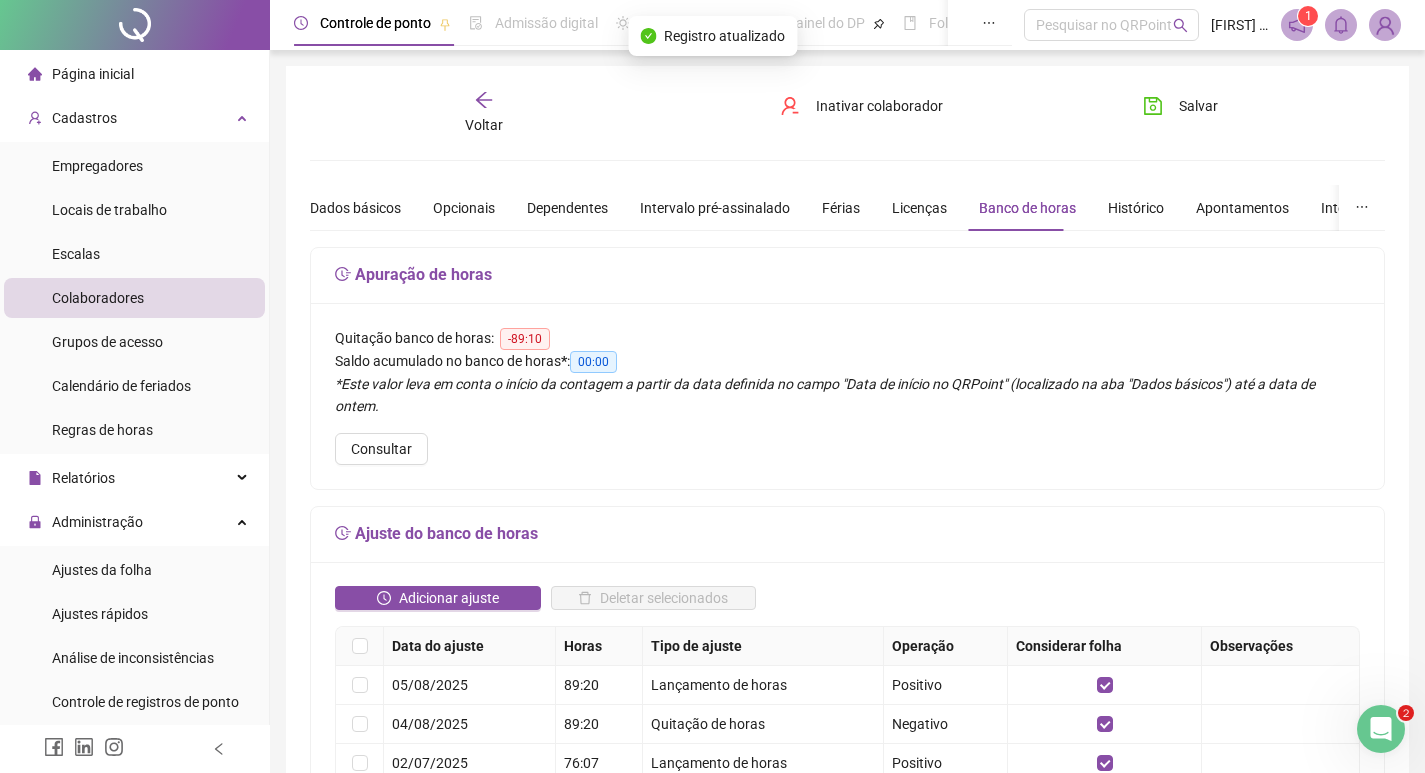 click 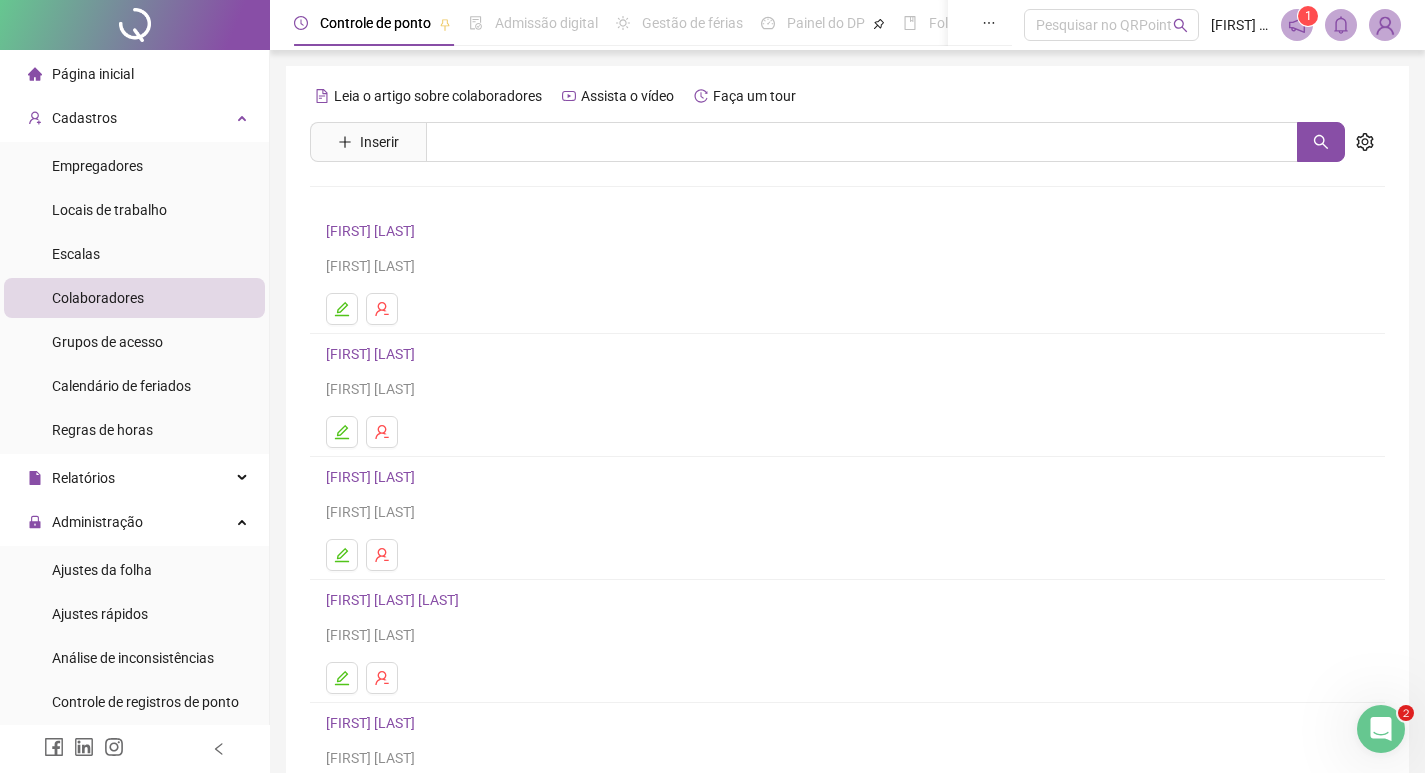 click on "[FIRST] [LAST]" at bounding box center (373, 477) 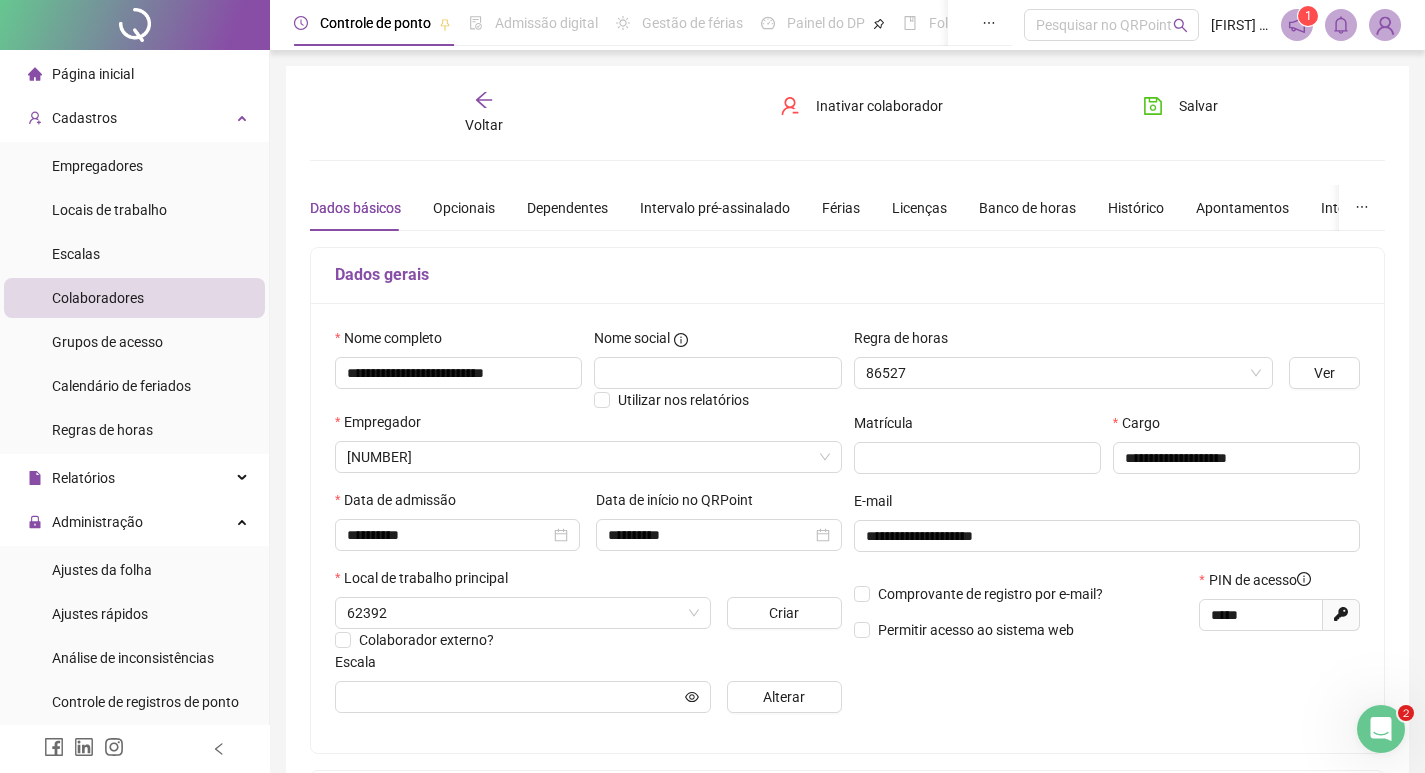 type on "**********" 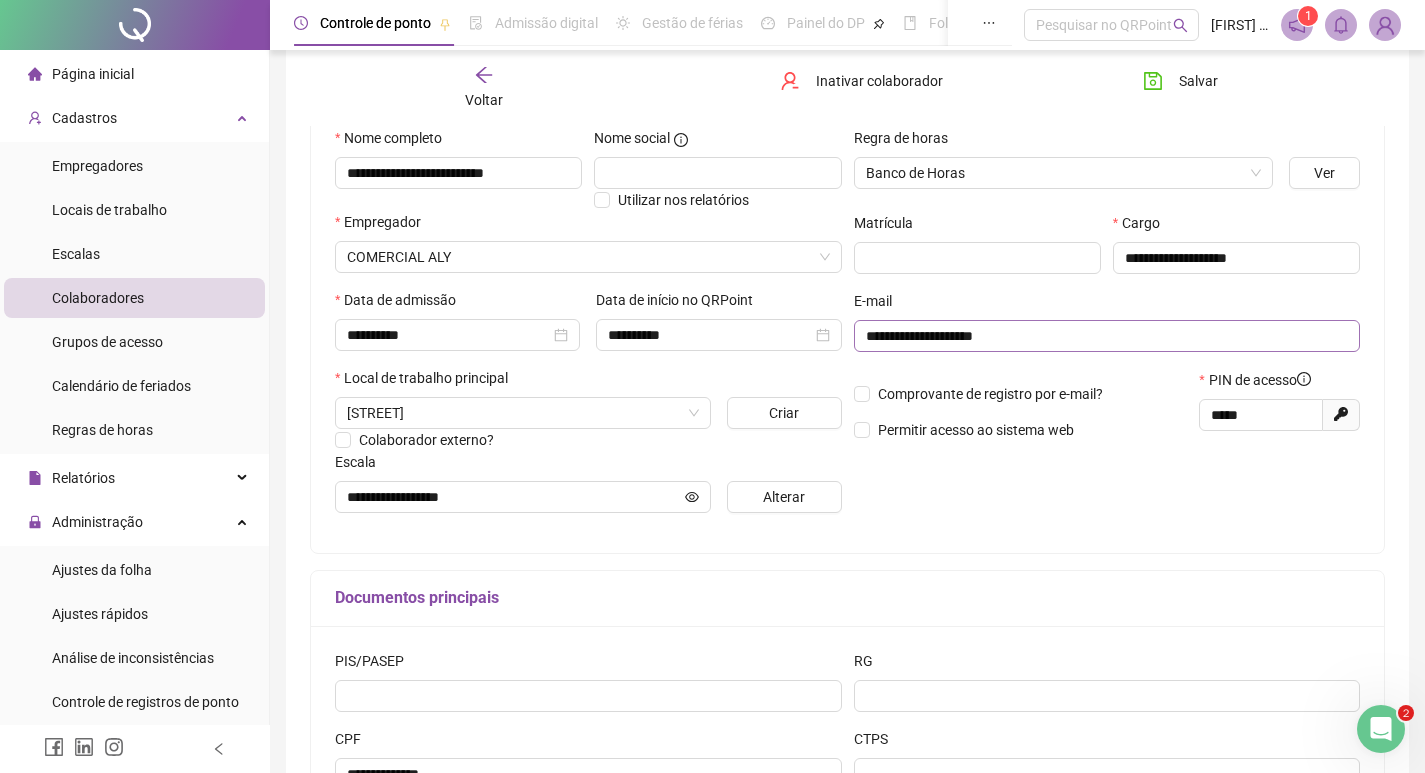 scroll, scrollTop: 0, scrollLeft: 0, axis: both 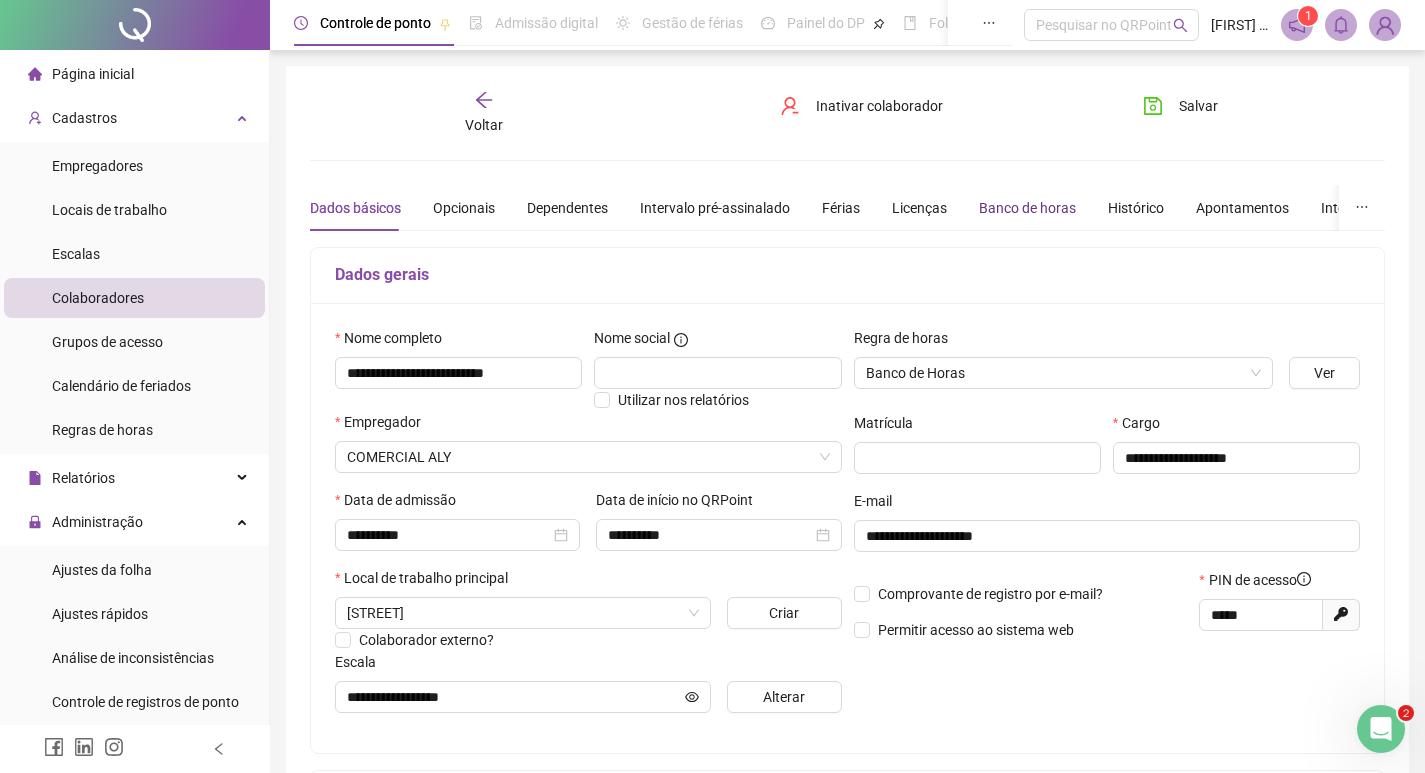click on "Banco de horas" at bounding box center (1027, 208) 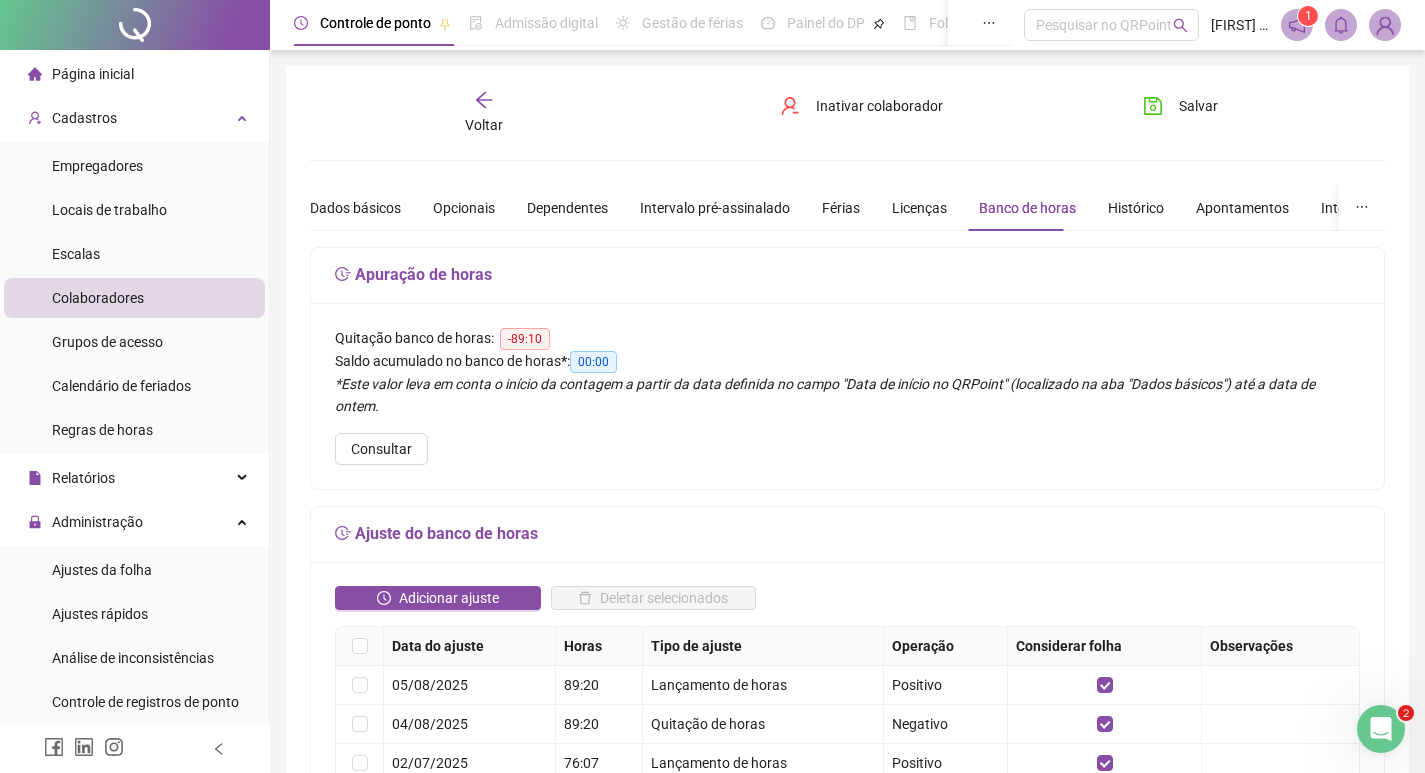 drag, startPoint x: 504, startPoint y: 77, endPoint x: 487, endPoint y: 112, distance: 38.910152 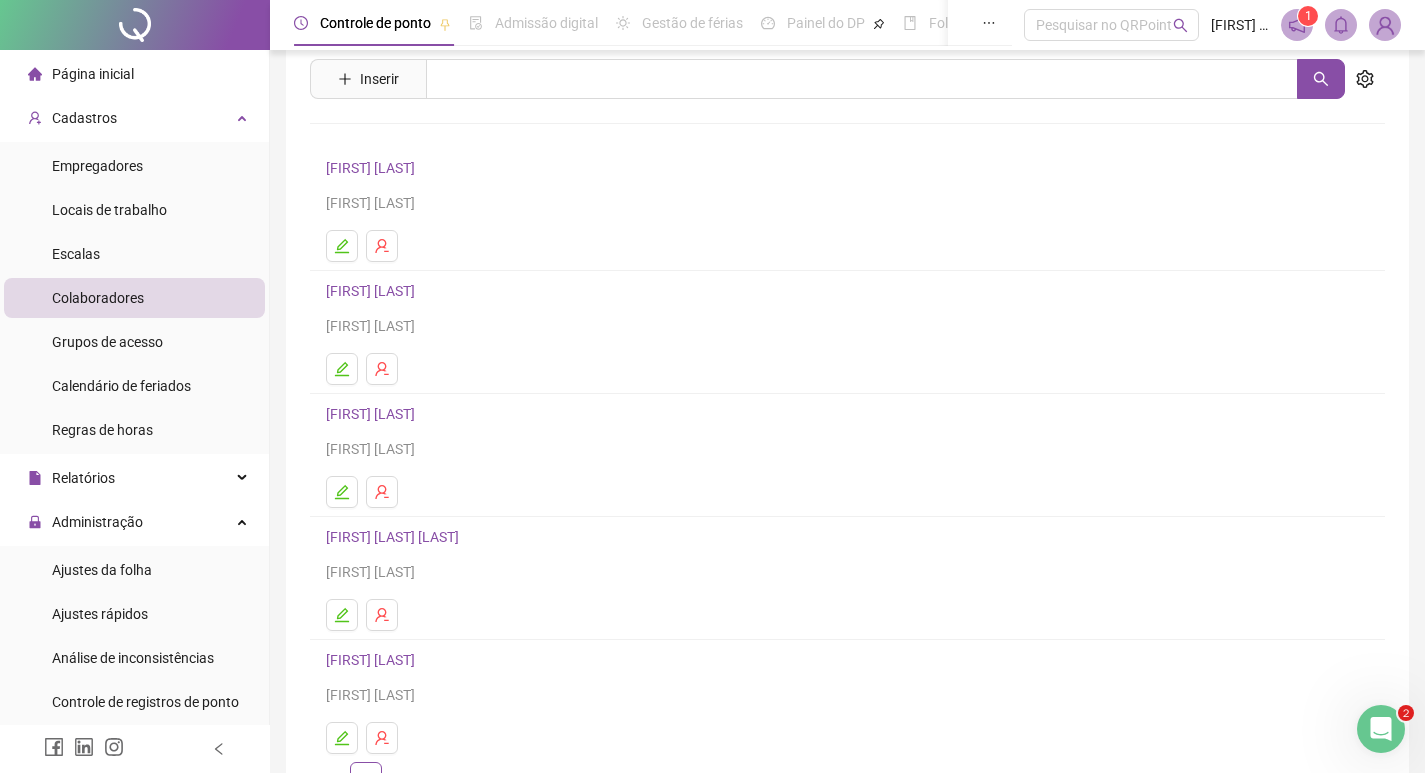 scroll, scrollTop: 100, scrollLeft: 0, axis: vertical 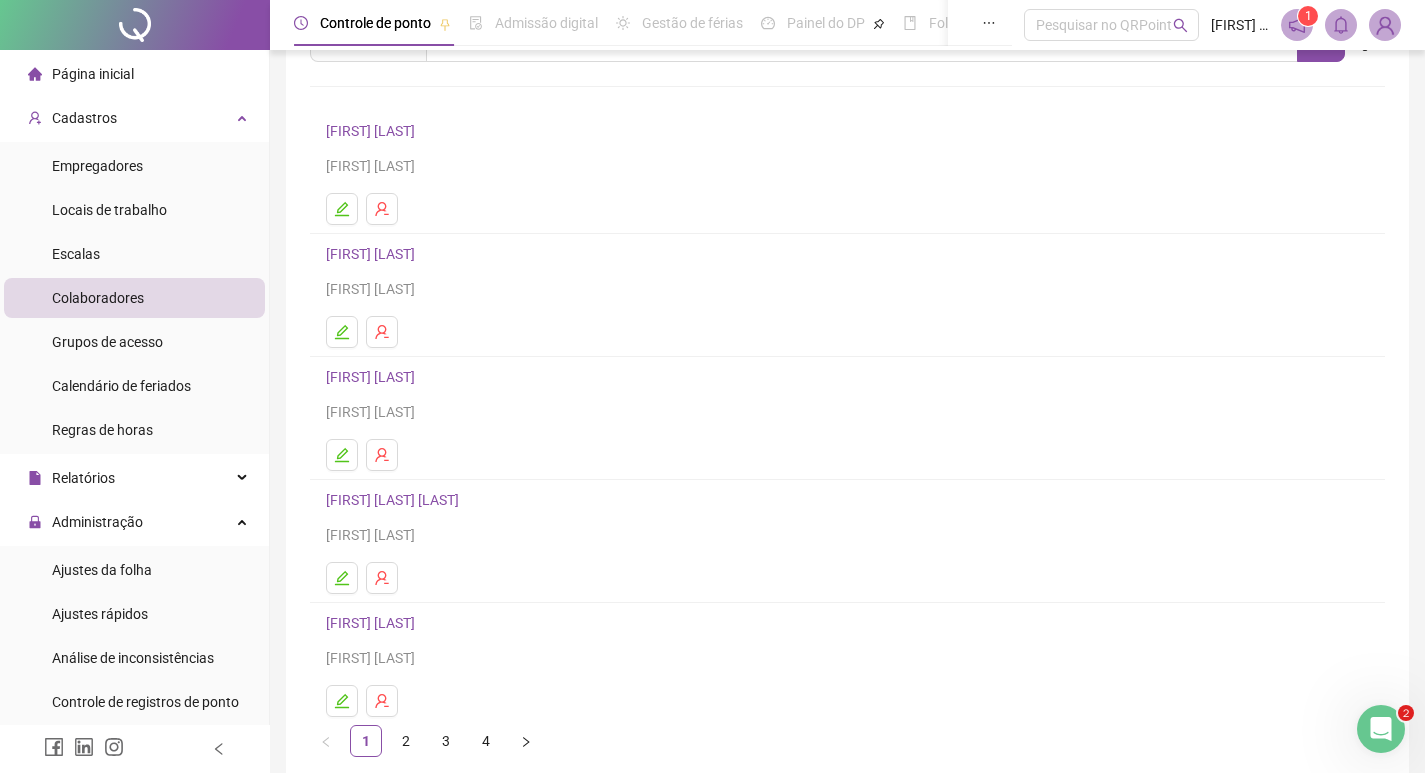 click on "[FIRST] [LAST] [LAST]" at bounding box center [395, 500] 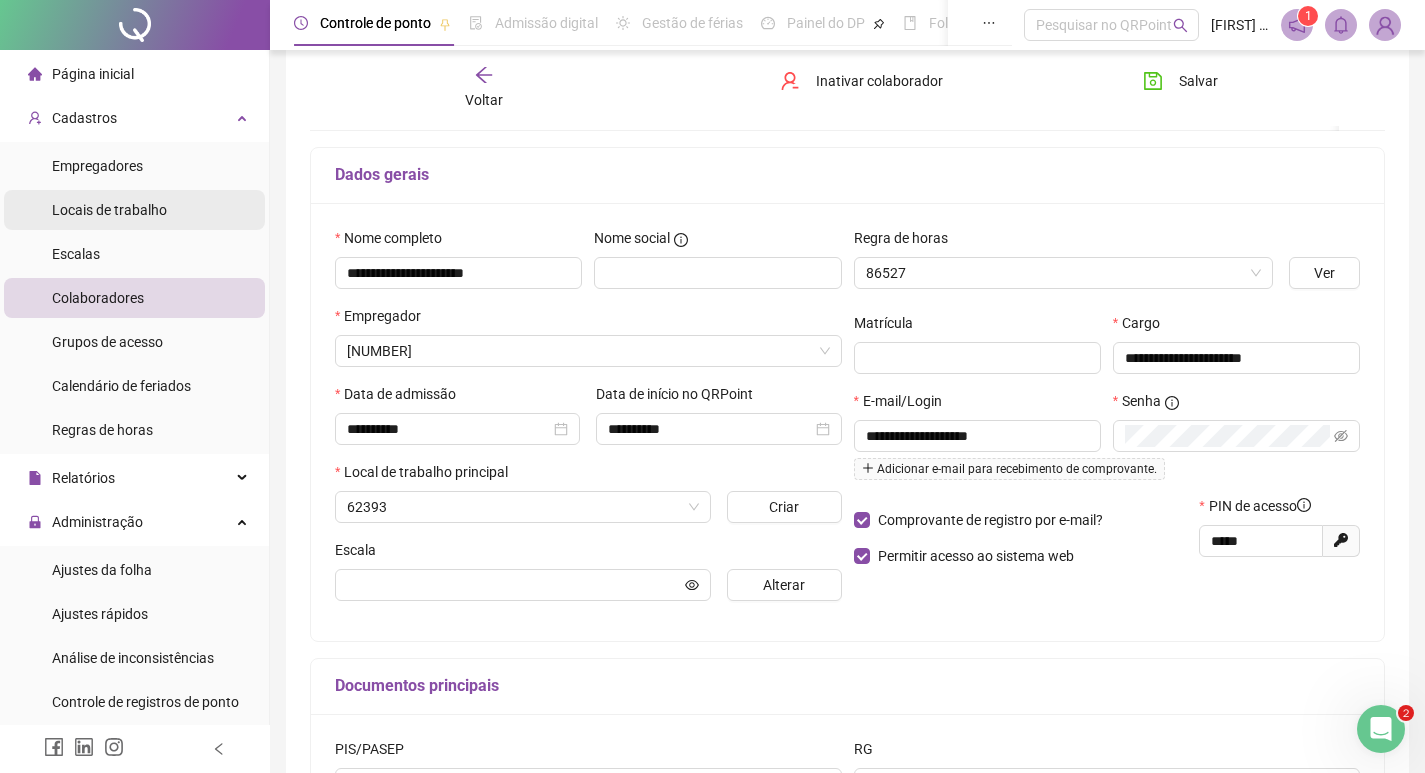 scroll, scrollTop: 110, scrollLeft: 0, axis: vertical 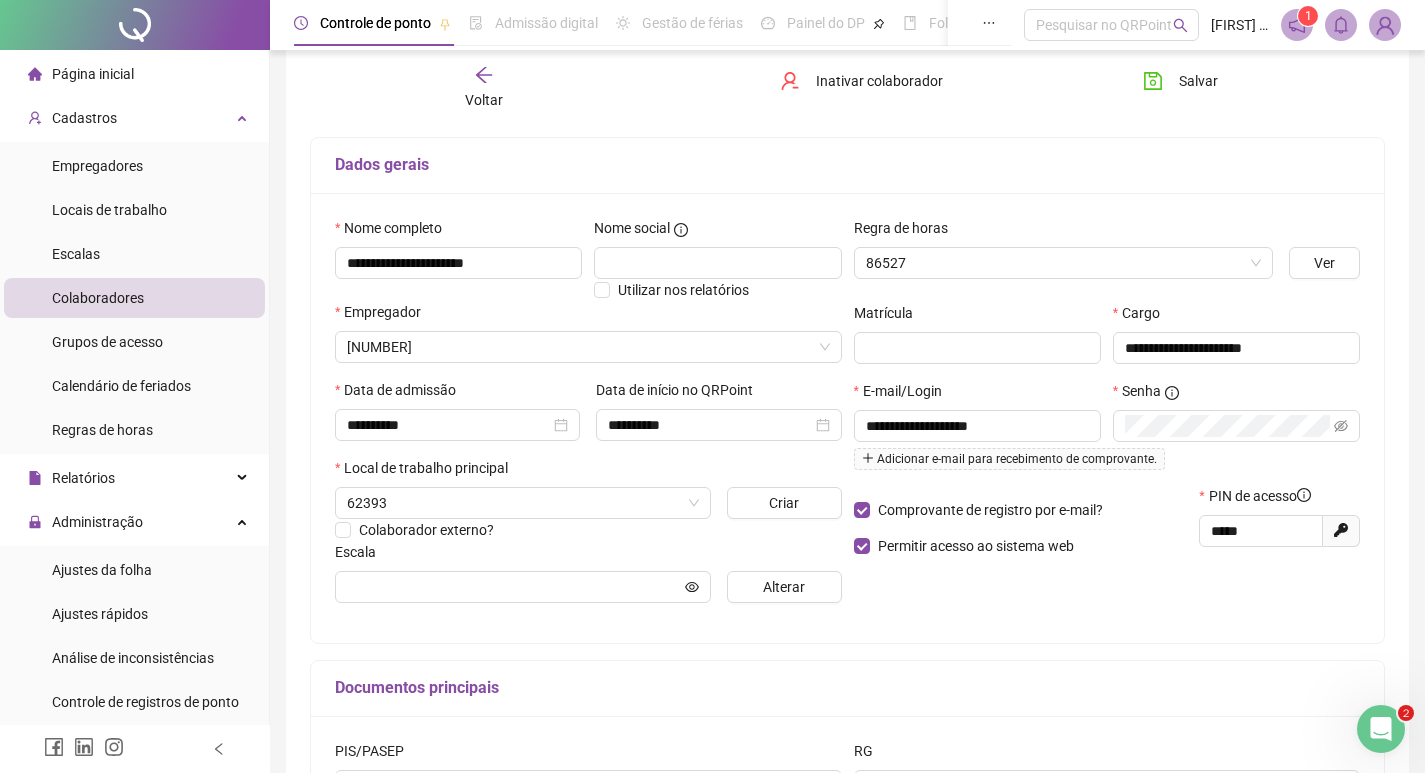 type on "**********" 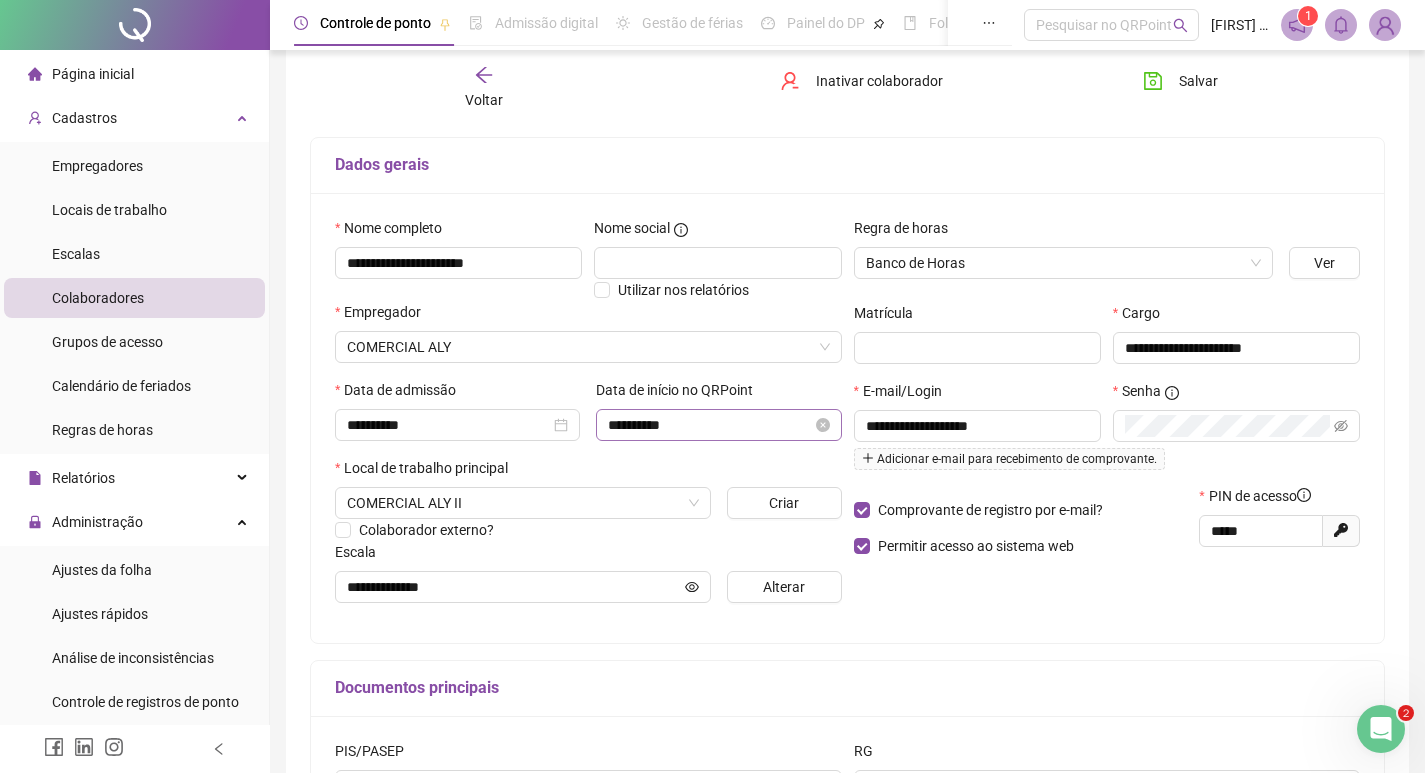 click on "**********" at bounding box center (718, 425) 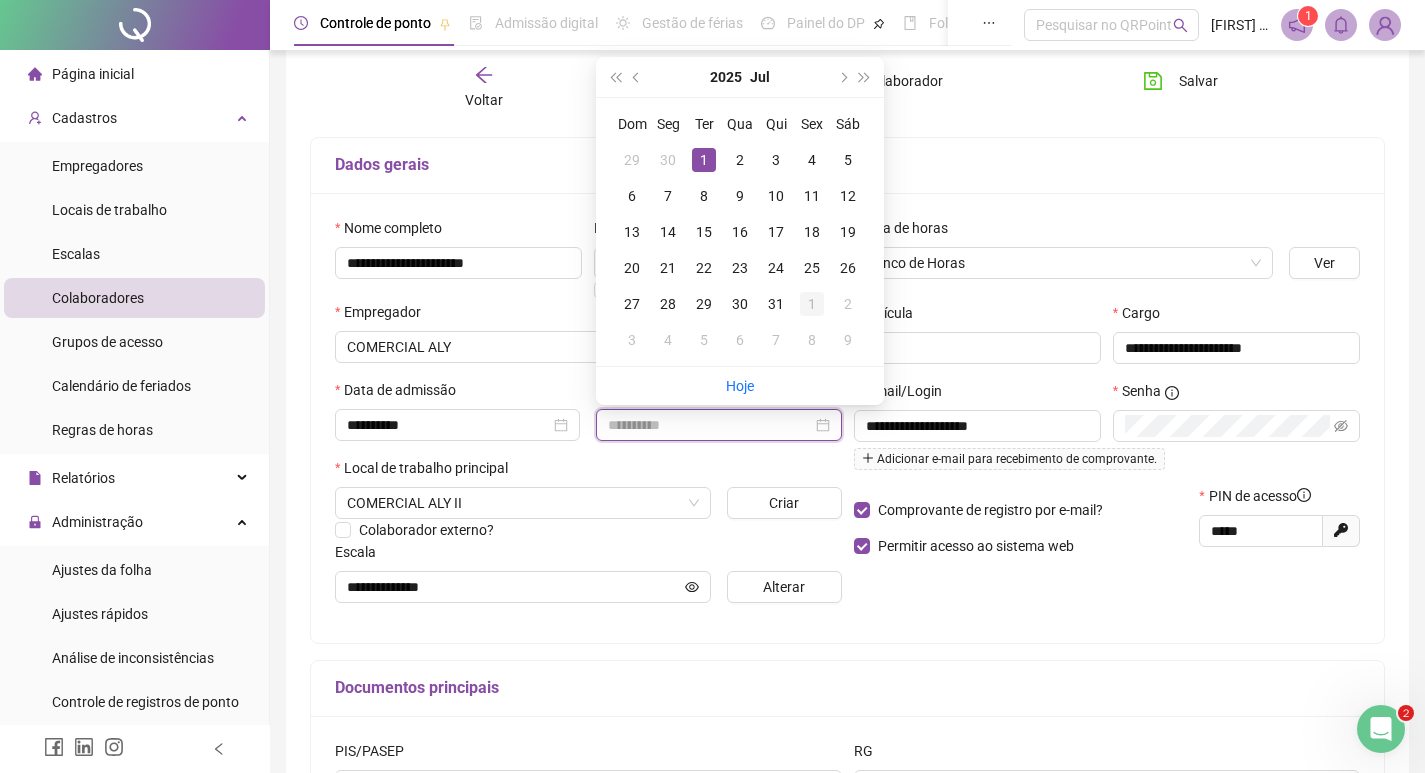 type on "**********" 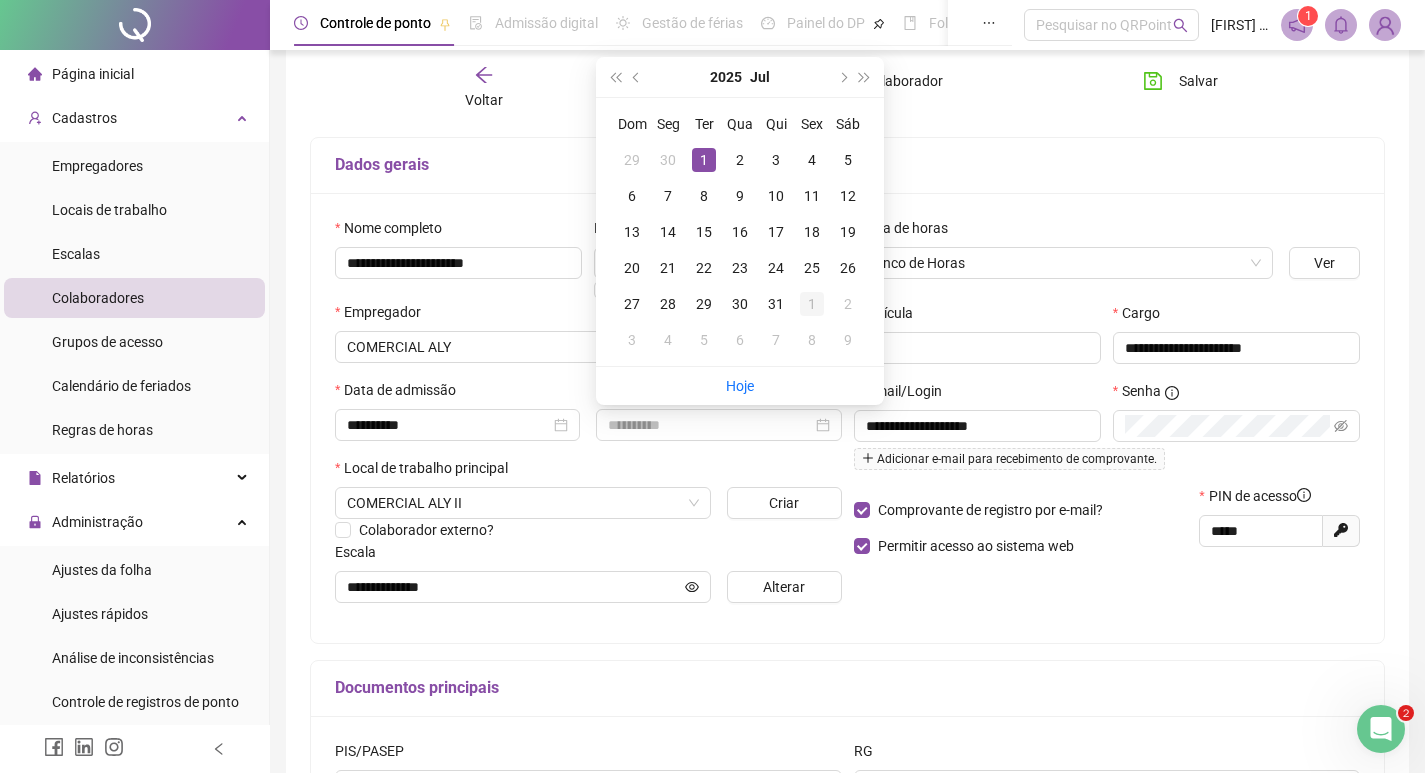 click on "1" at bounding box center (812, 304) 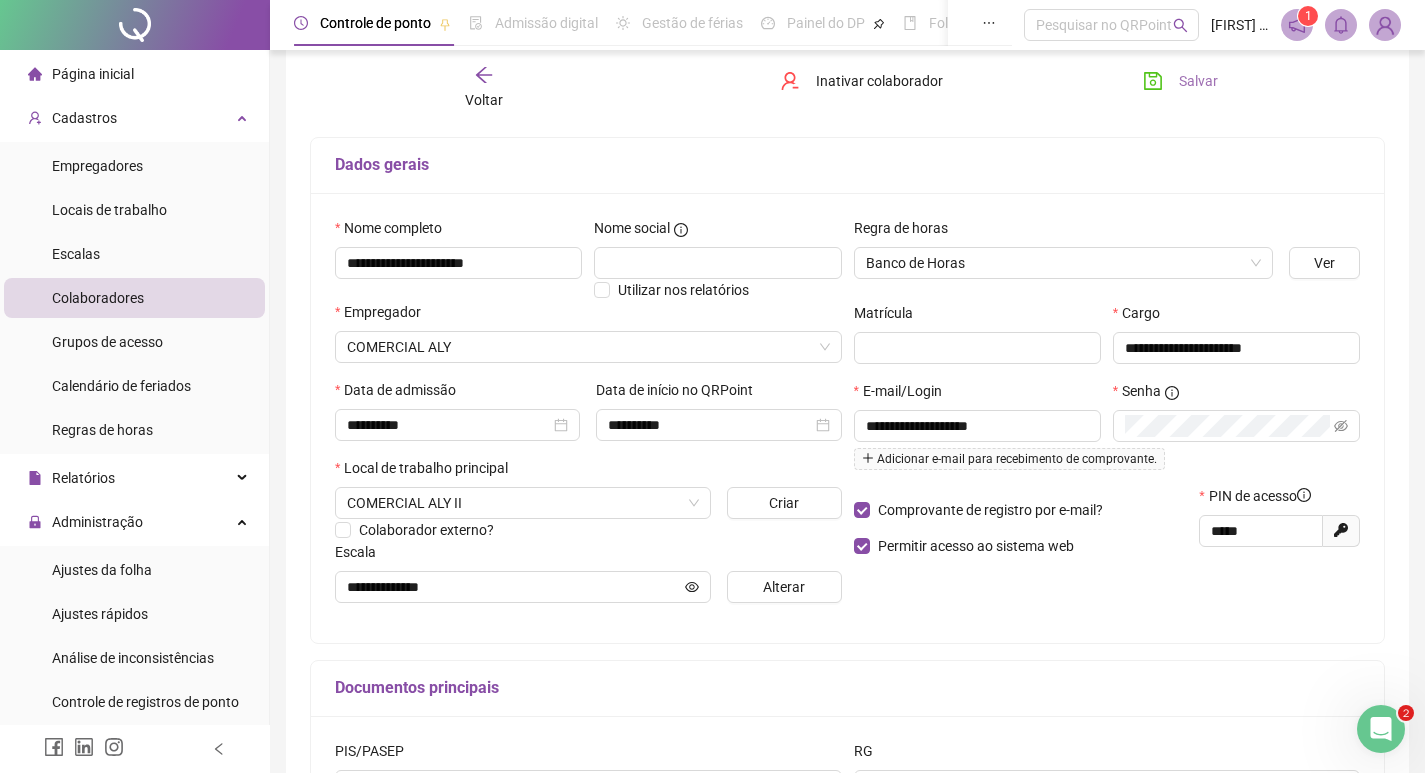 click on "Salvar" at bounding box center (1180, 81) 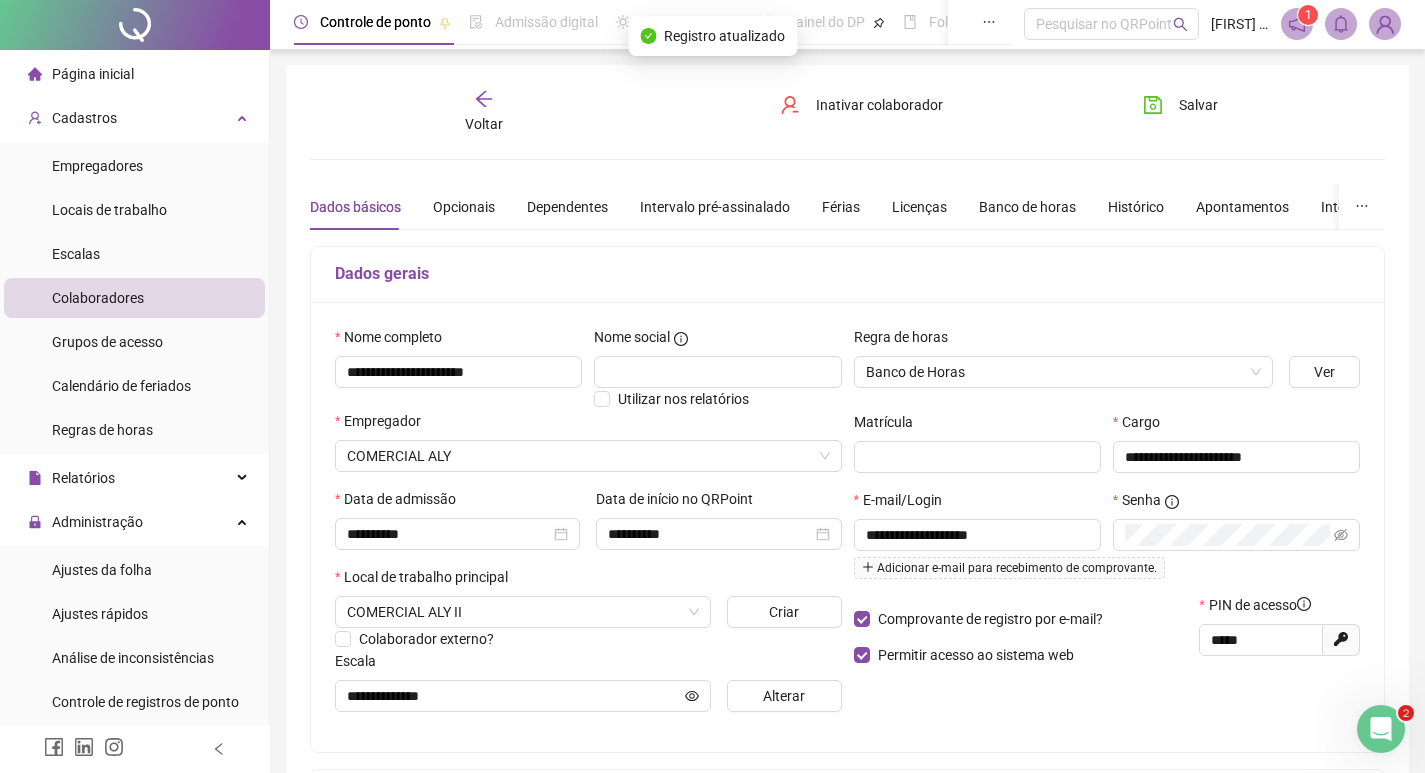 scroll, scrollTop: 0, scrollLeft: 0, axis: both 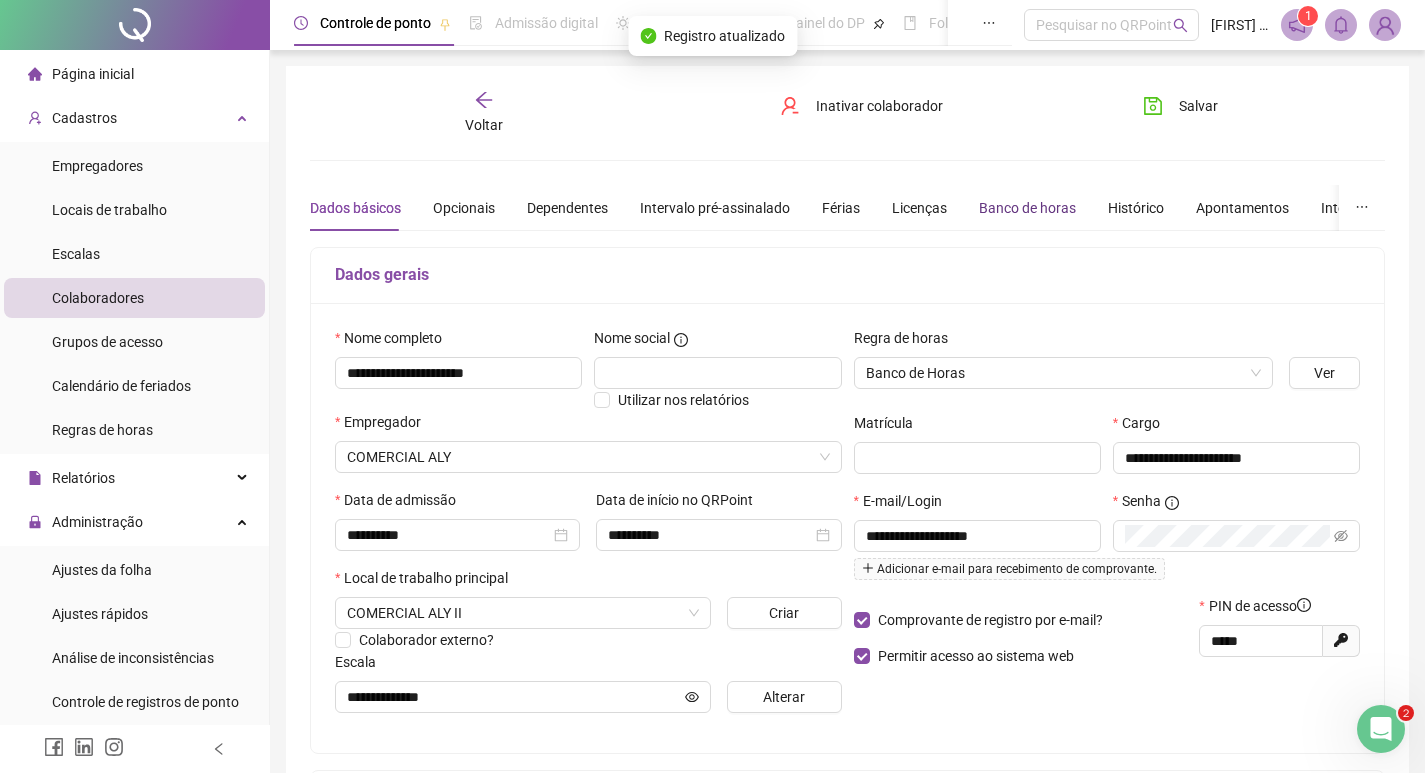 click on "Banco de horas" at bounding box center (1027, 208) 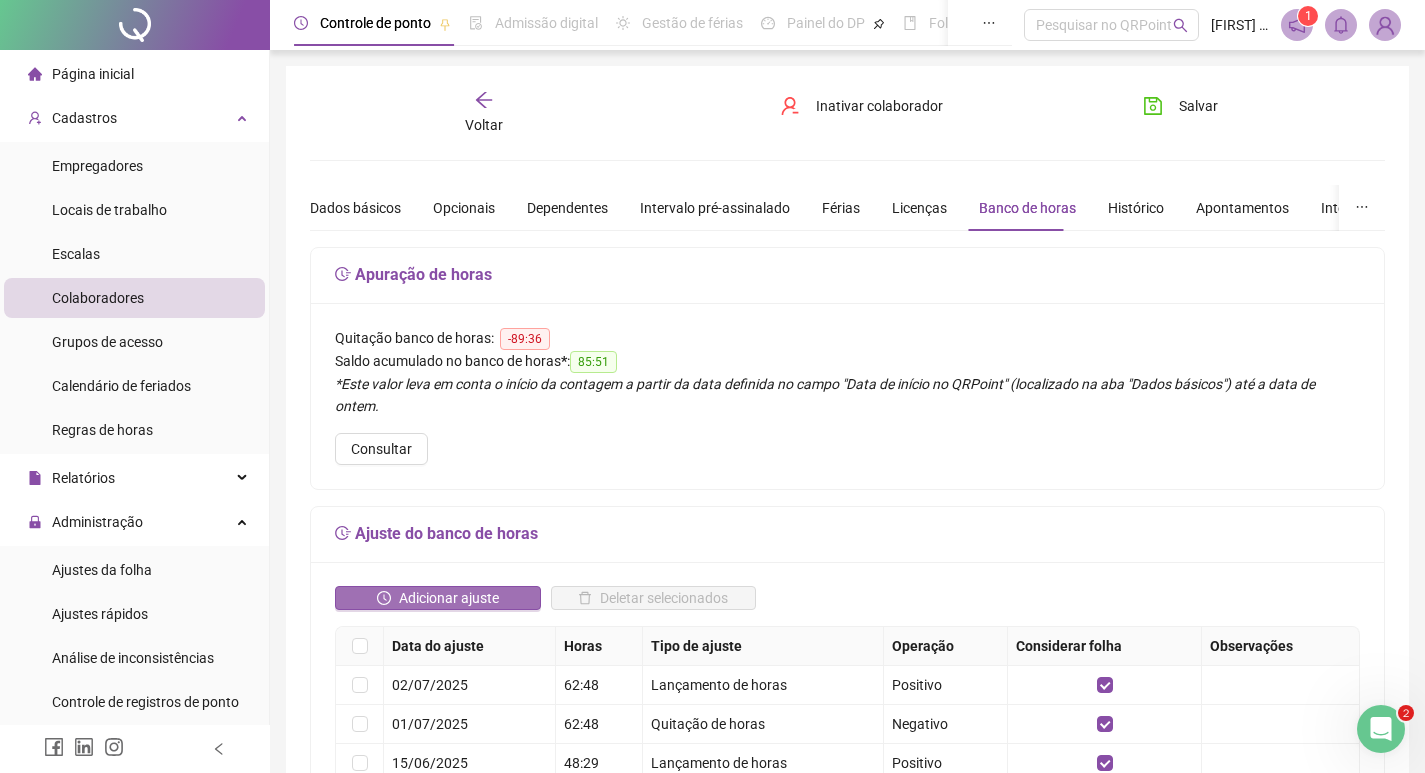 click on "Adicionar ajuste" at bounding box center [449, 598] 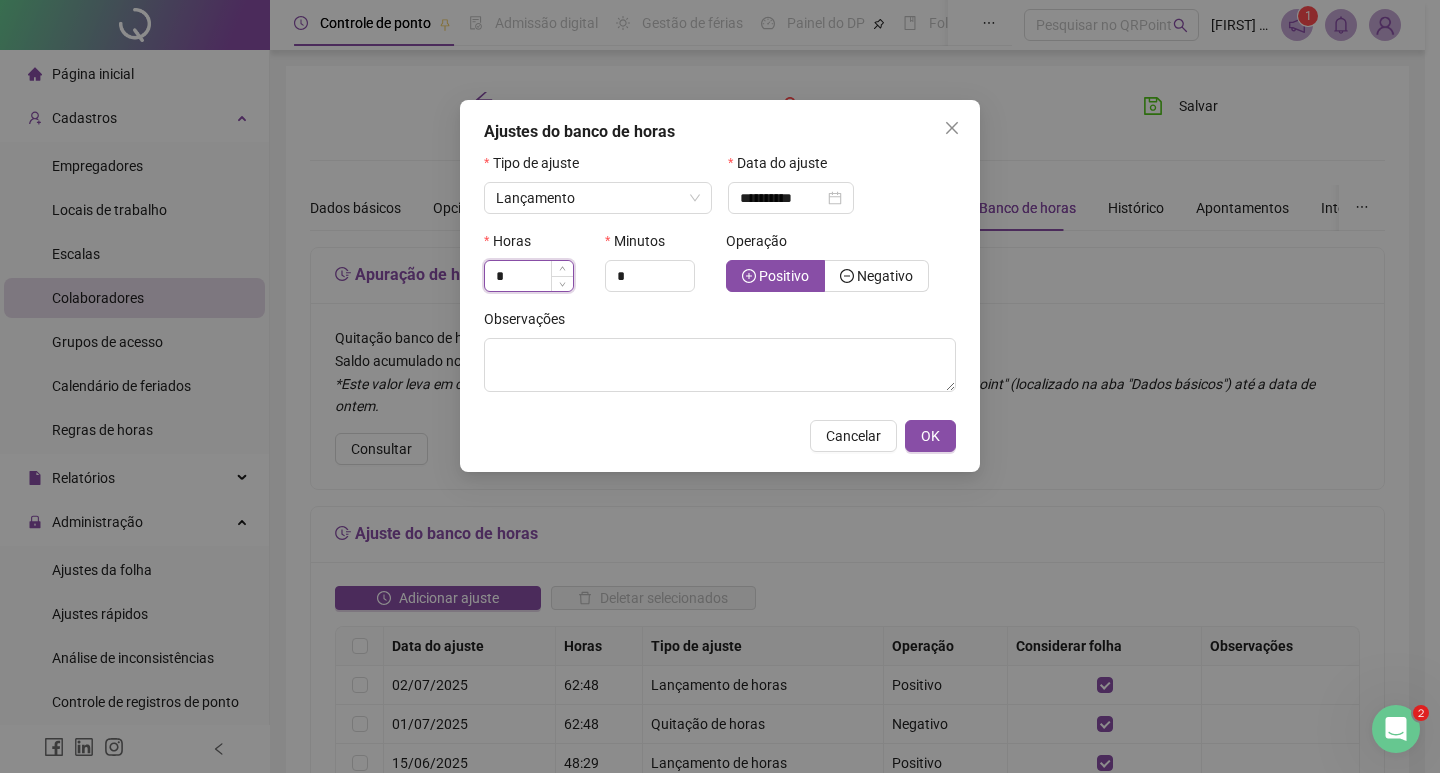 click on "*" at bounding box center (529, 276) 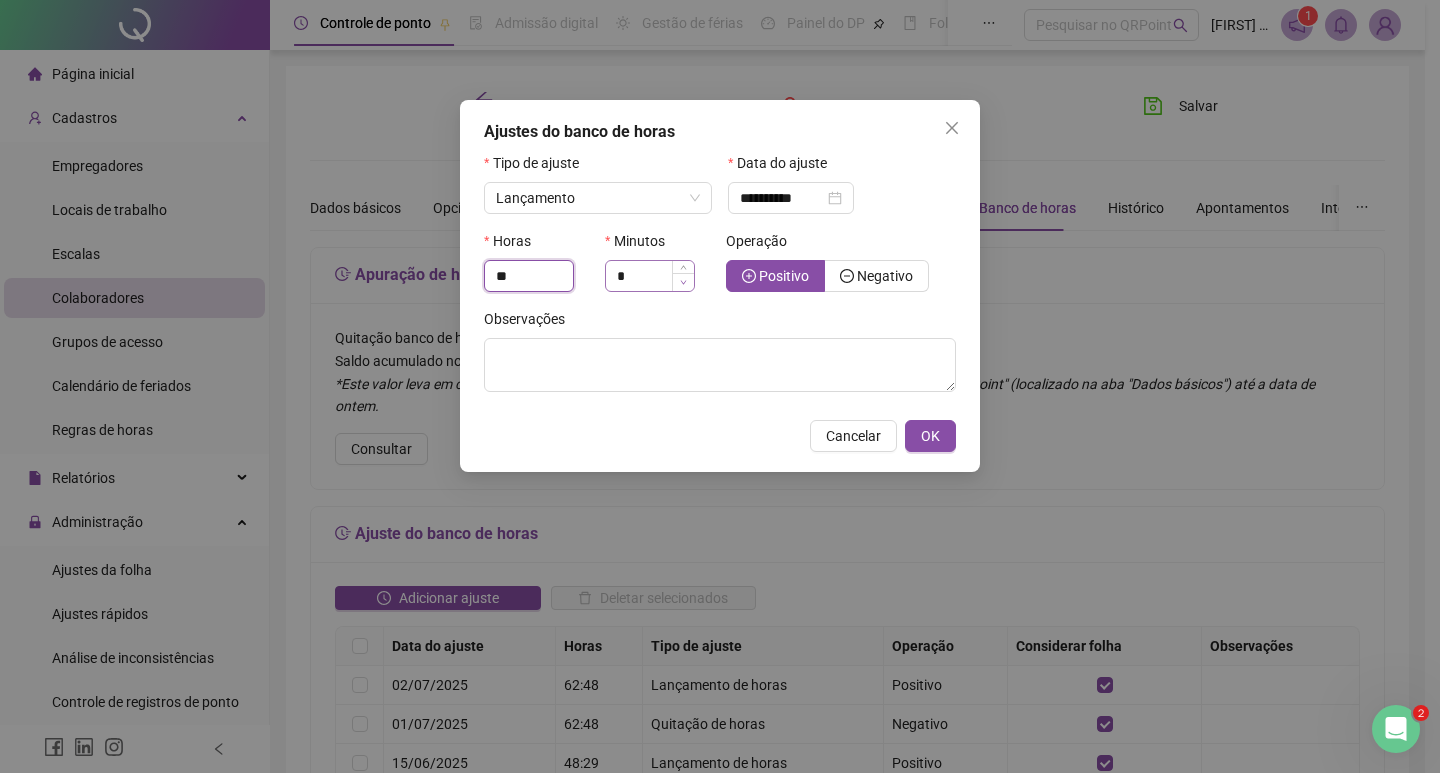 click at bounding box center [683, 282] 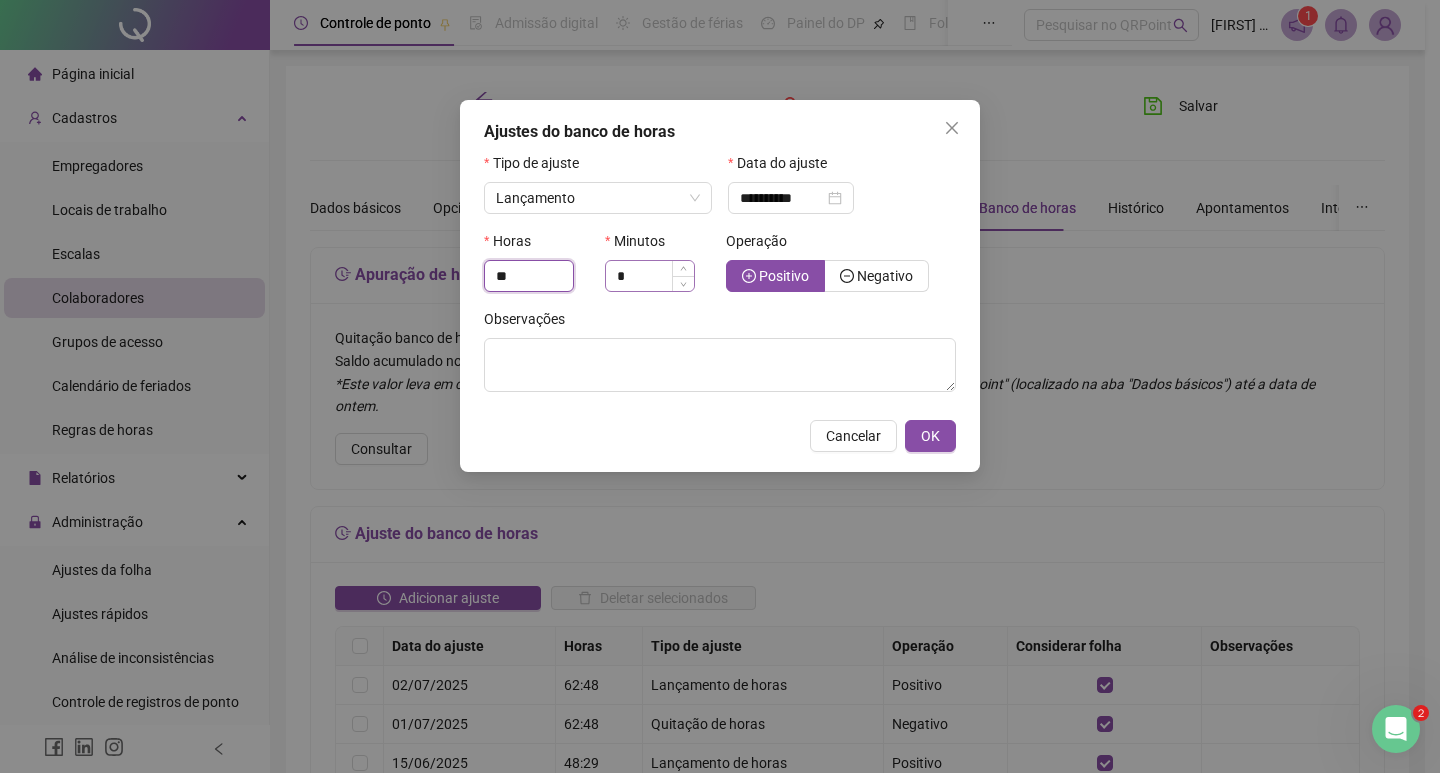 type on "**" 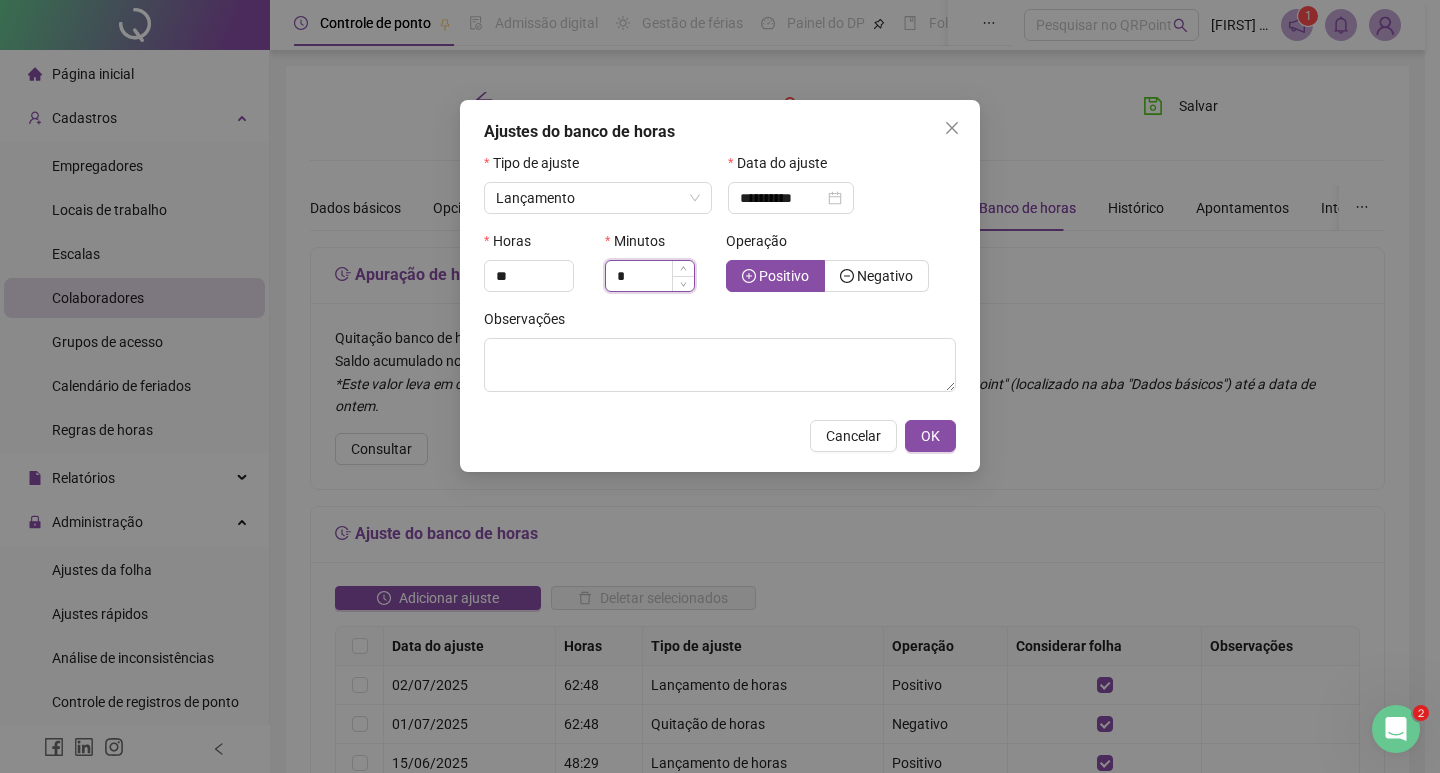 click on "*" at bounding box center (650, 276) 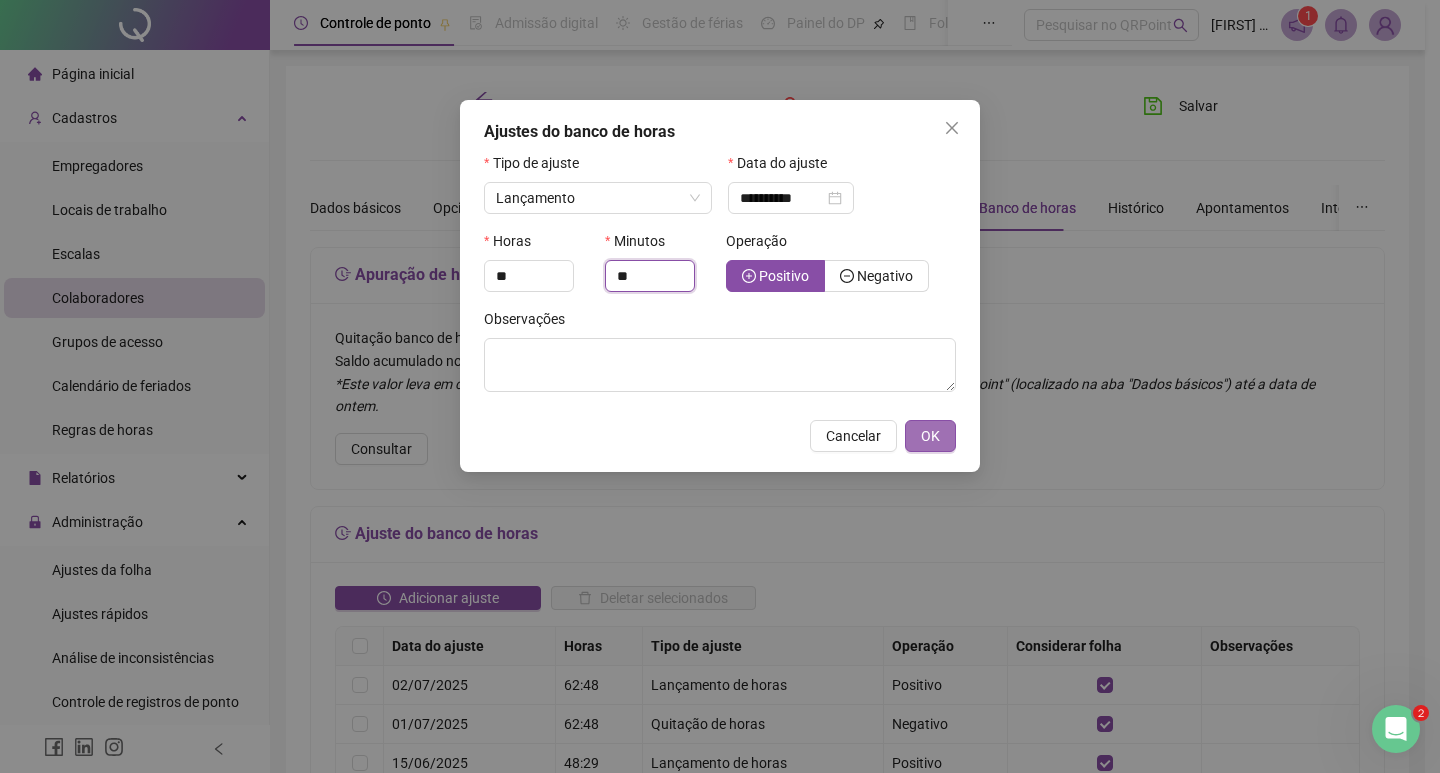 type on "**" 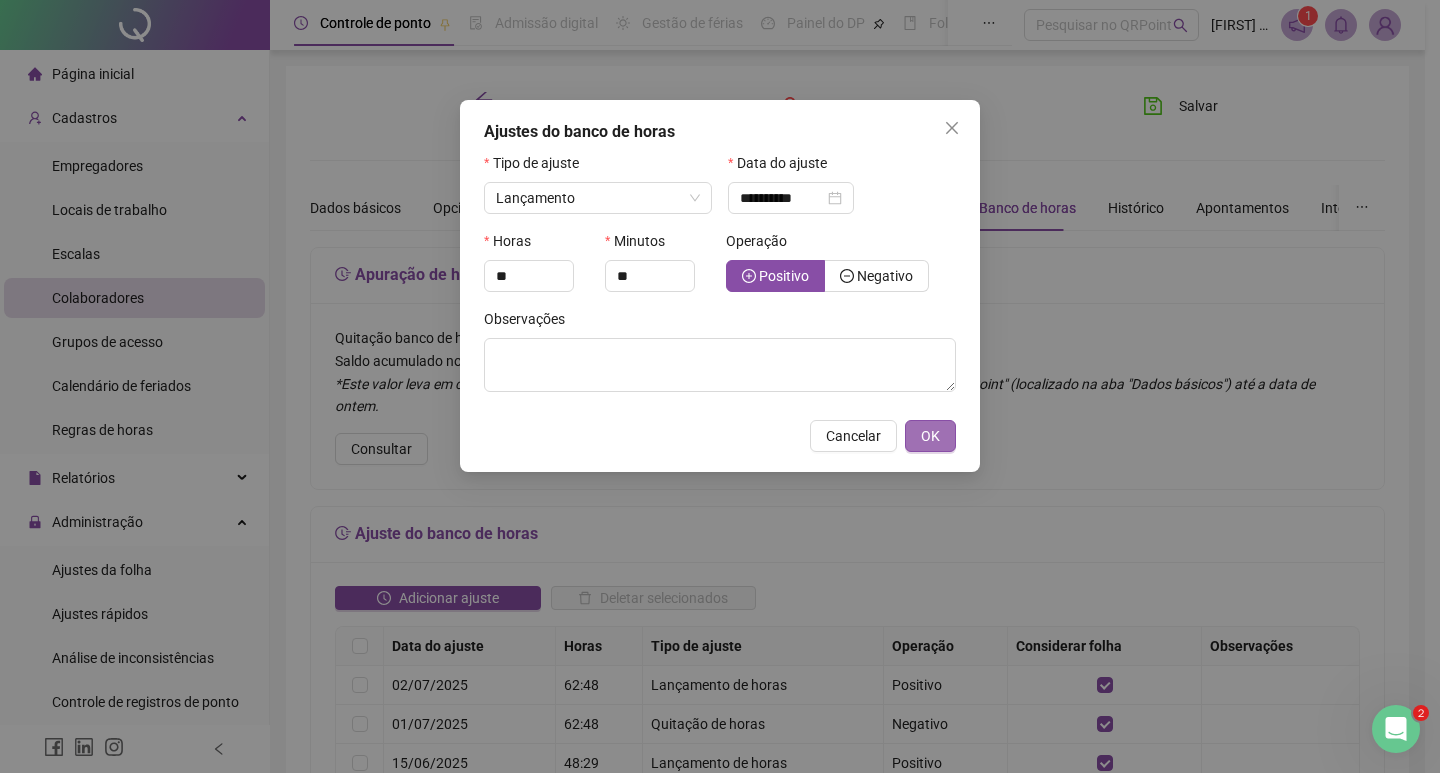 click on "OK" at bounding box center (930, 436) 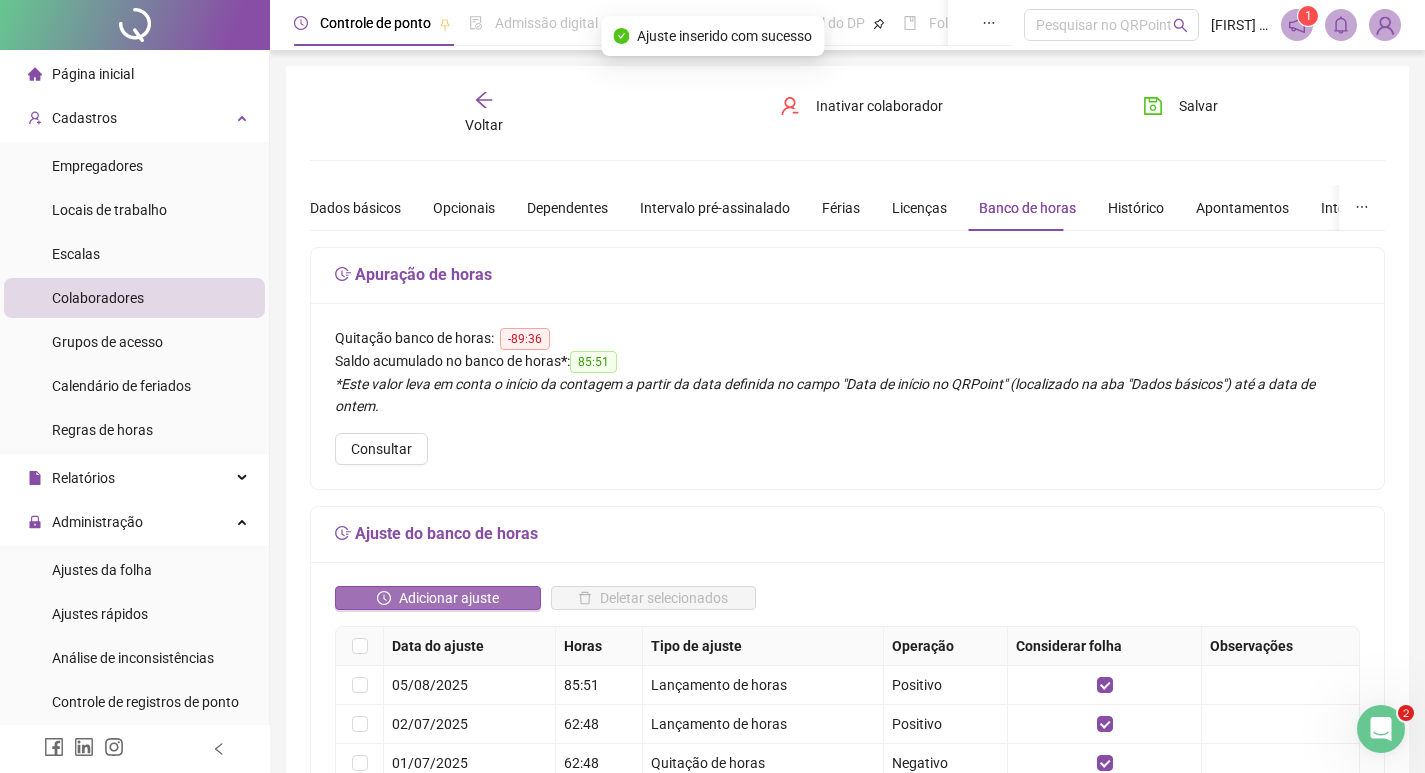 click on "Adicionar ajuste" at bounding box center (449, 598) 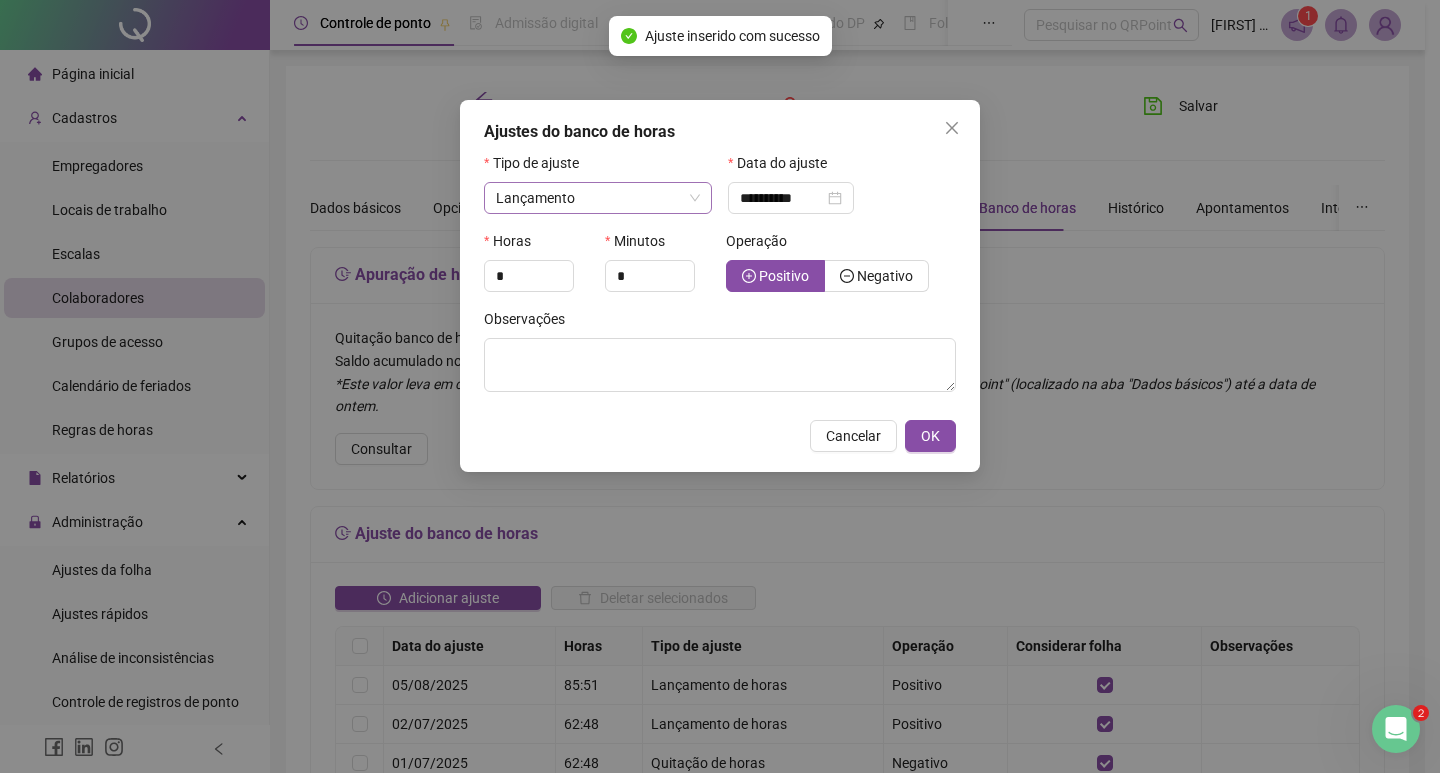 click on "Lançamento" at bounding box center [598, 198] 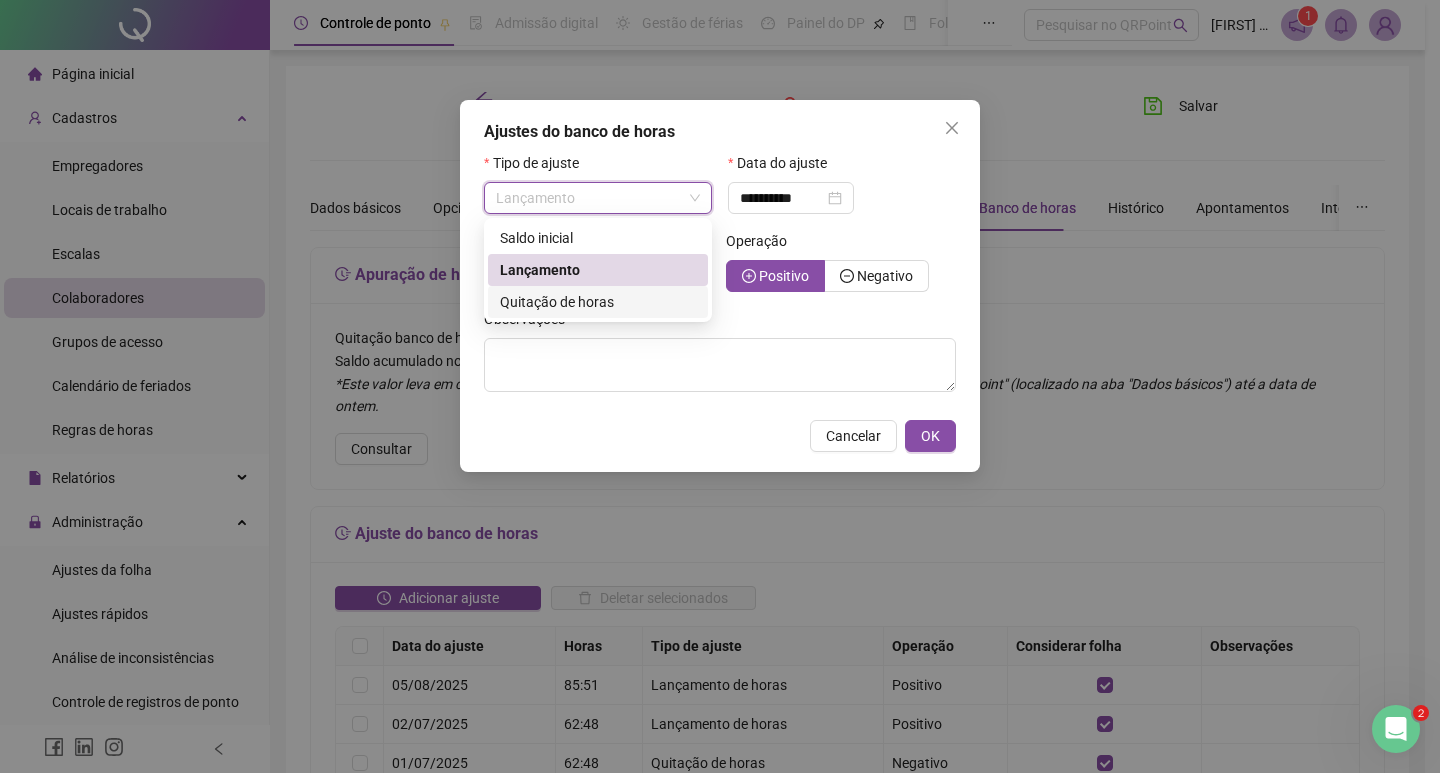 click on "Quitação de horas" at bounding box center (557, 302) 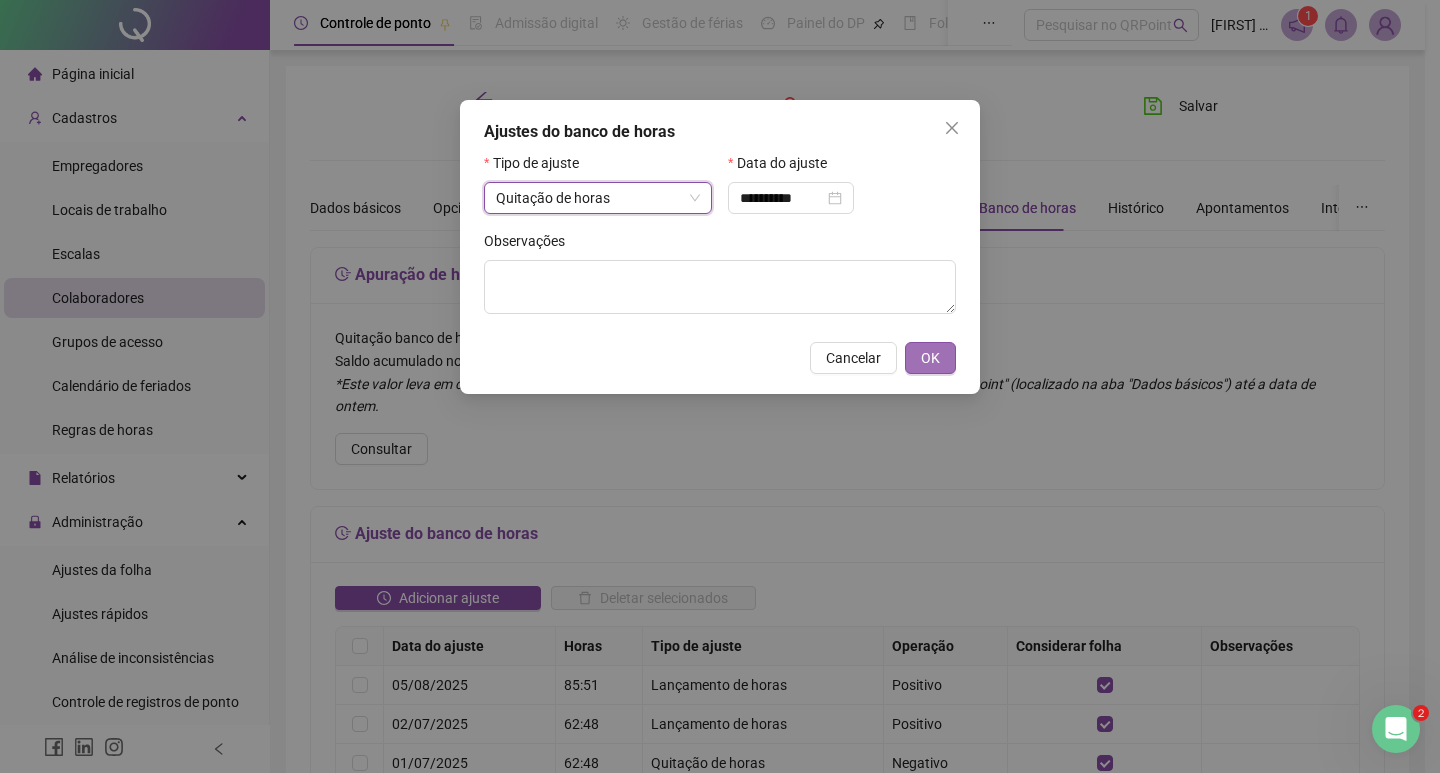 click on "OK" at bounding box center [930, 358] 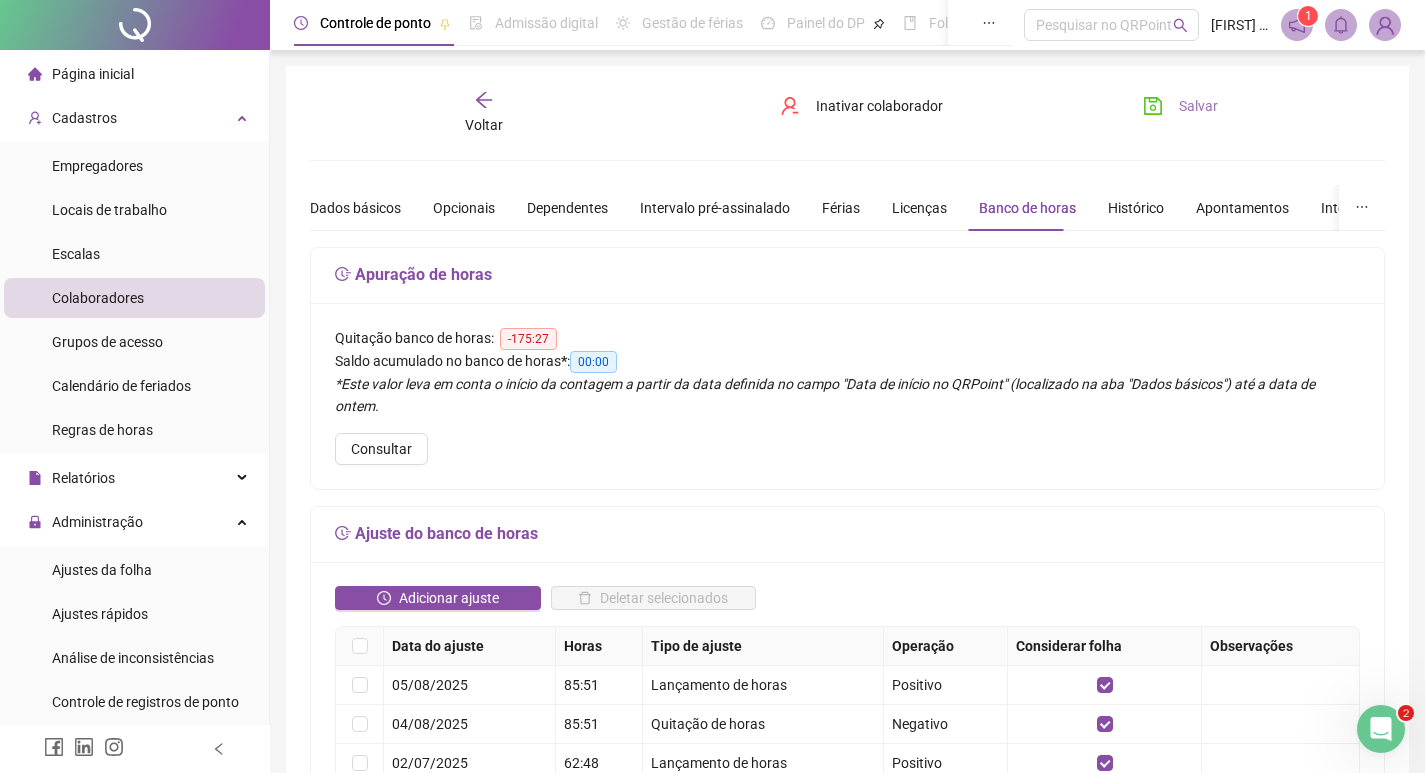 click on "Salvar" at bounding box center (1198, 106) 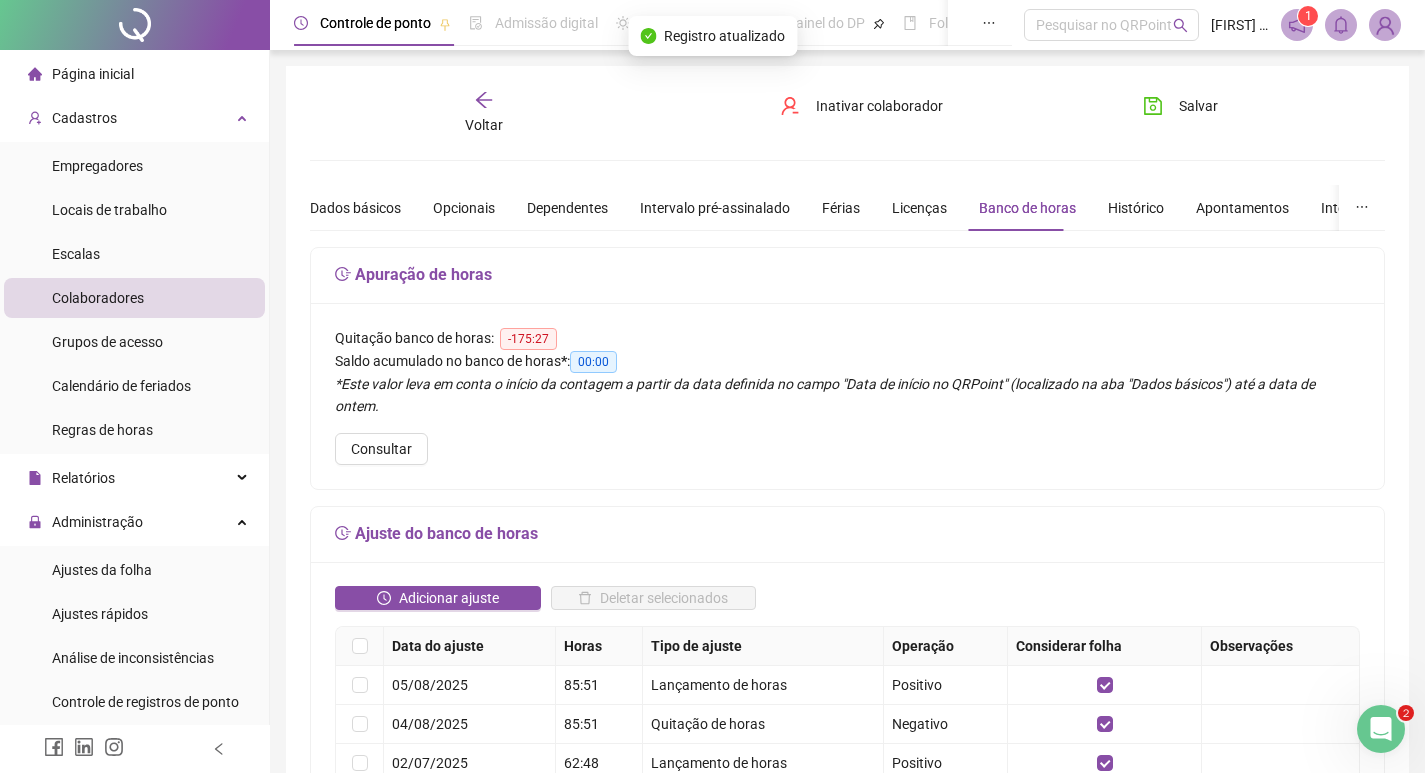 click on "Voltar" at bounding box center (484, 125) 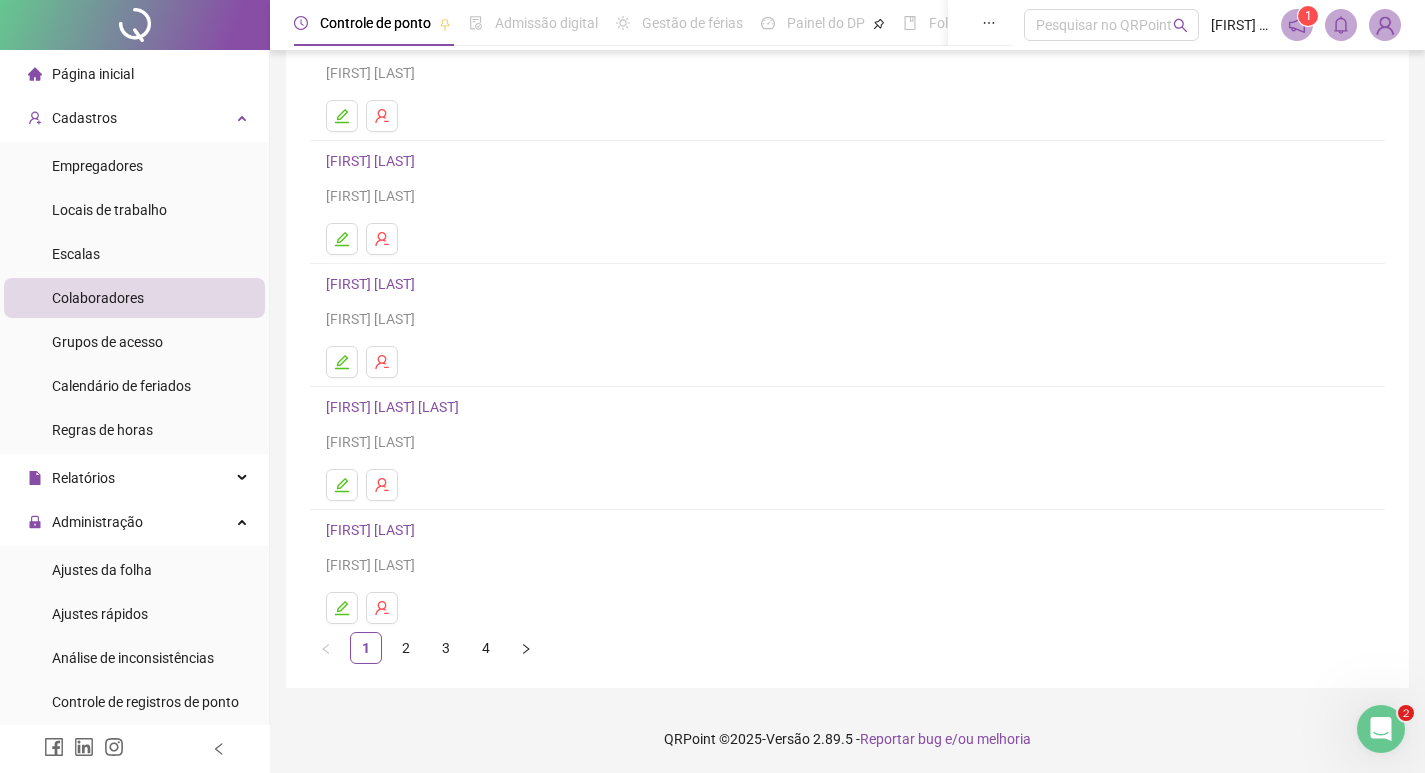 scroll, scrollTop: 194, scrollLeft: 0, axis: vertical 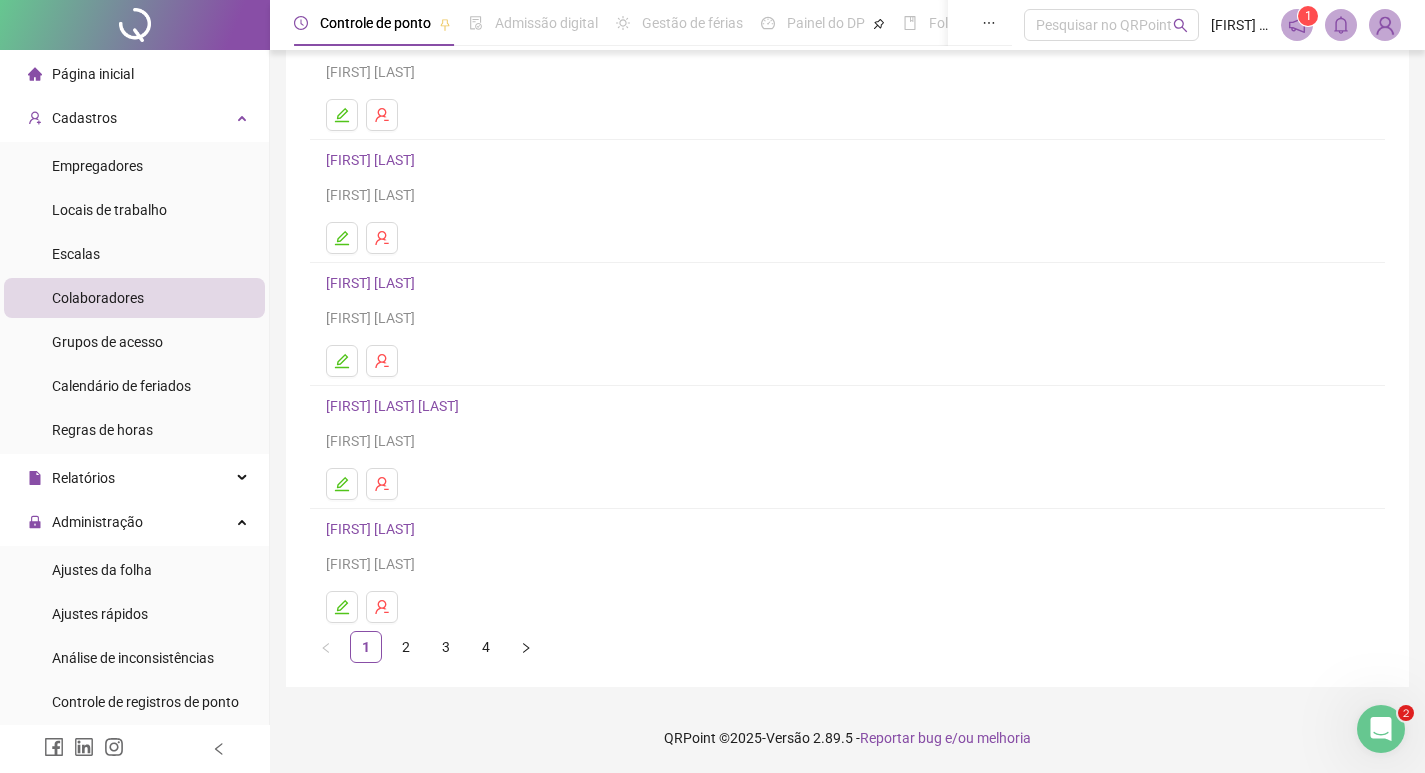 click on "[FIRST] [LAST]" at bounding box center [847, 529] 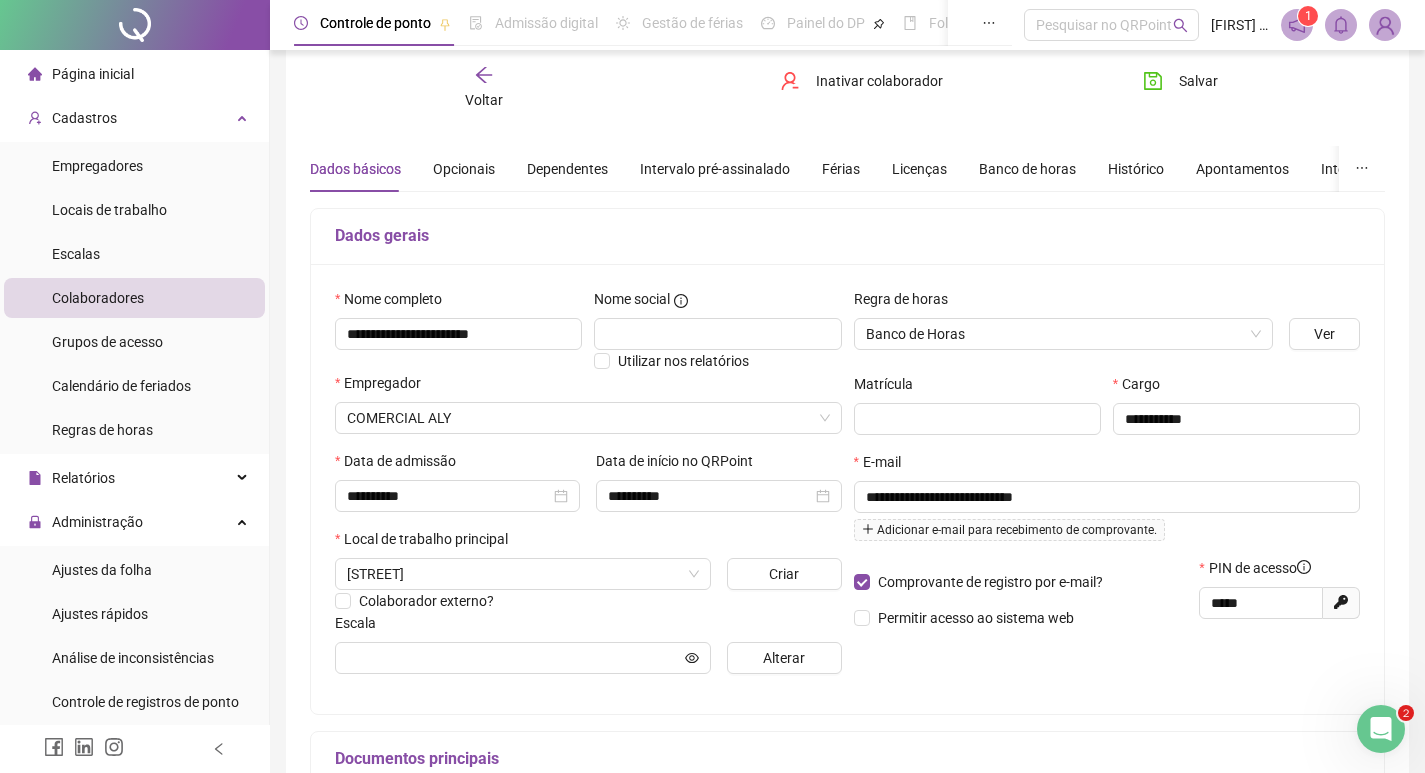 scroll, scrollTop: 0, scrollLeft: 0, axis: both 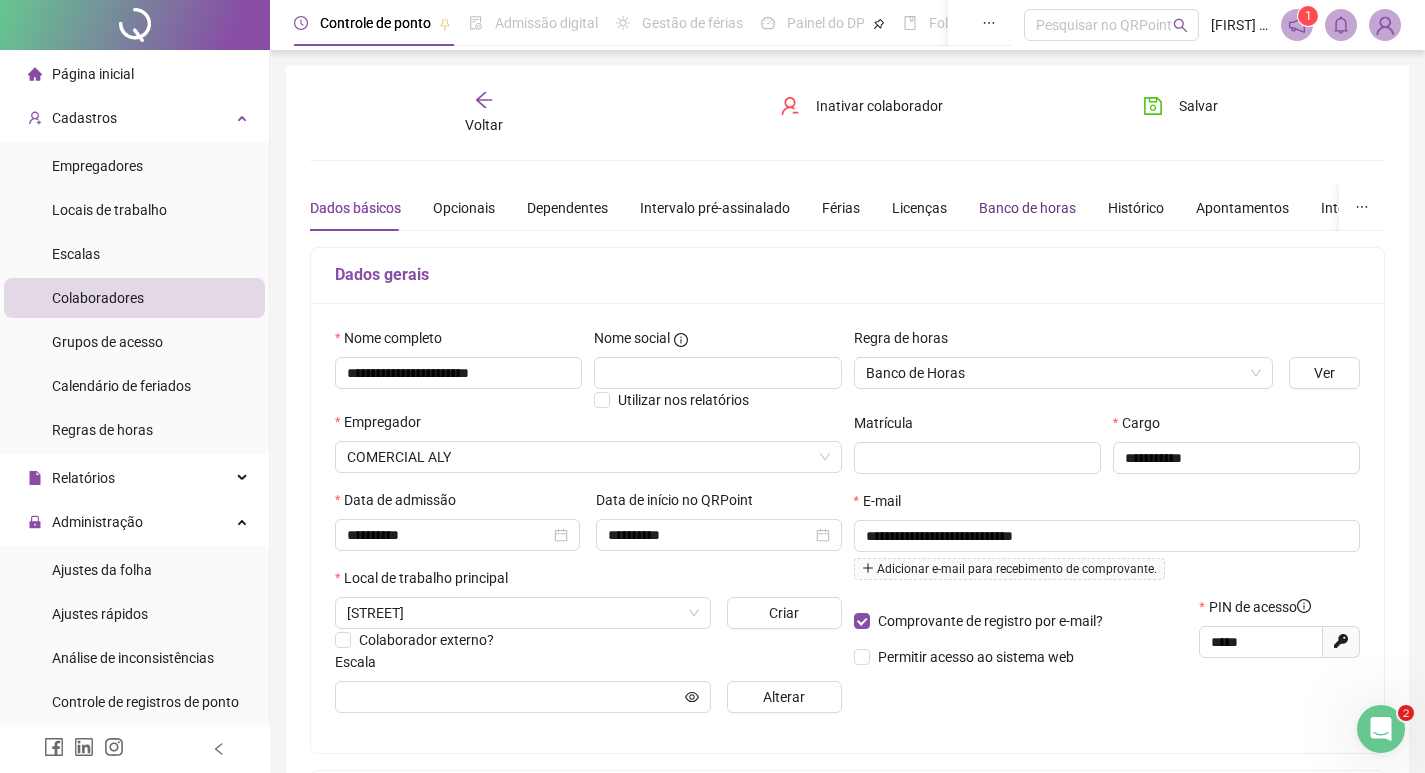 click on "Banco de horas" at bounding box center [1027, 208] 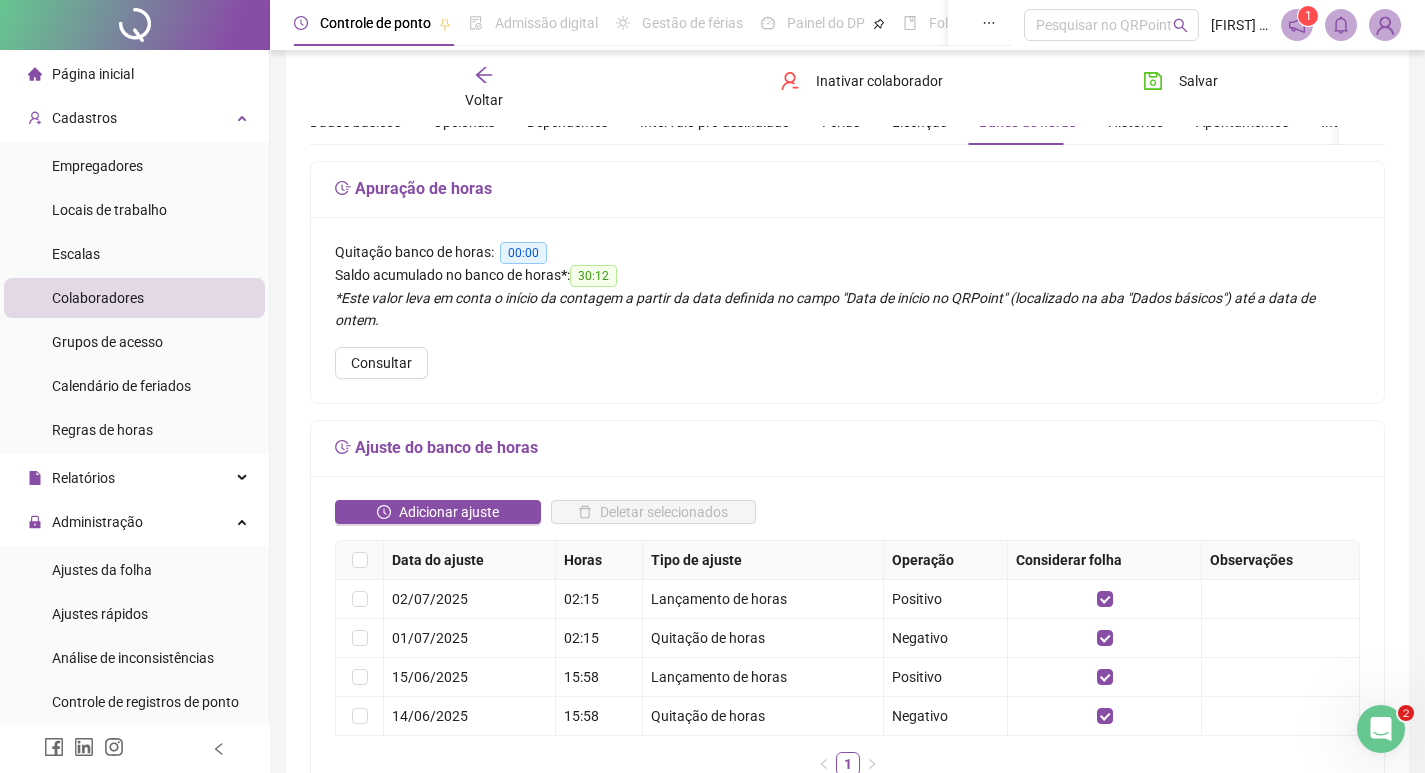 scroll, scrollTop: 0, scrollLeft: 0, axis: both 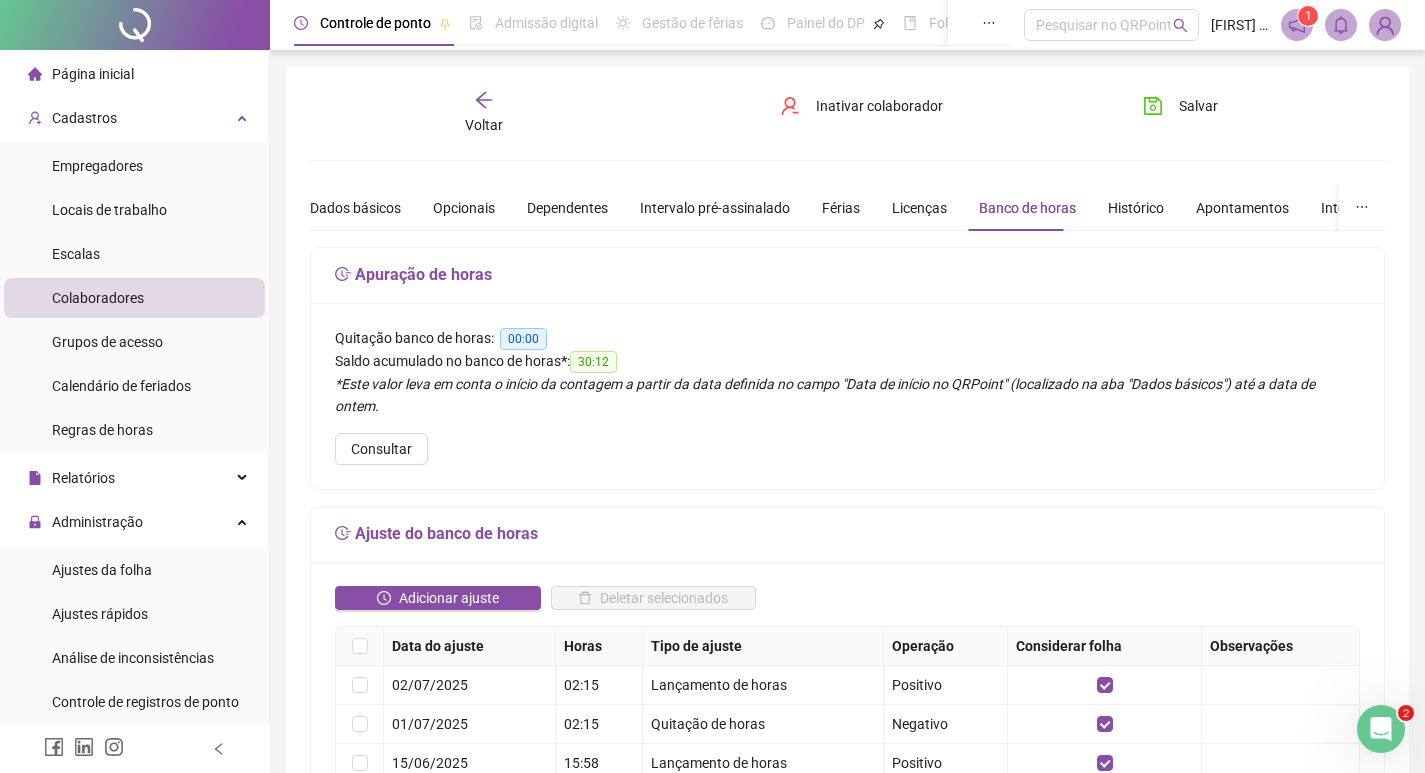 click 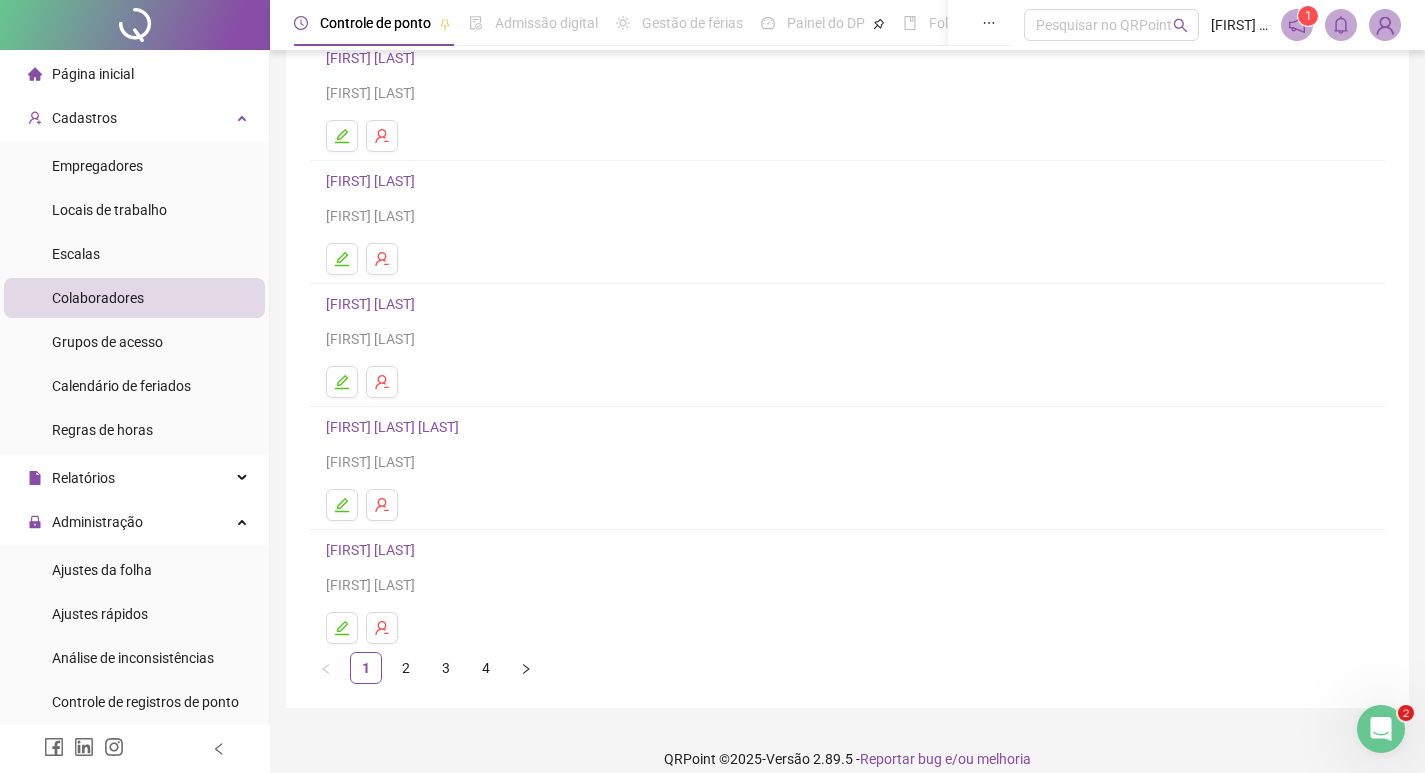 scroll, scrollTop: 194, scrollLeft: 0, axis: vertical 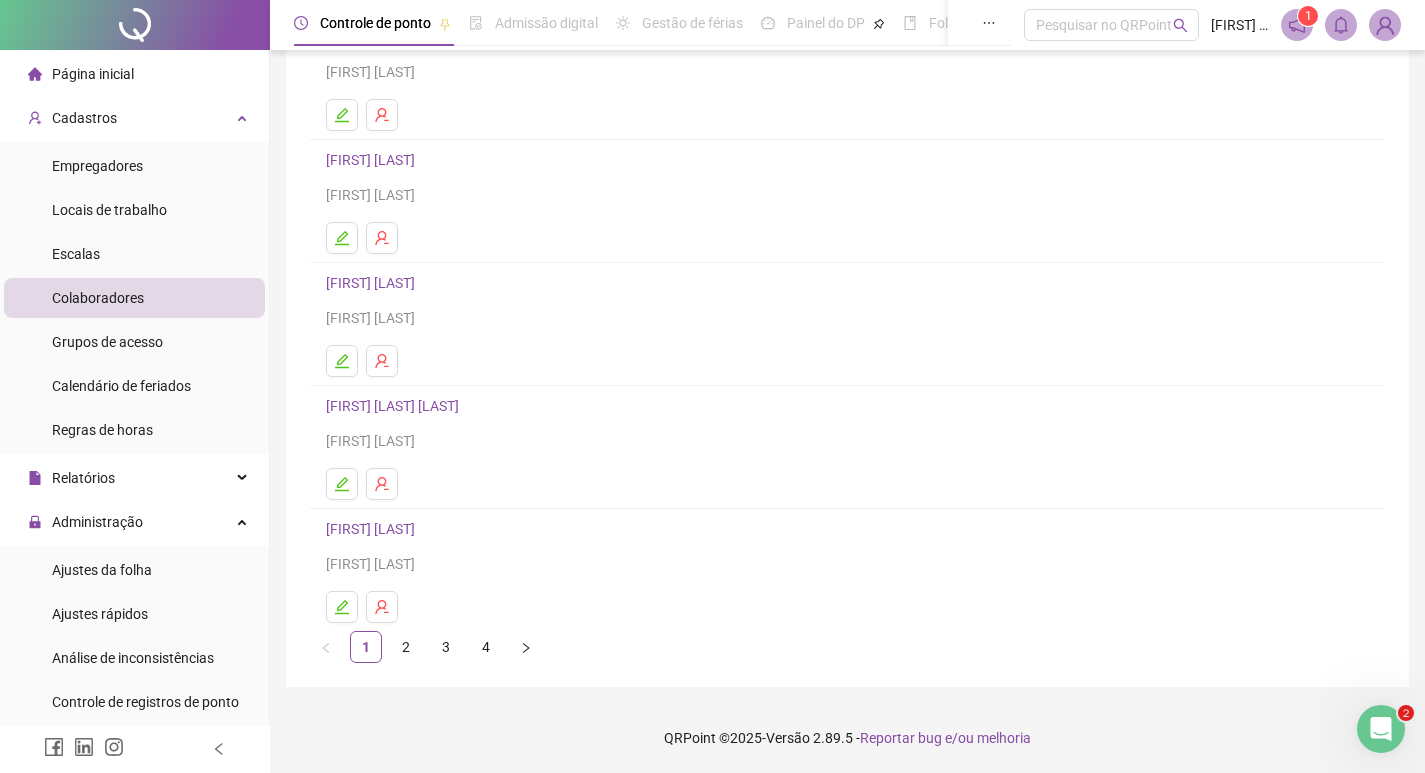 click on "[FIRST] [LAST]" at bounding box center [373, 529] 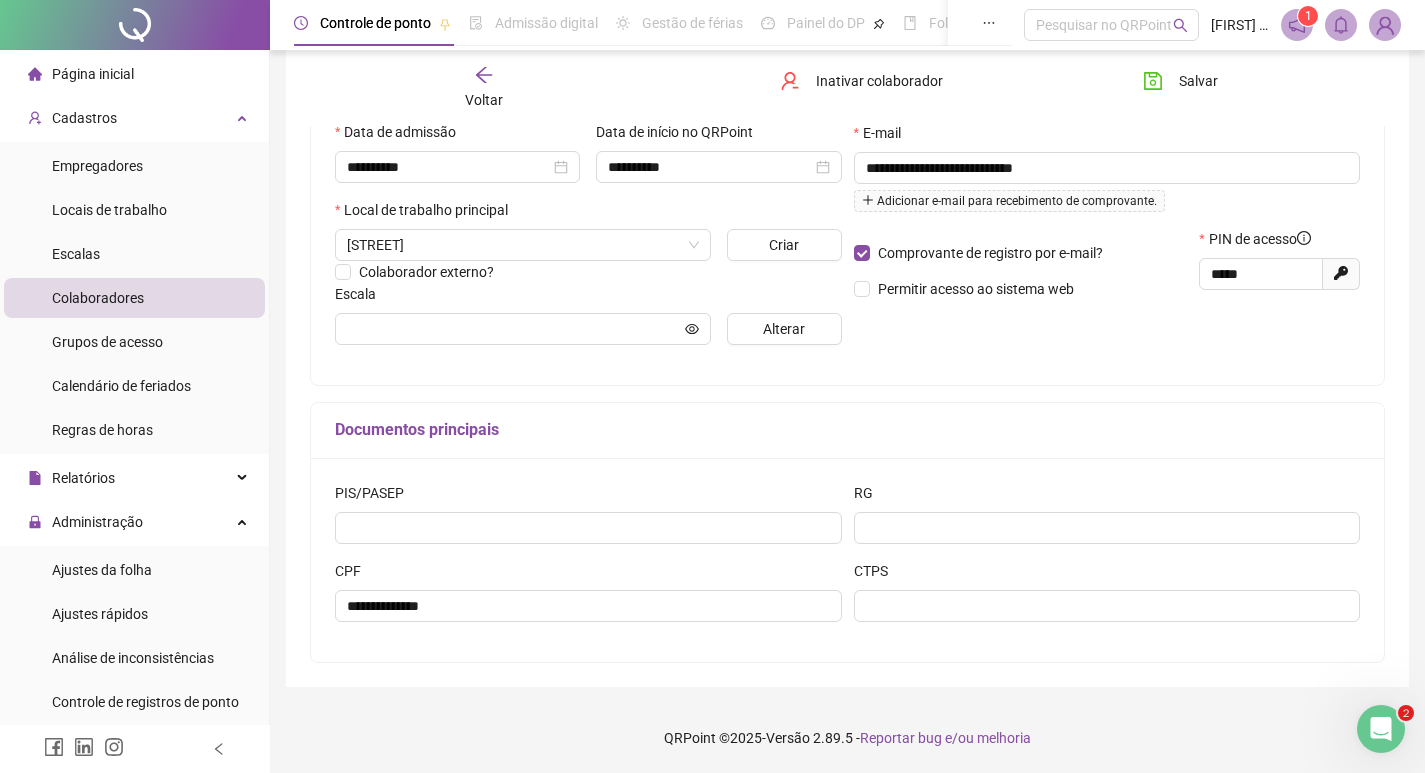scroll, scrollTop: 0, scrollLeft: 0, axis: both 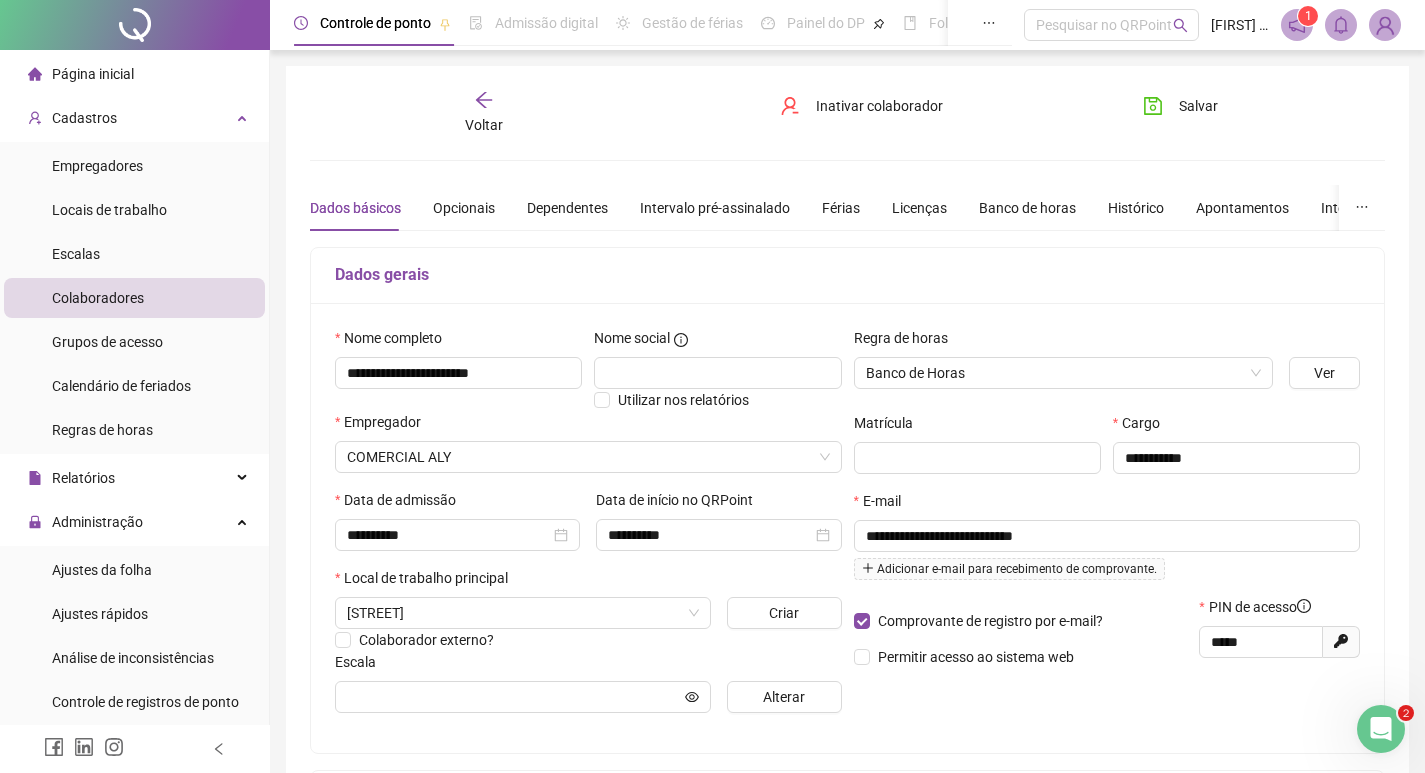 click on "Voltar" at bounding box center [484, 125] 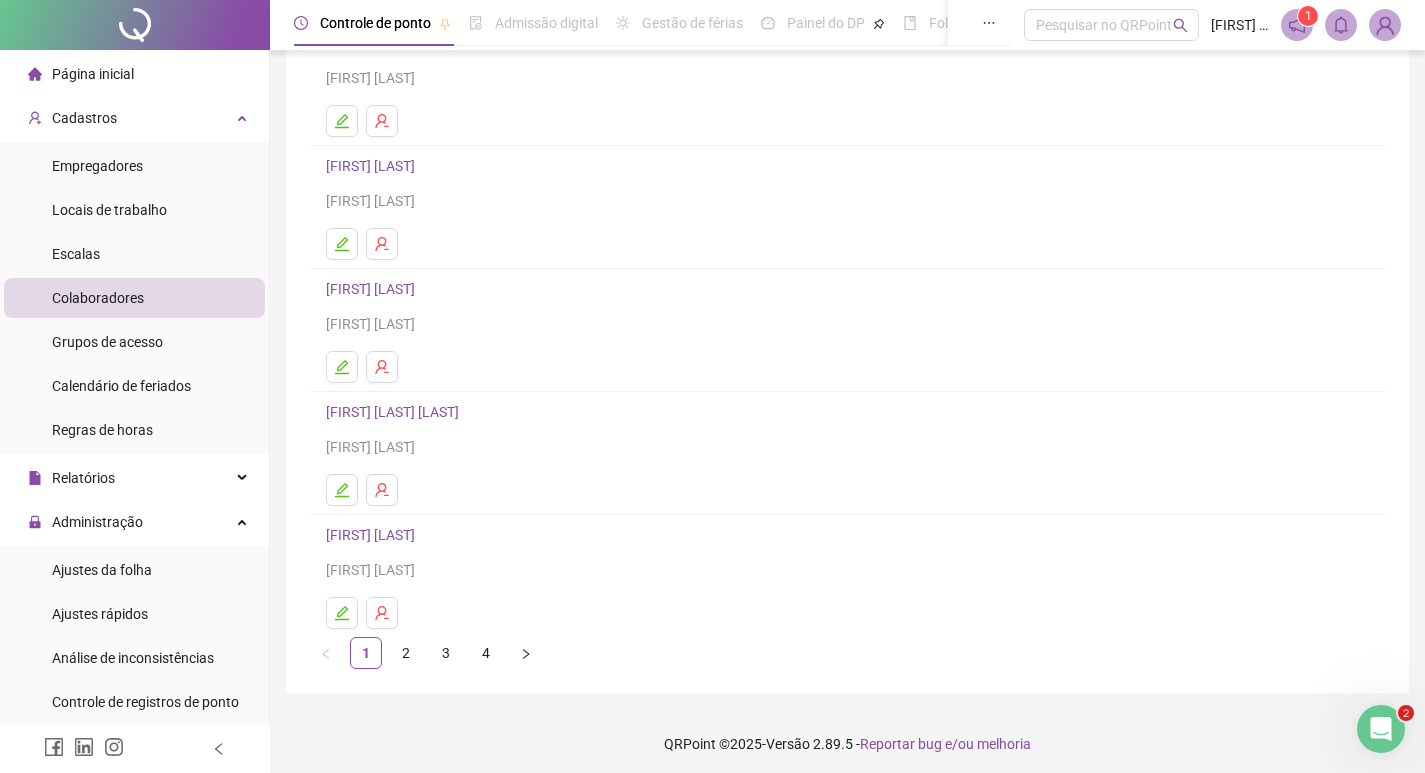 scroll, scrollTop: 194, scrollLeft: 0, axis: vertical 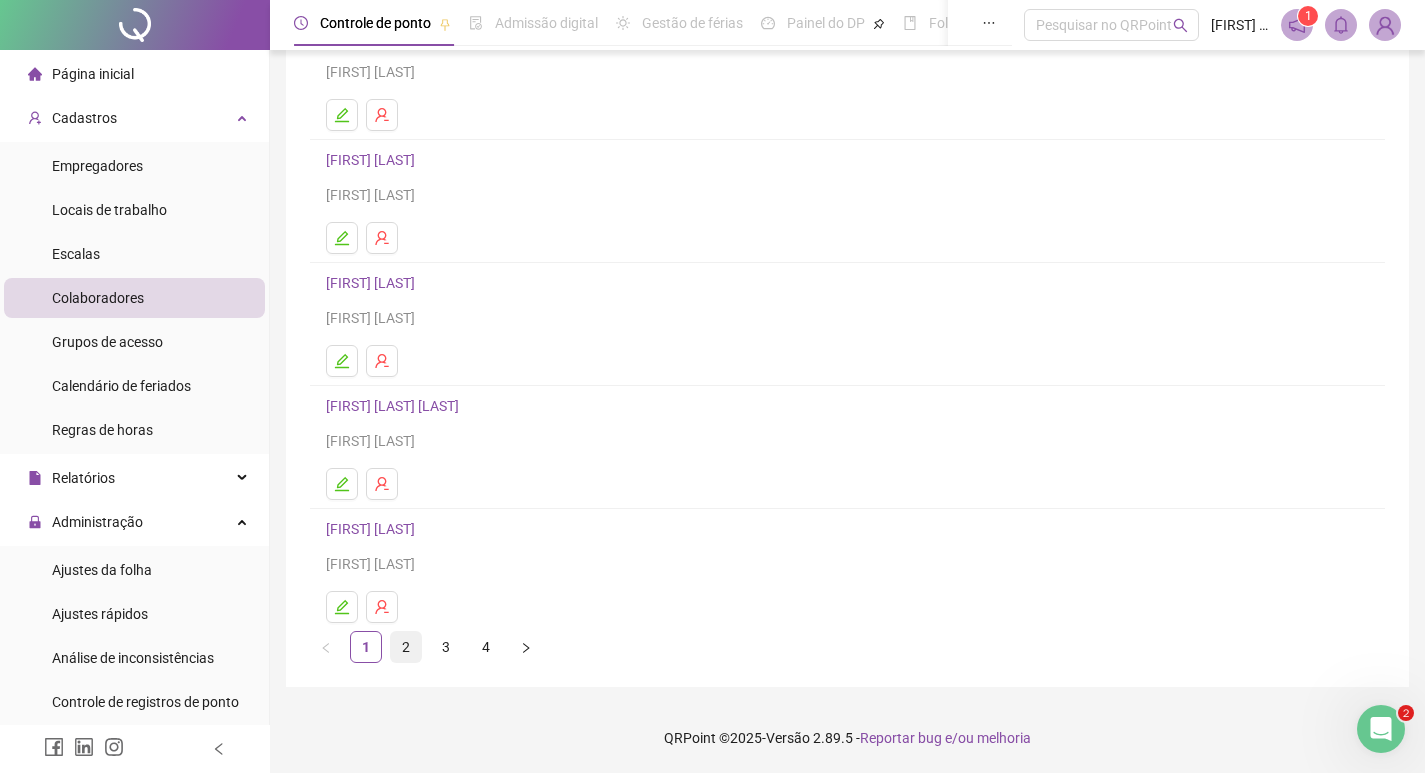 click on "2" at bounding box center [406, 647] 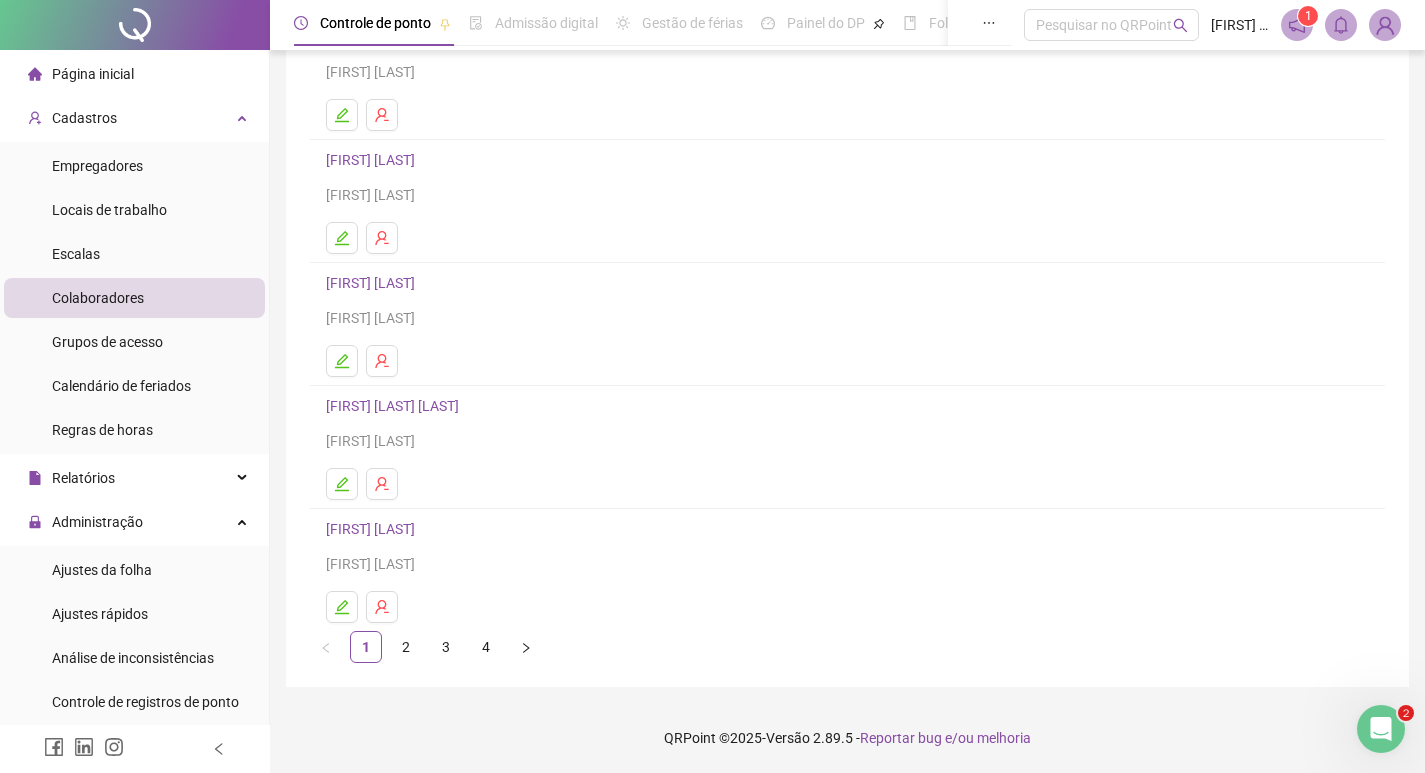 scroll, scrollTop: 0, scrollLeft: 0, axis: both 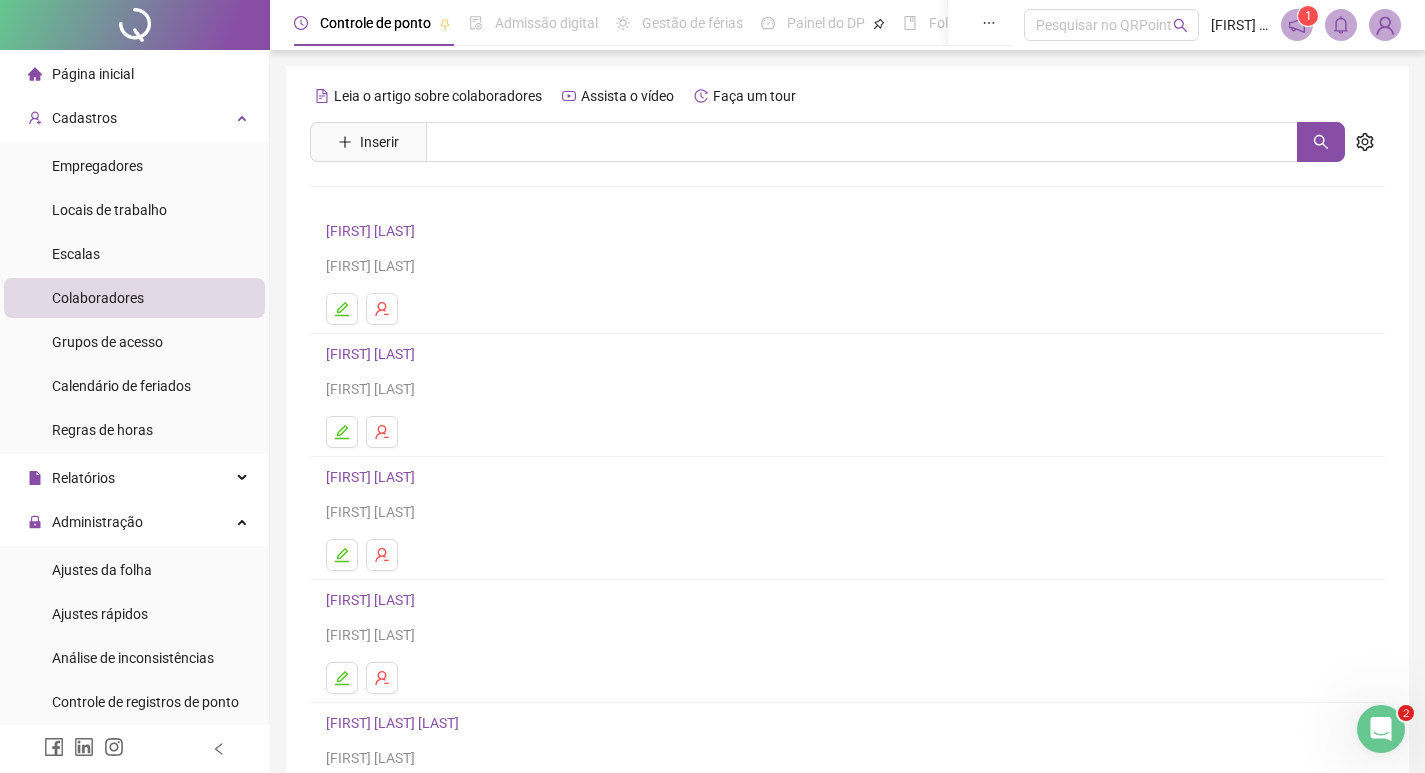 click on "[FIRST] [LAST]" at bounding box center [373, 231] 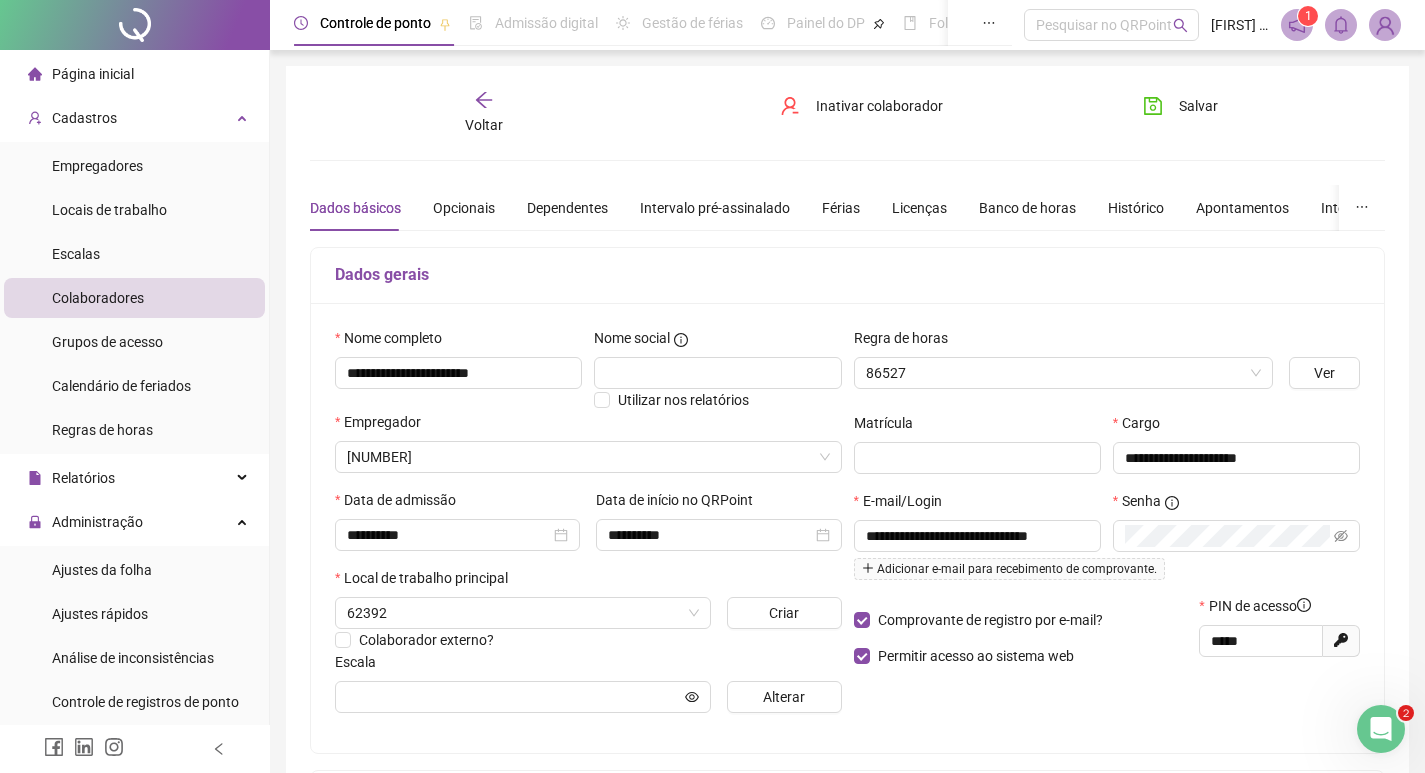 type on "**********" 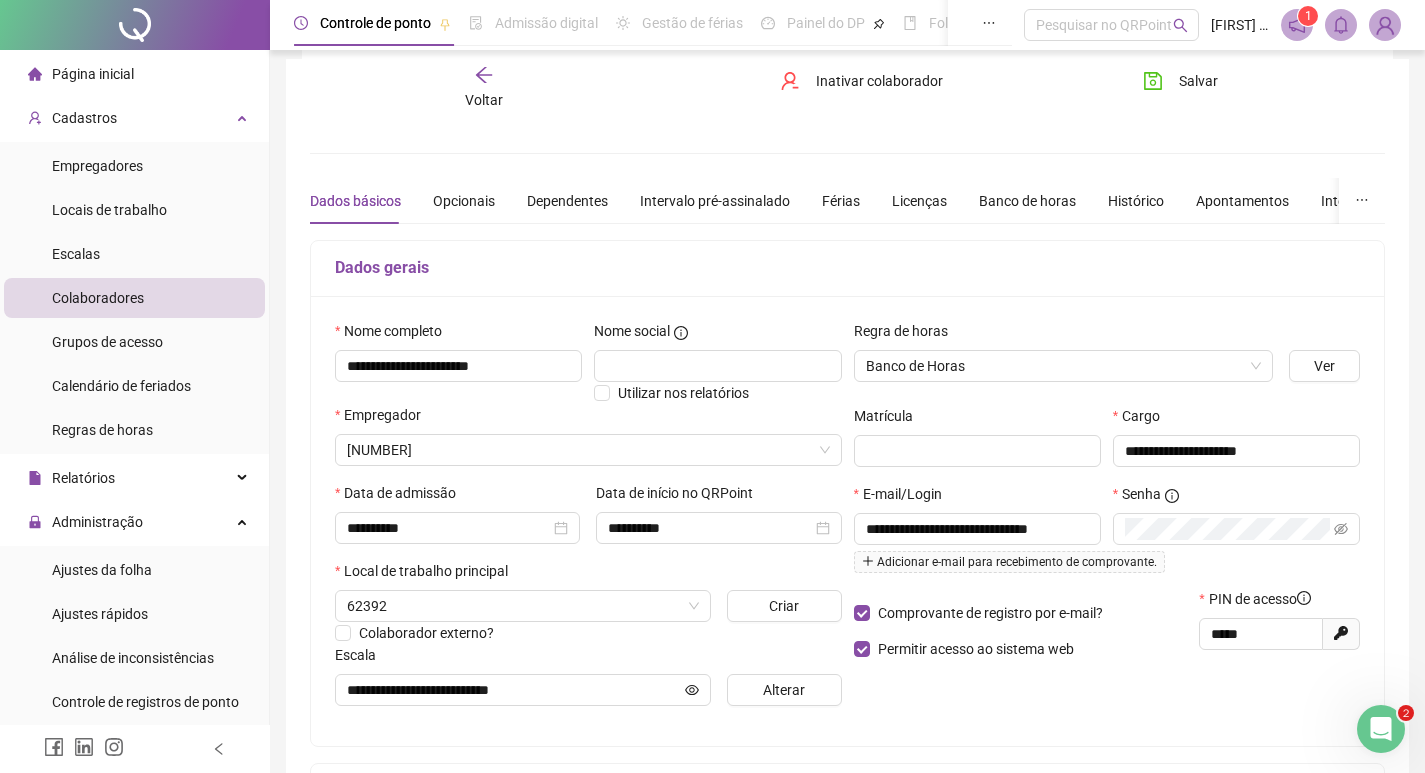 scroll, scrollTop: 0, scrollLeft: 0, axis: both 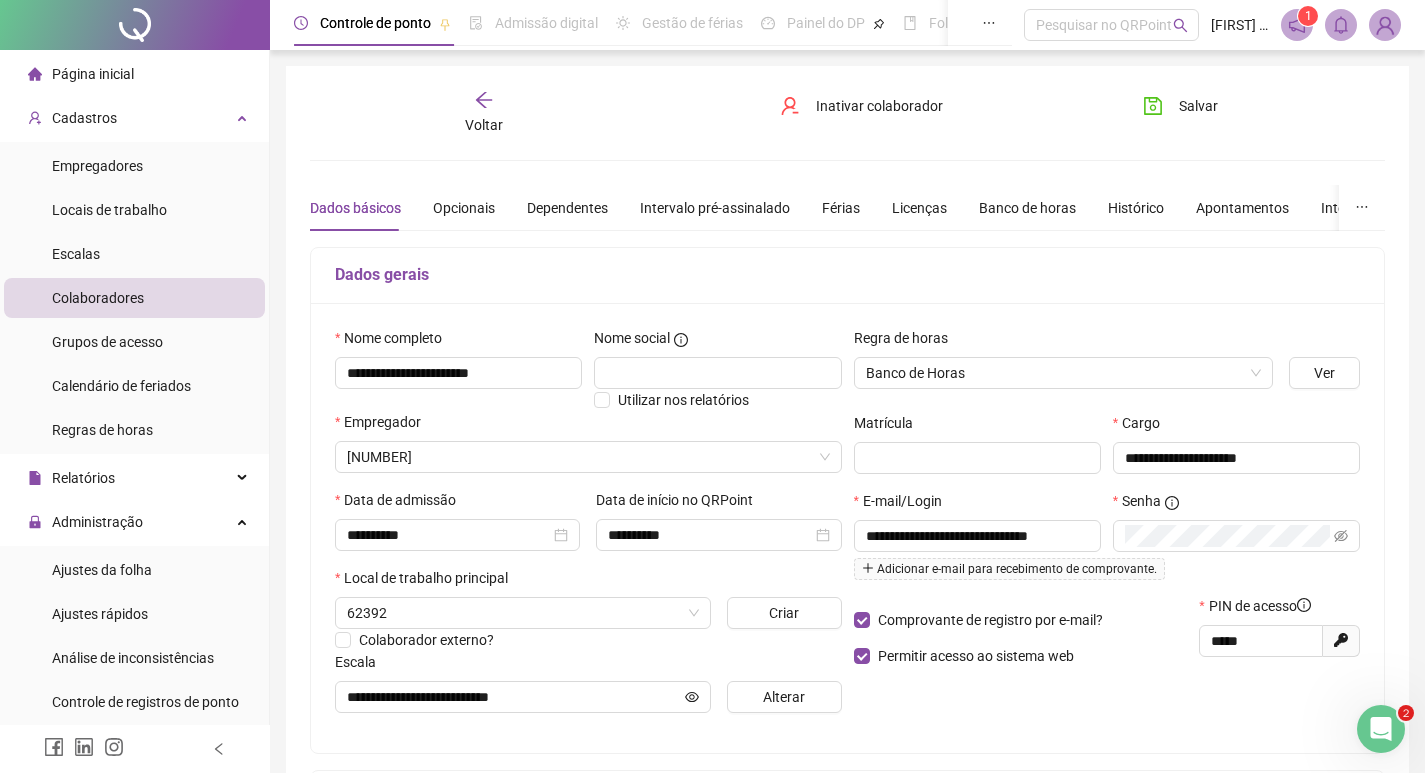 click on "Data de início no QRPoint" at bounding box center (718, 504) 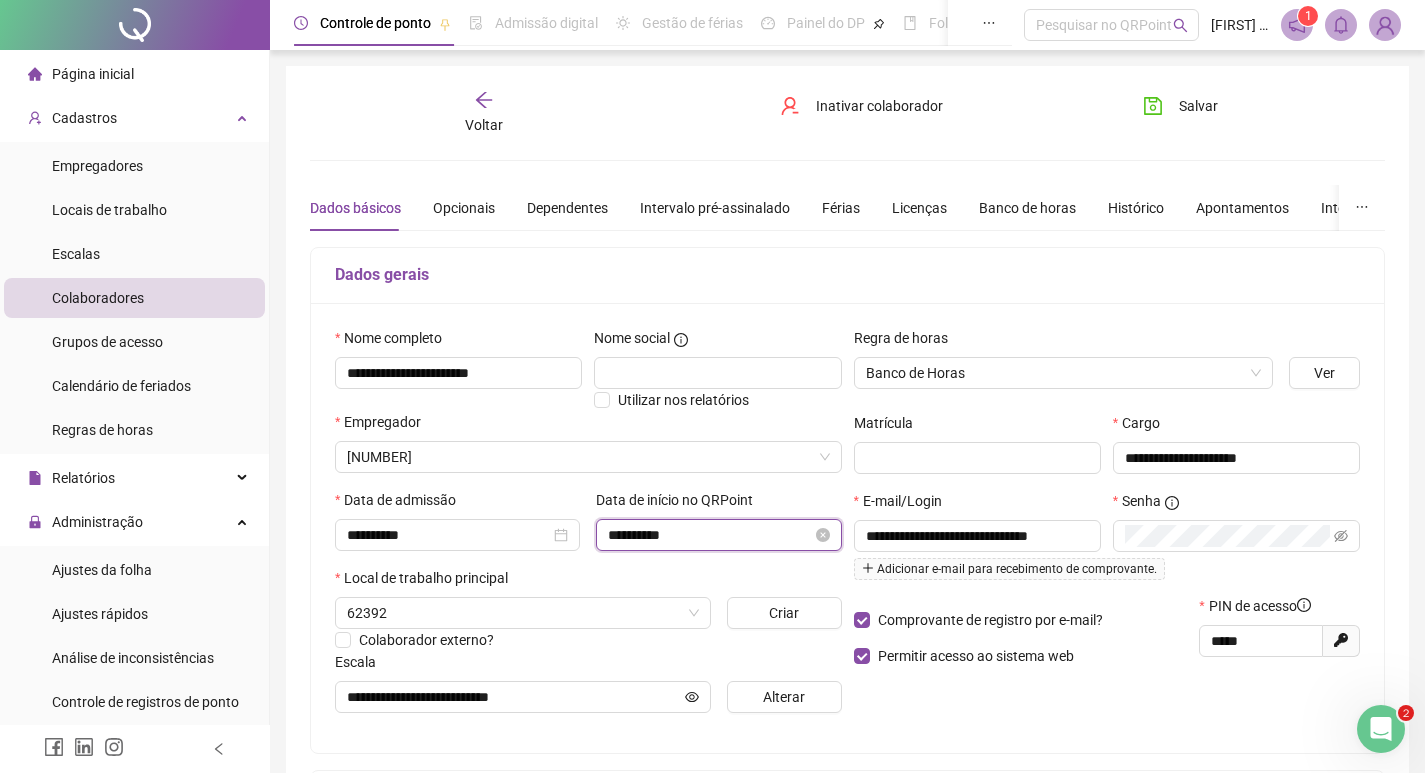 click on "**********" at bounding box center [709, 535] 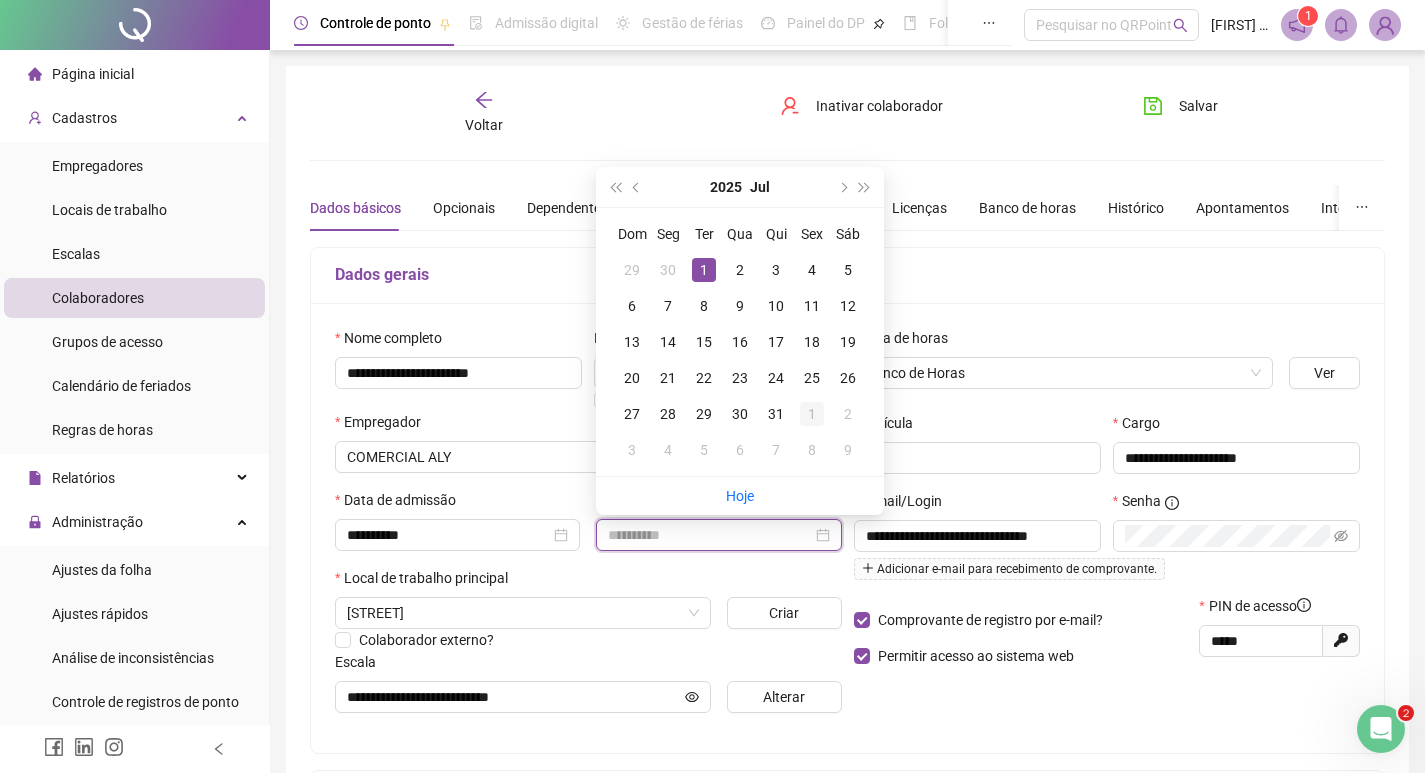 type on "**********" 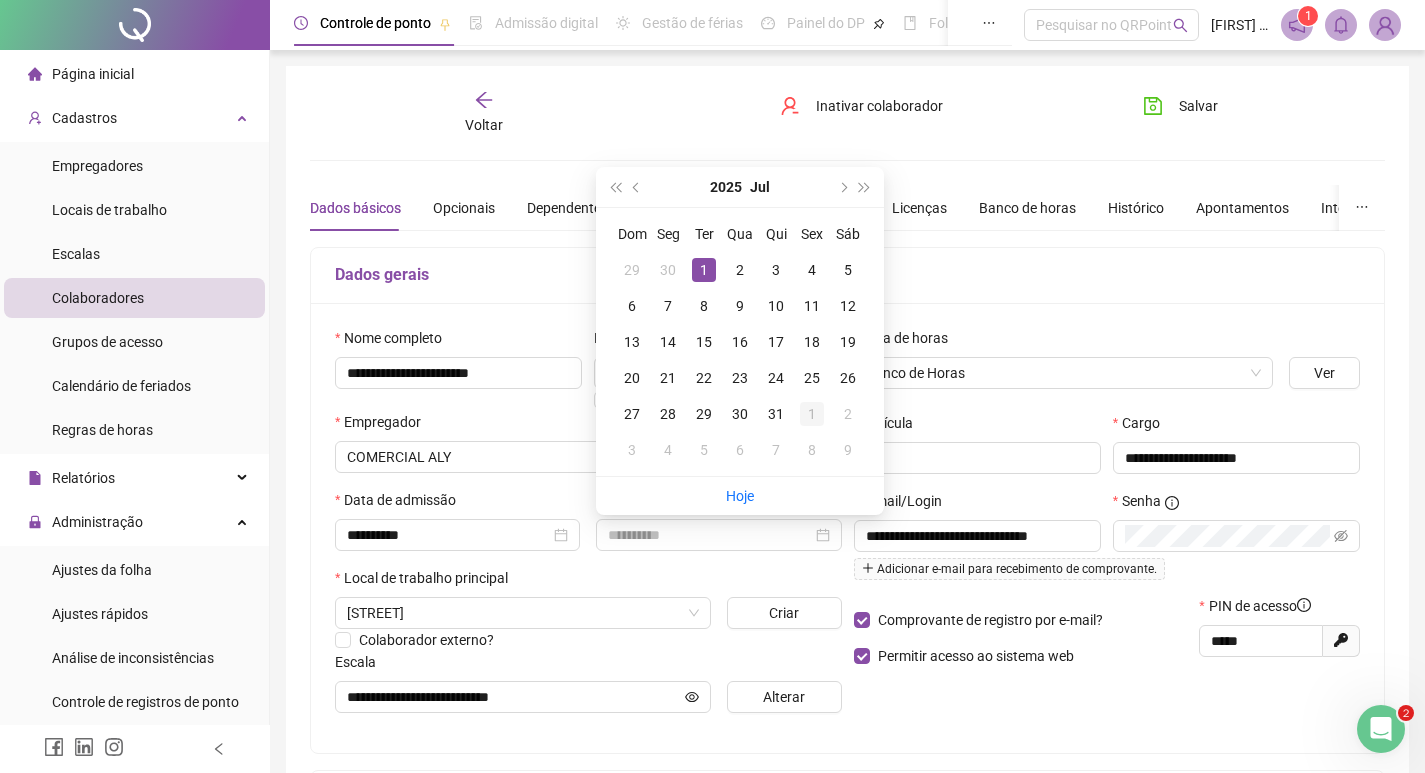 click on "1" at bounding box center (812, 414) 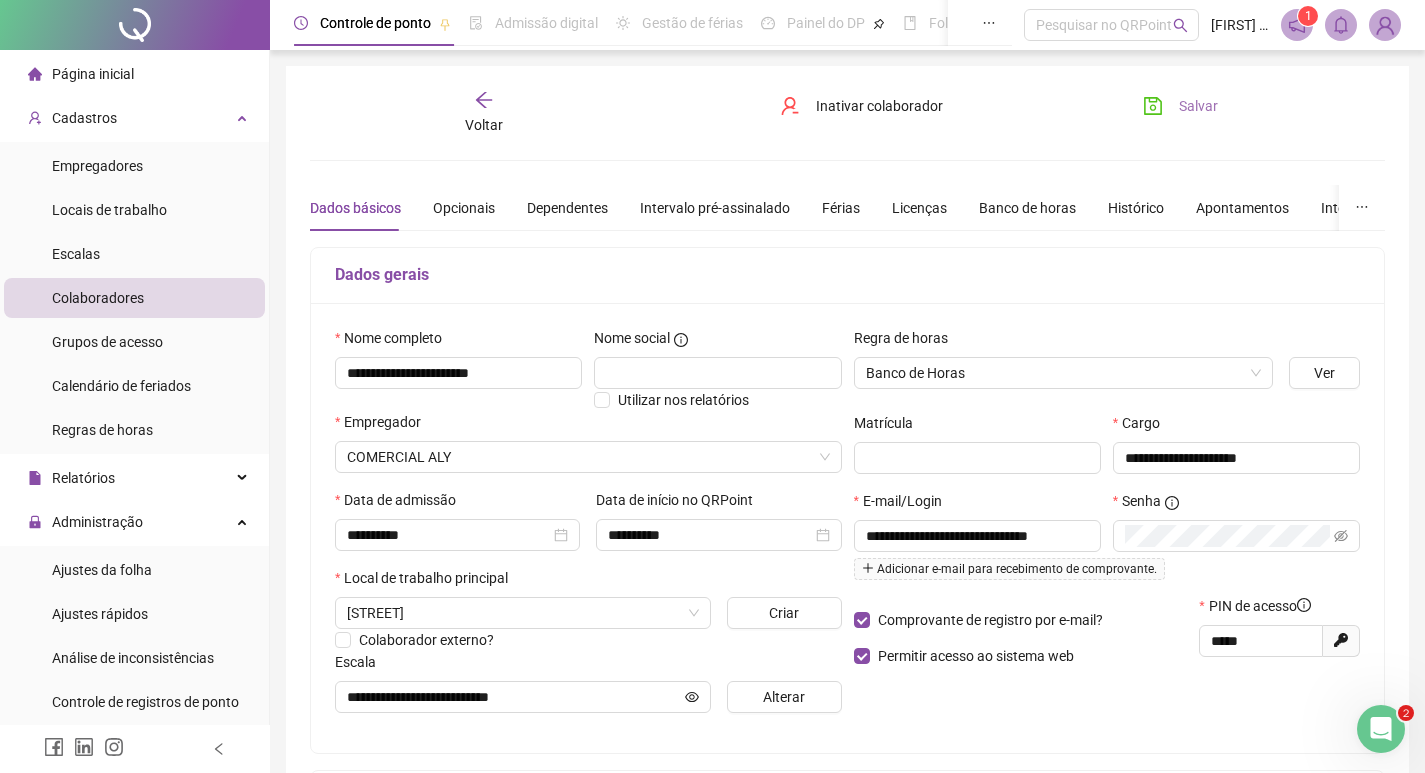 click on "Salvar" at bounding box center (1180, 106) 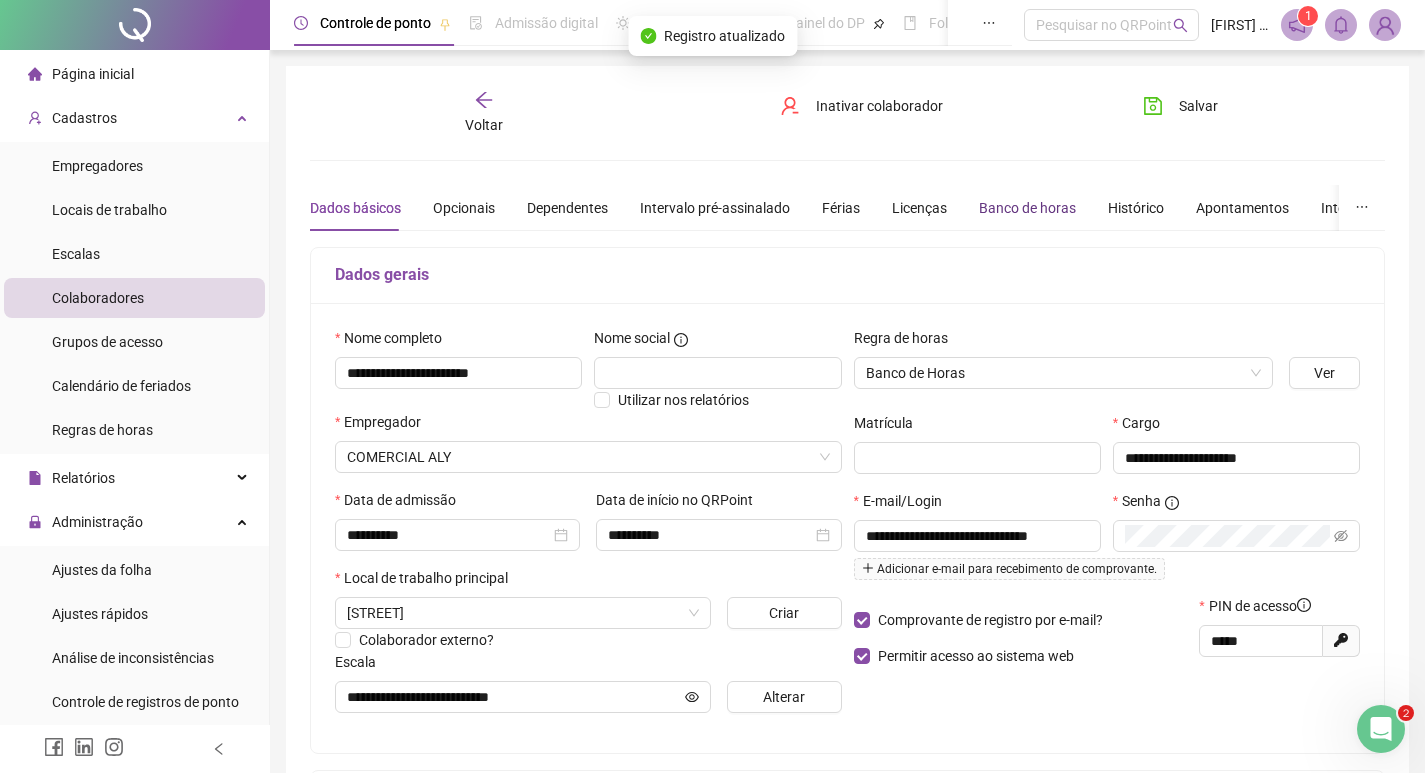 click on "Banco de horas" at bounding box center [1027, 208] 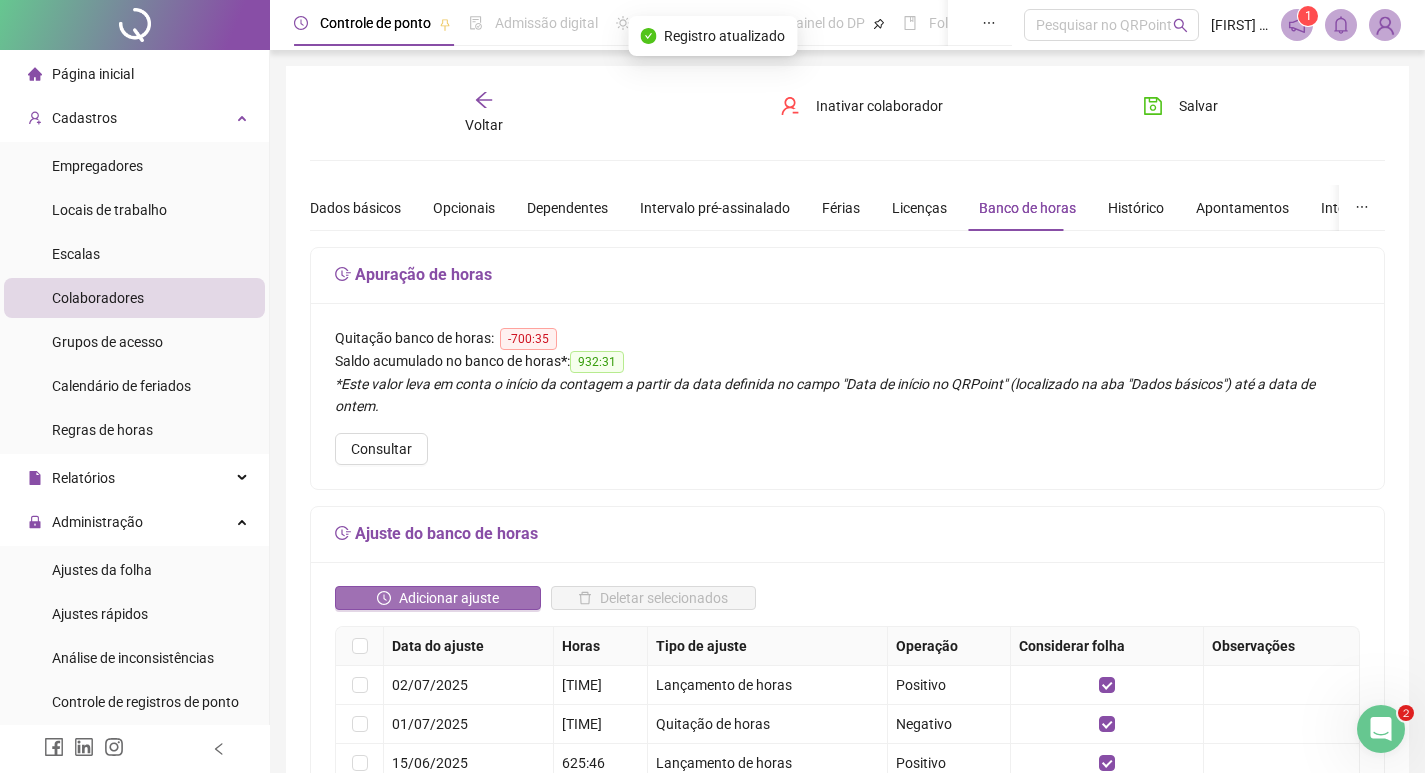 click on "Adicionar ajuste" at bounding box center (449, 598) 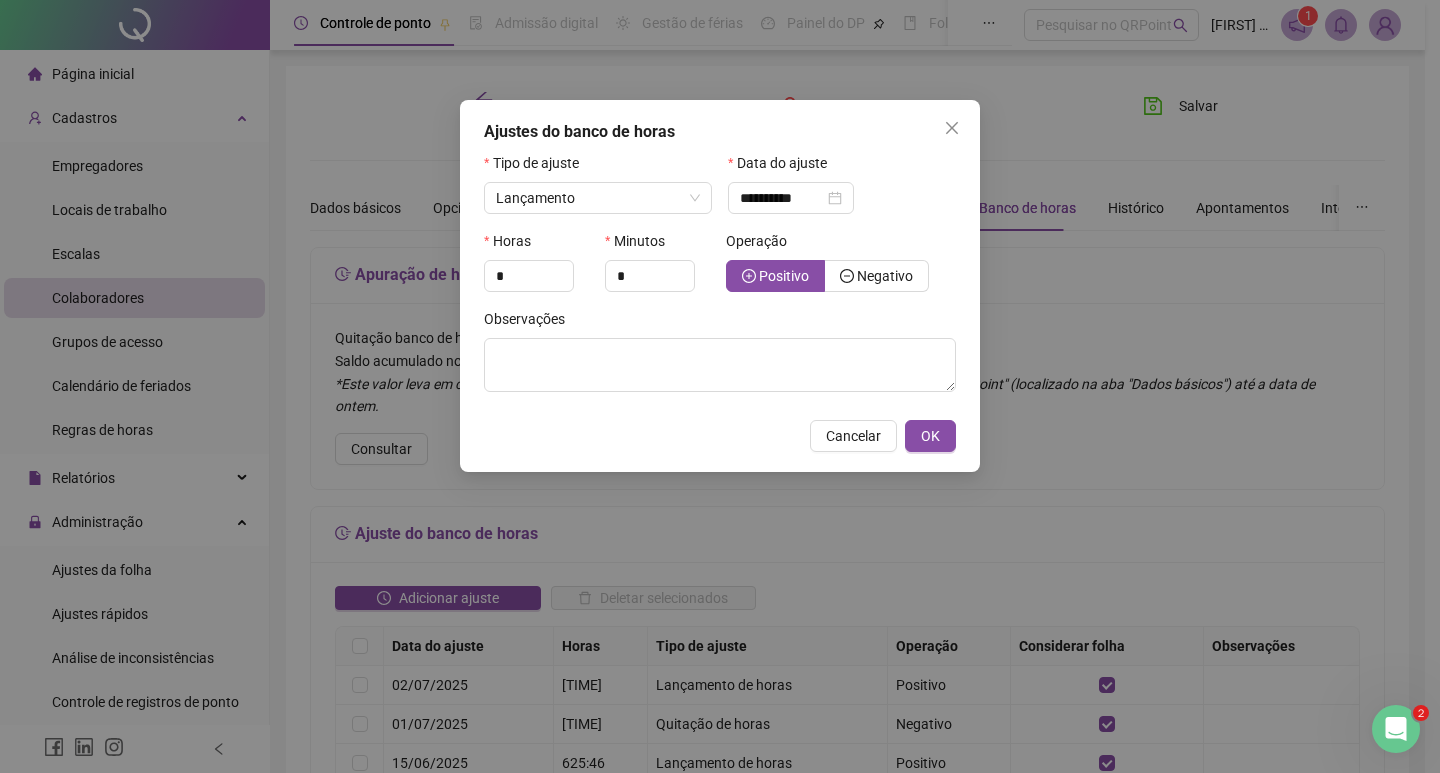 click on "Ajustes do banco de horas" at bounding box center (720, 132) 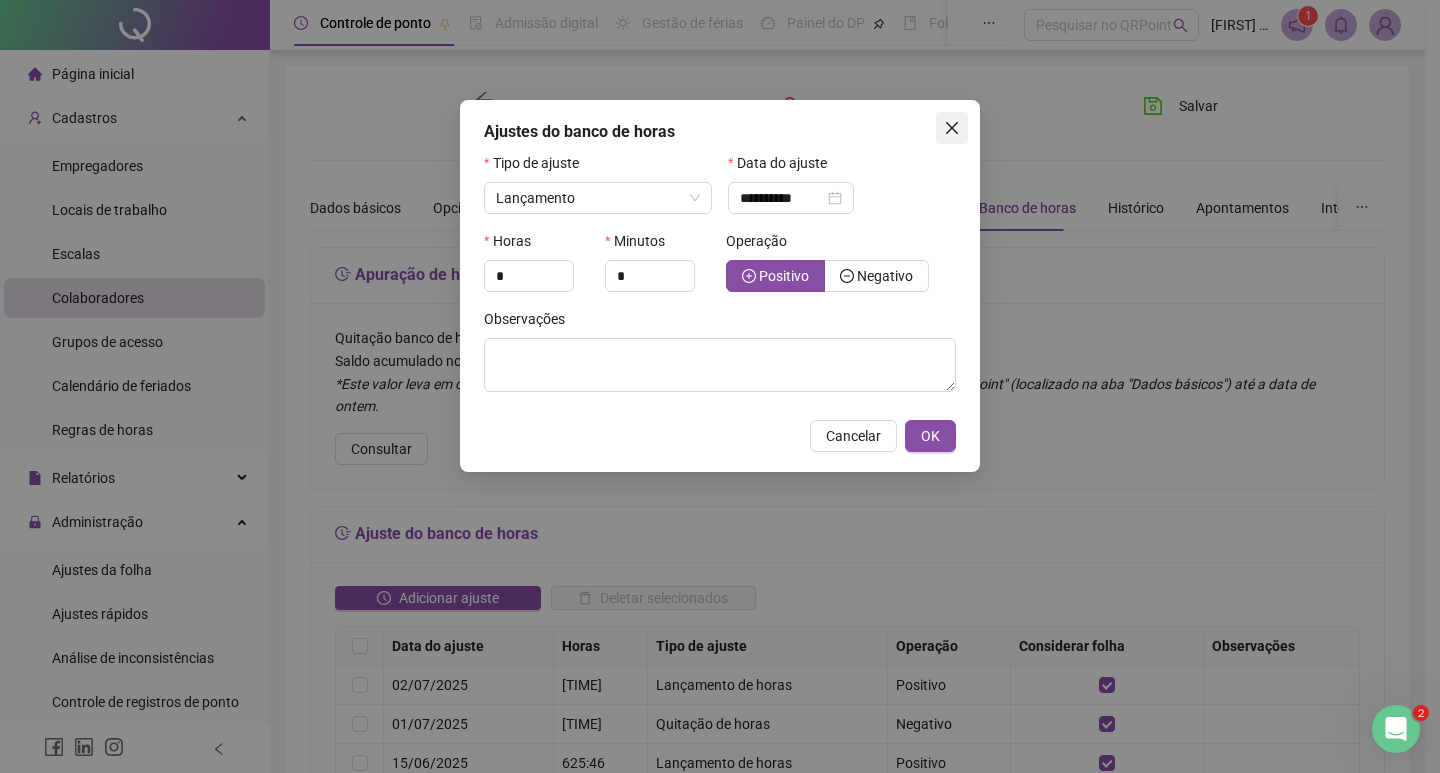 click 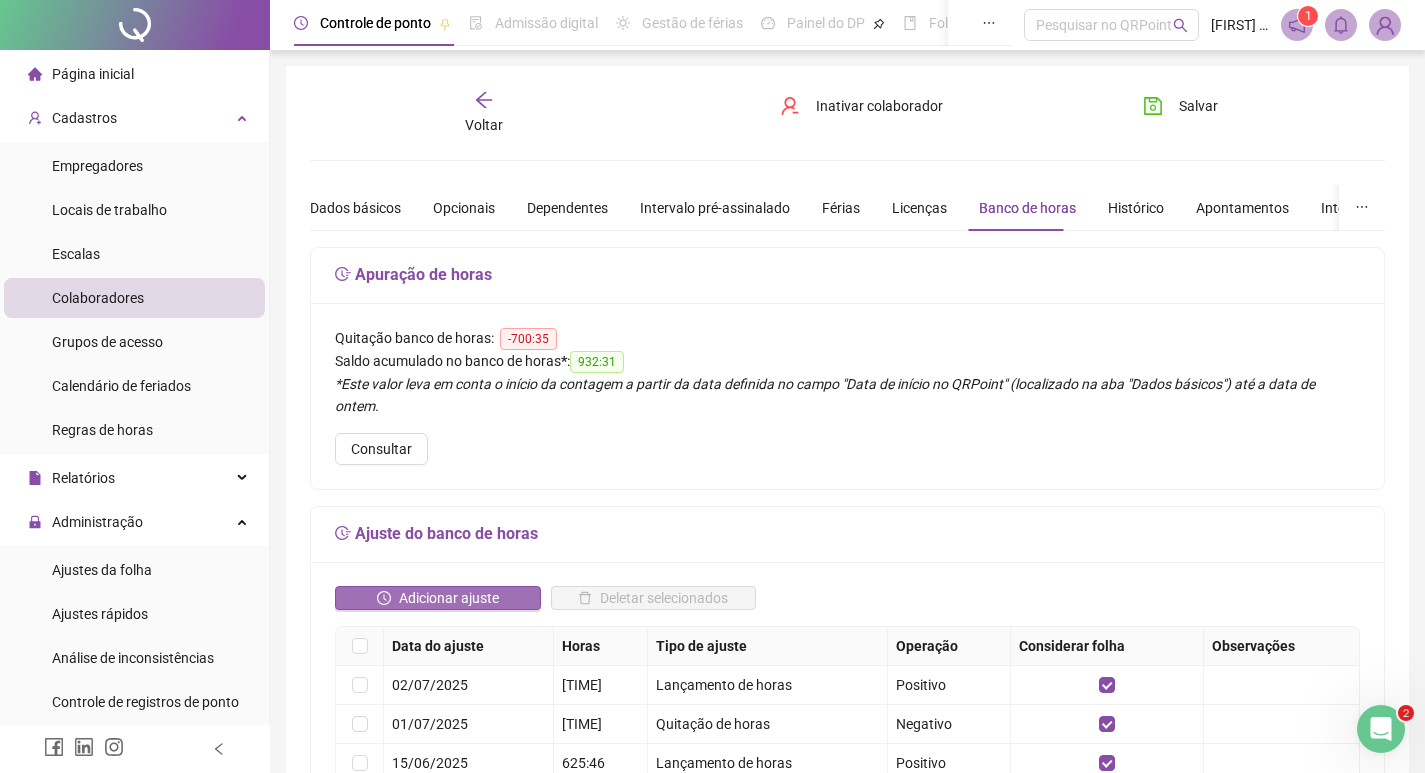 click on "Adicionar ajuste" at bounding box center [449, 598] 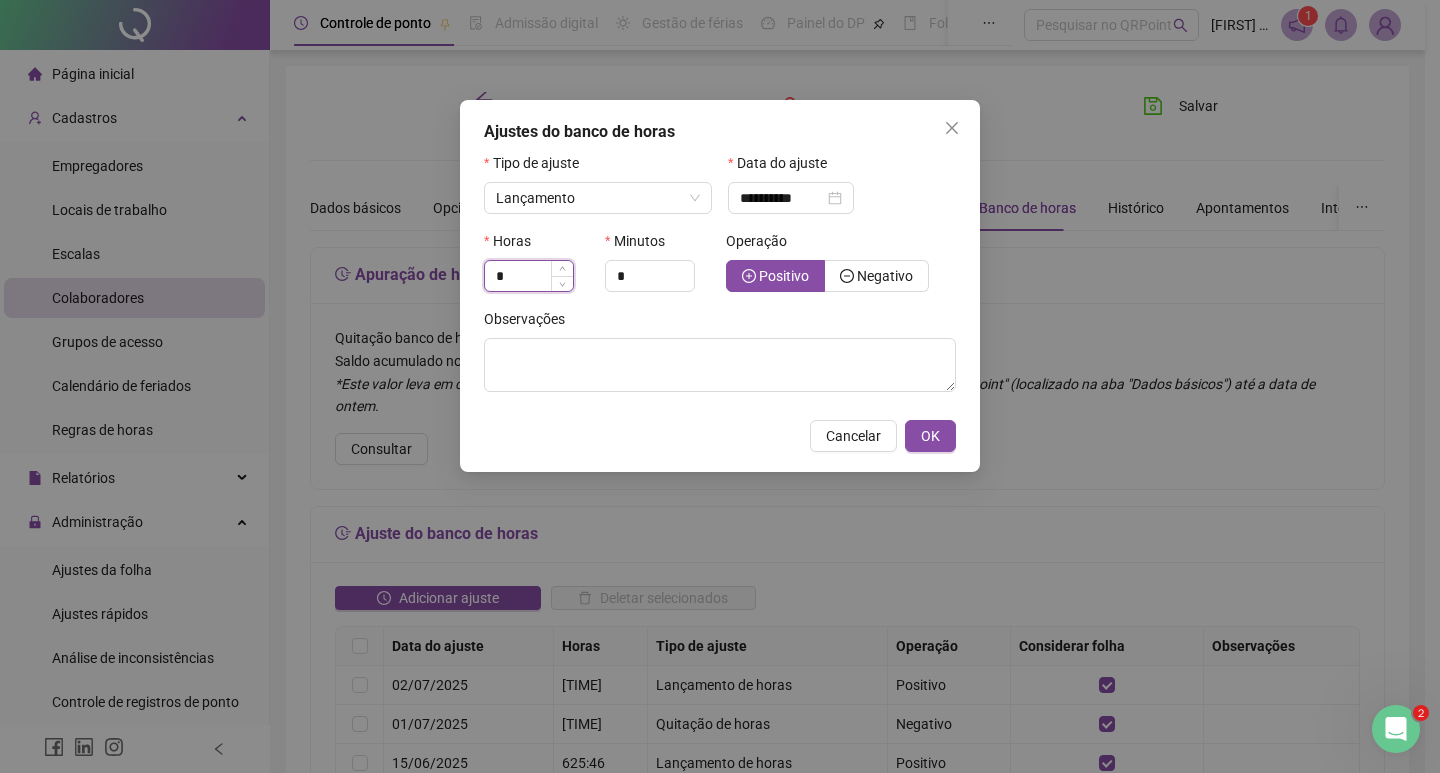 click on "*" at bounding box center (529, 276) 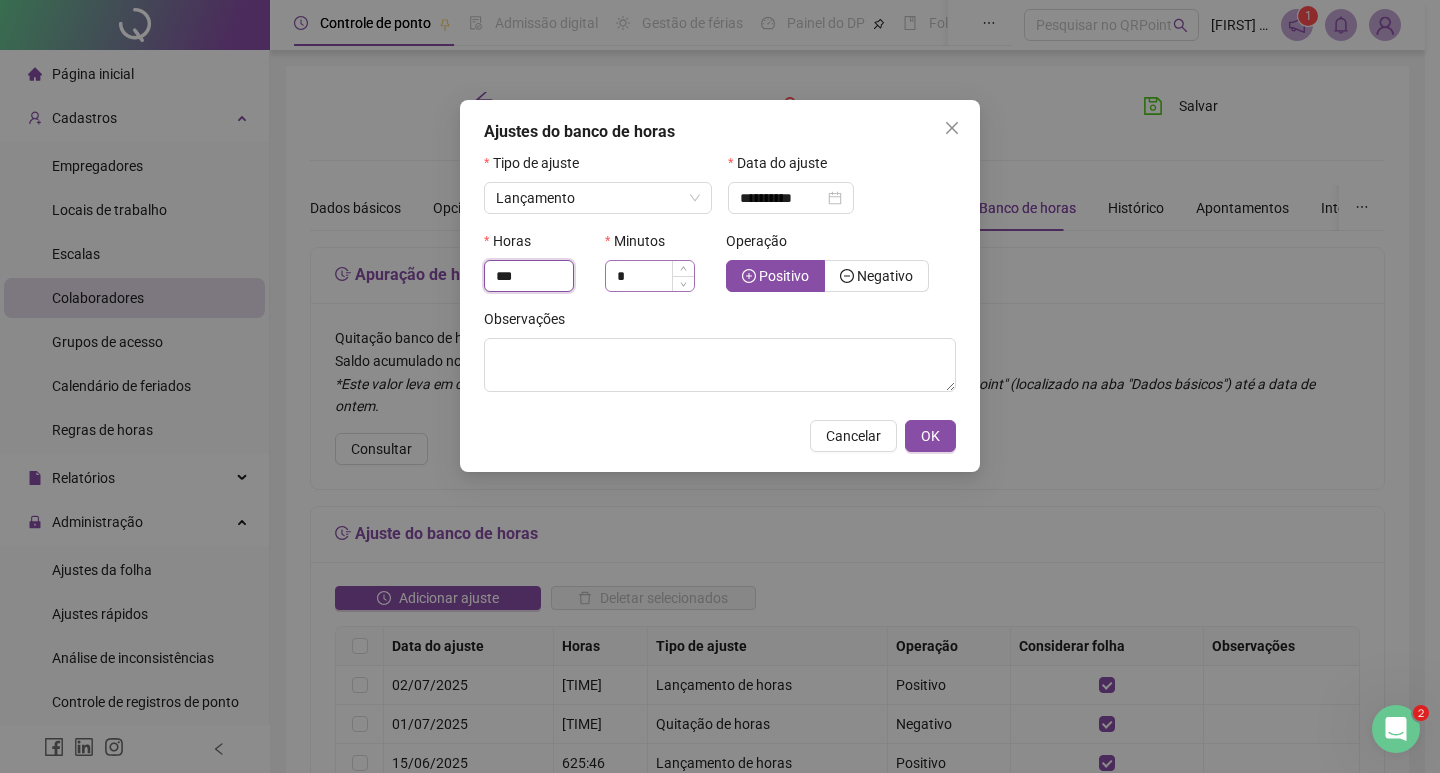 type on "***" 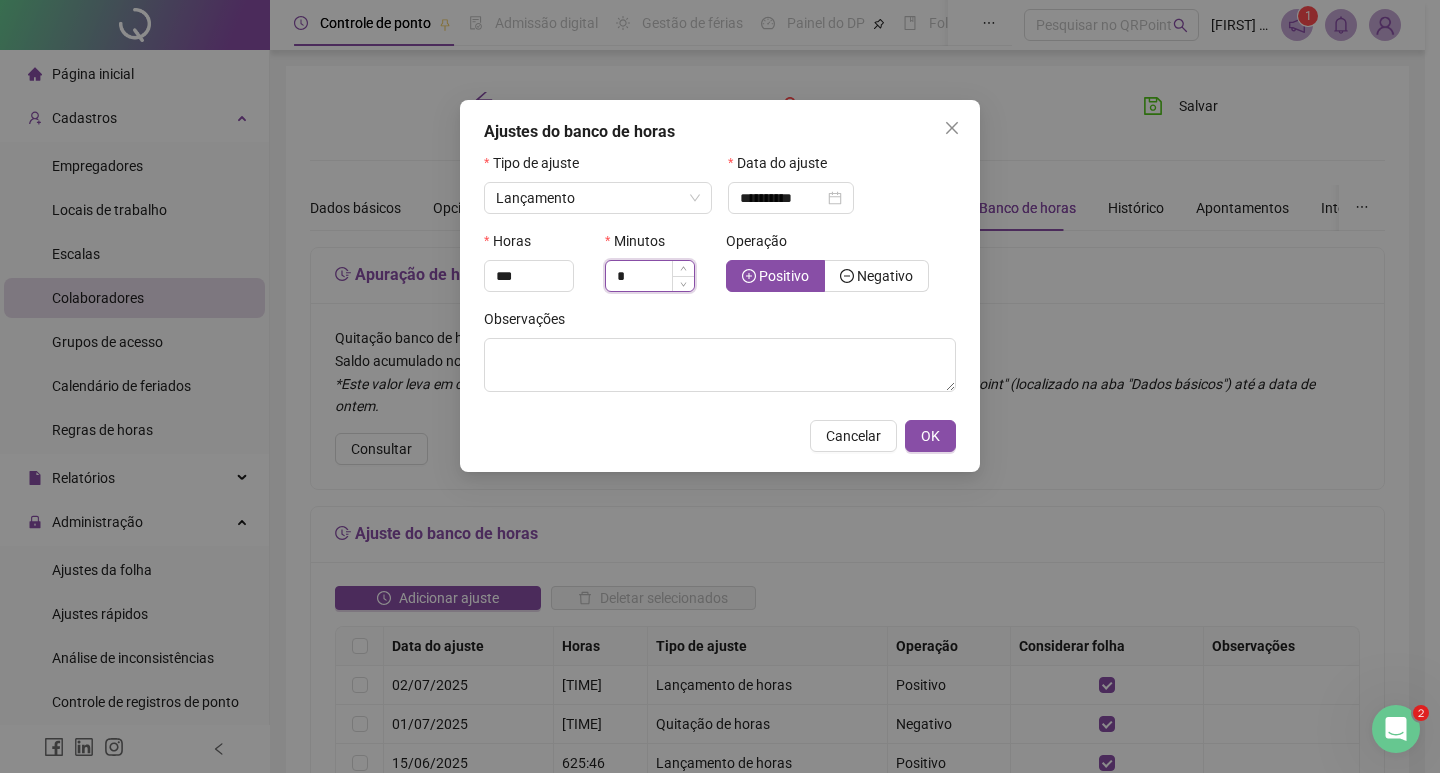 click on "*" at bounding box center [650, 276] 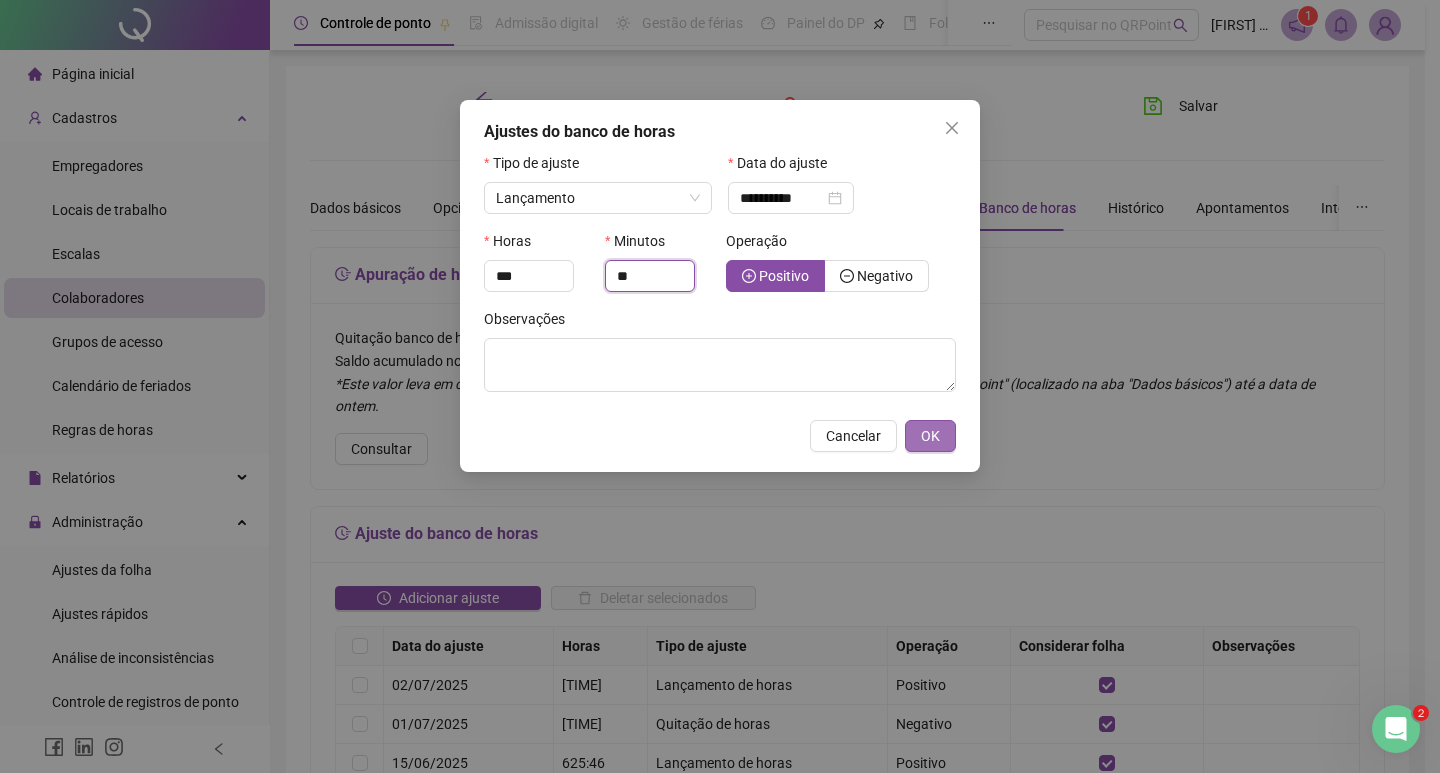 type on "**" 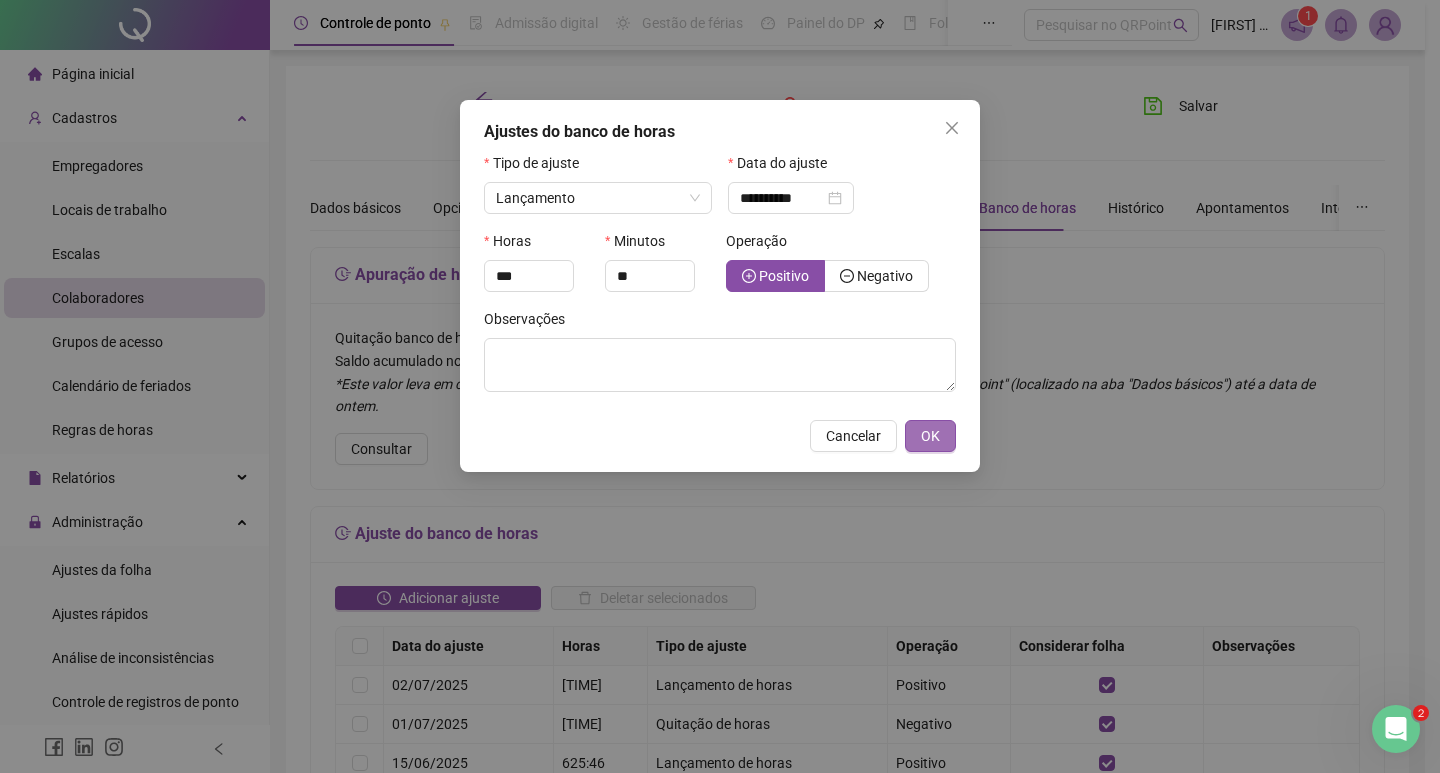 click on "OK" at bounding box center (930, 436) 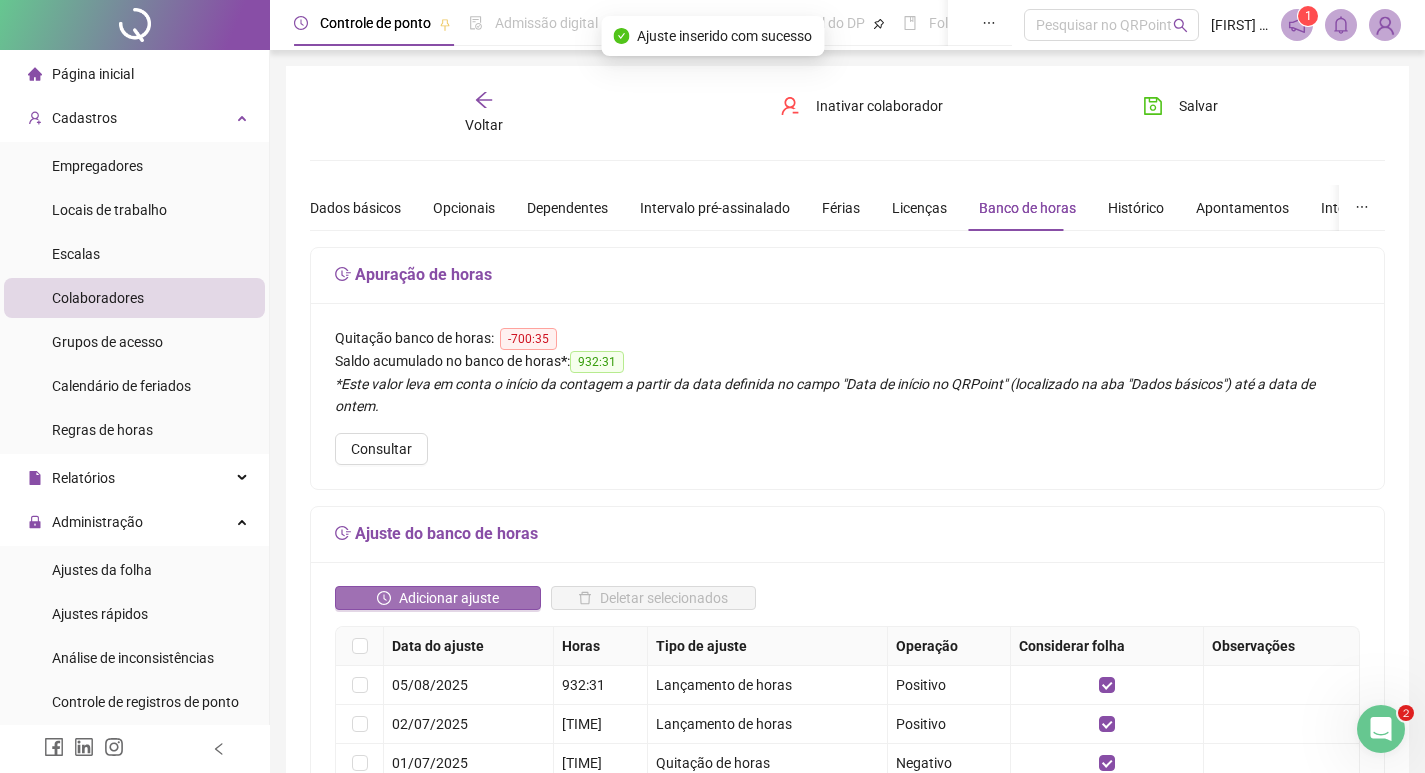 click on "Adicionar ajuste" at bounding box center [449, 598] 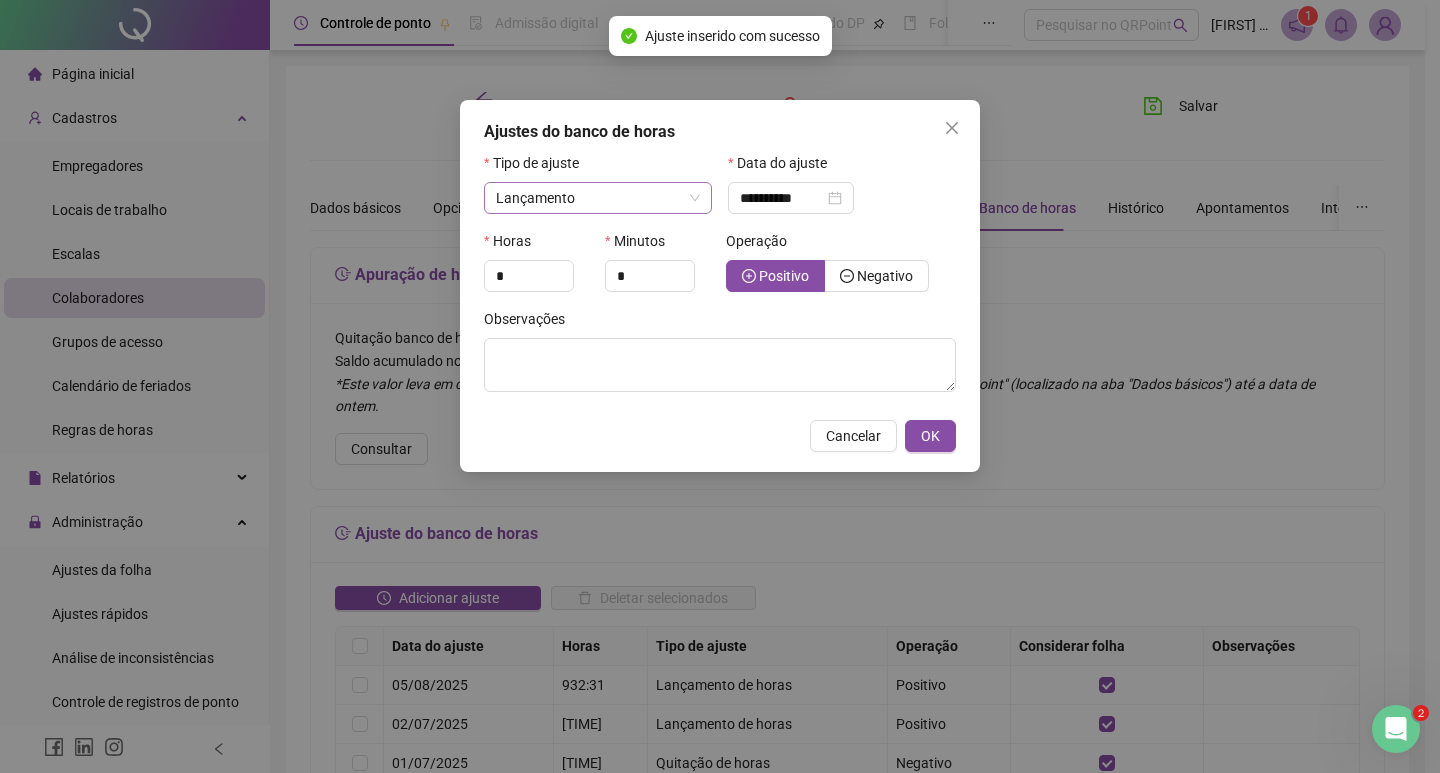click on "Lançamento" at bounding box center [535, 198] 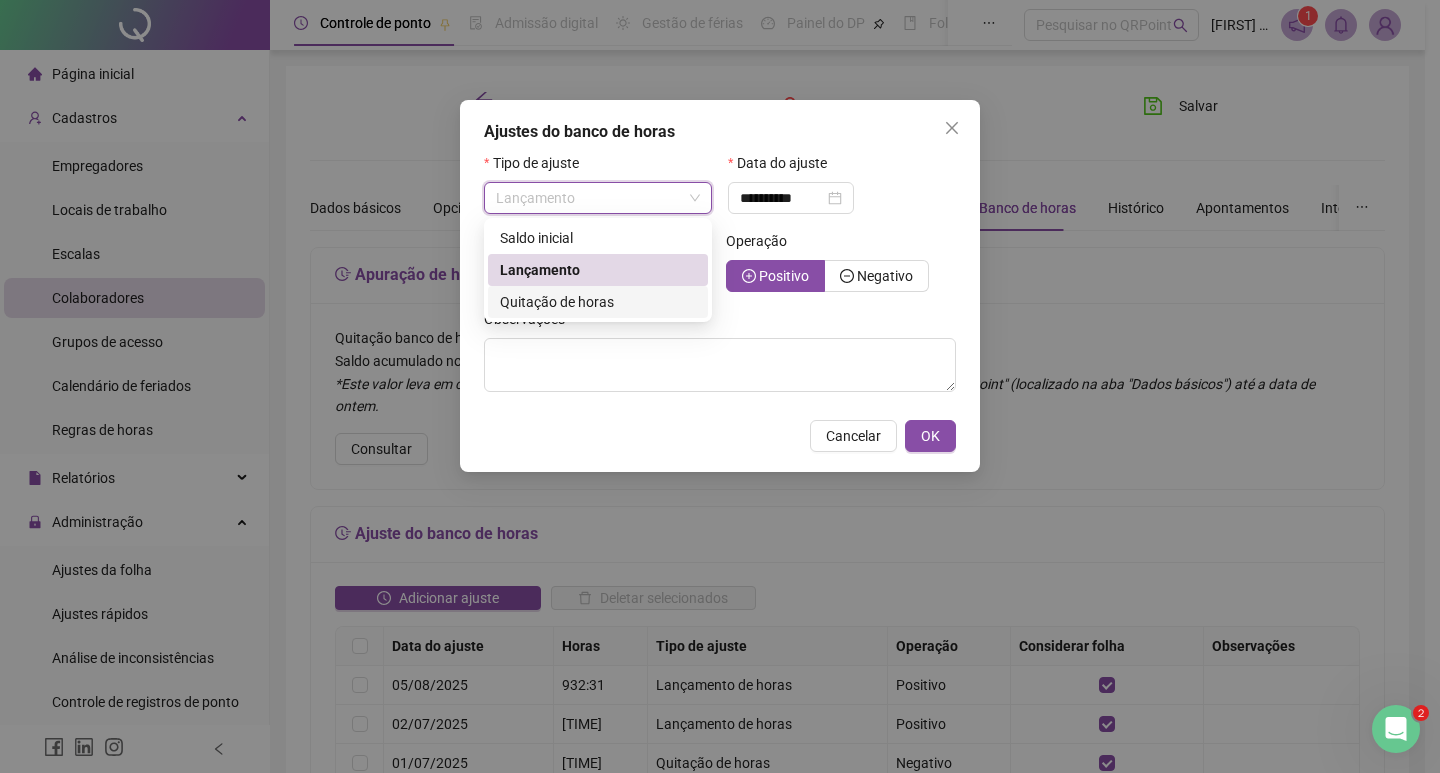 click on "Quitação de horas" at bounding box center [557, 302] 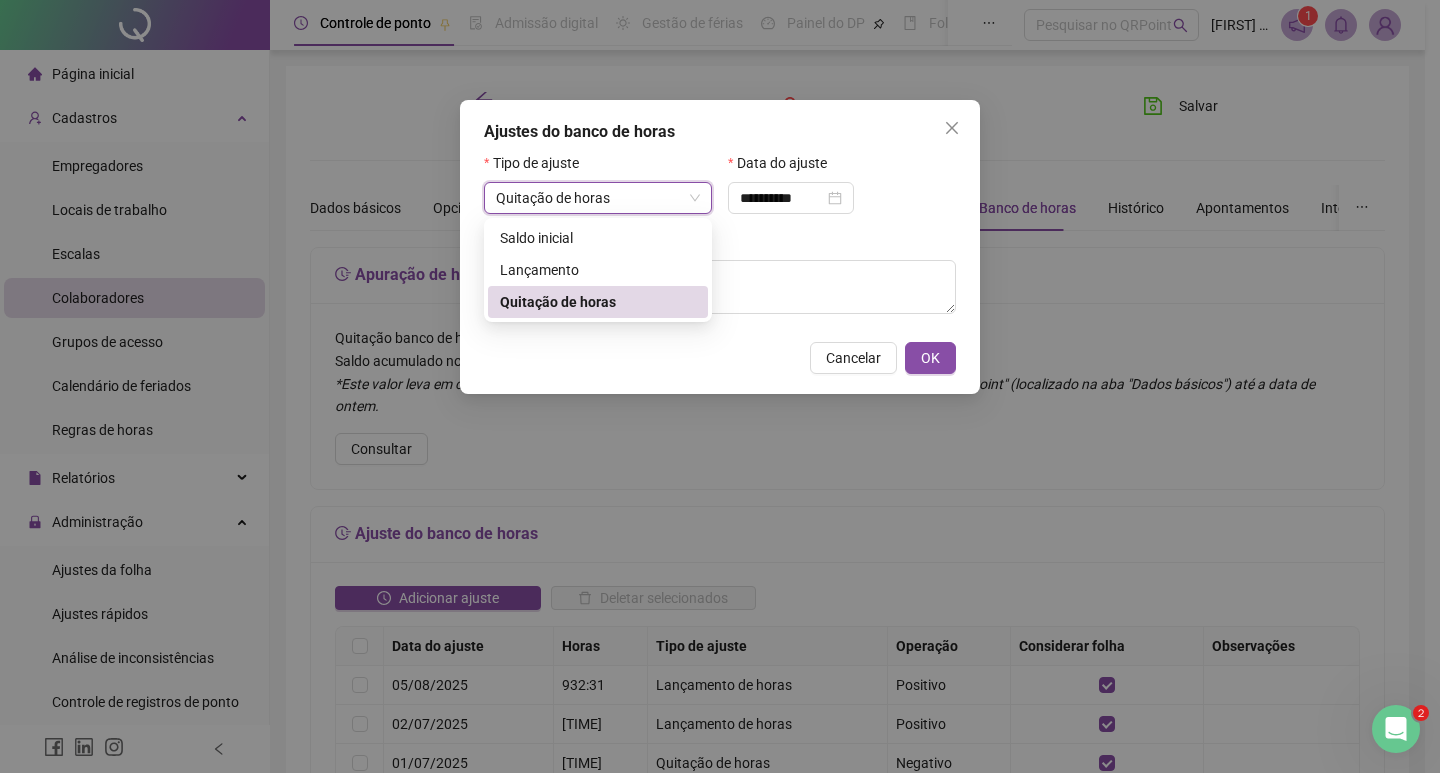 type on "**********" 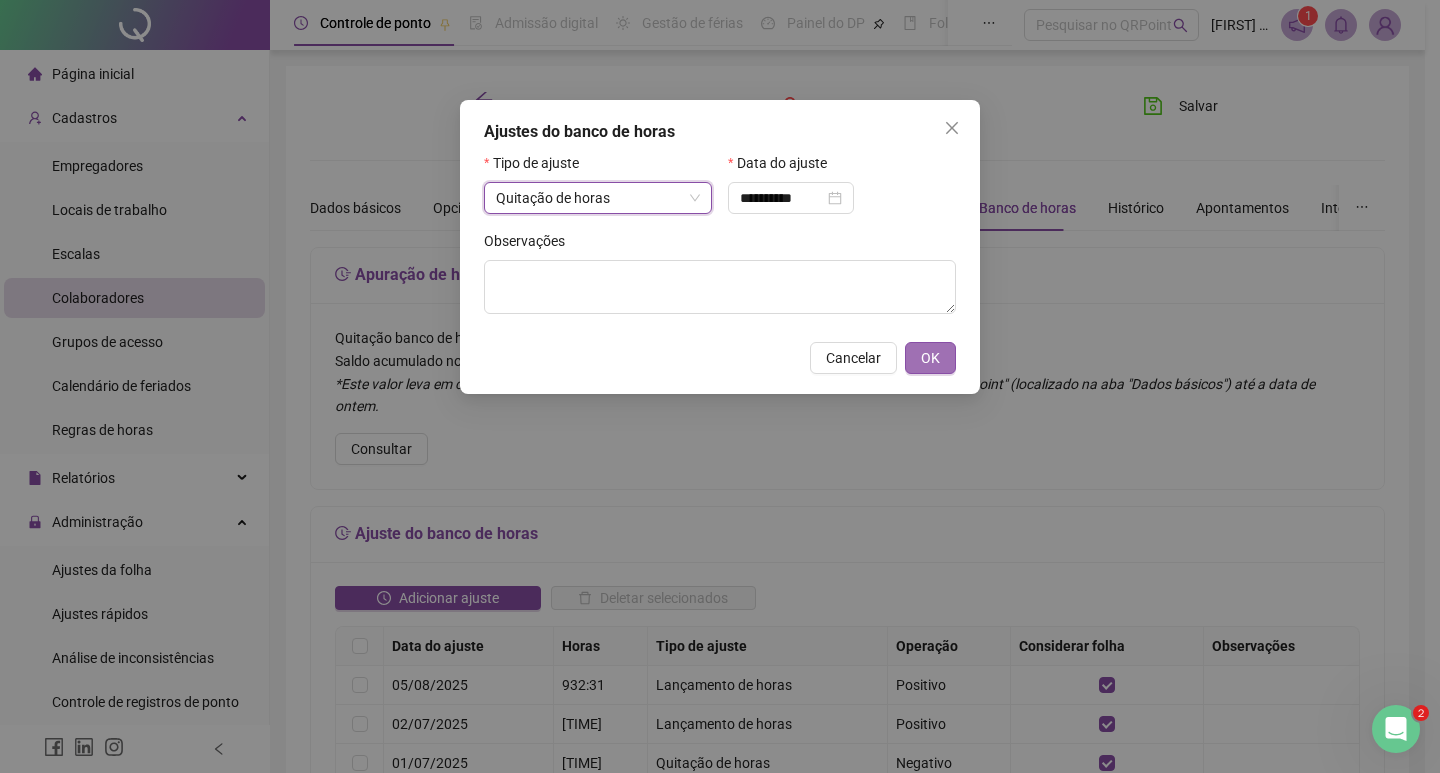 click on "OK" at bounding box center [930, 358] 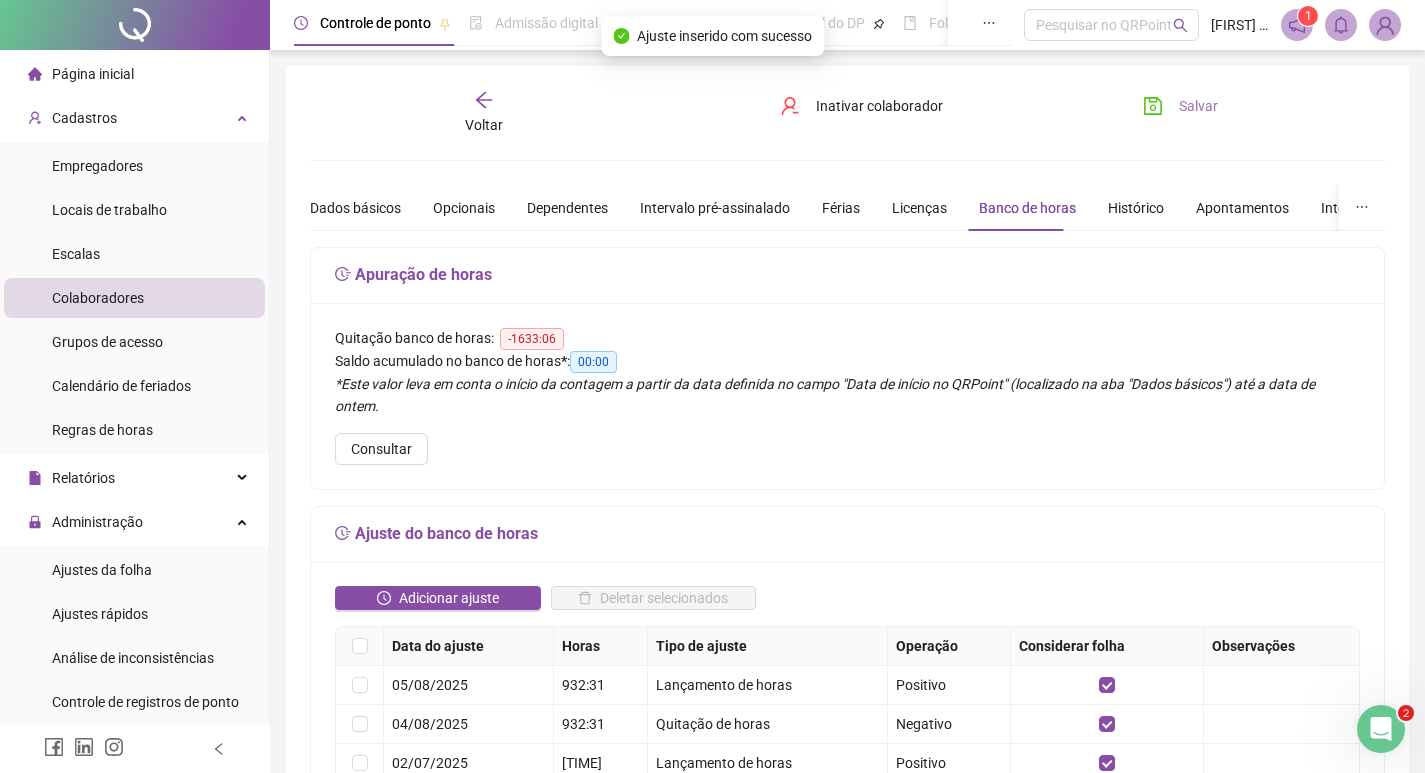 click on "Salvar" at bounding box center [1180, 106] 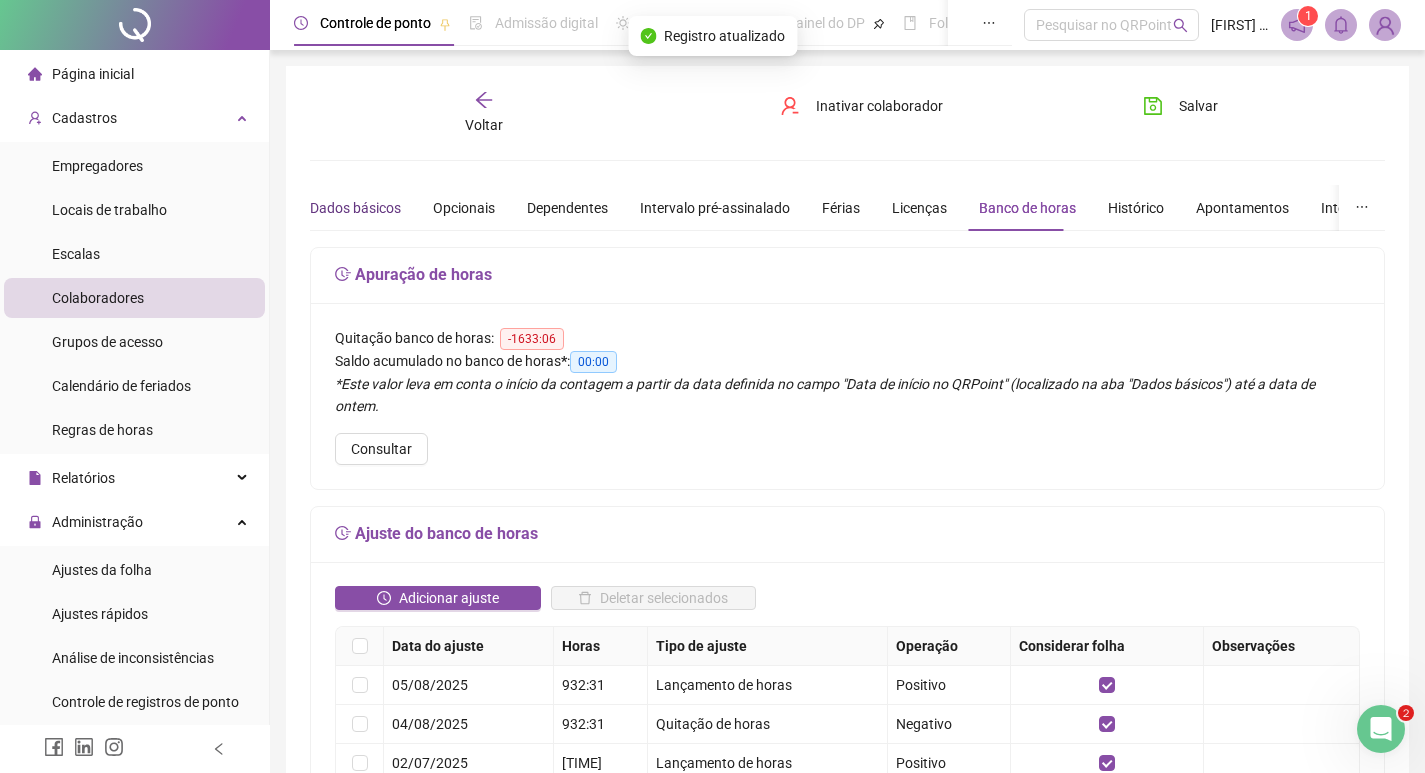 click on "Dados básicos" at bounding box center (355, 208) 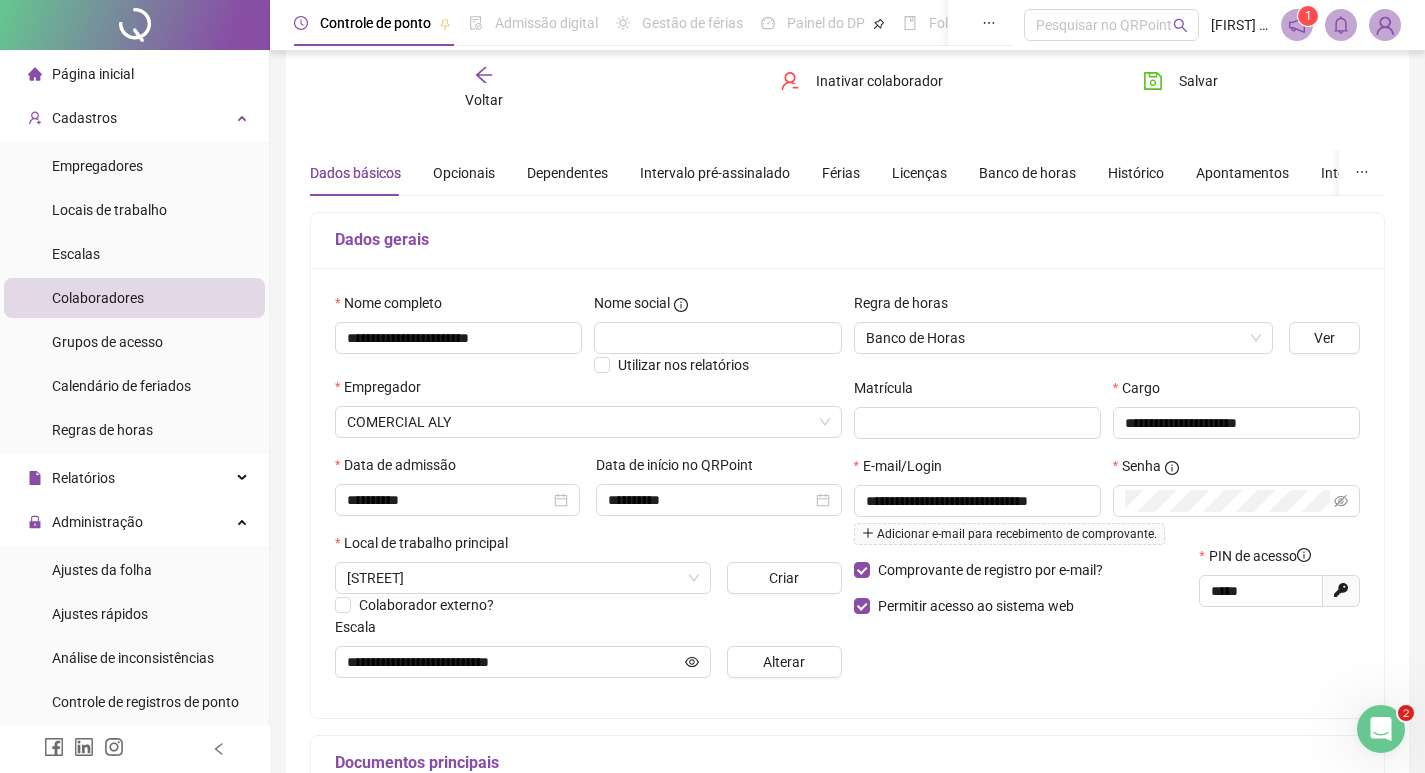 scroll, scrollTop: 0, scrollLeft: 0, axis: both 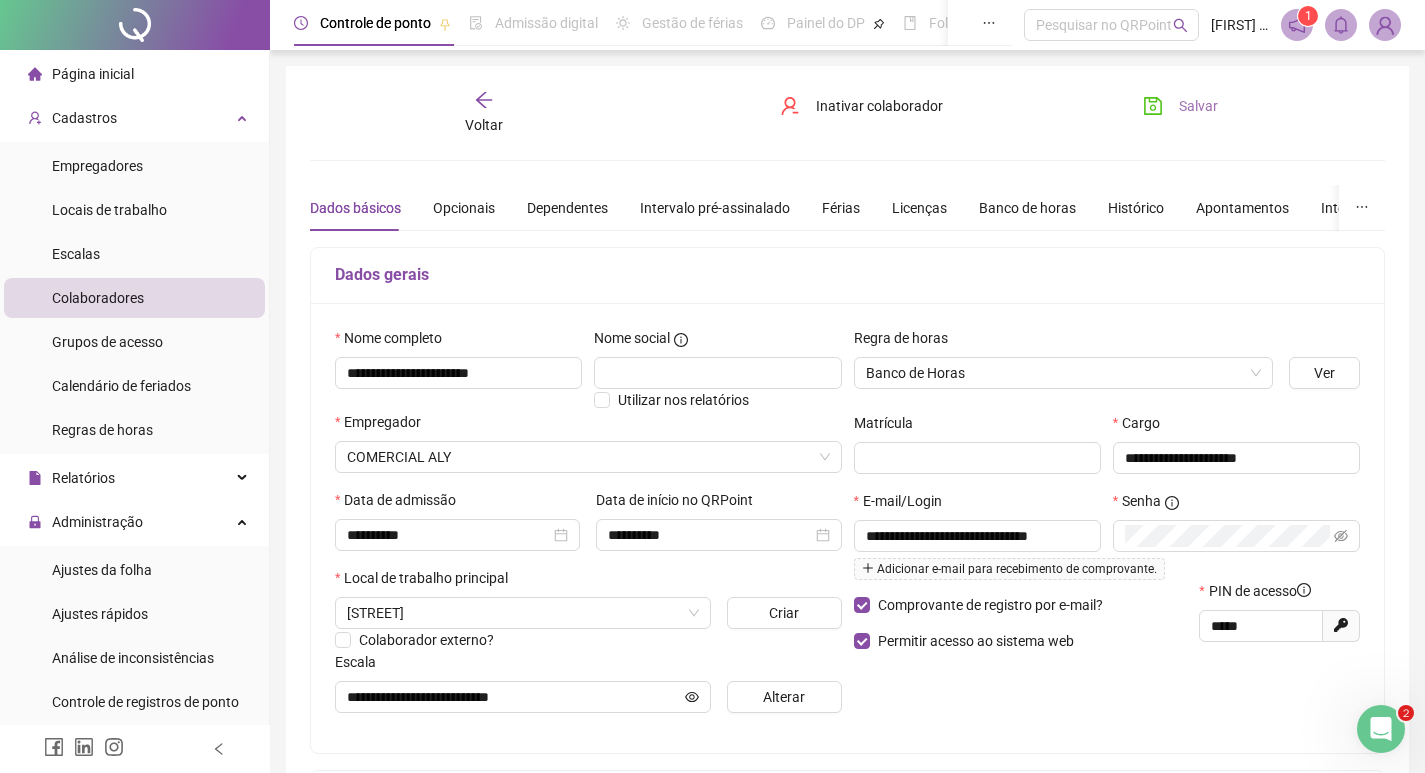 click on "Salvar" at bounding box center (1180, 106) 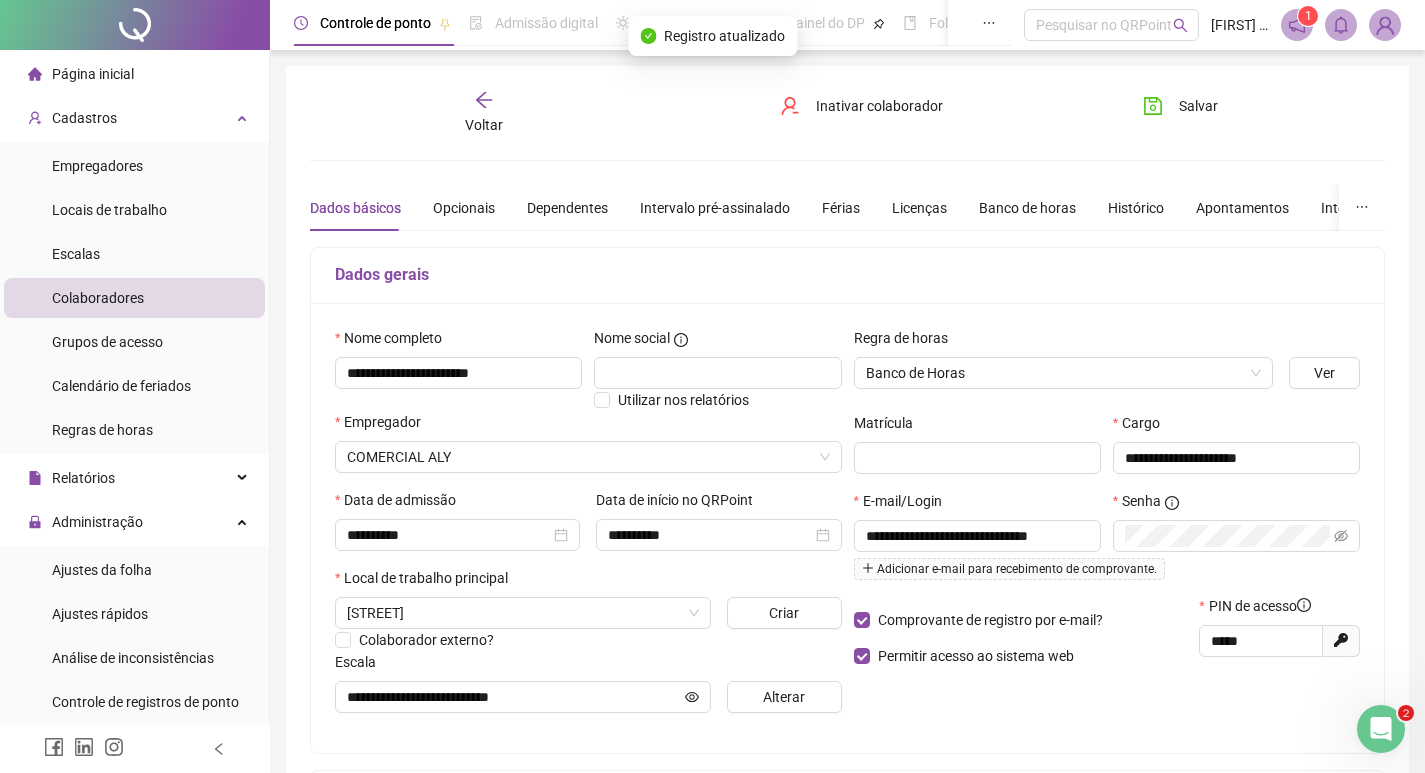 click on "Dados gerais Nome completo [NAME] Nome social Utilizar nos relatórios Empregador COMERCIAL ALY Data de admissão [DATE] Data de início no QRPoint [DATE] Local de trabalho principal [STREET] Criar Colaborador externo? Escala [SHIFT] Alterar Regra de horas Banco de Horas Ver Matrícula Cargo [JOB_TITLE] E-mail/Login [EMAIL] Adicionar e-mail para recebimento de comprovante. Senha Comprovante de registro por e-mail? Permitir acesso ao sistema web PIN de acesso [PIN] Gerar novo pin Documentos principais PIS/PASEP RG CPF [CPF] CTPS Apuração de horas Quitação banco de horas: [HOURS_BALANCE]" at bounding box center (847, 560) 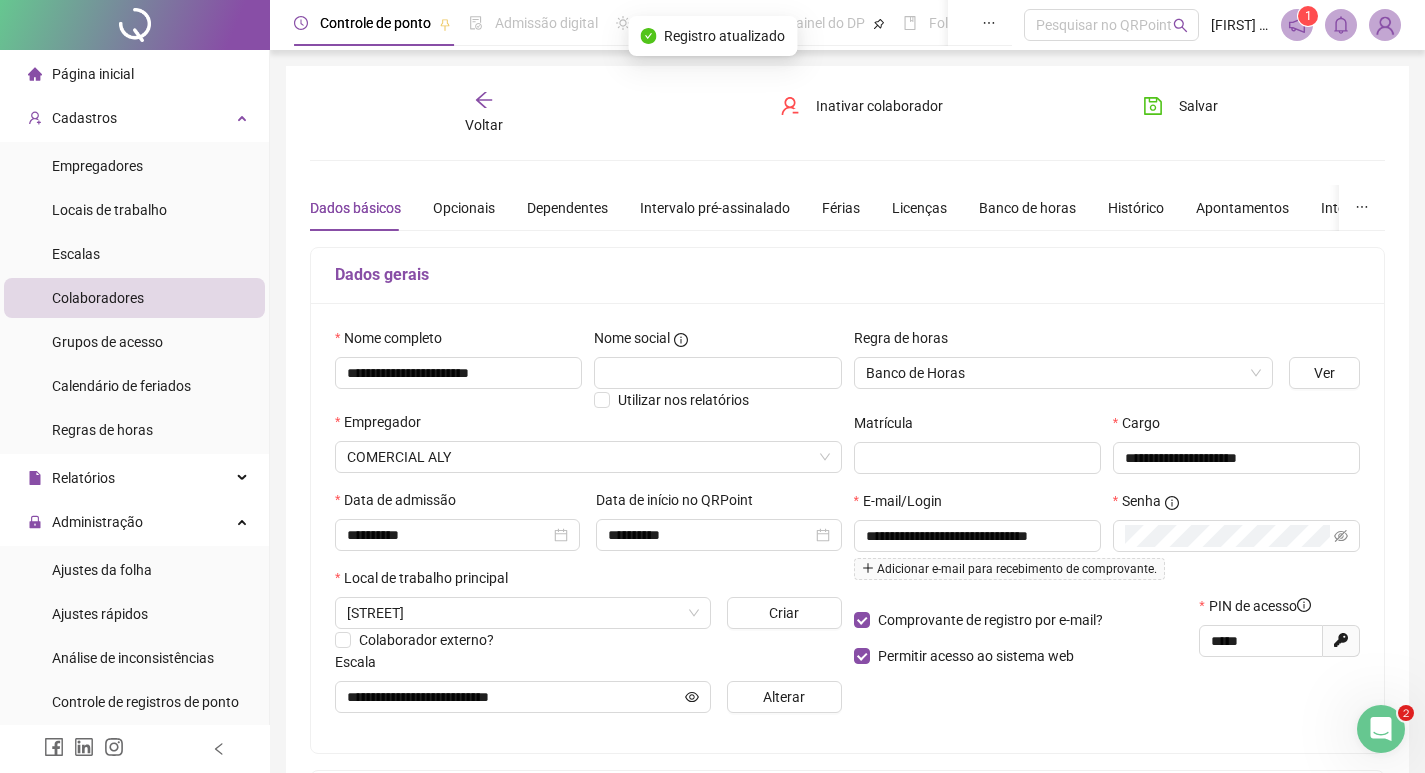 click on "Voltar" at bounding box center (484, 125) 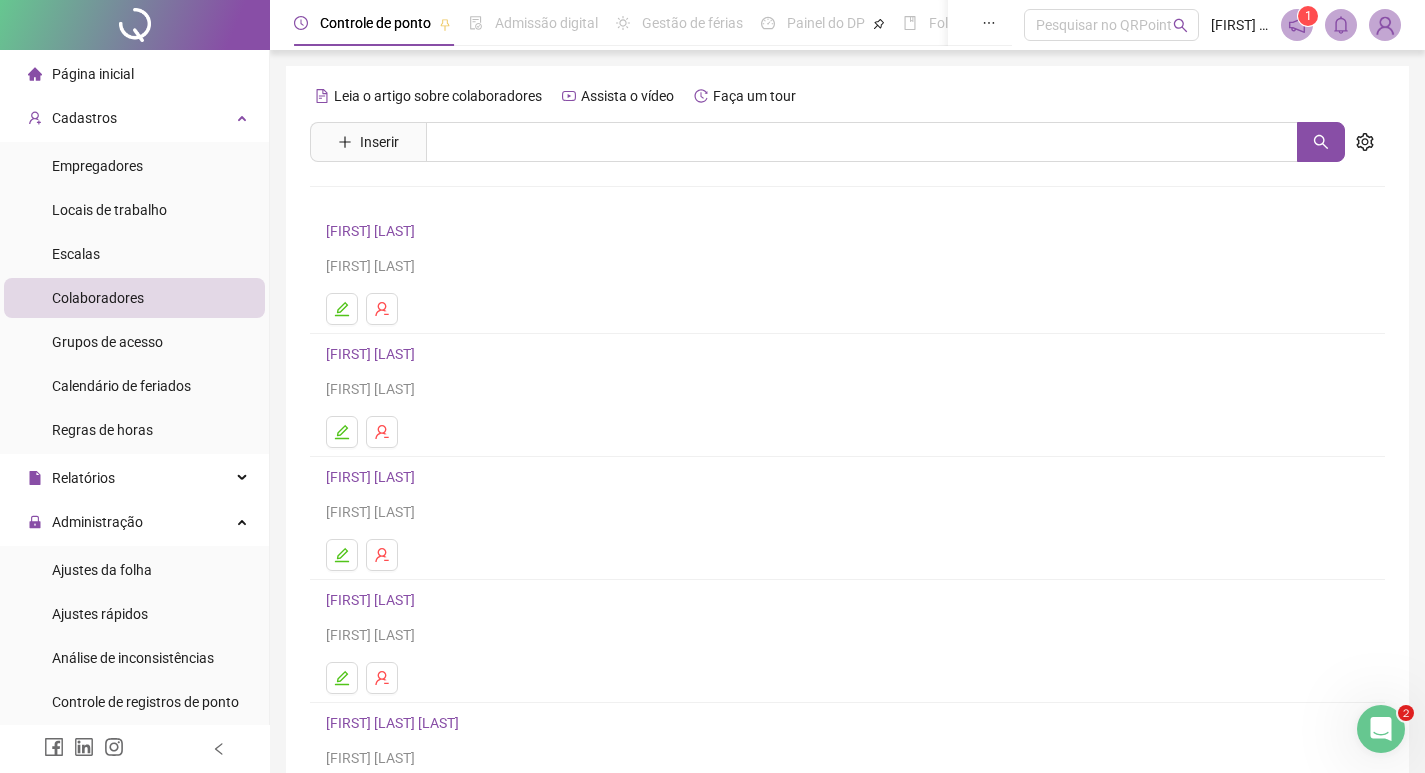 click on "[FIRST] [LAST]" at bounding box center (373, 354) 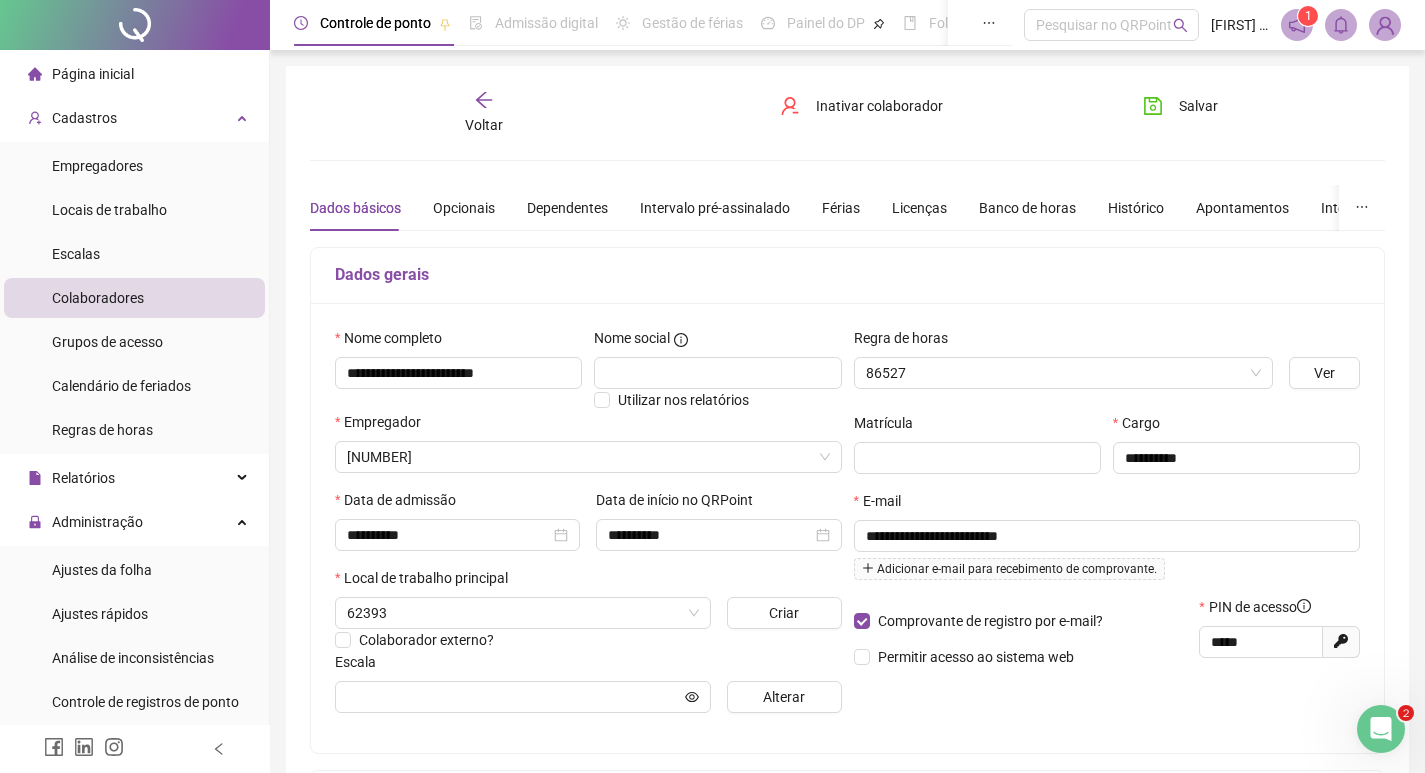 type on "**********" 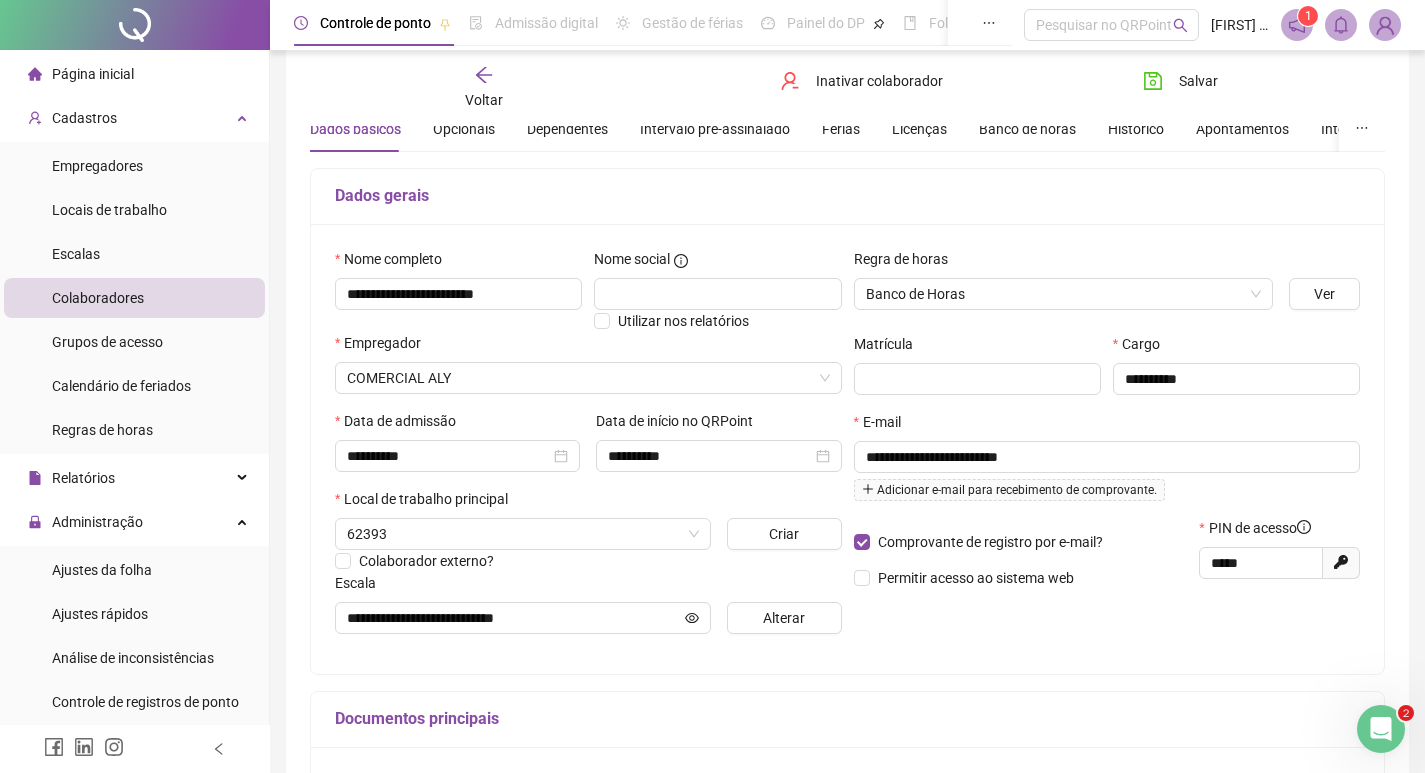scroll, scrollTop: 100, scrollLeft: 0, axis: vertical 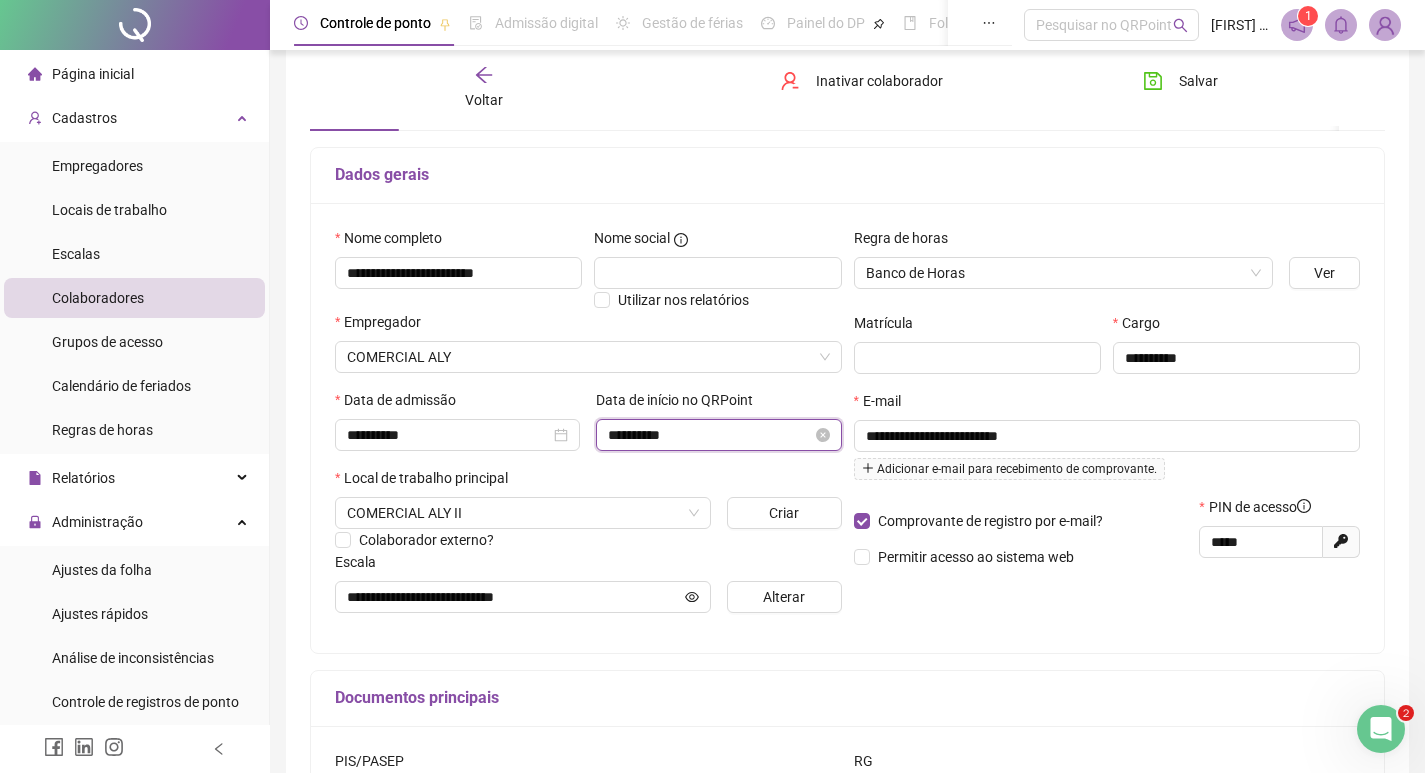 click on "**********" at bounding box center [709, 435] 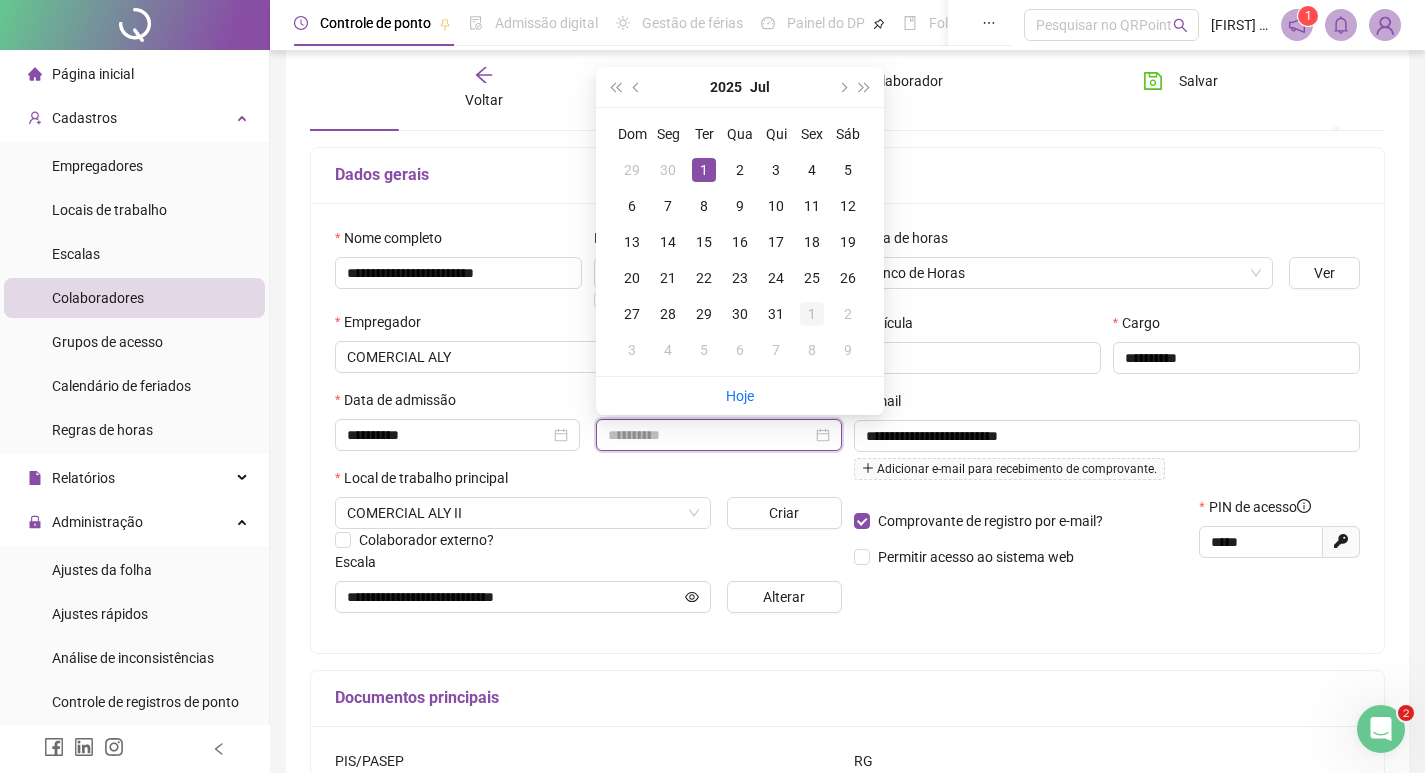 type on "**********" 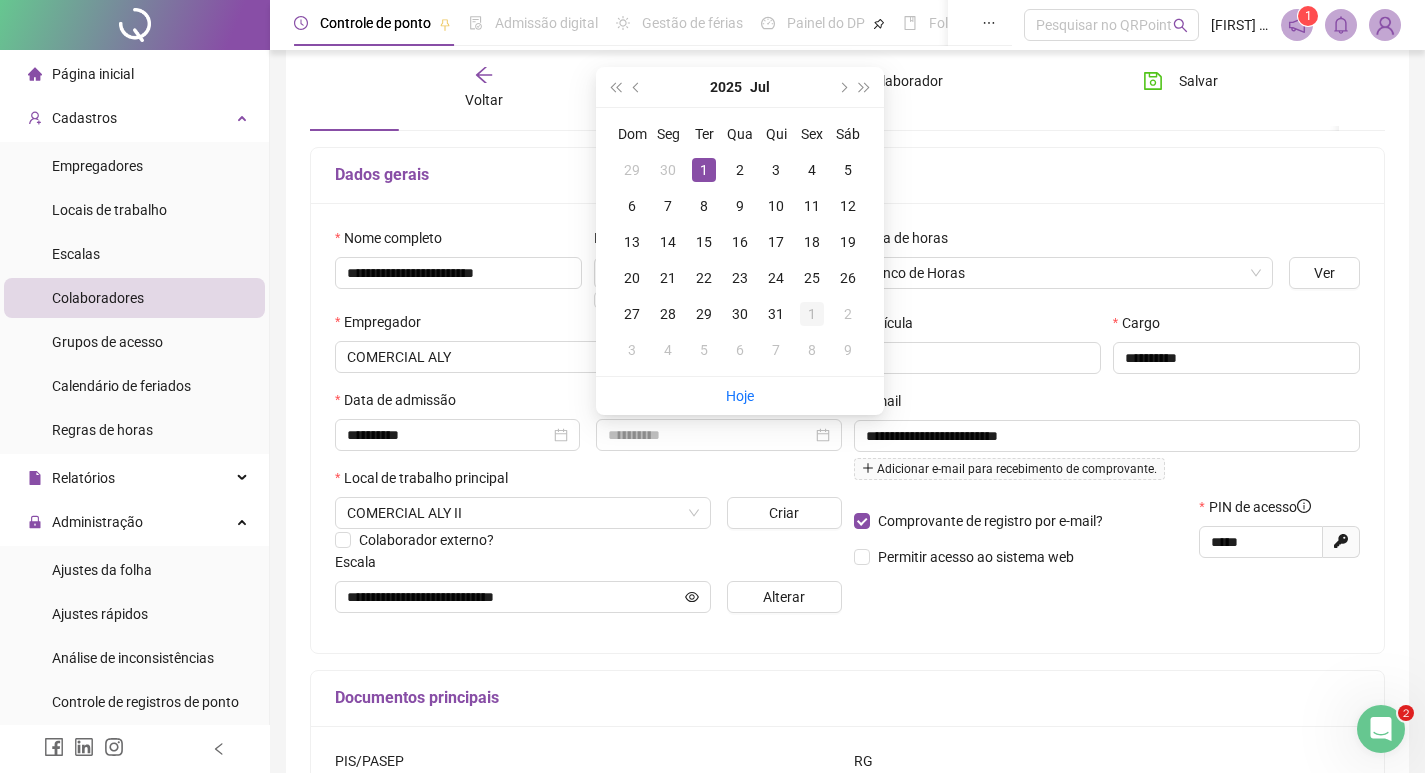 click on "1" at bounding box center (812, 314) 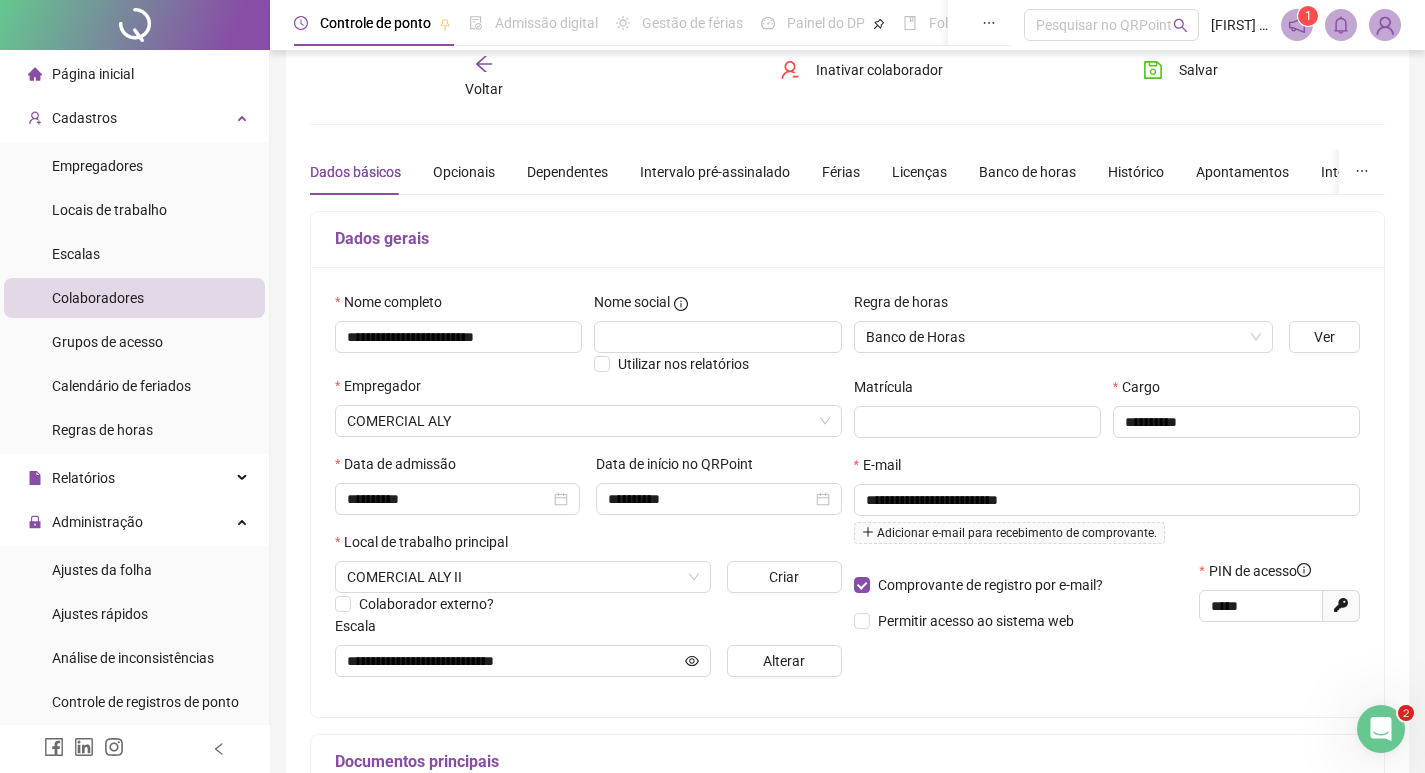 scroll, scrollTop: 0, scrollLeft: 0, axis: both 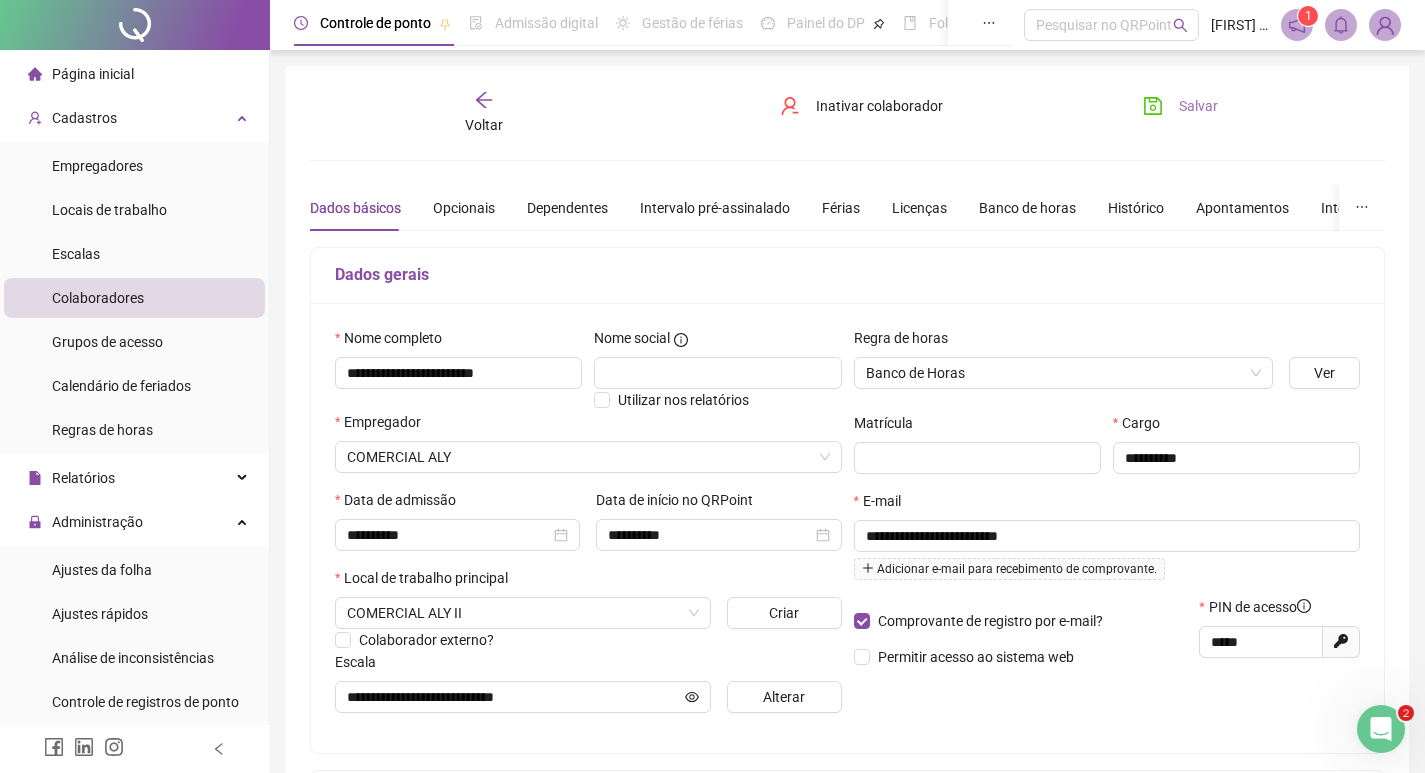 click on "Salvar" at bounding box center [1180, 106] 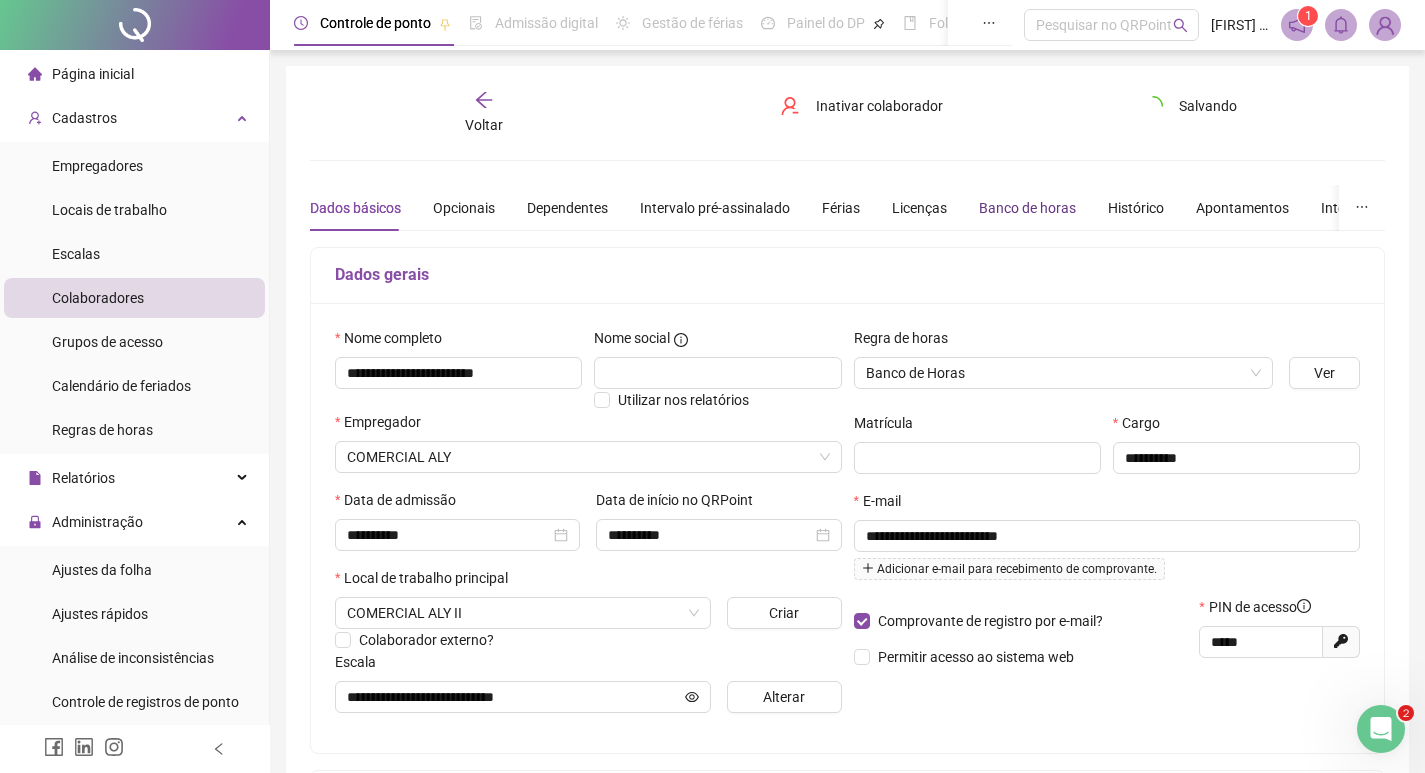click on "Banco de horas" at bounding box center [1027, 208] 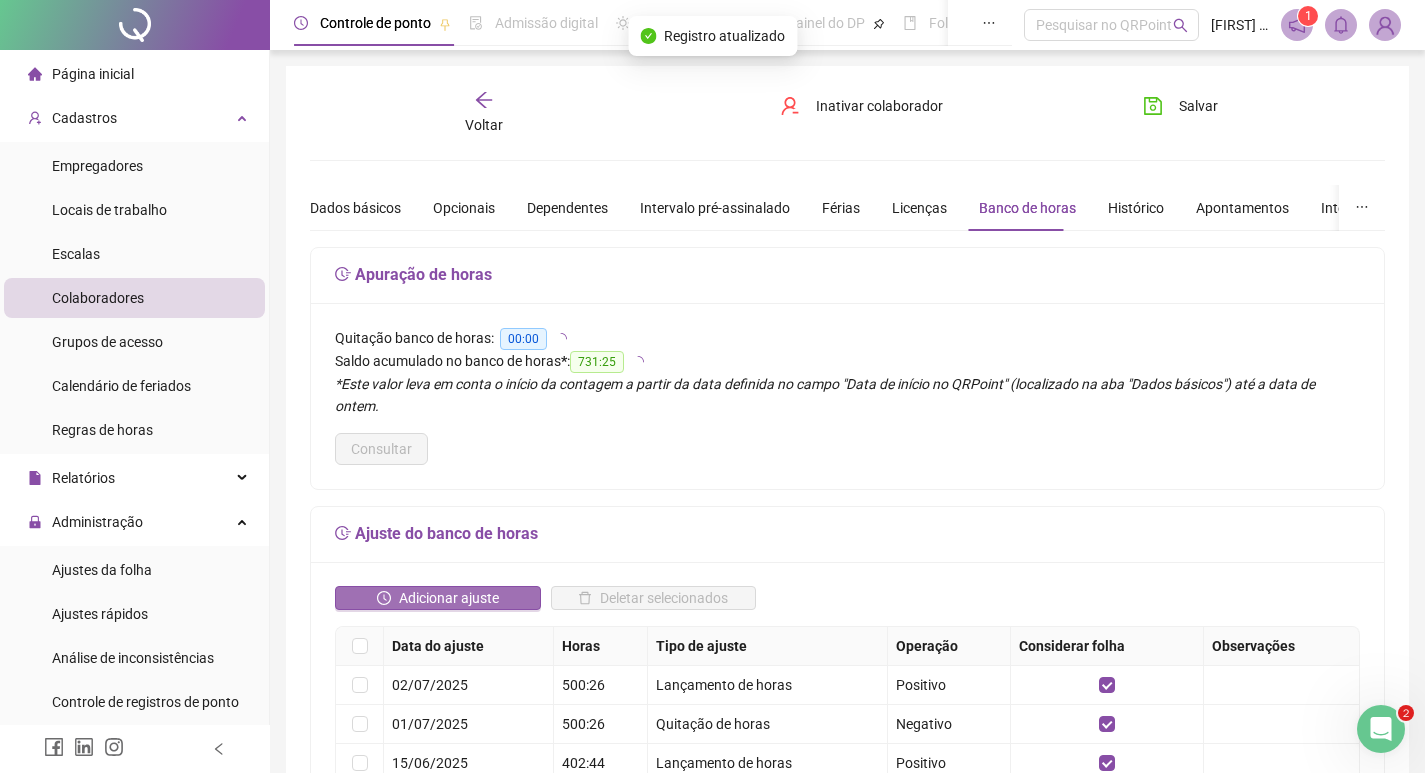 click on "Adicionar ajuste" at bounding box center (449, 598) 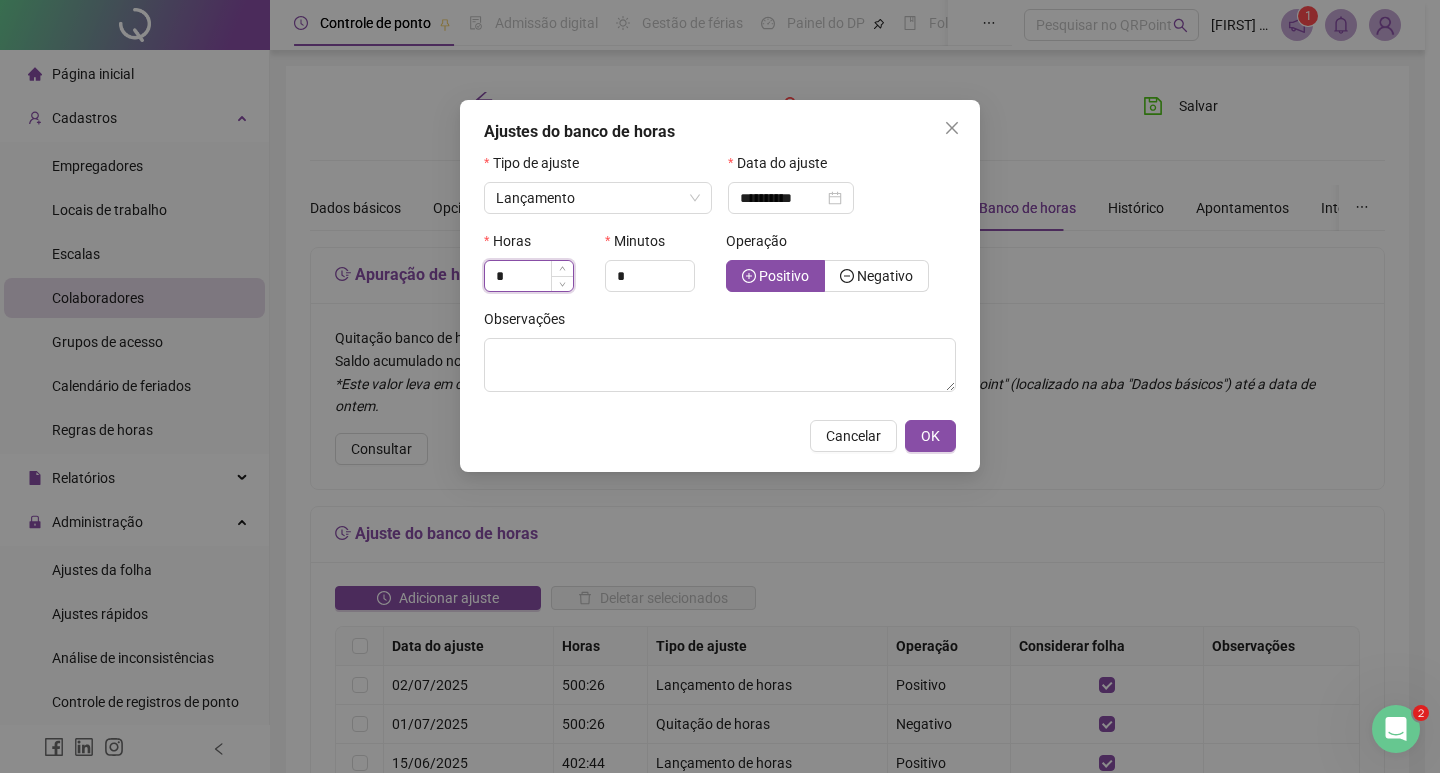 click on "*" at bounding box center (529, 276) 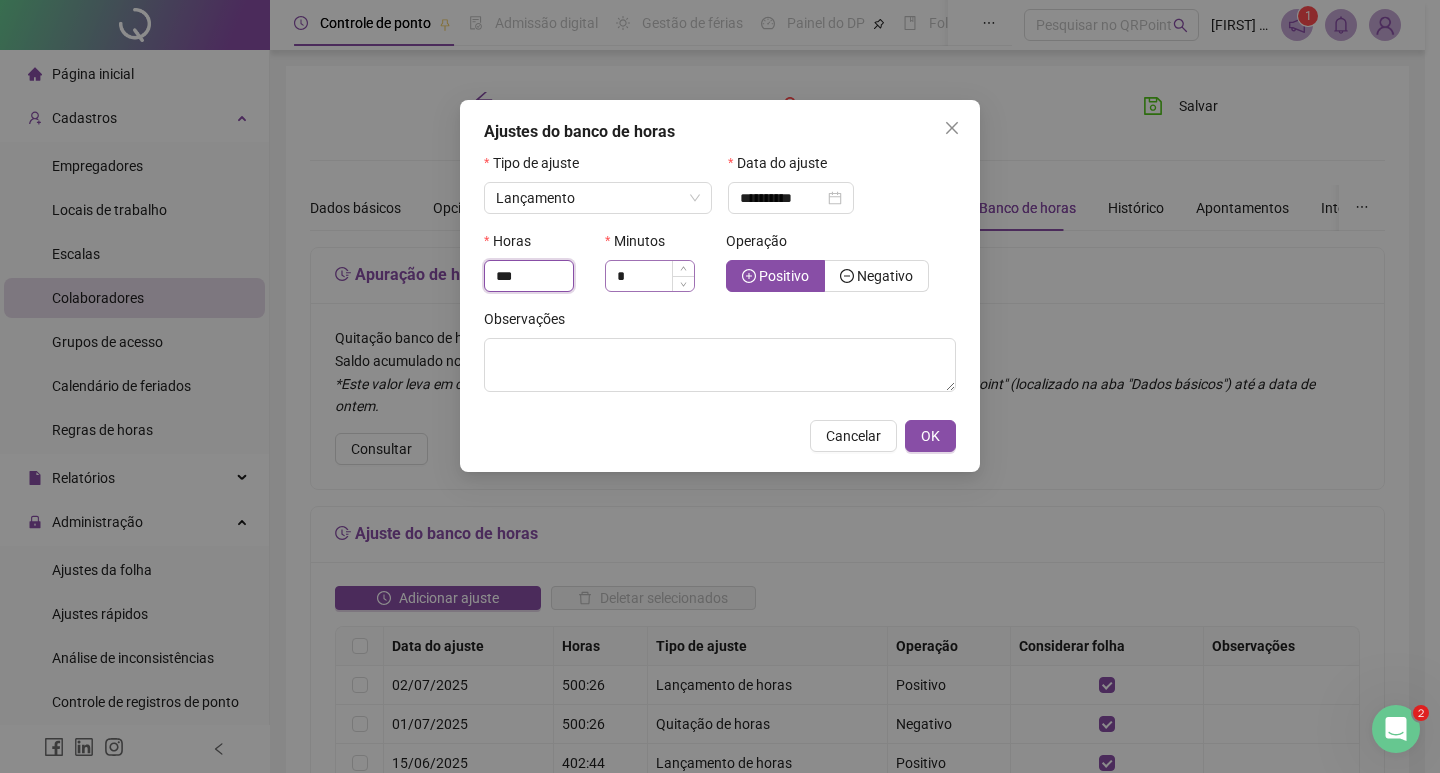 type on "***" 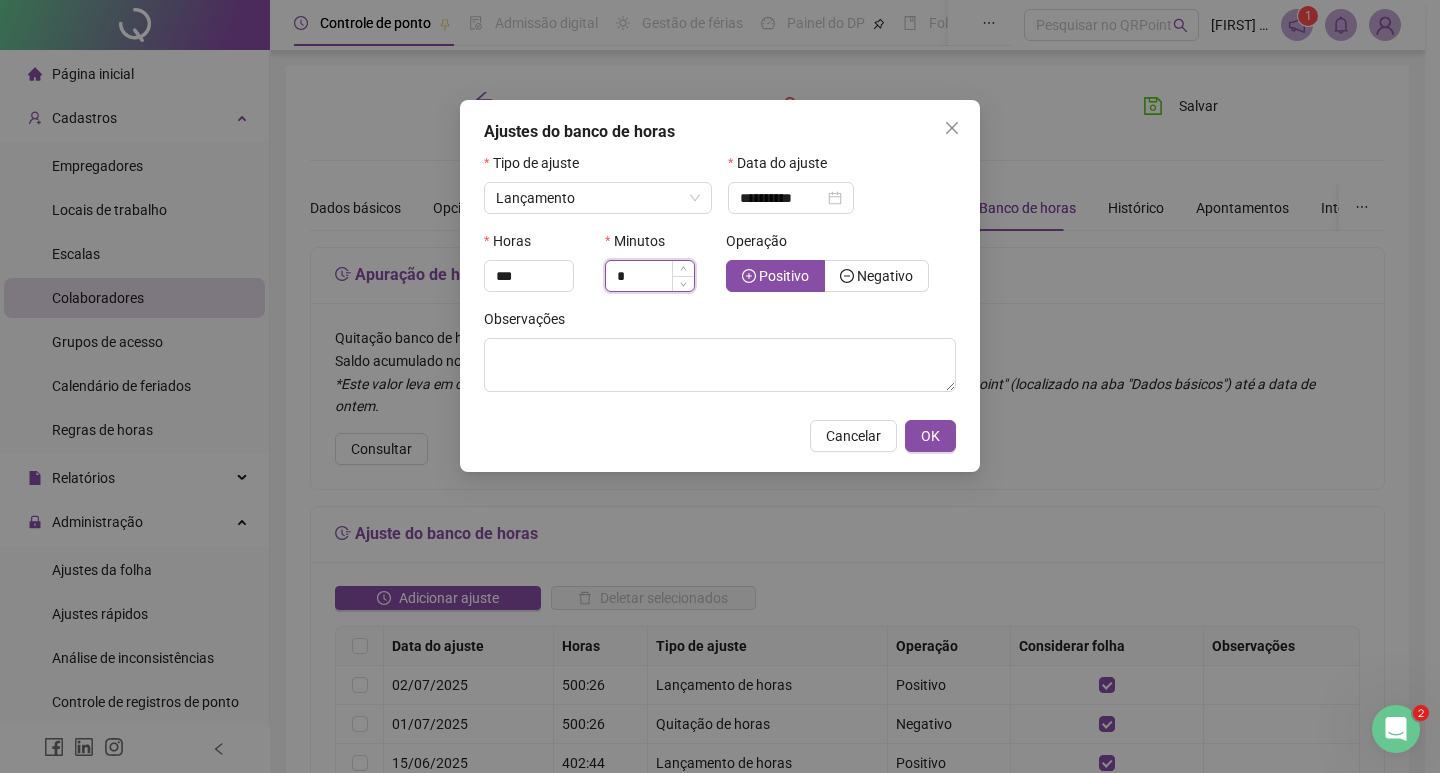 click on "*" at bounding box center (650, 276) 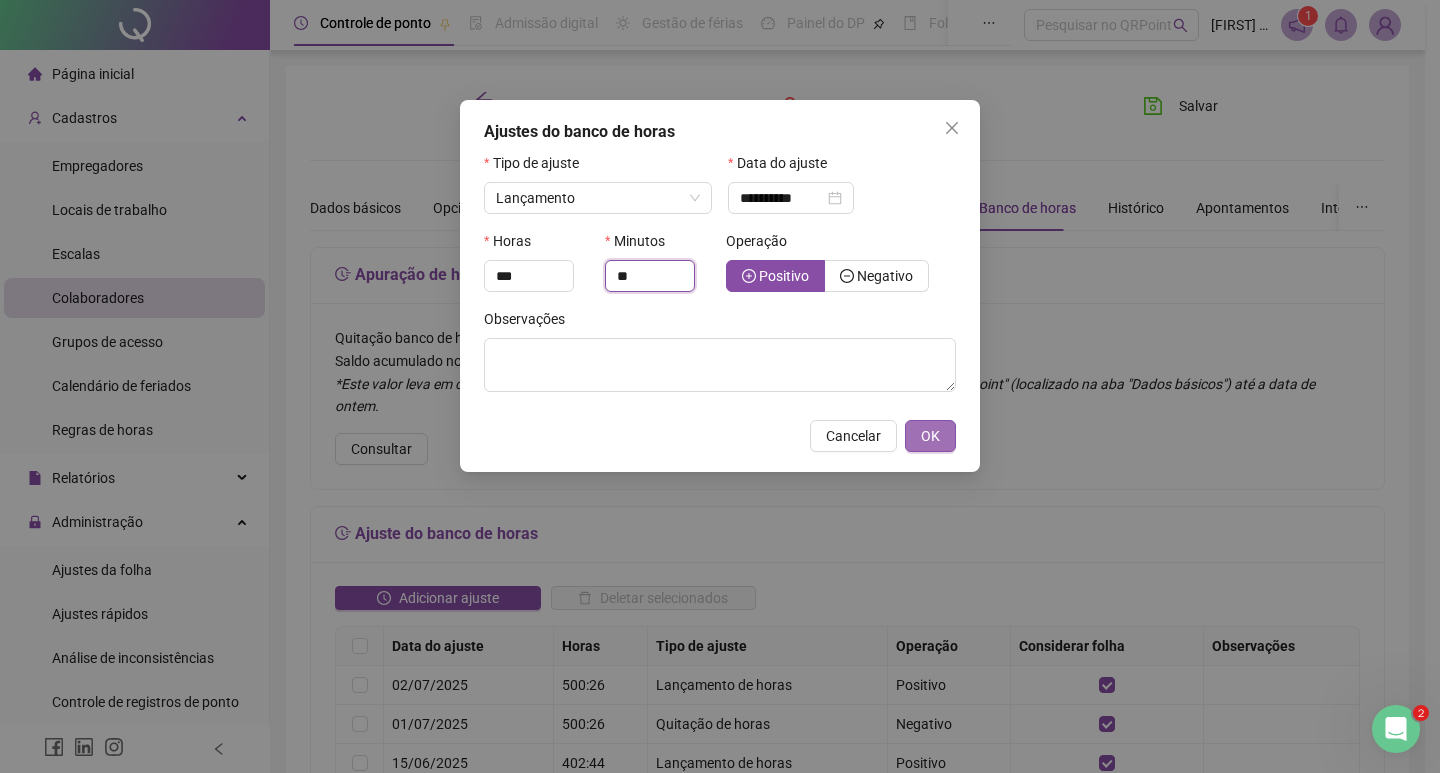 type on "**" 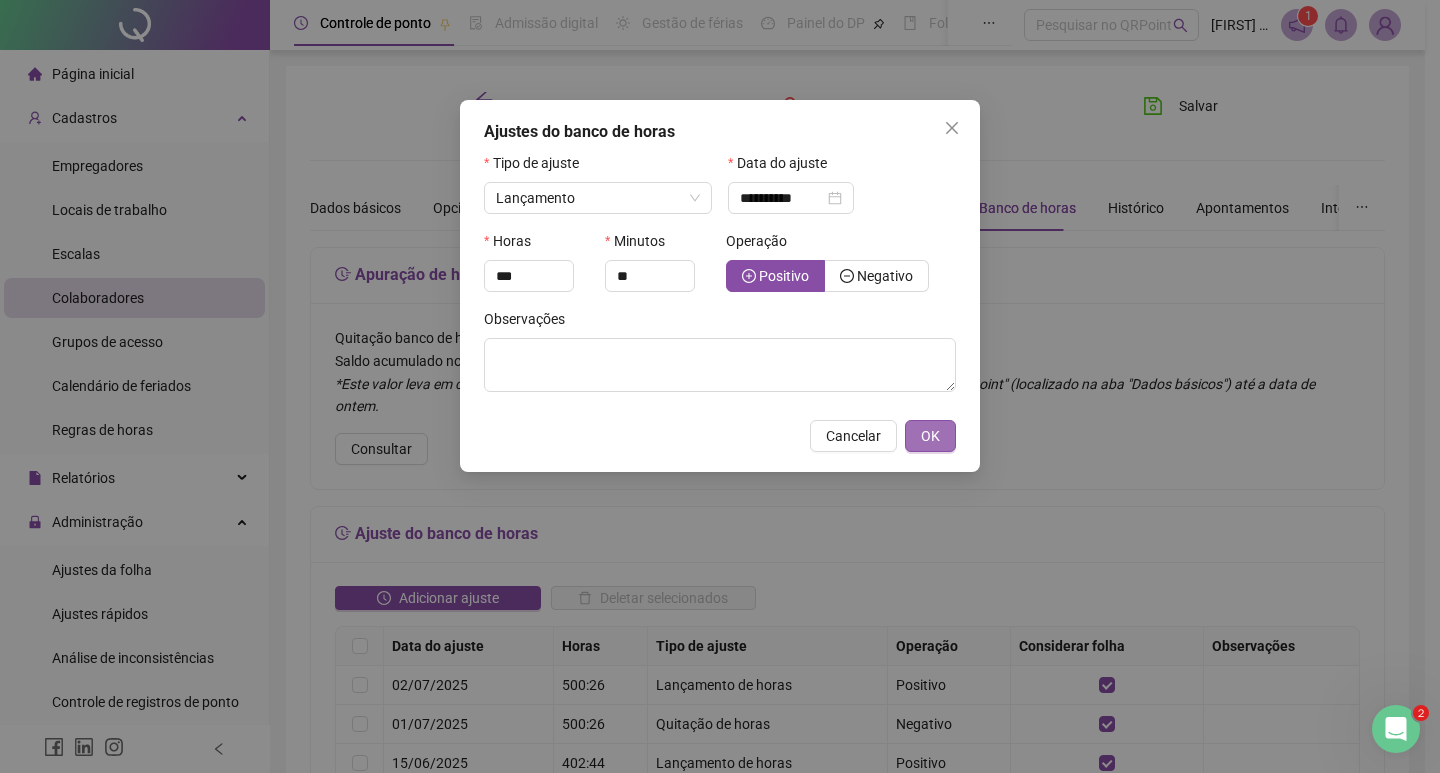 click on "OK" at bounding box center (930, 436) 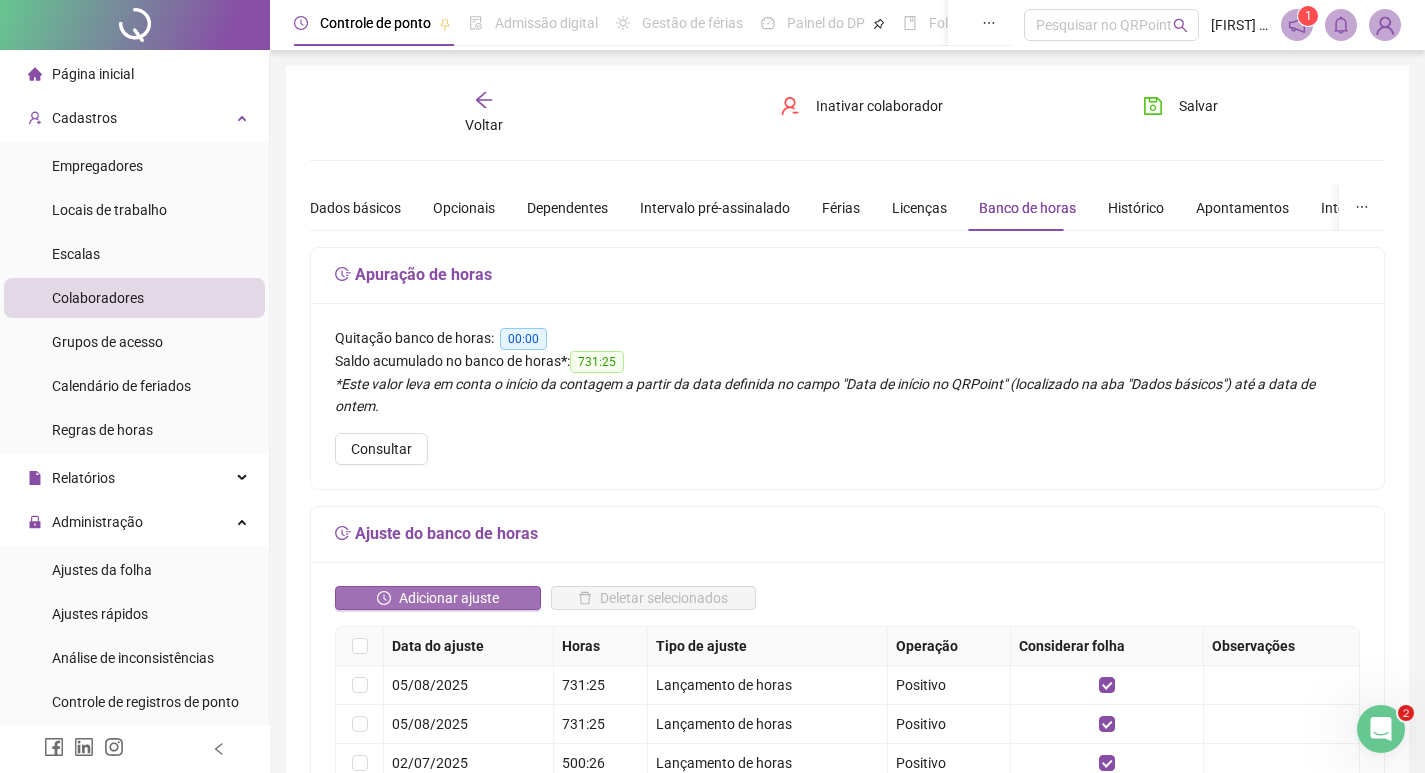 click on "Adicionar ajuste" at bounding box center (449, 598) 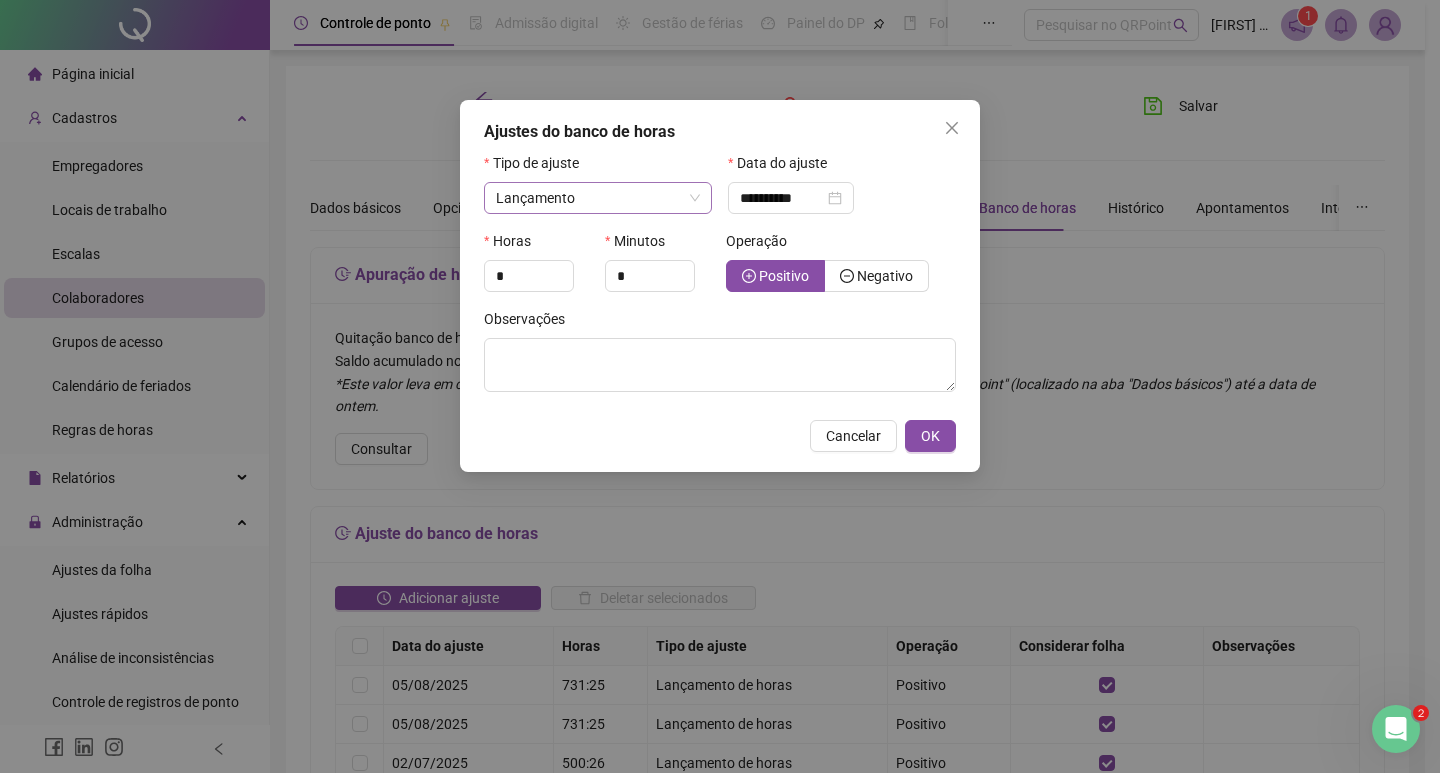 click on "Lançamento" at bounding box center (598, 198) 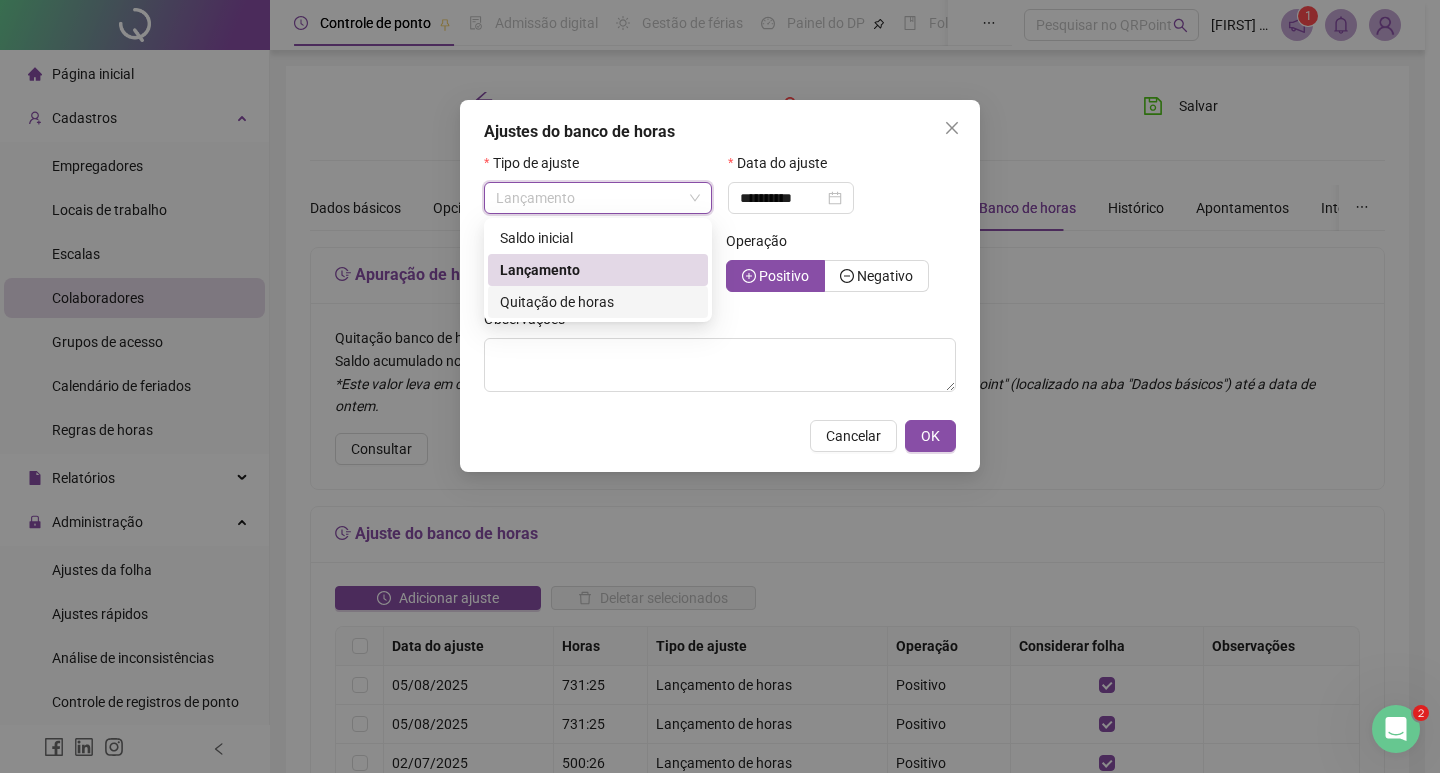 click on "Quitação de horas" at bounding box center (557, 302) 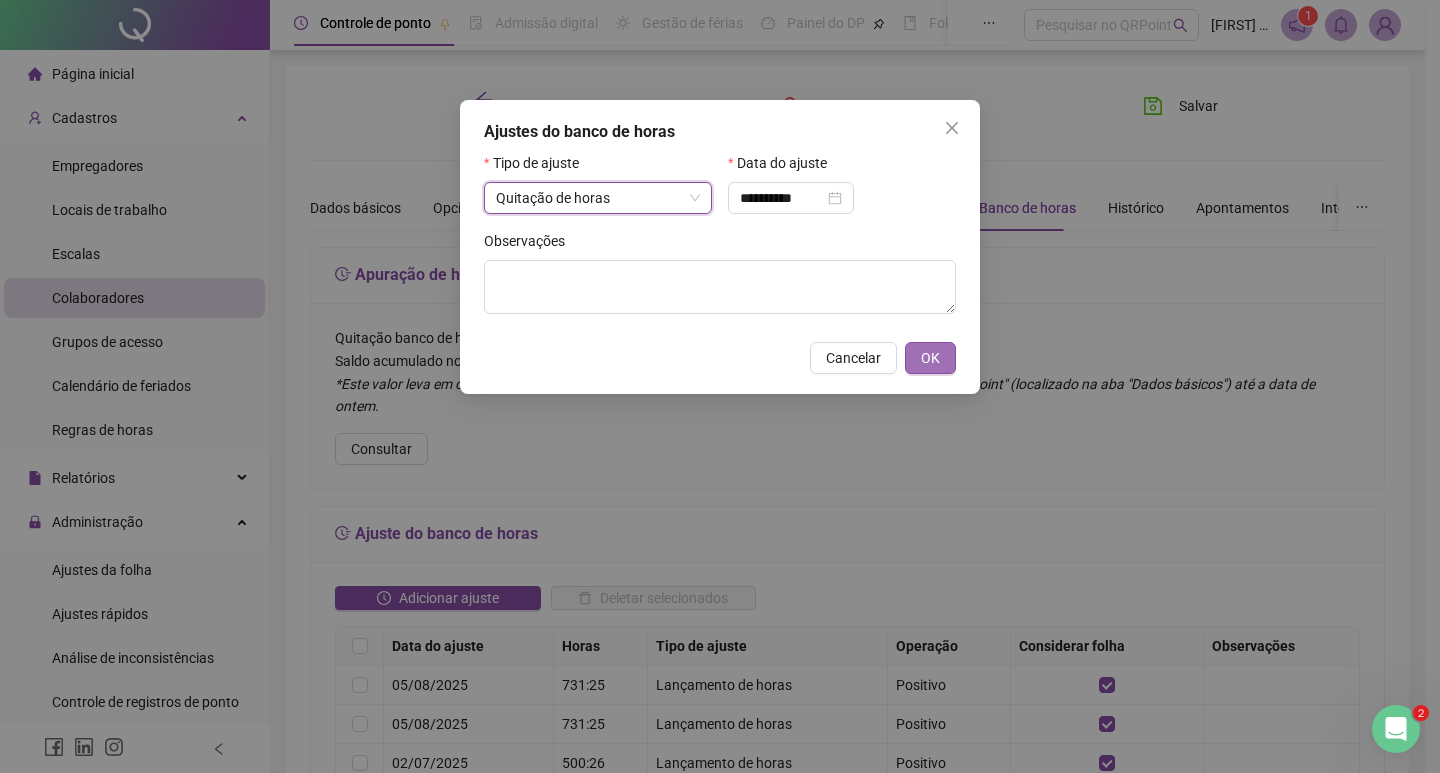 click on "OK" at bounding box center [930, 358] 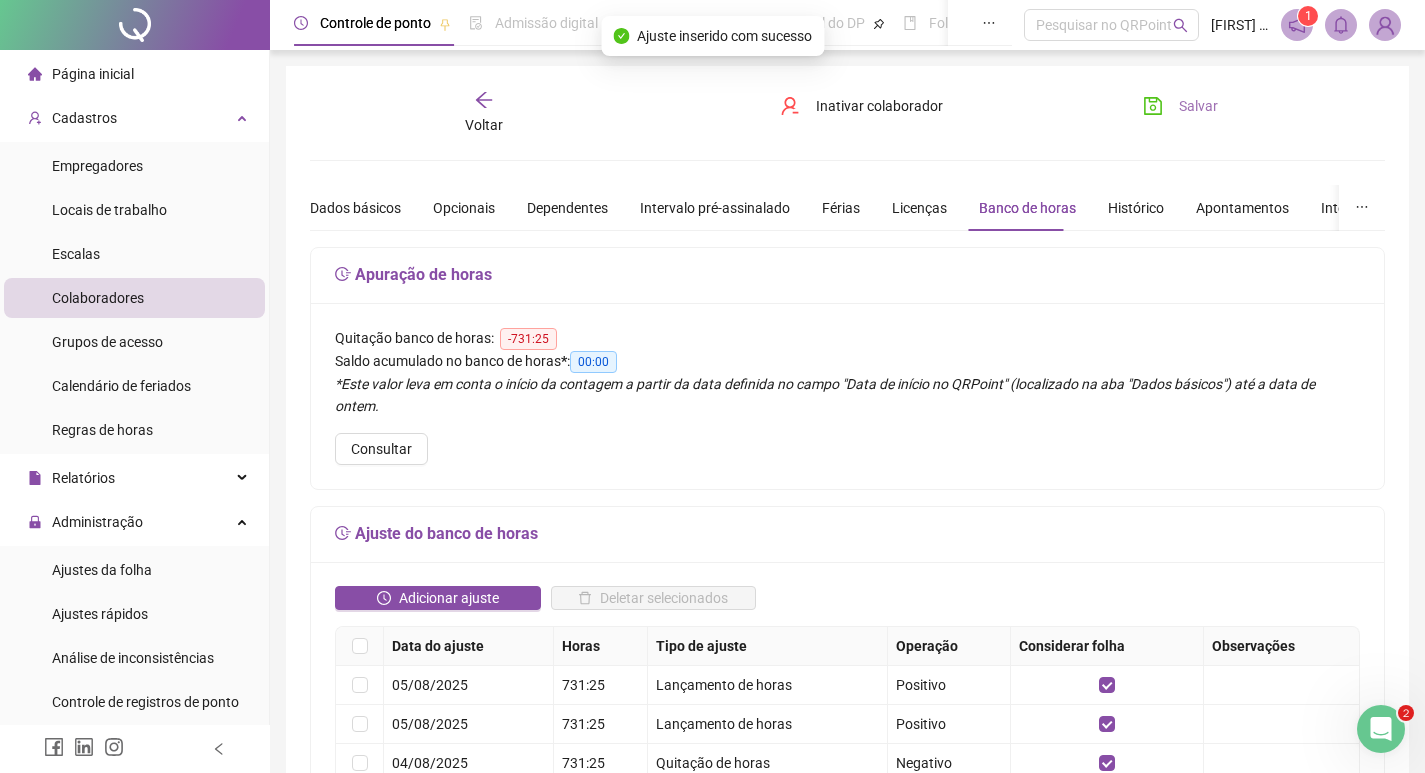 click on "Salvar" at bounding box center [1198, 106] 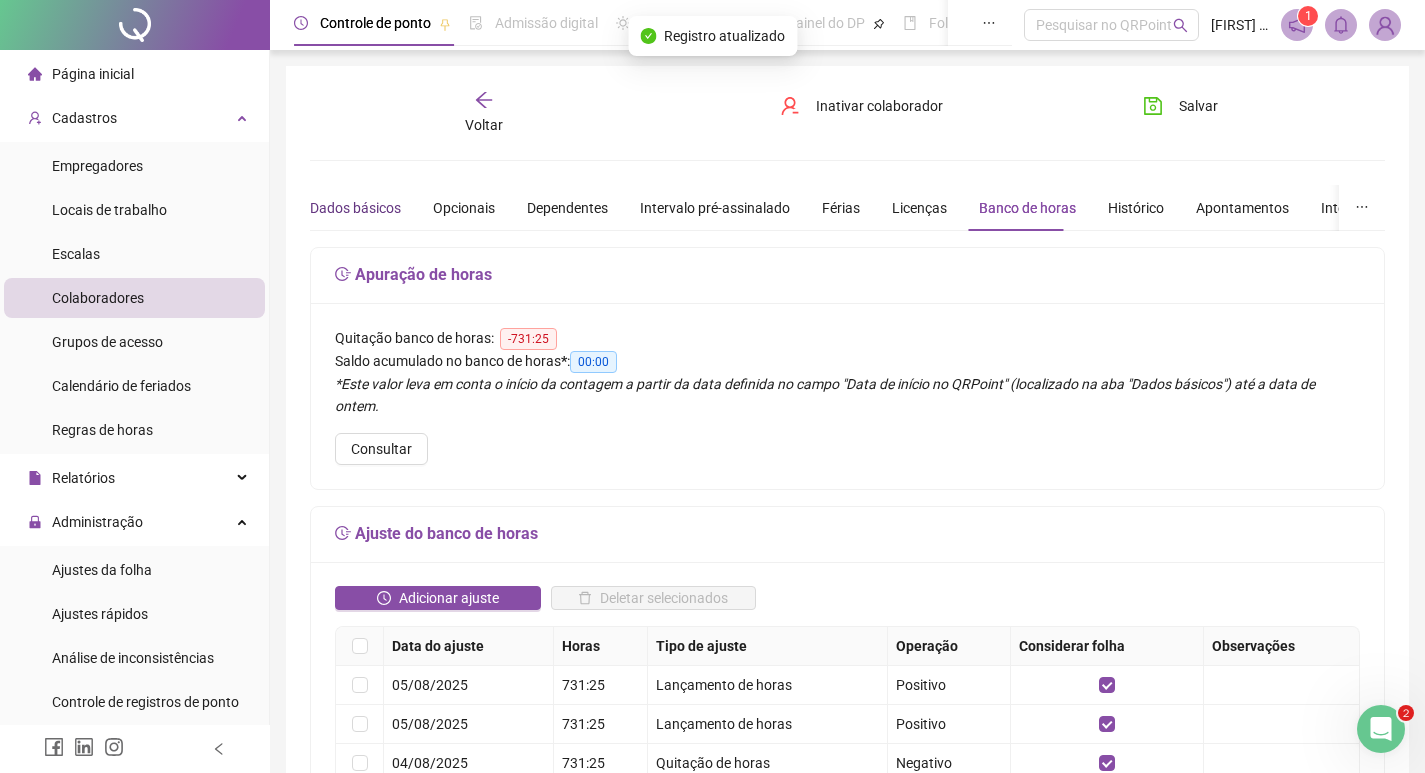 click on "Dados básicos" at bounding box center (355, 208) 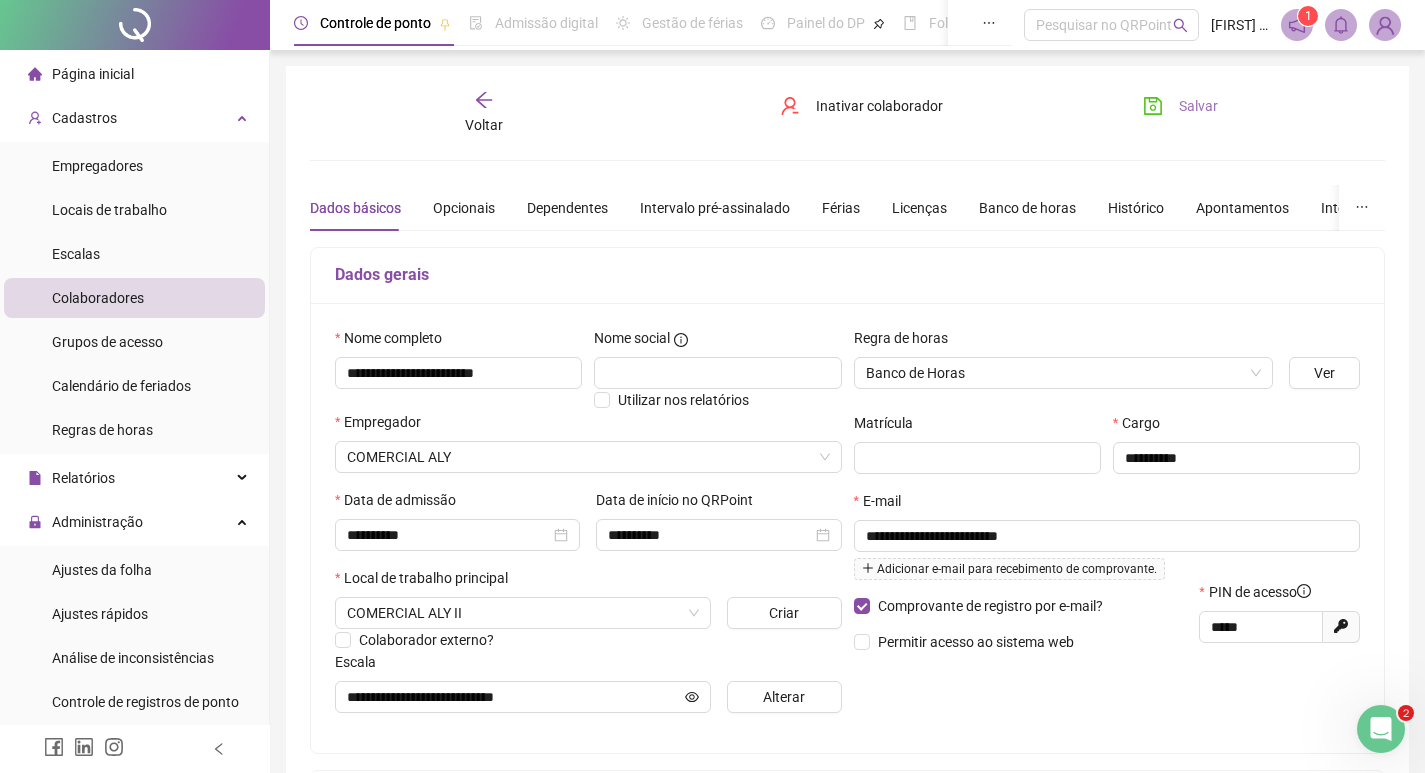 click on "Salvar" at bounding box center [1180, 106] 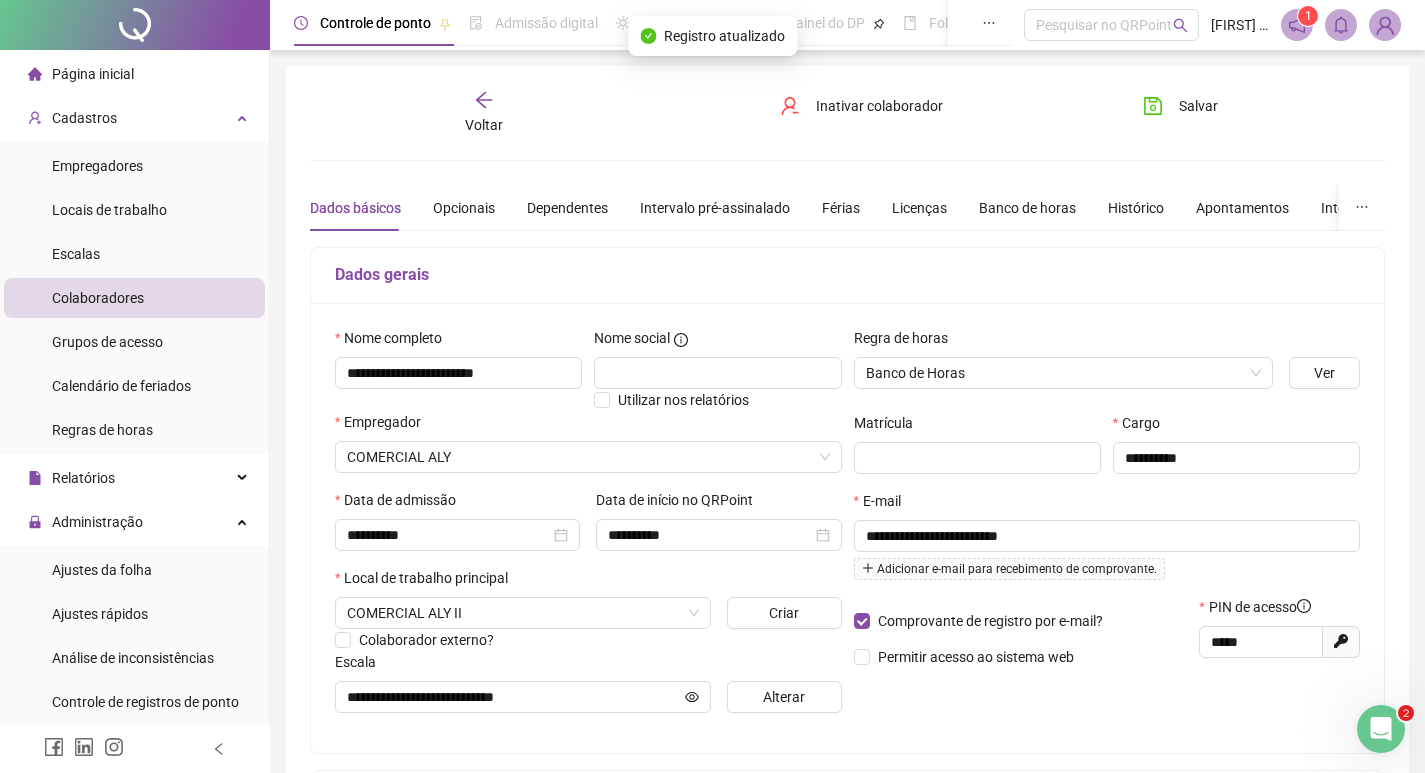 click 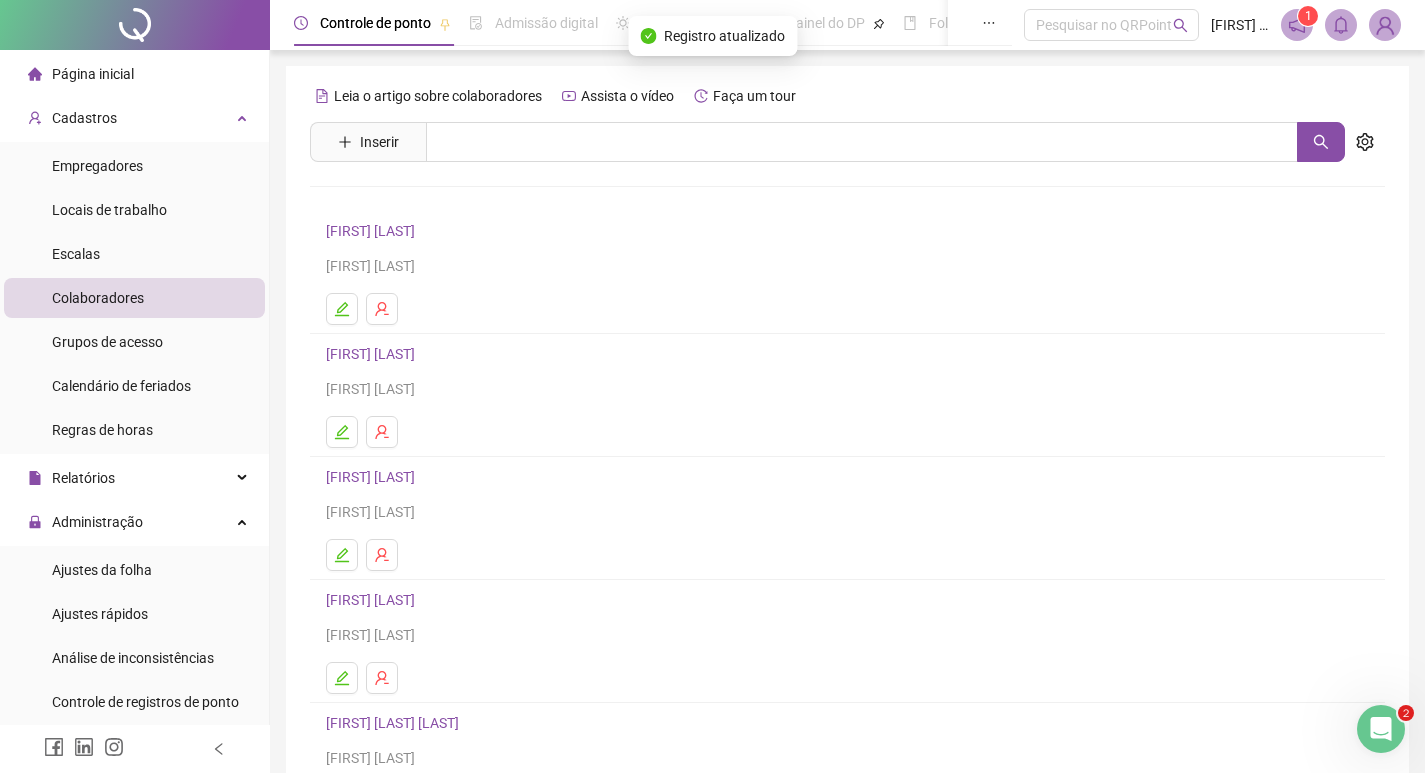 click on "[FIRST] [LAST]" at bounding box center [373, 477] 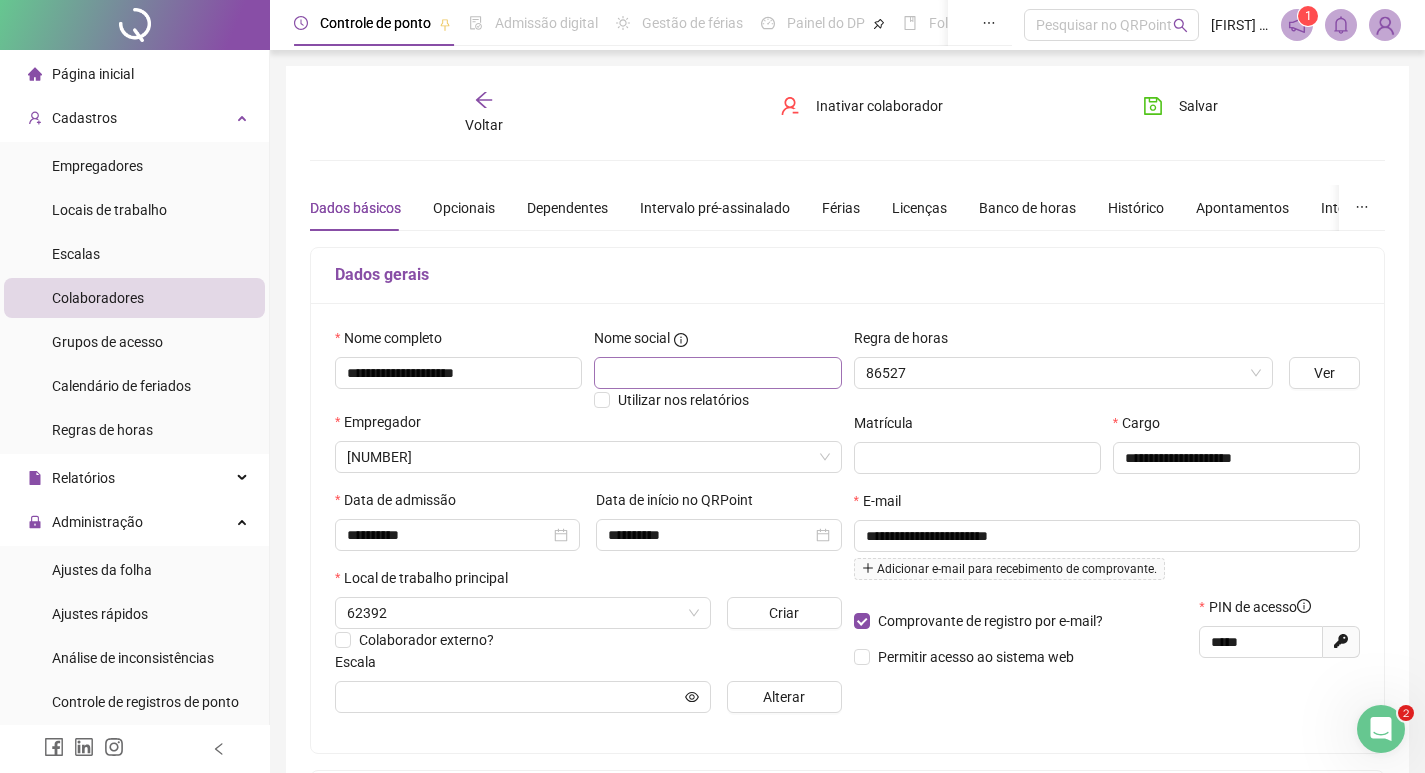 type on "**********" 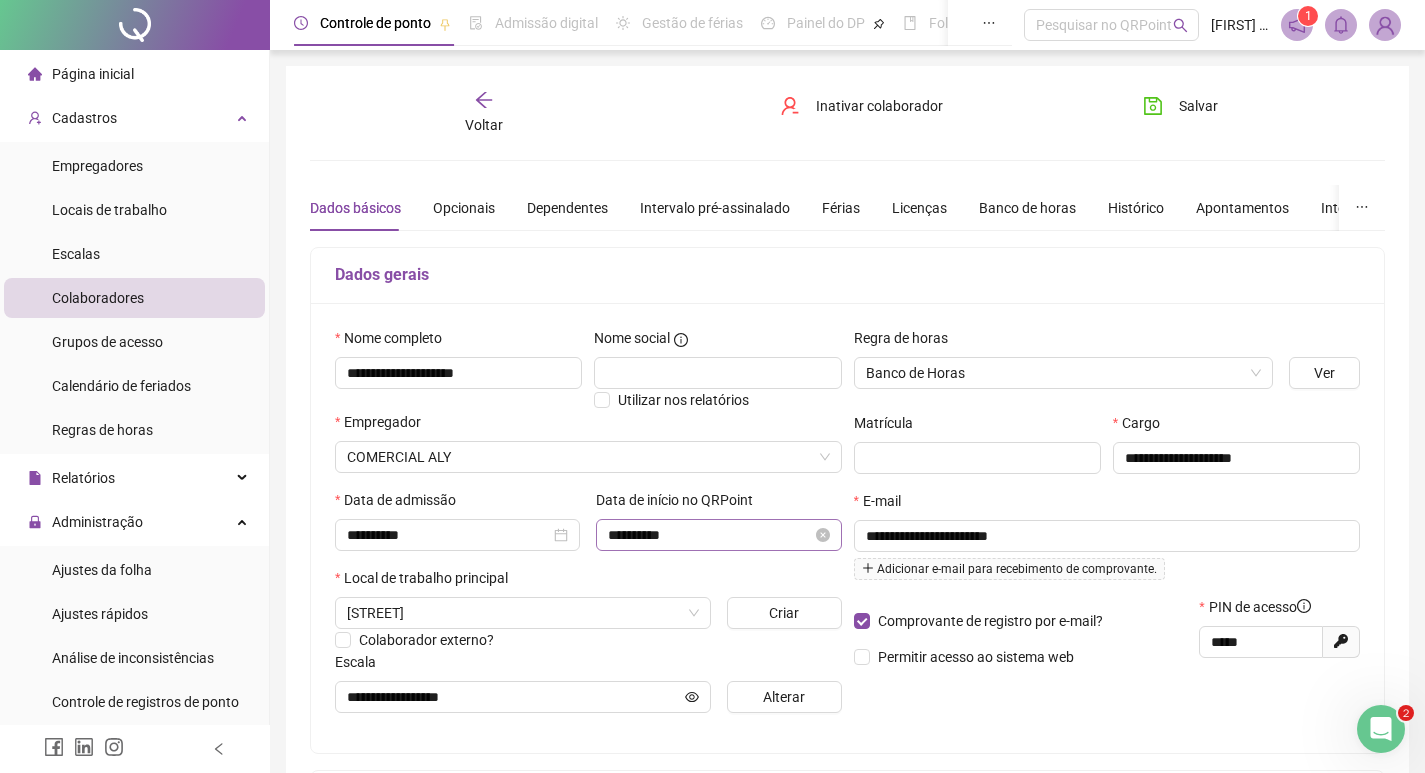 click on "**********" at bounding box center (718, 535) 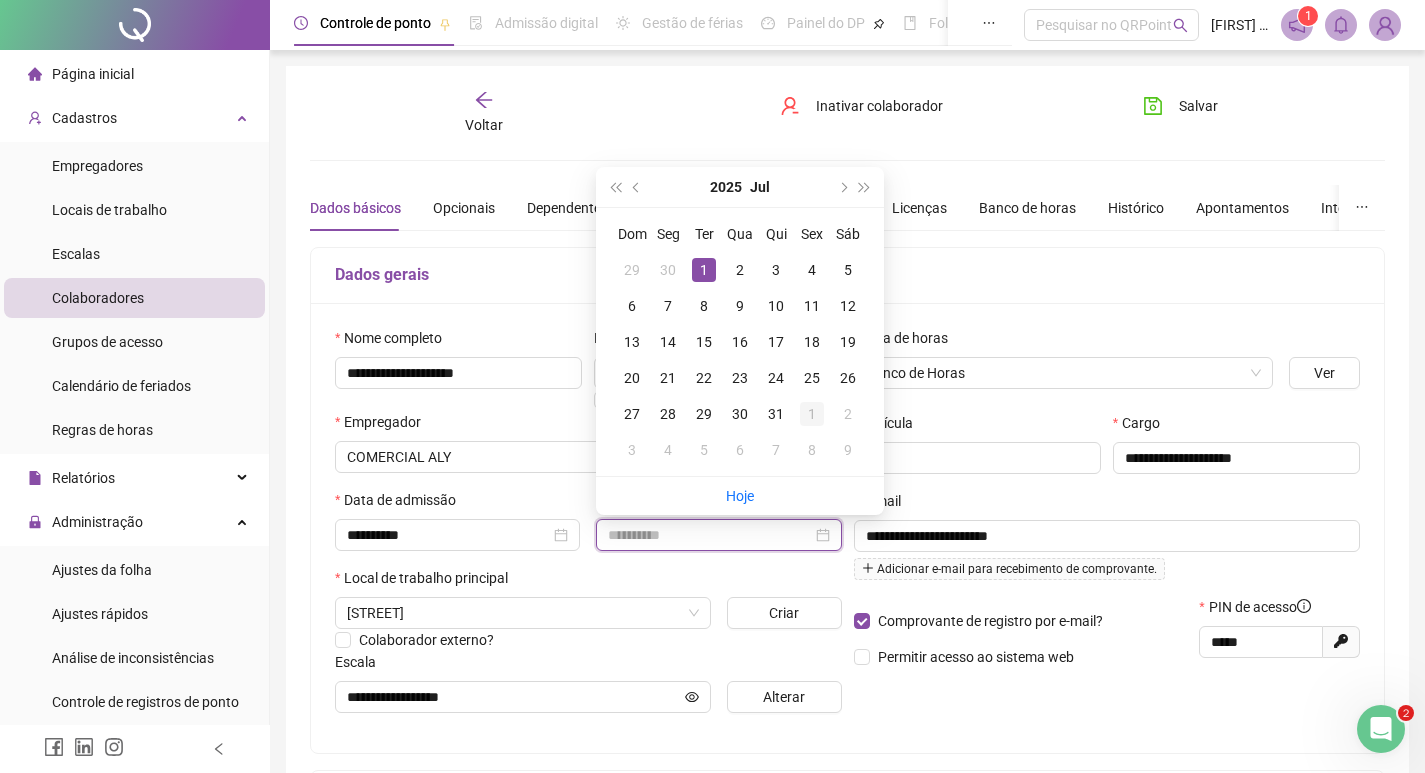 type on "**********" 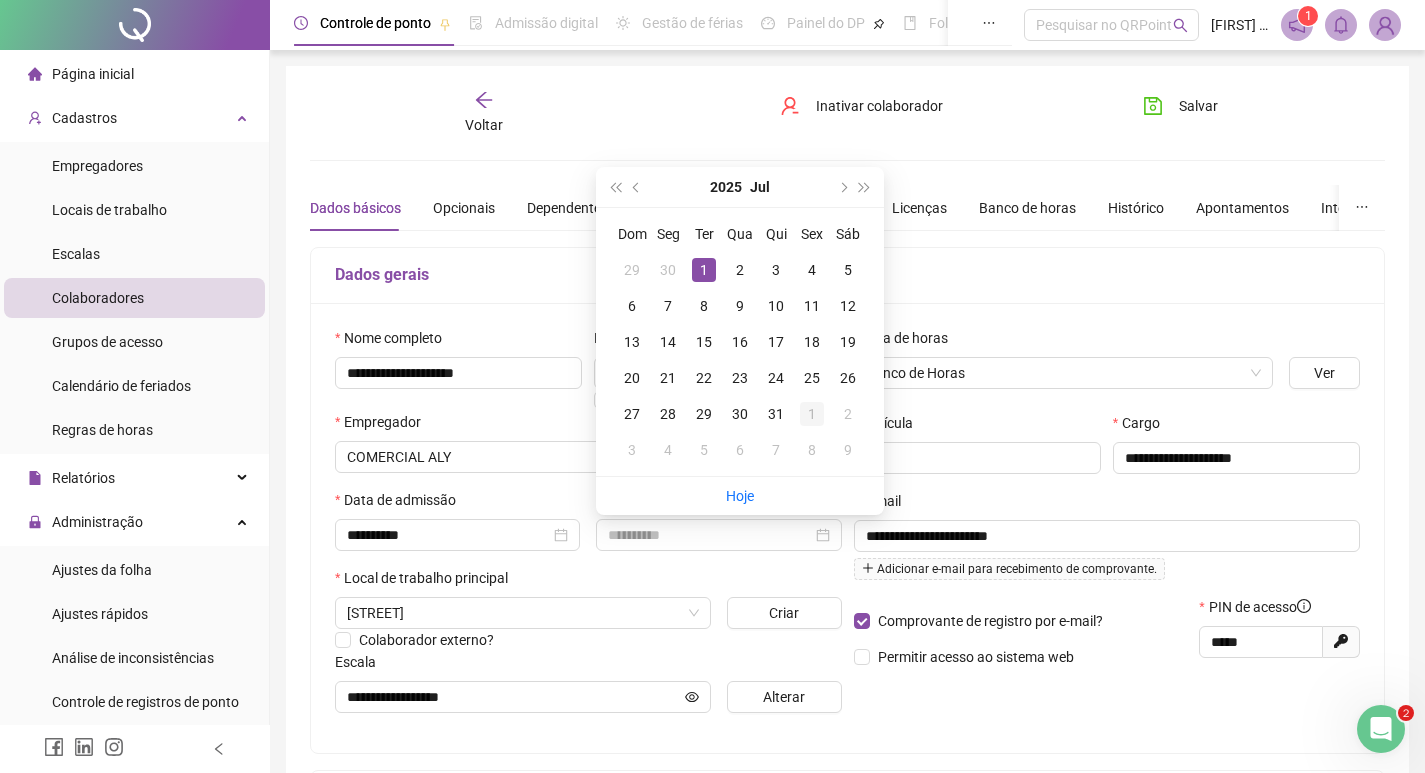click on "1" at bounding box center [812, 414] 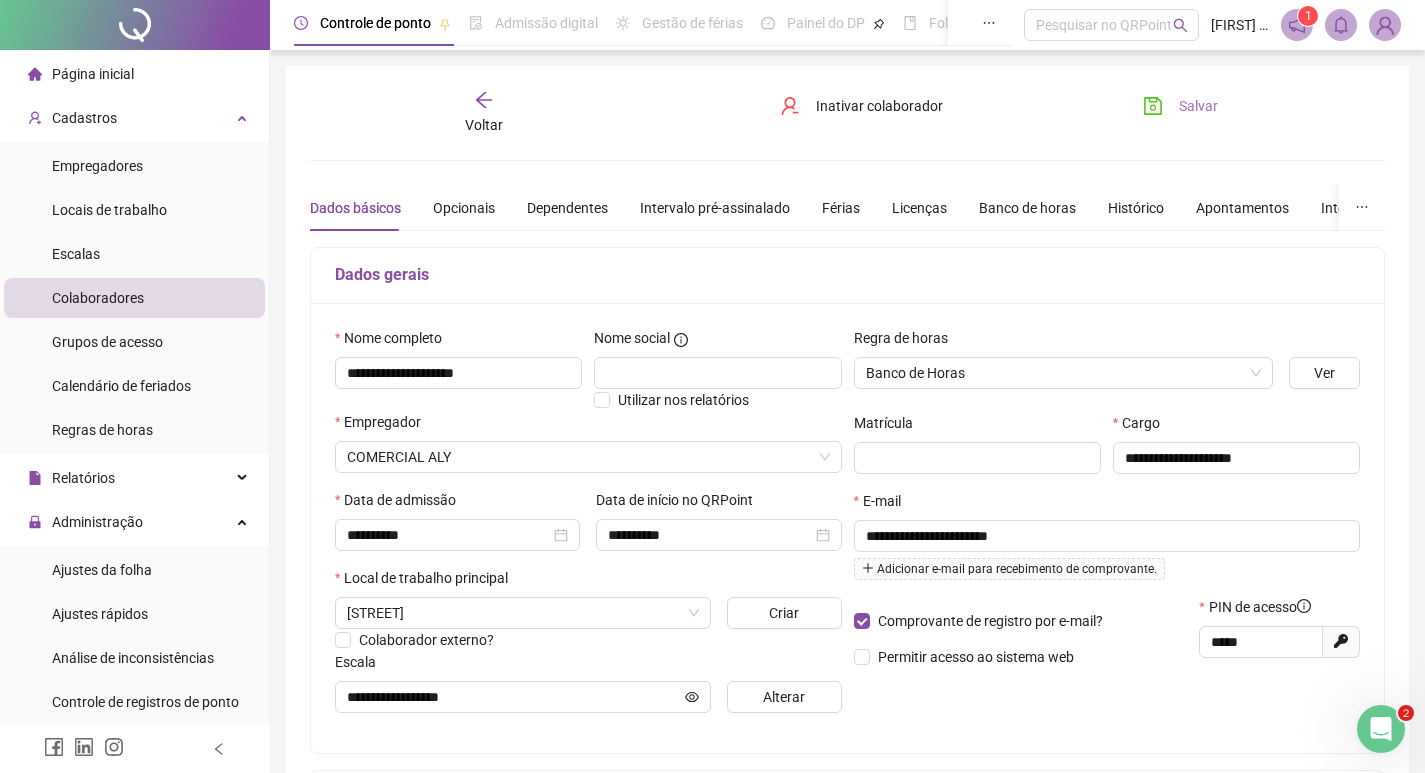 click on "Salvar" at bounding box center (1198, 106) 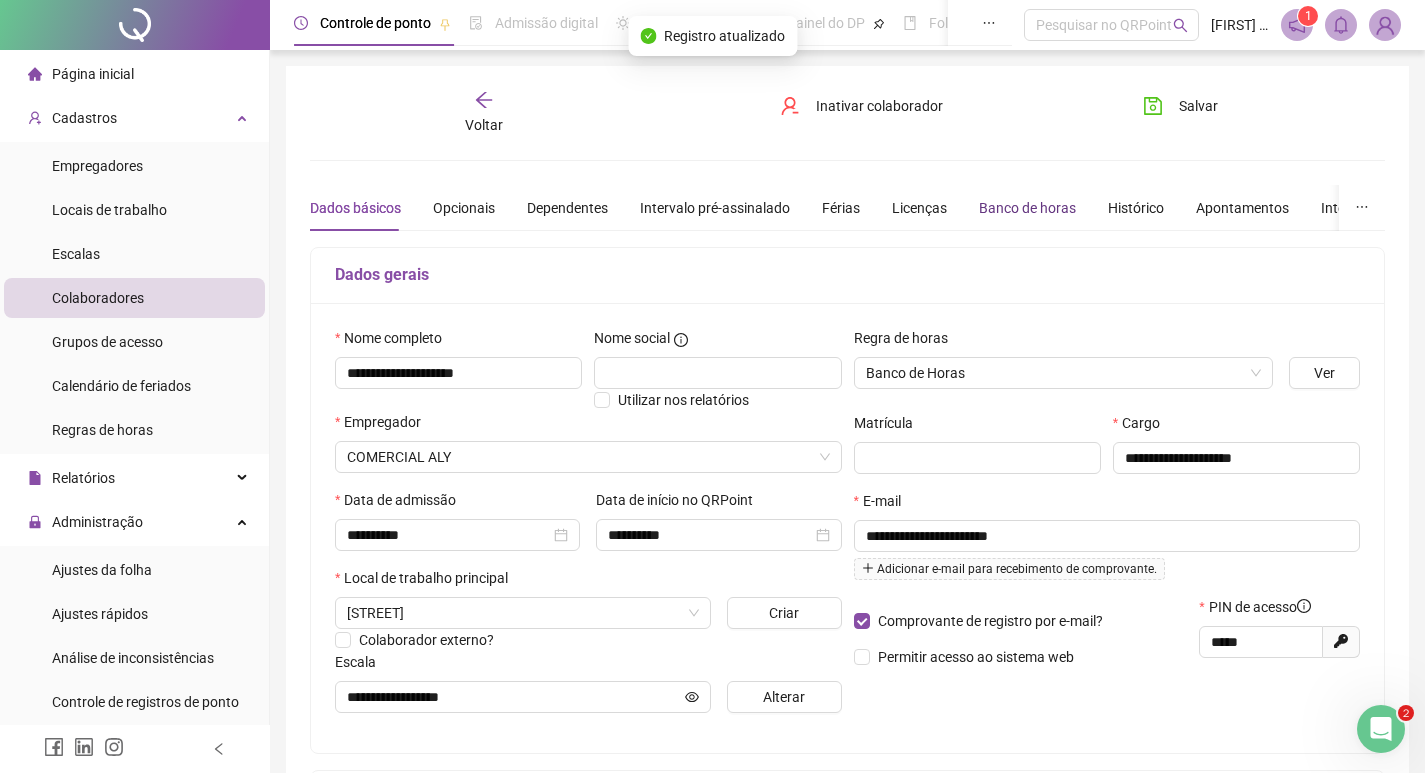 click on "Banco de horas" at bounding box center (1027, 208) 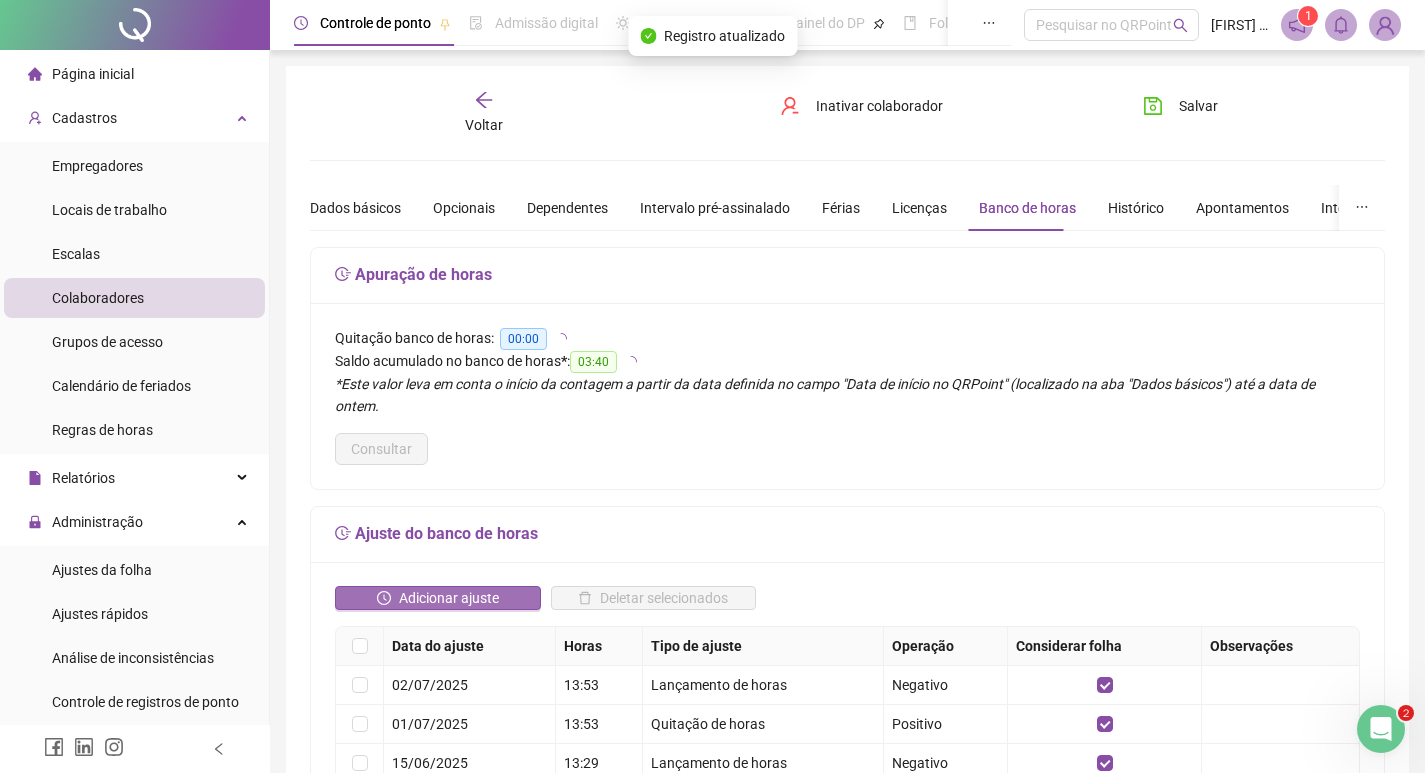 click on "Adicionar ajuste" at bounding box center (449, 598) 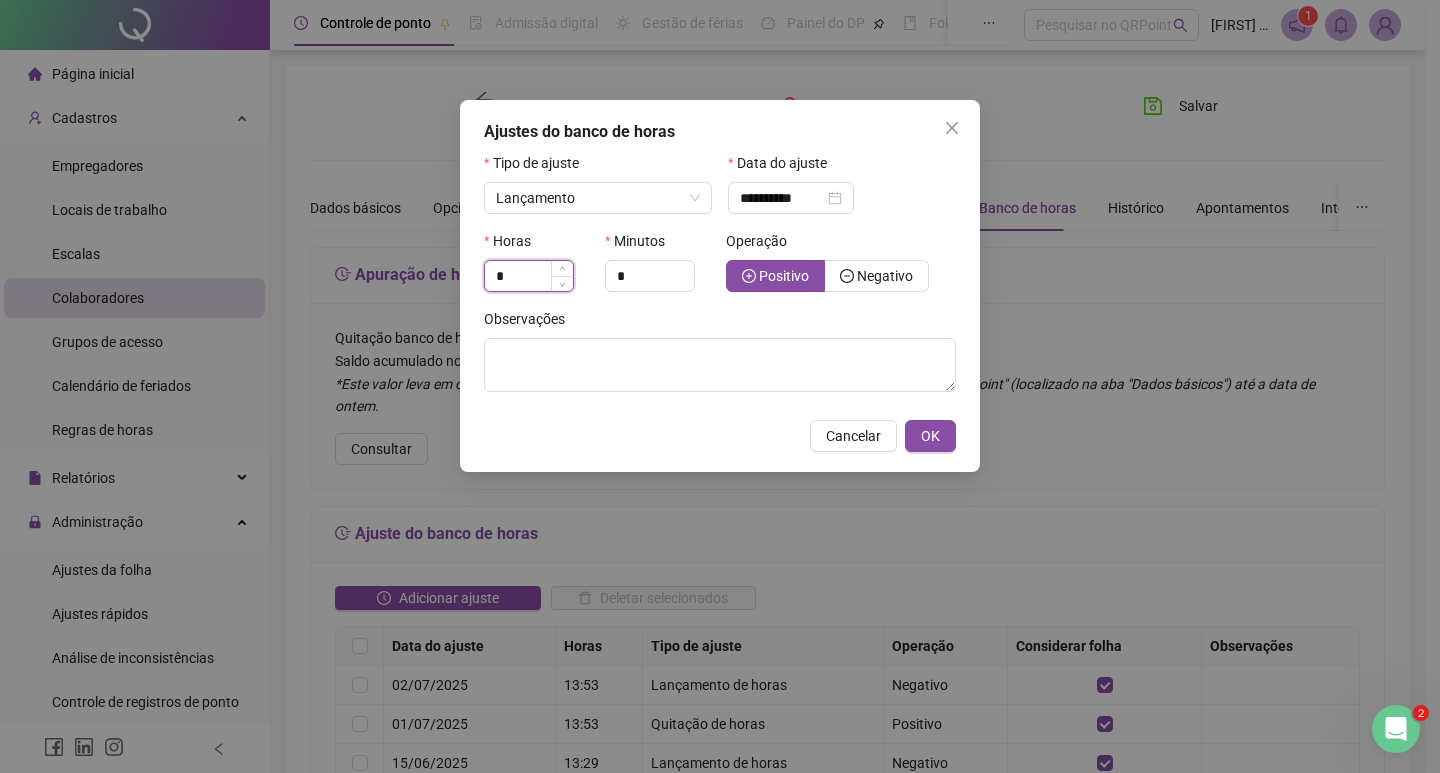click on "*" at bounding box center [529, 276] 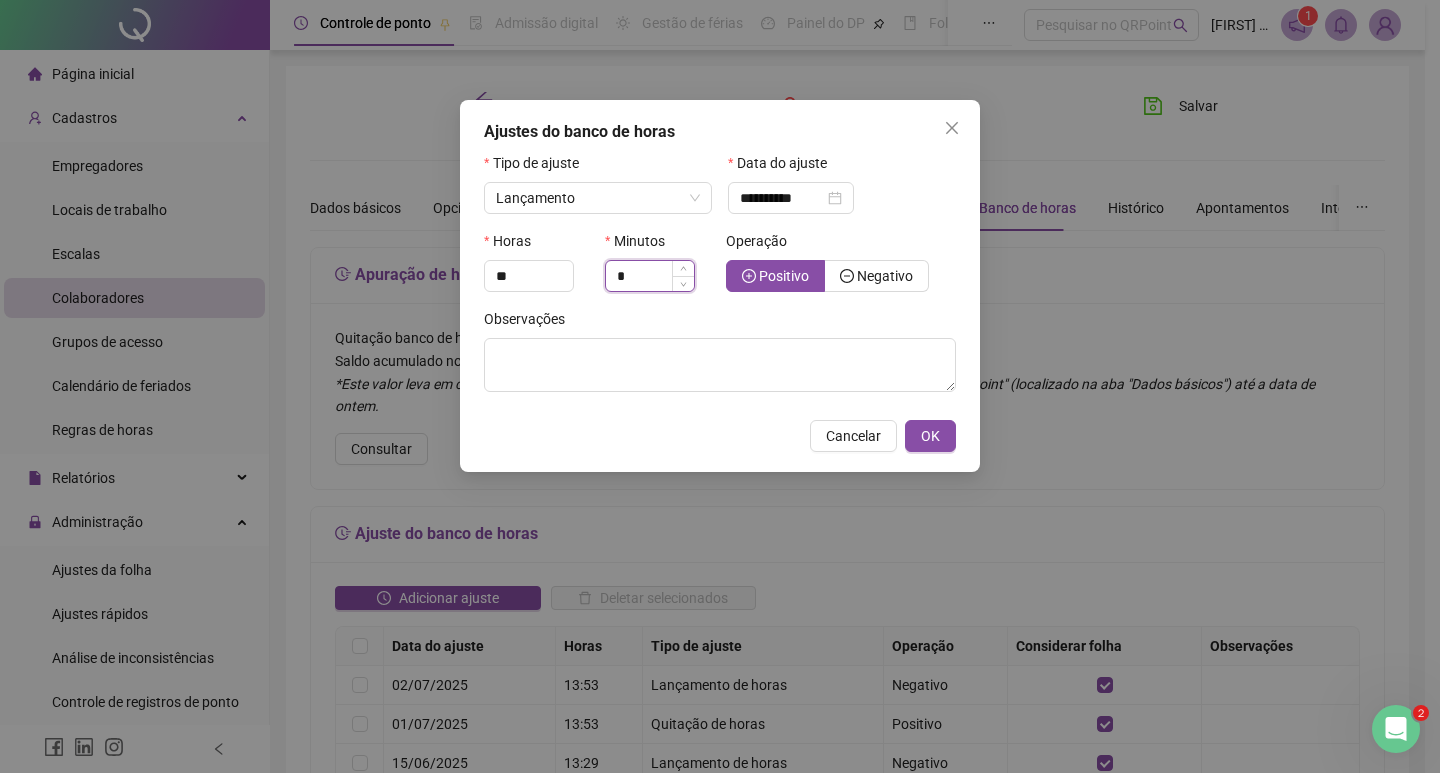 type on "*" 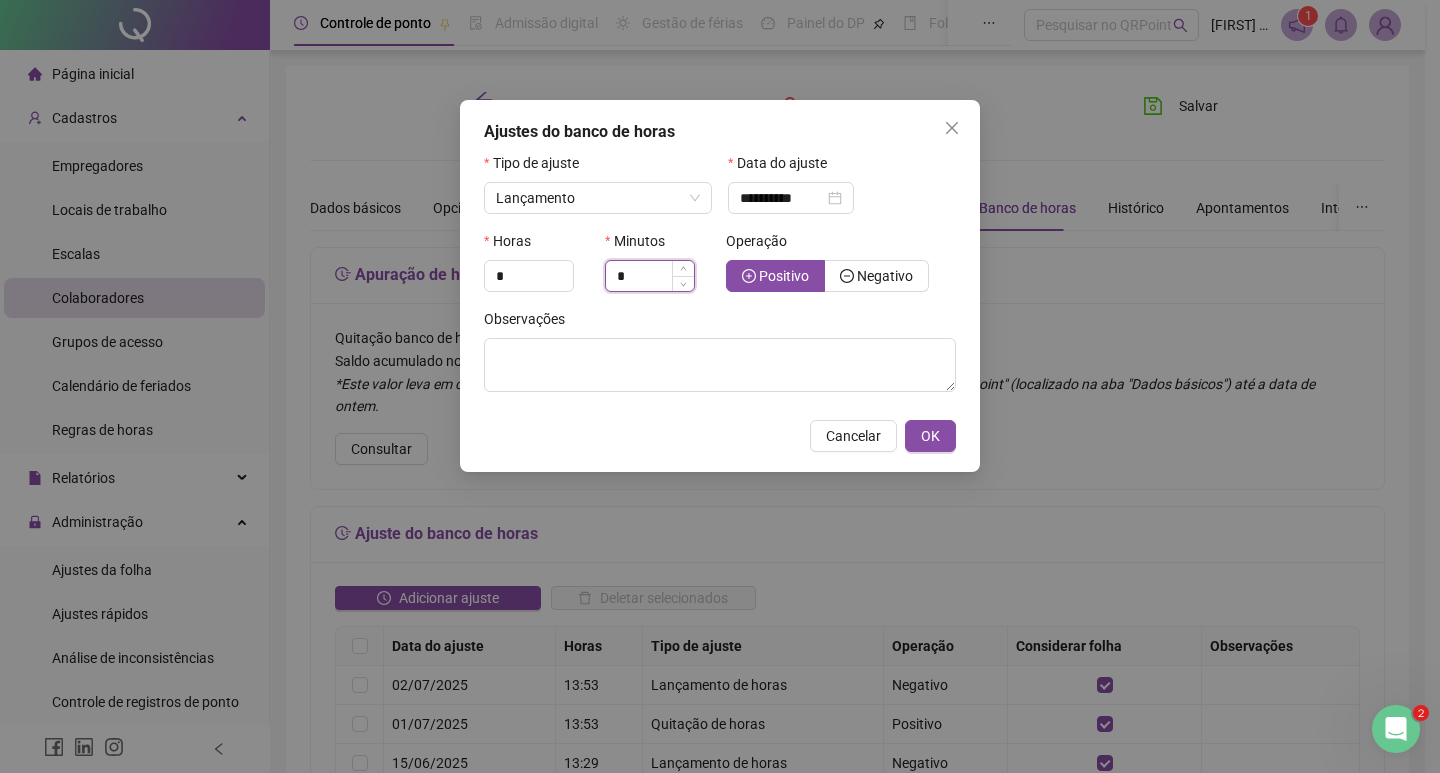 click on "*" at bounding box center [650, 276] 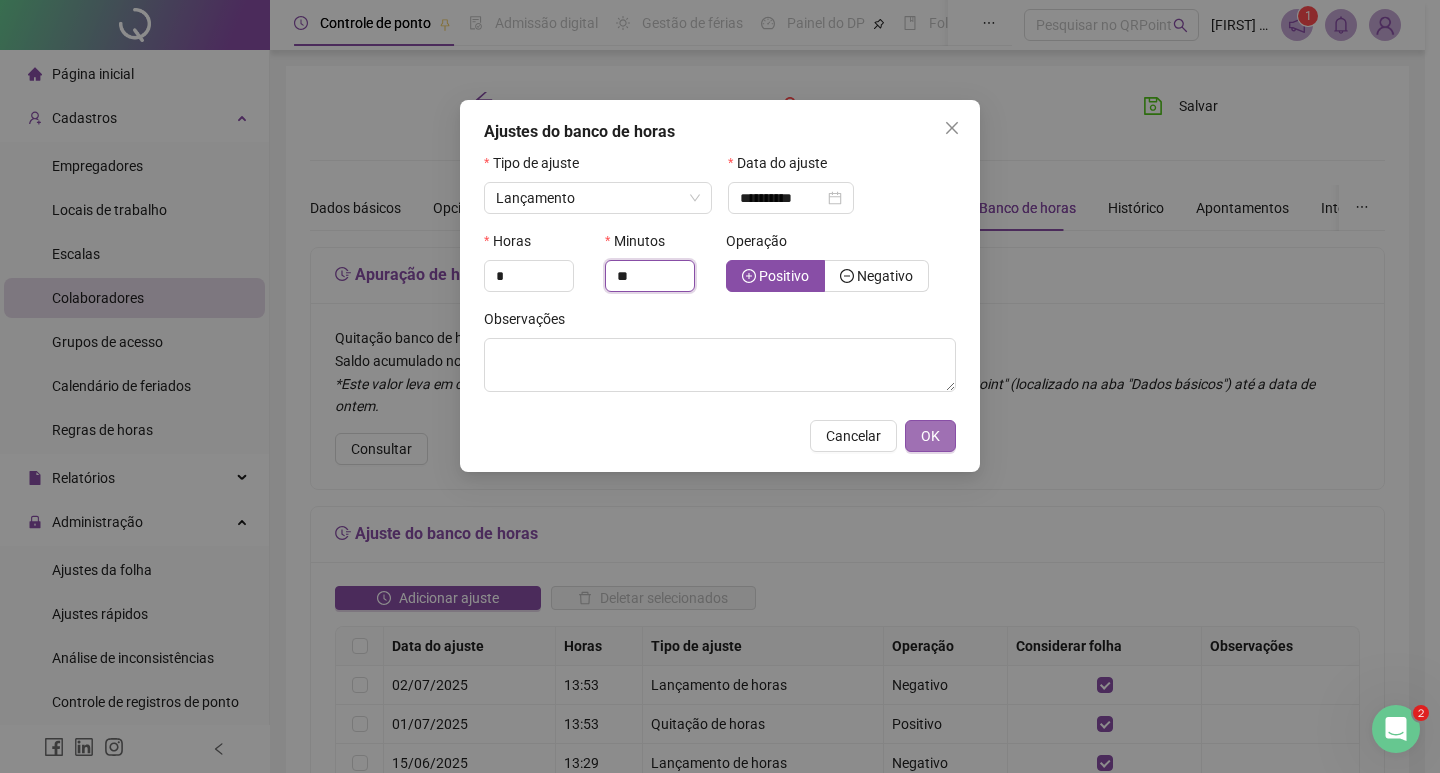type on "**" 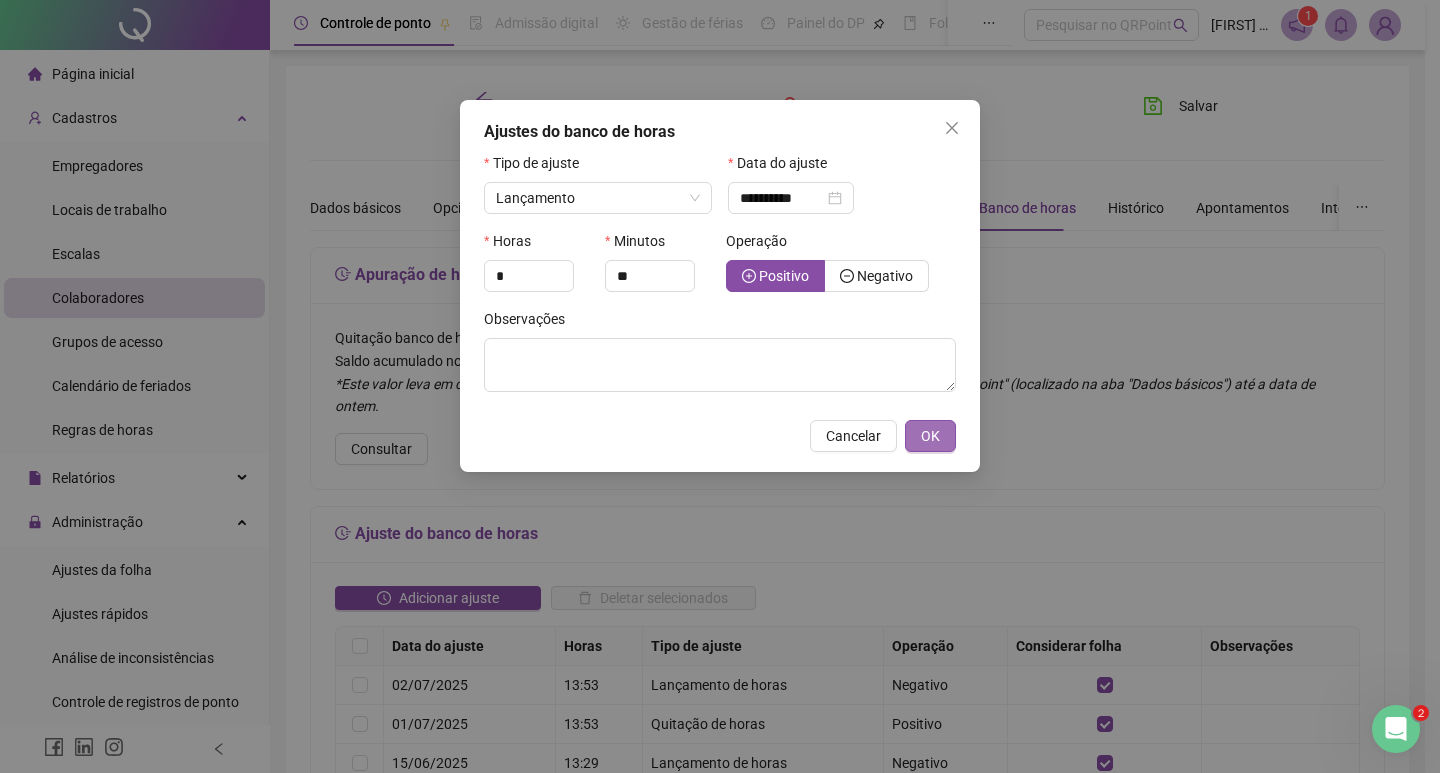 click on "OK" at bounding box center (930, 436) 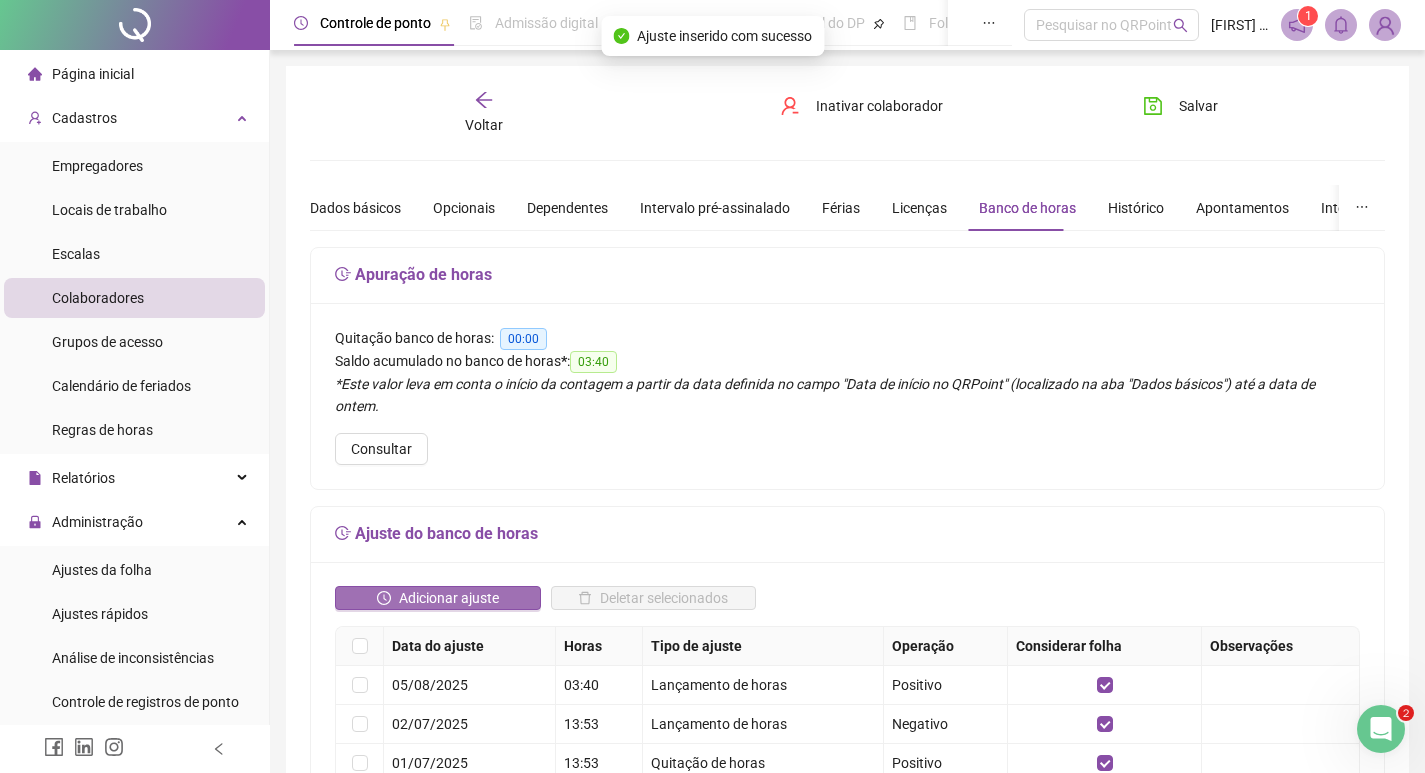 click on "Adicionar ajuste" at bounding box center (449, 598) 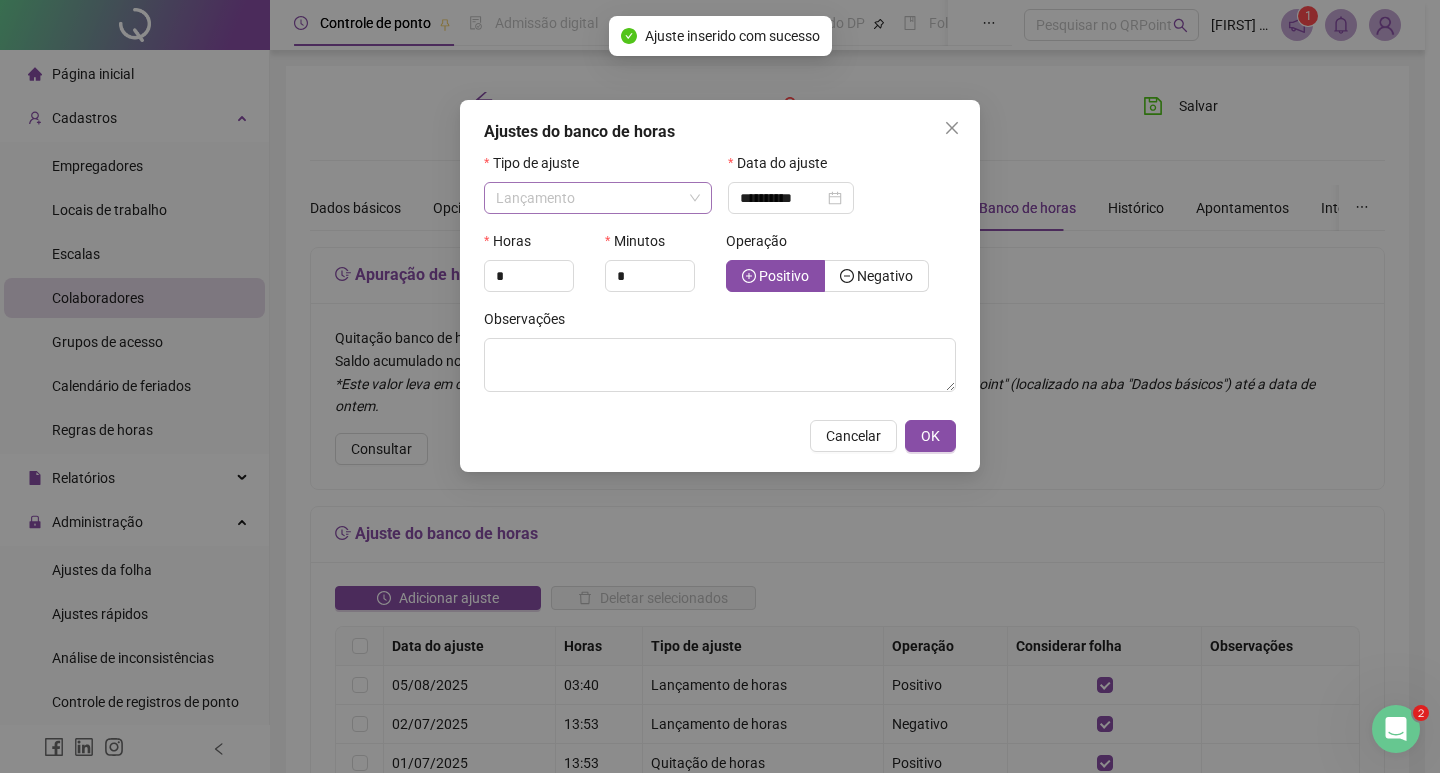 click on "Lançamento" at bounding box center (535, 198) 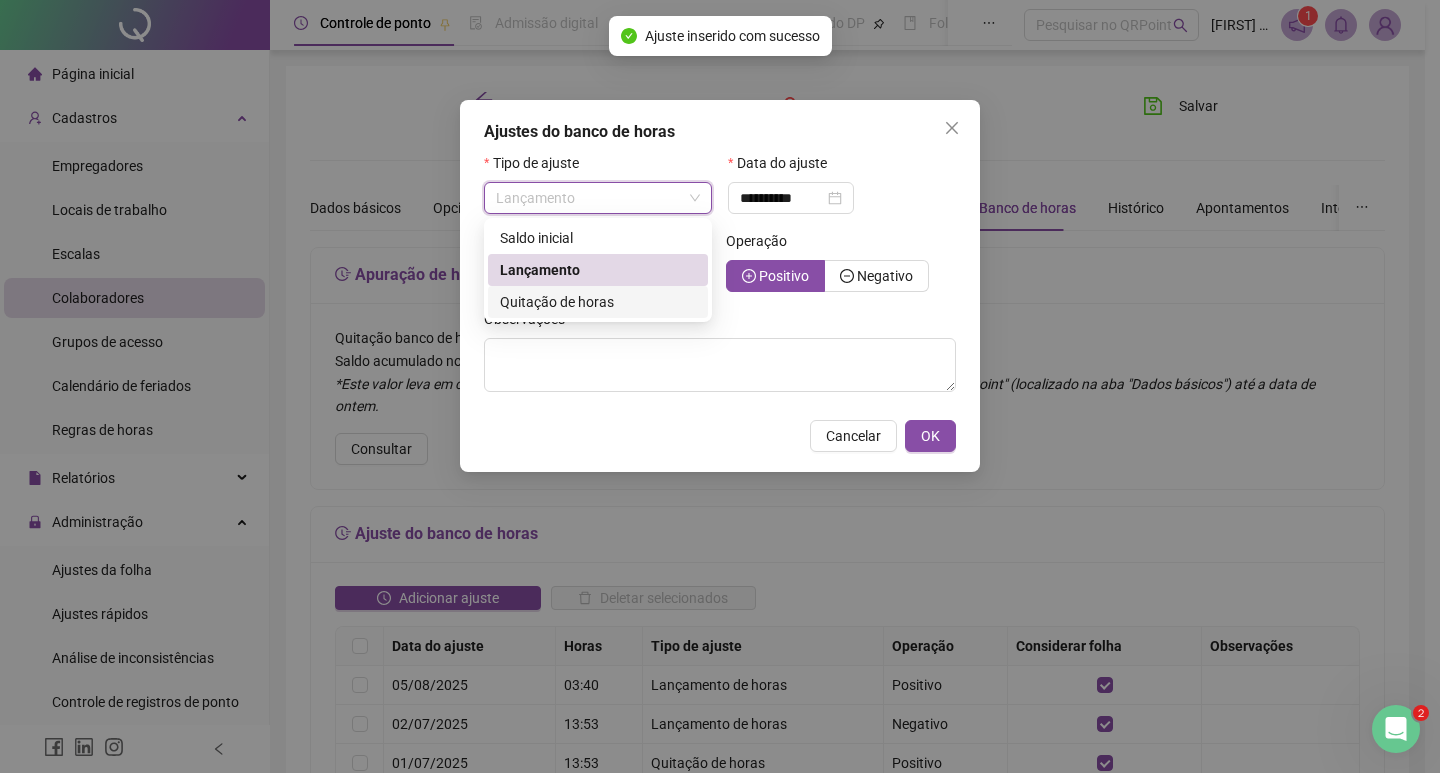 click on "Quitação de horas" at bounding box center (557, 302) 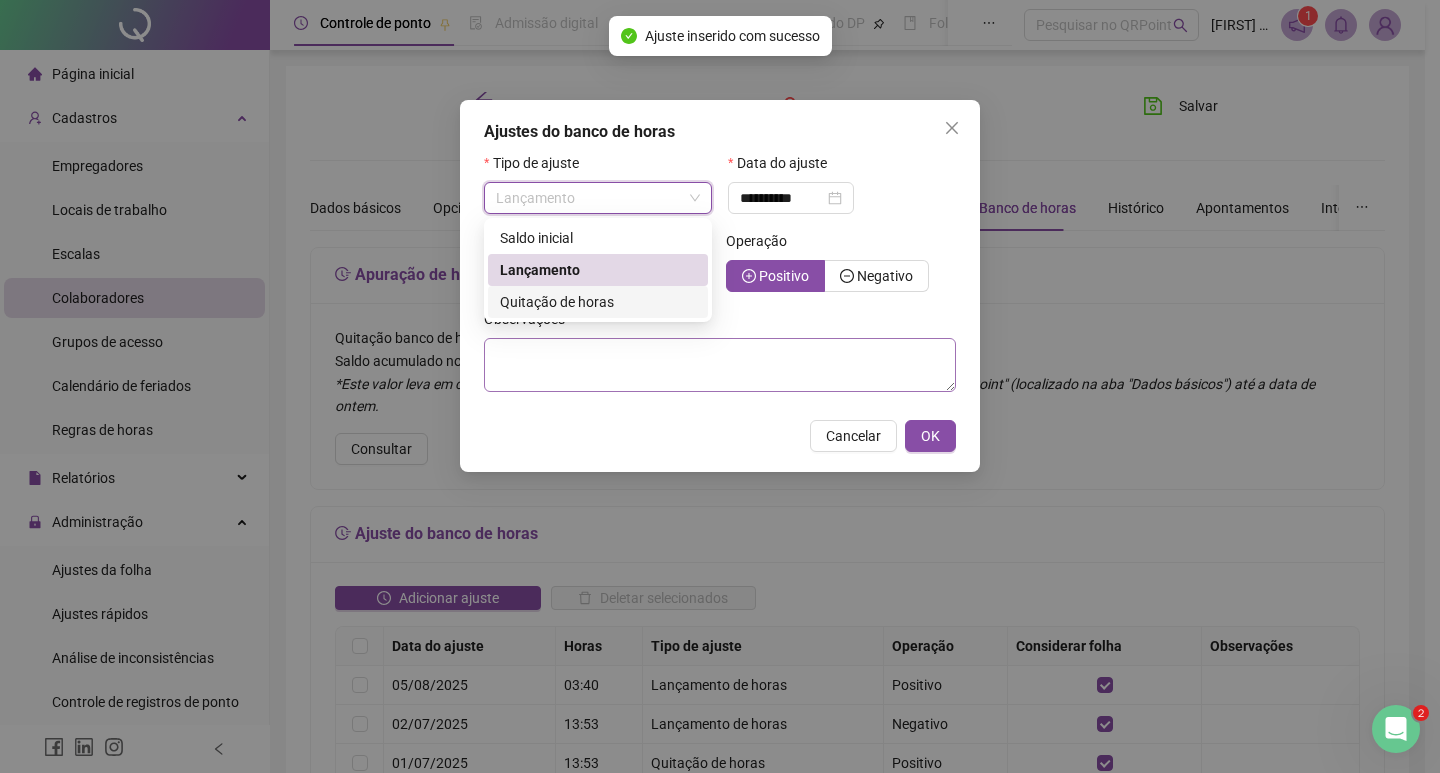 type on "**********" 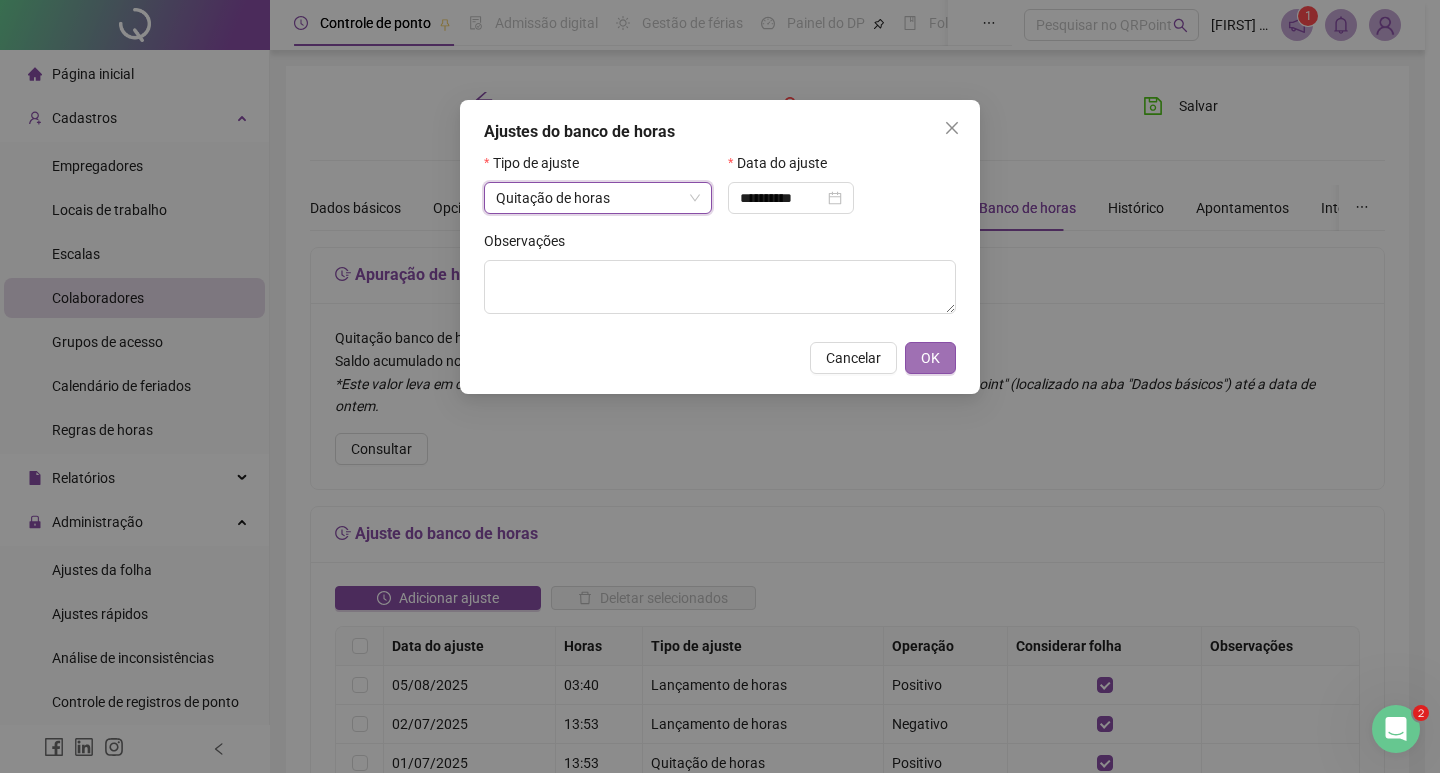click on "OK" at bounding box center [930, 358] 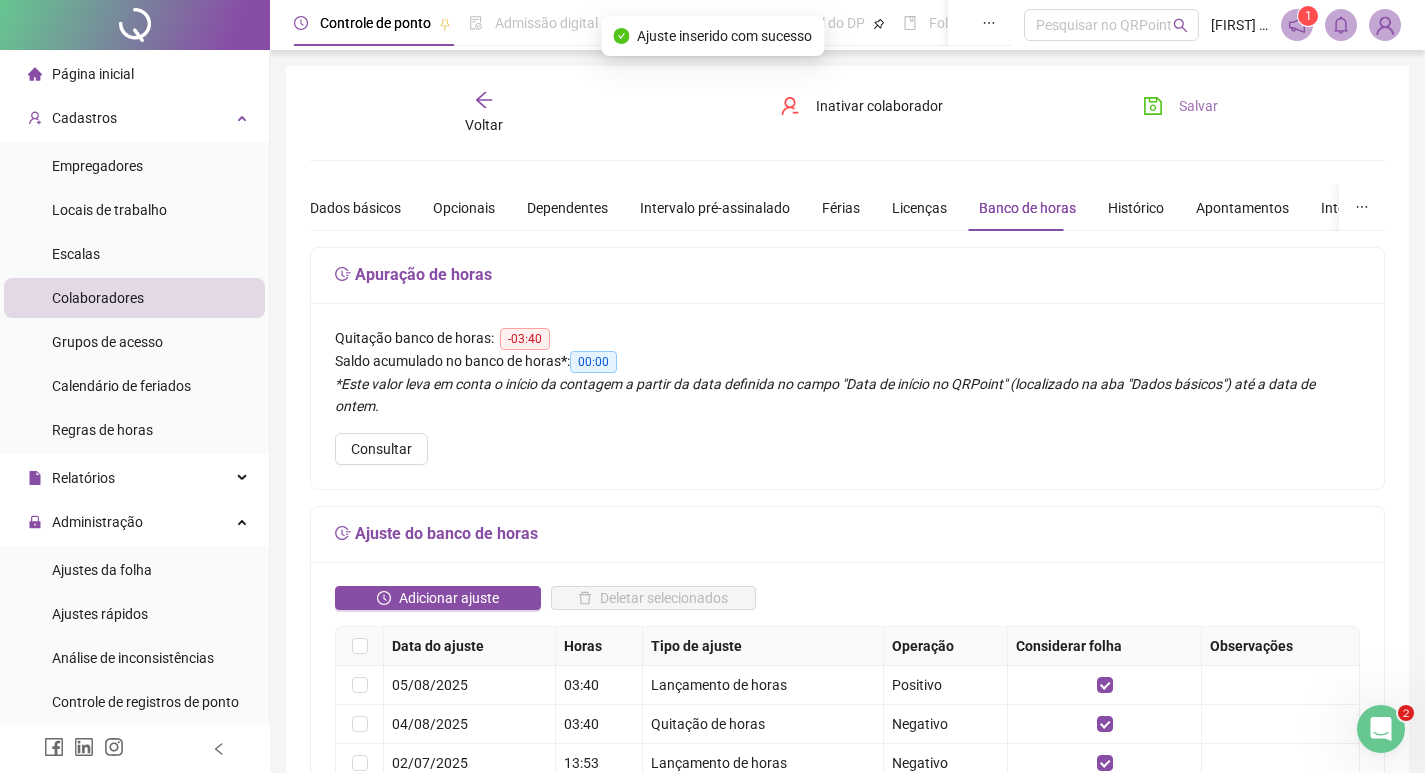 click on "Salvar" at bounding box center [1198, 106] 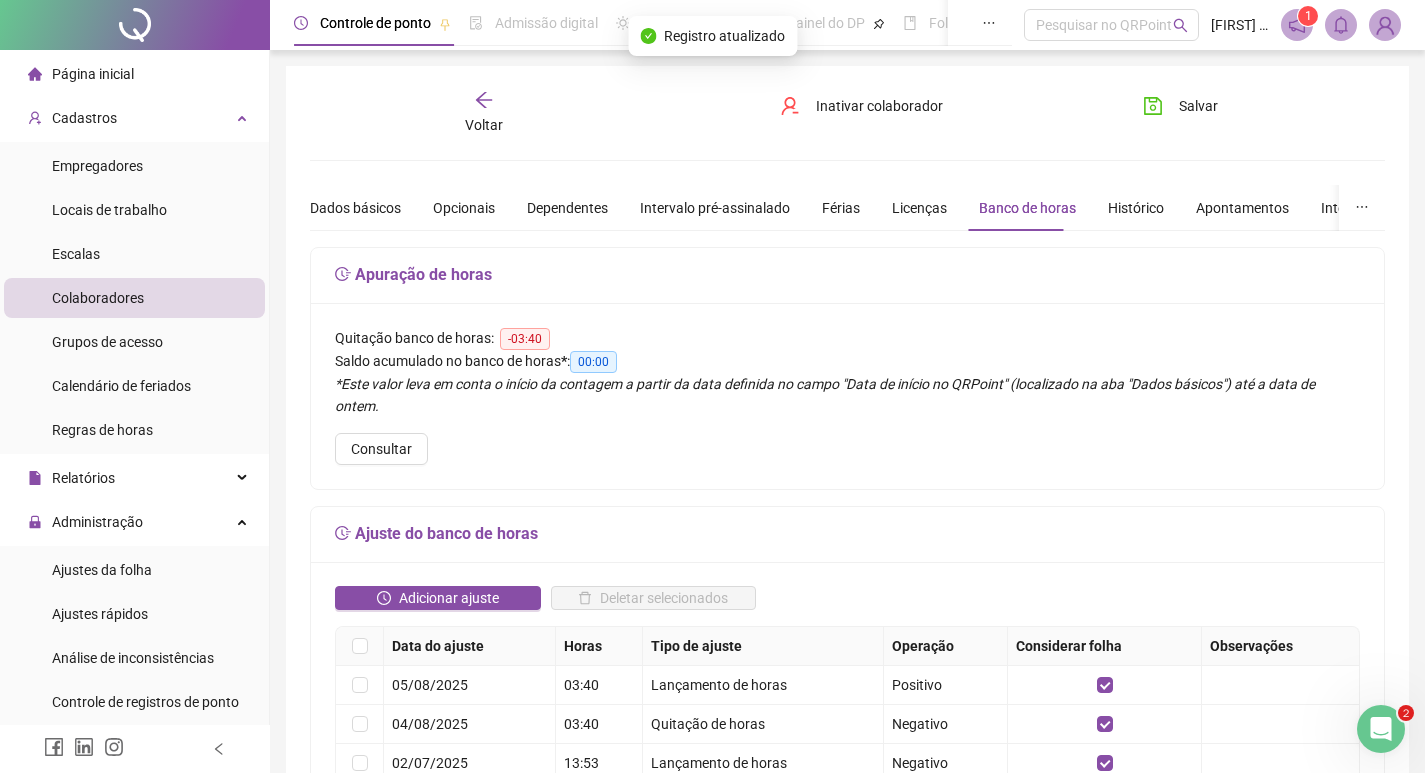 click 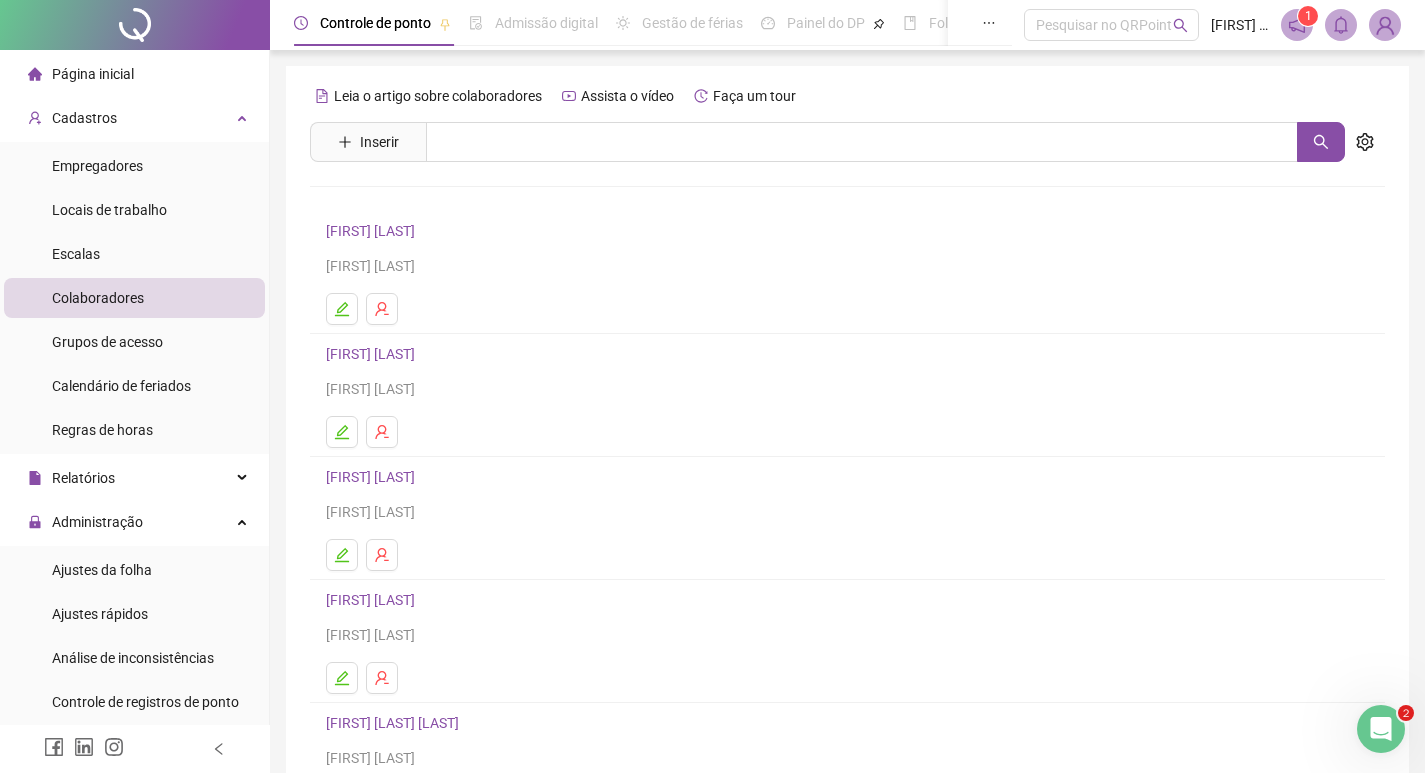 click on "[FIRST] [LAST]" at bounding box center (373, 477) 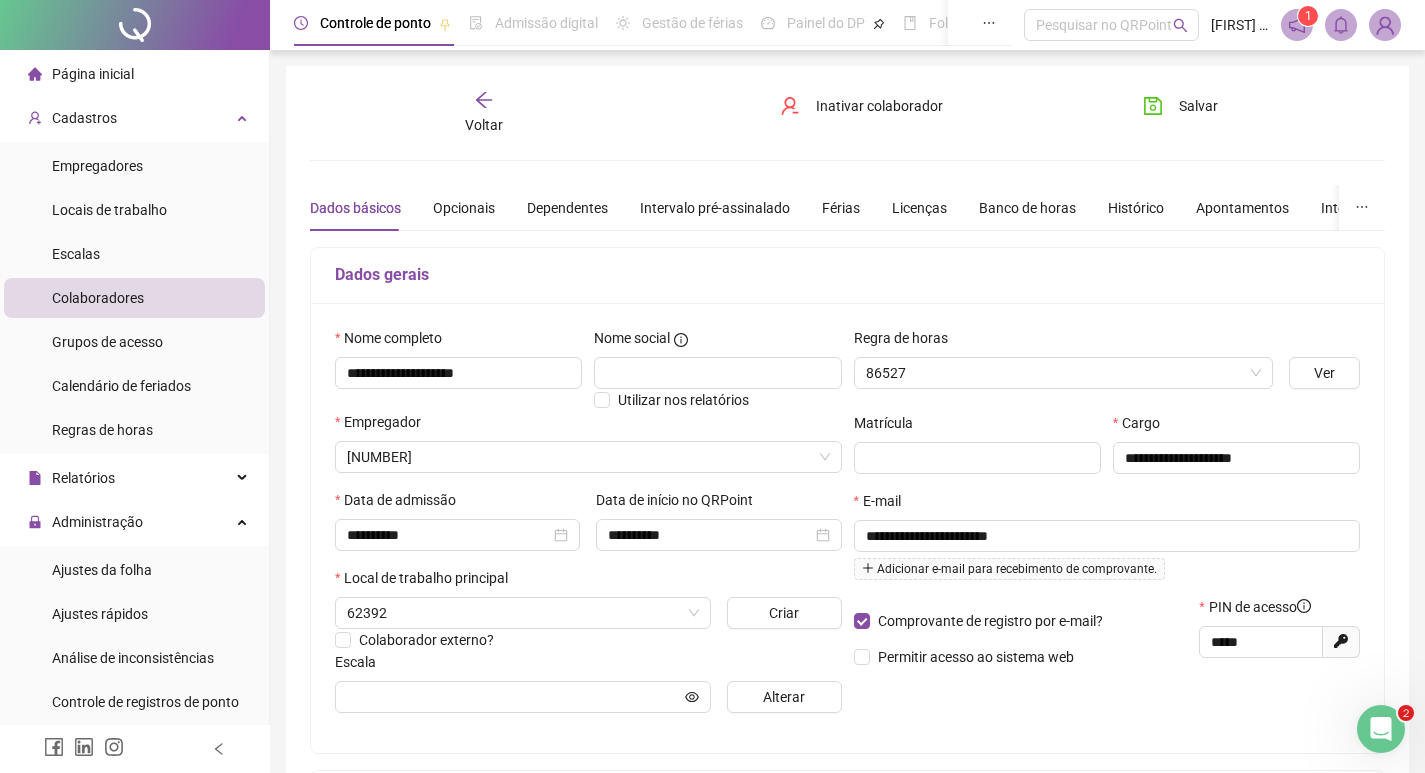 type on "**********" 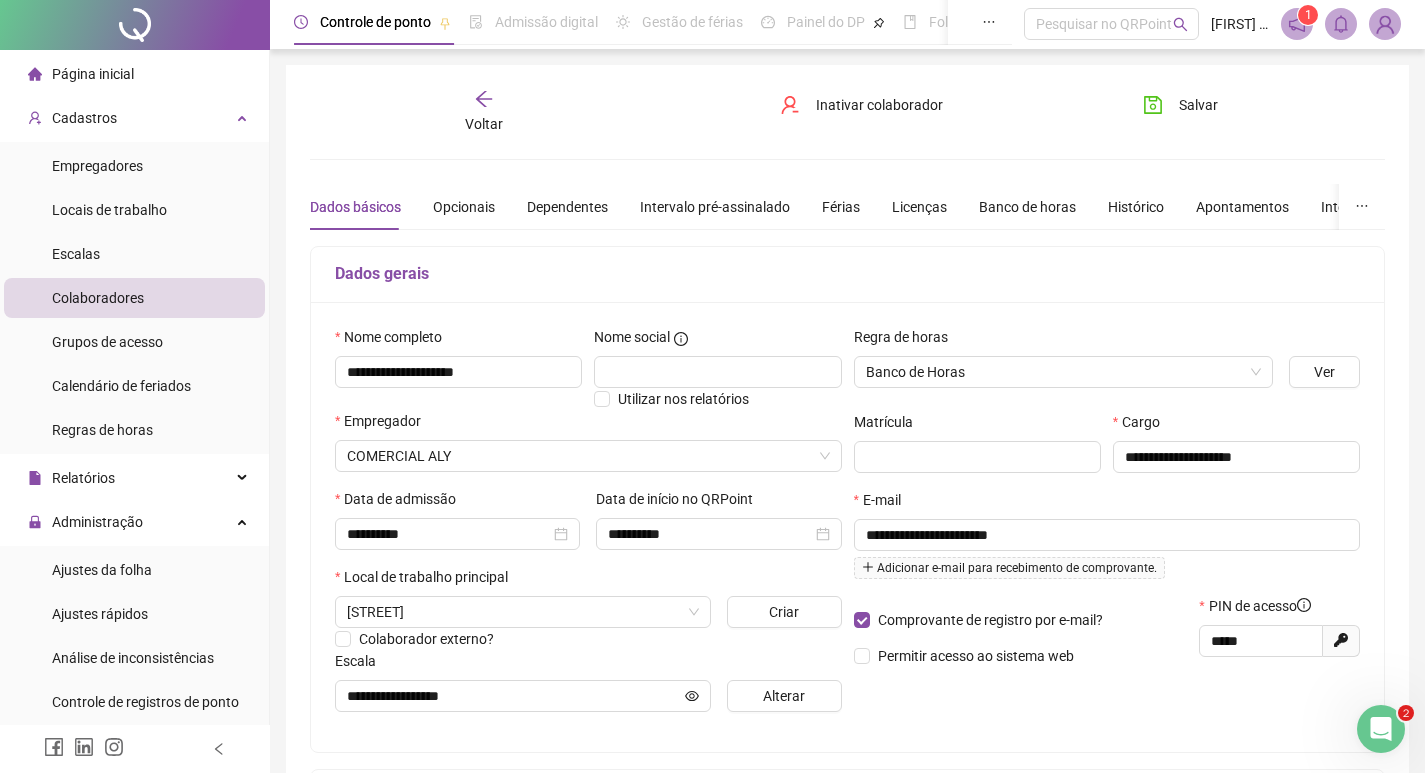 scroll, scrollTop: 0, scrollLeft: 0, axis: both 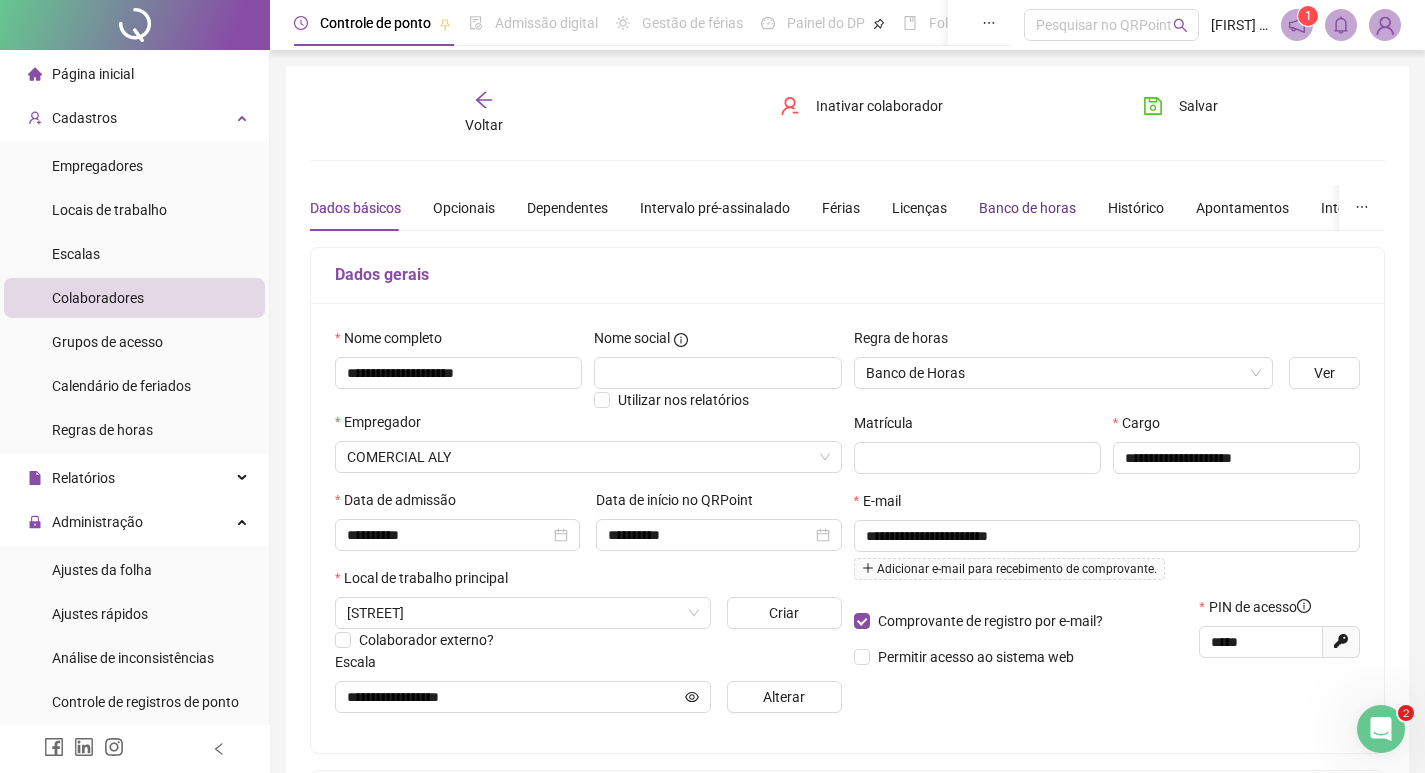click on "Banco de horas" at bounding box center [1027, 208] 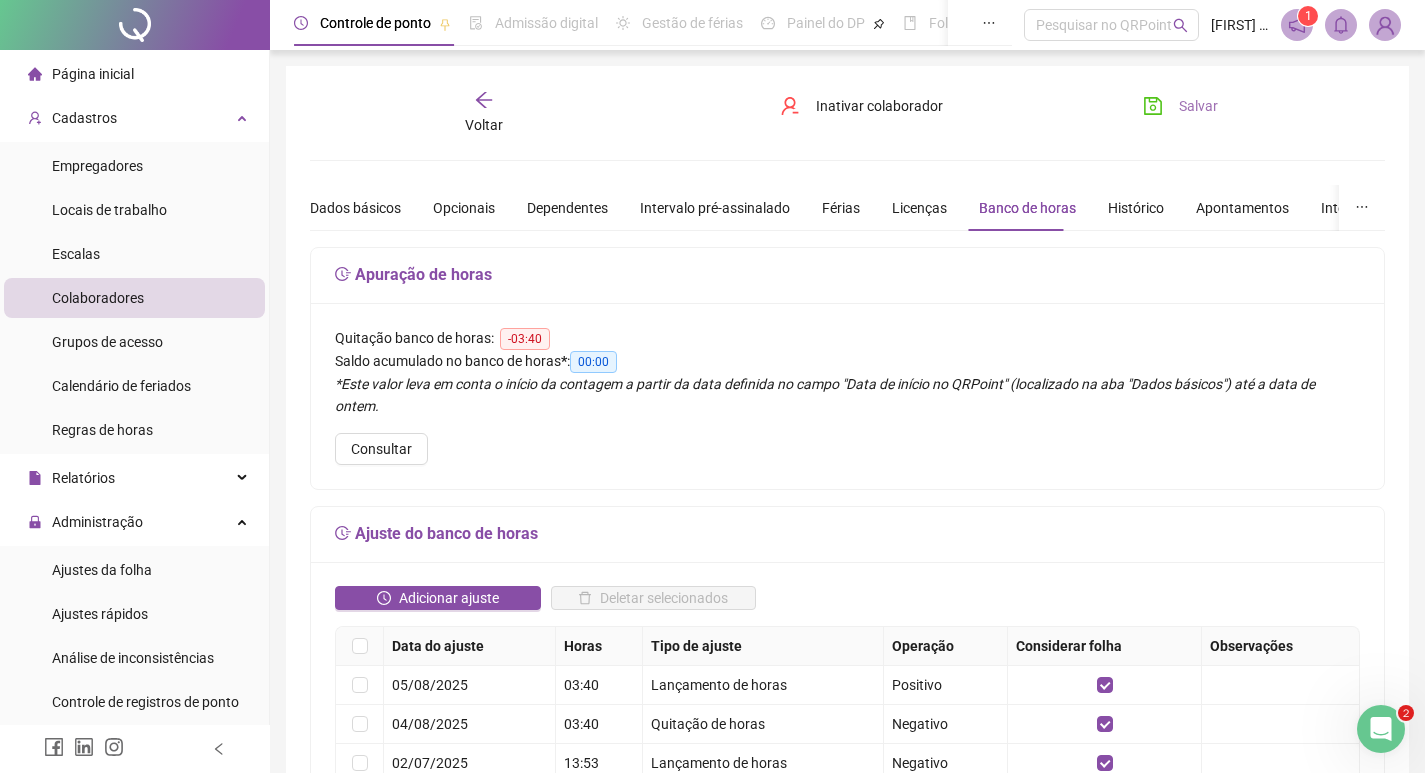 click on "Salvar" at bounding box center (1180, 106) 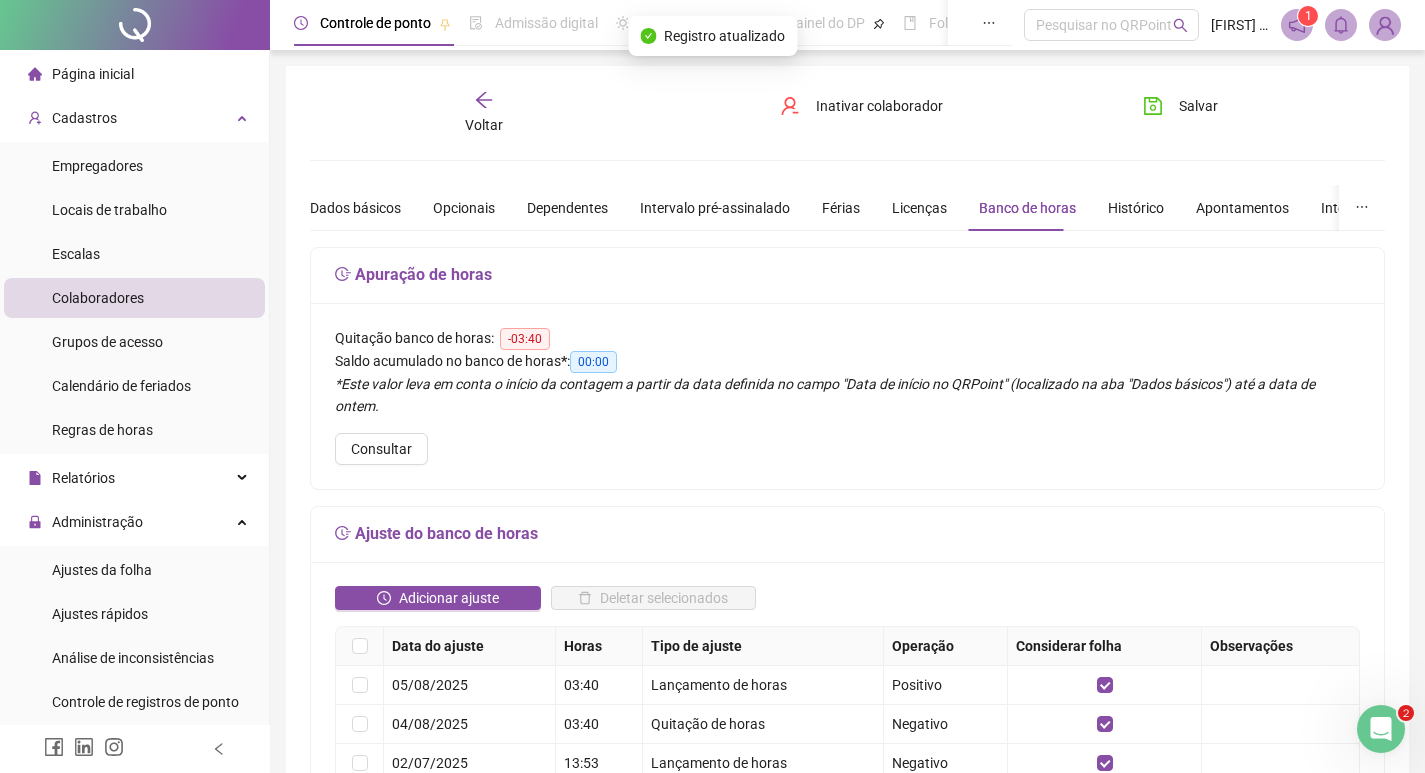click 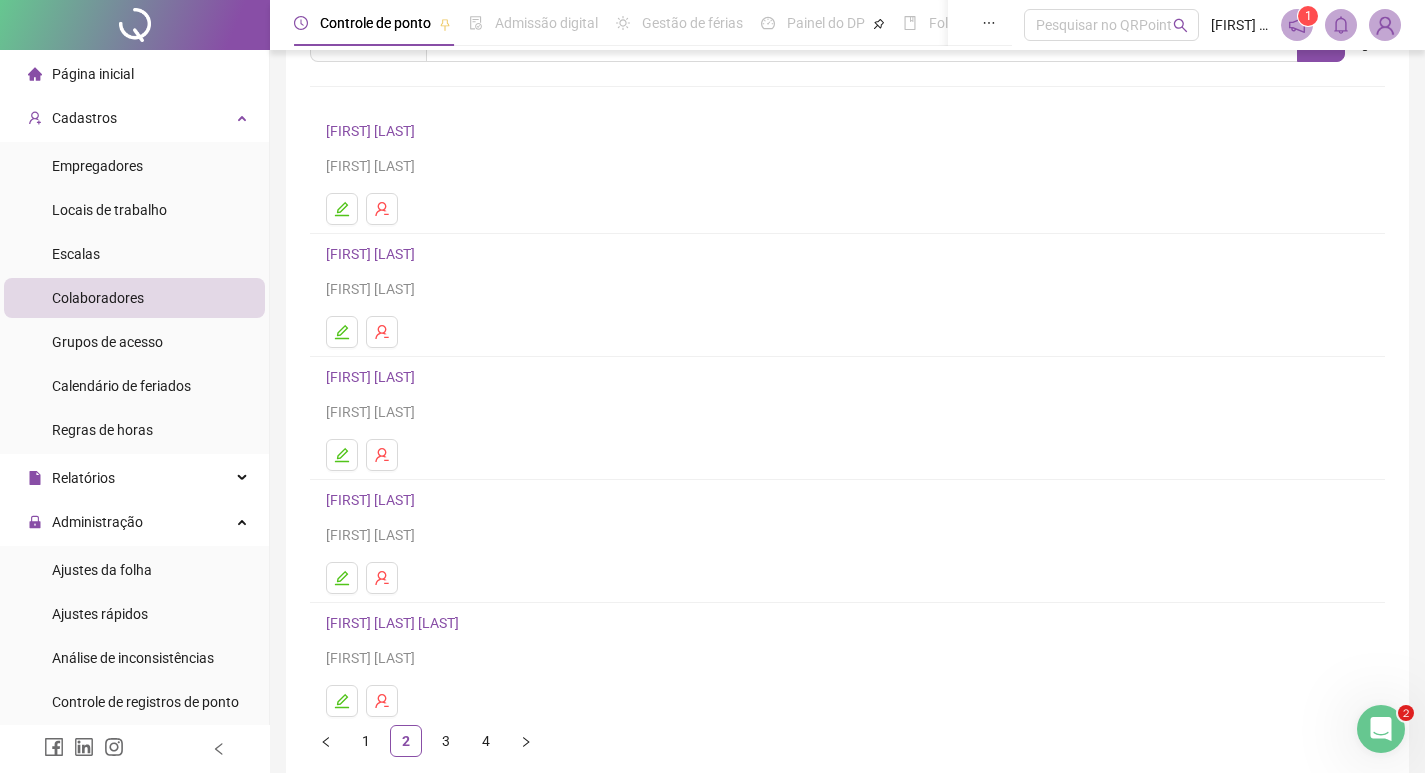 click on "[FIRST] [LAST]" at bounding box center (373, 500) 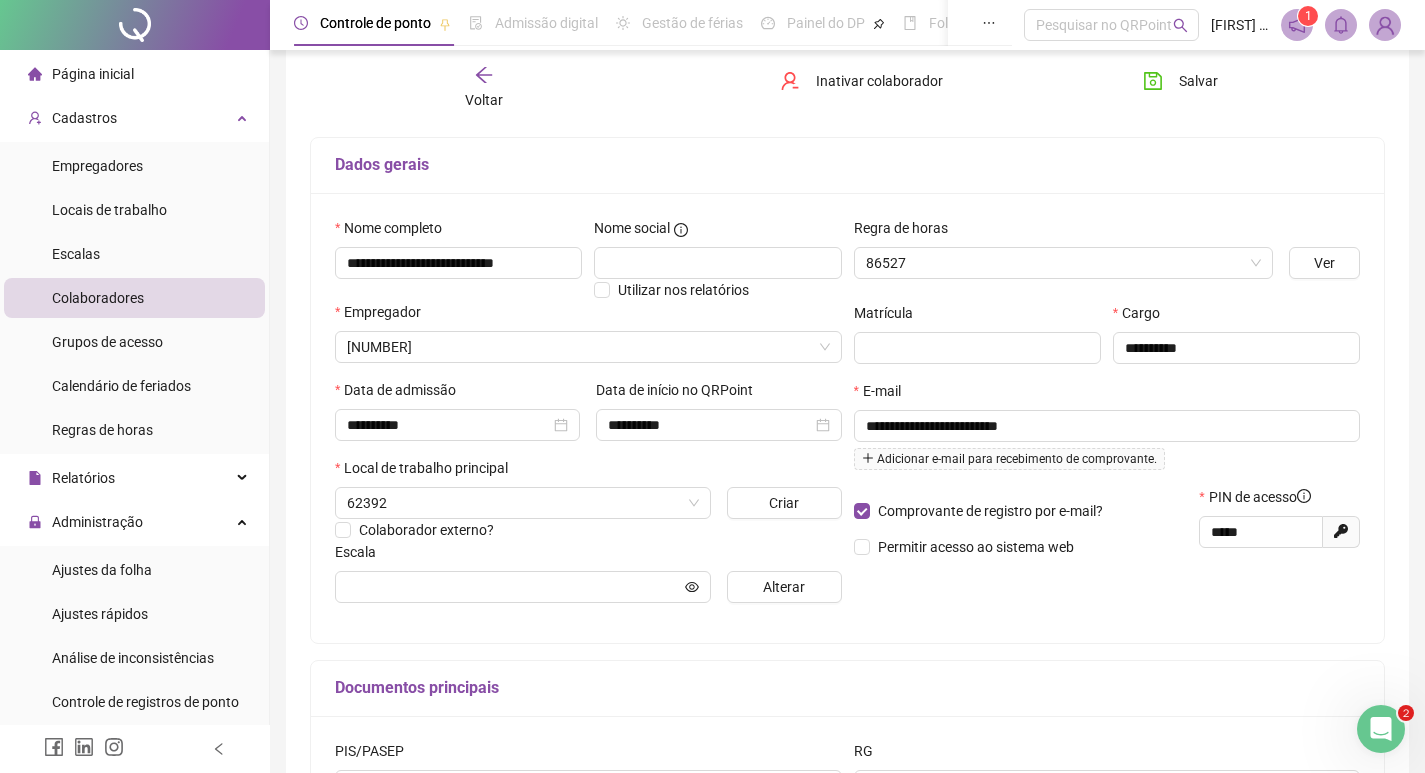 type on "**********" 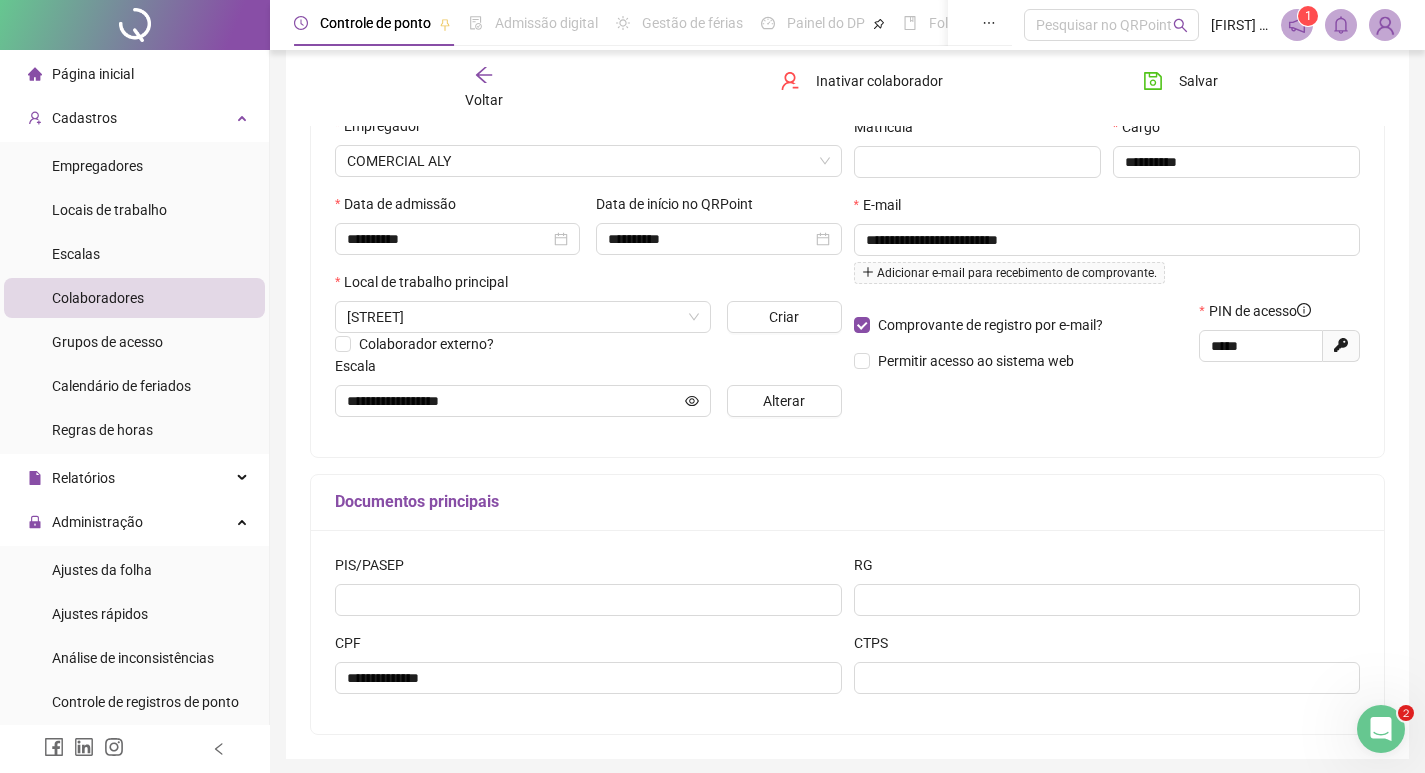 scroll, scrollTop: 310, scrollLeft: 0, axis: vertical 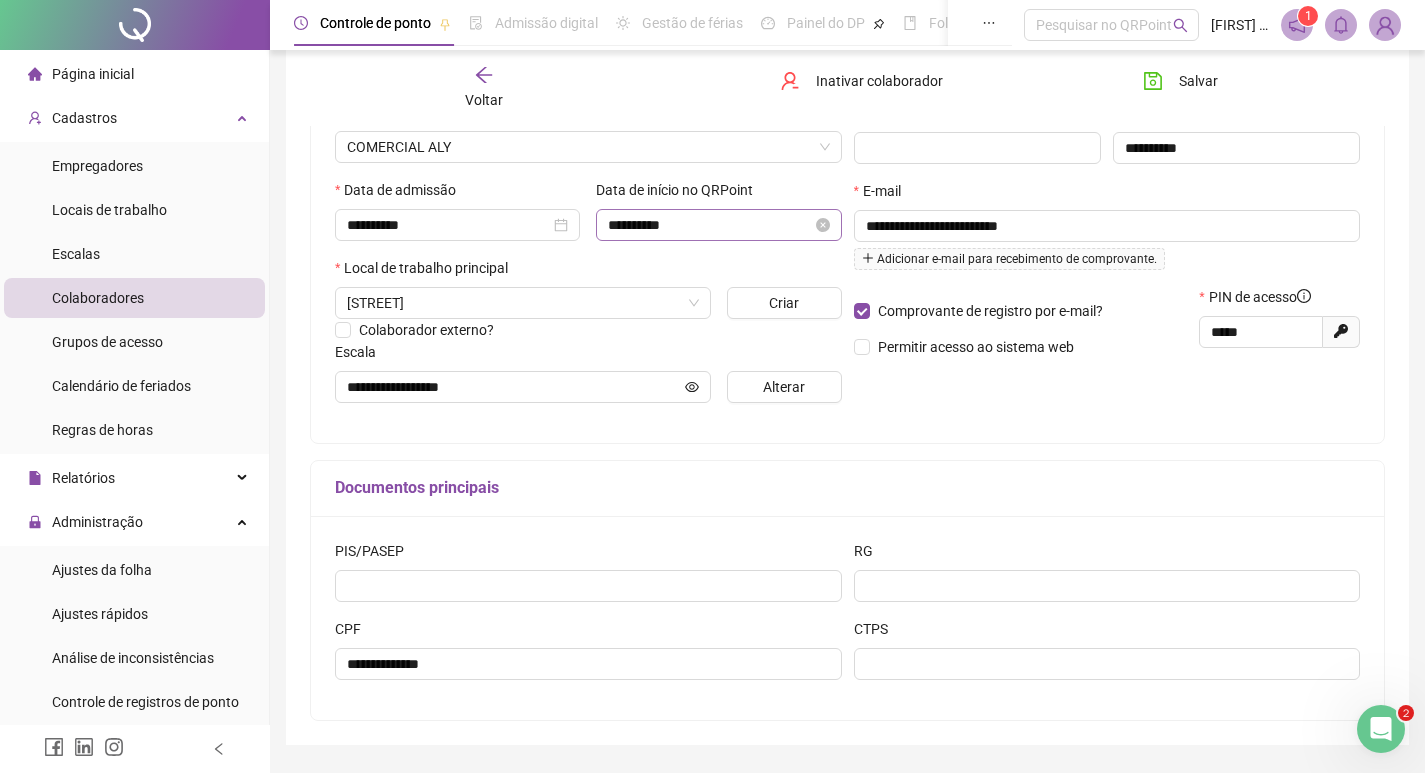 click on "**********" at bounding box center (718, 225) 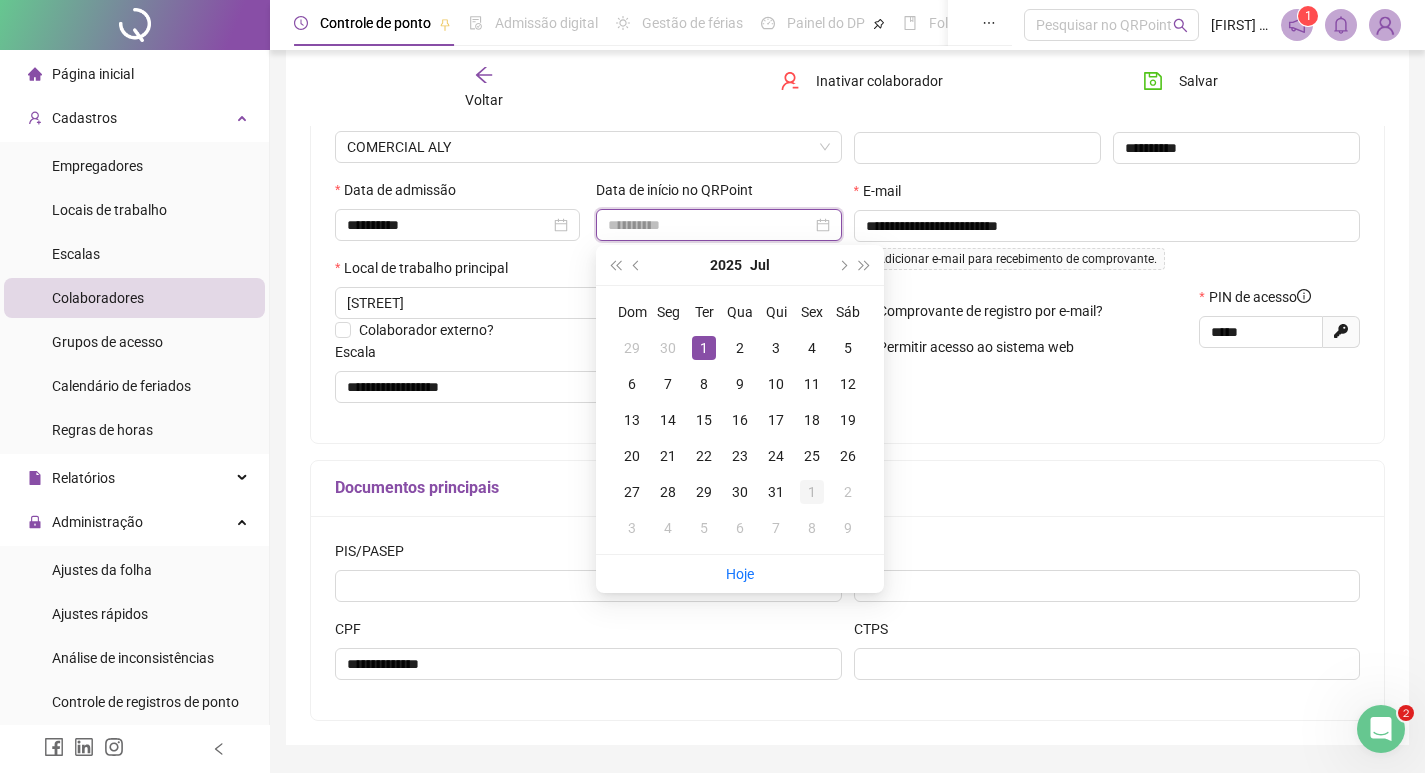 type on "**********" 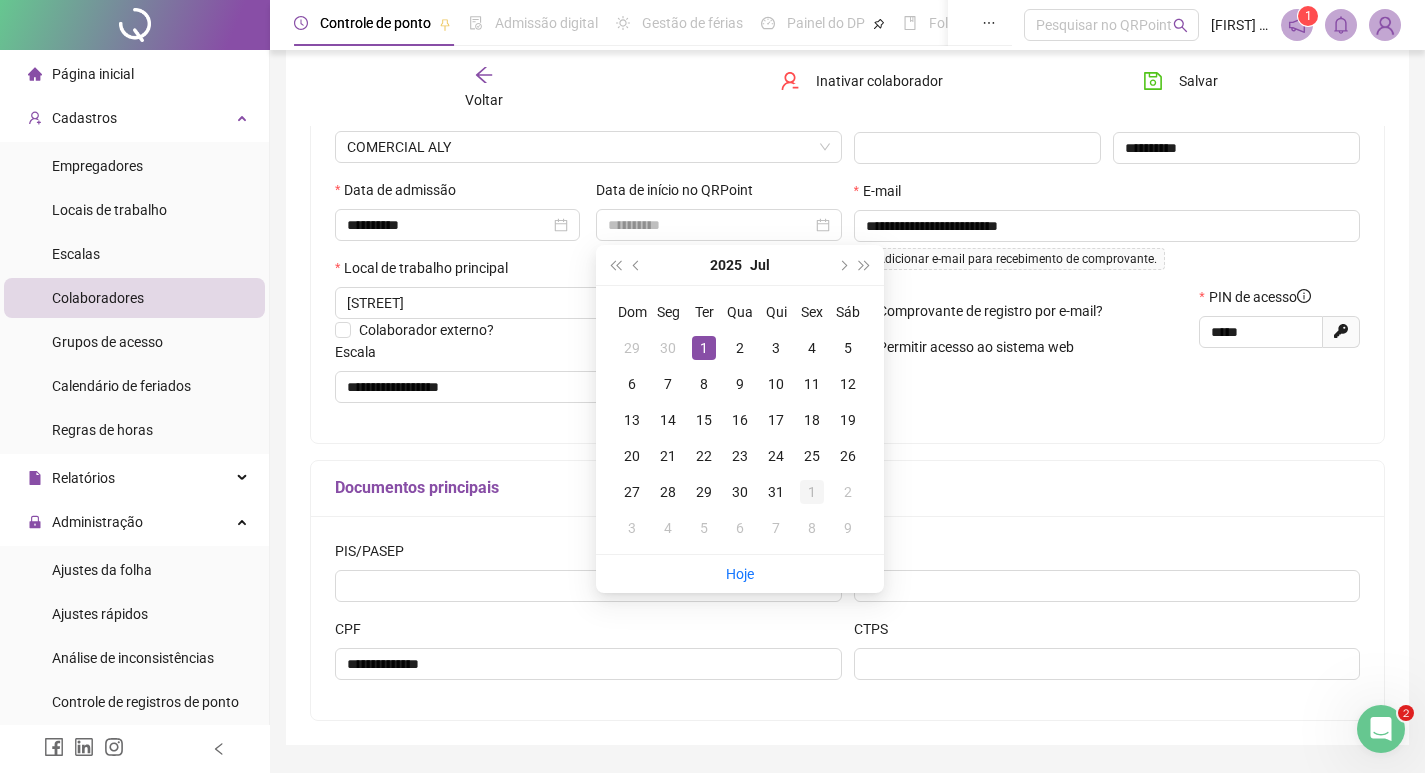 click on "1" at bounding box center [812, 492] 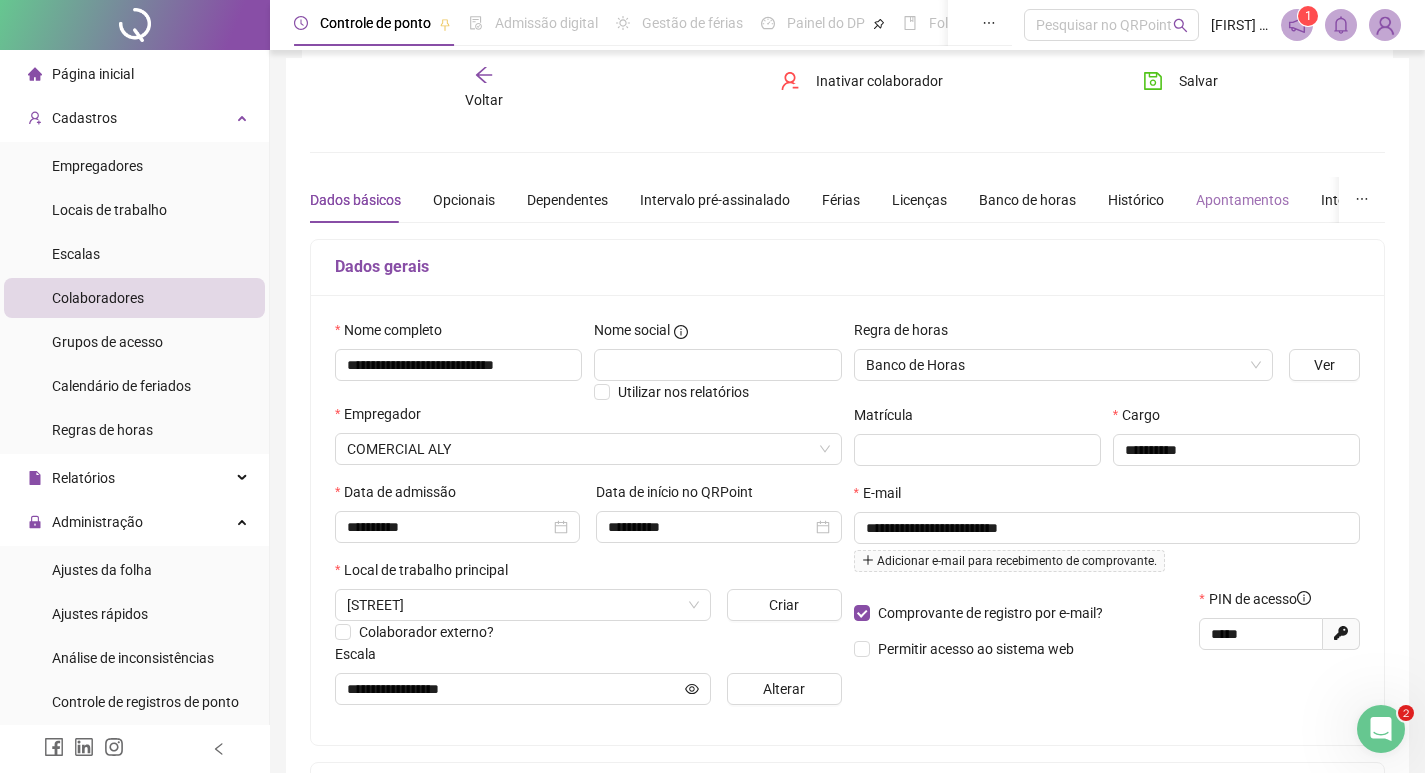 scroll, scrollTop: 0, scrollLeft: 0, axis: both 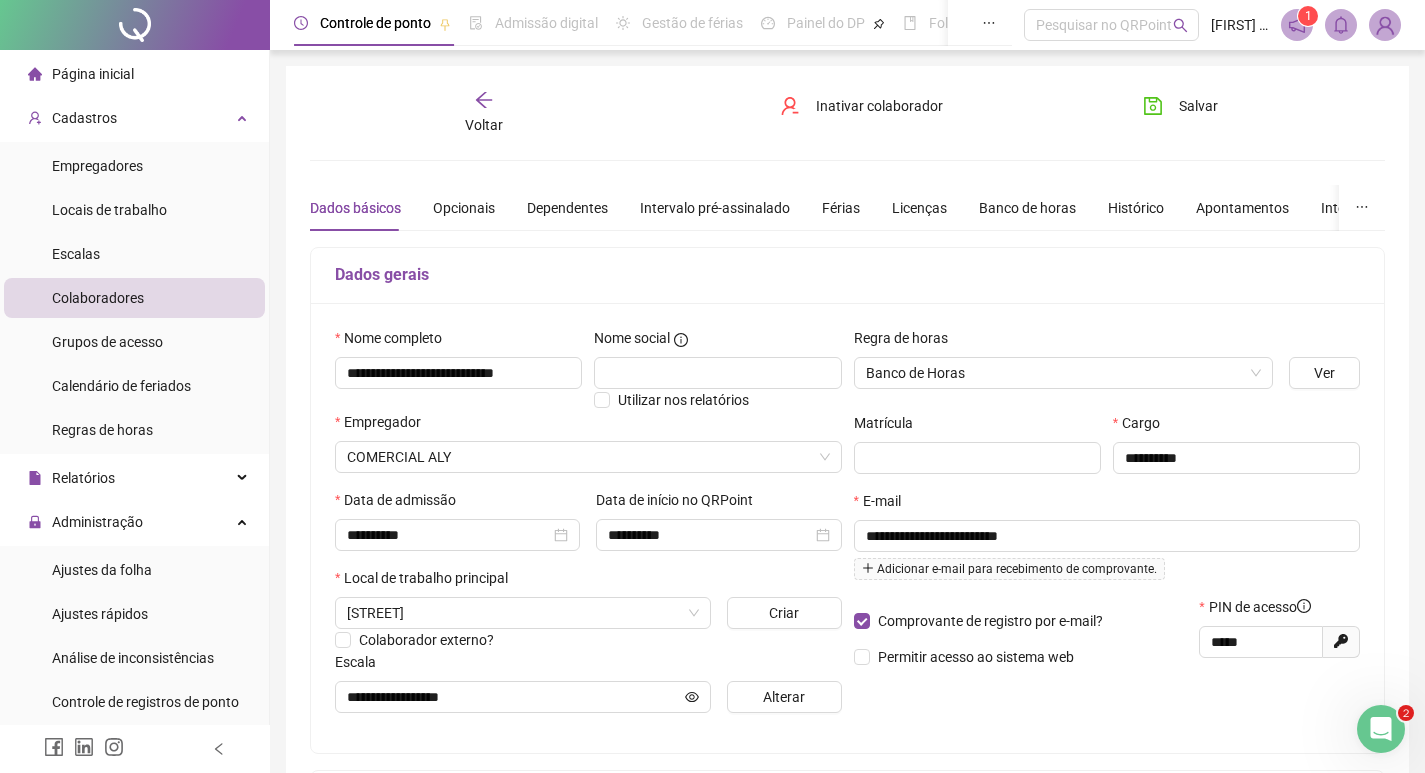 click on "Salvar" at bounding box center [1211, 113] 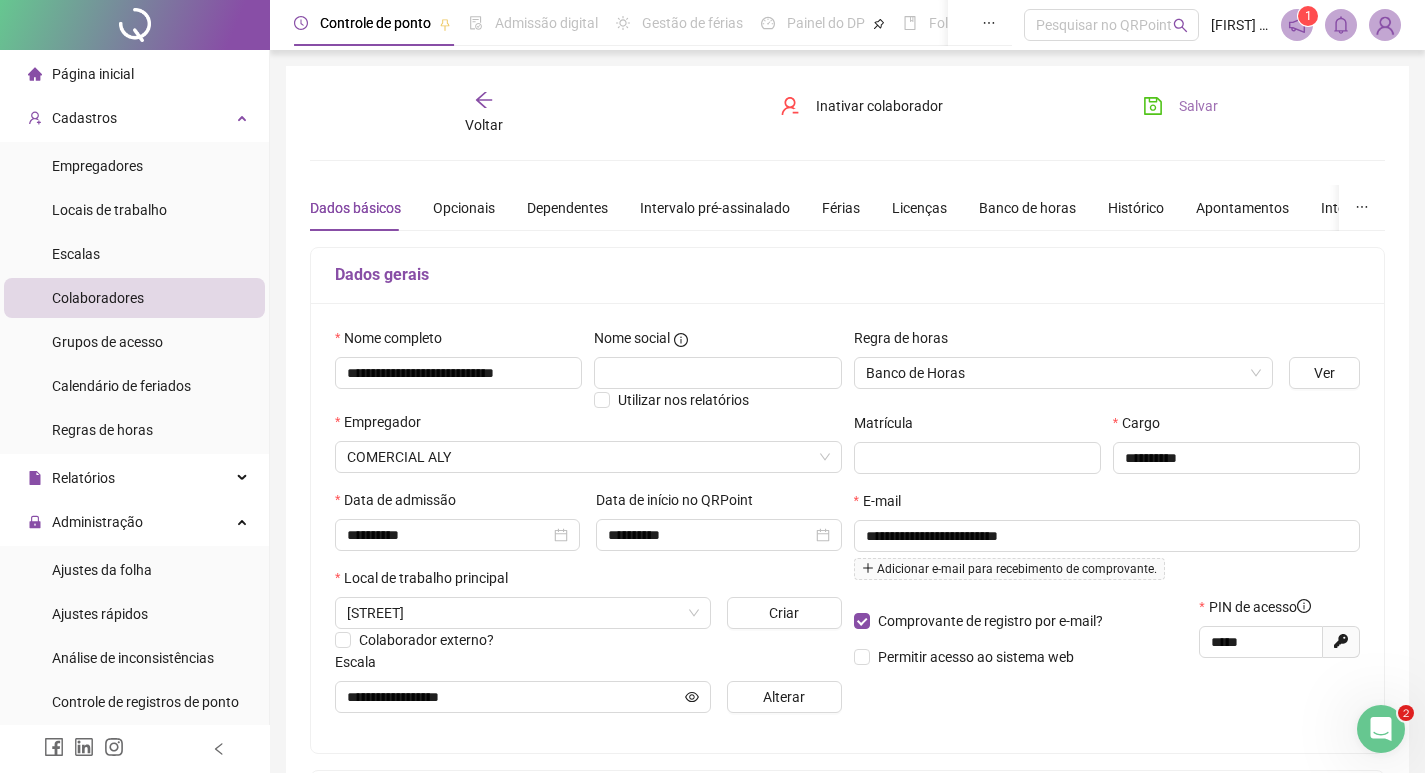 click on "Salvar" at bounding box center [1198, 106] 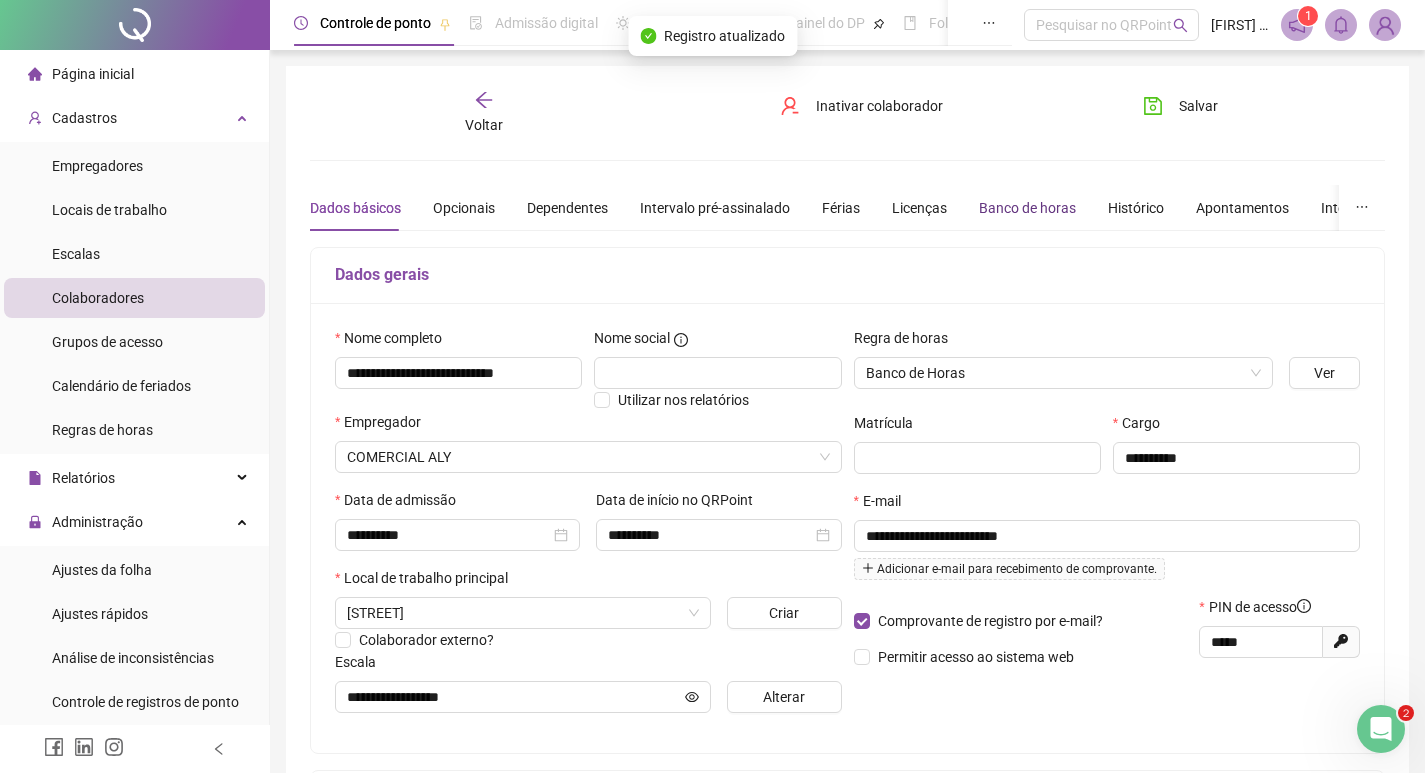 click on "Banco de horas" at bounding box center [1027, 208] 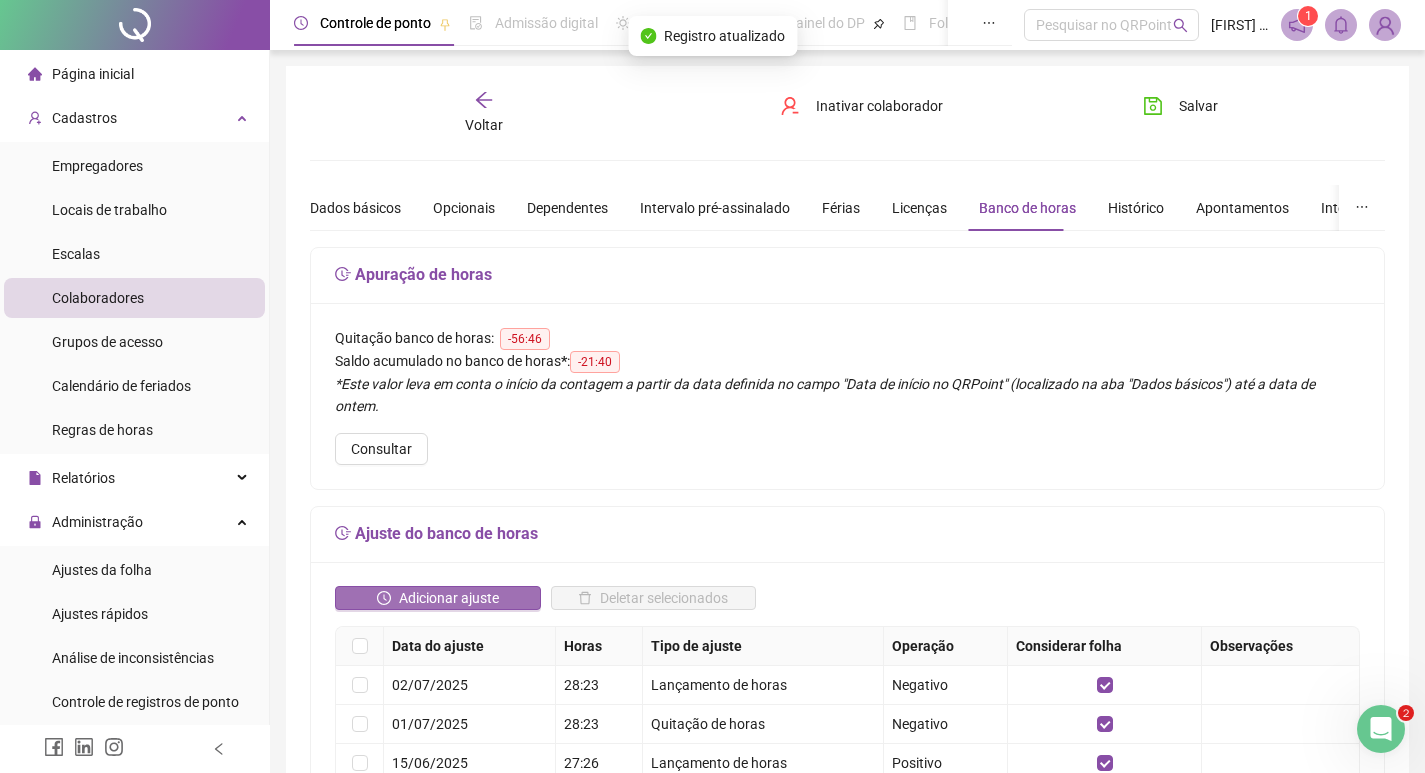 click on "Adicionar ajuste" at bounding box center (449, 598) 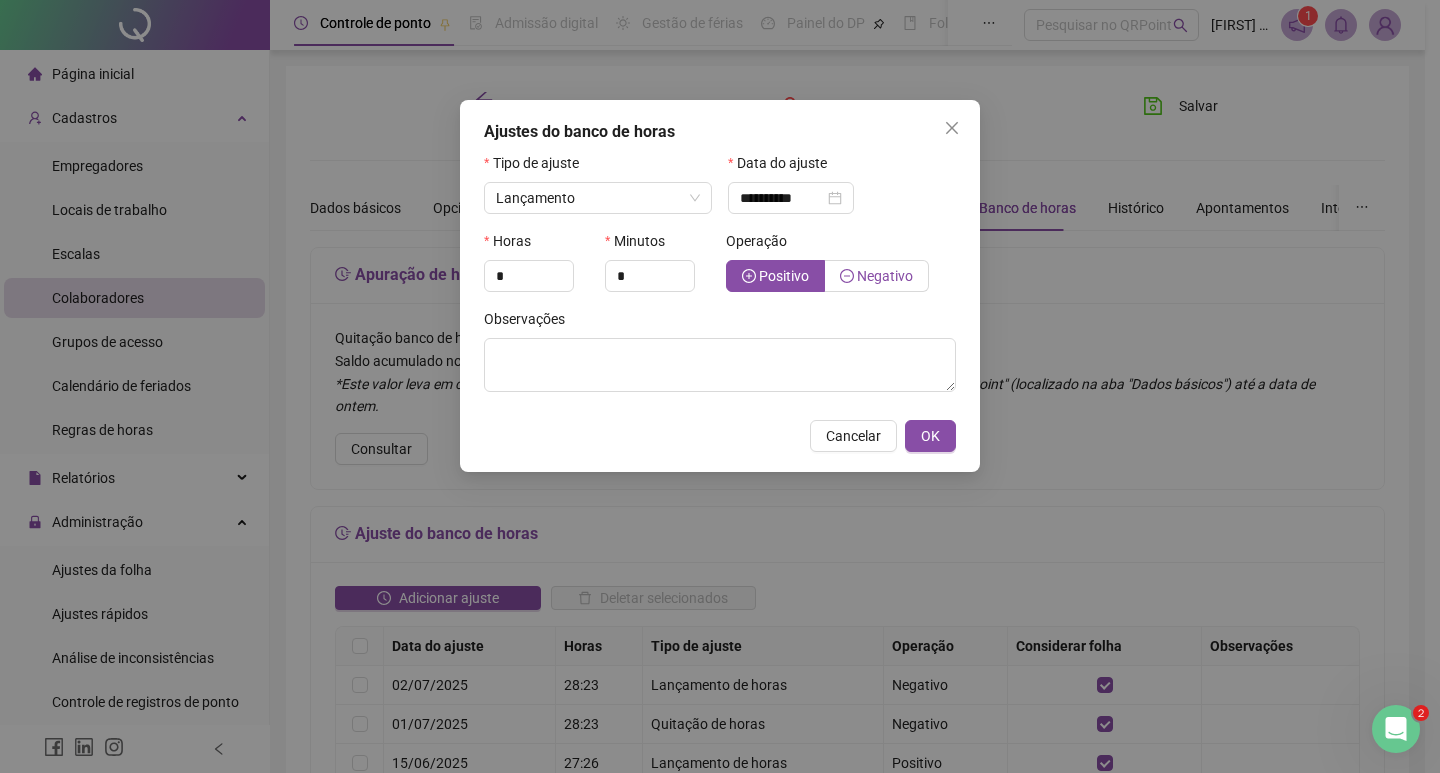 click on "Negativo" at bounding box center [877, 276] 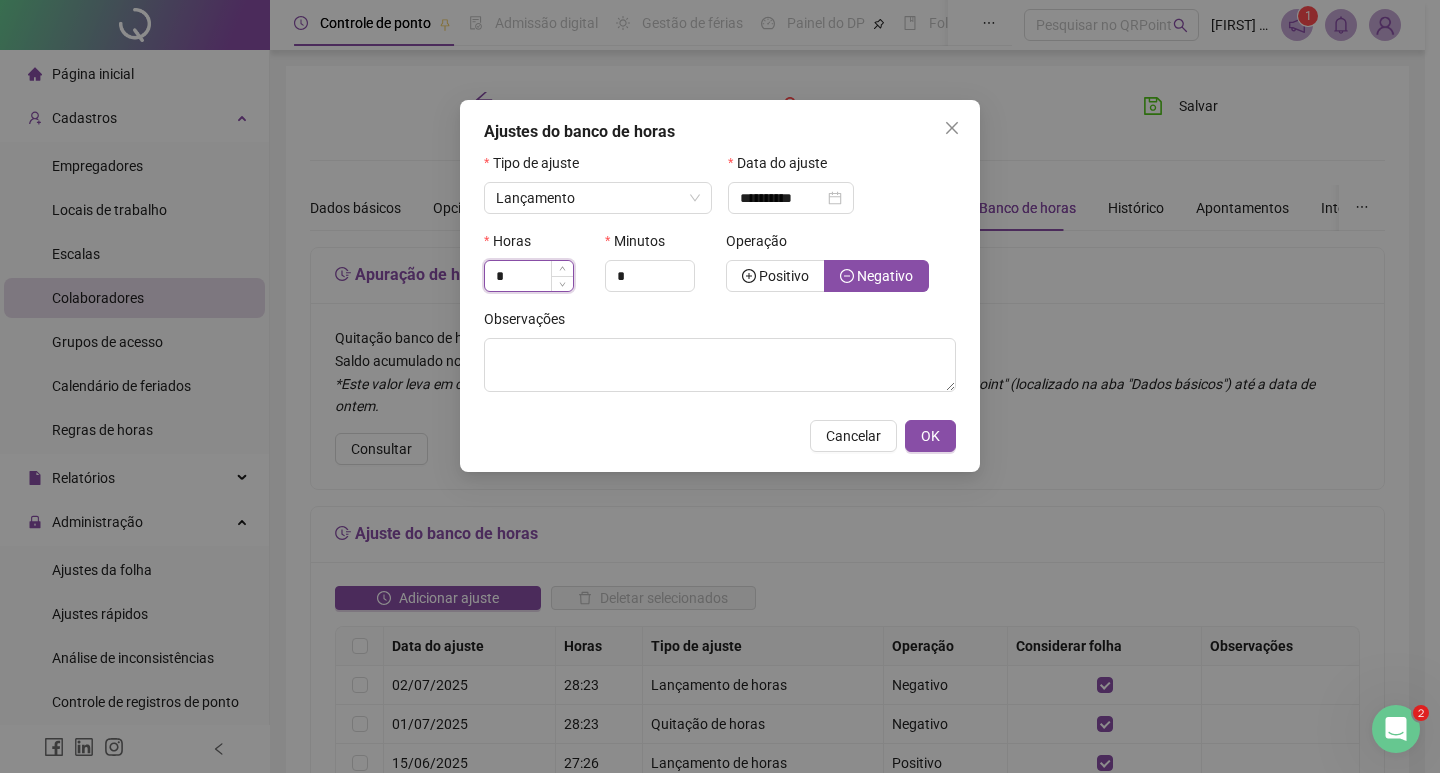 click on "*" at bounding box center (529, 276) 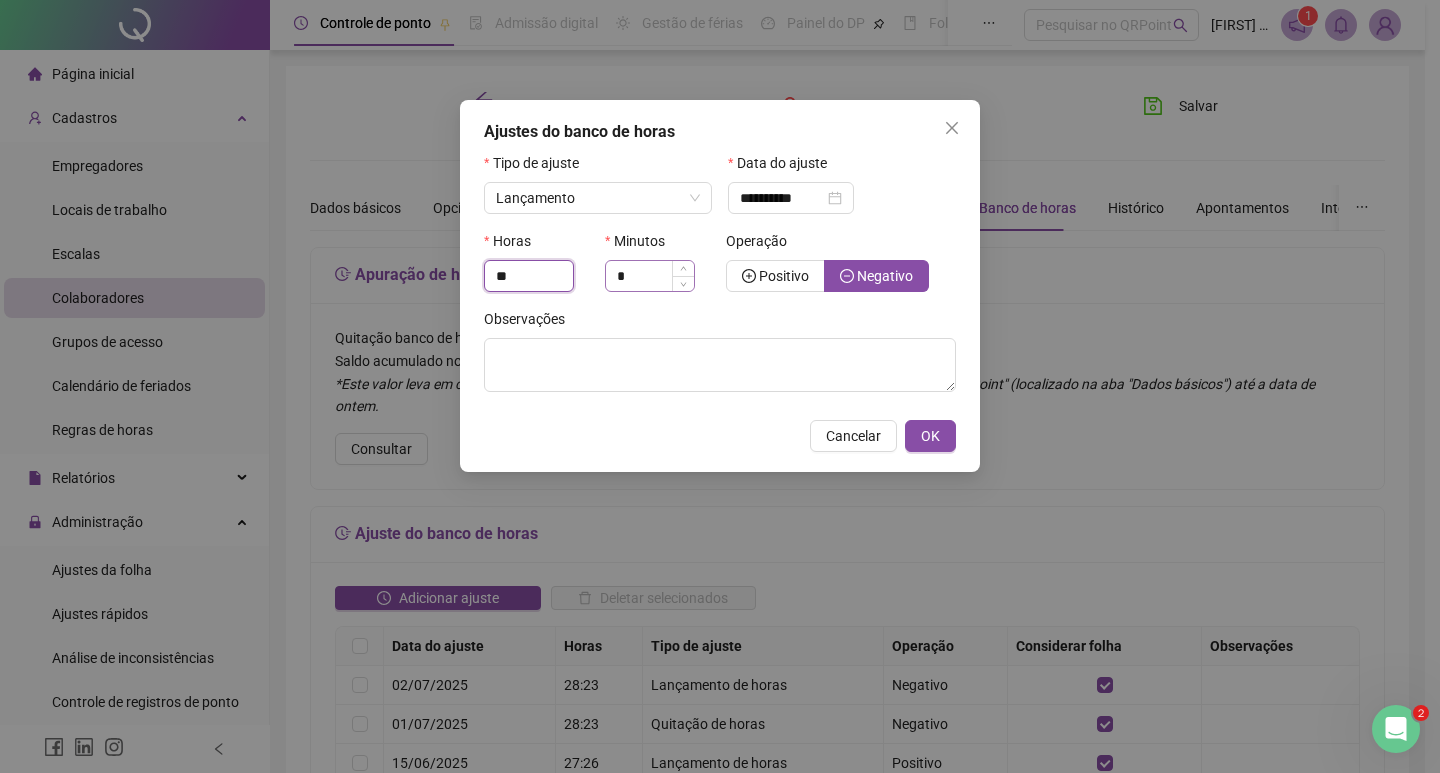 type on "**" 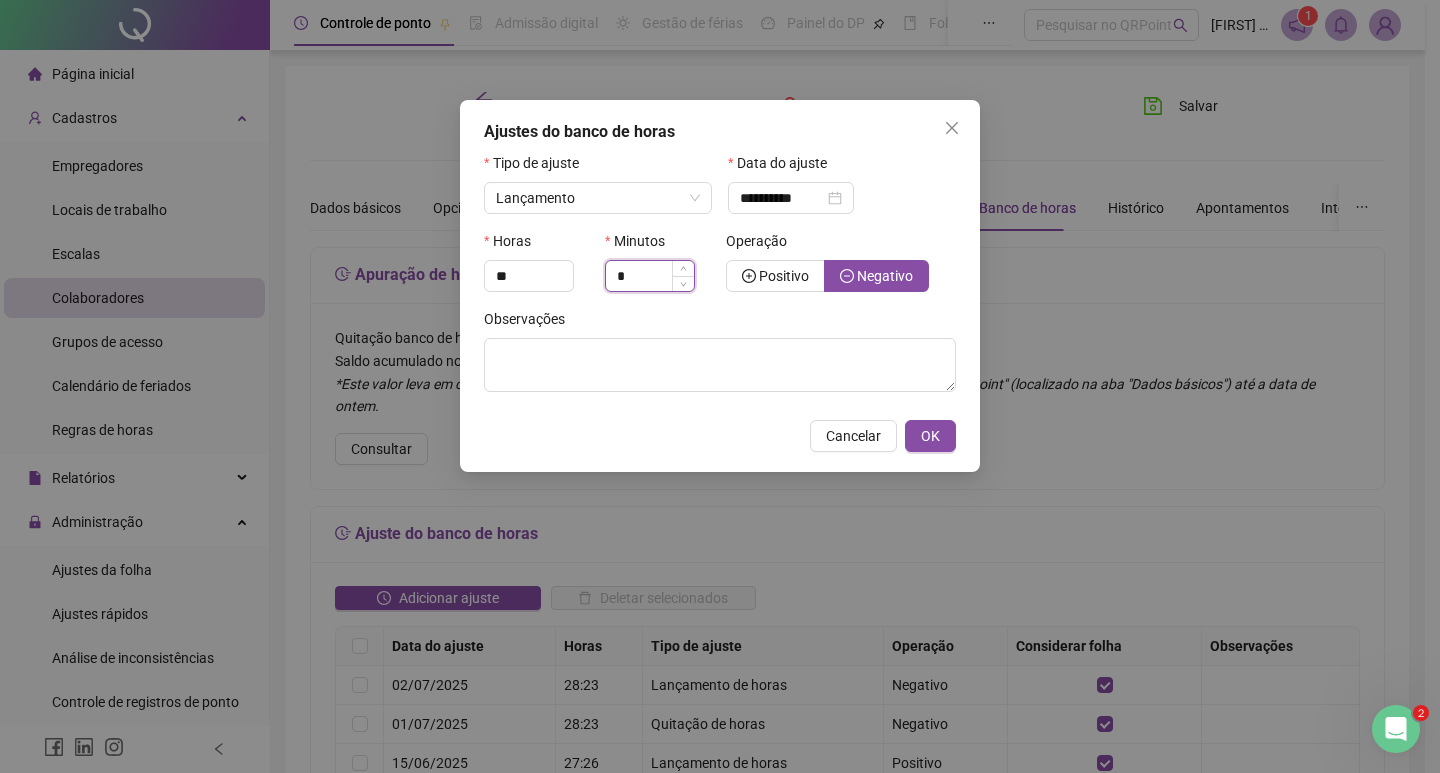 click on "*" at bounding box center [650, 276] 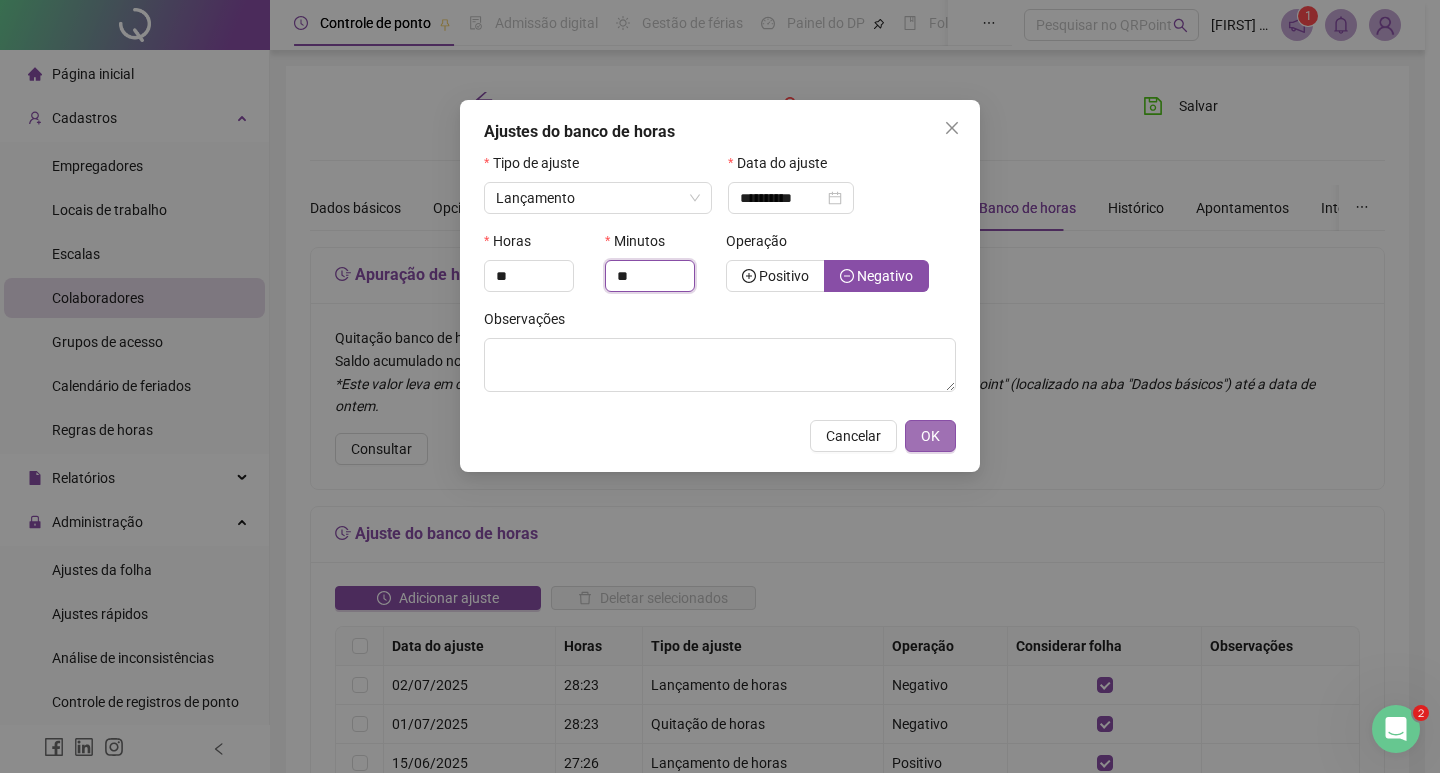 type on "**" 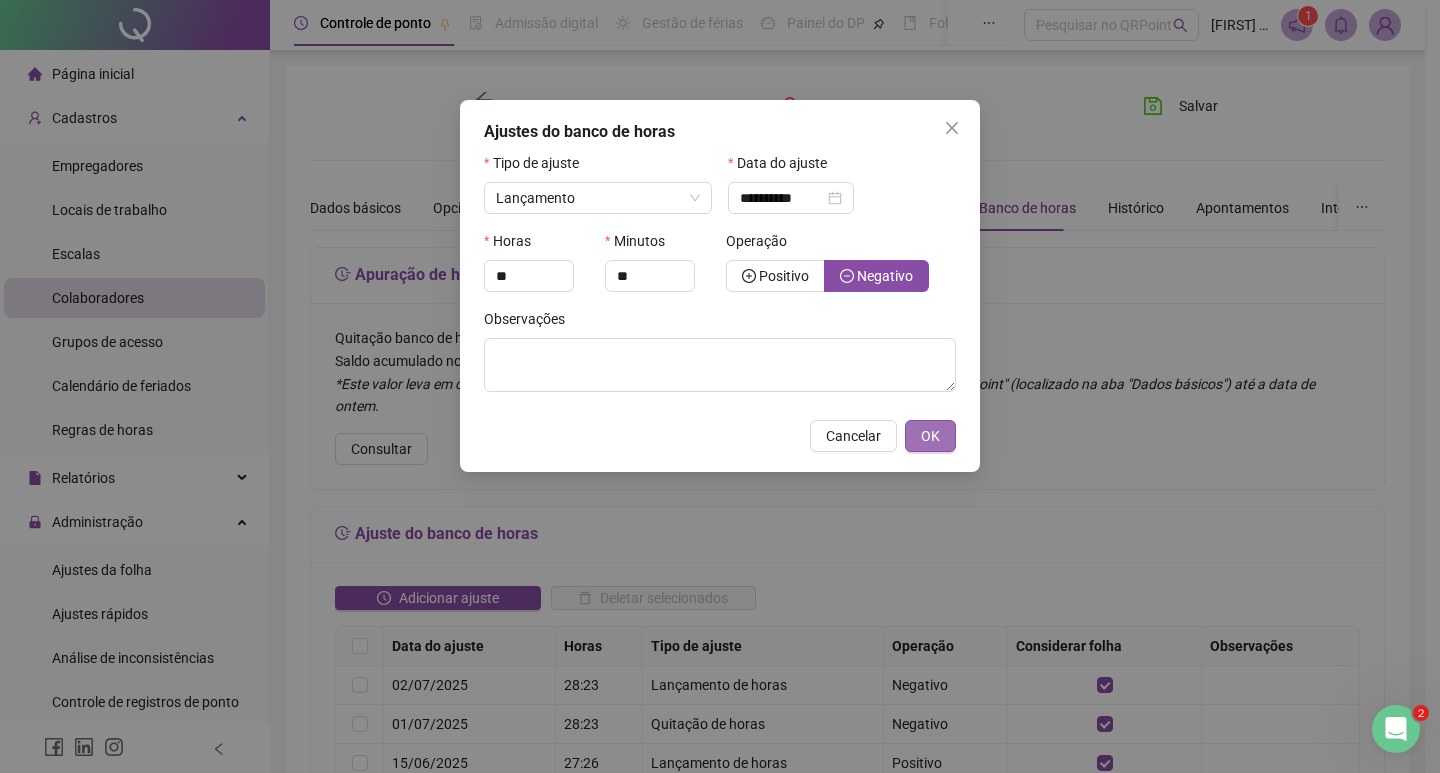 click on "OK" at bounding box center (930, 436) 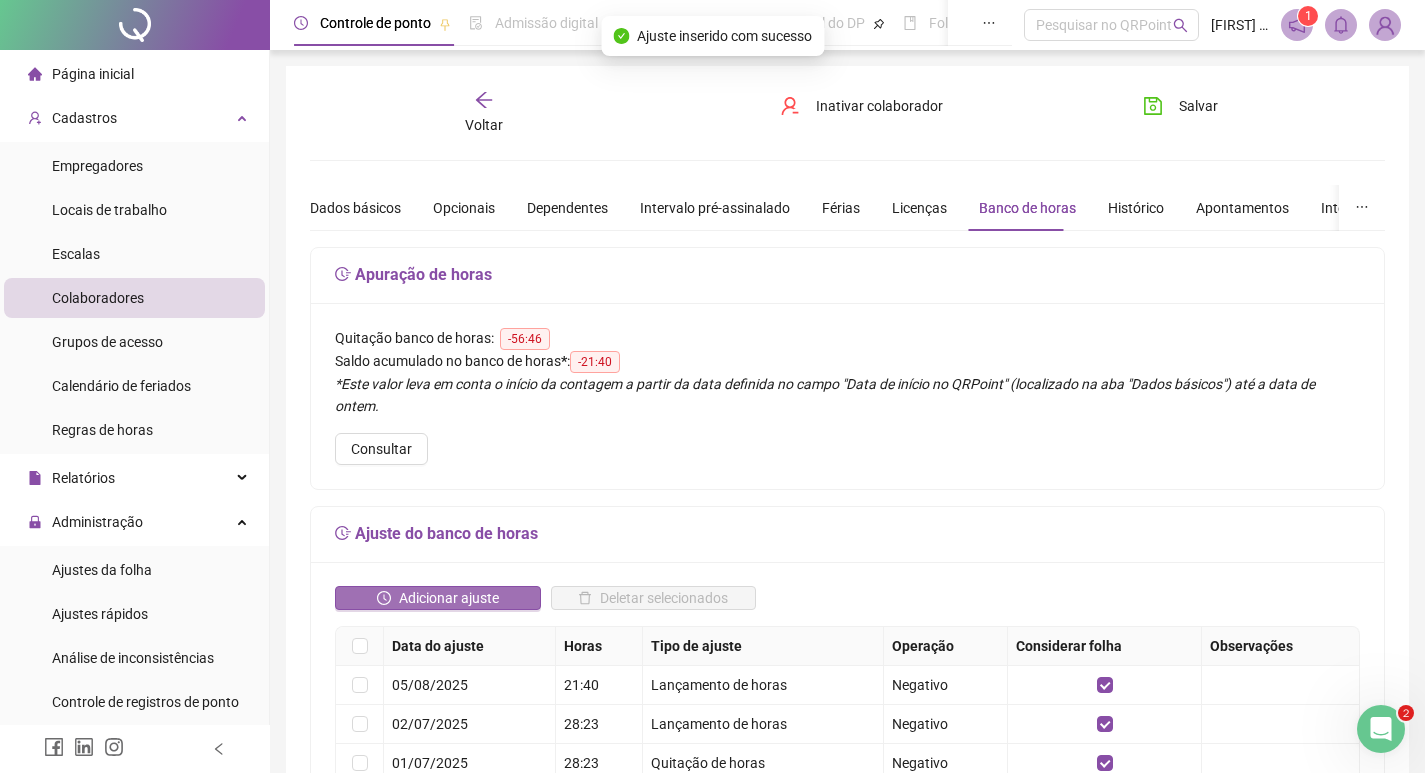 click on "Adicionar ajuste" at bounding box center [449, 598] 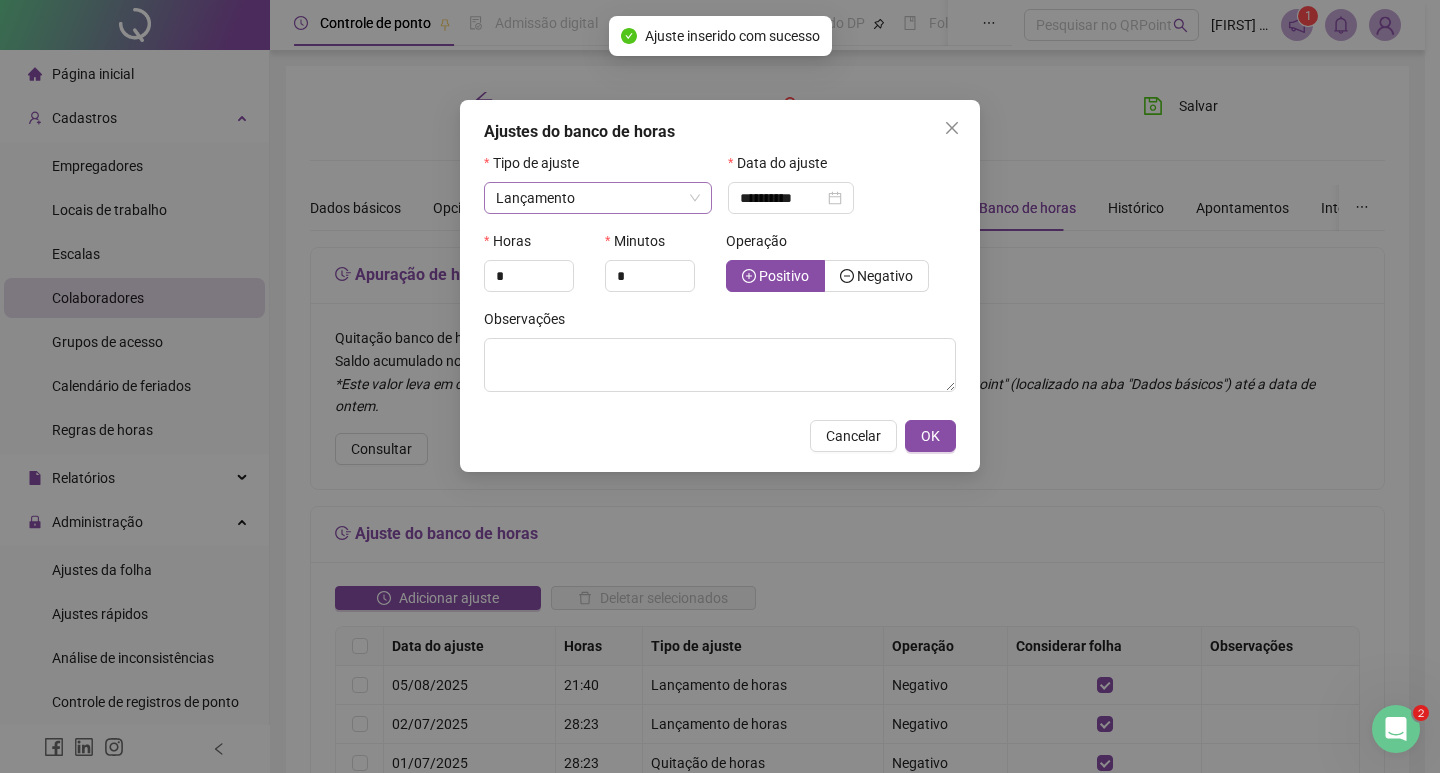 click on "Lançamento" at bounding box center (535, 198) 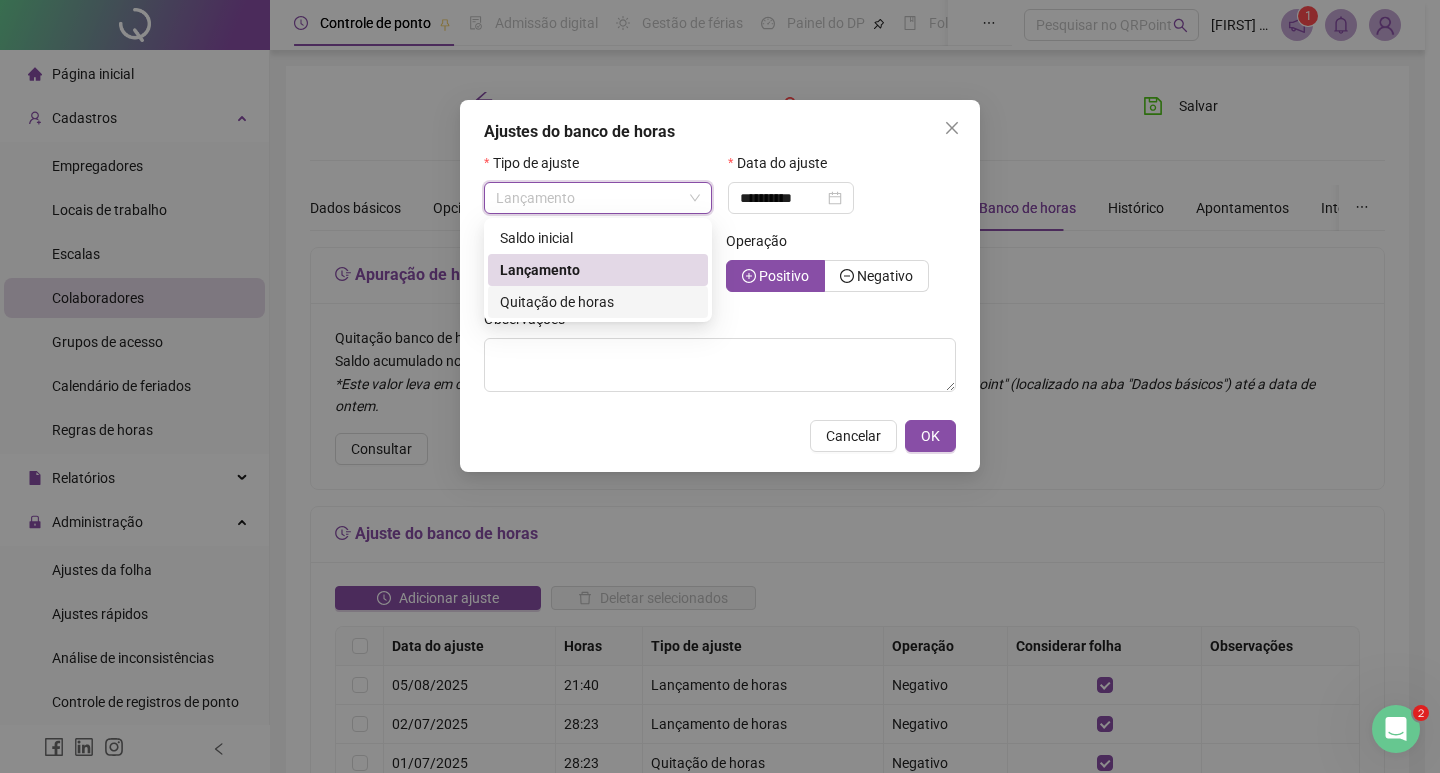 click on "Quitação de horas" at bounding box center [557, 302] 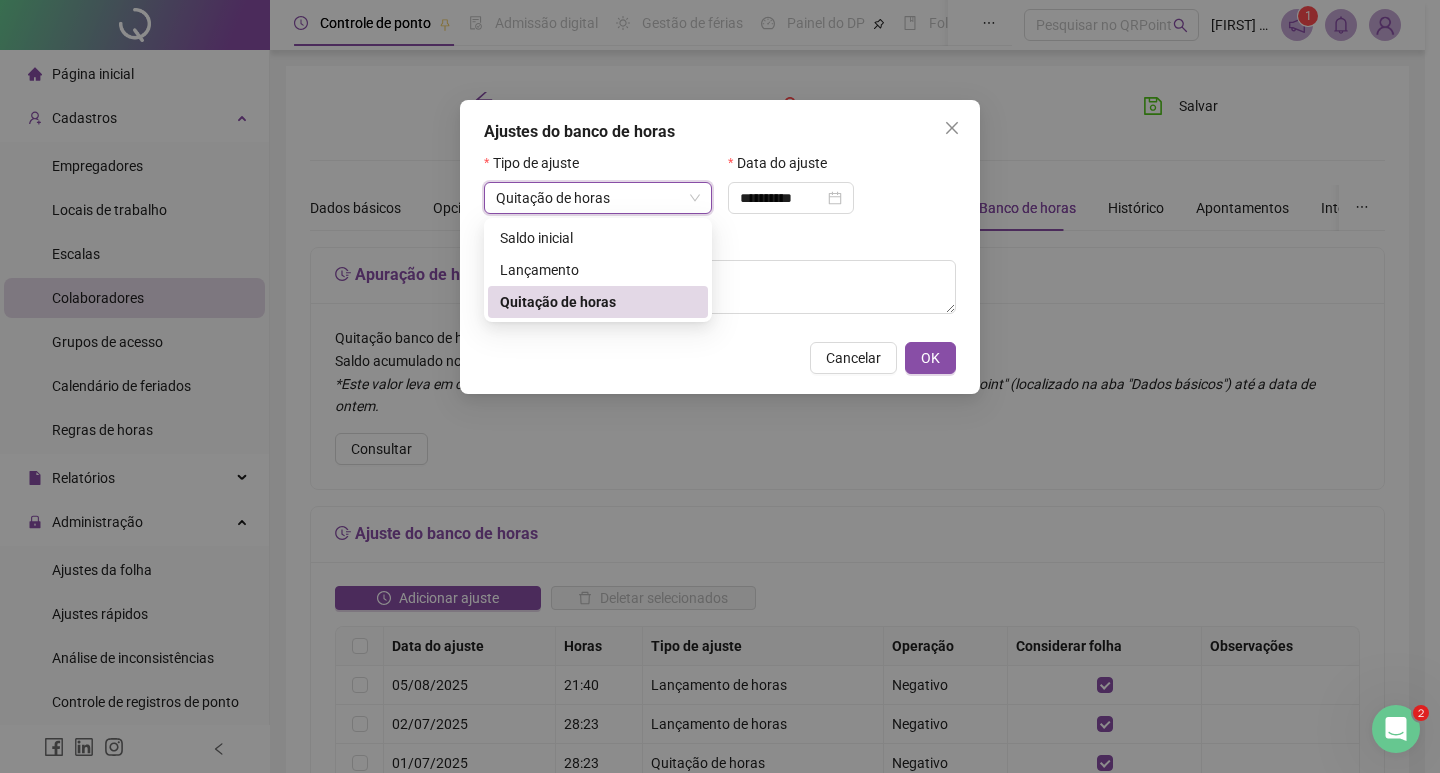 type on "**********" 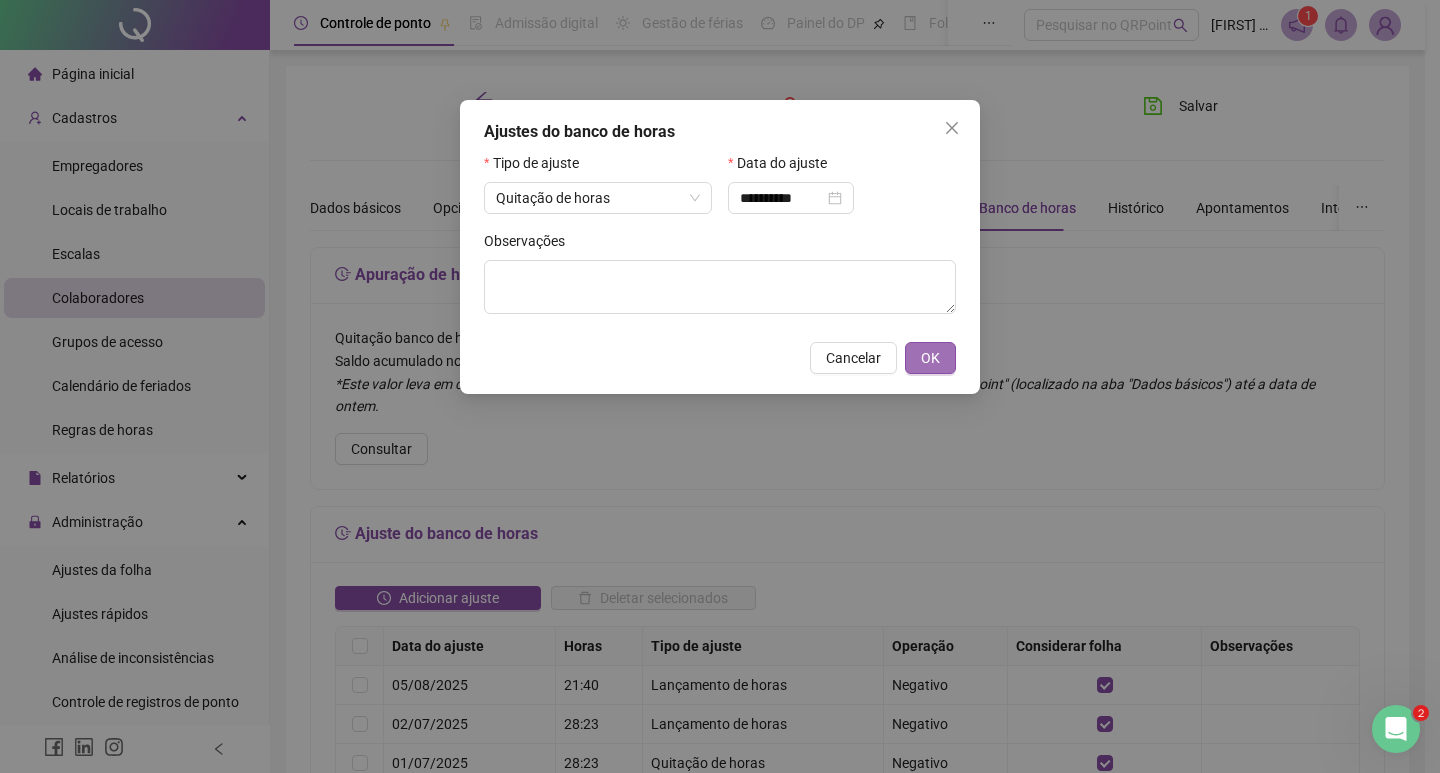 click on "OK" at bounding box center [930, 358] 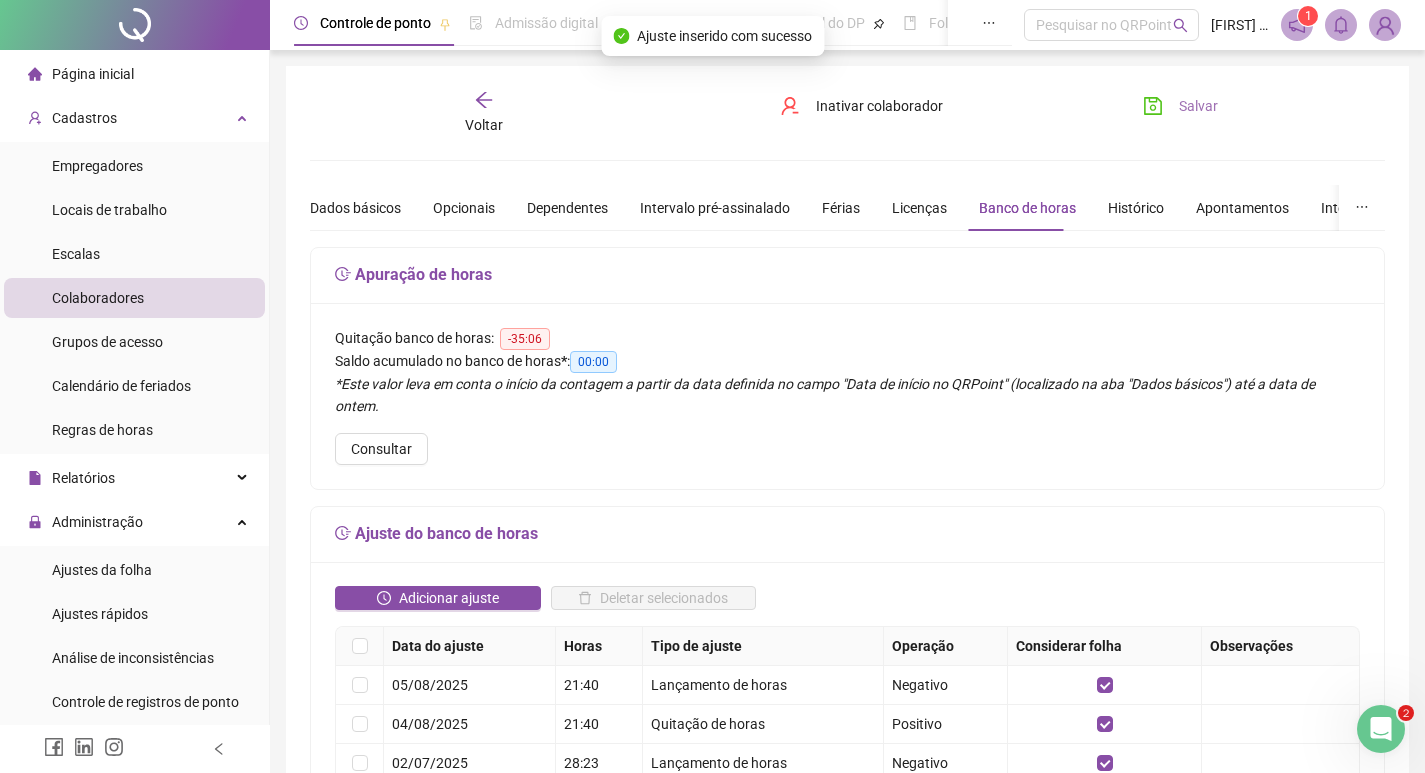 click on "Salvar" at bounding box center (1198, 106) 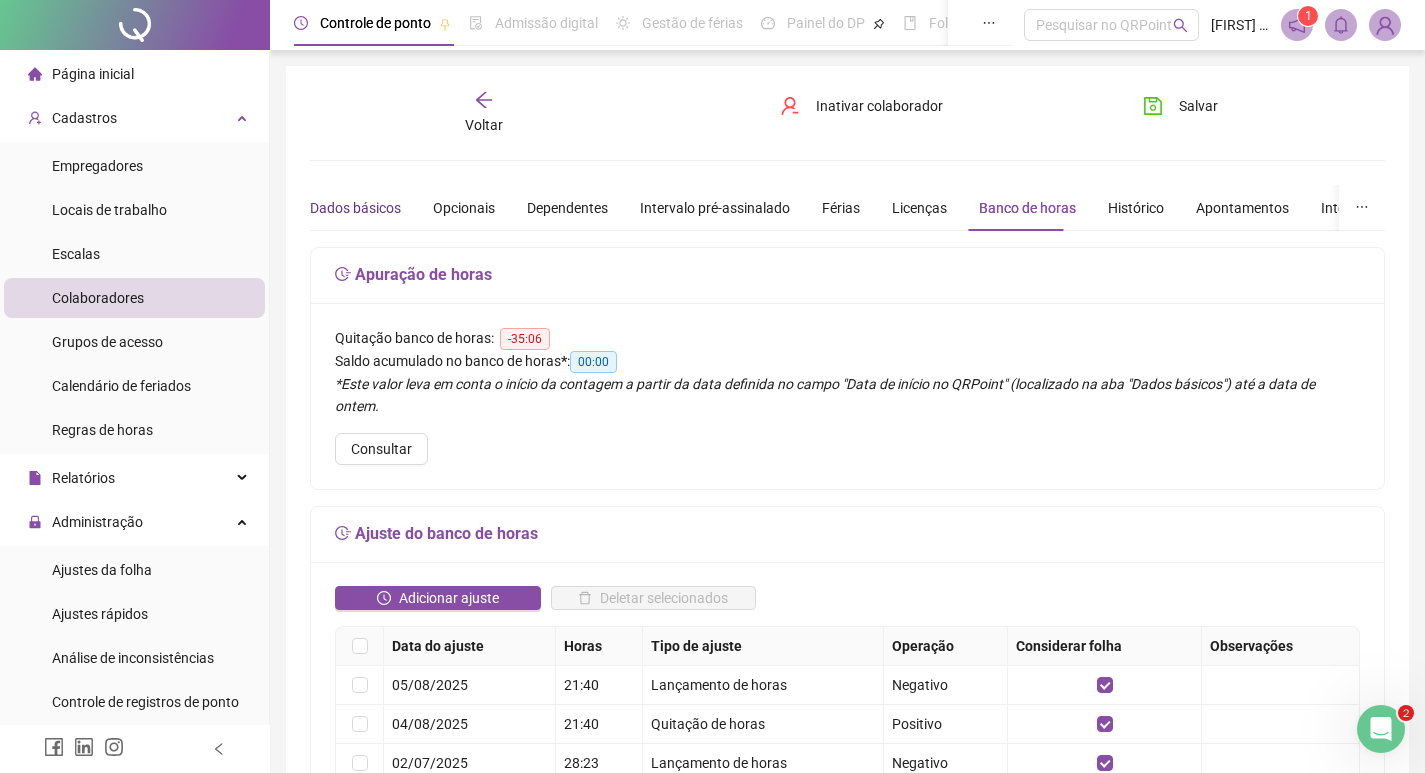 click on "Dados básicos" at bounding box center (355, 208) 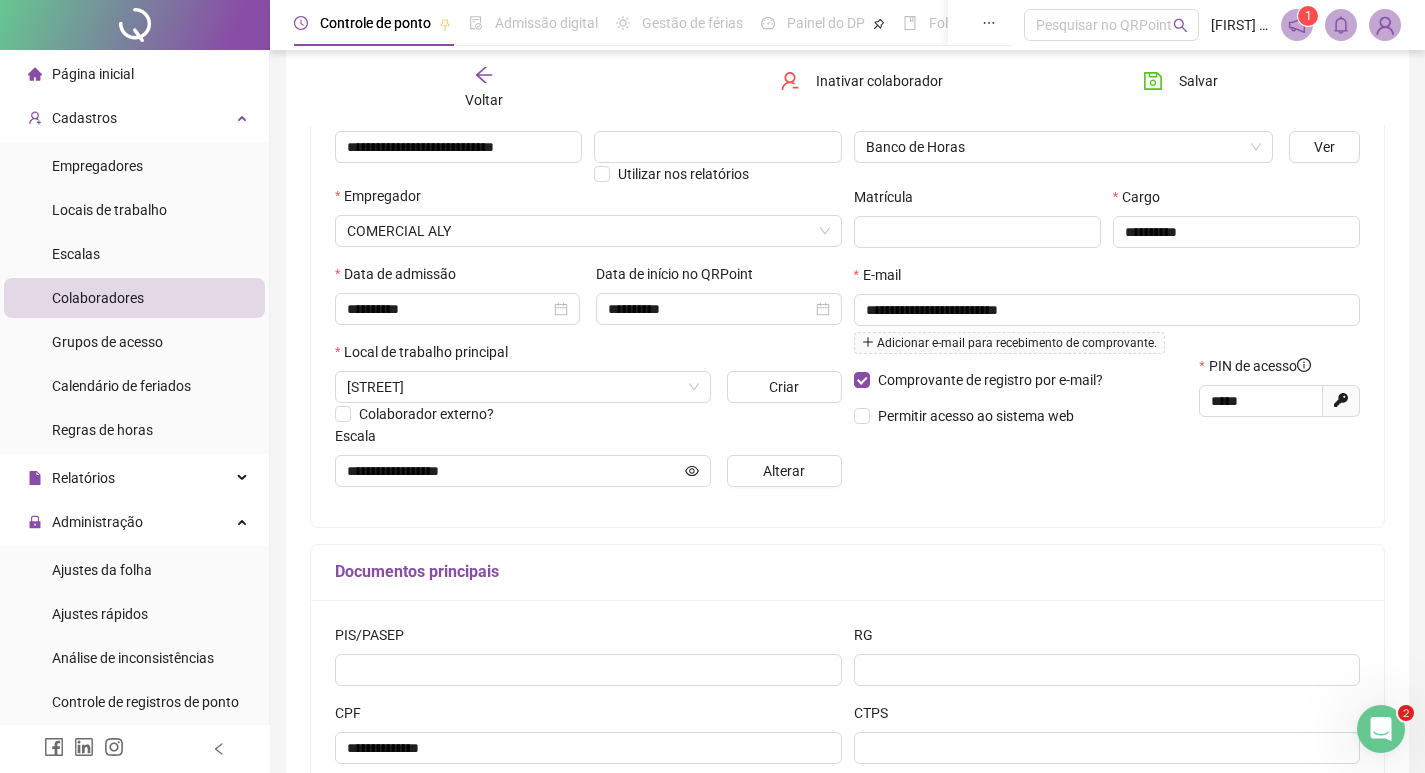 scroll, scrollTop: 0, scrollLeft: 0, axis: both 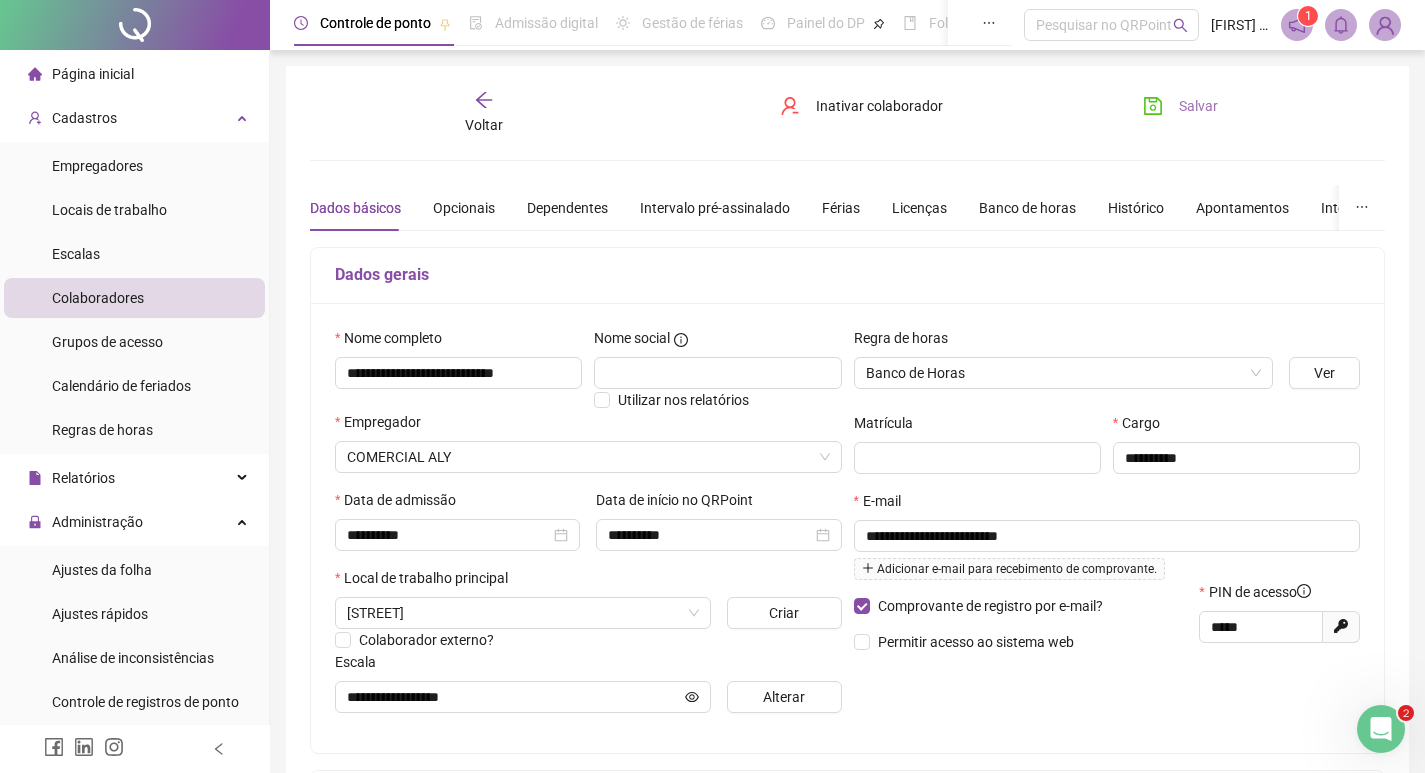 click on "Salvar" at bounding box center [1180, 106] 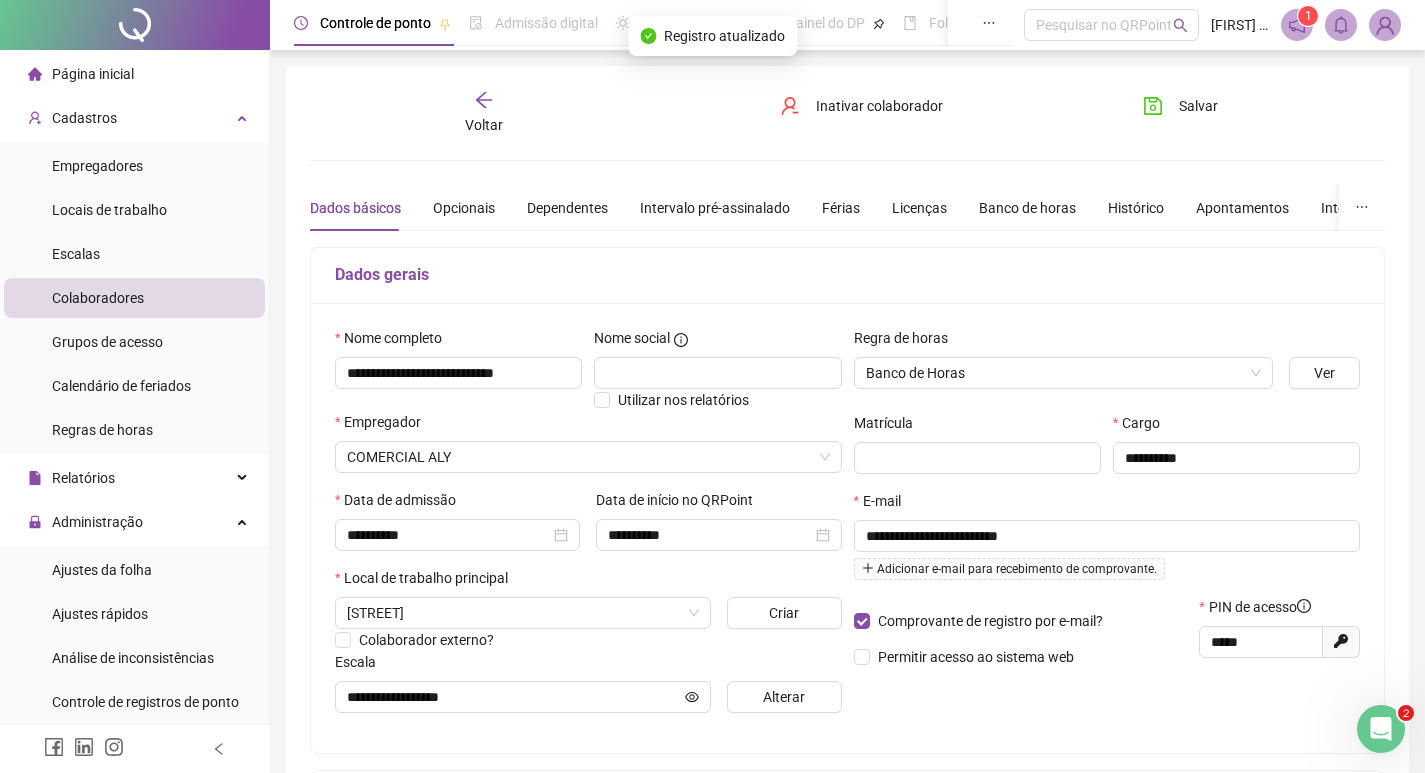 click on "Voltar" at bounding box center (484, 113) 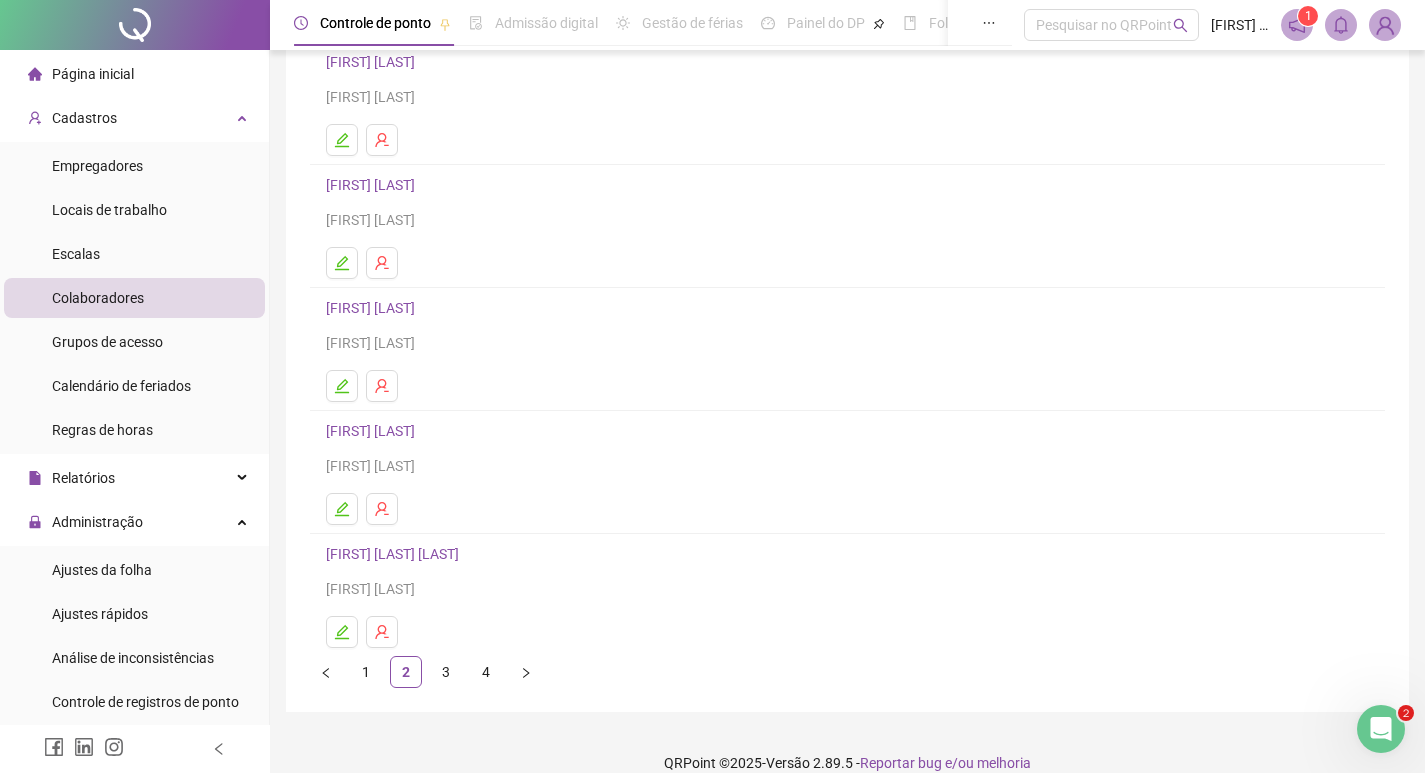 scroll, scrollTop: 194, scrollLeft: 0, axis: vertical 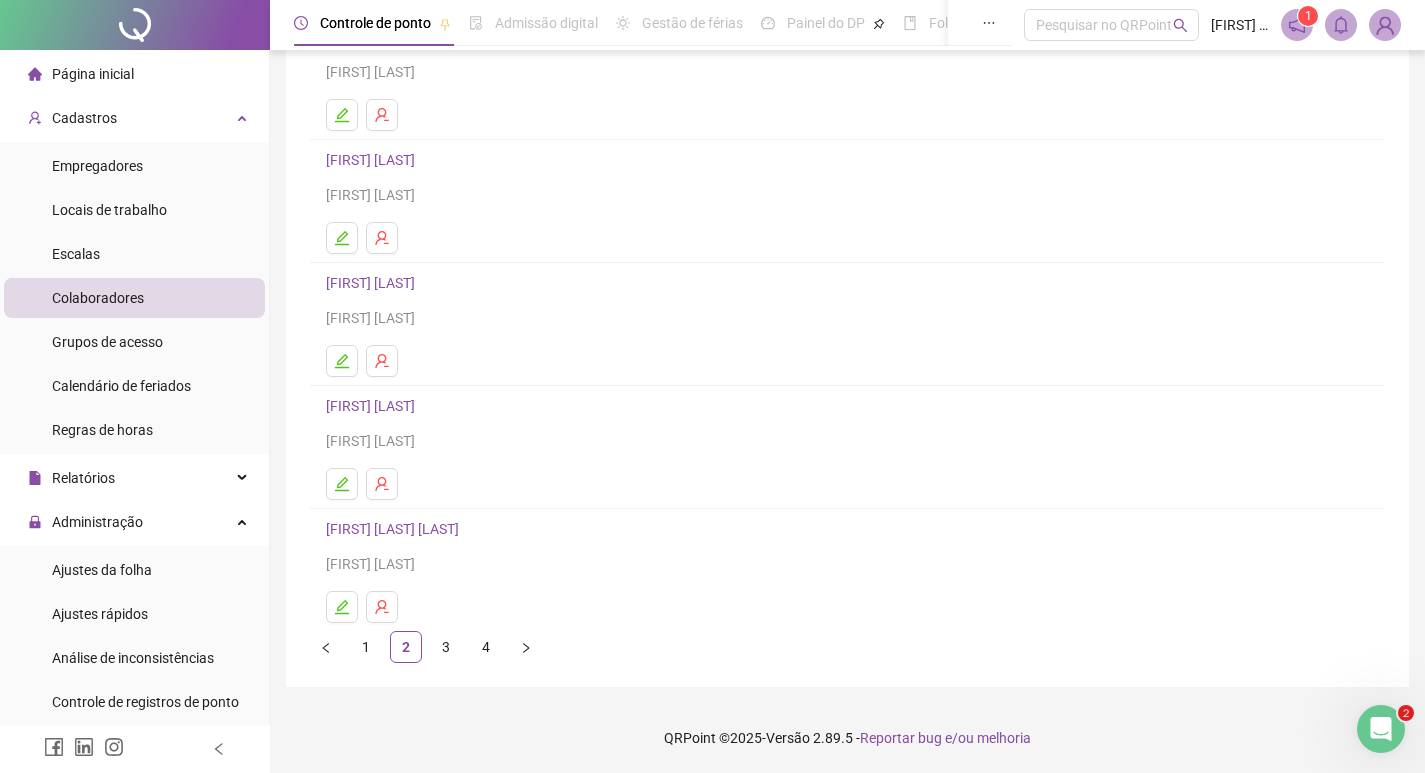 click on "[FIRST] [LAST] [LAST]" at bounding box center [395, 529] 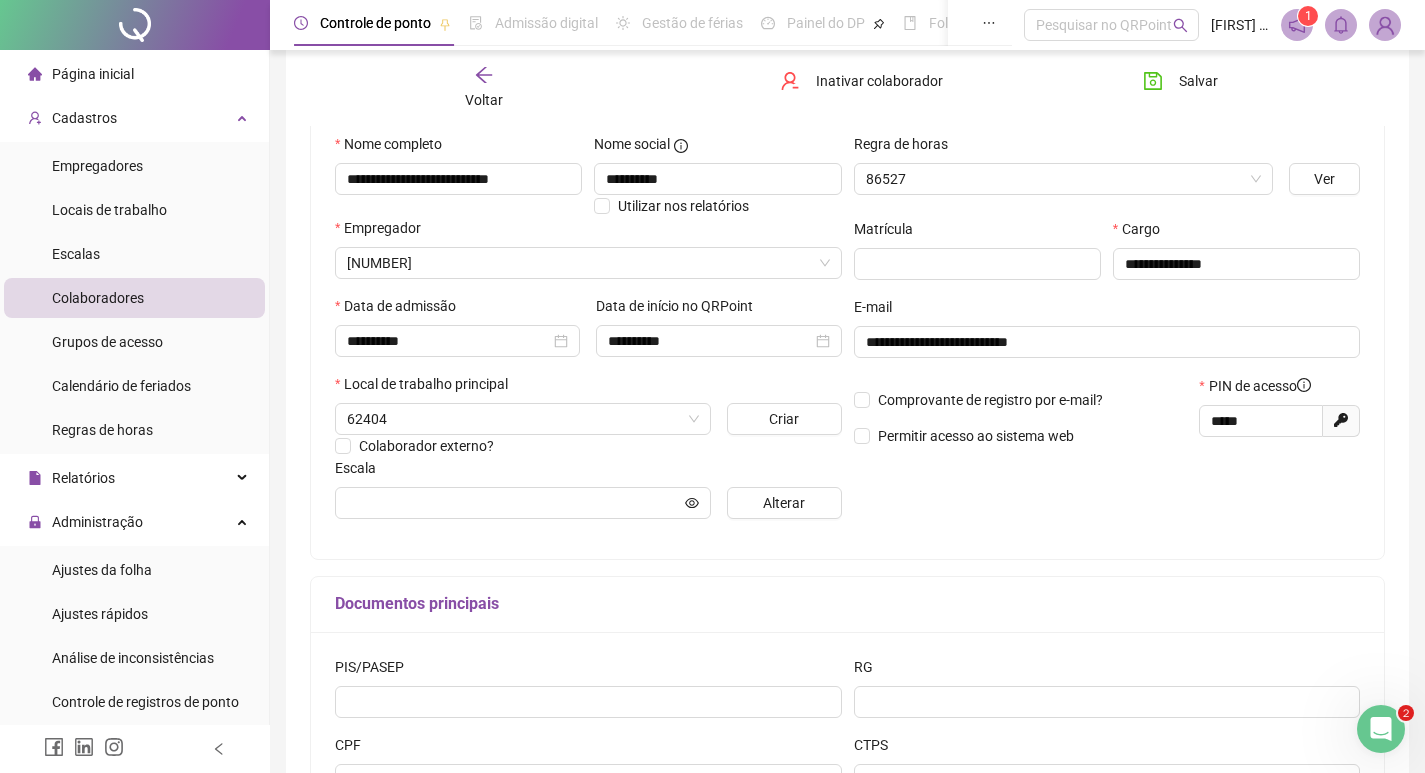 scroll, scrollTop: 204, scrollLeft: 0, axis: vertical 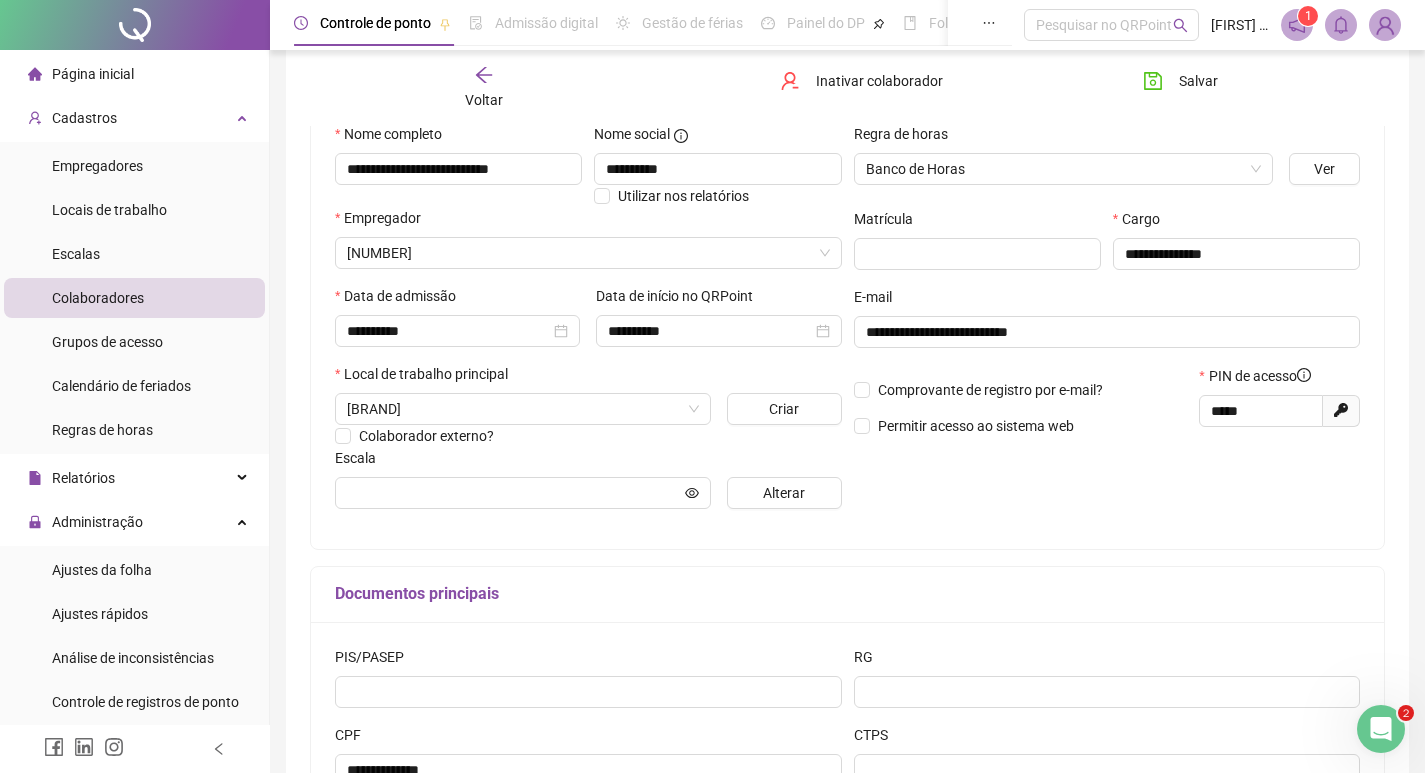 type on "**********" 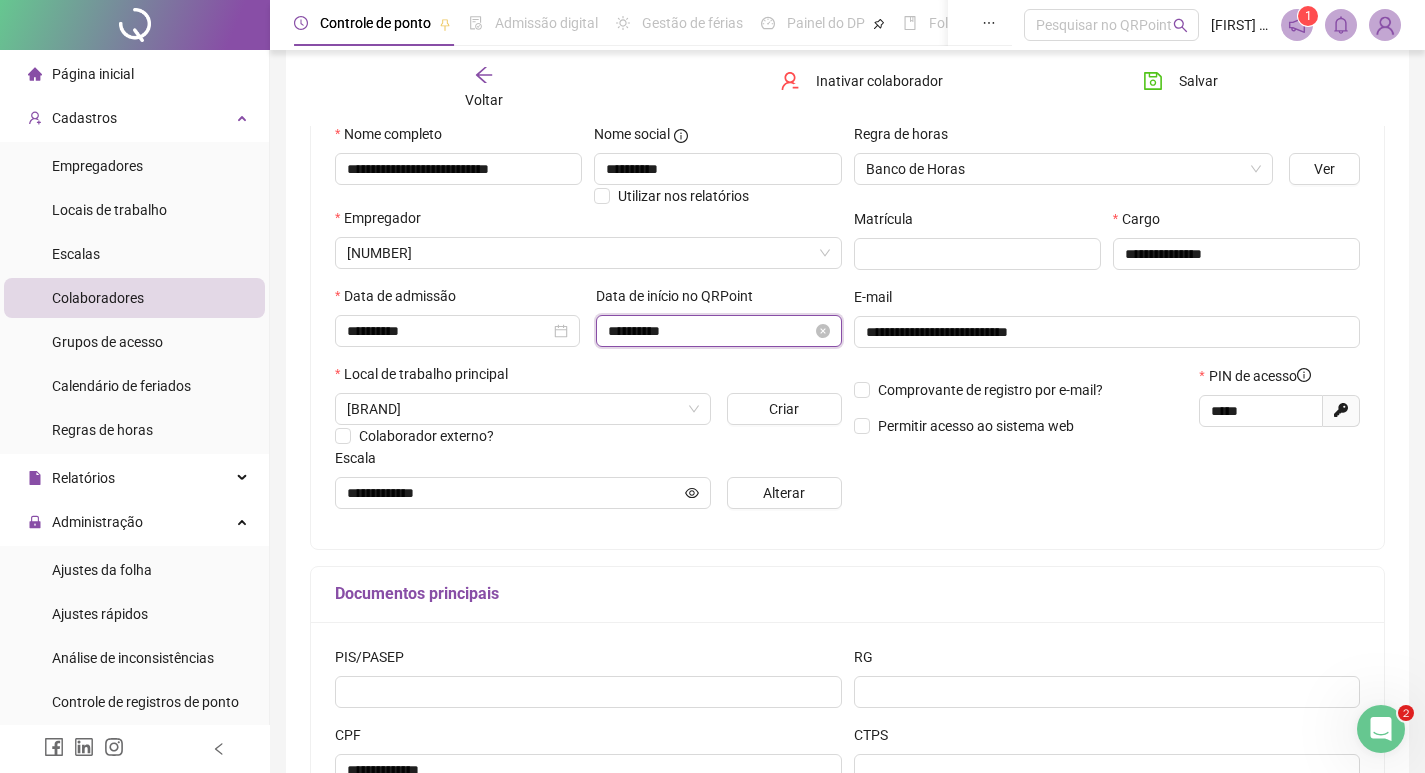 click on "**********" at bounding box center [709, 331] 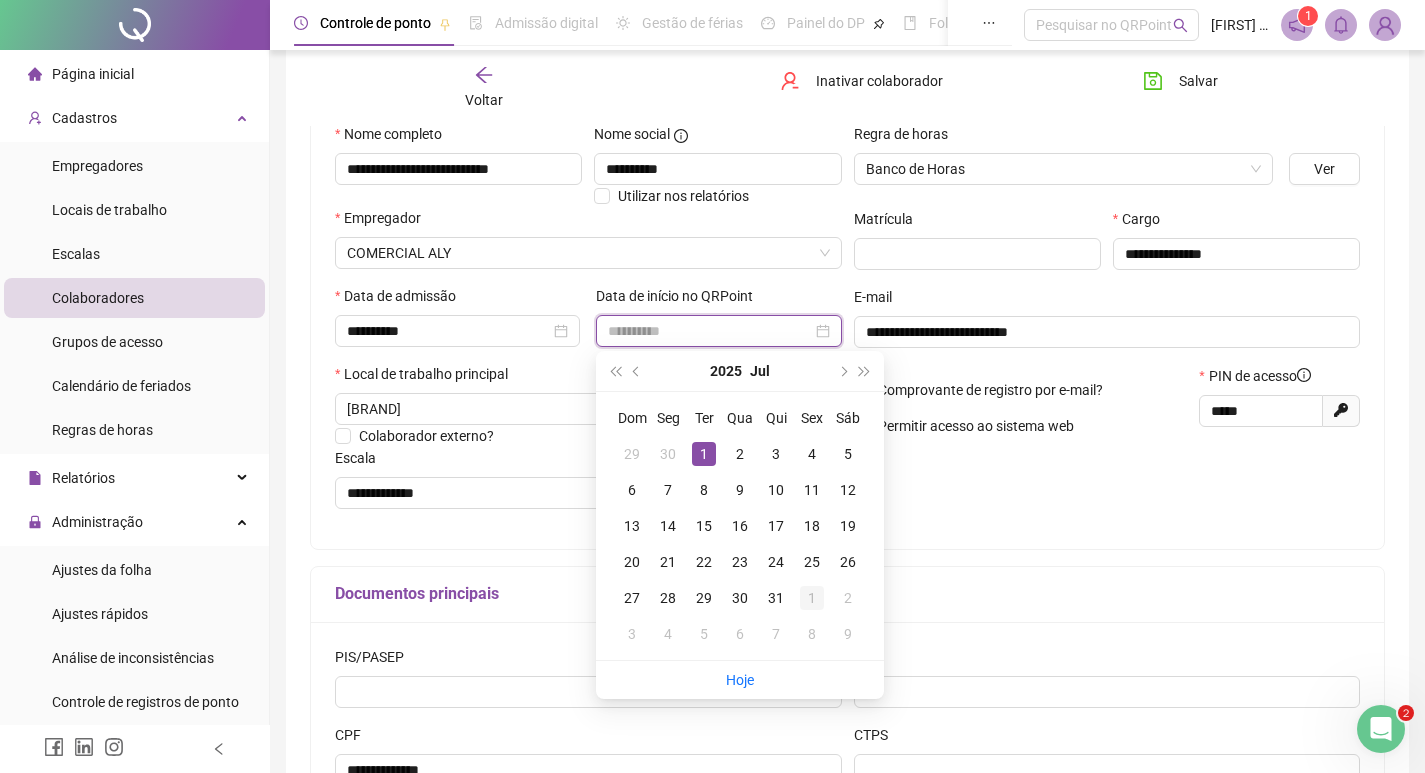 type on "**********" 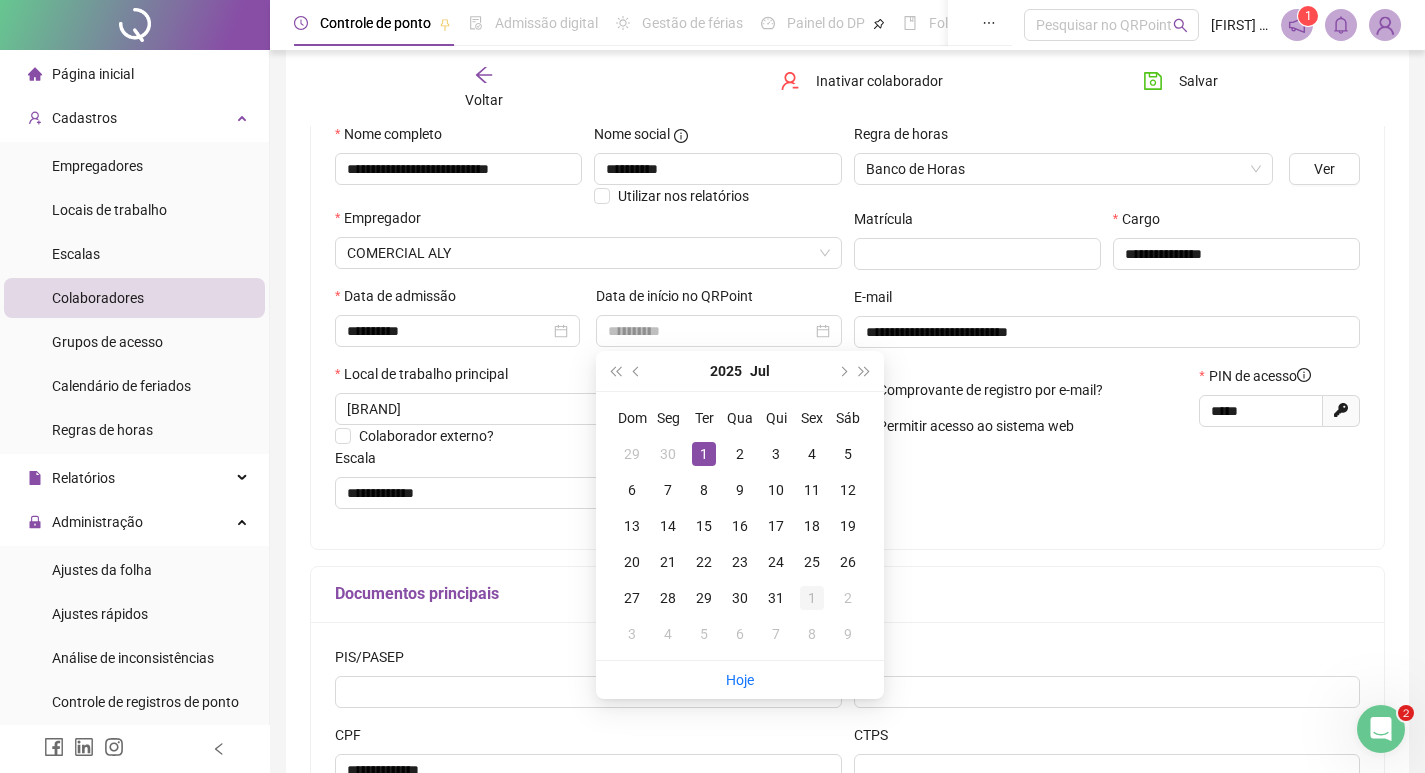 click on "1" at bounding box center [812, 598] 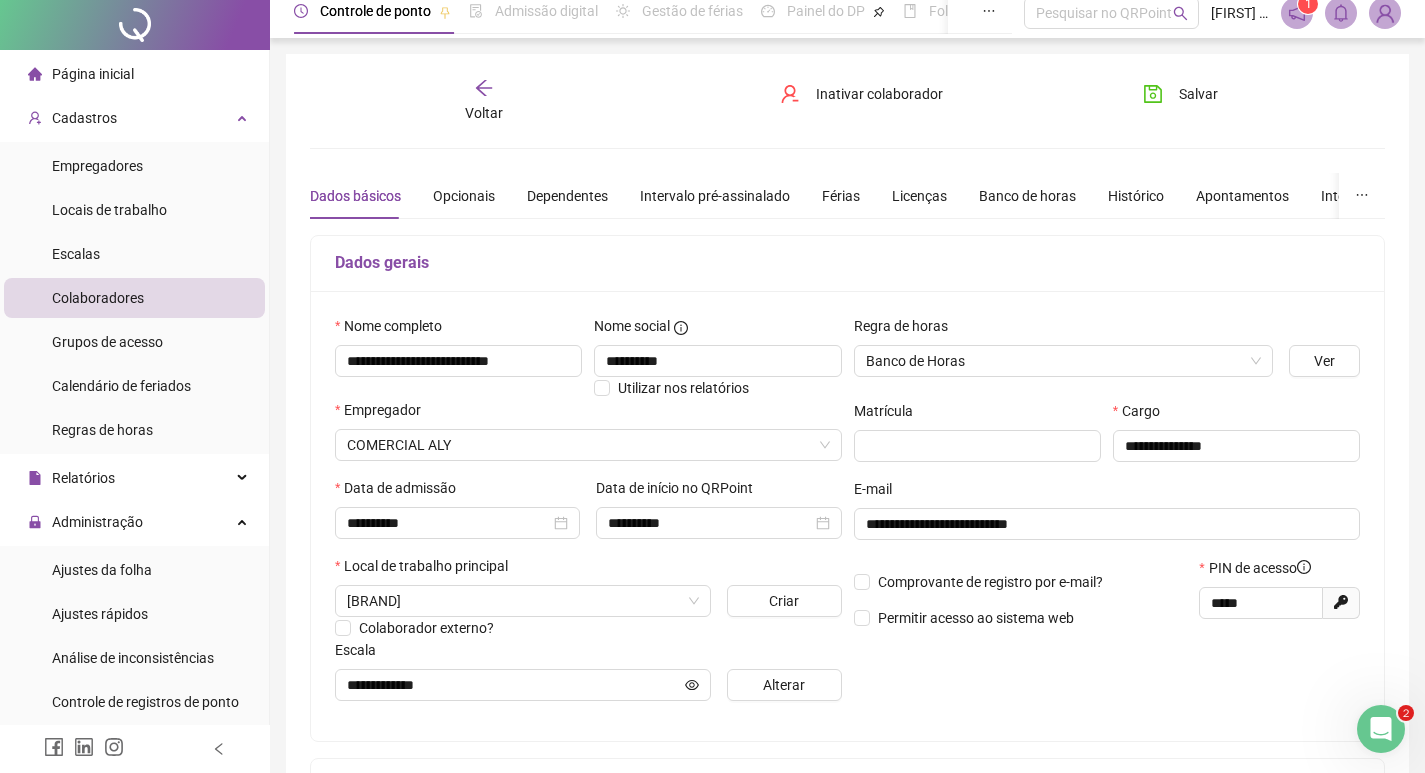 scroll, scrollTop: 0, scrollLeft: 0, axis: both 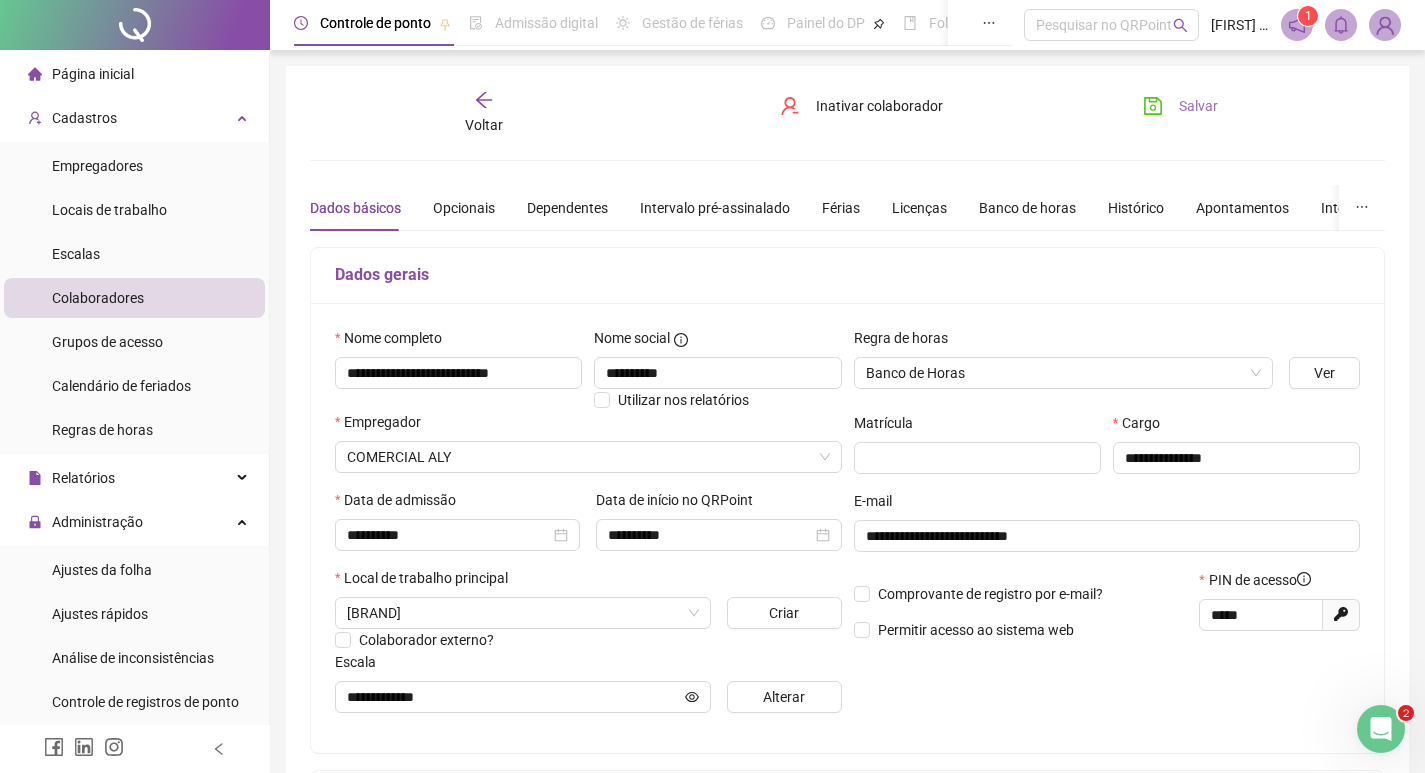 click on "Salvar" at bounding box center (1198, 106) 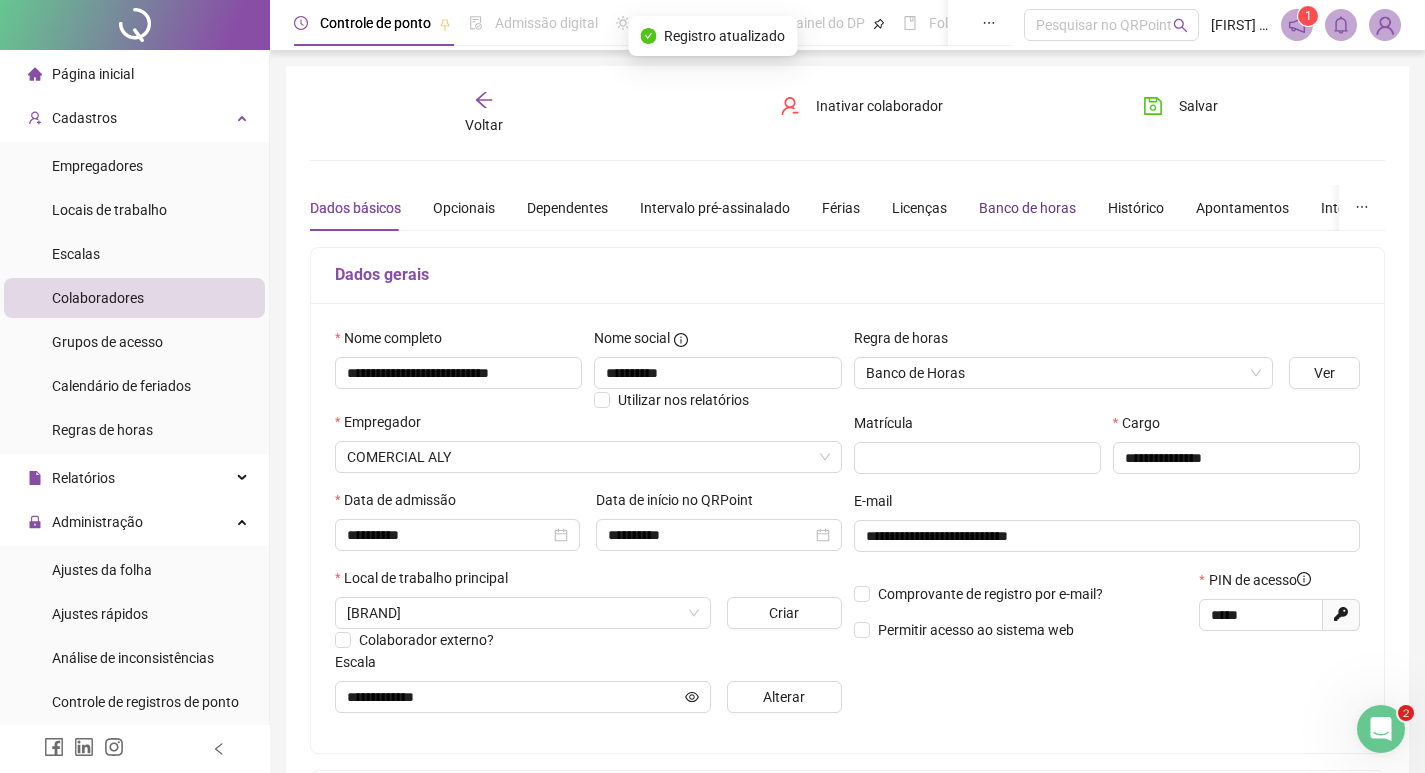 click on "Banco de horas" at bounding box center [1027, 208] 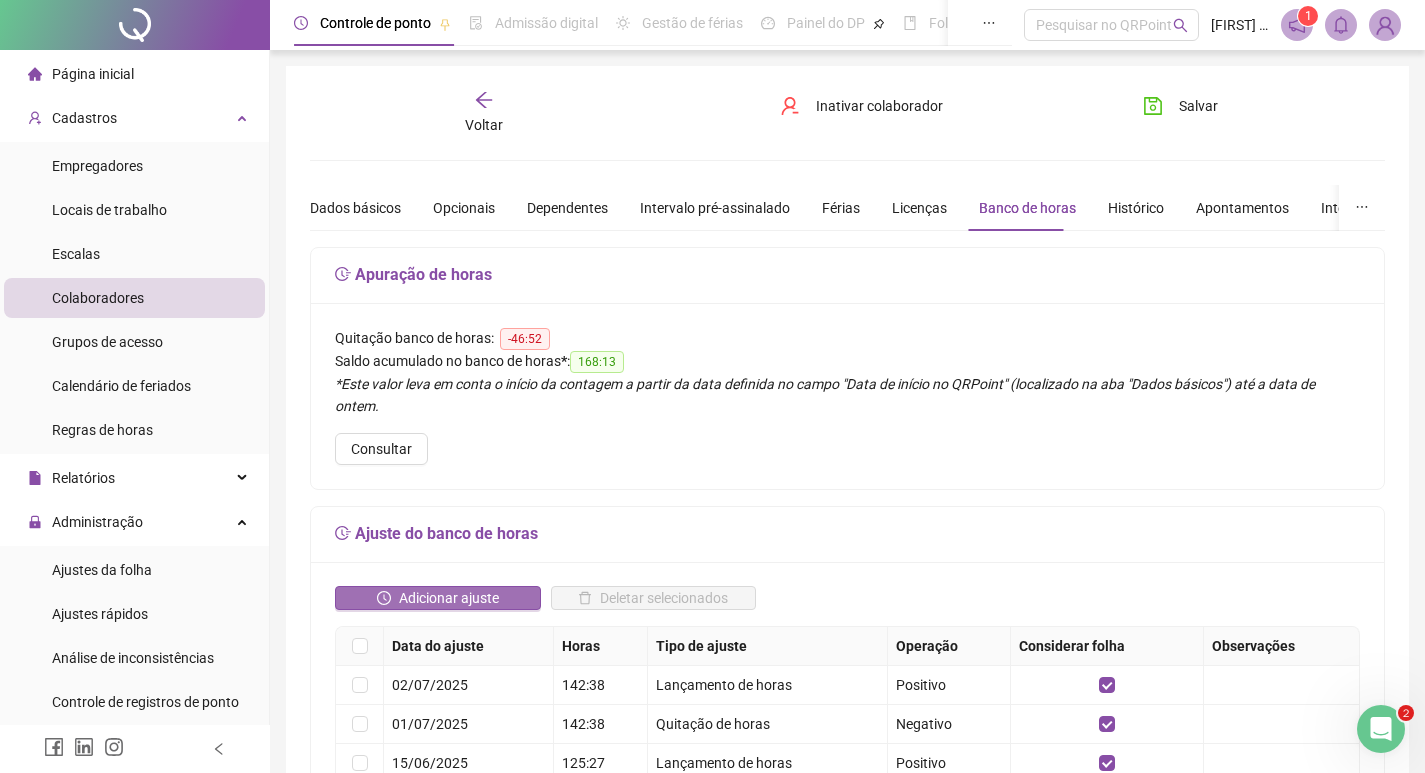 click on "Adicionar ajuste" at bounding box center (449, 598) 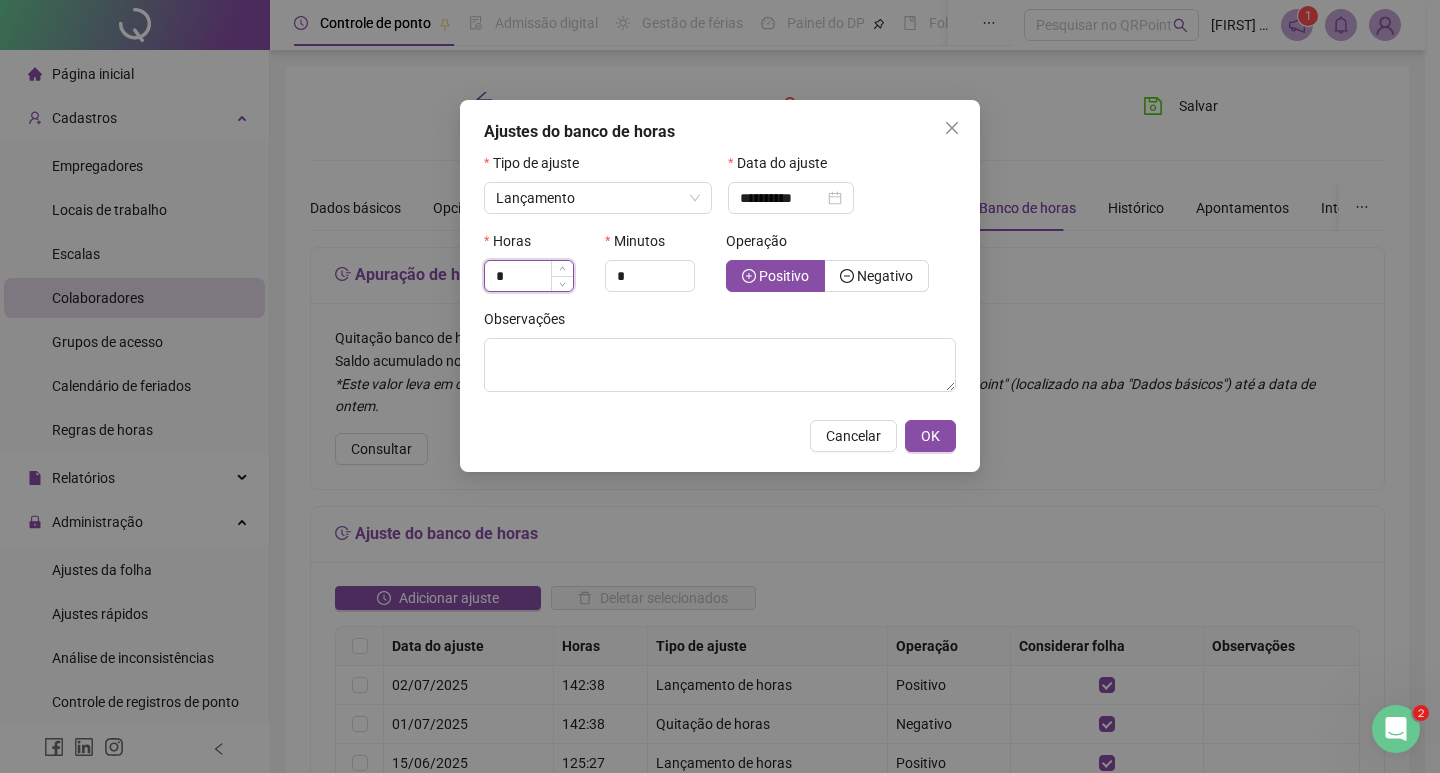 click on "*" at bounding box center [529, 276] 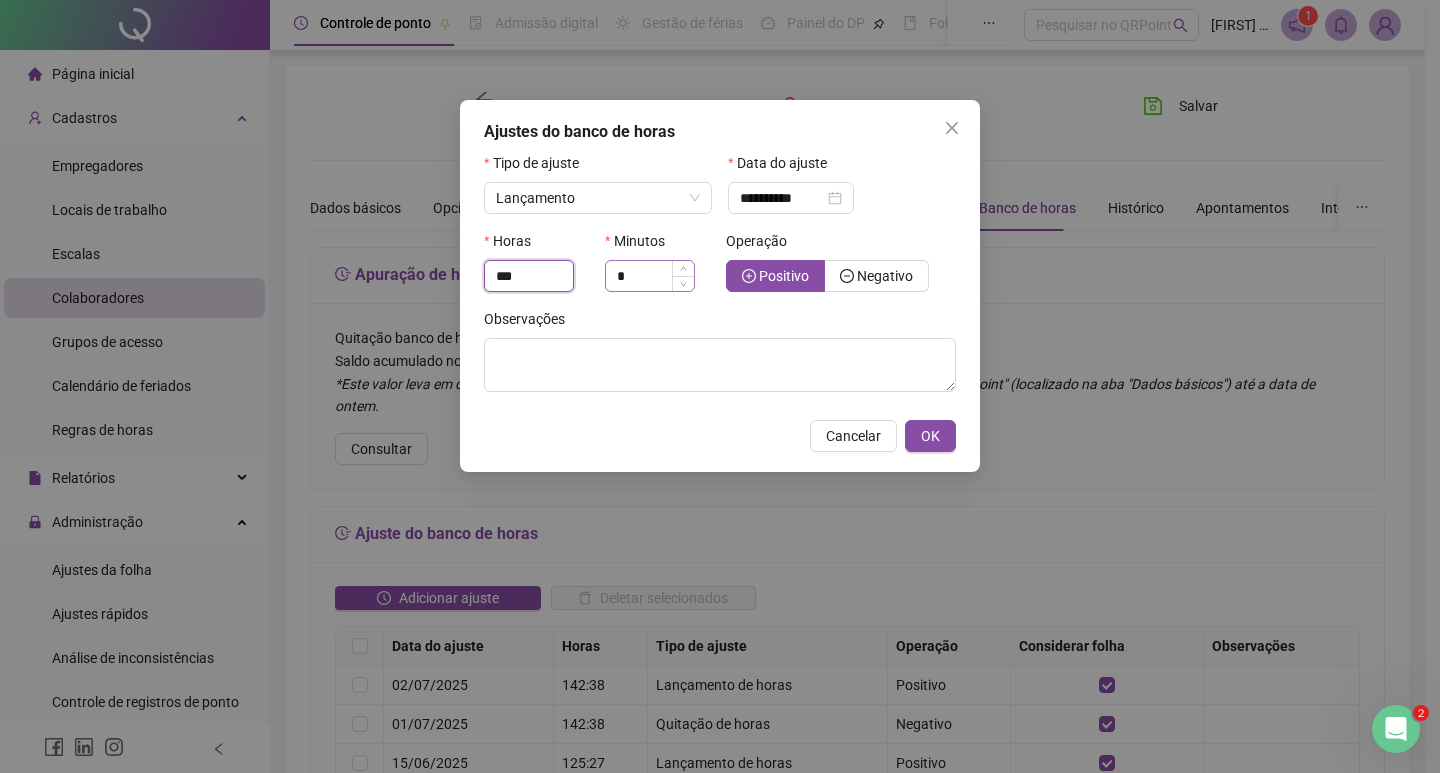 type on "***" 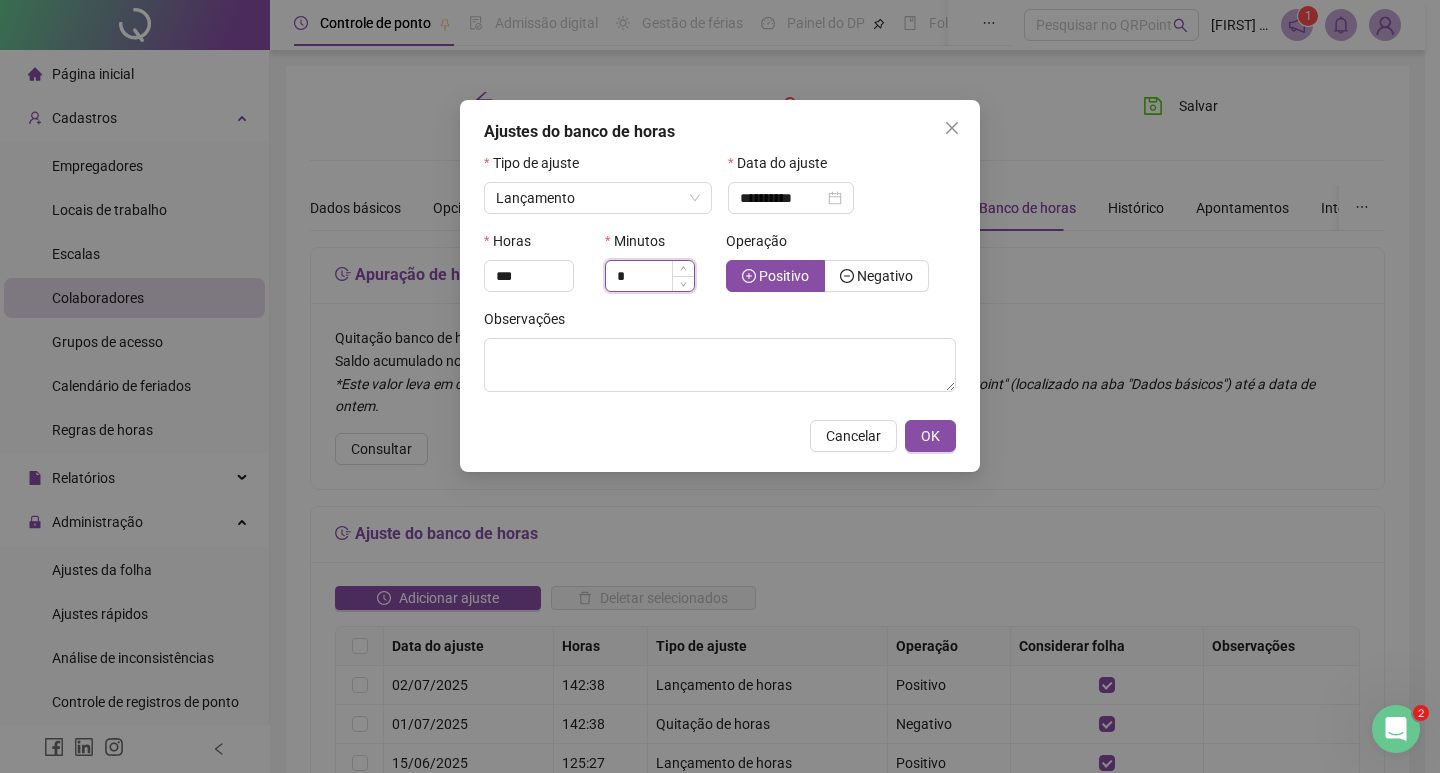 click on "*" at bounding box center (650, 276) 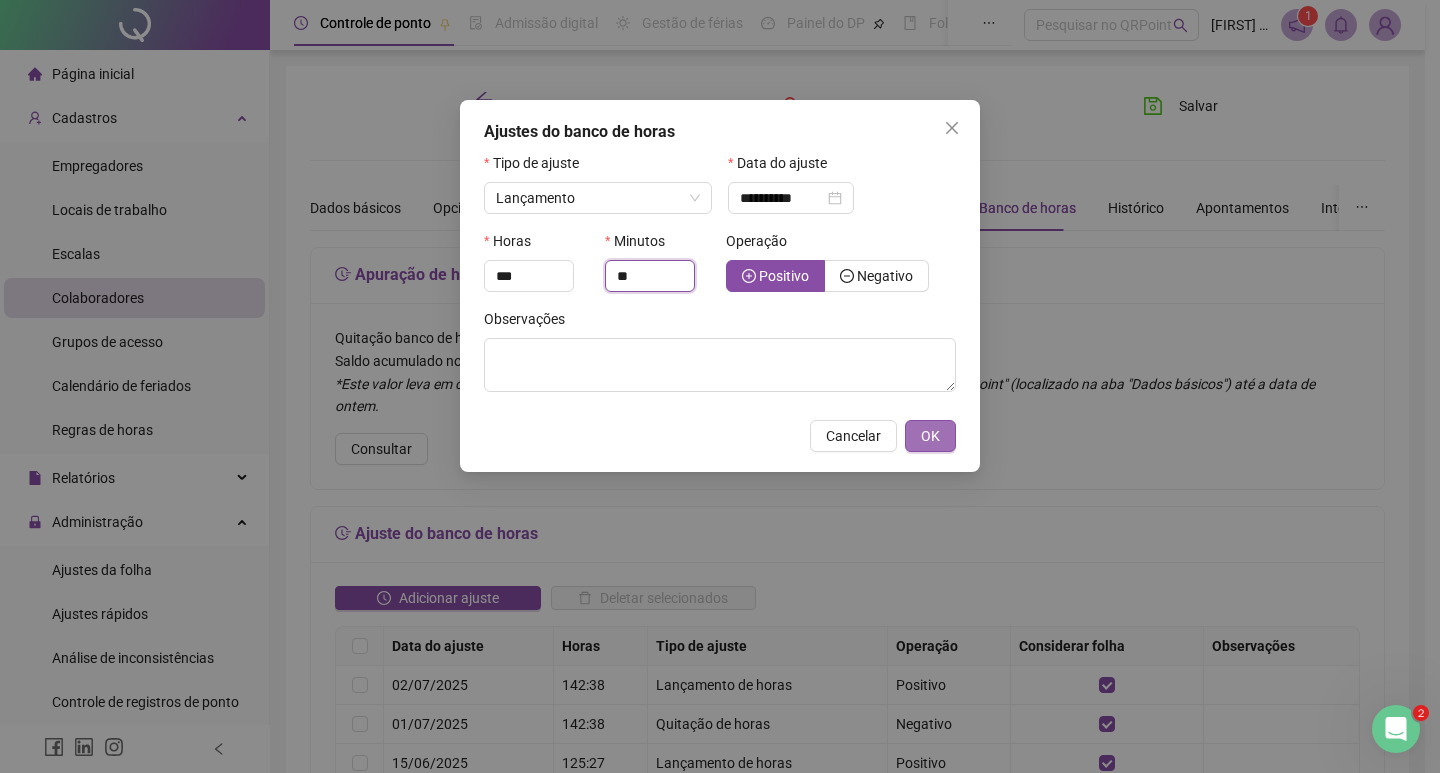type on "**" 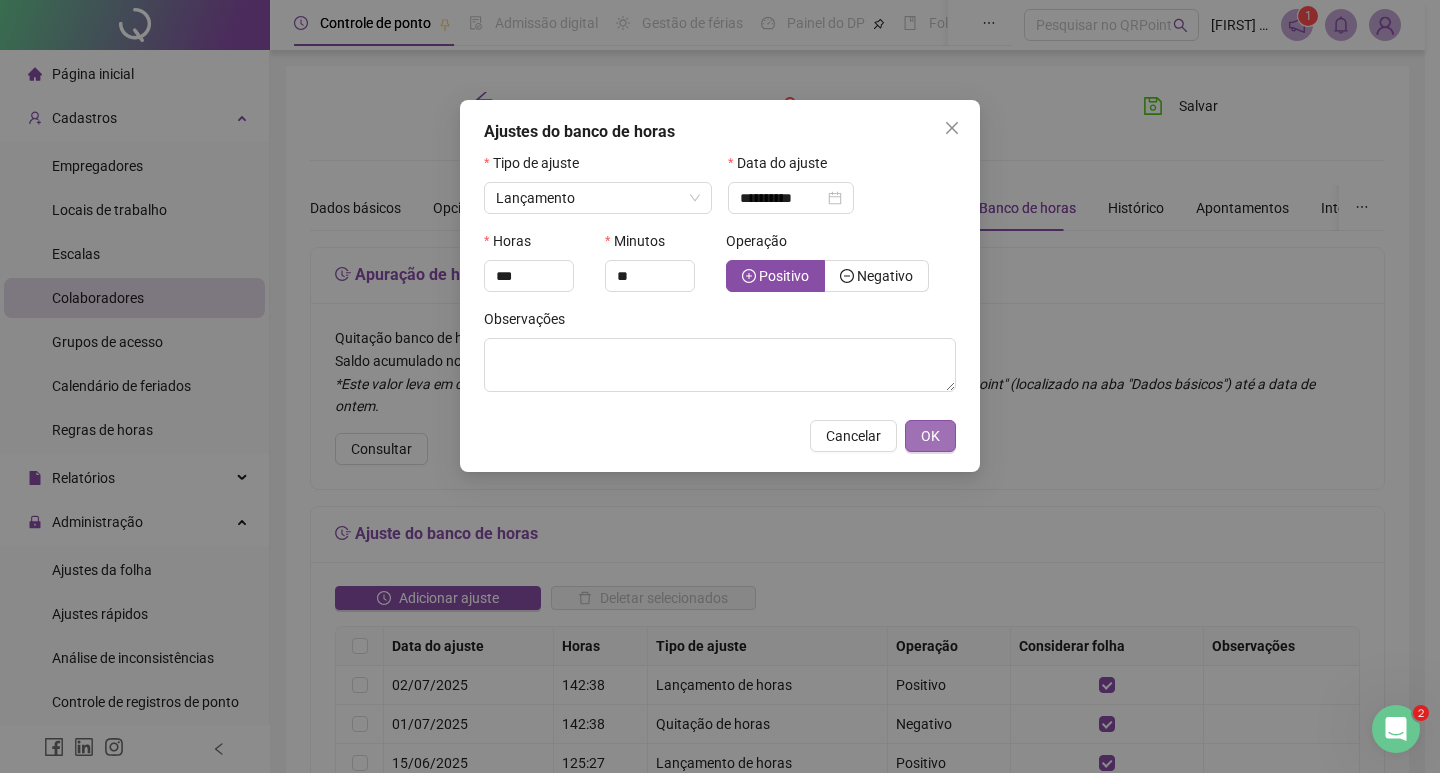 click on "OK" at bounding box center (930, 436) 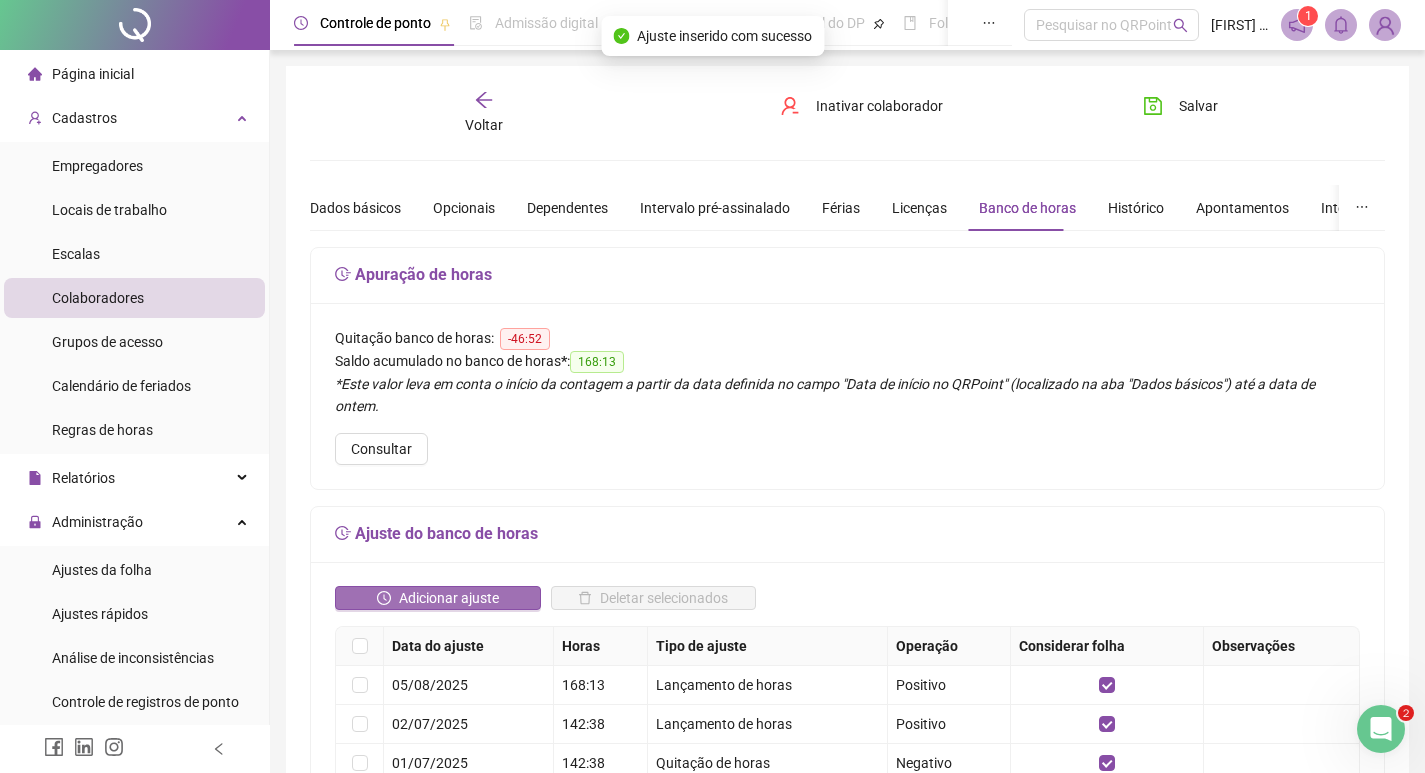 click on "Adicionar ajuste" at bounding box center [449, 598] 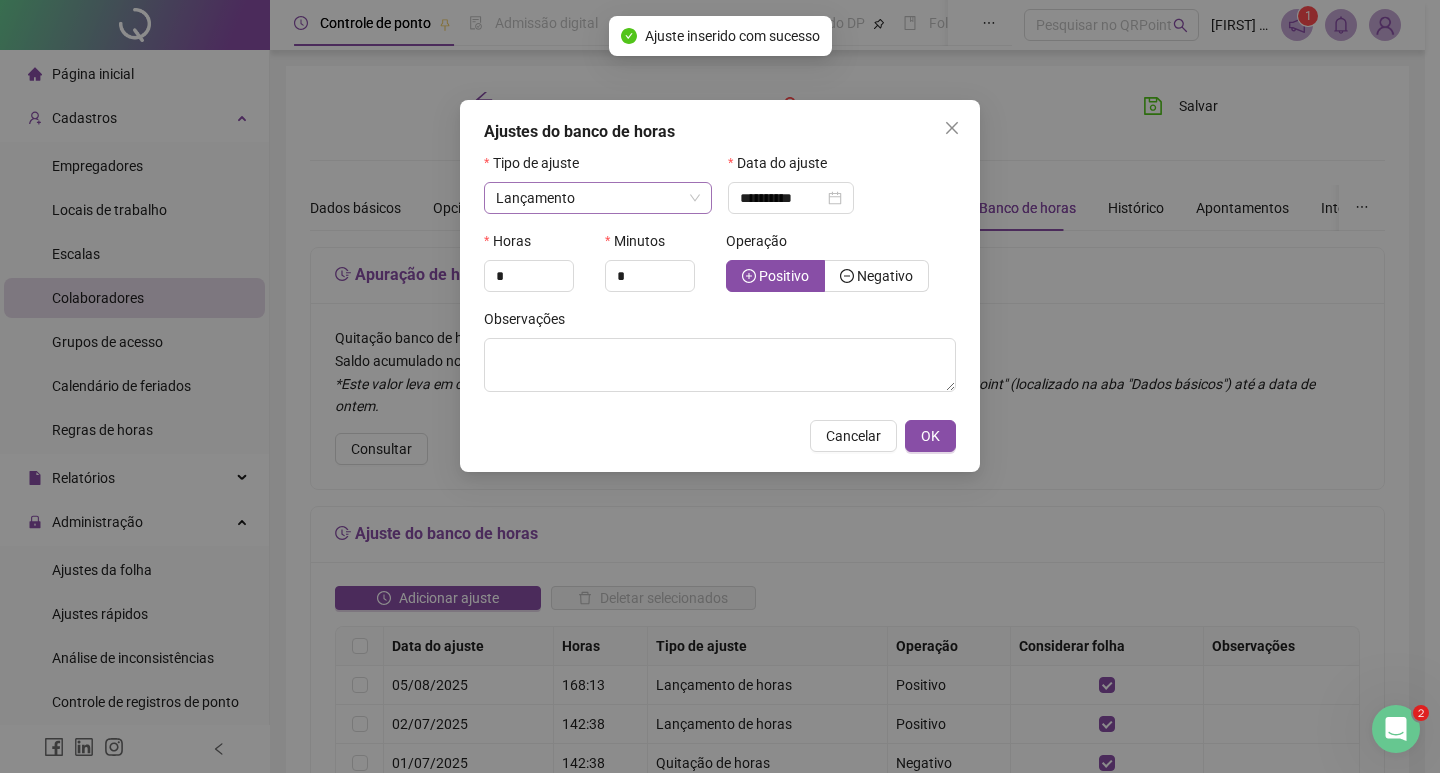 click on "Lançamento" at bounding box center (598, 198) 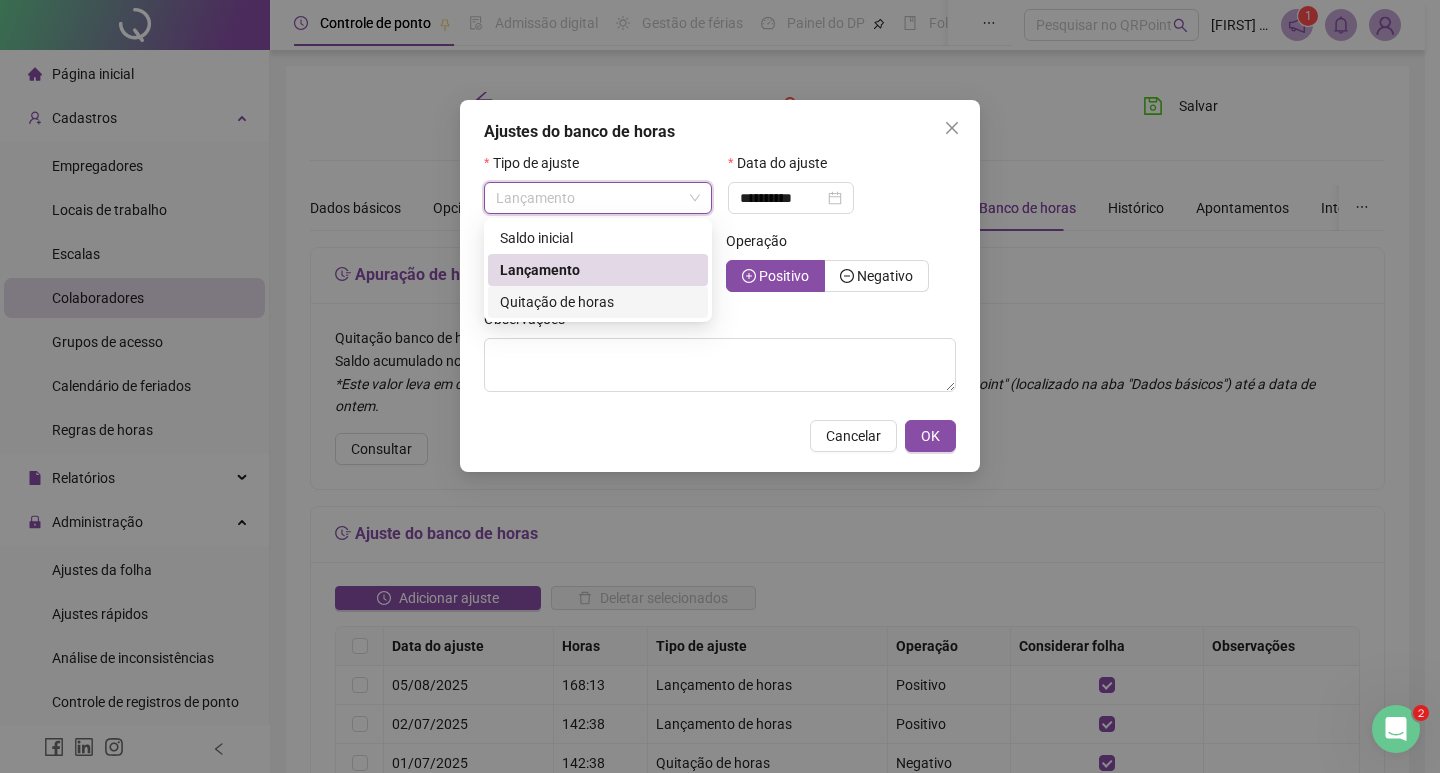 click on "Quitação de horas" at bounding box center (557, 302) 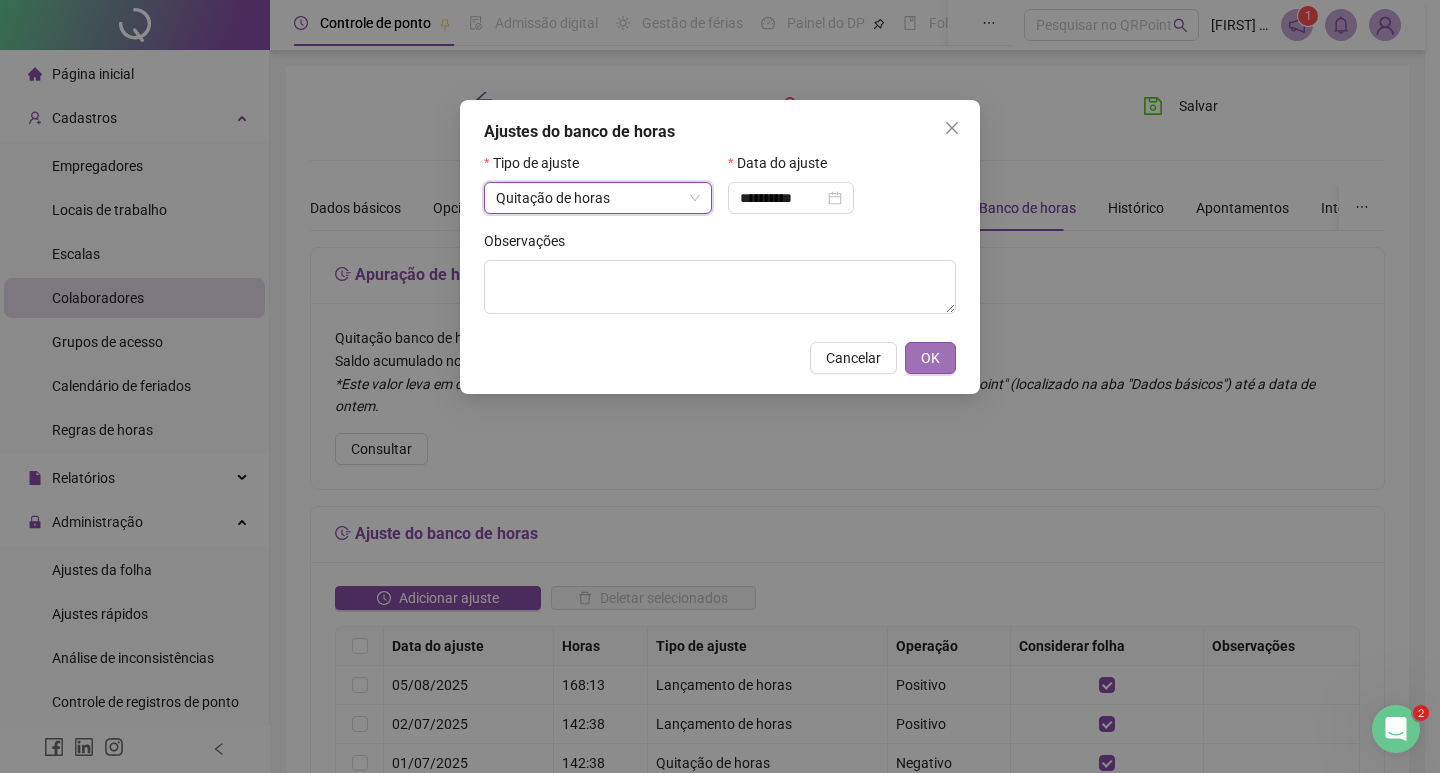 click on "OK" at bounding box center (930, 358) 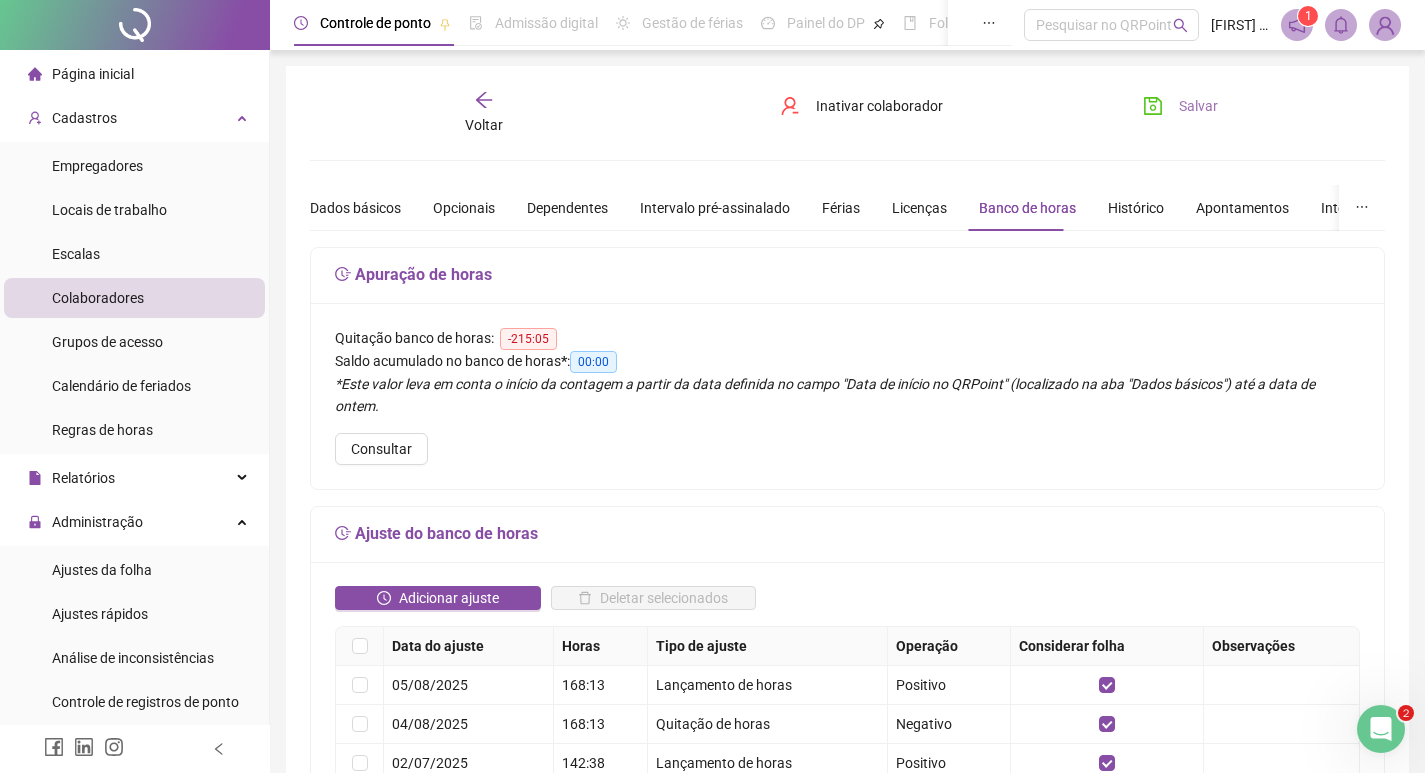 click on "Salvar" at bounding box center [1198, 106] 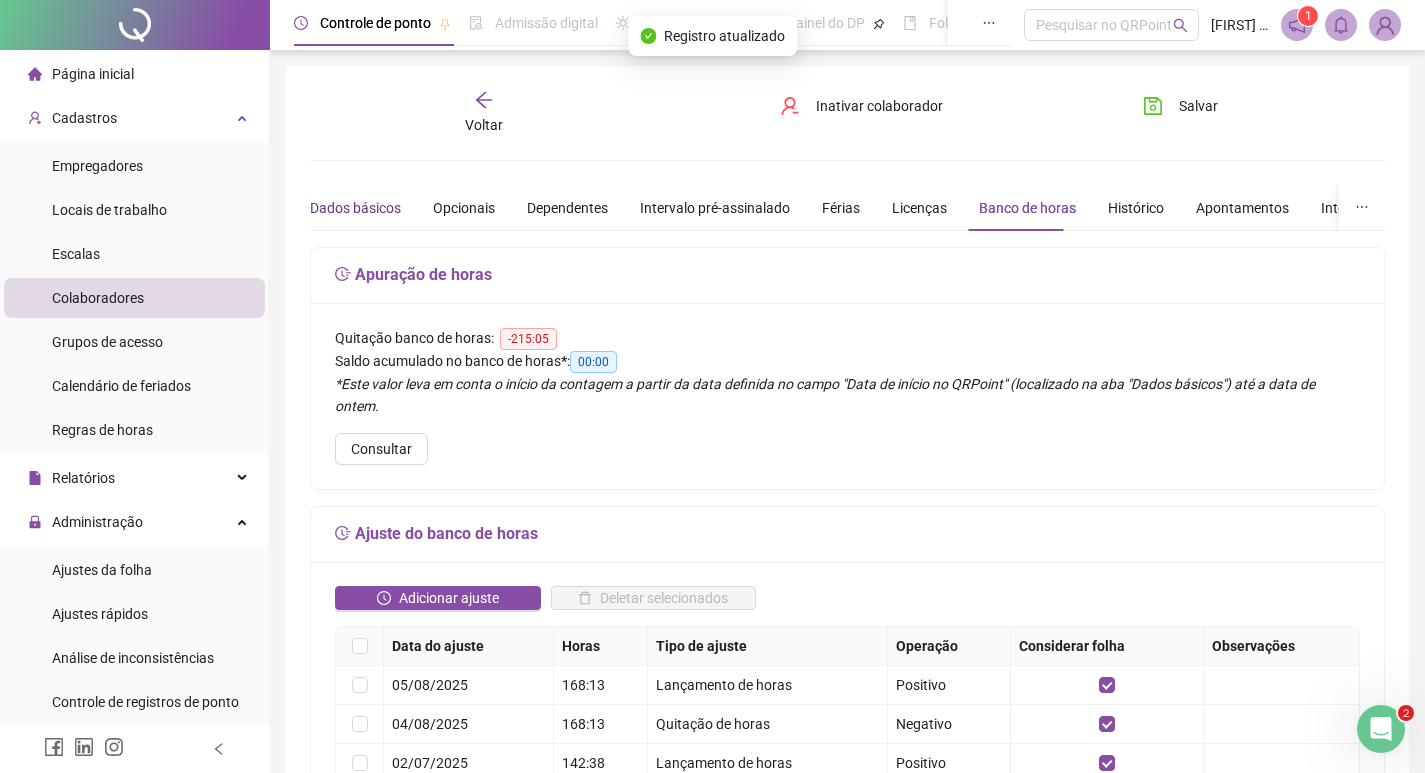 click on "Dados básicos" at bounding box center [355, 208] 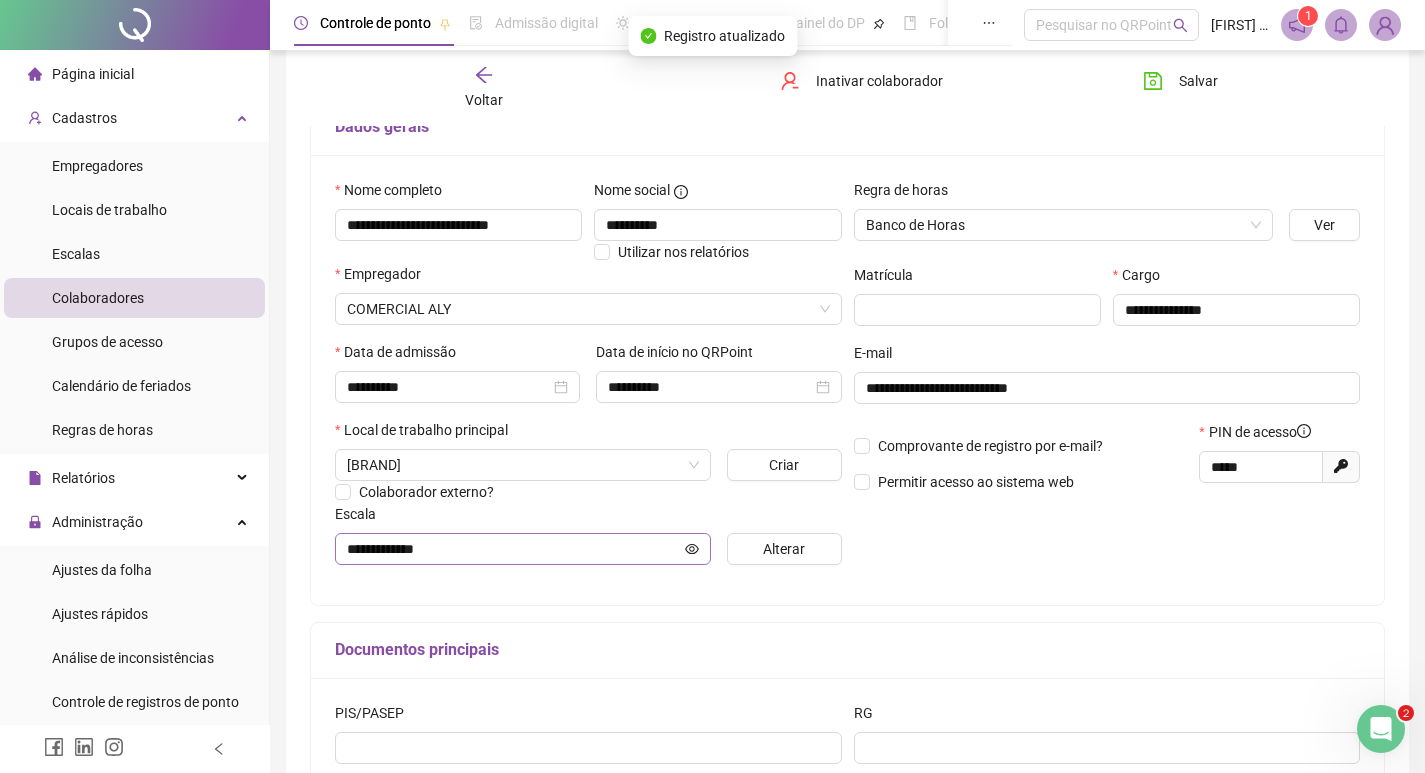 scroll, scrollTop: 200, scrollLeft: 0, axis: vertical 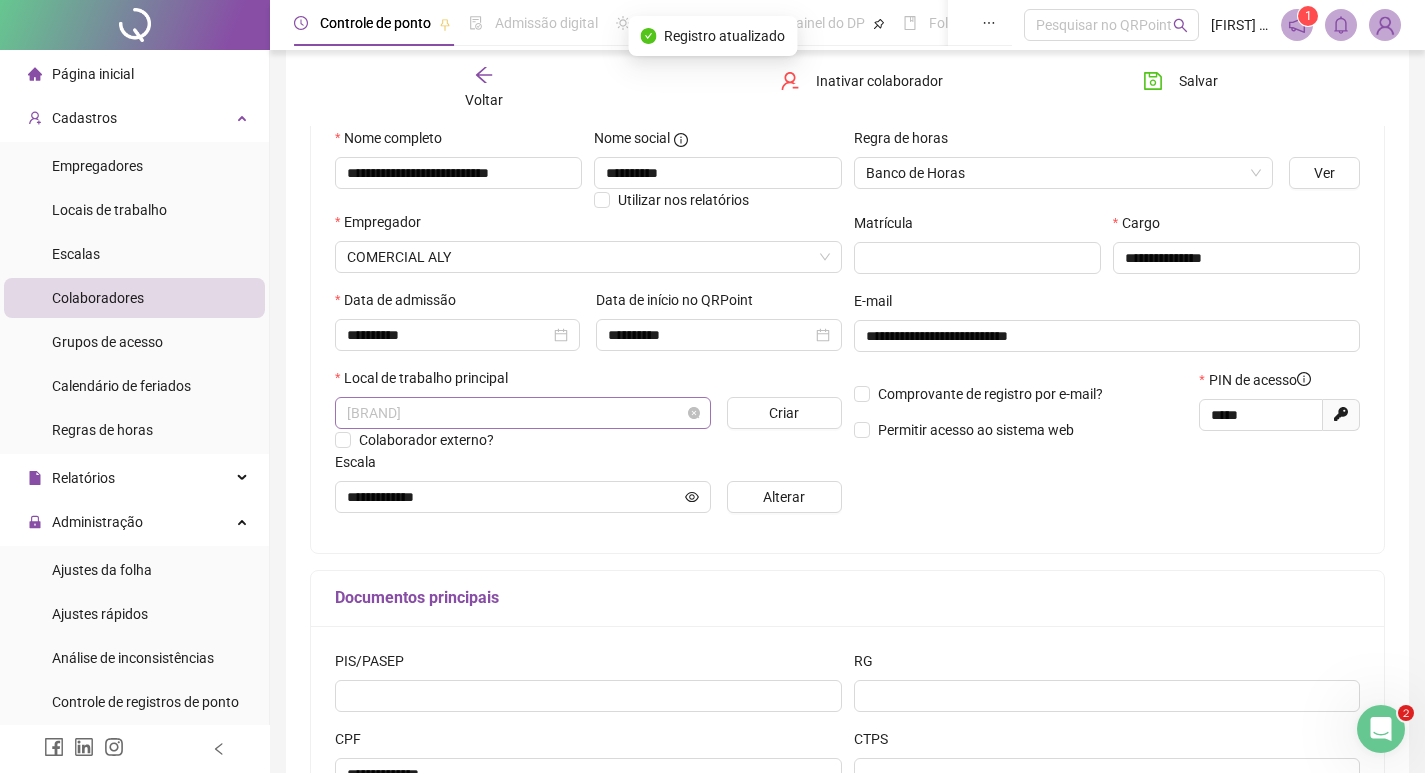 click on "[BRAND]" at bounding box center (523, 413) 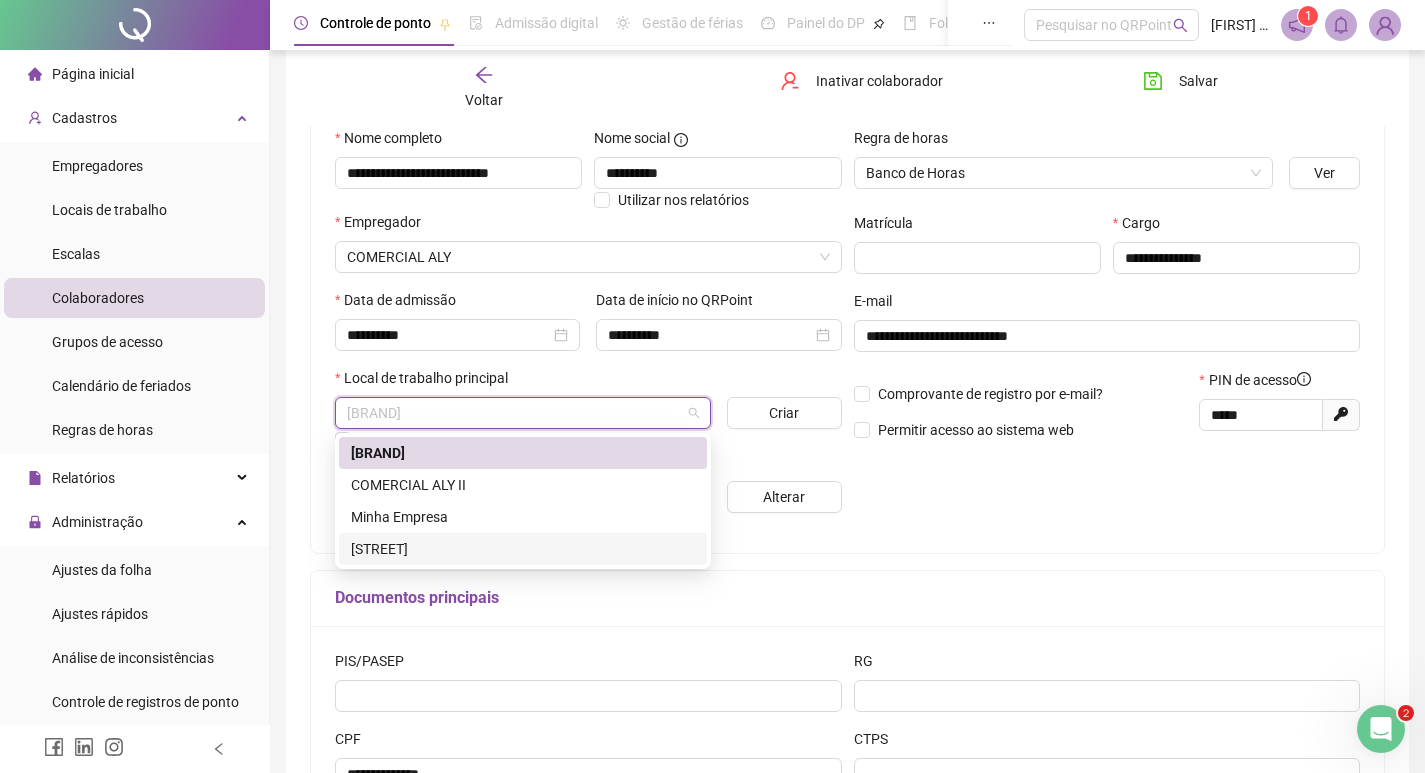 click on "[STREET]" at bounding box center [523, 549] 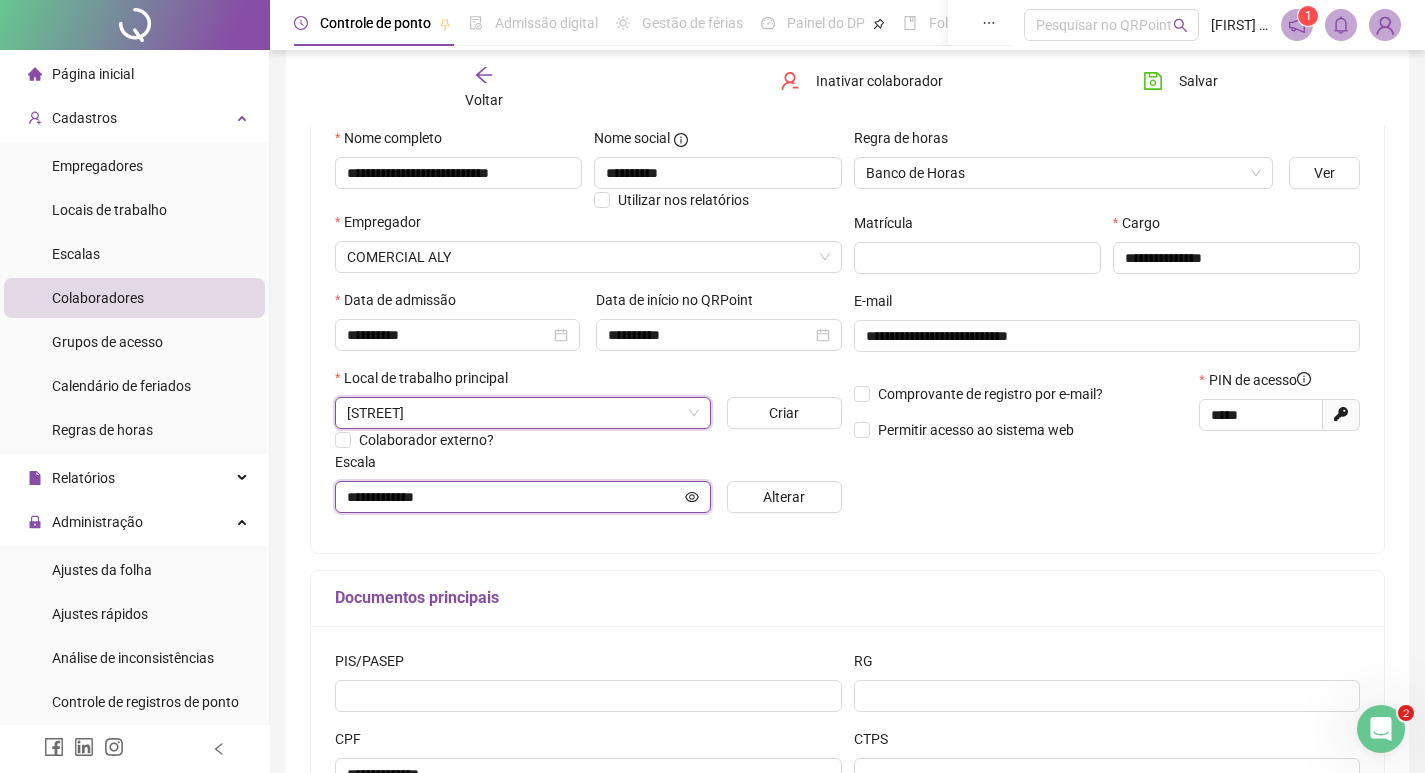 click on "**********" at bounding box center (514, 497) 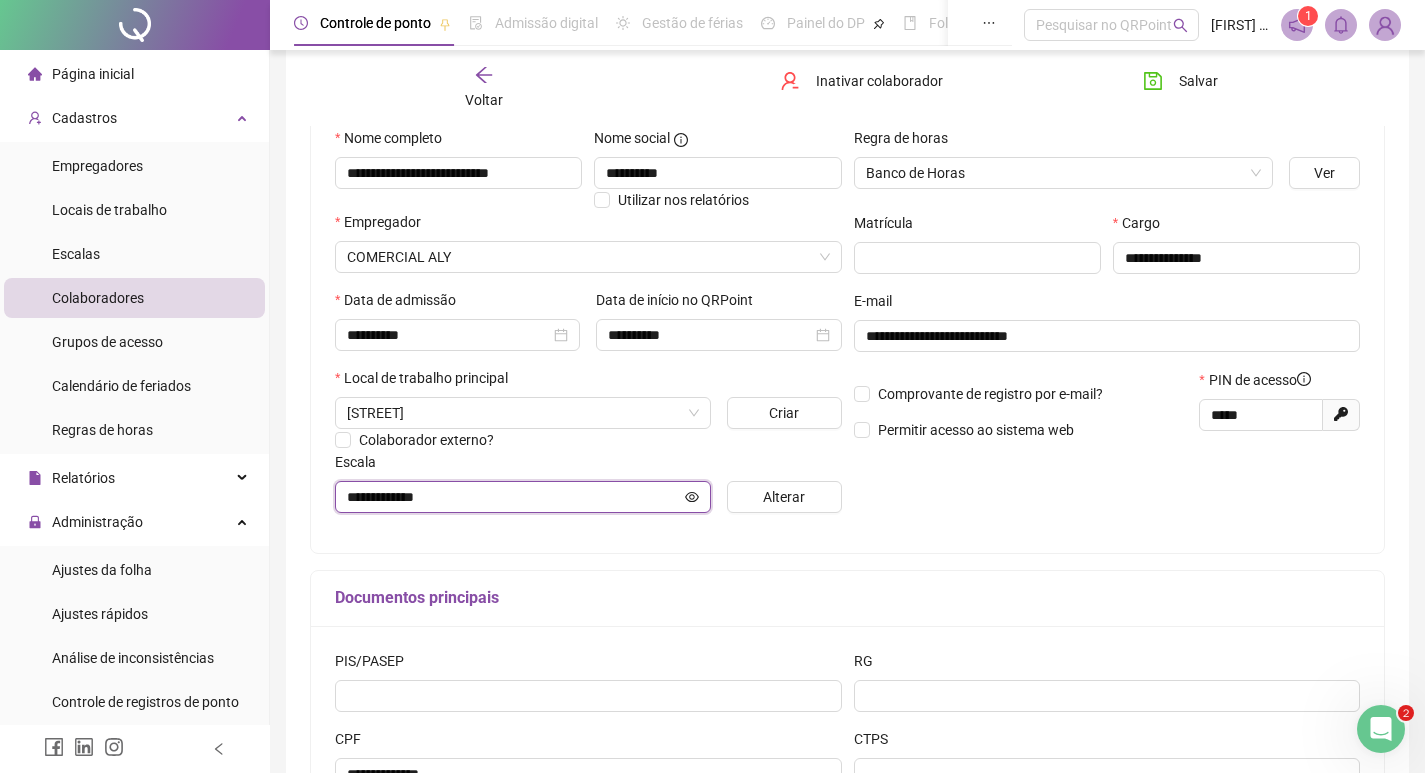 click on "**********" at bounding box center [514, 497] 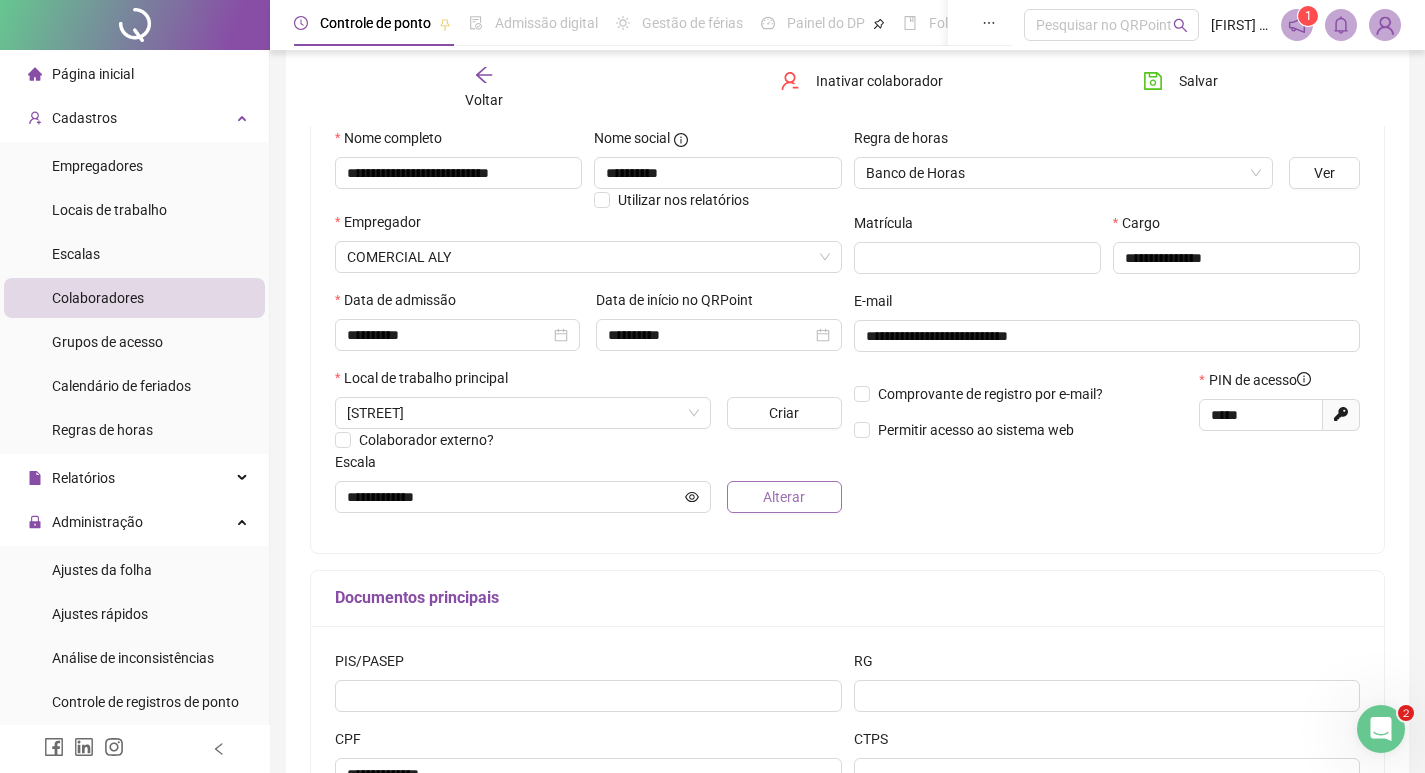 click on "Alterar" at bounding box center (784, 497) 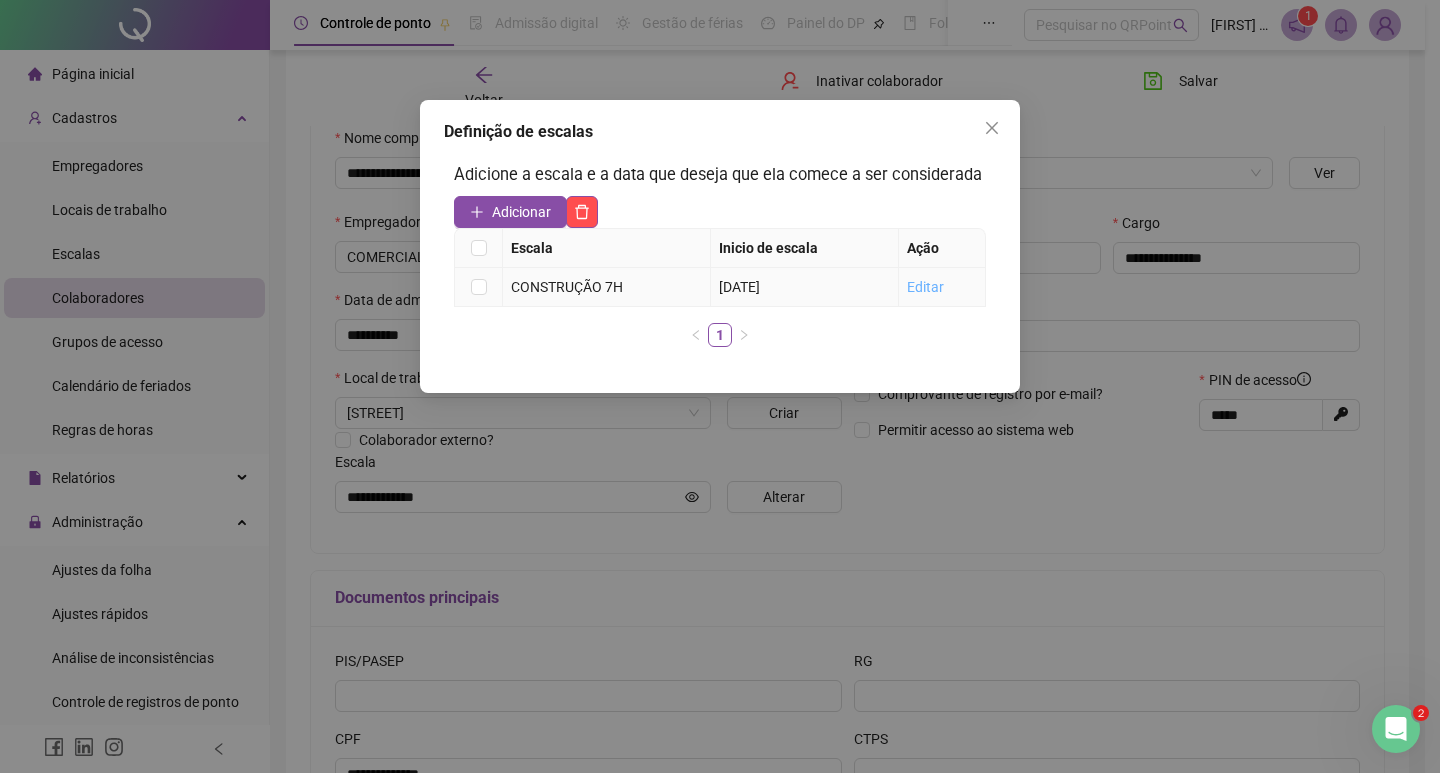 click on "Editar" at bounding box center (925, 287) 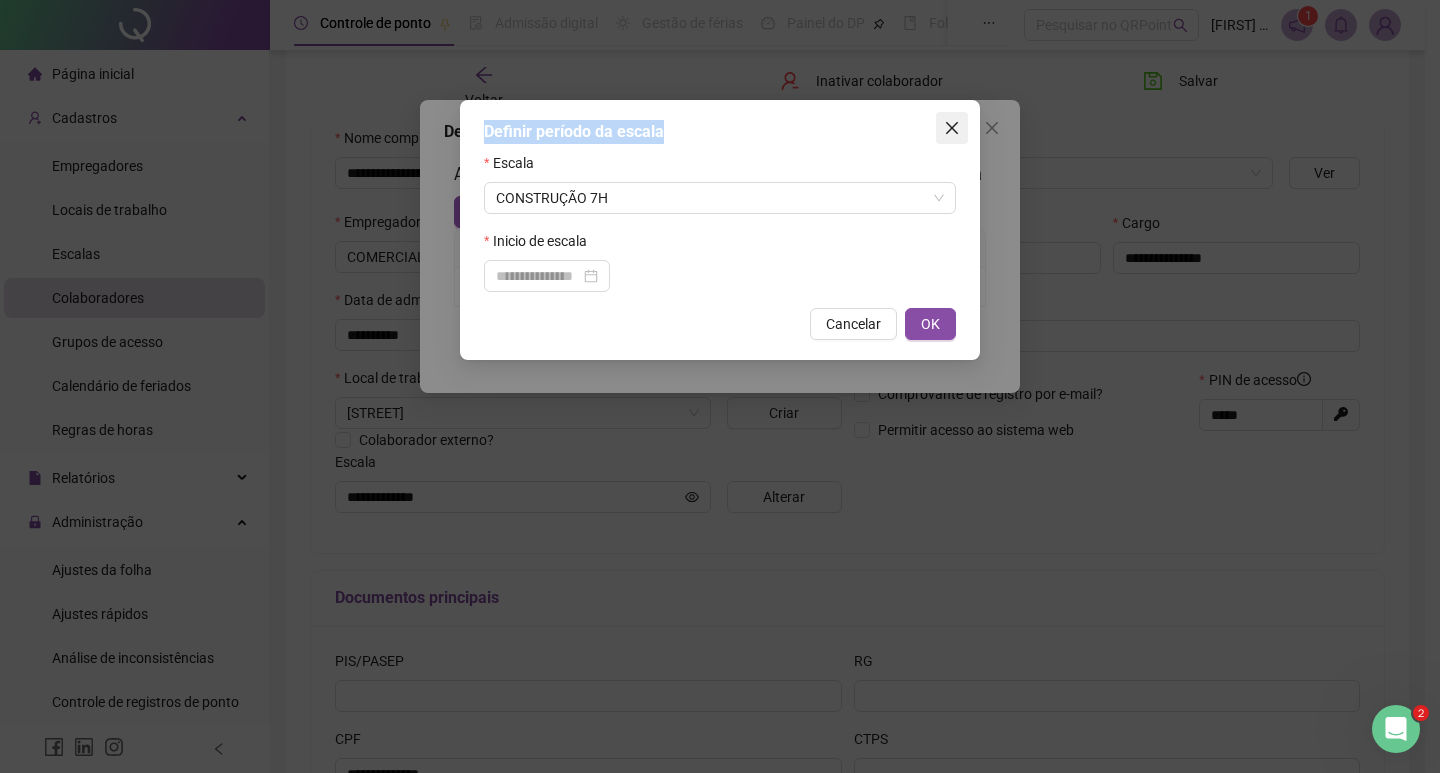 click on "Escala CONSTRUÇÃO 7H Inicio de escala Cancelar OK" at bounding box center [720, 230] 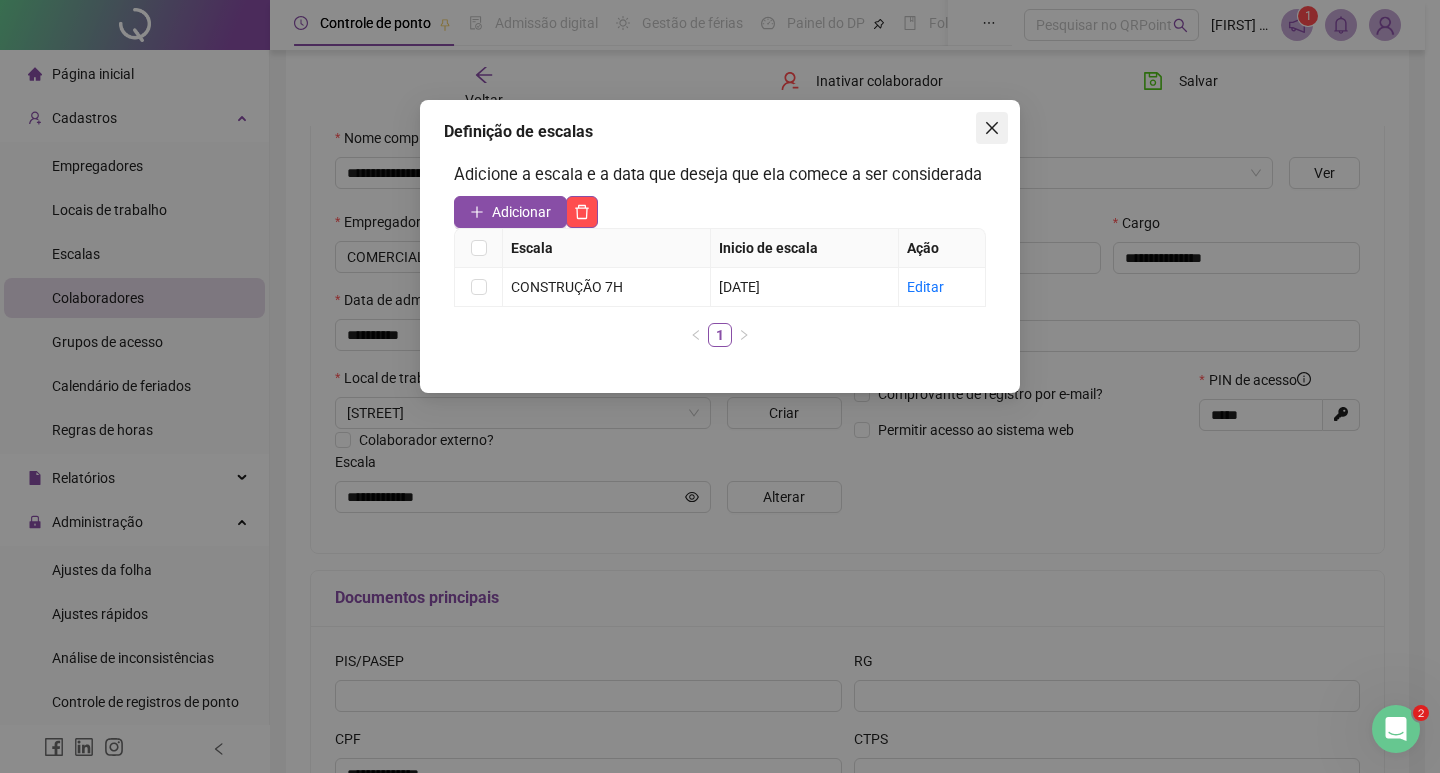 click 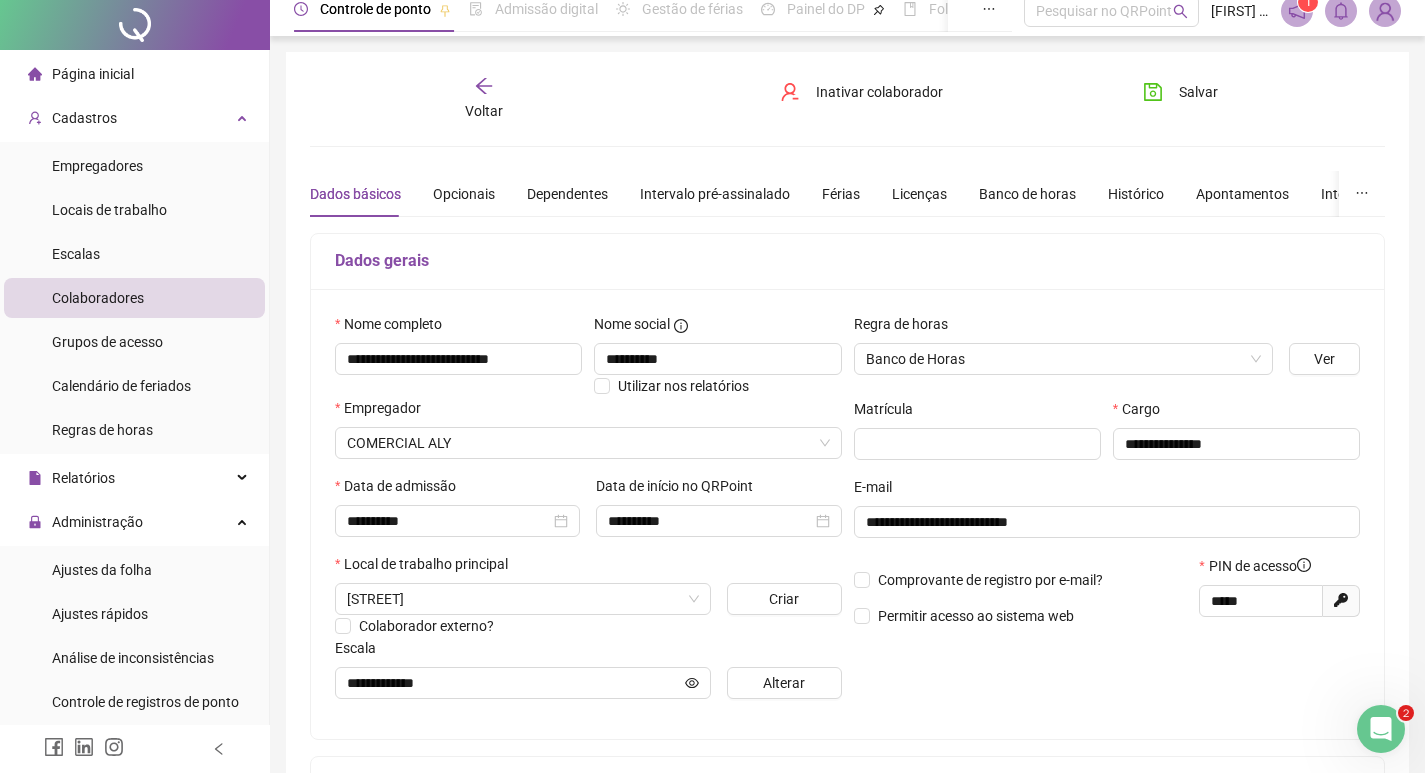 scroll, scrollTop: 0, scrollLeft: 0, axis: both 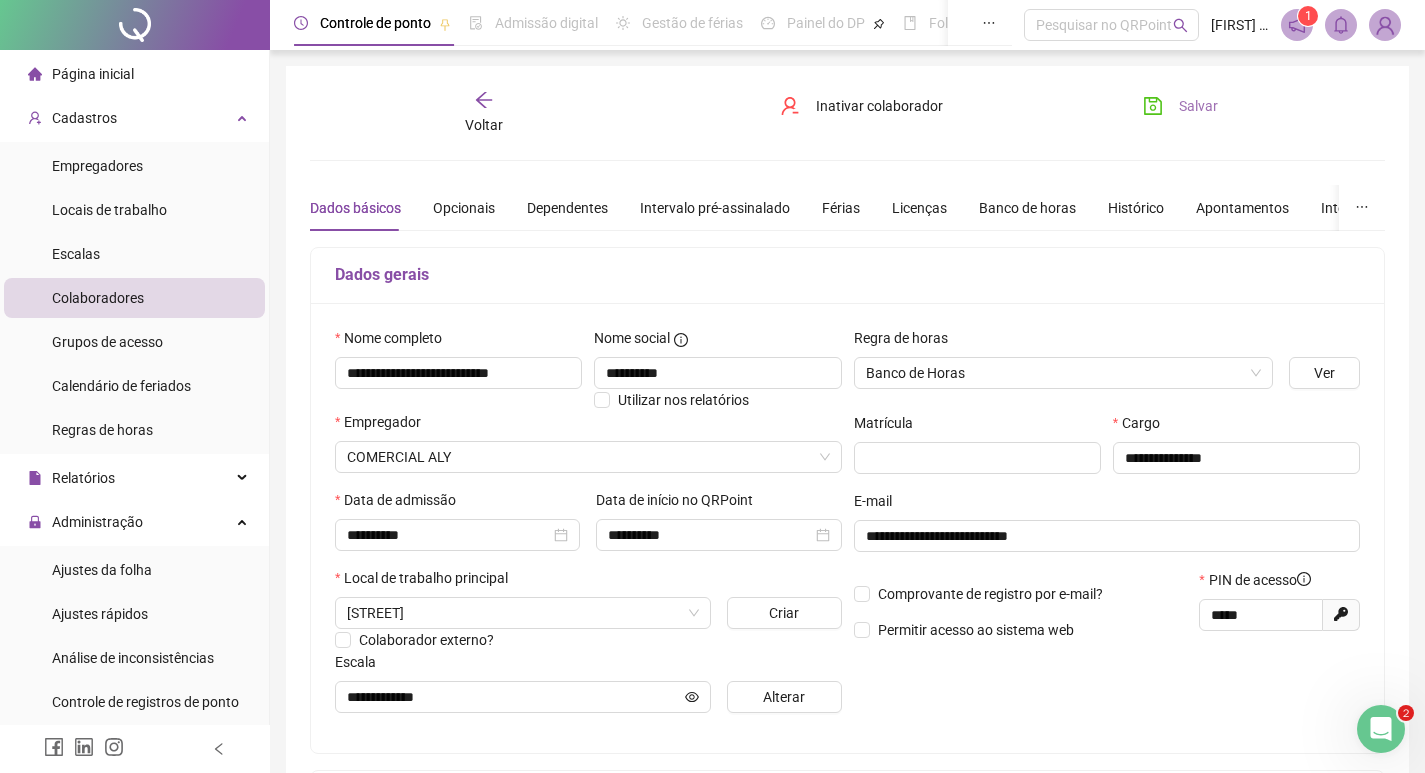 click on "Salvar" at bounding box center [1198, 106] 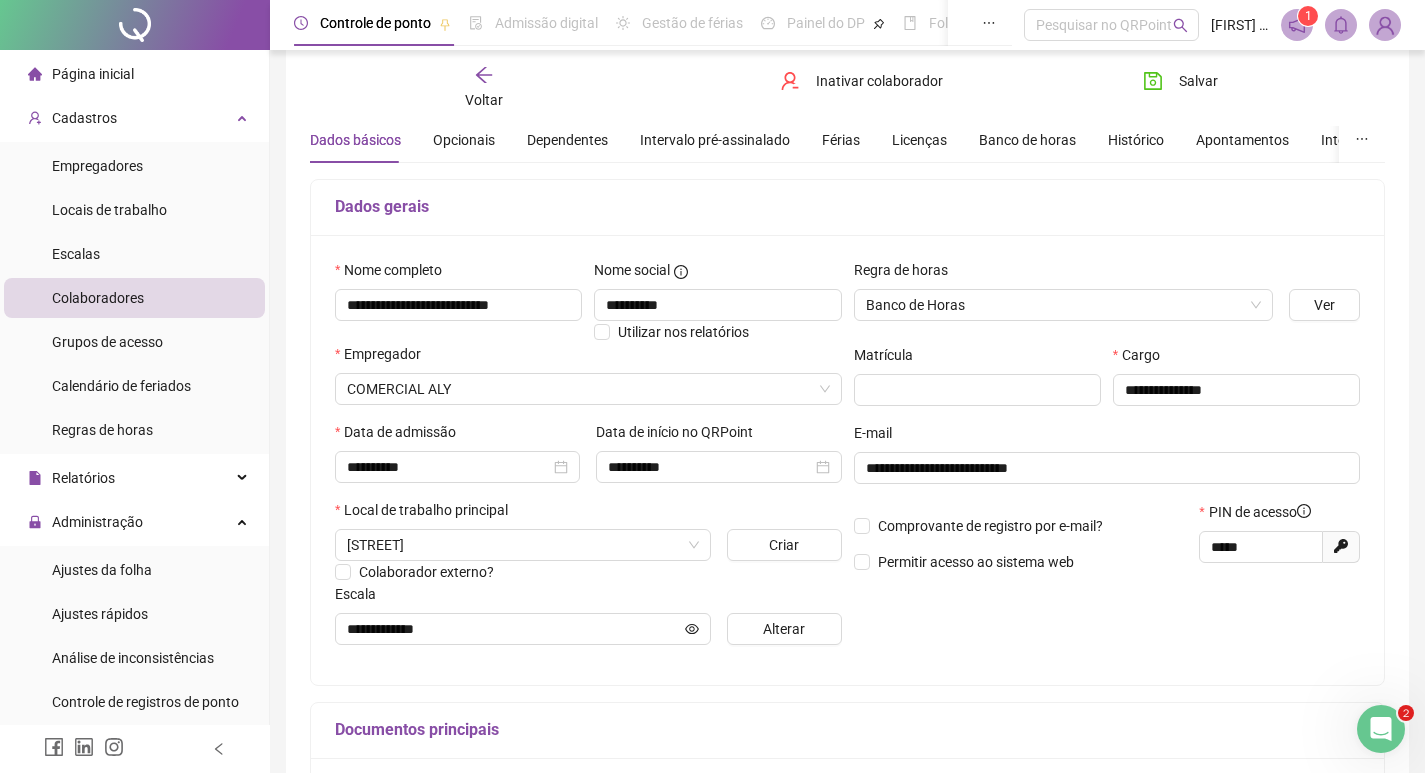 scroll, scrollTop: 200, scrollLeft: 0, axis: vertical 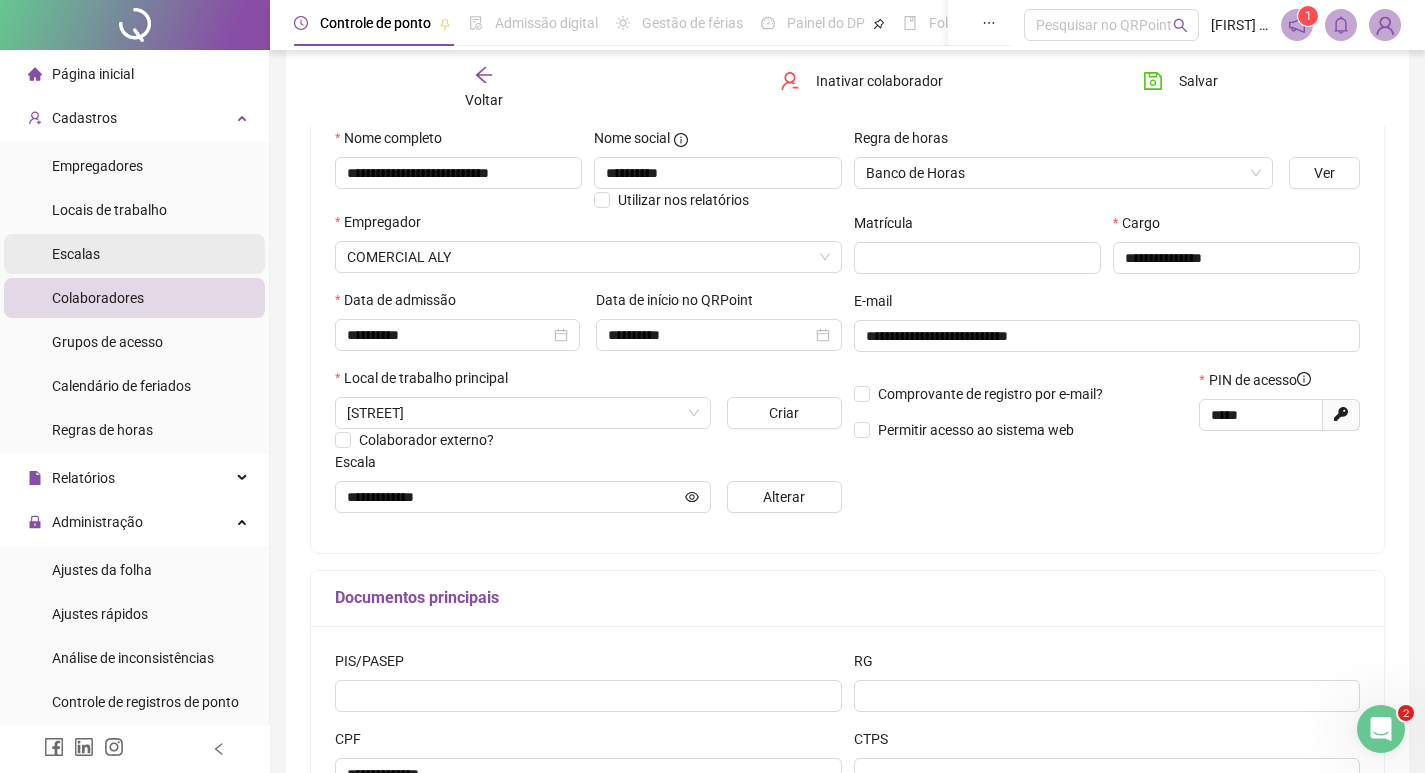click on "Escalas" at bounding box center [134, 254] 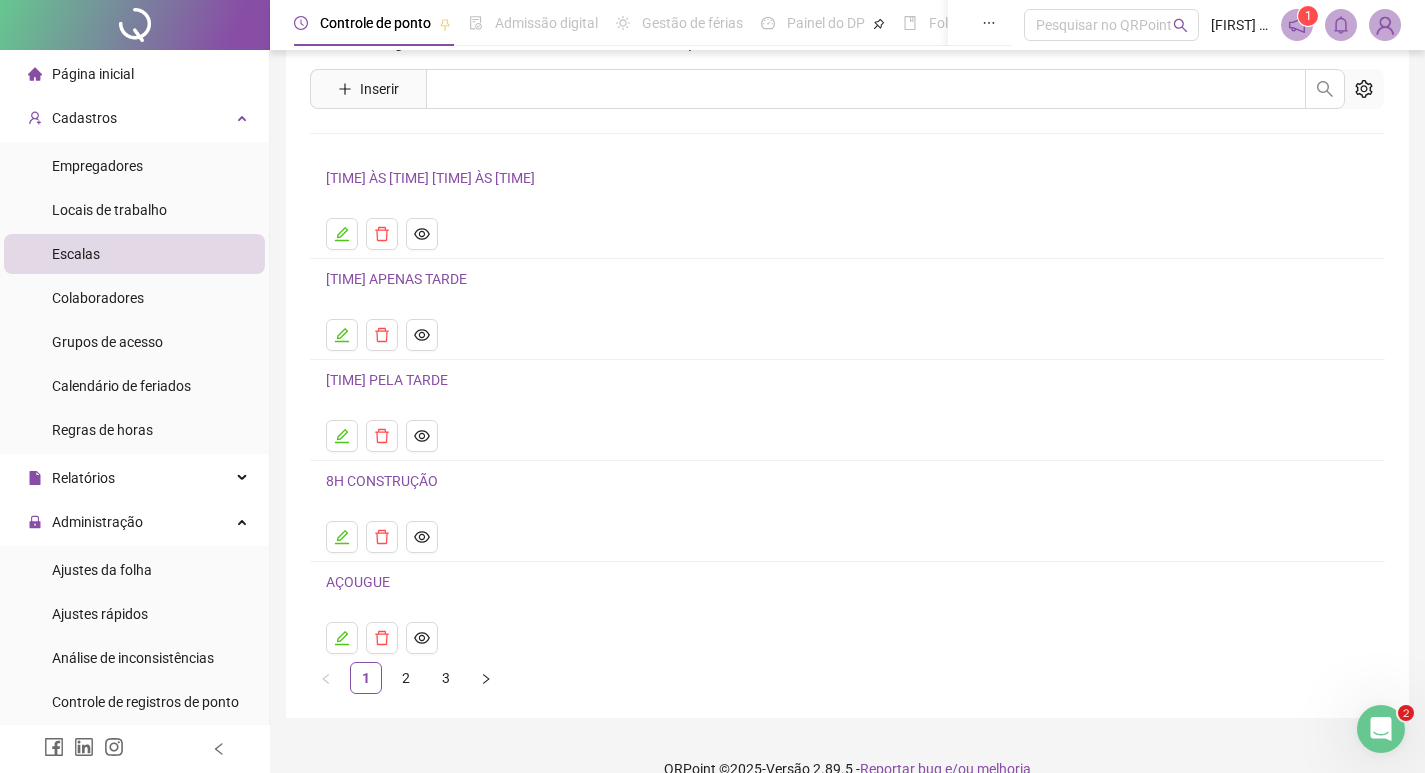 scroll, scrollTop: 84, scrollLeft: 0, axis: vertical 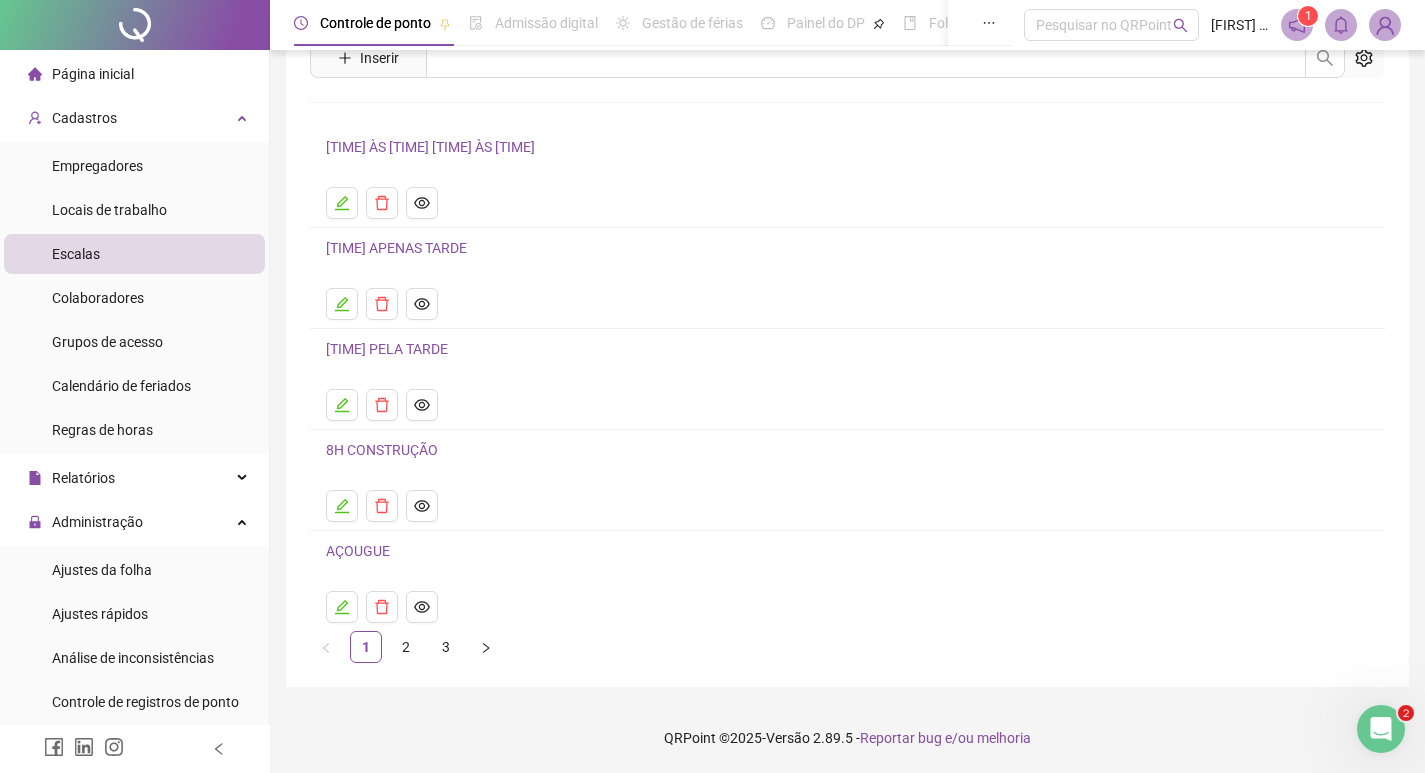 click on "8H CONSTRUÇÃO" at bounding box center [382, 450] 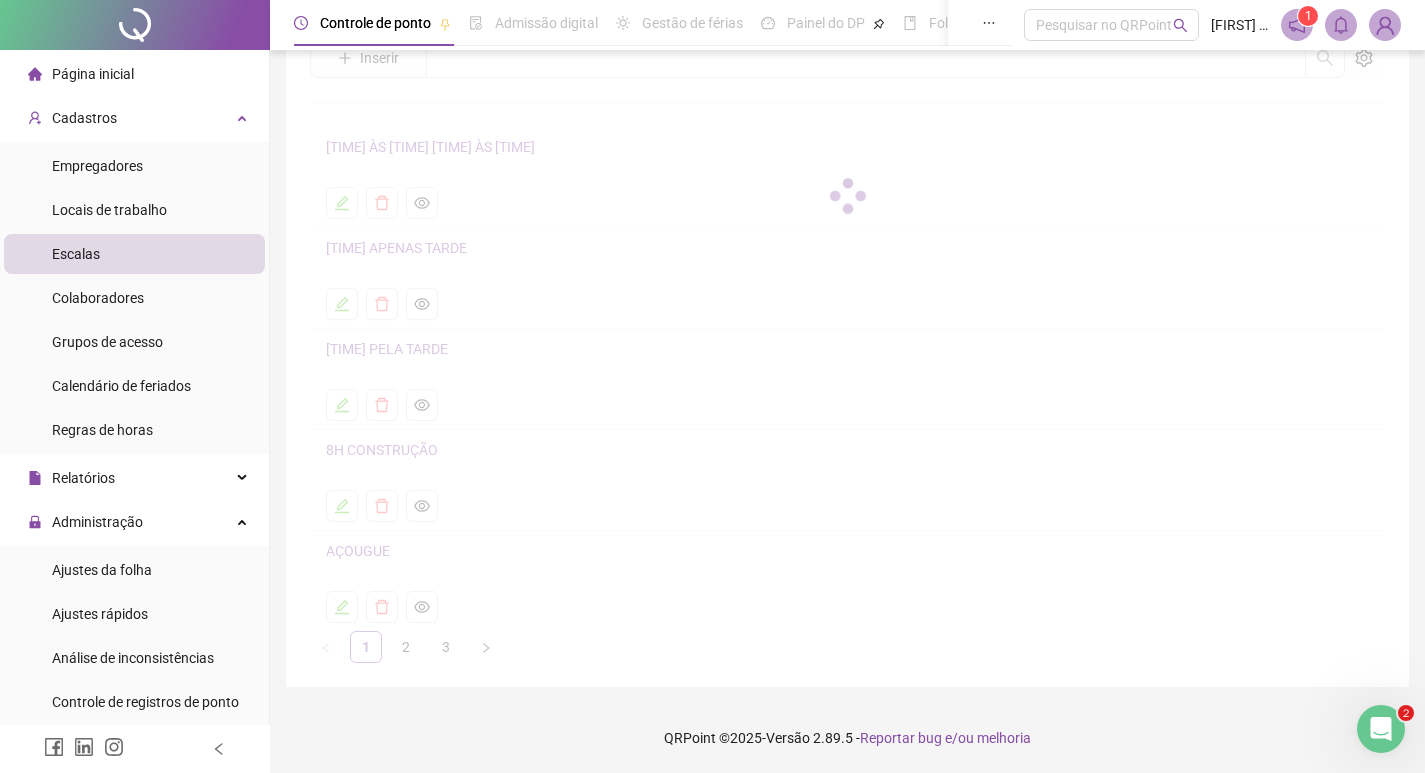 scroll, scrollTop: 0, scrollLeft: 0, axis: both 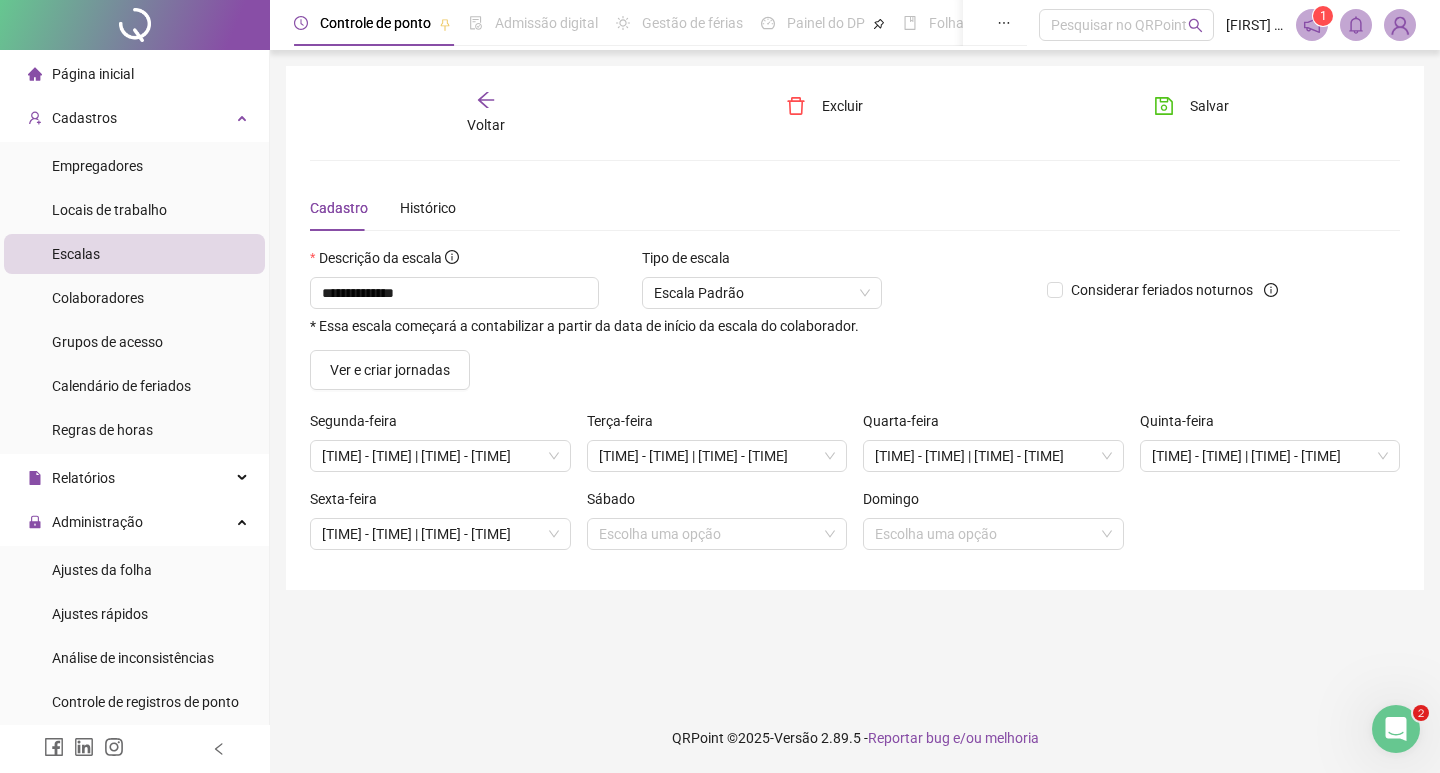 click 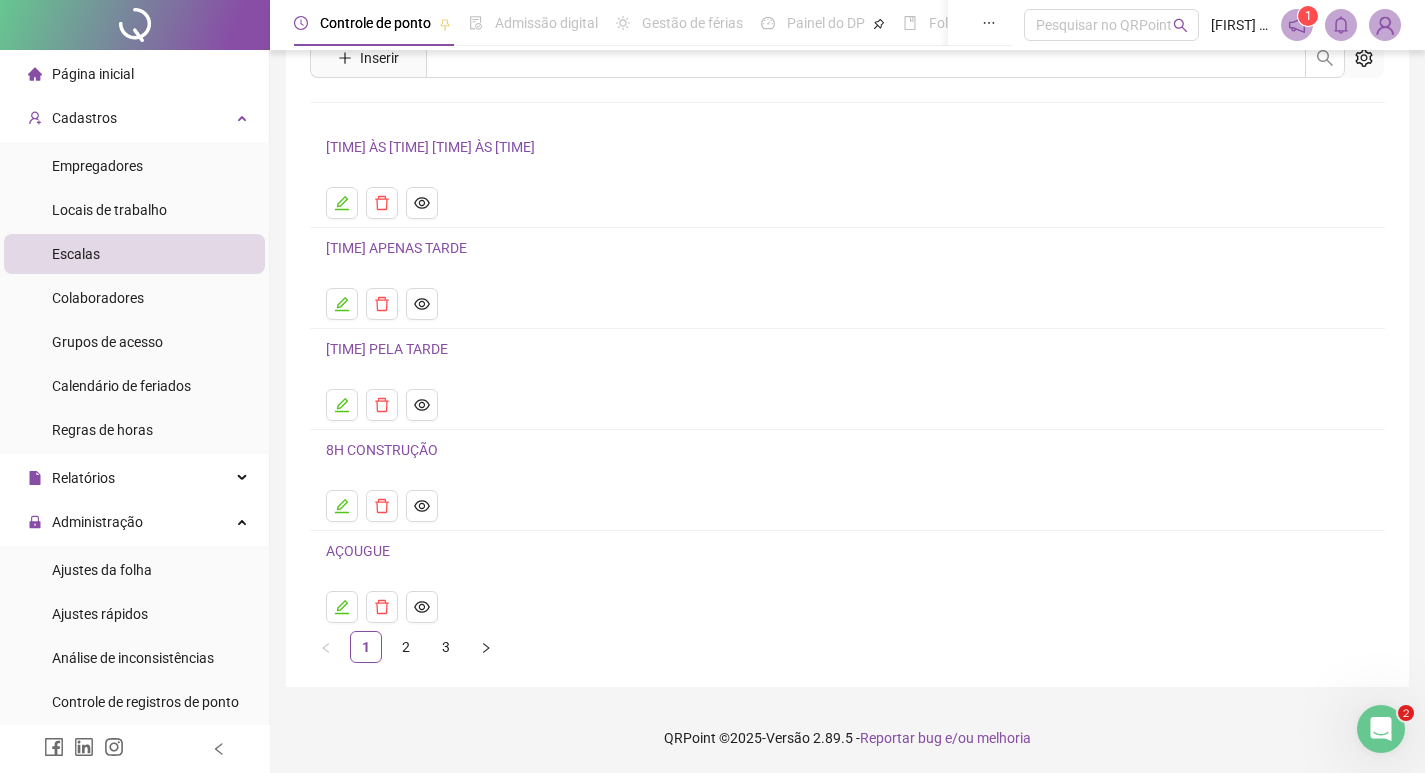 scroll, scrollTop: 0, scrollLeft: 0, axis: both 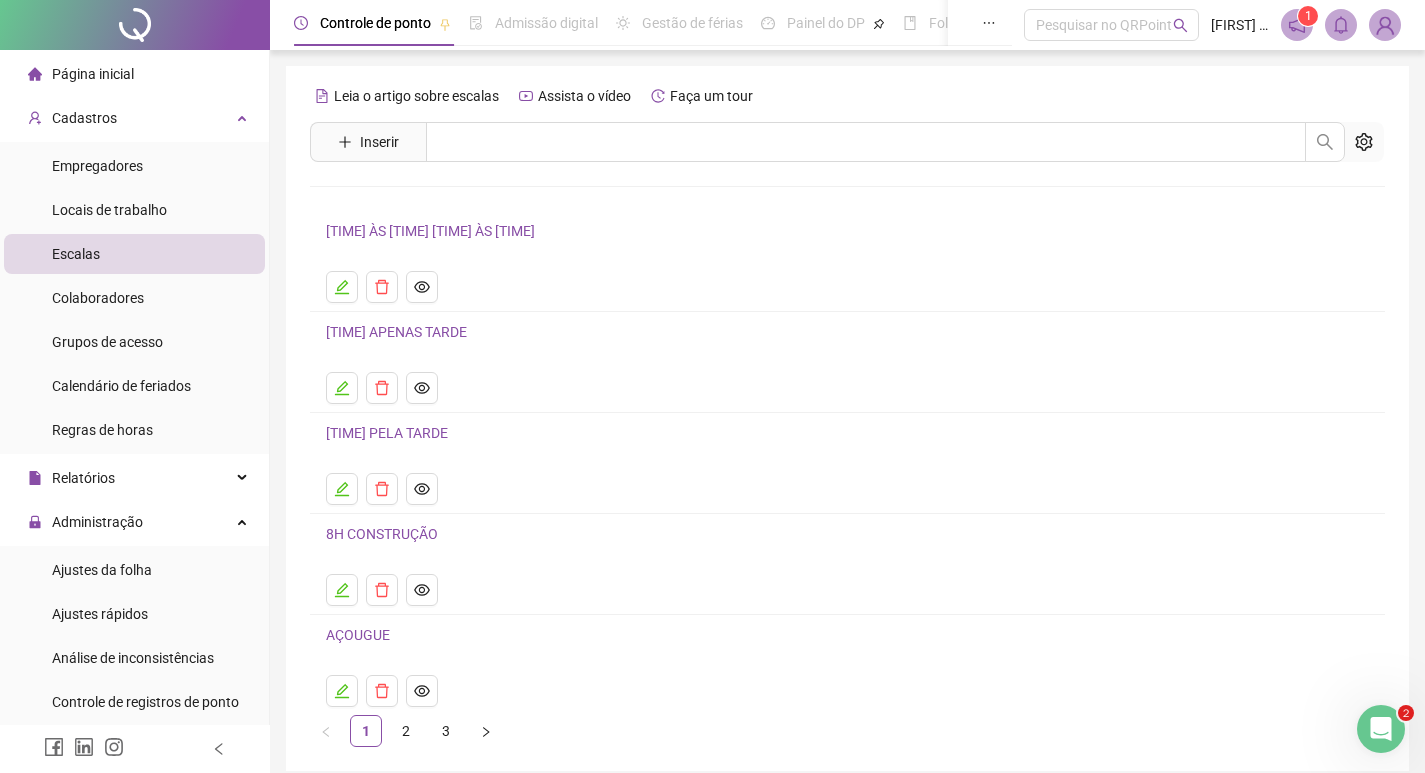 click on "[TIME] ÀS [TIME] [TIME] ÀS [TIME]" at bounding box center (430, 231) 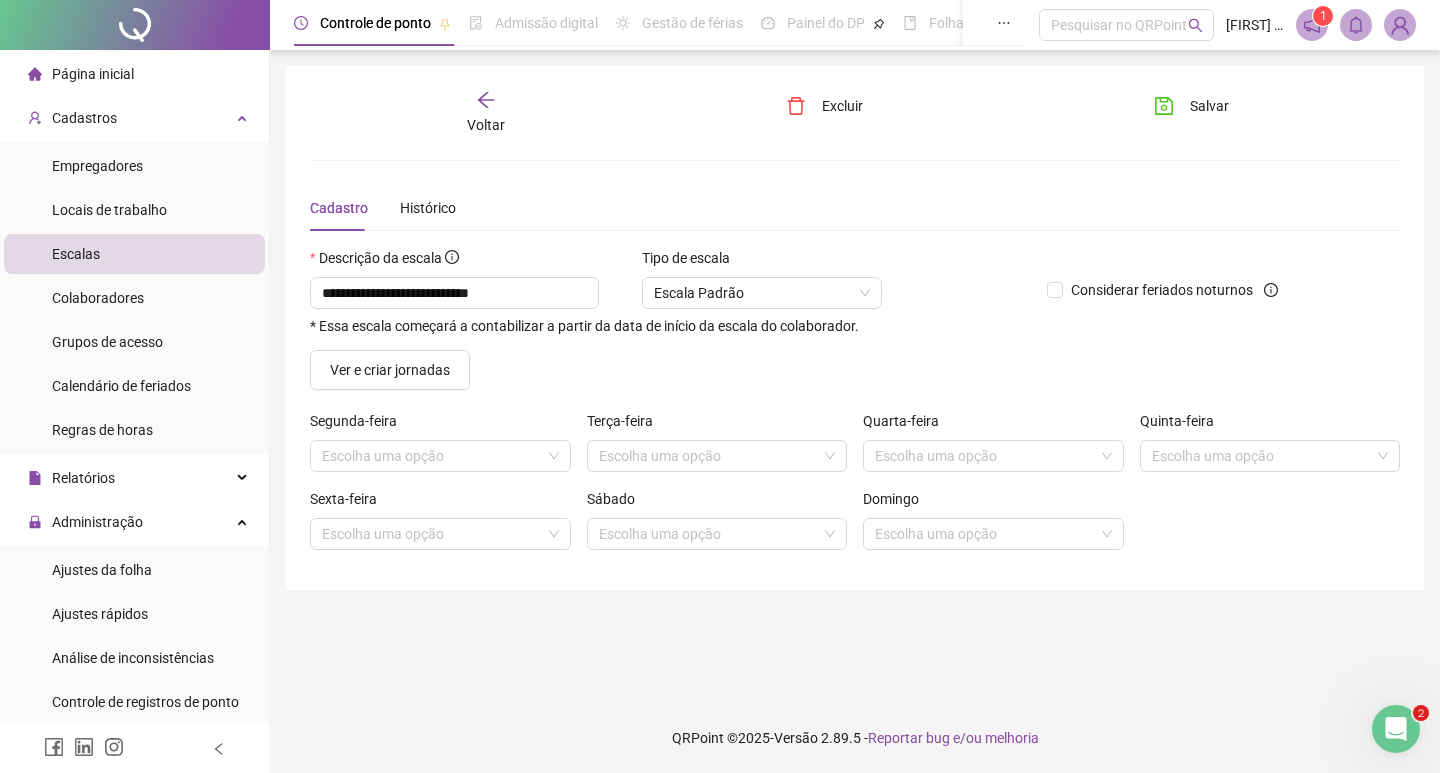 click 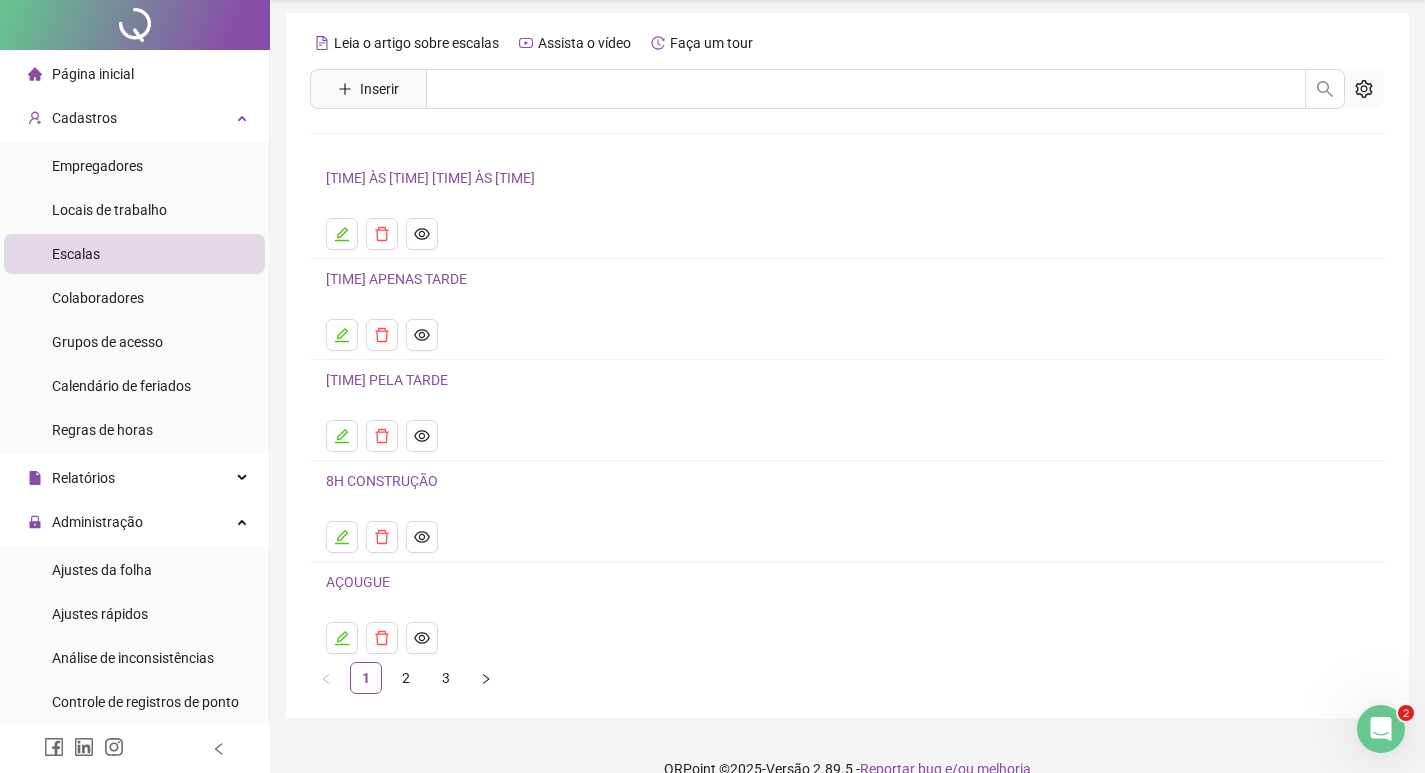 scroll, scrollTop: 84, scrollLeft: 0, axis: vertical 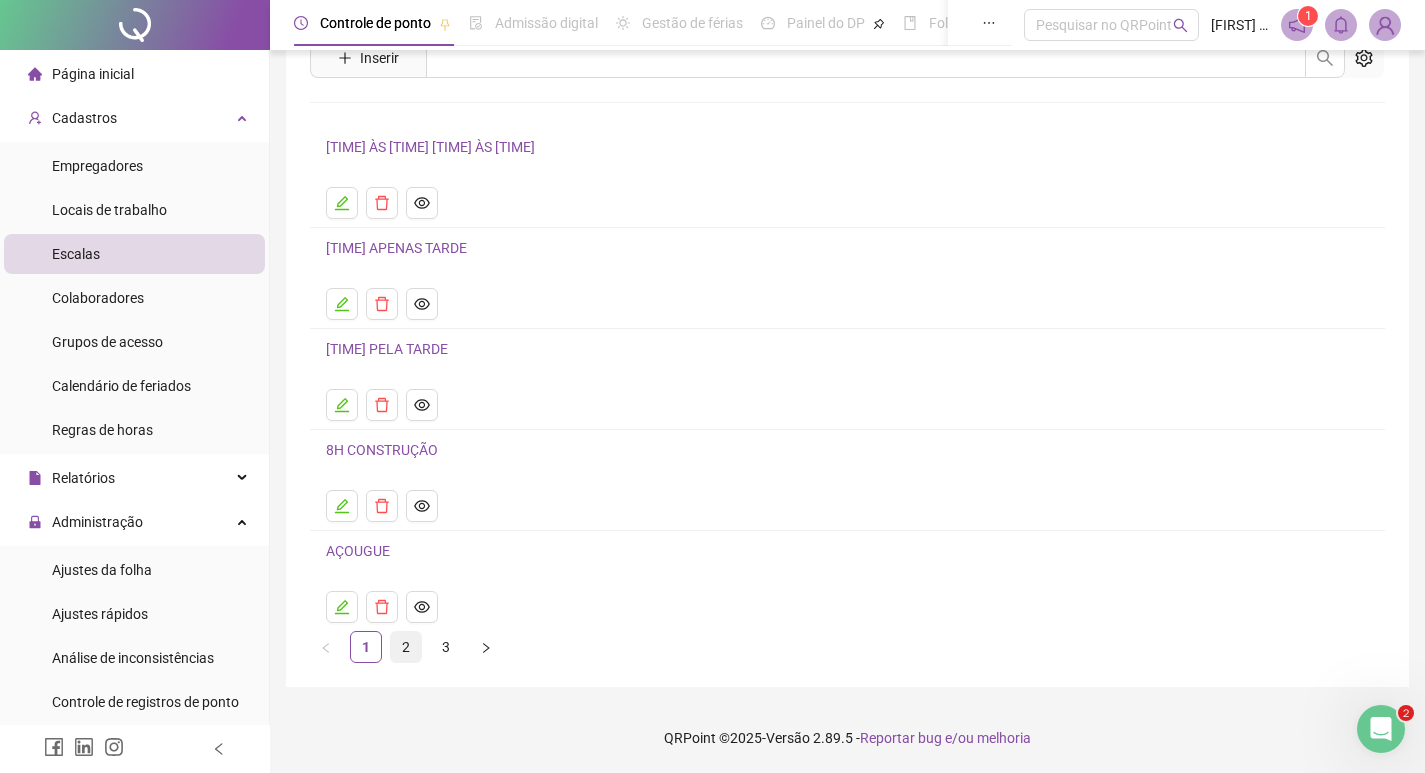click on "2" at bounding box center (406, 647) 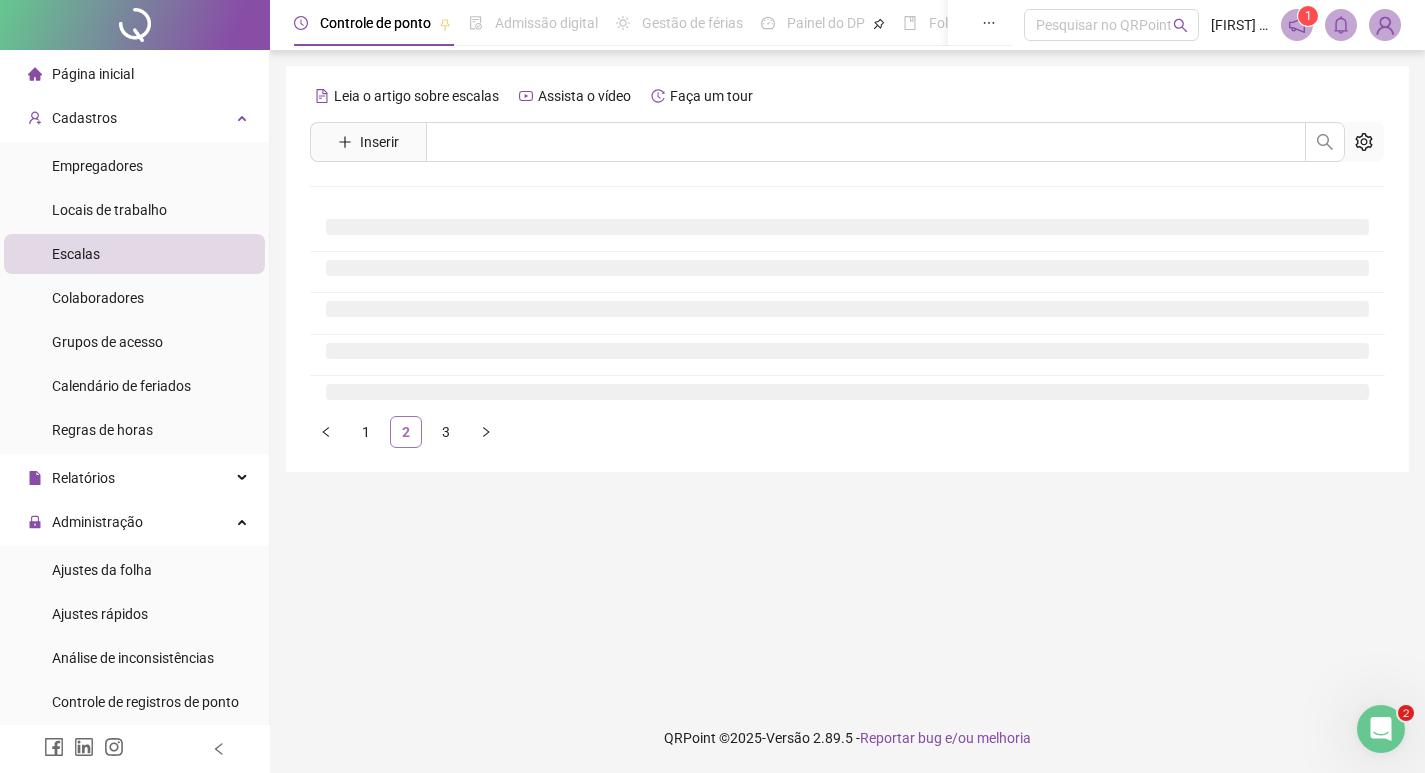 scroll, scrollTop: 0, scrollLeft: 0, axis: both 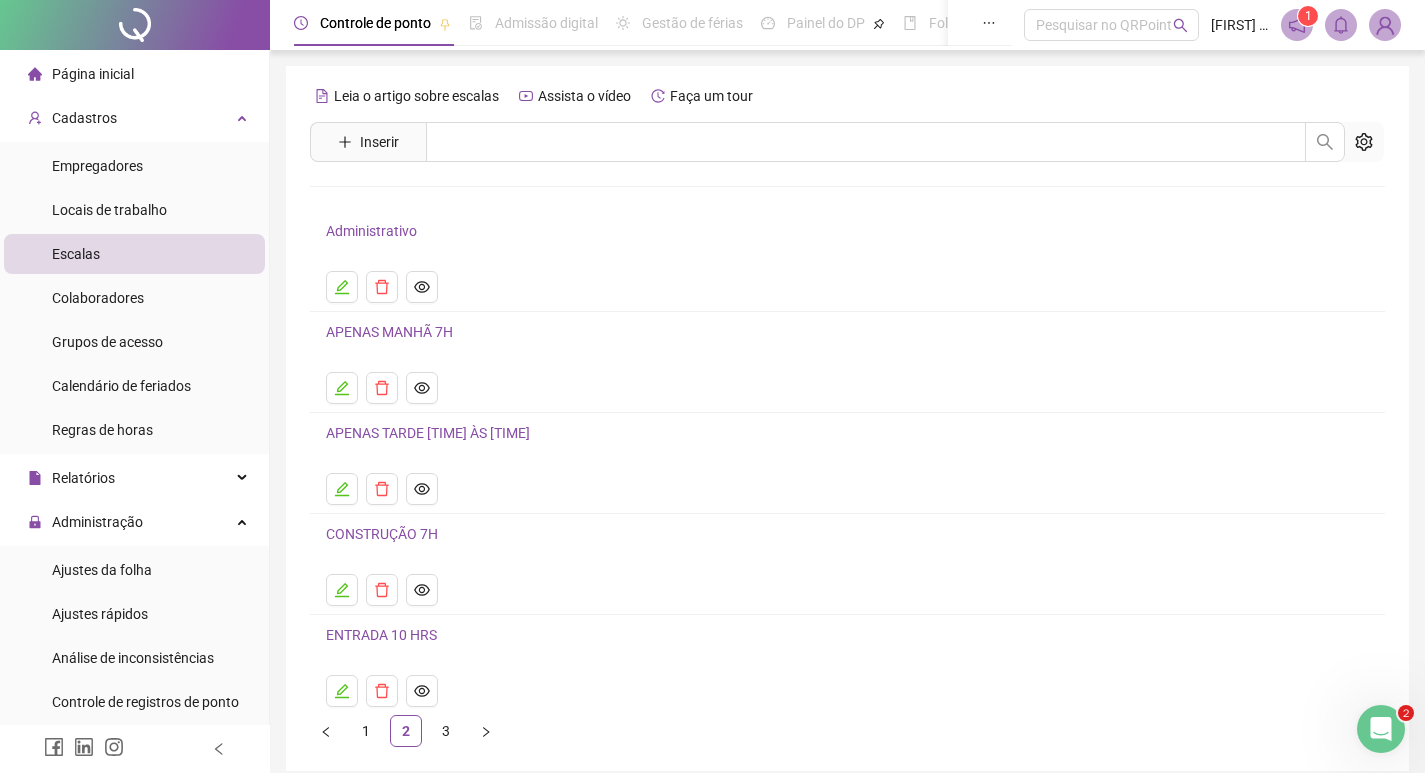 click on "Administrativo" at bounding box center (371, 231) 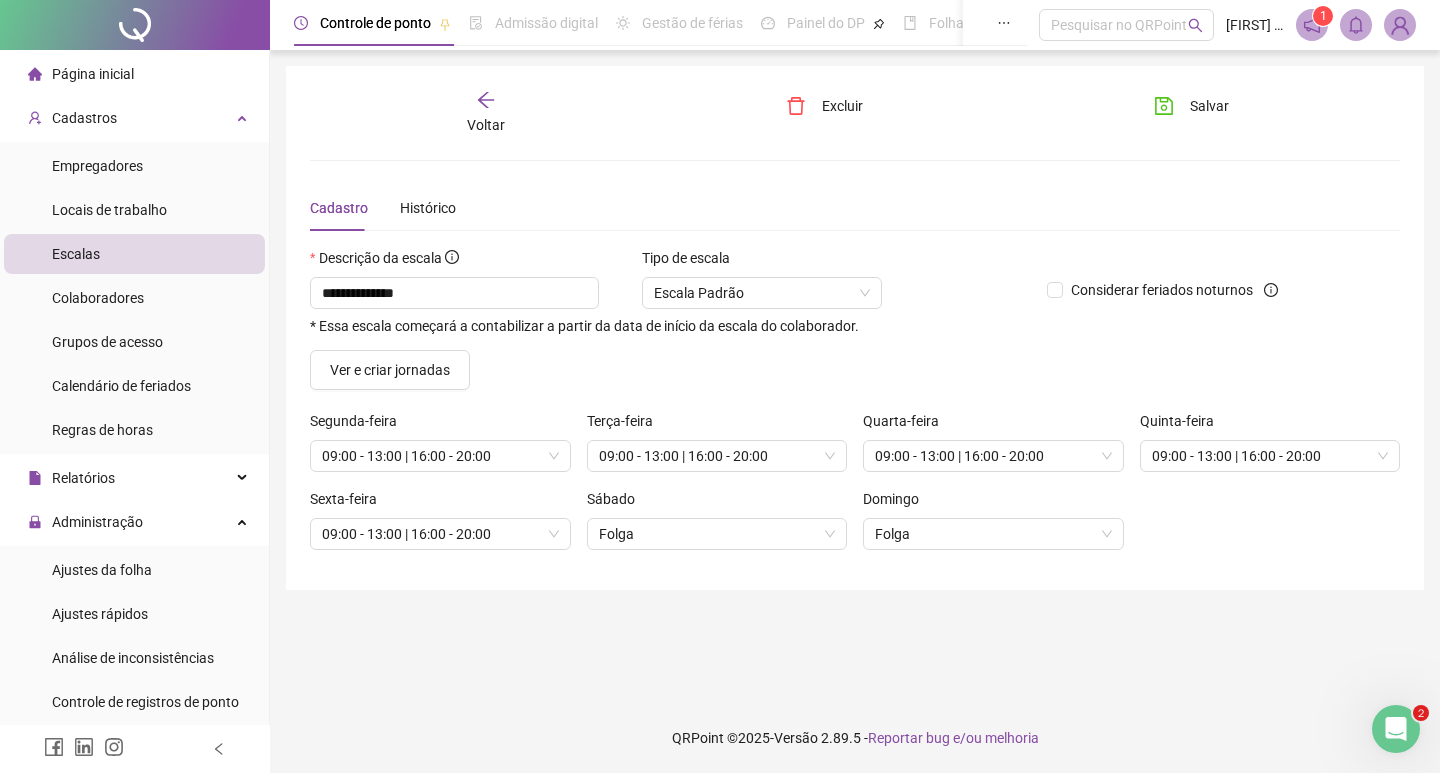 click 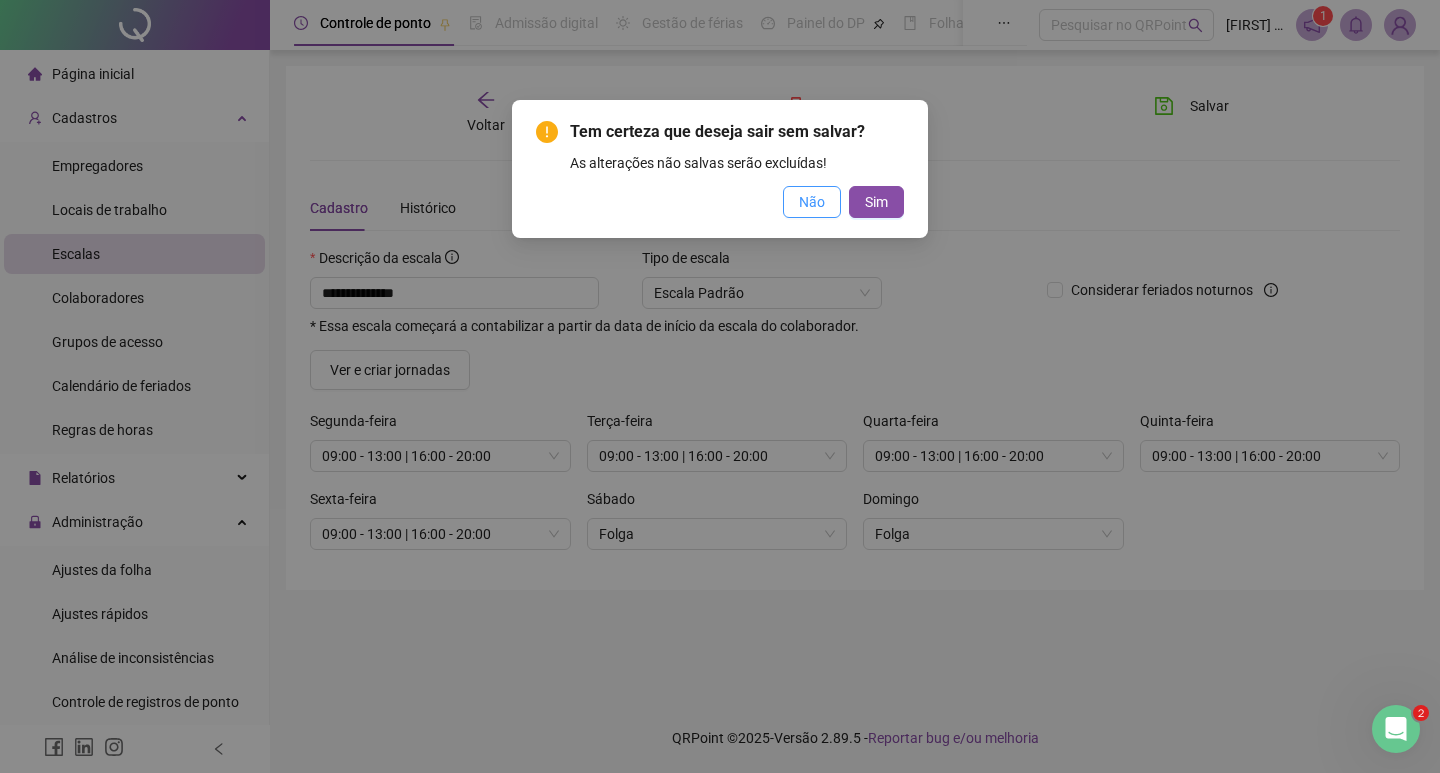 click on "Não" at bounding box center (812, 202) 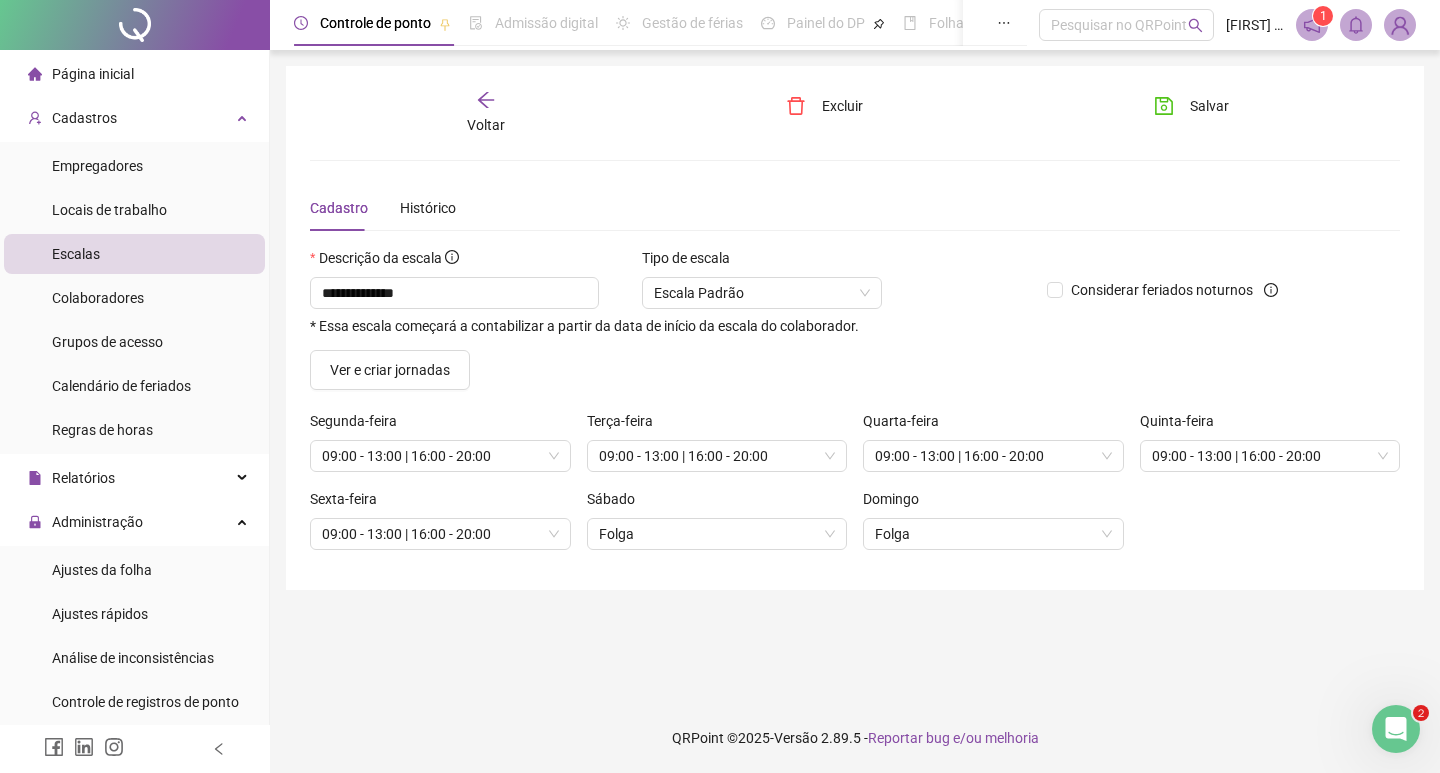 click on "Escalas" at bounding box center [134, 254] 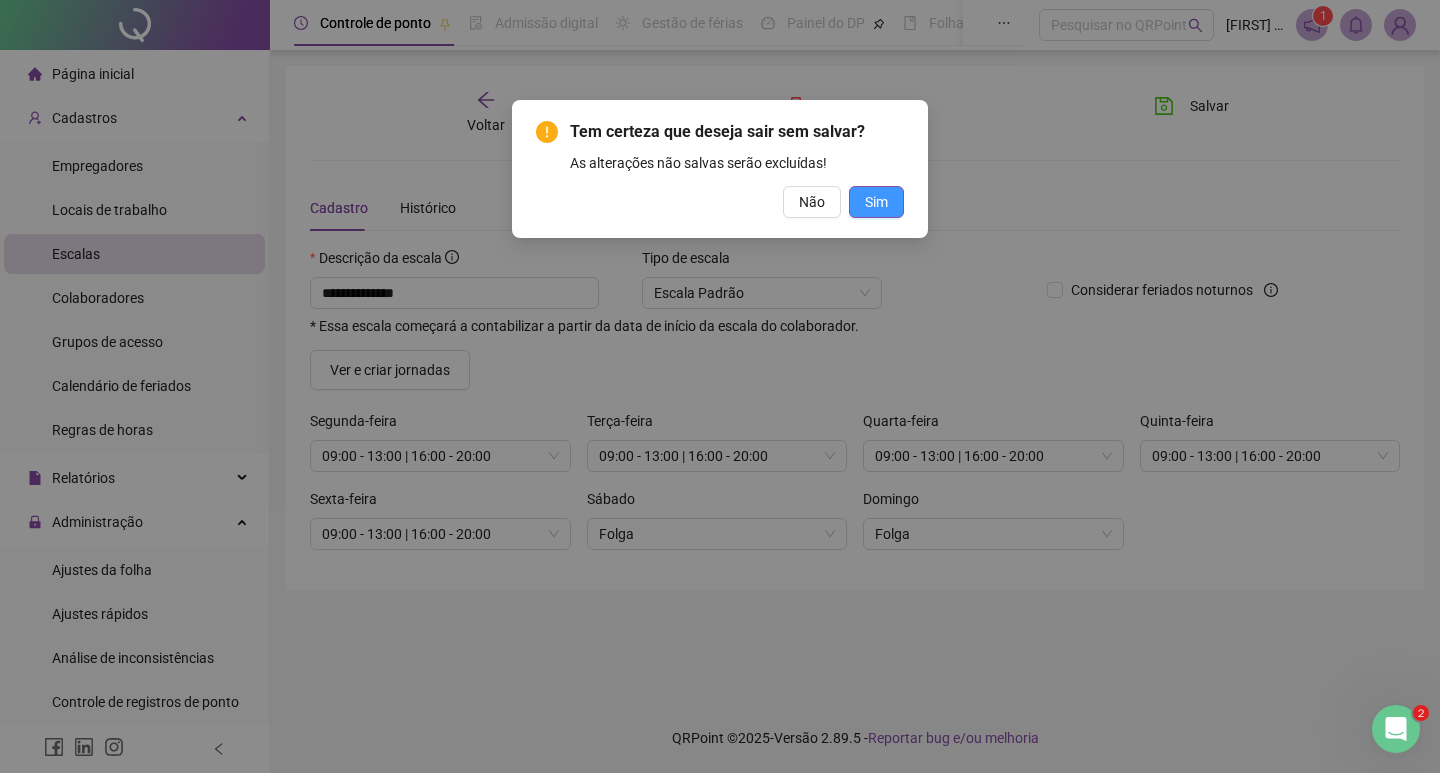 click on "Sim" at bounding box center [876, 202] 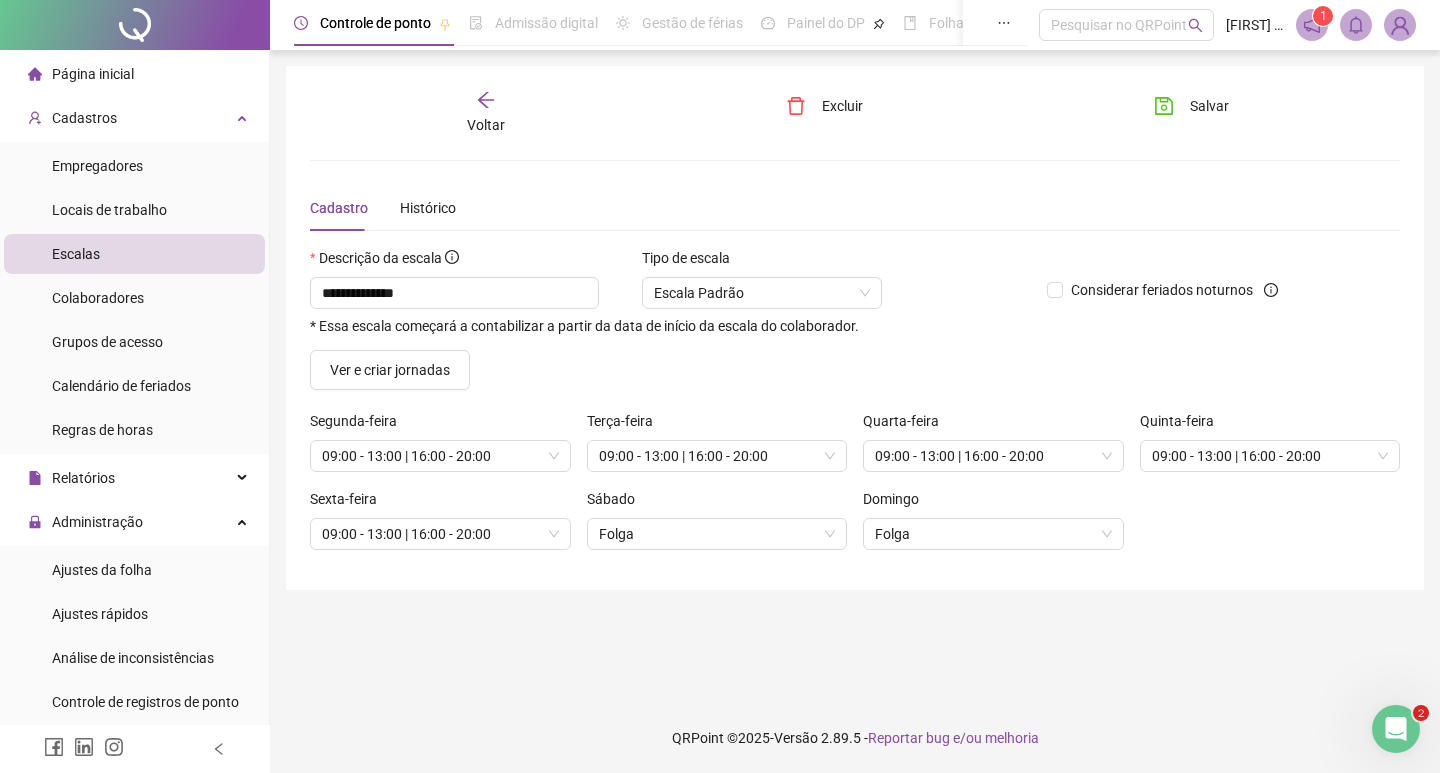 click 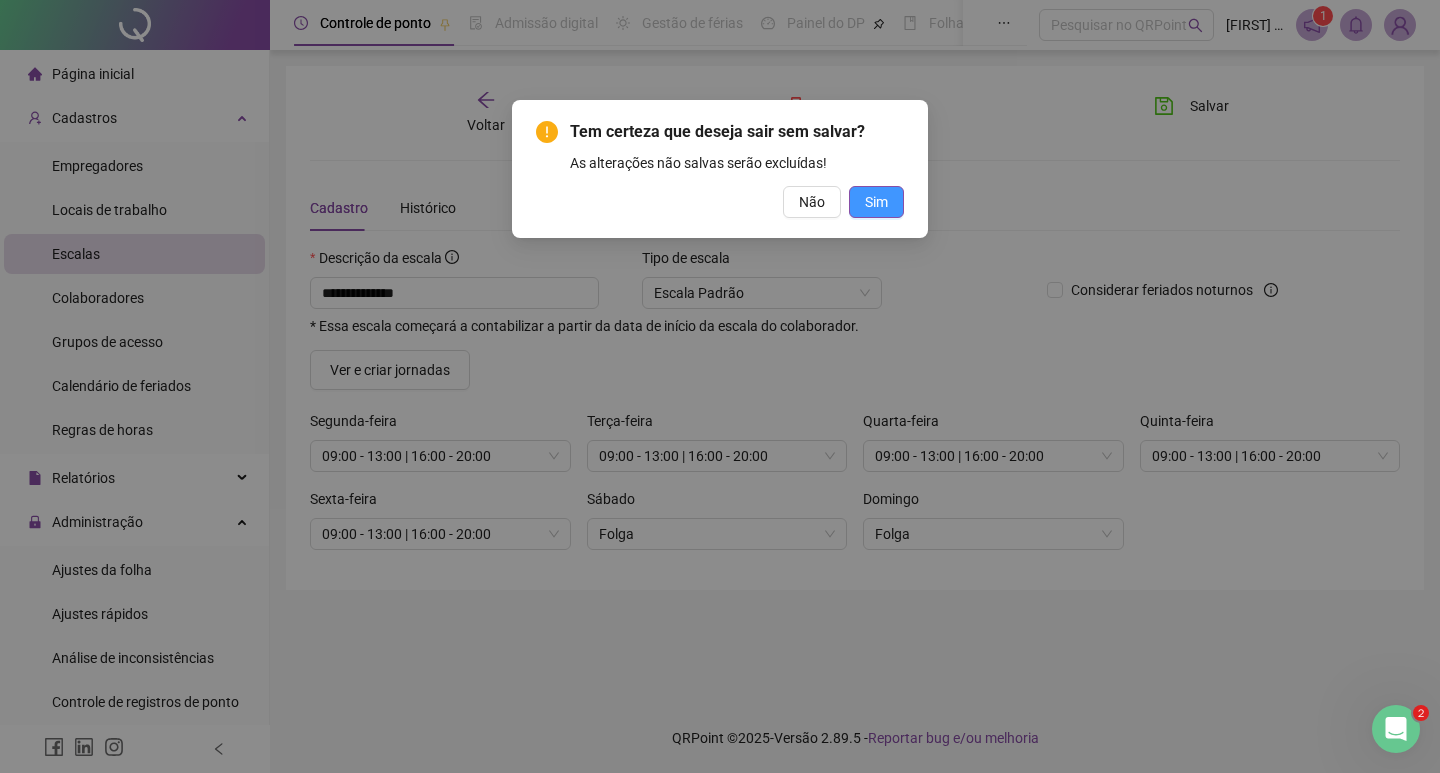 click on "Sim" at bounding box center (876, 202) 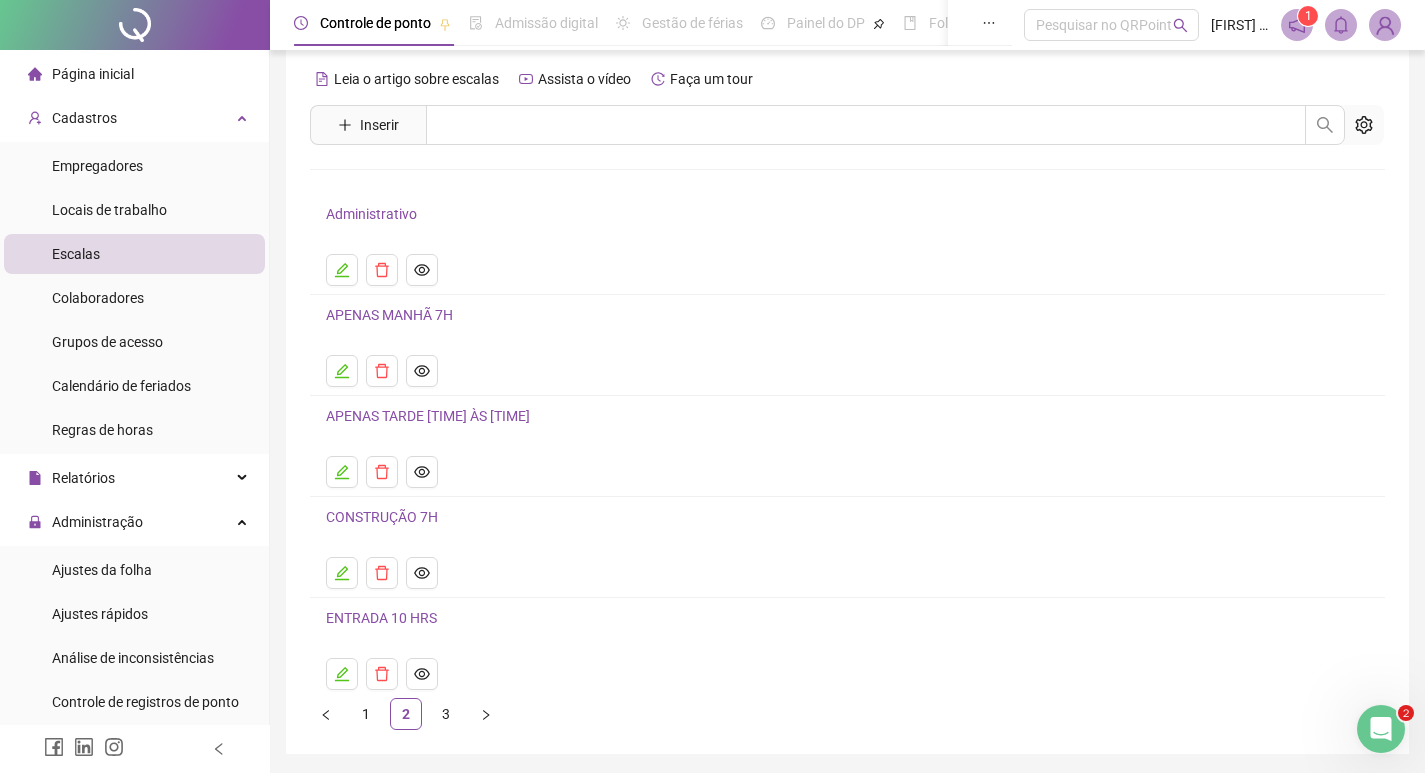 scroll, scrollTop: 84, scrollLeft: 0, axis: vertical 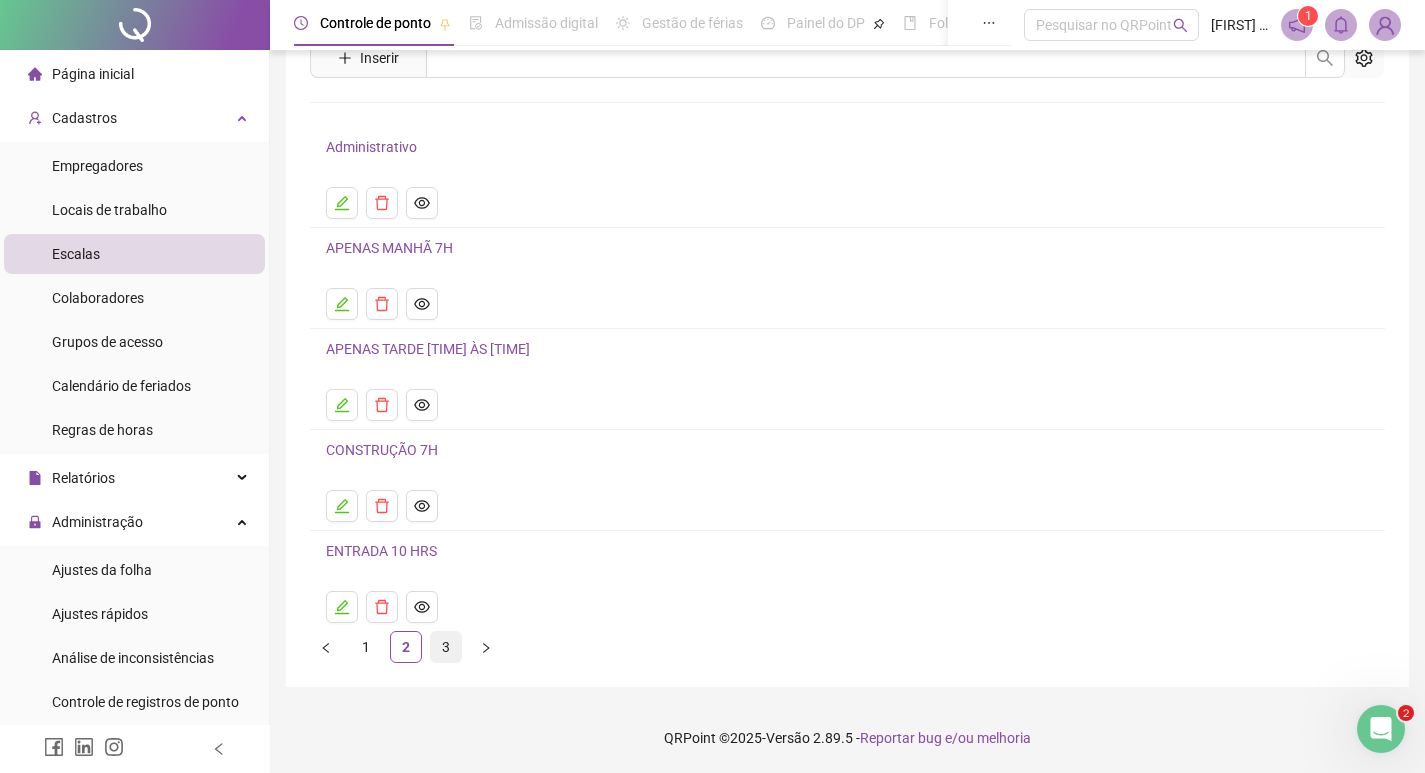 click on "3" at bounding box center (446, 647) 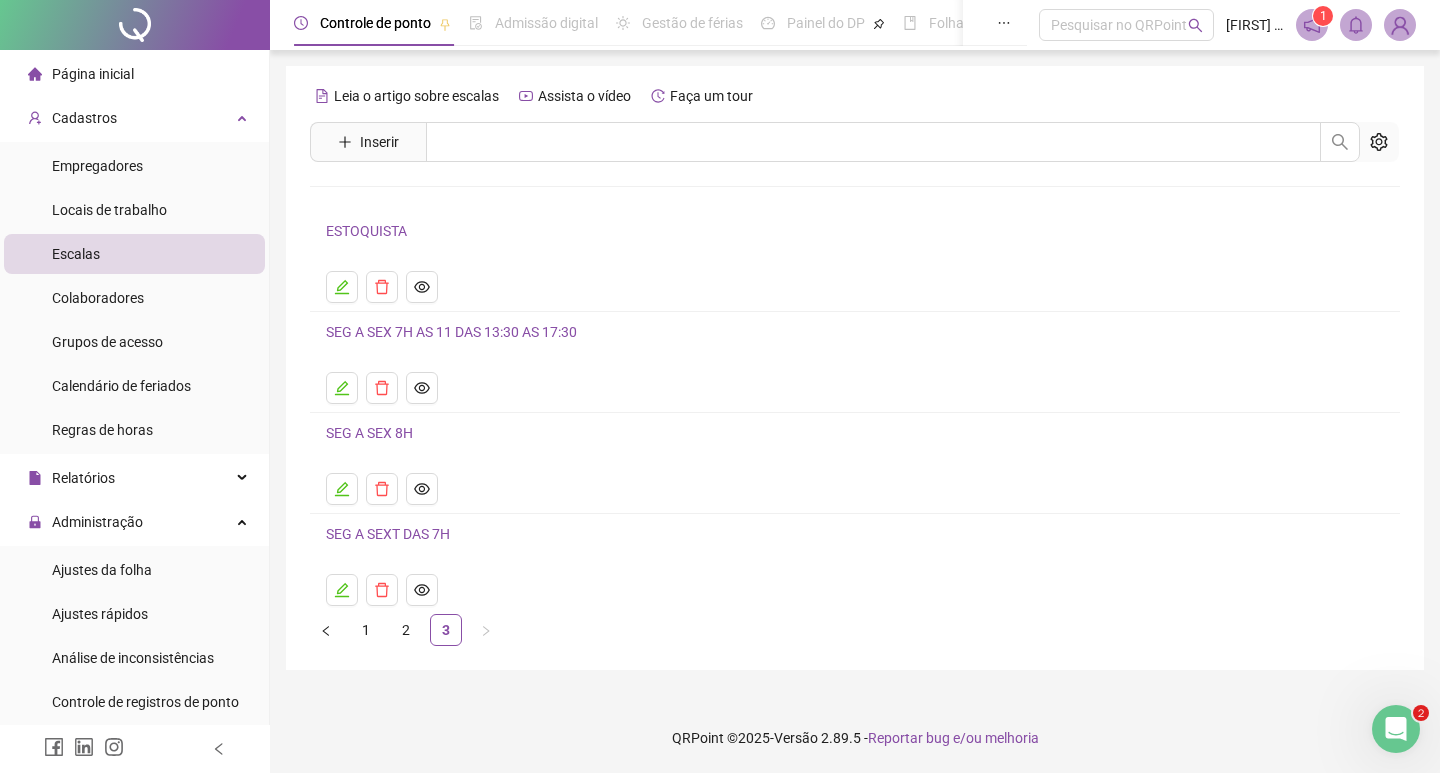 click on "SEG A SEX 8H" at bounding box center (369, 433) 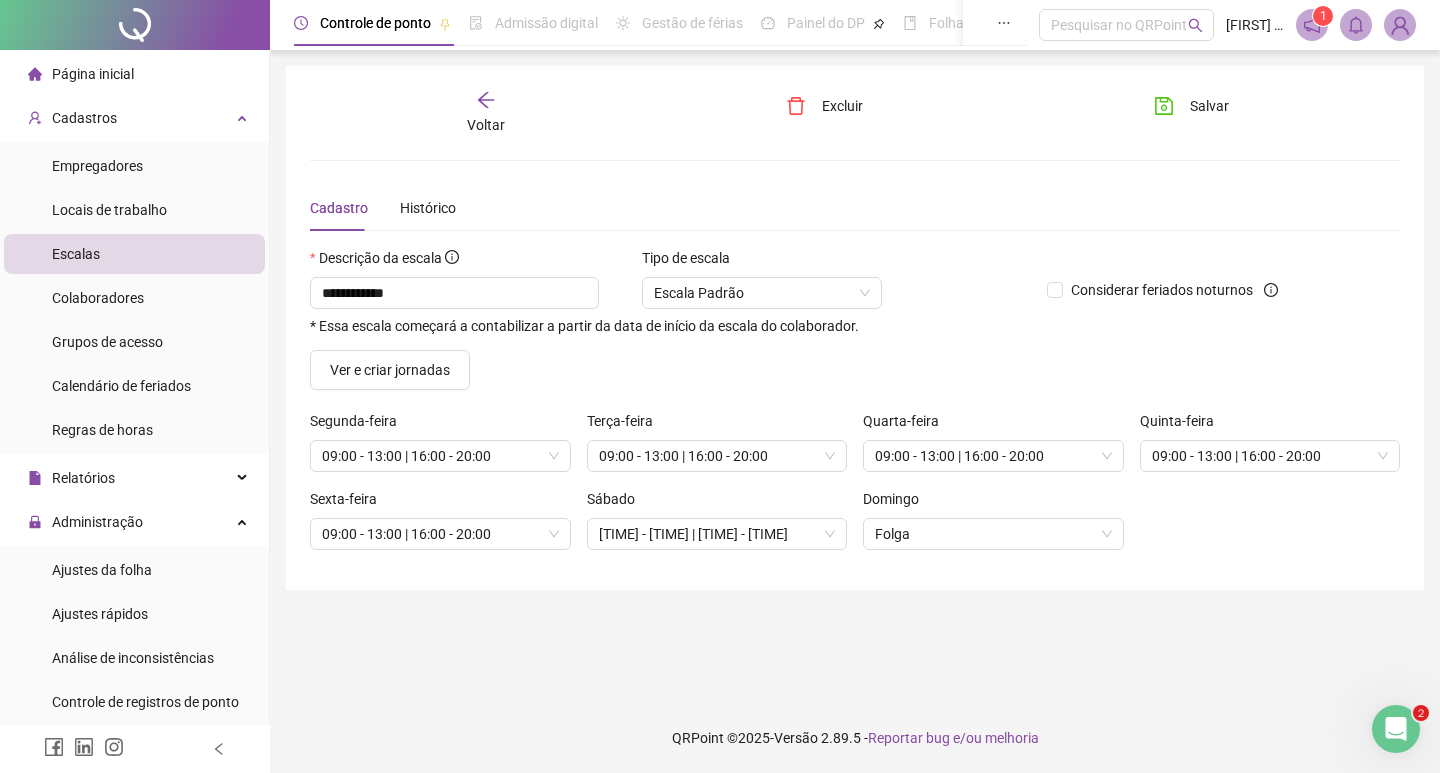 click on "Voltar" at bounding box center (486, 113) 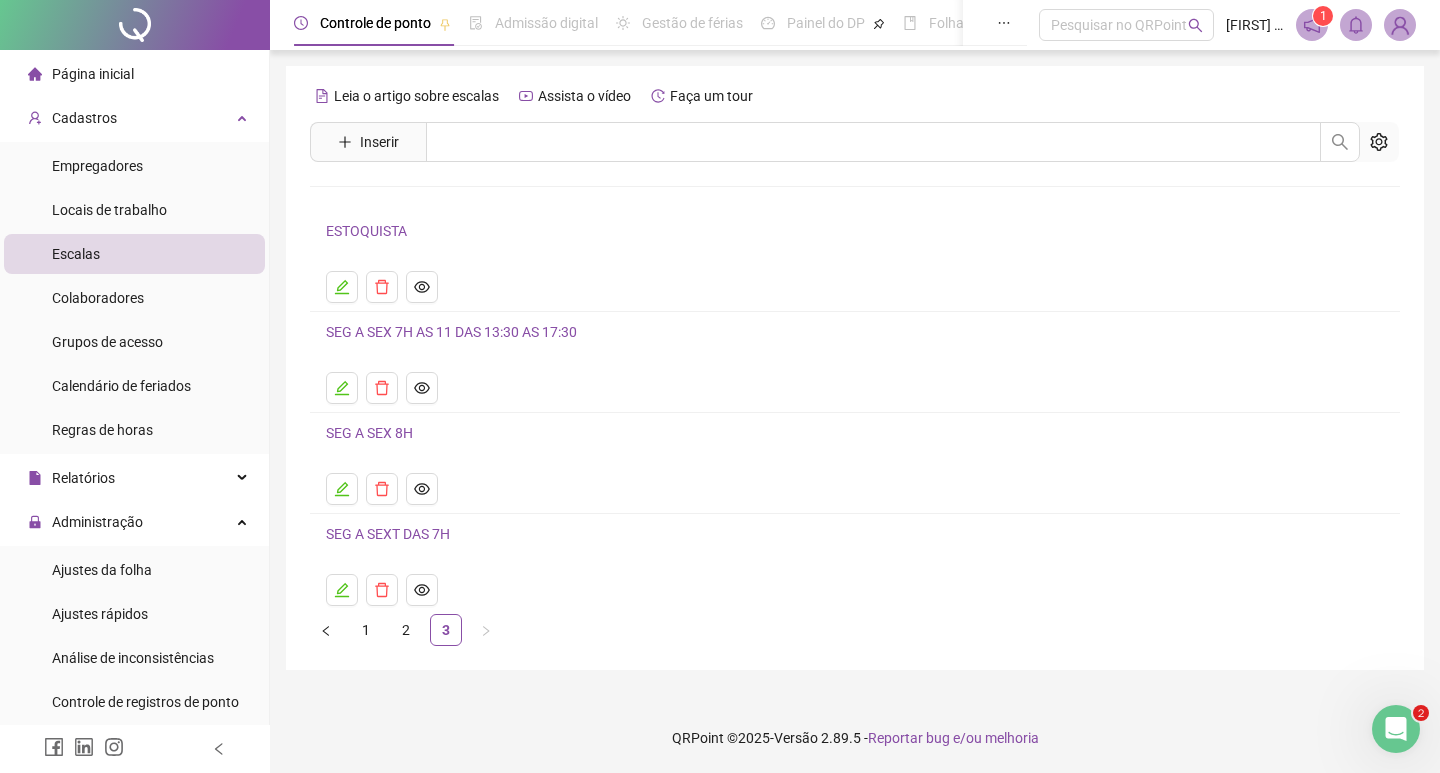 click on "SEG A SEXT DAS 7H" at bounding box center [388, 534] 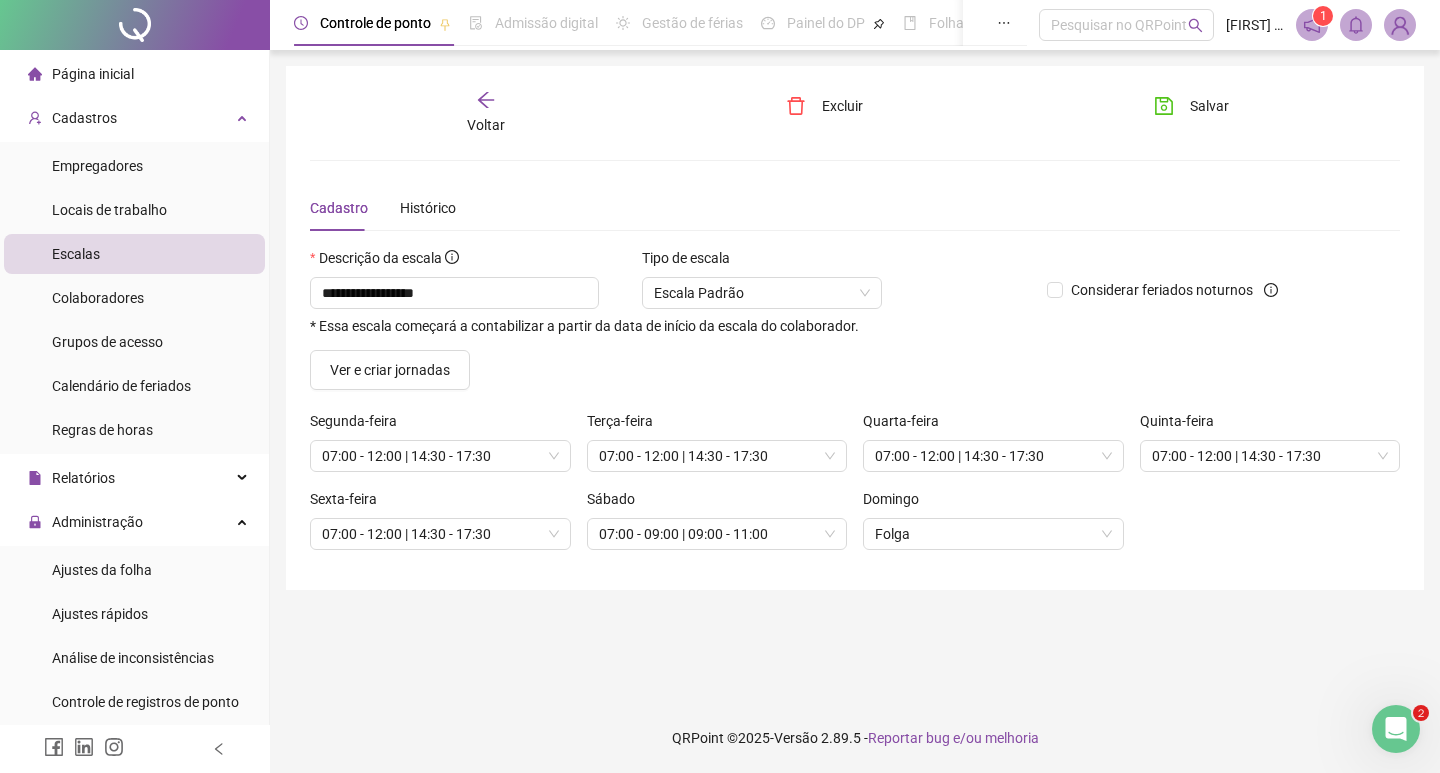 click 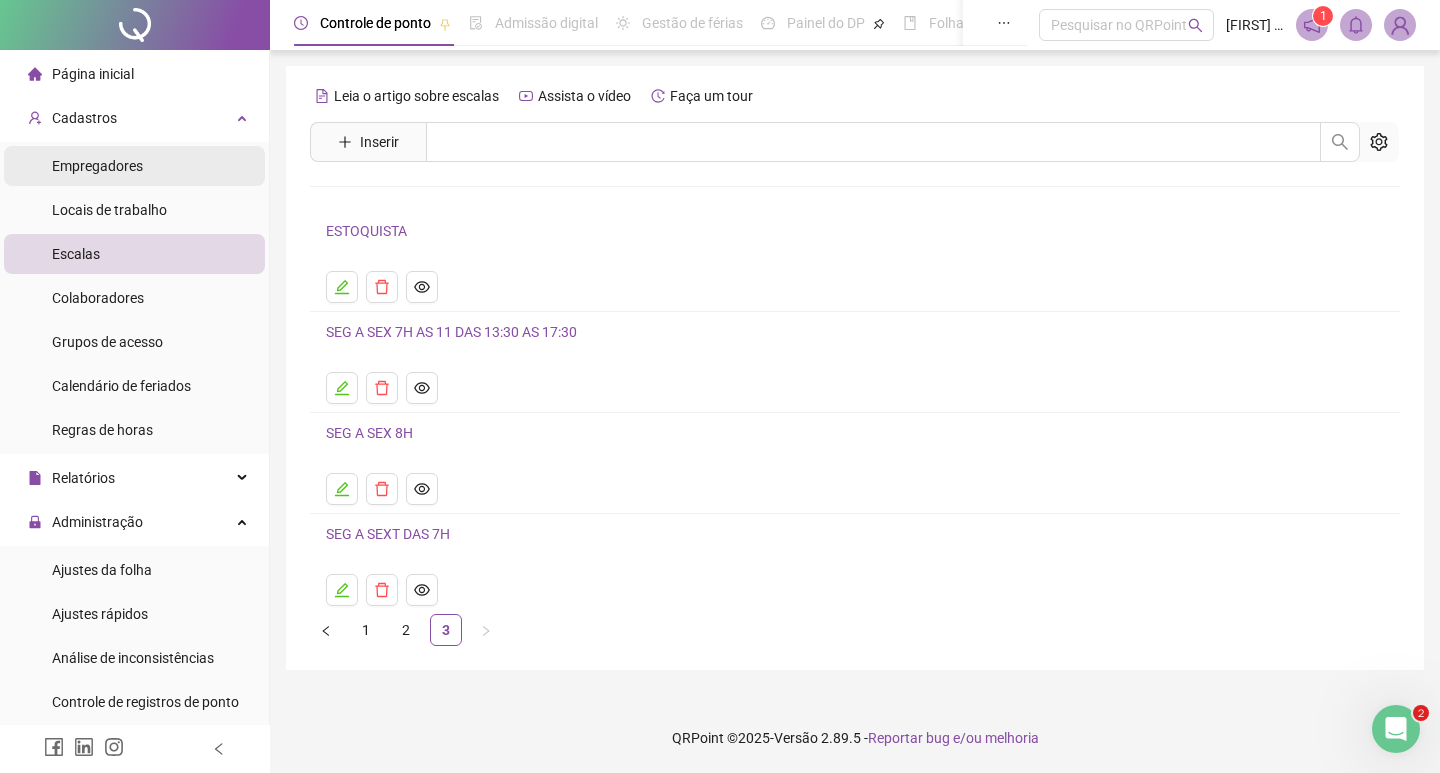 click on "Empregadores" at bounding box center (97, 166) 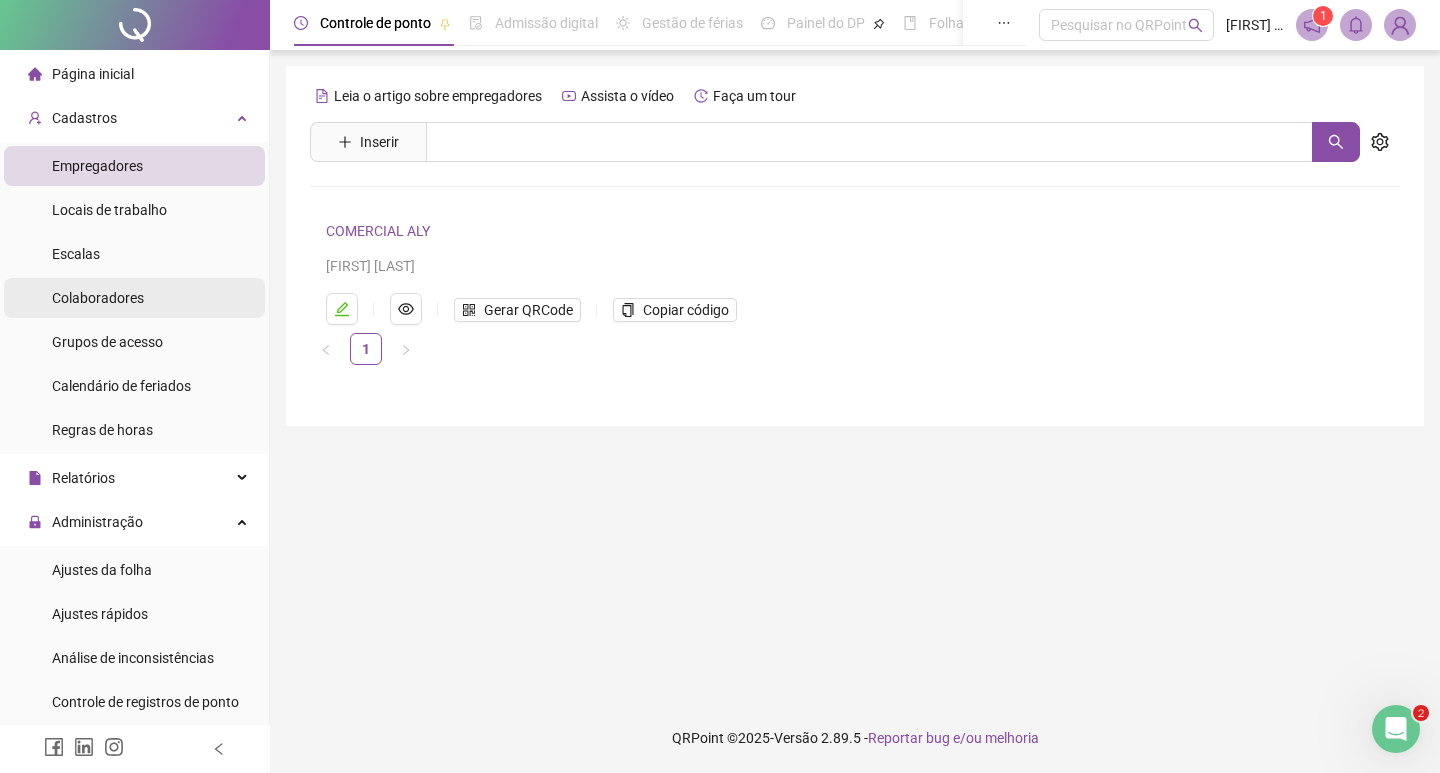 click on "Colaboradores" at bounding box center (98, 298) 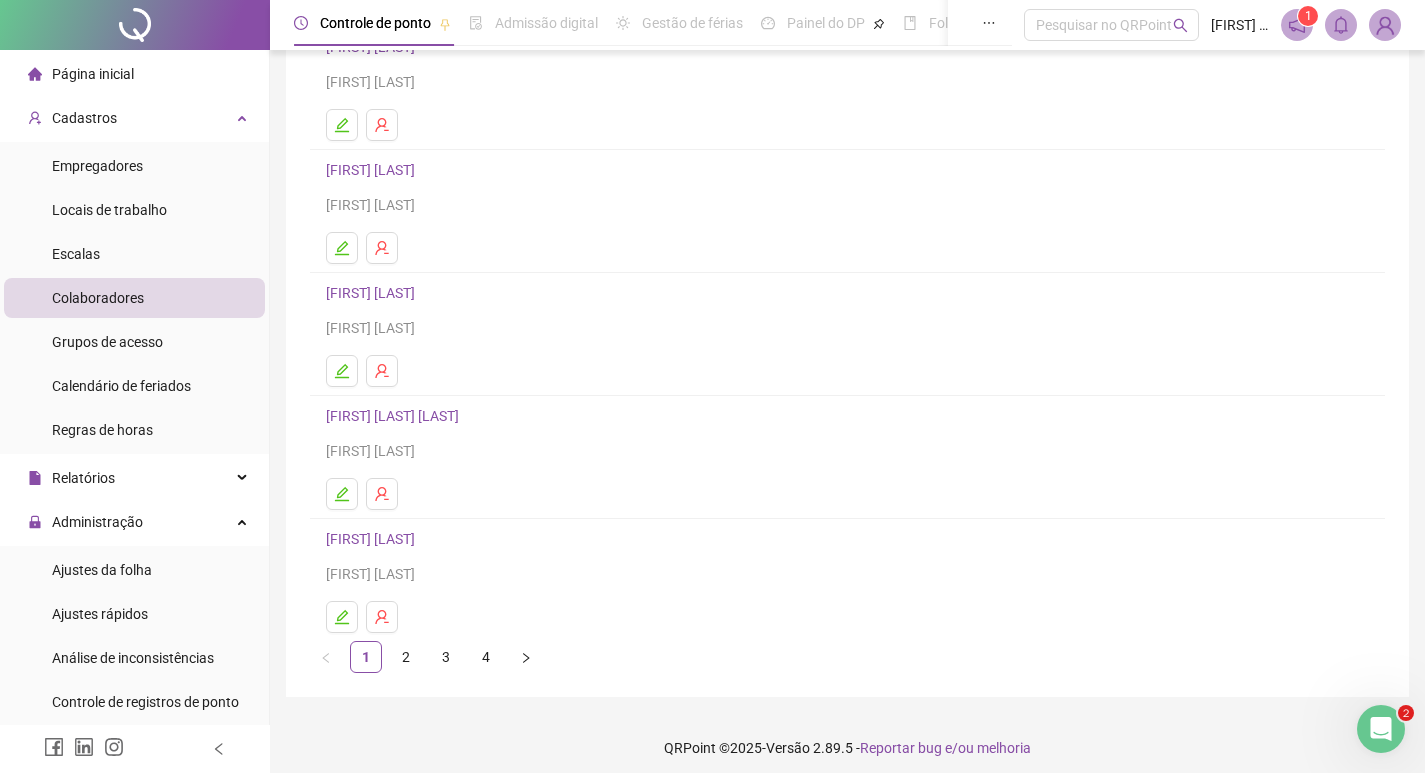 scroll, scrollTop: 194, scrollLeft: 0, axis: vertical 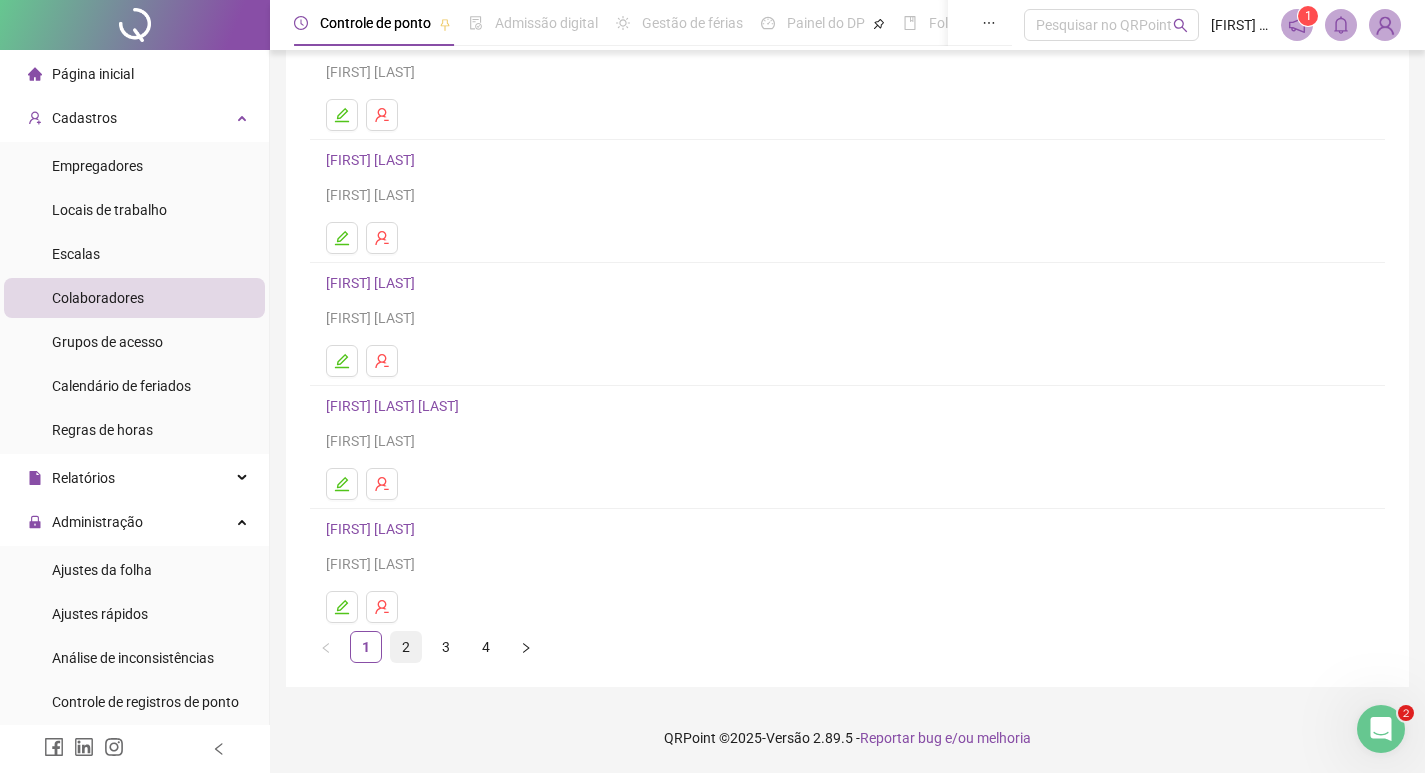 click on "2" at bounding box center (406, 647) 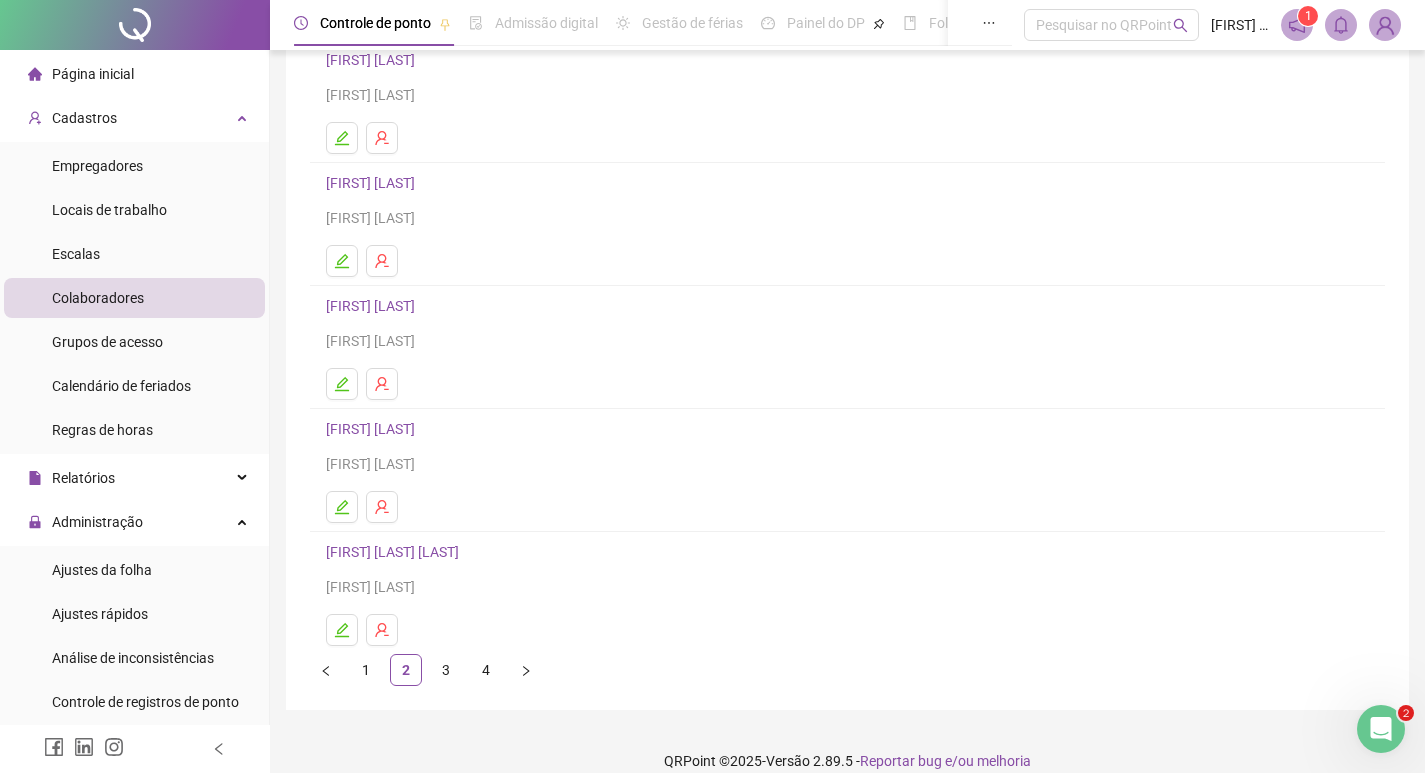 scroll, scrollTop: 194, scrollLeft: 0, axis: vertical 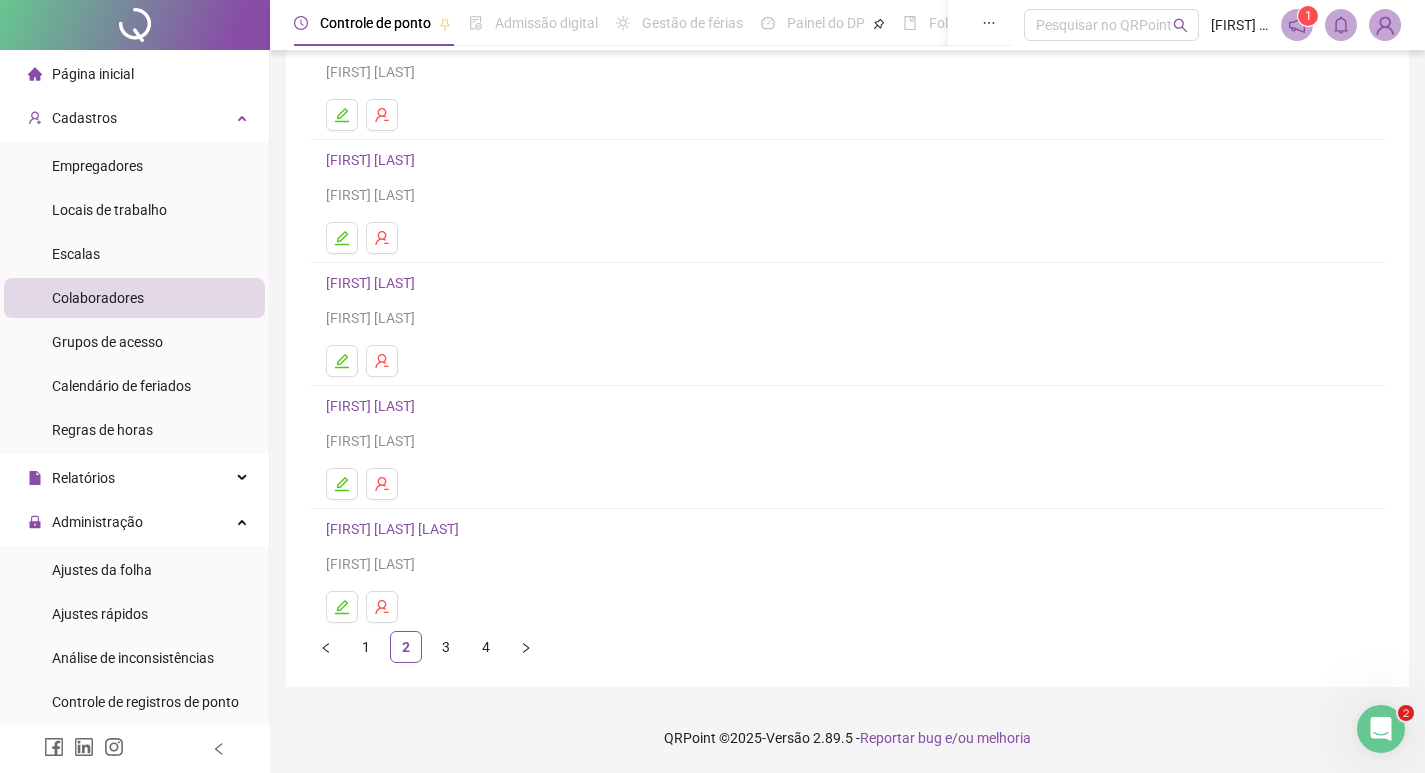 click on "[FIRST] [LAST] [LAST]" at bounding box center (395, 529) 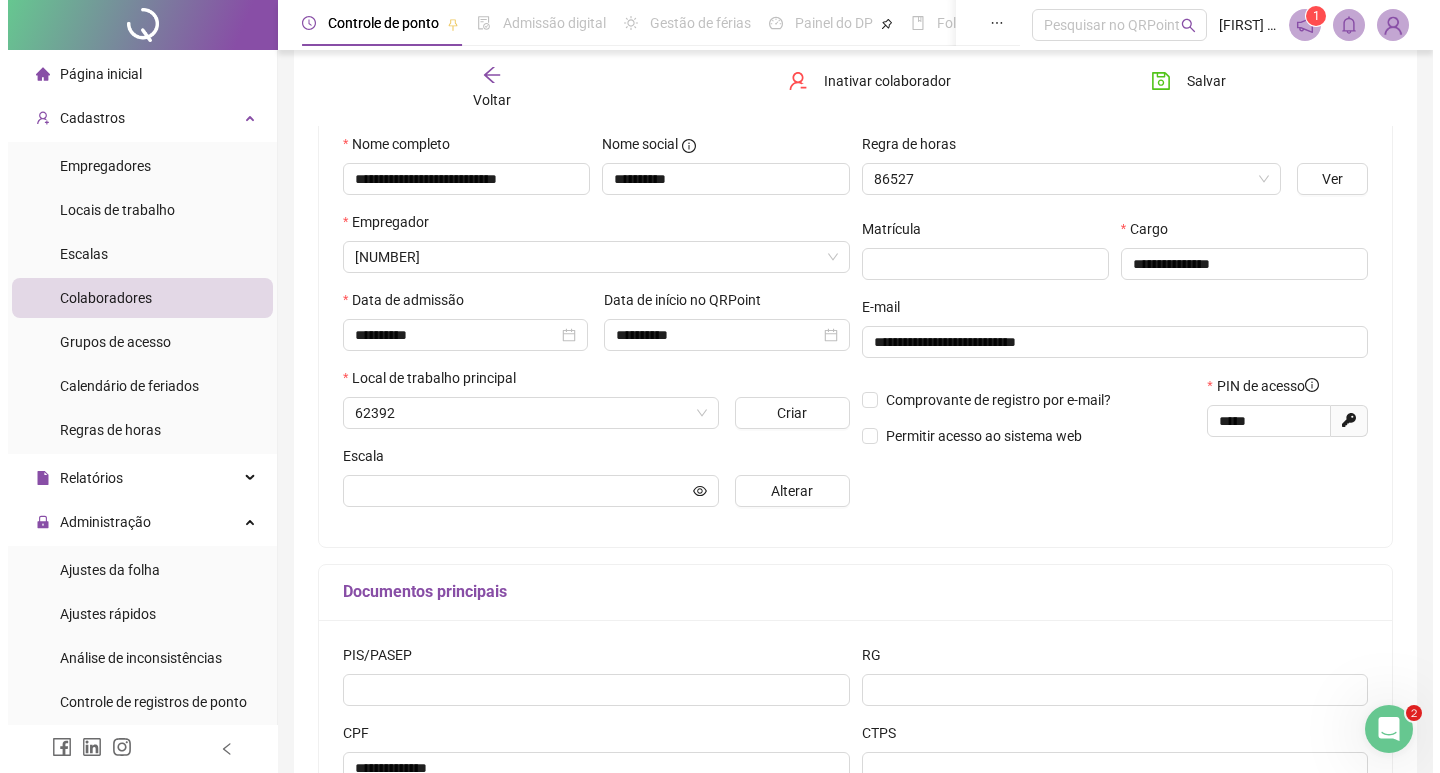 scroll, scrollTop: 204, scrollLeft: 0, axis: vertical 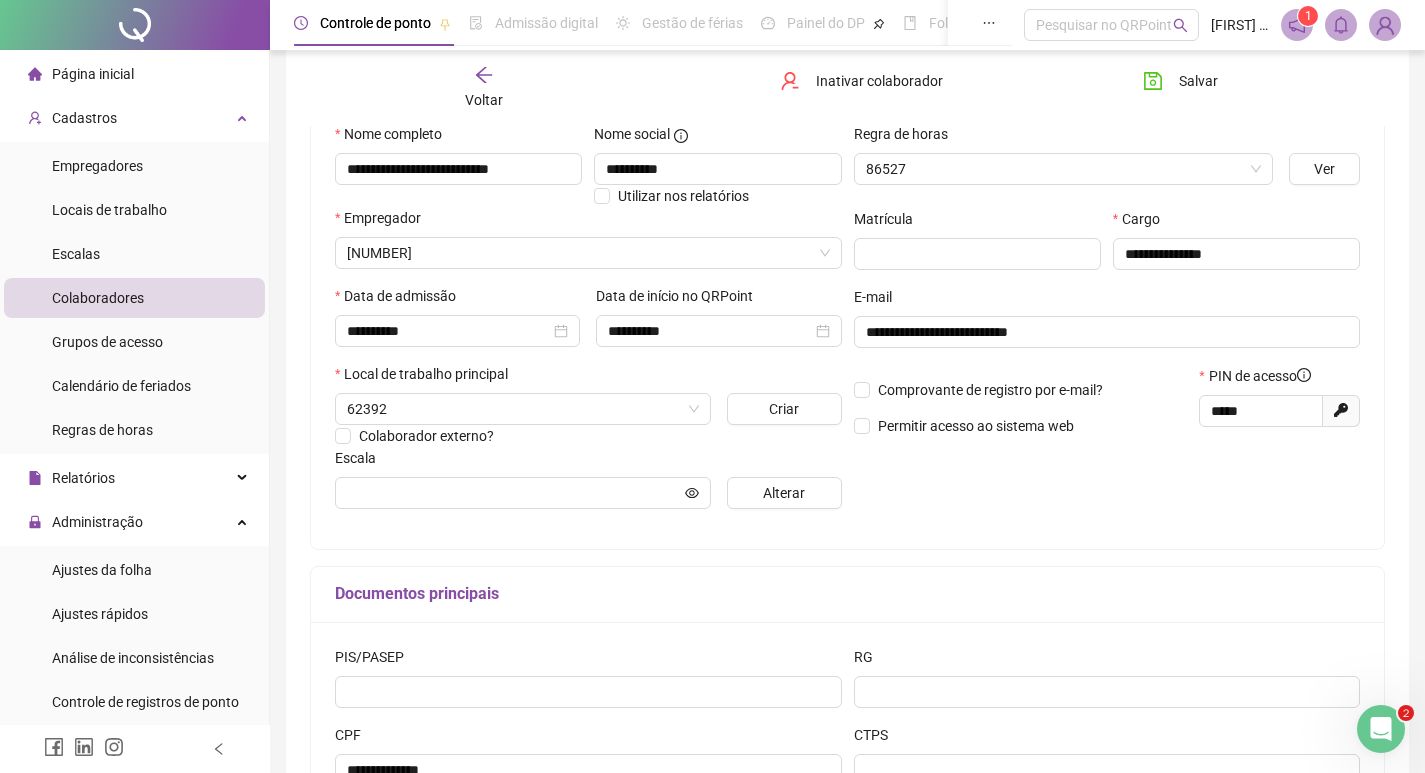type on "**********" 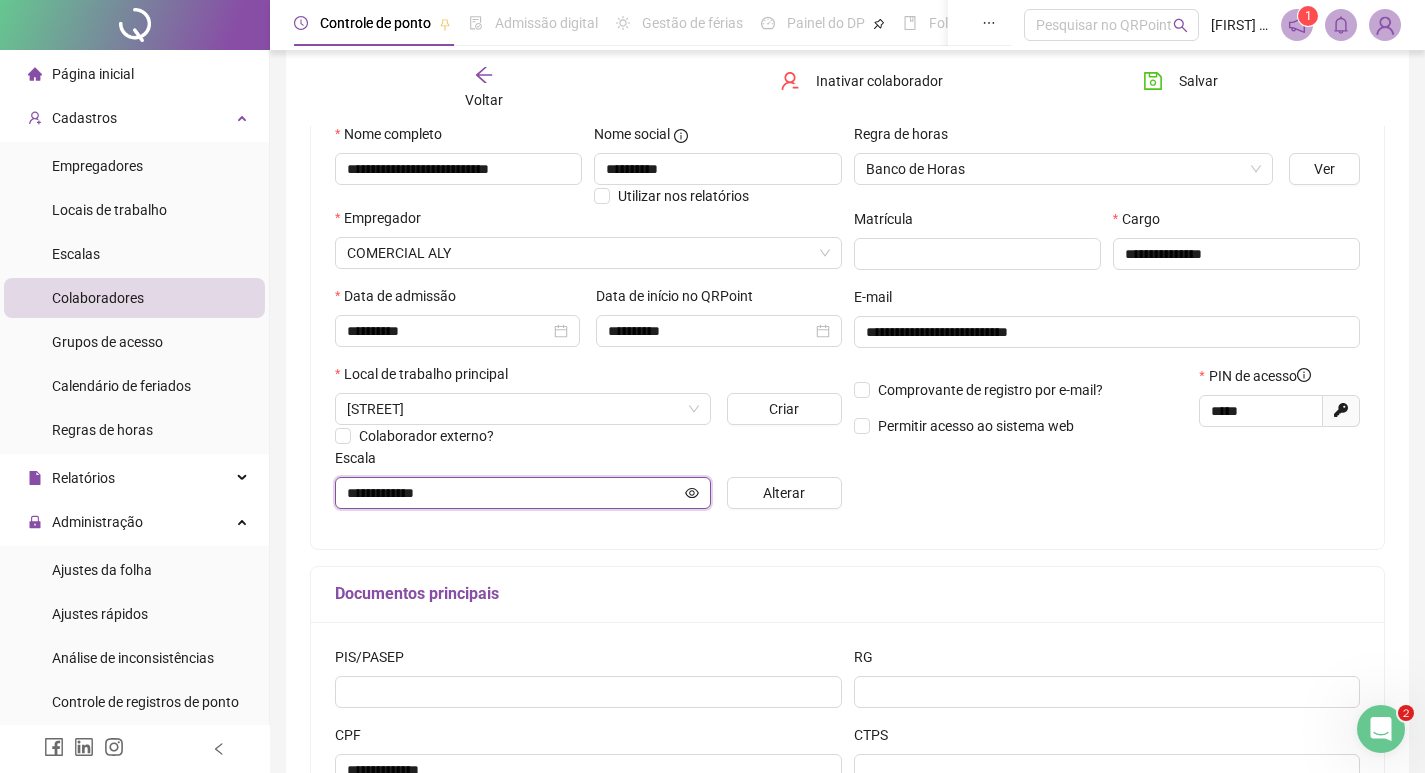click on "**********" at bounding box center [514, 493] 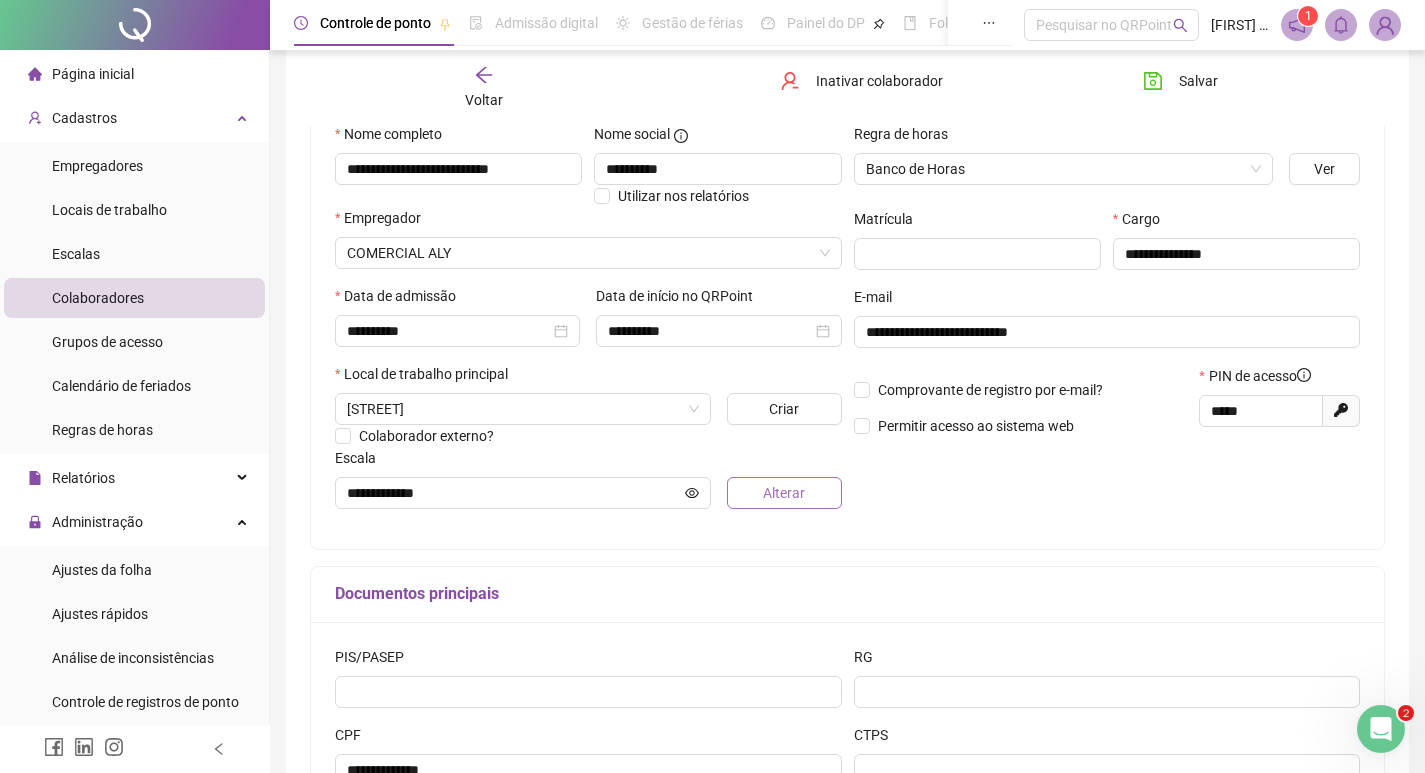 click on "Alterar" at bounding box center [784, 493] 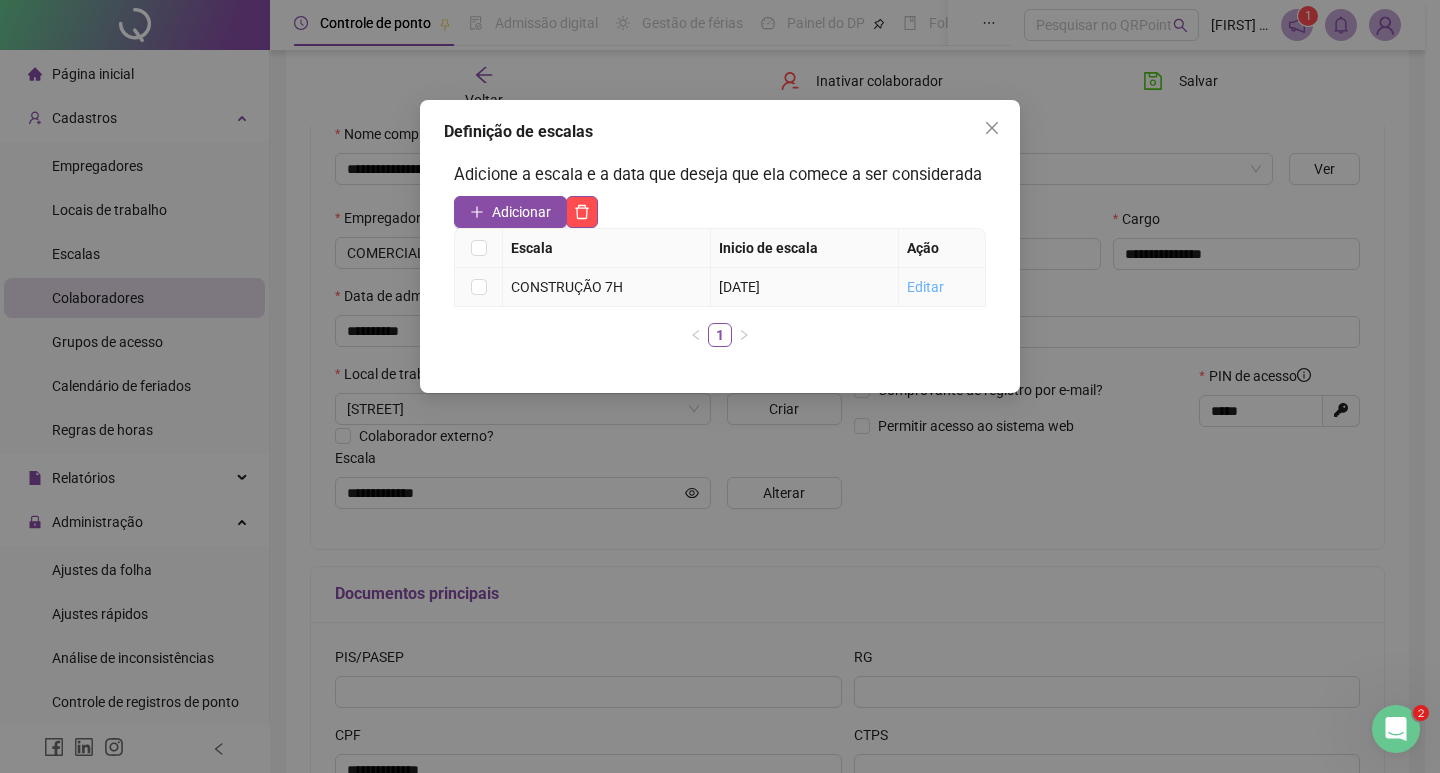 click on "Editar" at bounding box center [925, 287] 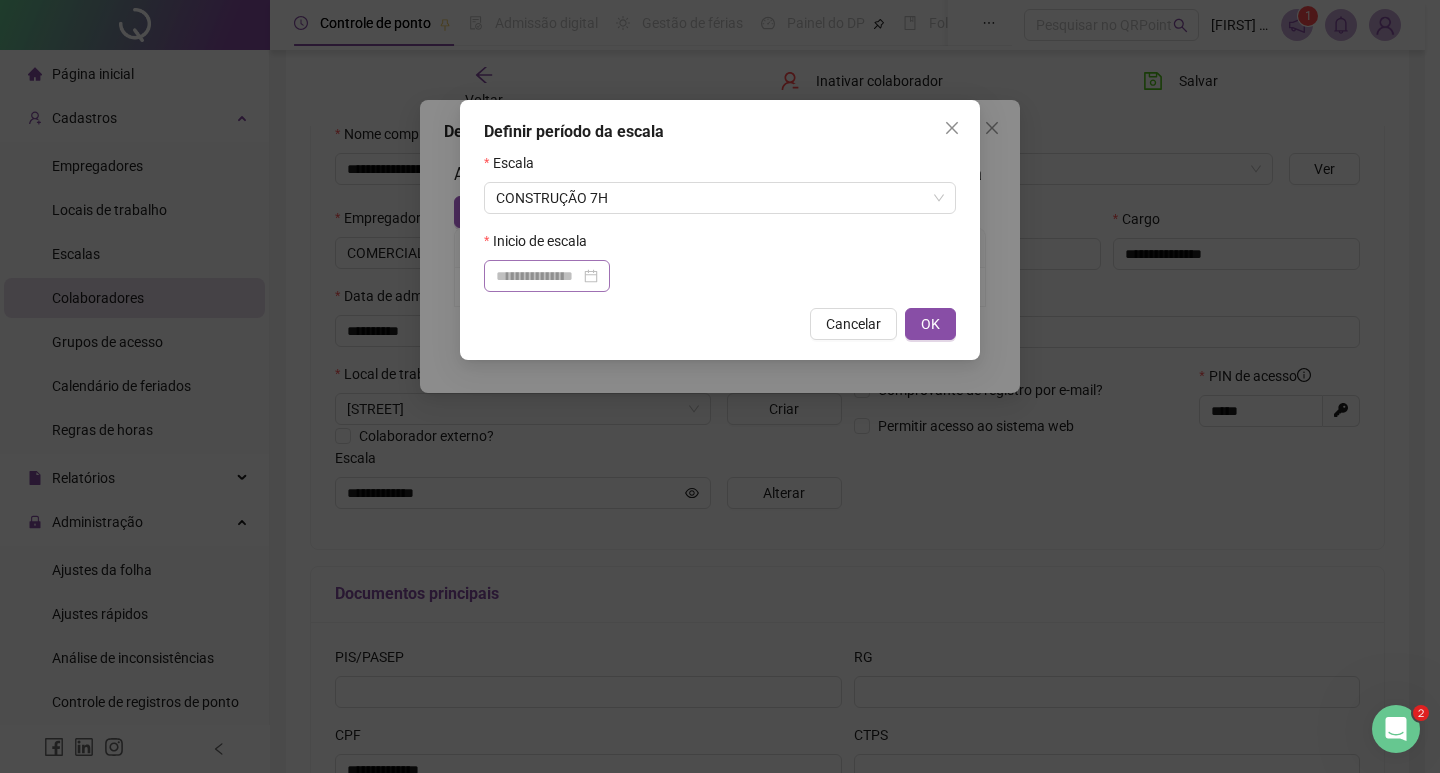 click at bounding box center (547, 276) 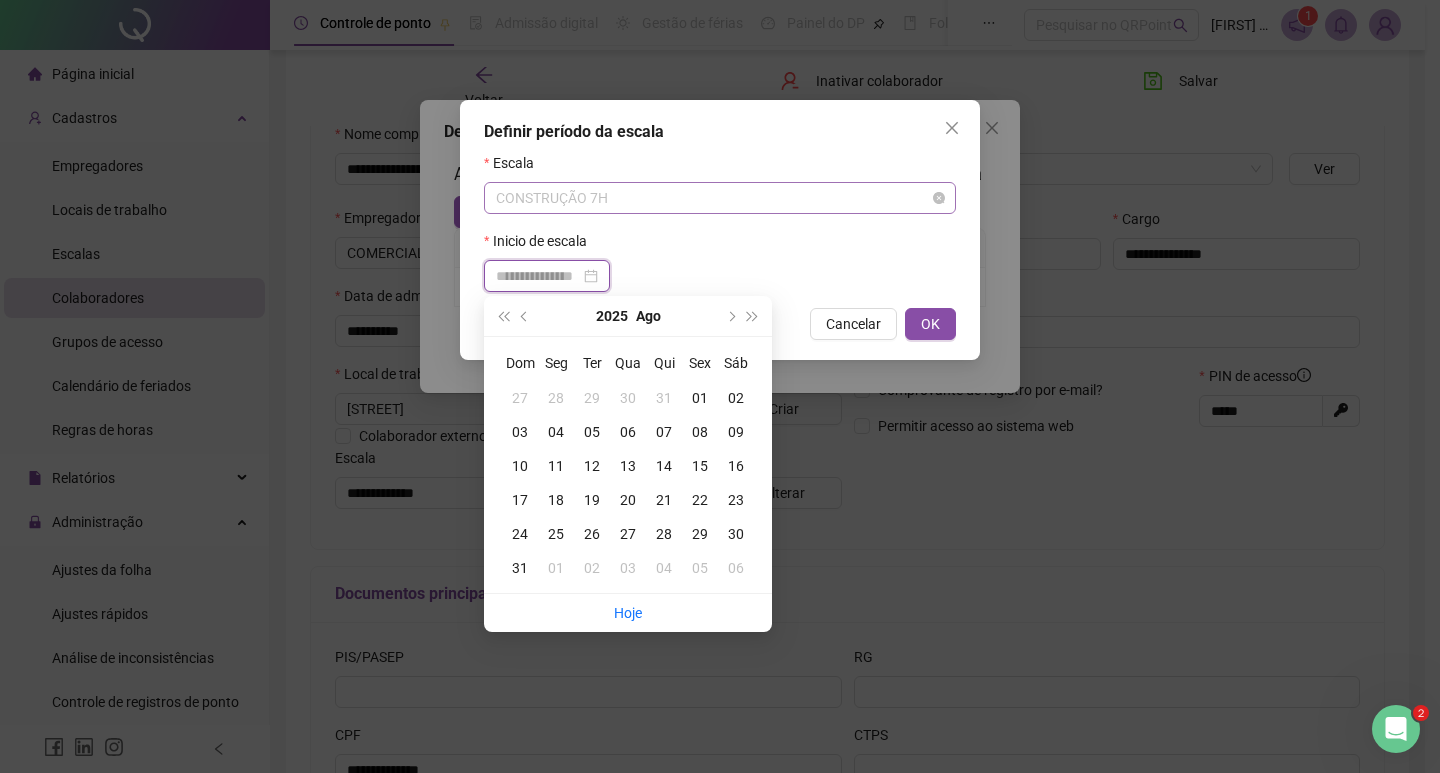 click on "CONSTRUÇÃO 7H" at bounding box center (720, 198) 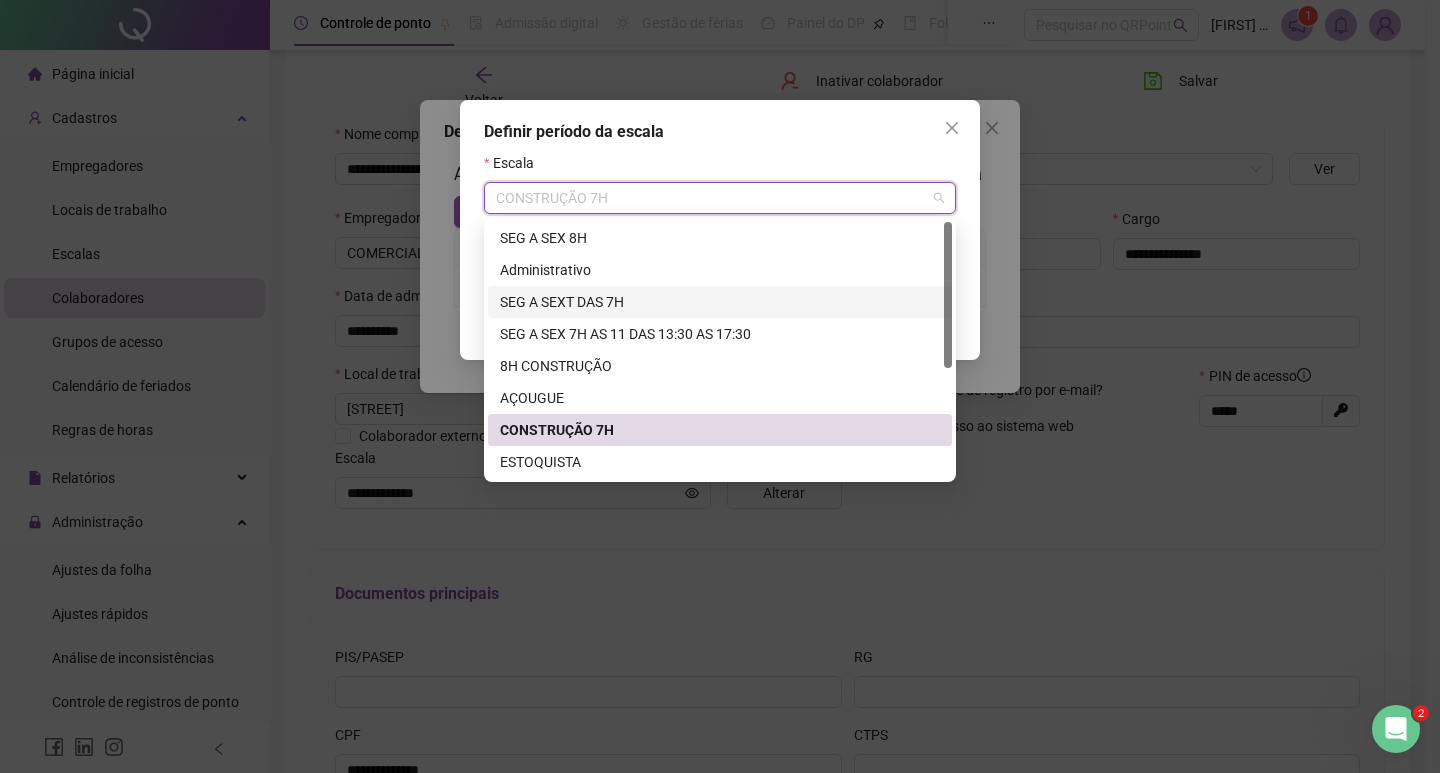 click on "SEG A SEXT DAS 7H" at bounding box center (720, 302) 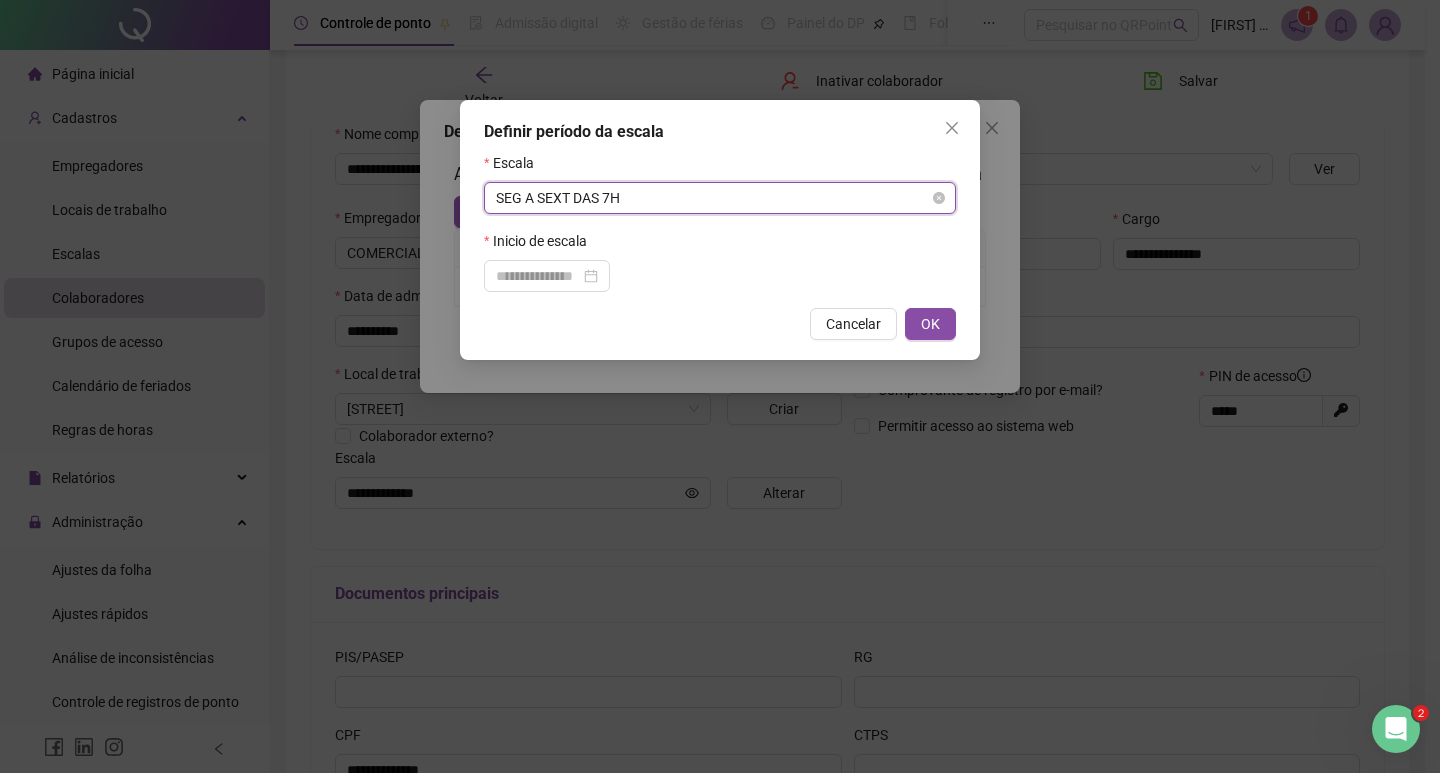click on "SEG A SEXT DAS 7H" at bounding box center [720, 198] 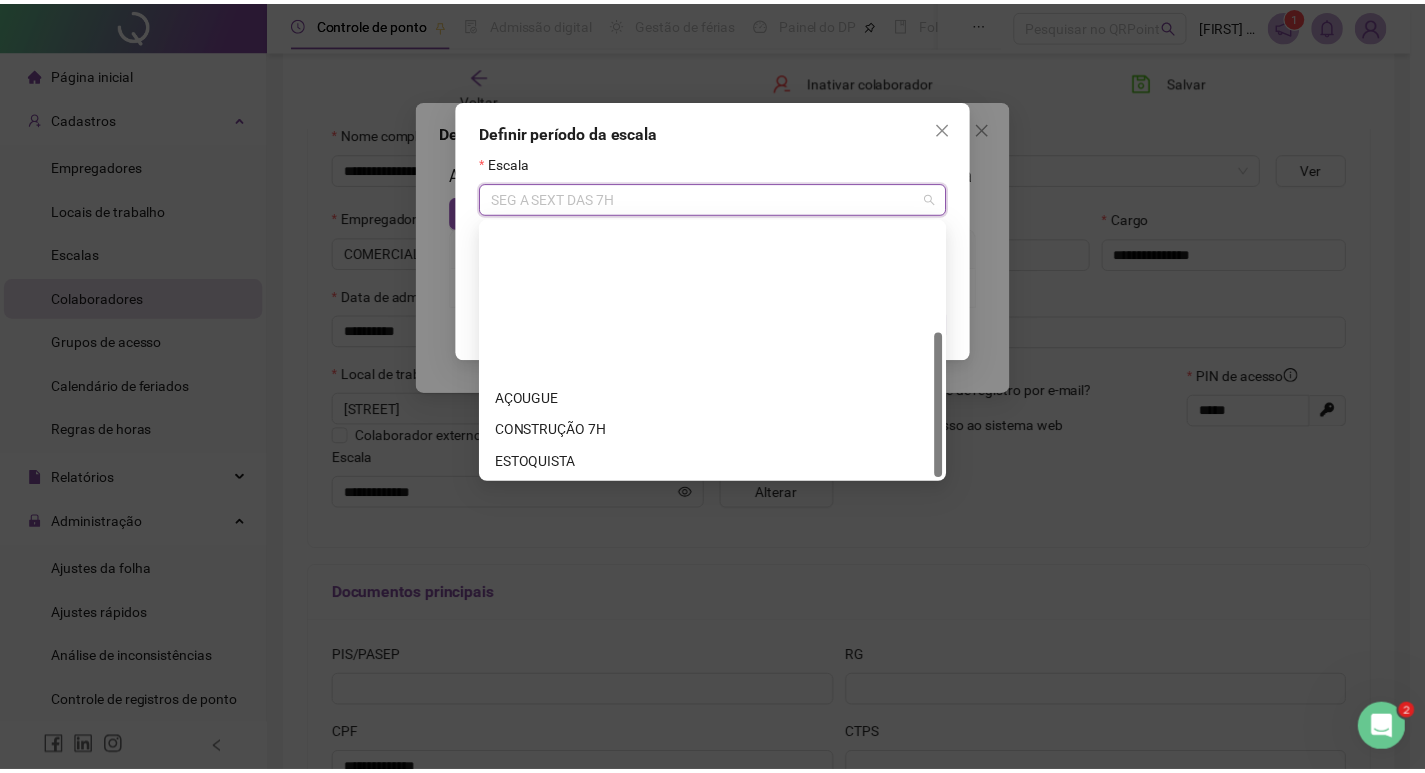 scroll, scrollTop: 192, scrollLeft: 0, axis: vertical 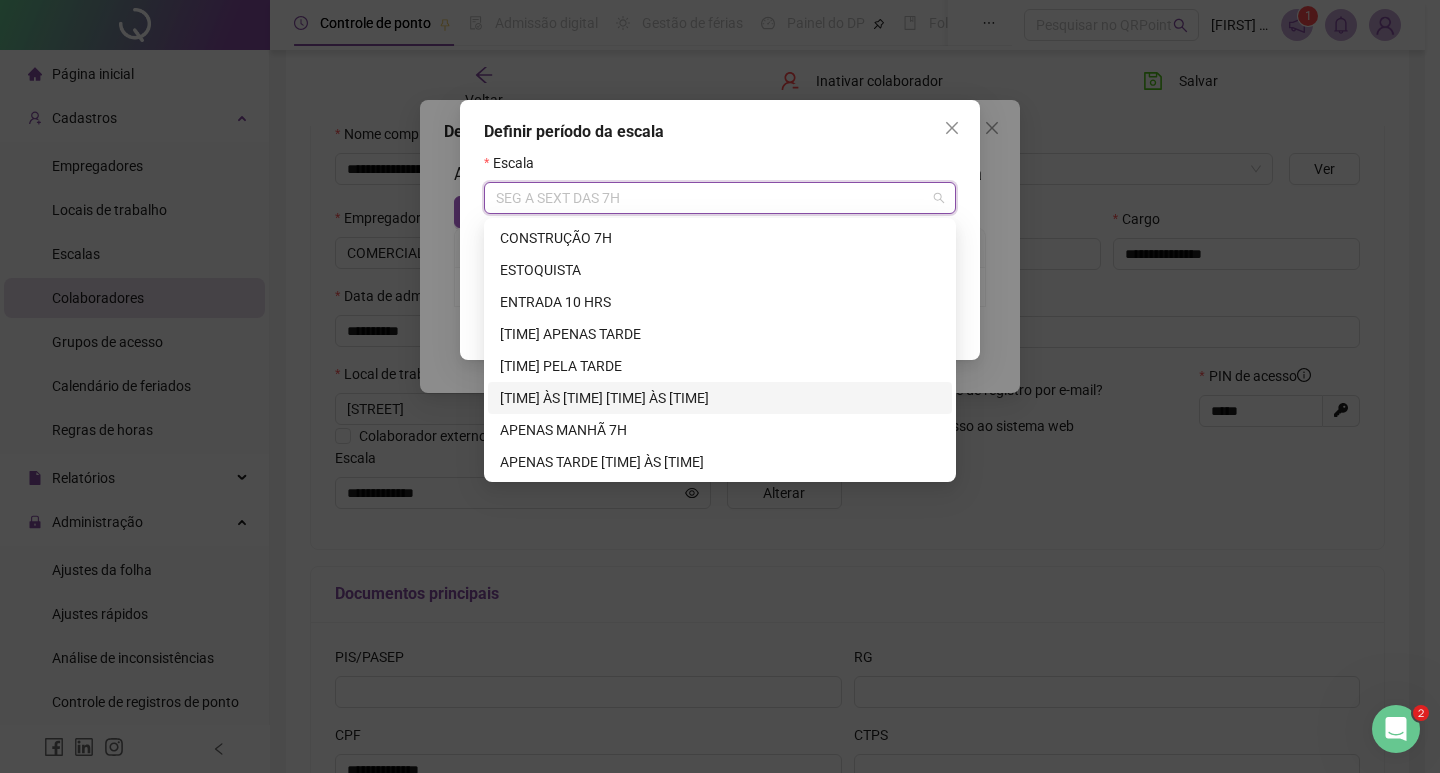 click on "[TIME] ÀS [TIME] [TIME] ÀS [TIME]" at bounding box center (720, 398) 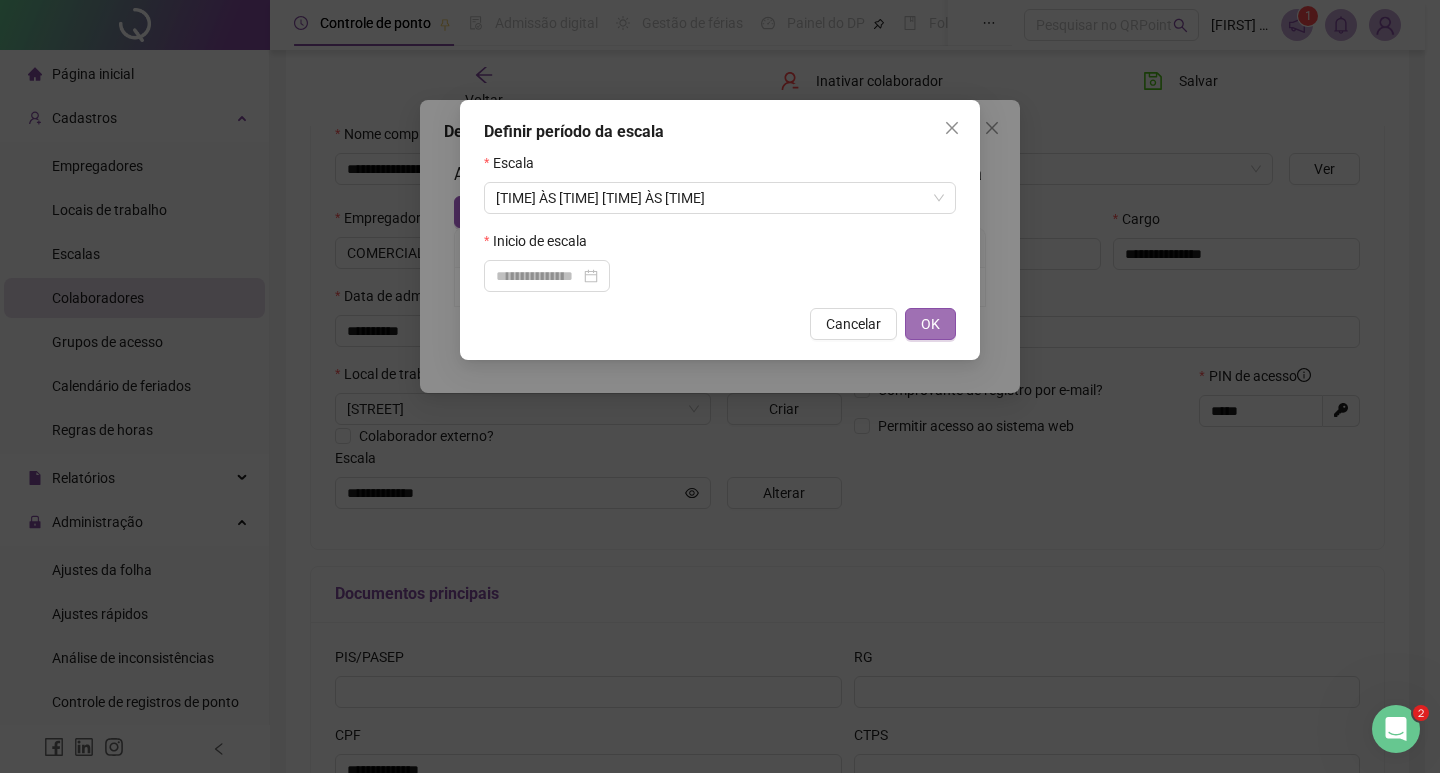 click on "OK" at bounding box center (930, 324) 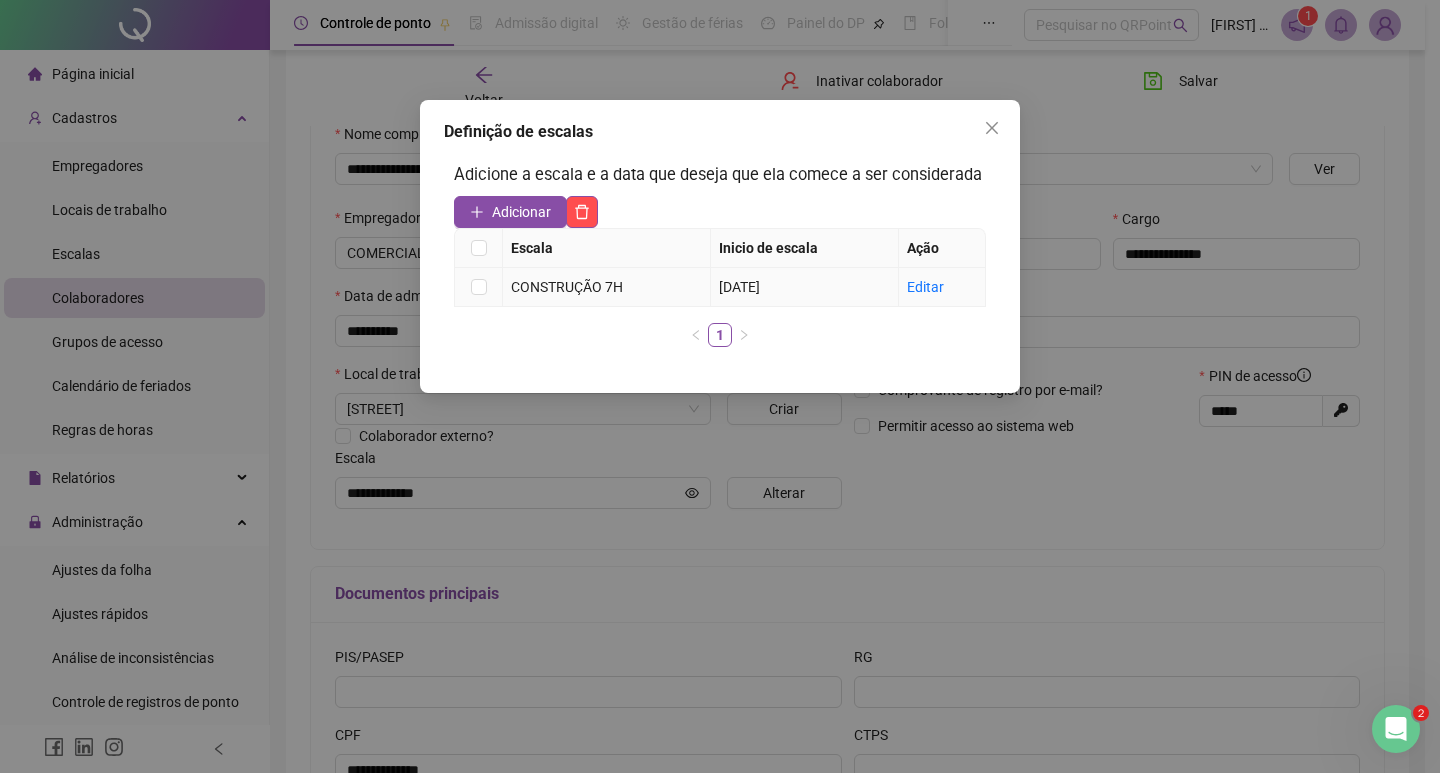 click on "CONSTRUÇÃO 7H" at bounding box center (606, 287) 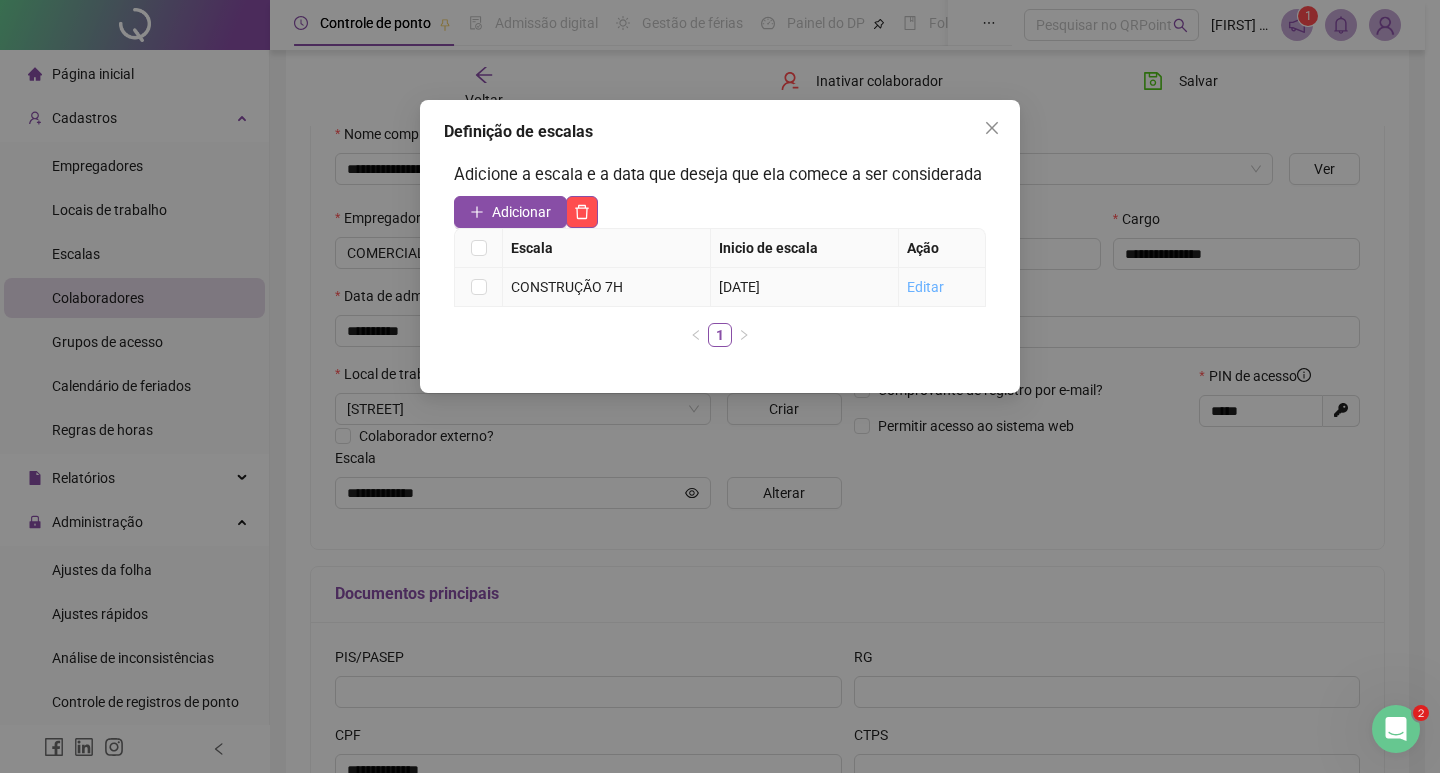 click on "Editar" at bounding box center [925, 287] 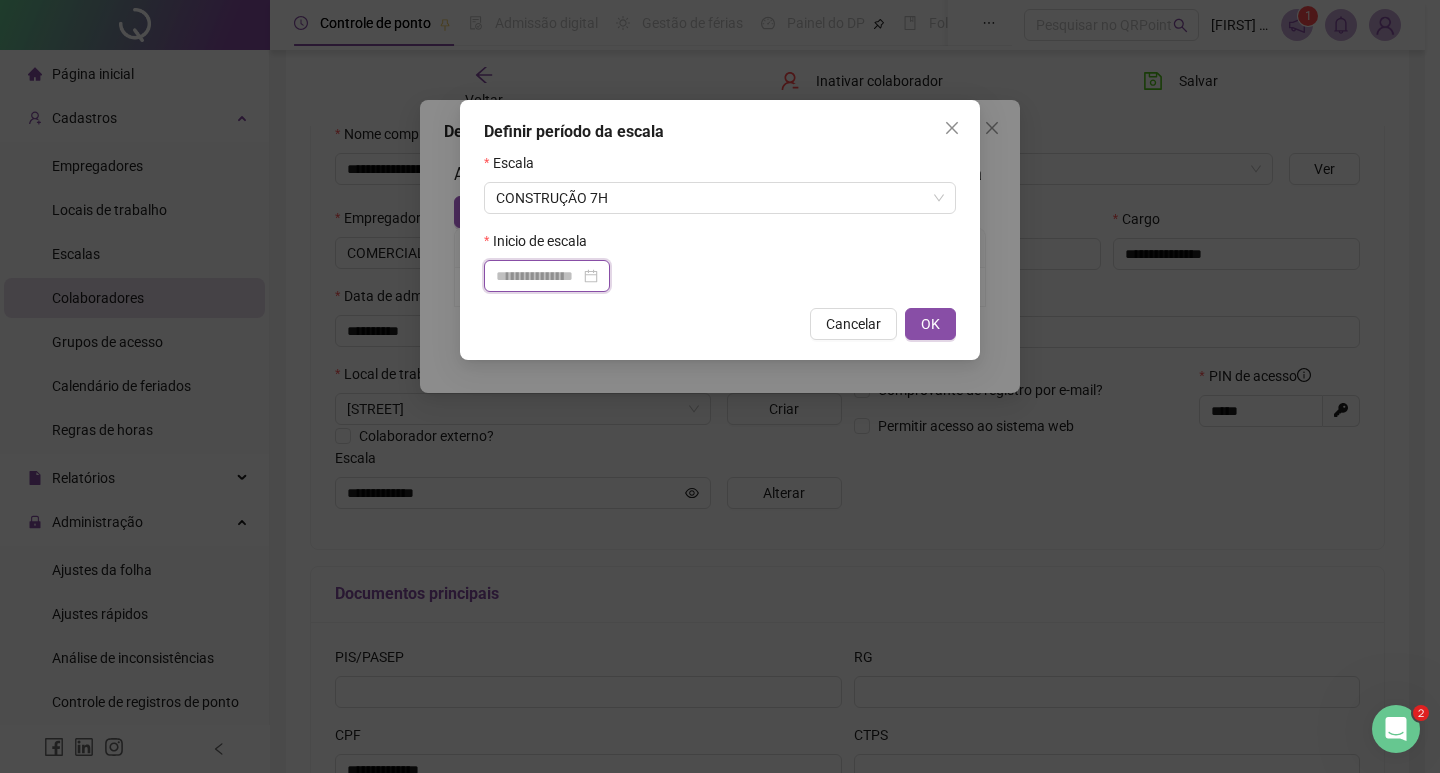 click at bounding box center [538, 276] 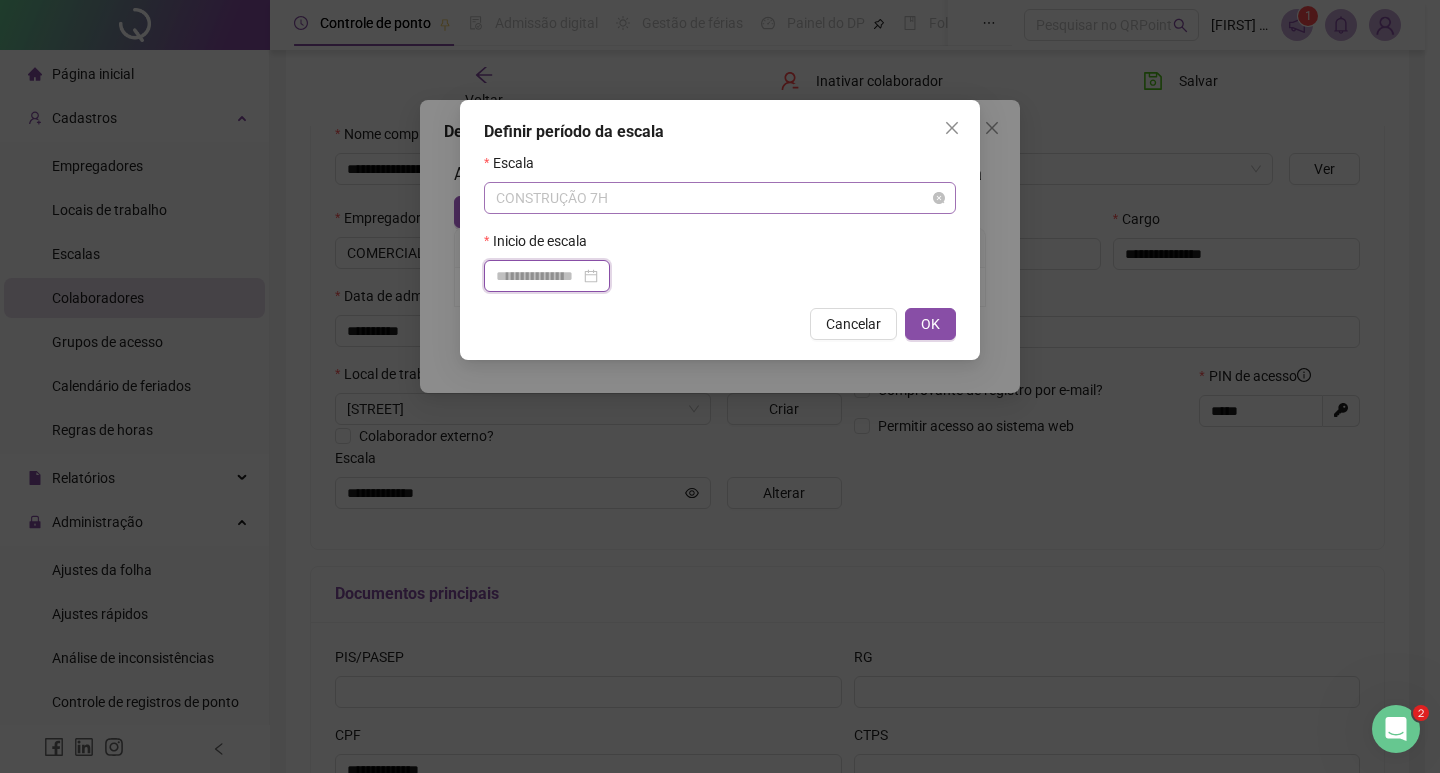 click on "CONSTRUÇÃO 7H" at bounding box center (720, 198) 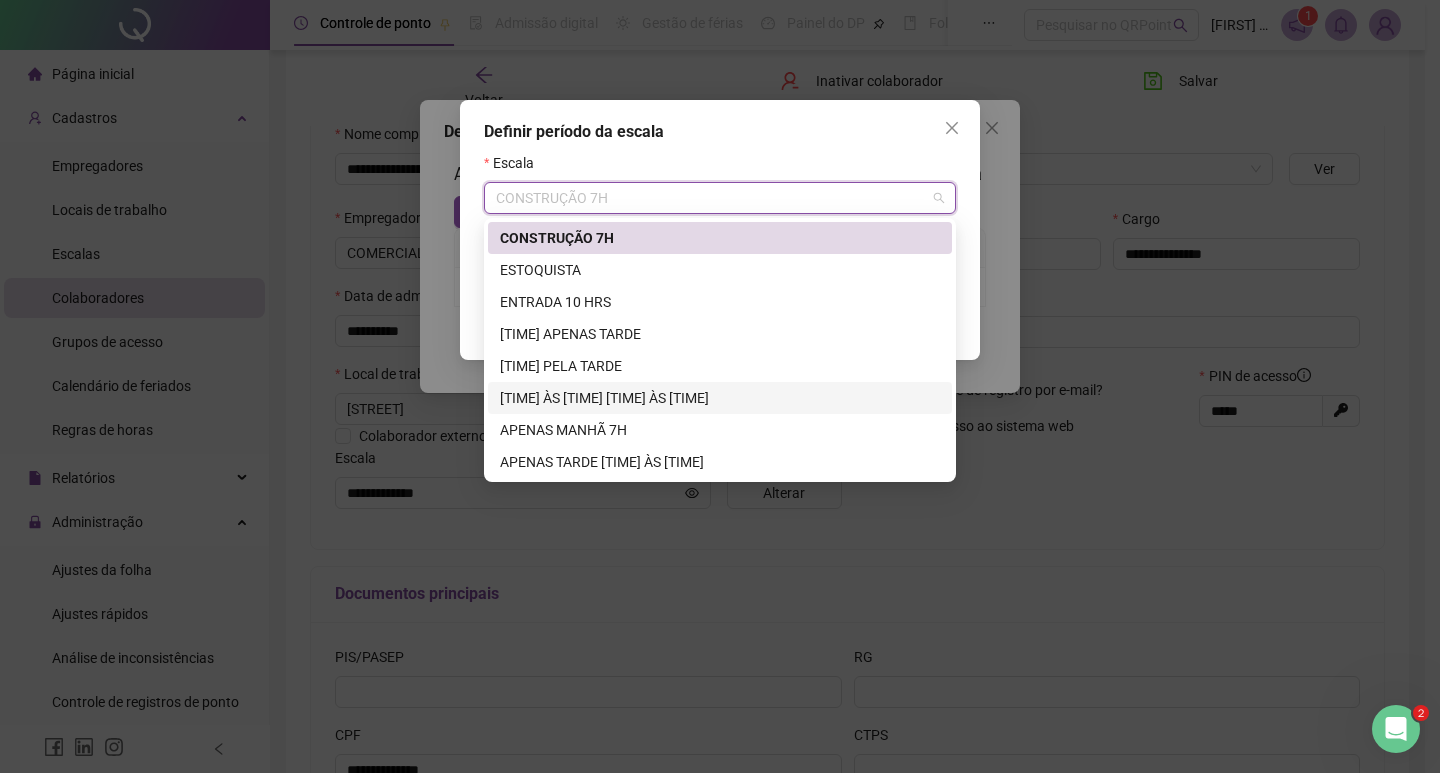 click on "[TIME] ÀS [TIME] [TIME] ÀS [TIME]" at bounding box center (720, 398) 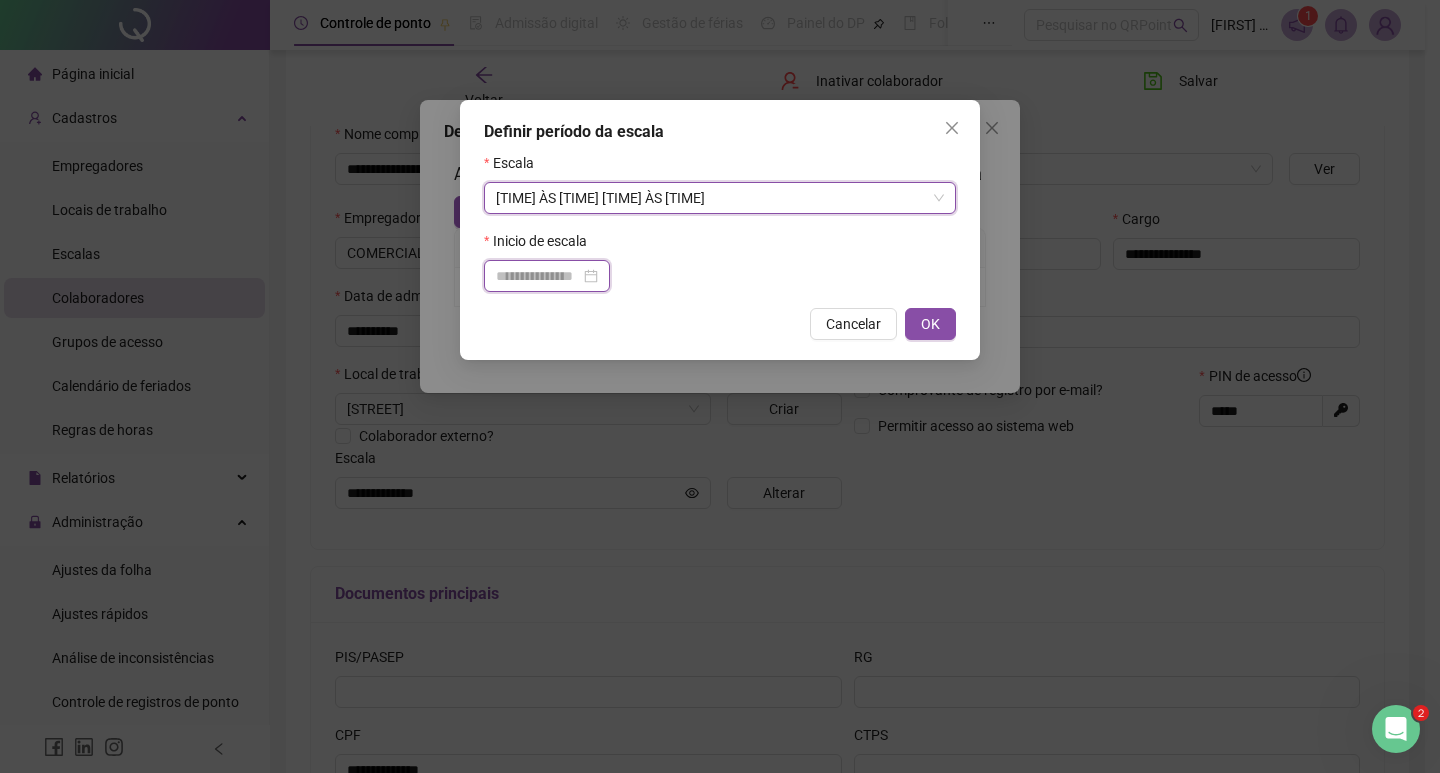 click at bounding box center [538, 276] 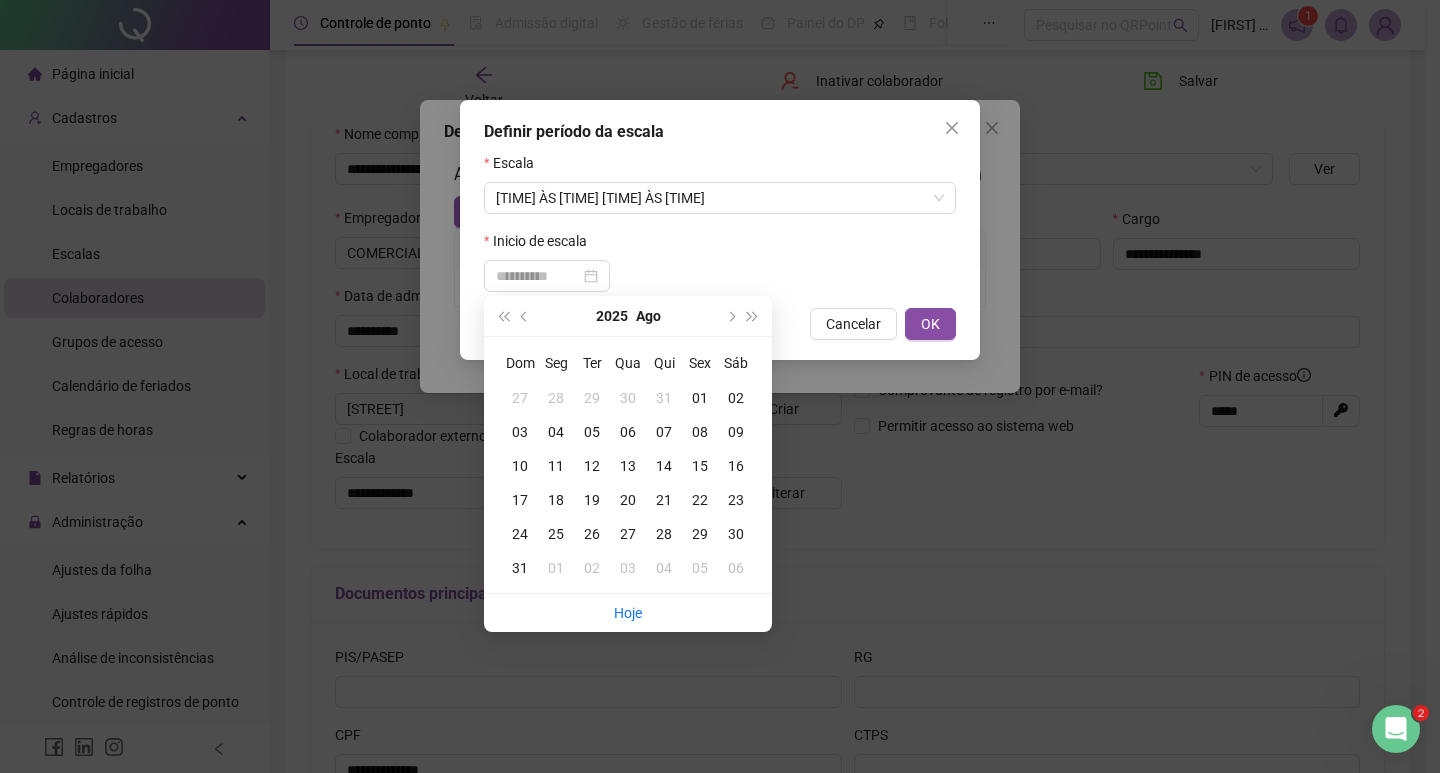 click on "01" at bounding box center [556, 568] 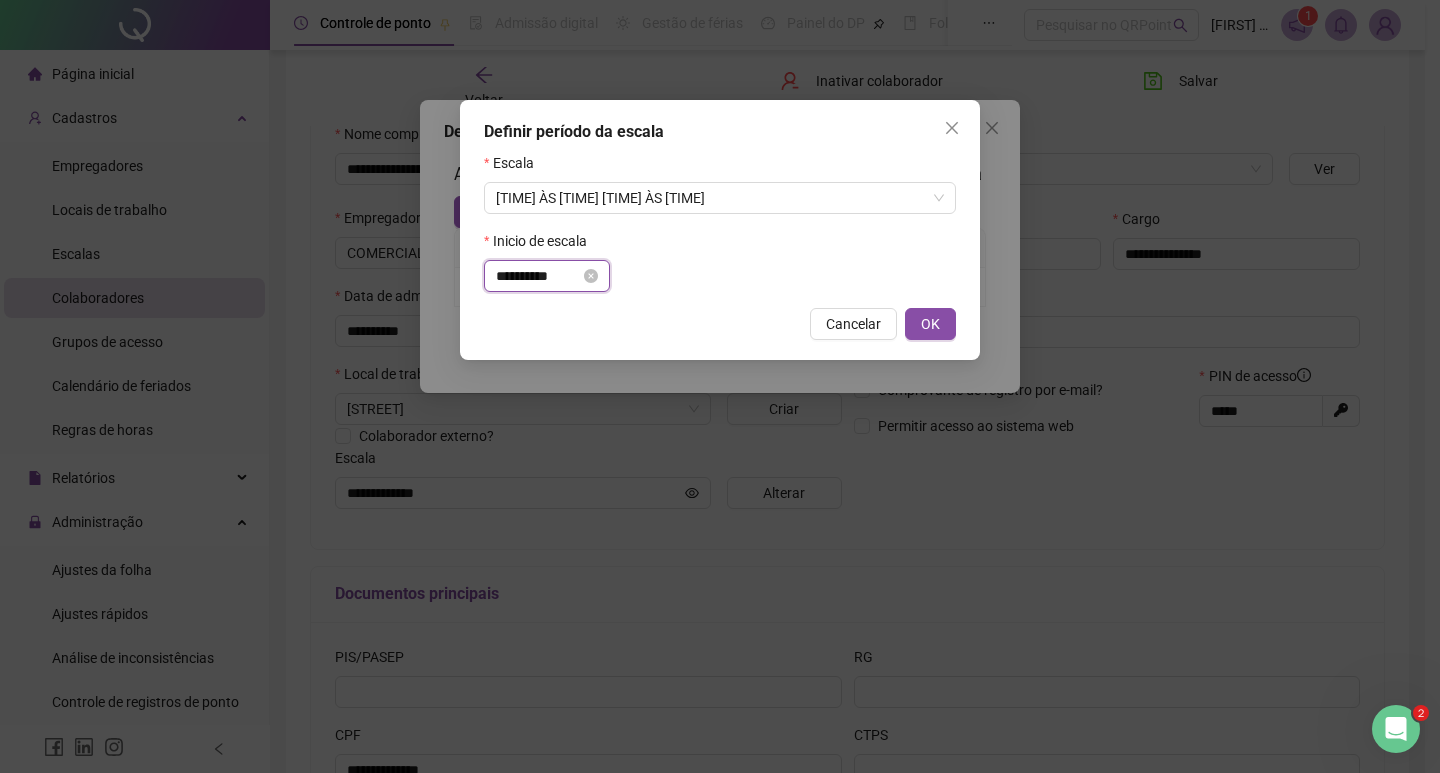 click on "**********" at bounding box center (538, 276) 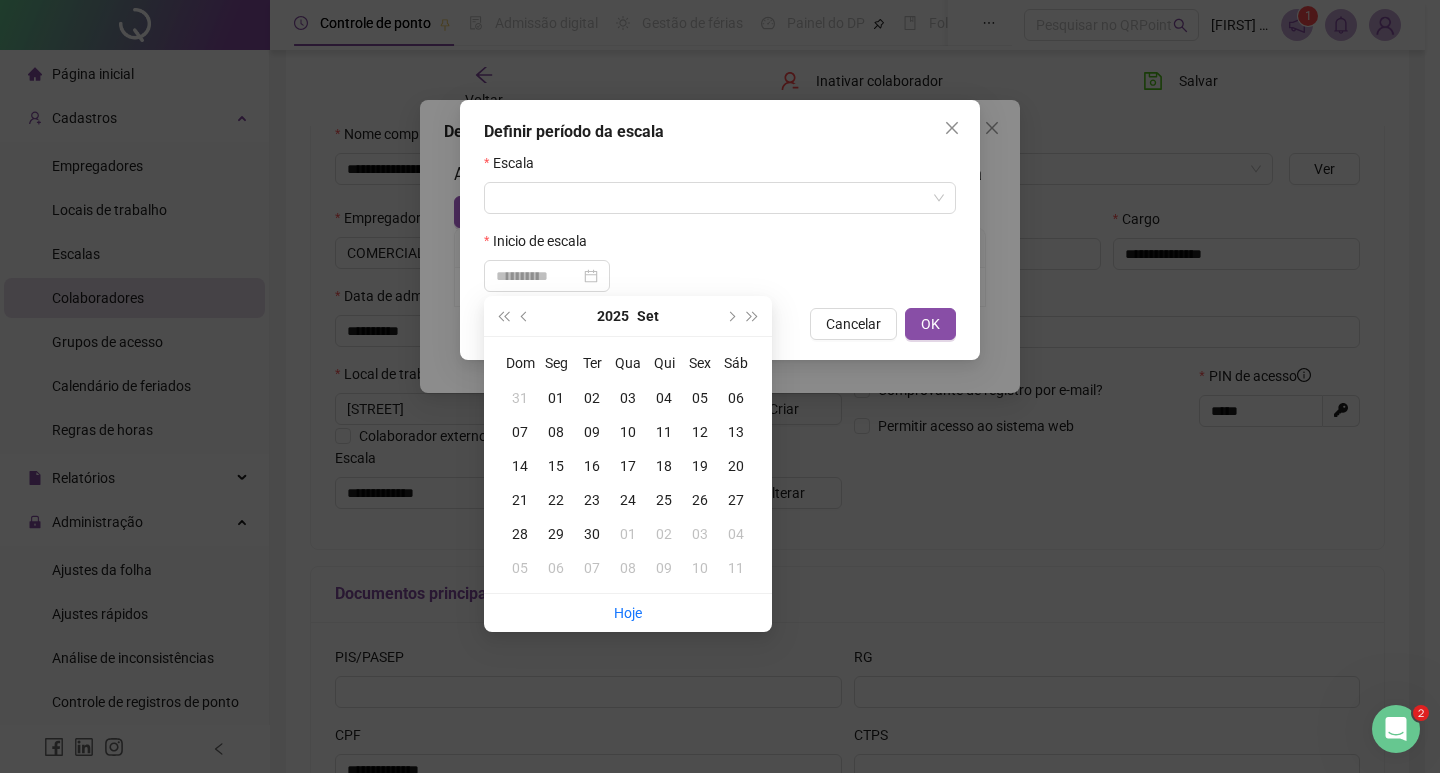 click on "01" at bounding box center [556, 398] 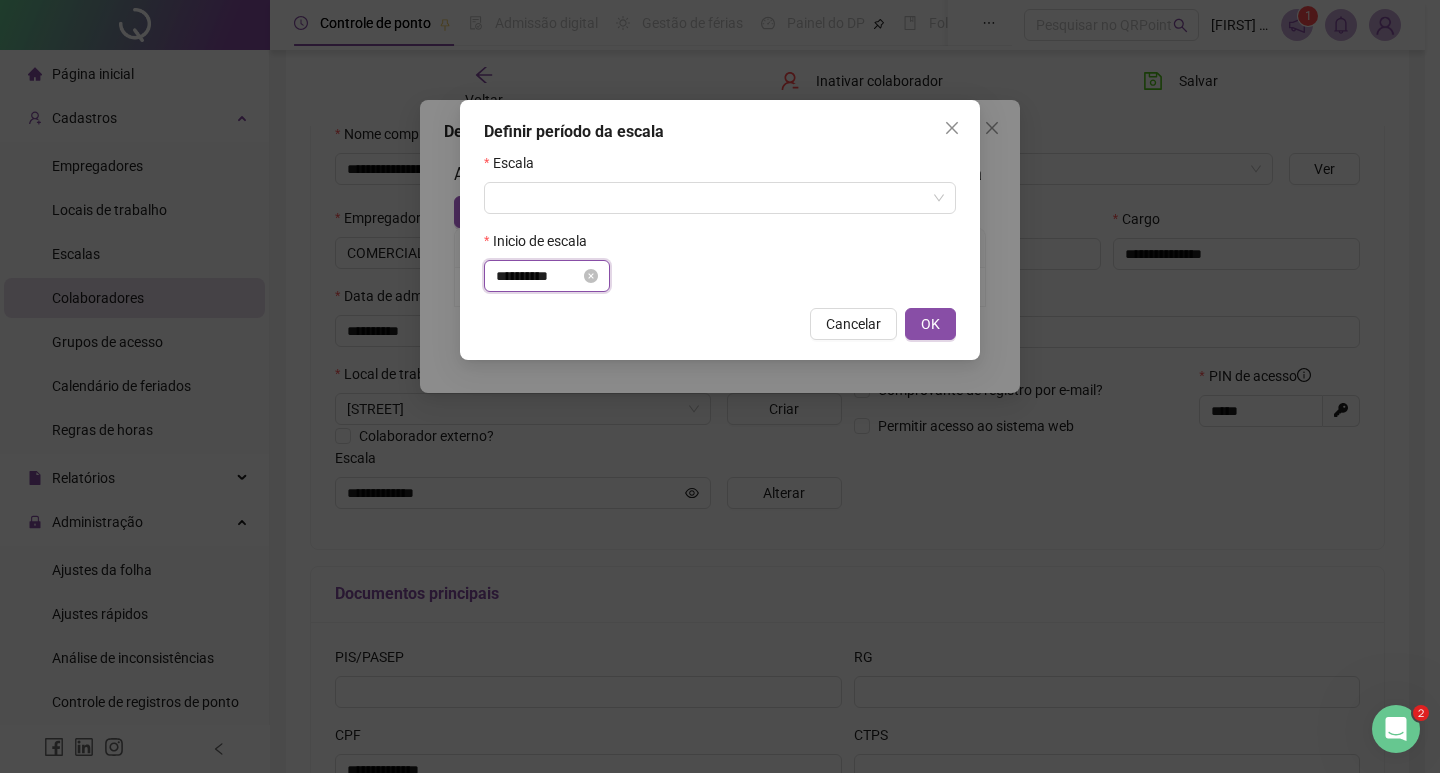 click on "**********" at bounding box center (538, 276) 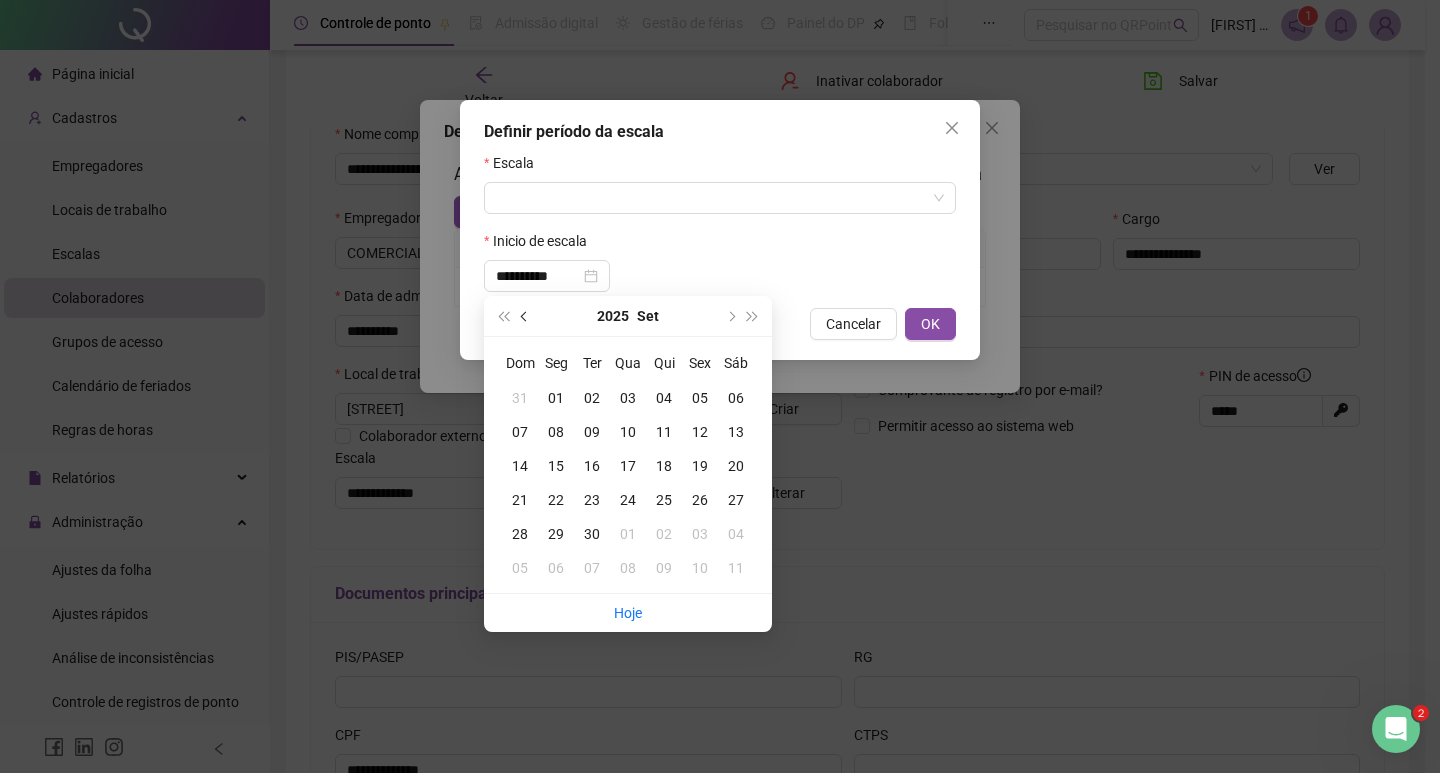 click at bounding box center (525, 316) 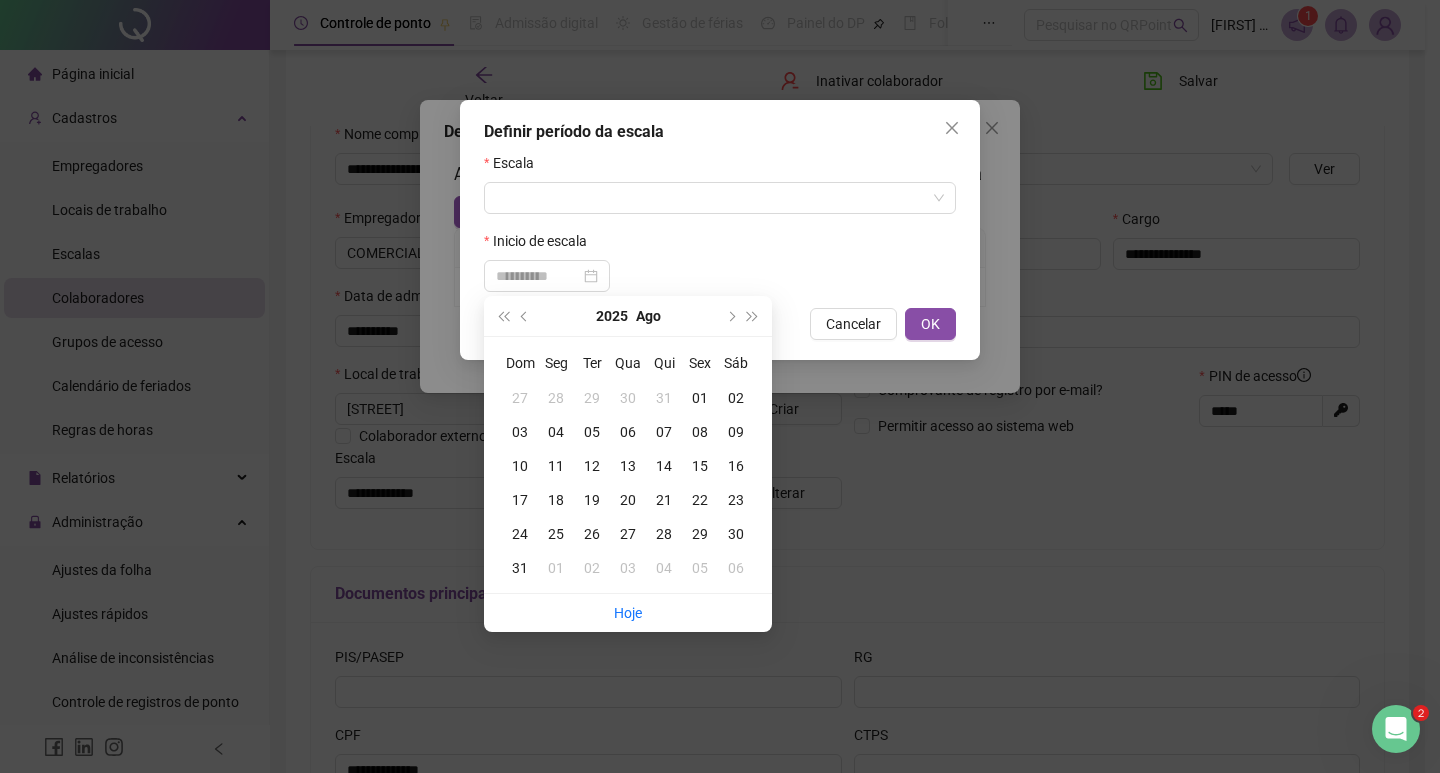 click on "01" at bounding box center [556, 568] 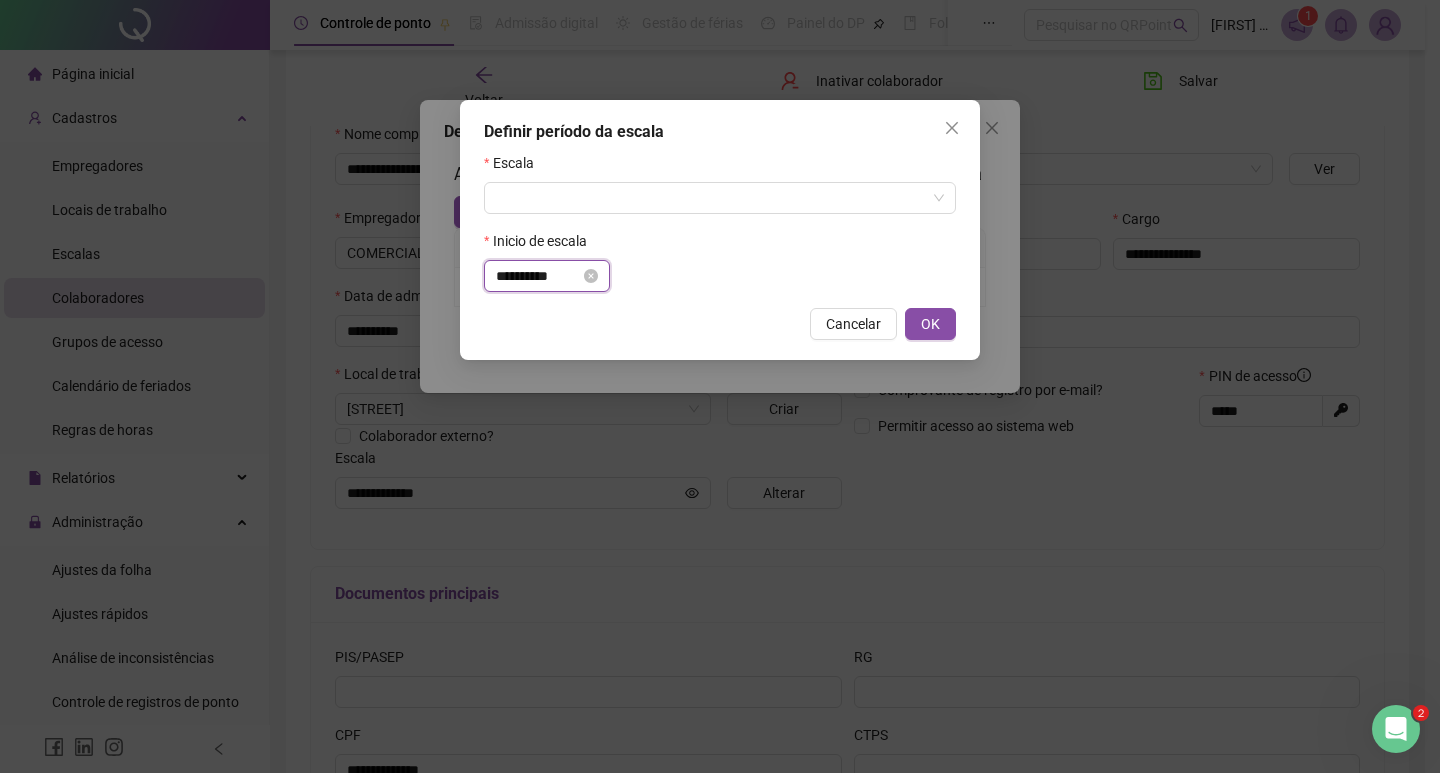click on "**********" at bounding box center [538, 276] 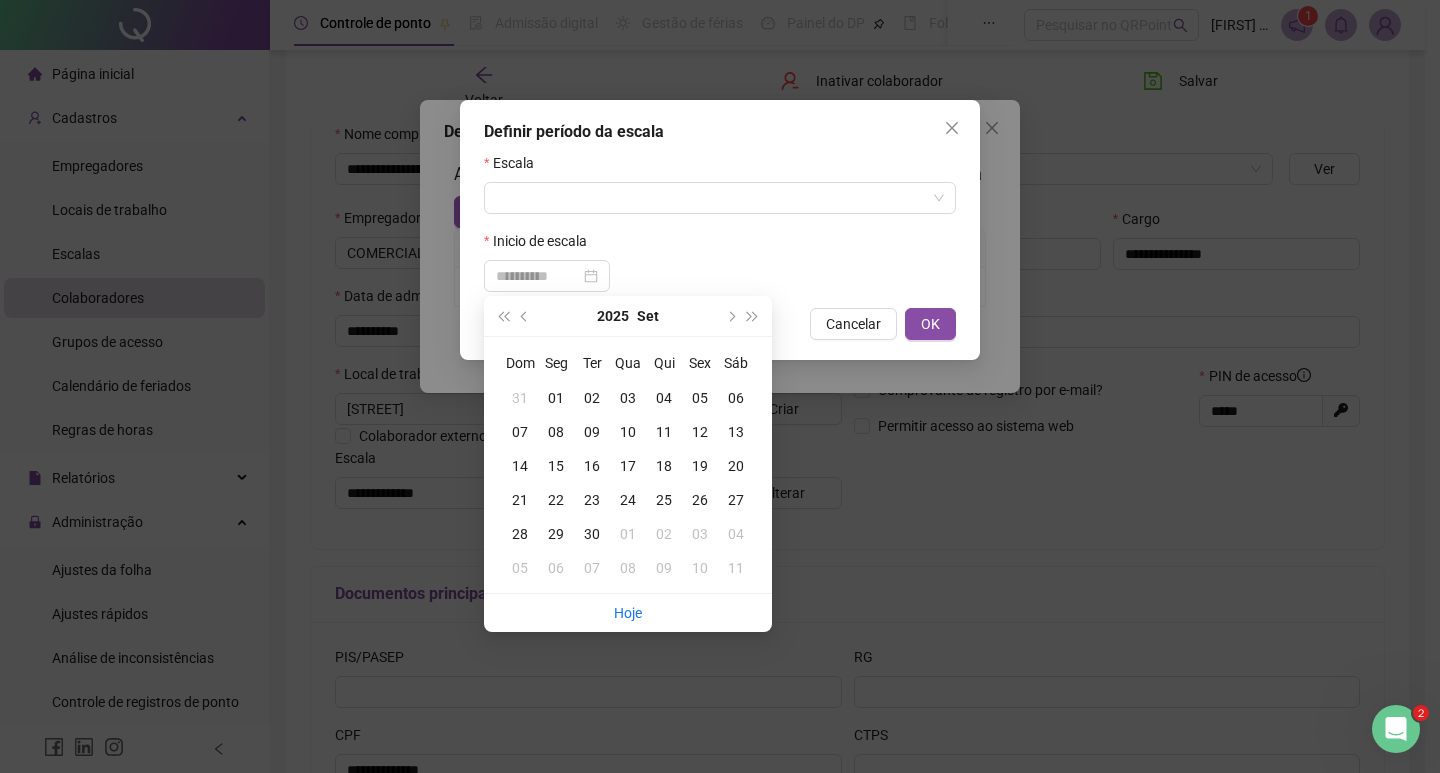 click on "01" at bounding box center (556, 398) 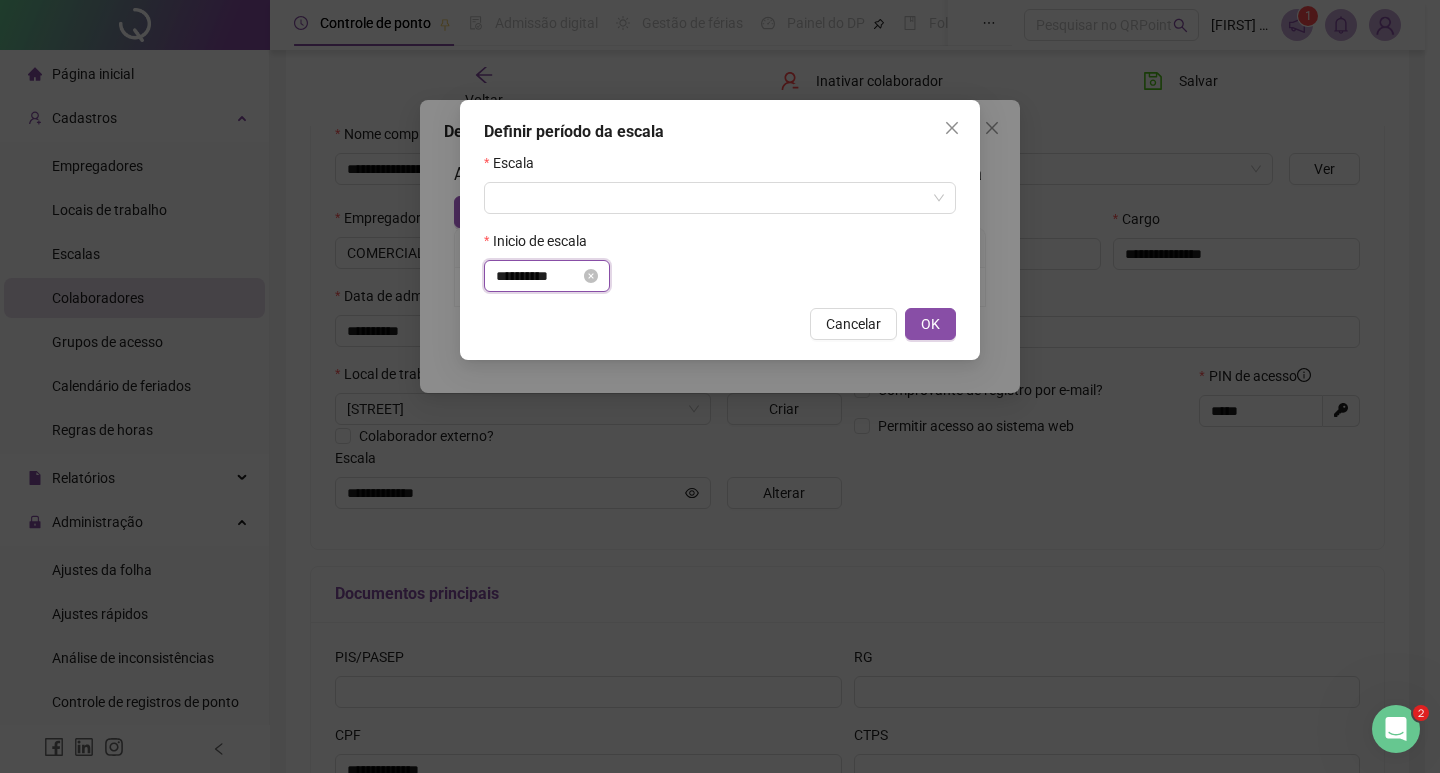 click on "**********" at bounding box center (538, 276) 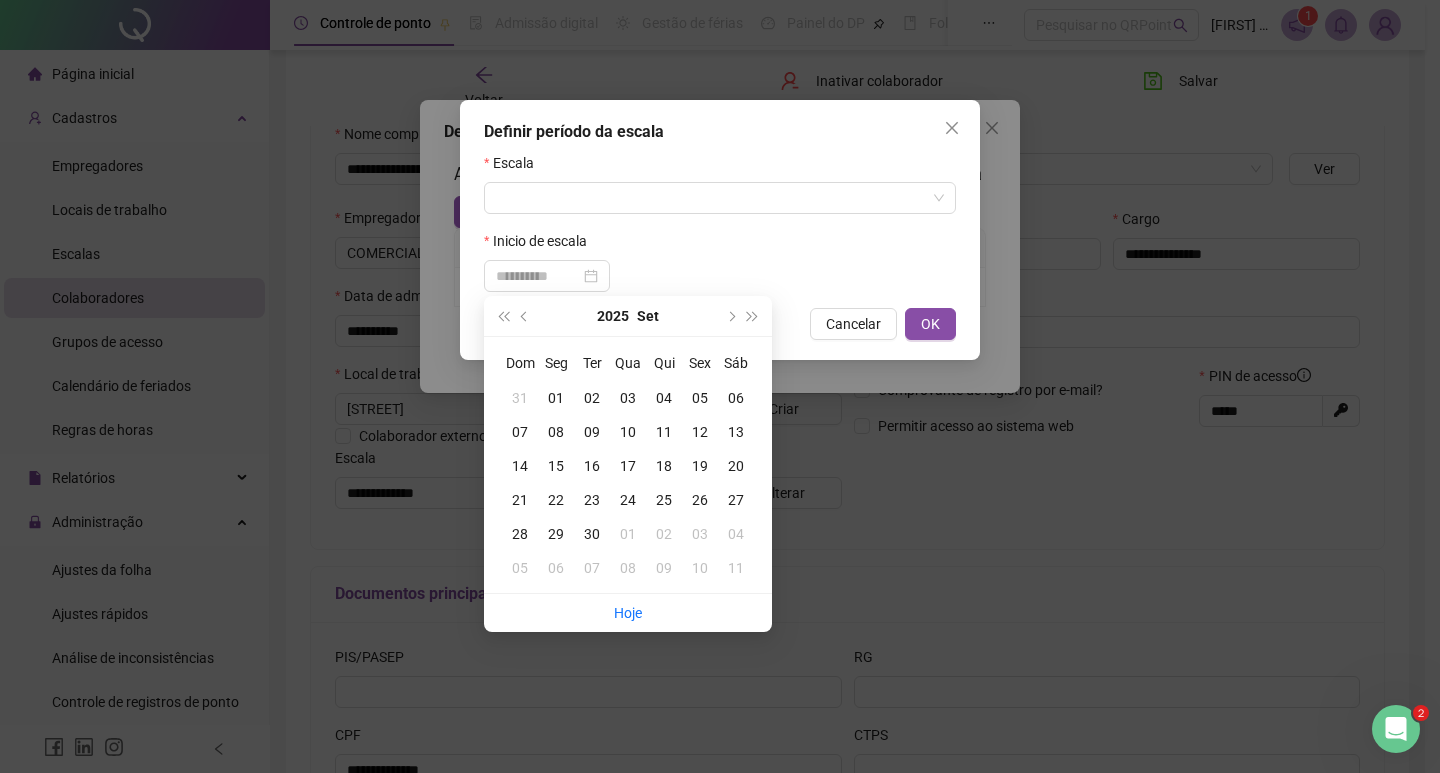 click on "01" at bounding box center [556, 398] 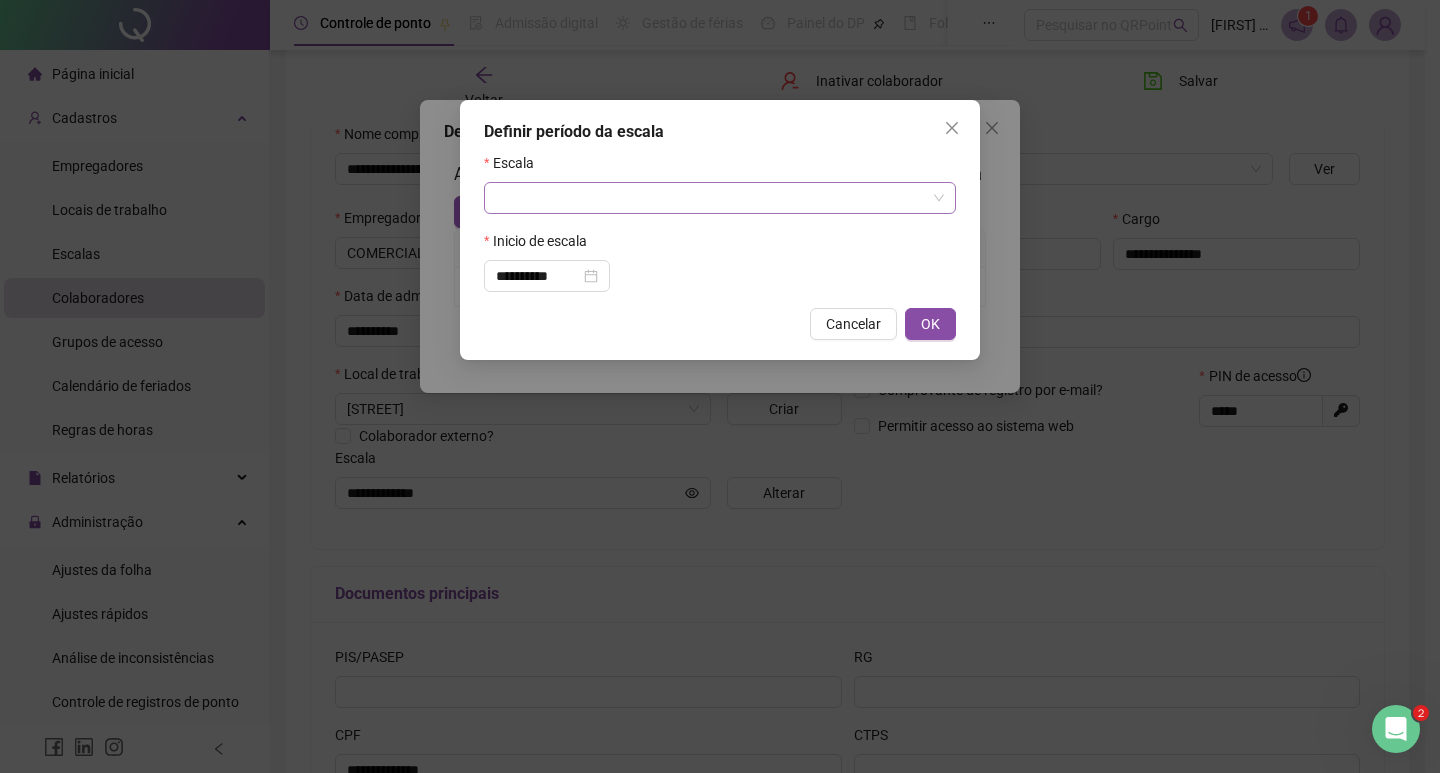 click at bounding box center (711, 198) 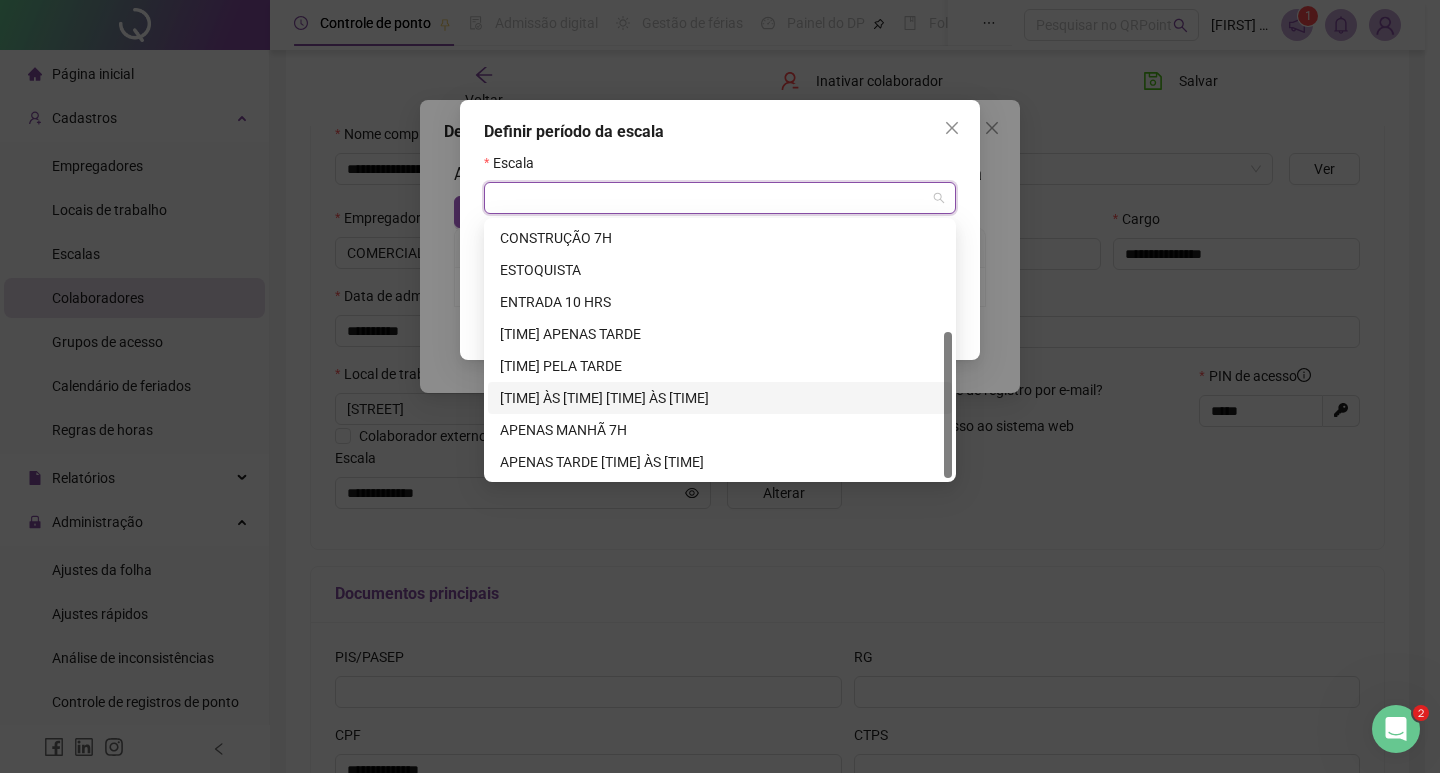click on "[TIME] ÀS [TIME] [TIME] ÀS [TIME]" at bounding box center (720, 398) 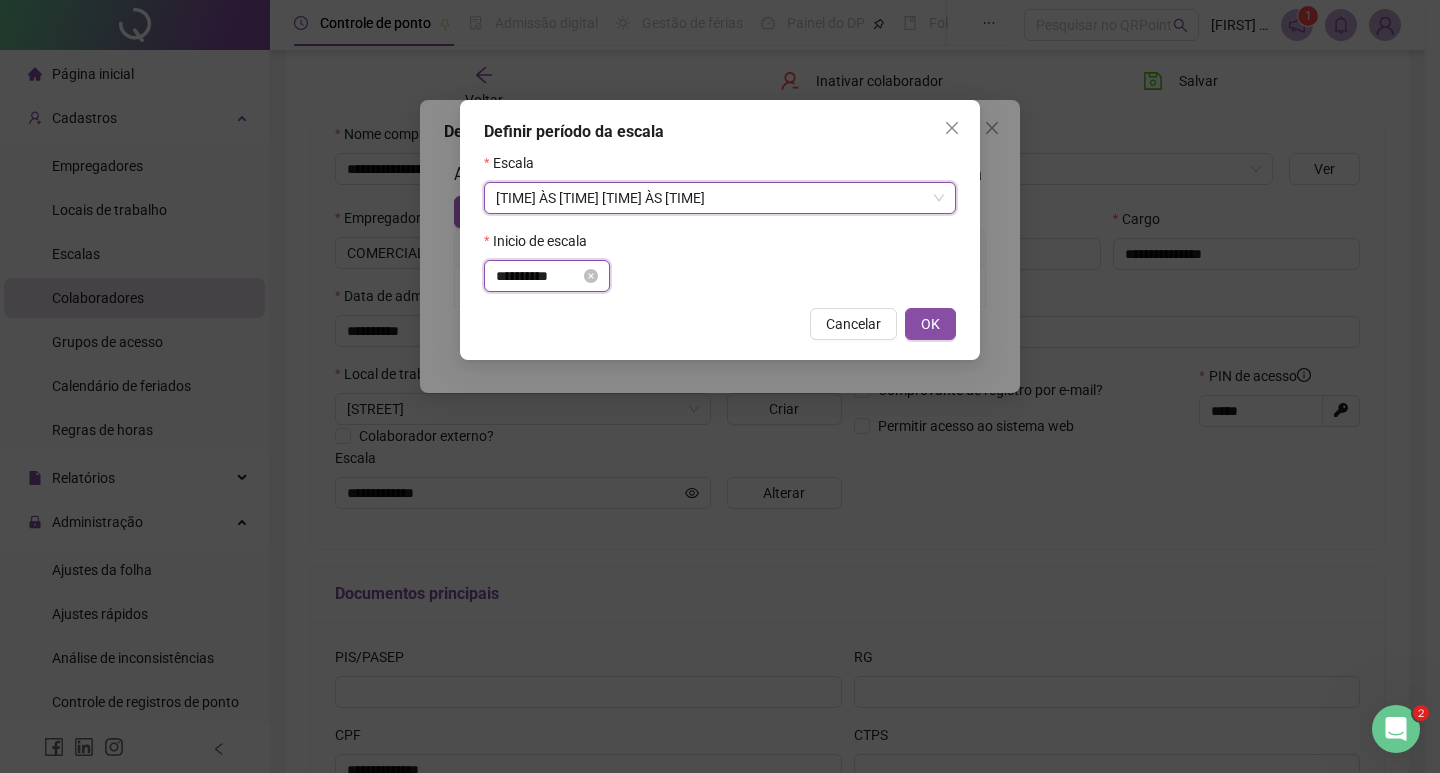 click on "**********" at bounding box center [538, 276] 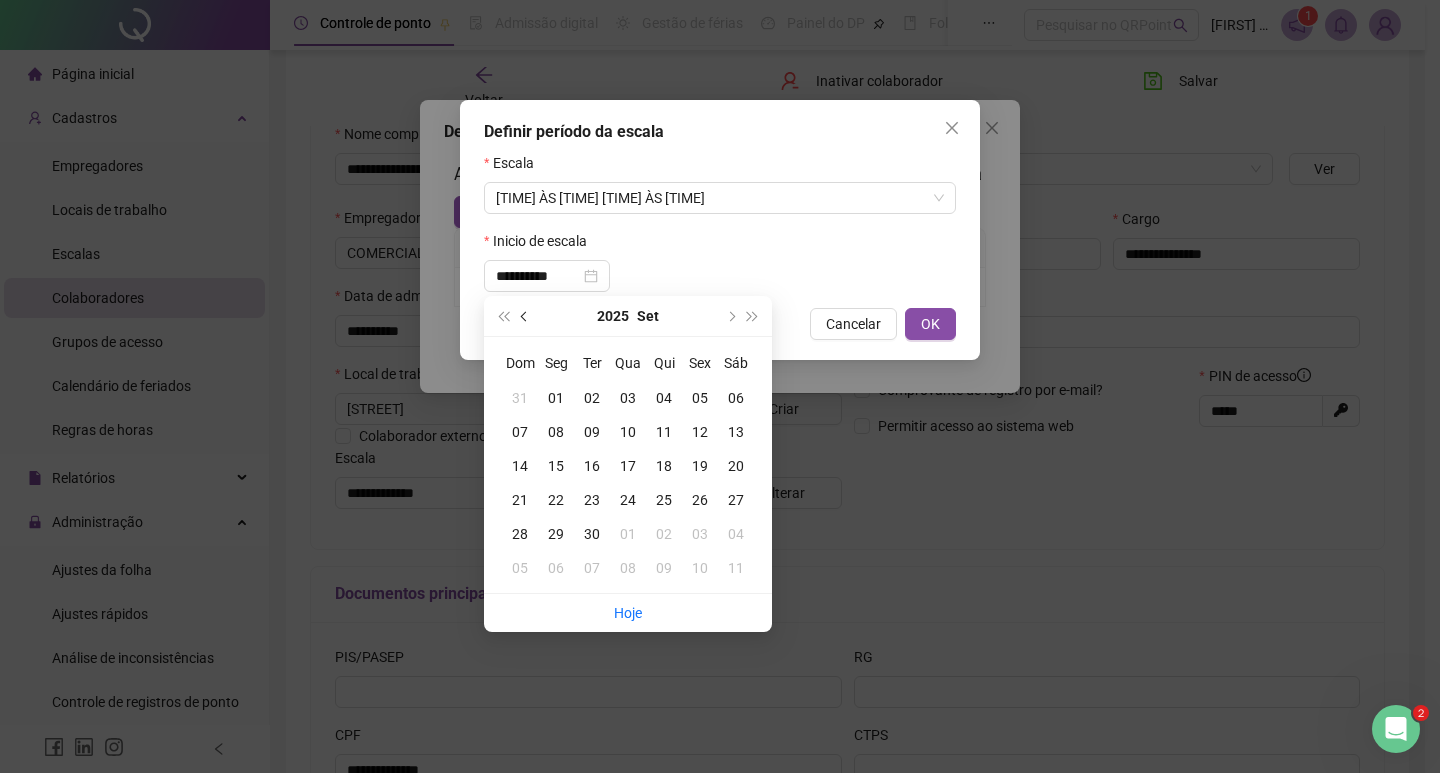click at bounding box center [525, 316] 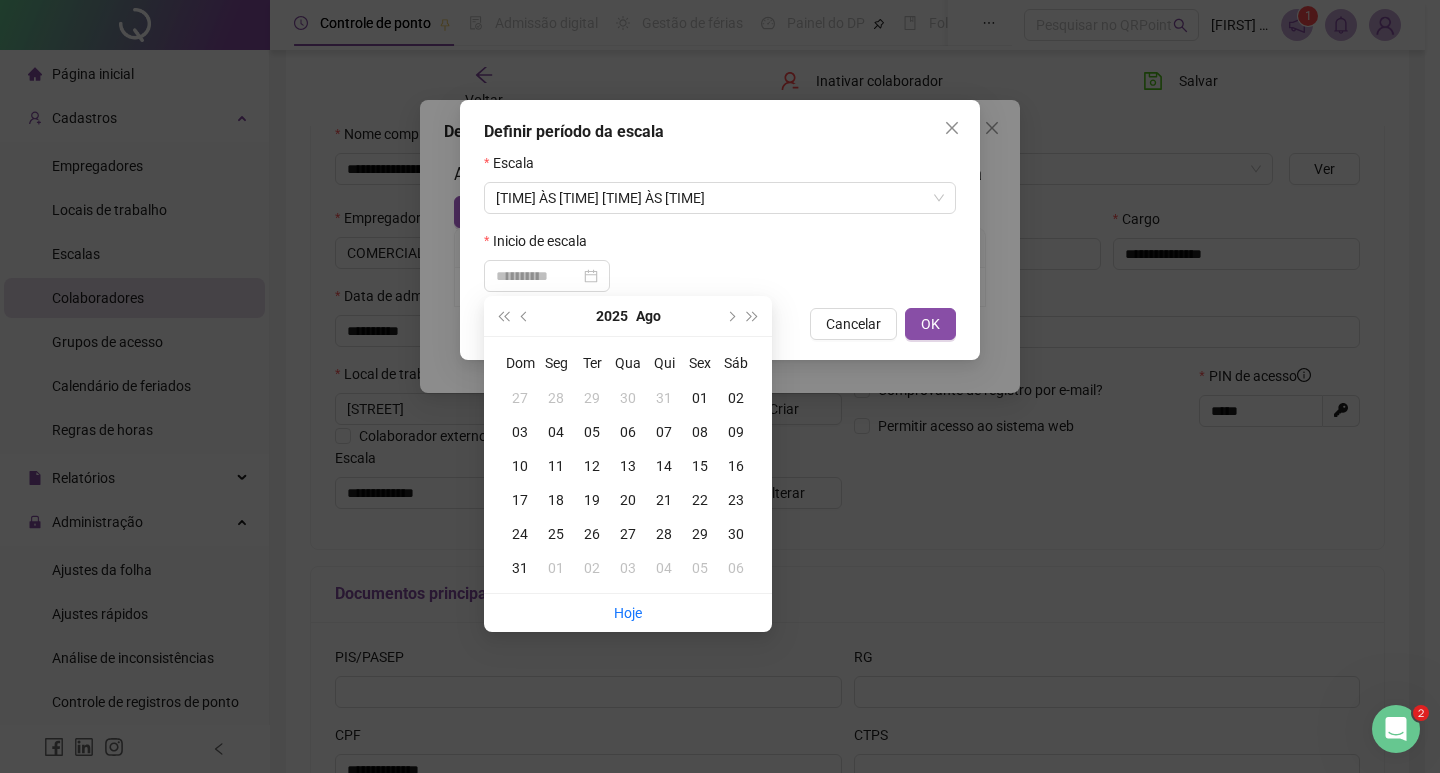 type on "**********" 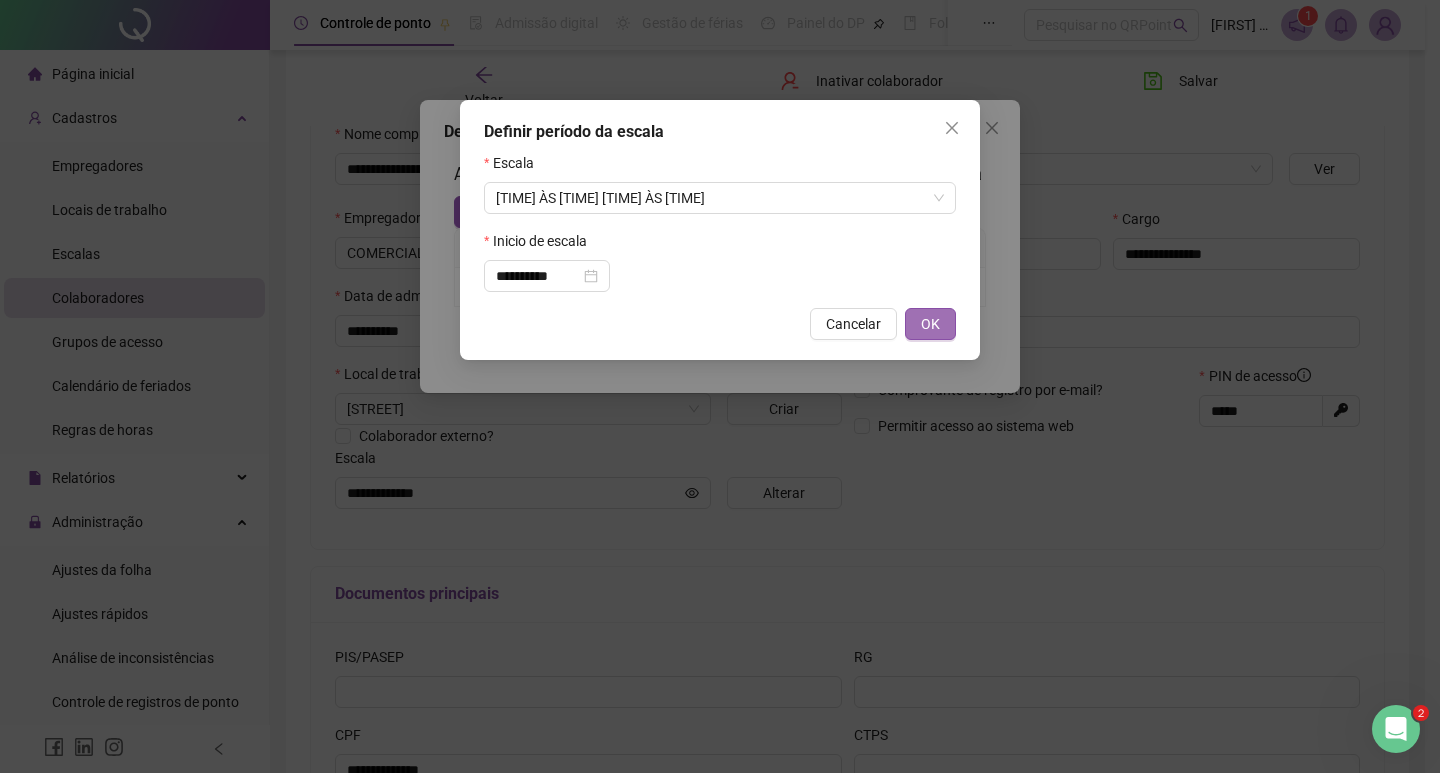 click on "OK" at bounding box center [930, 324] 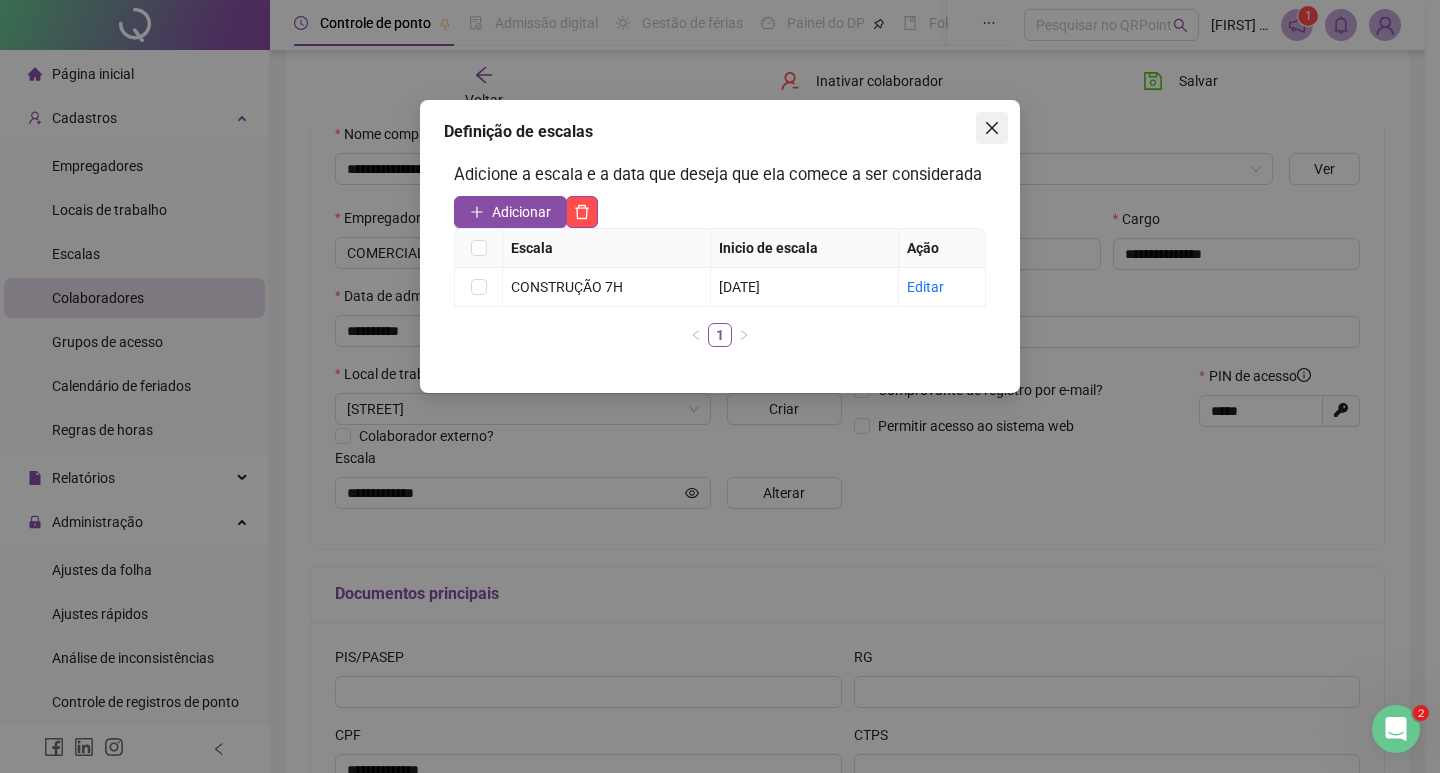 click at bounding box center [992, 128] 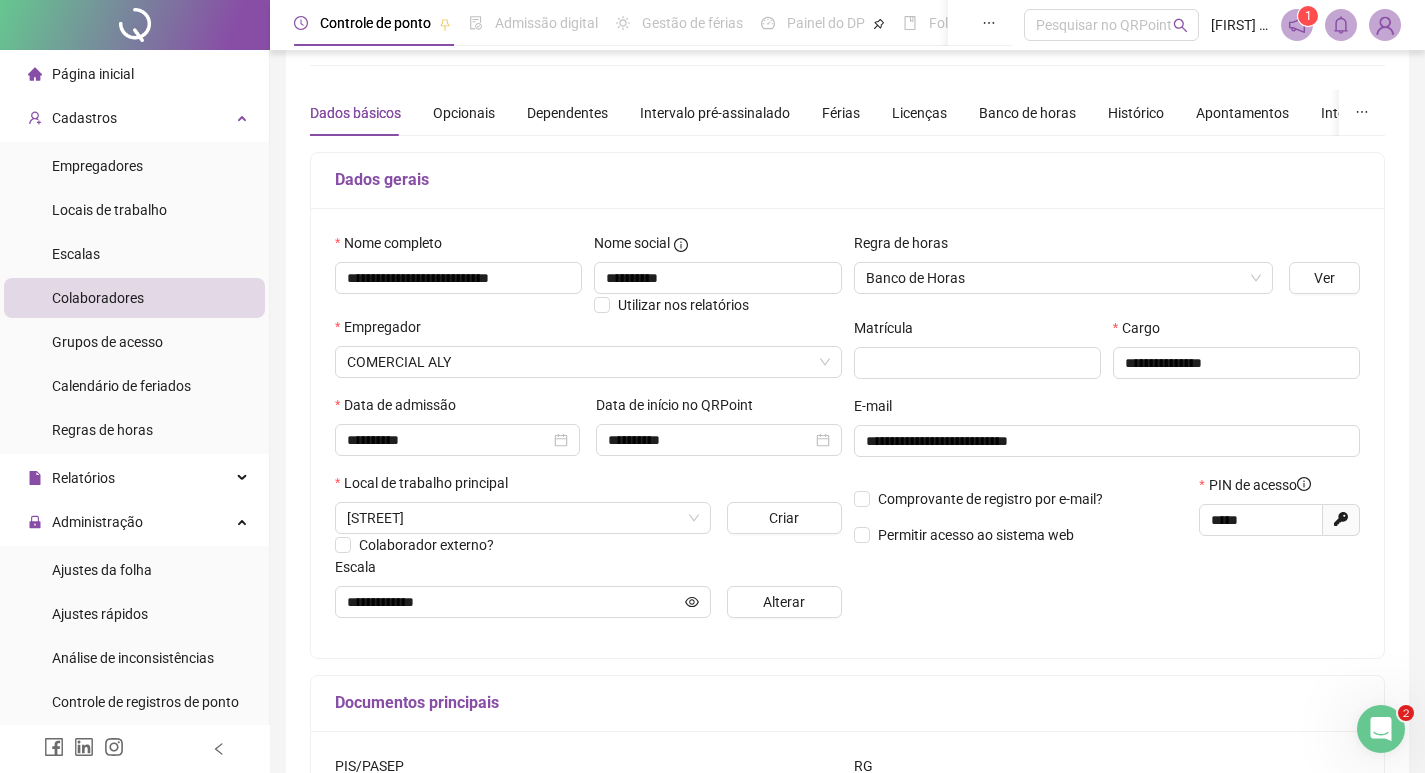 scroll, scrollTop: 0, scrollLeft: 0, axis: both 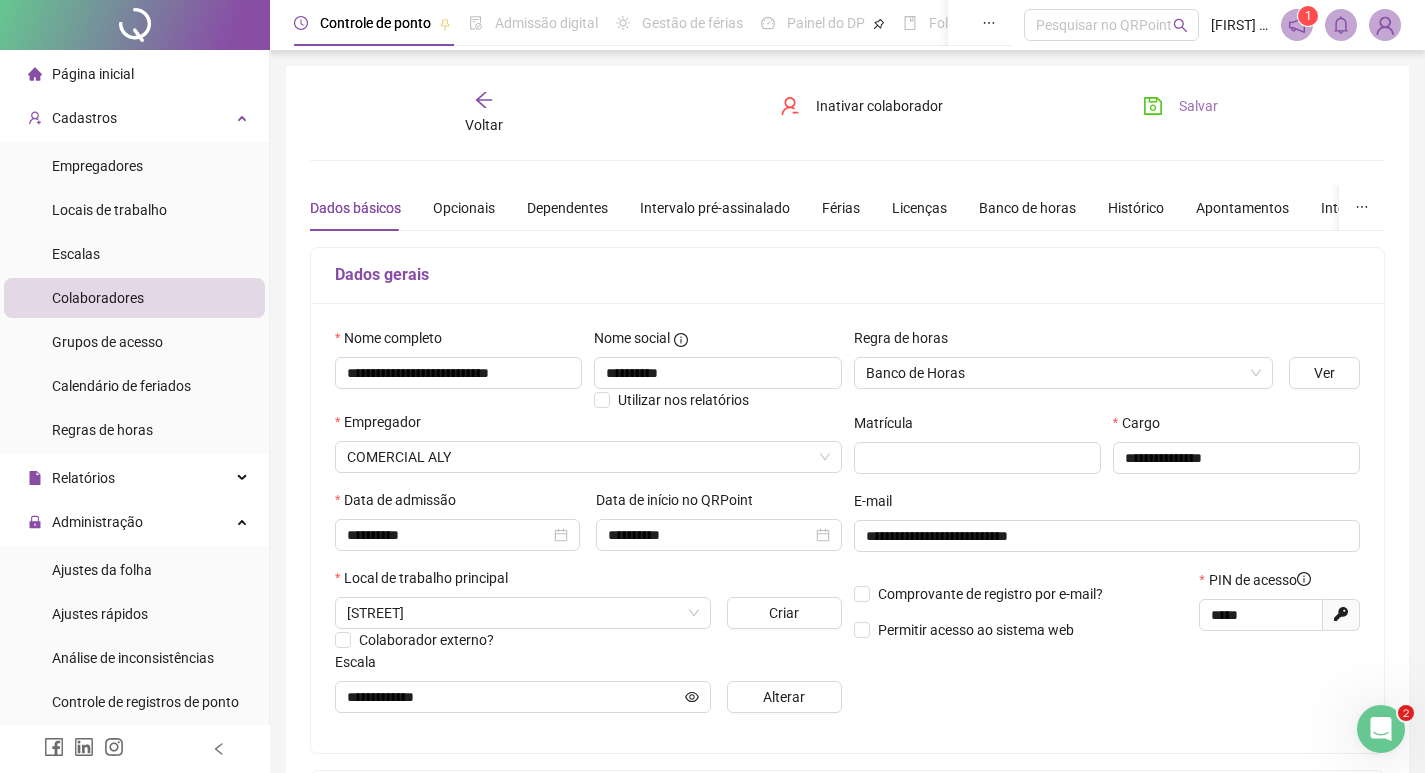 click on "Salvar" at bounding box center (1198, 106) 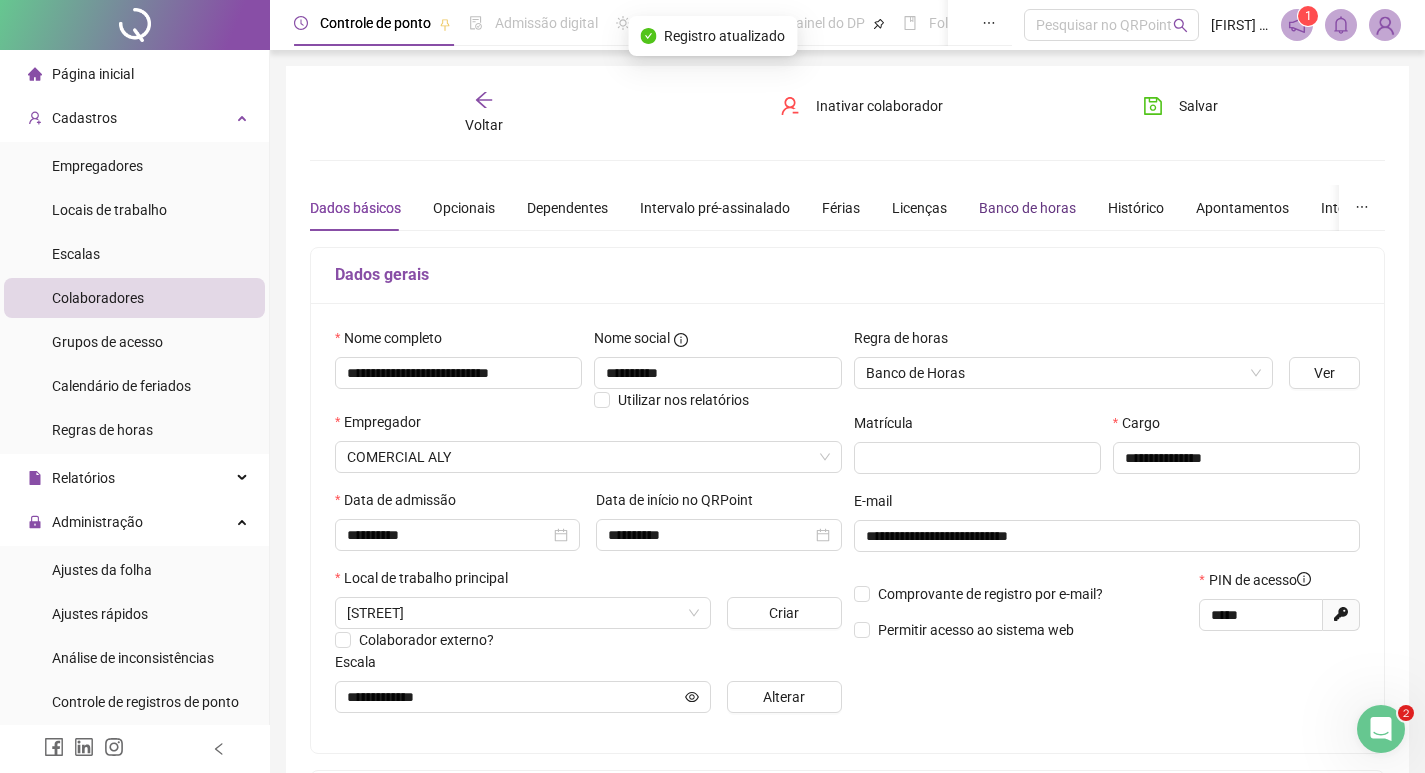 click on "Banco de horas" at bounding box center [1027, 208] 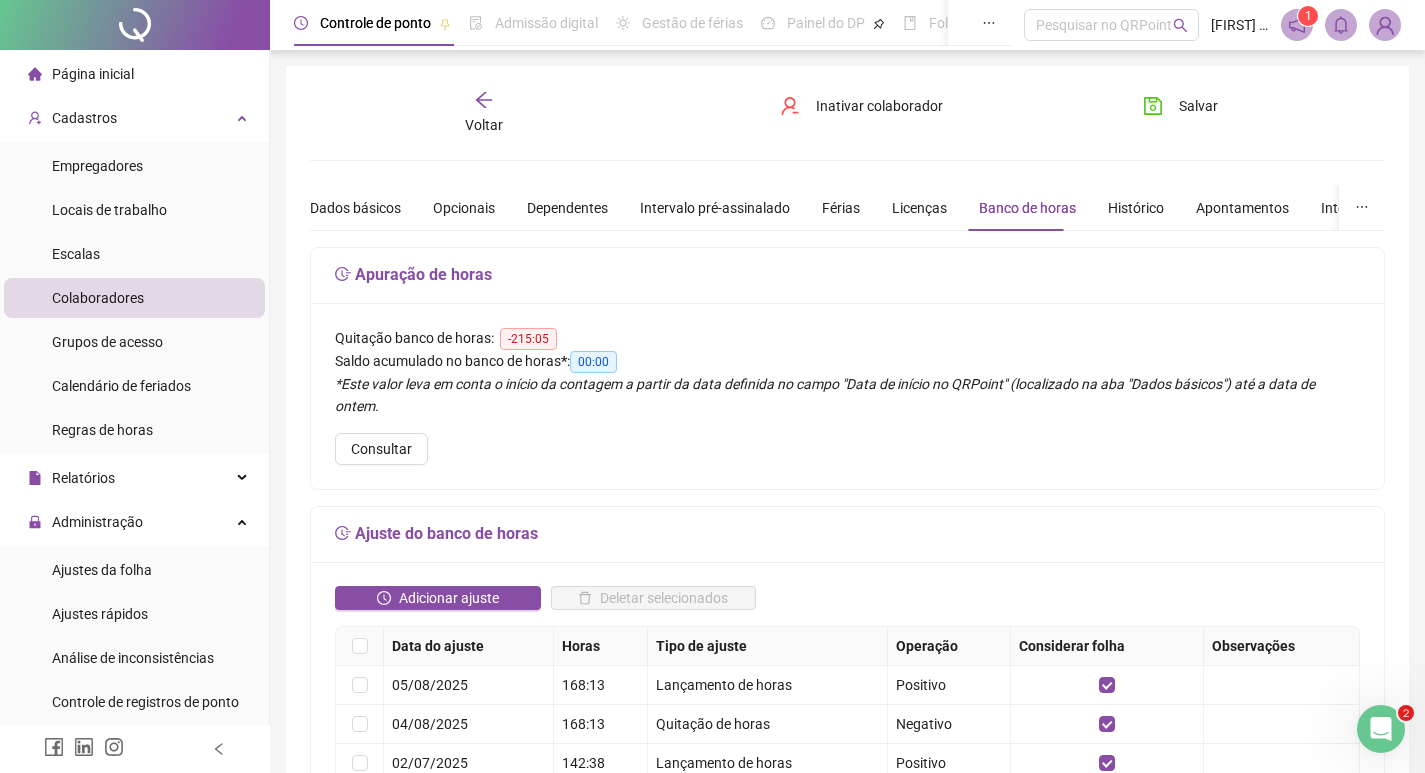 click 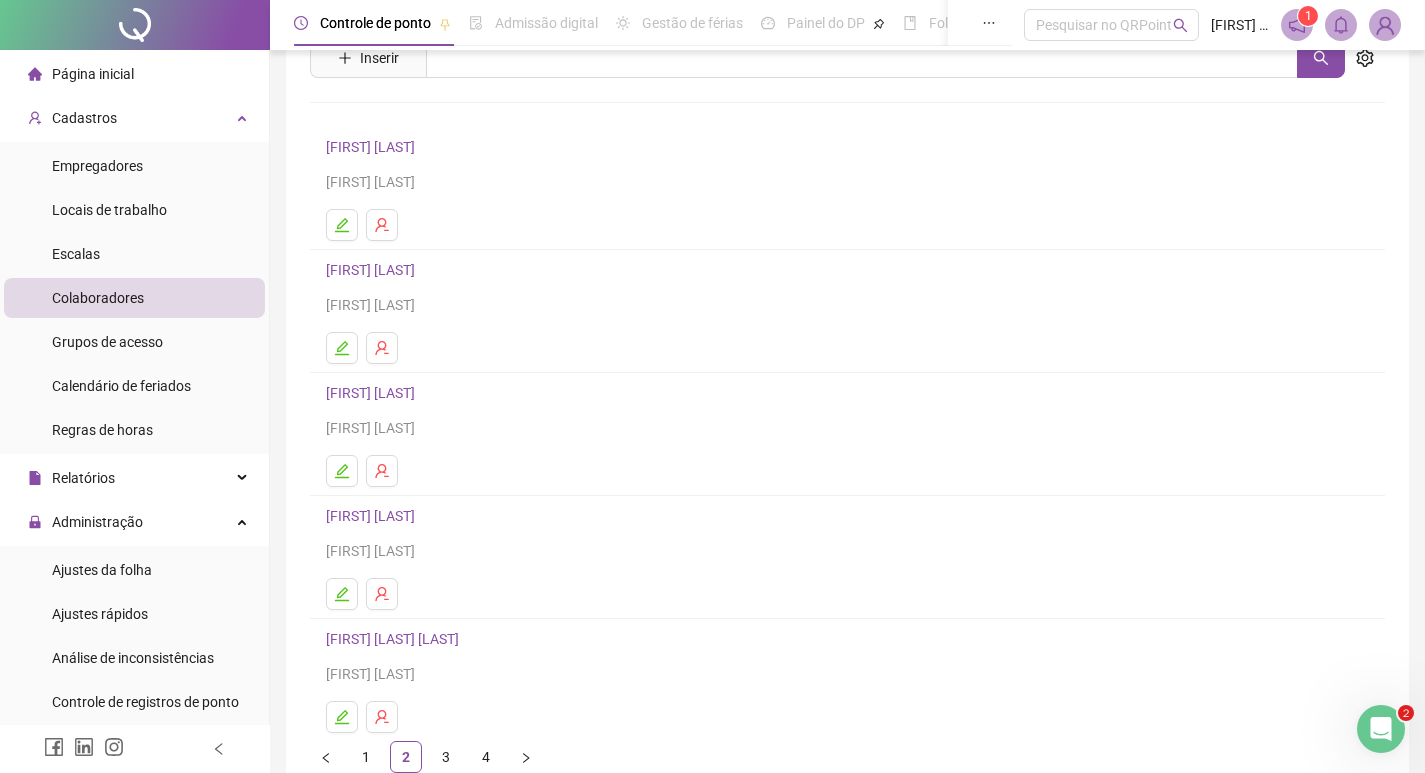 scroll, scrollTop: 194, scrollLeft: 0, axis: vertical 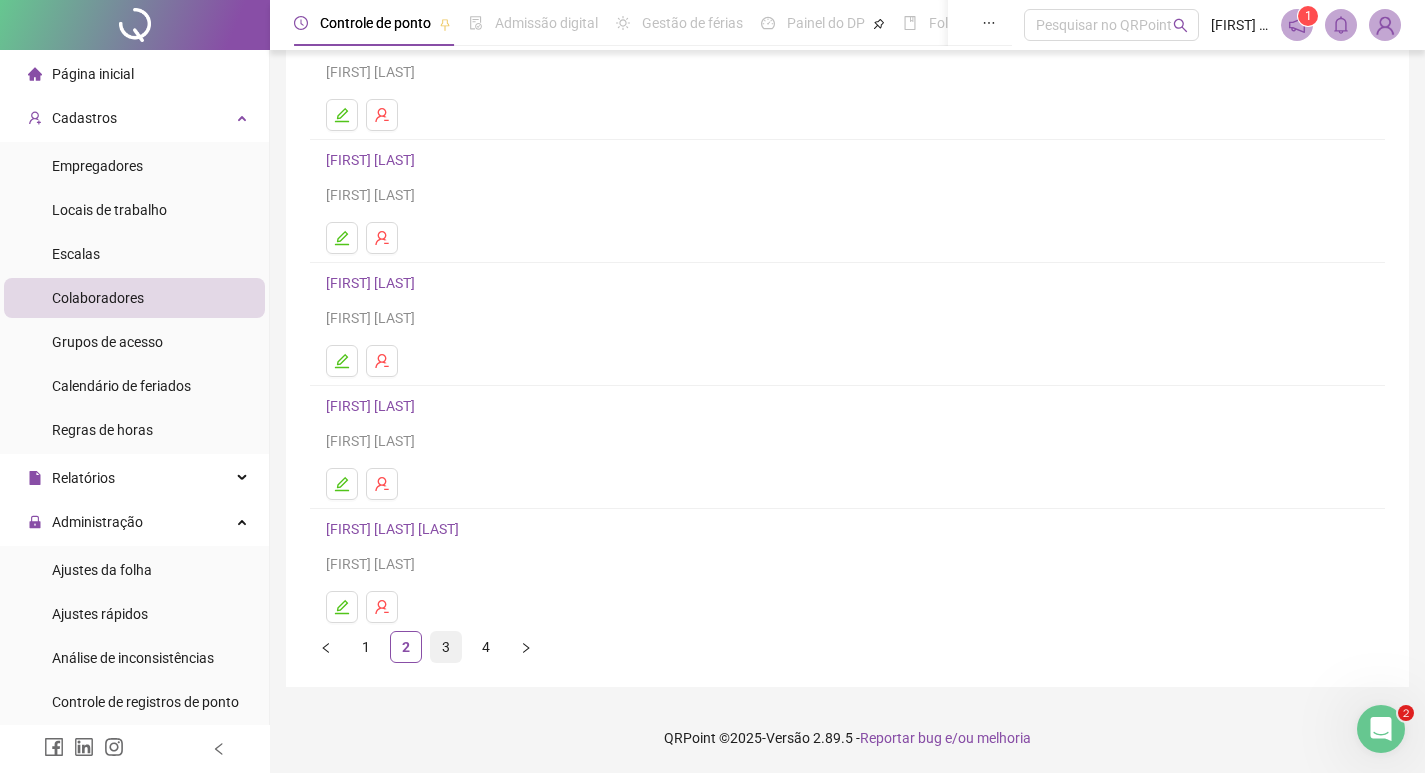 click on "3" at bounding box center [446, 647] 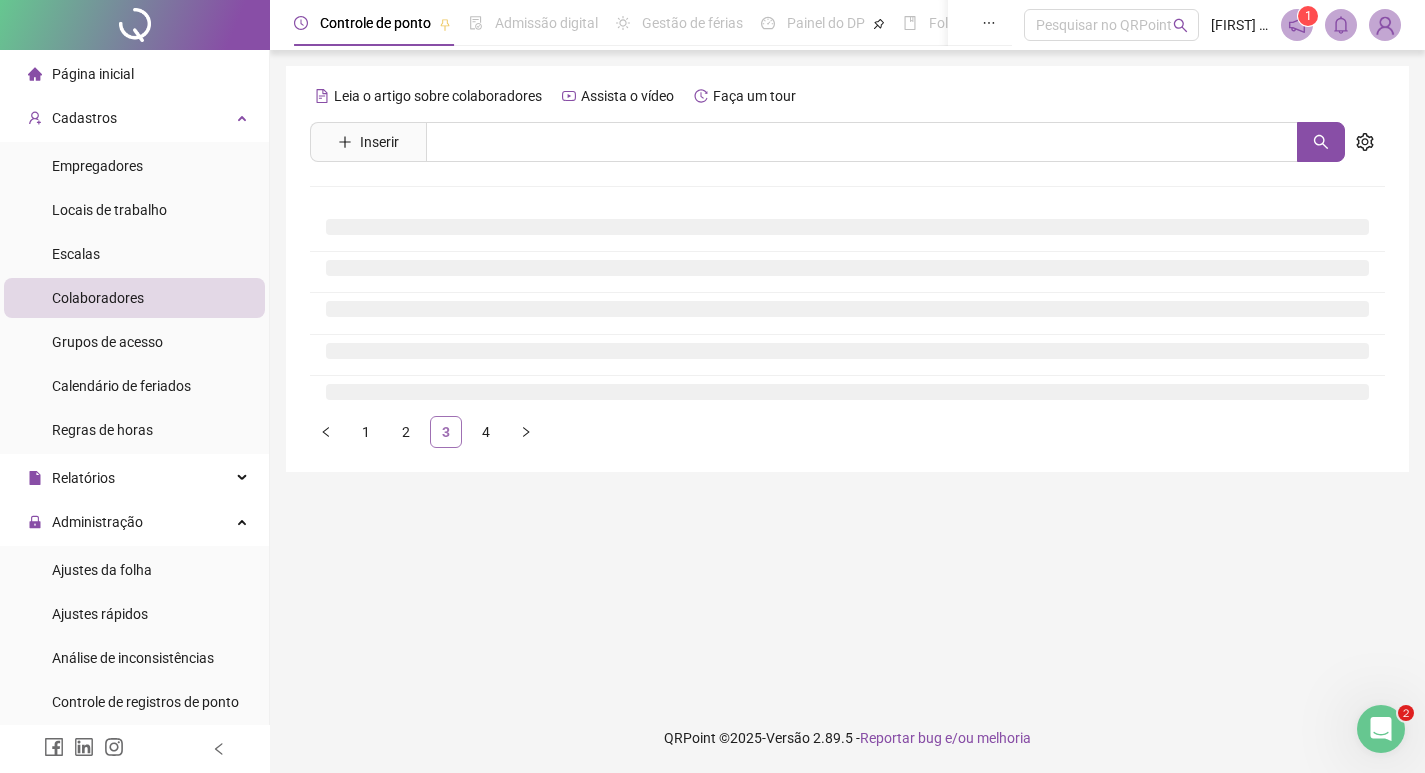 scroll, scrollTop: 0, scrollLeft: 0, axis: both 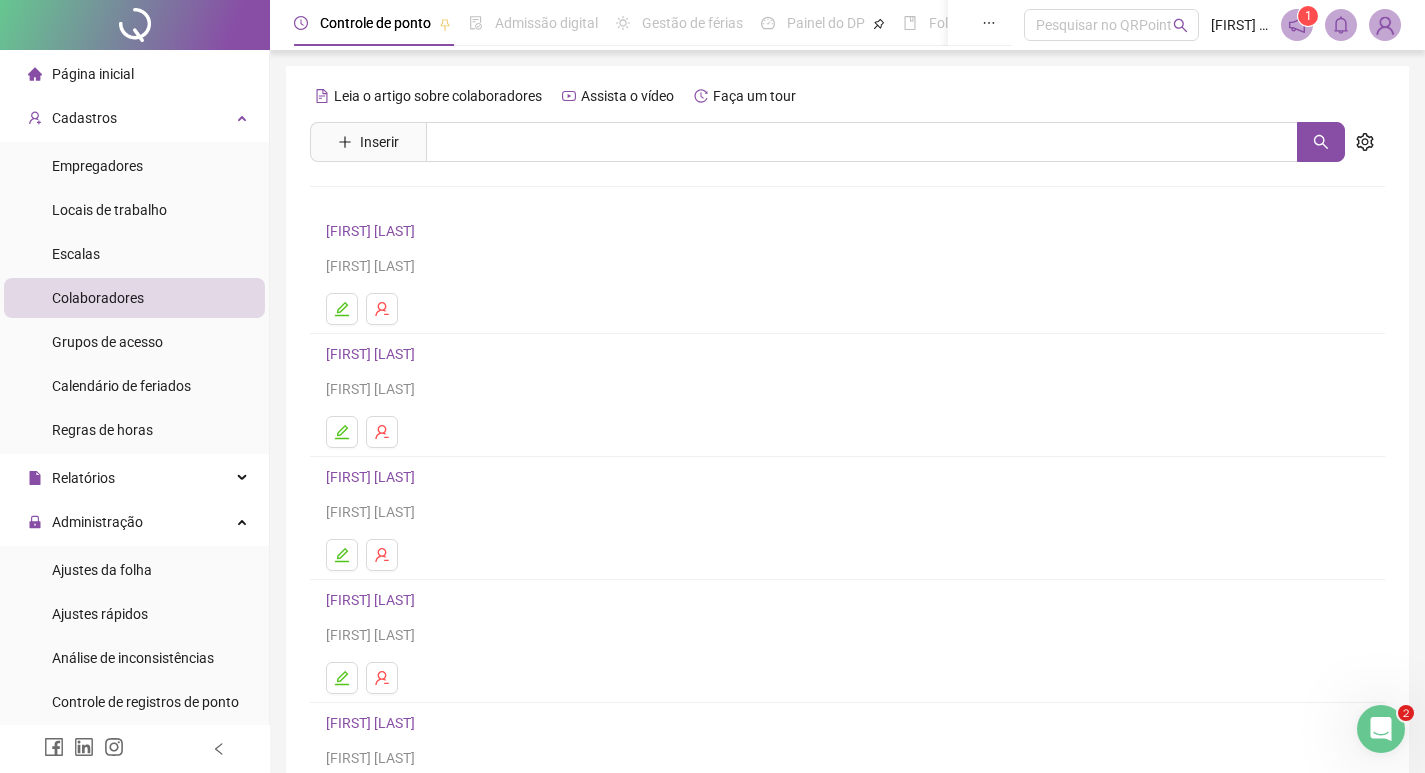 click on "[FIRST] [LAST]" at bounding box center (373, 231) 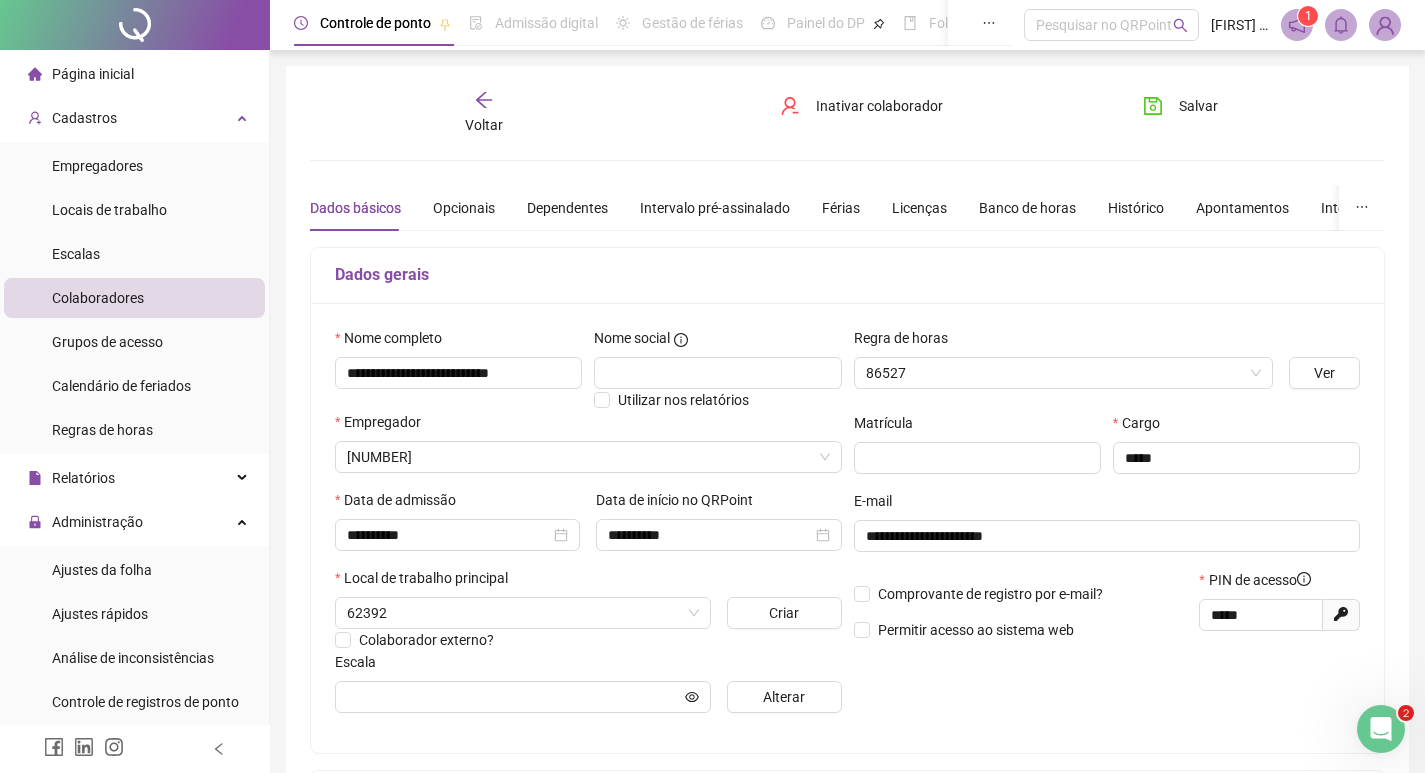 type on "**********" 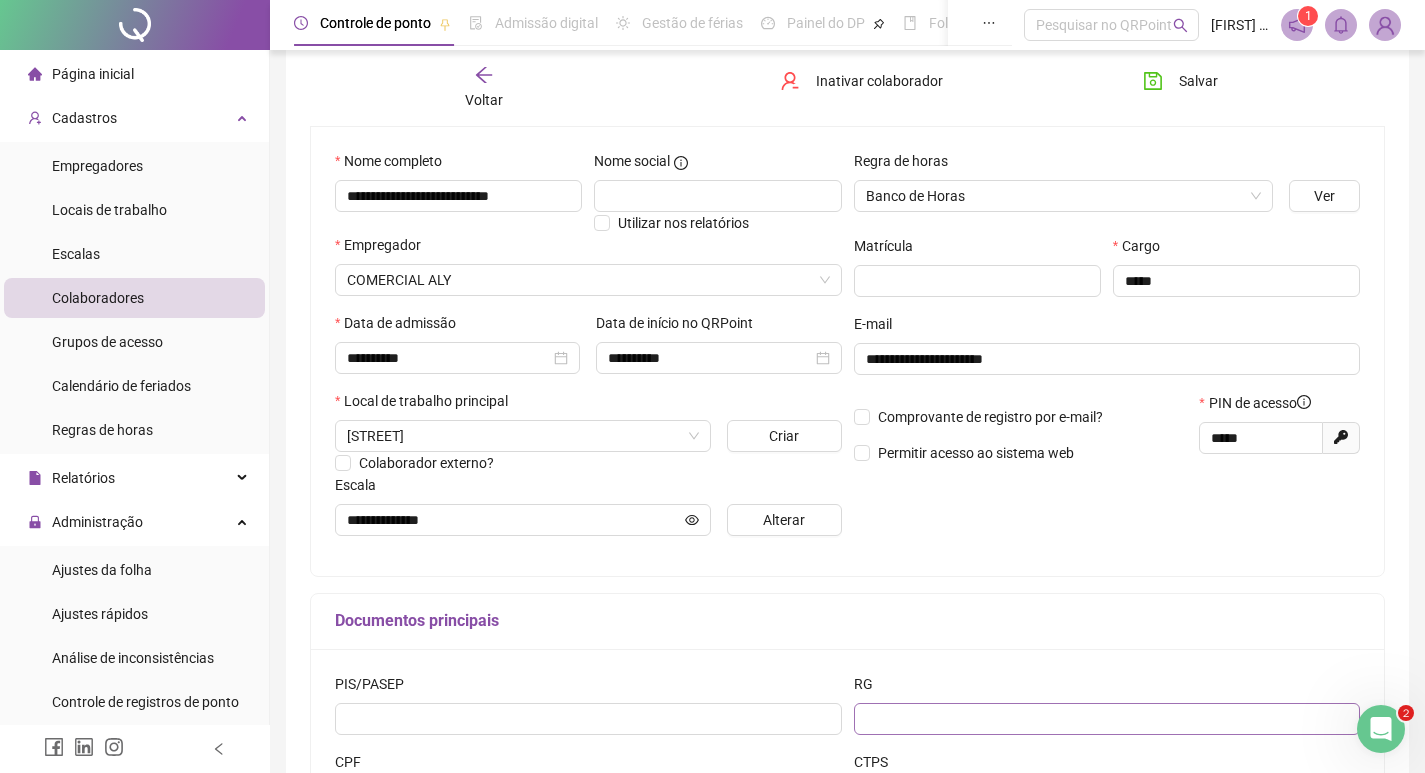 scroll, scrollTop: 0, scrollLeft: 0, axis: both 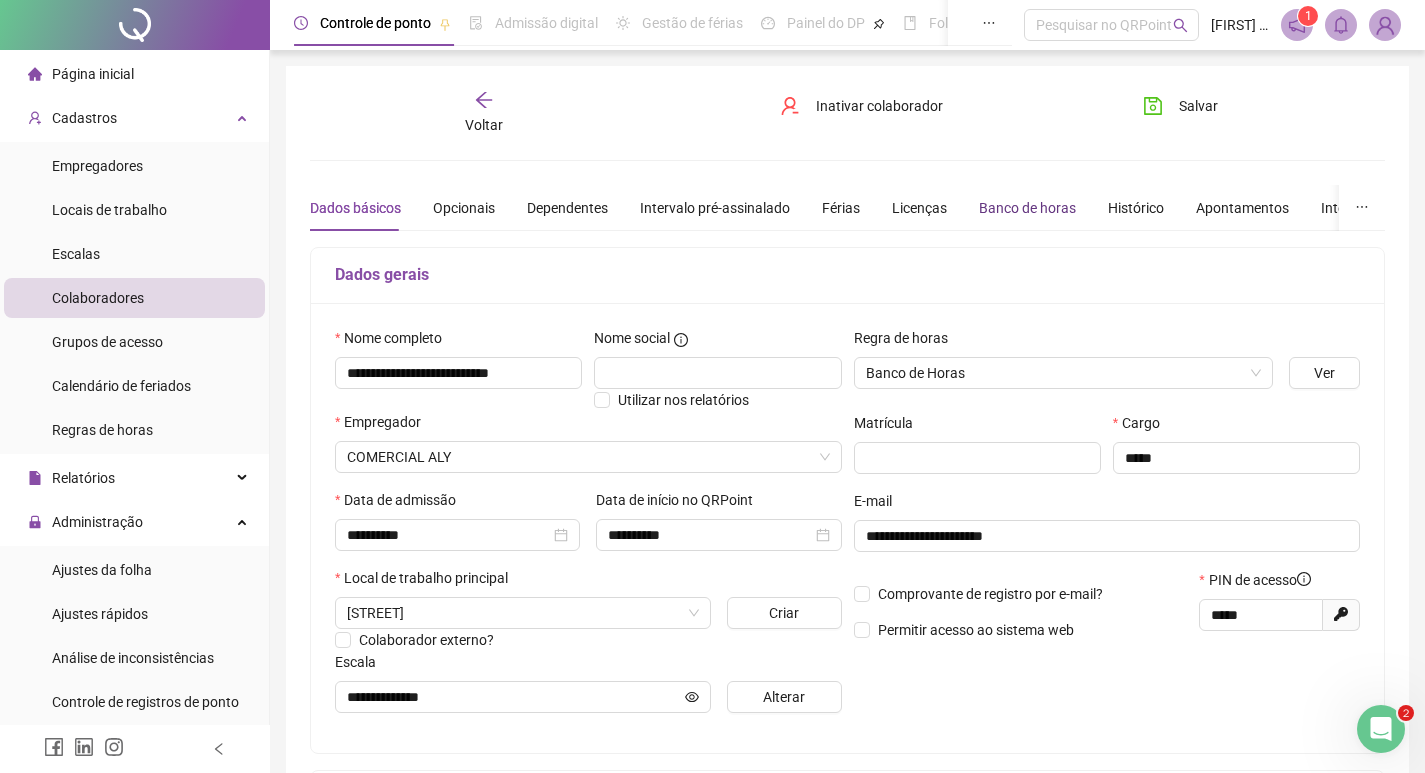 click on "Banco de horas" at bounding box center (1027, 208) 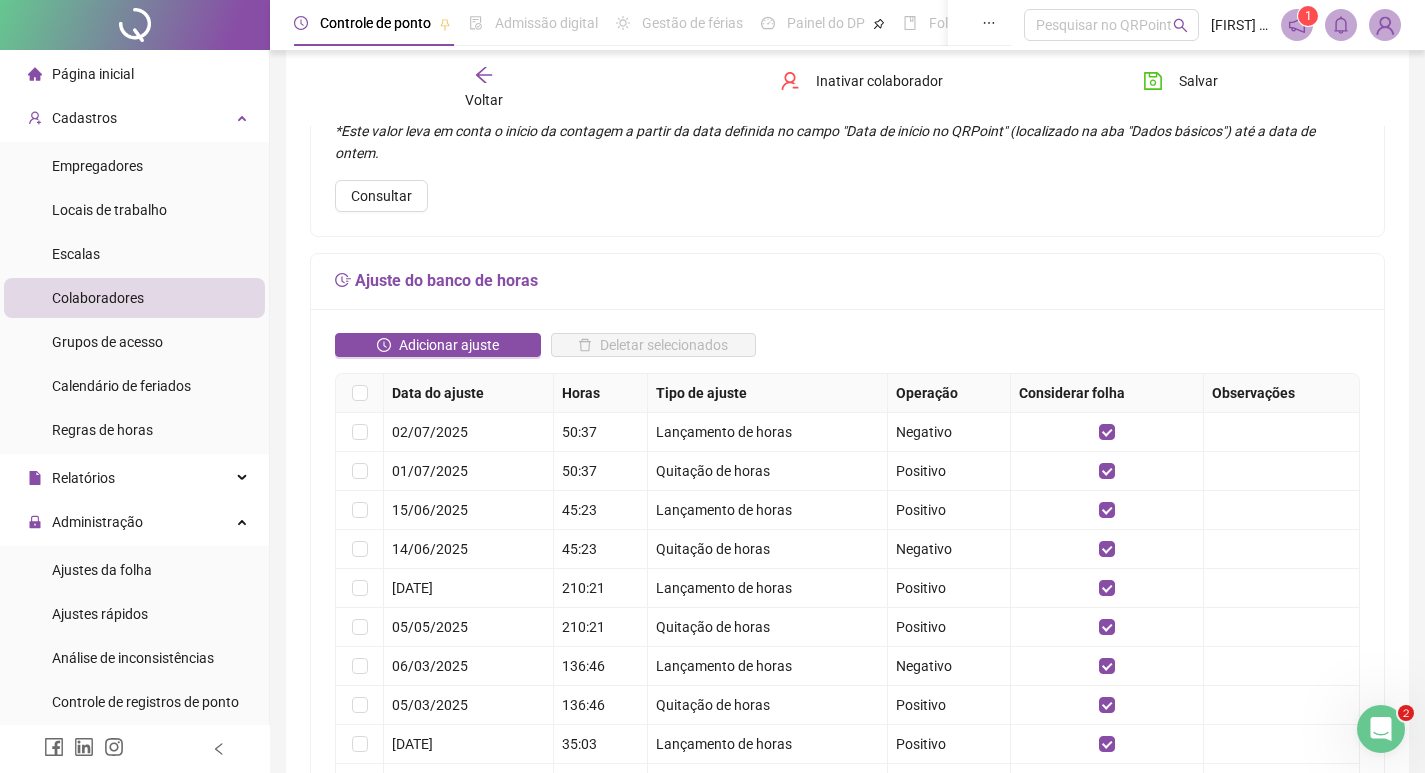 scroll, scrollTop: 0, scrollLeft: 0, axis: both 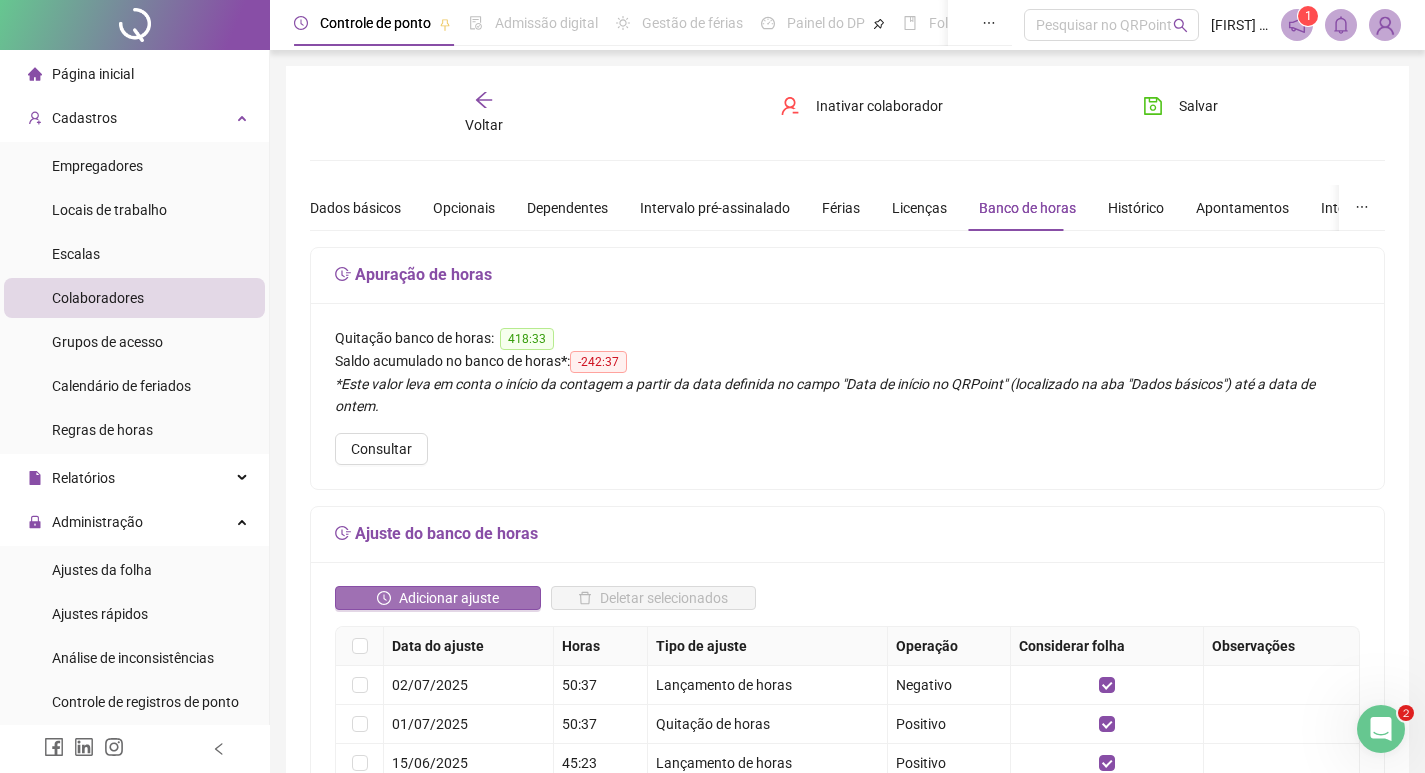 click on "Adicionar ajuste" at bounding box center (449, 598) 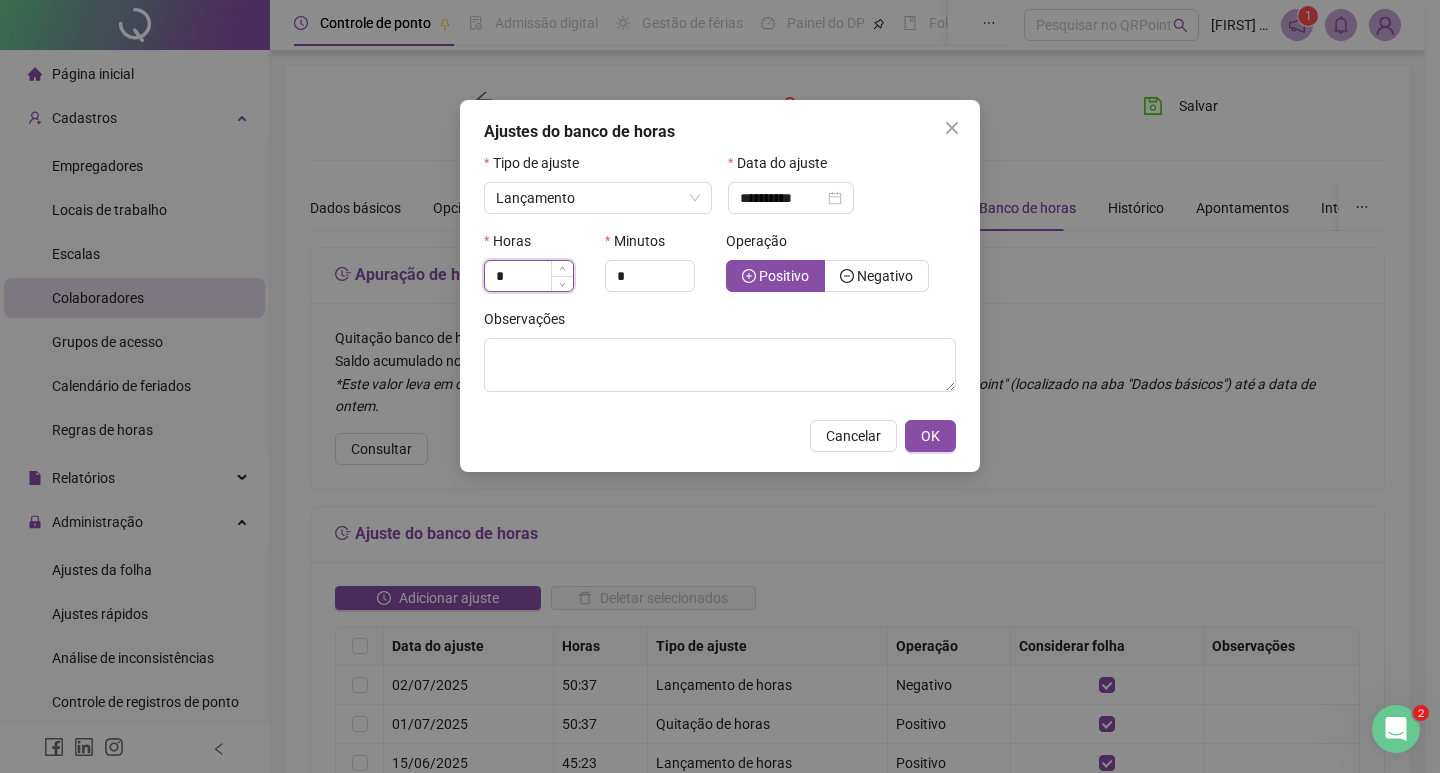 click on "*" at bounding box center [529, 276] 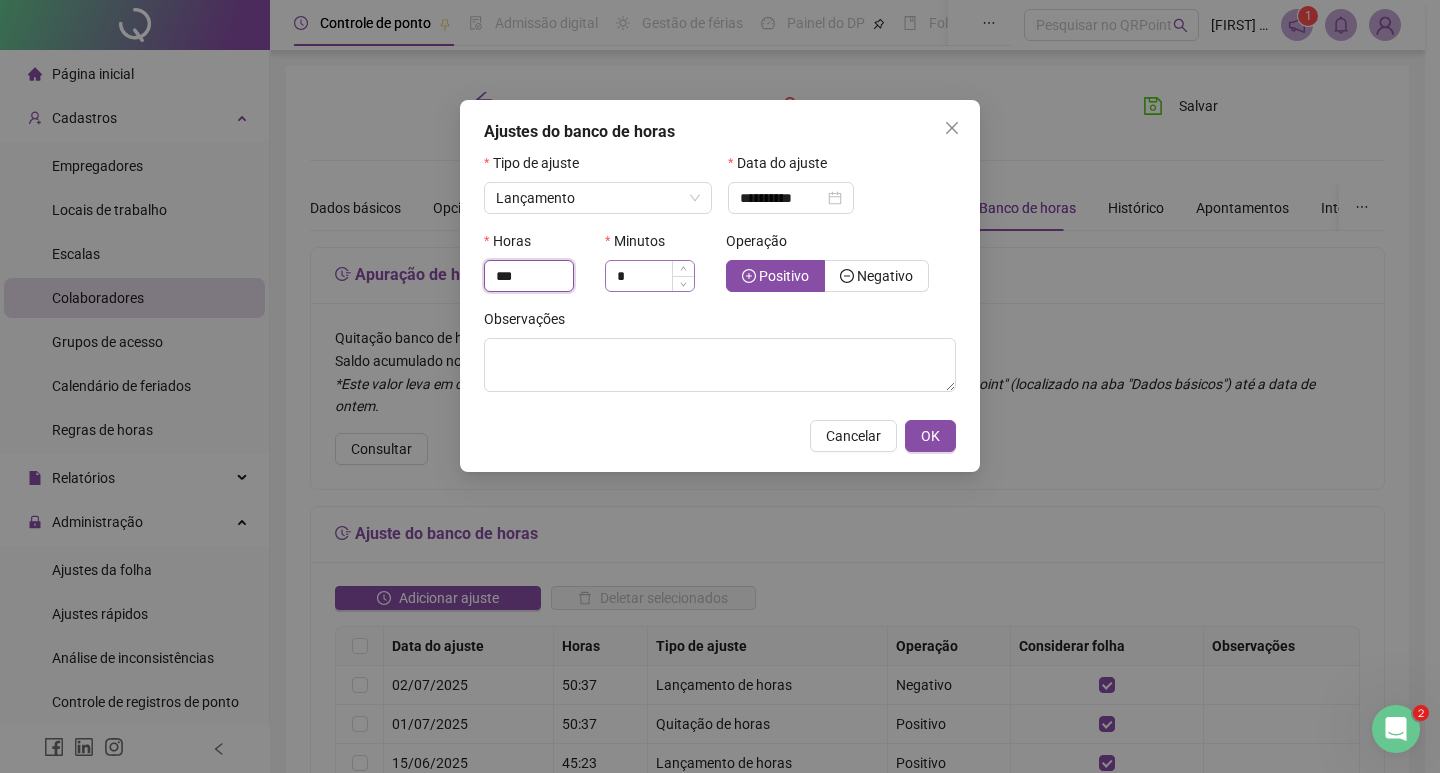 type on "***" 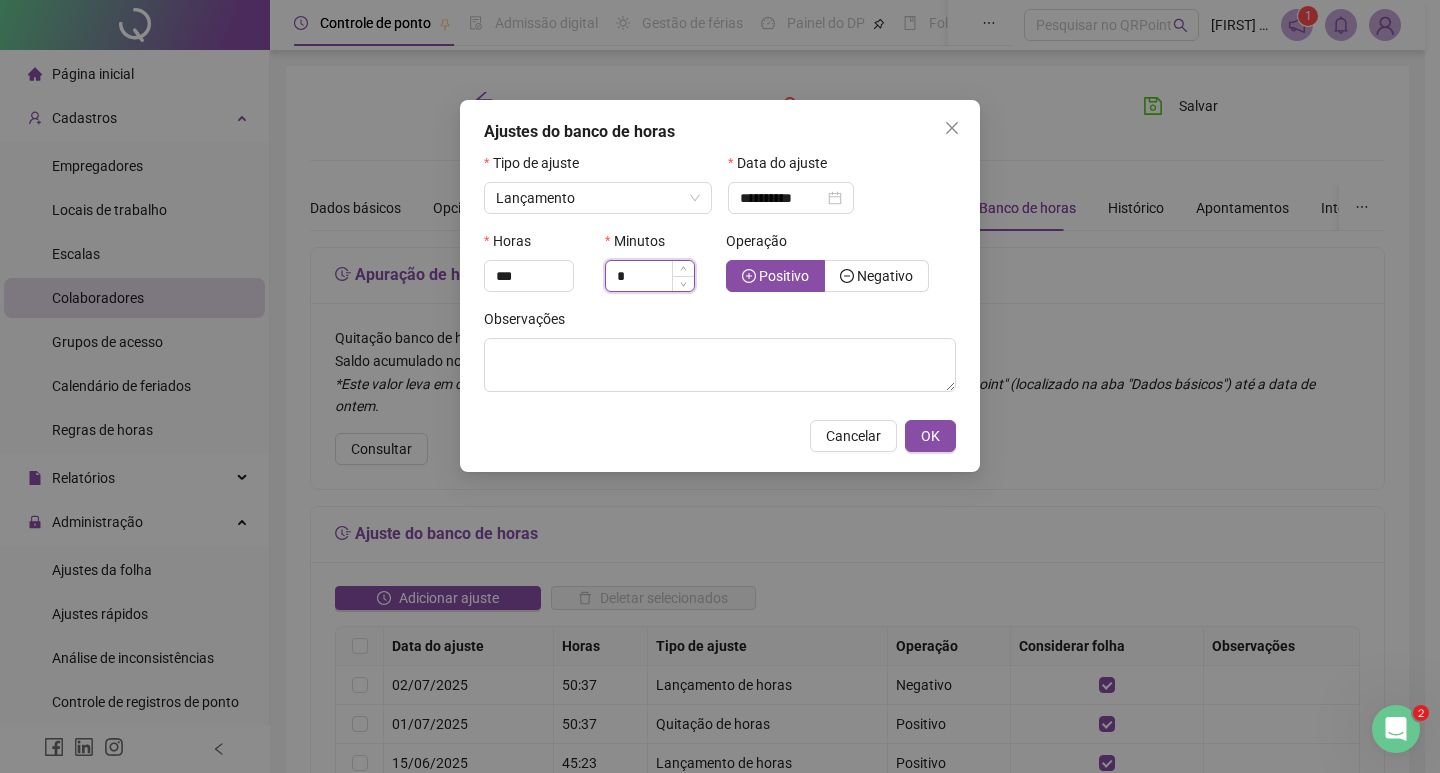 click on "*" at bounding box center (650, 276) 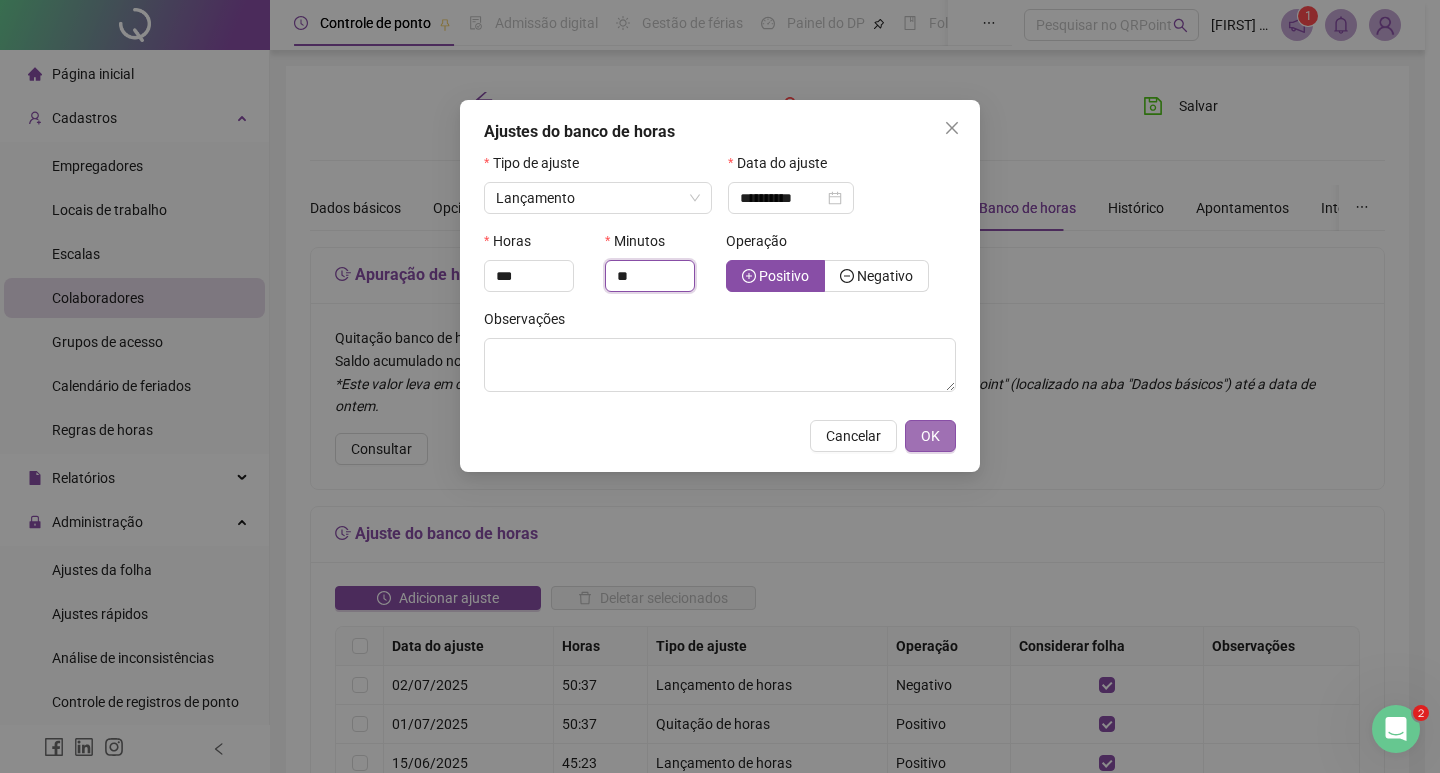 type on "**" 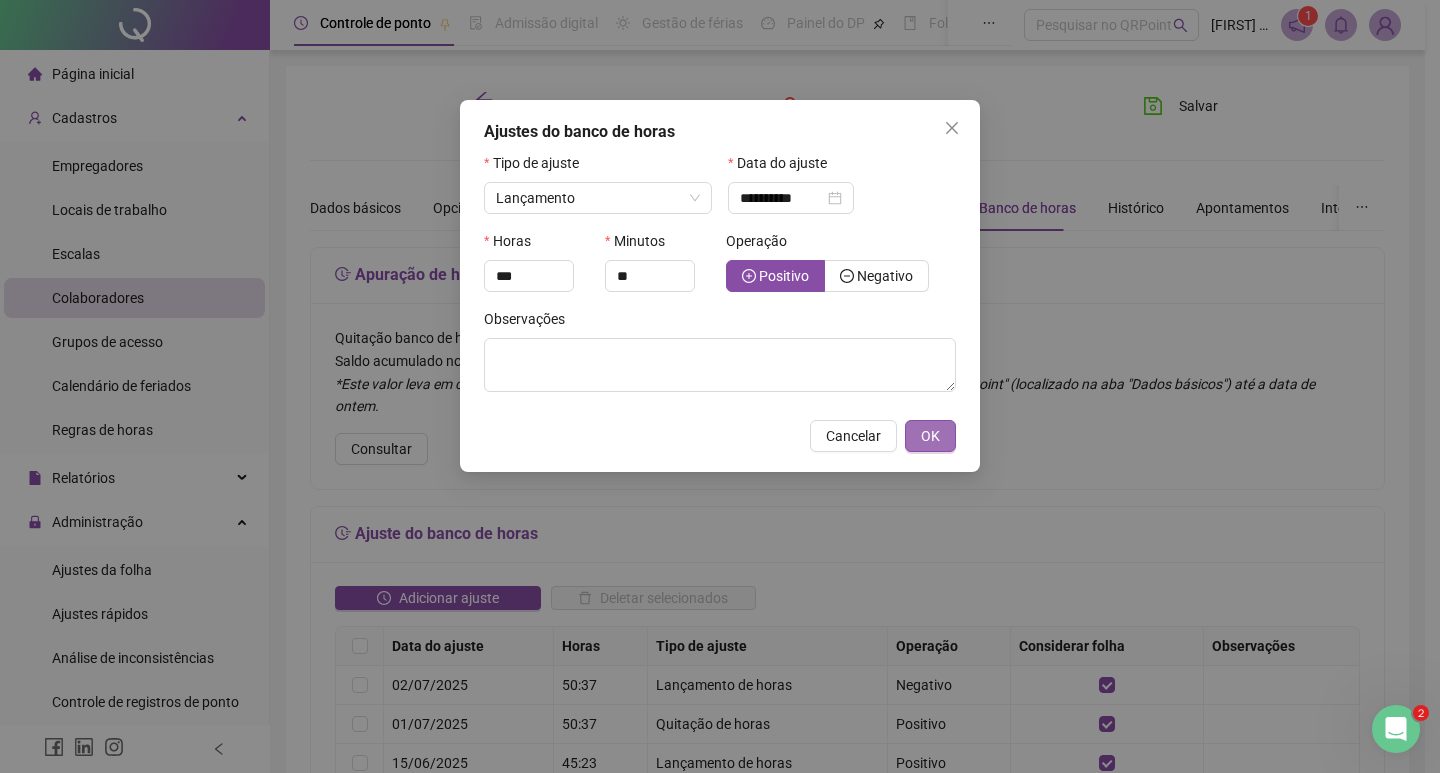 click on "OK" at bounding box center (930, 436) 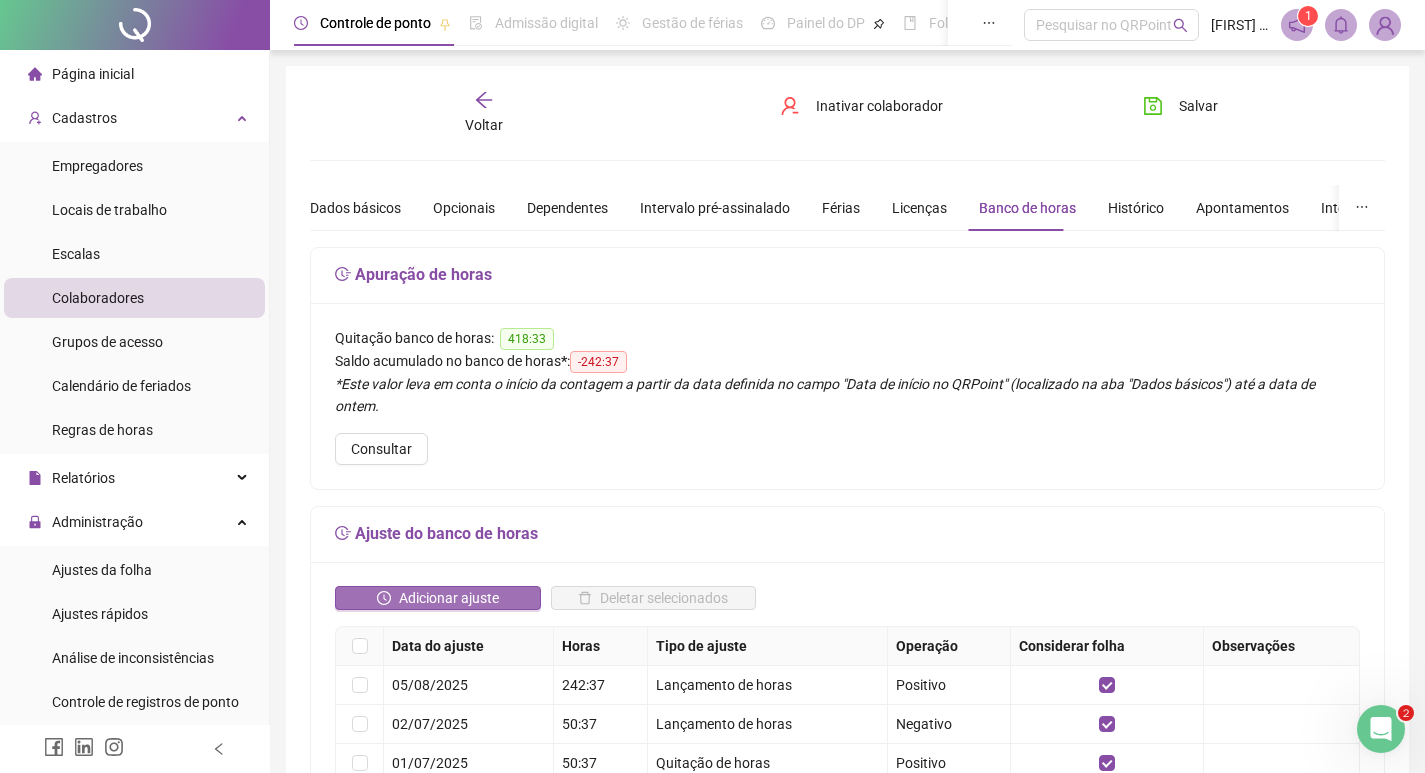 click on "Adicionar ajuste" at bounding box center (449, 598) 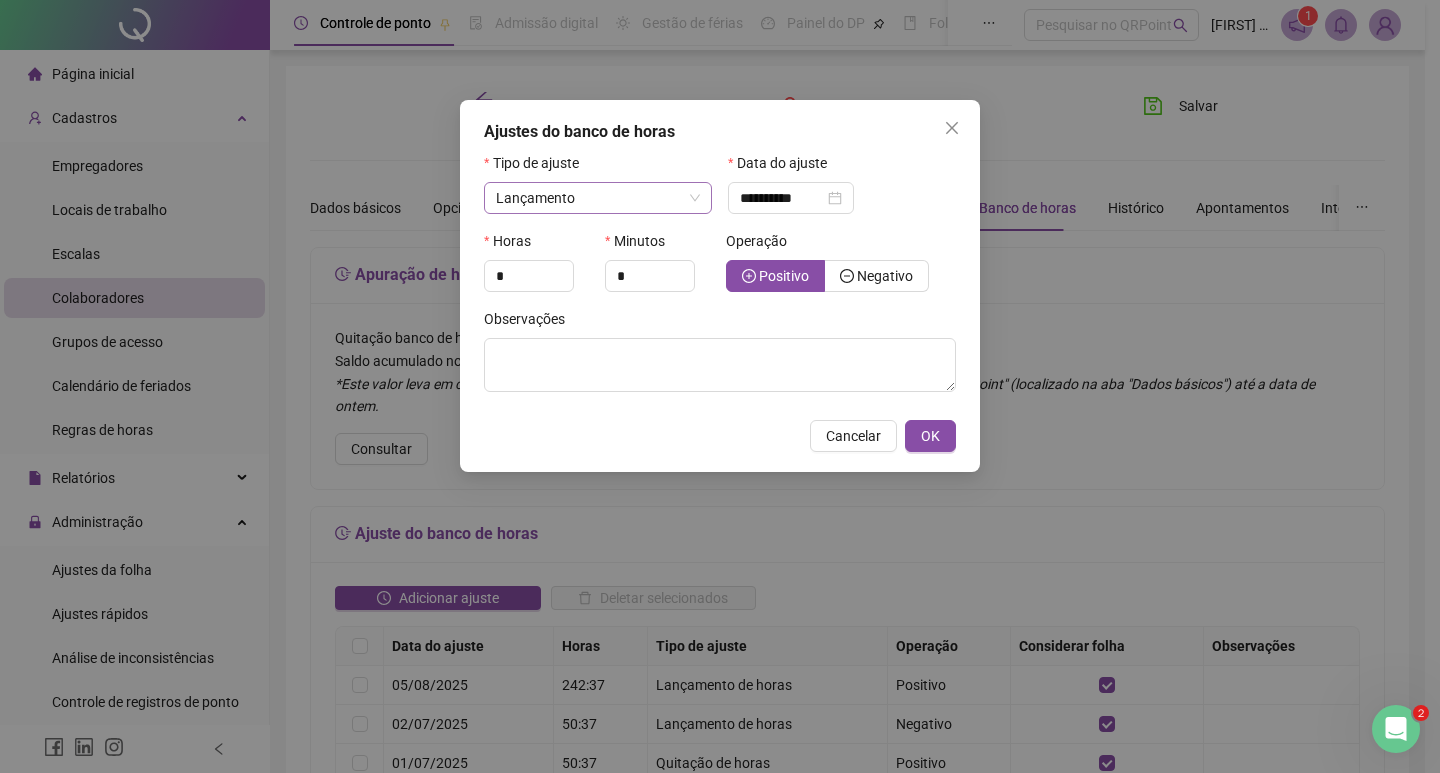 click on "Lançamento" at bounding box center [598, 198] 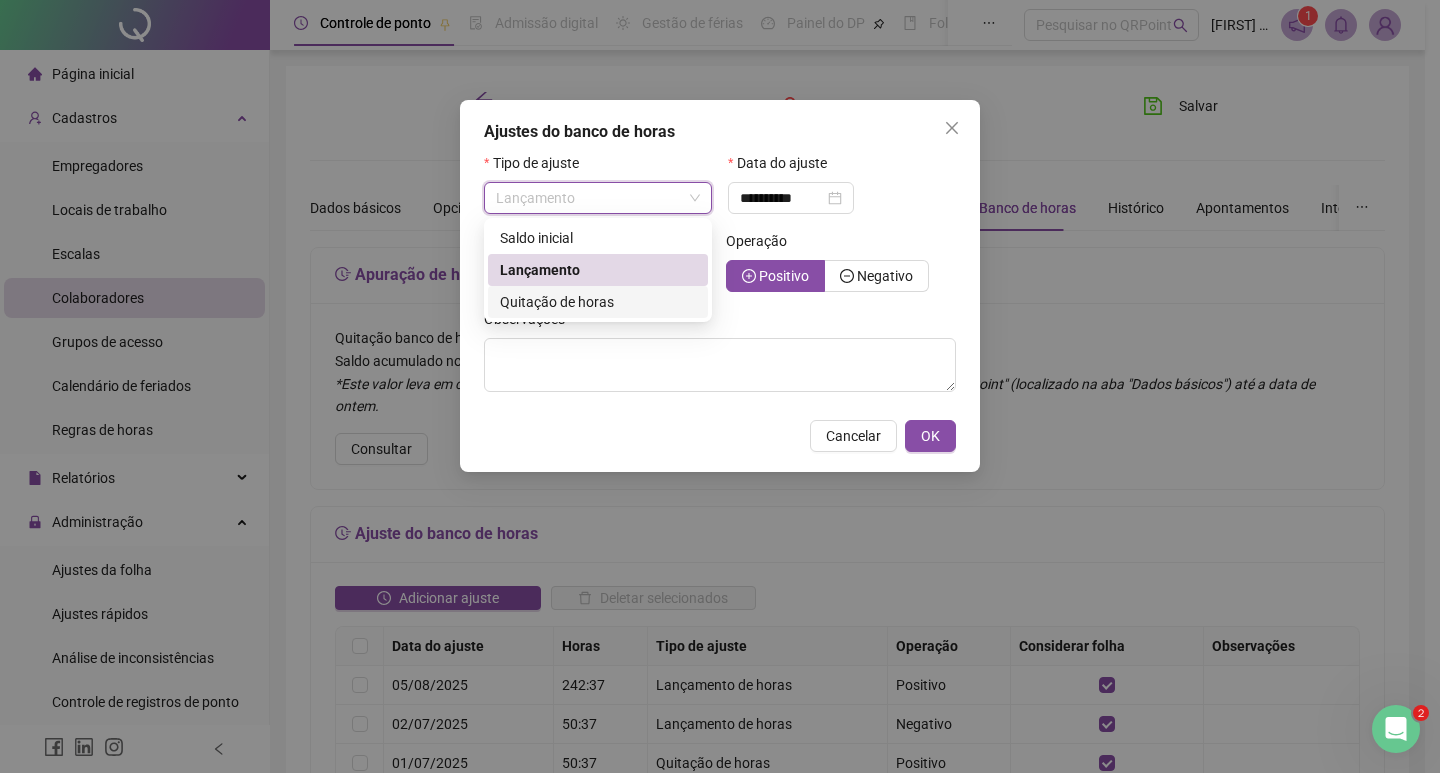 click on "Quitação de horas" at bounding box center (557, 302) 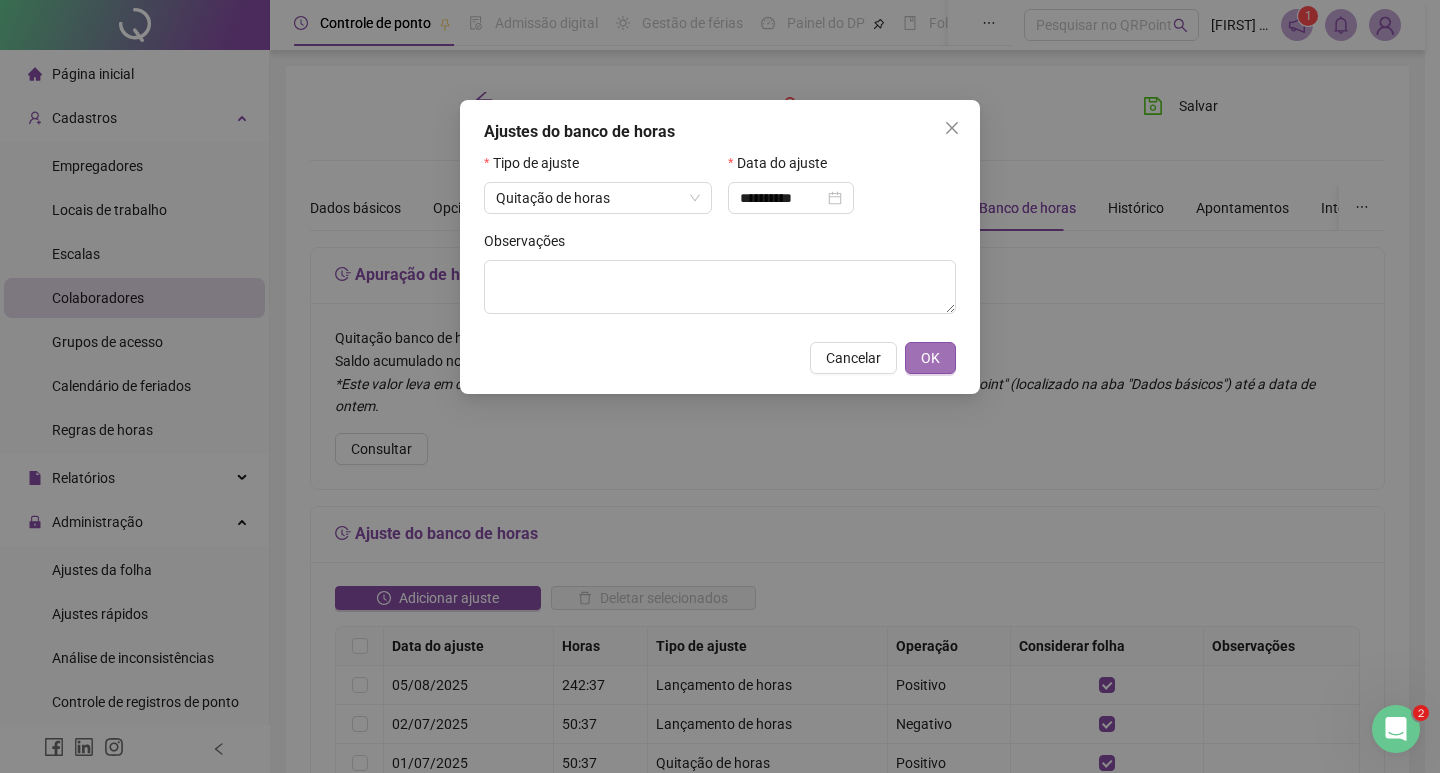 click on "OK" at bounding box center (930, 358) 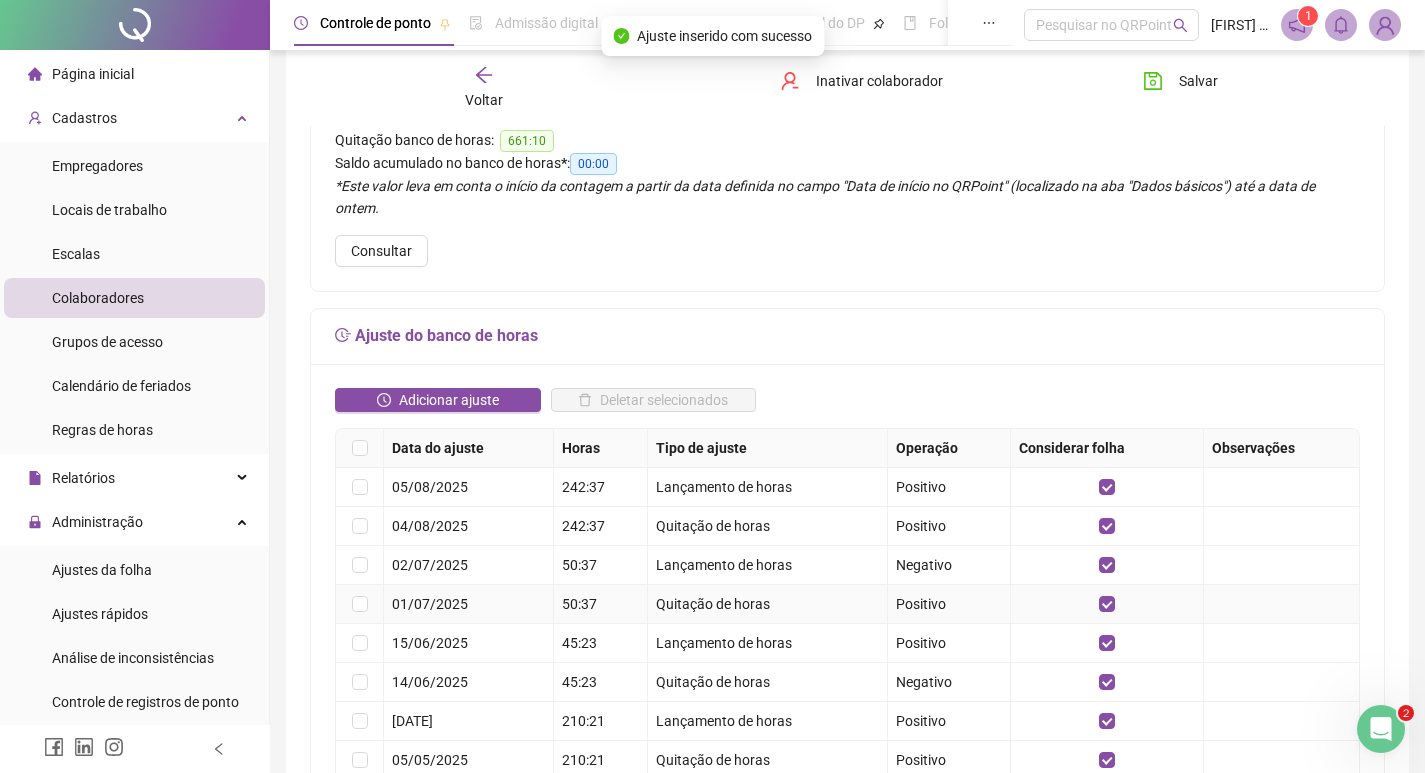 scroll, scrollTop: 200, scrollLeft: 0, axis: vertical 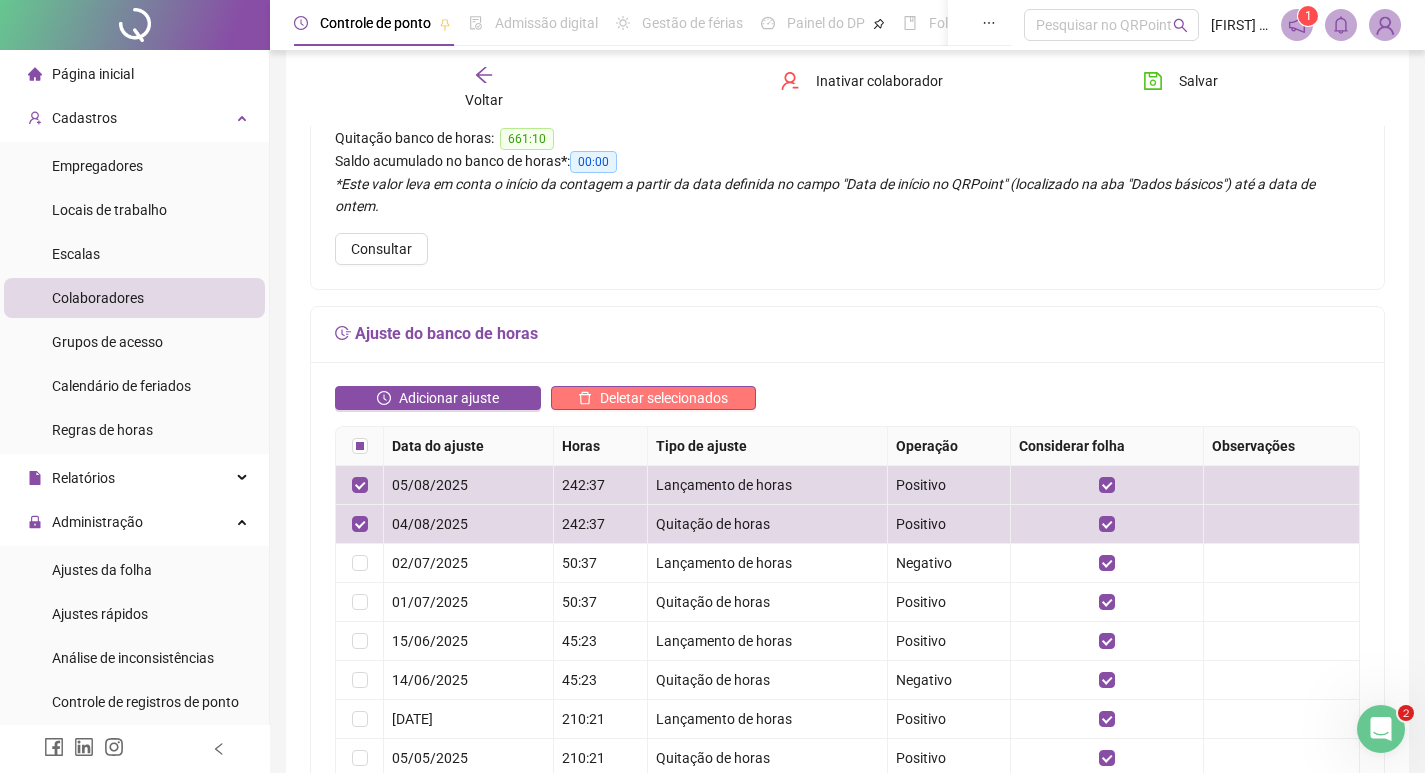 click on "Deletar selecionados" at bounding box center [664, 398] 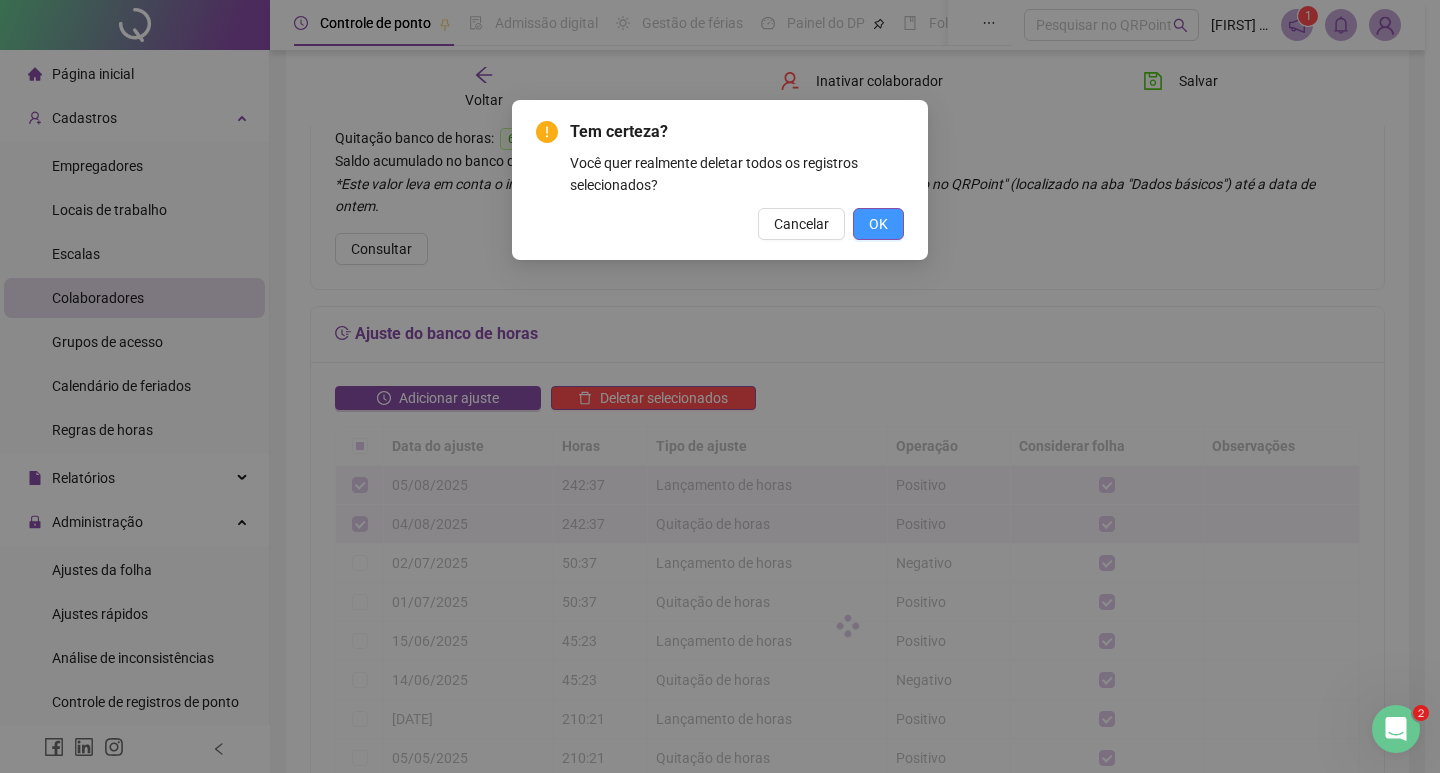 click on "OK" at bounding box center (878, 224) 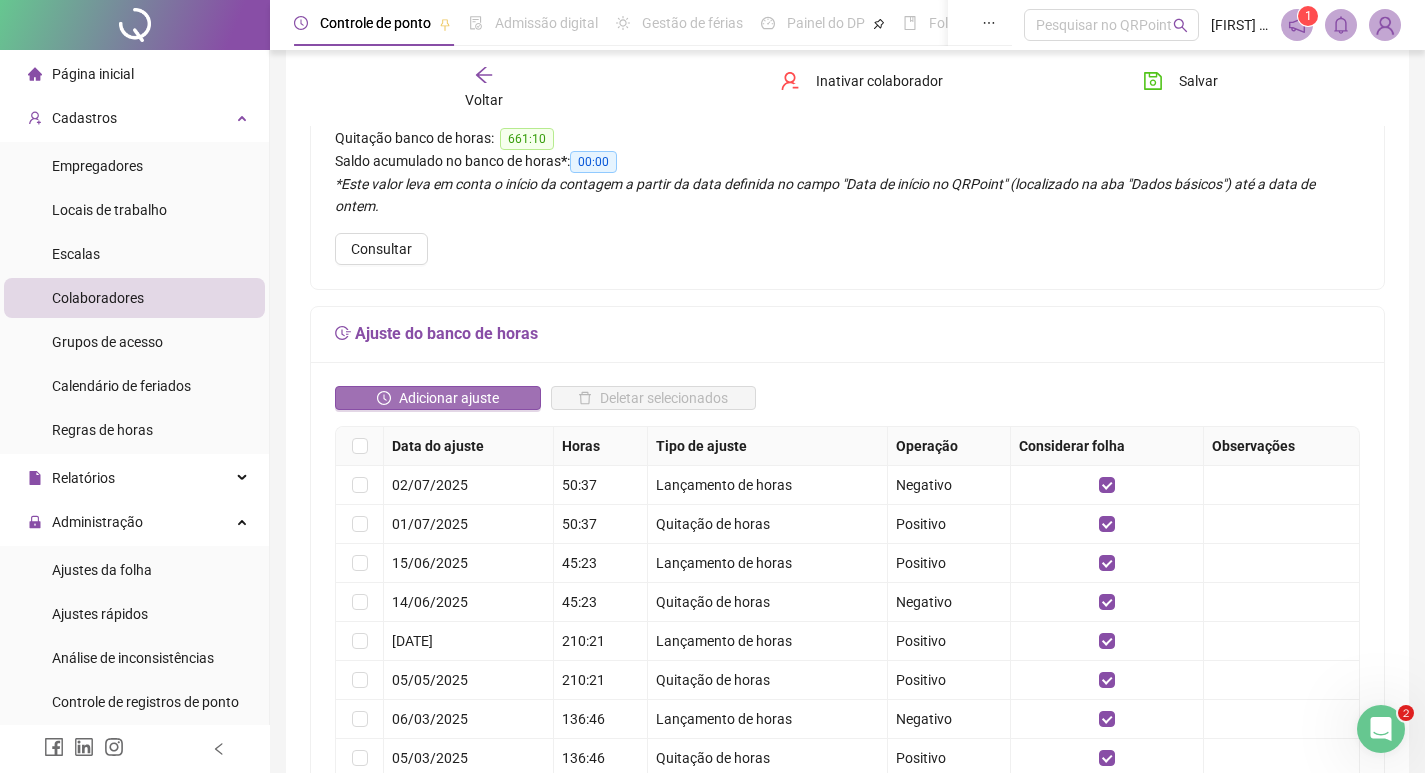 click on "Adicionar ajuste" at bounding box center (449, 398) 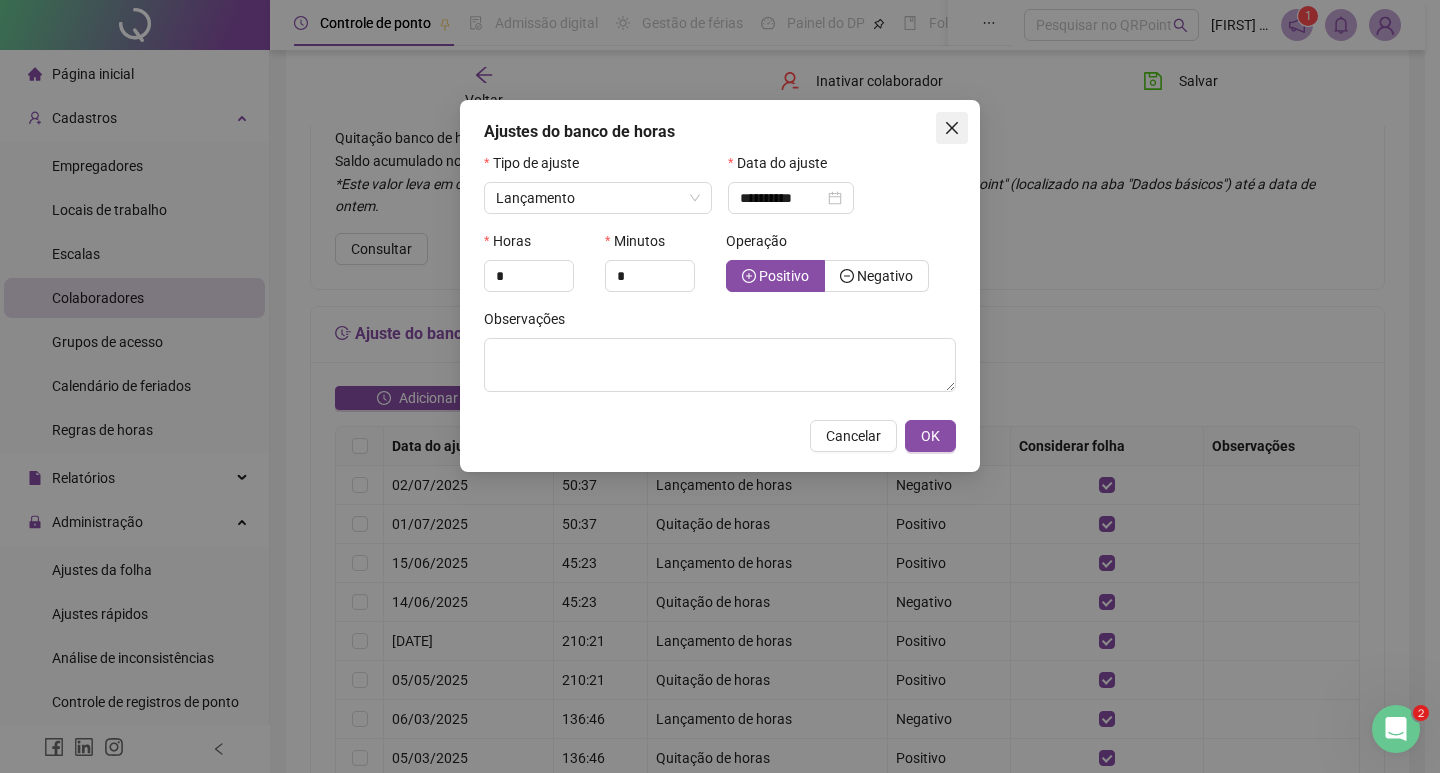 click 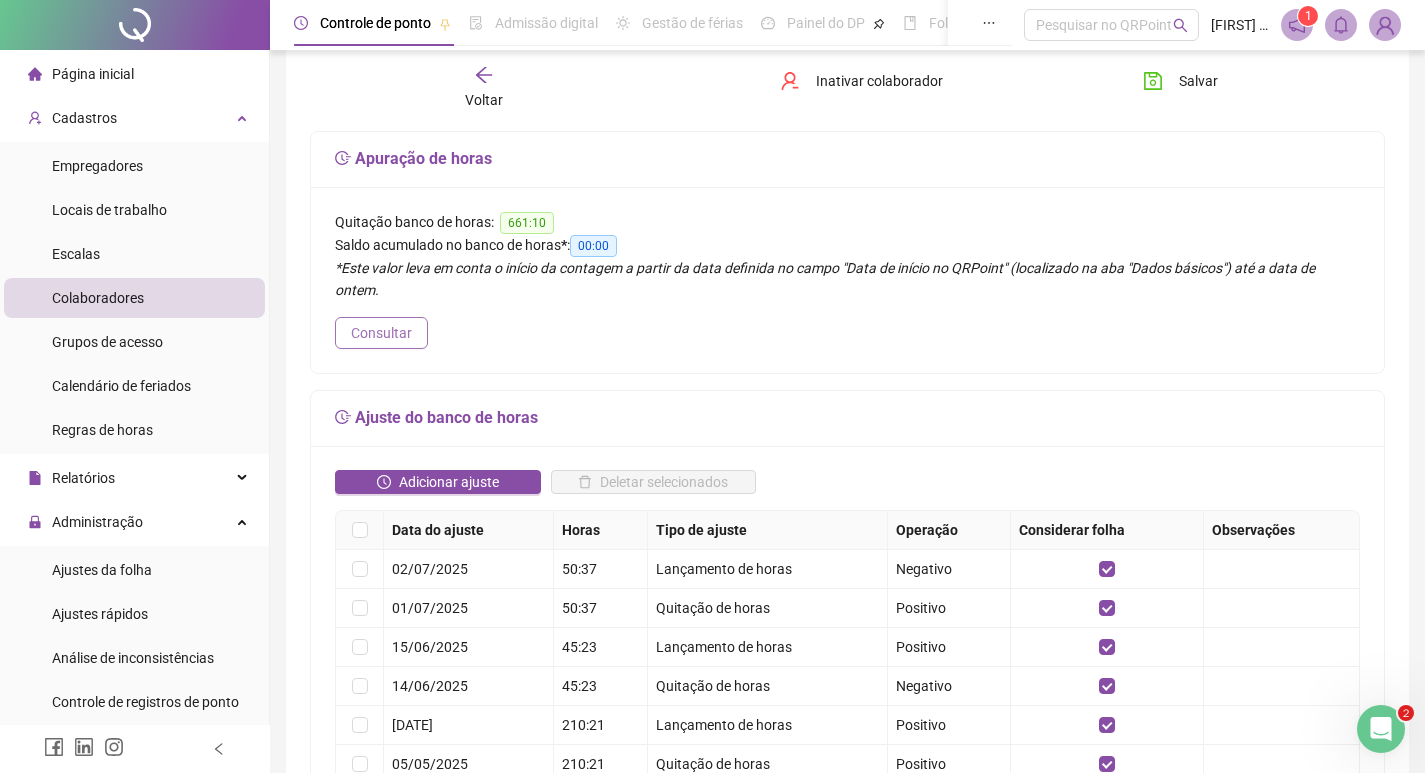scroll, scrollTop: 0, scrollLeft: 0, axis: both 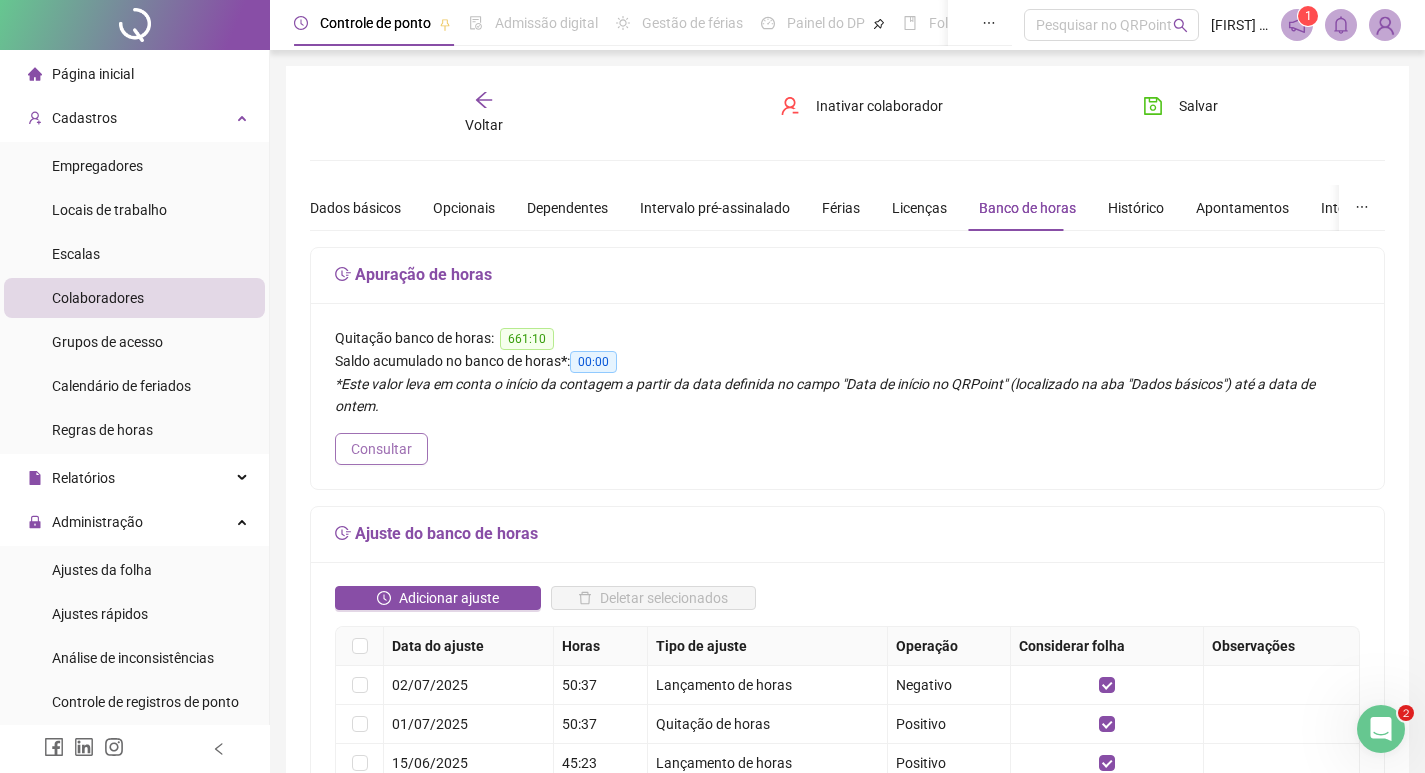 click on "Consultar" at bounding box center [381, 449] 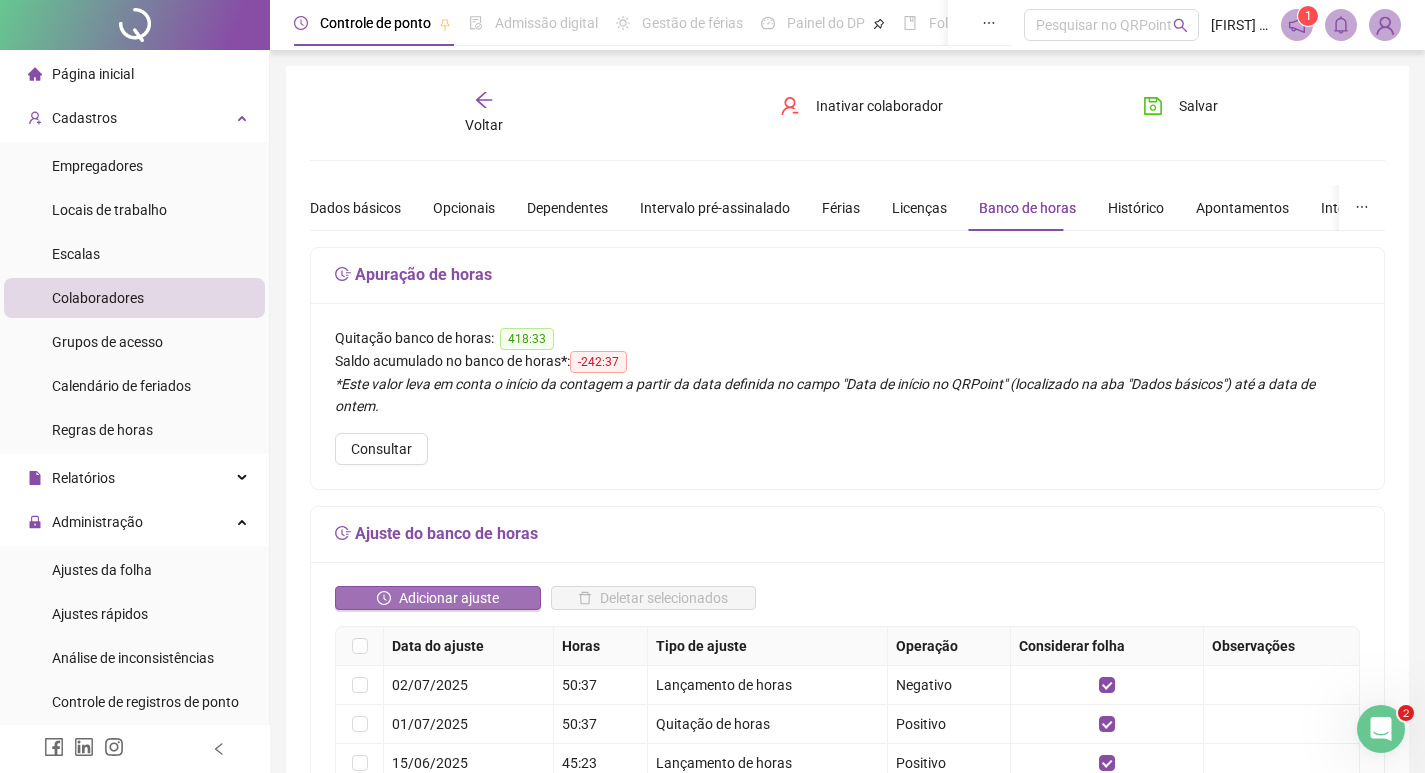click on "Adicionar ajuste" at bounding box center [449, 598] 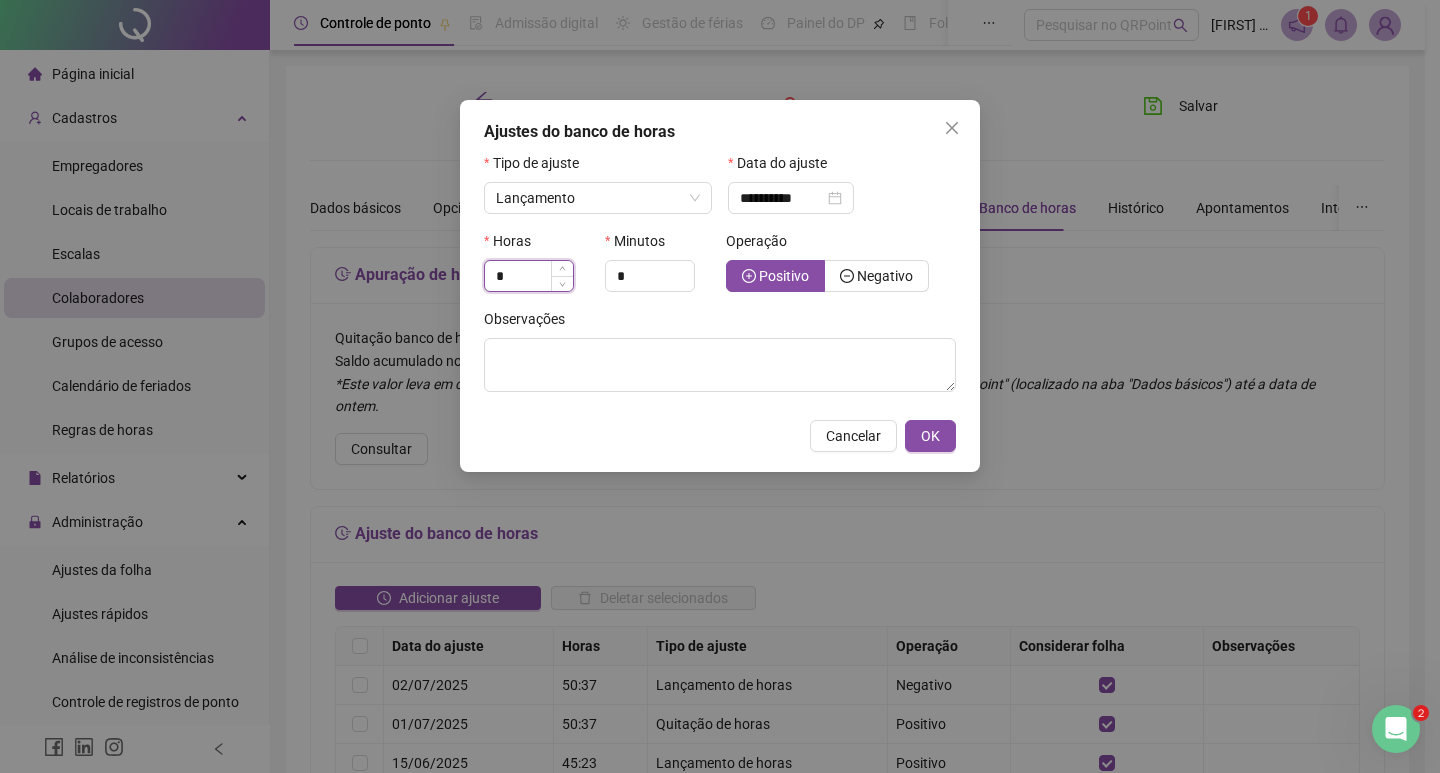 click on "*" at bounding box center [529, 276] 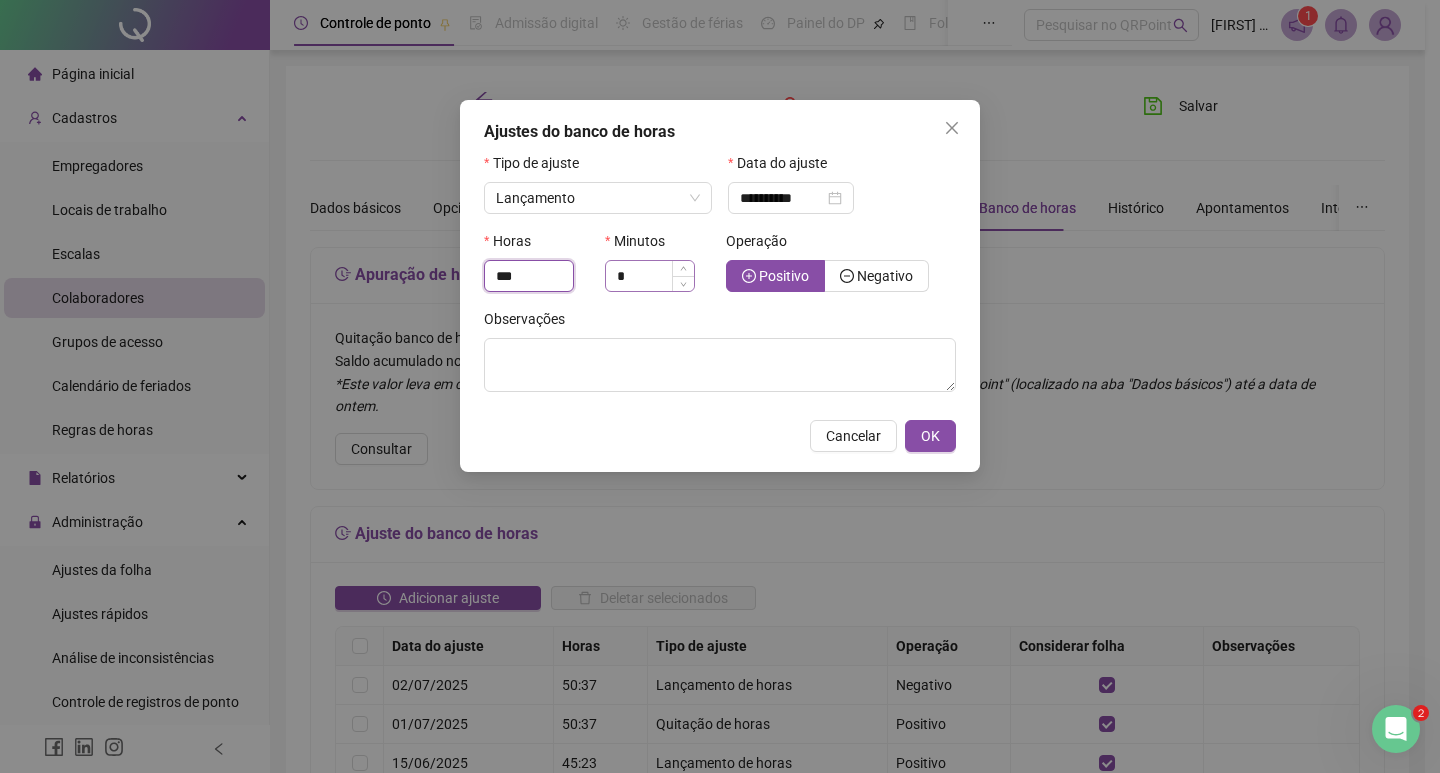type on "***" 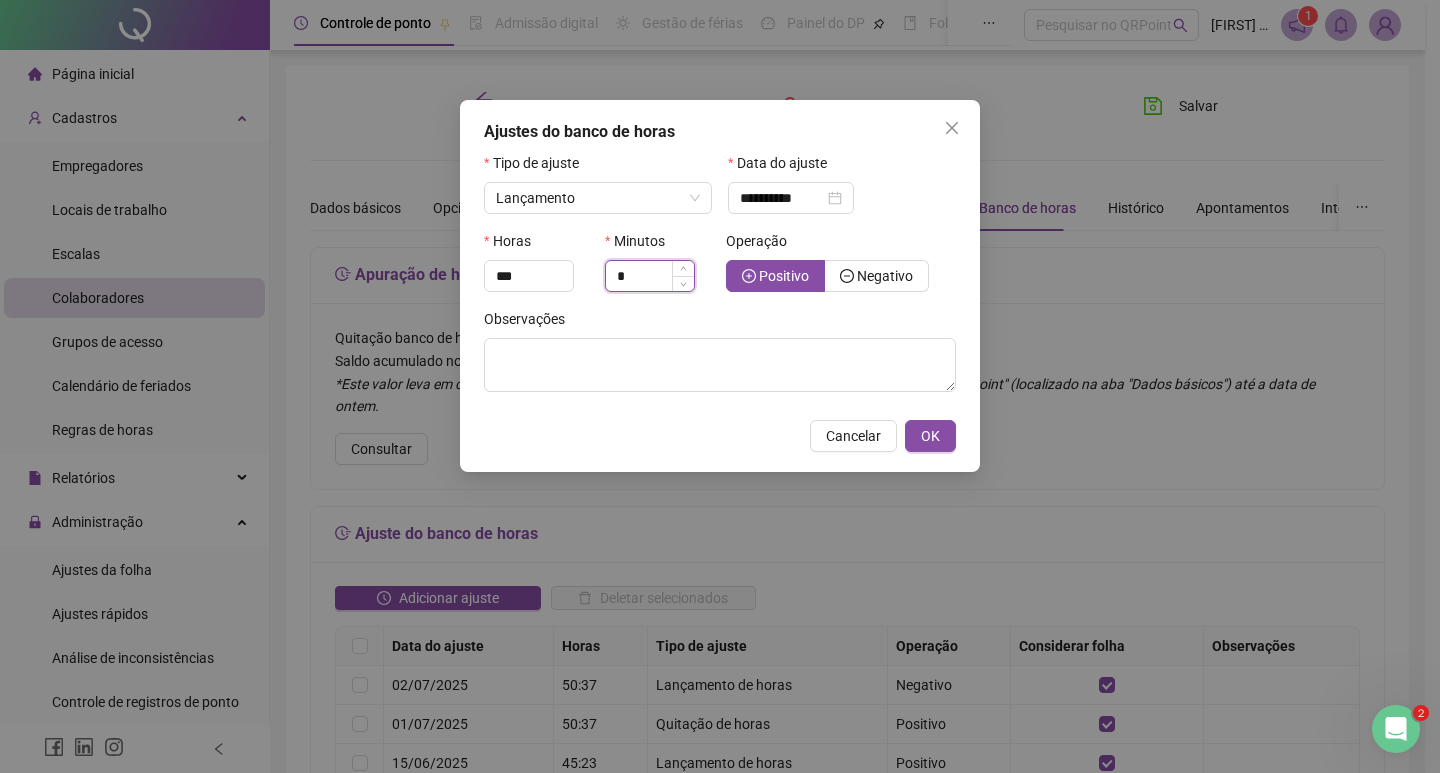 click on "*" at bounding box center [650, 276] 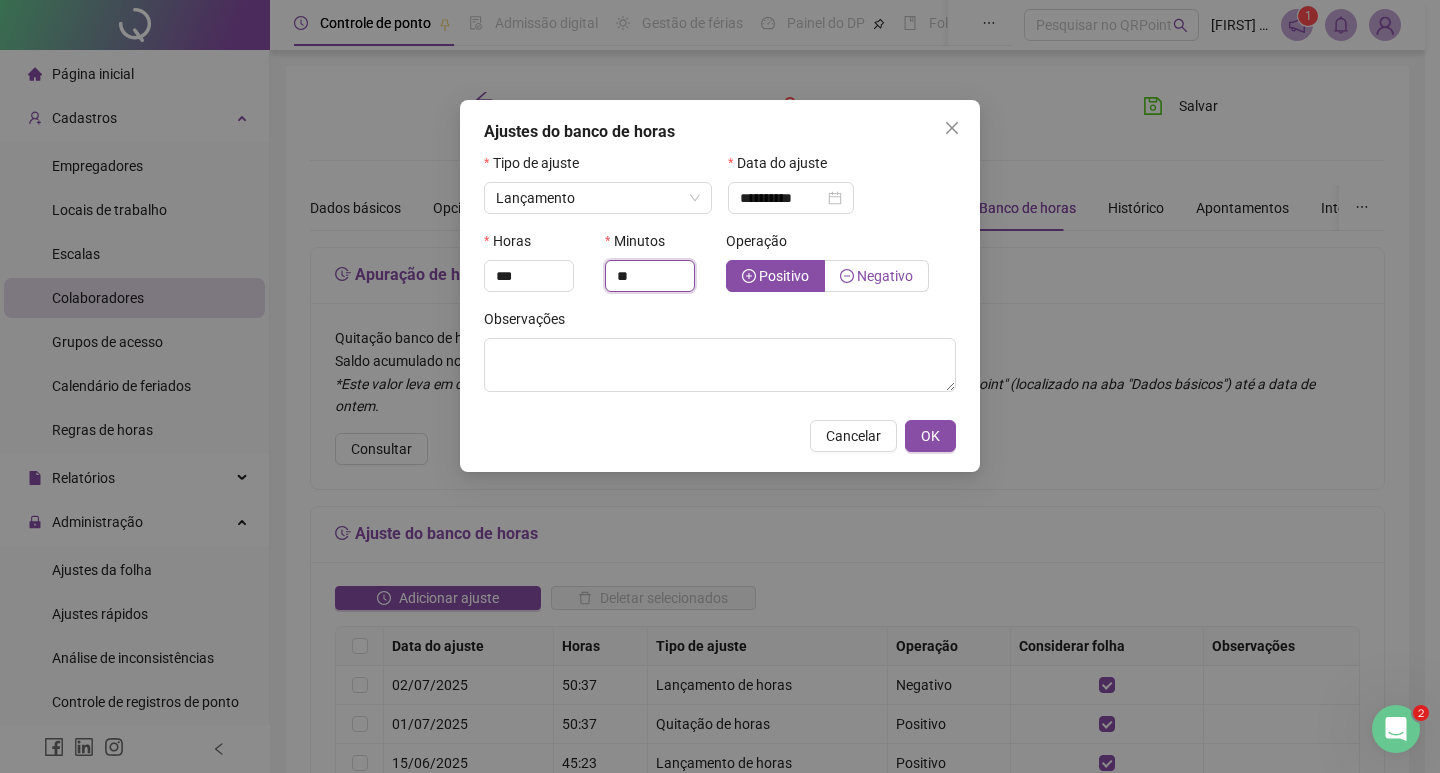type on "**" 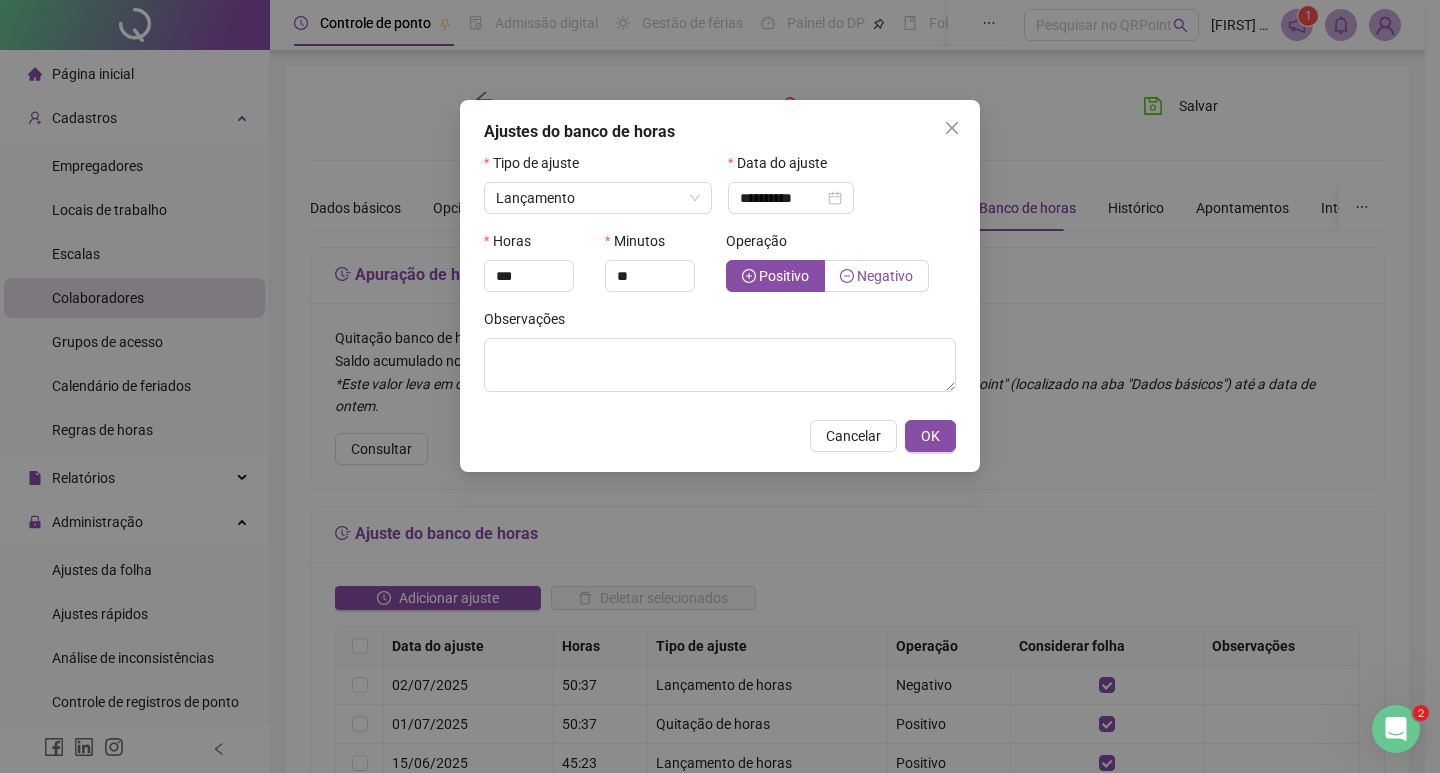 click on "Negativo" at bounding box center [877, 276] 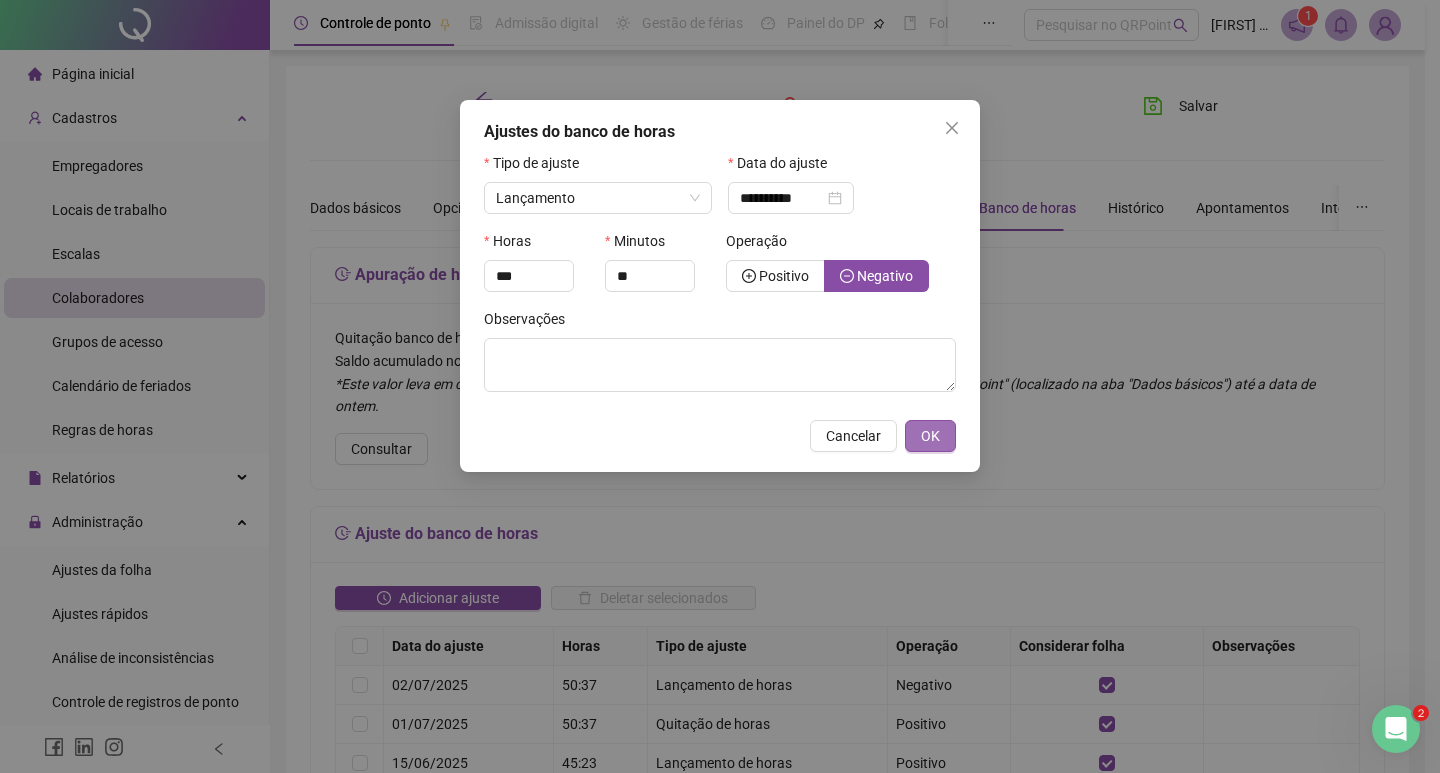 click on "OK" at bounding box center [930, 436] 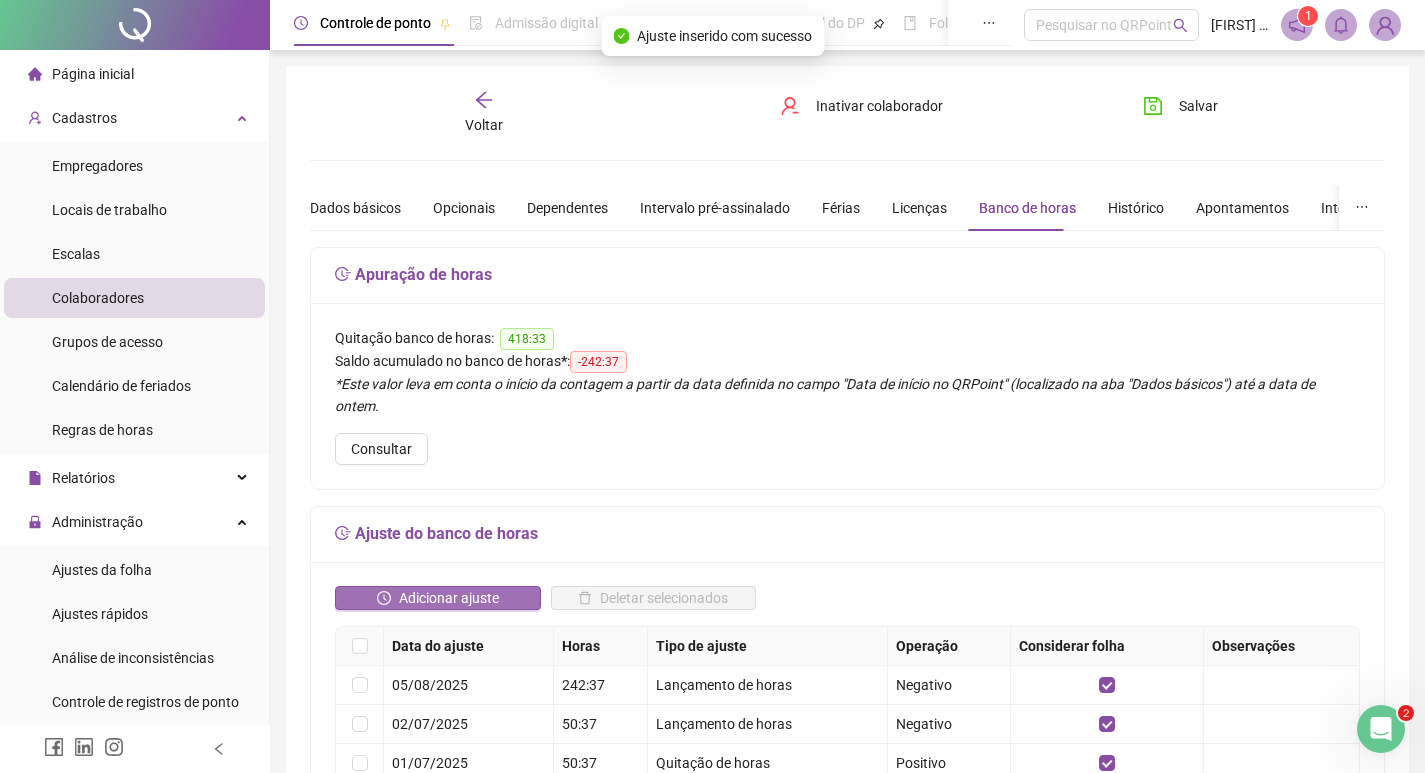 click on "Adicionar ajuste" at bounding box center (449, 598) 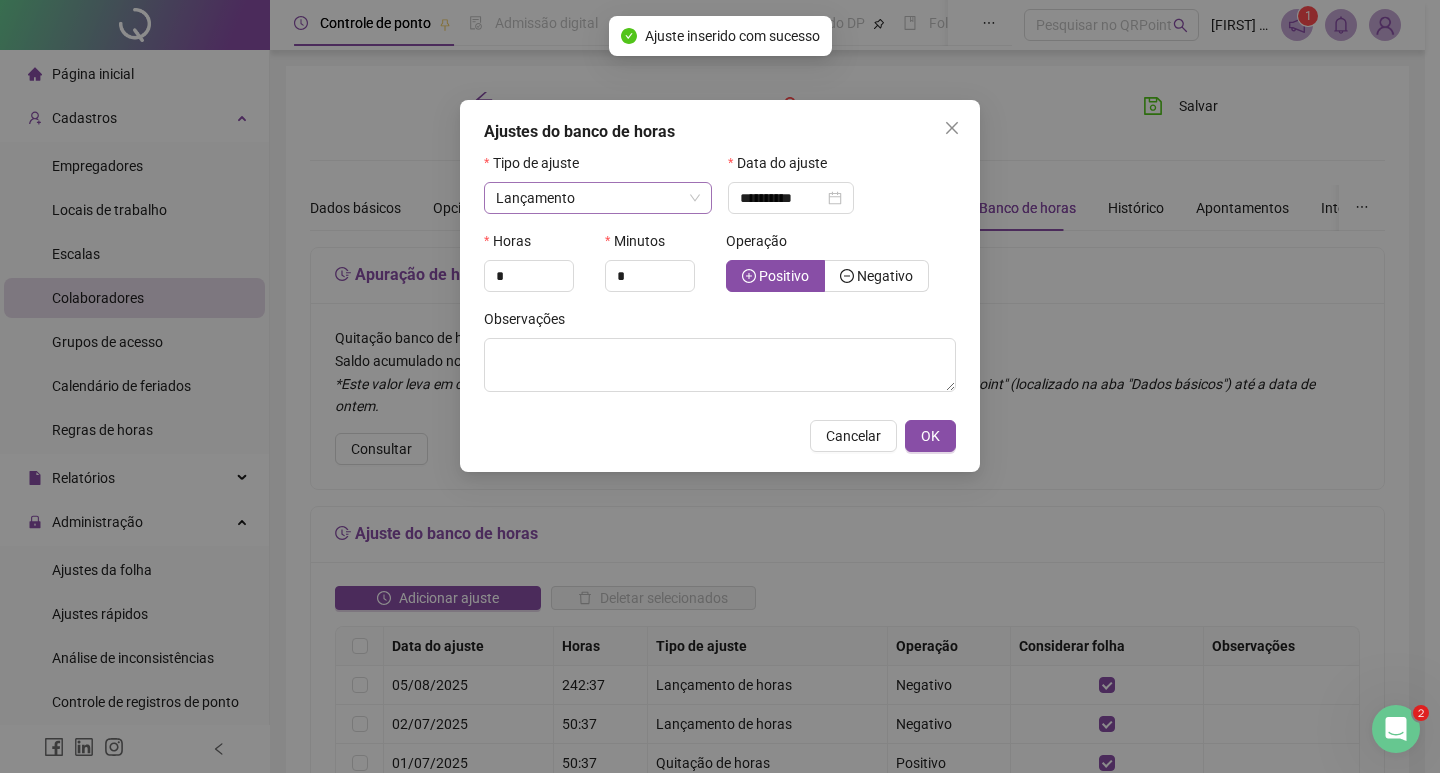 click on "Lançamento" at bounding box center [535, 198] 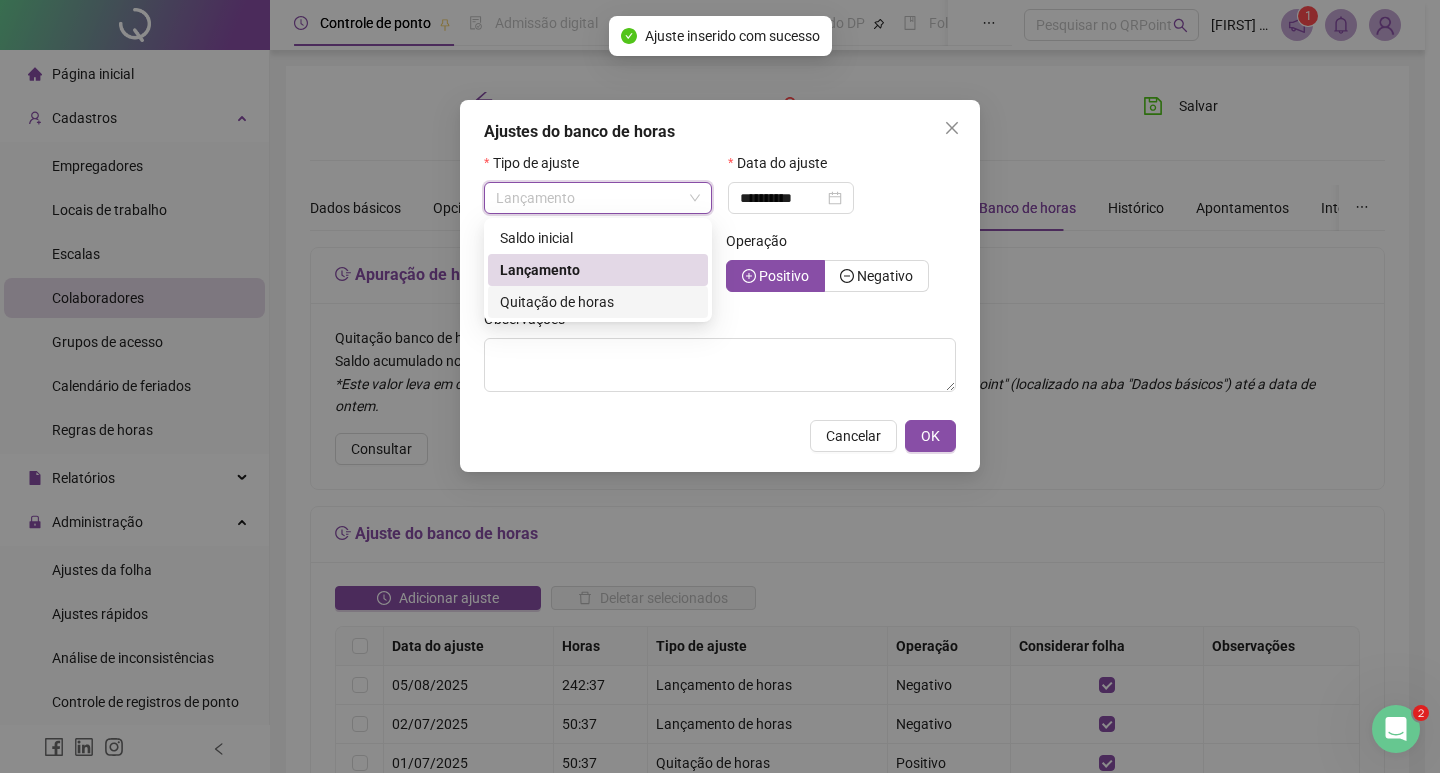 click on "Quitação de horas" at bounding box center [557, 302] 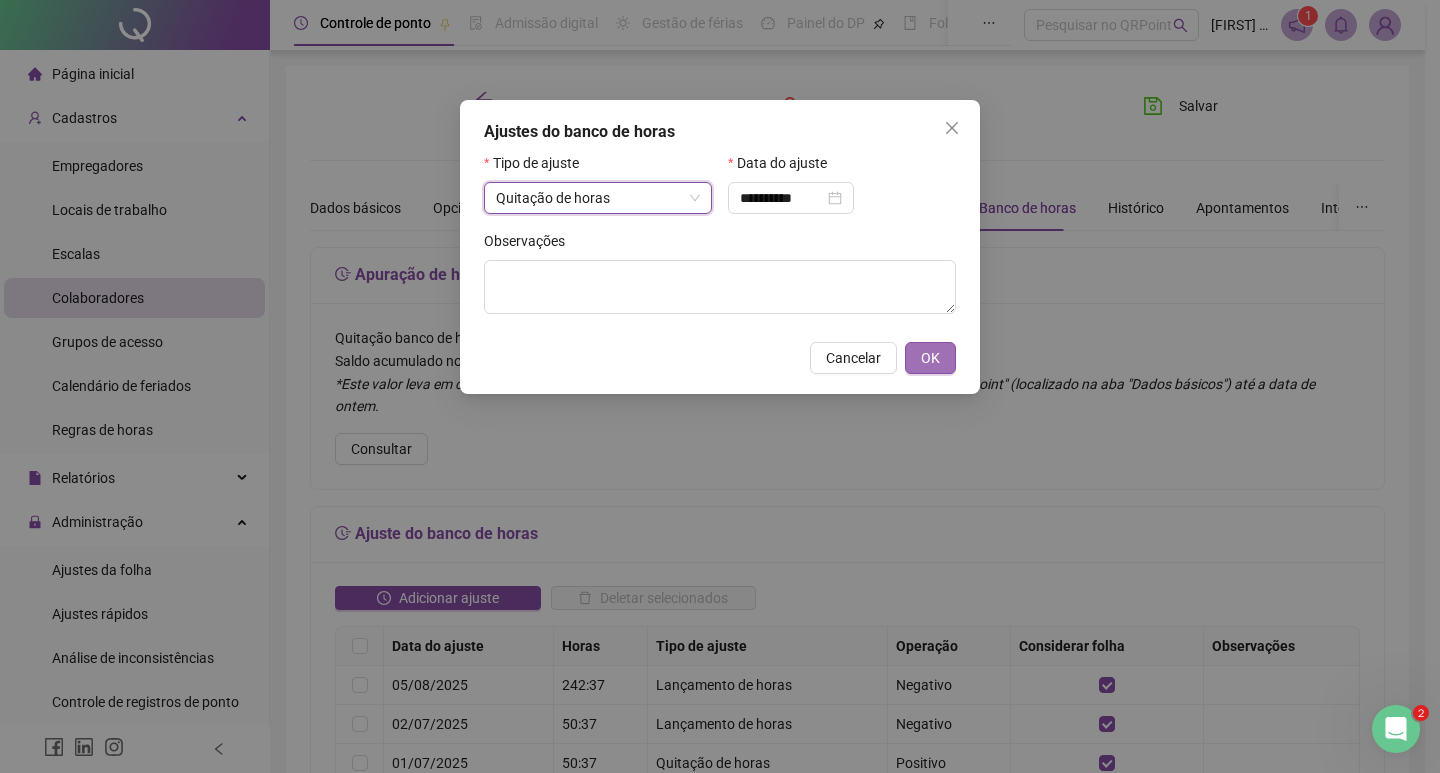 click on "OK" at bounding box center (930, 358) 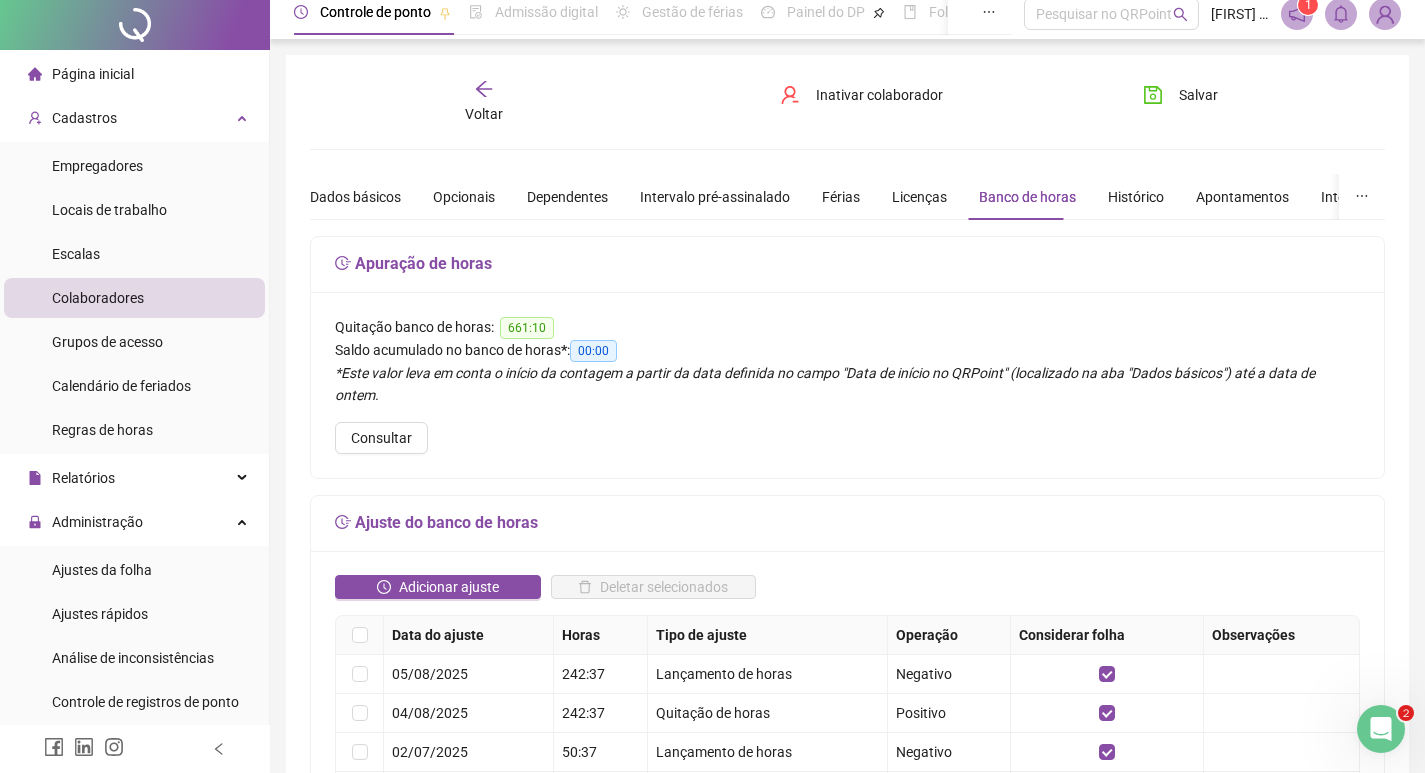 scroll, scrollTop: 0, scrollLeft: 0, axis: both 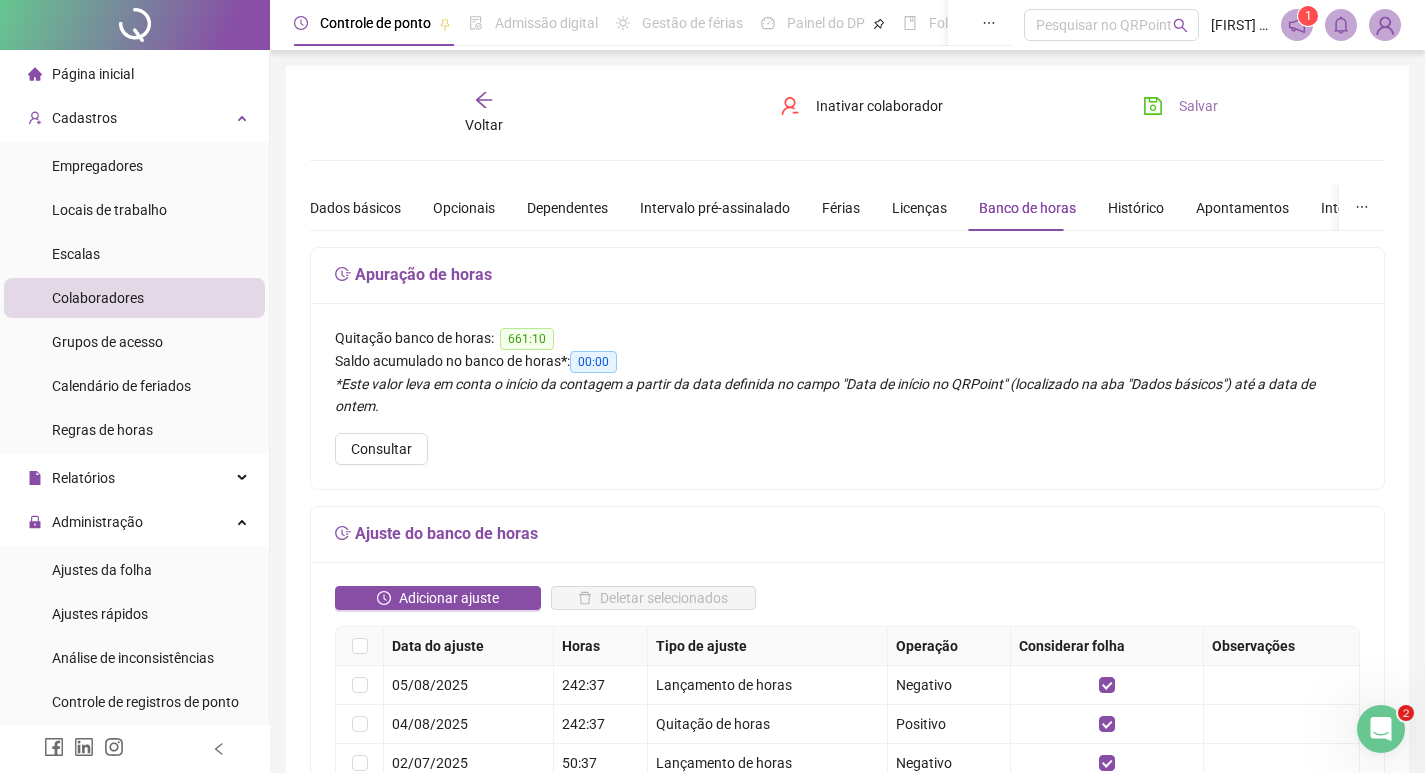 click on "Salvar" at bounding box center (1198, 106) 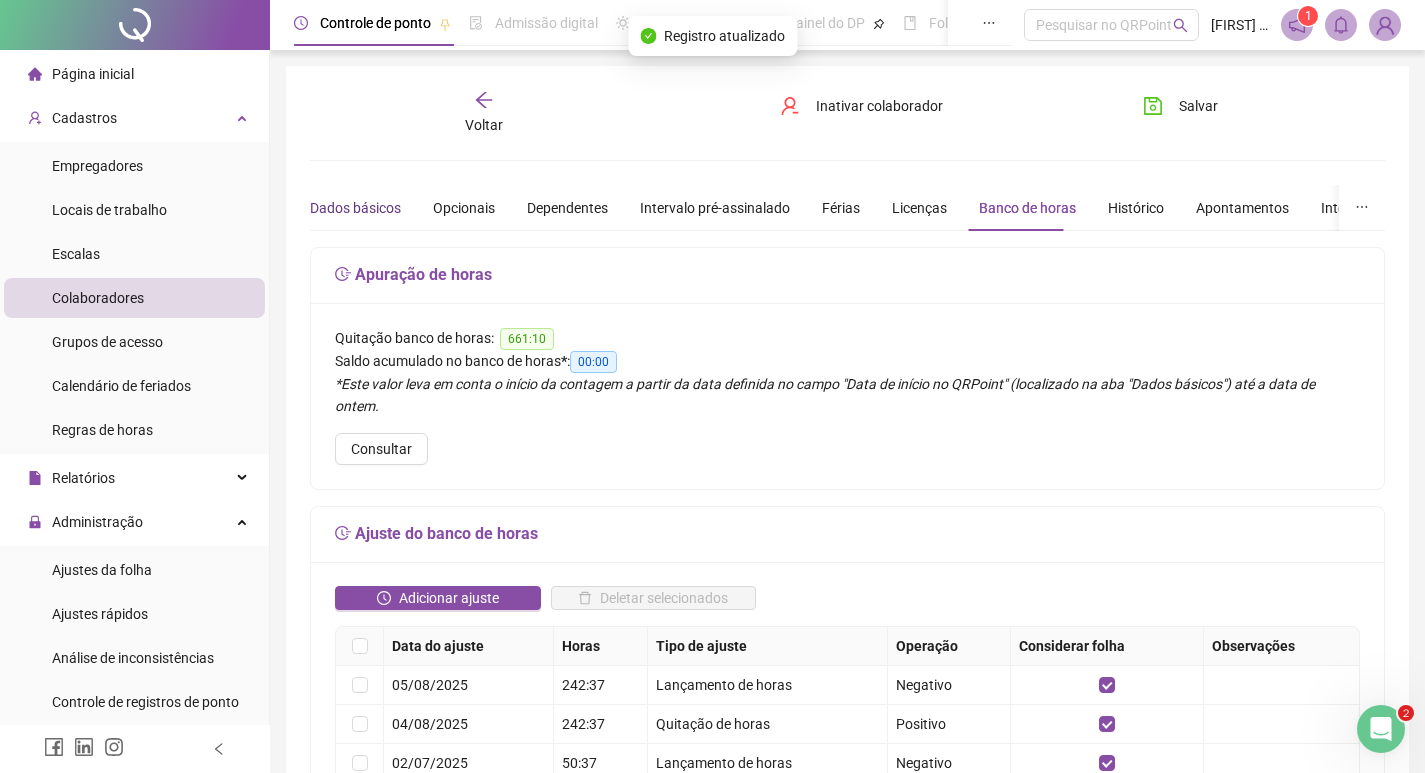 click on "Dados básicos" at bounding box center (355, 208) 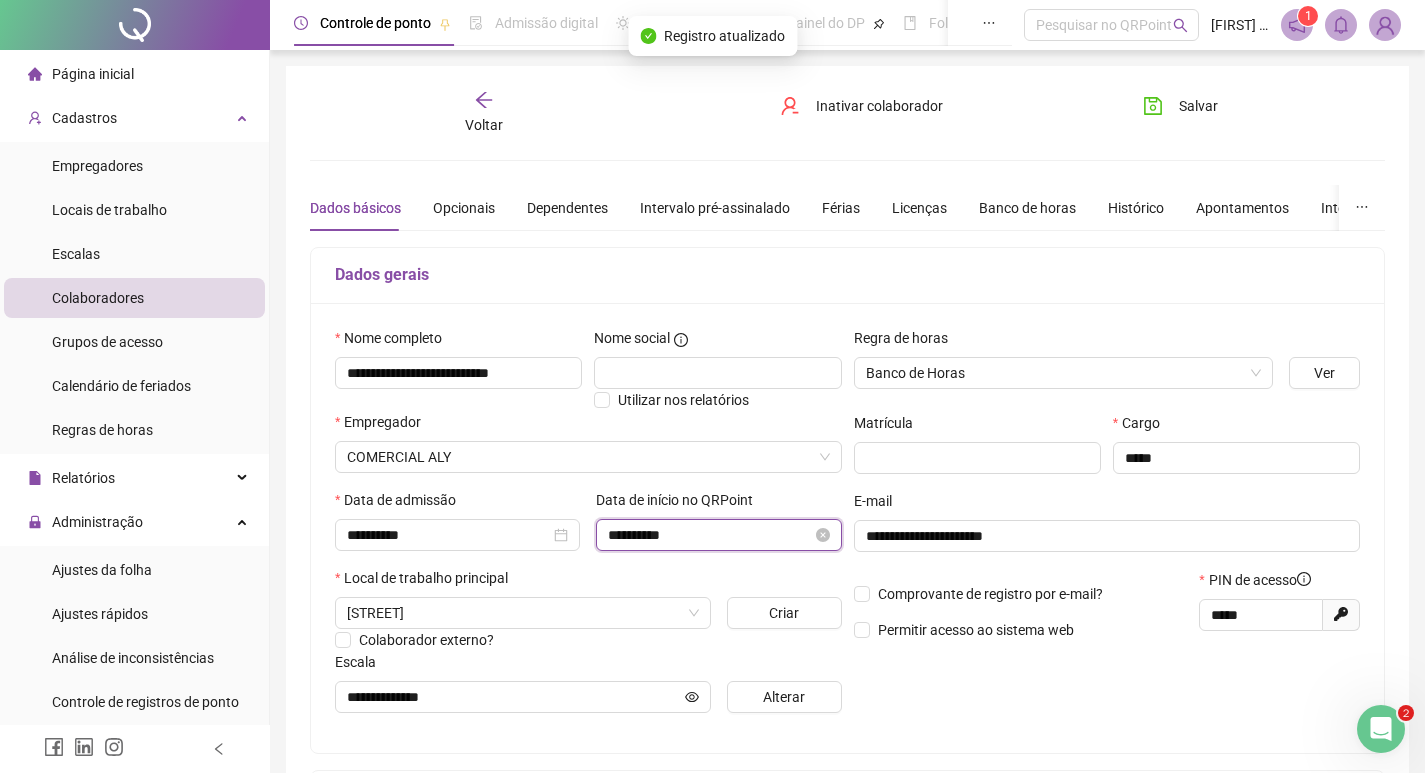 click on "**********" at bounding box center [709, 535] 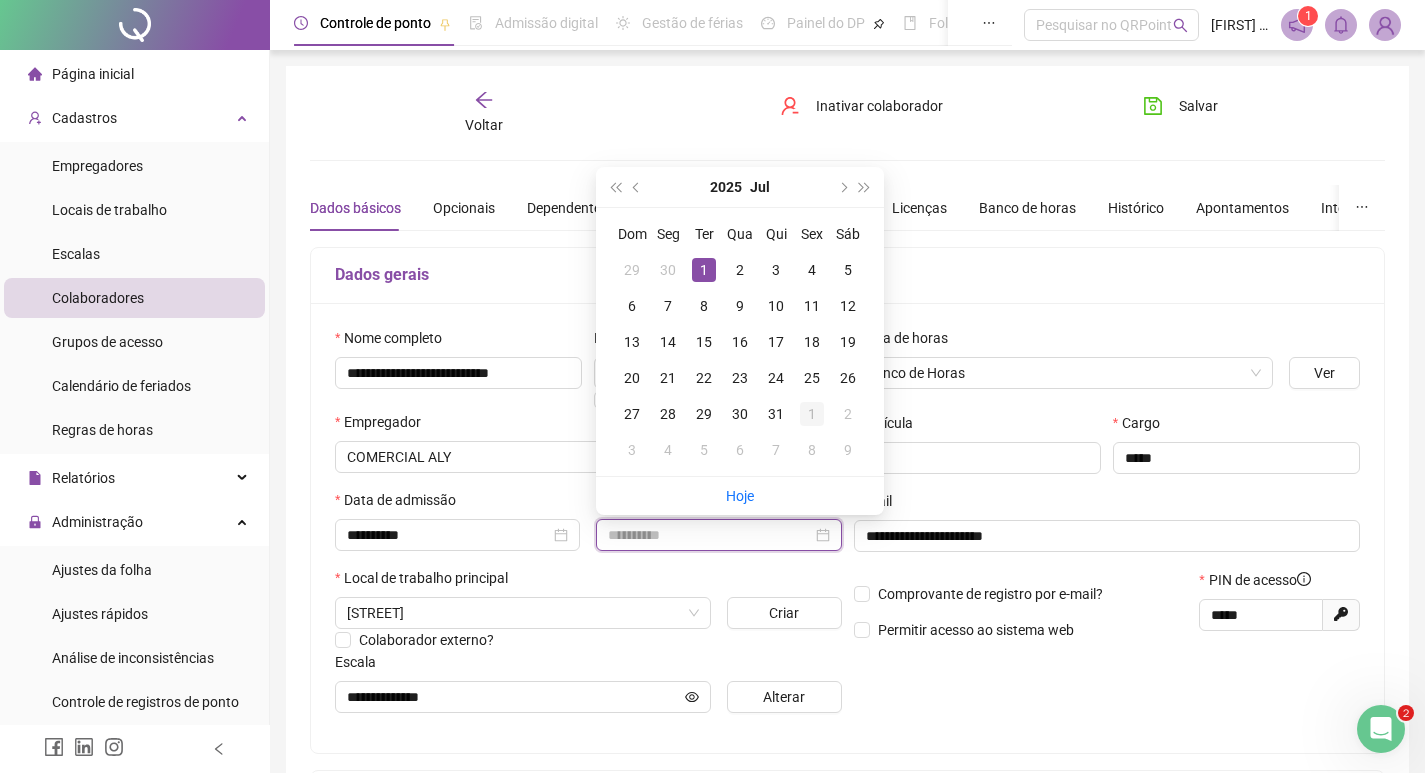 type on "**********" 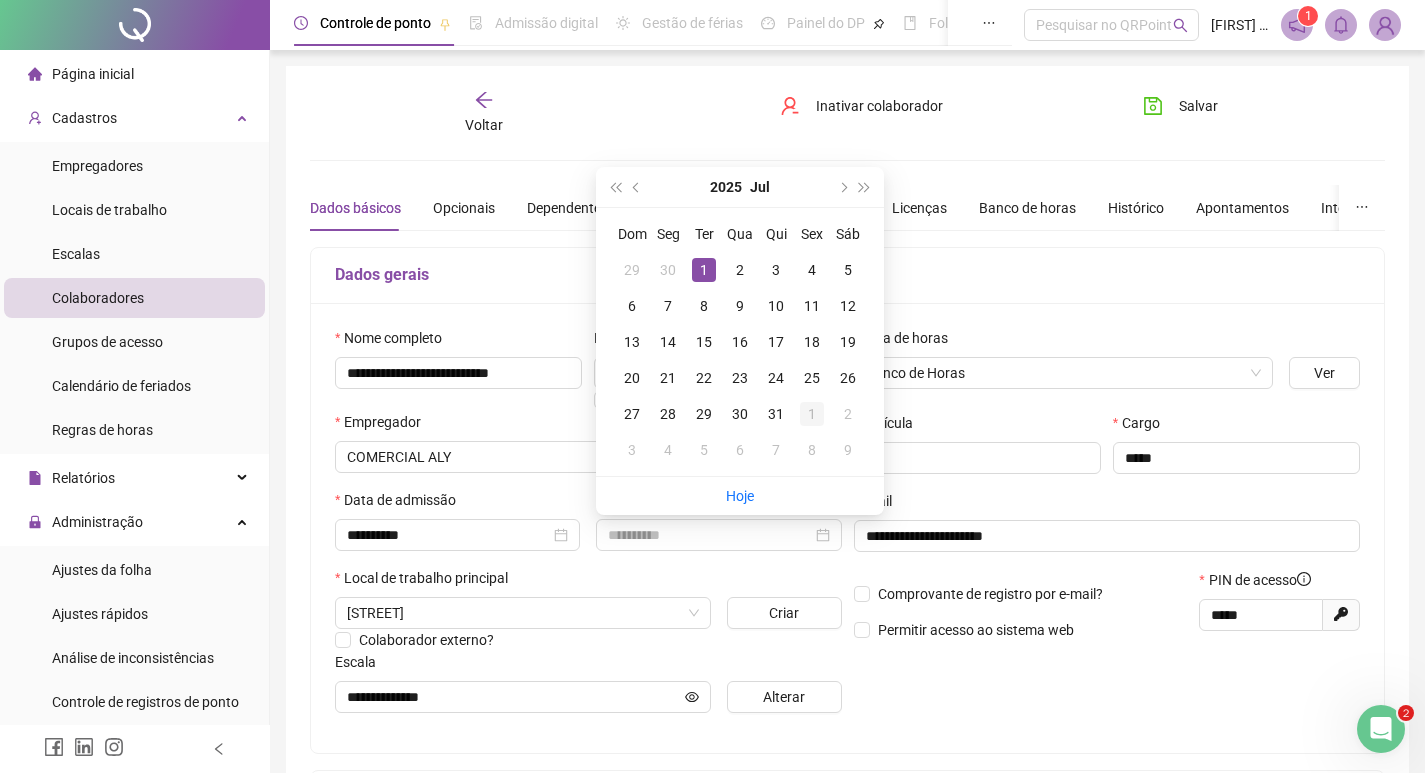 click on "1" at bounding box center (812, 414) 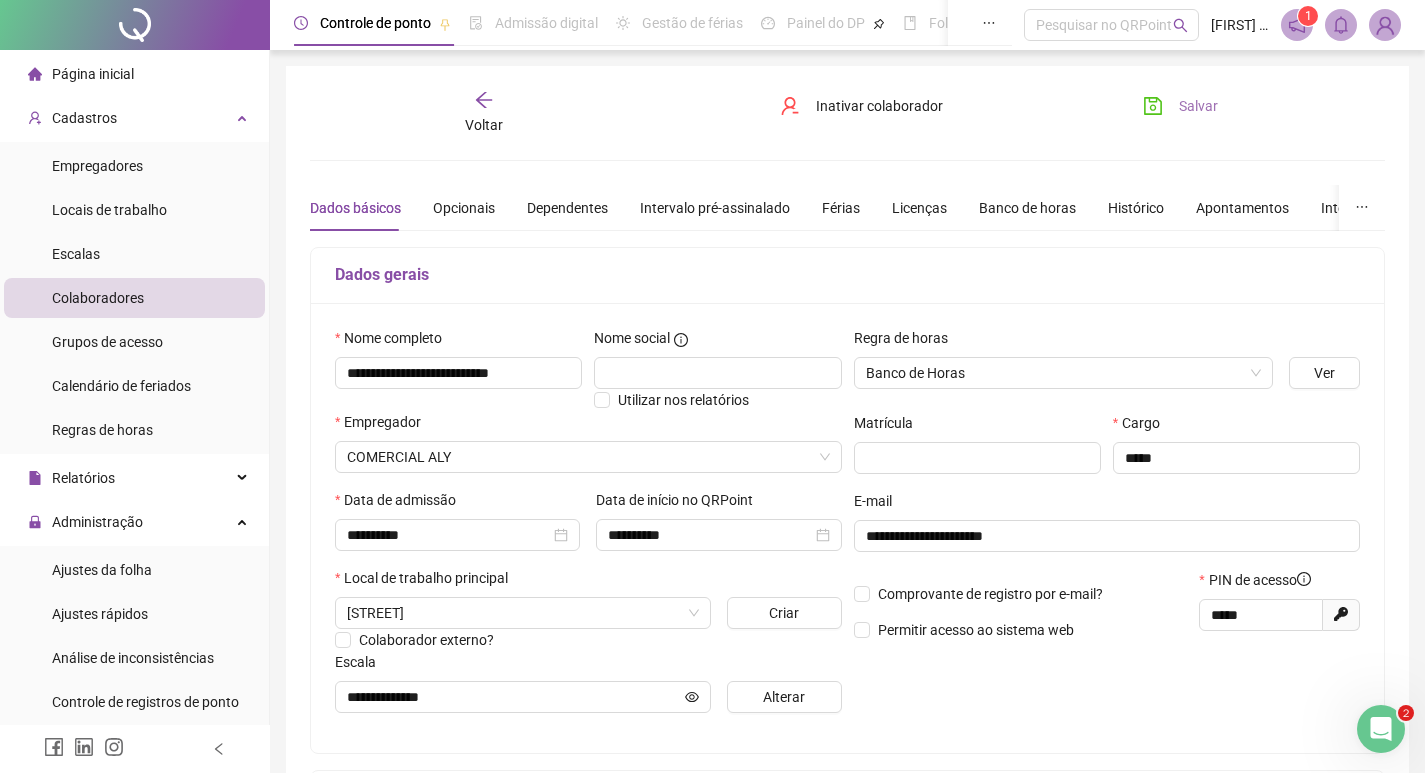 click on "Salvar" at bounding box center (1198, 106) 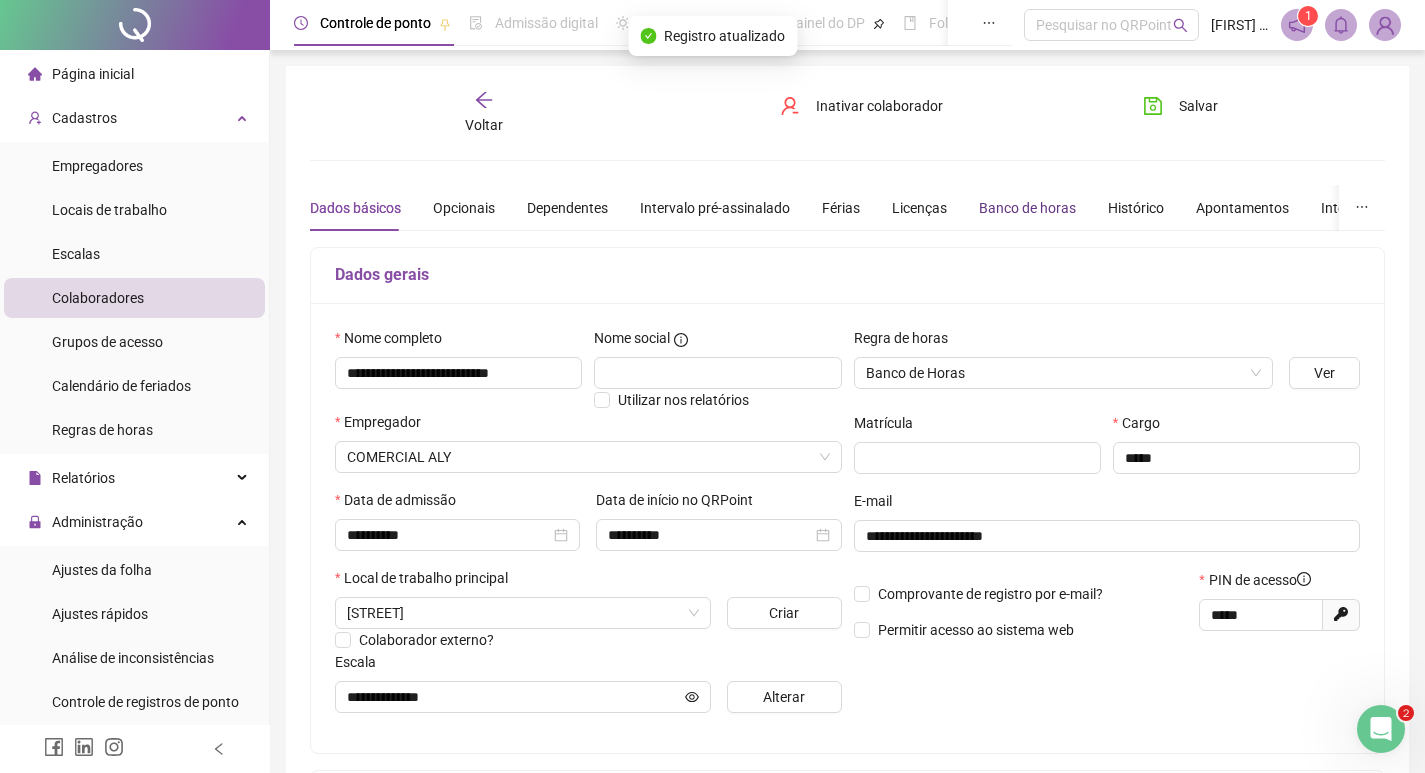 click on "Banco de horas" at bounding box center [1027, 208] 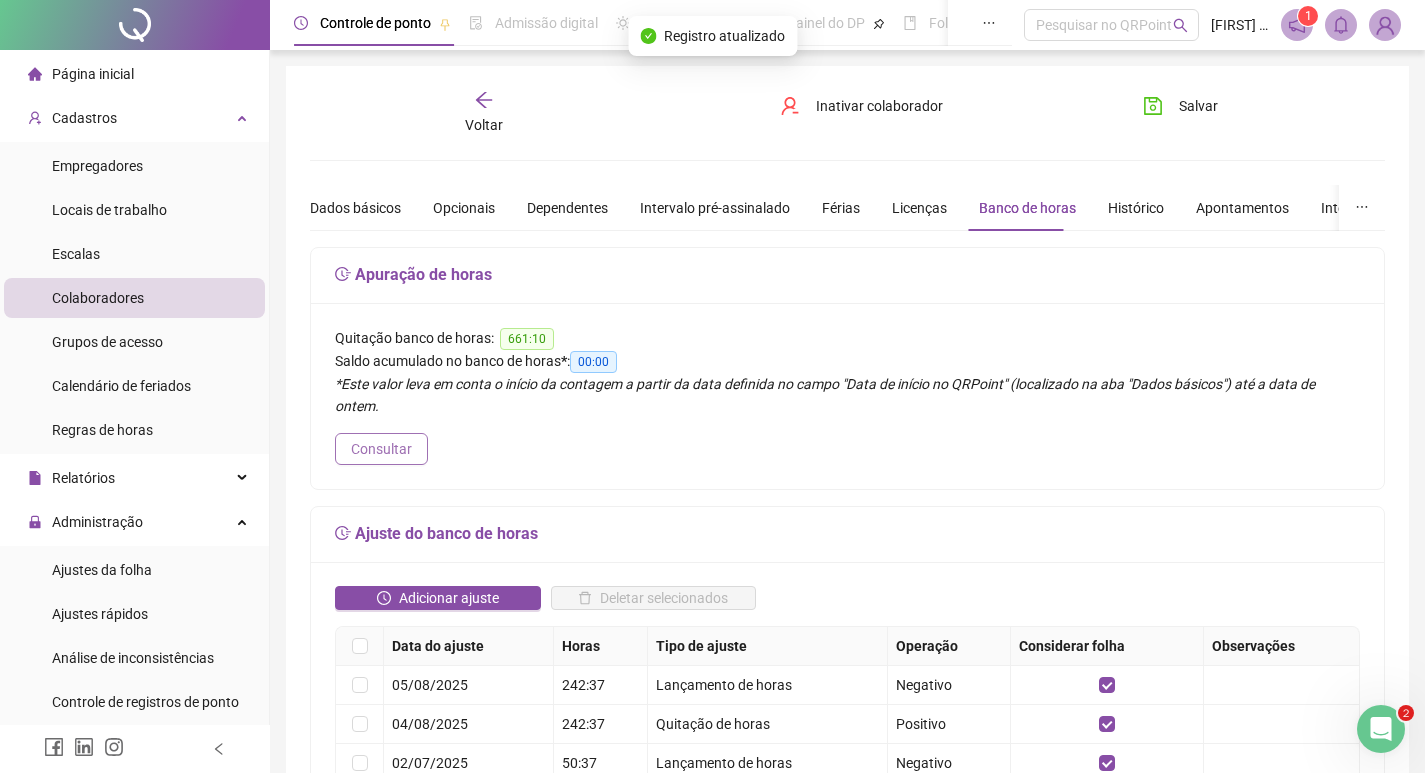 click on "Consultar" at bounding box center (381, 449) 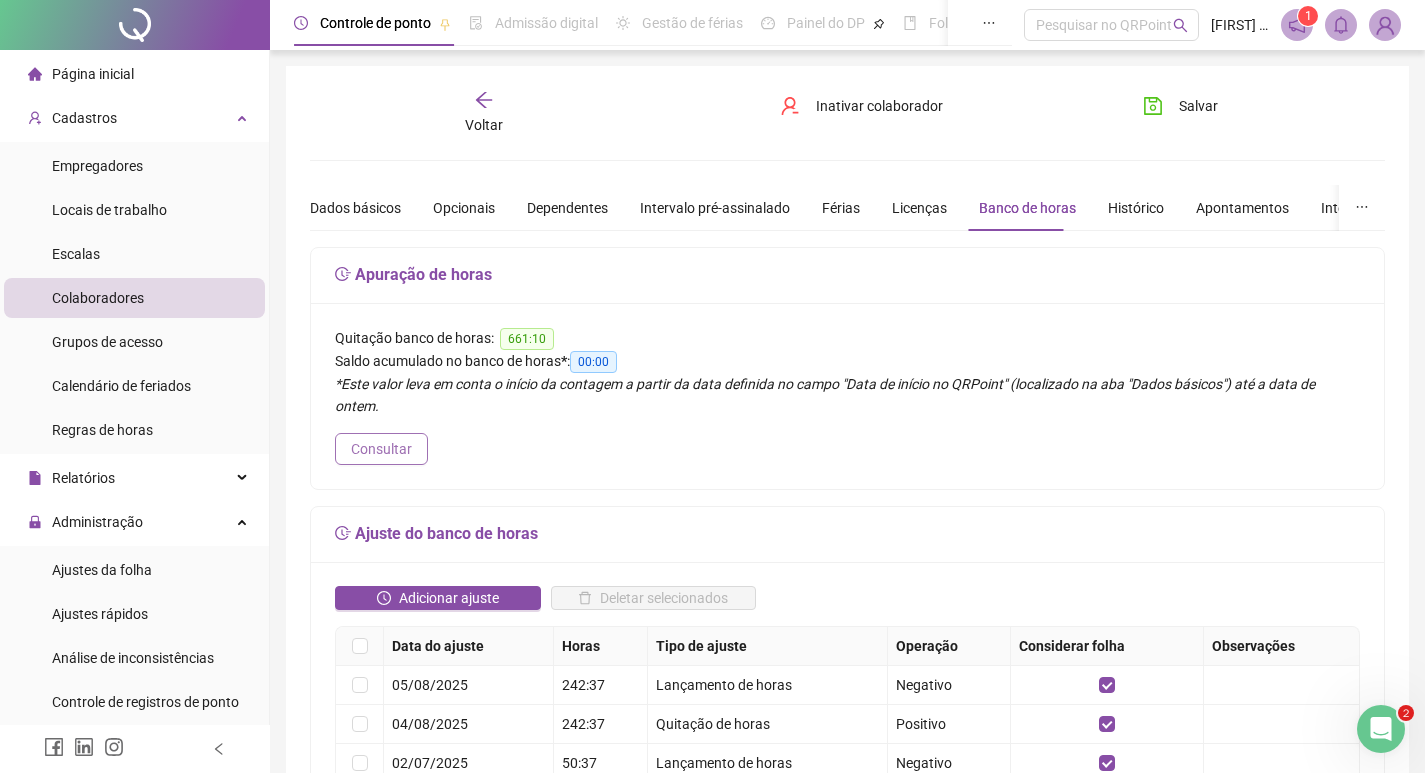 click on "Consultar" at bounding box center [381, 449] 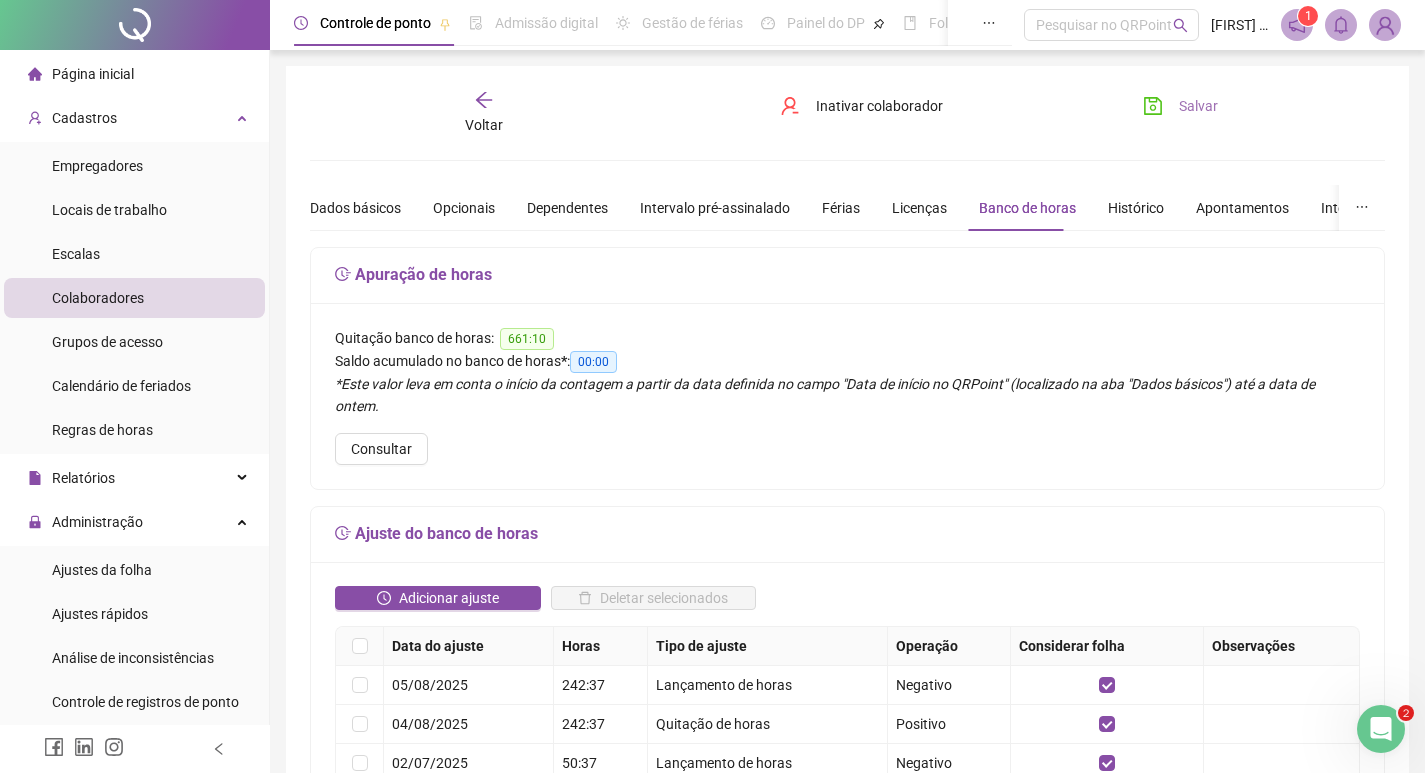 click on "Salvar" at bounding box center [1198, 106] 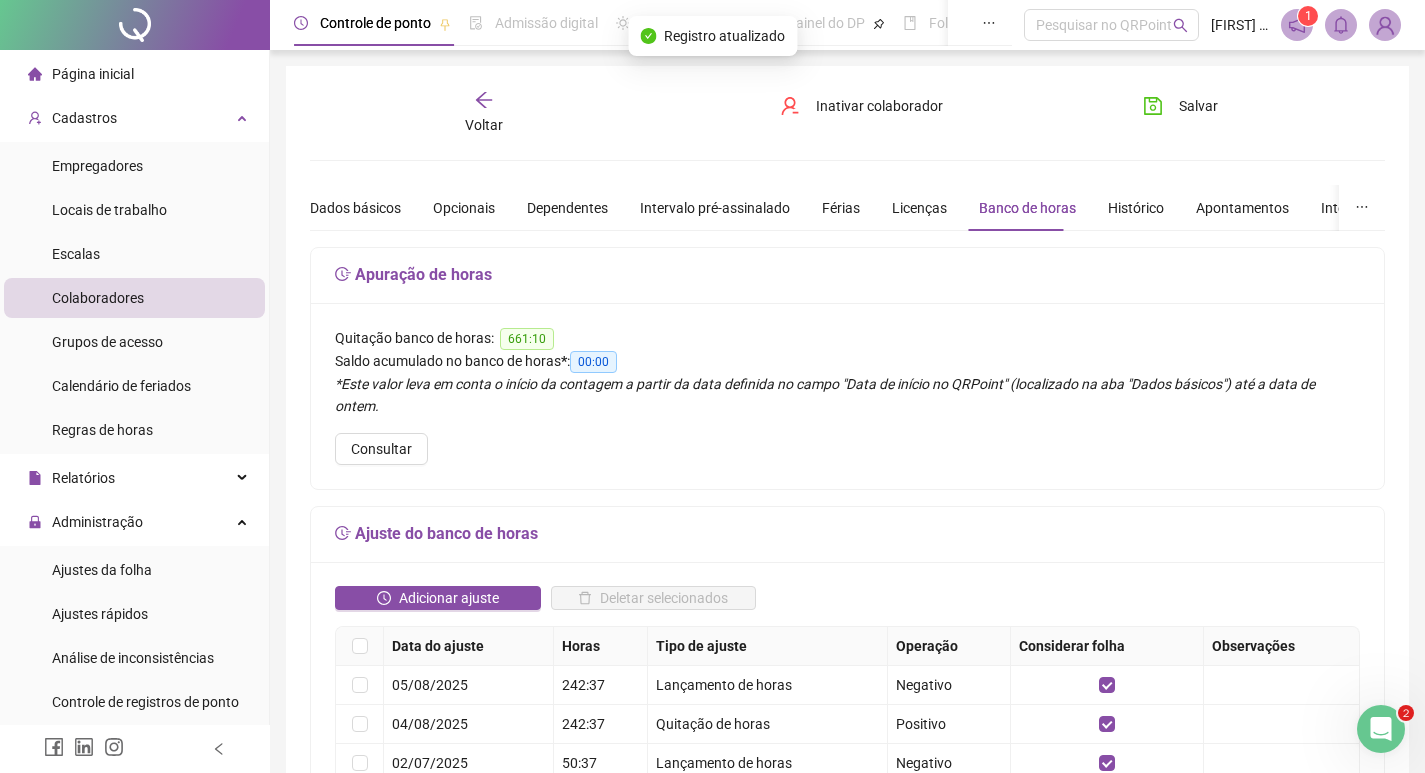 click 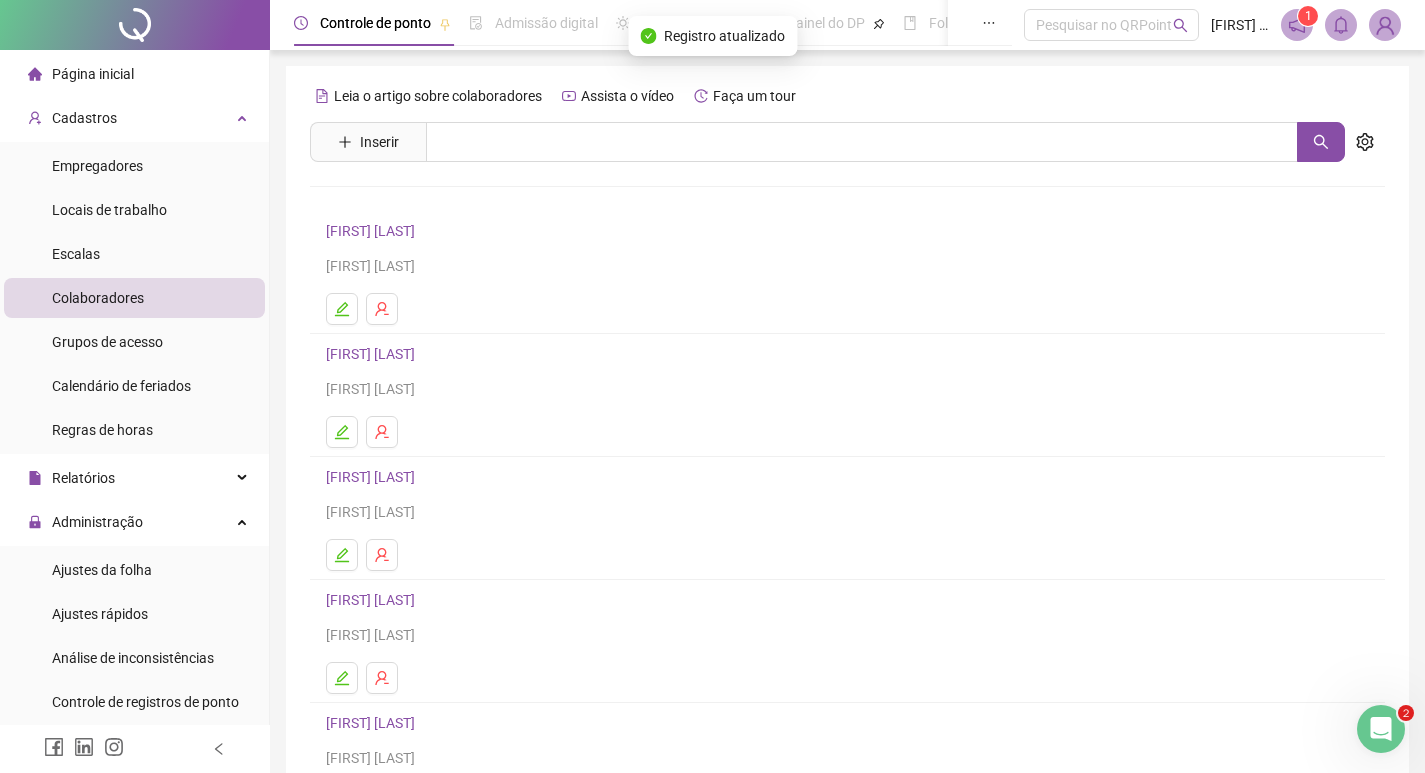 click on "[FIRST] [LAST]" at bounding box center [373, 354] 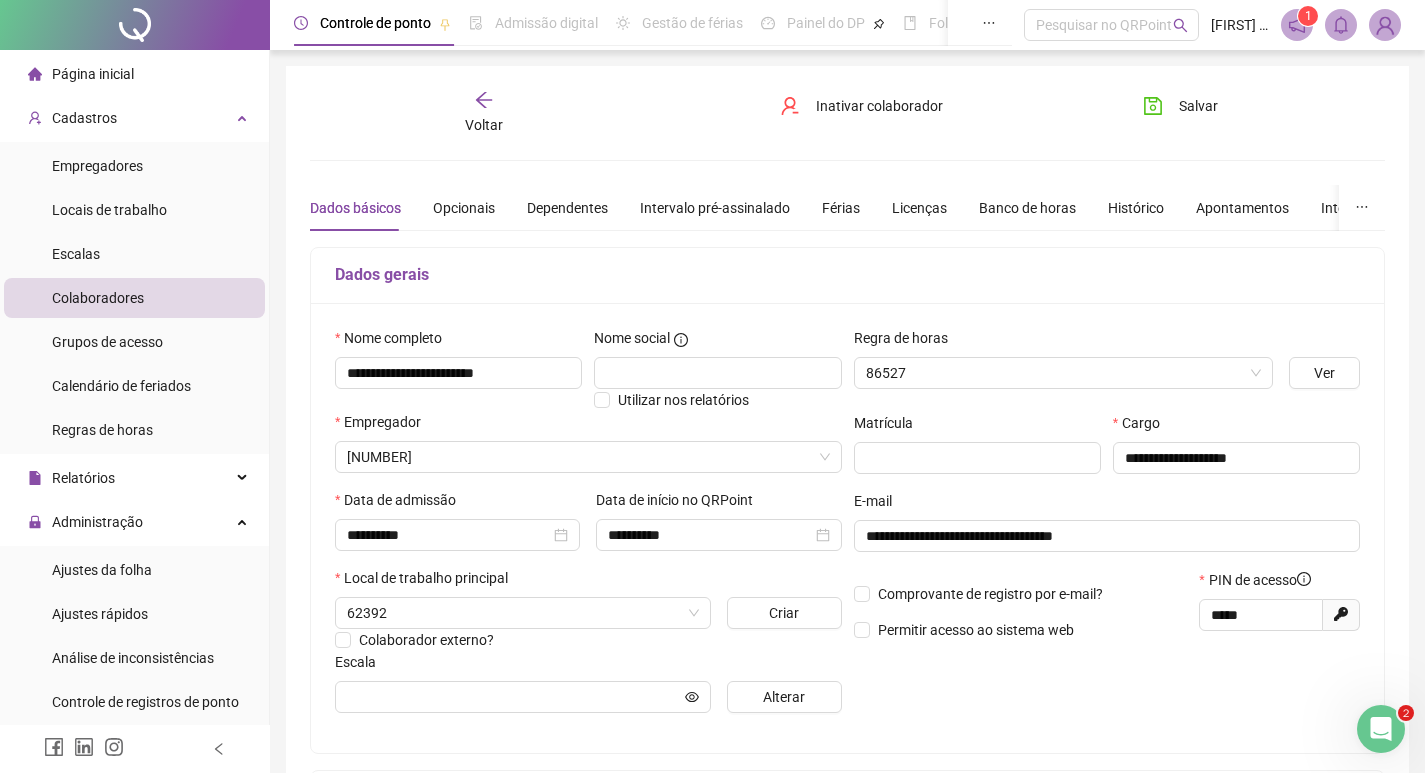 type on "**********" 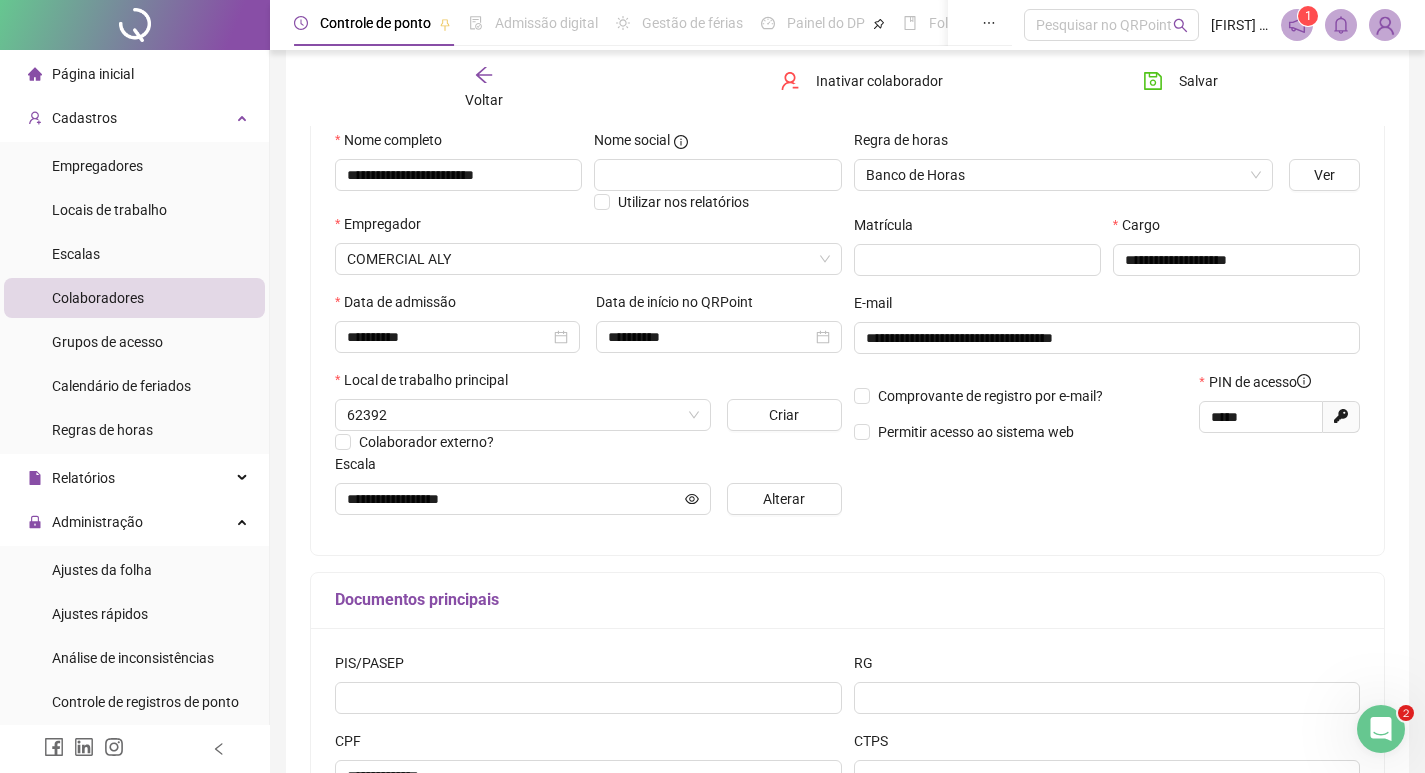 scroll, scrollTop: 200, scrollLeft: 0, axis: vertical 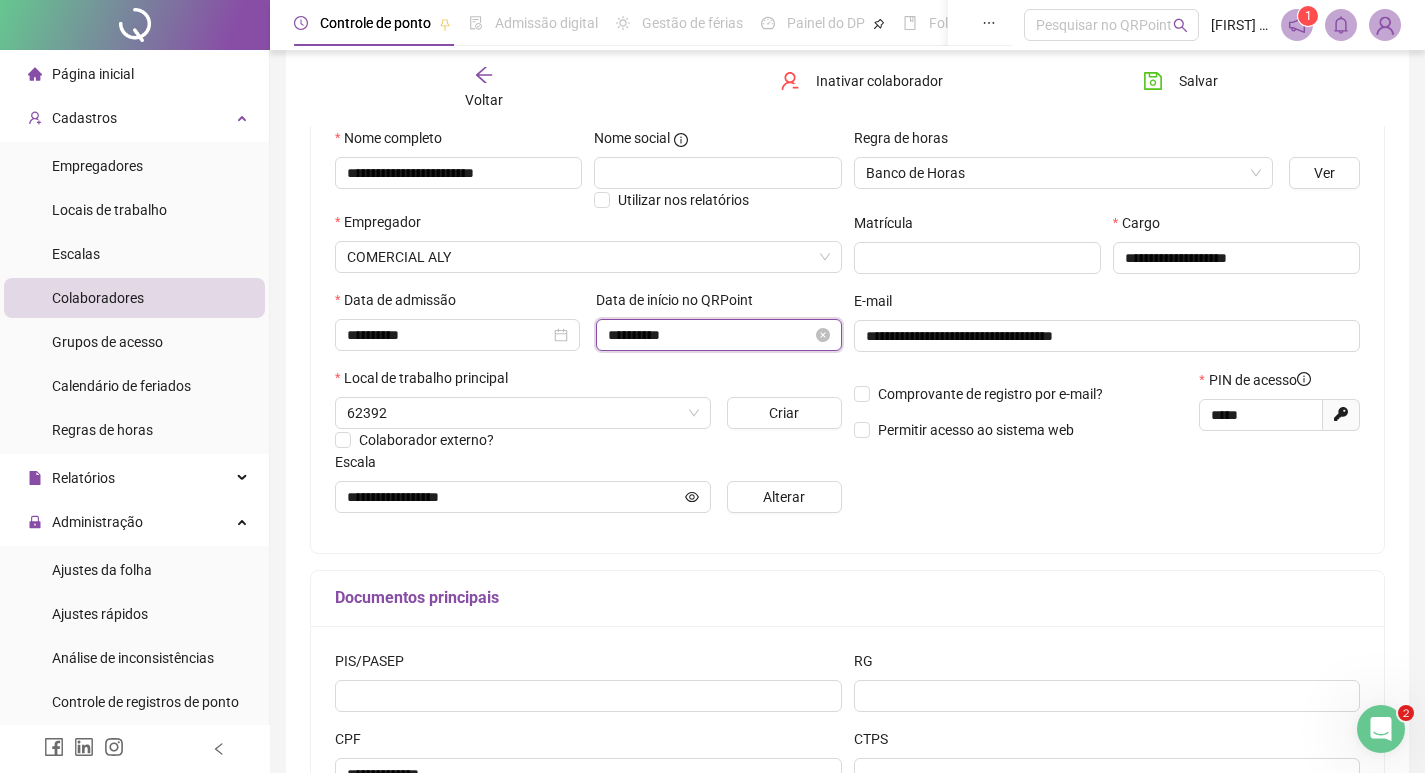 click on "**********" at bounding box center (709, 335) 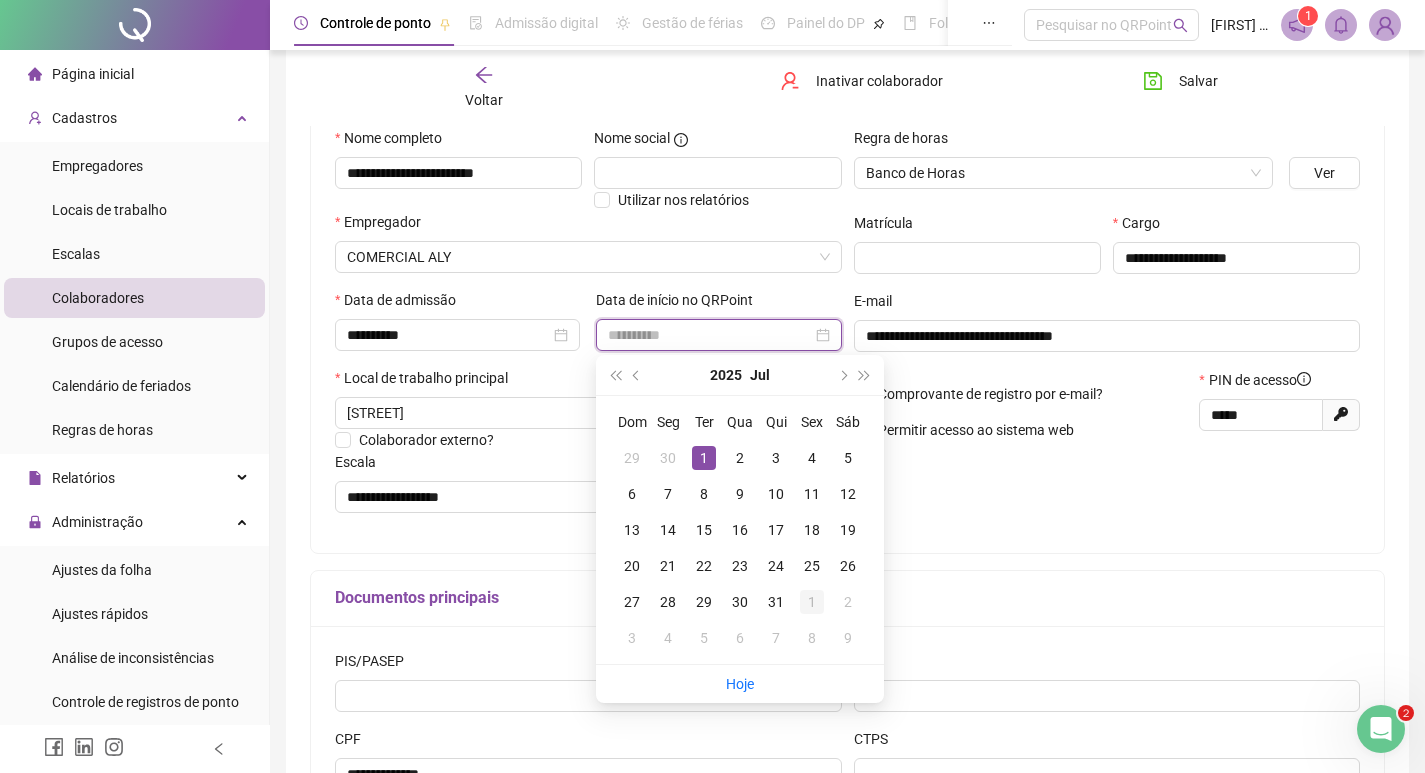 type on "**********" 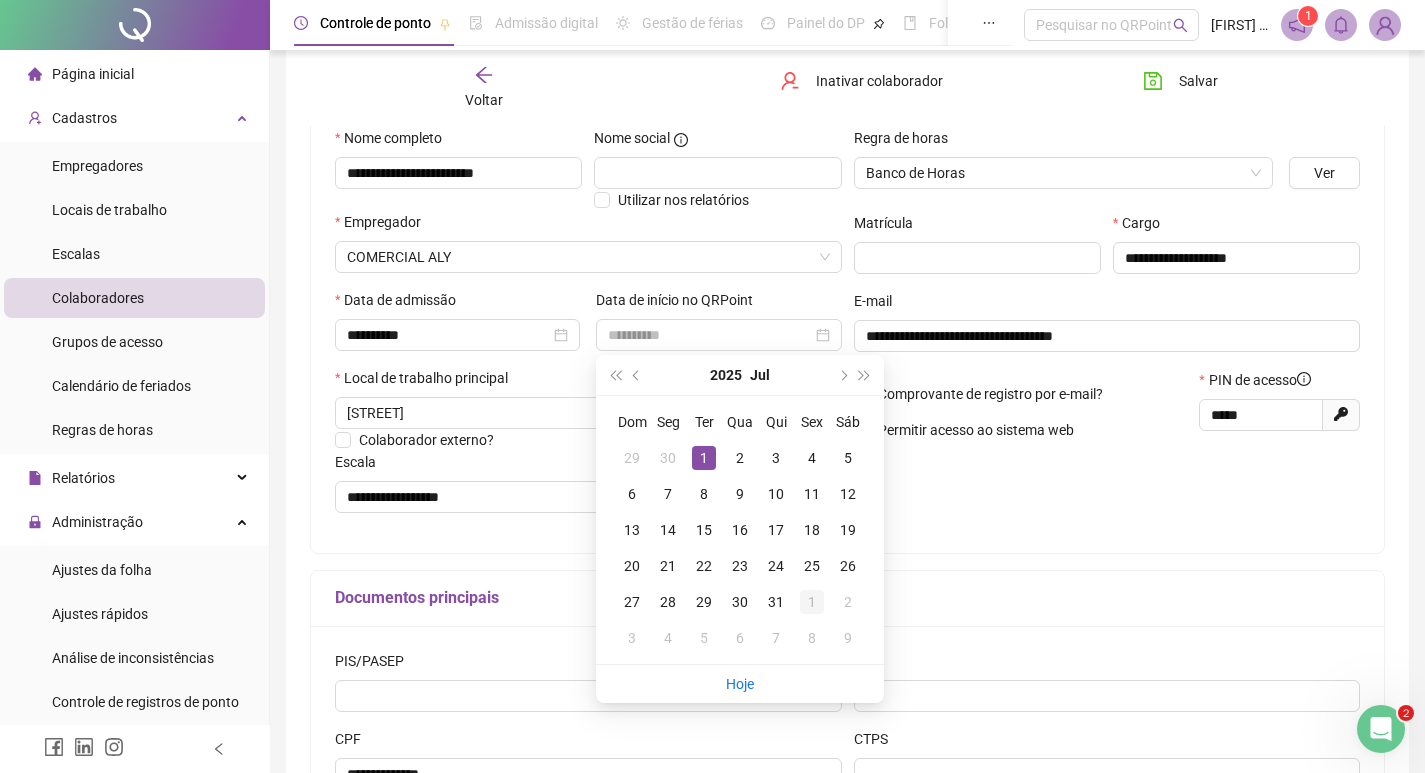click on "1" at bounding box center [812, 602] 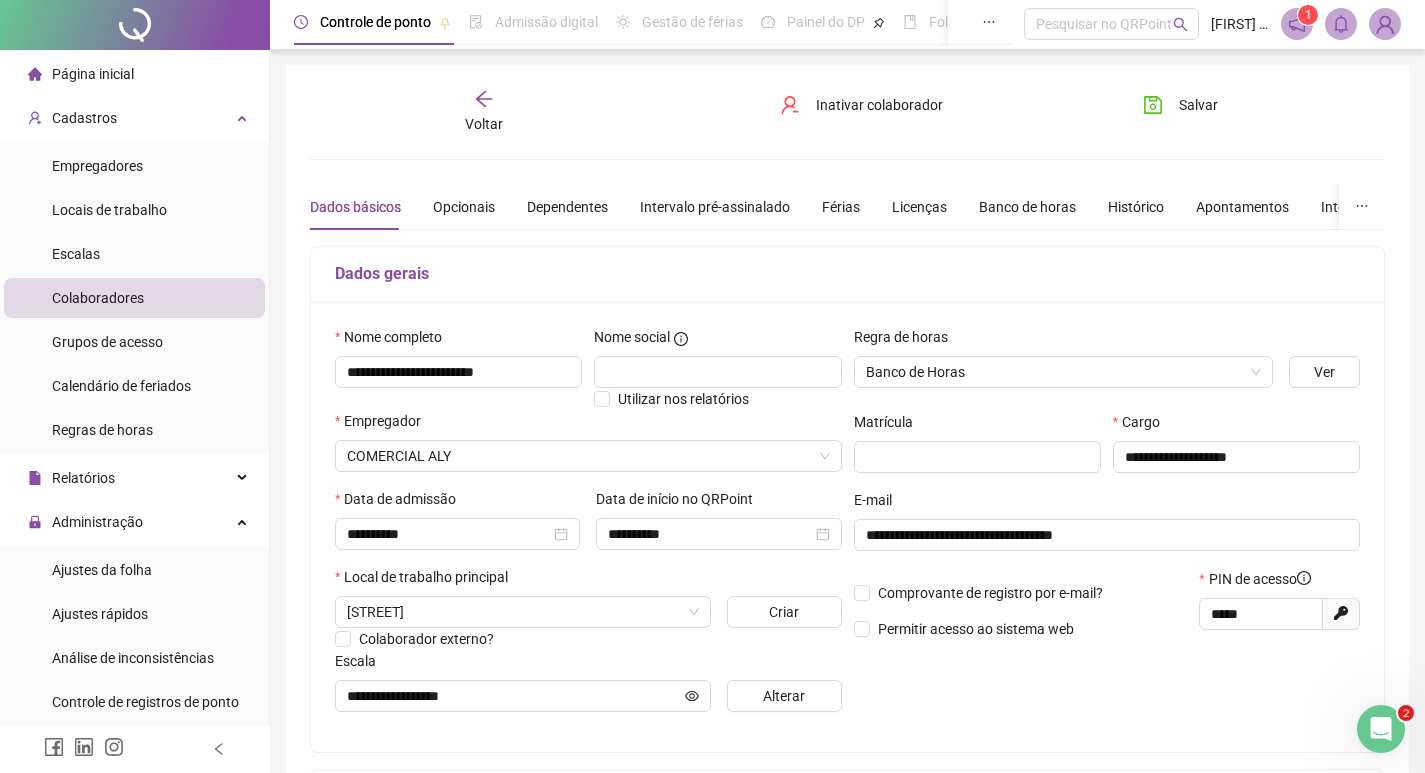 scroll, scrollTop: 0, scrollLeft: 0, axis: both 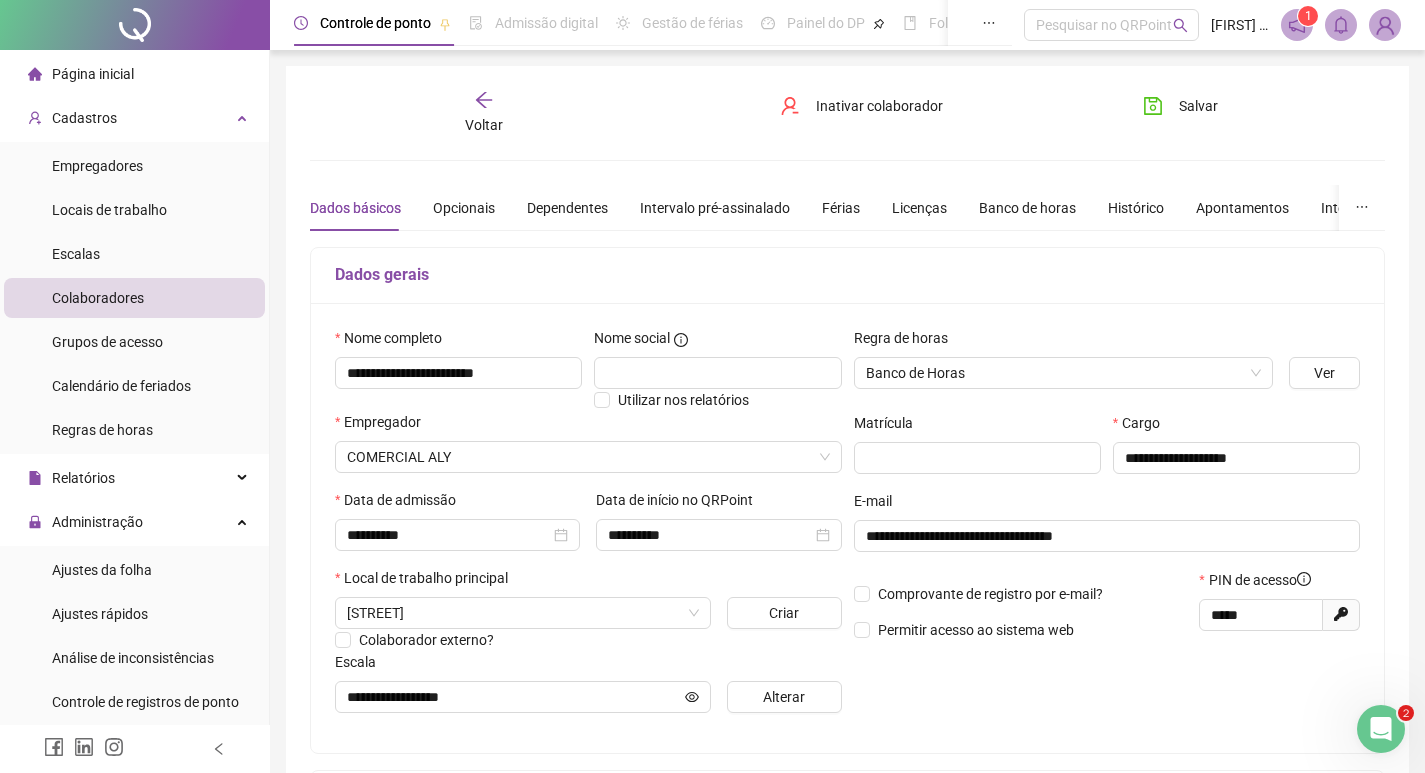 click on "Salvar" at bounding box center [1211, 113] 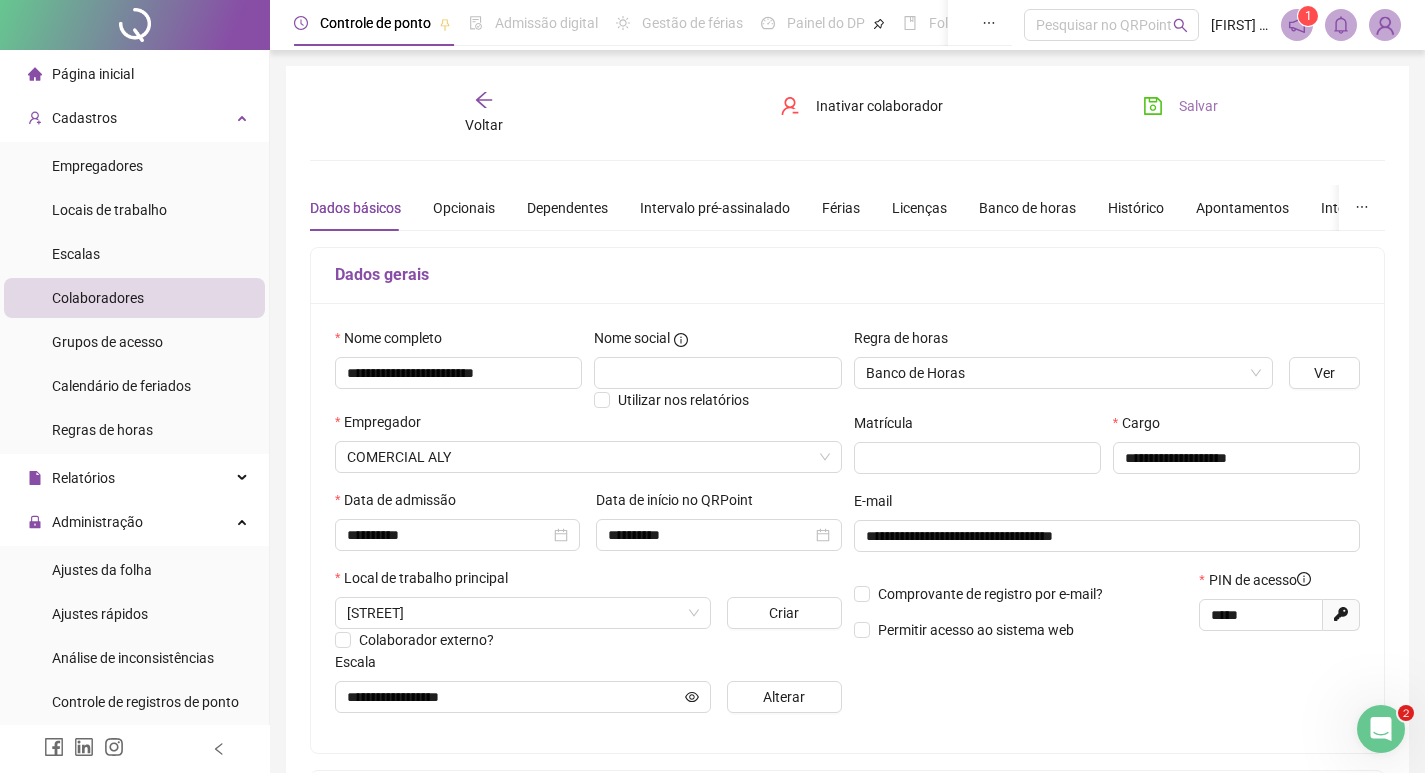 click on "Salvar" at bounding box center (1198, 106) 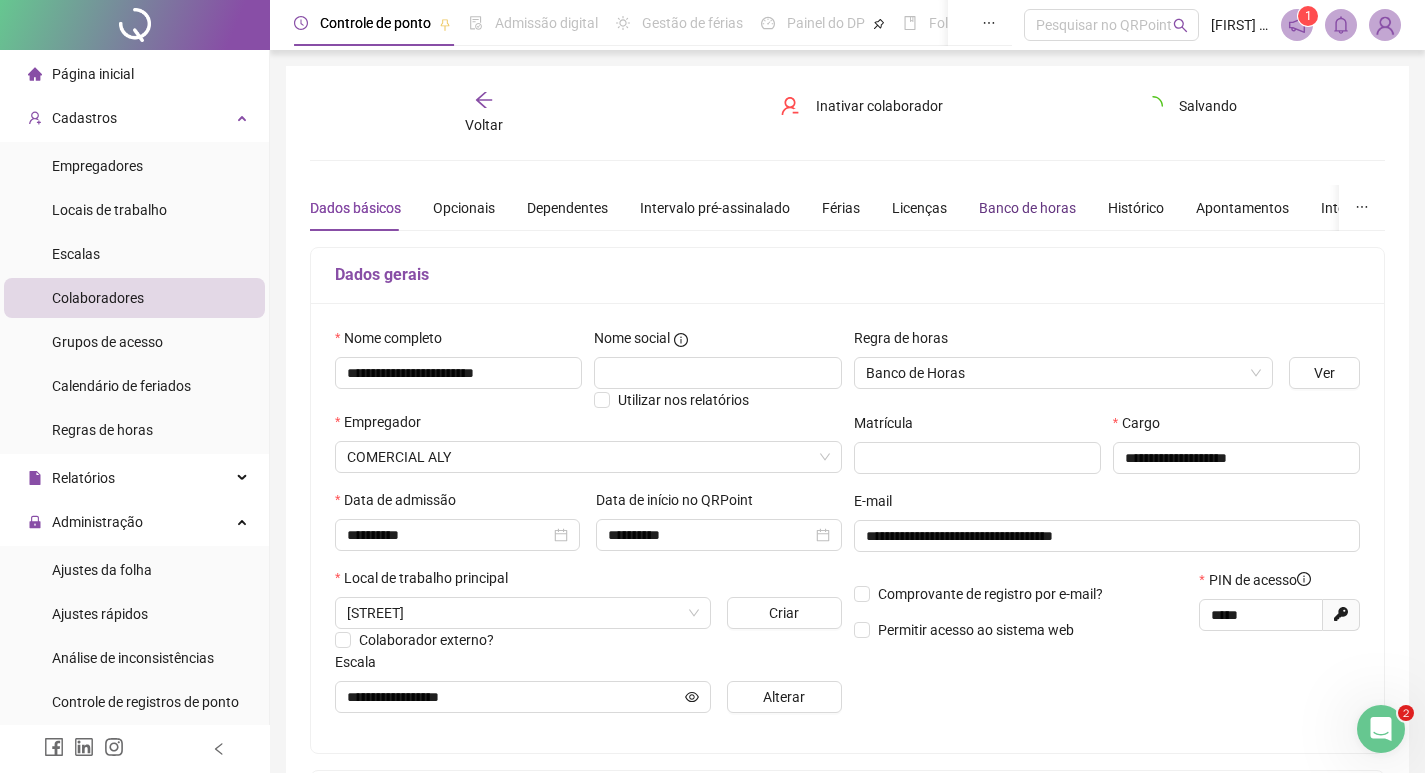 click on "Banco de horas" at bounding box center (1027, 208) 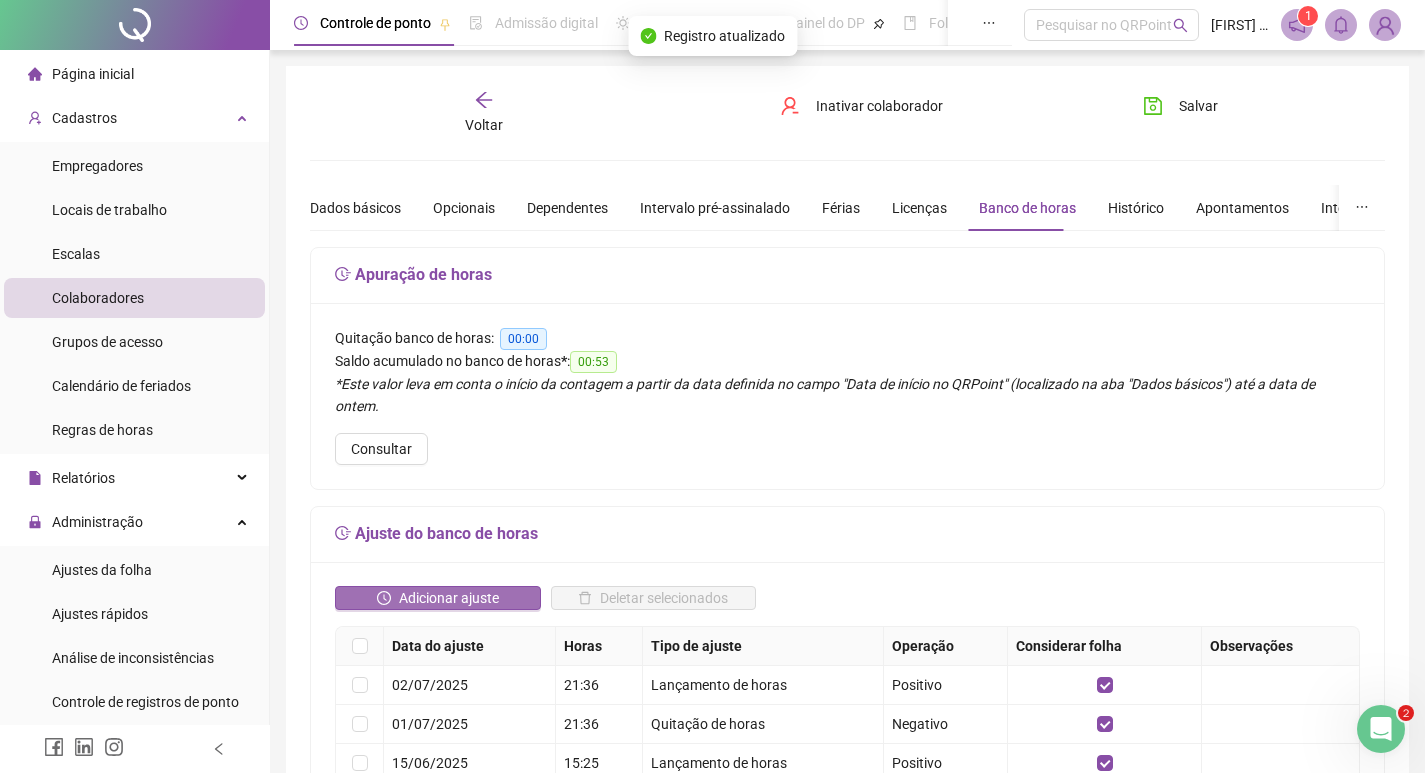 click on "Adicionar ajuste" at bounding box center [449, 598] 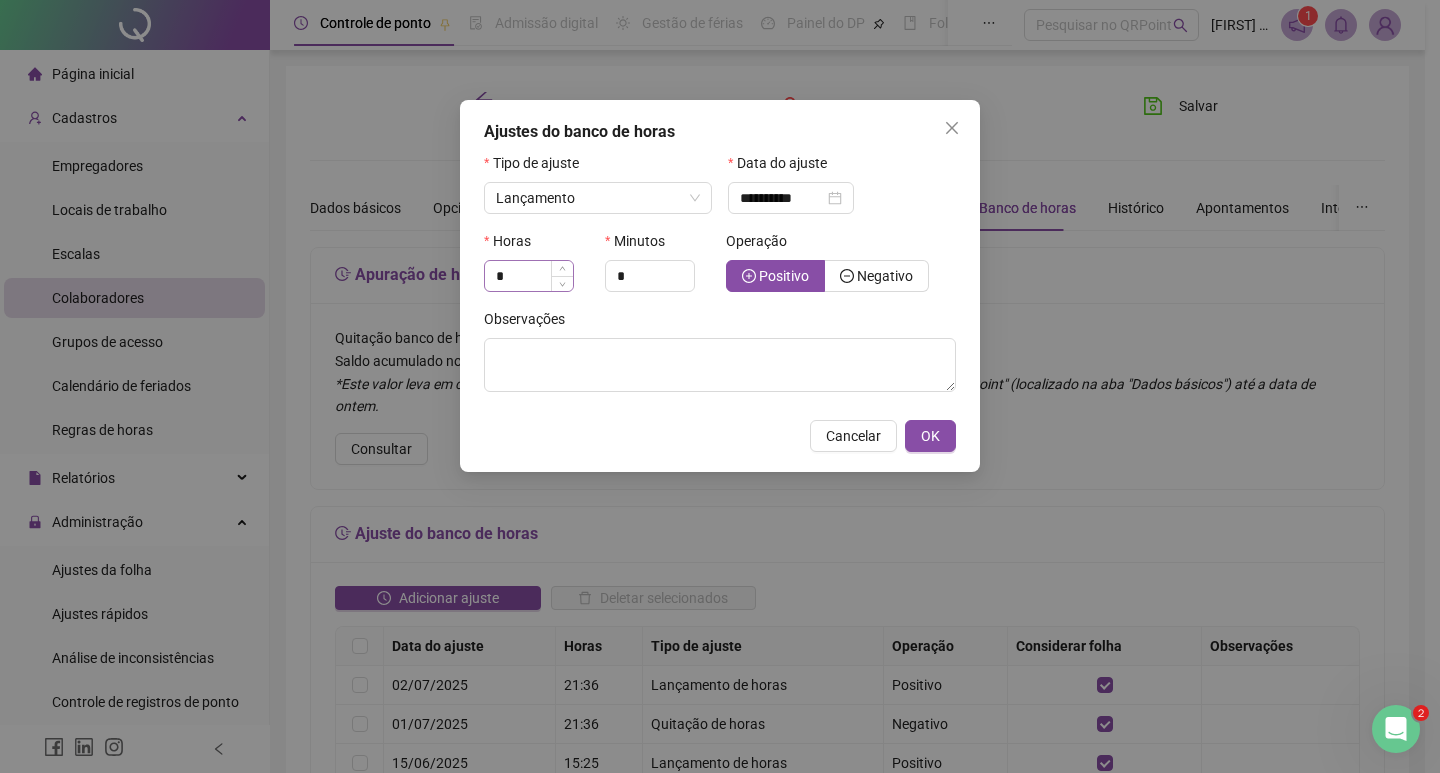 click at bounding box center (562, 283) 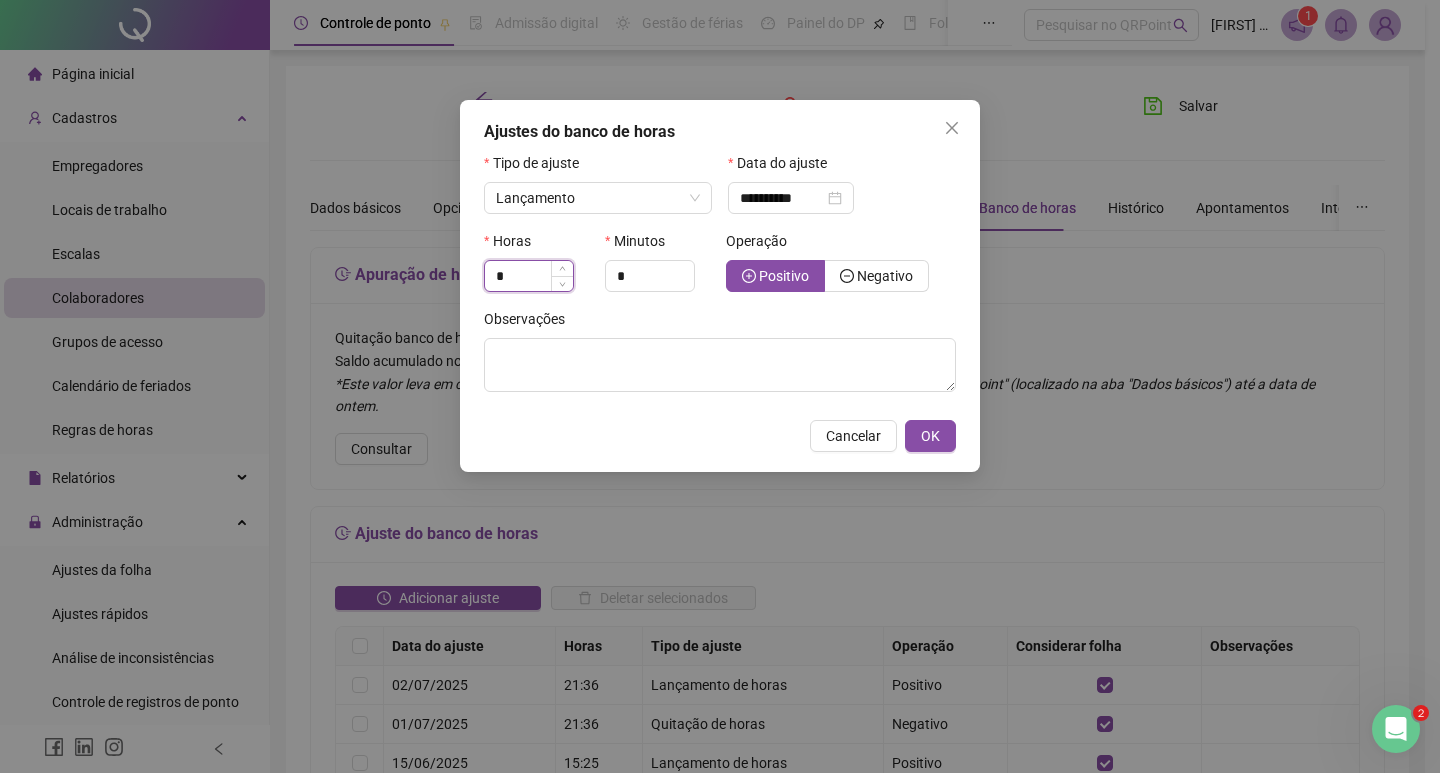 click on "*" at bounding box center [529, 276] 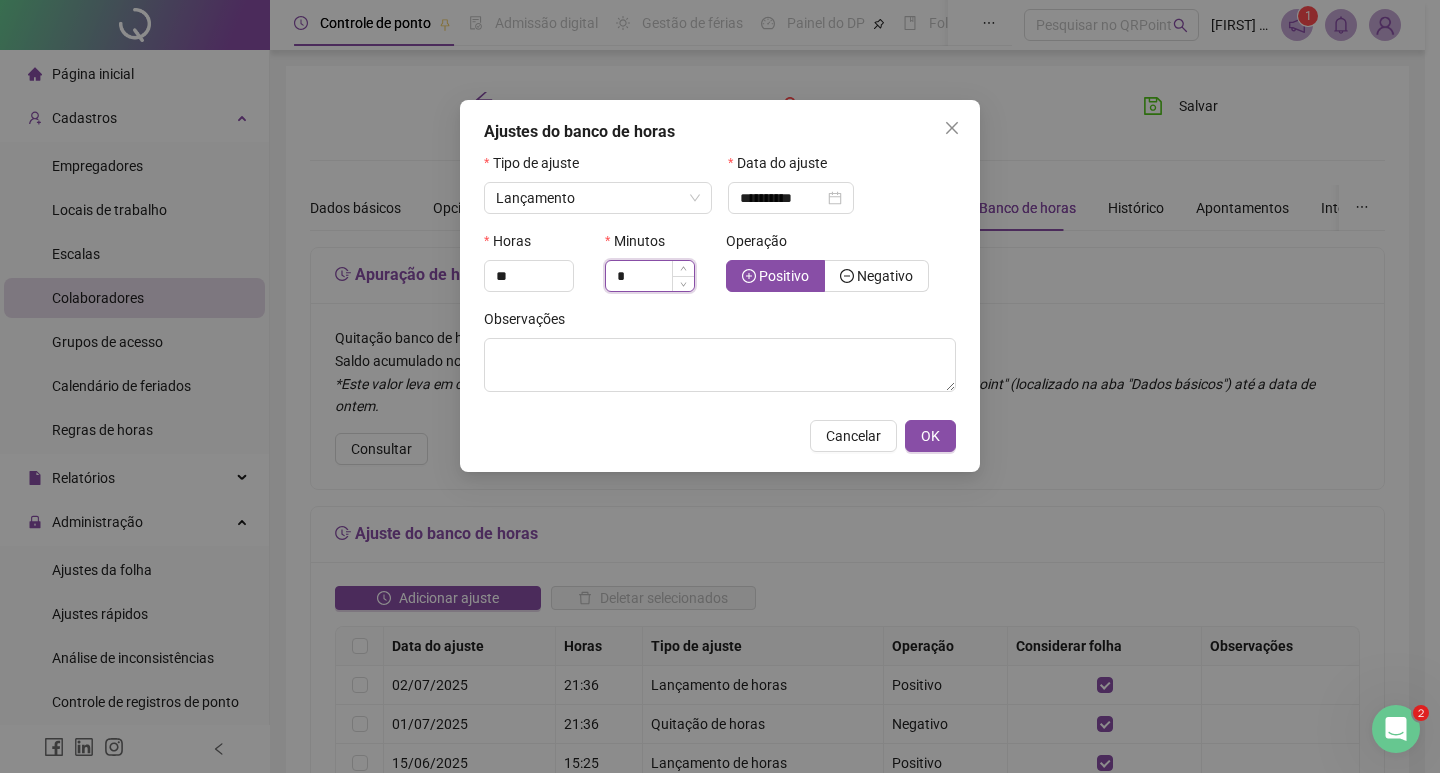 type on "*" 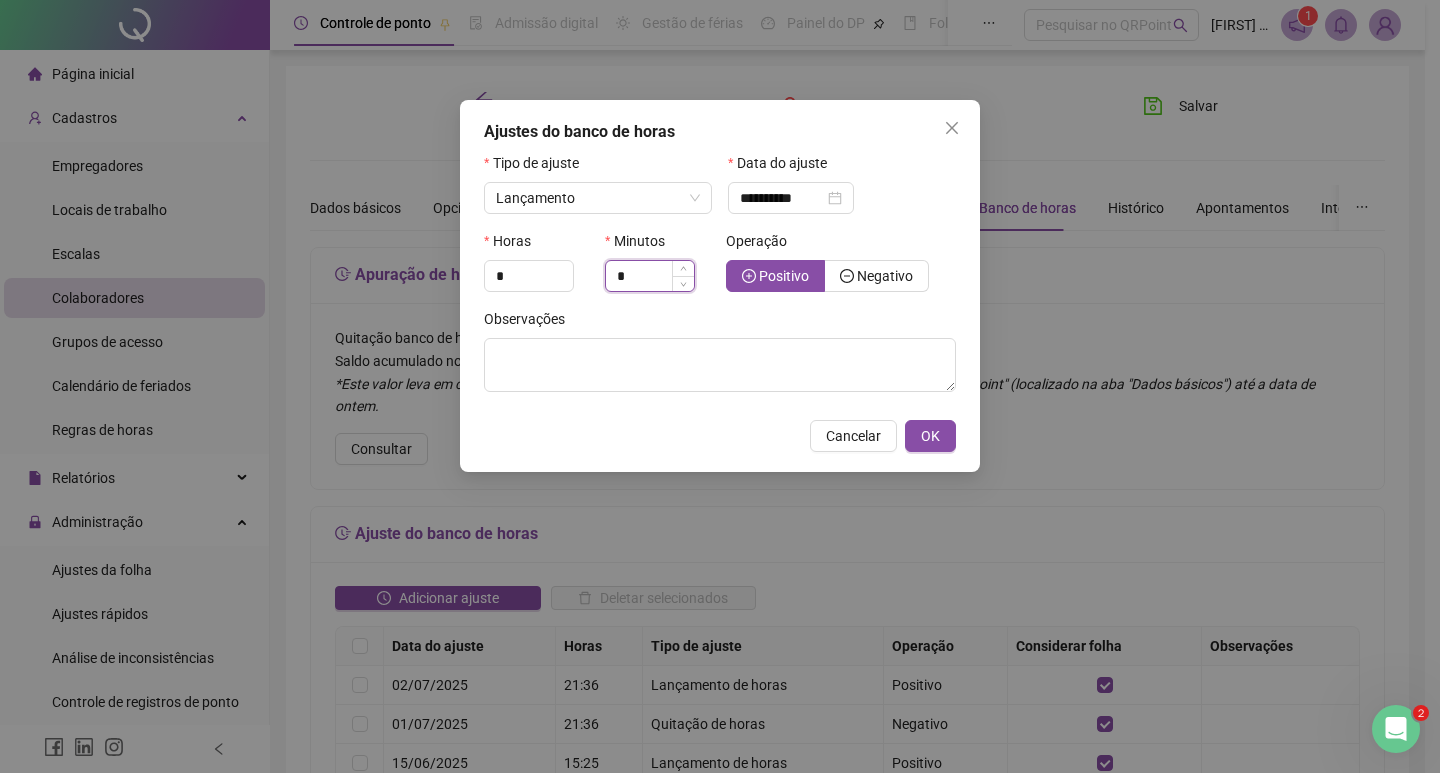 click on "*" at bounding box center (650, 276) 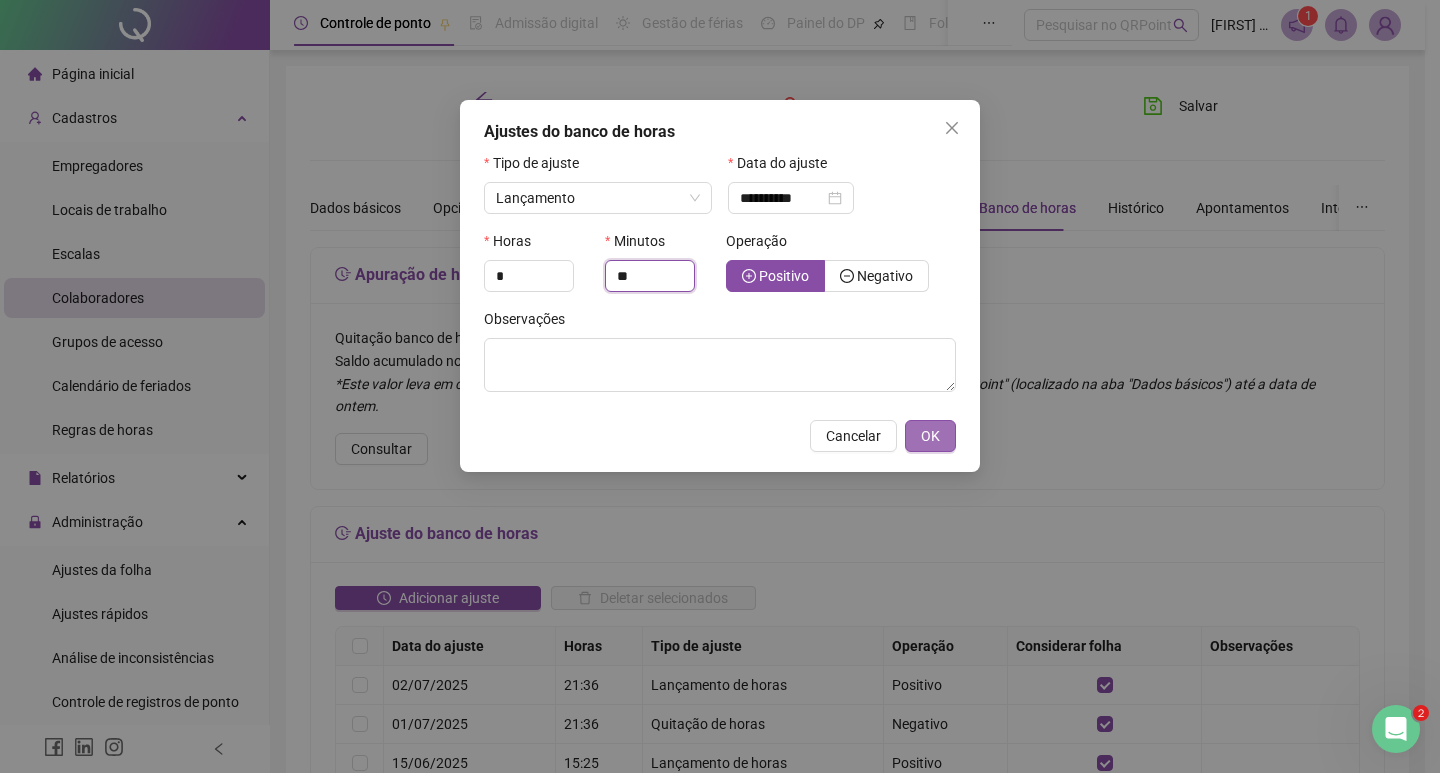 type on "**" 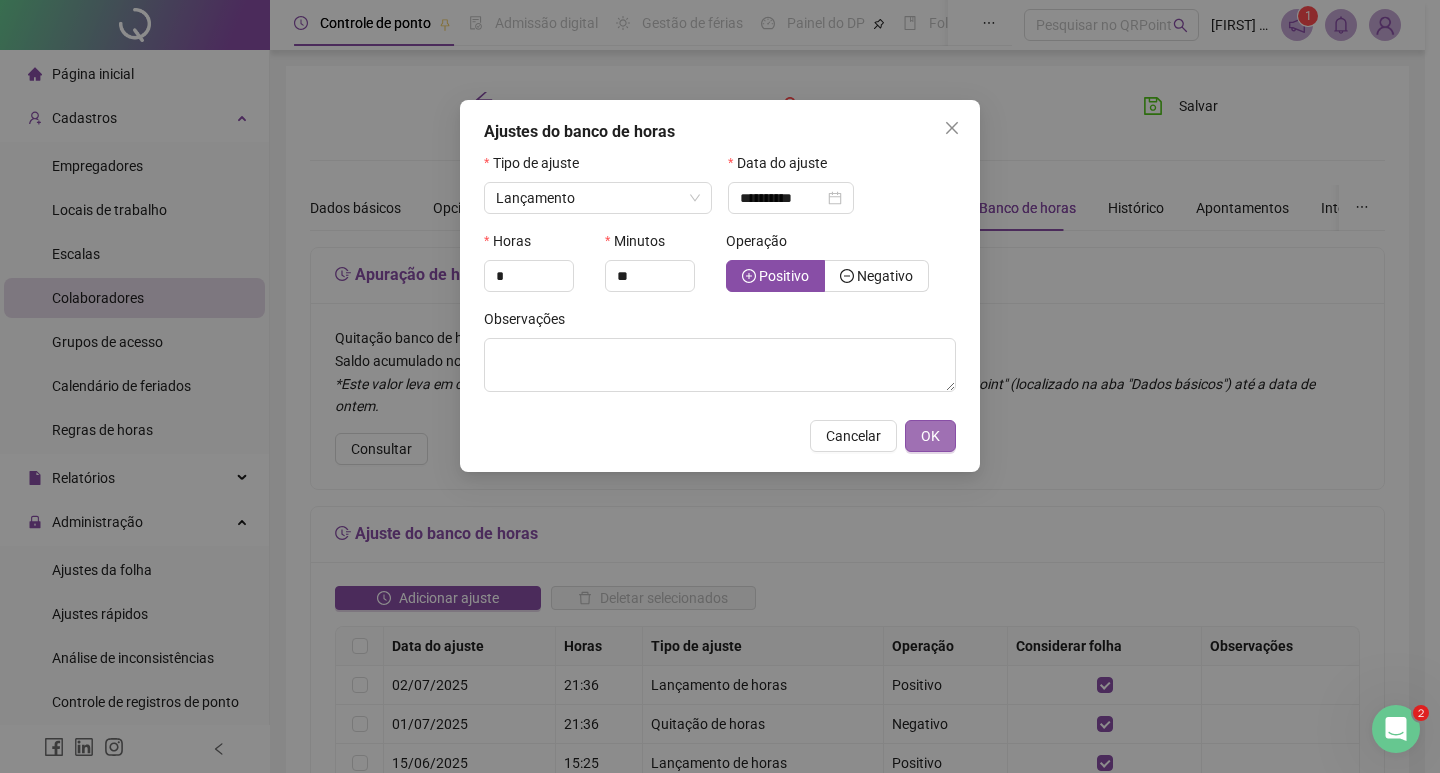 click on "OK" at bounding box center (930, 436) 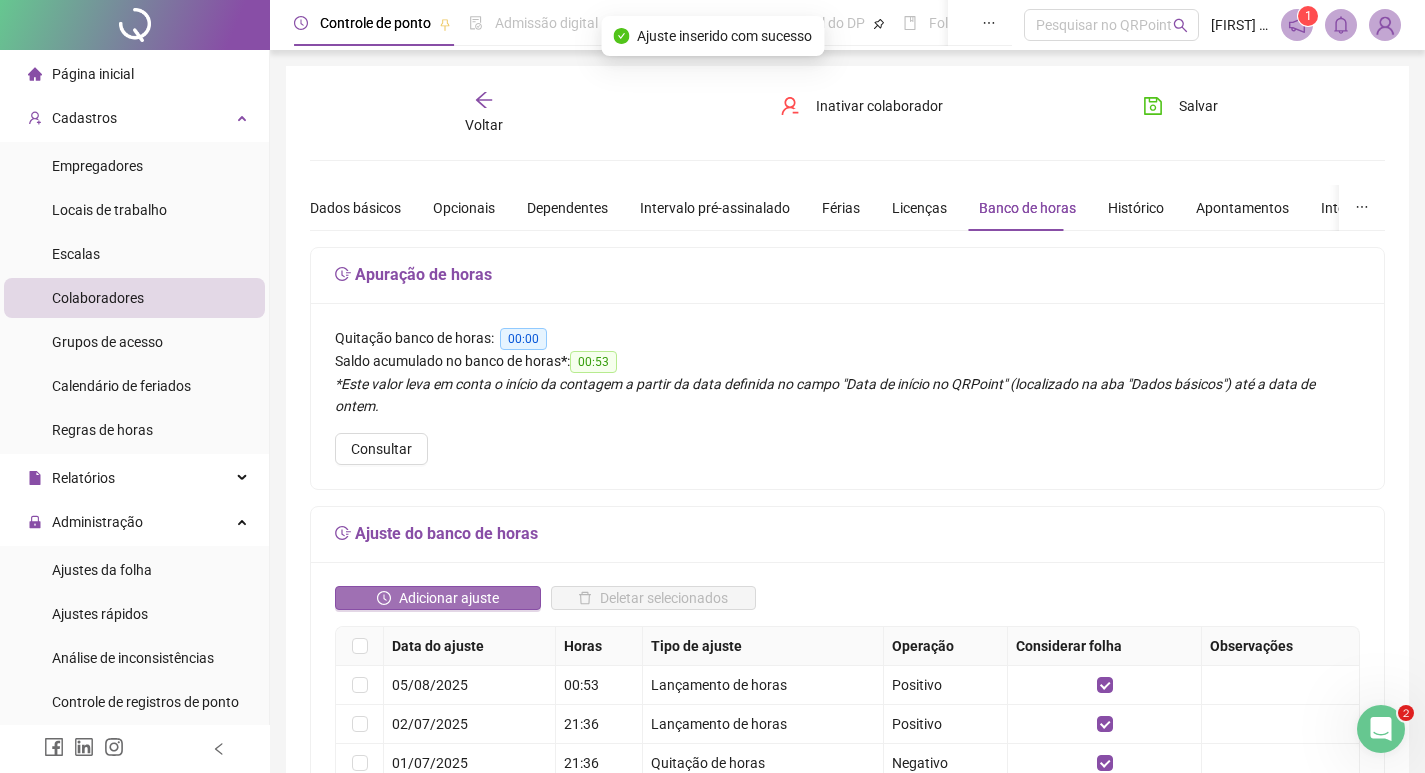 click on "Adicionar ajuste" at bounding box center (449, 598) 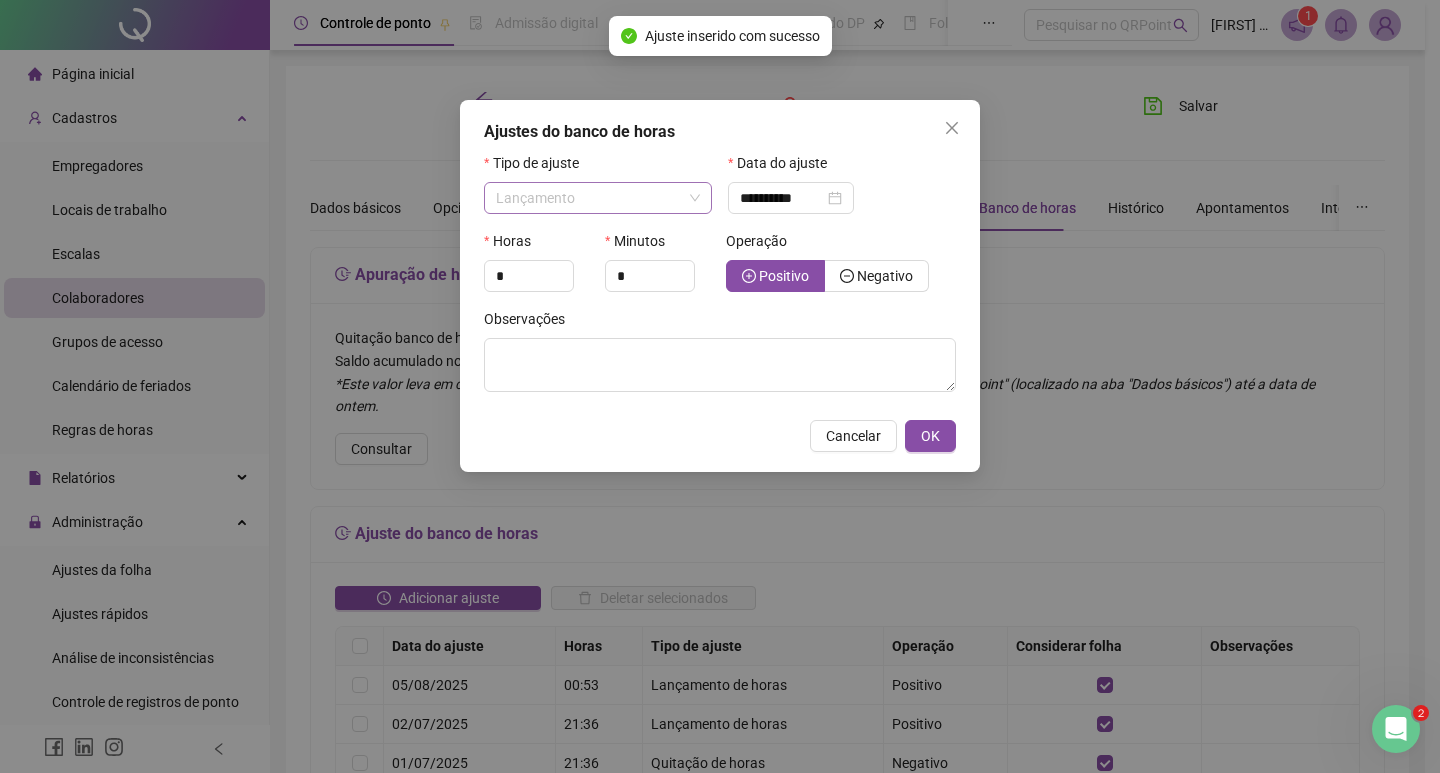 click on "Lançamento" at bounding box center [598, 198] 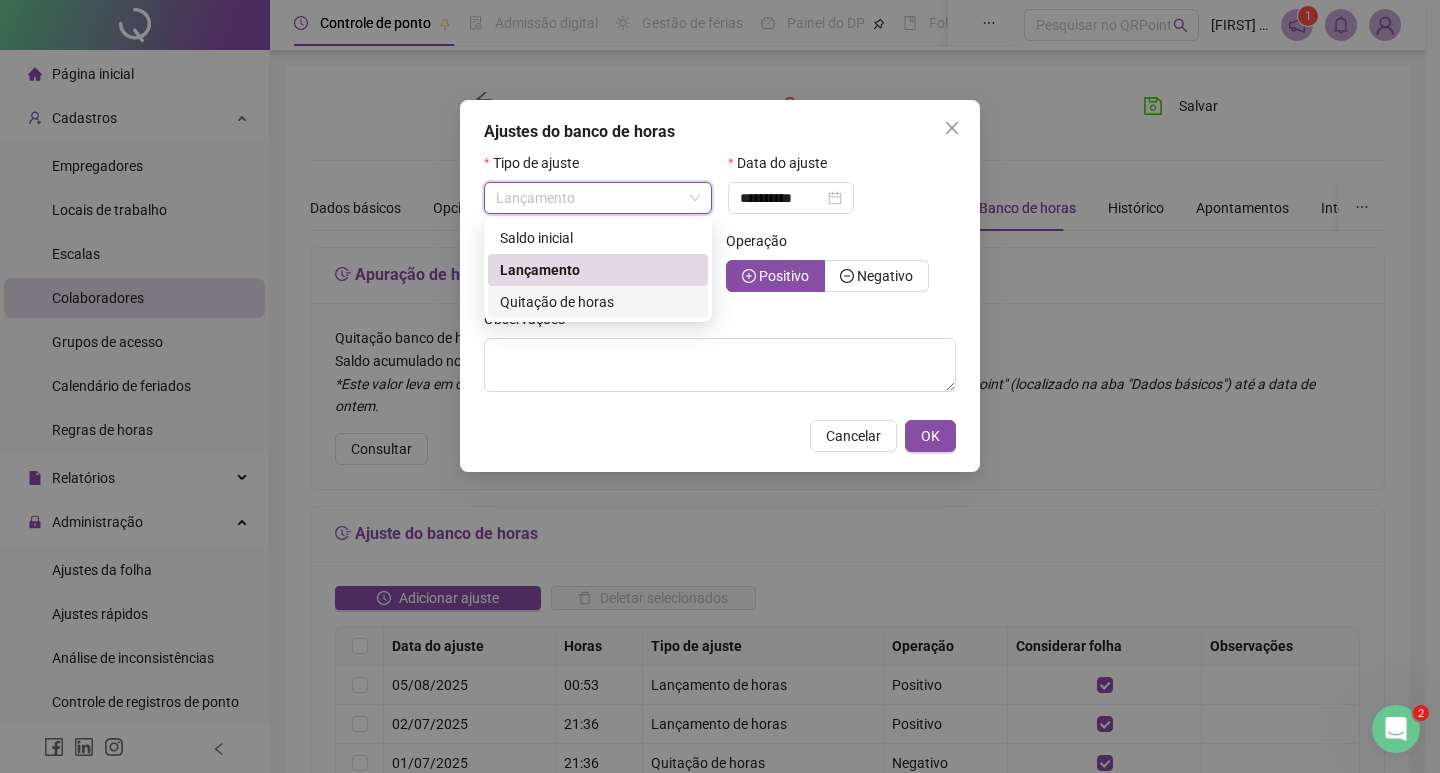 click on "Quitação de horas" at bounding box center (557, 302) 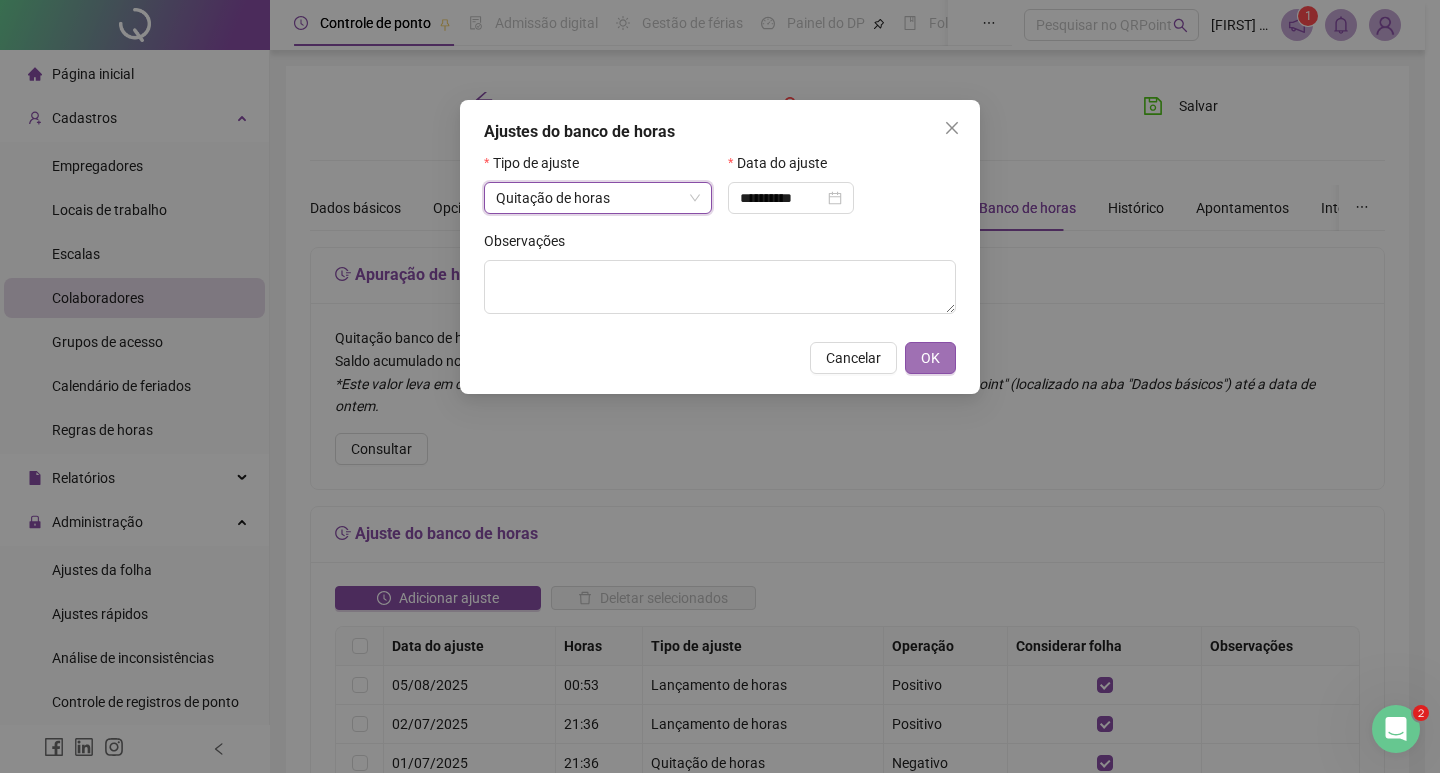 click on "OK" at bounding box center (930, 358) 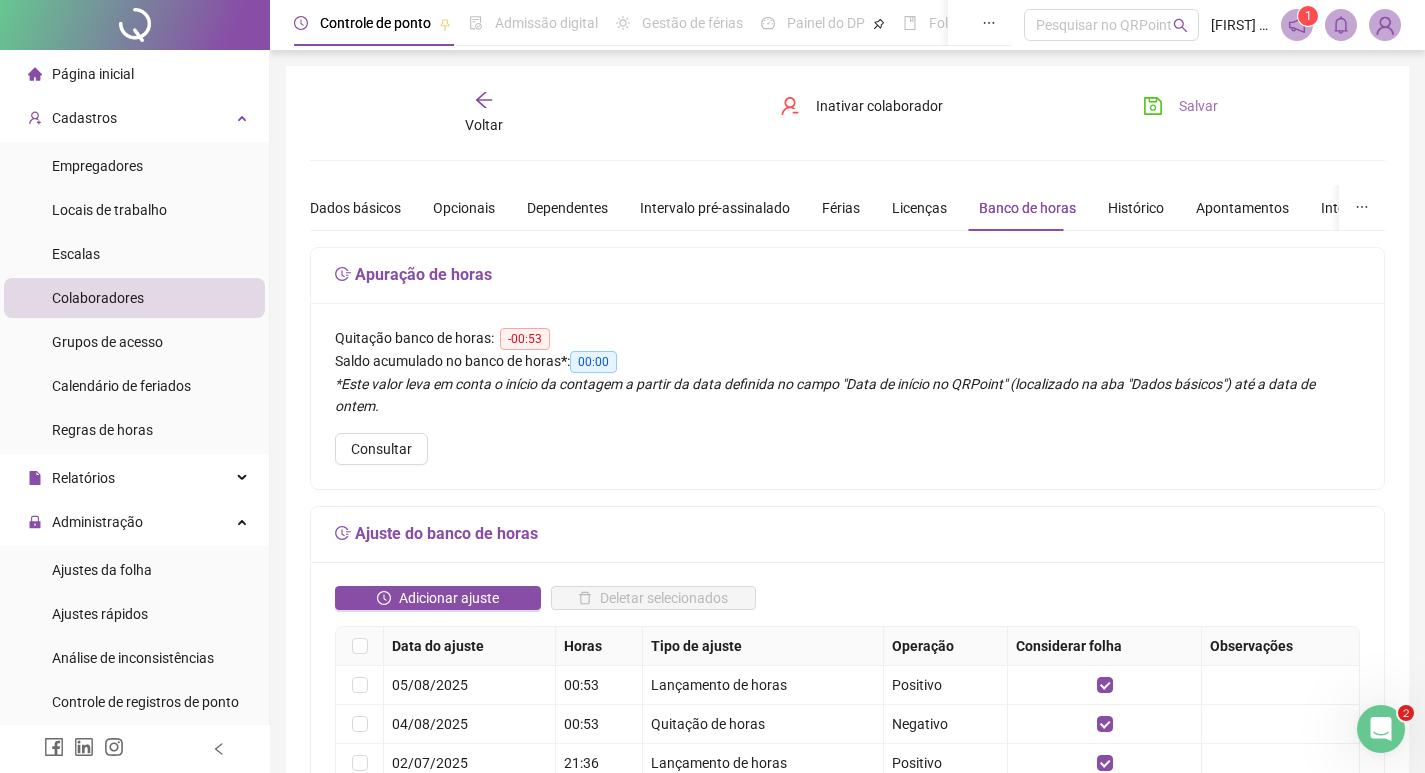 click on "Salvar" at bounding box center (1198, 106) 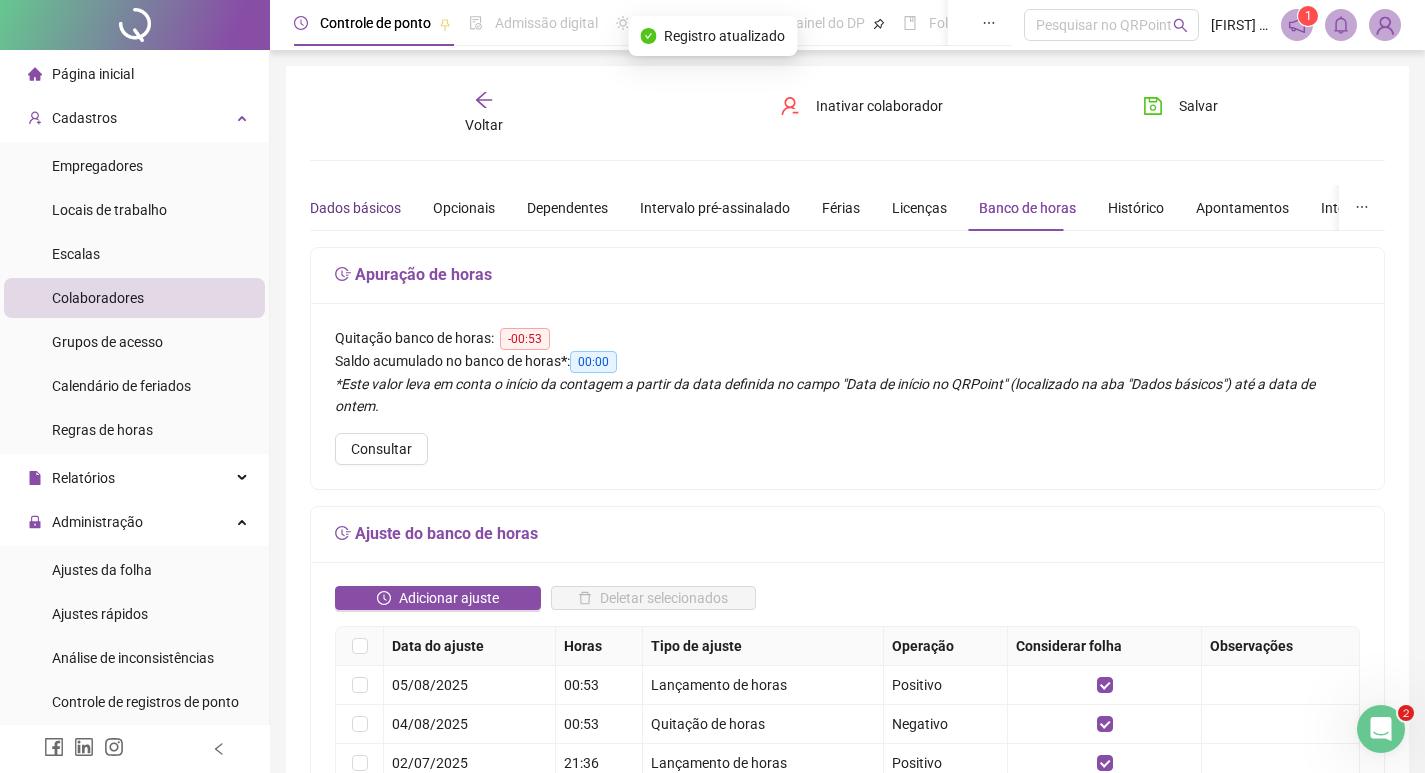click on "Dados básicos" at bounding box center (355, 208) 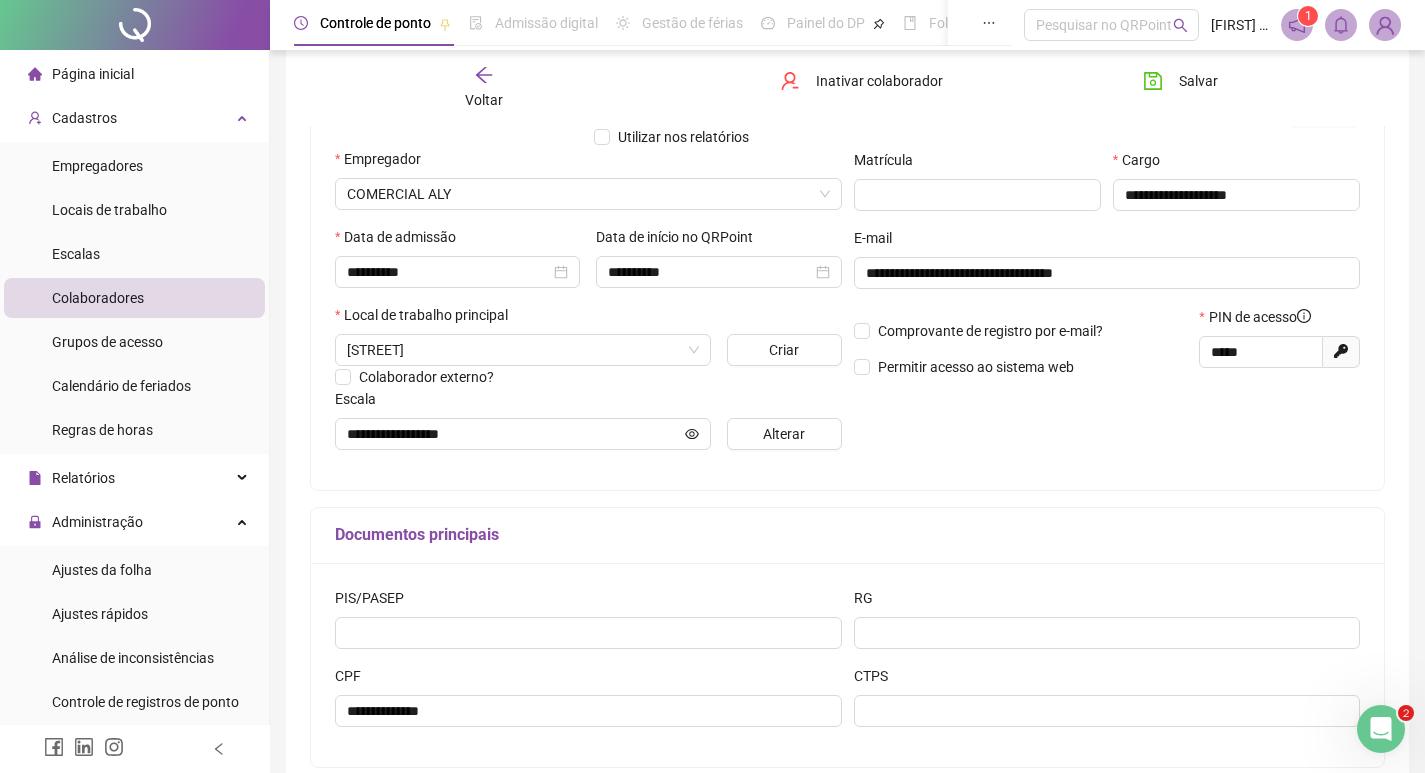 scroll, scrollTop: 0, scrollLeft: 0, axis: both 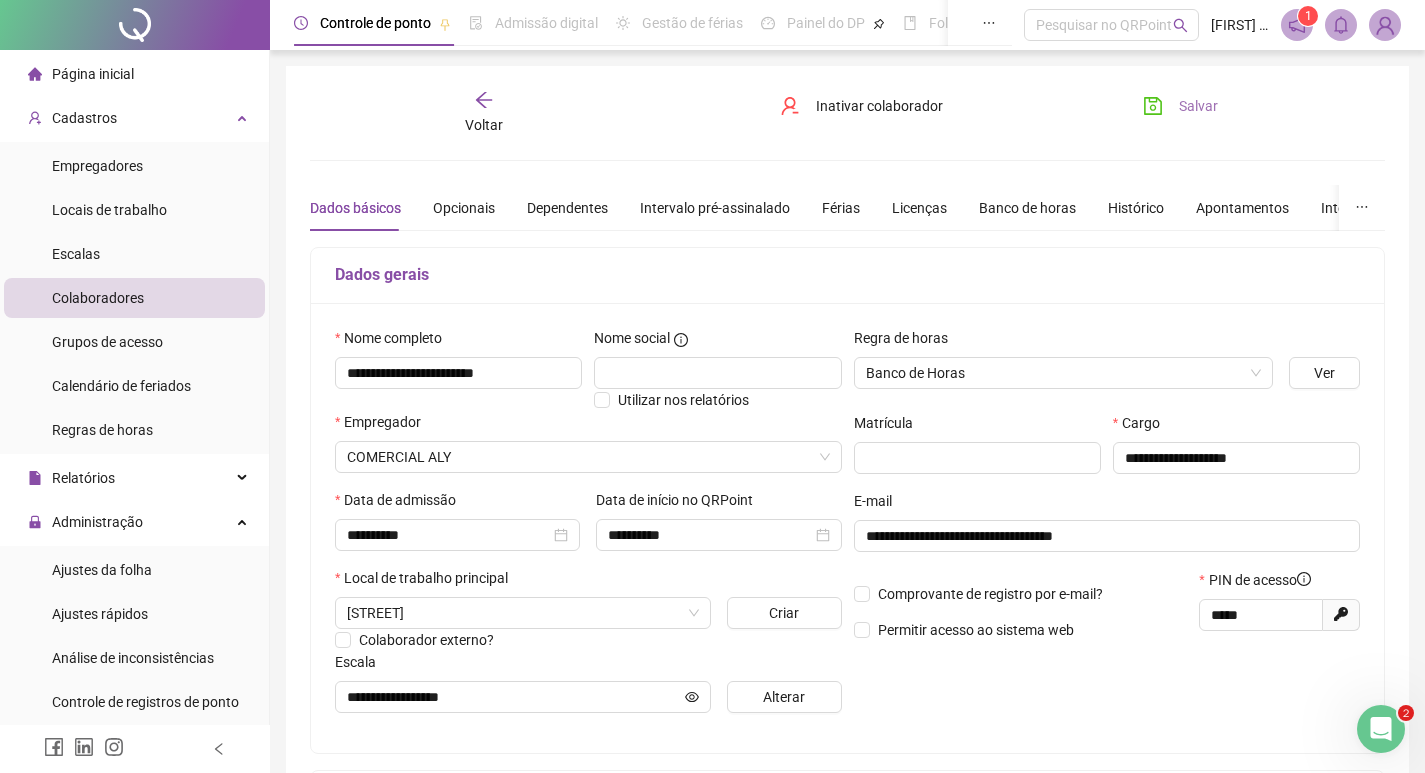 click on "Salvar" at bounding box center (1180, 106) 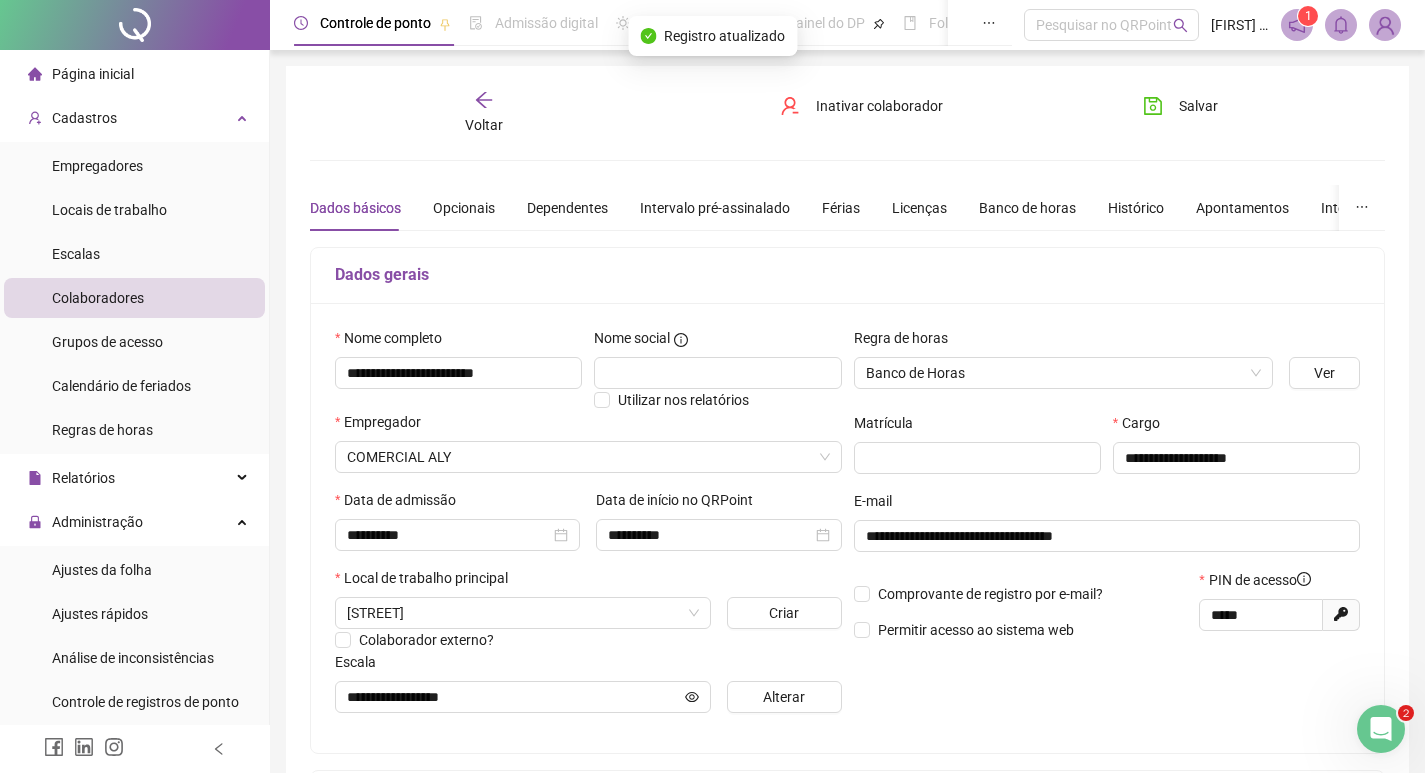click on "**********" at bounding box center (847, 560) 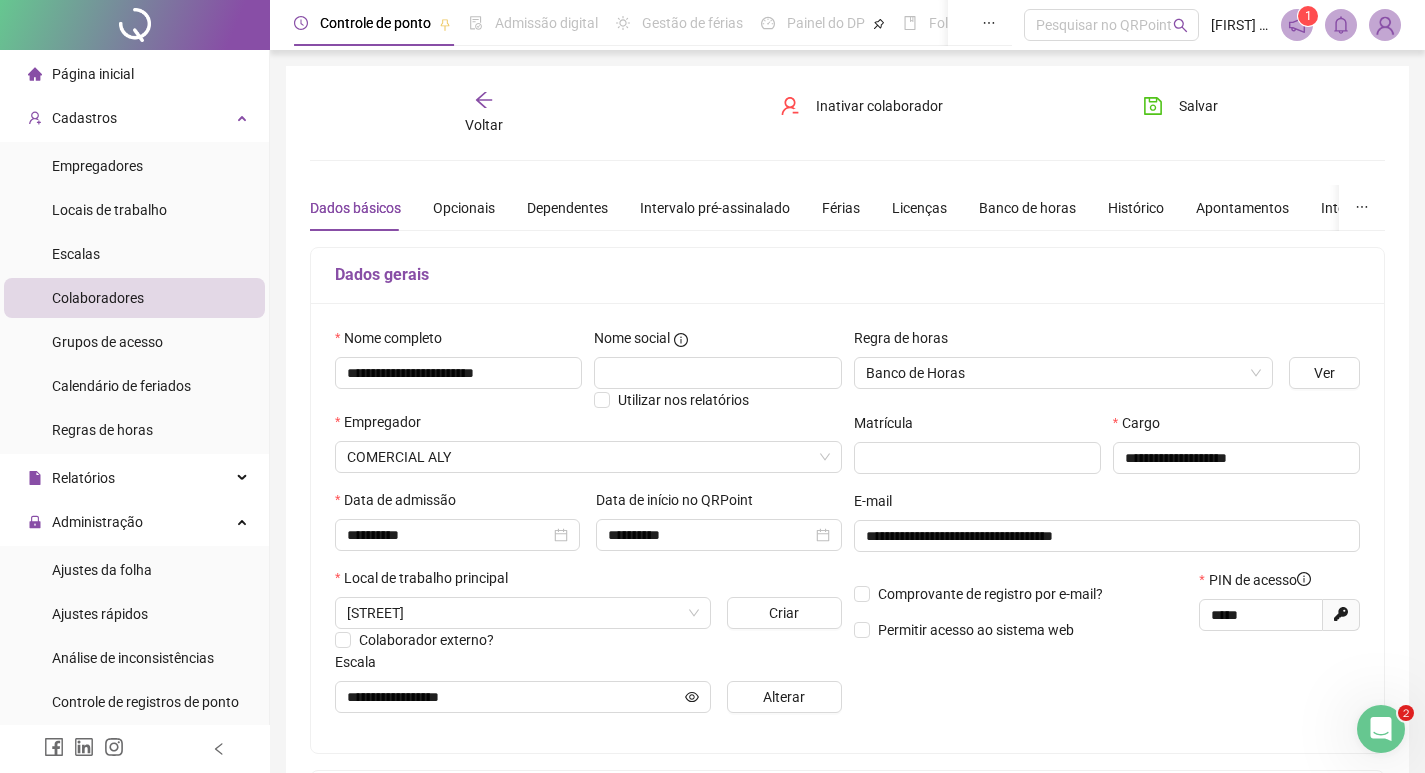 click 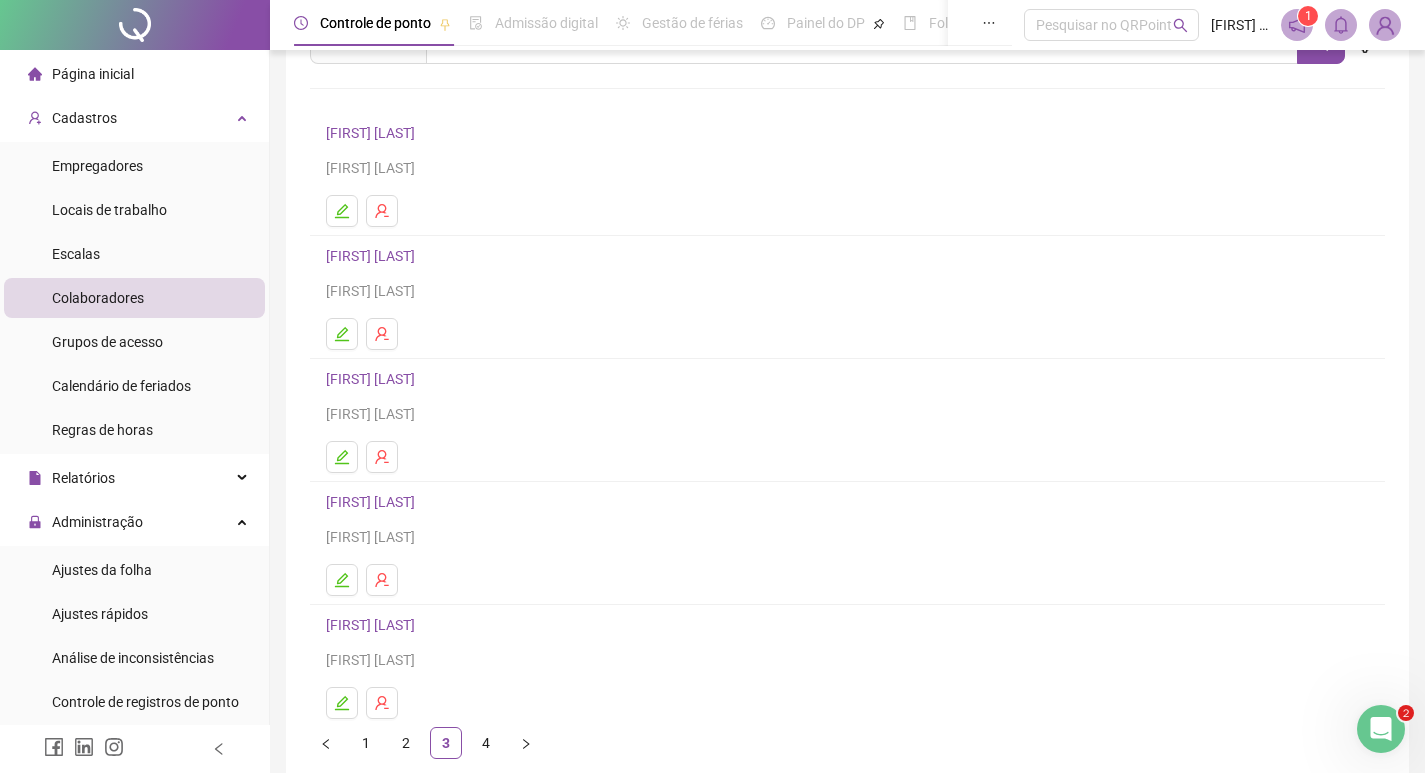 scroll, scrollTop: 100, scrollLeft: 0, axis: vertical 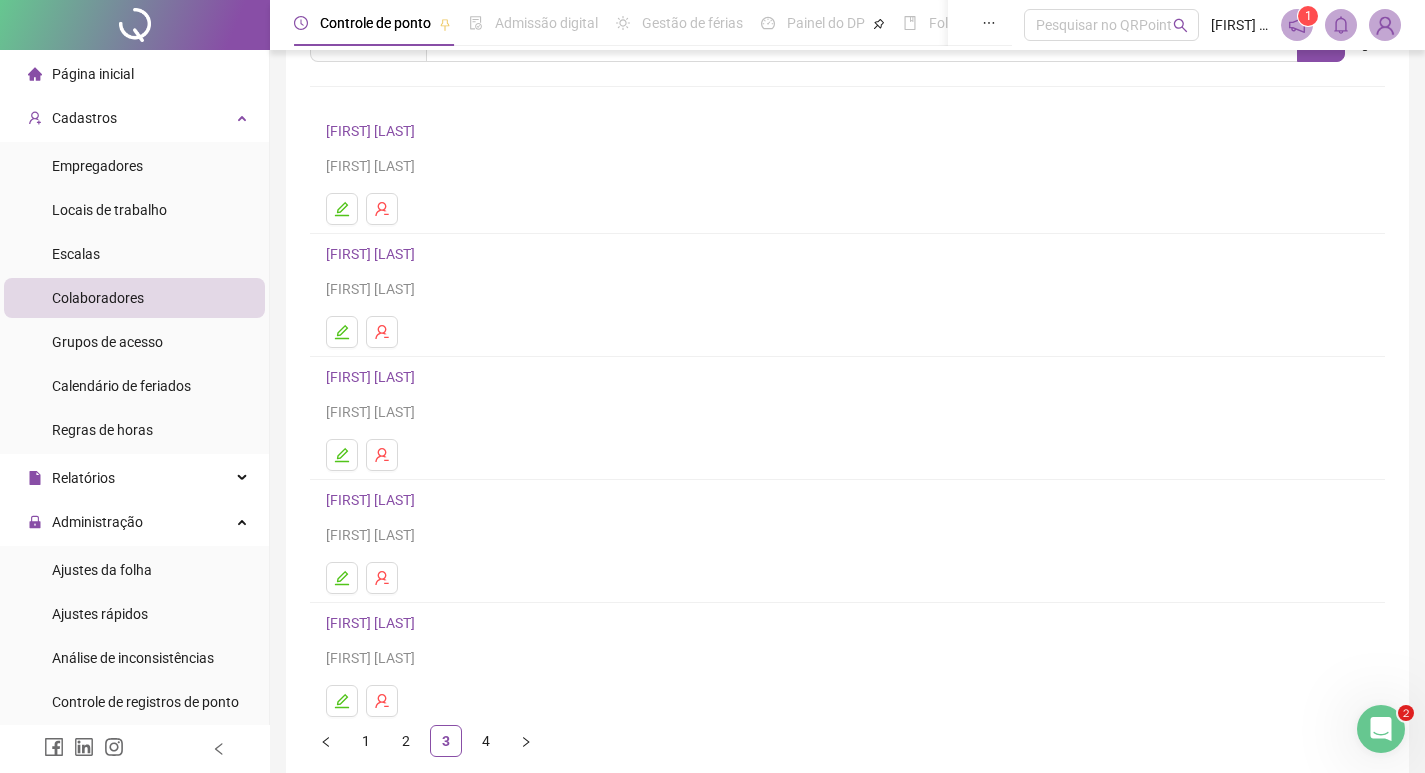 click on "[FIRST] [LAST]" at bounding box center [373, 377] 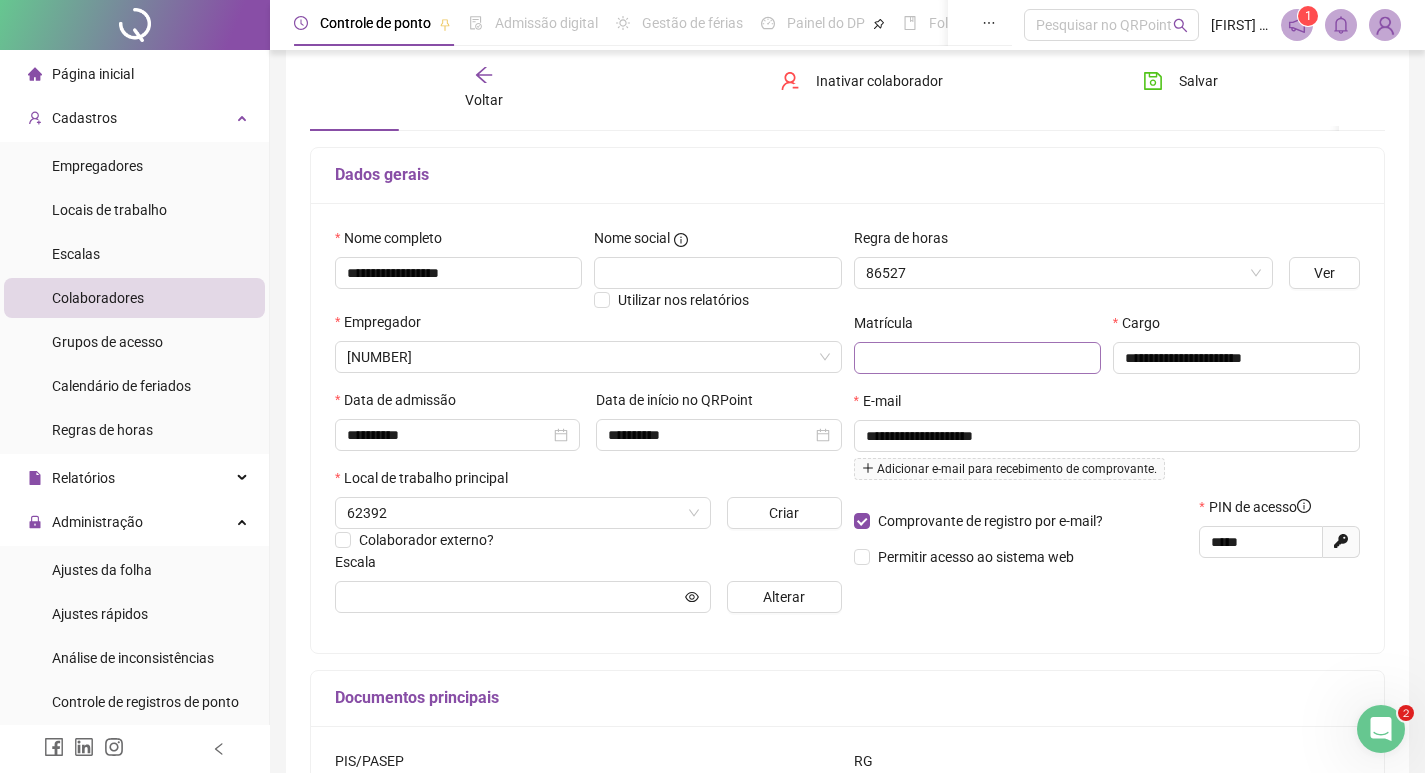 scroll, scrollTop: 110, scrollLeft: 0, axis: vertical 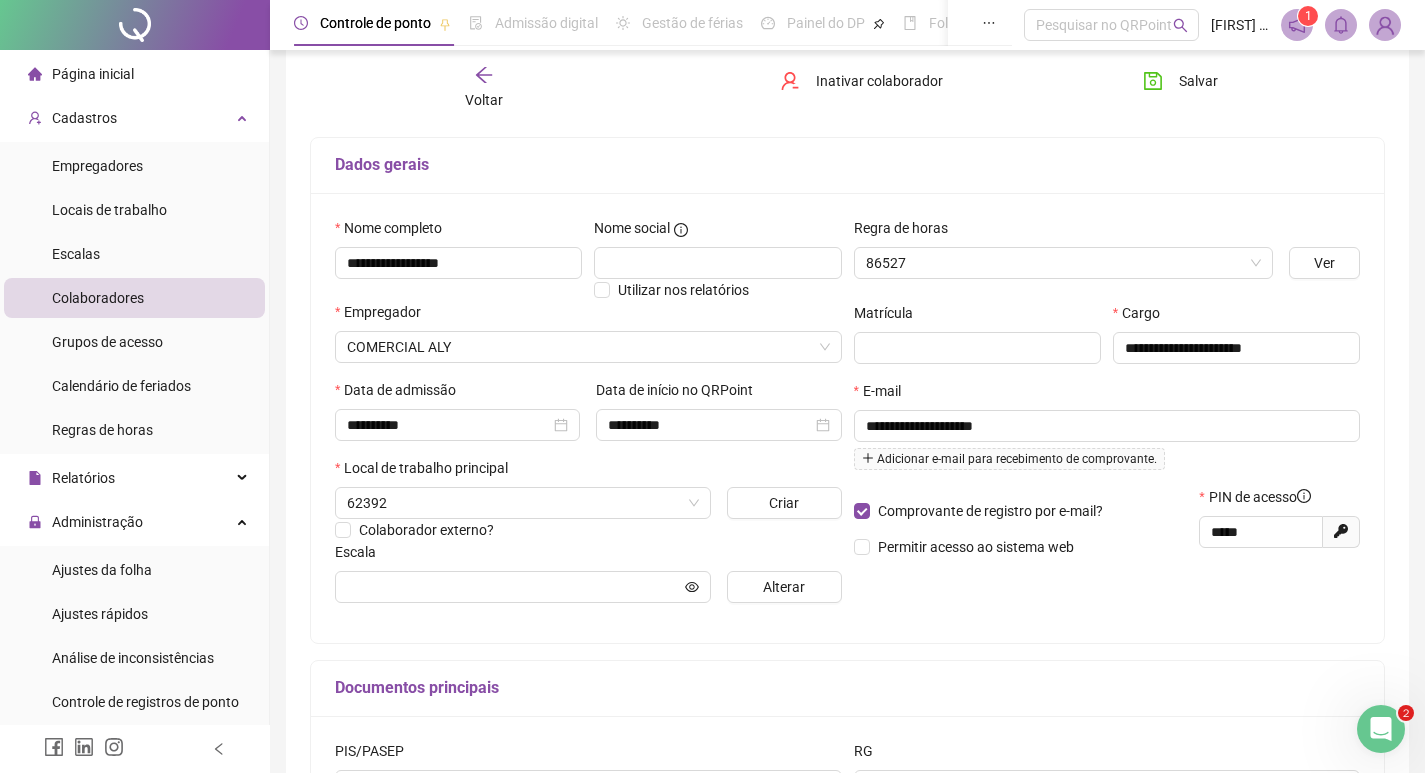 type on "**********" 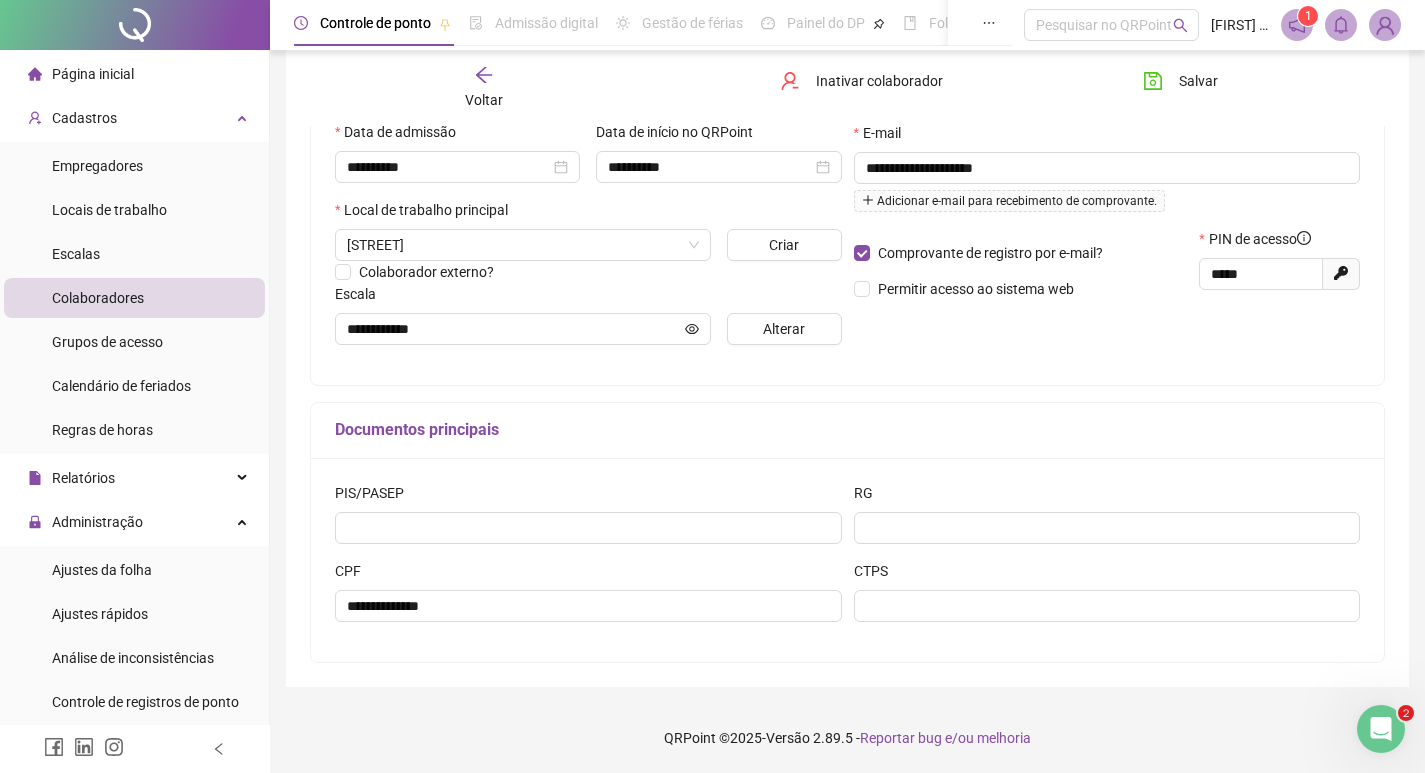 scroll, scrollTop: 0, scrollLeft: 0, axis: both 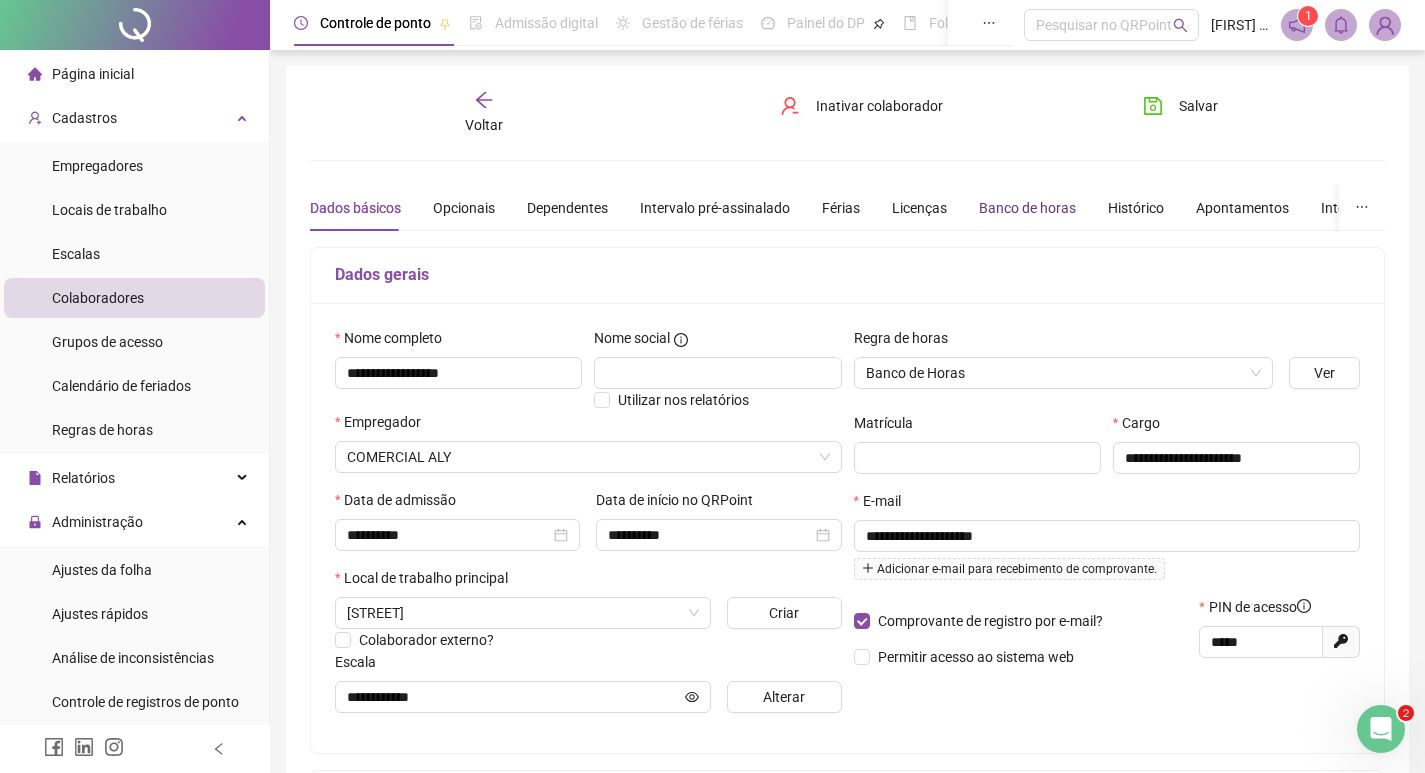 click on "Banco de horas" at bounding box center [1027, 208] 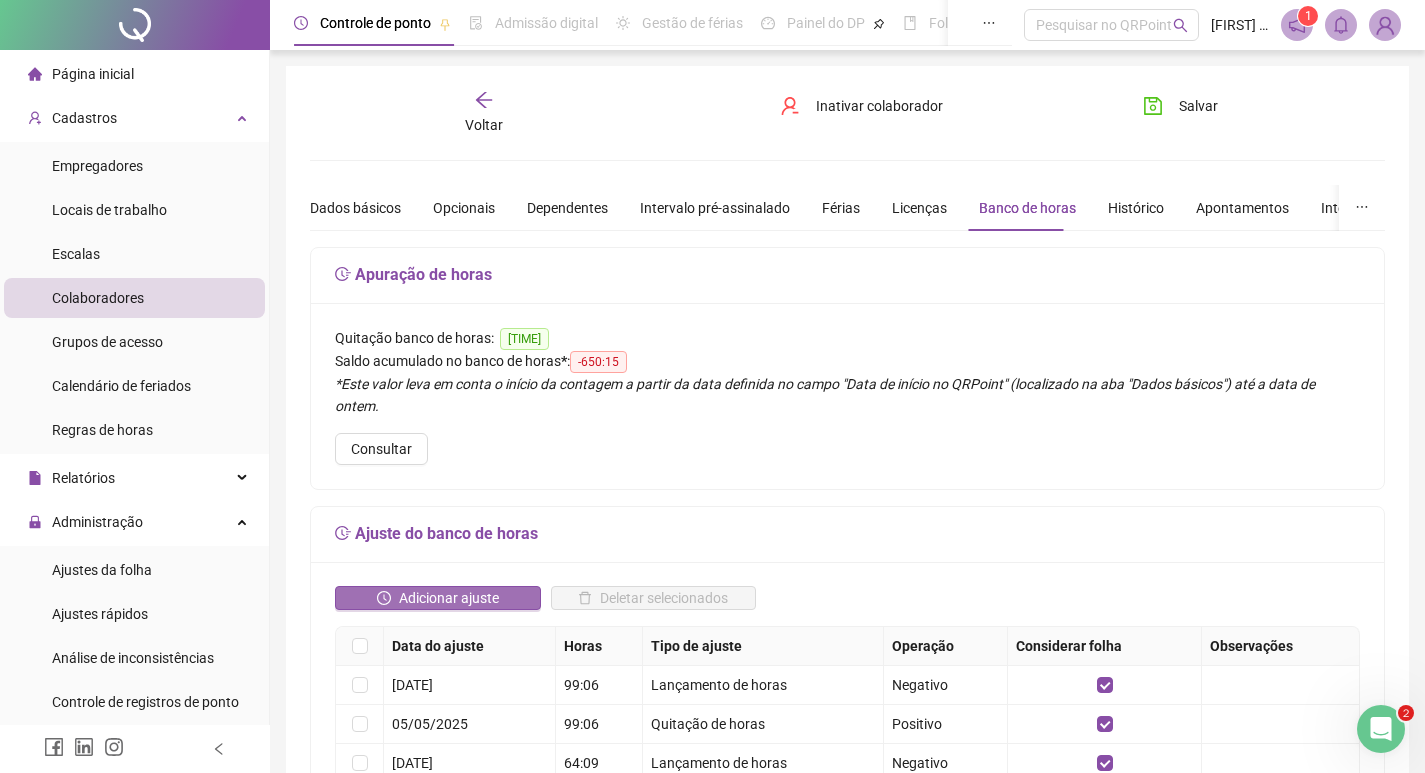 click on "Adicionar ajuste" at bounding box center [449, 598] 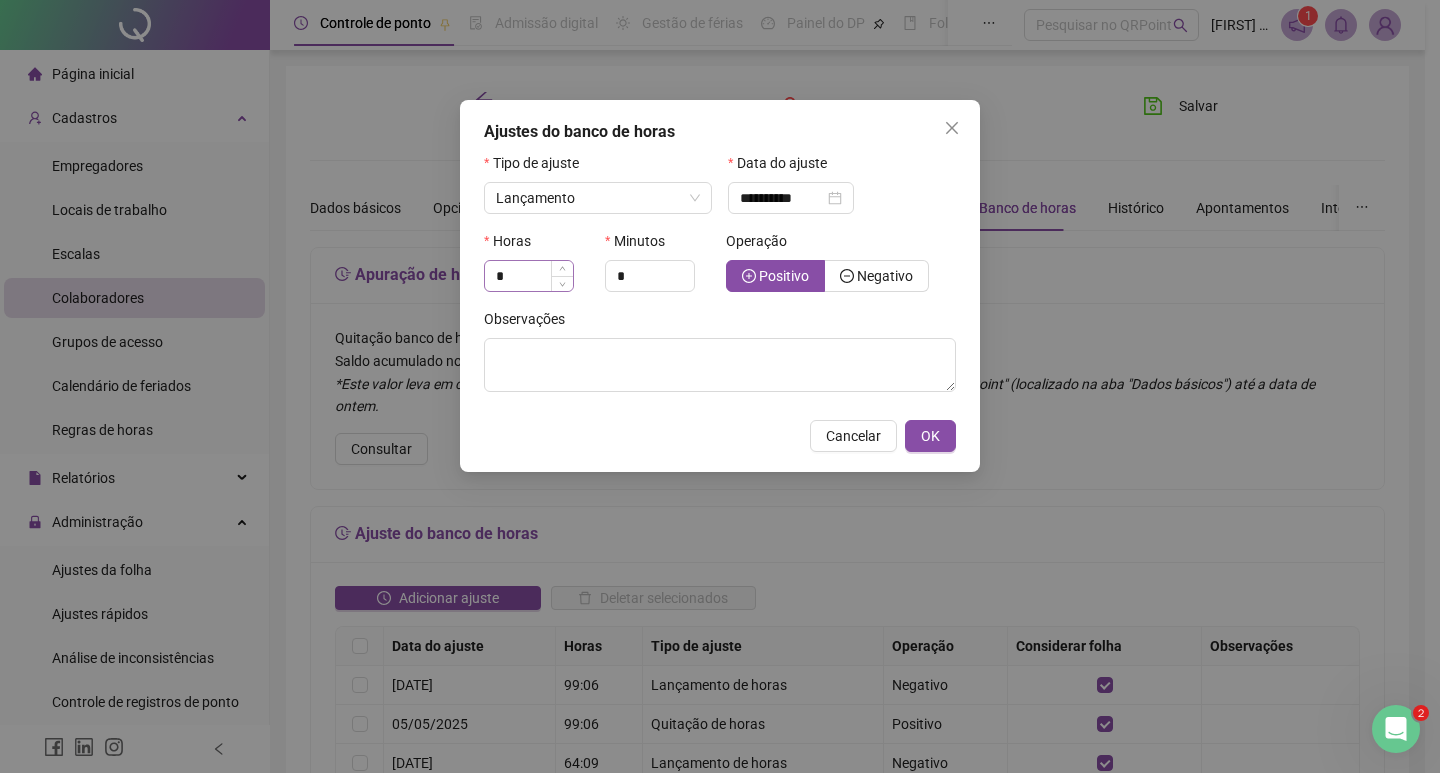 click on "*" at bounding box center (529, 276) 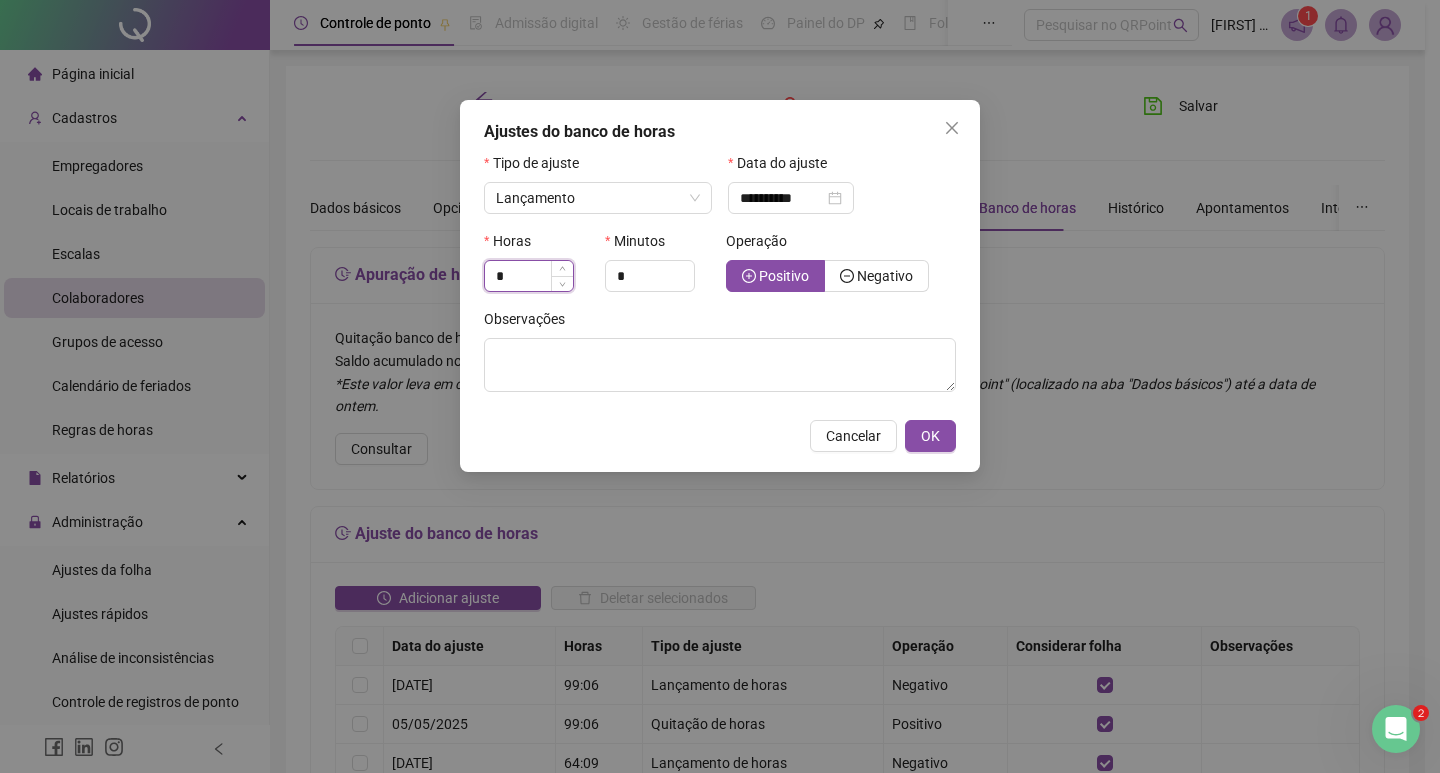 click on "*" at bounding box center [529, 276] 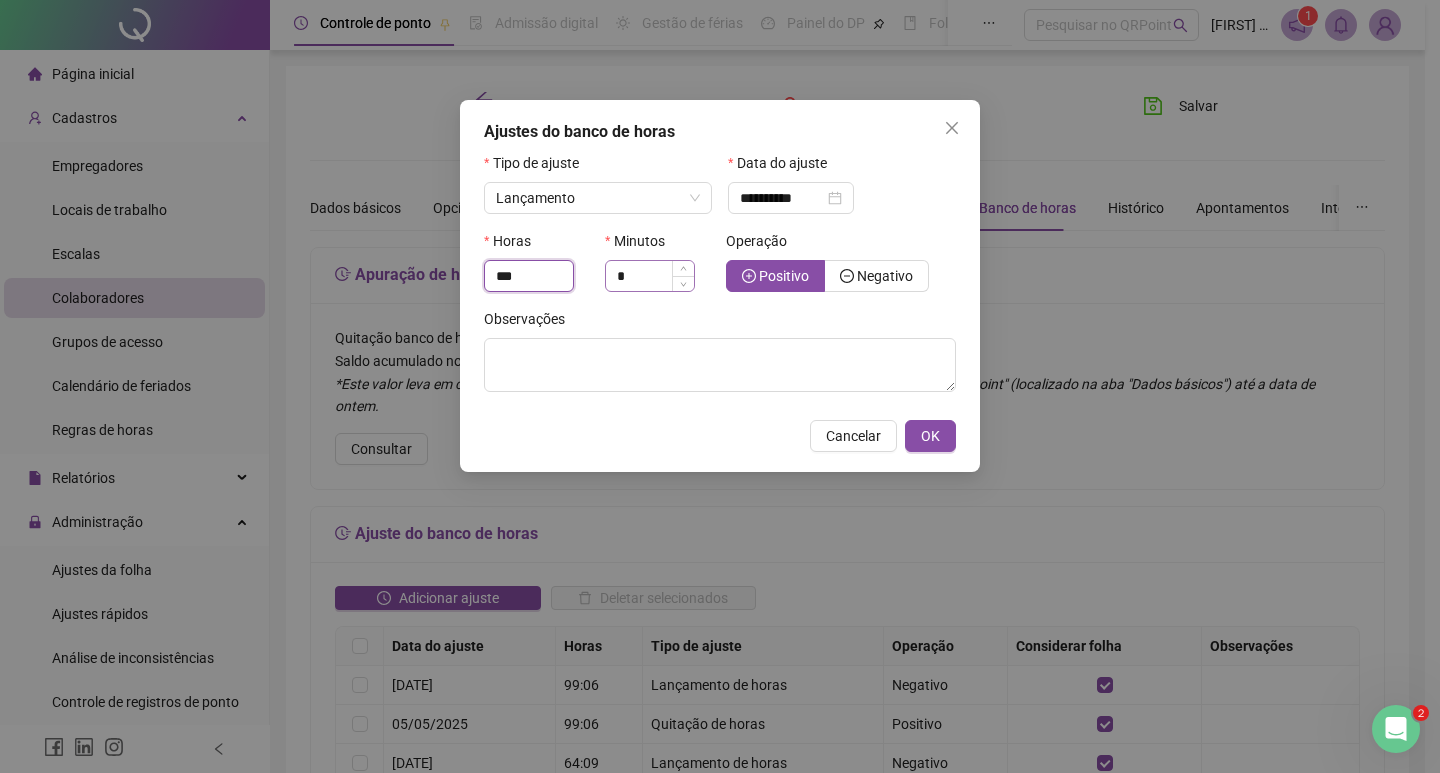 type on "***" 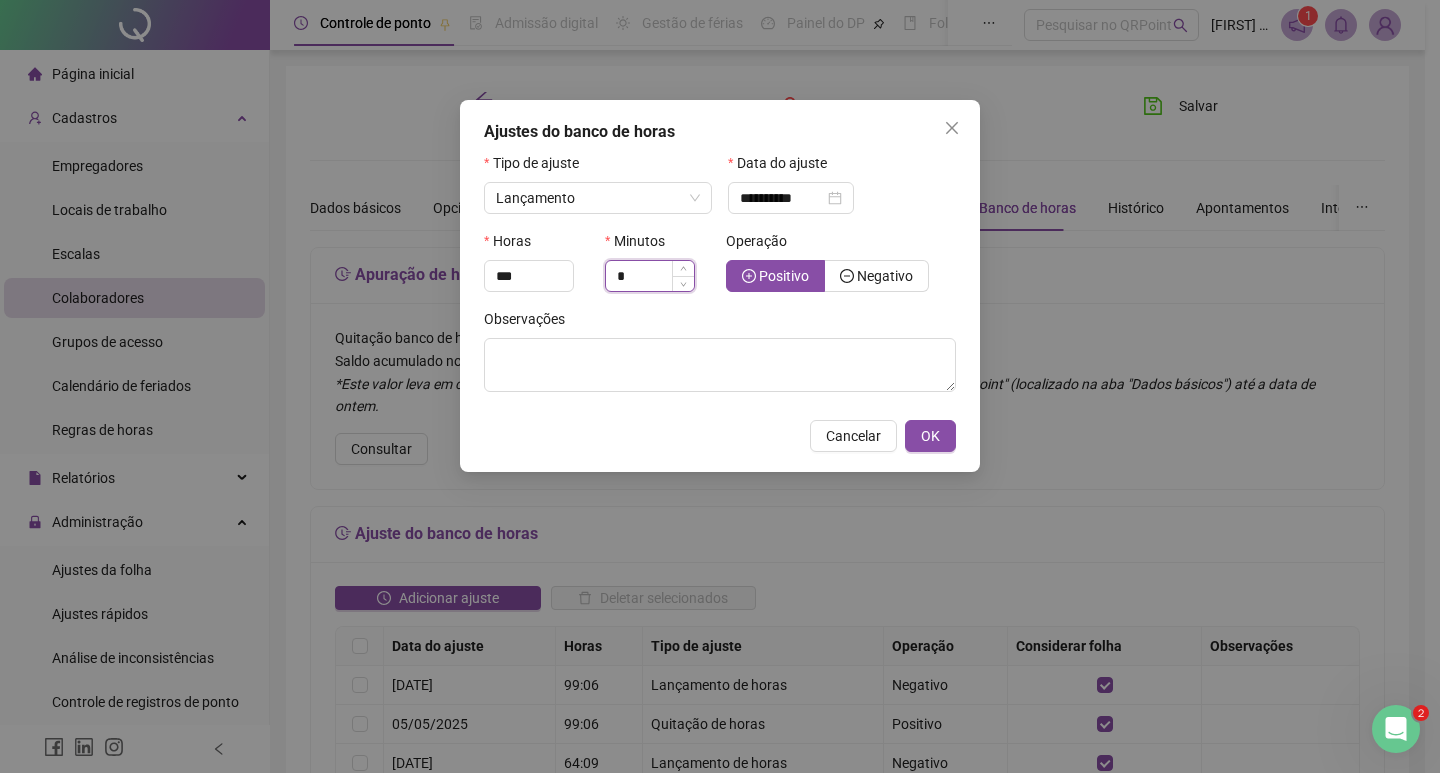 click on "*" at bounding box center (650, 276) 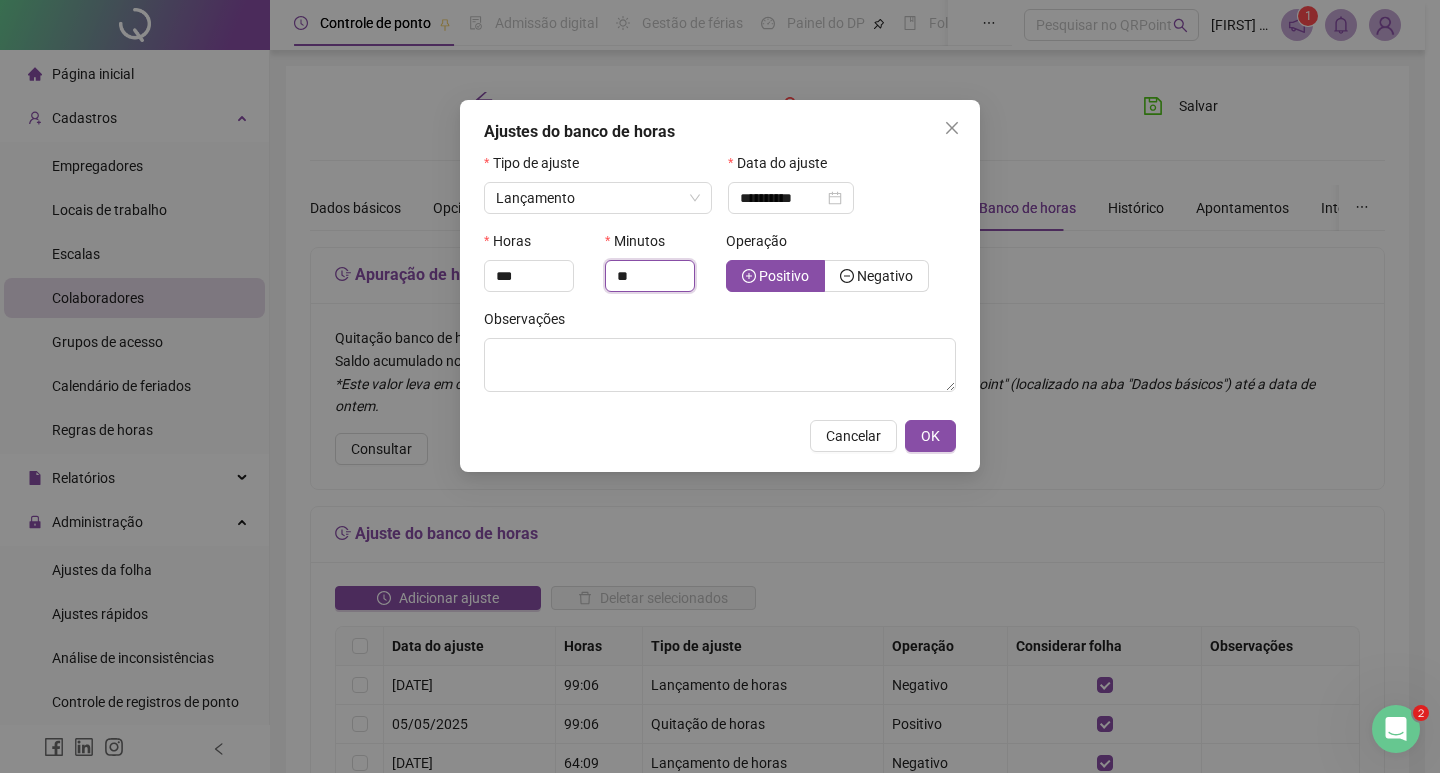 type on "**" 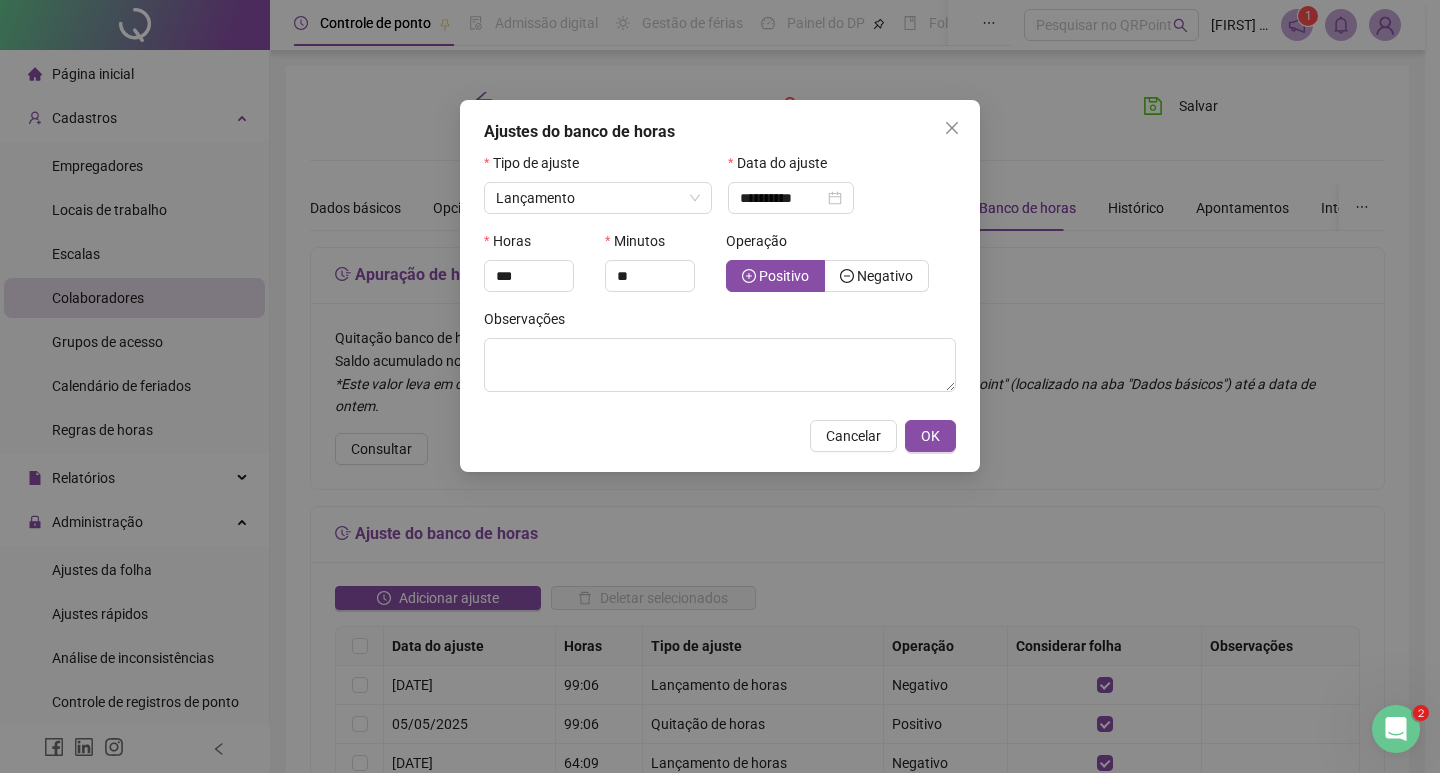 click on "**********" at bounding box center [720, 286] 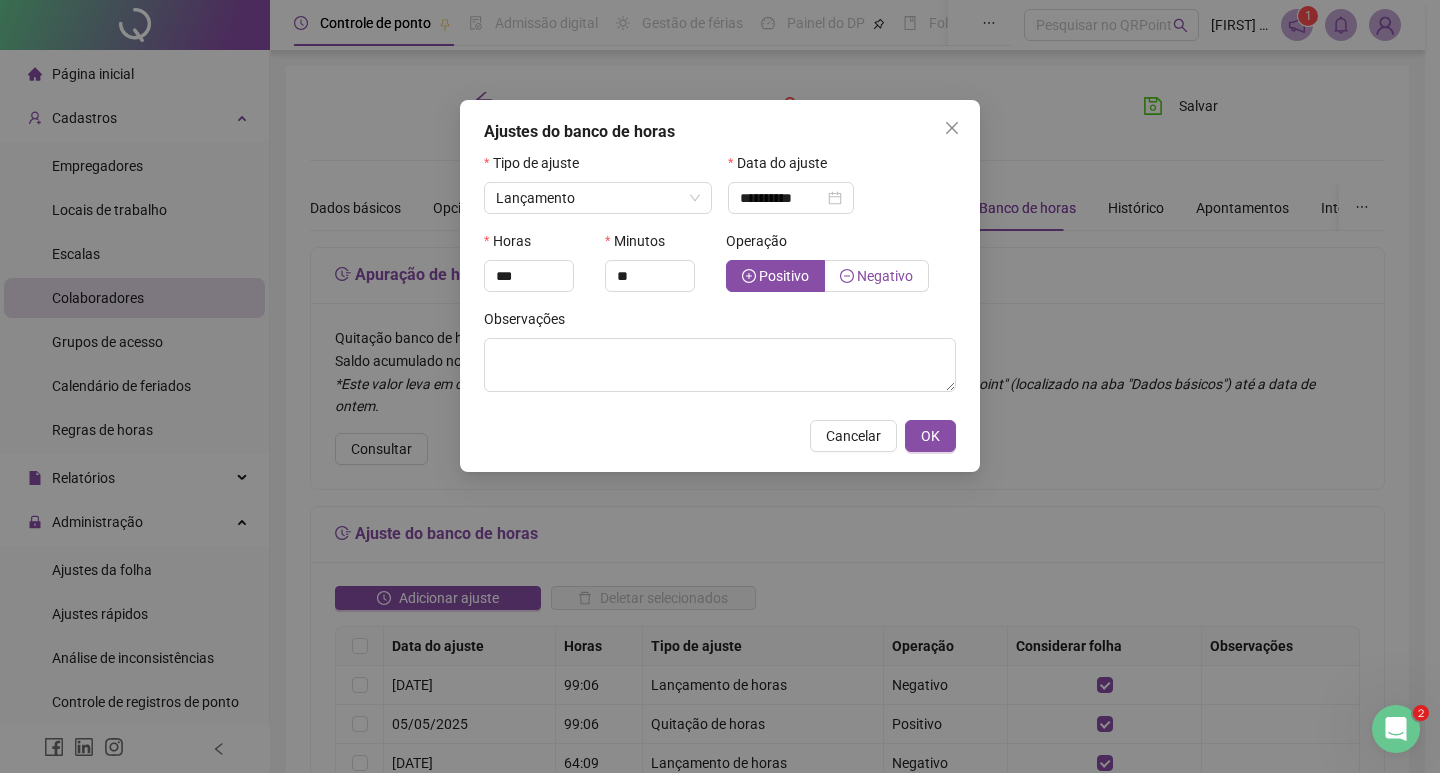click on "Negativo" at bounding box center (885, 276) 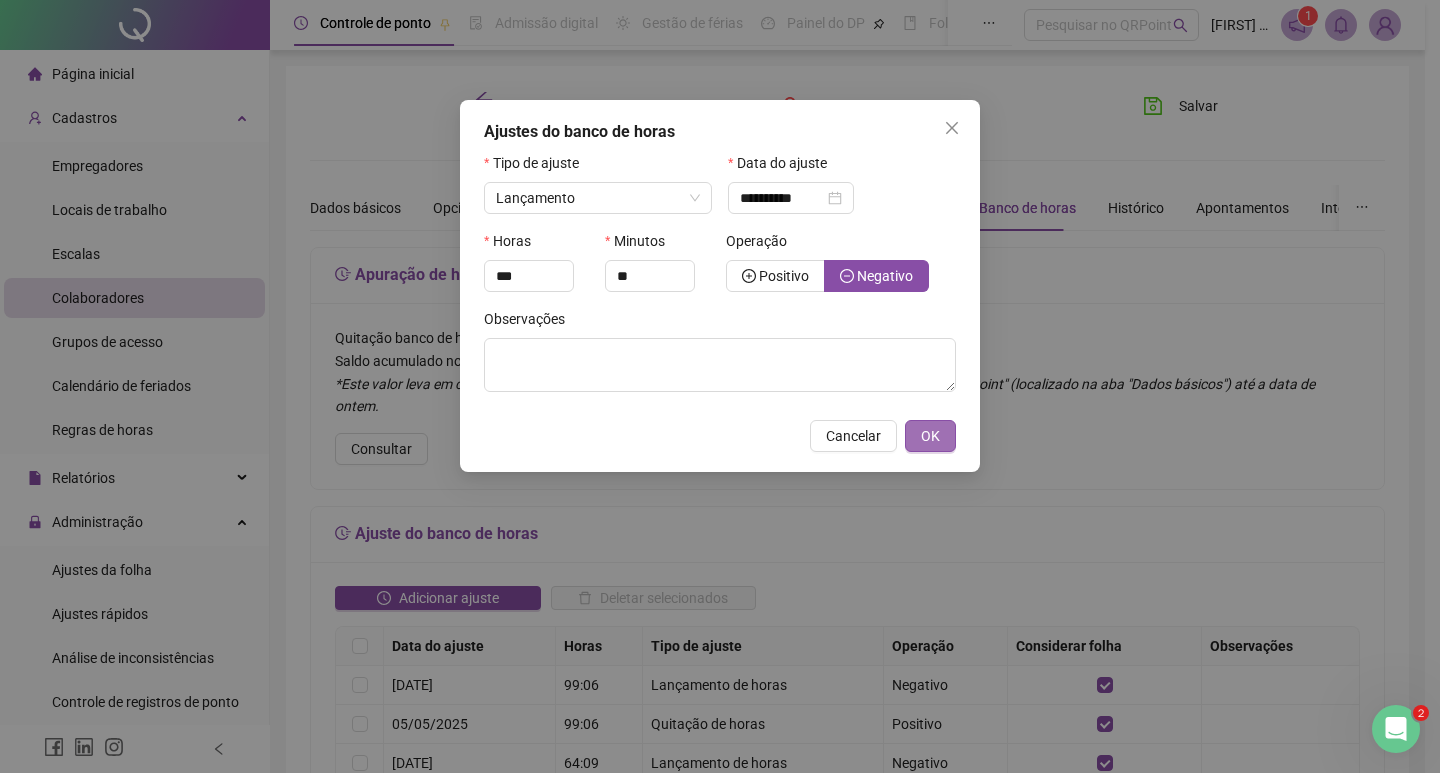 click on "OK" at bounding box center (930, 436) 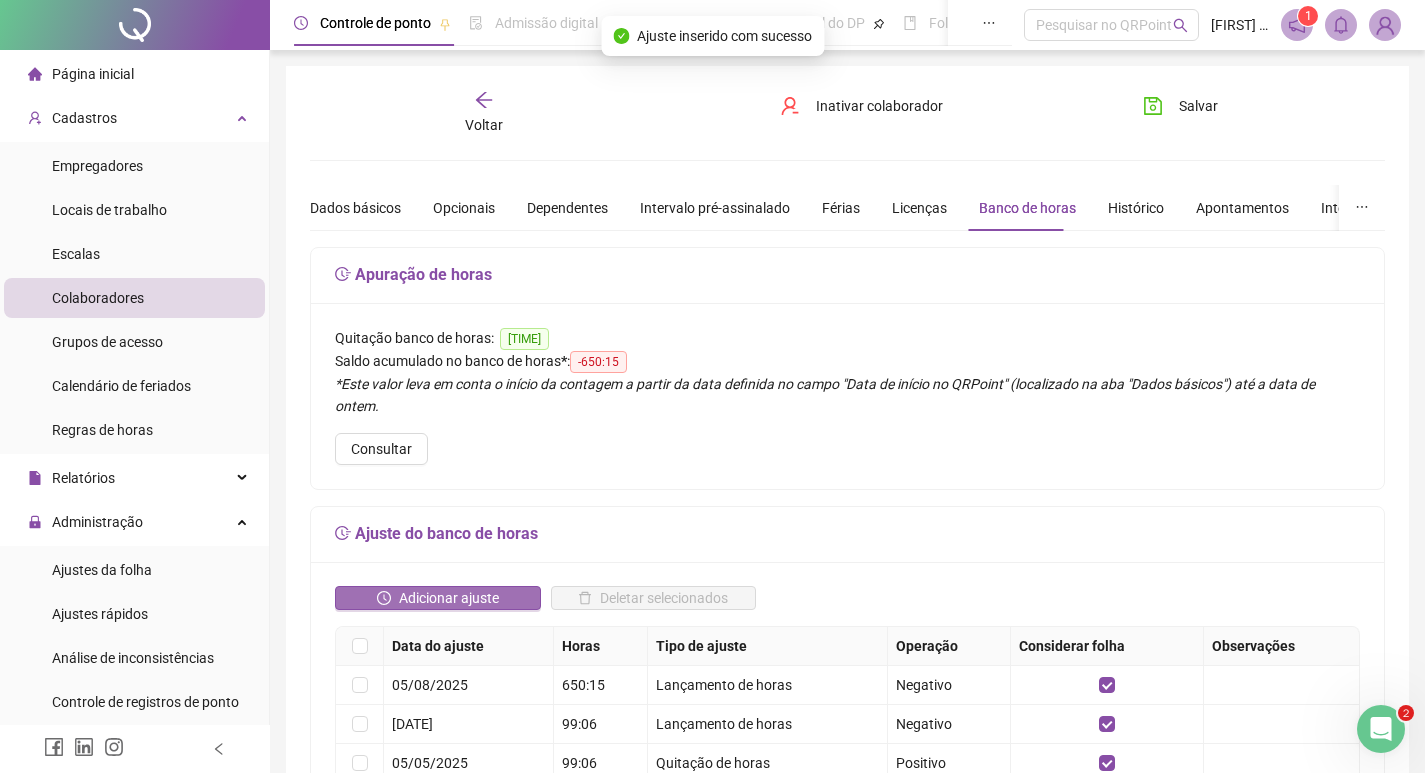 click on "Adicionar ajuste" at bounding box center (449, 598) 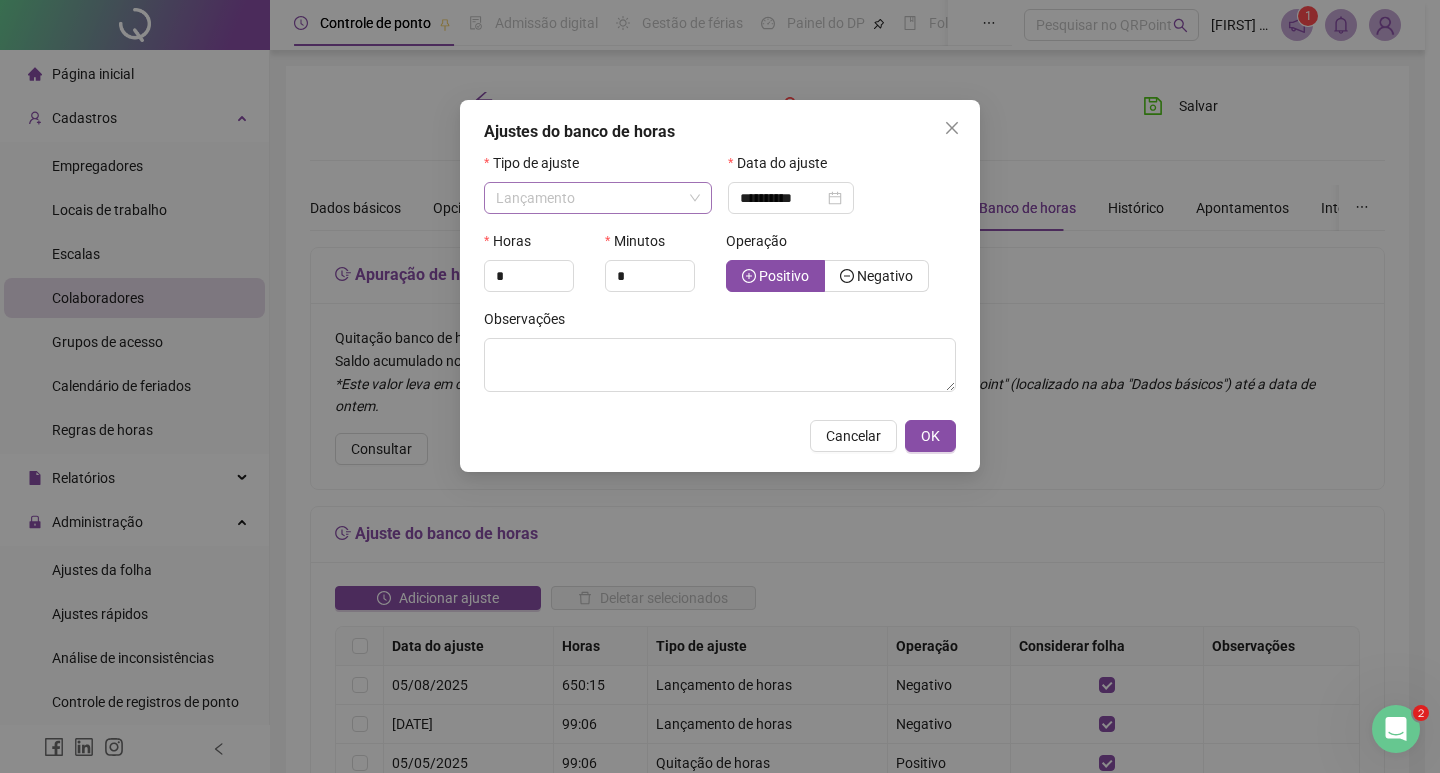 click on "Lançamento" at bounding box center [535, 198] 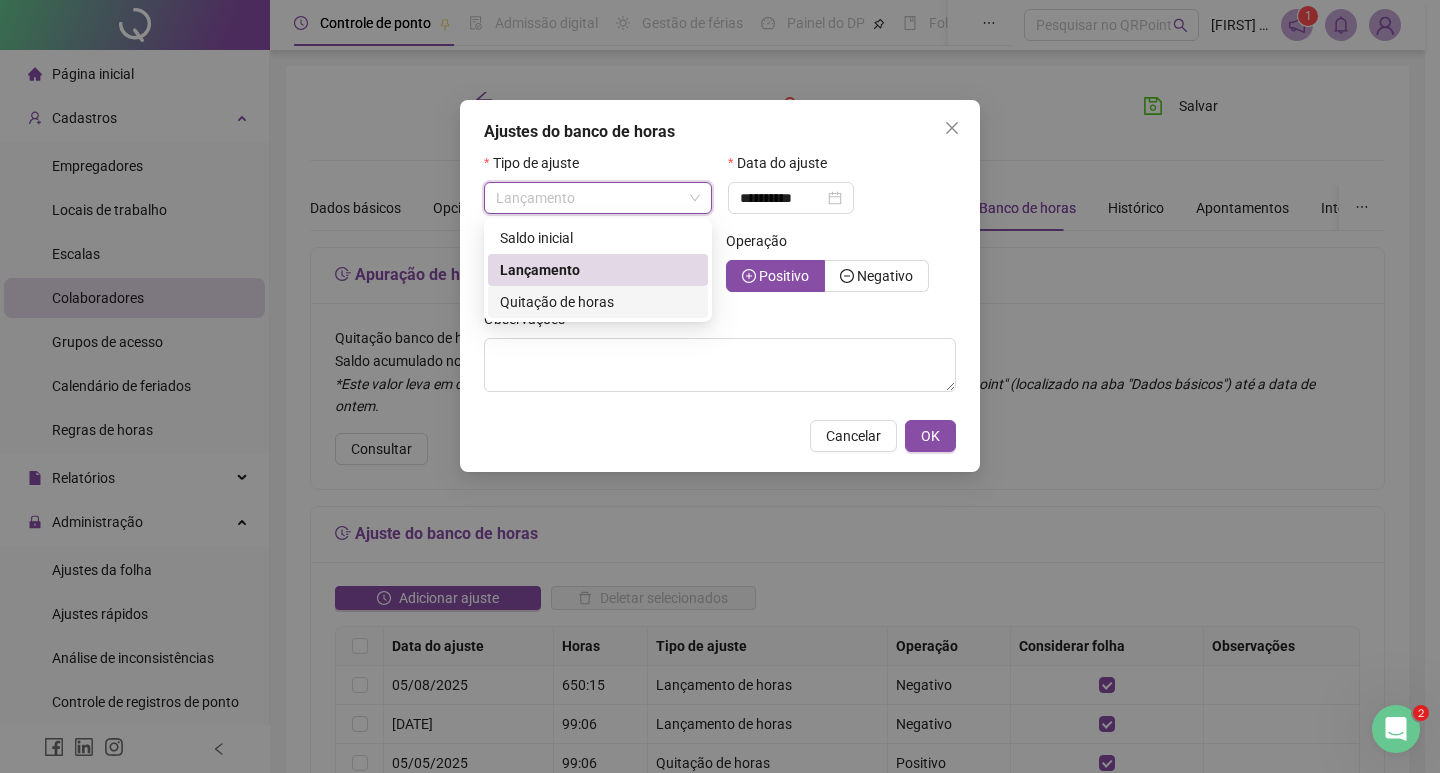 drag, startPoint x: 568, startPoint y: 302, endPoint x: 663, endPoint y: 316, distance: 96.02604 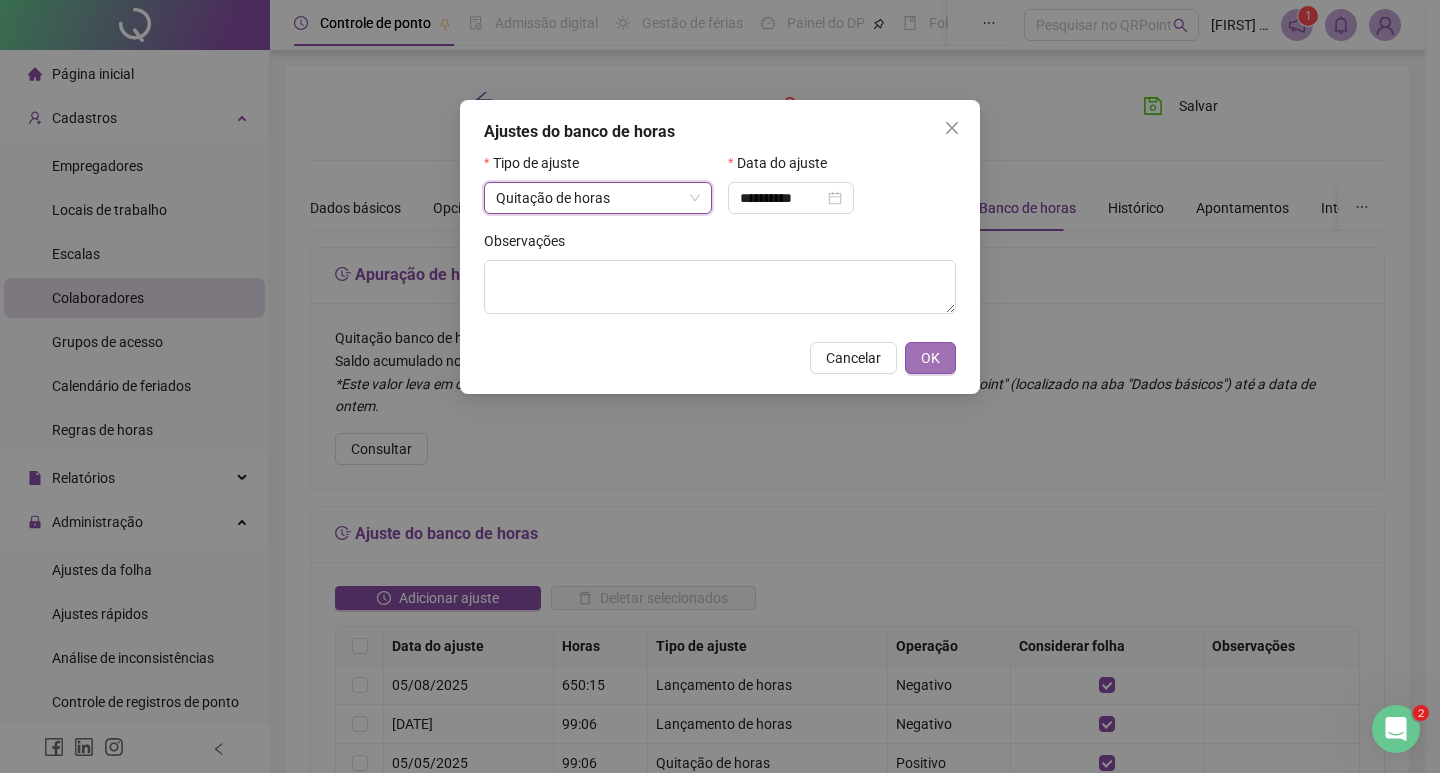 click on "OK" at bounding box center (930, 358) 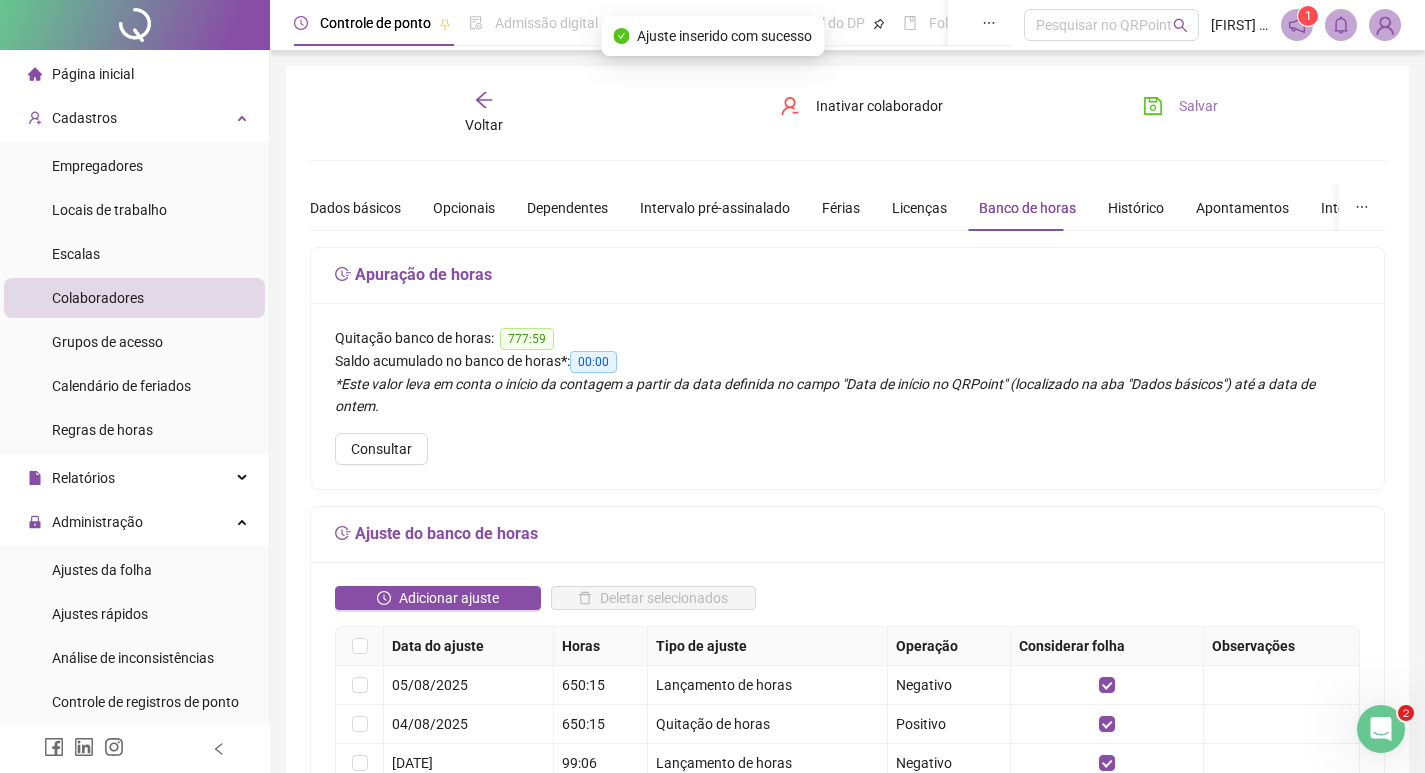 click on "Salvar" at bounding box center (1198, 106) 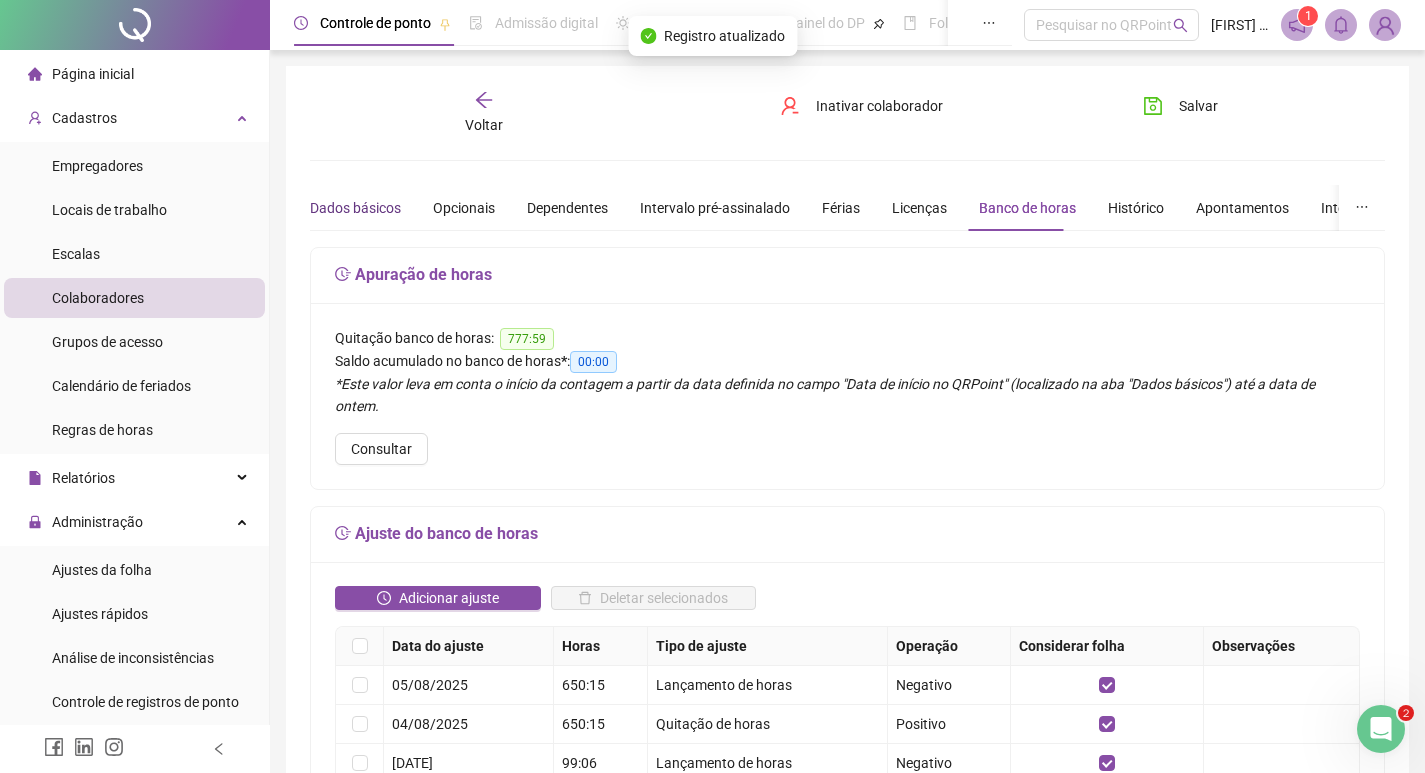 click on "Dados básicos" at bounding box center (355, 208) 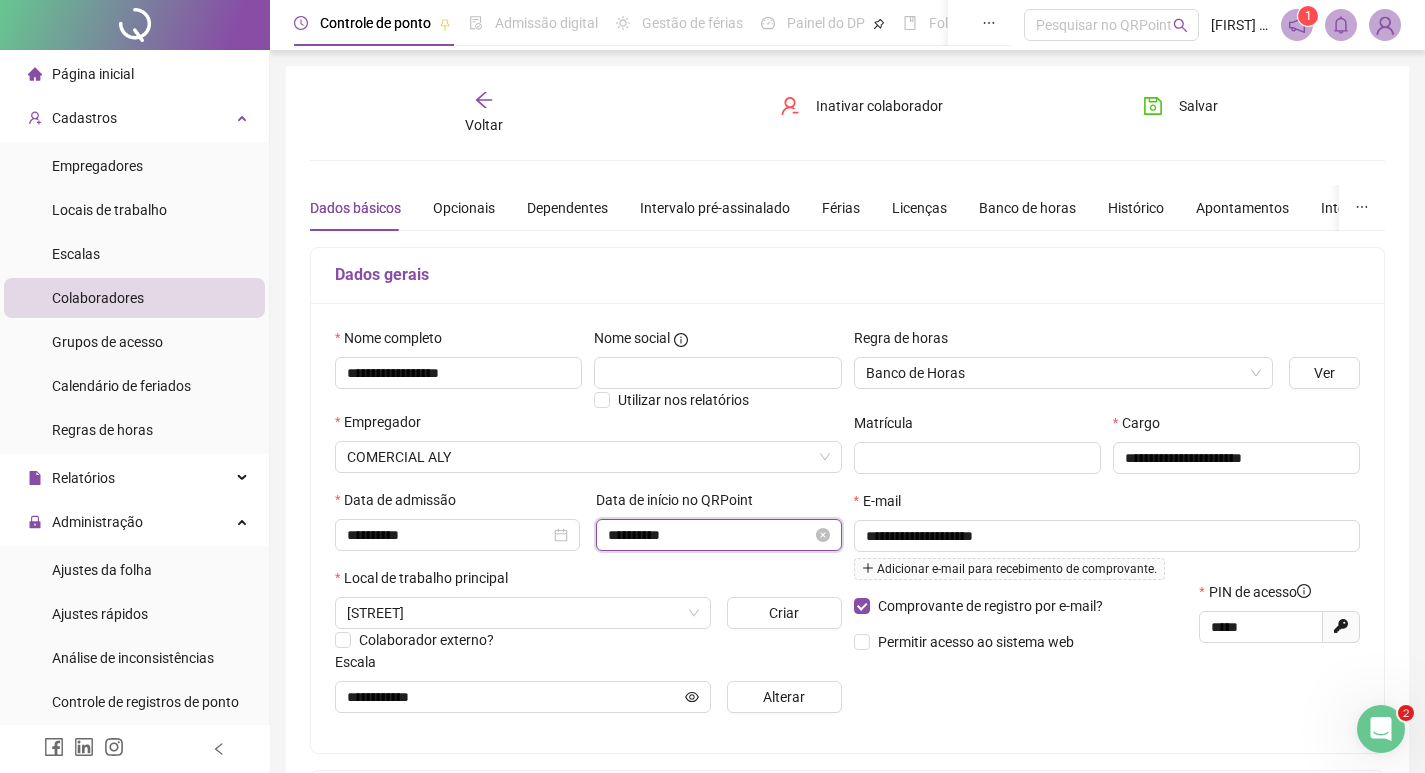 click on "**********" at bounding box center [709, 535] 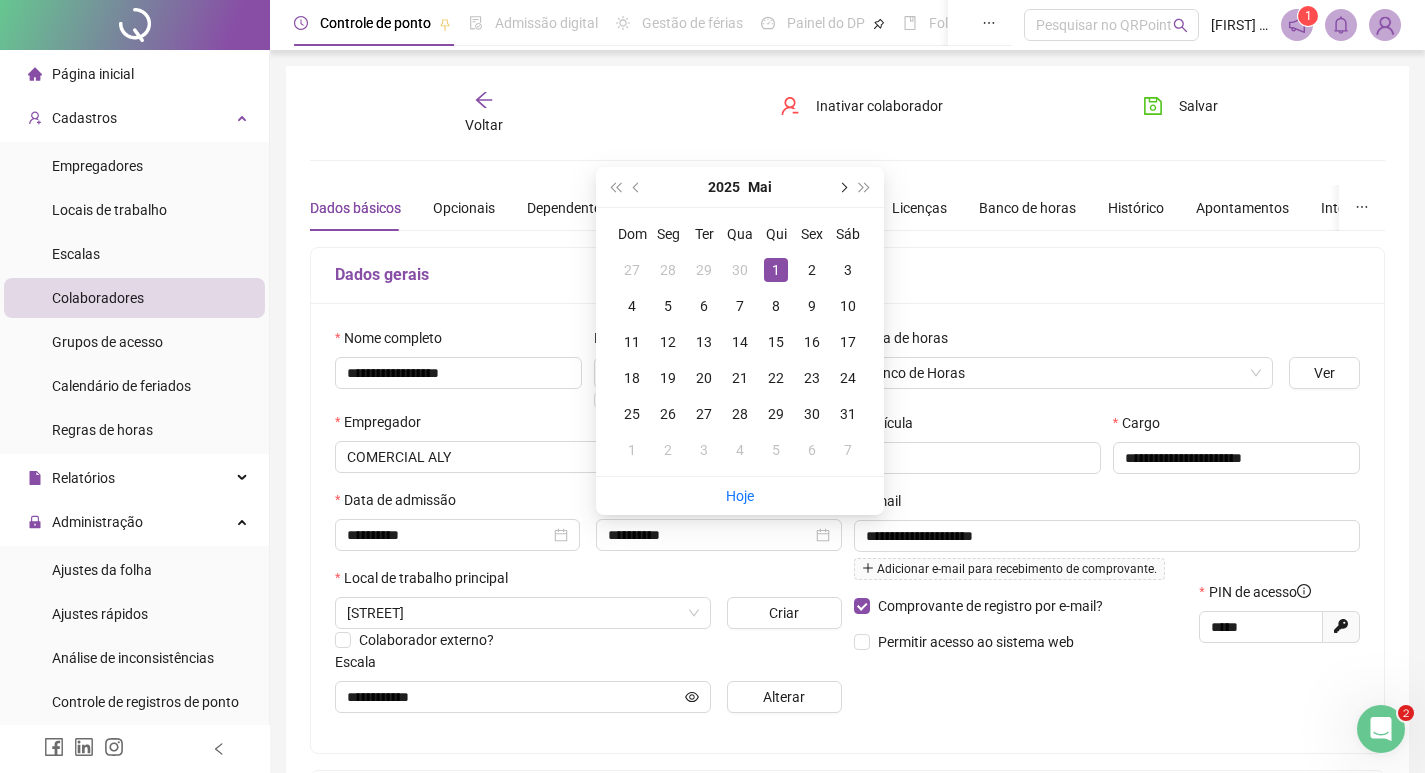 click at bounding box center (842, 187) 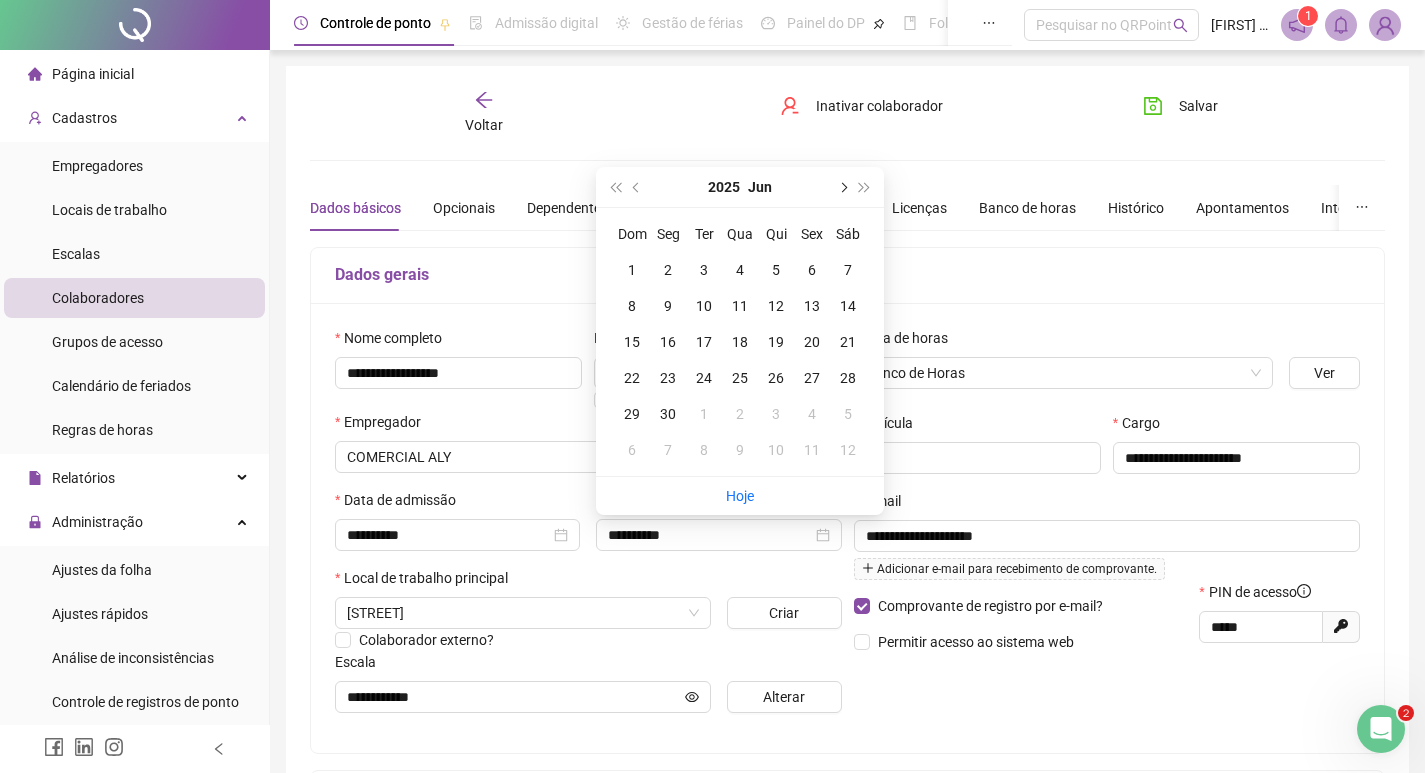 click at bounding box center (842, 187) 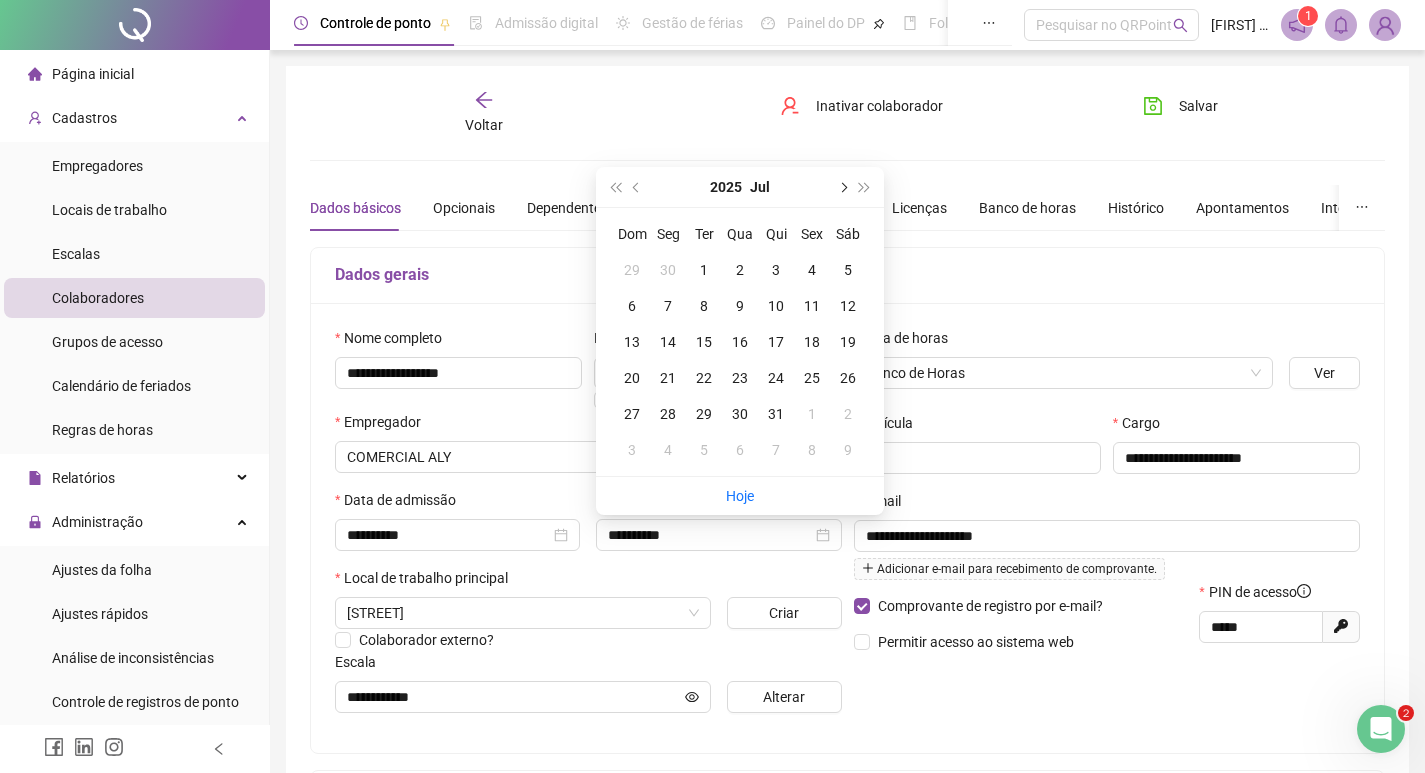 click at bounding box center [842, 187] 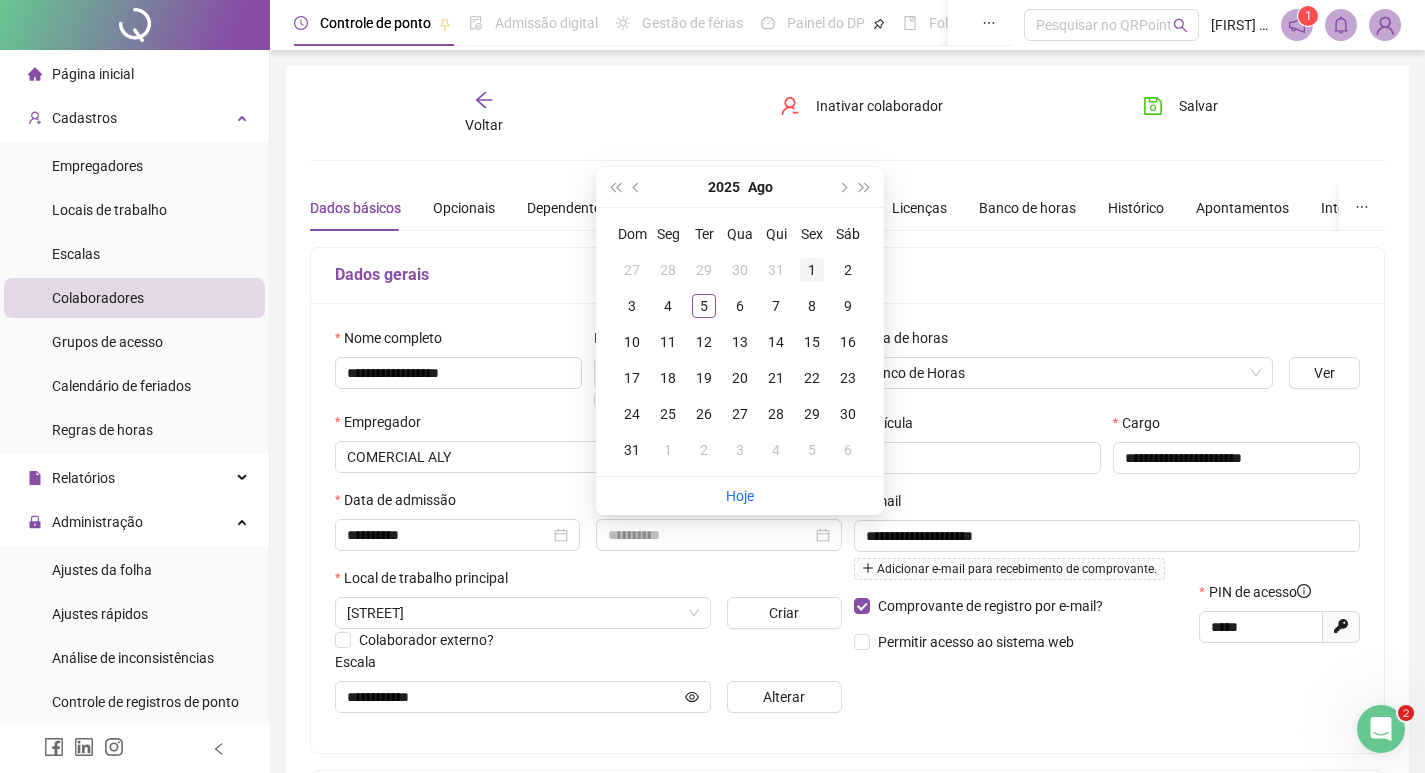 type on "**********" 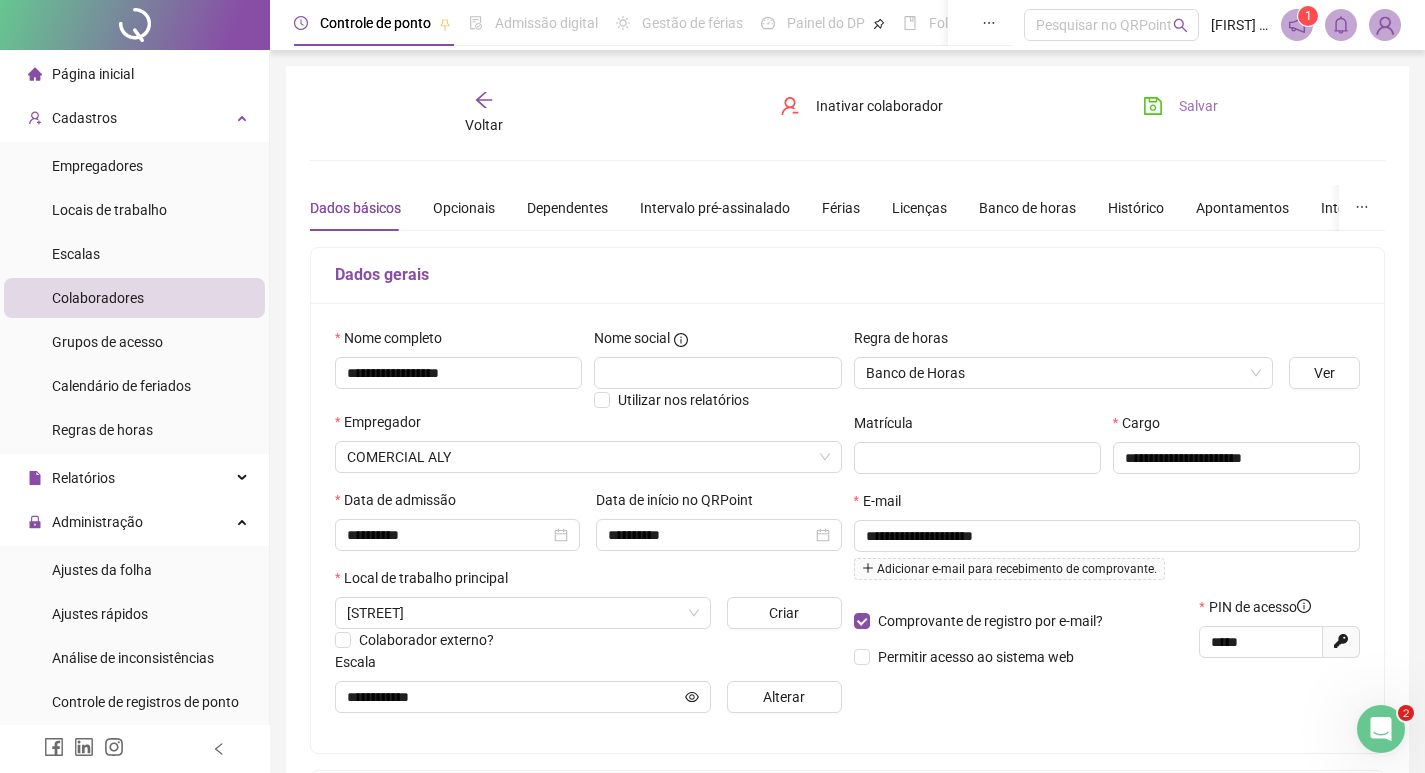 click 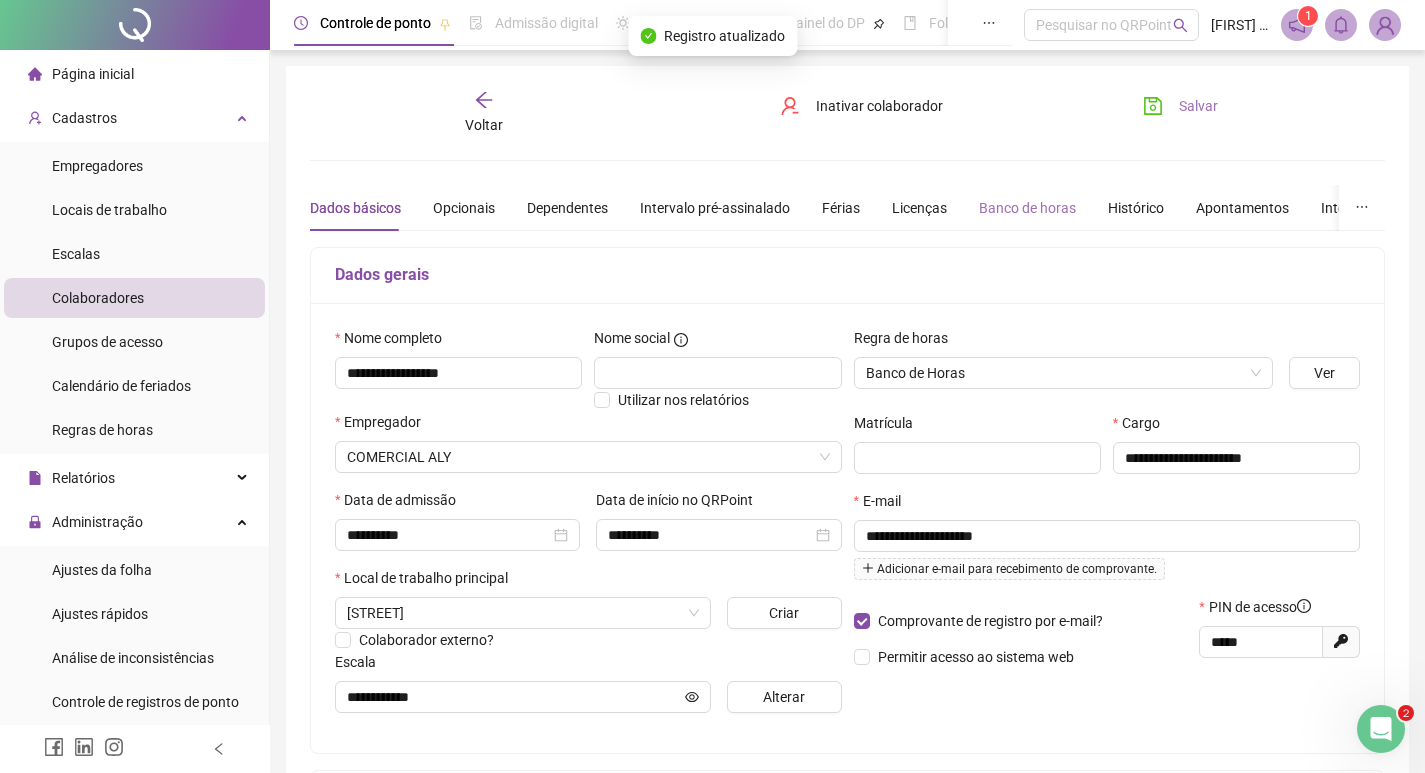 click on "Banco de horas" at bounding box center [1027, 208] 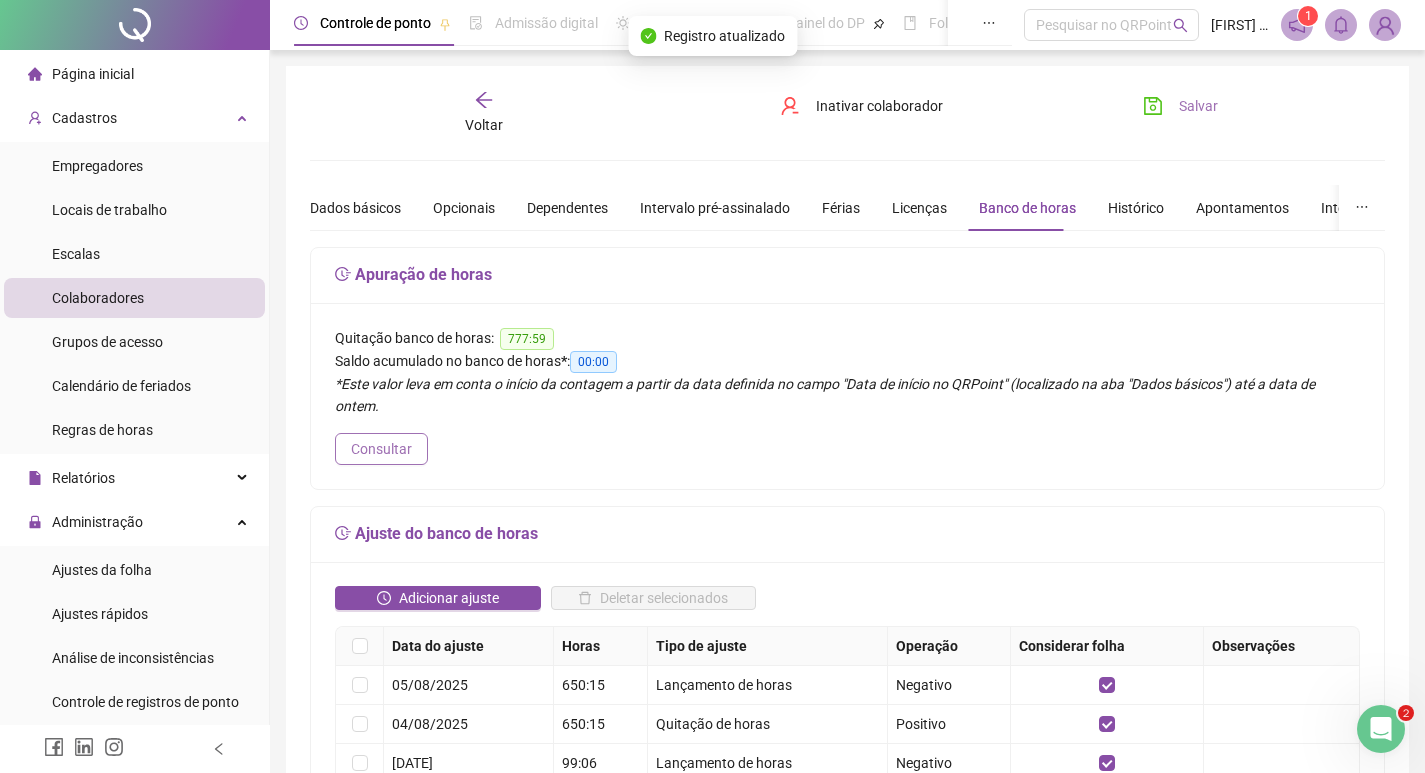 click on "Consultar" at bounding box center (381, 449) 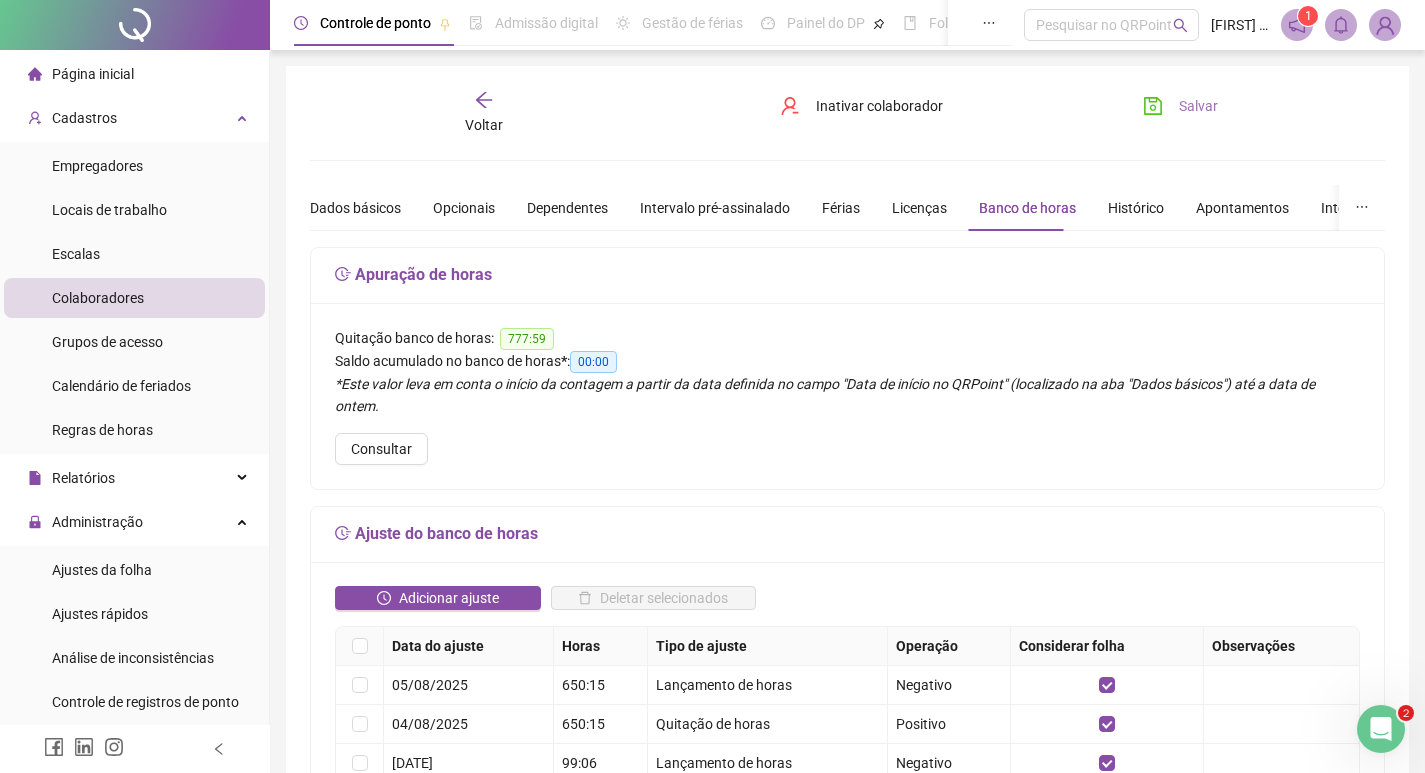click on "Salvar" at bounding box center (1198, 106) 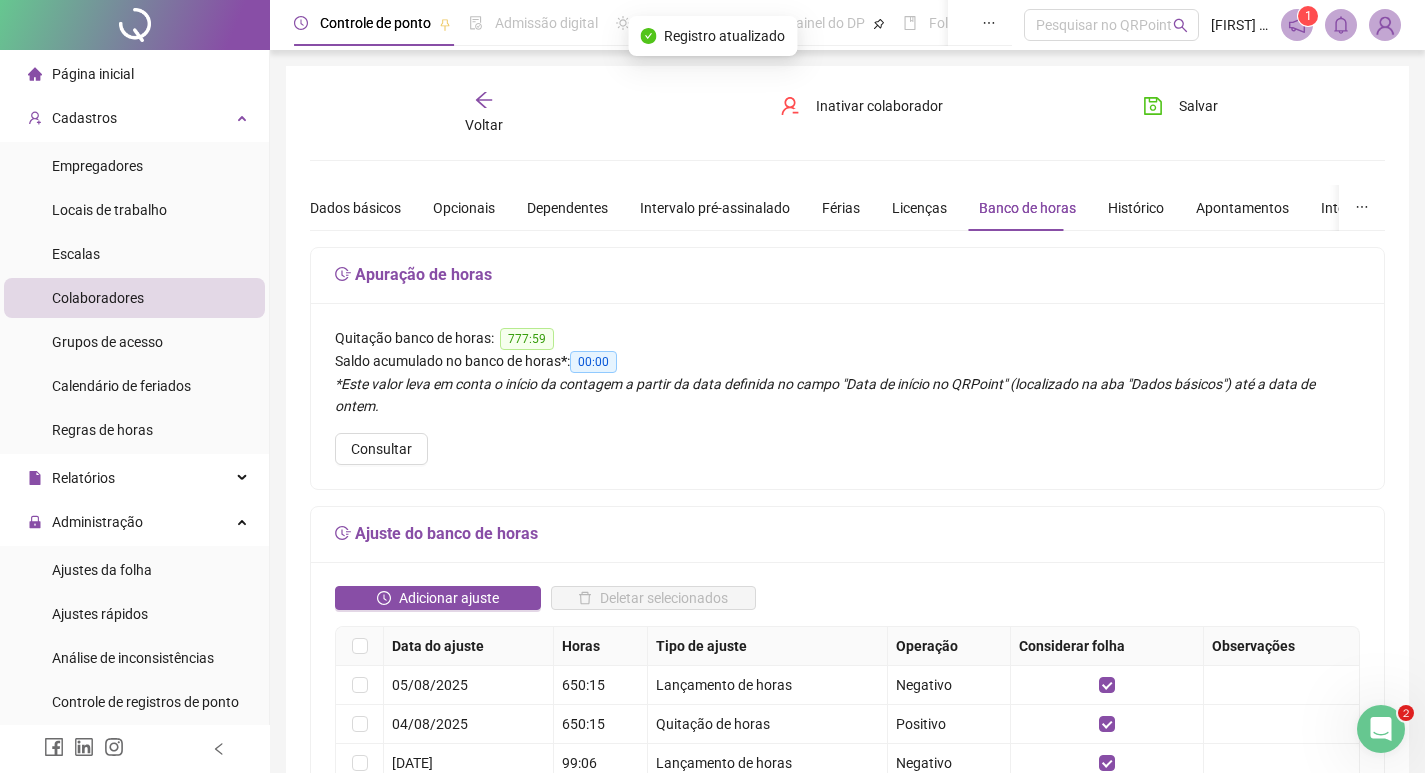 click 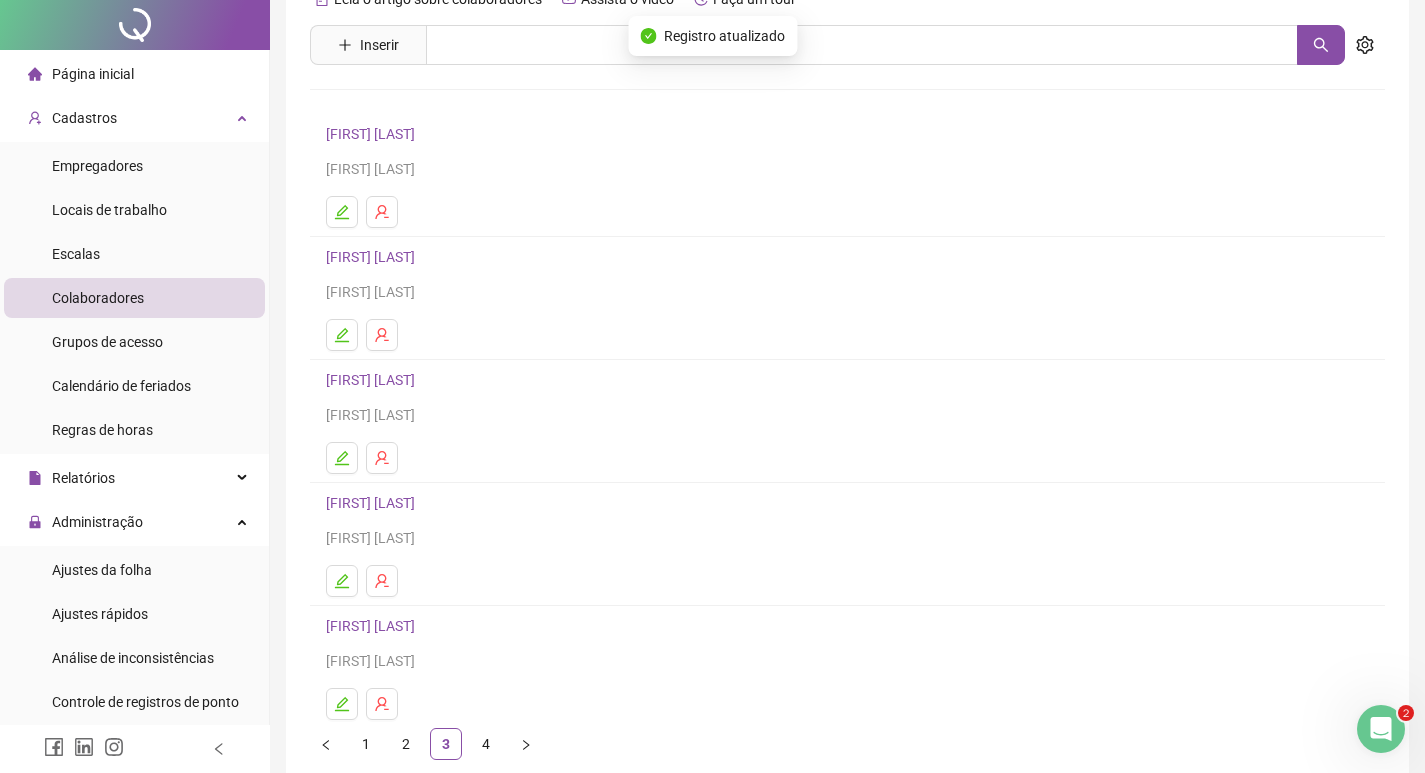 scroll, scrollTop: 194, scrollLeft: 0, axis: vertical 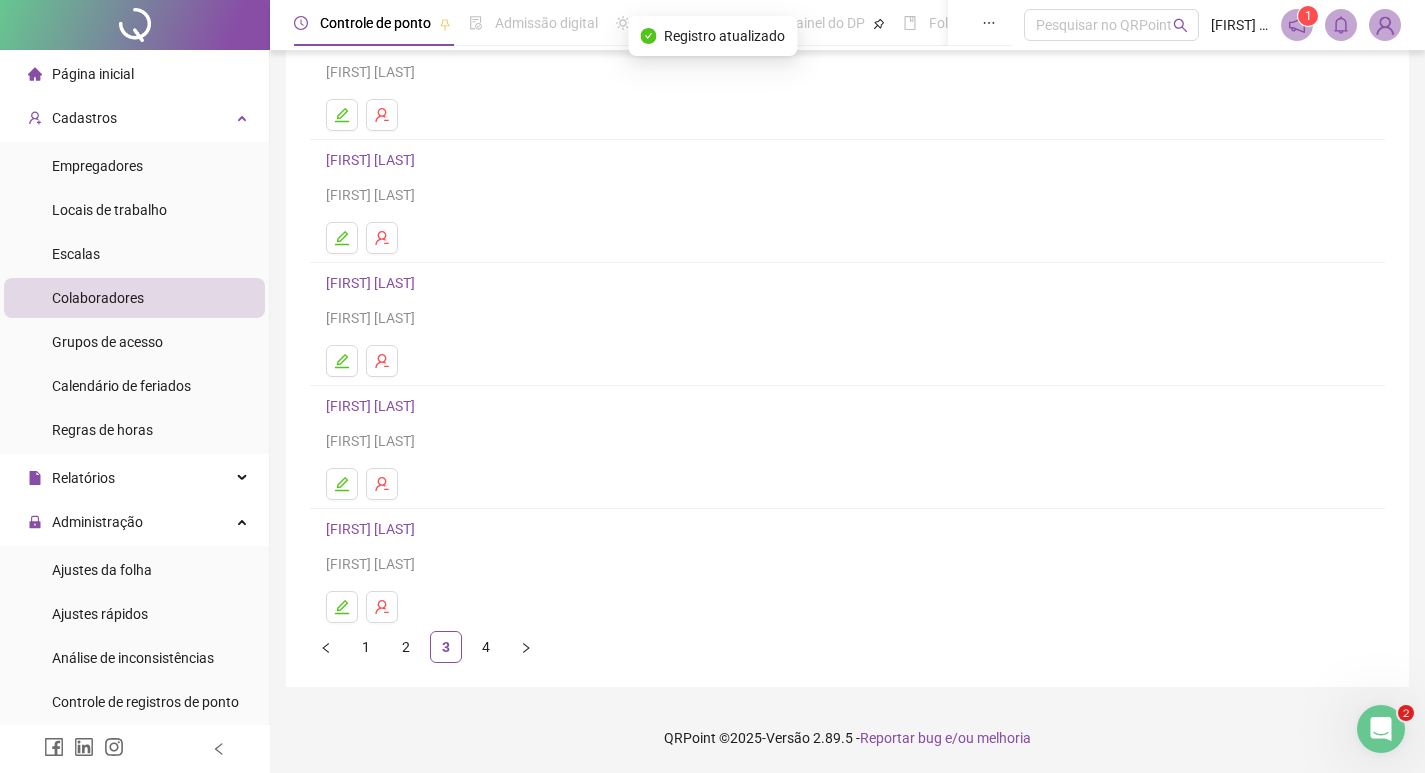 click on "[FIRST] [LAST]" at bounding box center (373, 406) 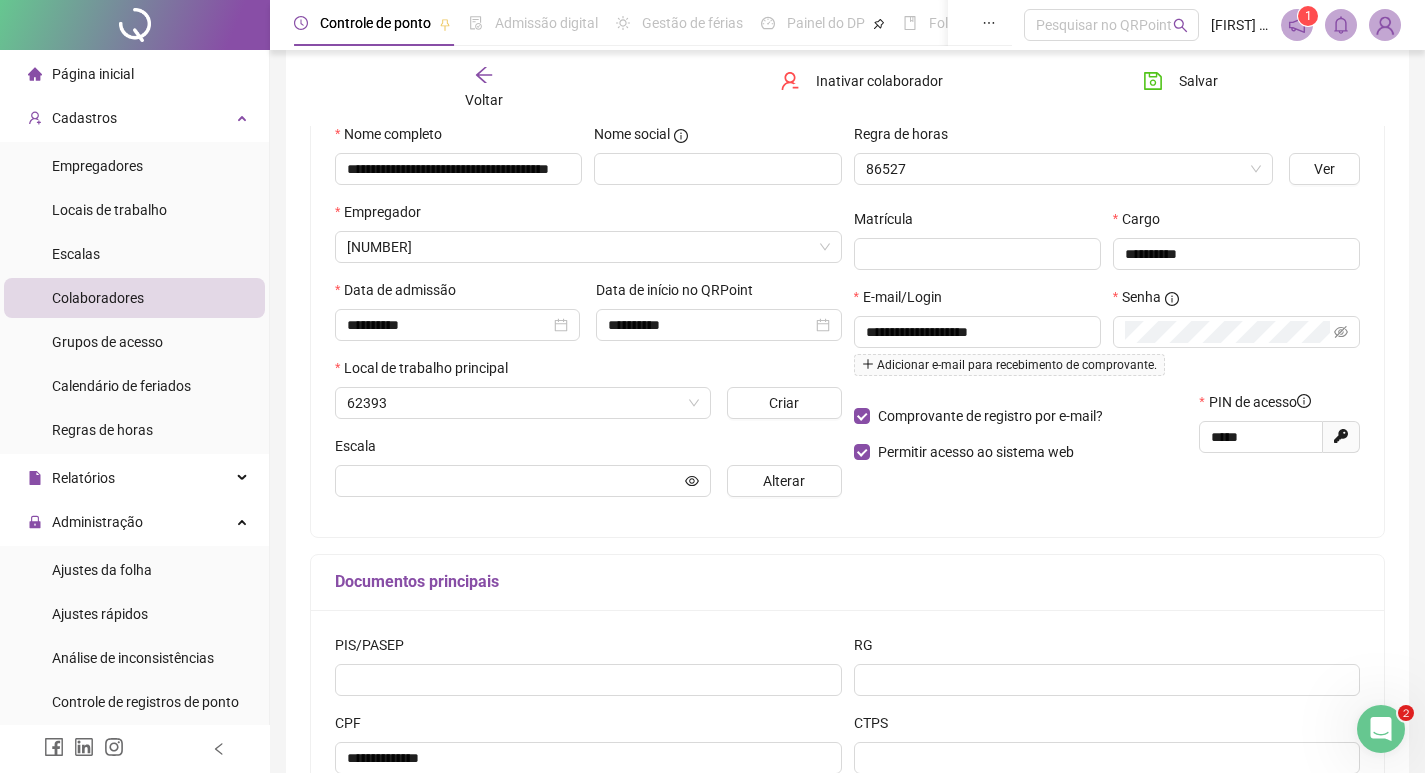 type on "*******" 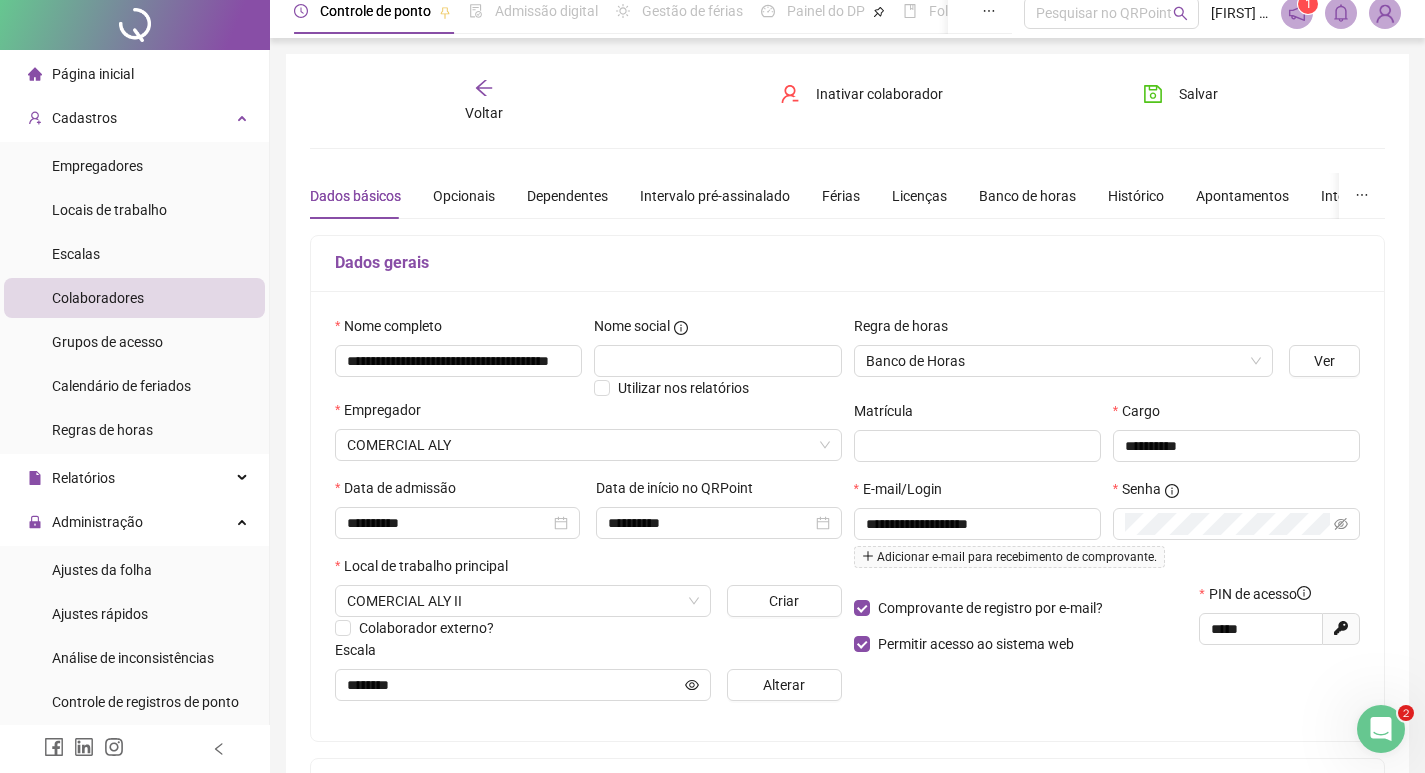 scroll, scrollTop: 0, scrollLeft: 0, axis: both 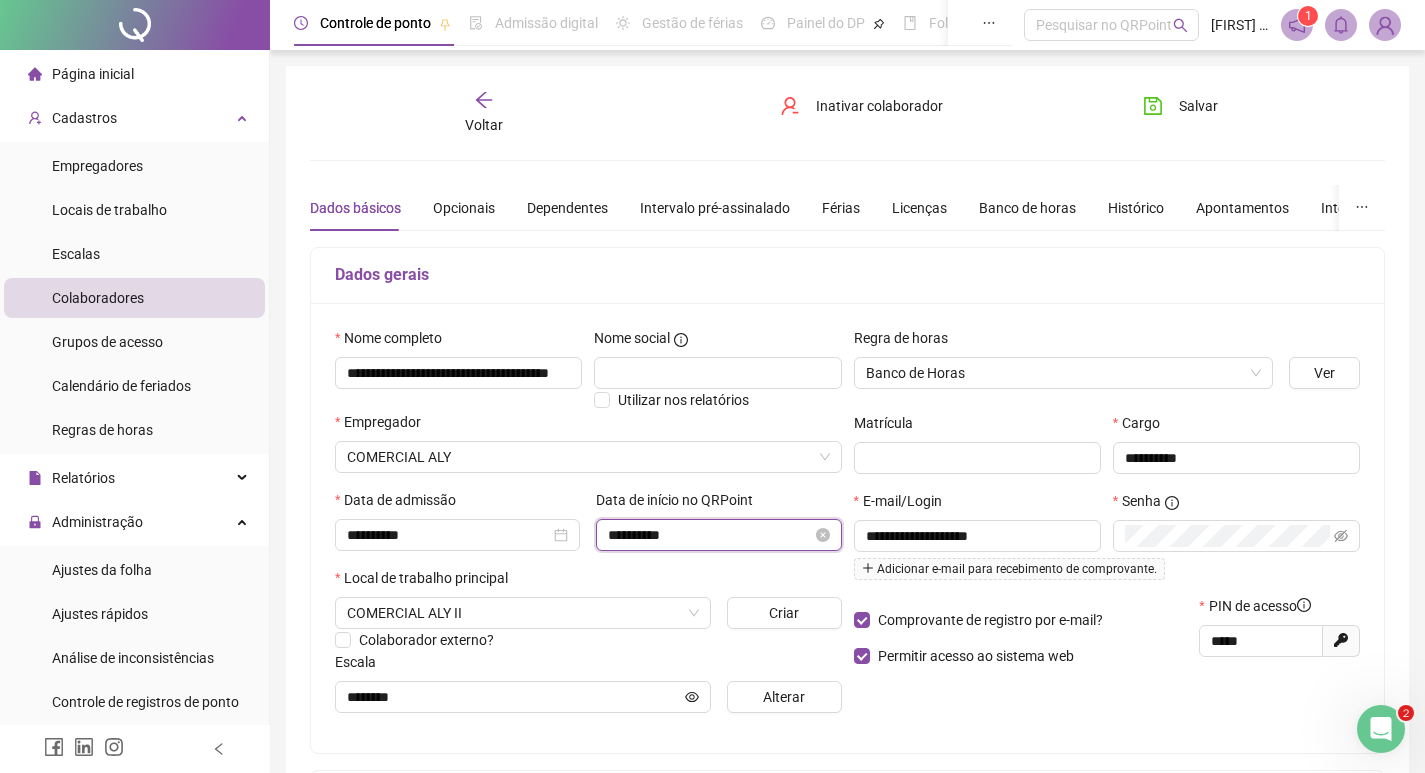 click on "**********" at bounding box center (709, 535) 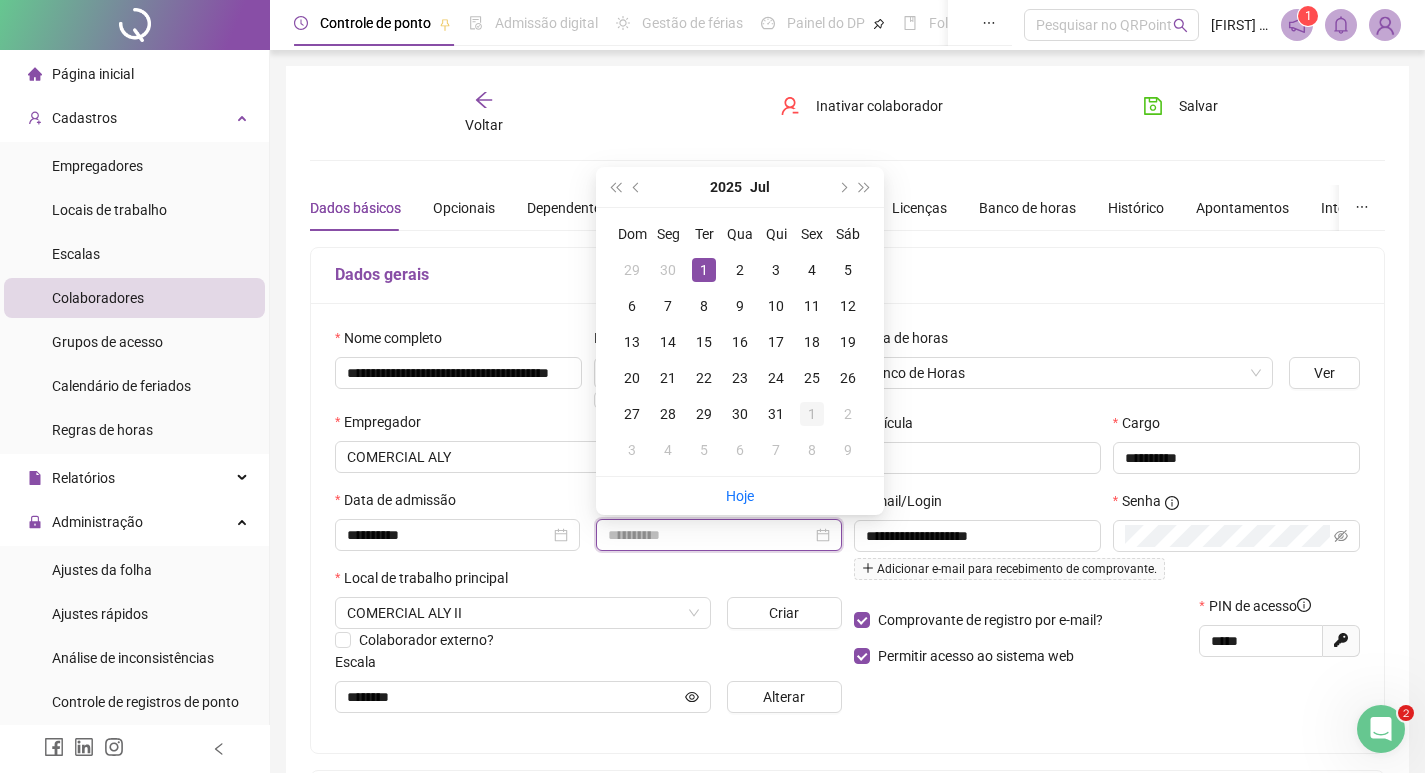 type on "**********" 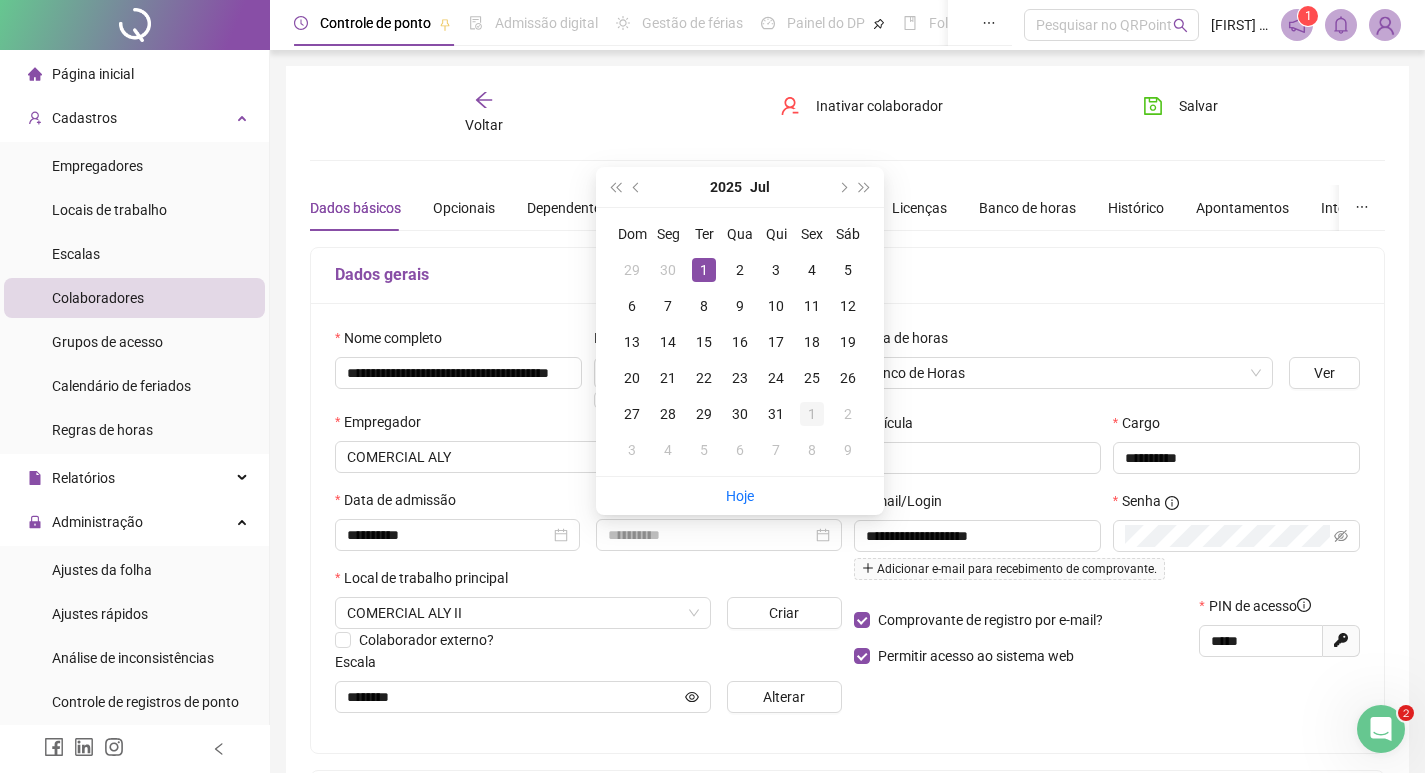 click on "1" at bounding box center [812, 414] 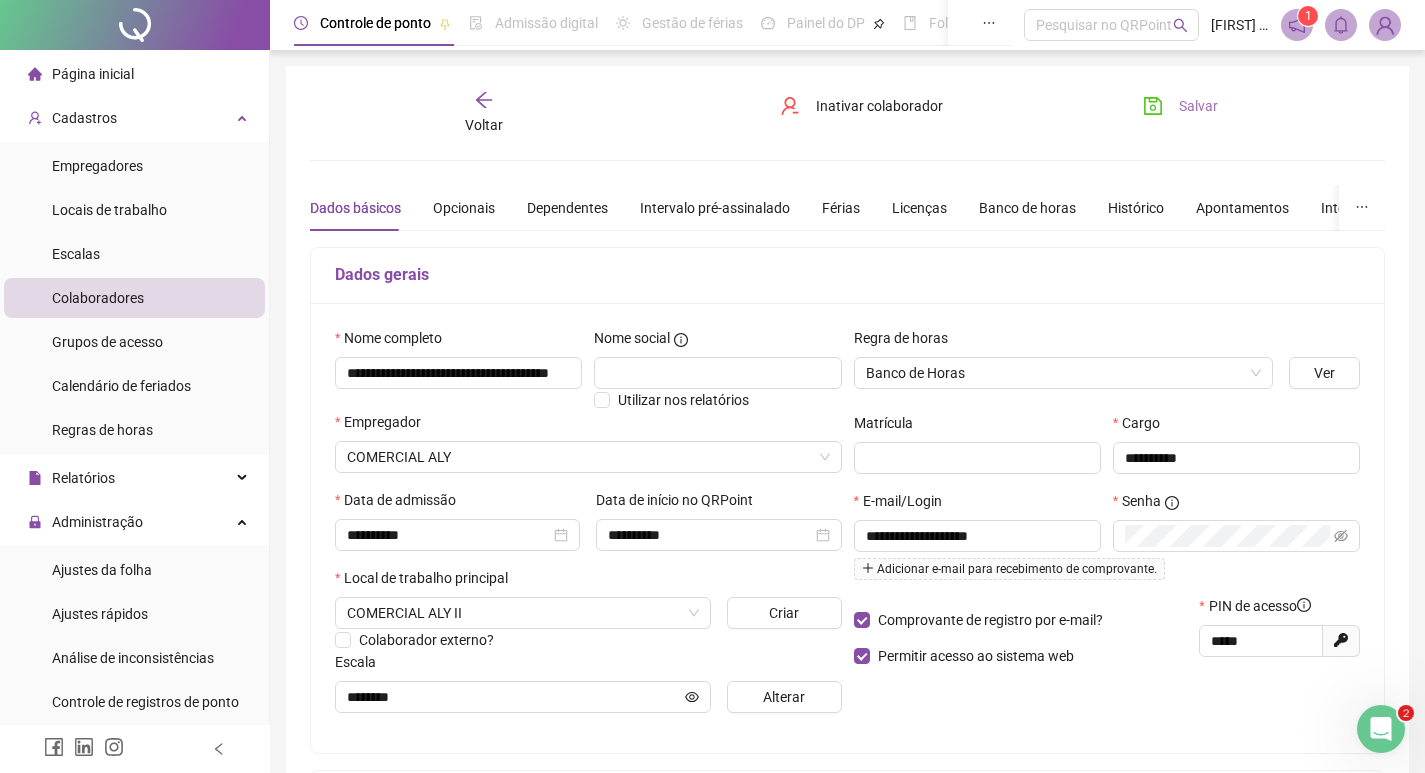 click on "Salvar" at bounding box center [1180, 106] 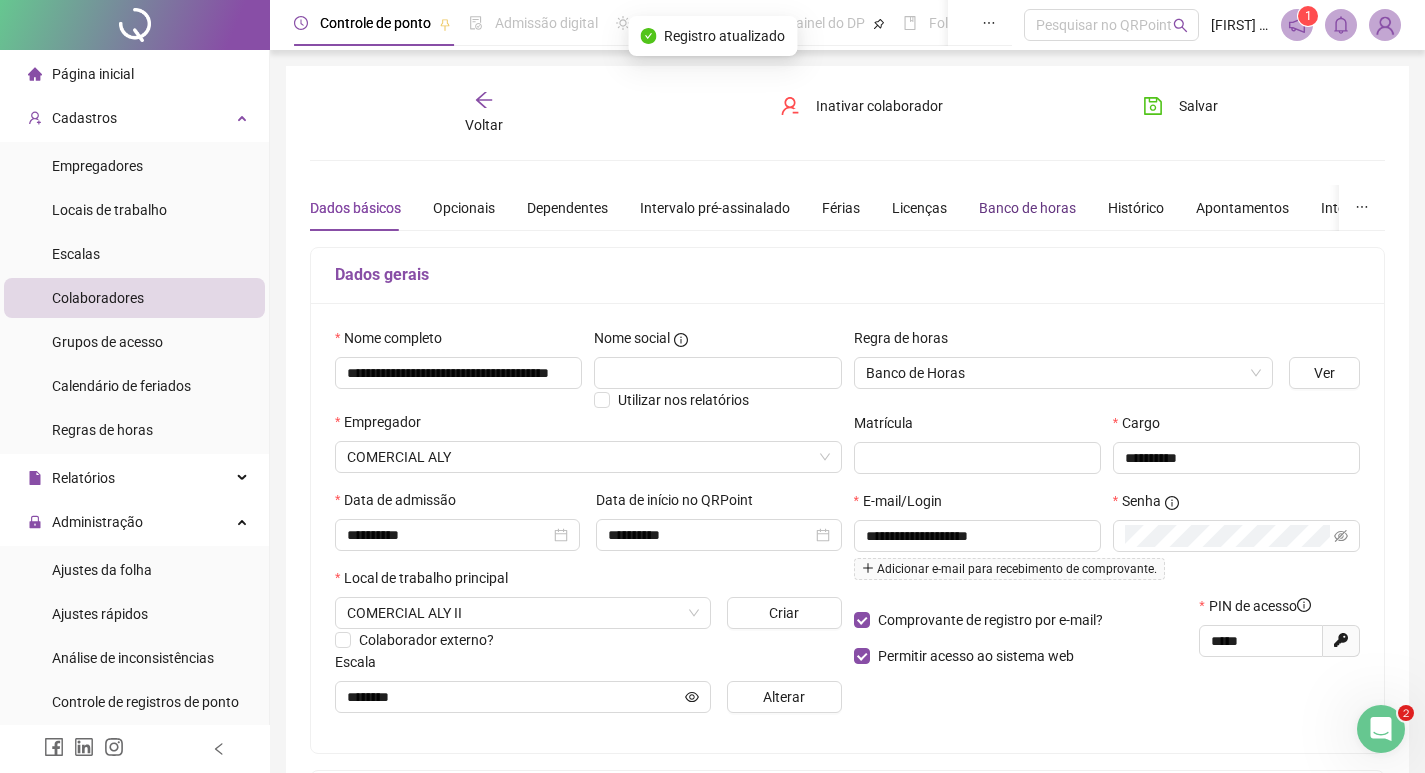 click on "Banco de horas" at bounding box center [1027, 208] 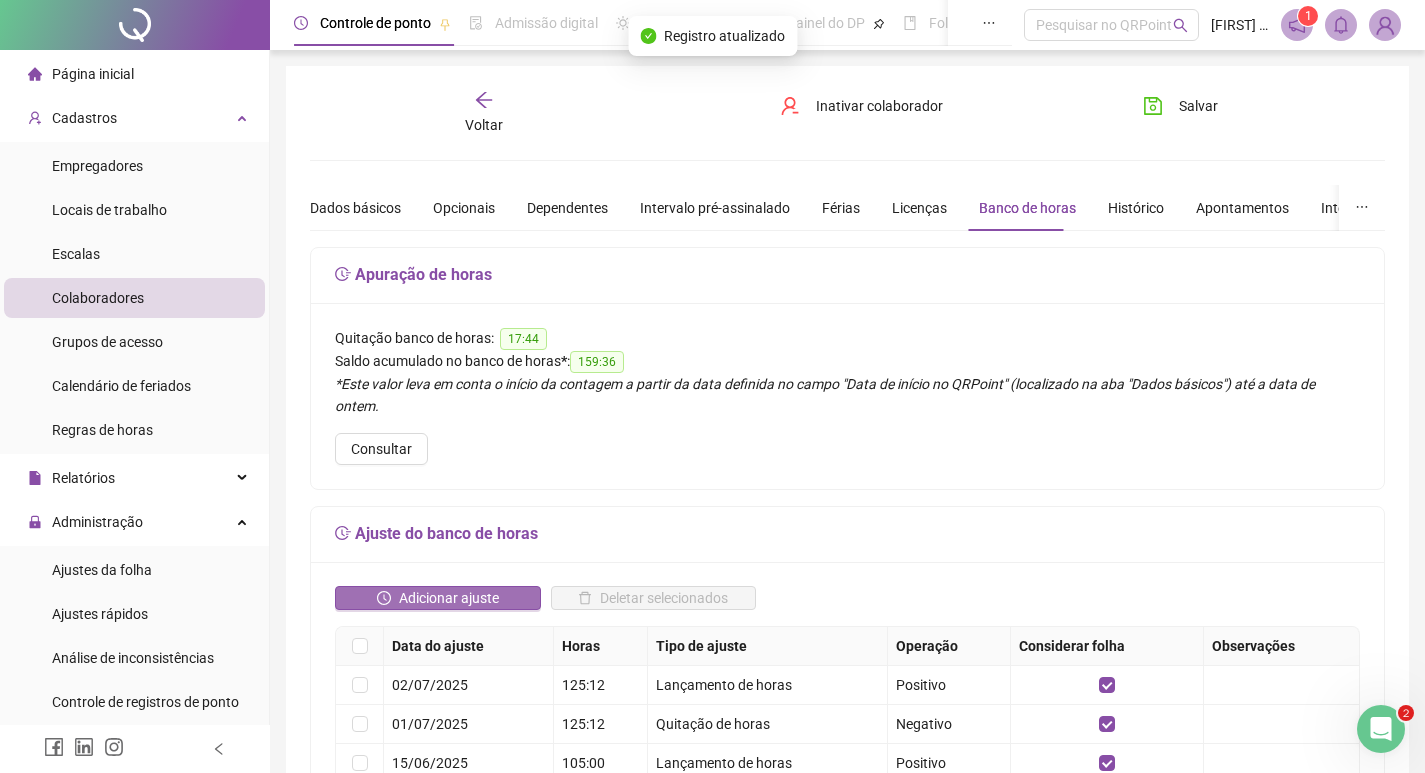 click on "Adicionar ajuste" at bounding box center (438, 598) 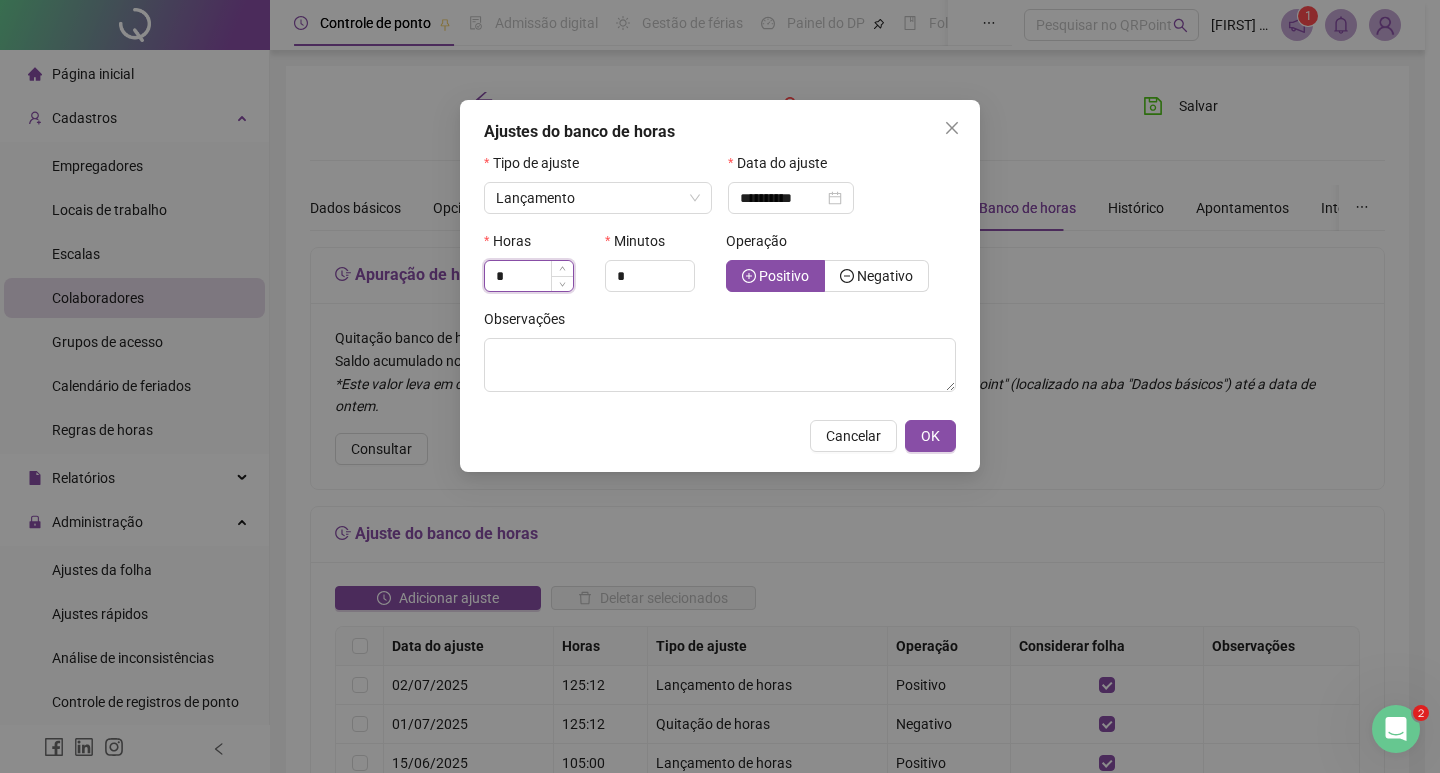 click on "*" at bounding box center [529, 276] 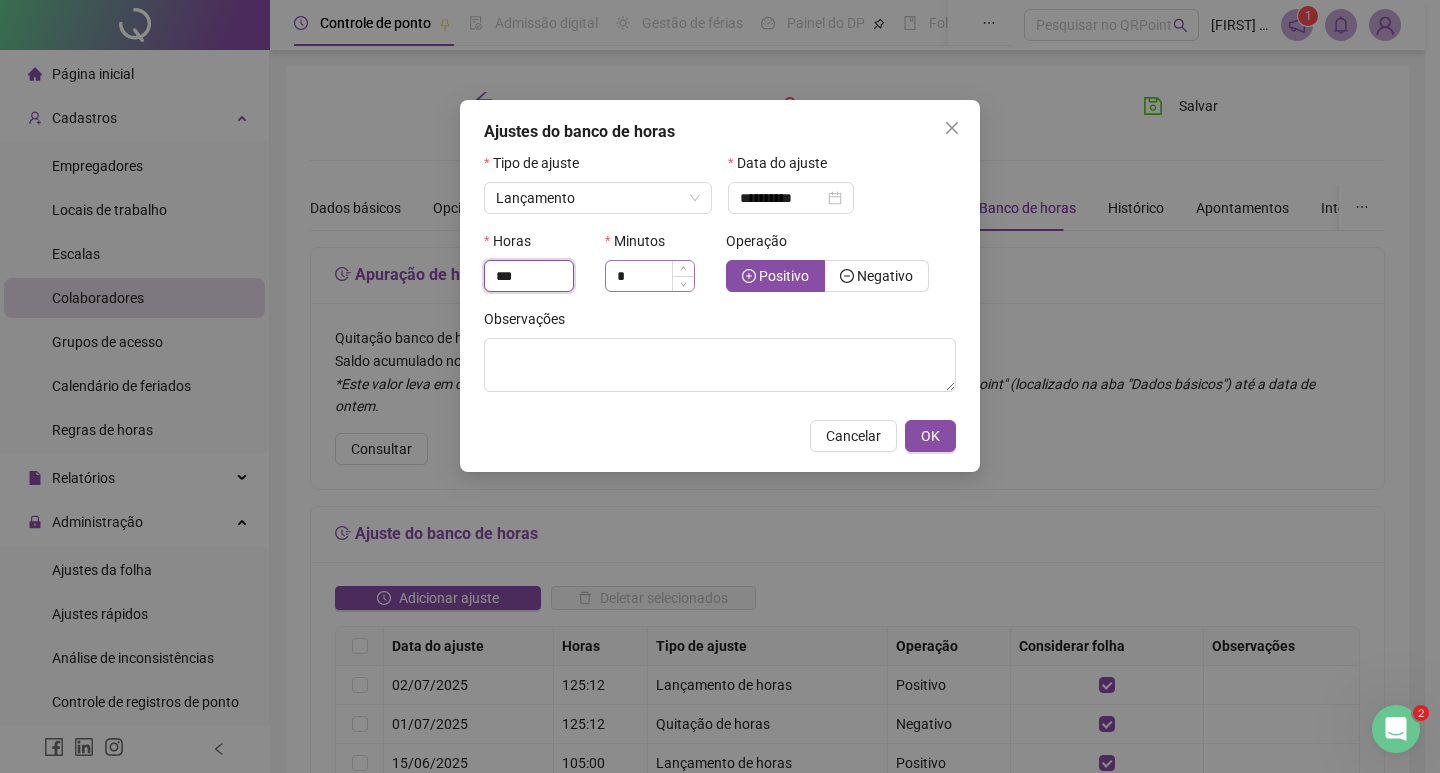 type on "***" 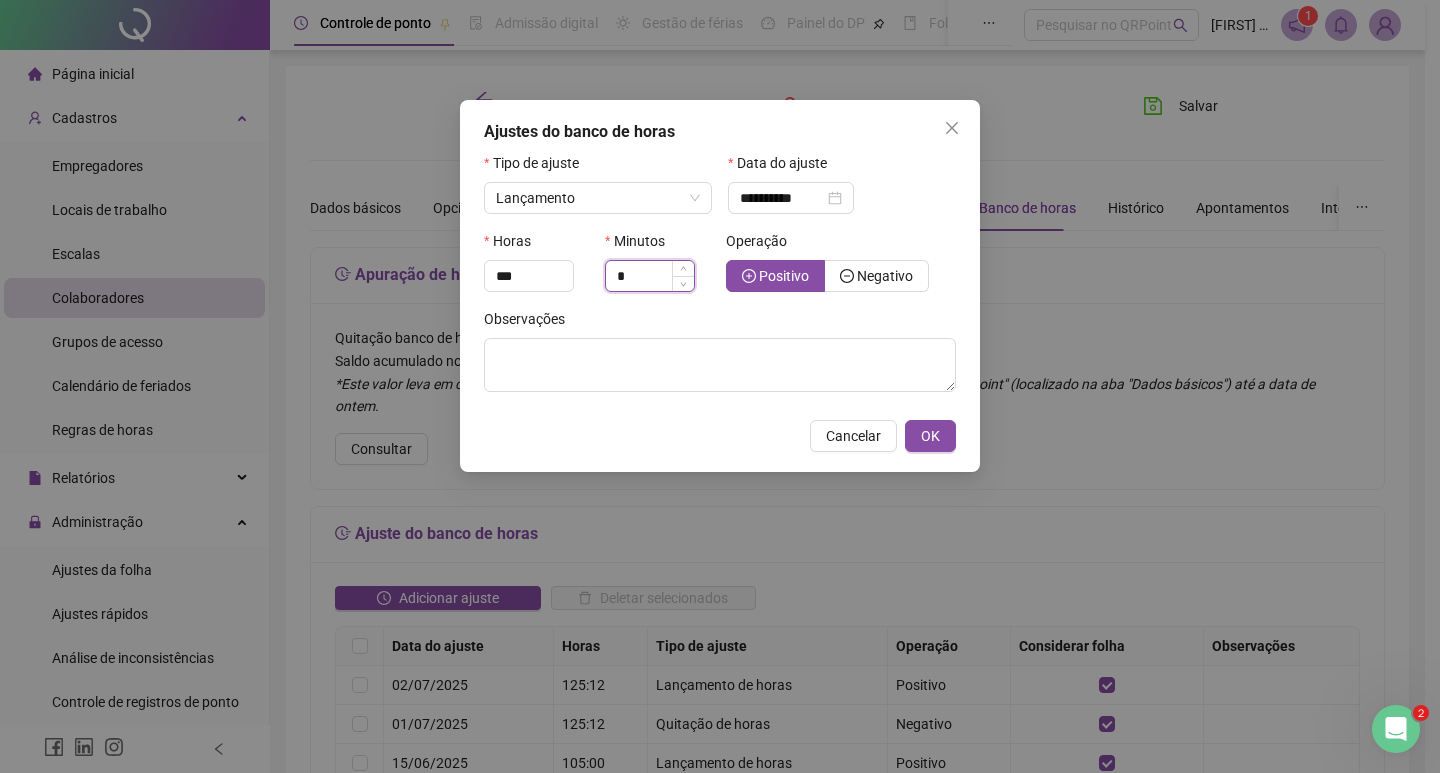 click on "*" at bounding box center [650, 276] 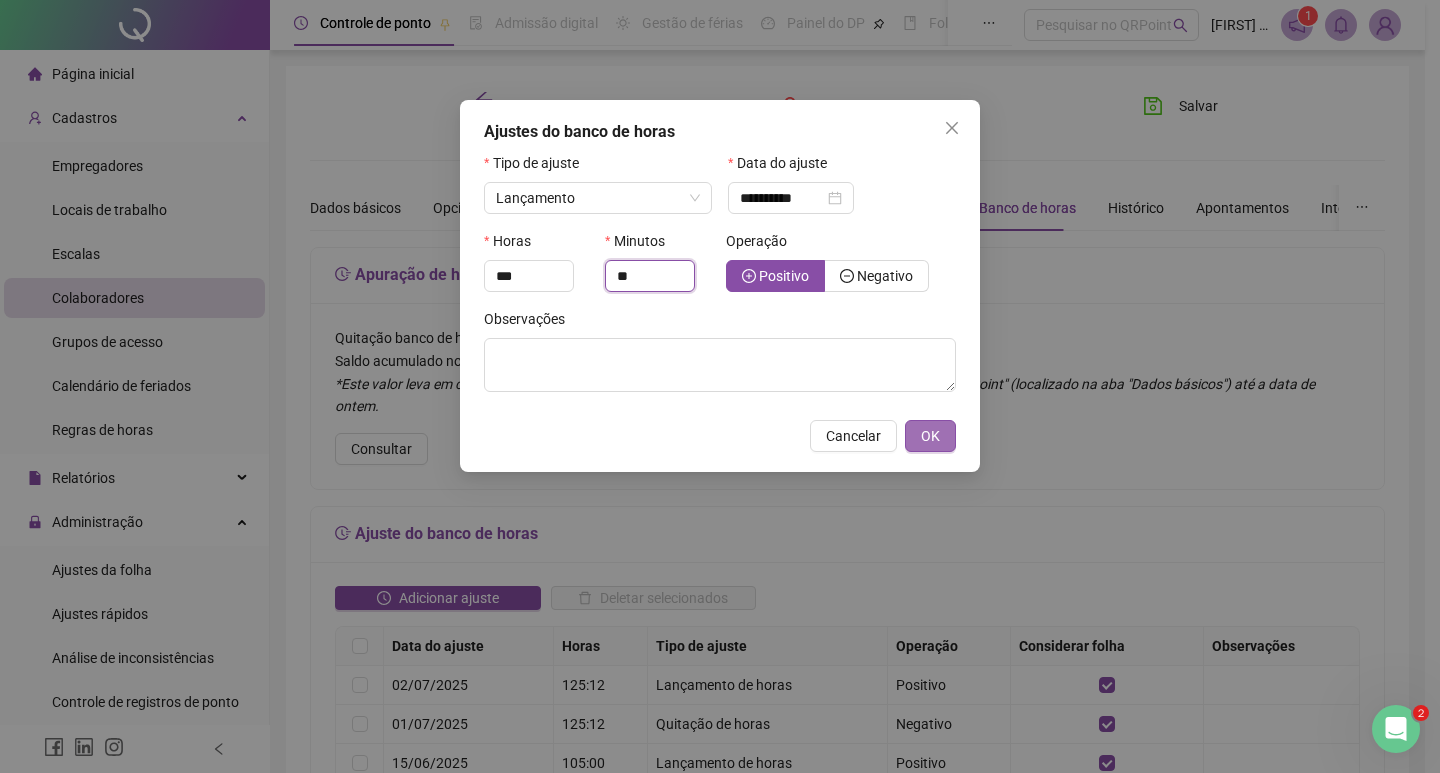 type on "**" 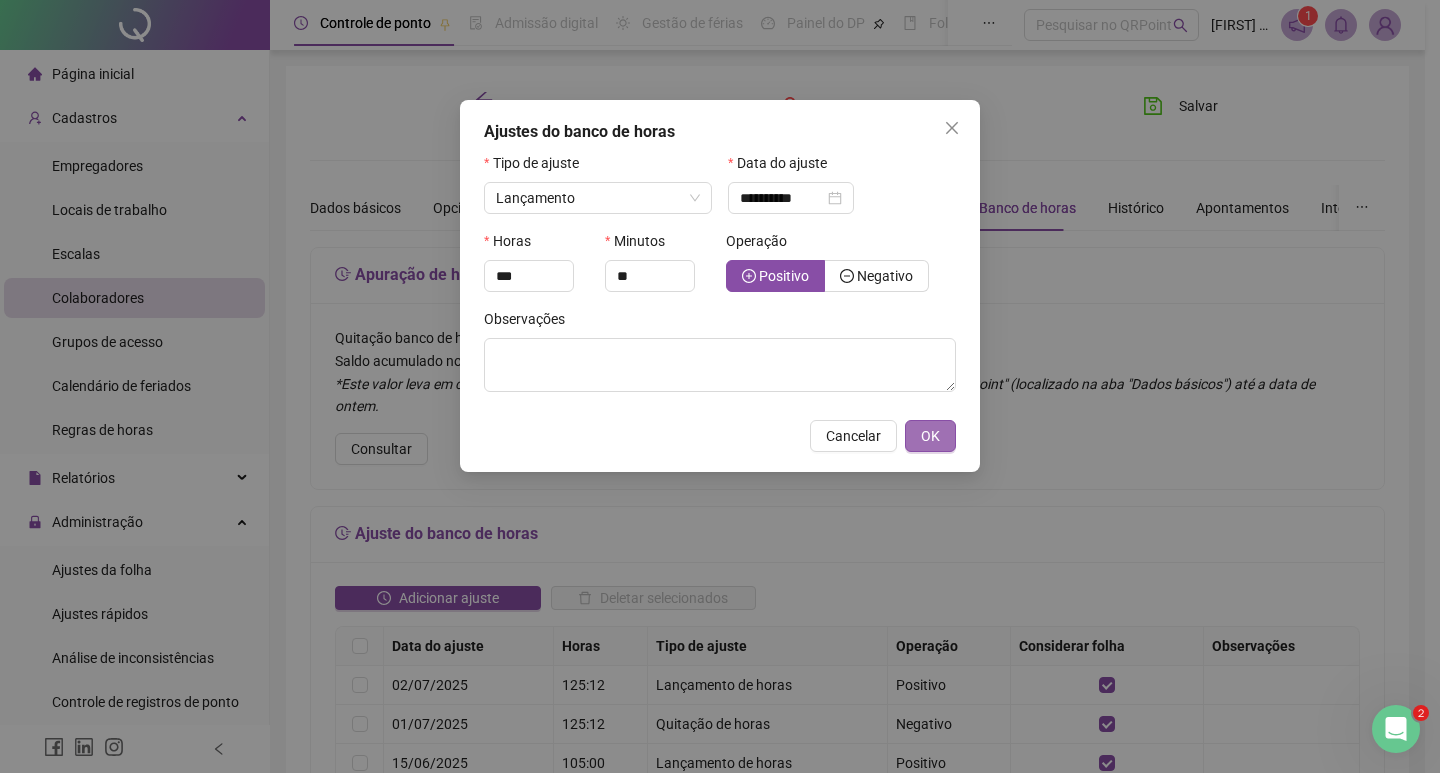 click on "OK" at bounding box center [930, 436] 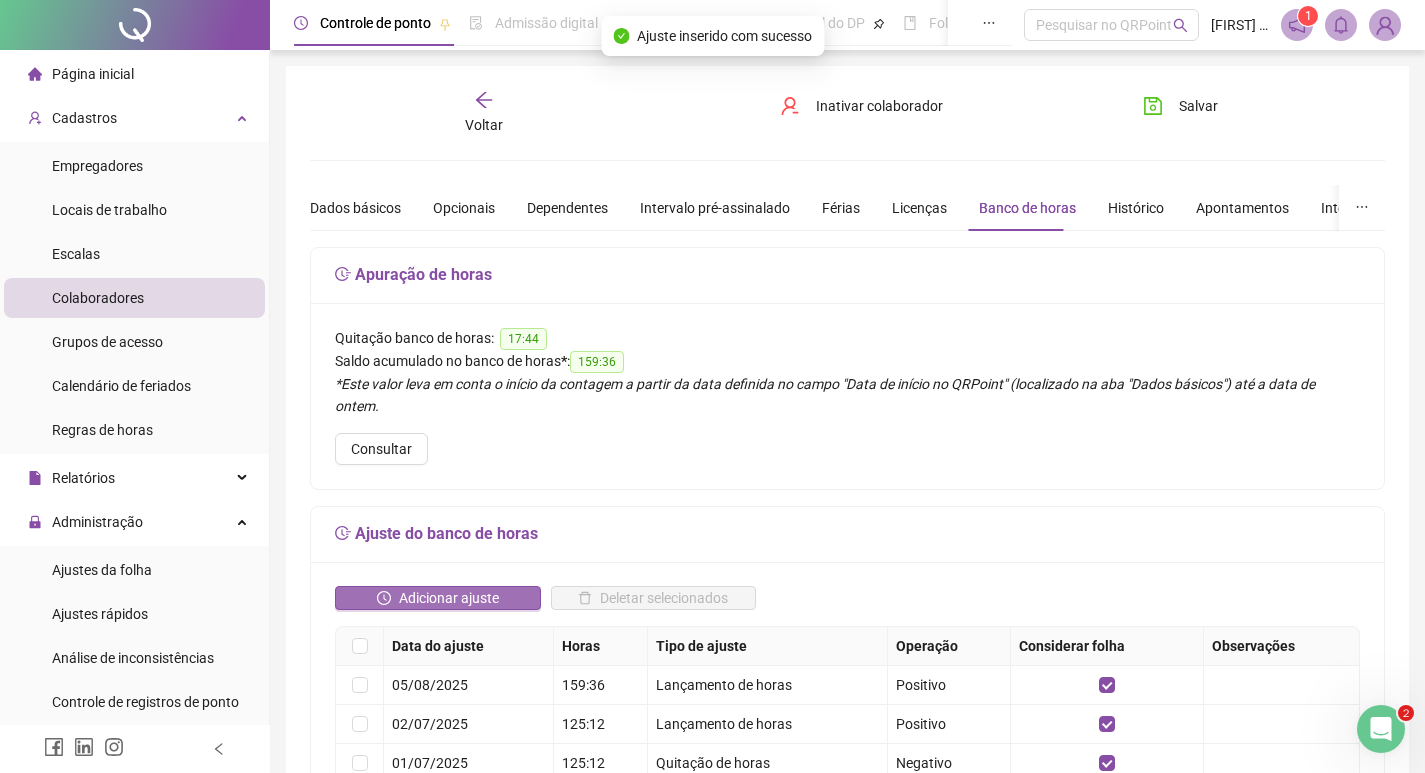 click on "Adicionar ajuste" at bounding box center [449, 598] 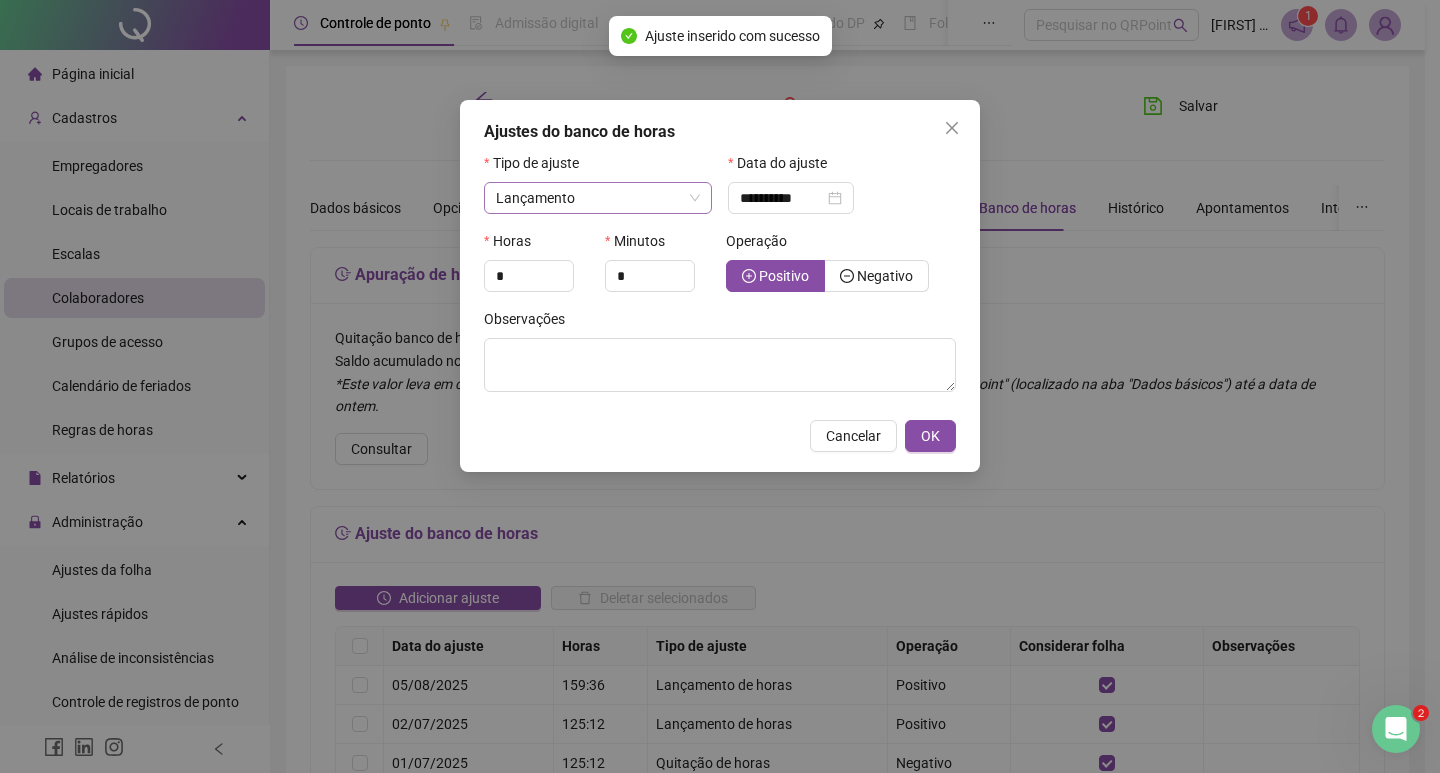 click on "Lançamento" at bounding box center [598, 198] 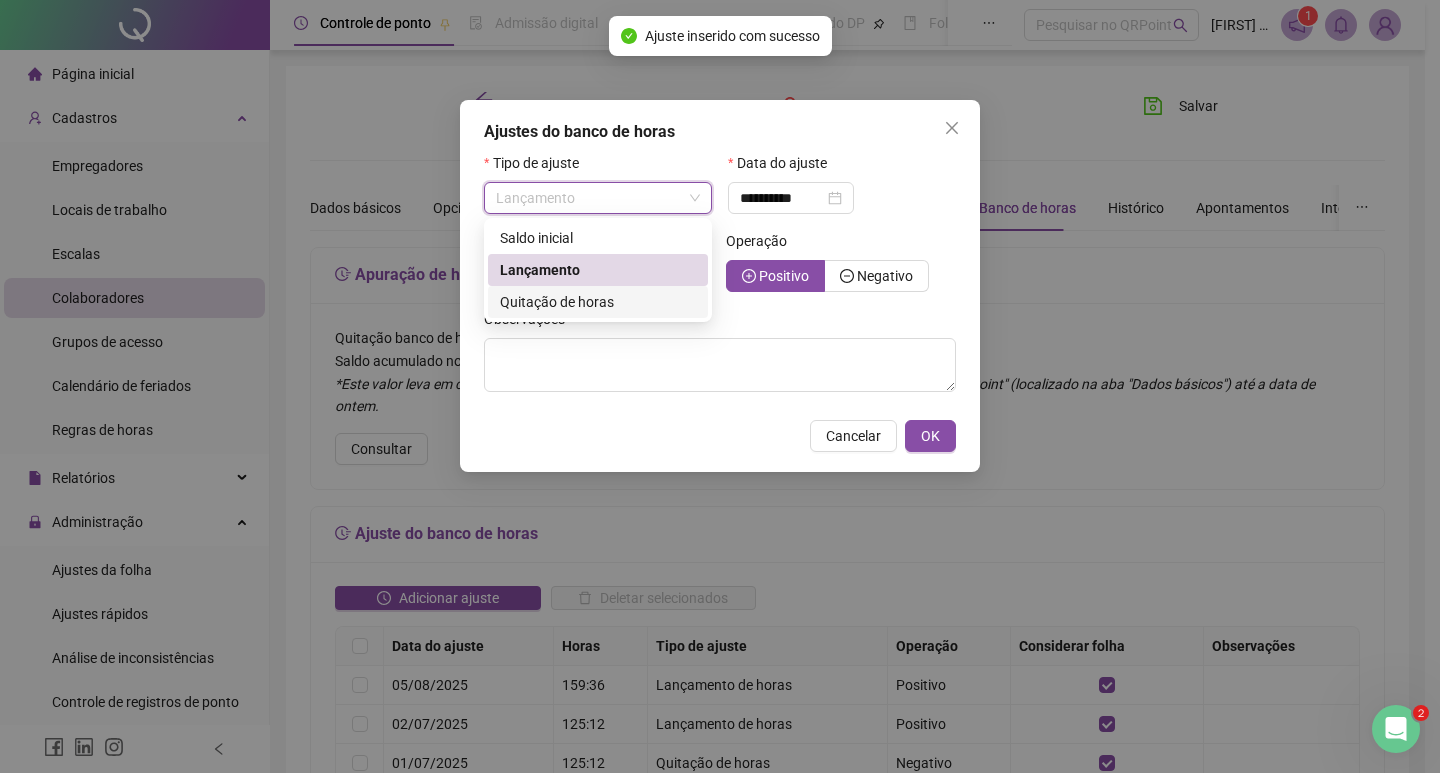 click on "Quitação de horas" at bounding box center [557, 302] 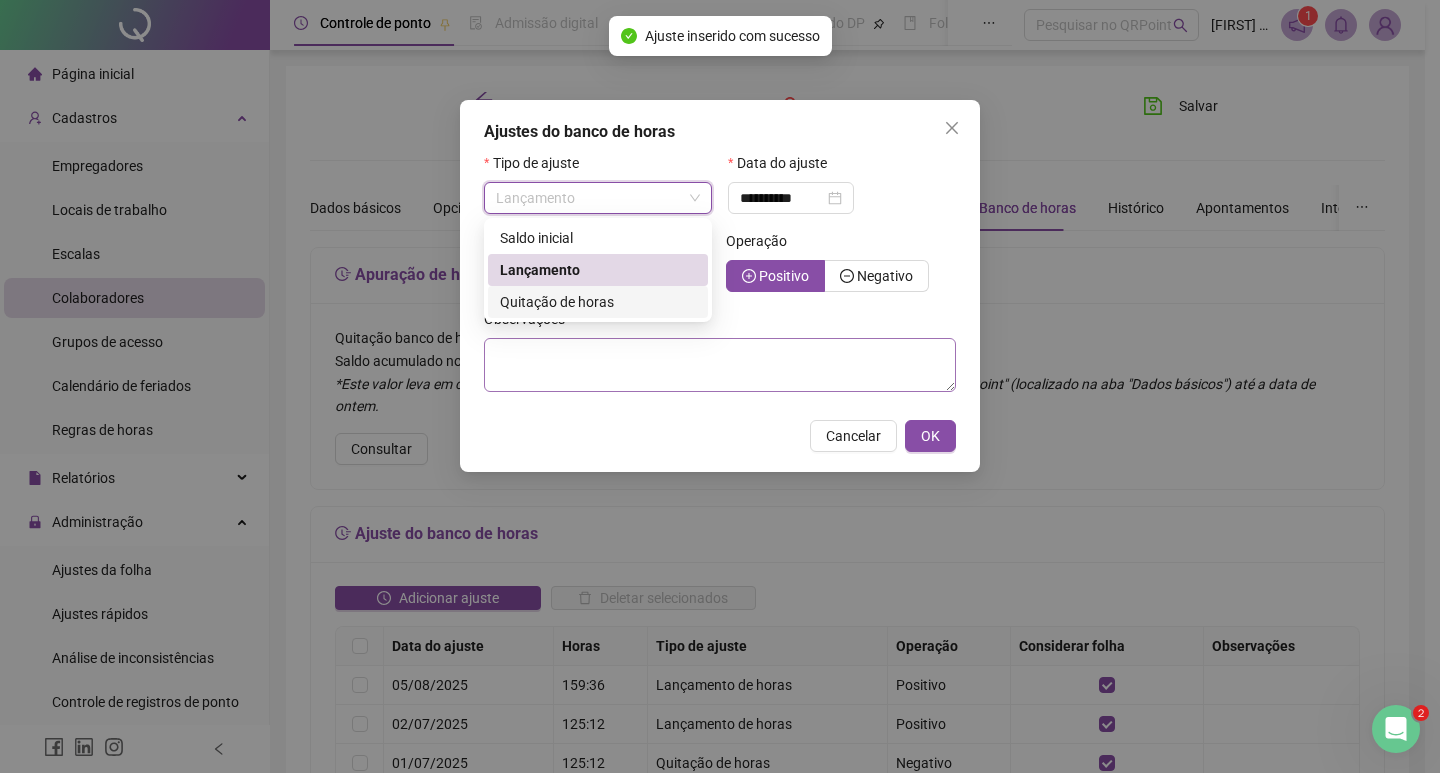 type on "**********" 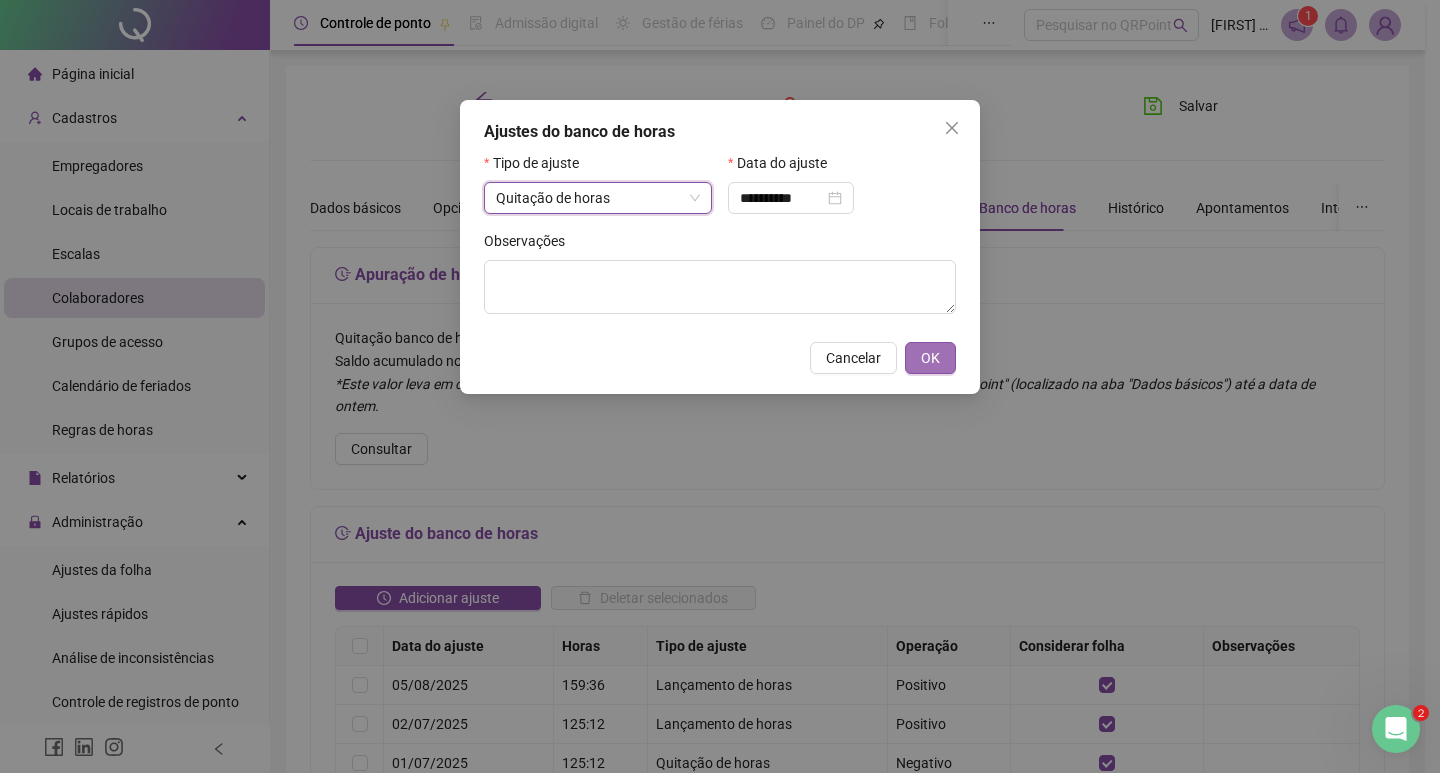click on "OK" at bounding box center [930, 358] 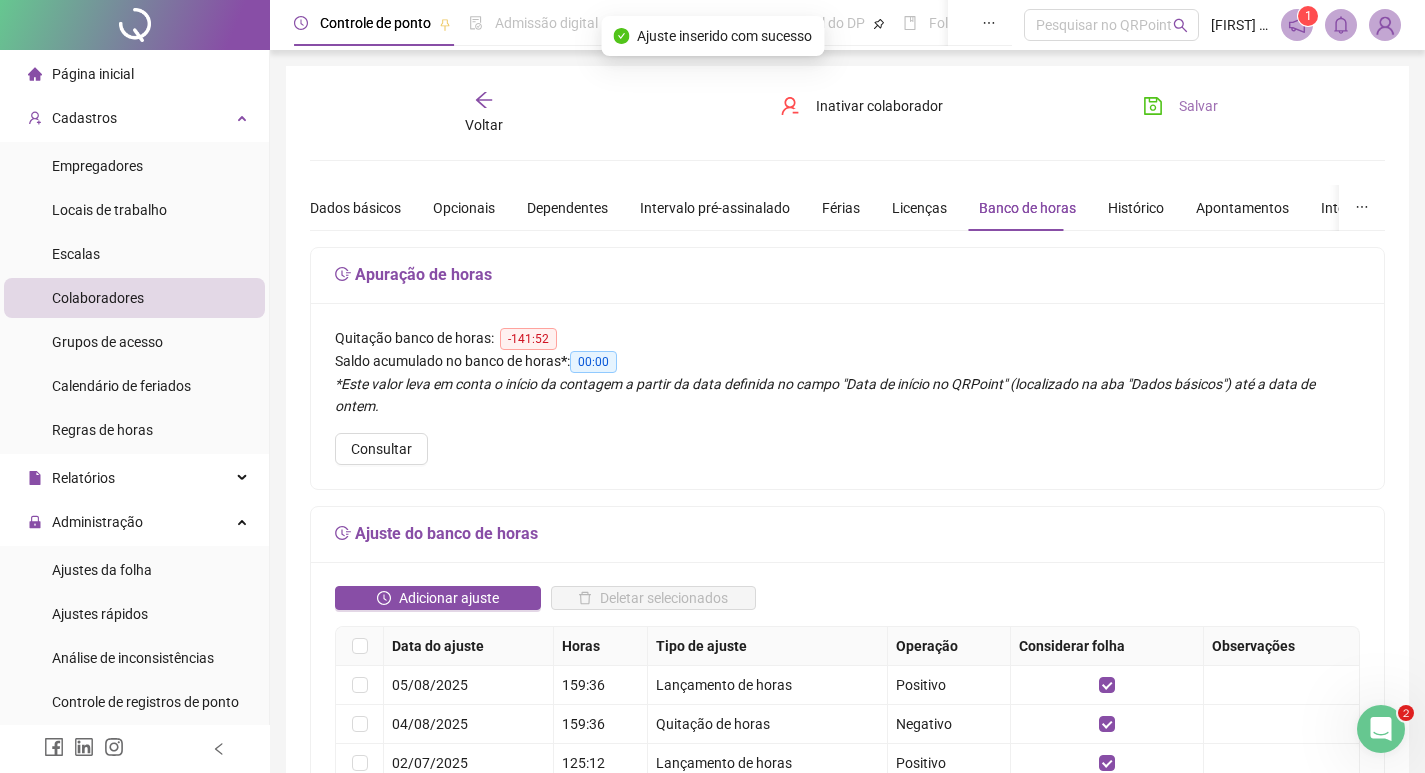 click 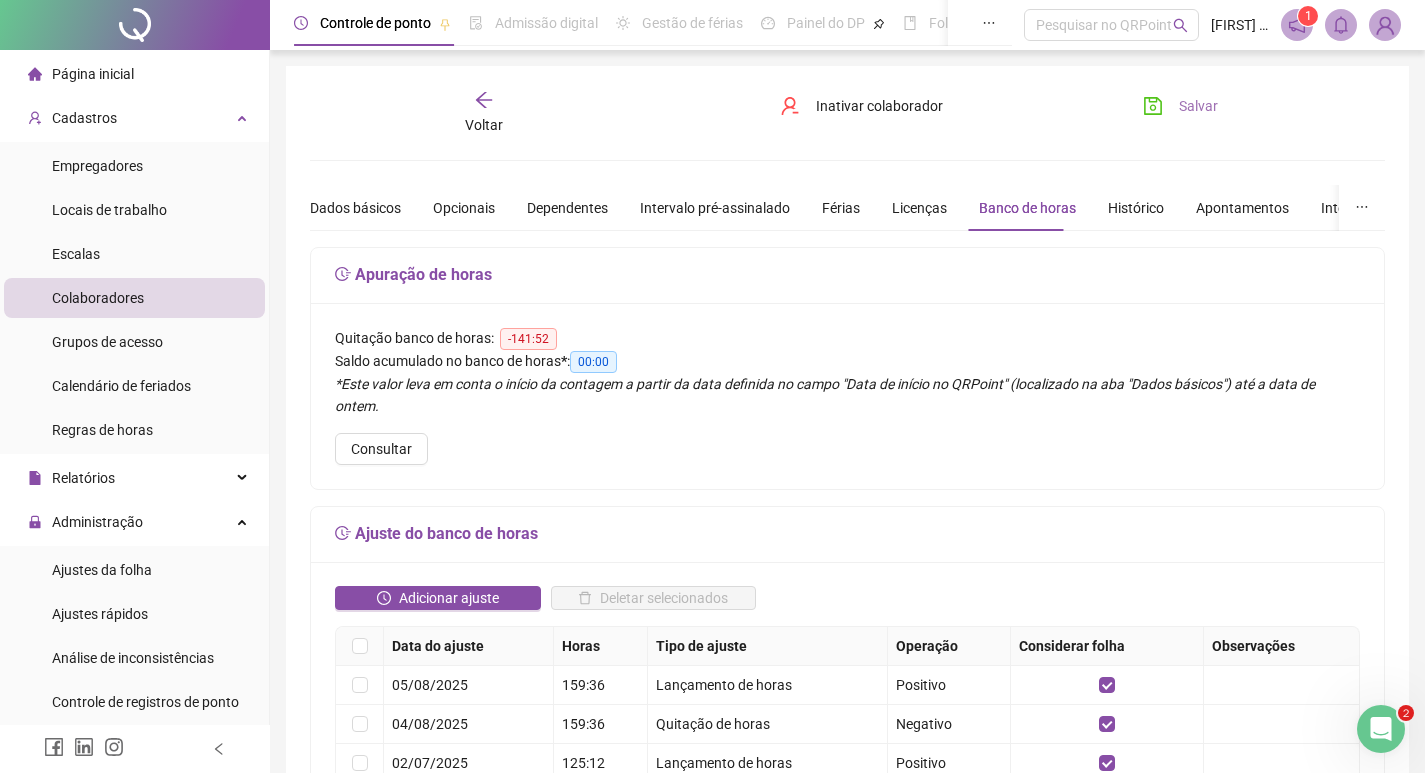 click 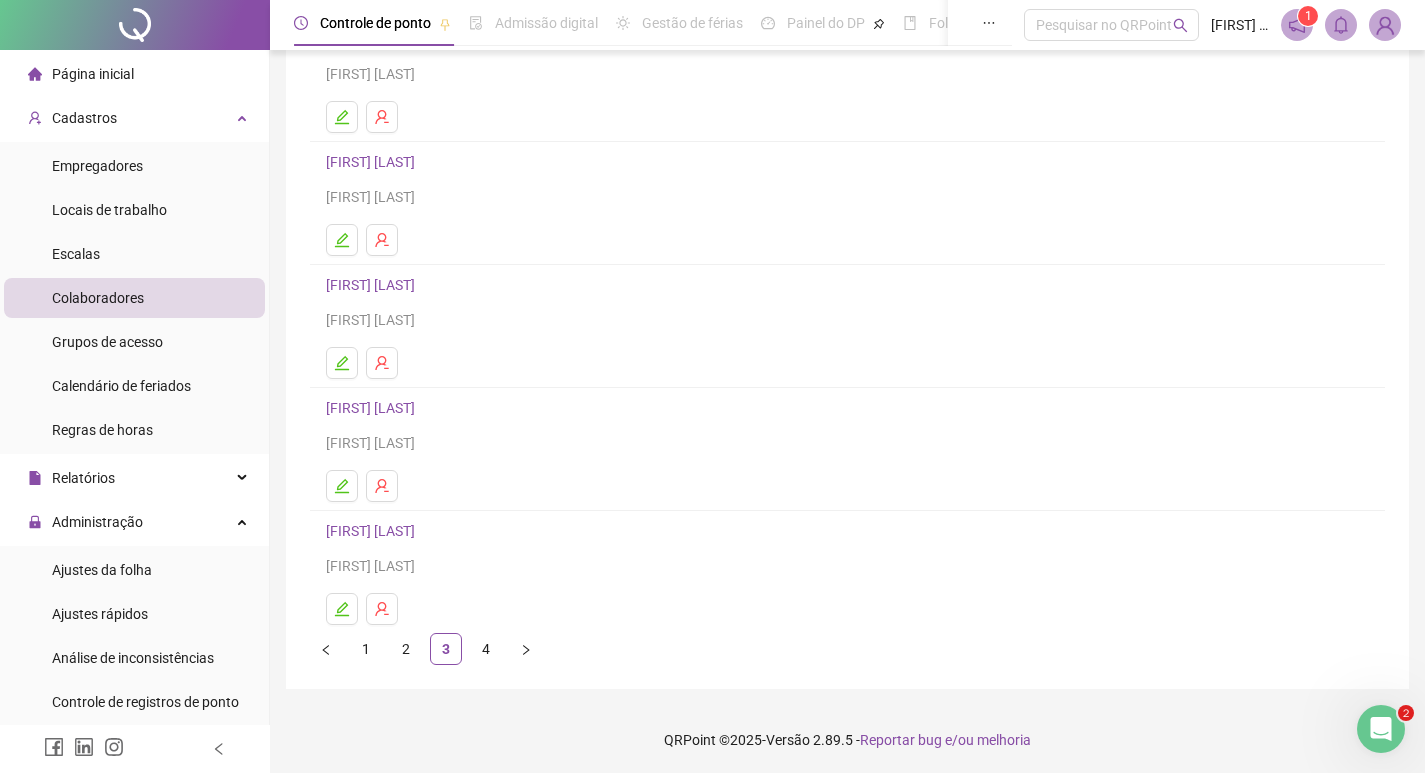 scroll, scrollTop: 194, scrollLeft: 0, axis: vertical 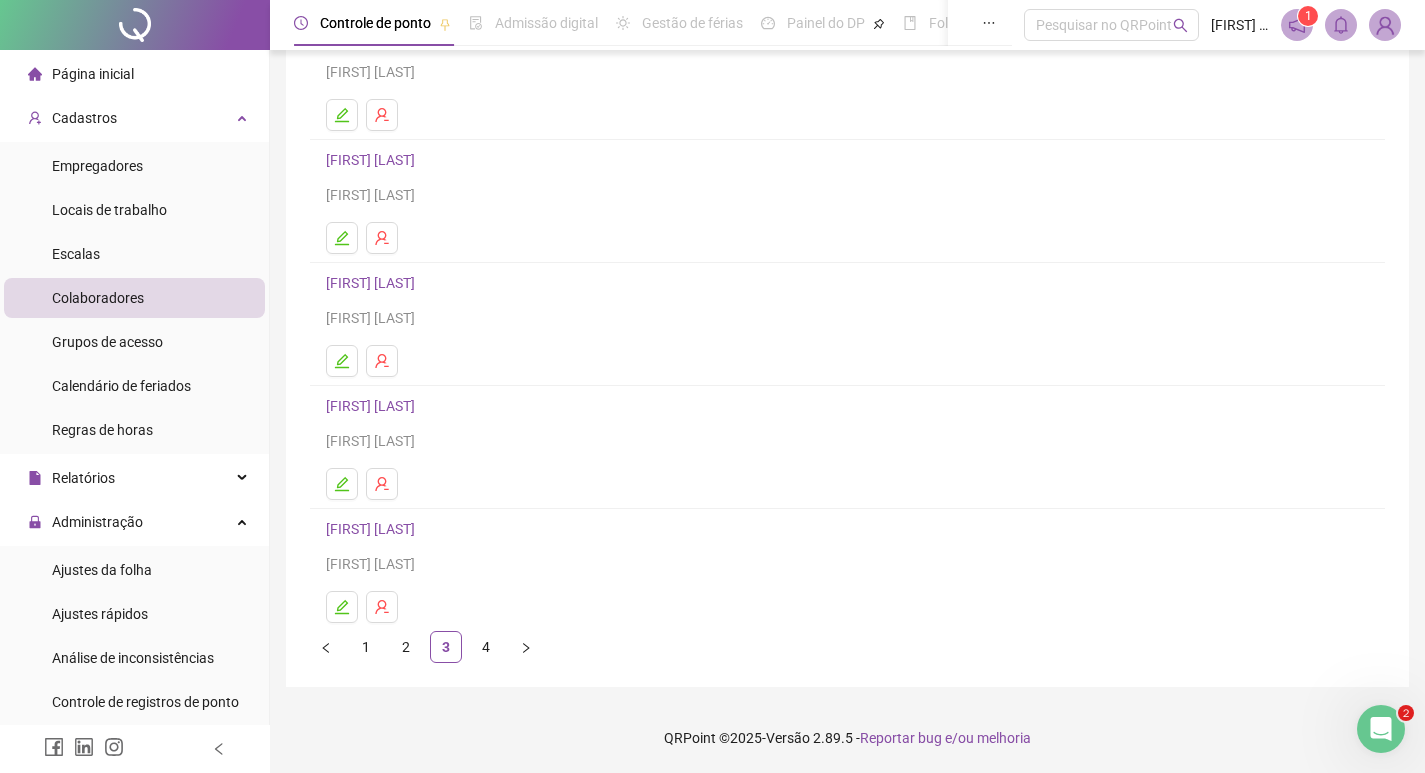 click on "[FIRST] [LAST]" at bounding box center [373, 529] 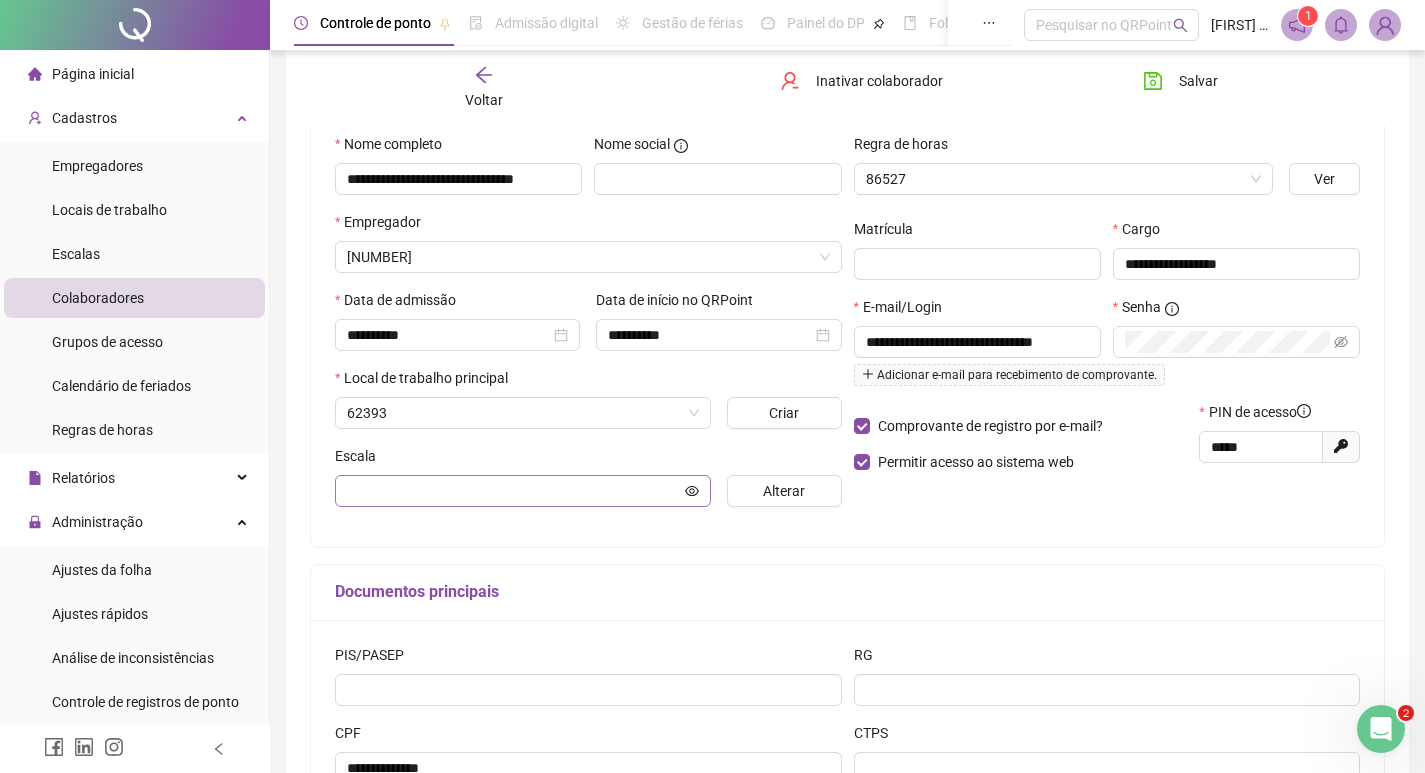 scroll, scrollTop: 204, scrollLeft: 0, axis: vertical 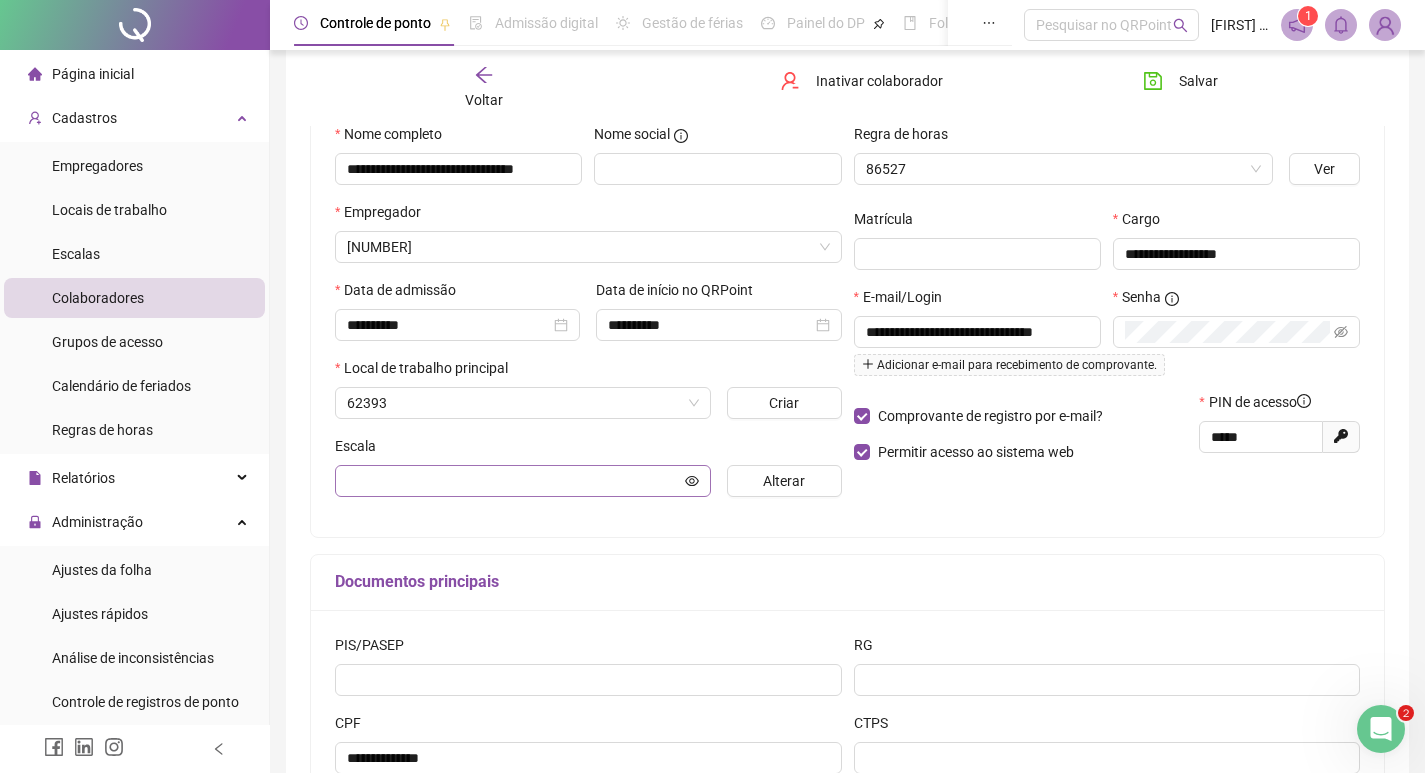 type on "**********" 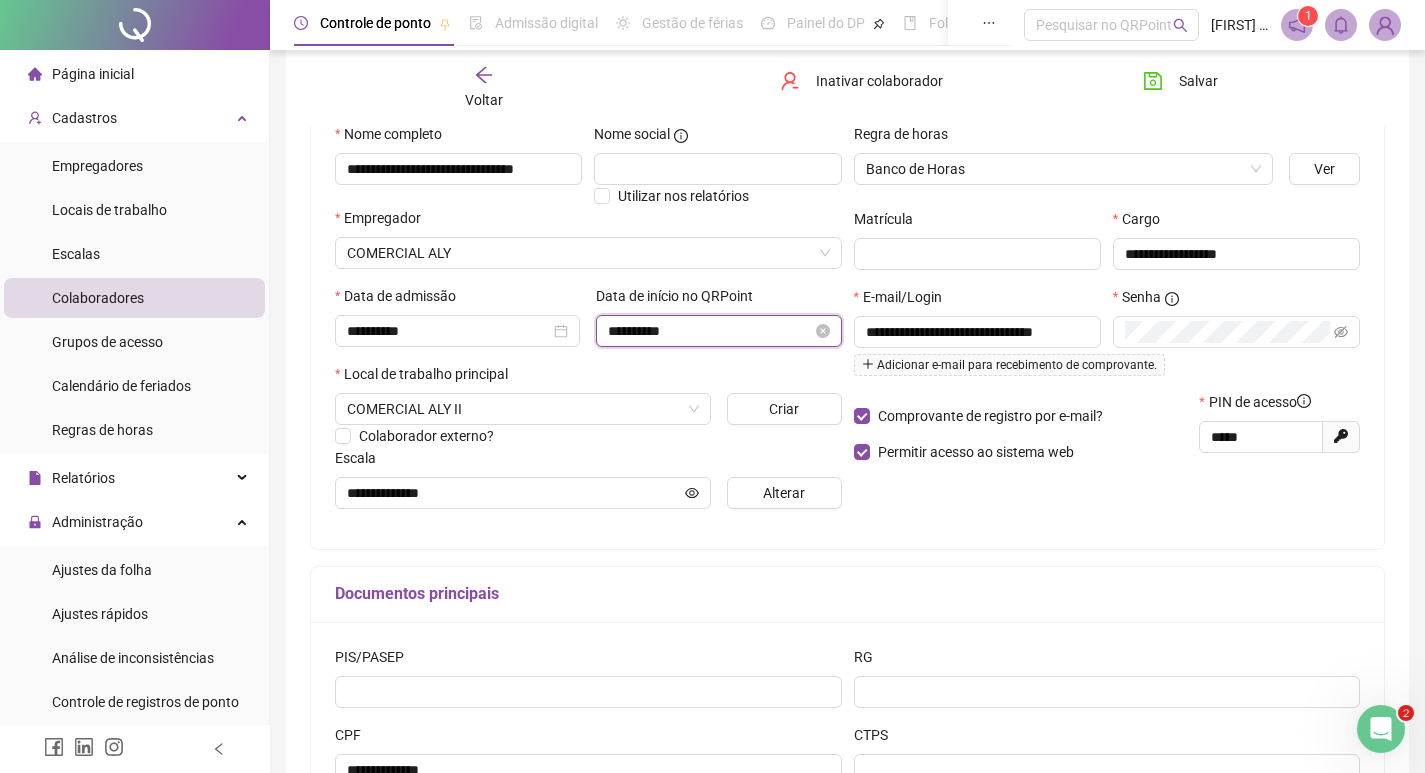 click on "**********" at bounding box center (709, 331) 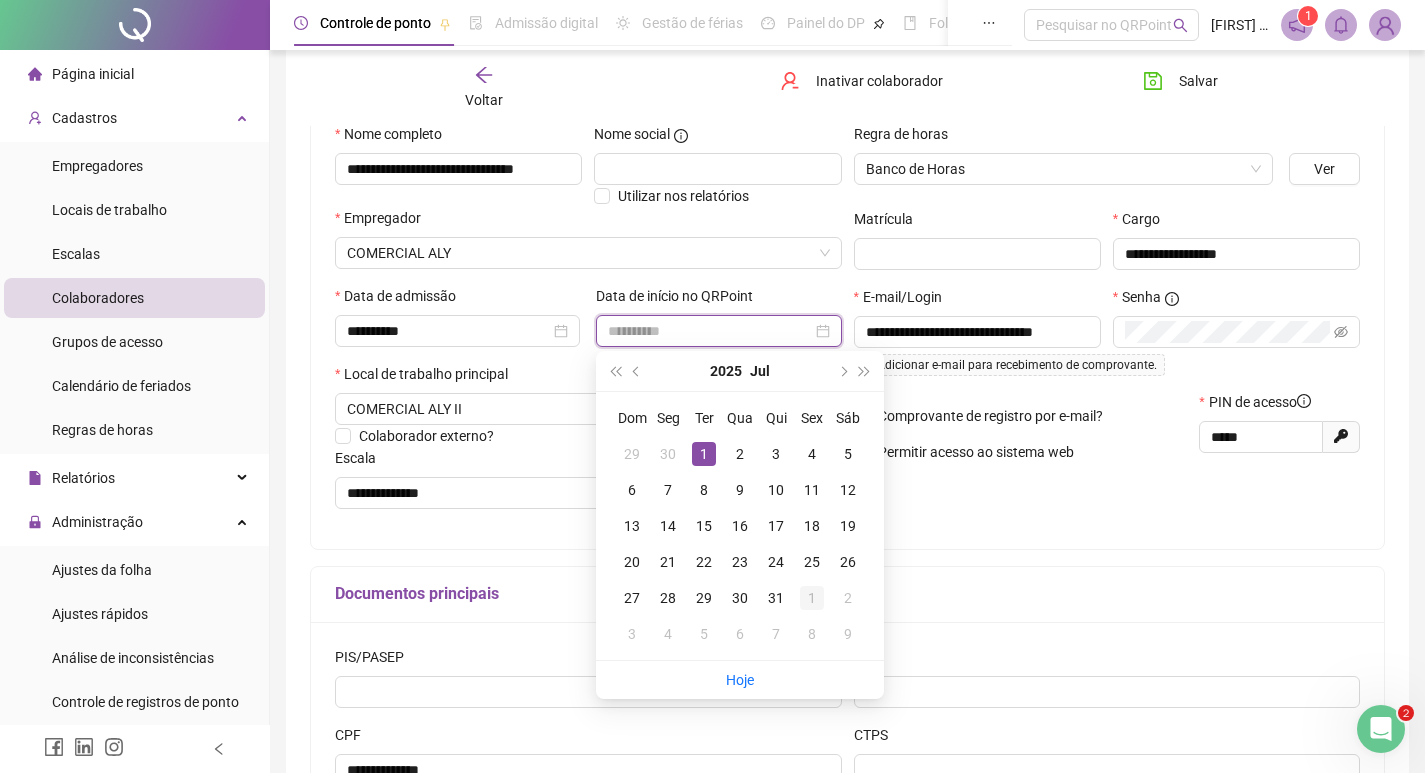 type on "**********" 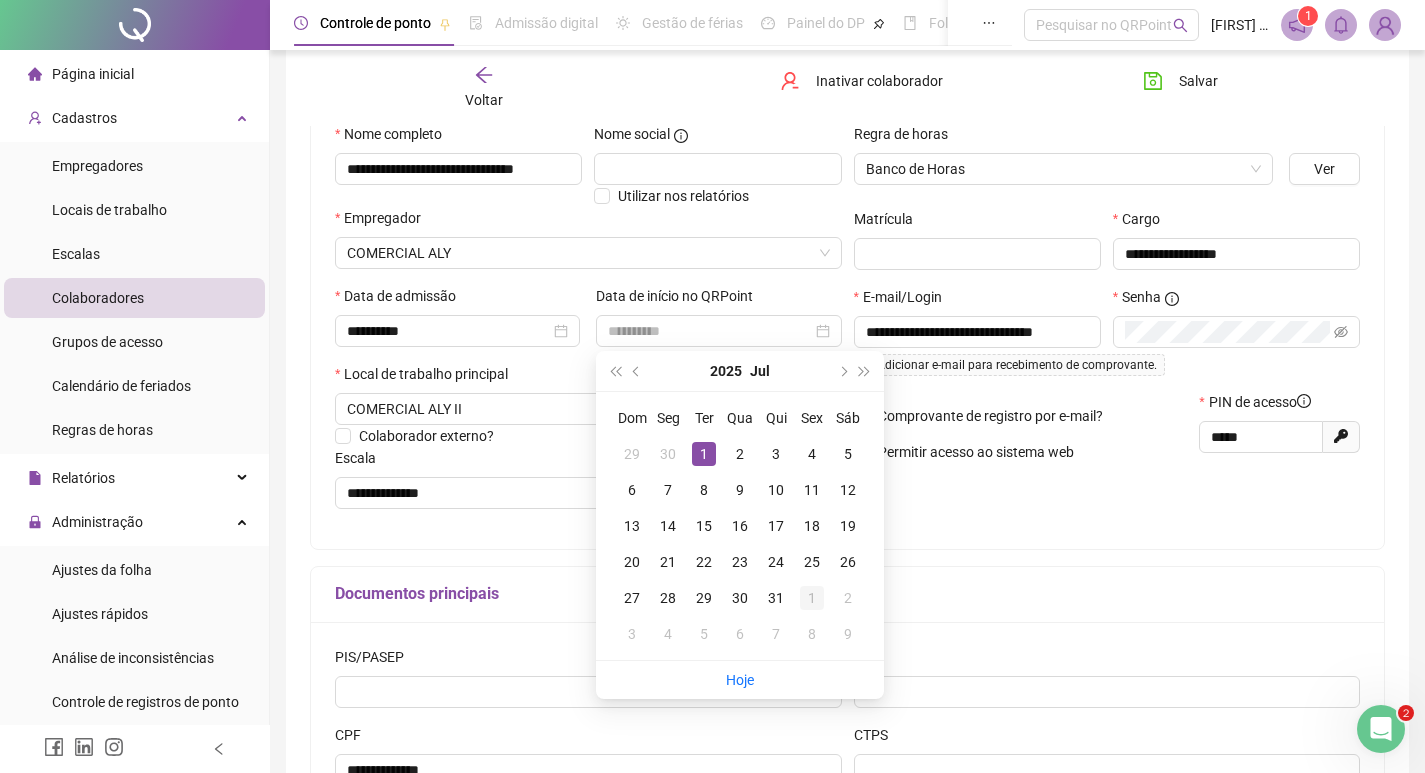 click on "1" at bounding box center (812, 598) 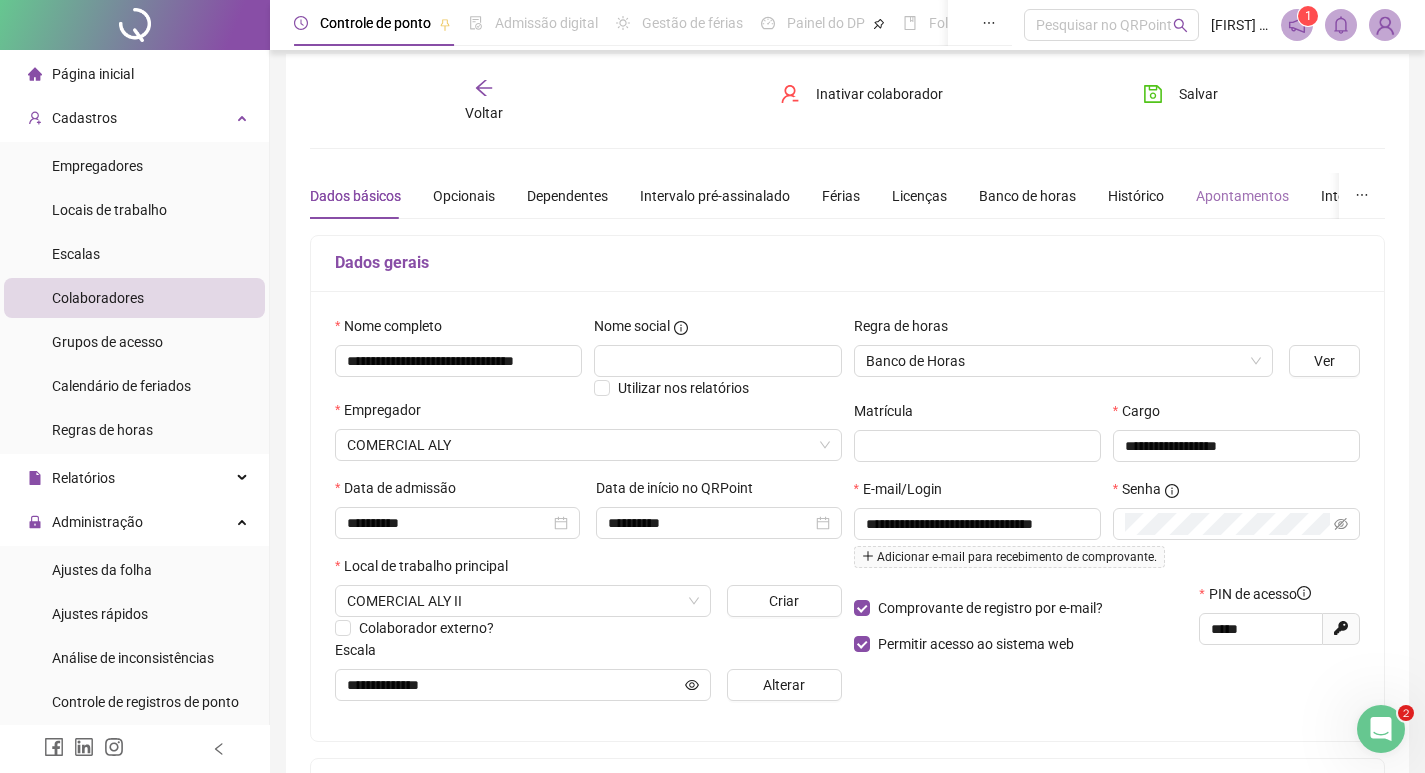 scroll, scrollTop: 4, scrollLeft: 0, axis: vertical 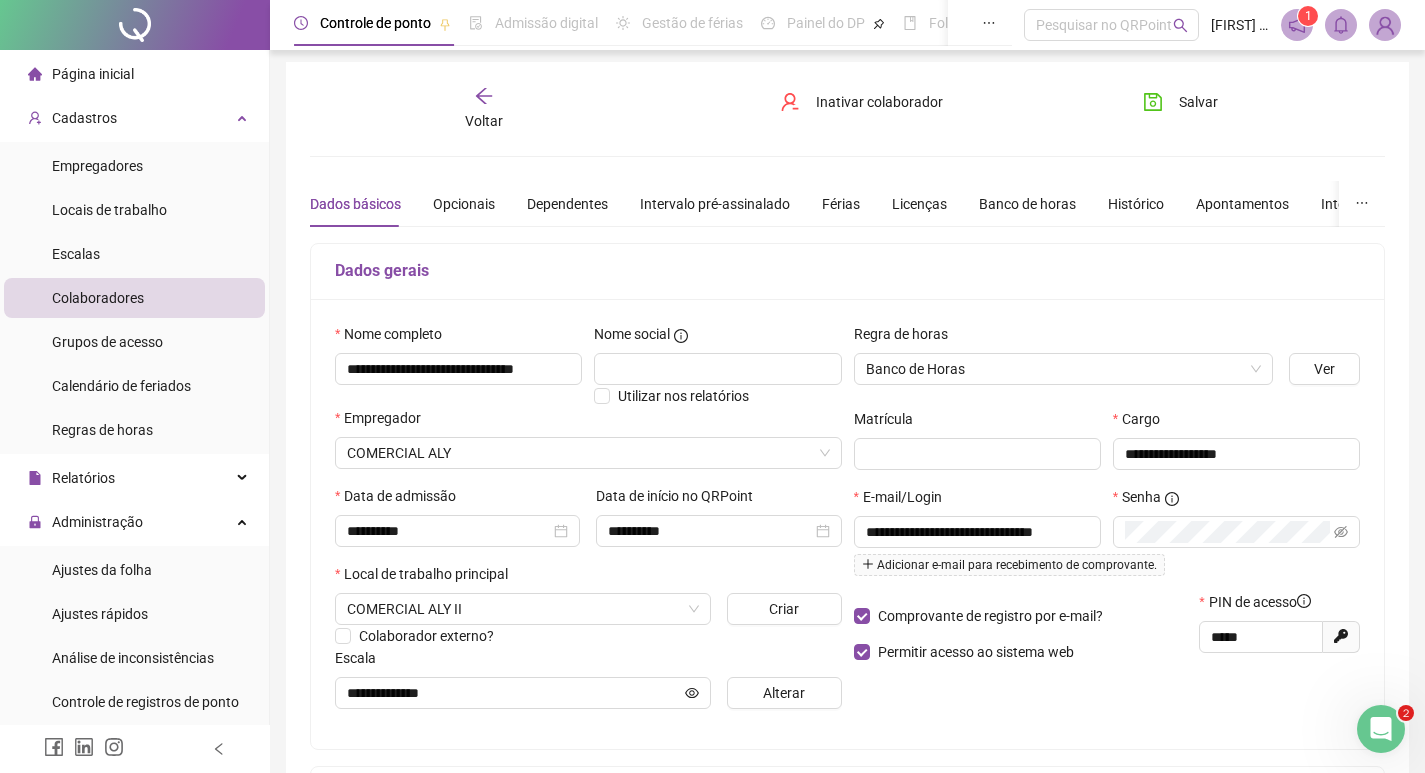 click on "**********" at bounding box center (847, 556) 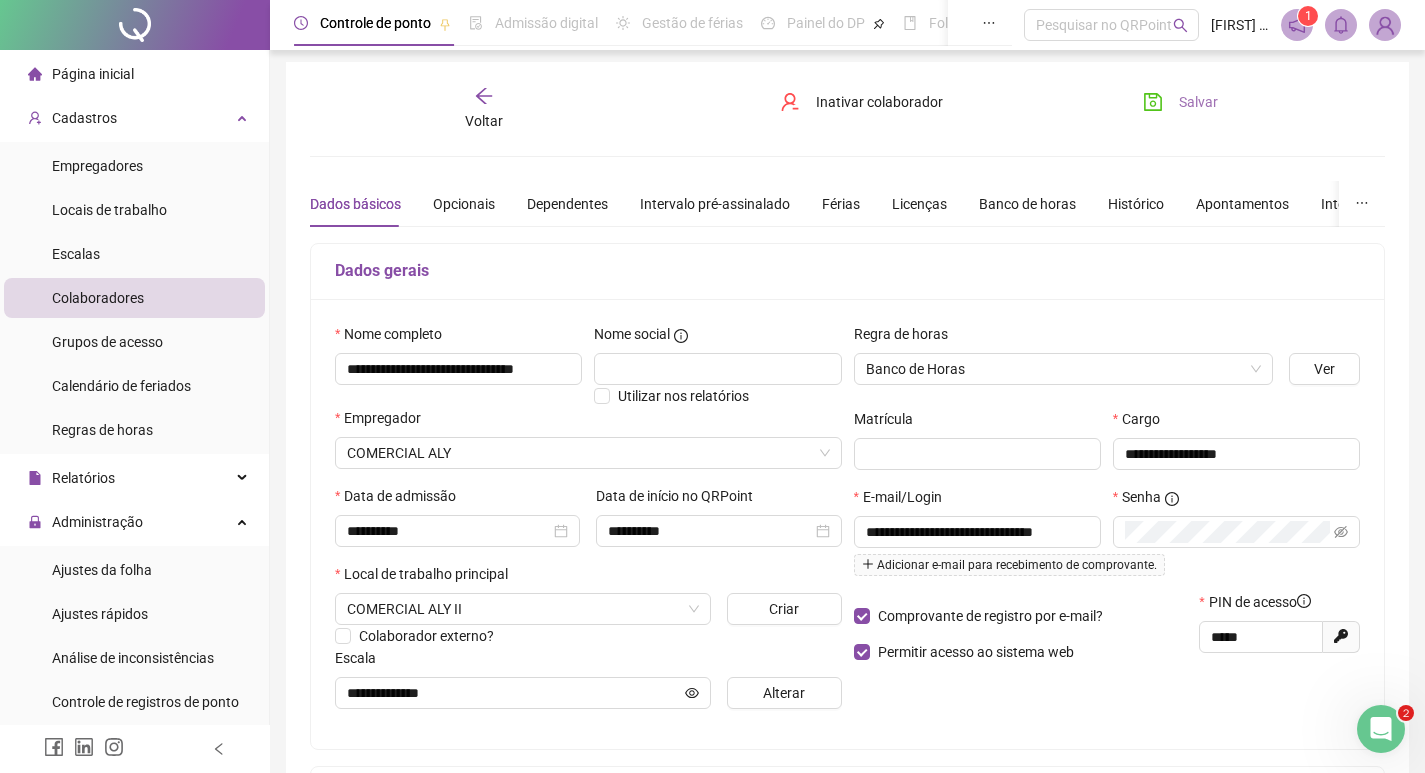 click on "Salvar" at bounding box center (1198, 102) 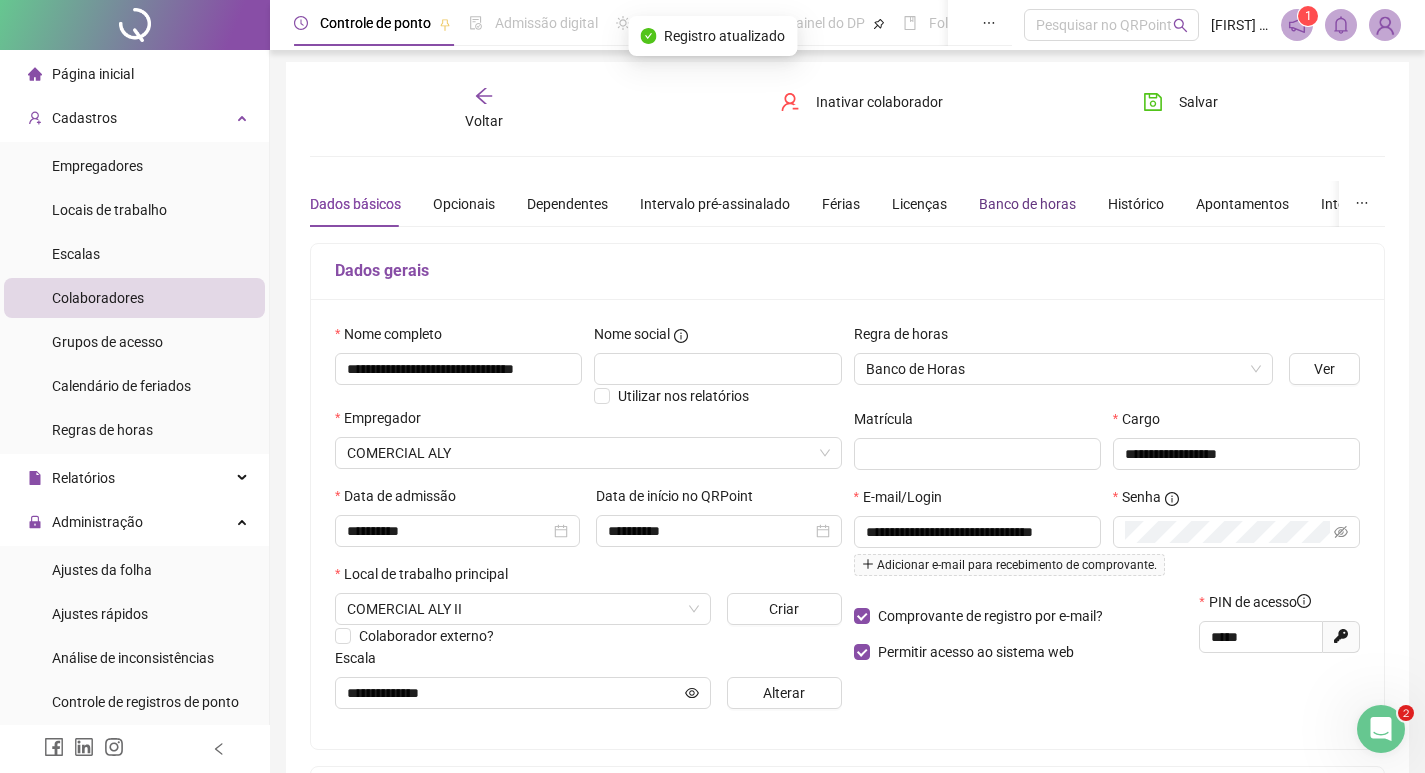 click on "Banco de horas" at bounding box center (1027, 204) 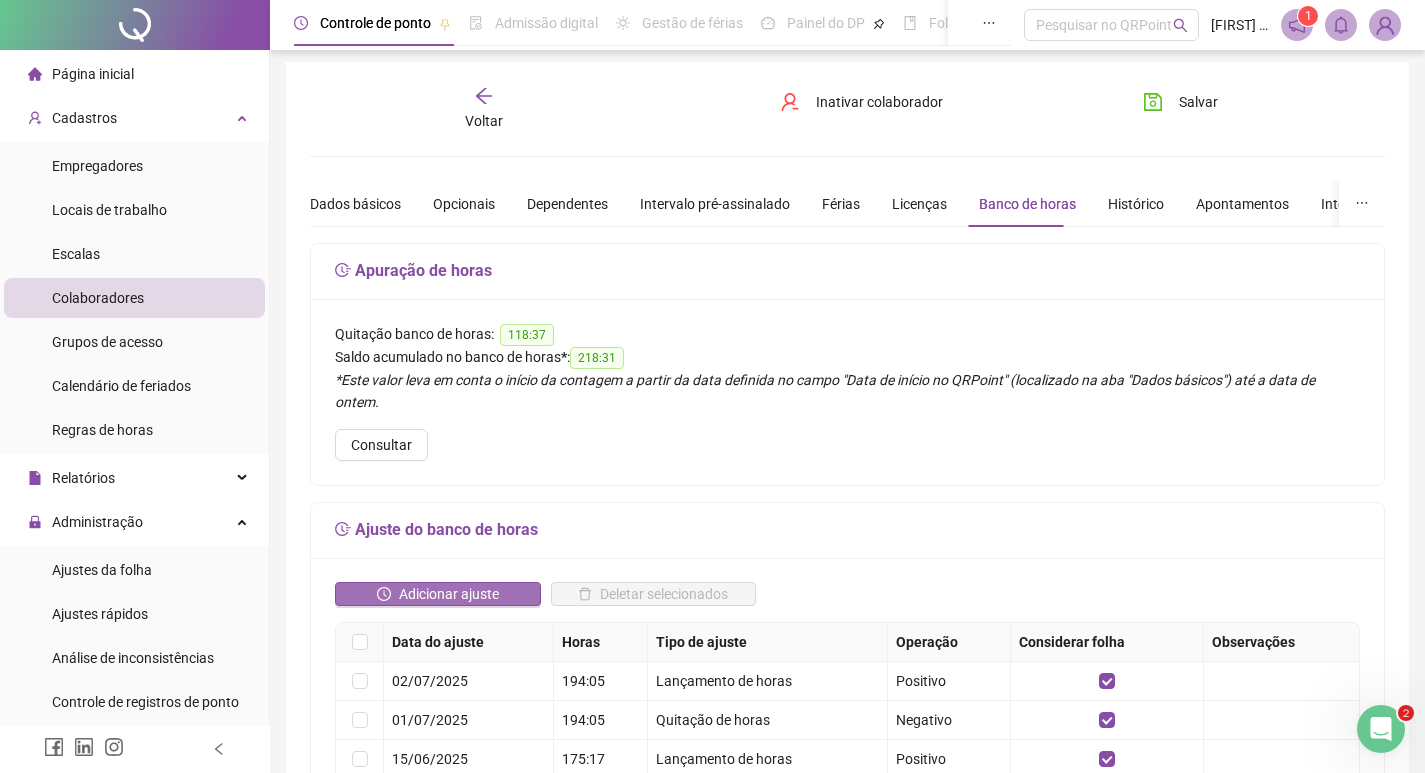 click on "Adicionar ajuste" at bounding box center [449, 594] 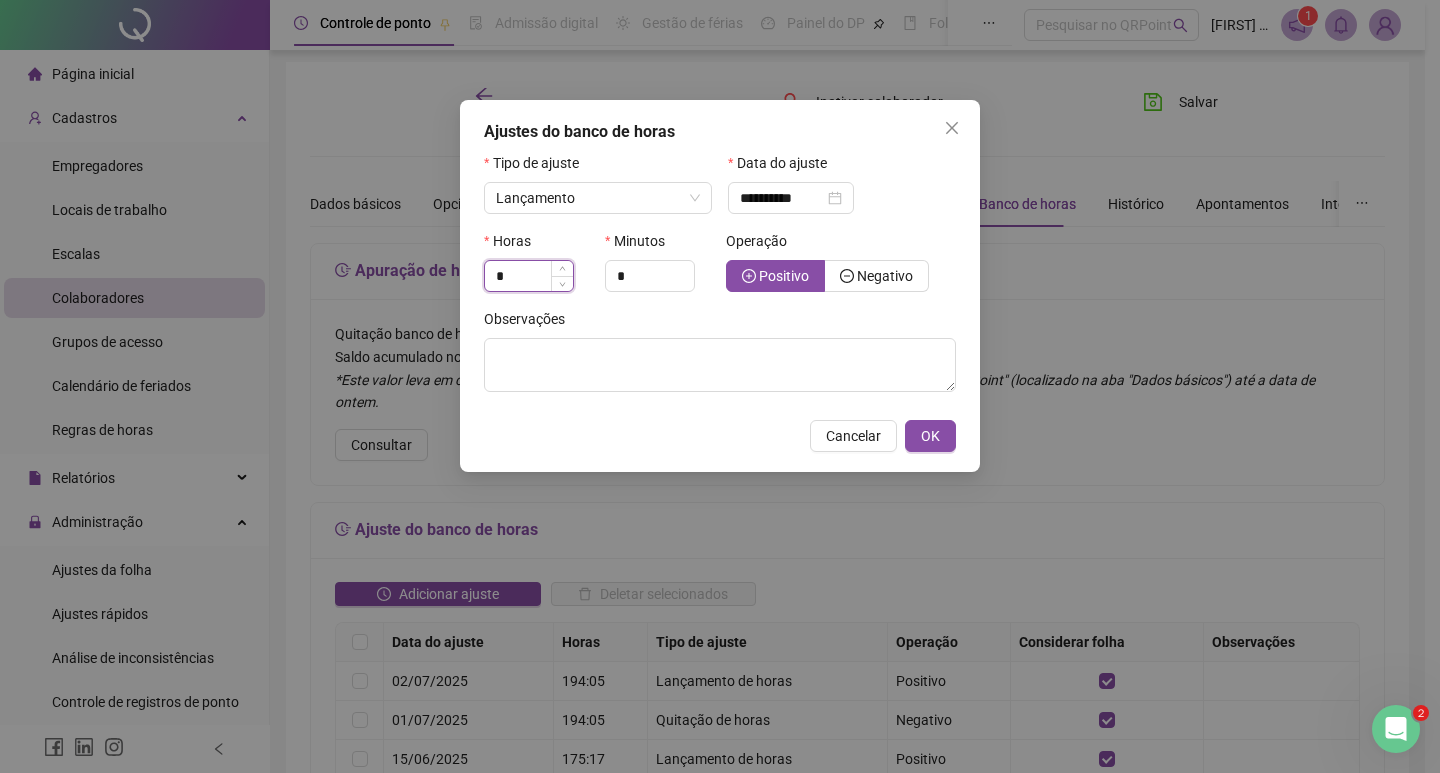 click on "*" at bounding box center (529, 276) 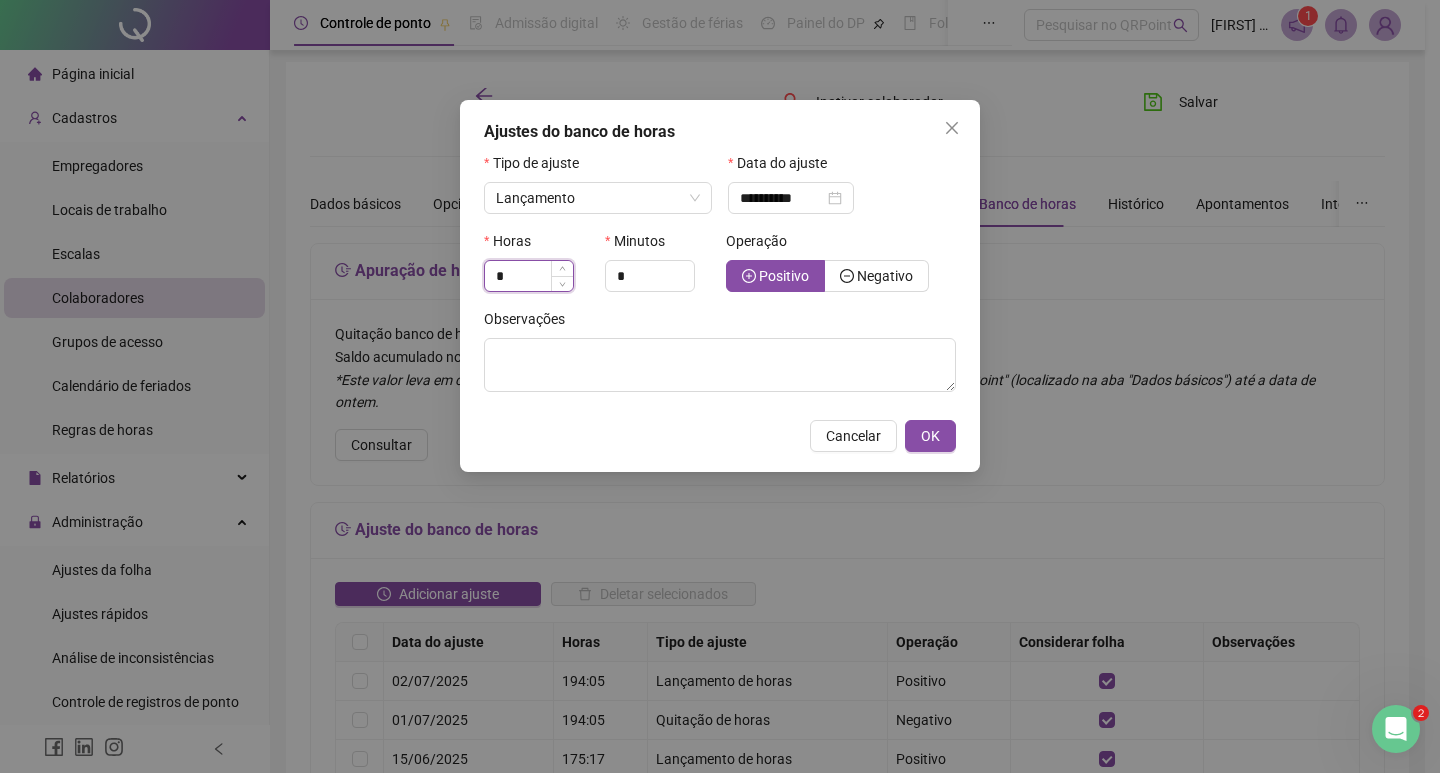 click on "*" at bounding box center (529, 276) 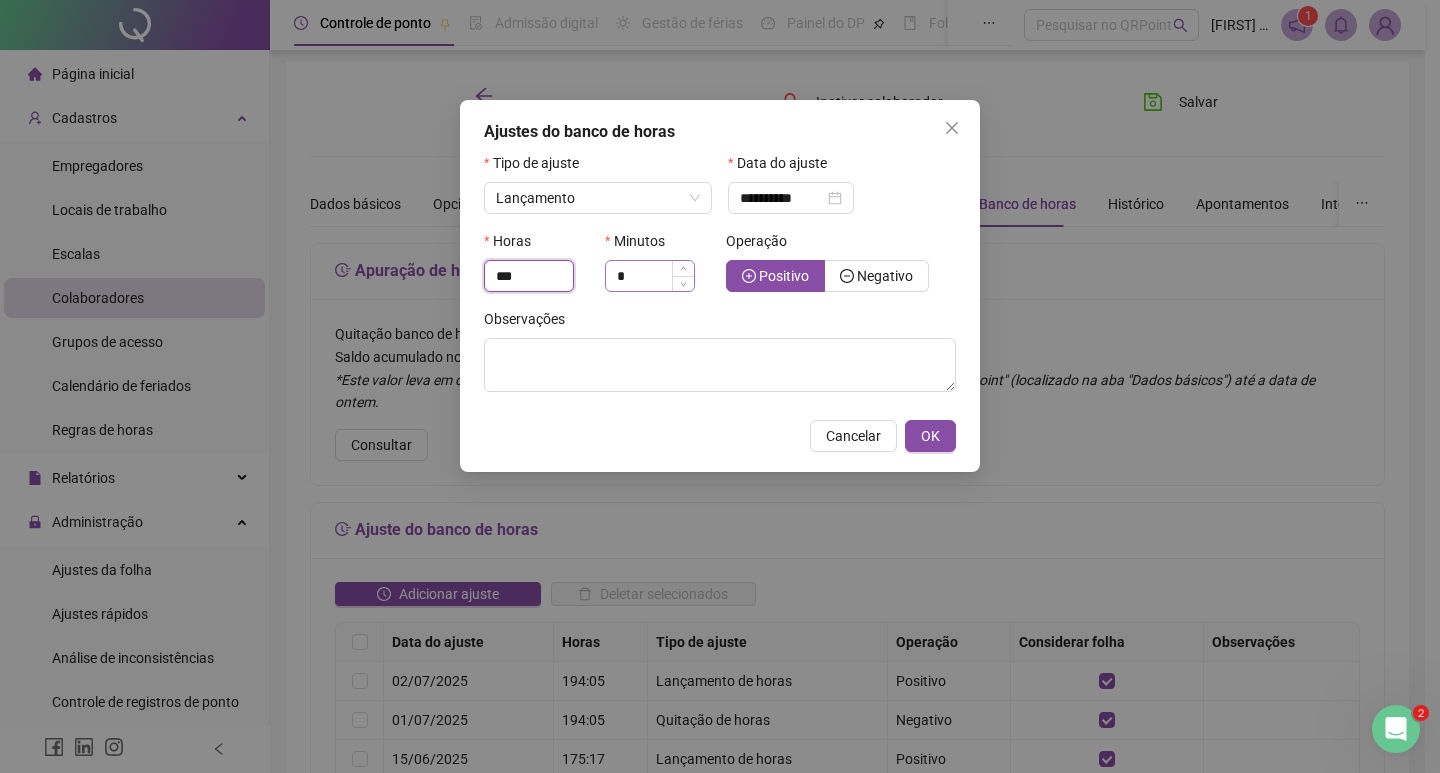 type on "***" 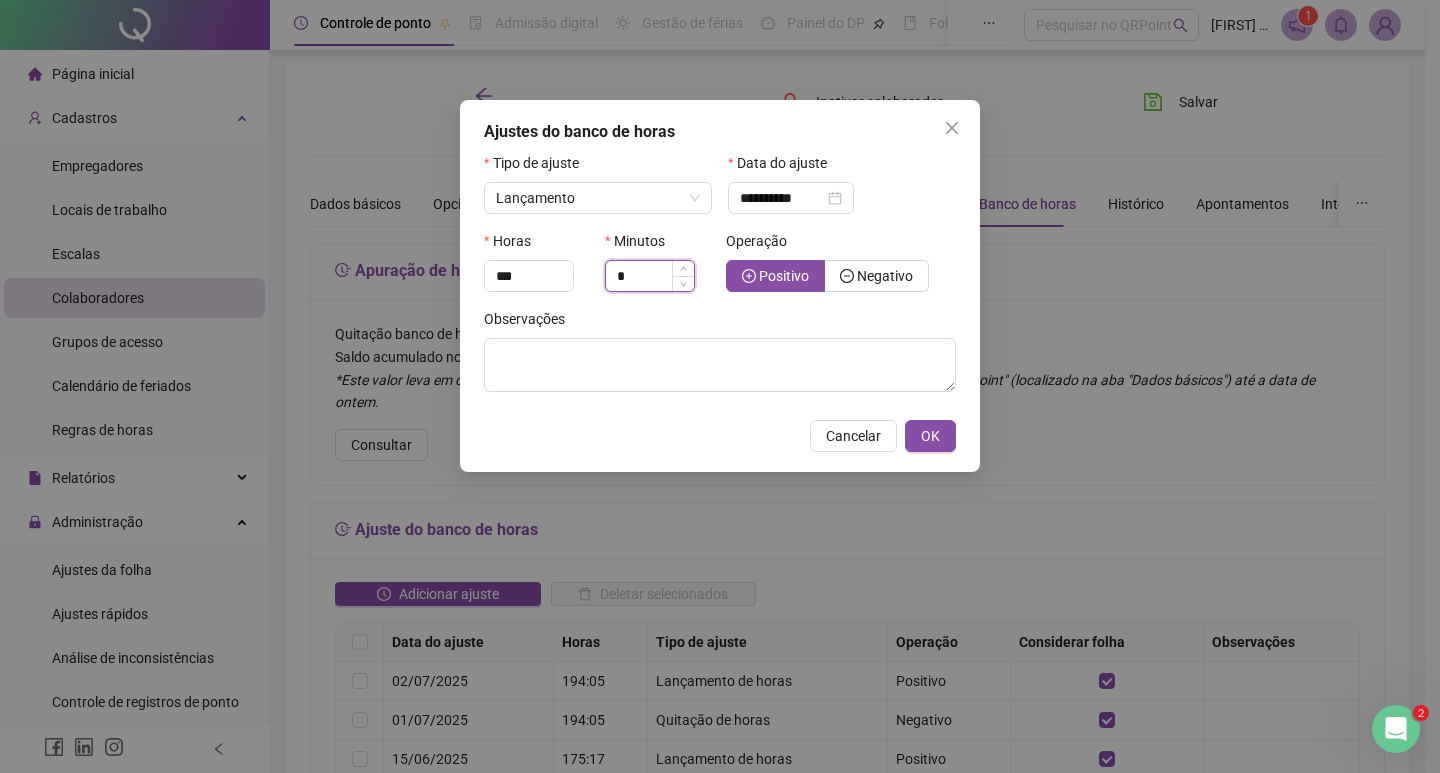 click on "*" at bounding box center [650, 276] 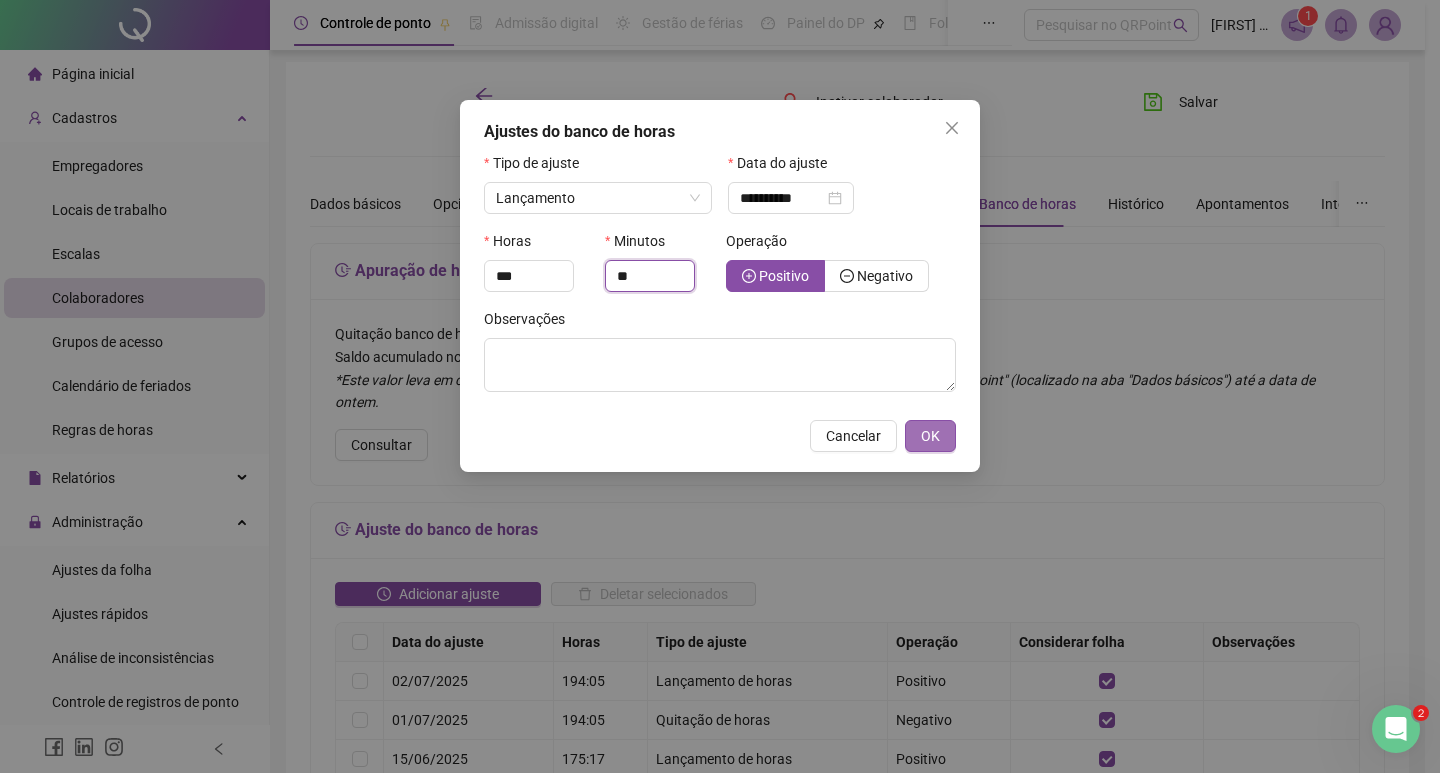type on "**" 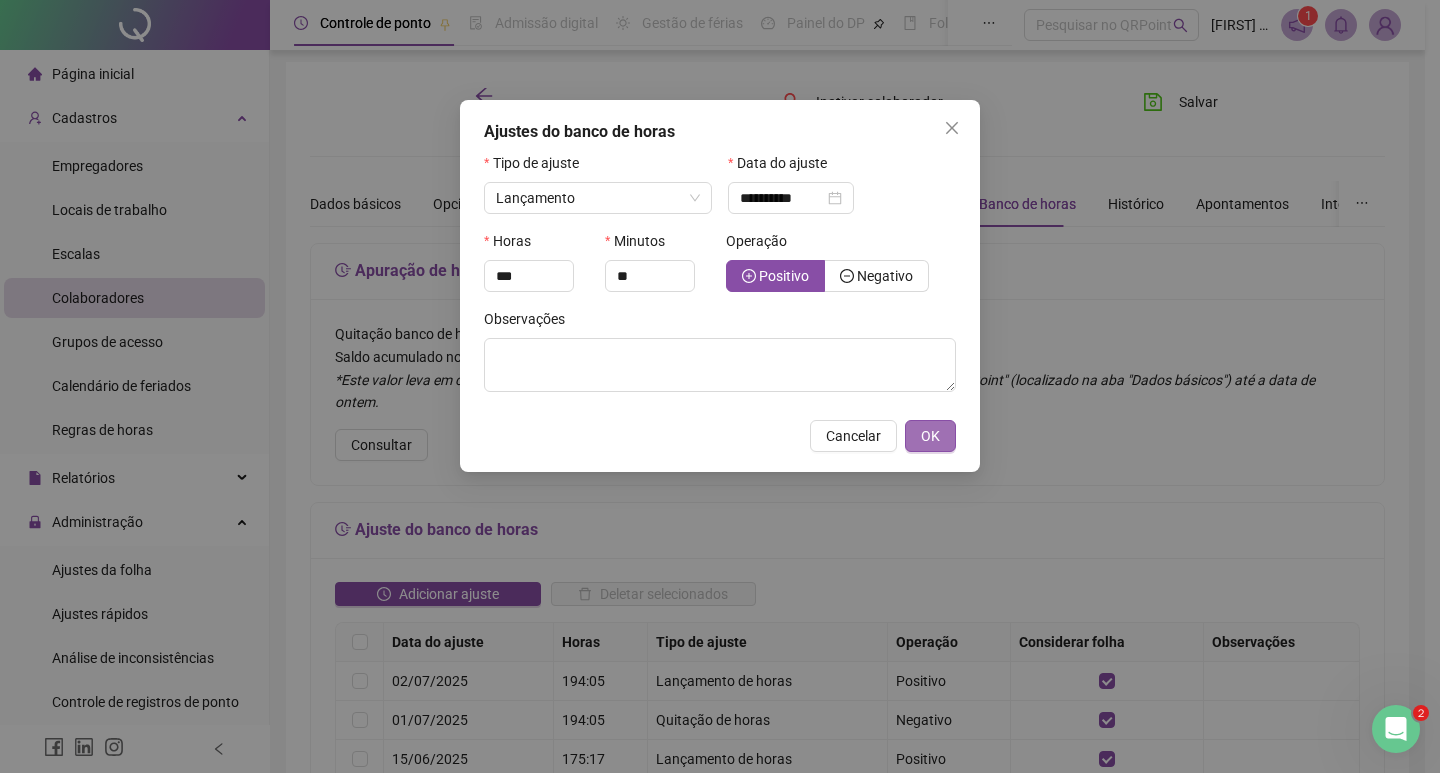 click on "OK" at bounding box center [930, 436] 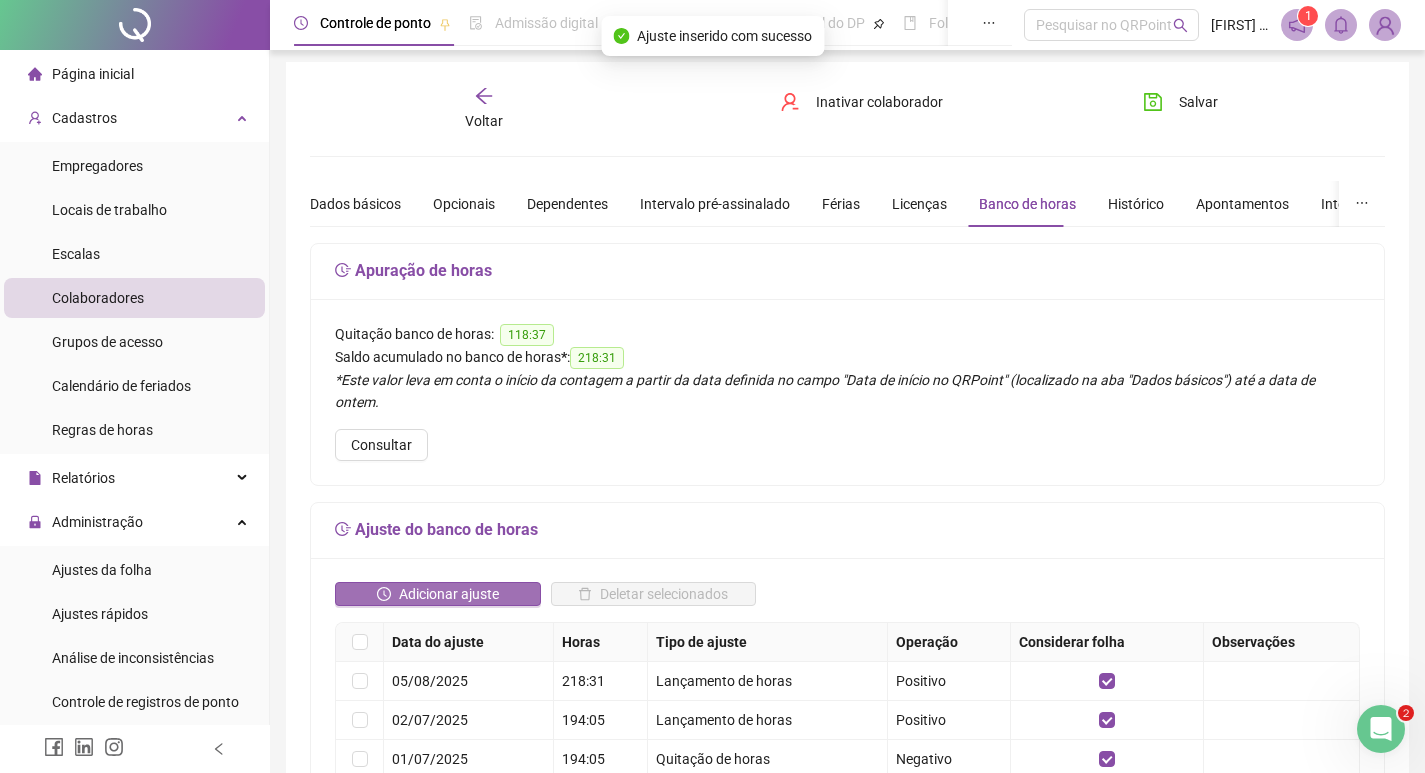 click on "Adicionar ajuste" at bounding box center (449, 594) 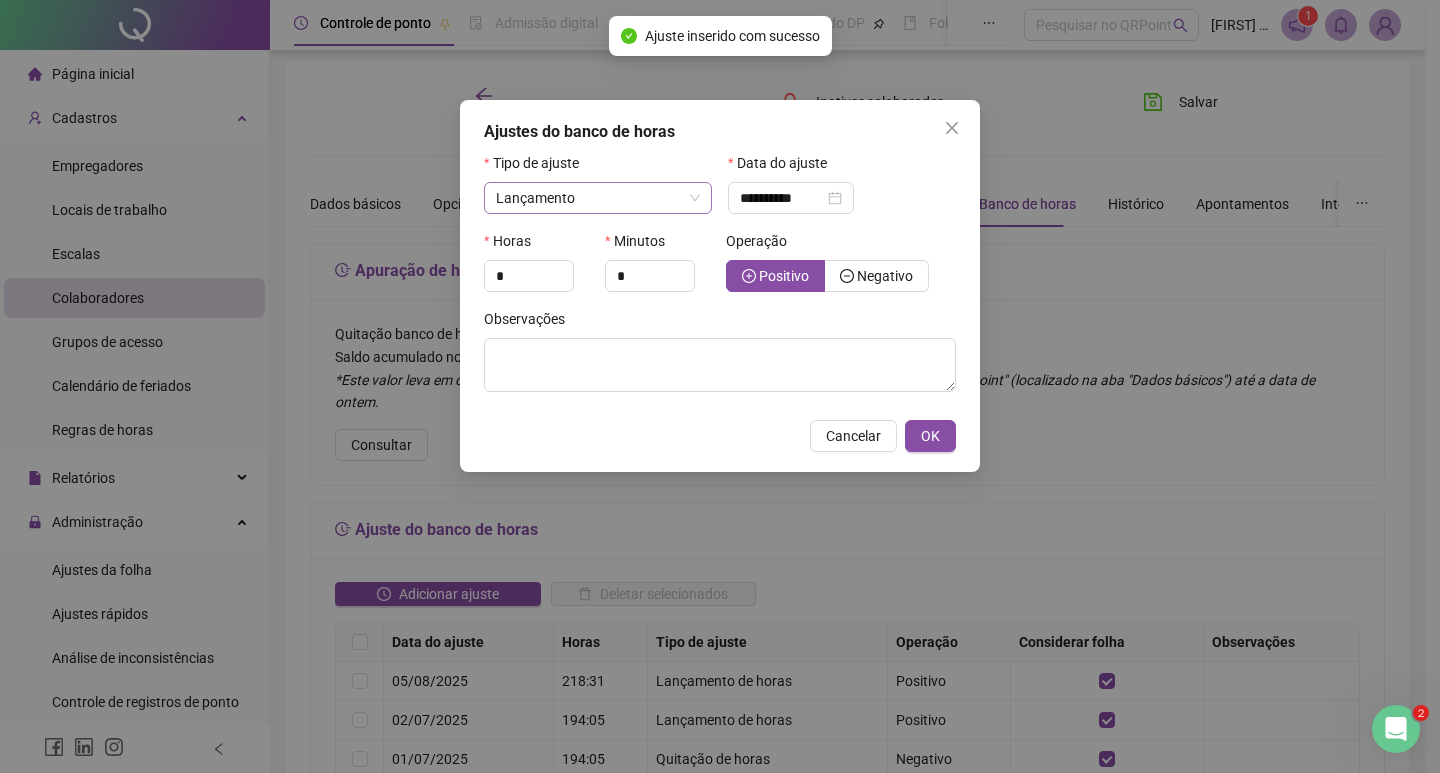 click on "Lançamento" at bounding box center [535, 198] 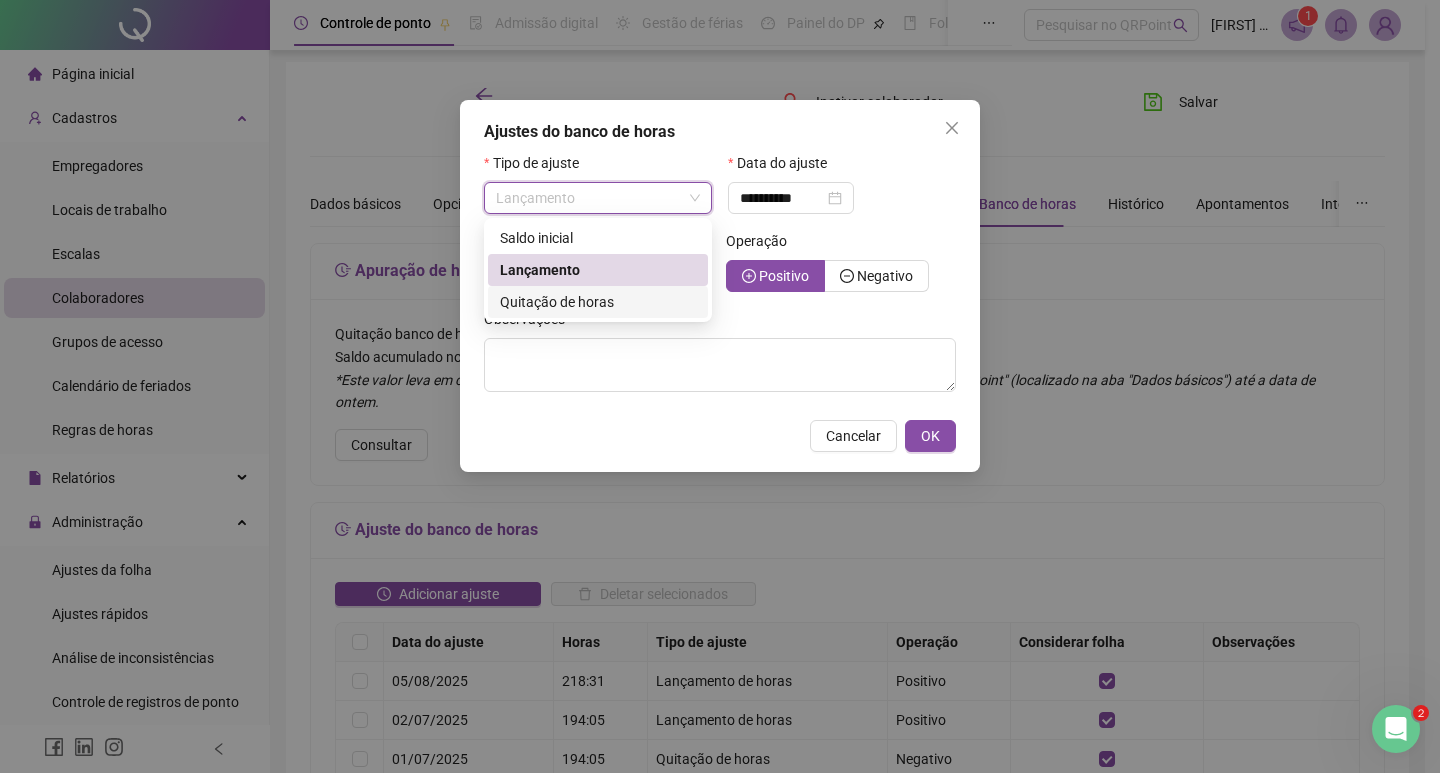 click on "Quitação de horas" at bounding box center (557, 302) 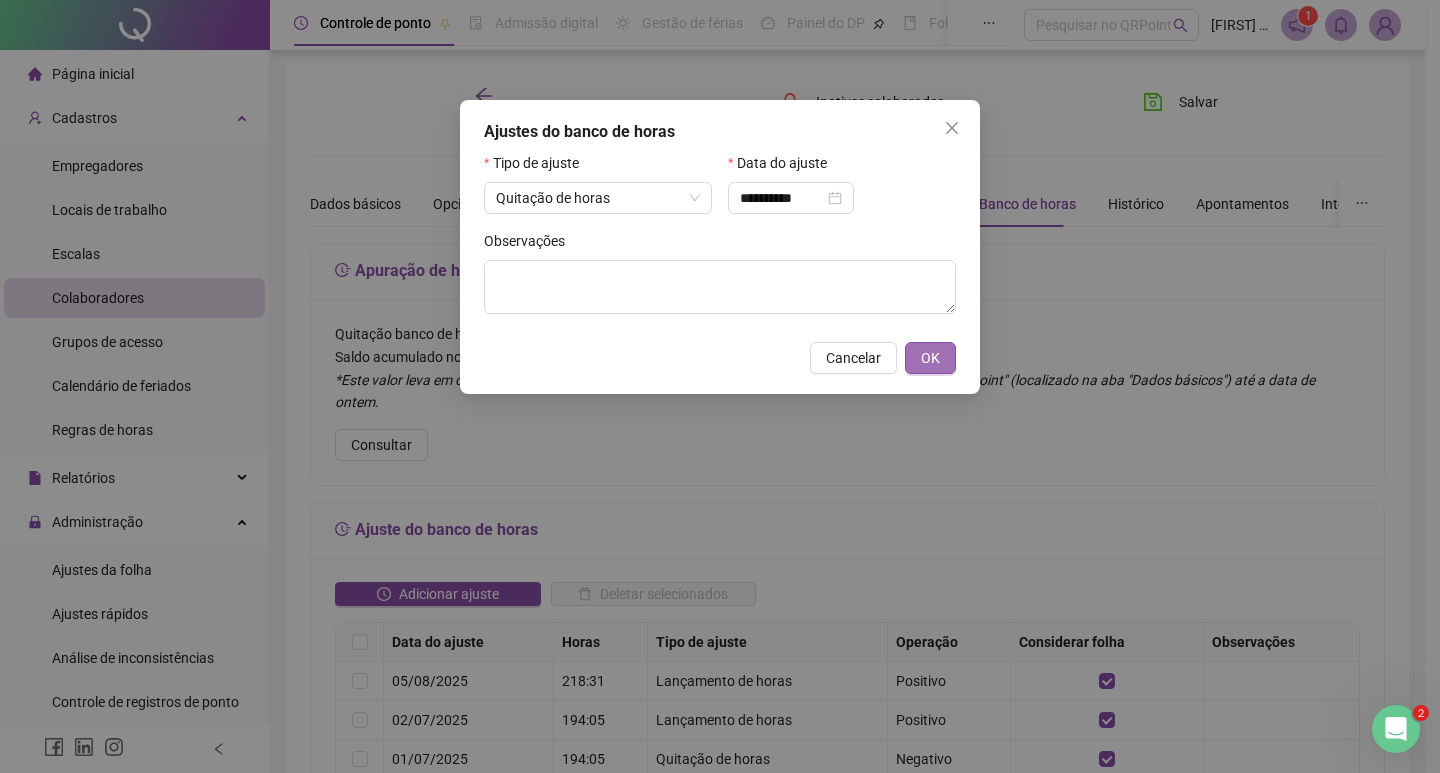 click on "OK" at bounding box center (930, 358) 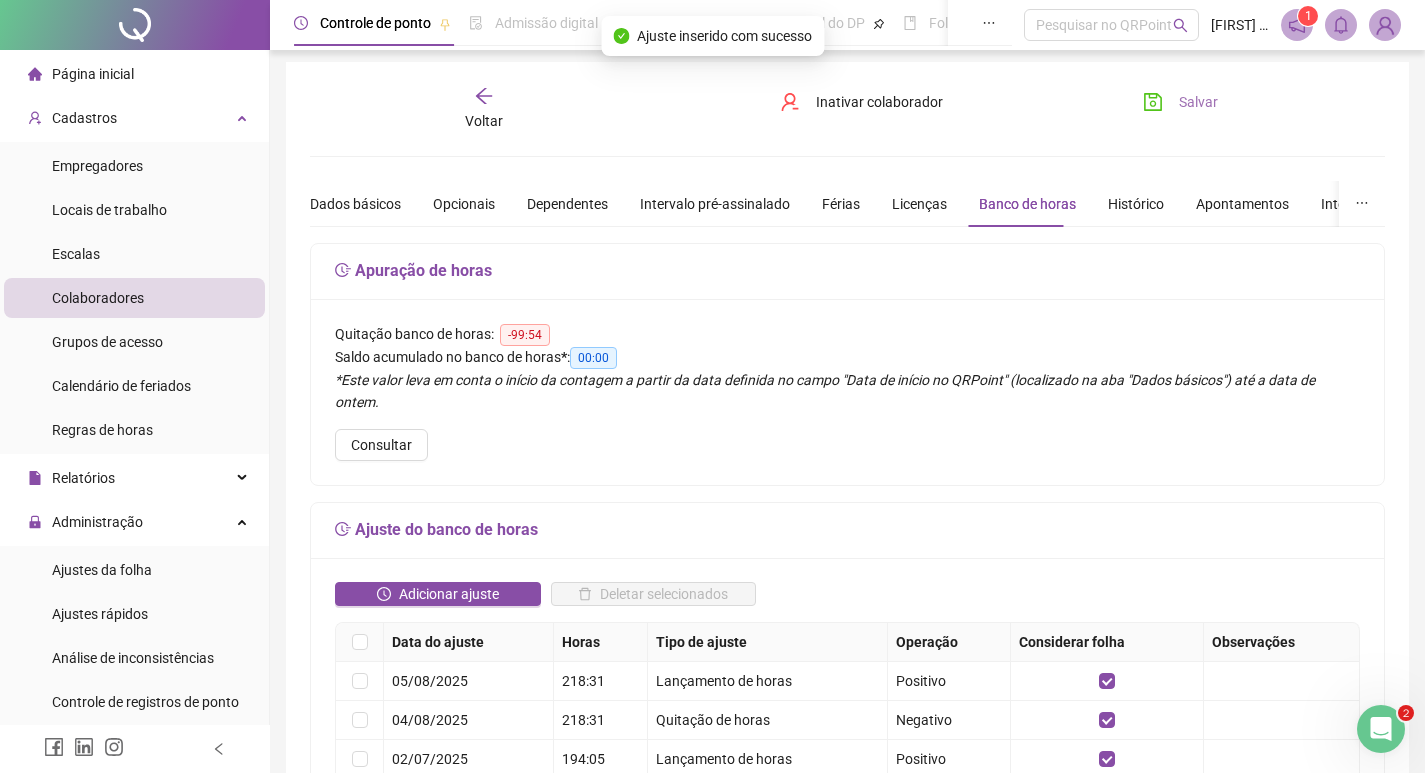click on "Salvar" at bounding box center [1198, 102] 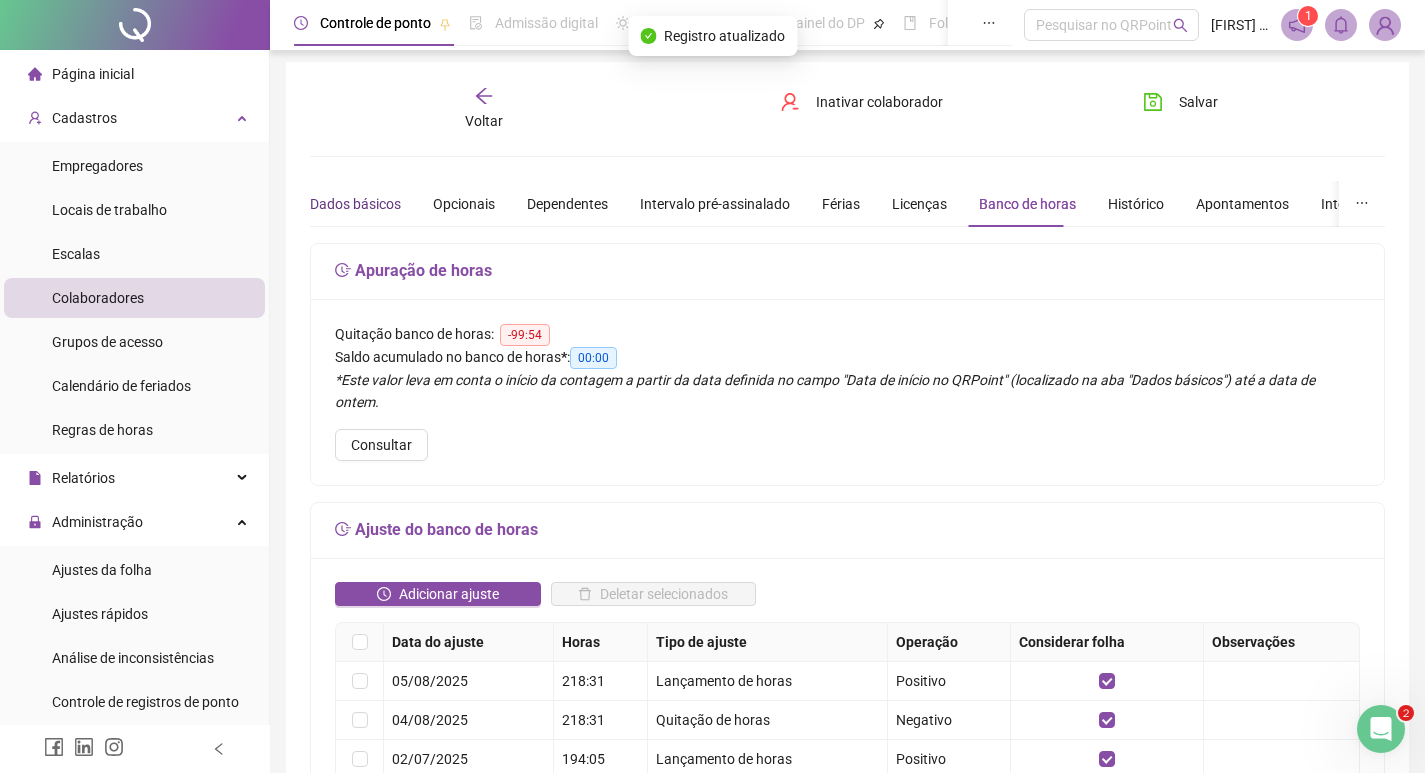 click on "Dados básicos" at bounding box center (355, 204) 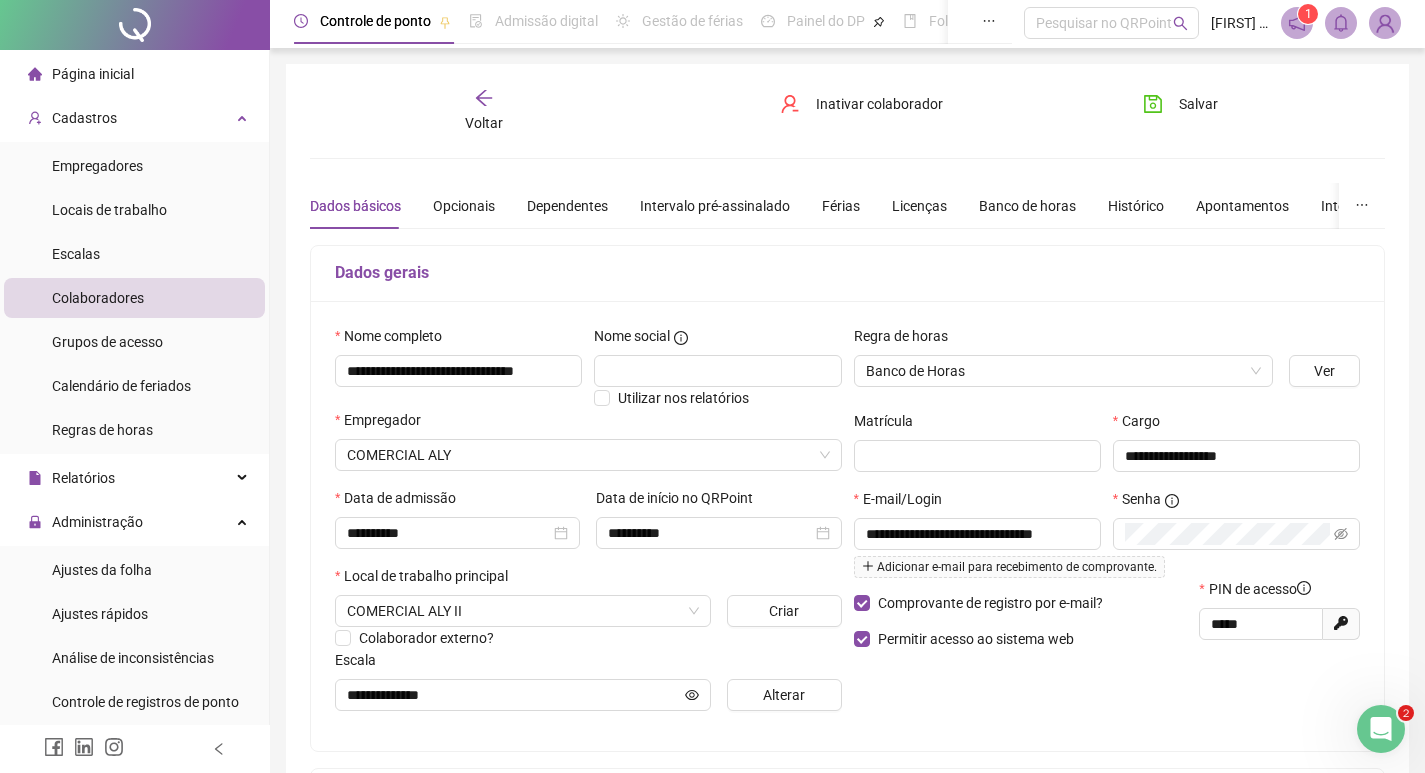 scroll, scrollTop: 0, scrollLeft: 0, axis: both 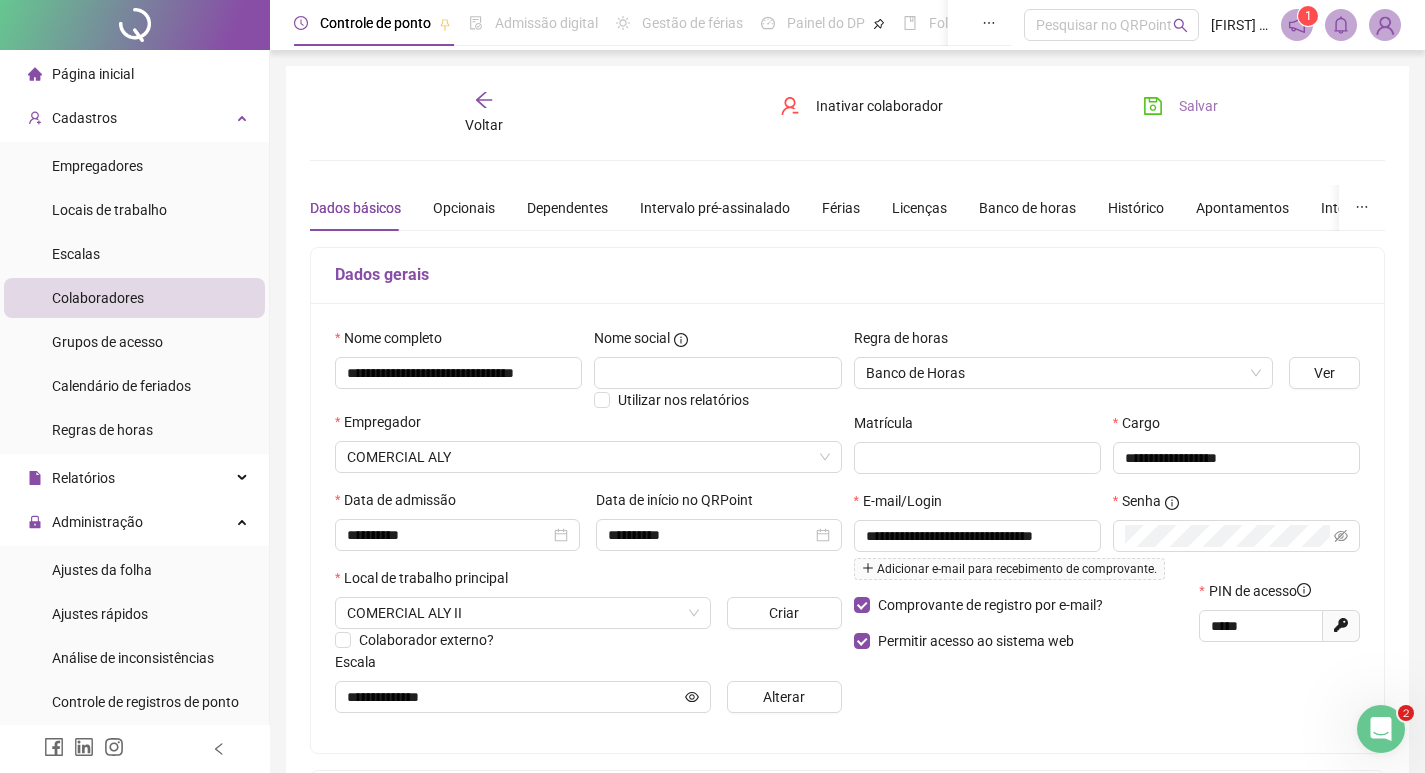click on "Salvar" at bounding box center (1180, 106) 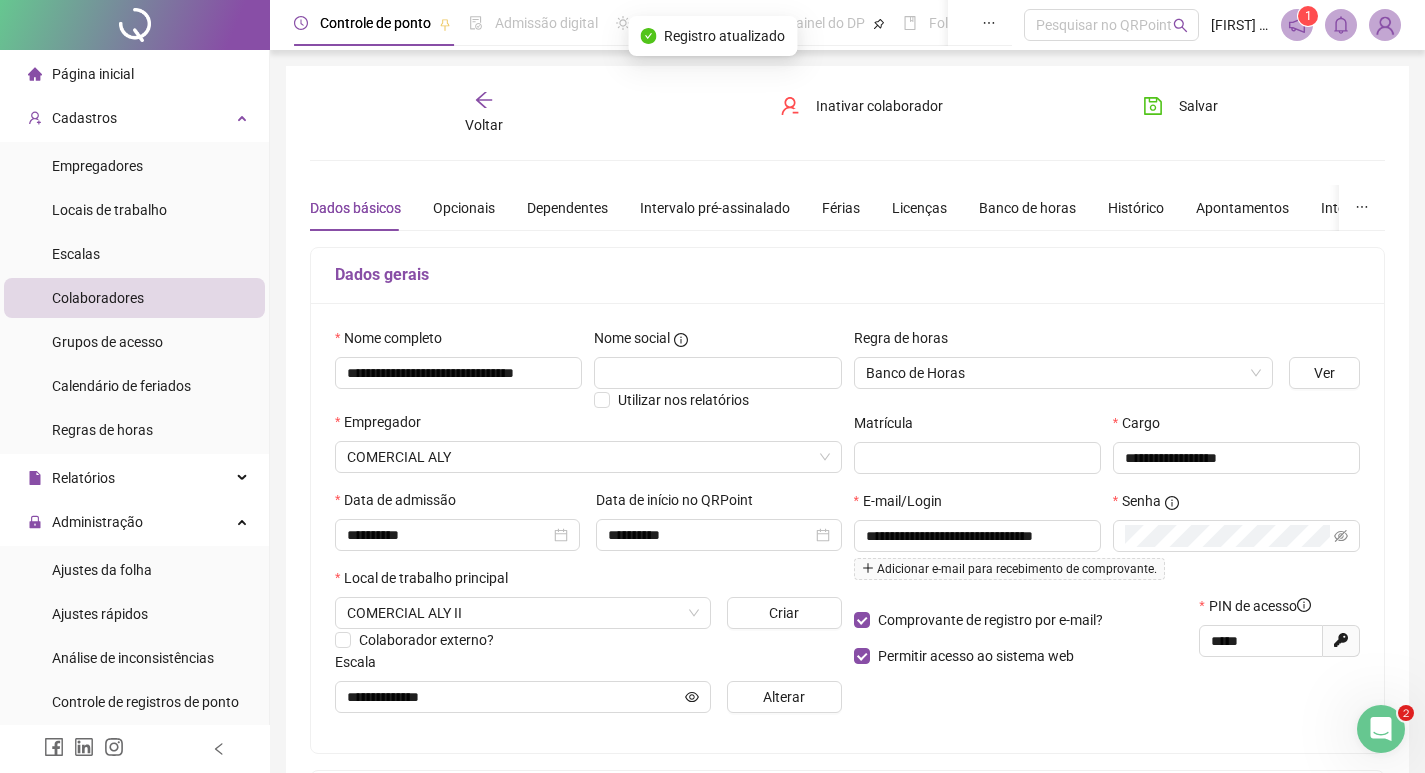 click 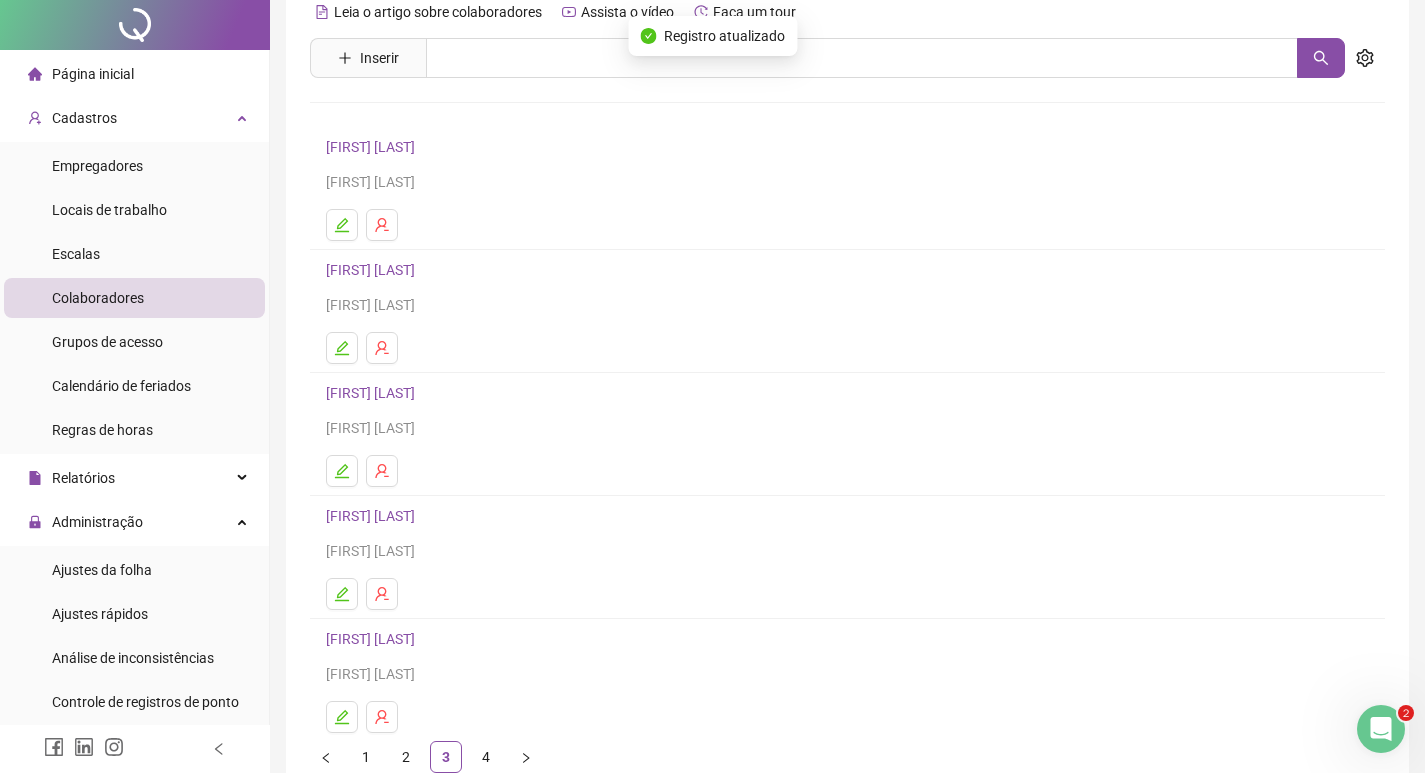 scroll, scrollTop: 194, scrollLeft: 0, axis: vertical 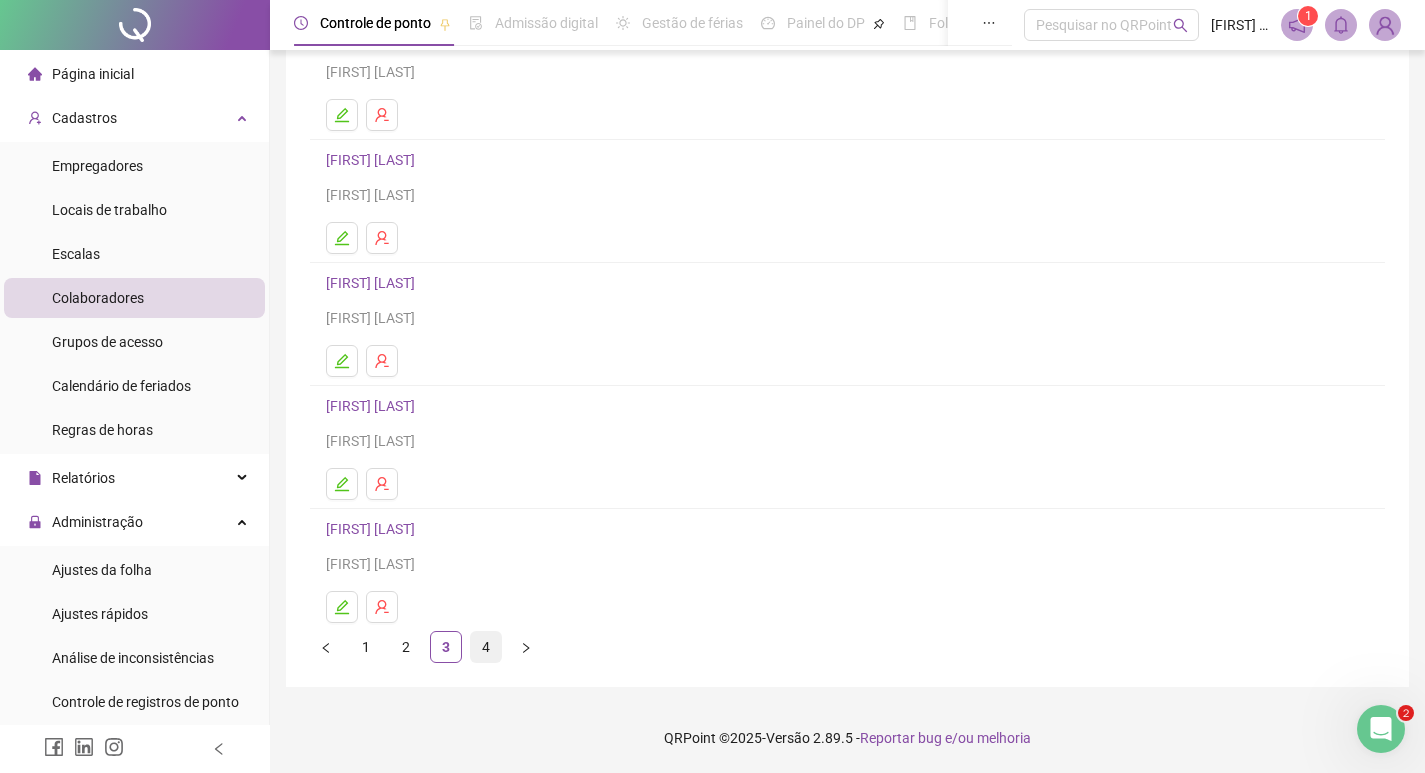 click on "4" at bounding box center [486, 647] 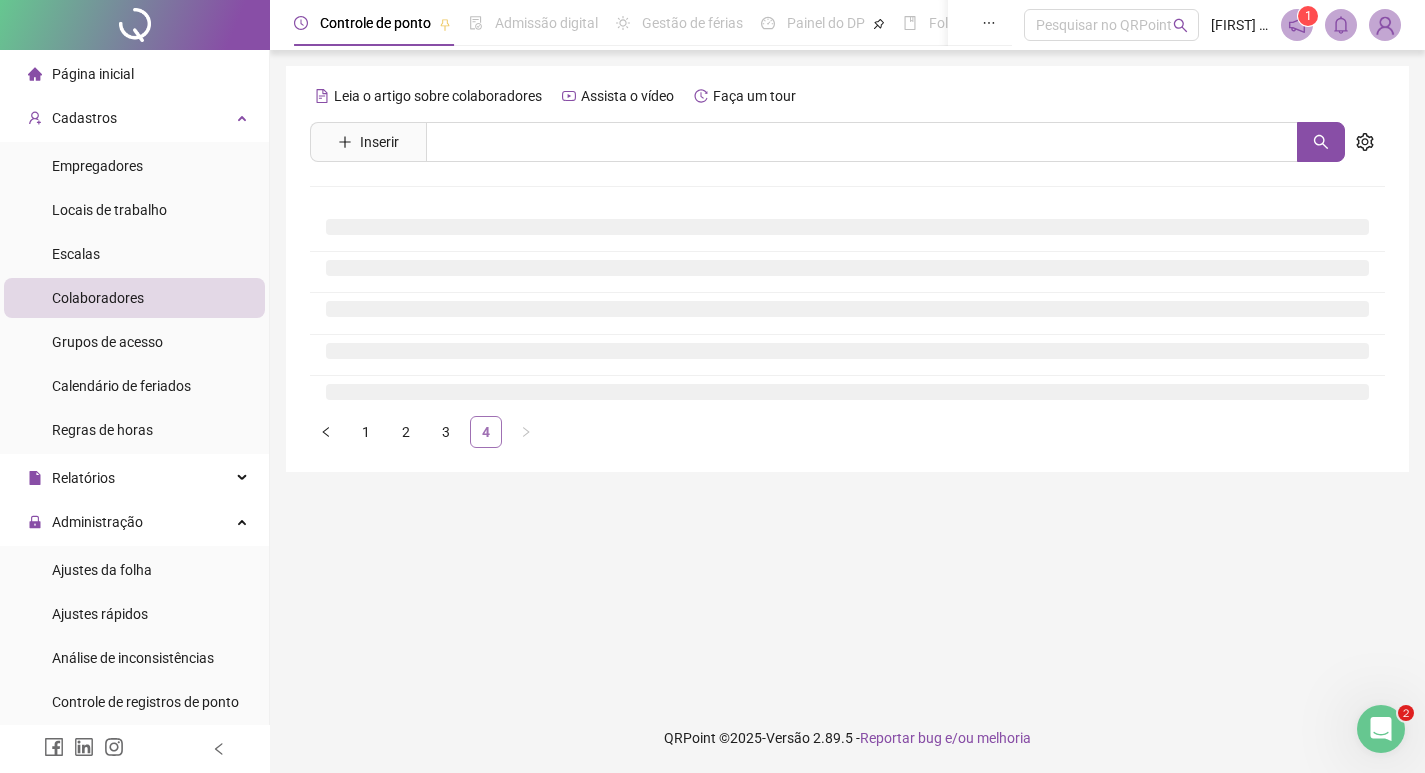 scroll, scrollTop: 0, scrollLeft: 0, axis: both 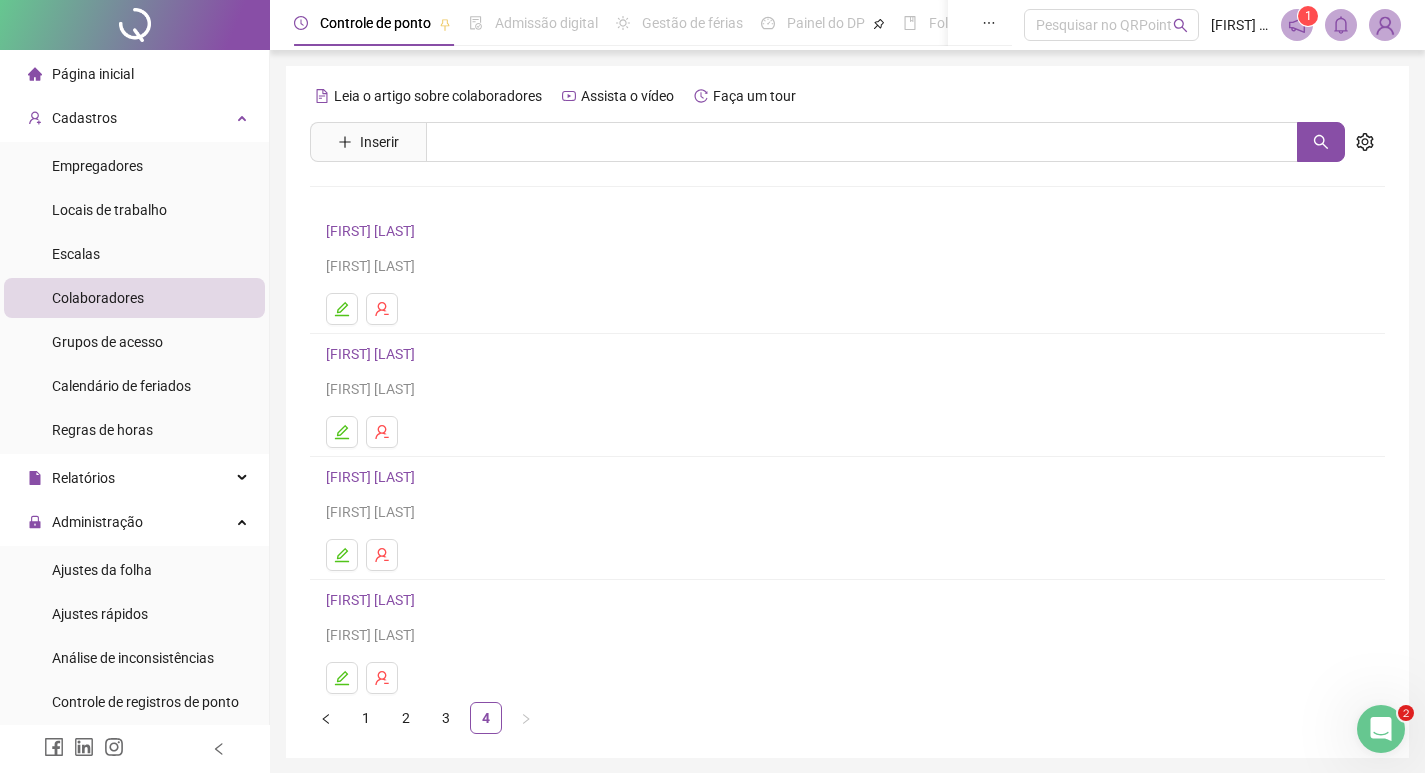 click on "[FIRST] [LAST]" at bounding box center (373, 231) 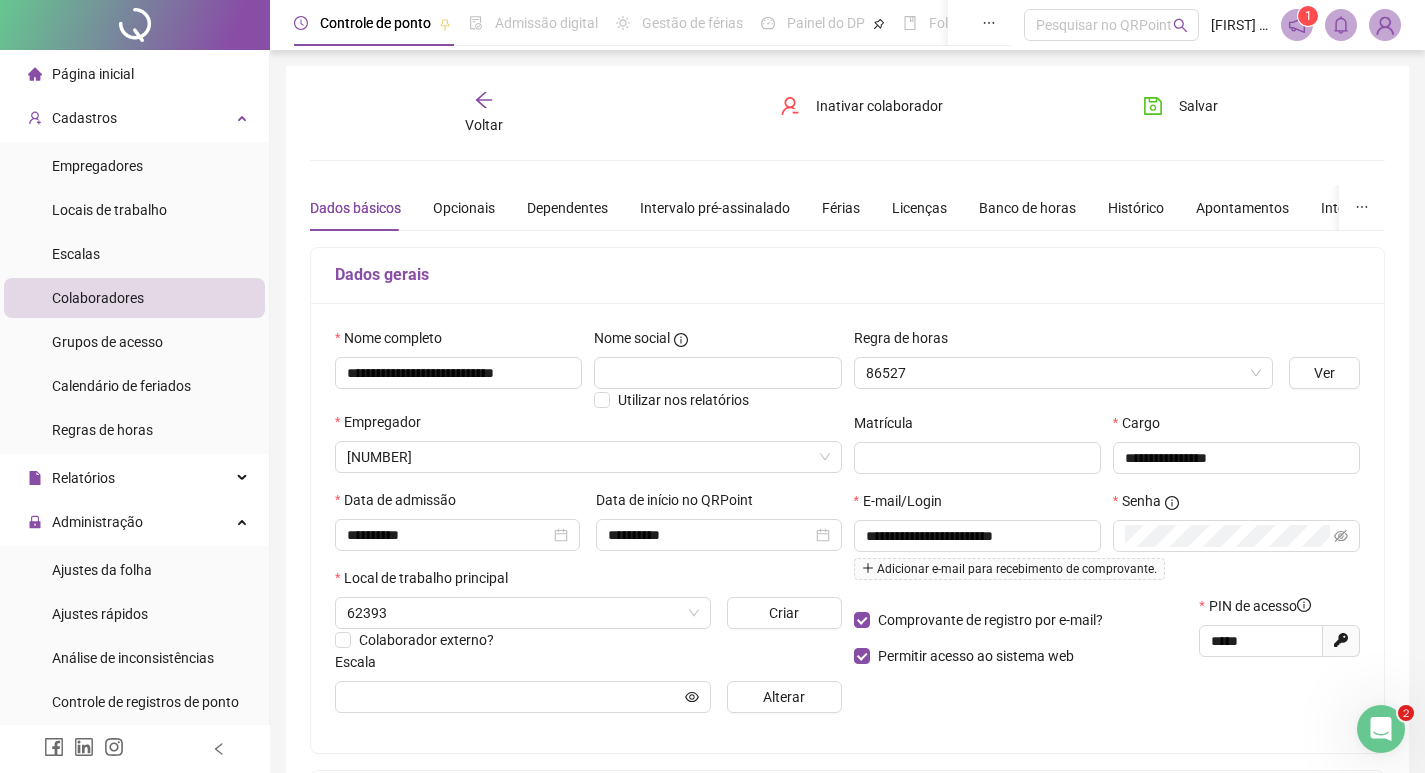 type on "*******" 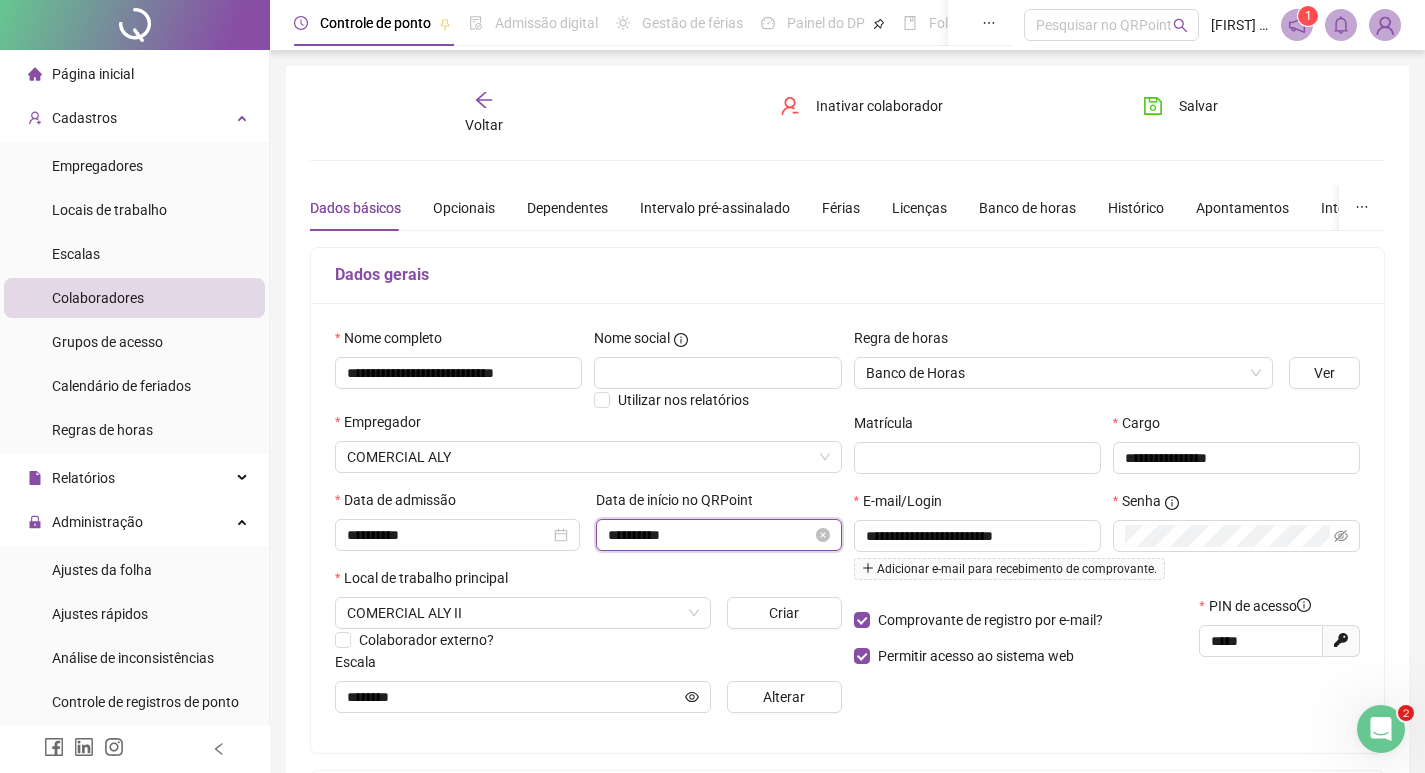 click on "**********" at bounding box center (709, 535) 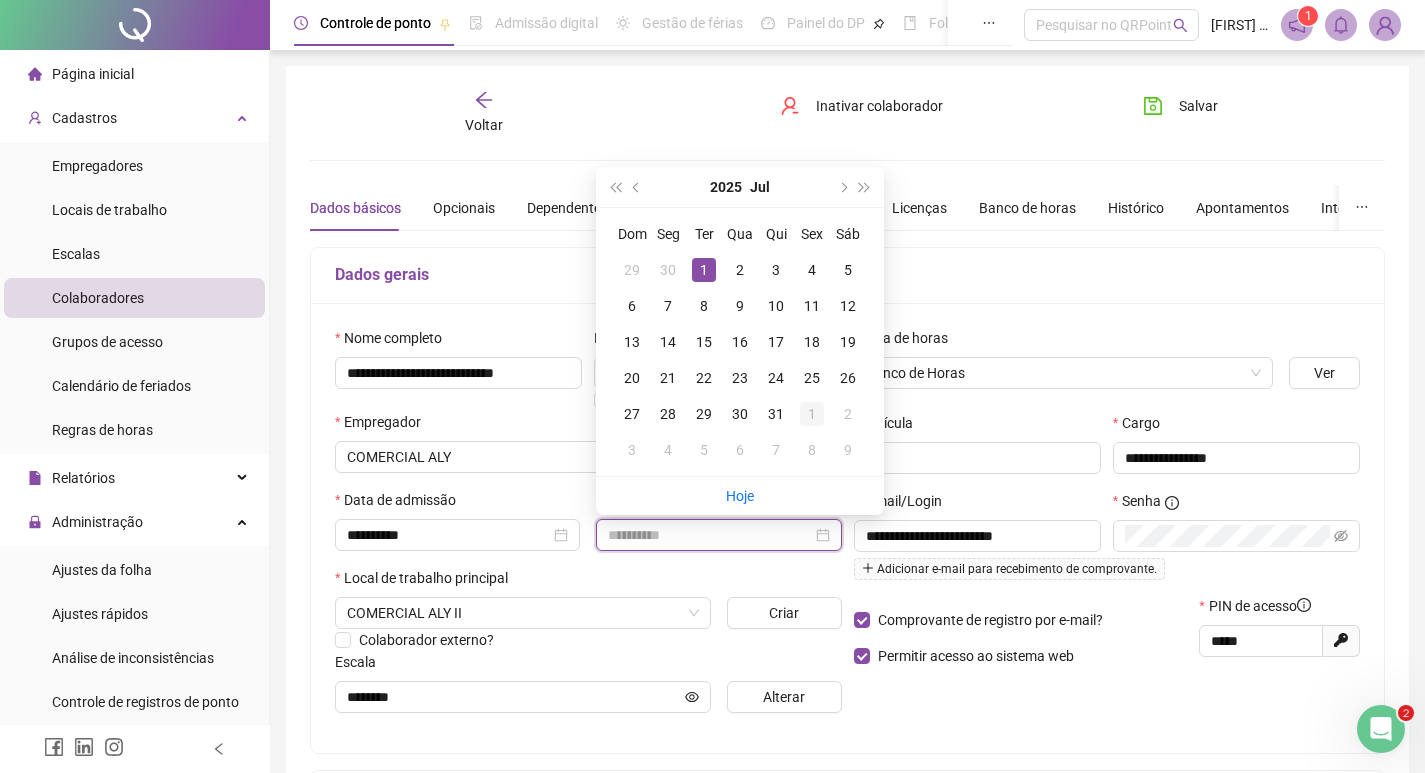 type on "**********" 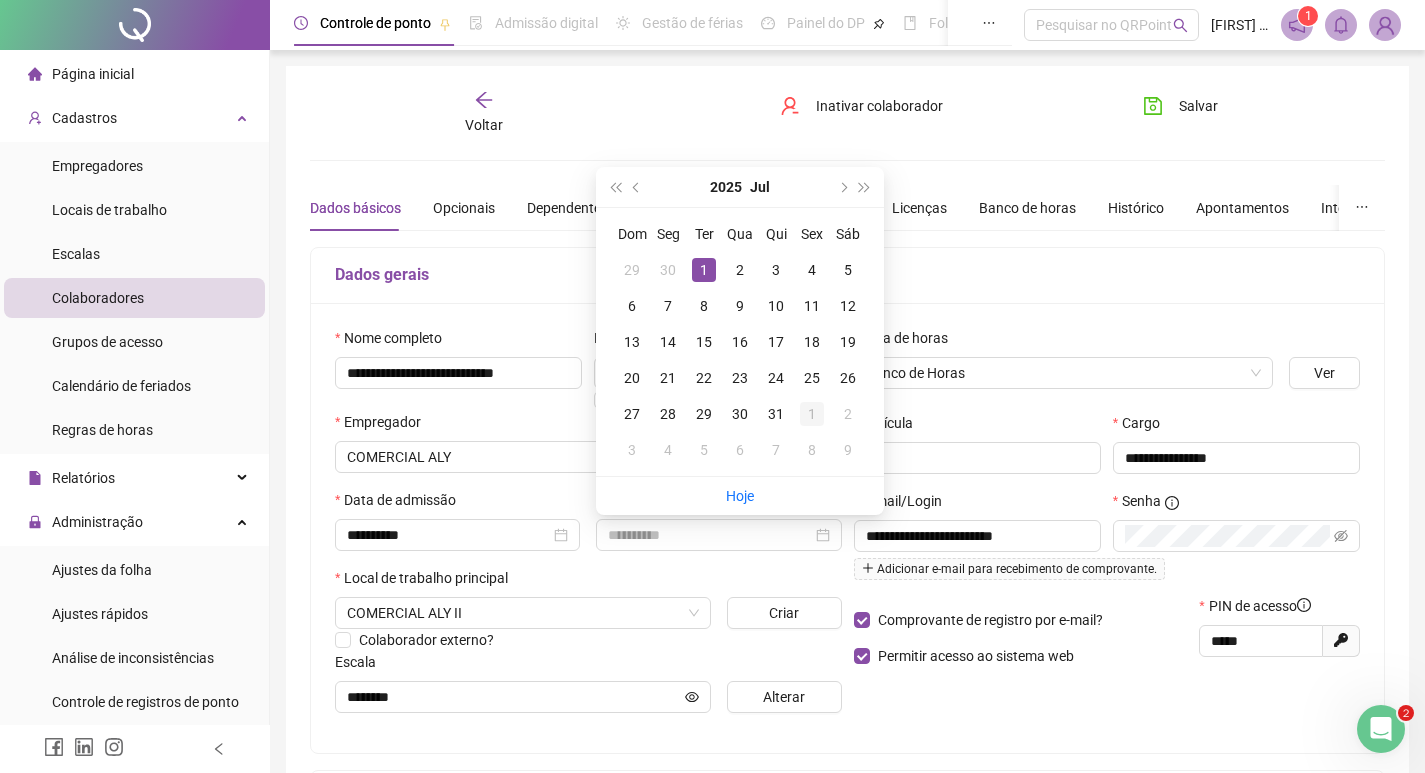 click on "1" at bounding box center (812, 414) 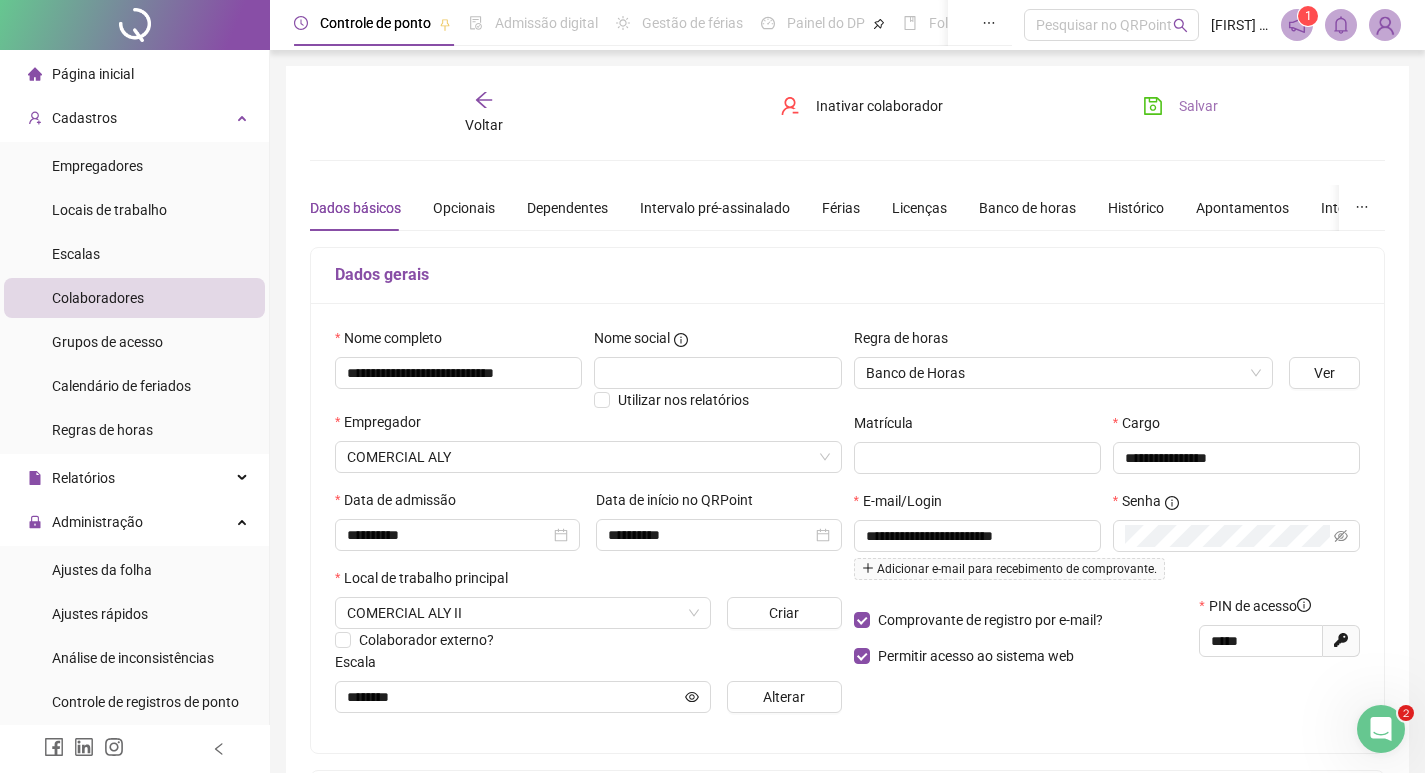 click on "Salvar" at bounding box center [1198, 106] 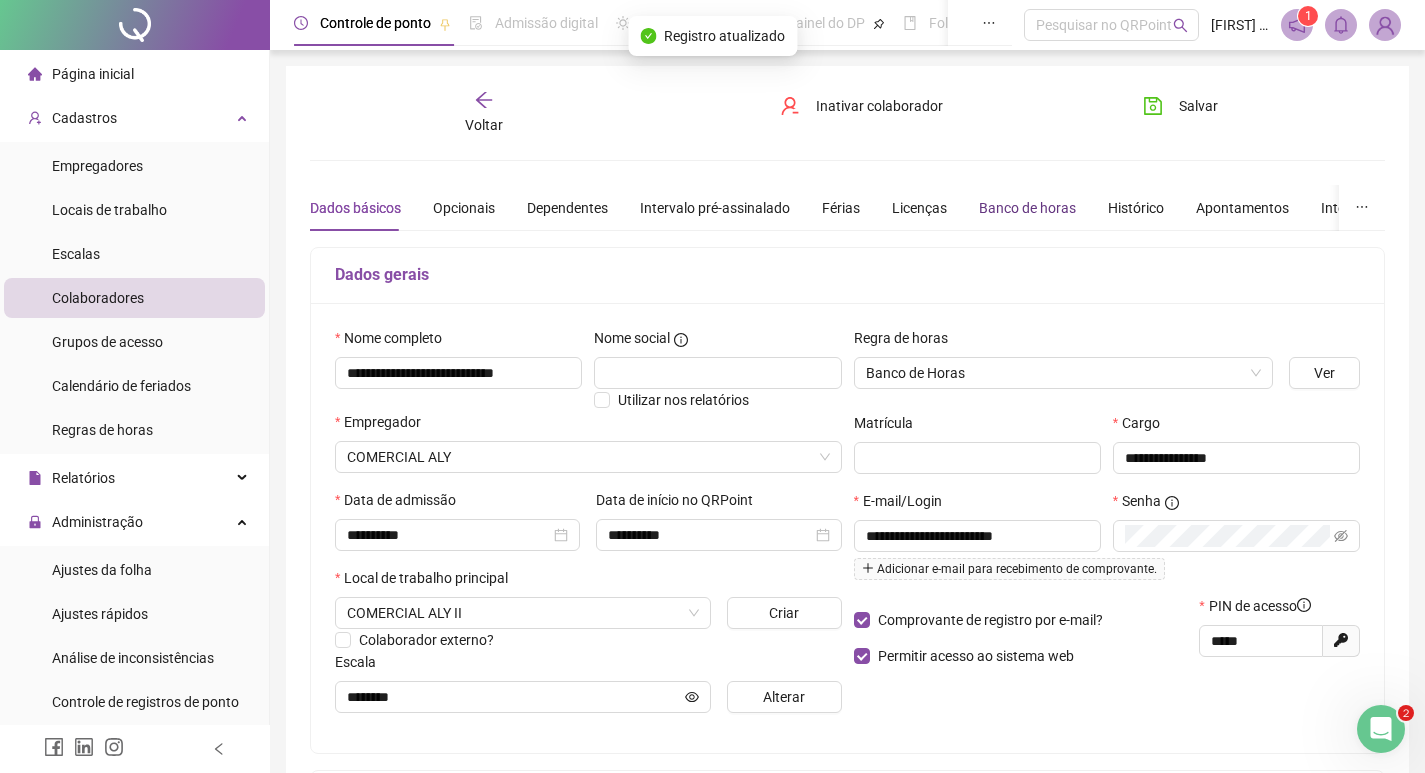 click on "Banco de horas" at bounding box center [1027, 208] 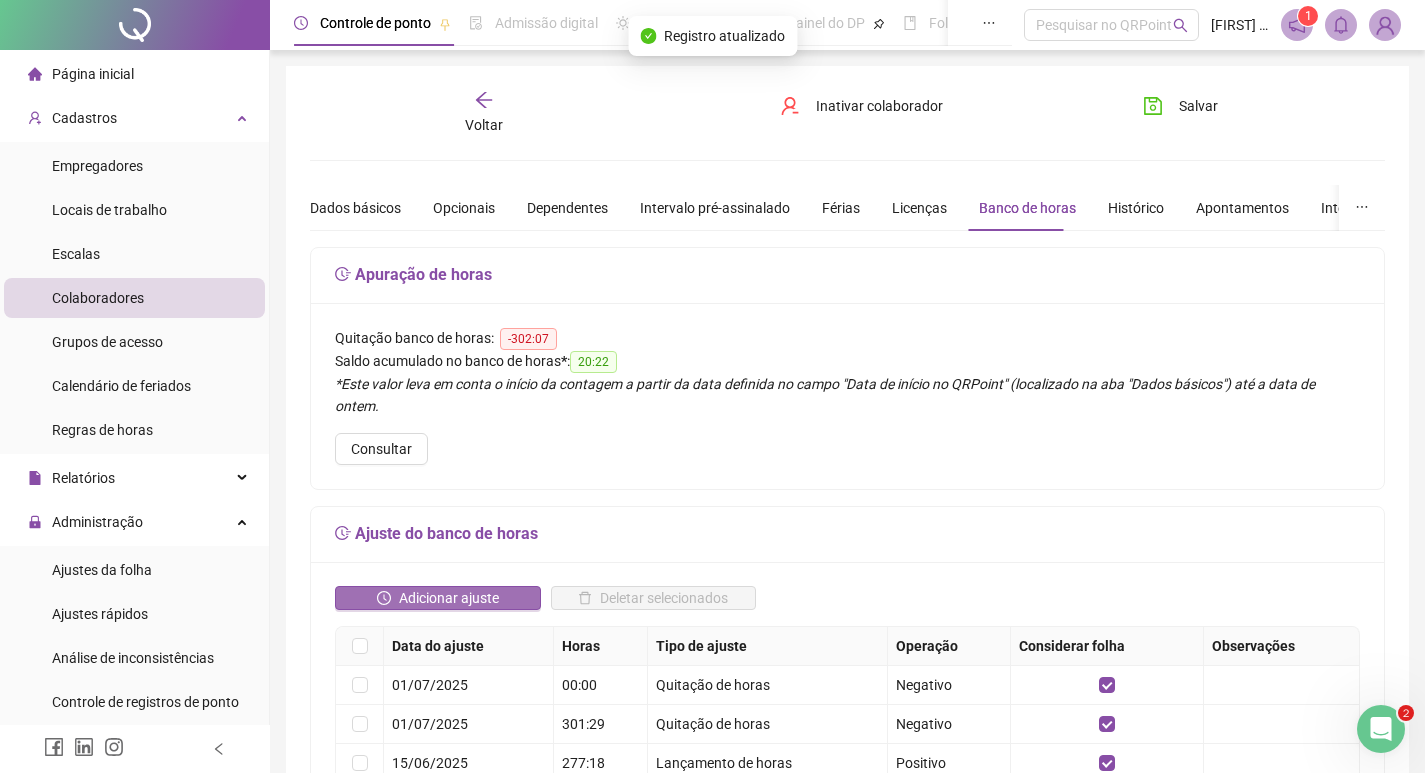 click on "Adicionar ajuste" at bounding box center [449, 598] 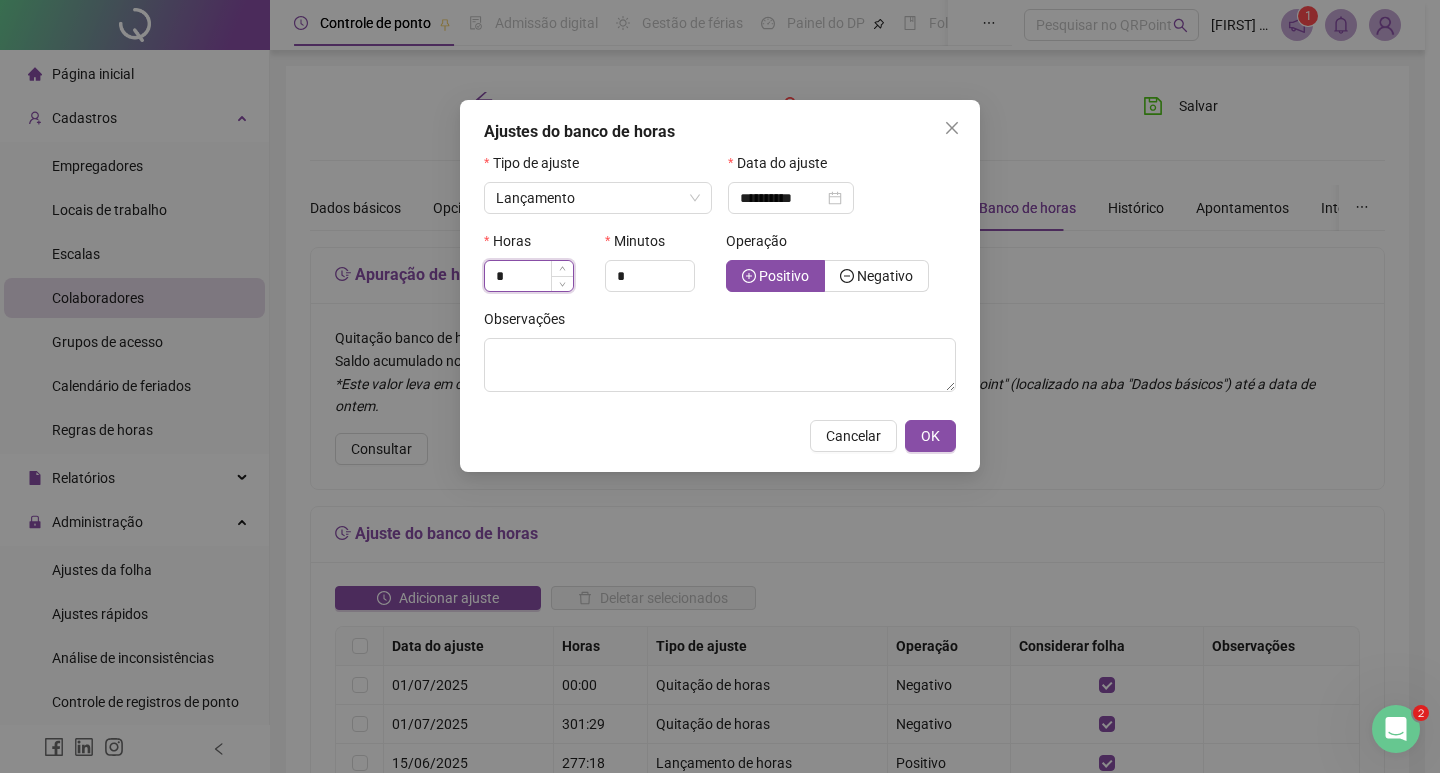 click on "*" at bounding box center (529, 276) 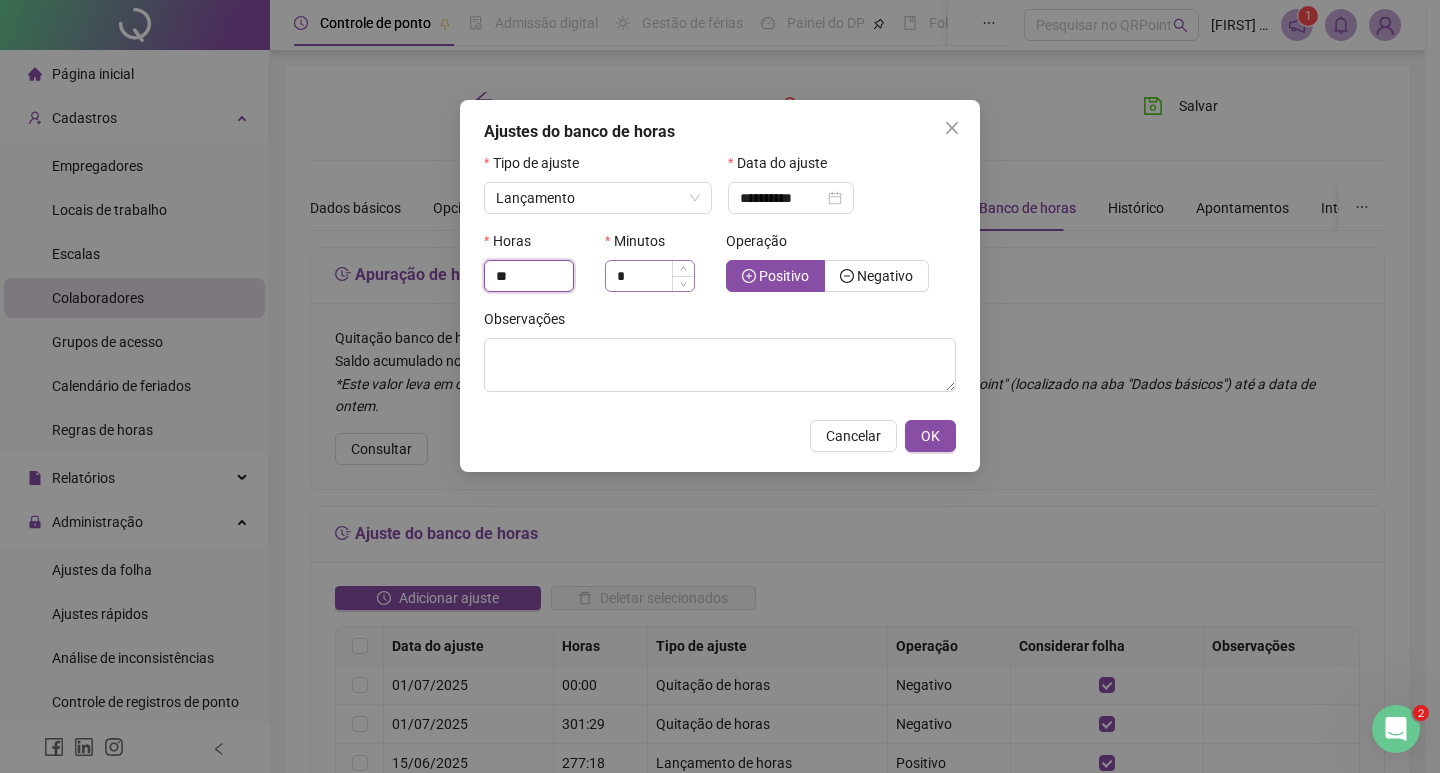 type on "**" 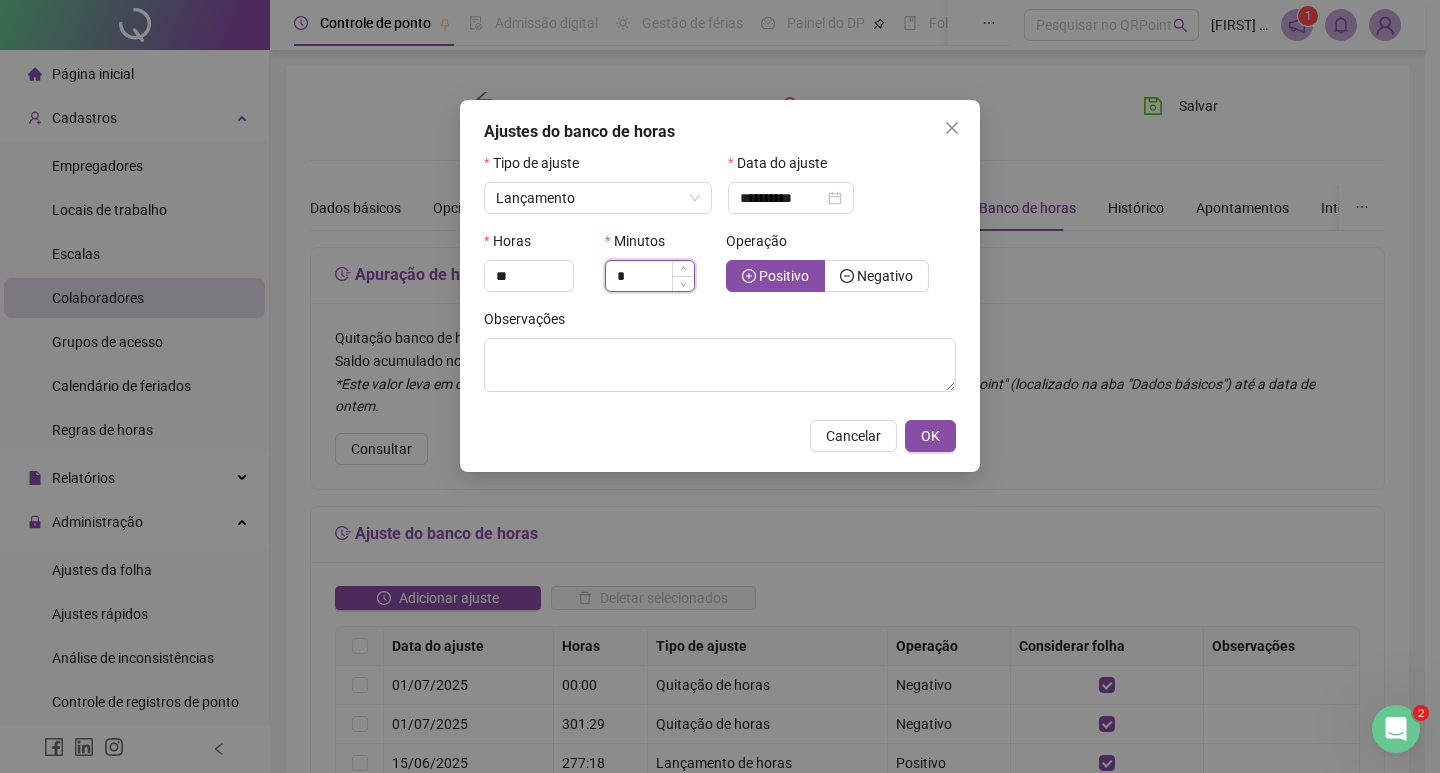 click on "*" at bounding box center (650, 276) 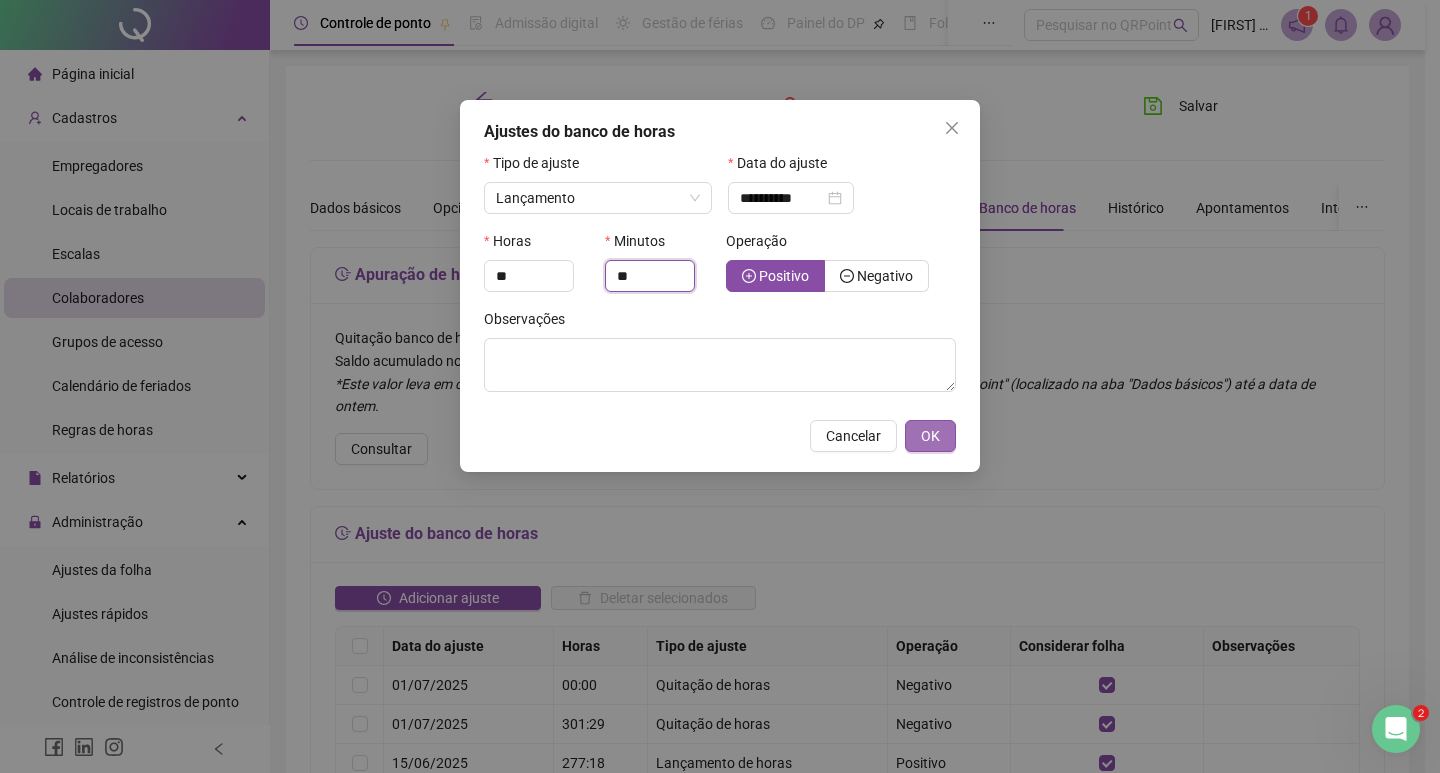 type on "**" 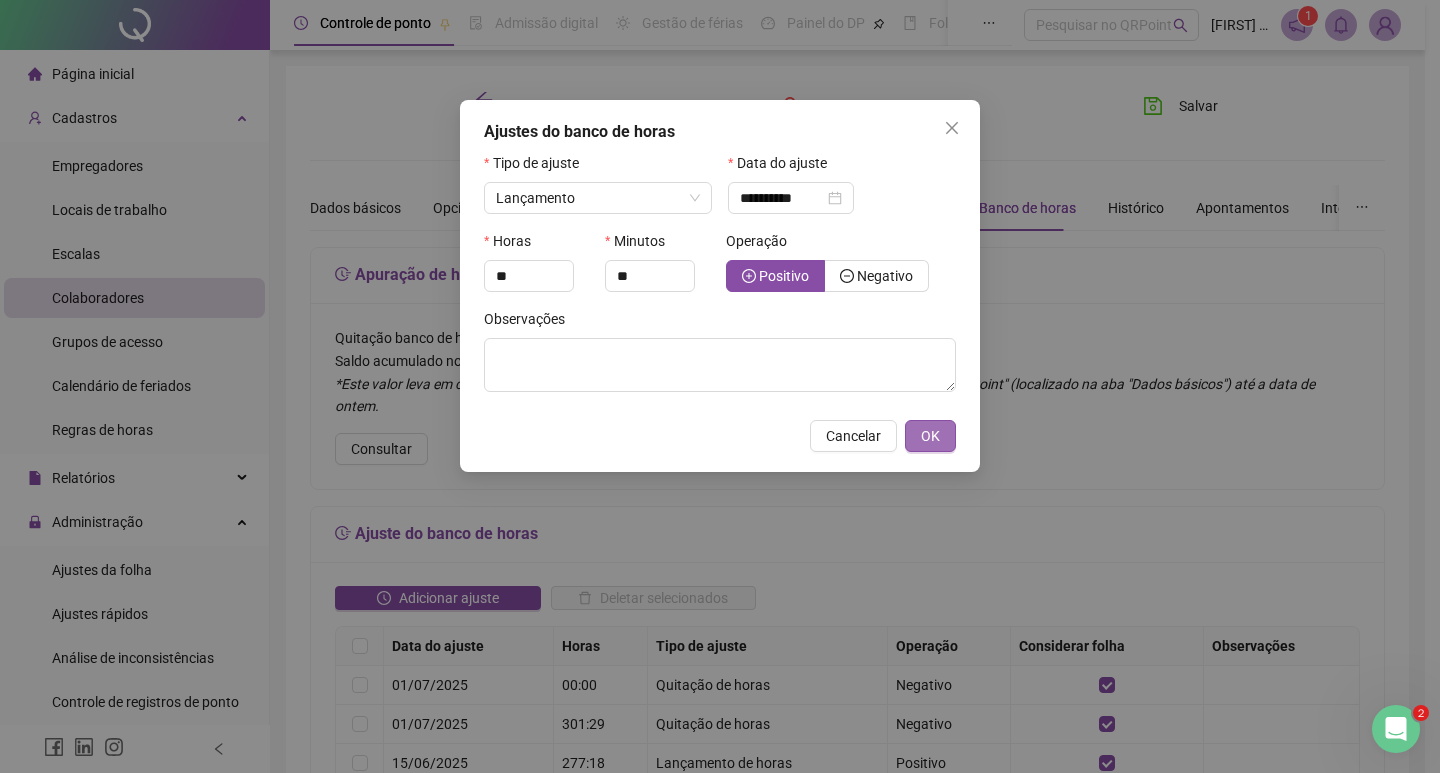 click on "OK" at bounding box center [930, 436] 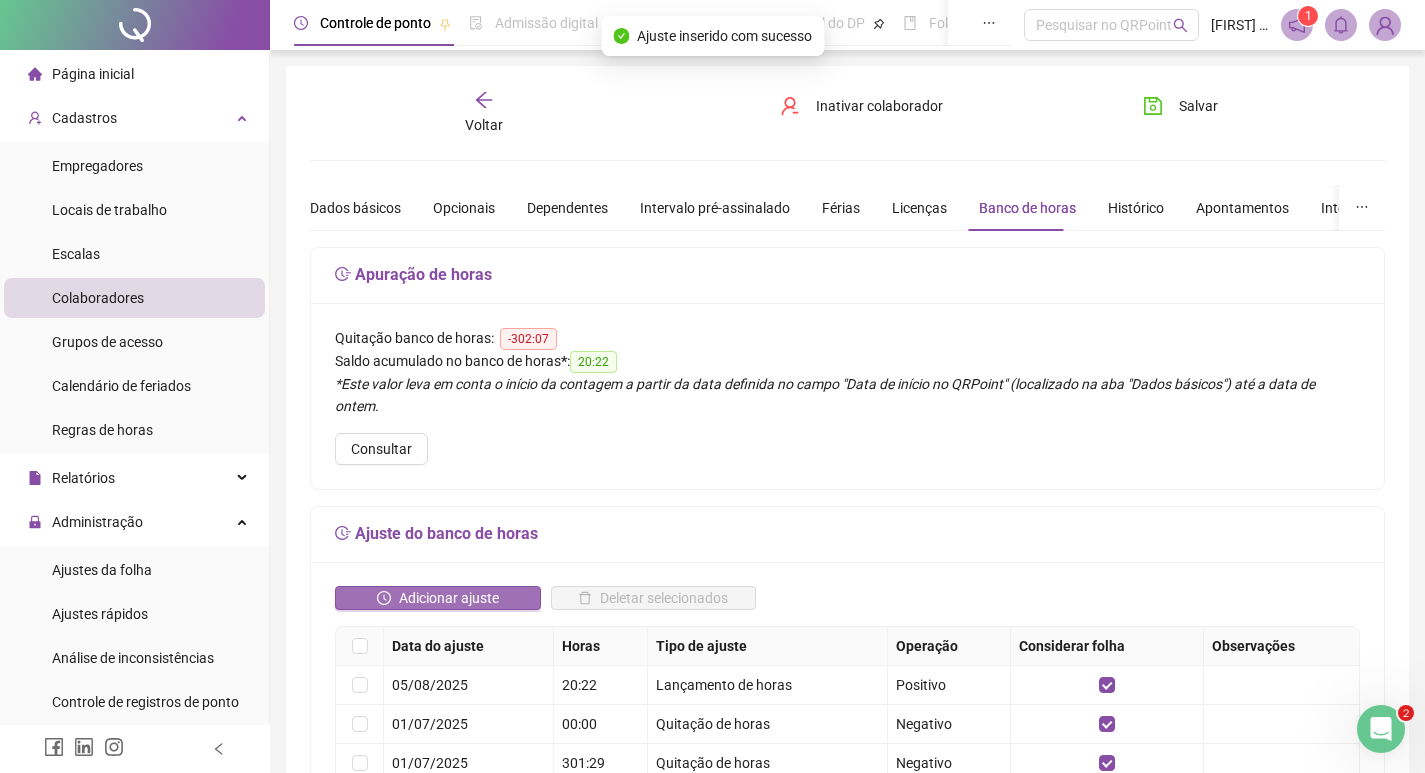 click on "Adicionar ajuste" at bounding box center (449, 598) 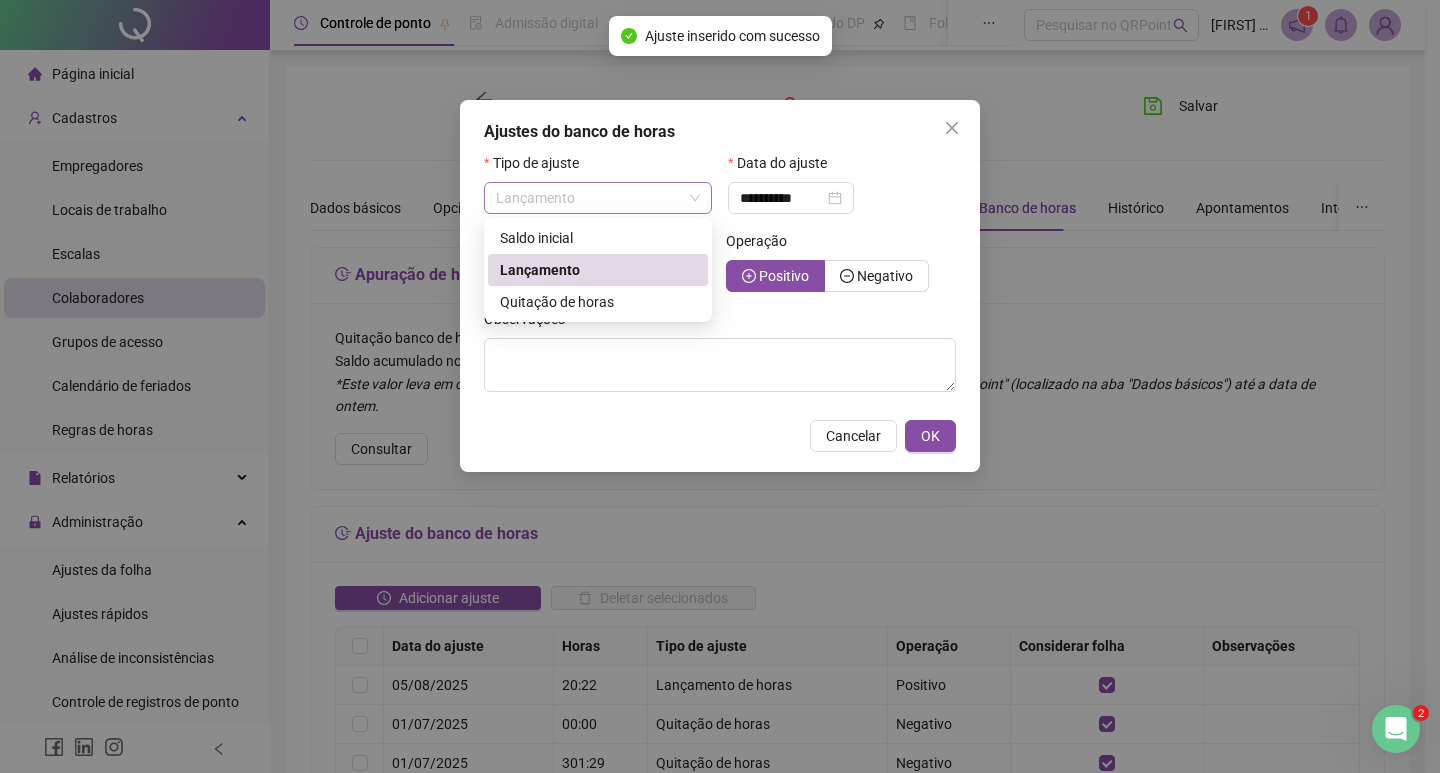 click on "Lançamento" at bounding box center [598, 198] 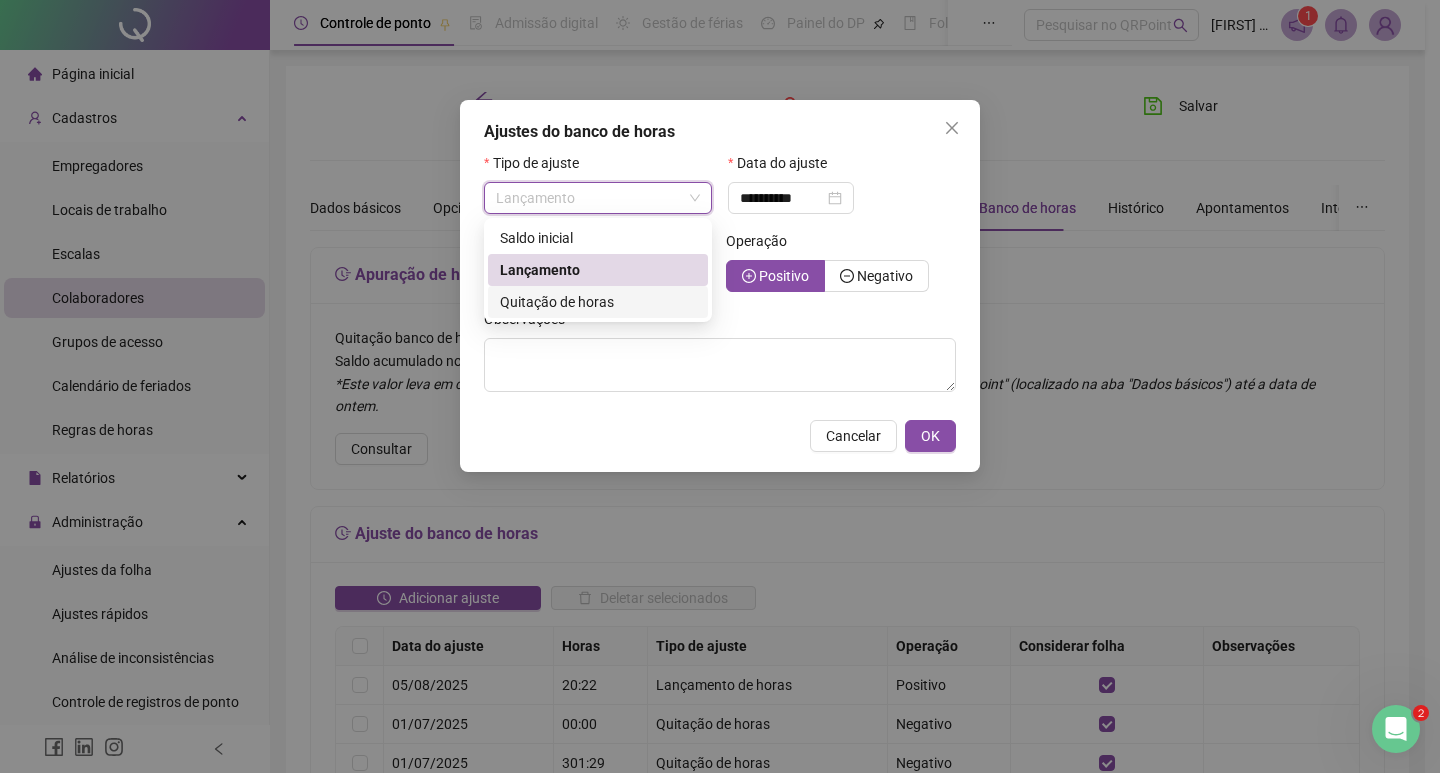 click on "Quitação de horas" at bounding box center [557, 302] 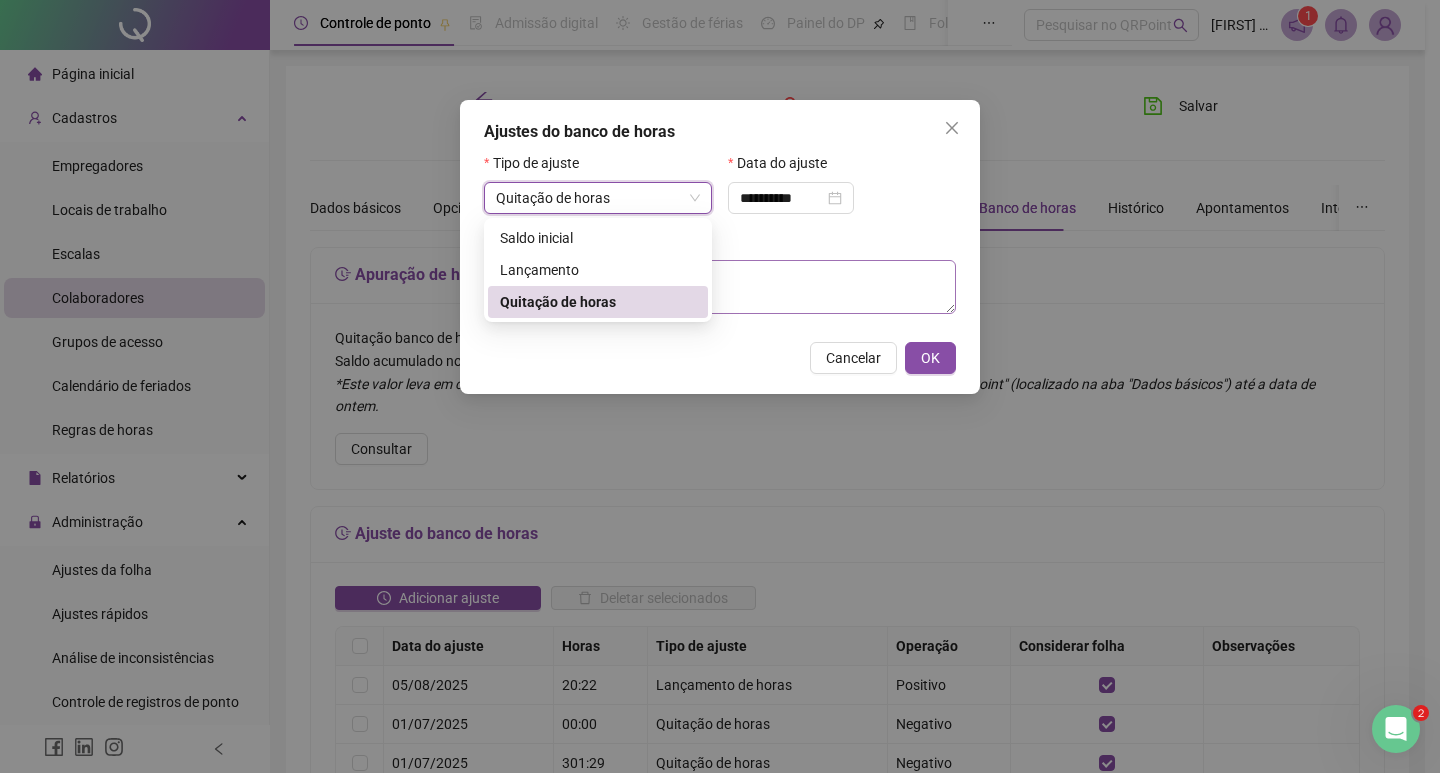 type on "**********" 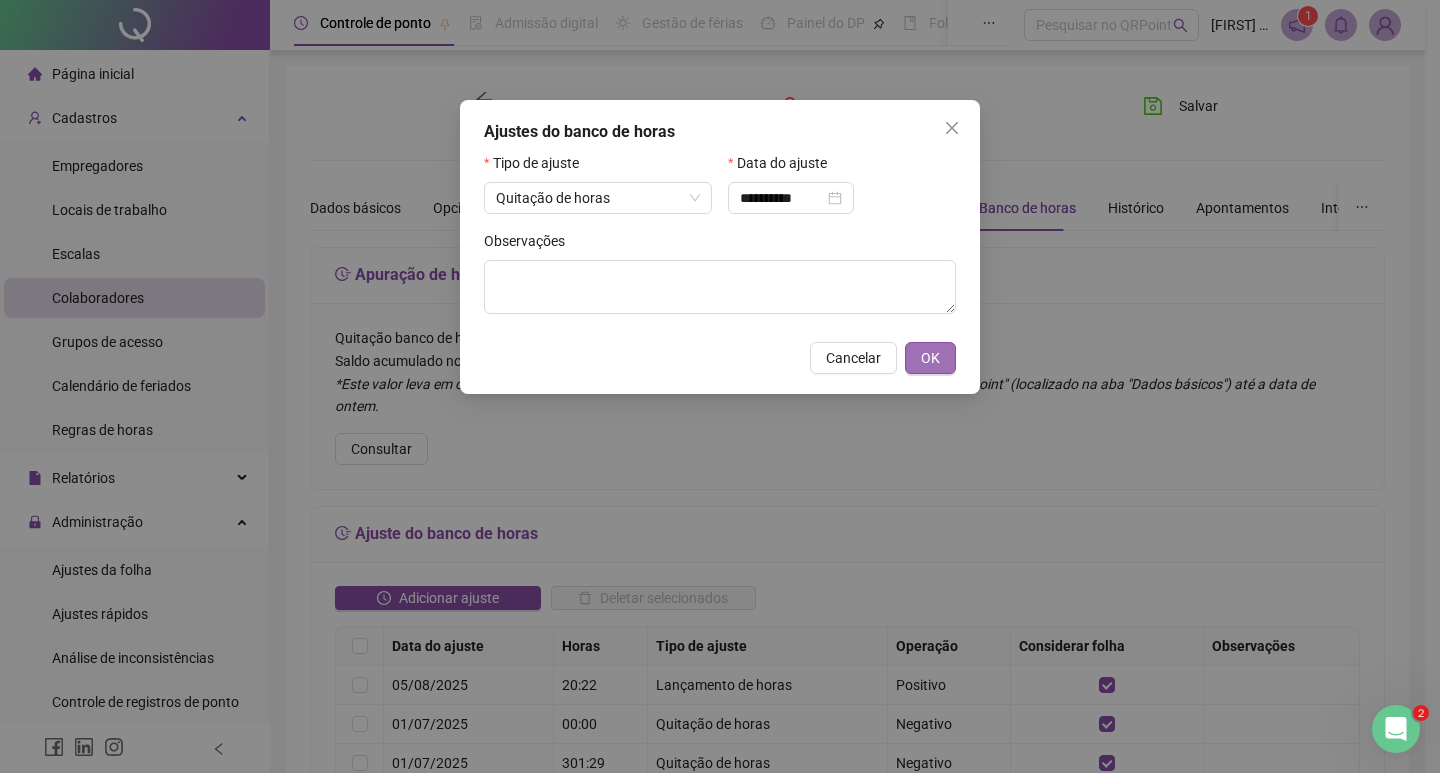 click on "OK" at bounding box center (930, 358) 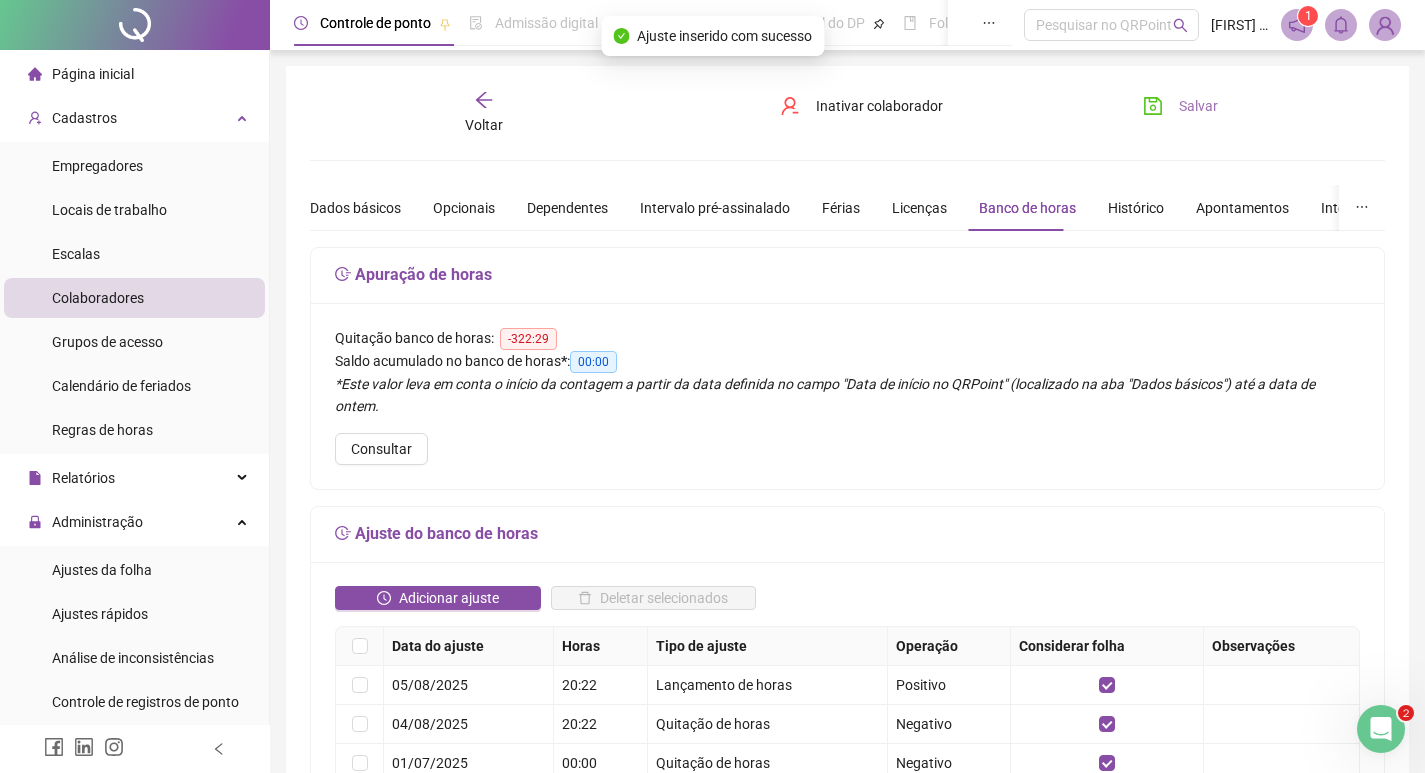 click on "Salvar" at bounding box center [1180, 106] 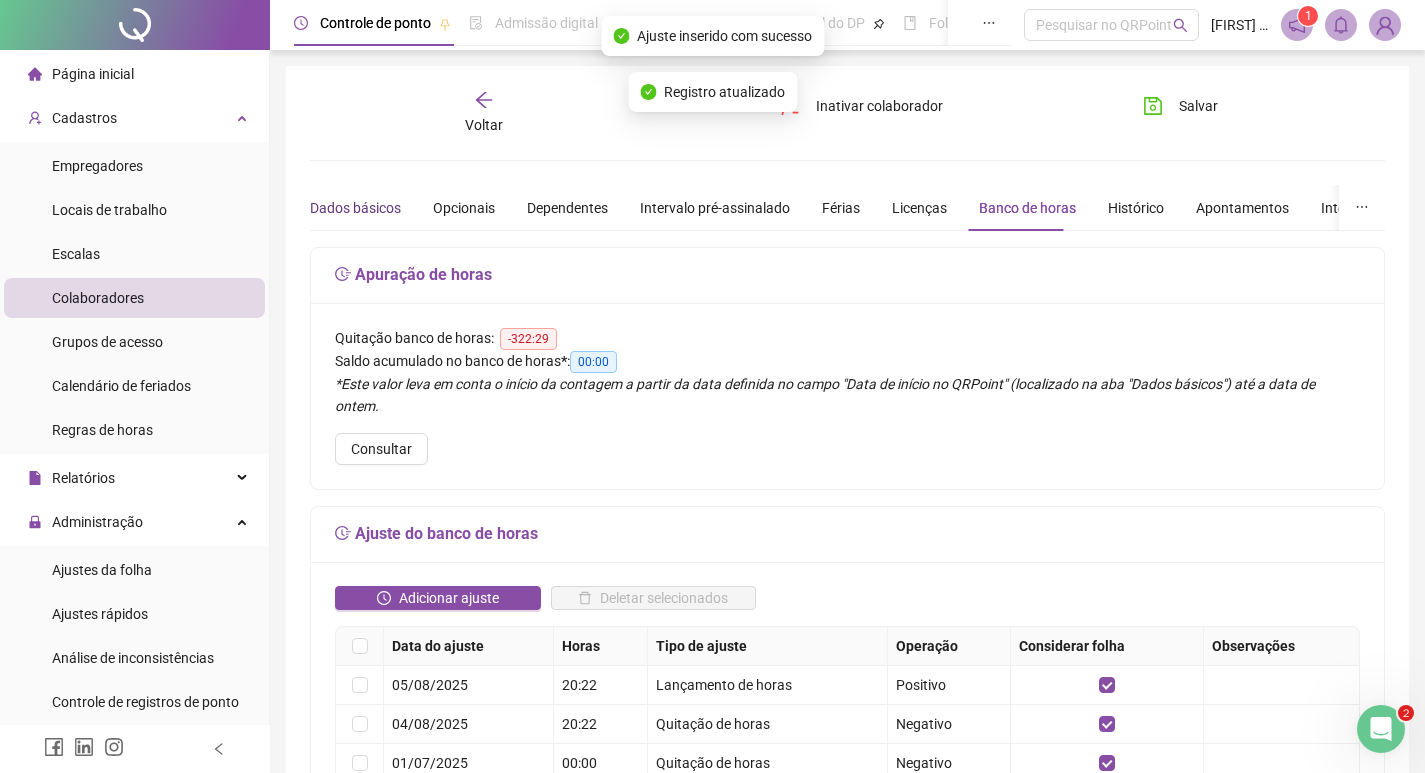 click on "Dados básicos" at bounding box center [355, 208] 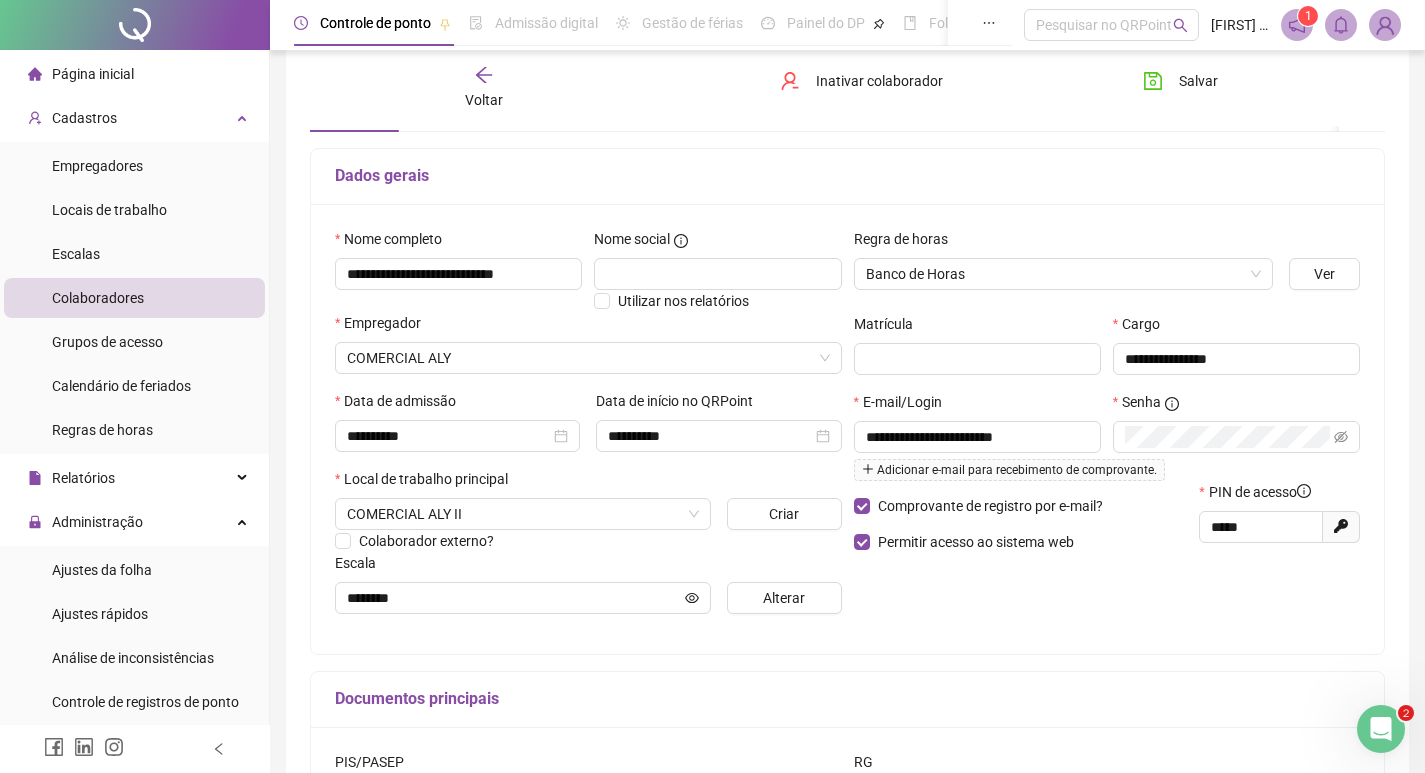 scroll, scrollTop: 0, scrollLeft: 0, axis: both 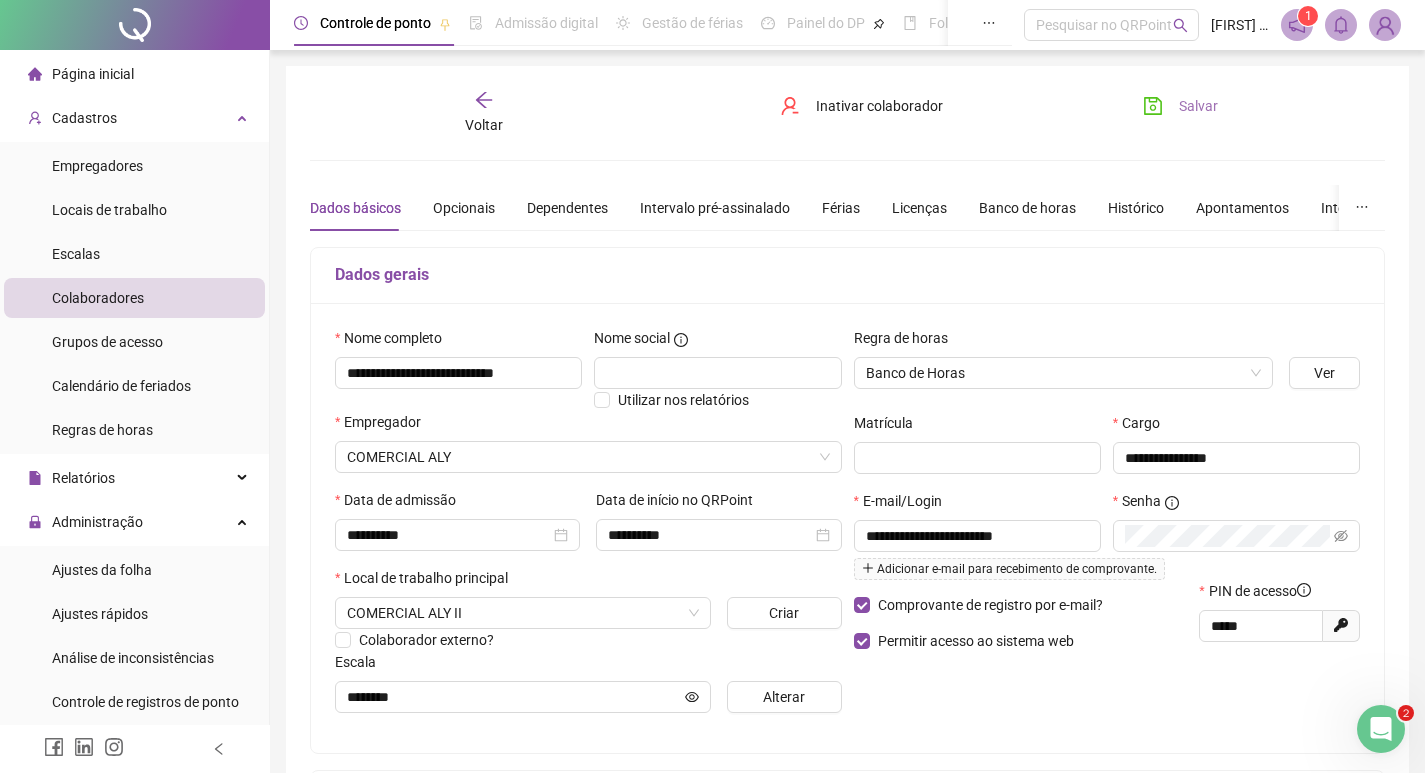 click on "Salvar" at bounding box center [1180, 106] 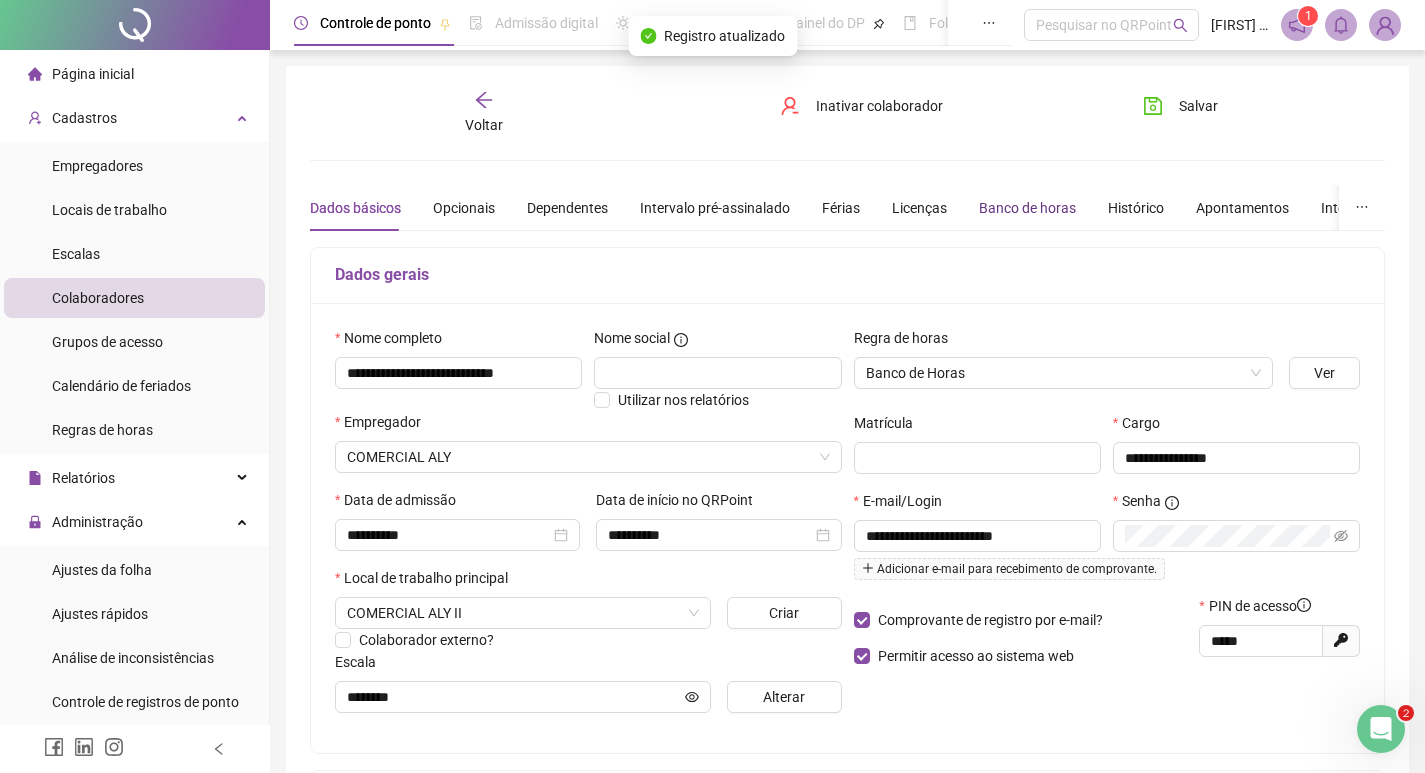 click on "Banco de horas" at bounding box center (1027, 208) 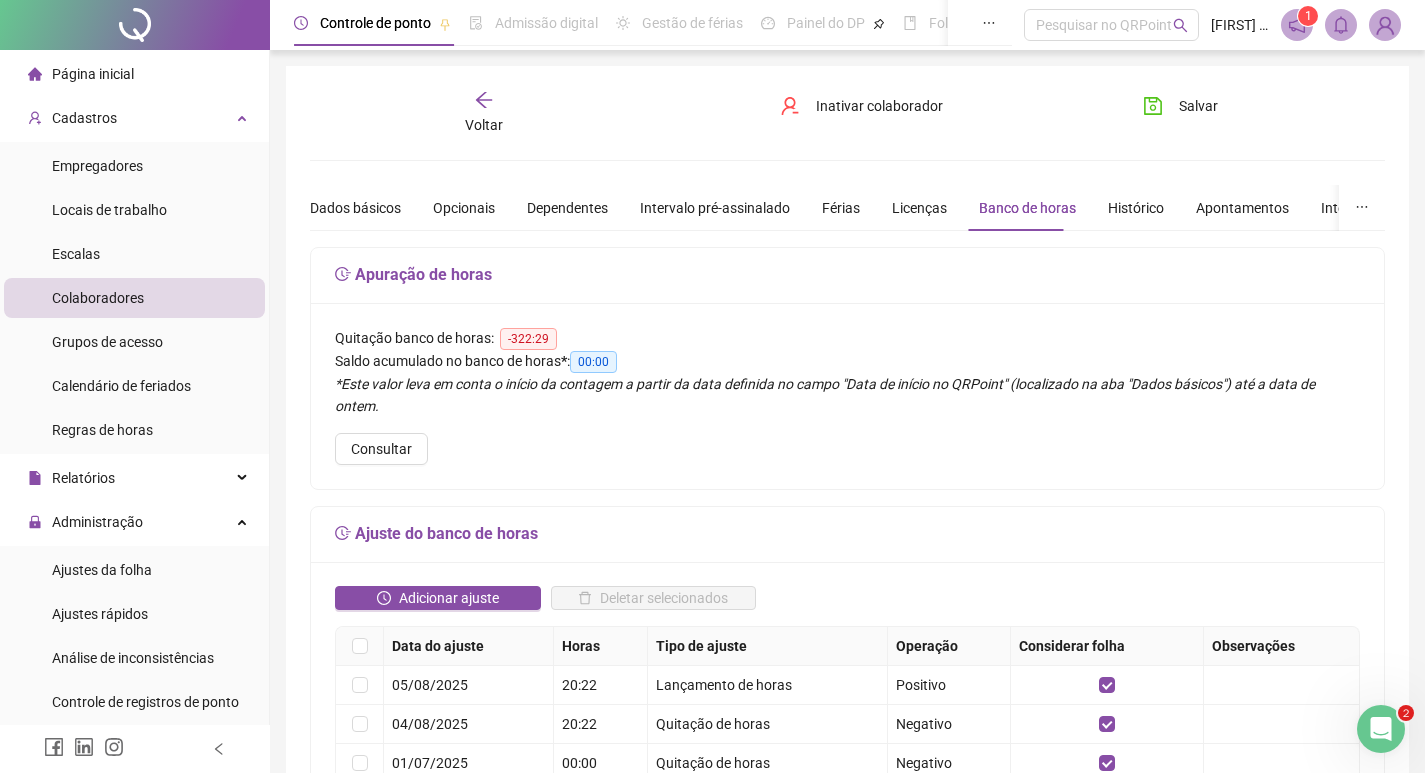 click on "Voltar" at bounding box center [484, 113] 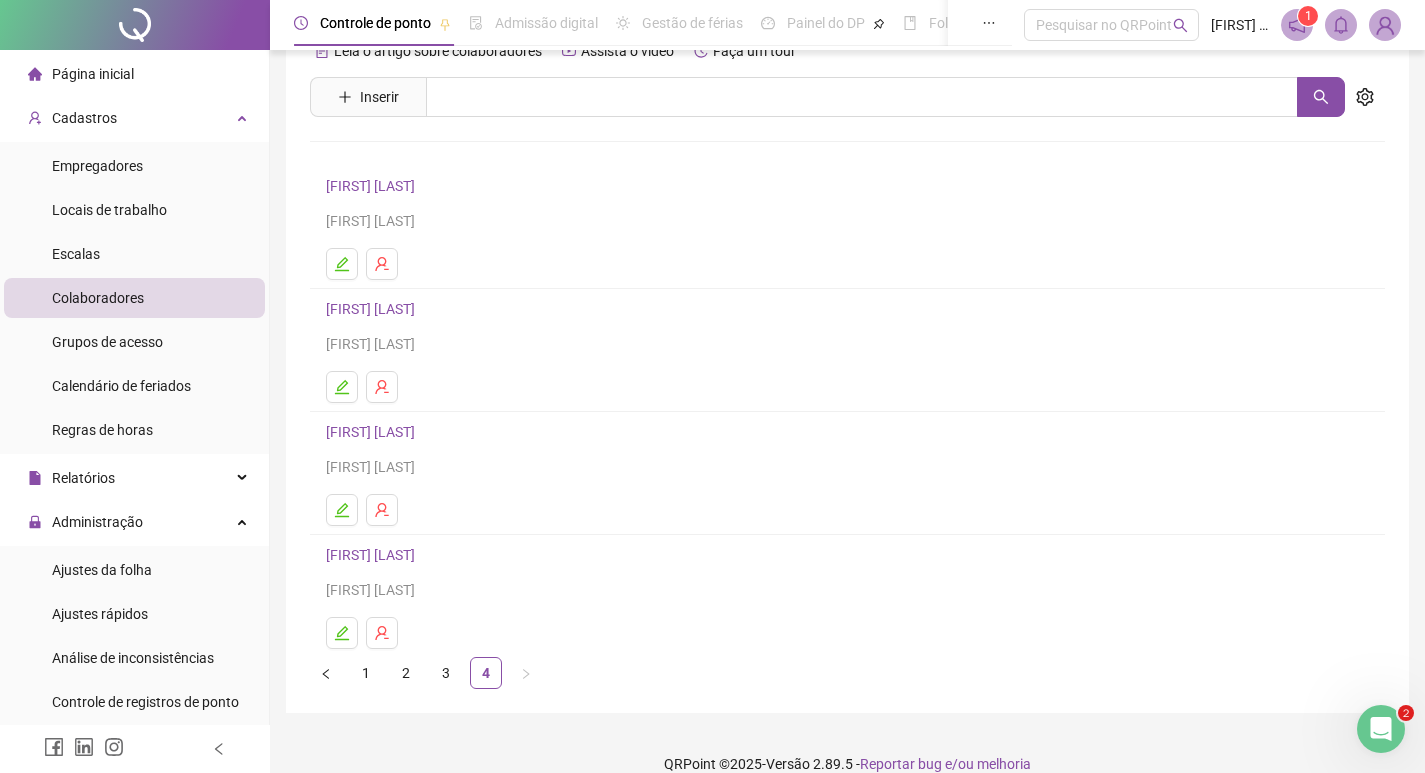 scroll, scrollTop: 71, scrollLeft: 0, axis: vertical 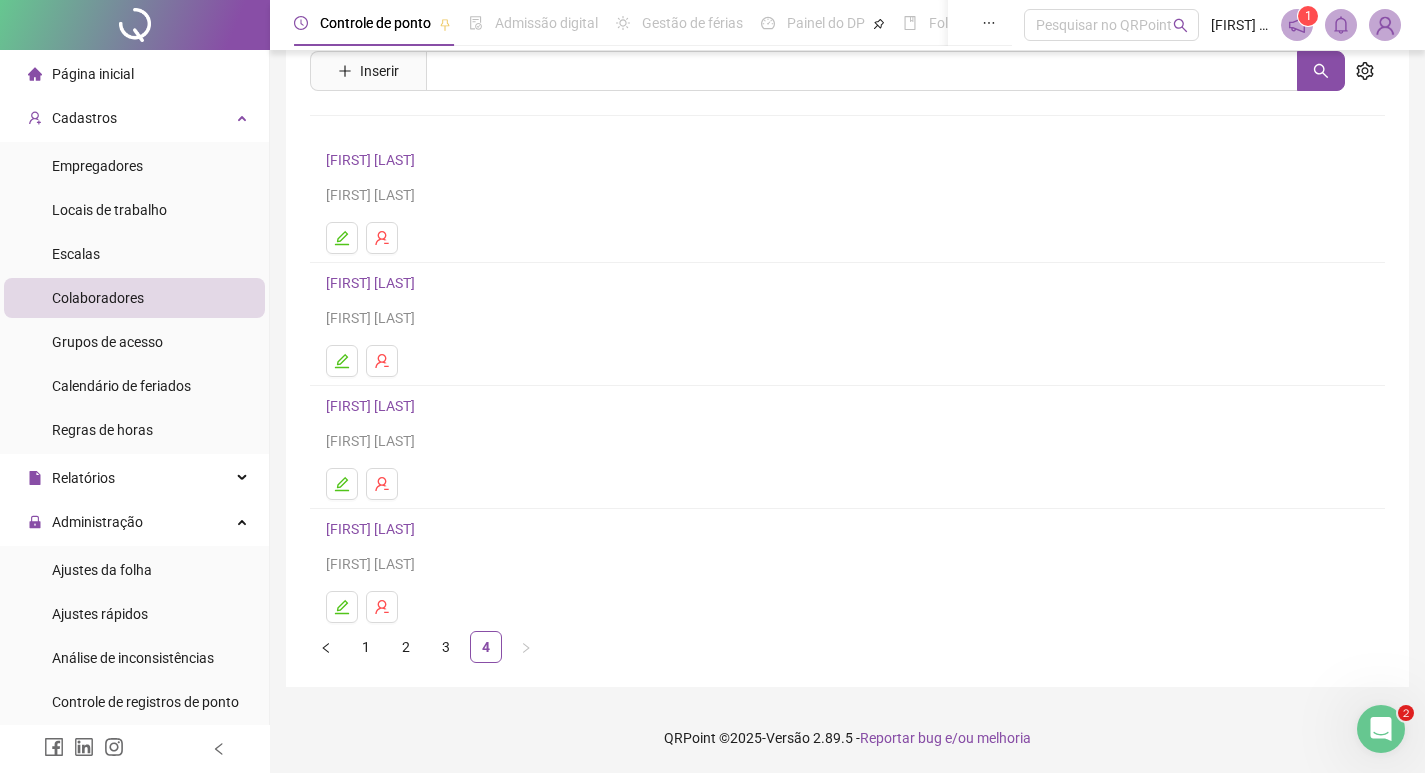 click on "[FIRST] [LAST]" at bounding box center (373, 283) 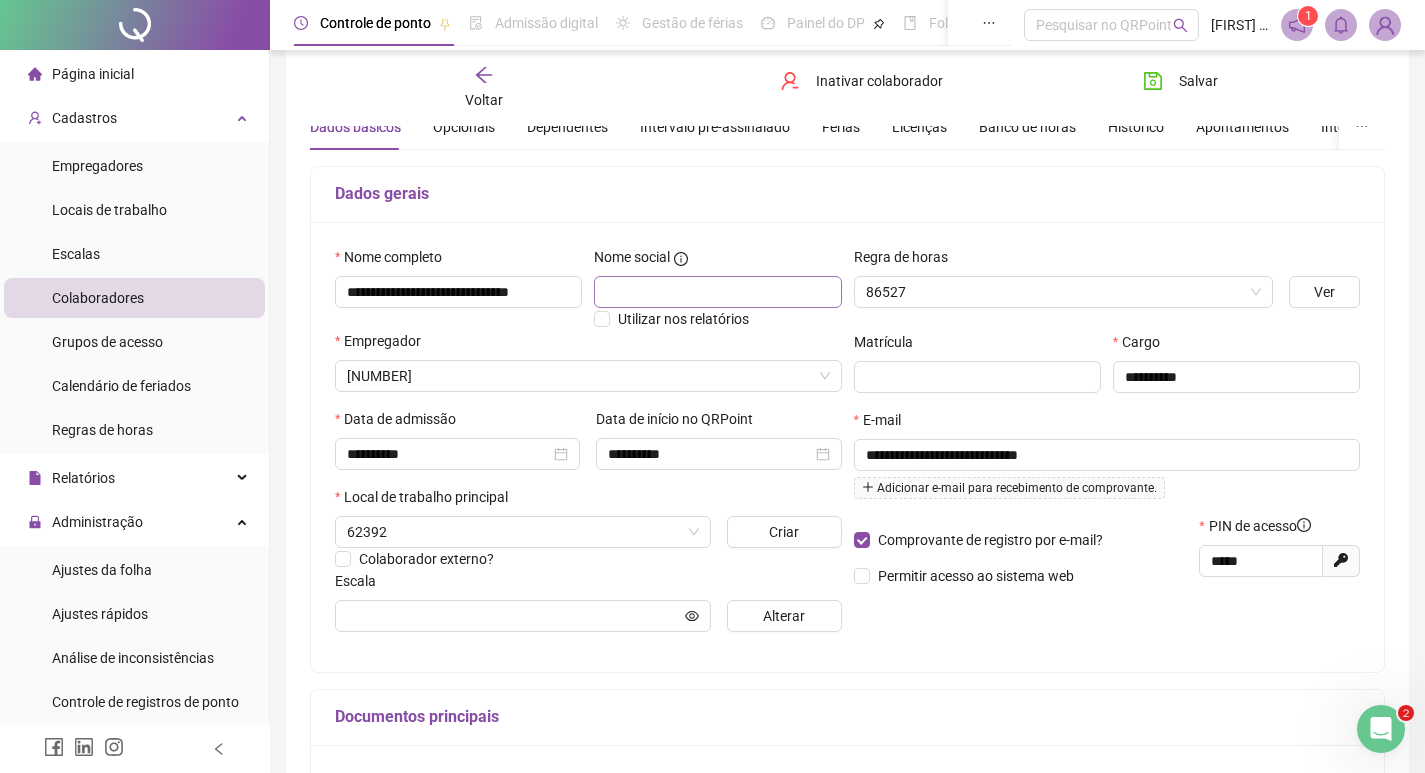 type on "**********" 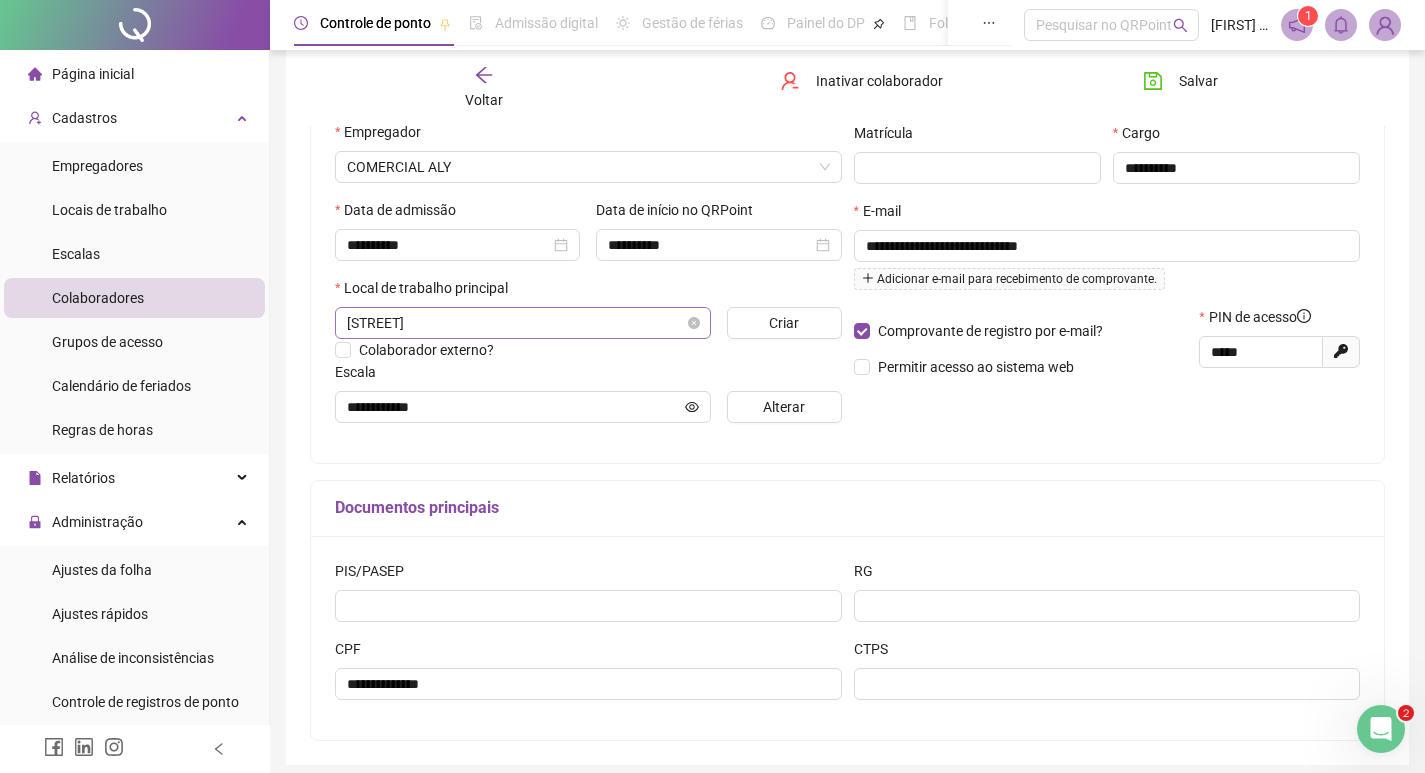 scroll, scrollTop: 168, scrollLeft: 0, axis: vertical 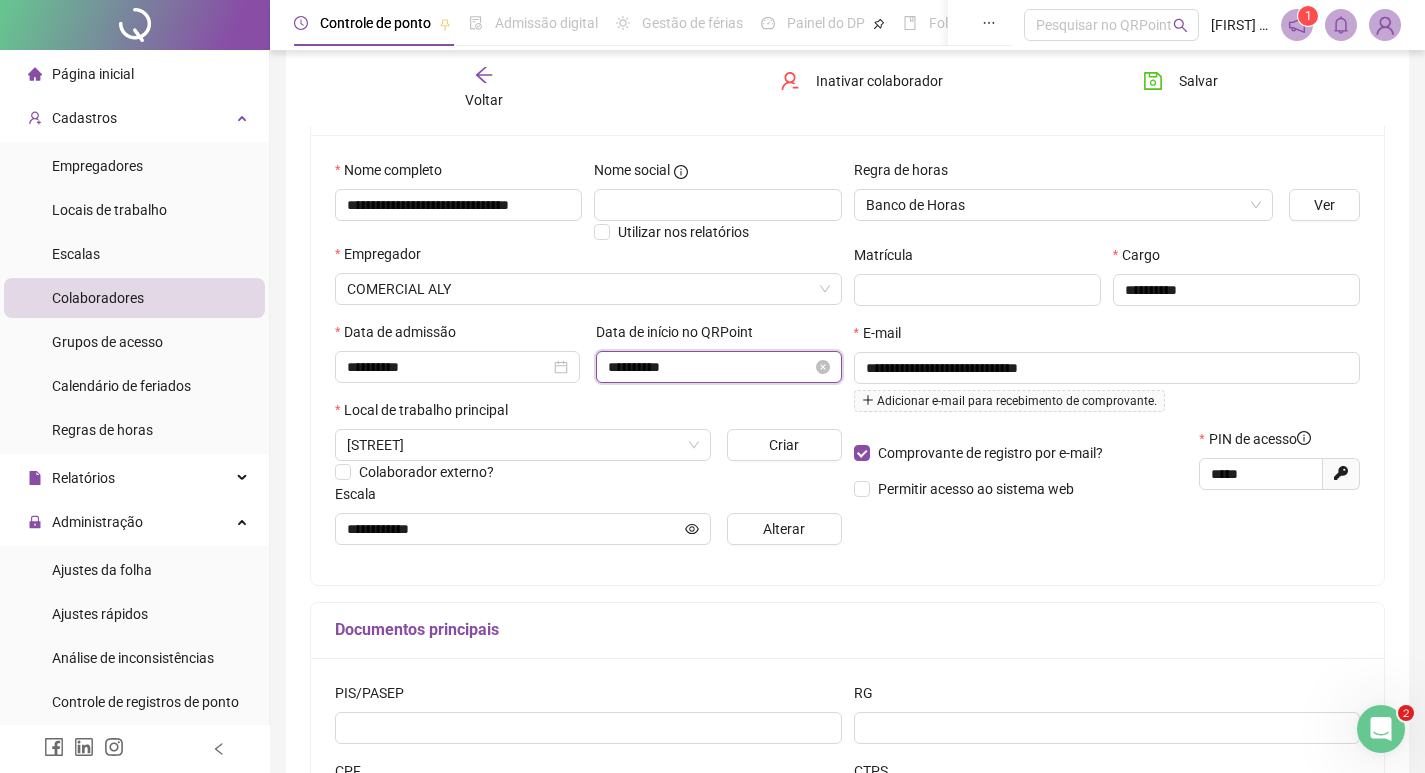click on "**********" at bounding box center (709, 367) 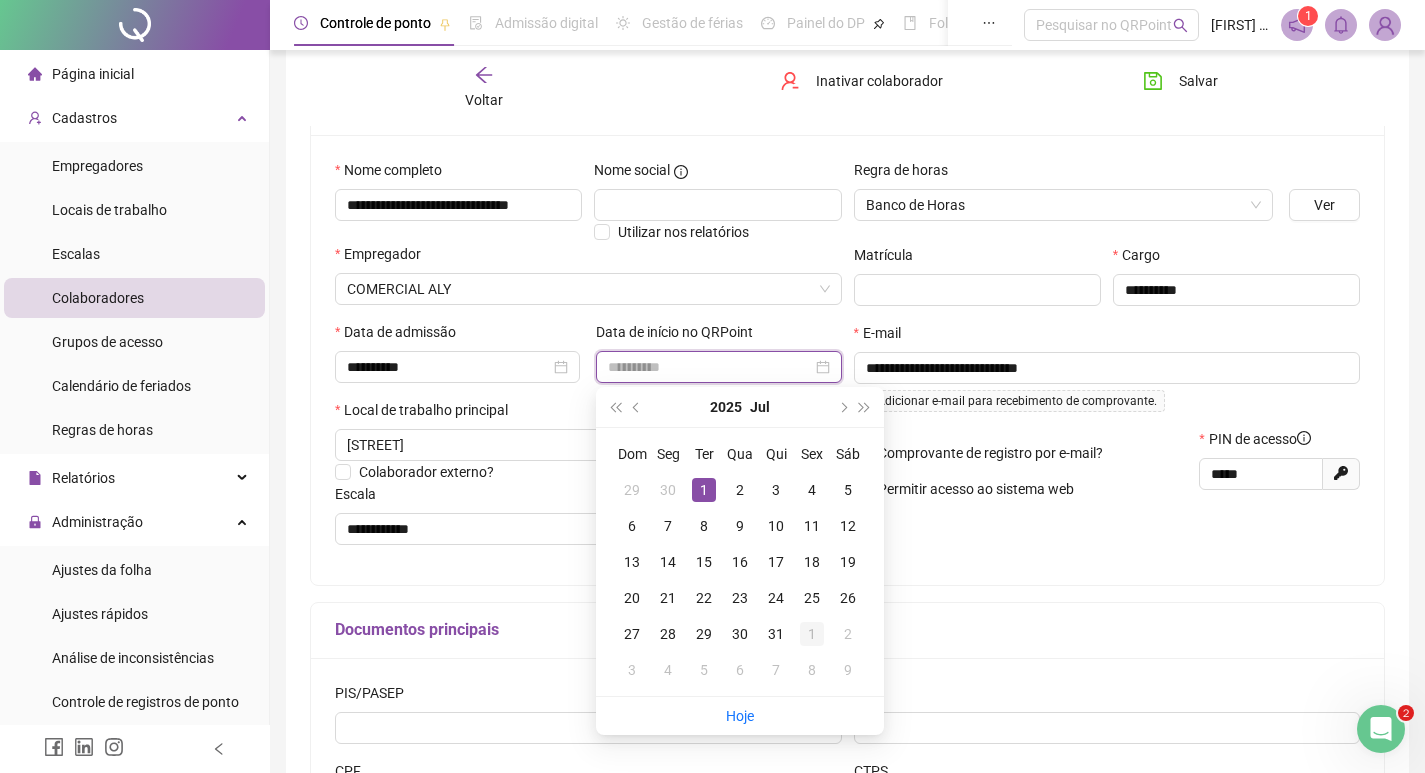 type on "**********" 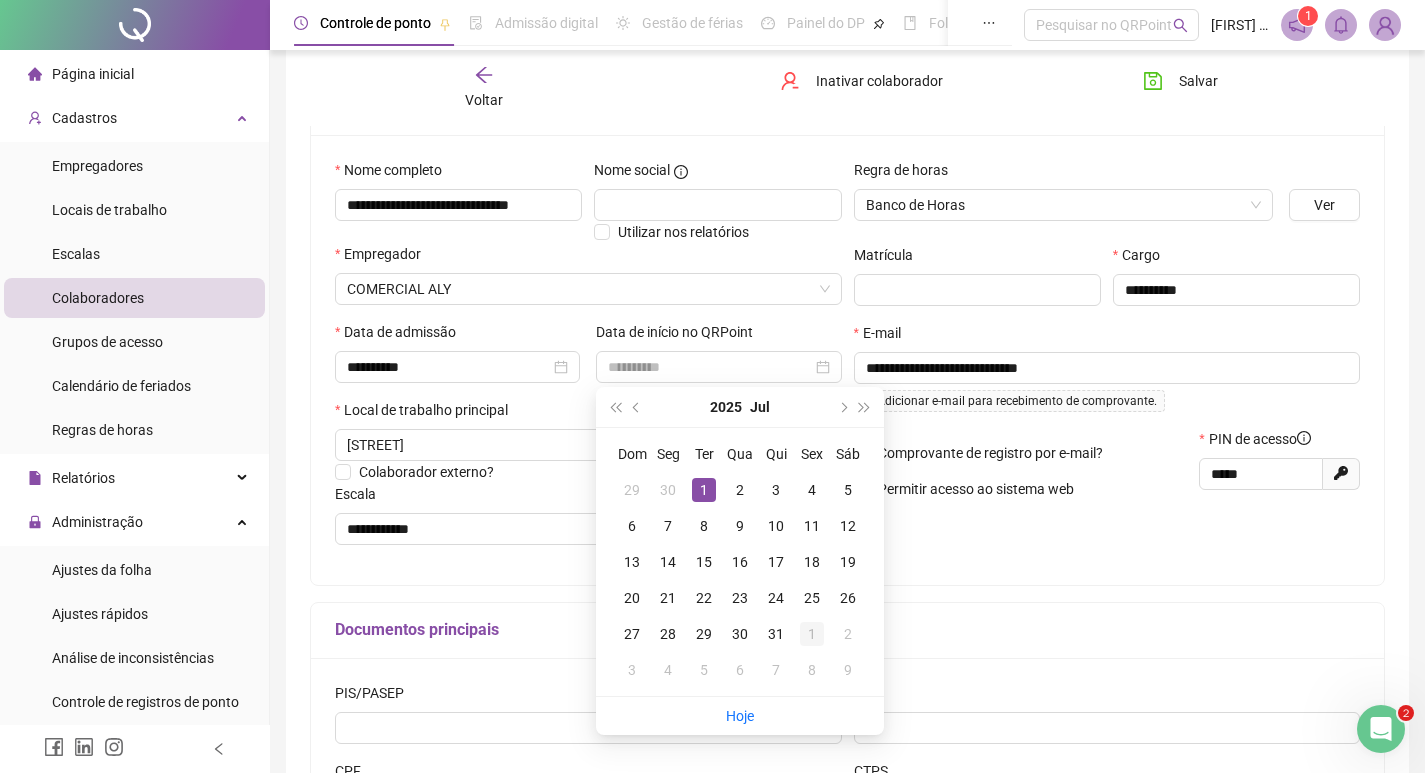 click on "1" at bounding box center [812, 634] 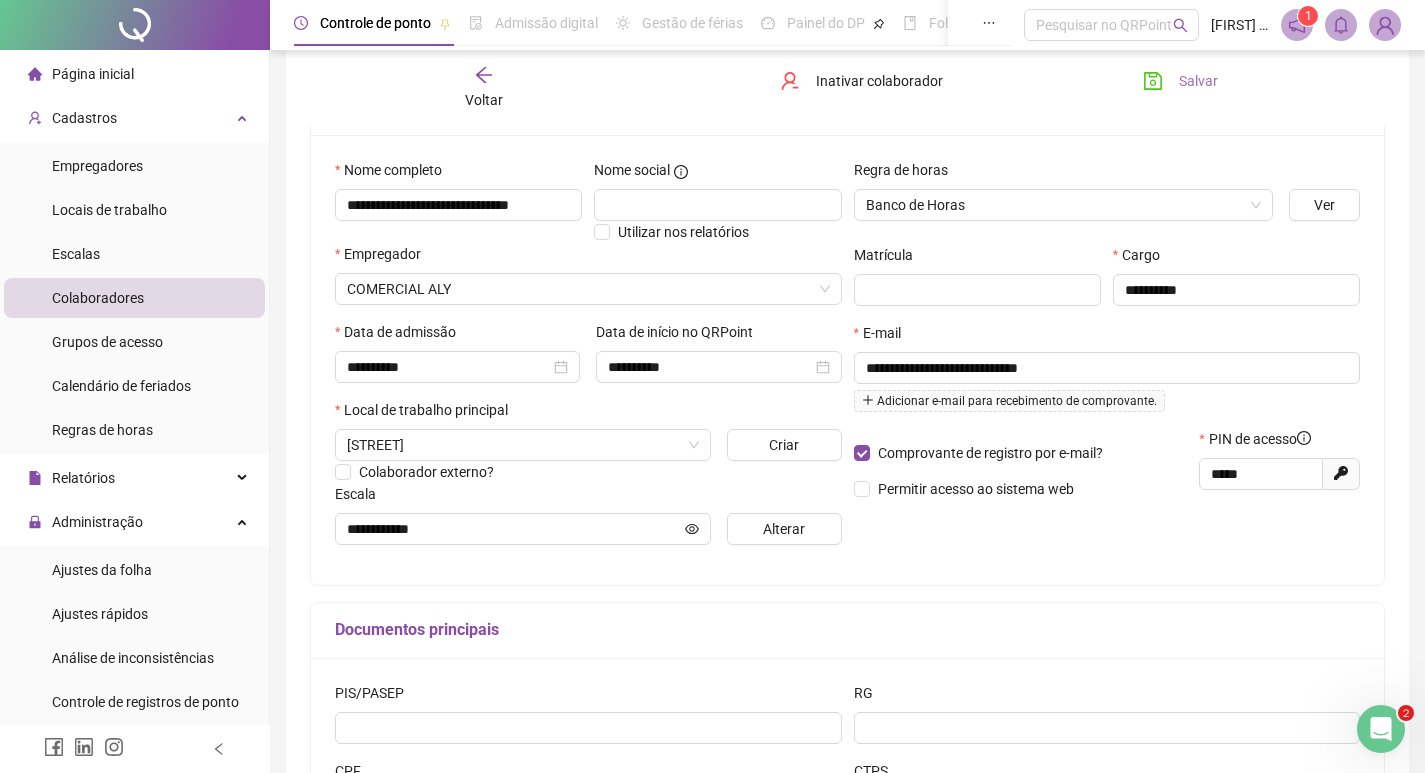 click on "Salvar" at bounding box center (1198, 81) 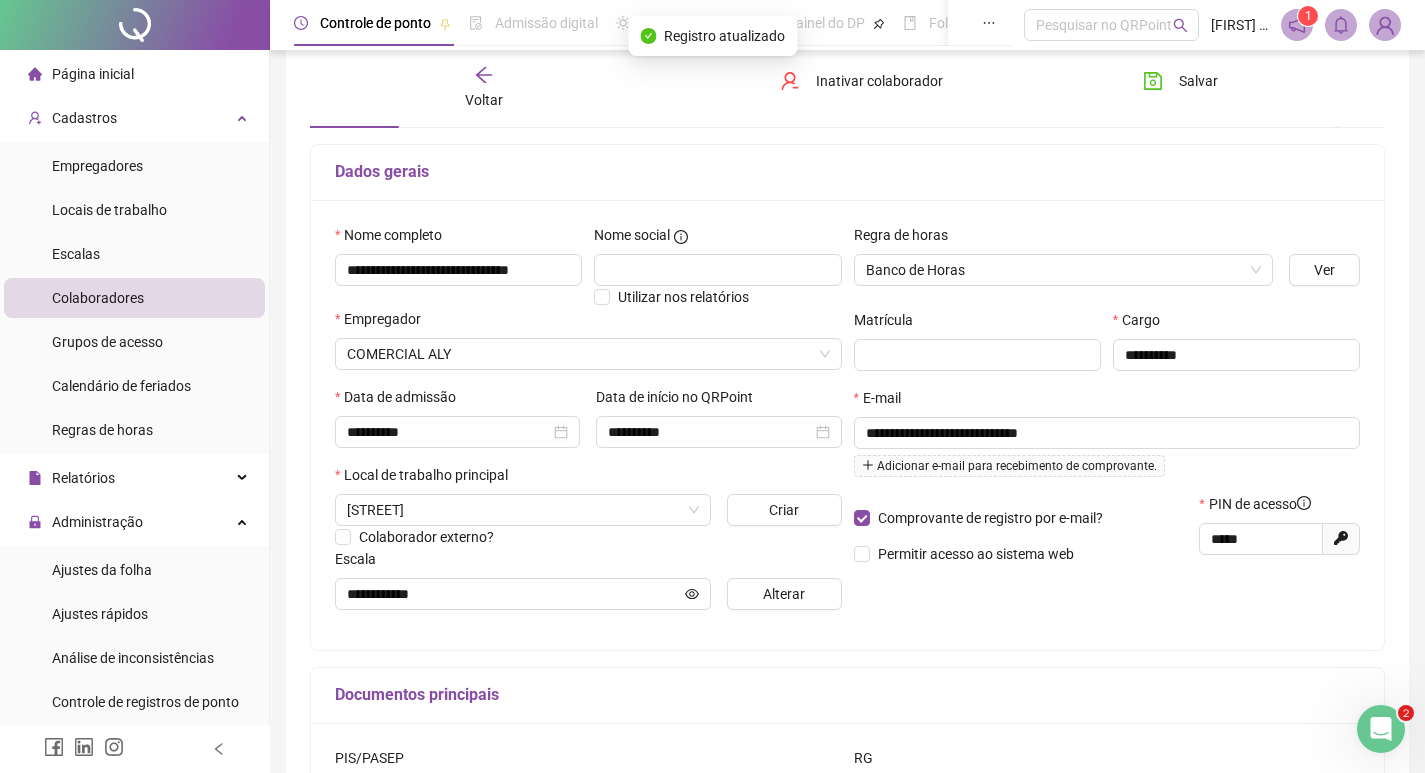 scroll, scrollTop: 68, scrollLeft: 0, axis: vertical 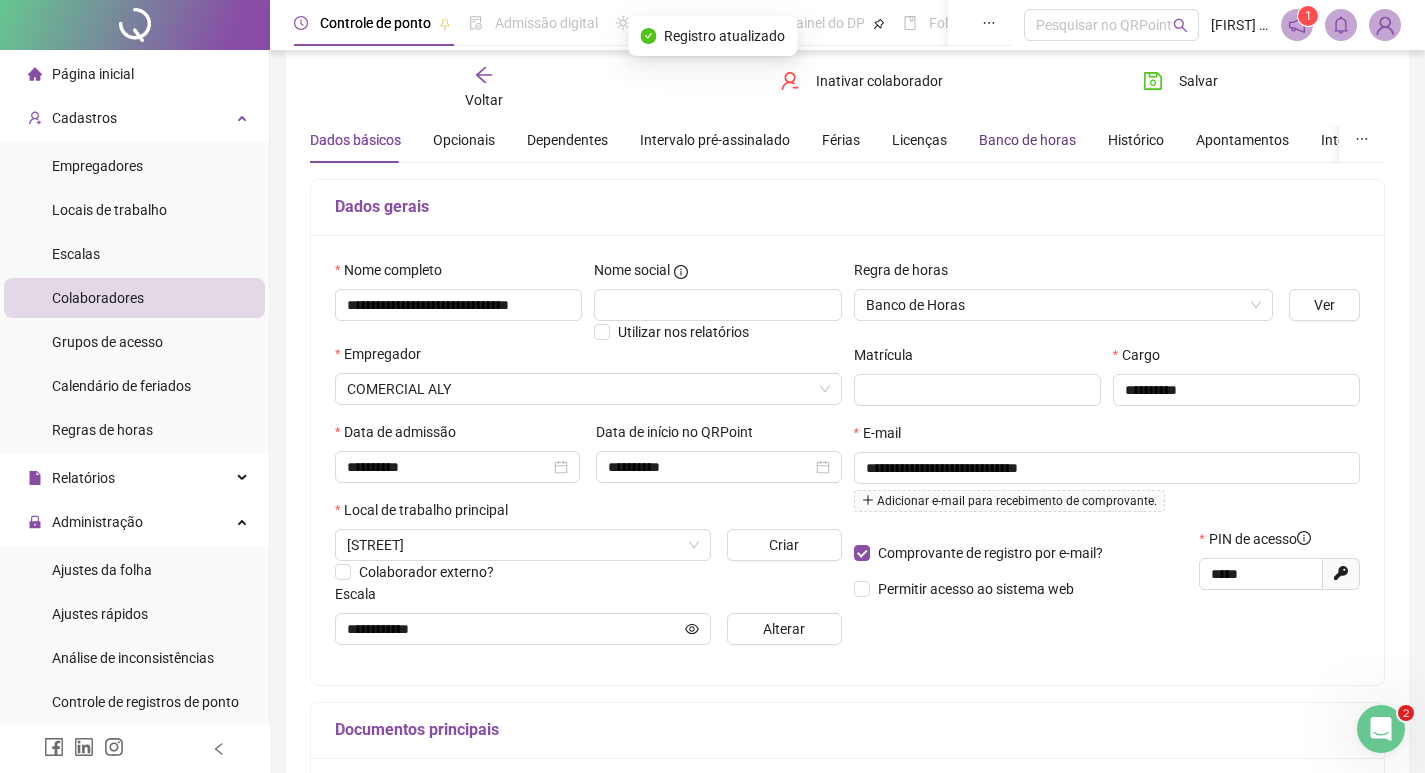 click on "Banco de horas" at bounding box center (1027, 140) 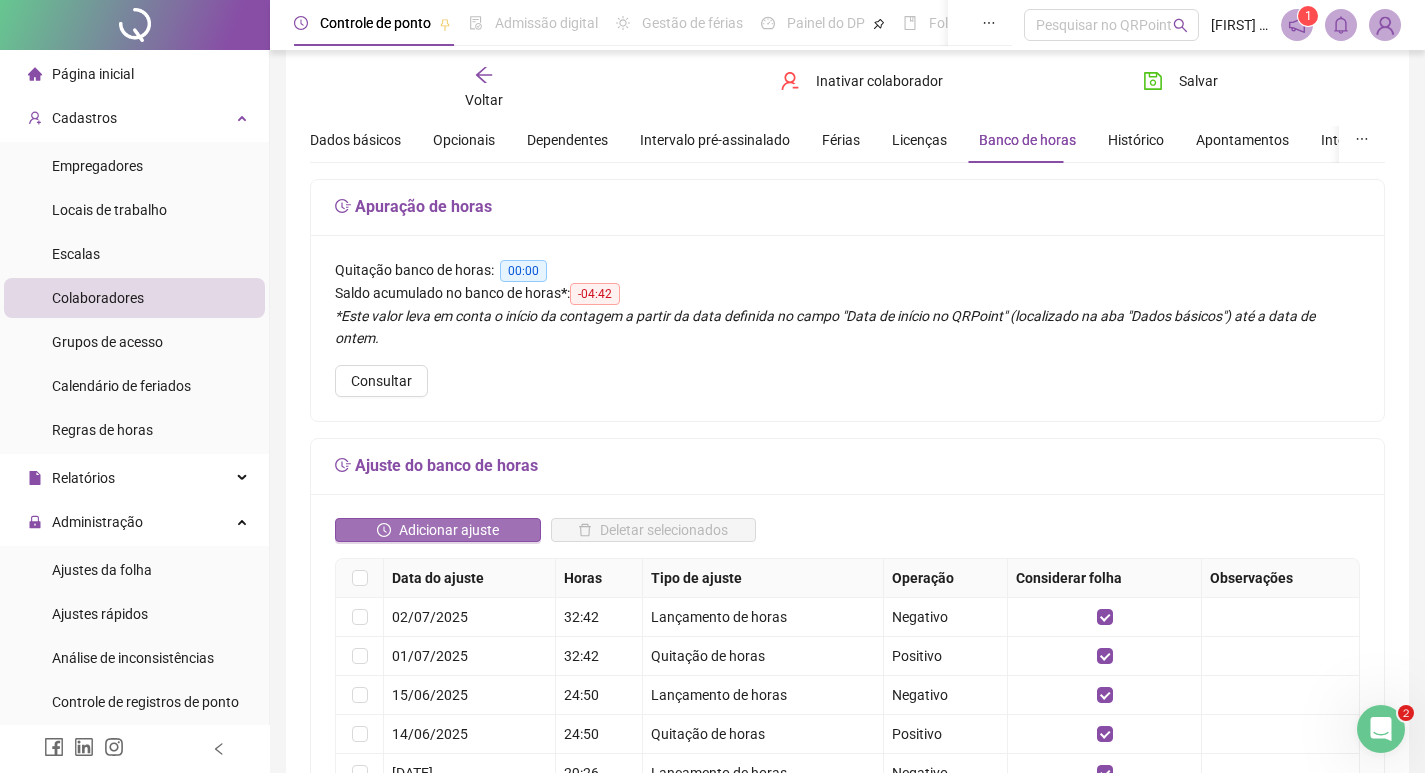 click on "Adicionar ajuste" at bounding box center (449, 530) 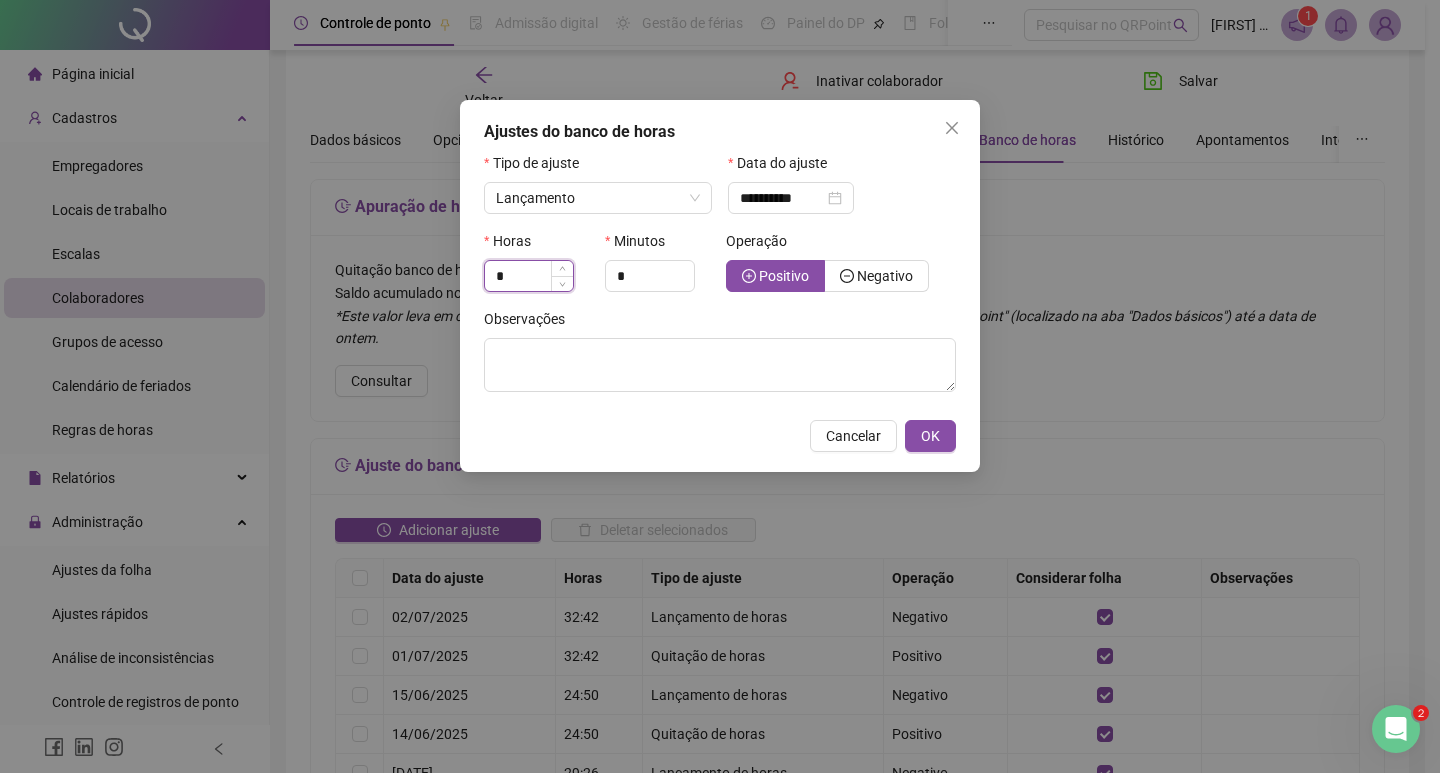 click on "*" at bounding box center (529, 276) 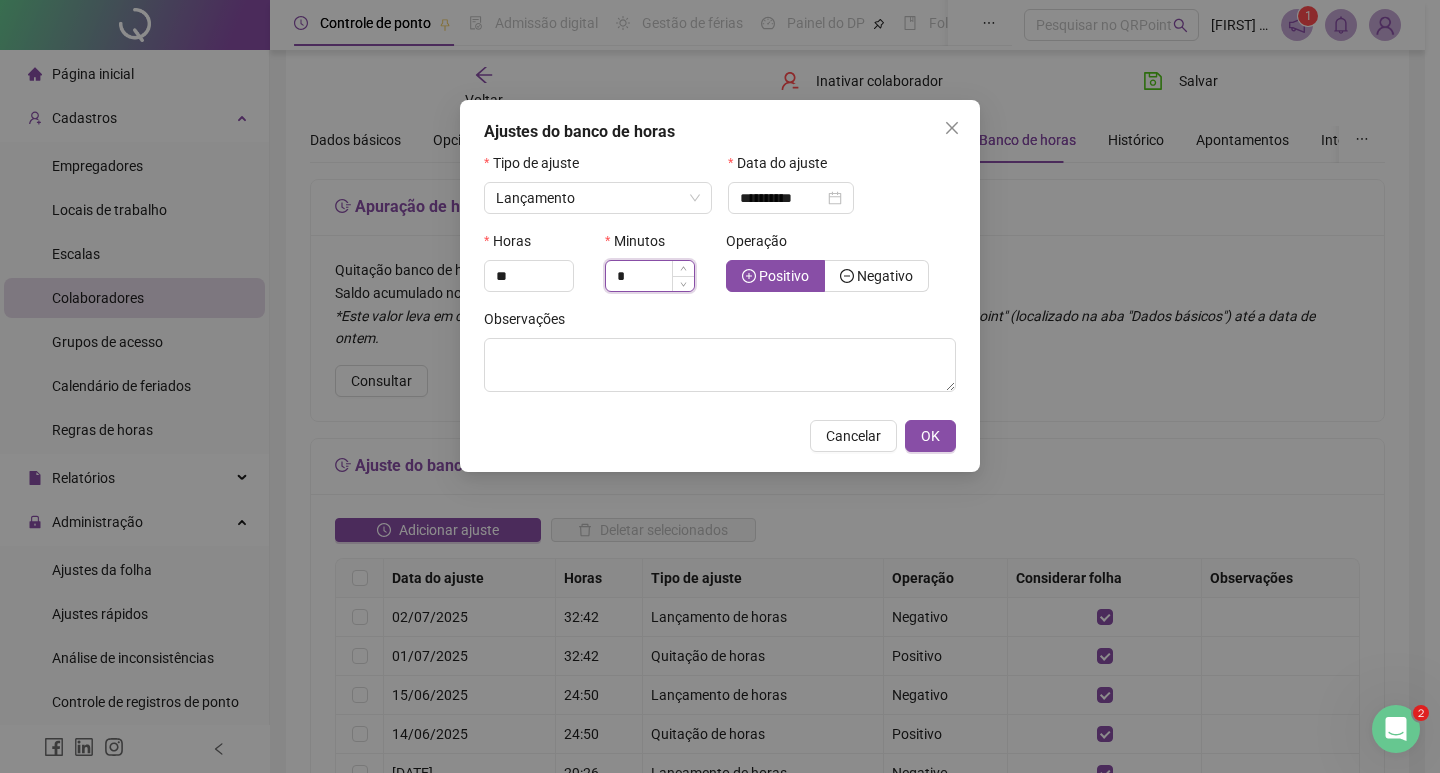 type on "*" 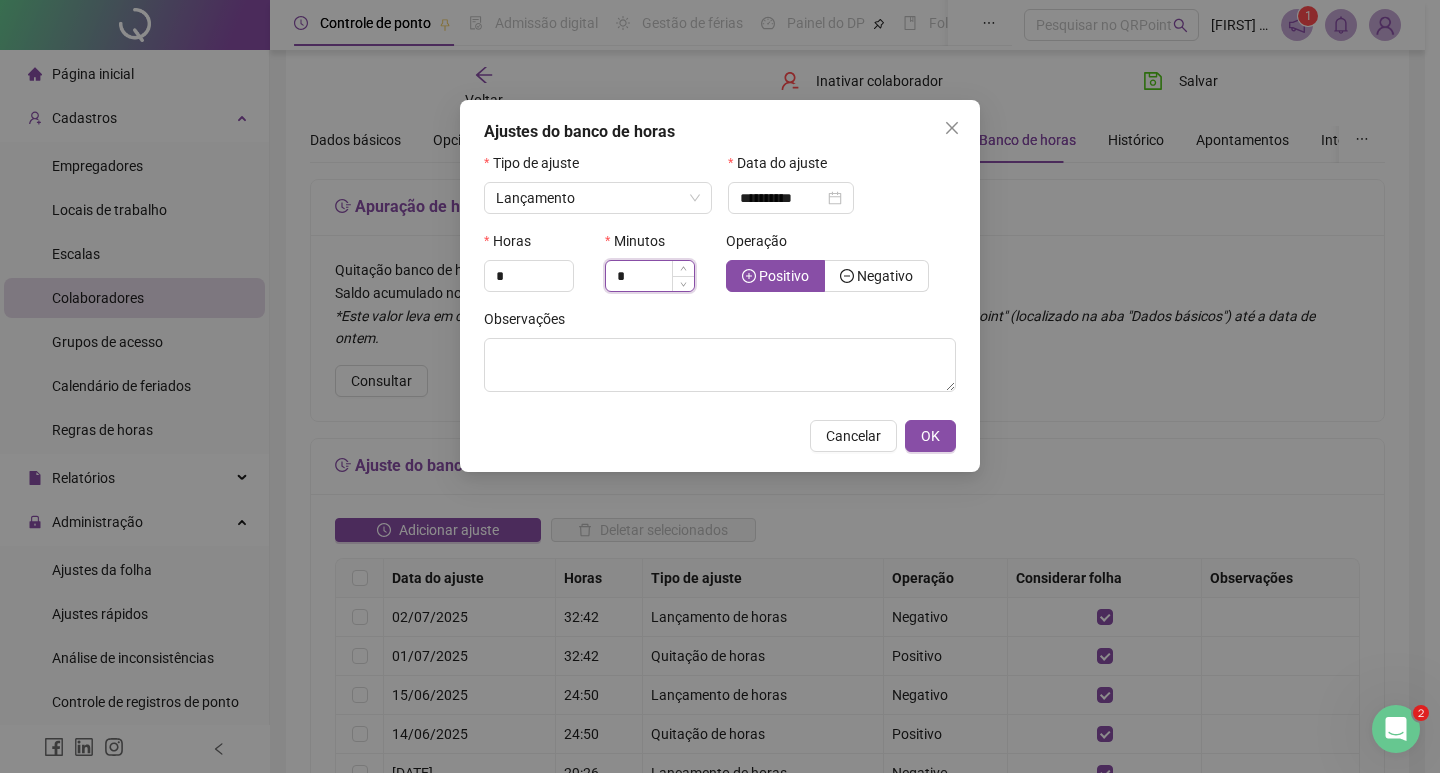 click on "*" at bounding box center (650, 276) 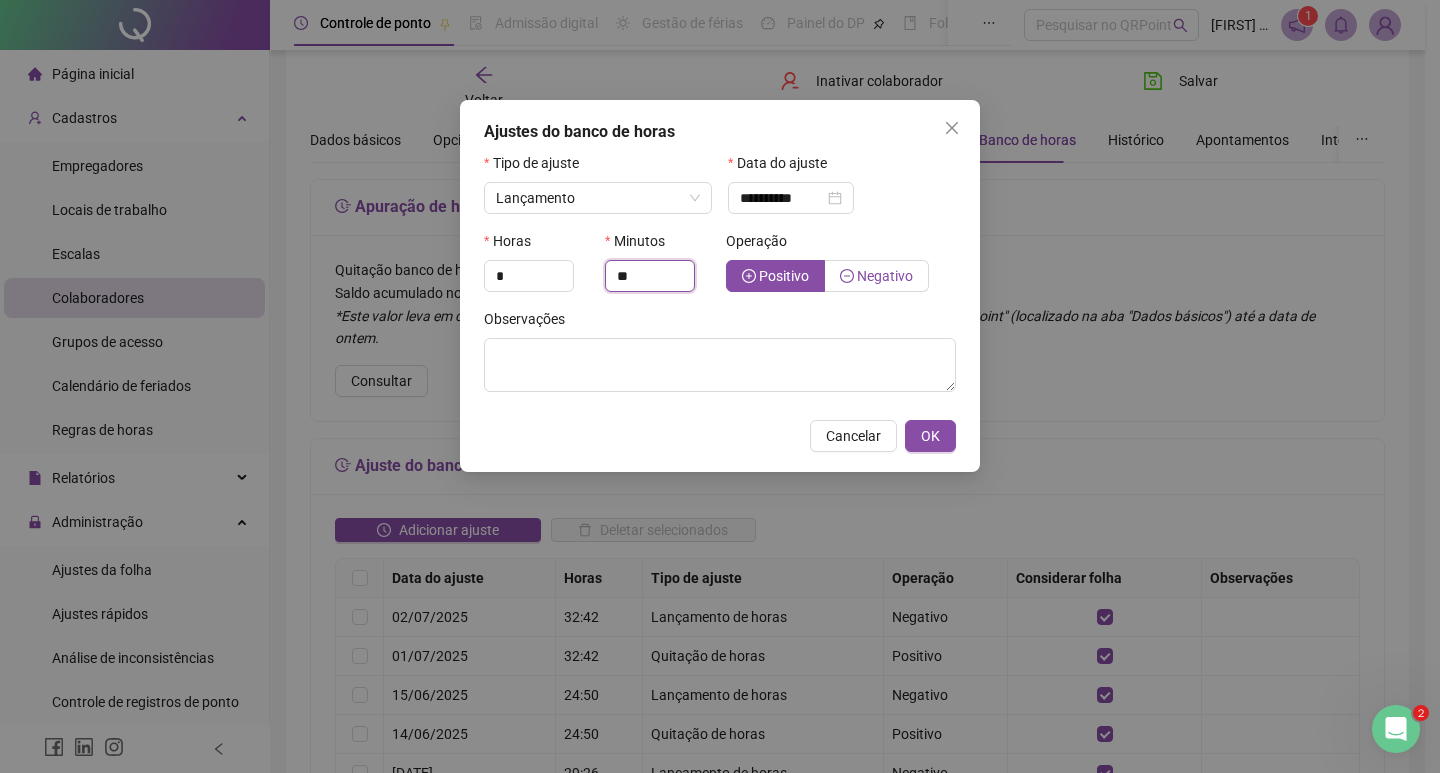 type on "**" 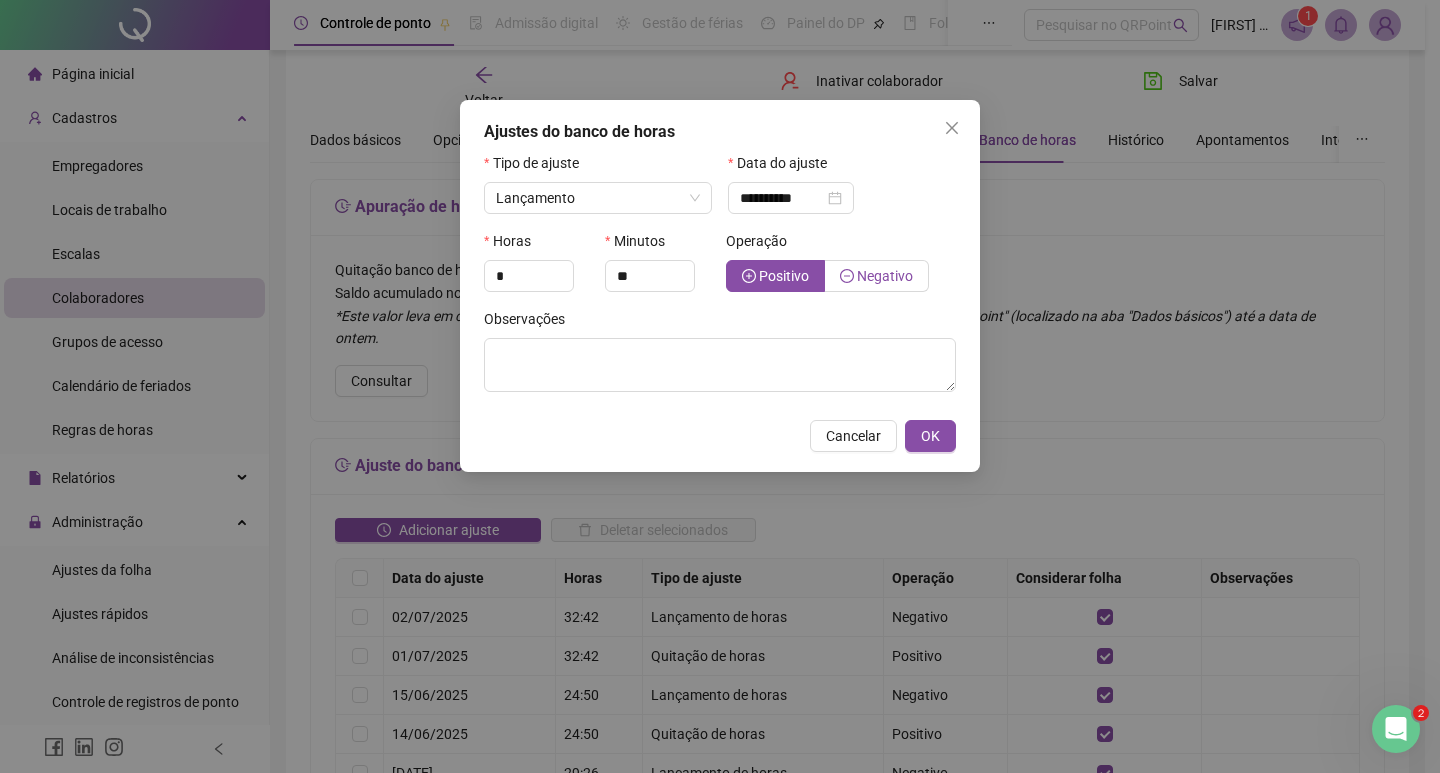 click on "Negativo" at bounding box center (885, 276) 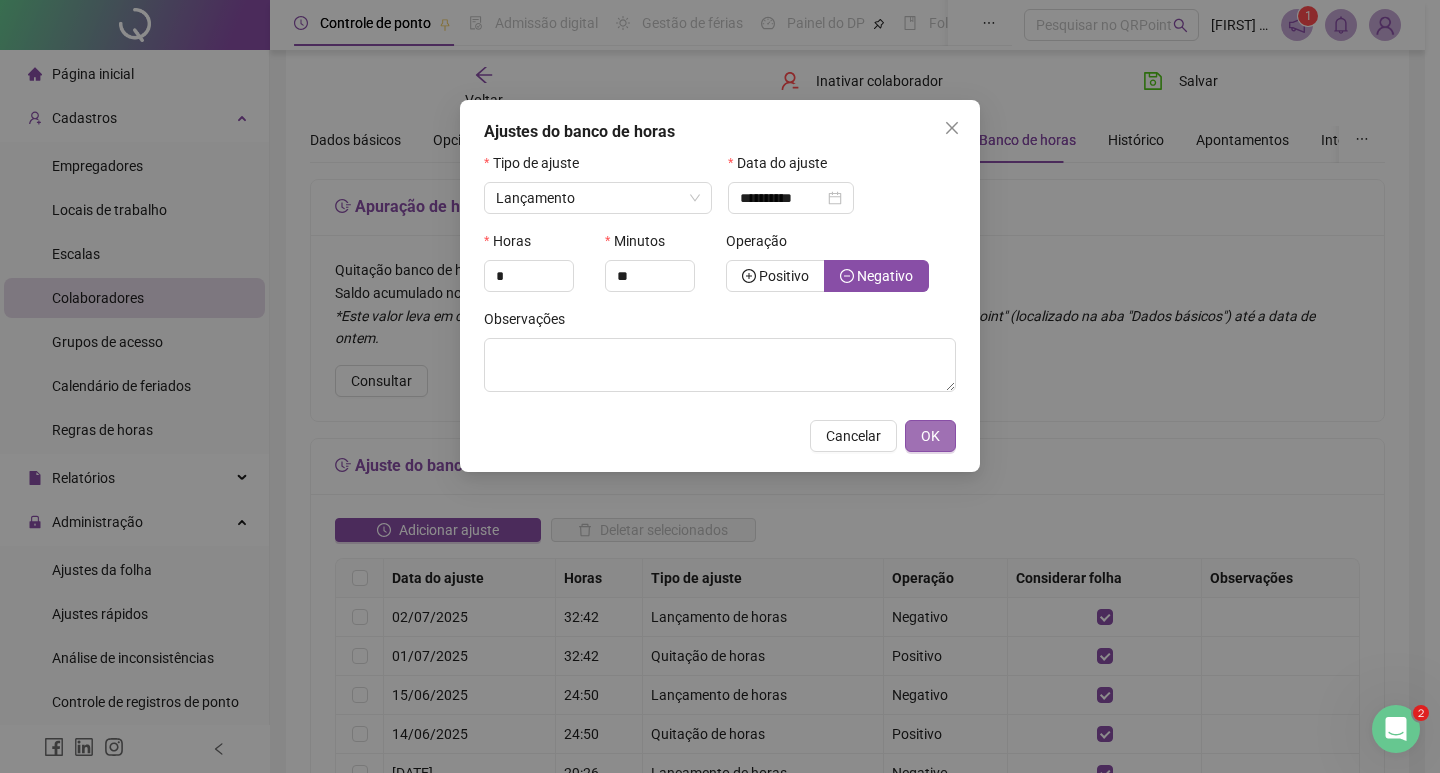 click on "OK" at bounding box center [930, 436] 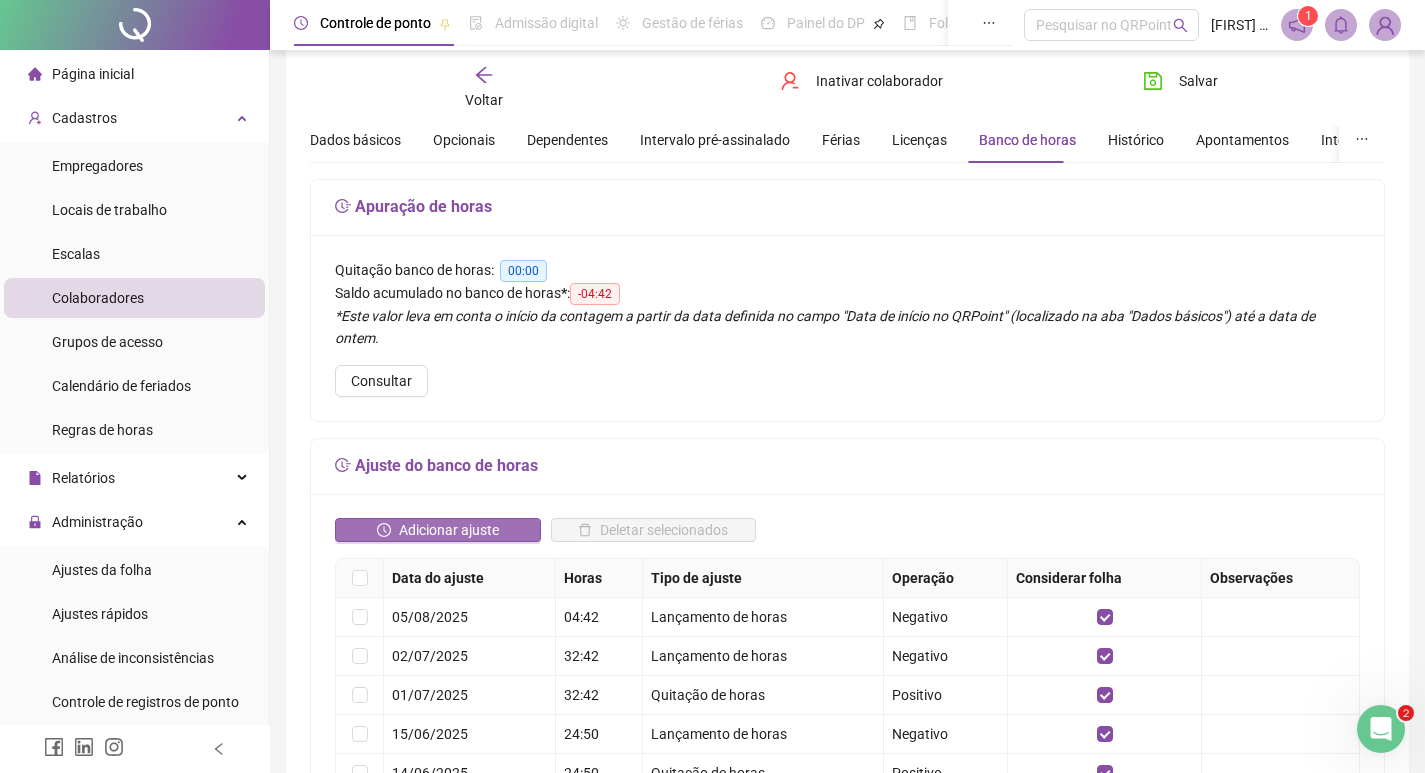 click on "Adicionar ajuste" at bounding box center [449, 530] 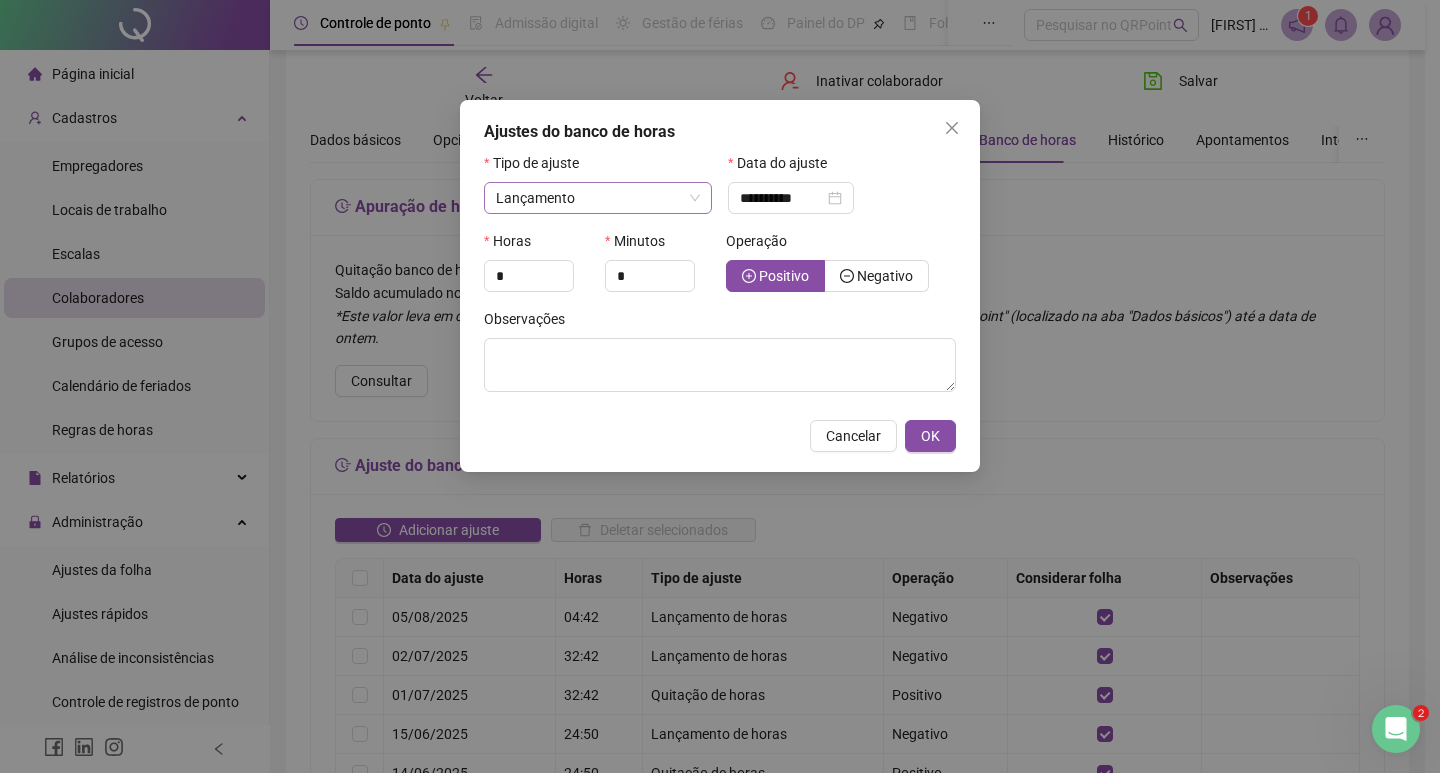 click on "Lançamento" at bounding box center [535, 198] 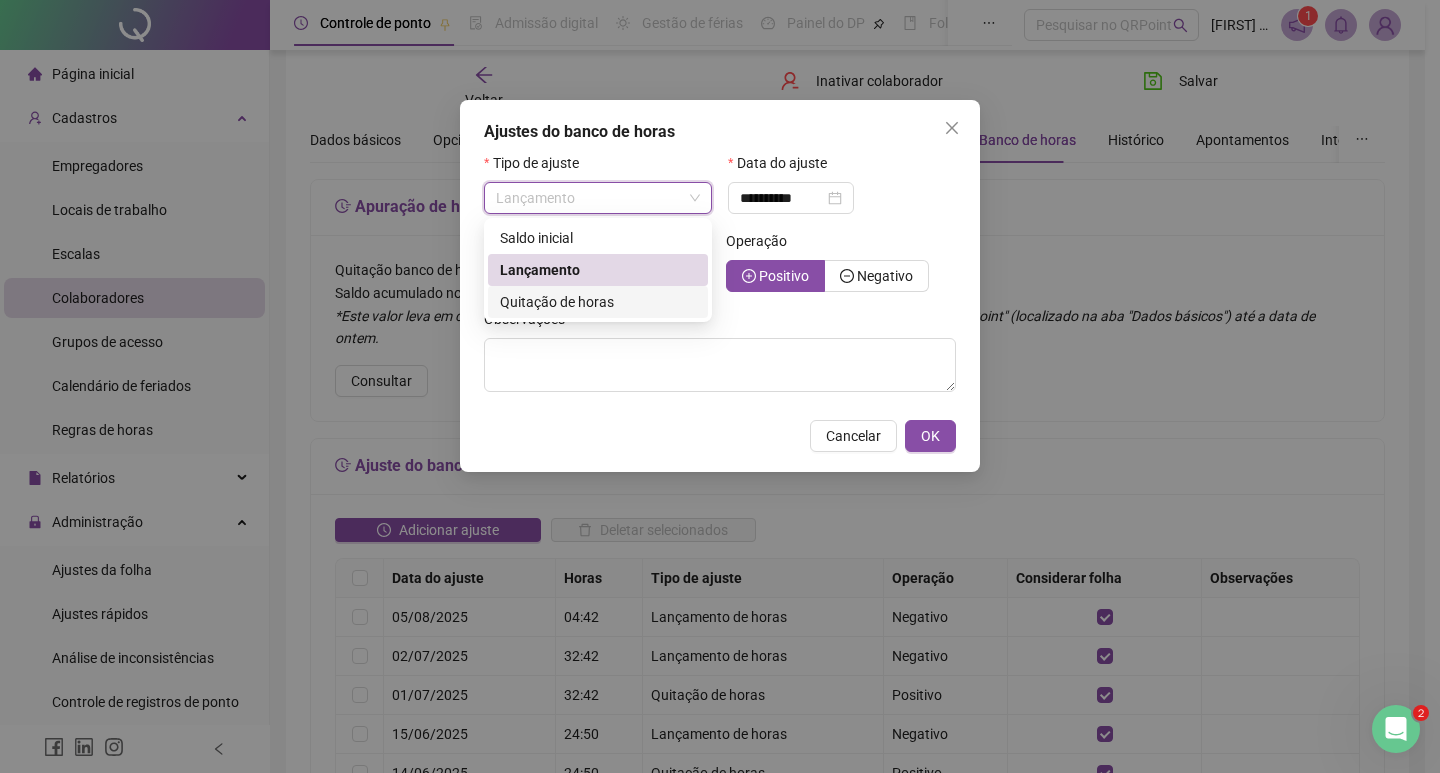 click on "Quitação de horas" at bounding box center (557, 302) 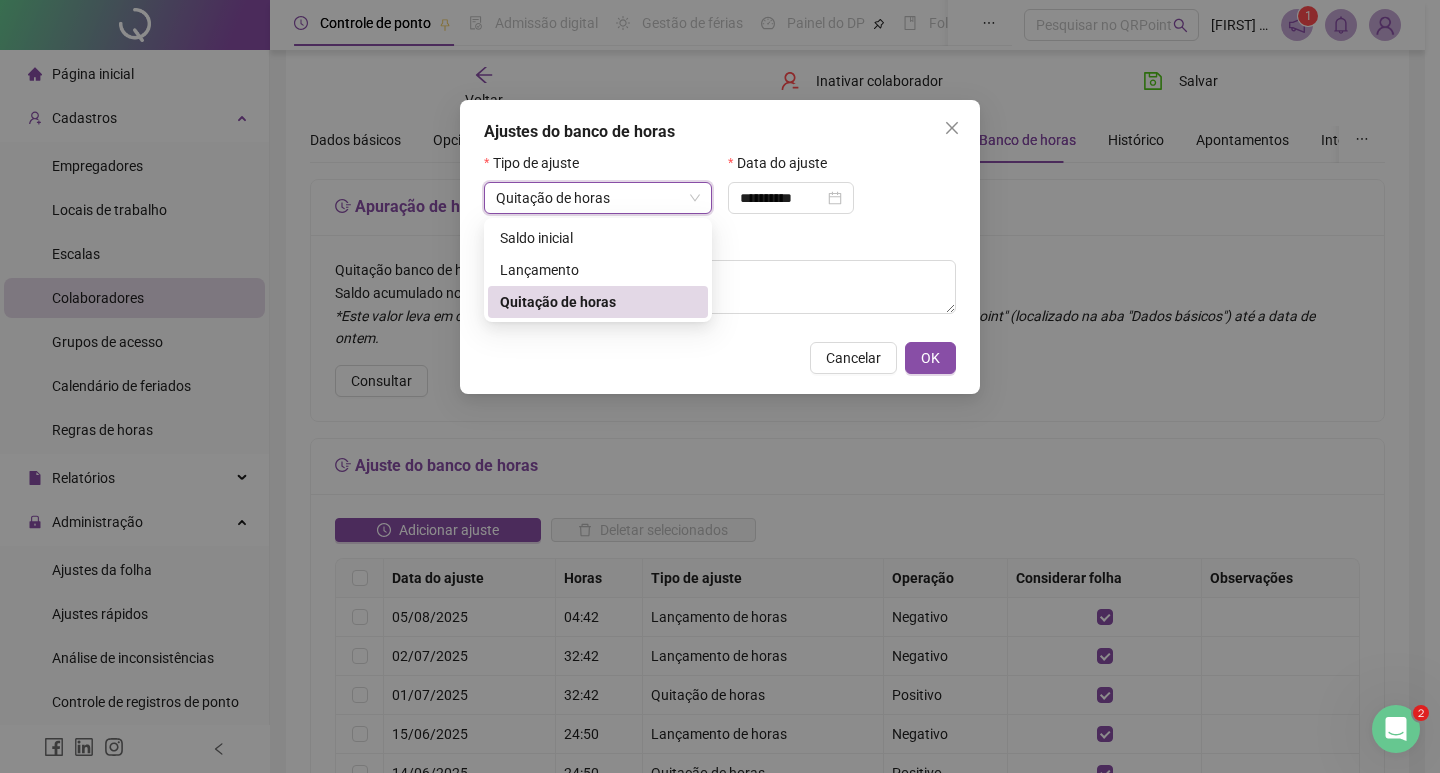 type on "**********" 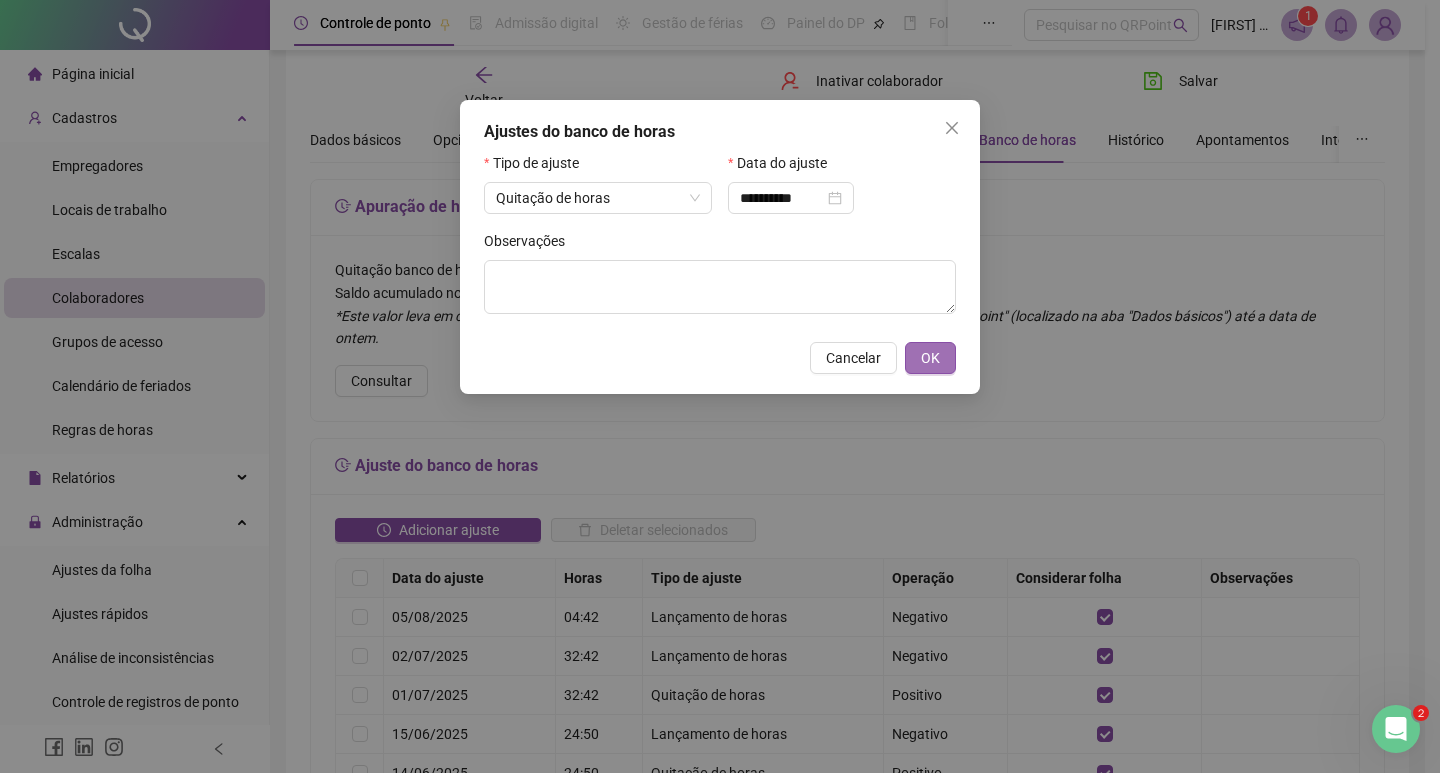 click on "OK" at bounding box center (930, 358) 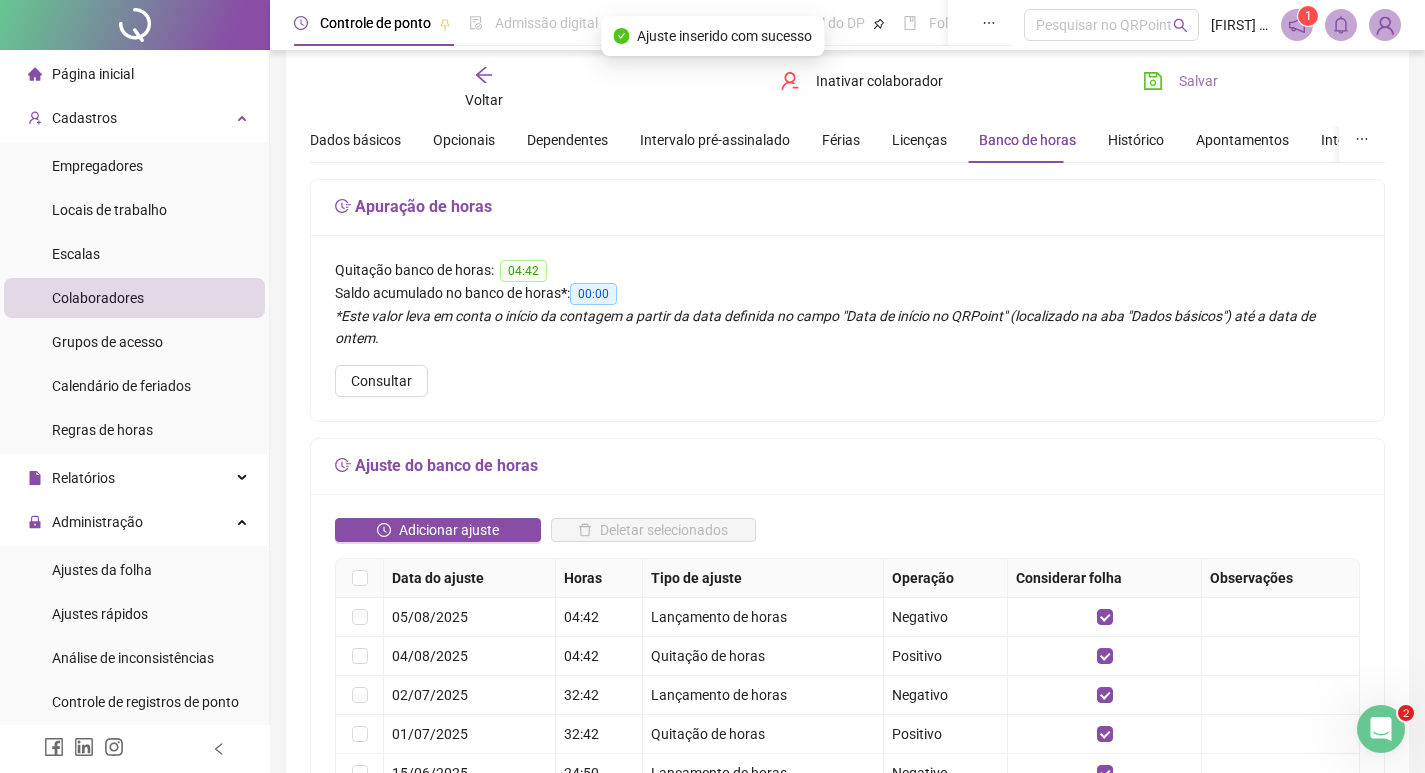 click on "Salvar" at bounding box center [1198, 81] 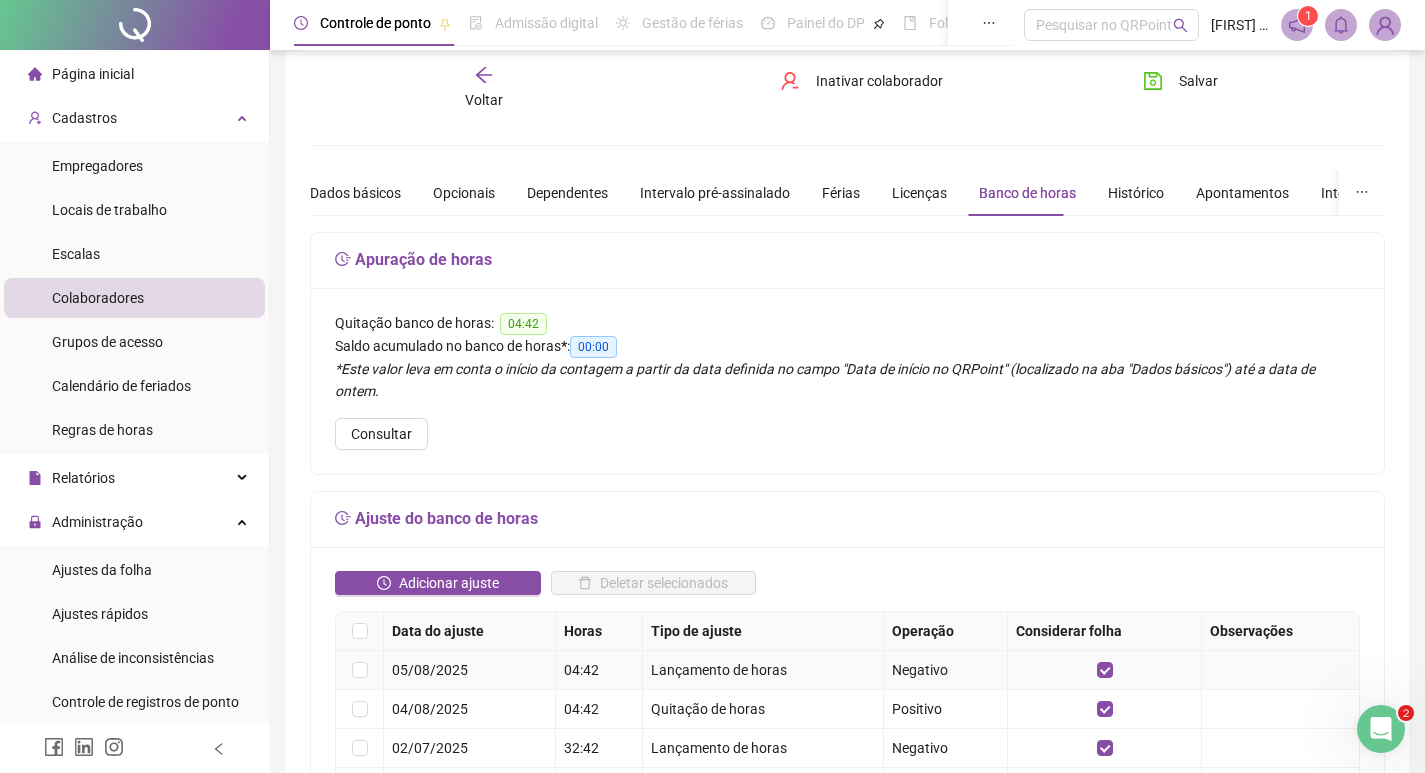 scroll, scrollTop: 0, scrollLeft: 0, axis: both 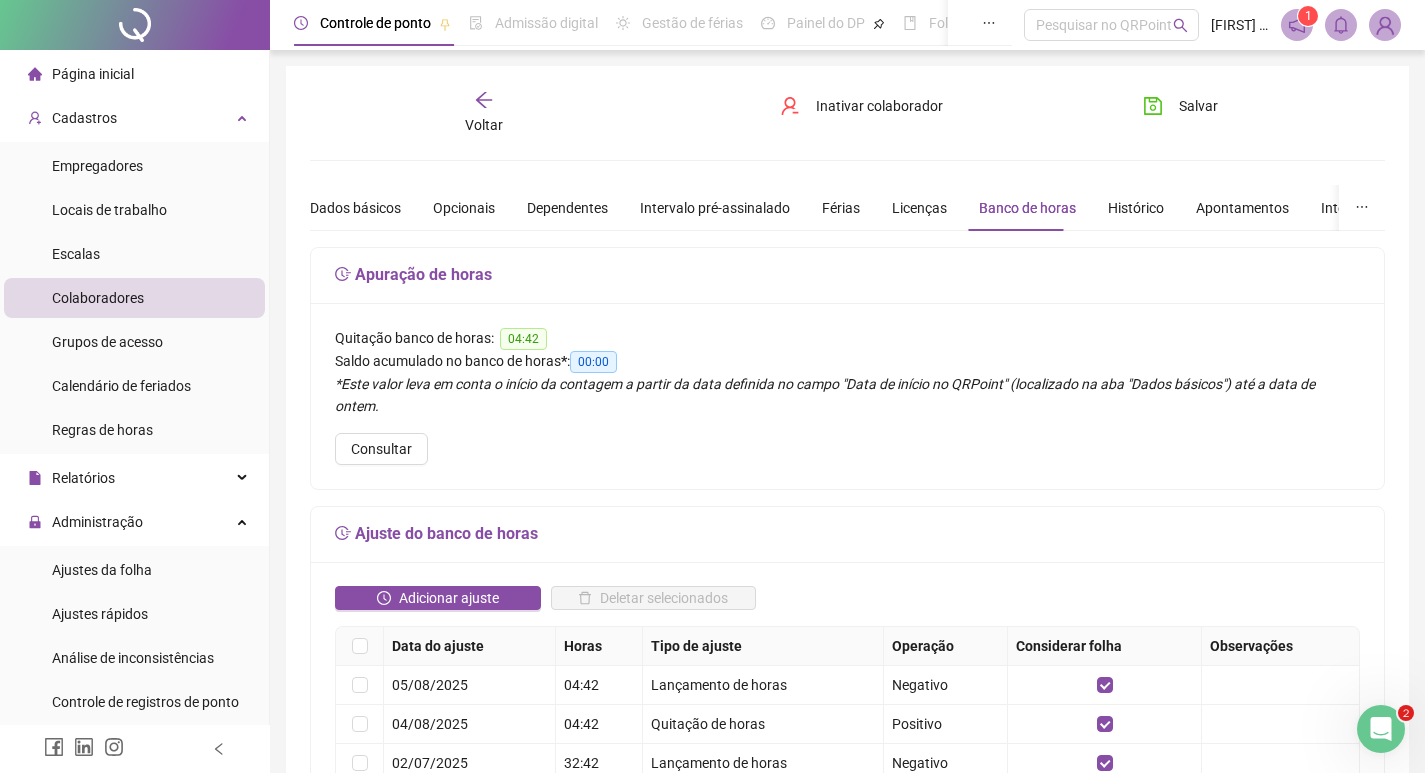 click on "Quitação banco de horas:   [HOUR] Saldo acumulado no banco de horas * :   00:00 *Este valor leva em conta o início da contagem a partir da data
definida no campo "Data de início no QRPoint" (localizado na
aba "Dados básicos") até a data de ontem. Consultar" at bounding box center (847, 396) 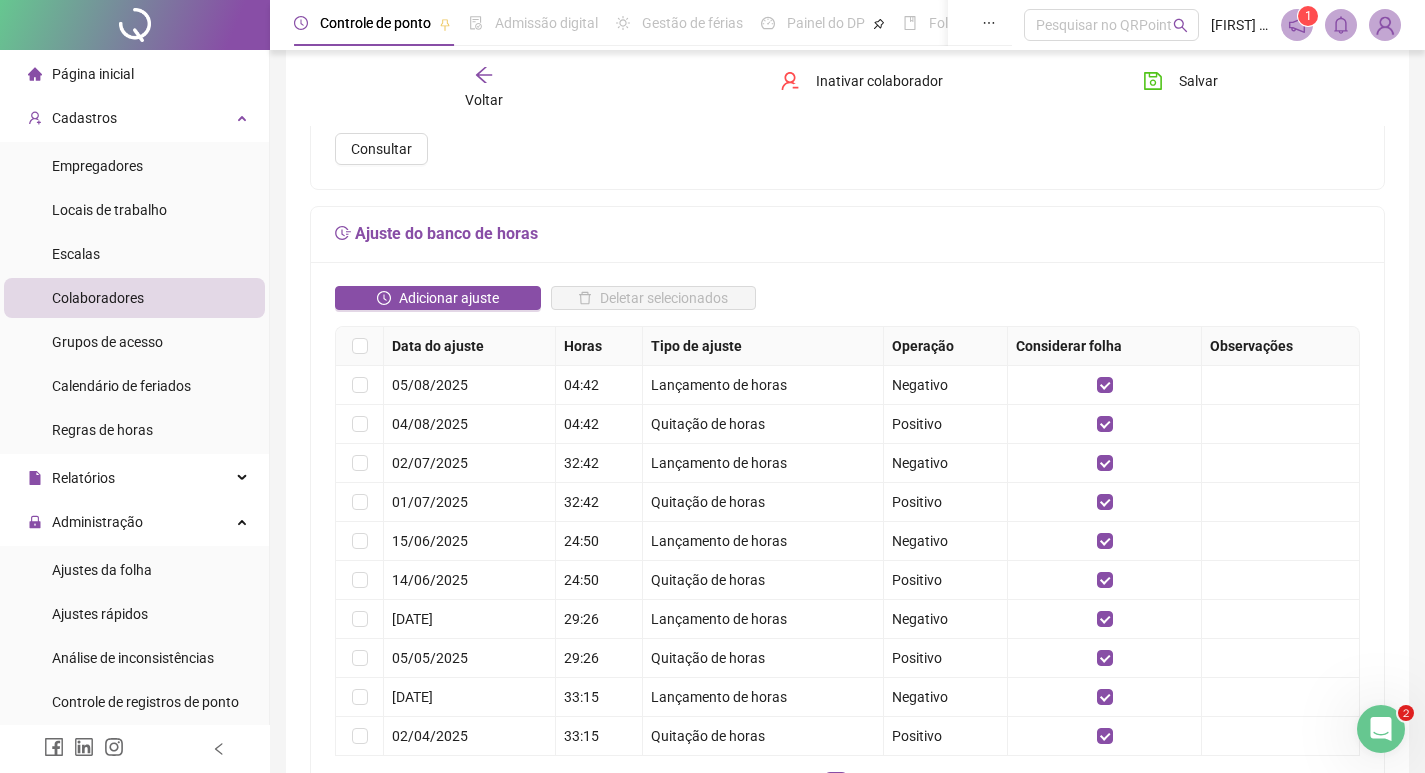 scroll, scrollTop: 0, scrollLeft: 0, axis: both 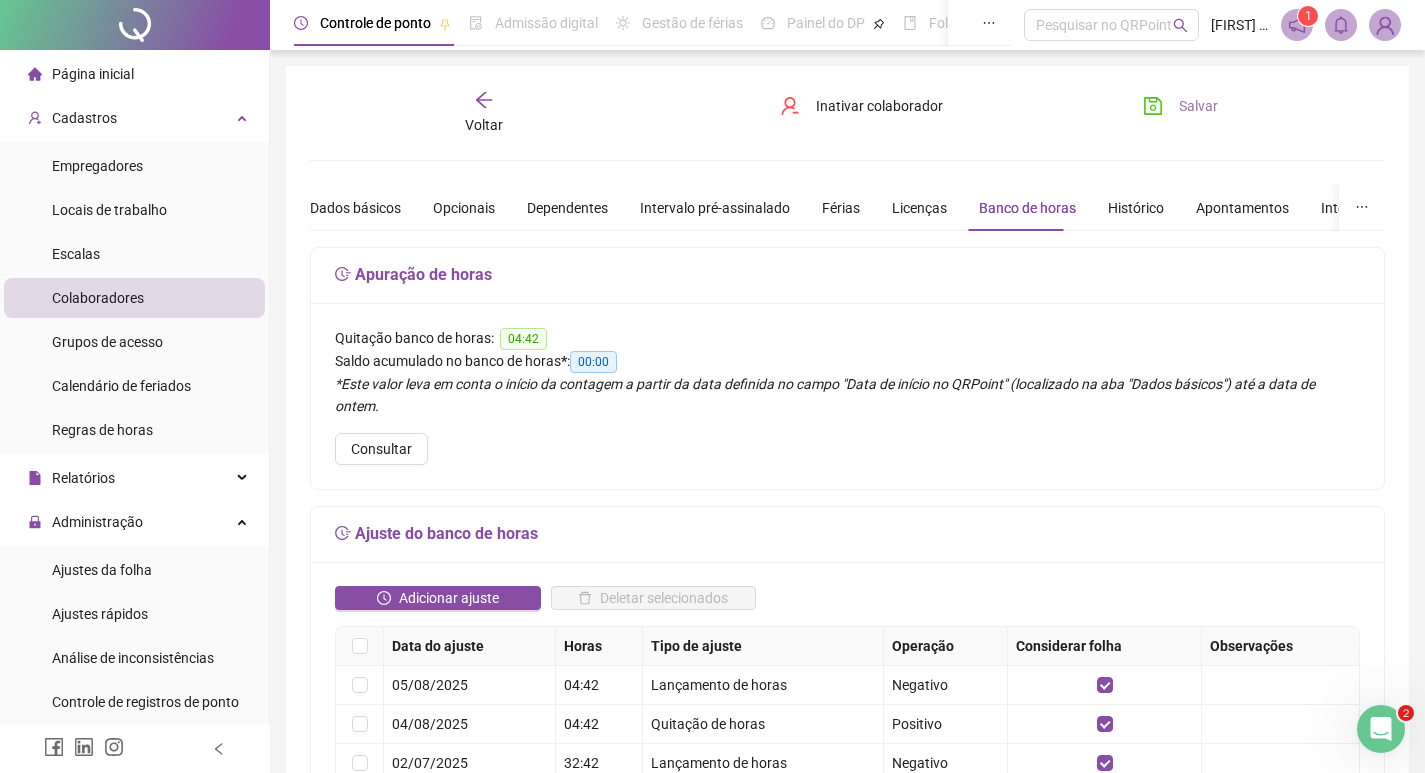 click on "Salvar" at bounding box center (1198, 106) 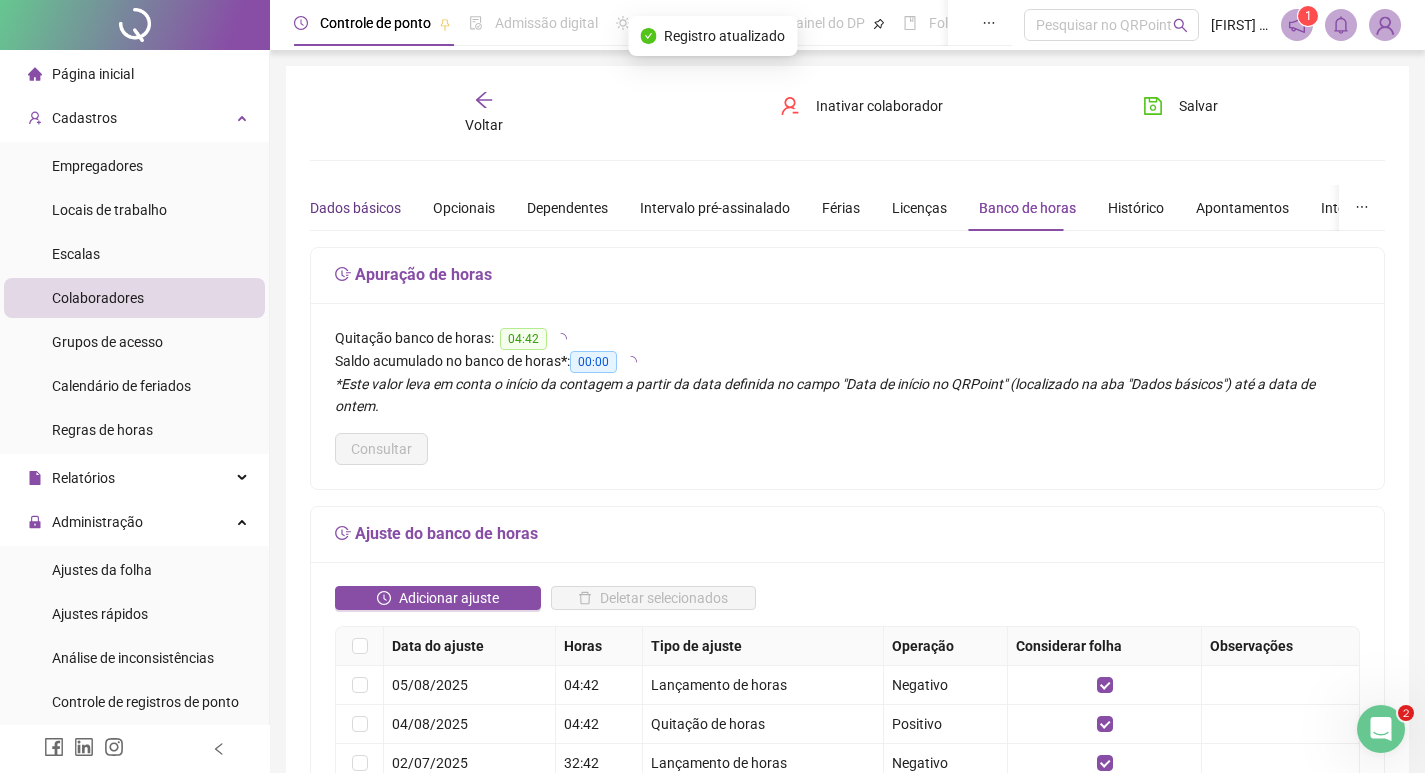 click on "Dados básicos" at bounding box center [355, 208] 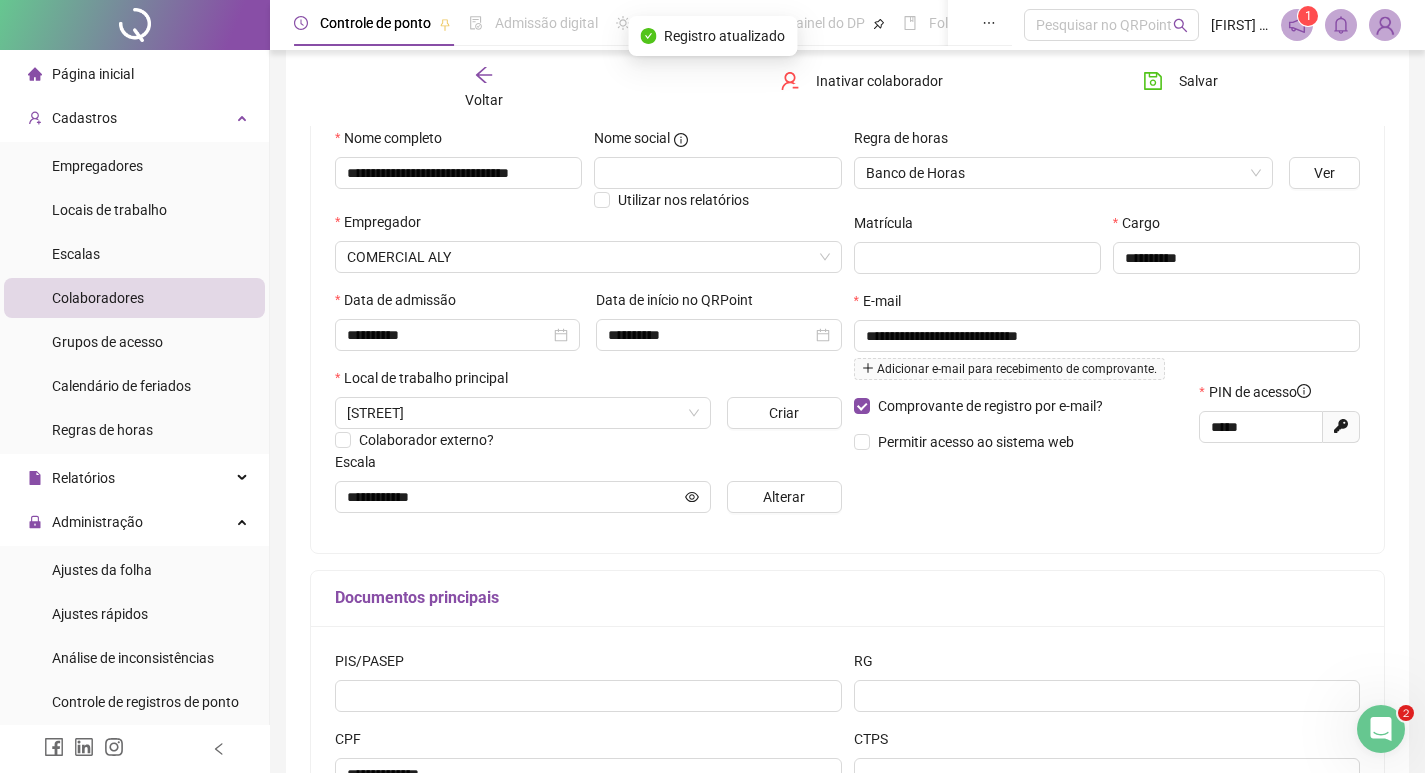 scroll, scrollTop: 0, scrollLeft: 0, axis: both 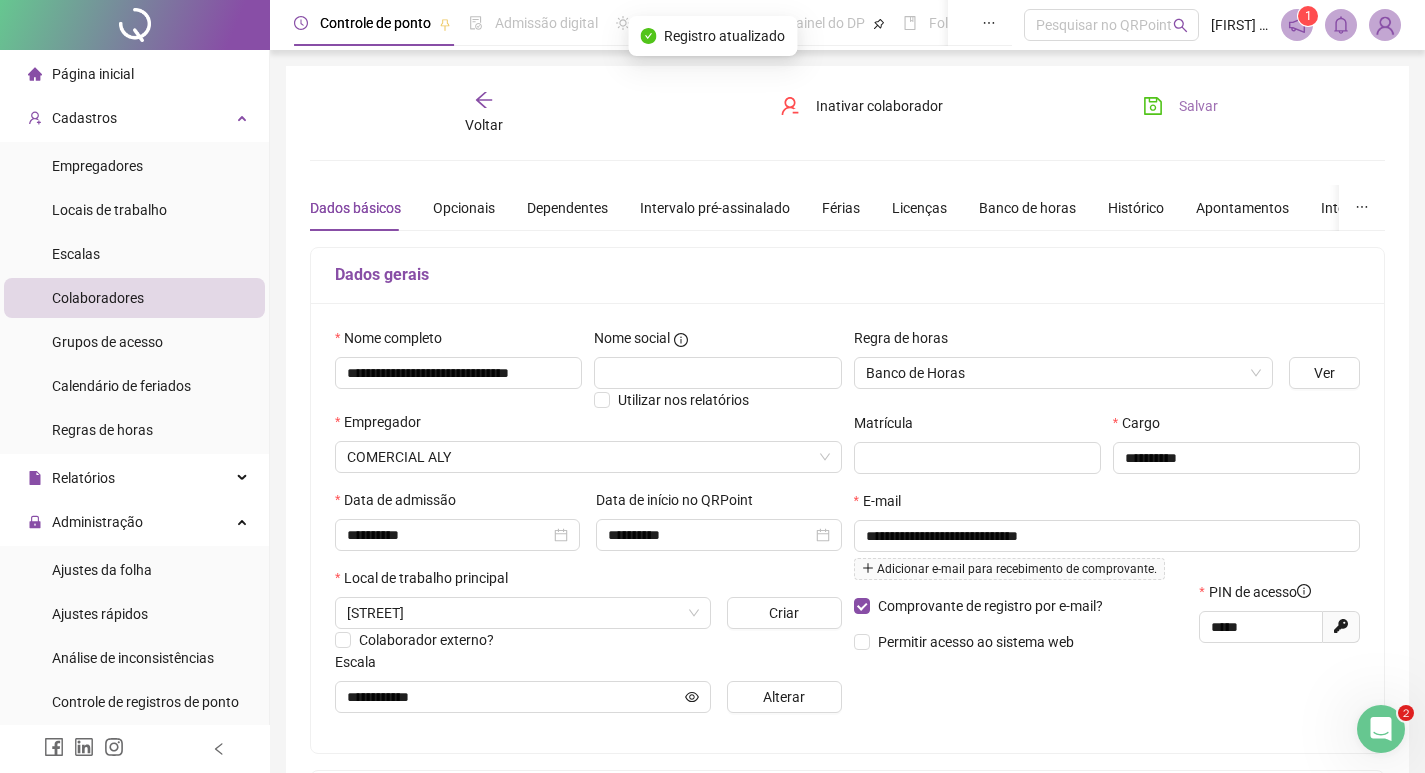 drag, startPoint x: 1178, startPoint y: 103, endPoint x: 1096, endPoint y: 126, distance: 85.16454 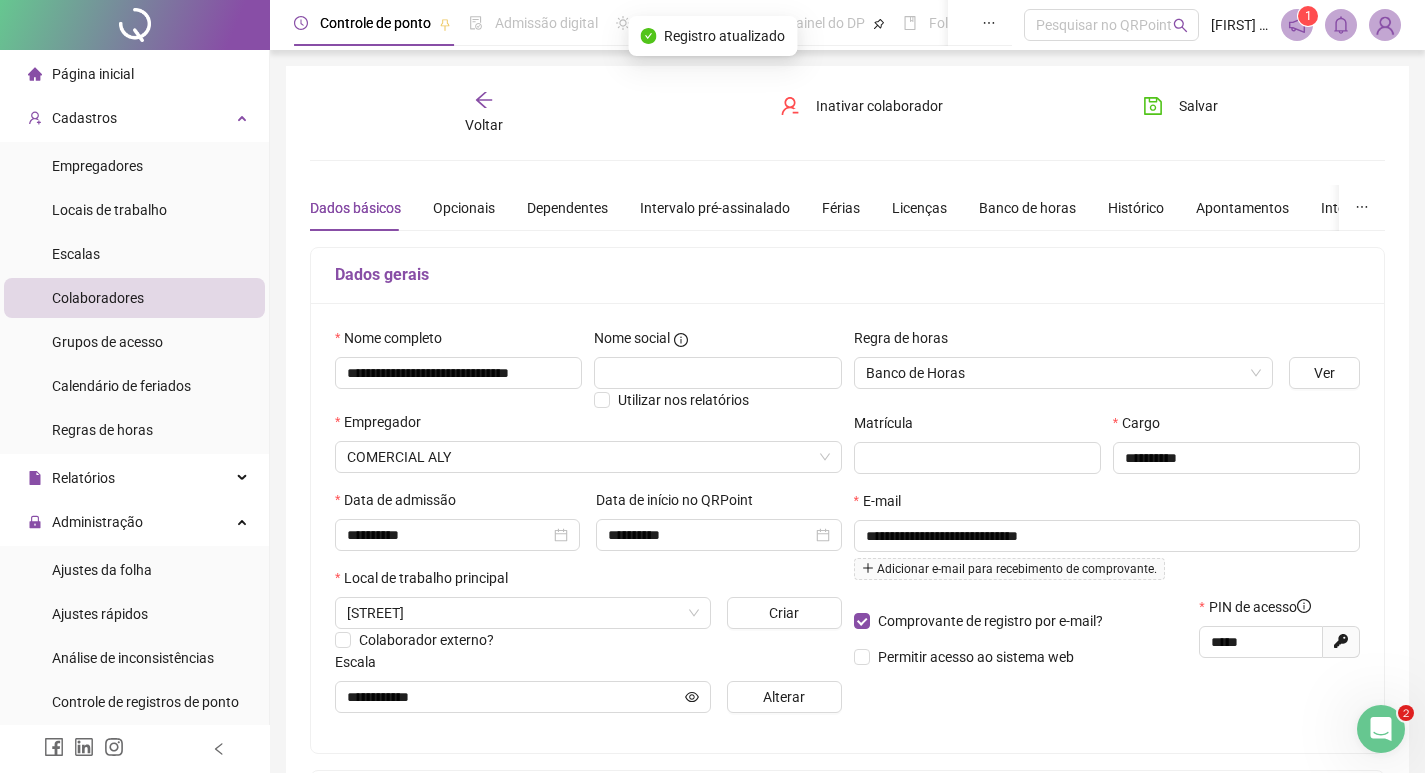 click 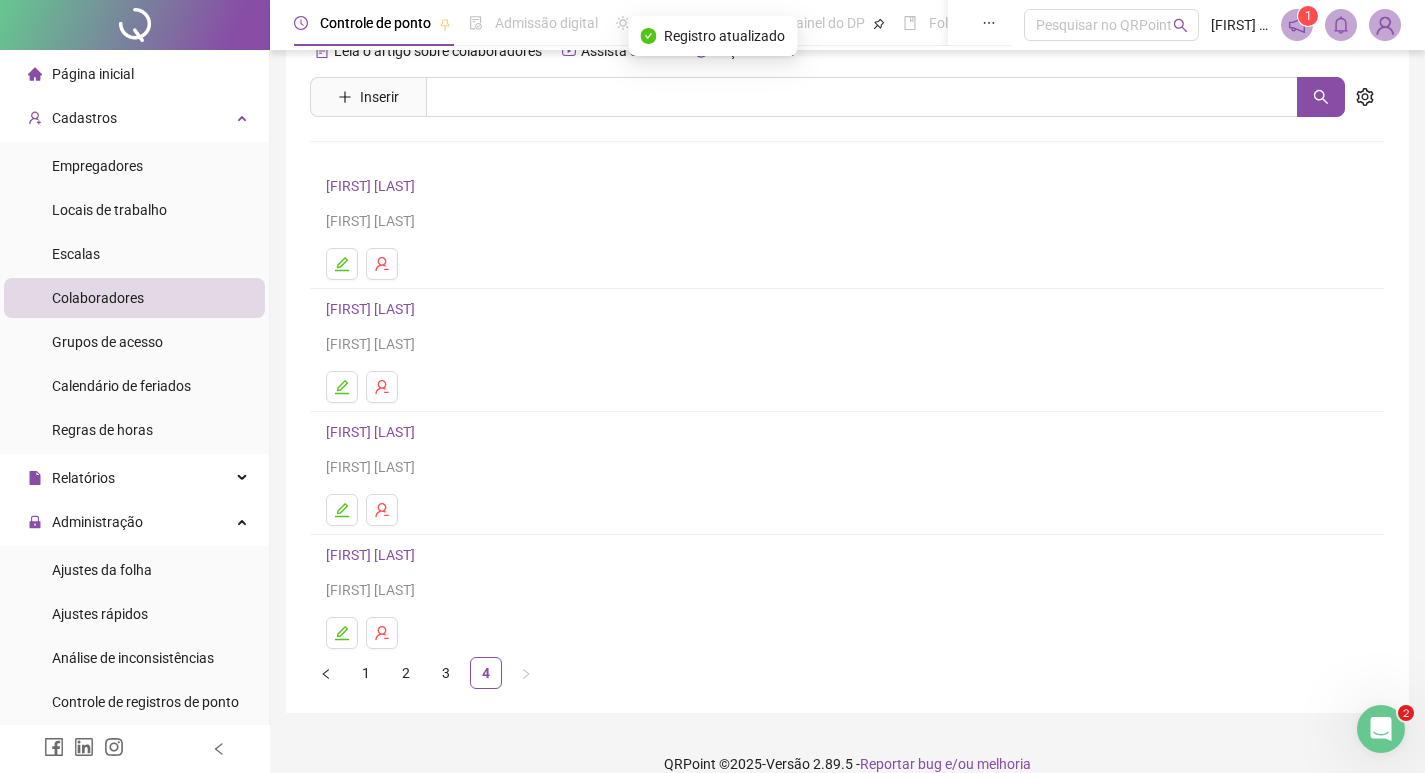 scroll, scrollTop: 71, scrollLeft: 0, axis: vertical 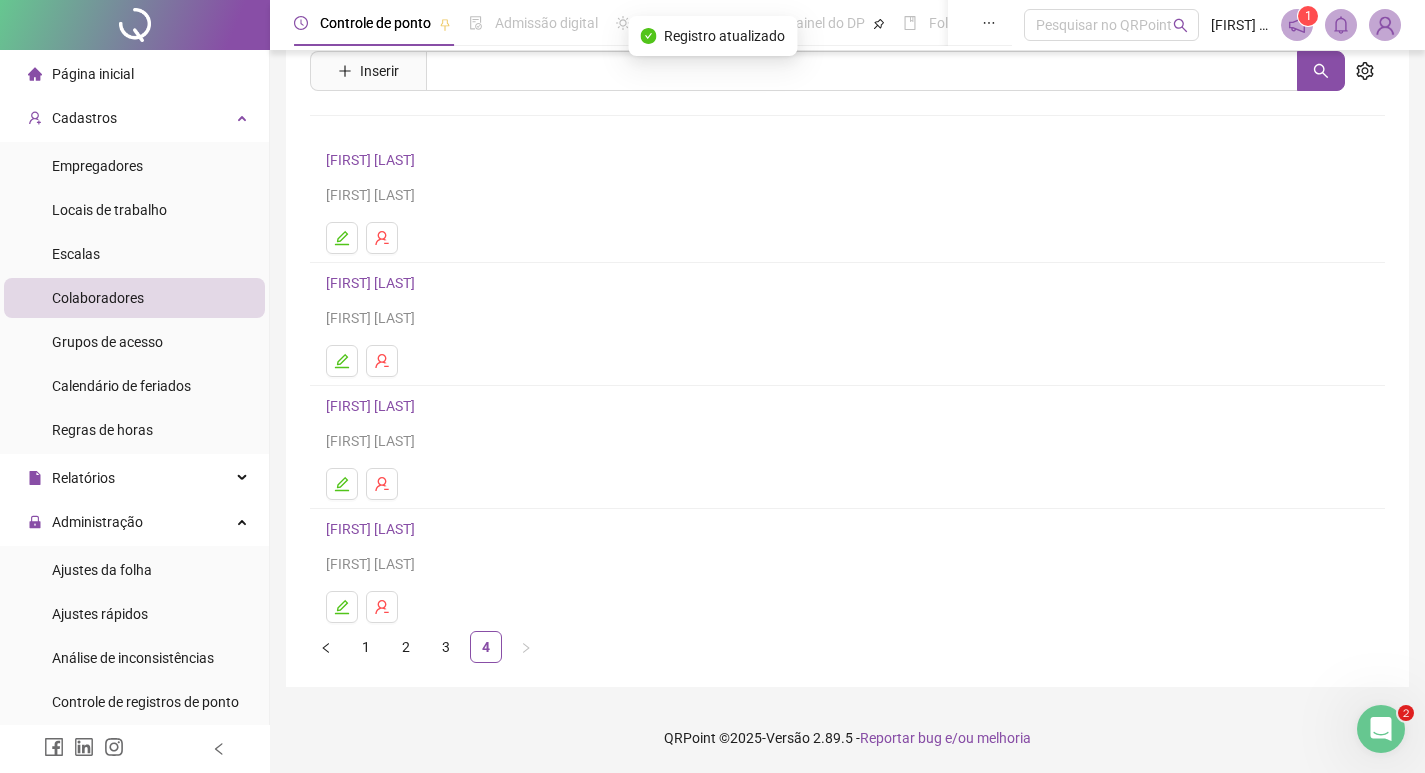 click on "[FIRST] [LAST]" at bounding box center [373, 406] 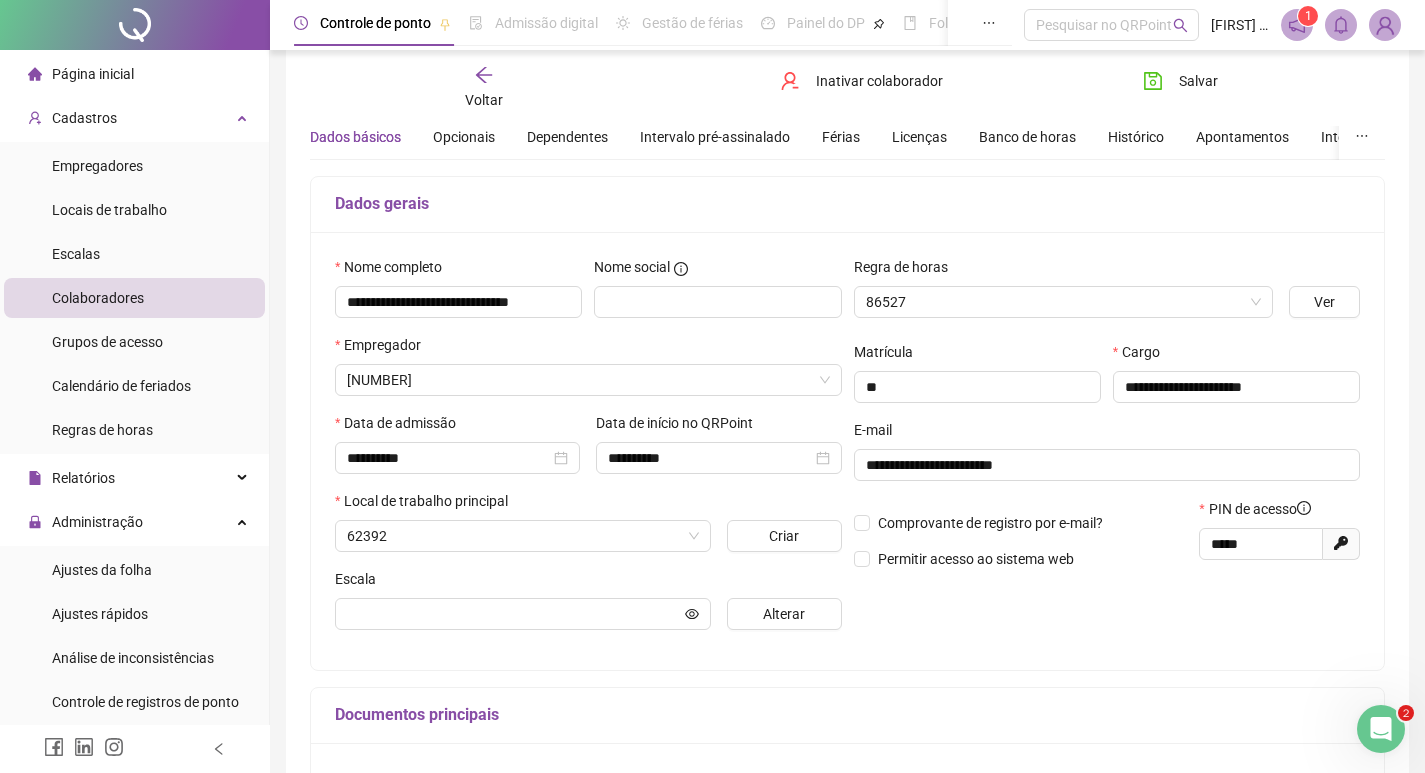 scroll, scrollTop: 81, scrollLeft: 0, axis: vertical 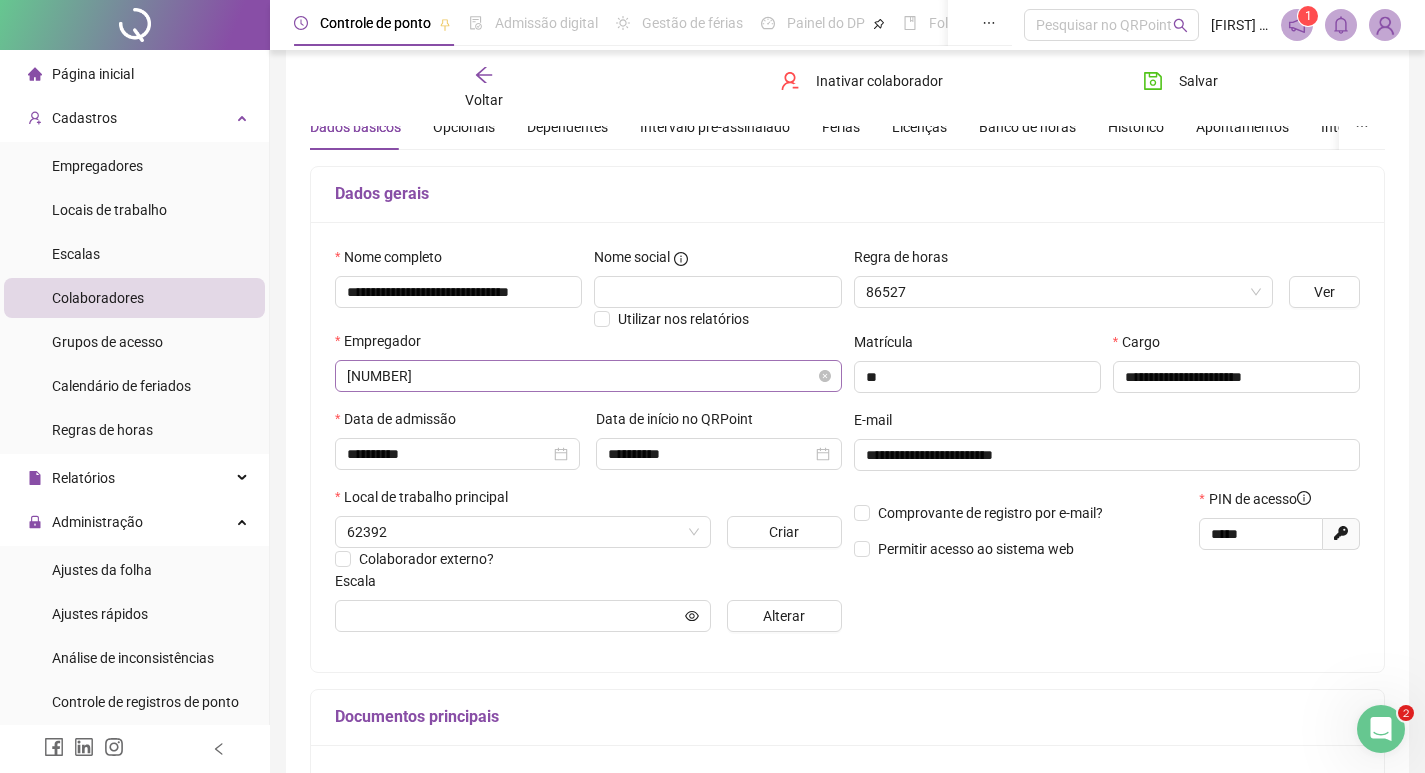 type on "**********" 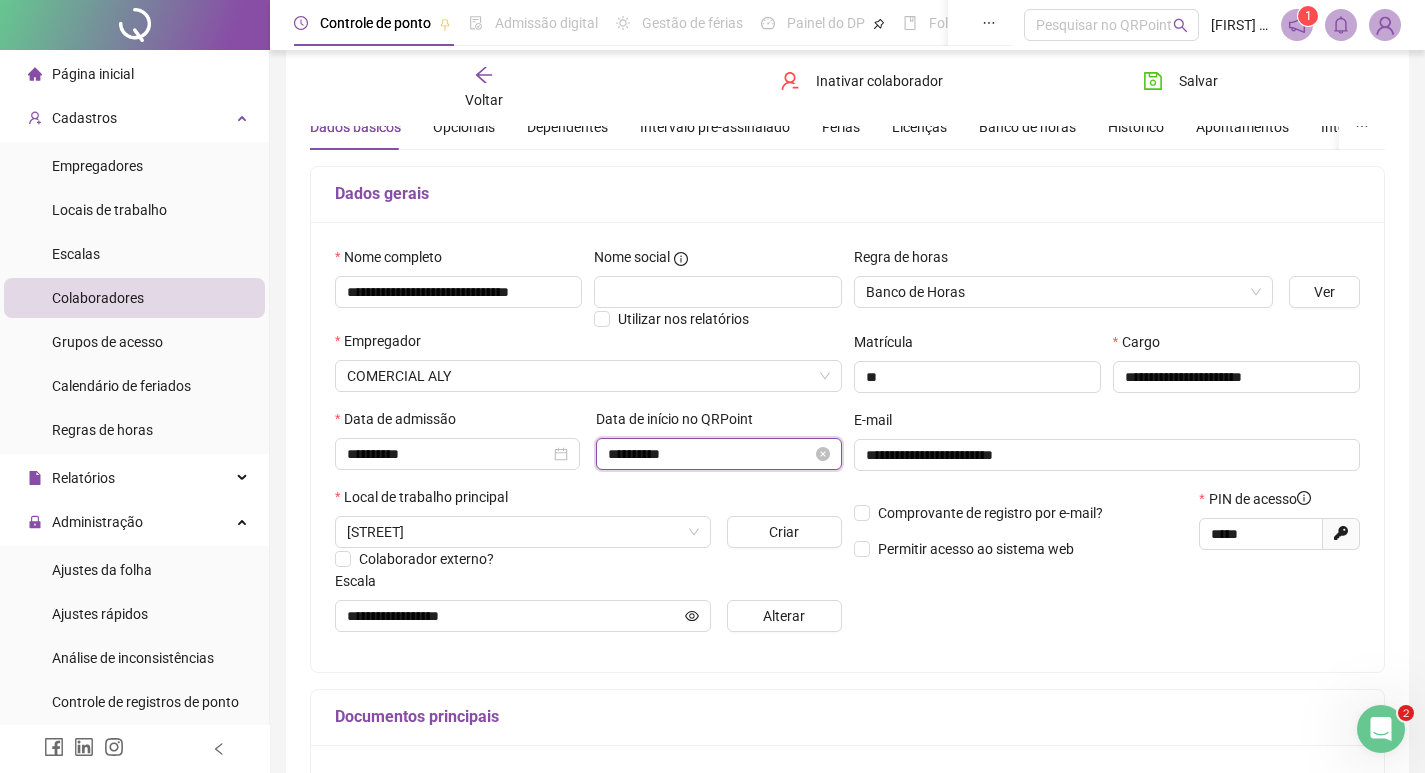 click on "**********" at bounding box center (709, 454) 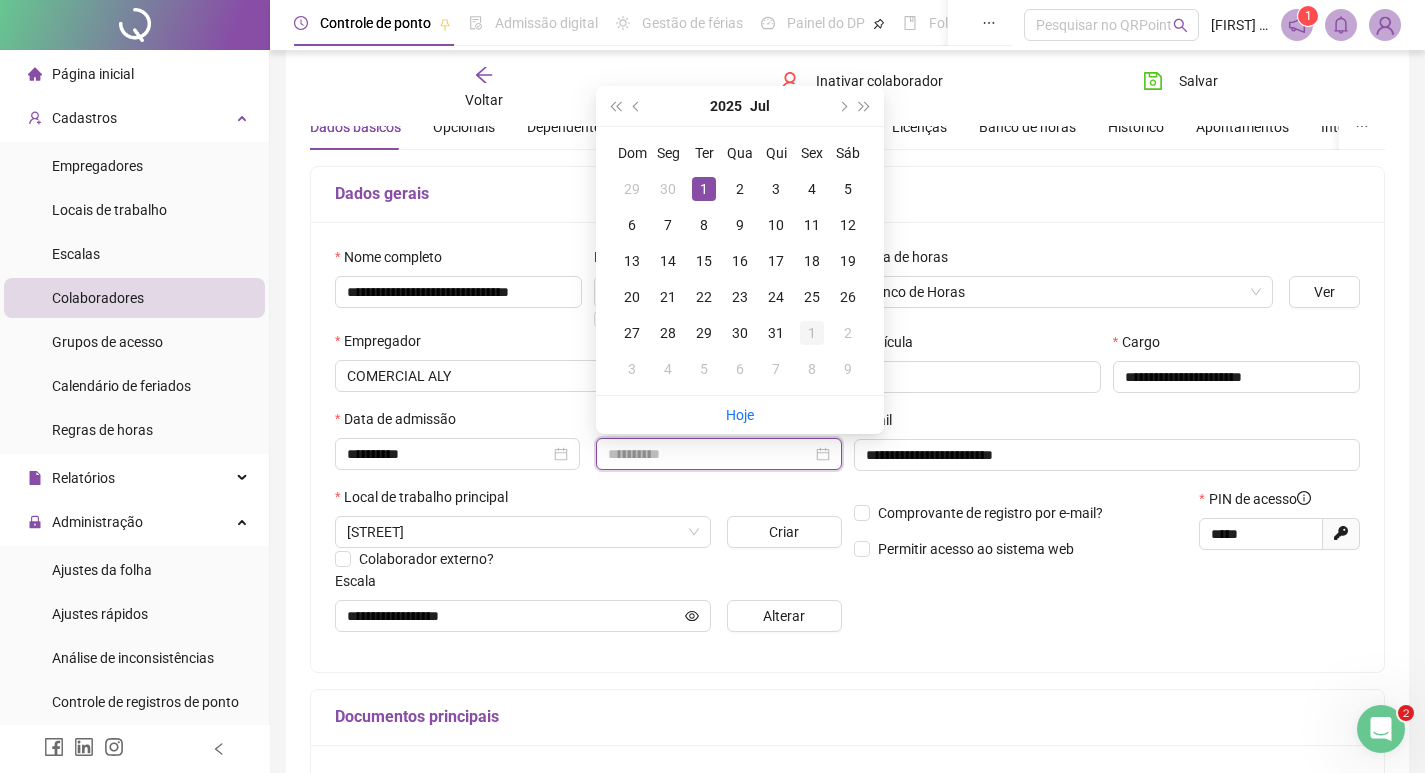 type on "**********" 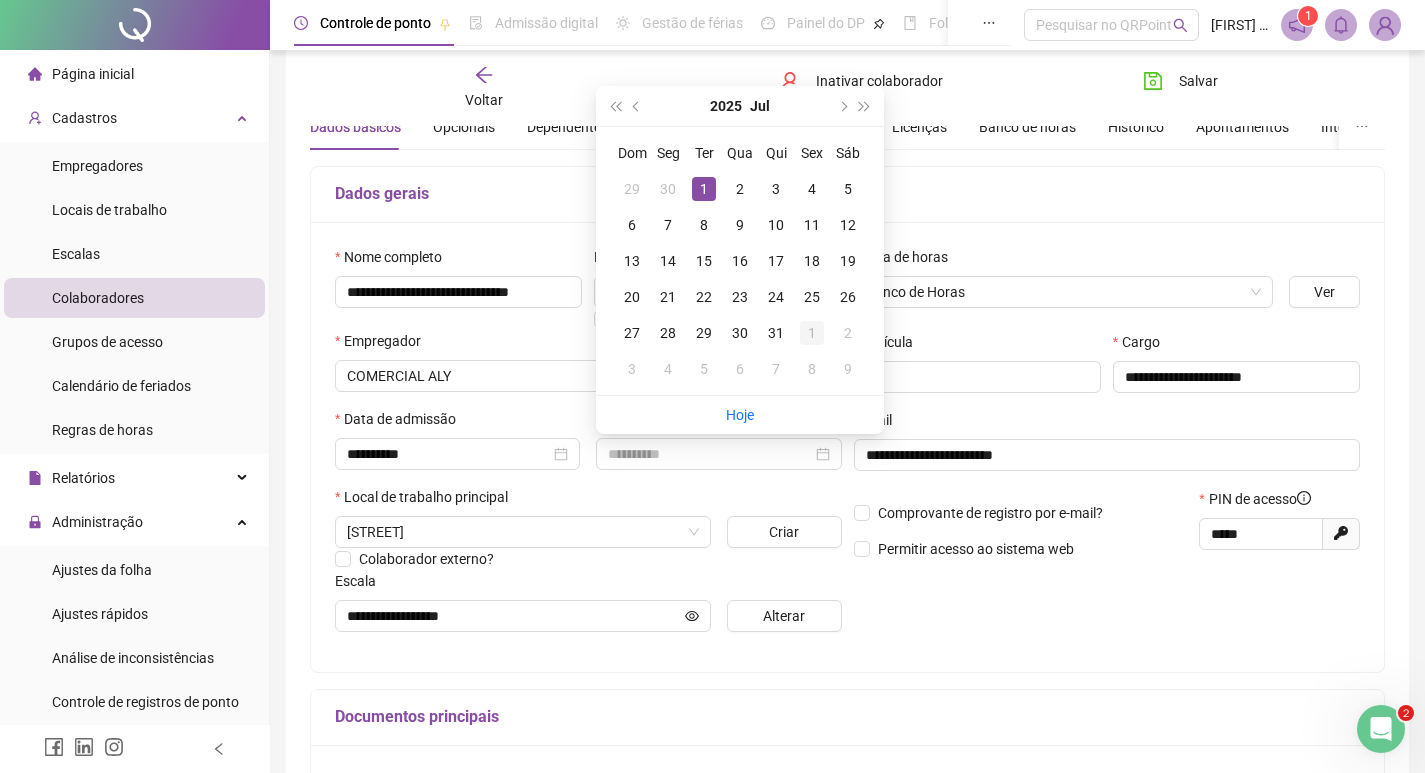 click on "1" at bounding box center [812, 333] 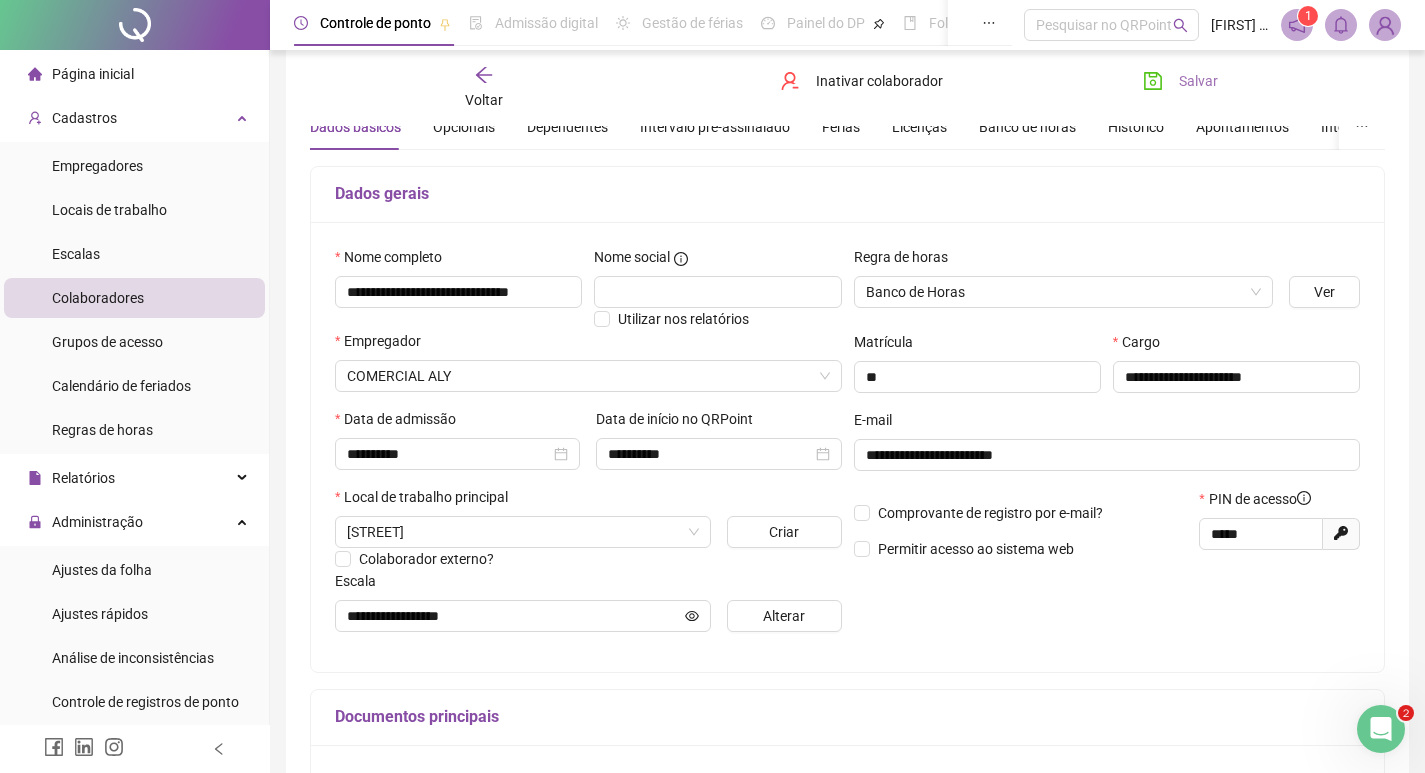 click on "Salvar" at bounding box center [1180, 81] 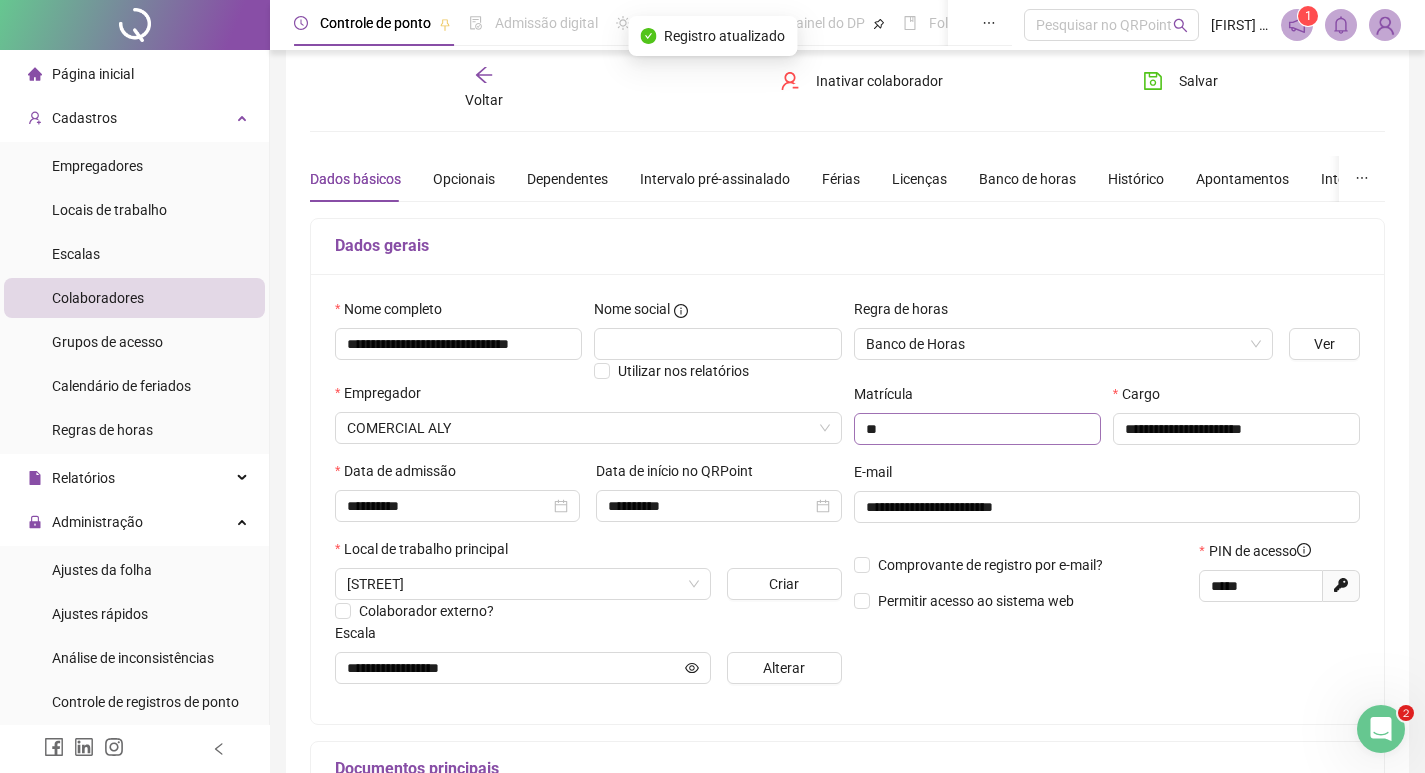 scroll, scrollTop: 0, scrollLeft: 0, axis: both 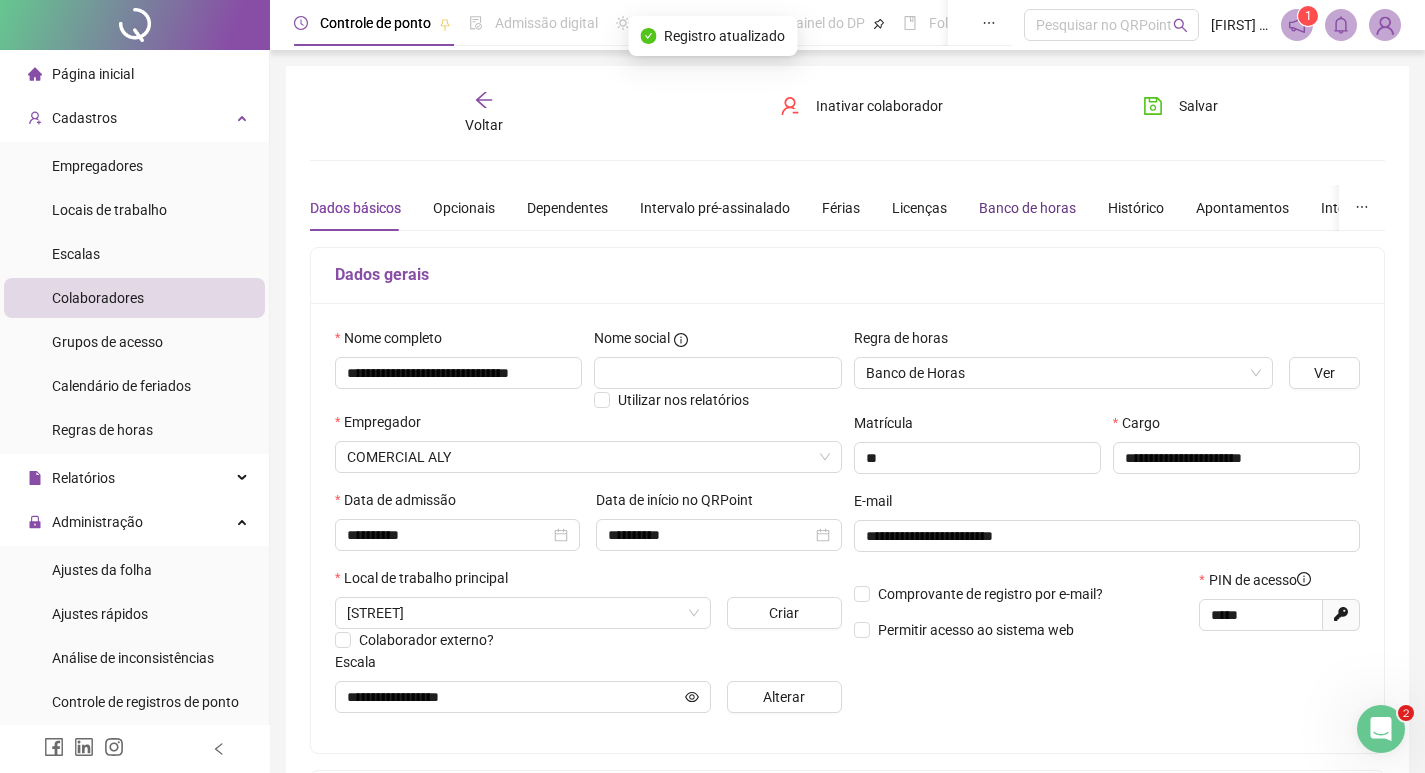 click on "Banco de horas" at bounding box center (1027, 208) 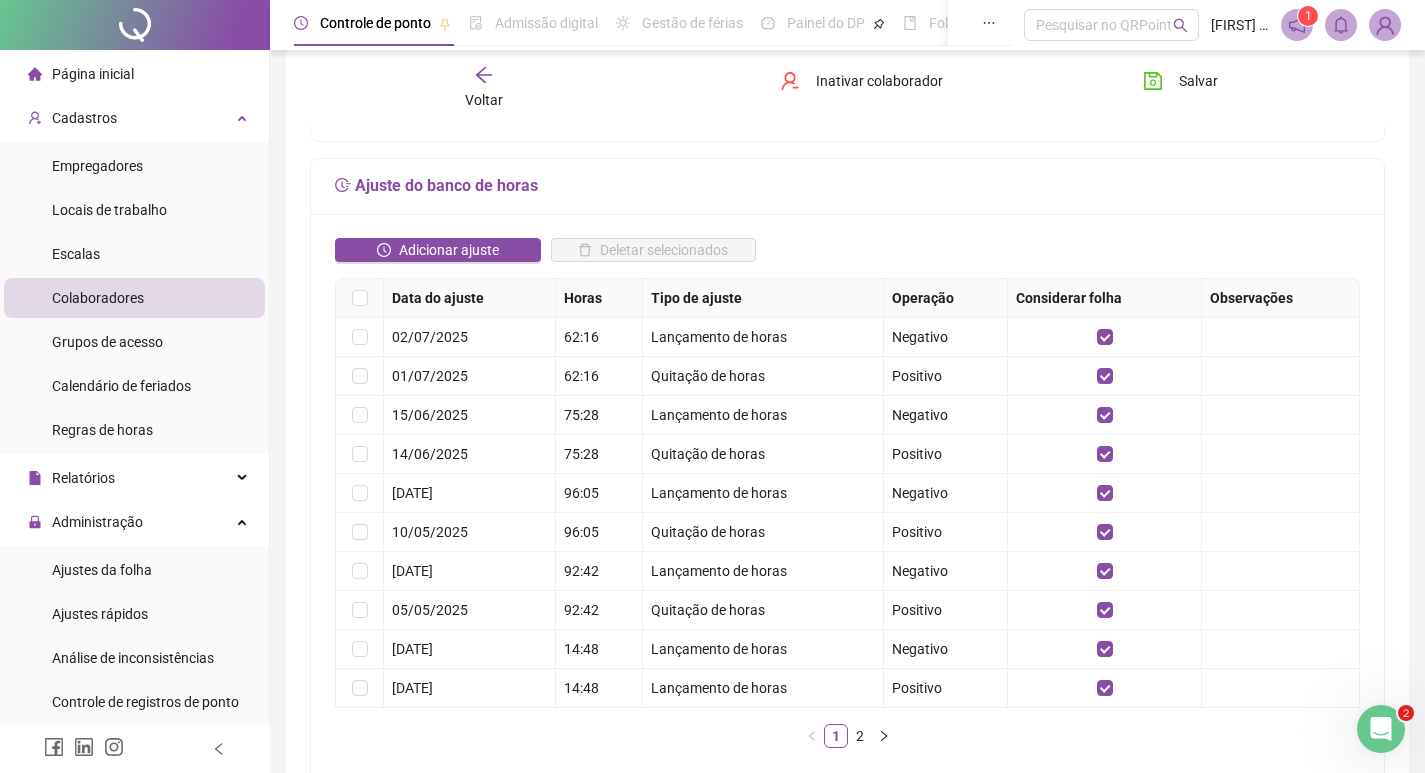 scroll, scrollTop: 300, scrollLeft: 0, axis: vertical 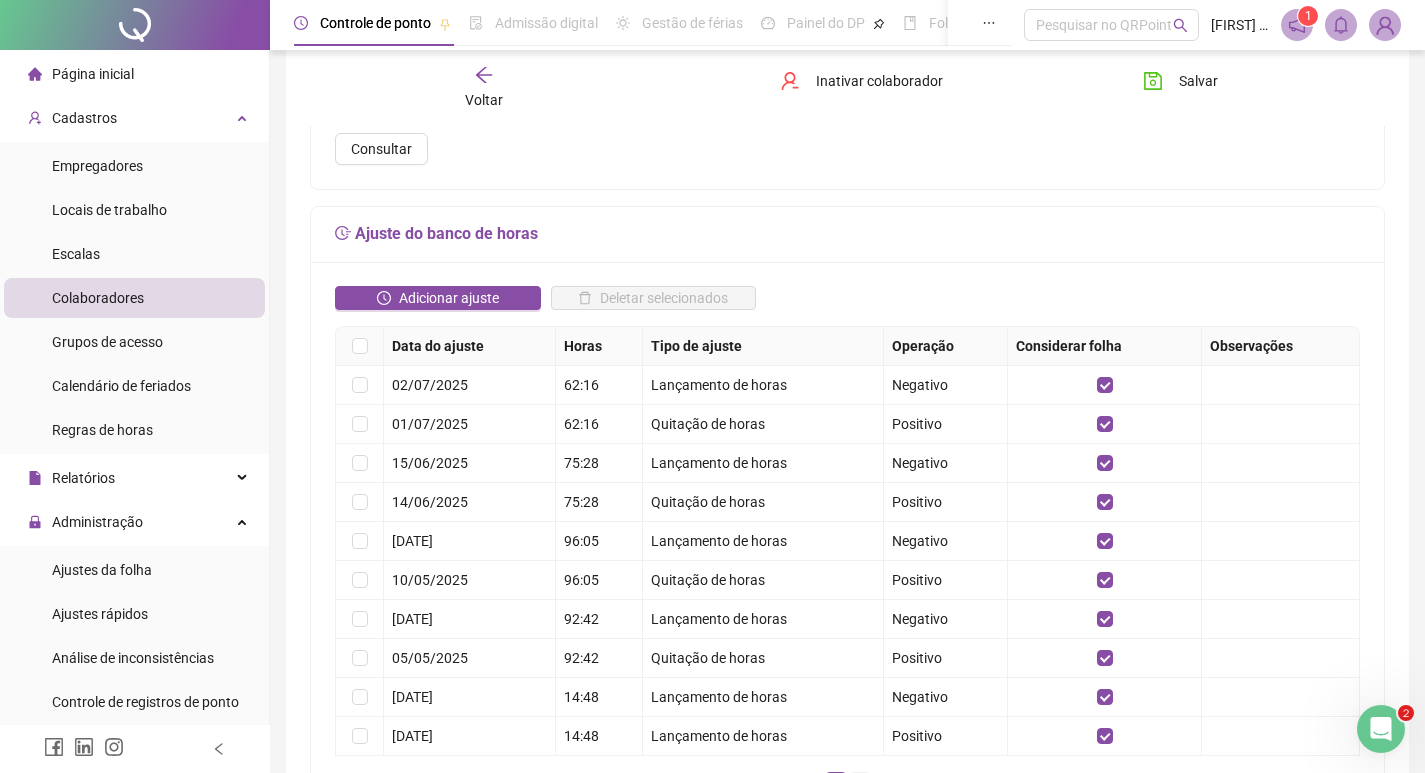 click on "2" at bounding box center [860, 784] 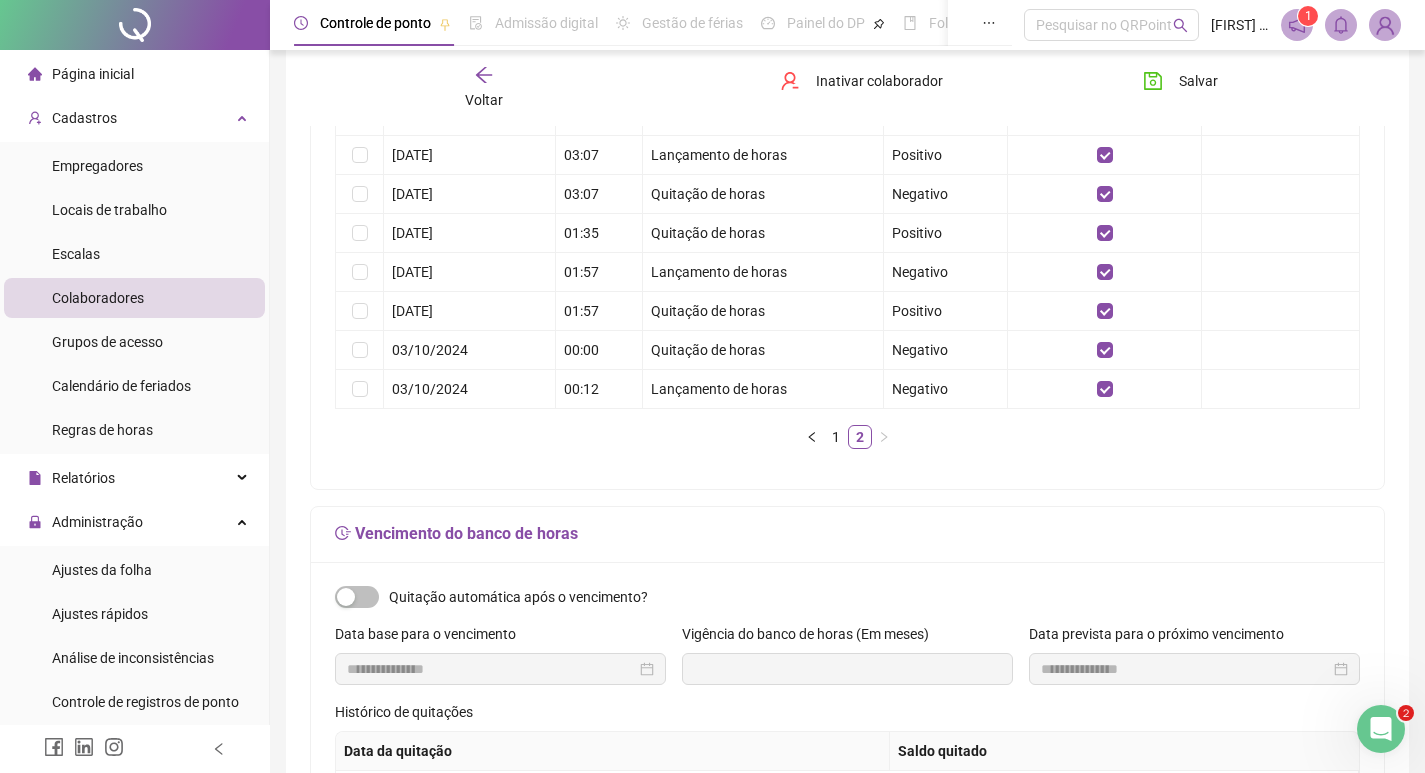 scroll, scrollTop: 700, scrollLeft: 0, axis: vertical 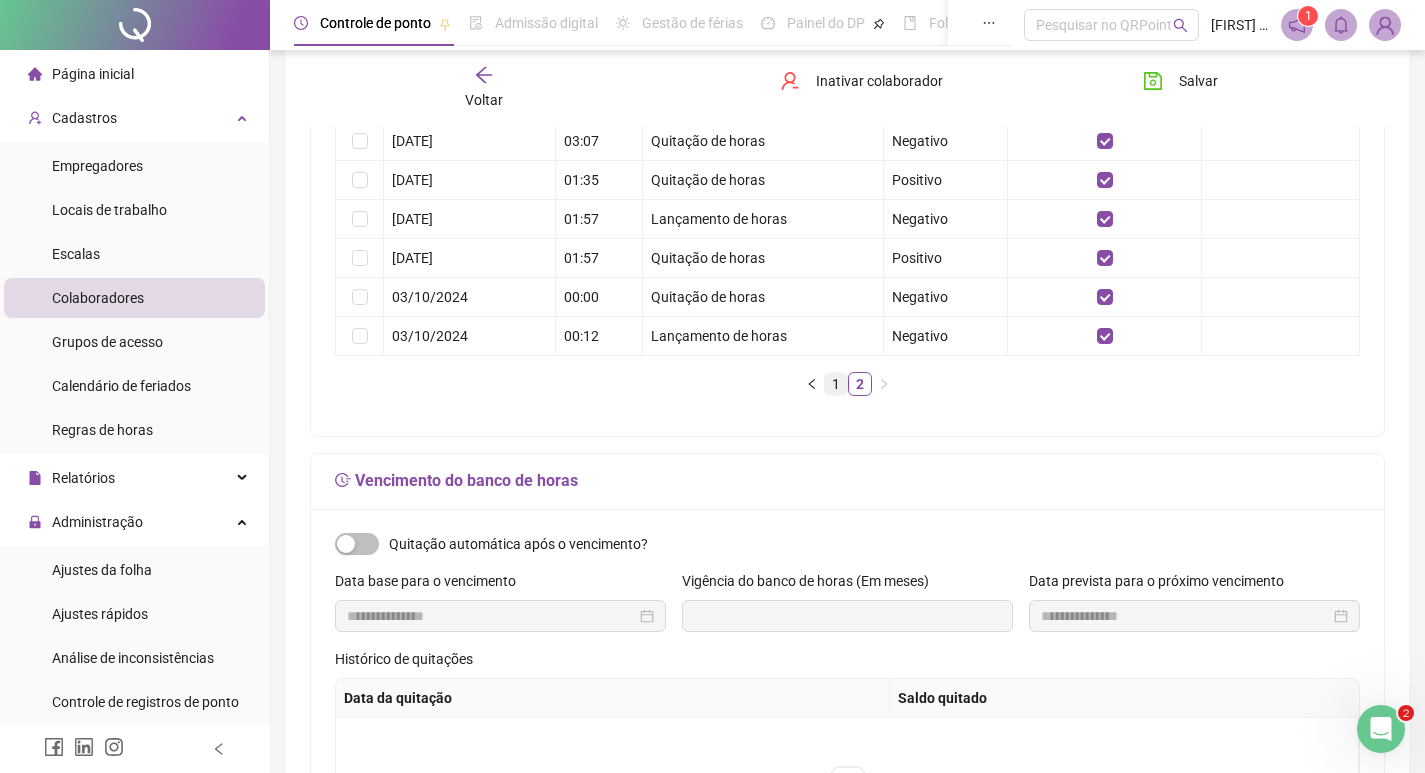 click on "1" at bounding box center (836, 384) 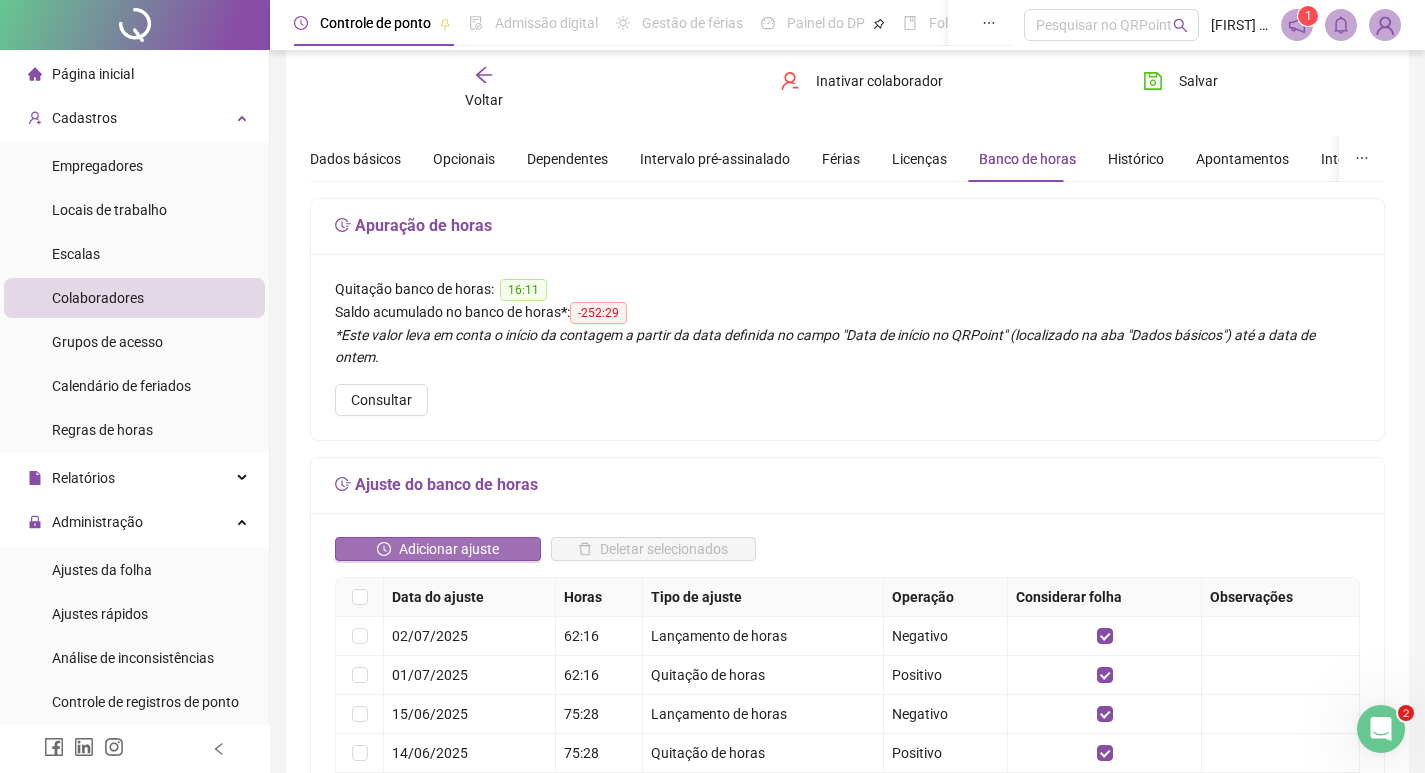 scroll, scrollTop: 0, scrollLeft: 0, axis: both 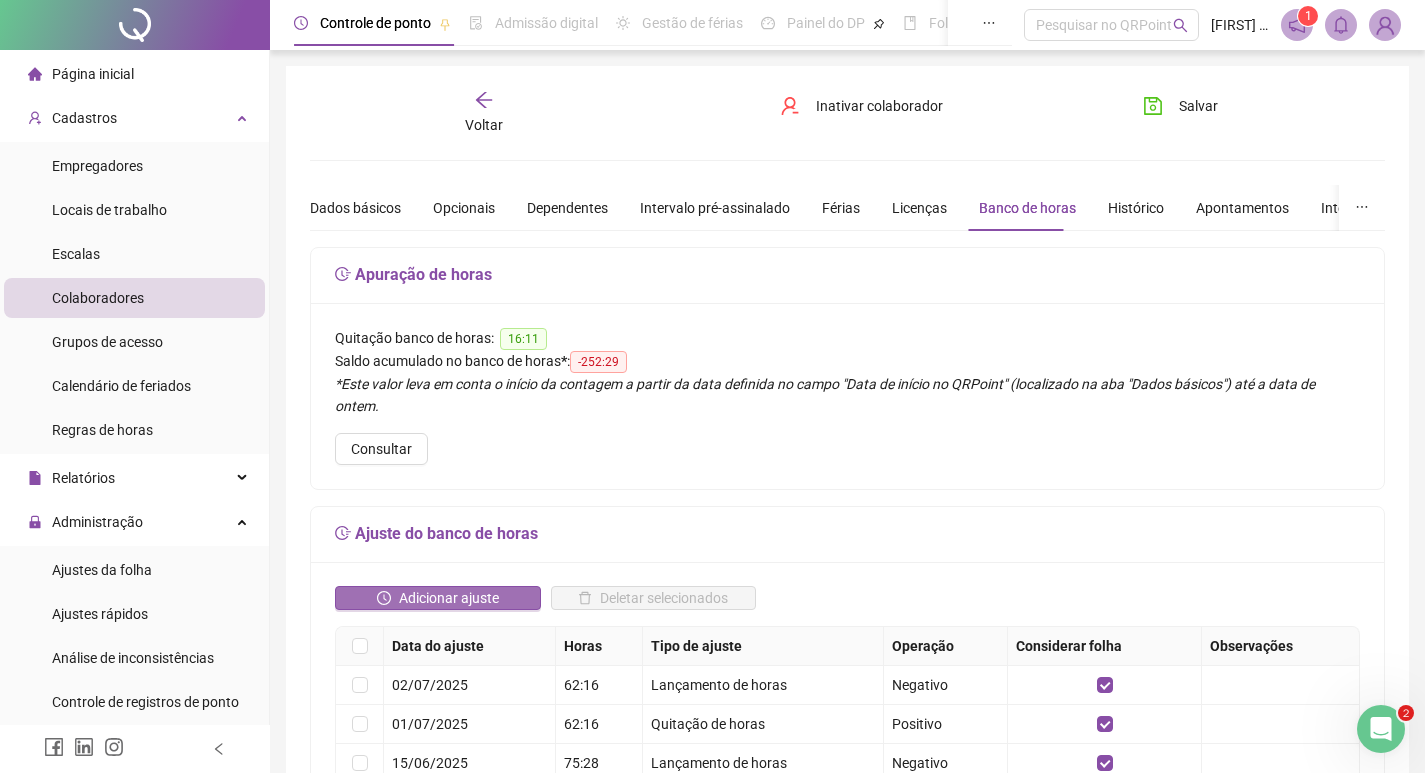 click on "Adicionar ajuste" at bounding box center (449, 598) 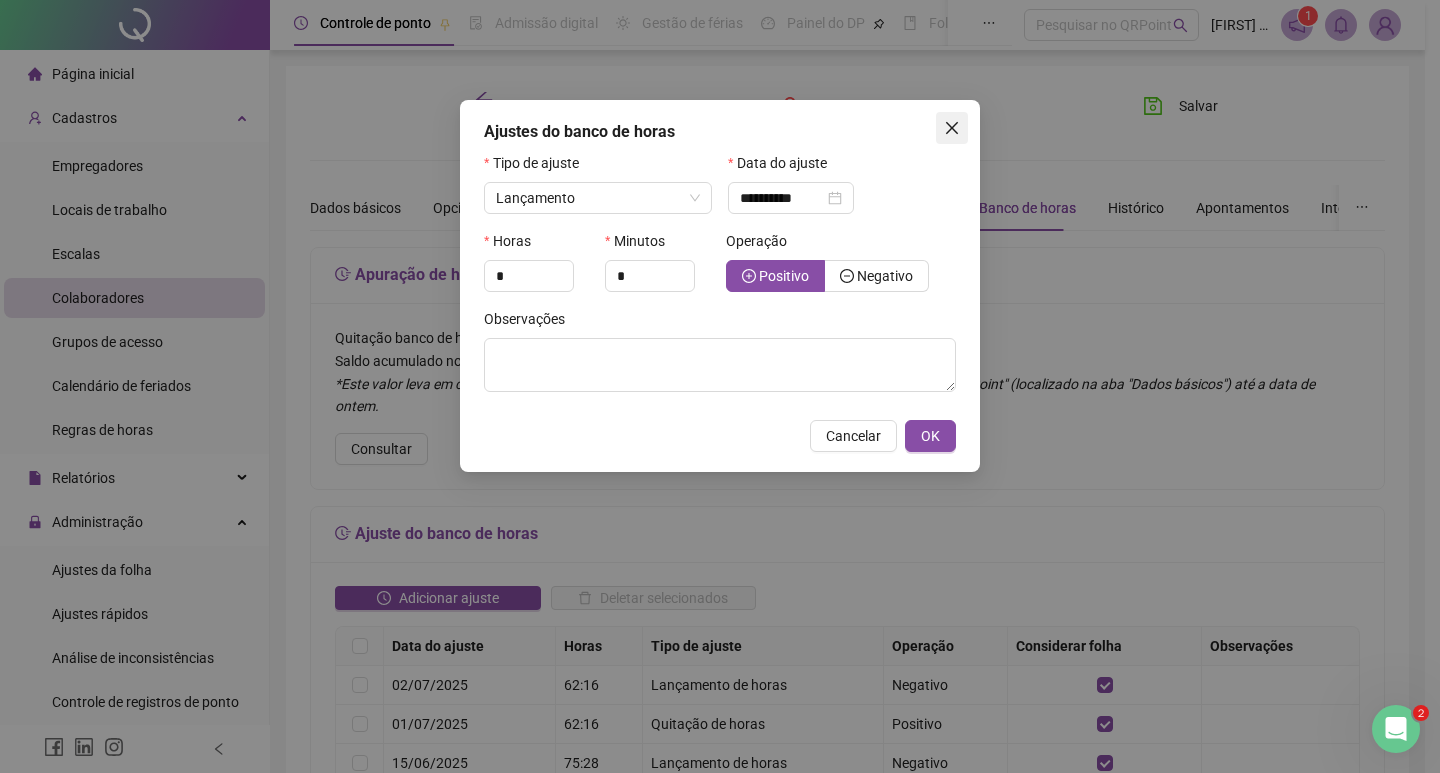 click at bounding box center [952, 128] 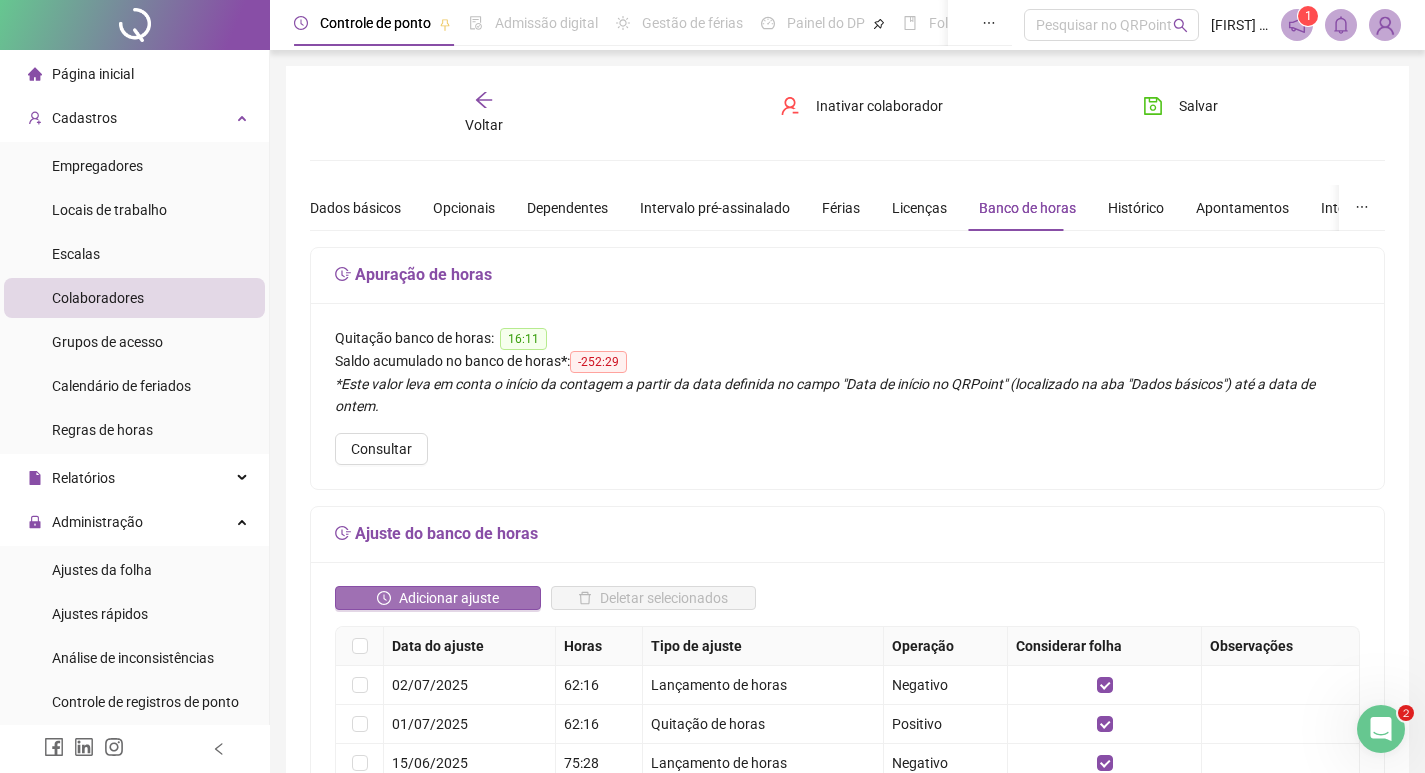 click on "Adicionar ajuste" at bounding box center [449, 598] 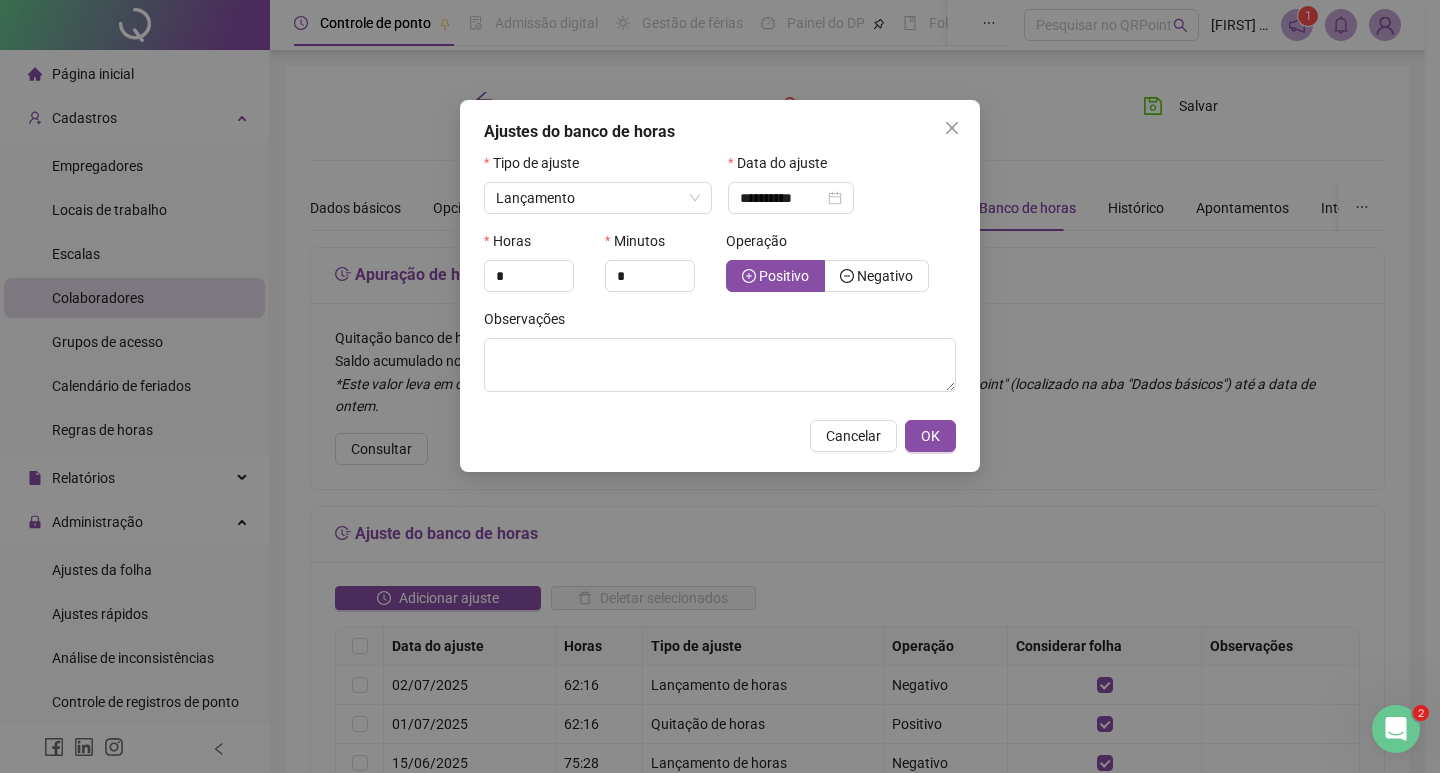 click on "Horas" at bounding box center [538, 245] 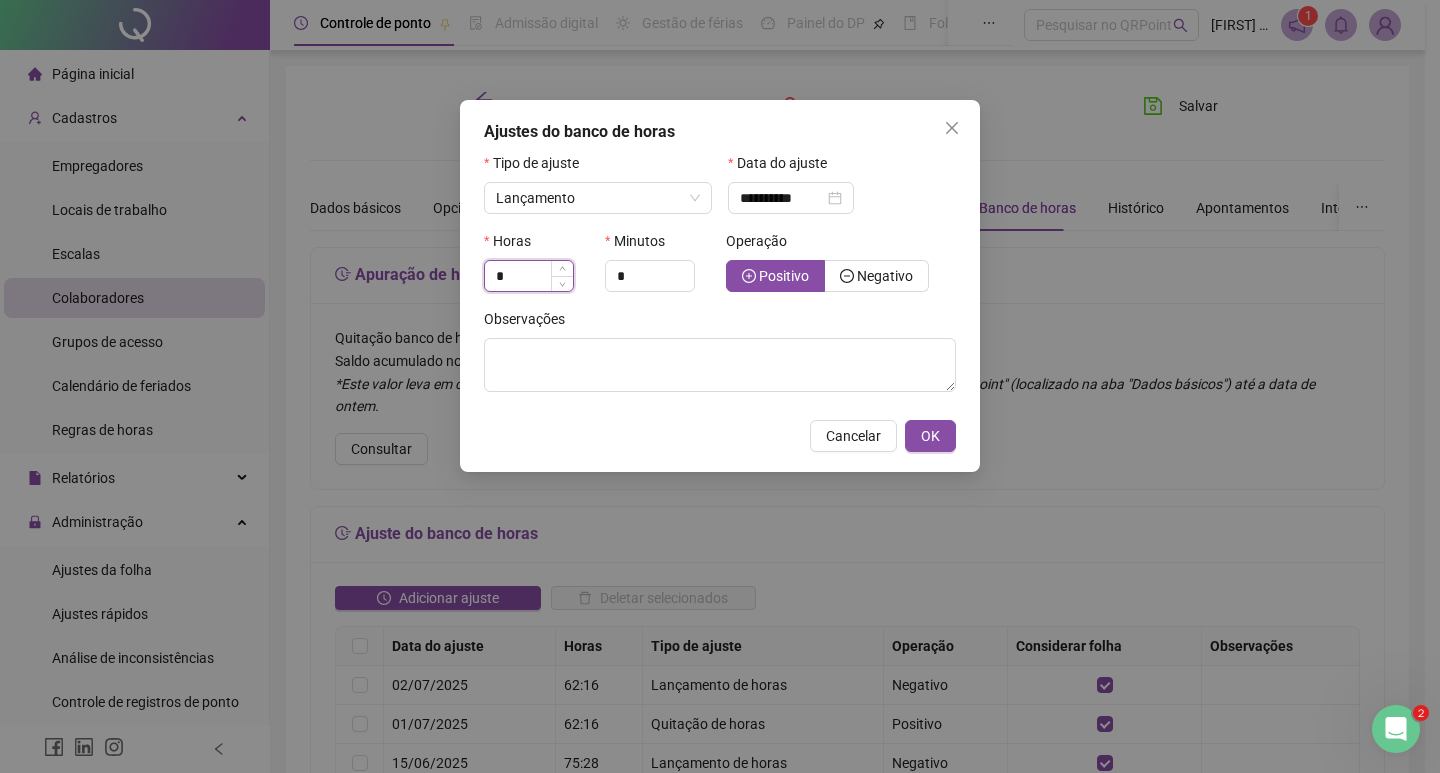 click on "*" at bounding box center [529, 276] 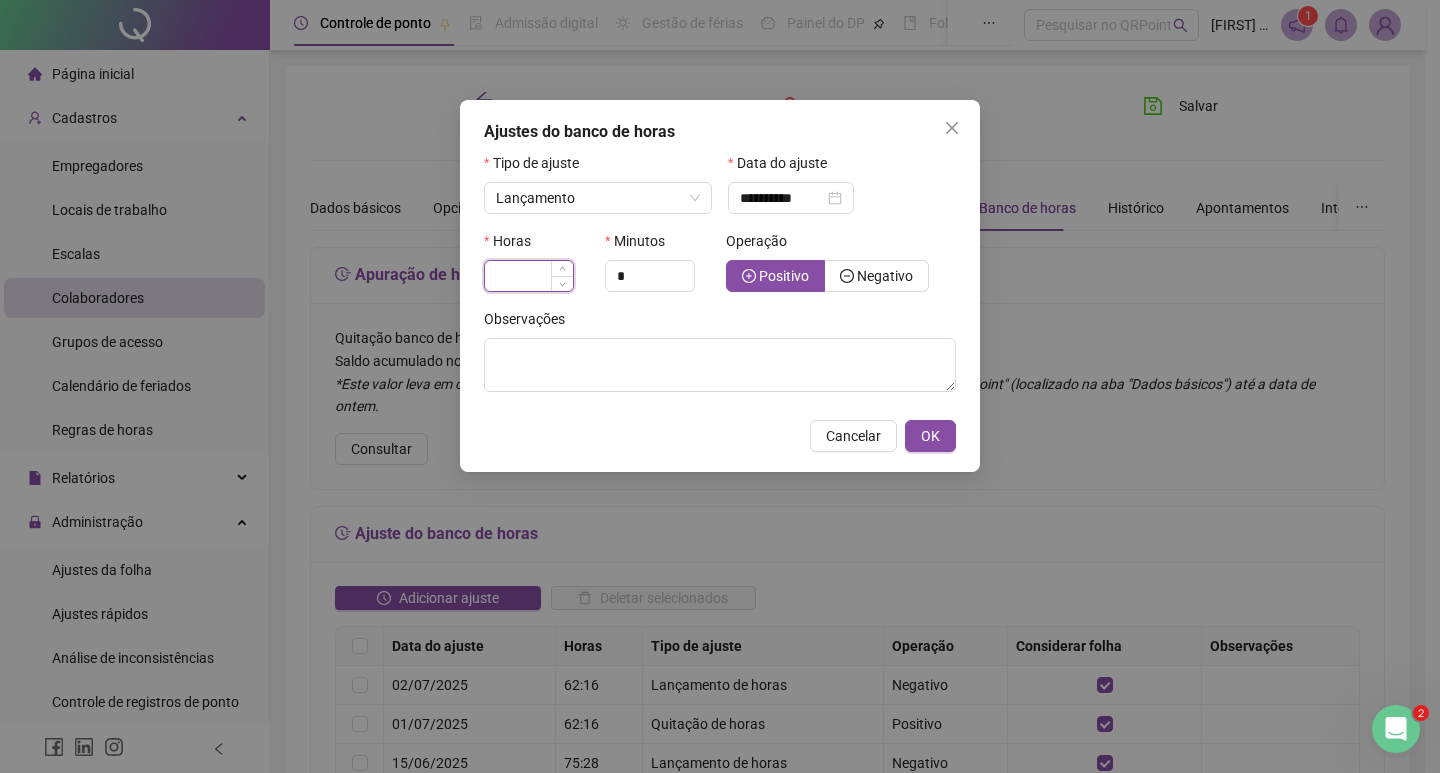 type on "*" 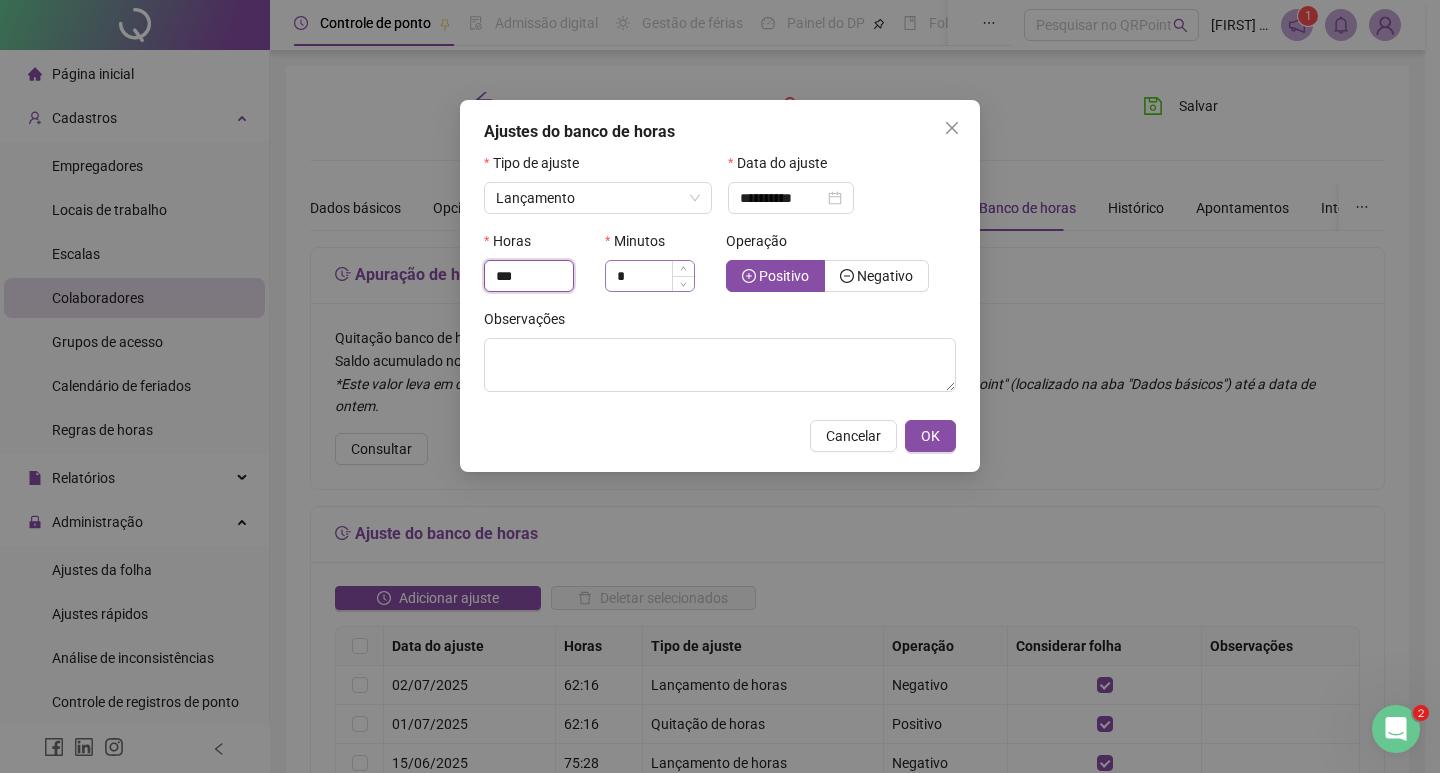 type on "***" 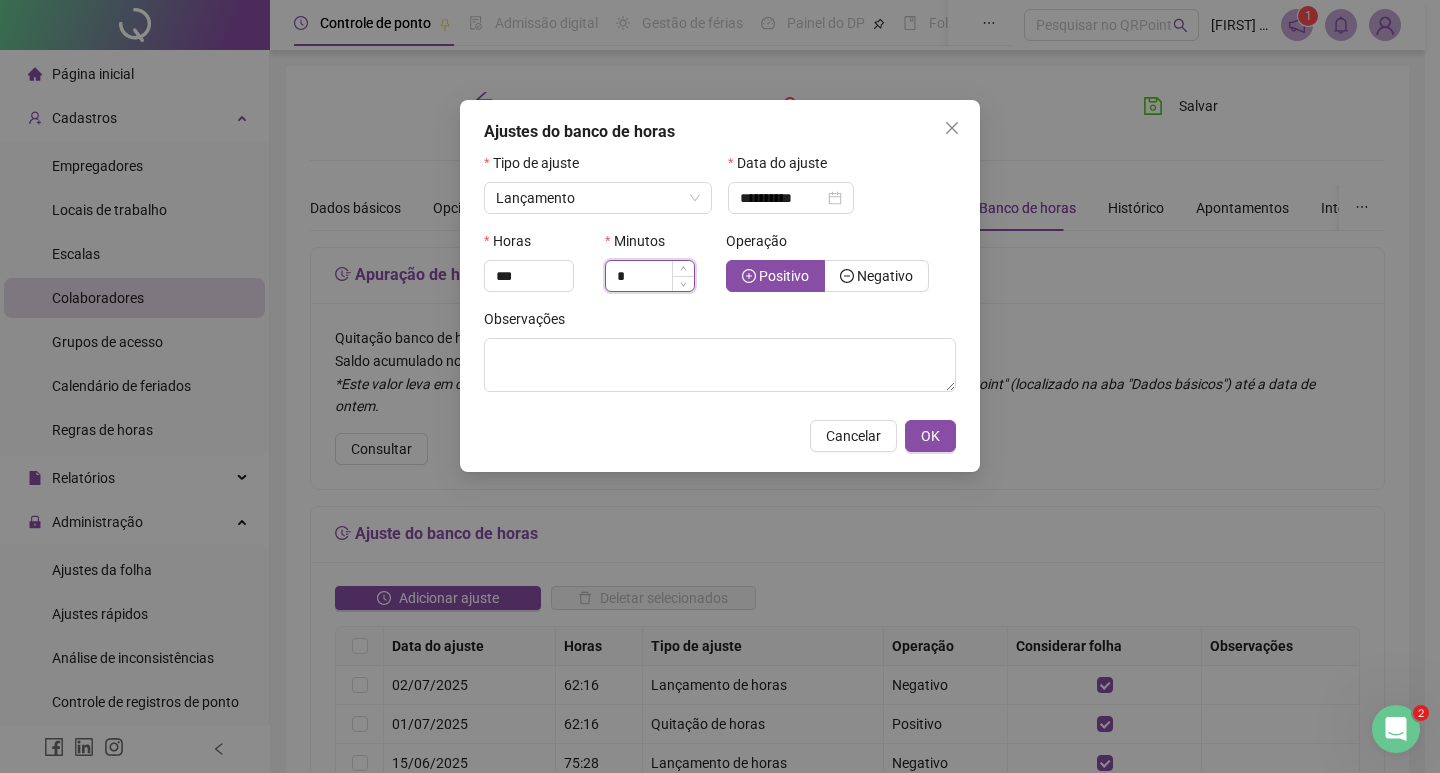 click on "*" at bounding box center (650, 276) 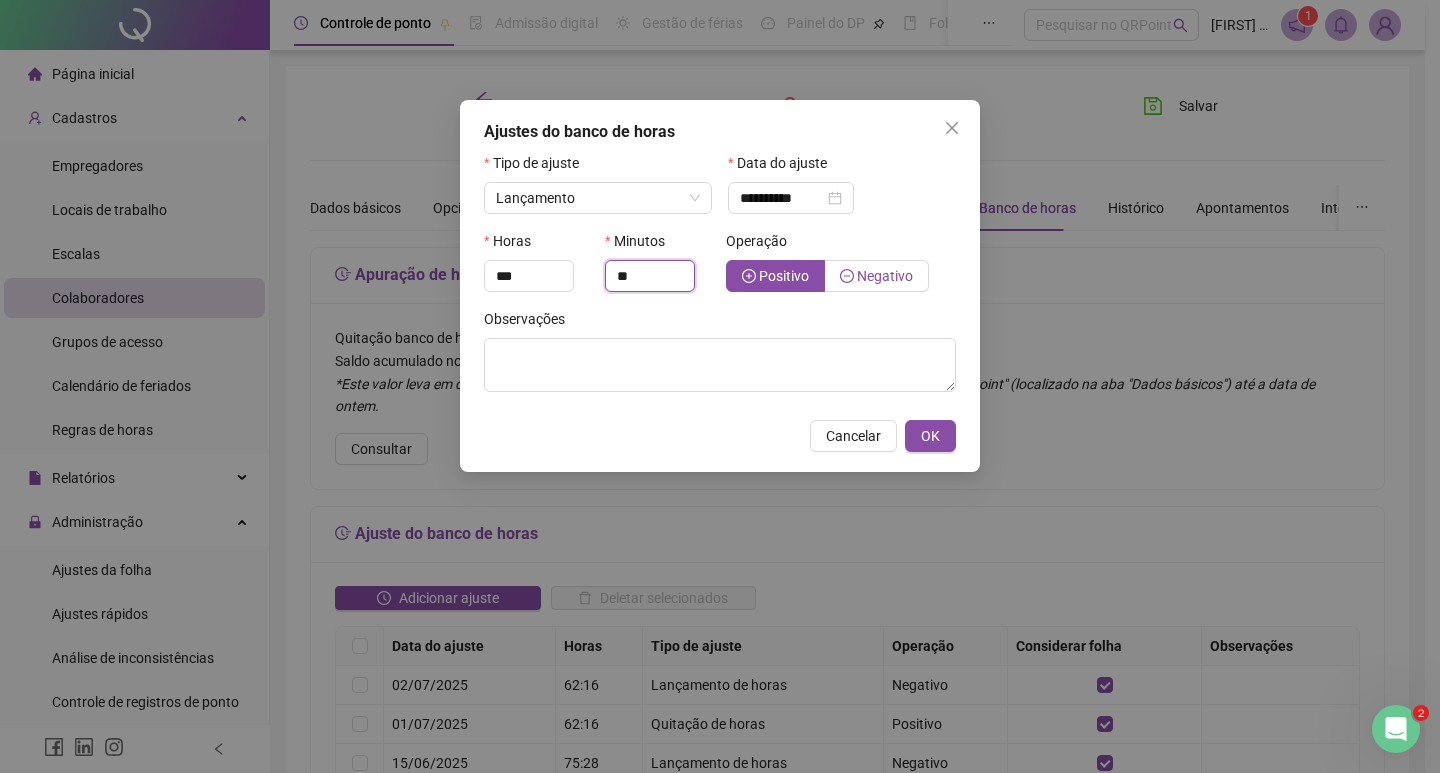 type on "**" 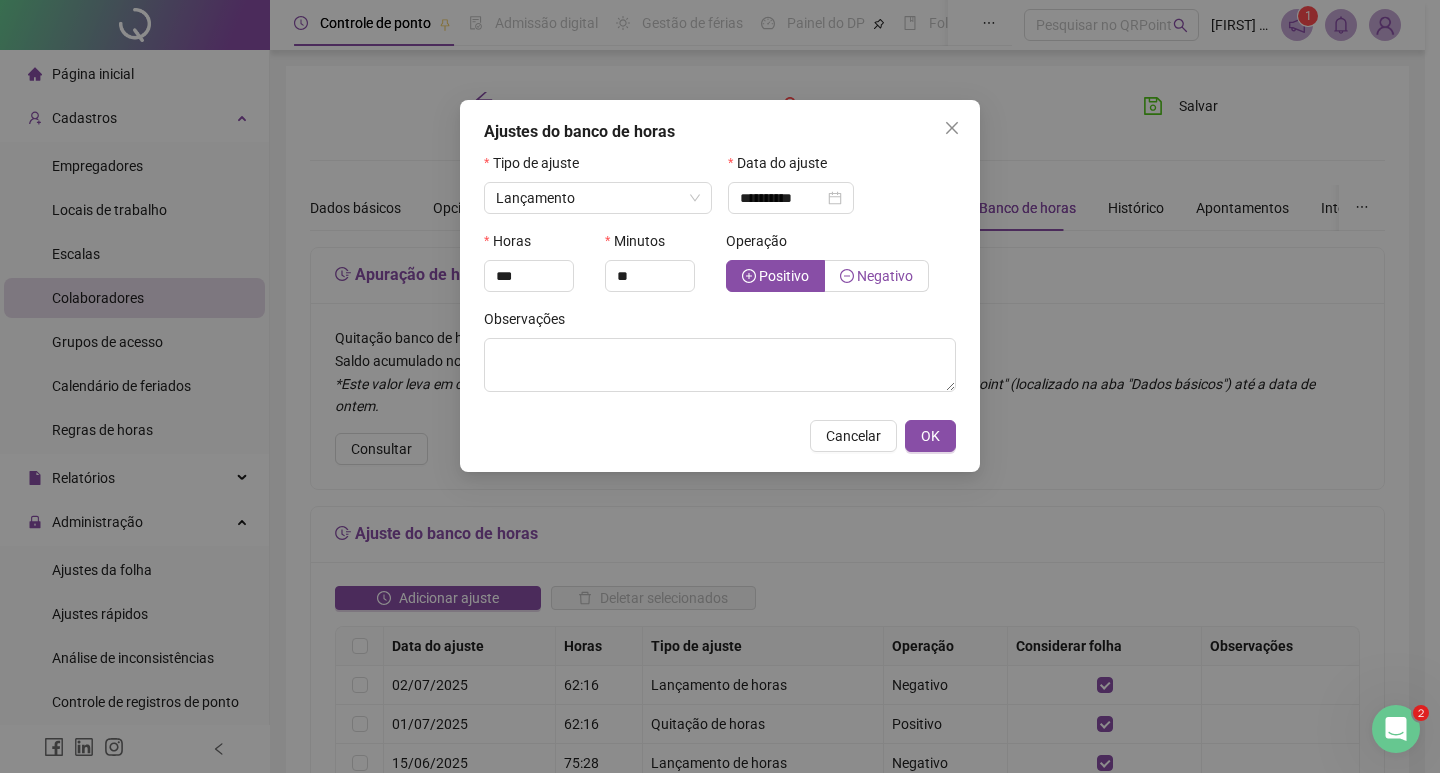 click on "Negativo" at bounding box center (885, 276) 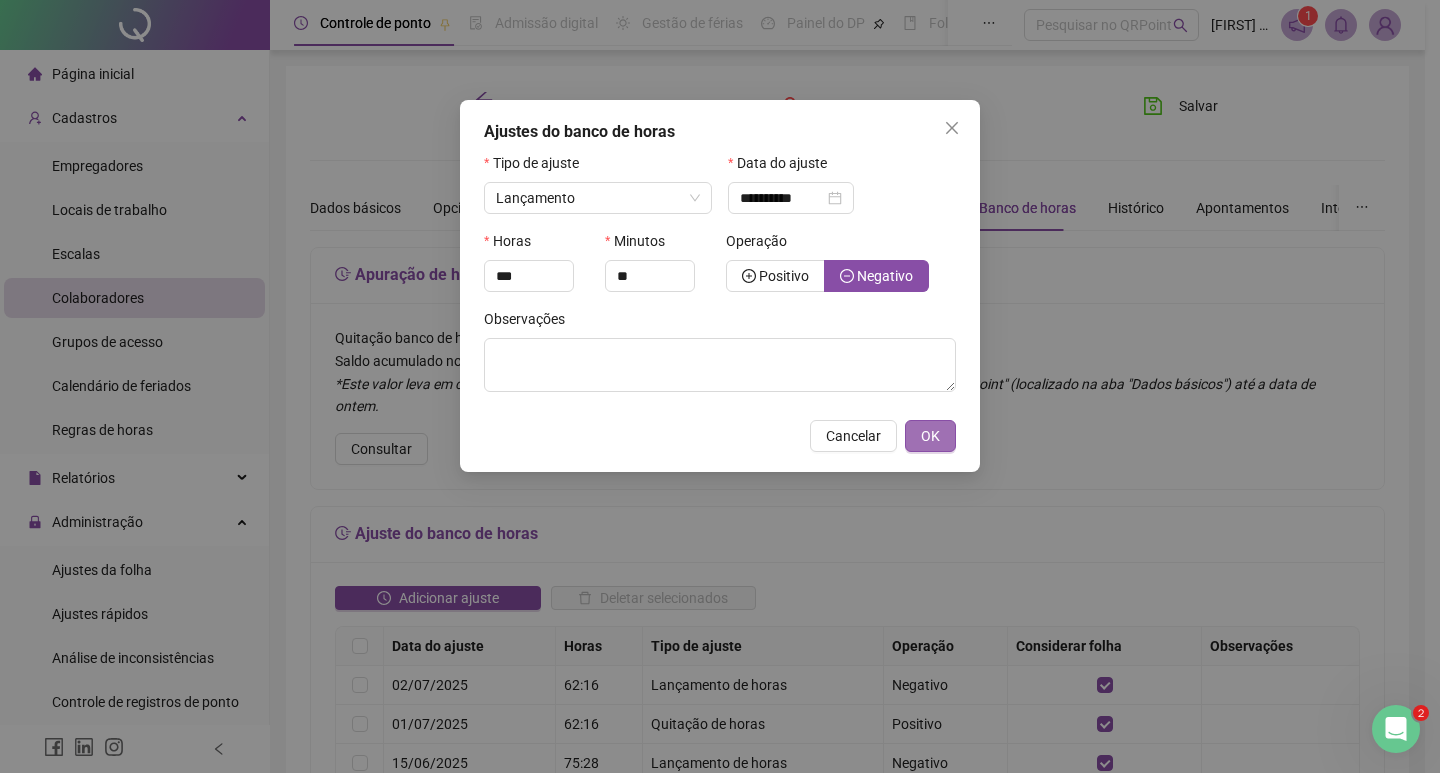 click on "OK" at bounding box center [930, 436] 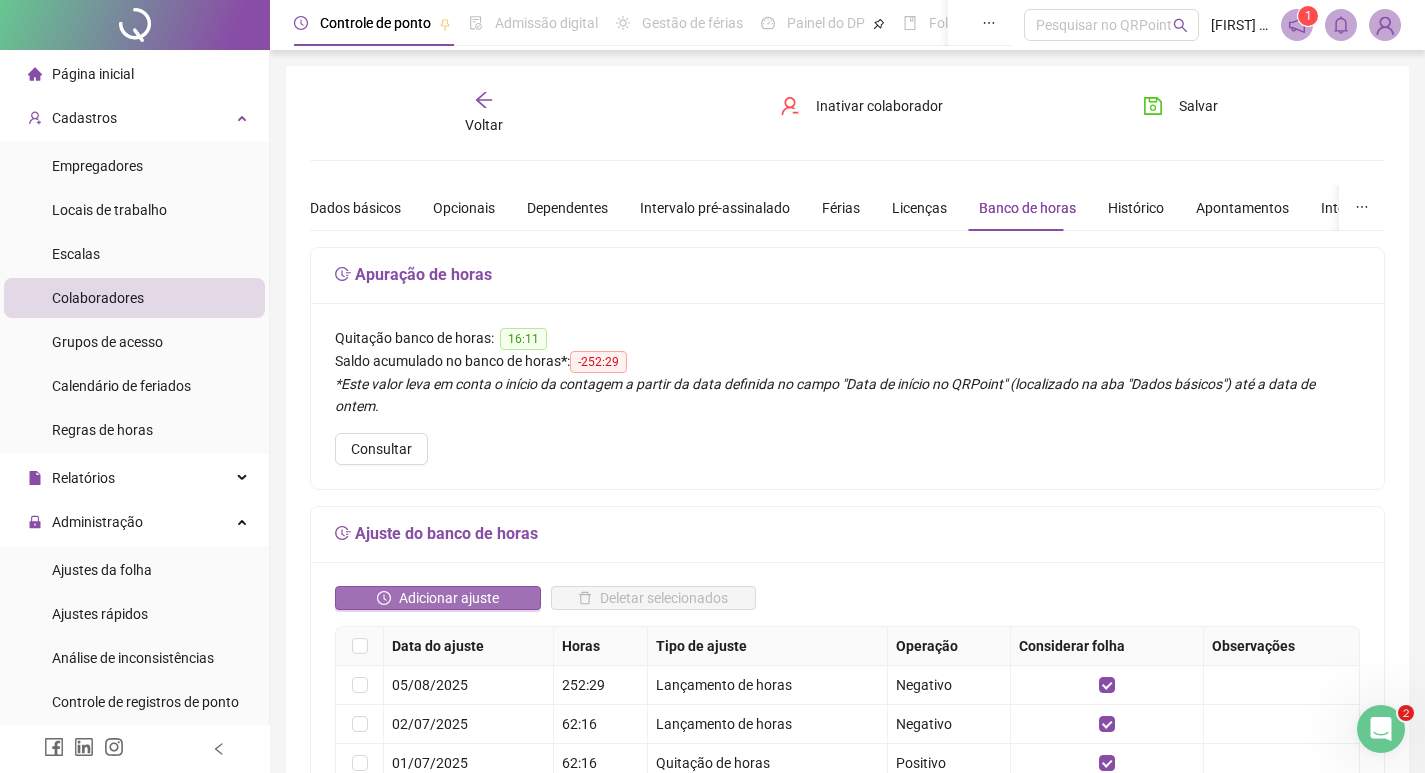 click on "Adicionar ajuste" at bounding box center [449, 598] 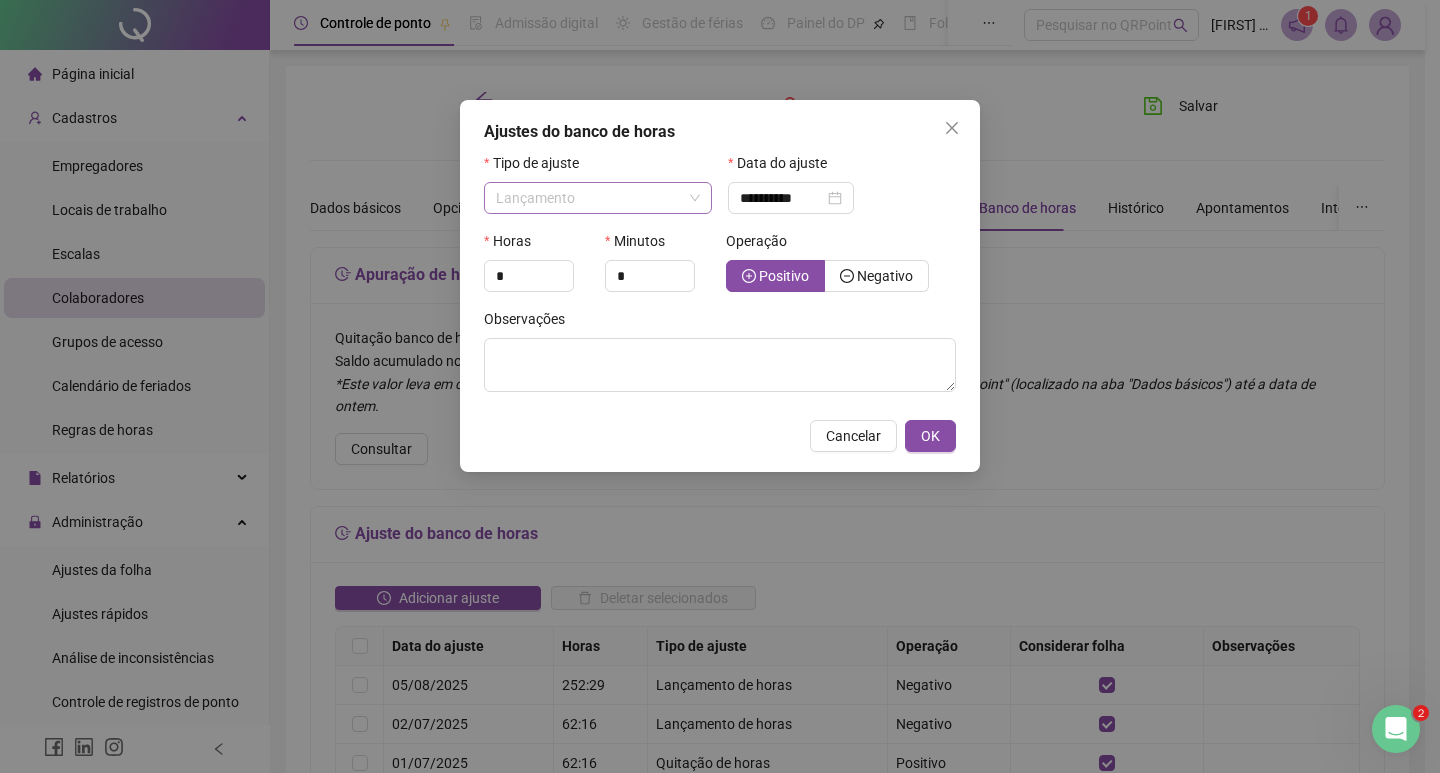 click on "Lançamento" at bounding box center (535, 198) 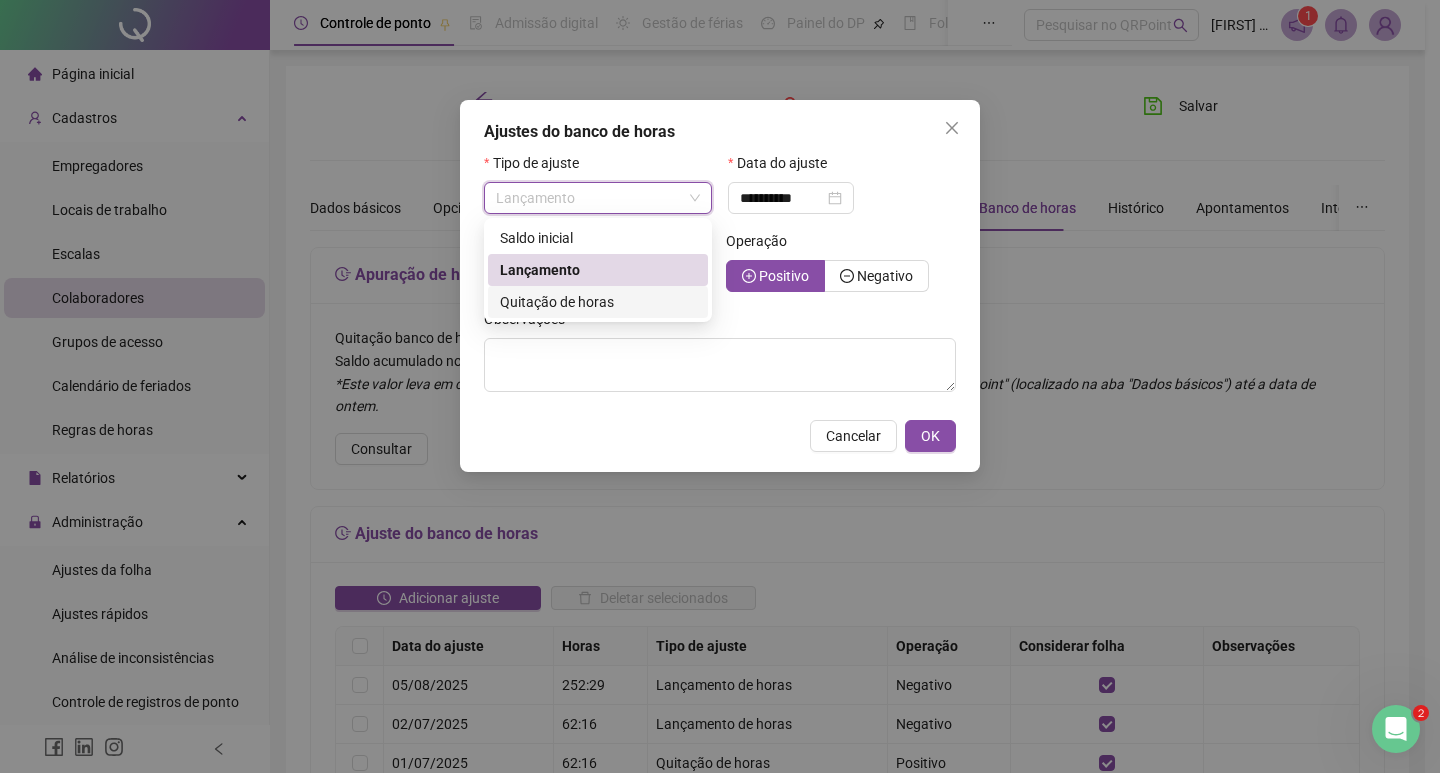 click on "Quitação de horas" at bounding box center (557, 302) 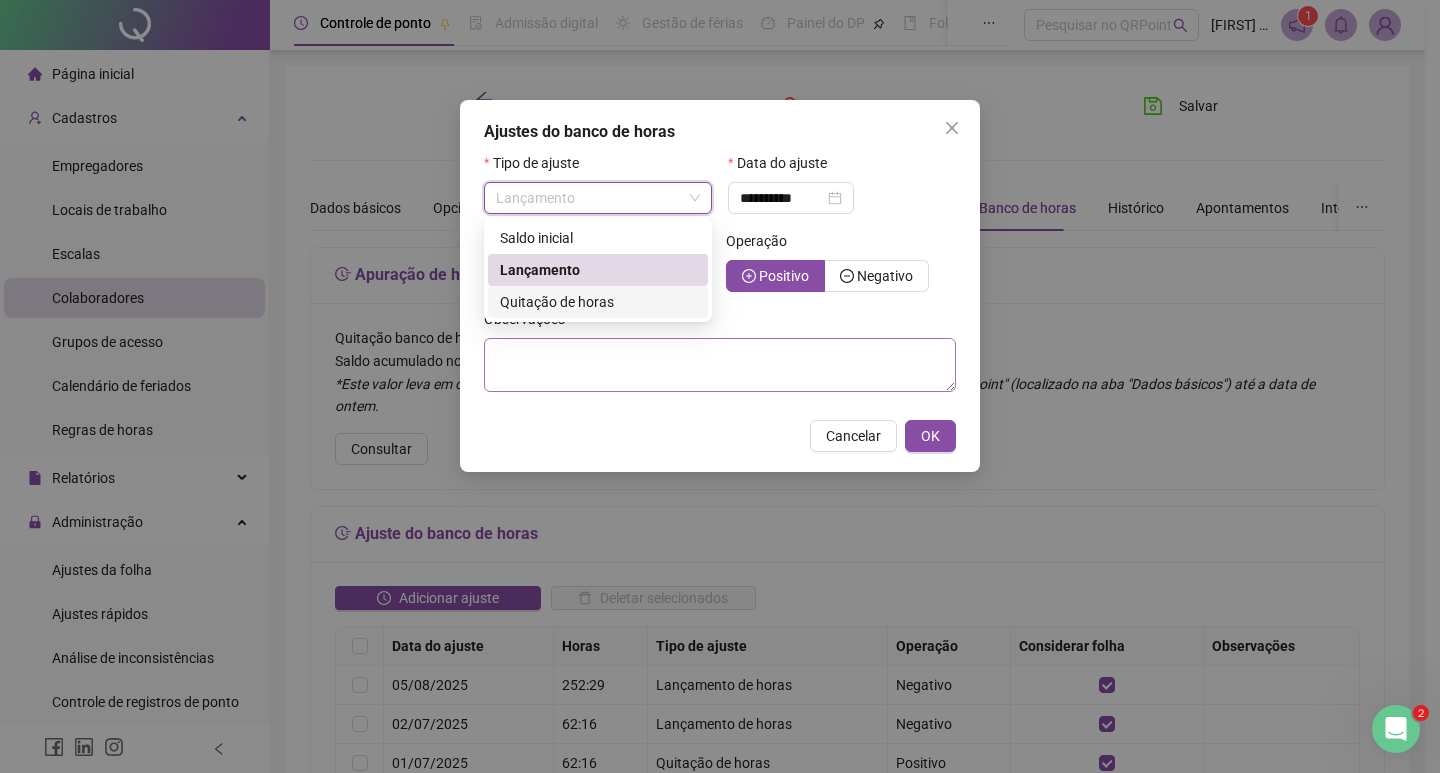 type on "**********" 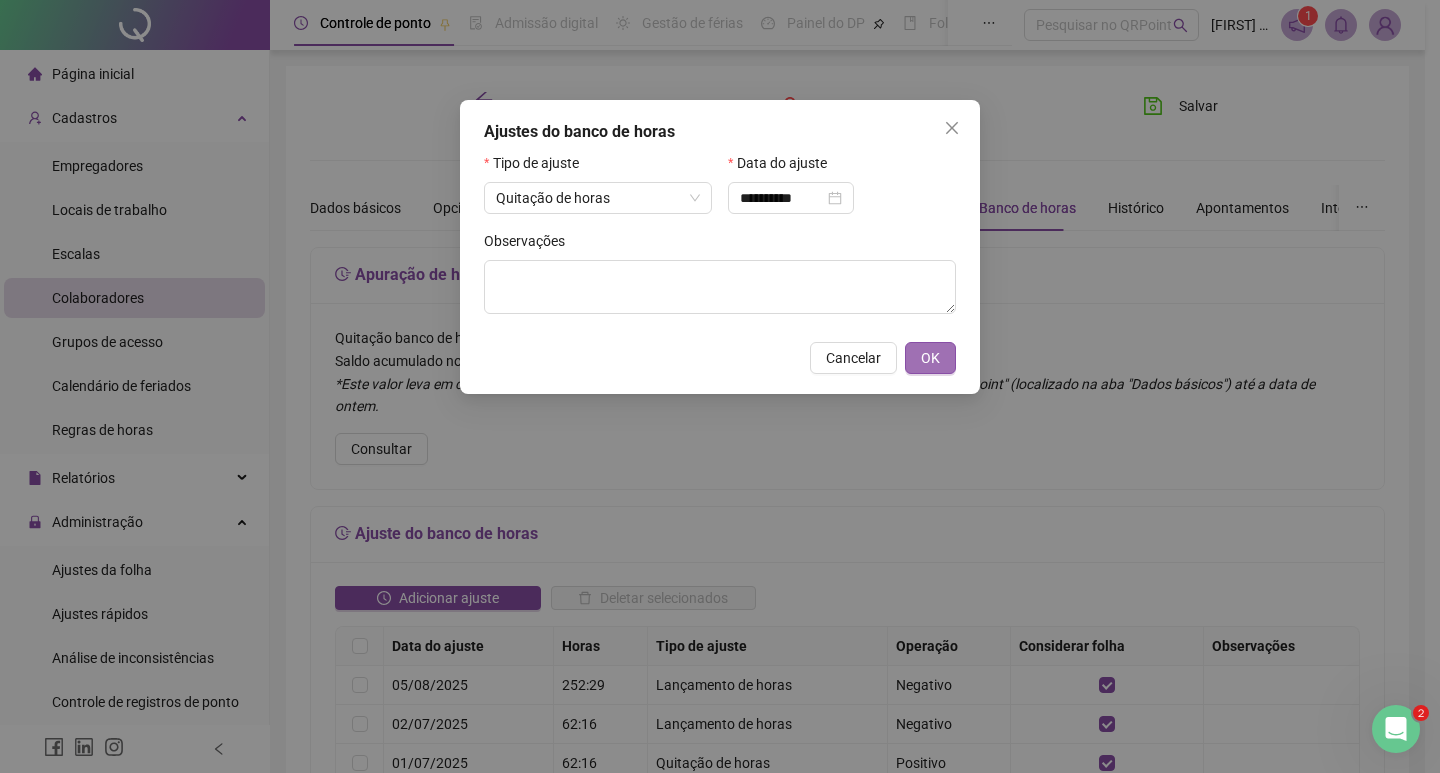 click on "OK" at bounding box center [930, 358] 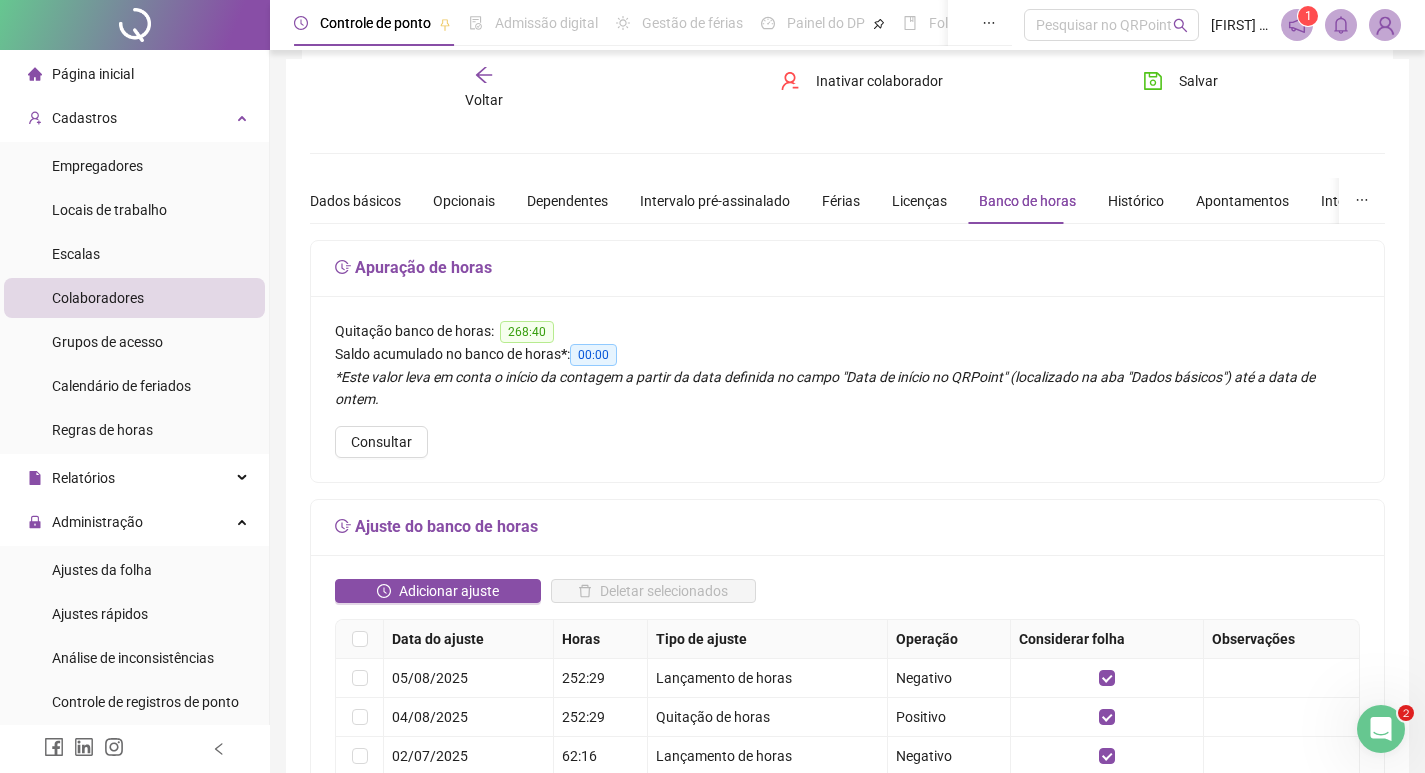 scroll, scrollTop: 0, scrollLeft: 0, axis: both 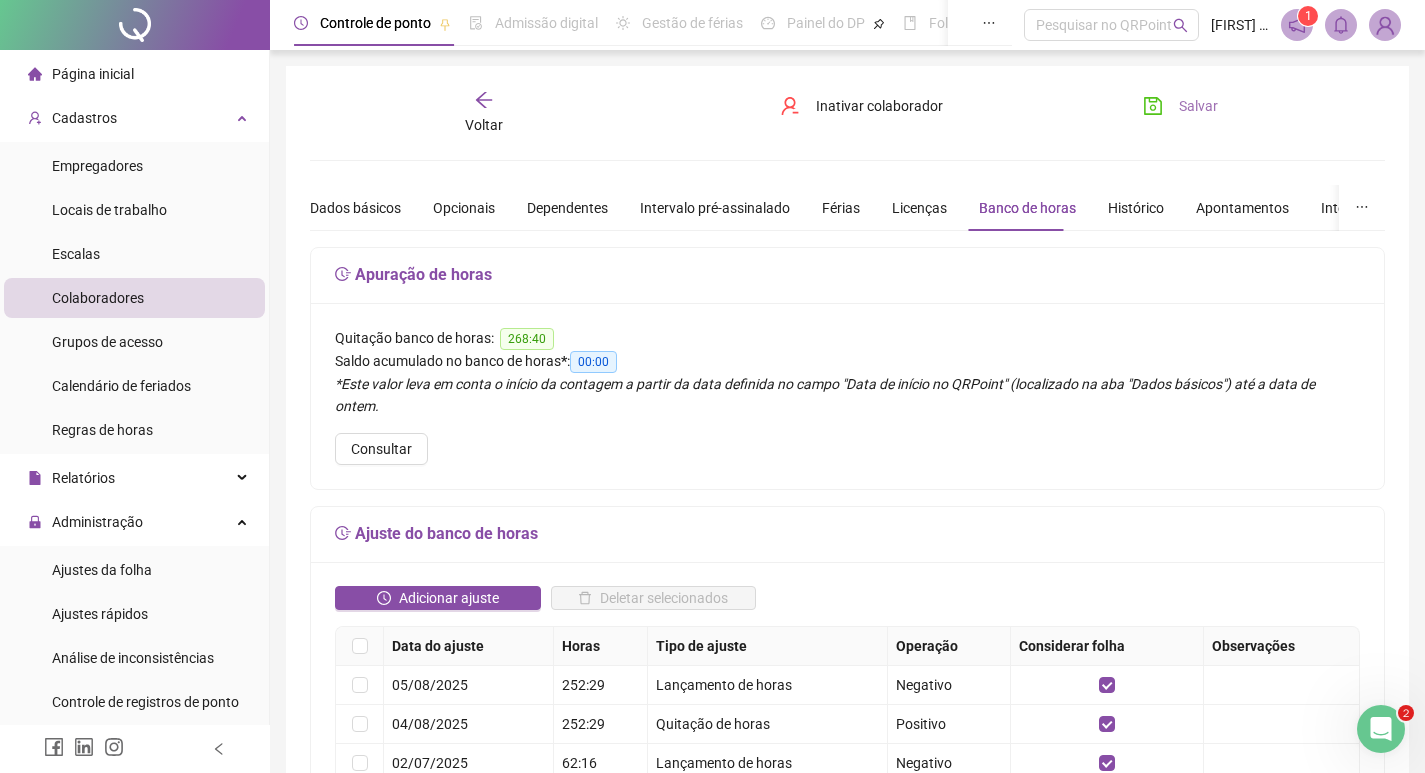 click on "Salvar" at bounding box center (1180, 106) 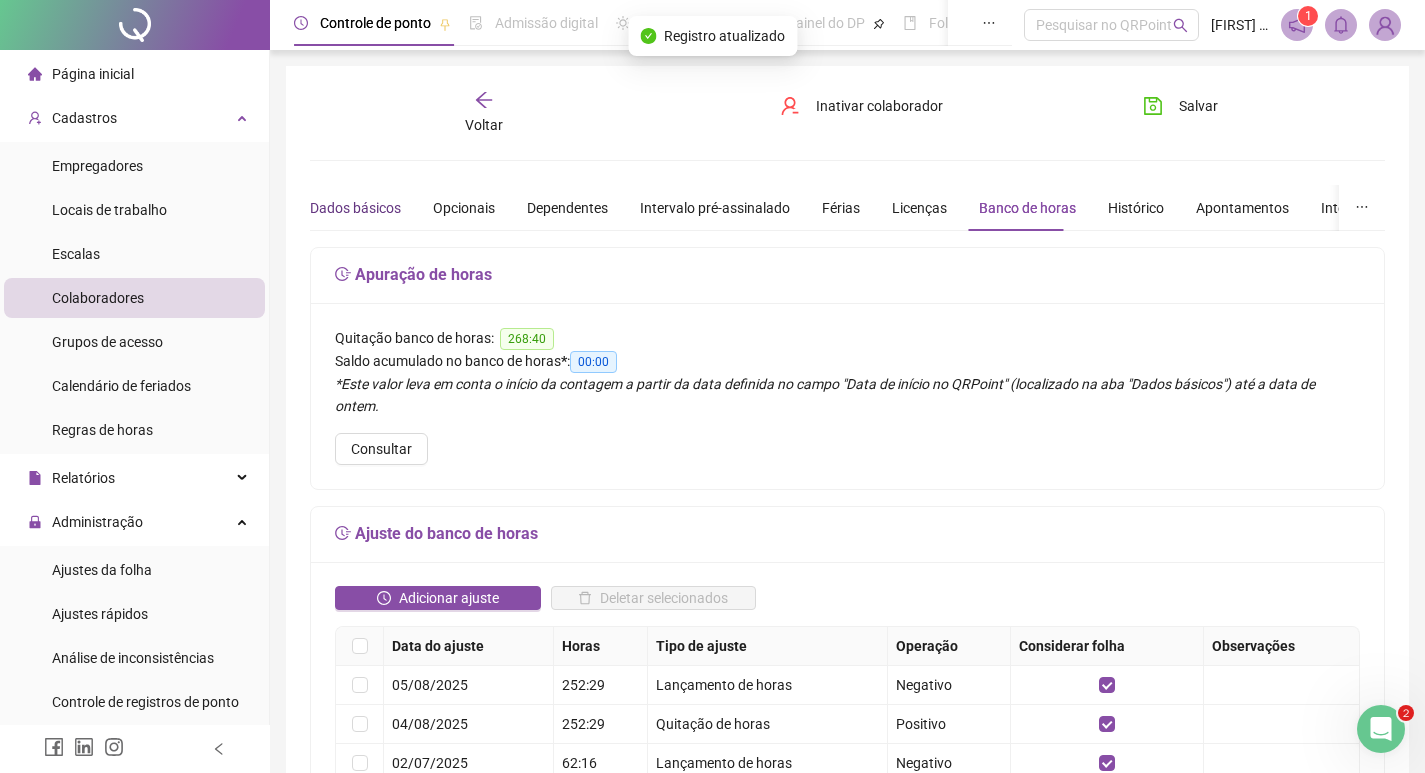 click on "Dados básicos" at bounding box center (355, 208) 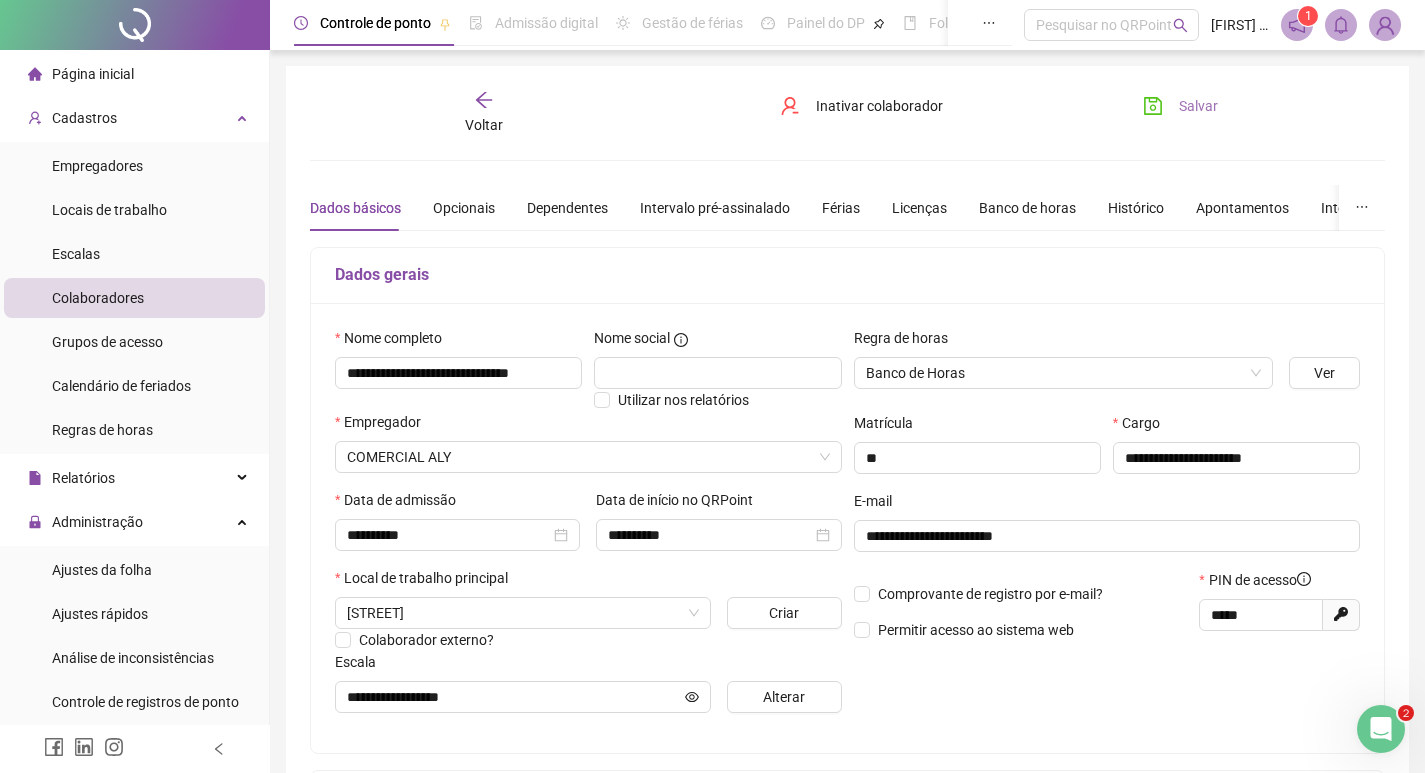 click on "Salvar" at bounding box center (1180, 106) 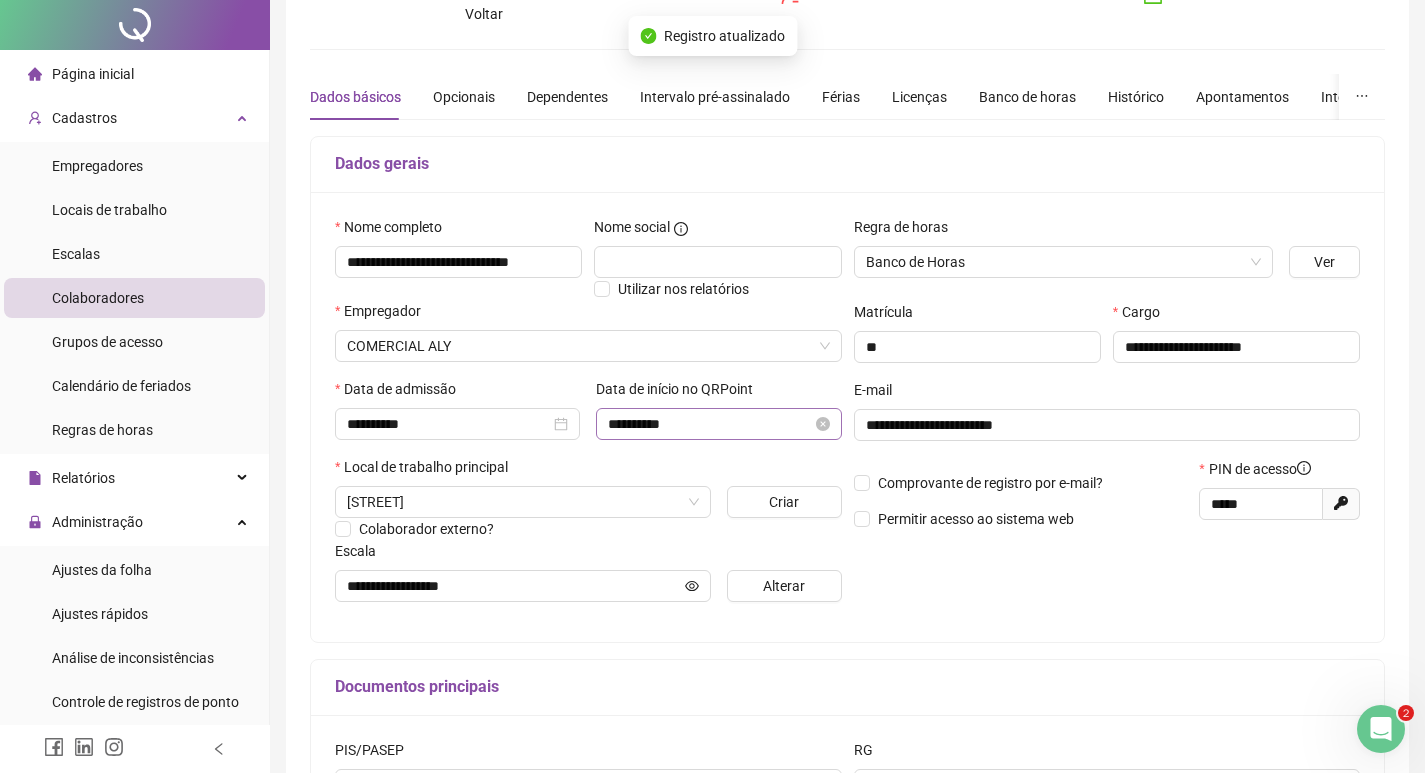 scroll, scrollTop: 0, scrollLeft: 0, axis: both 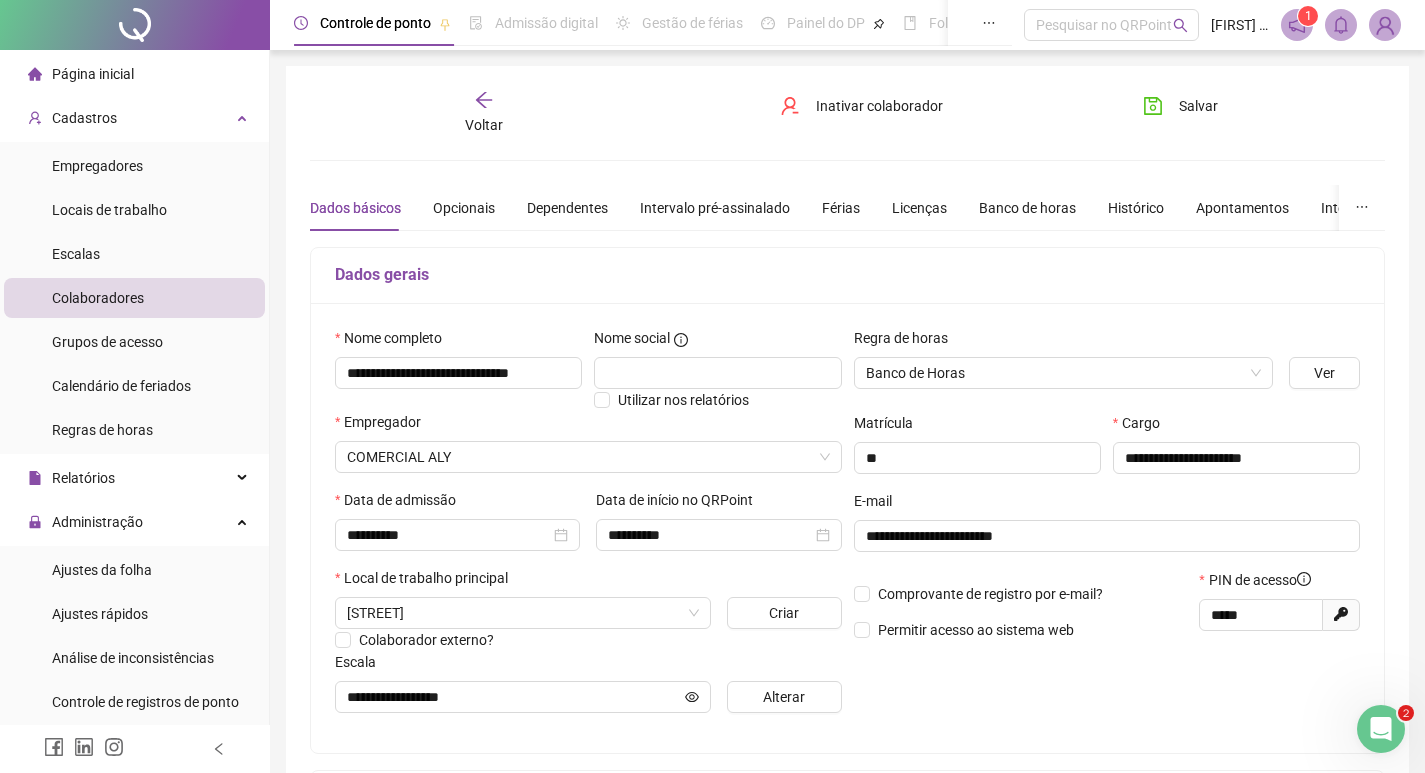 click 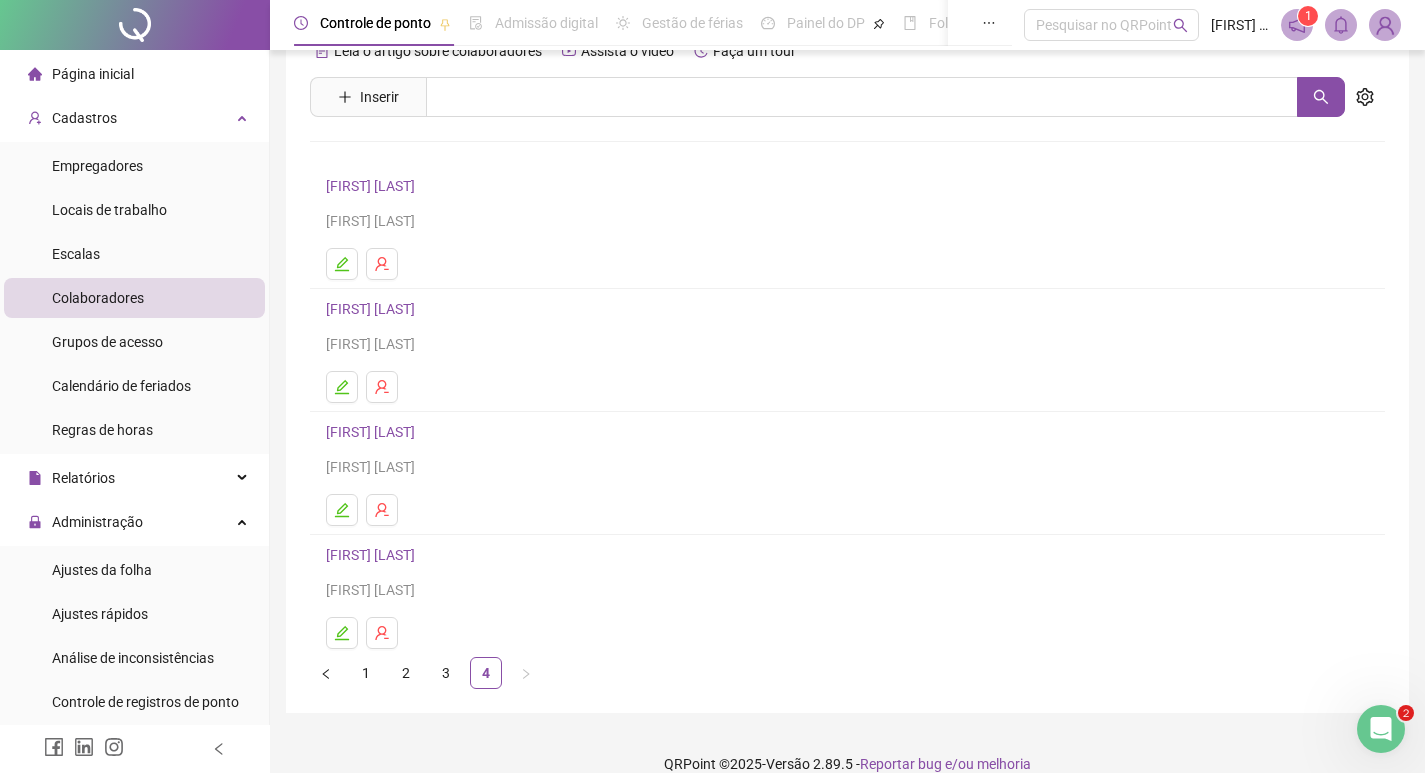 scroll, scrollTop: 71, scrollLeft: 0, axis: vertical 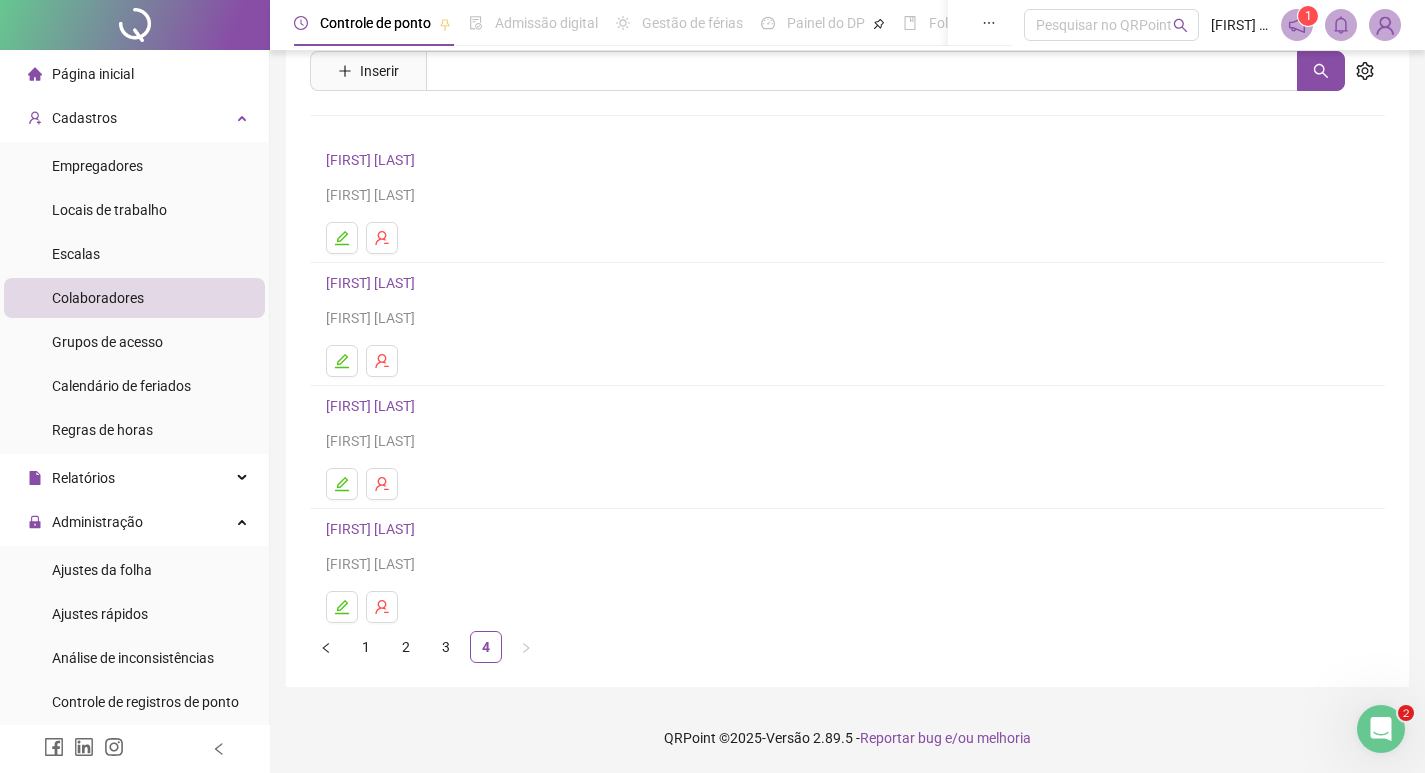 click on "[FIRST] [LAST]" at bounding box center [373, 529] 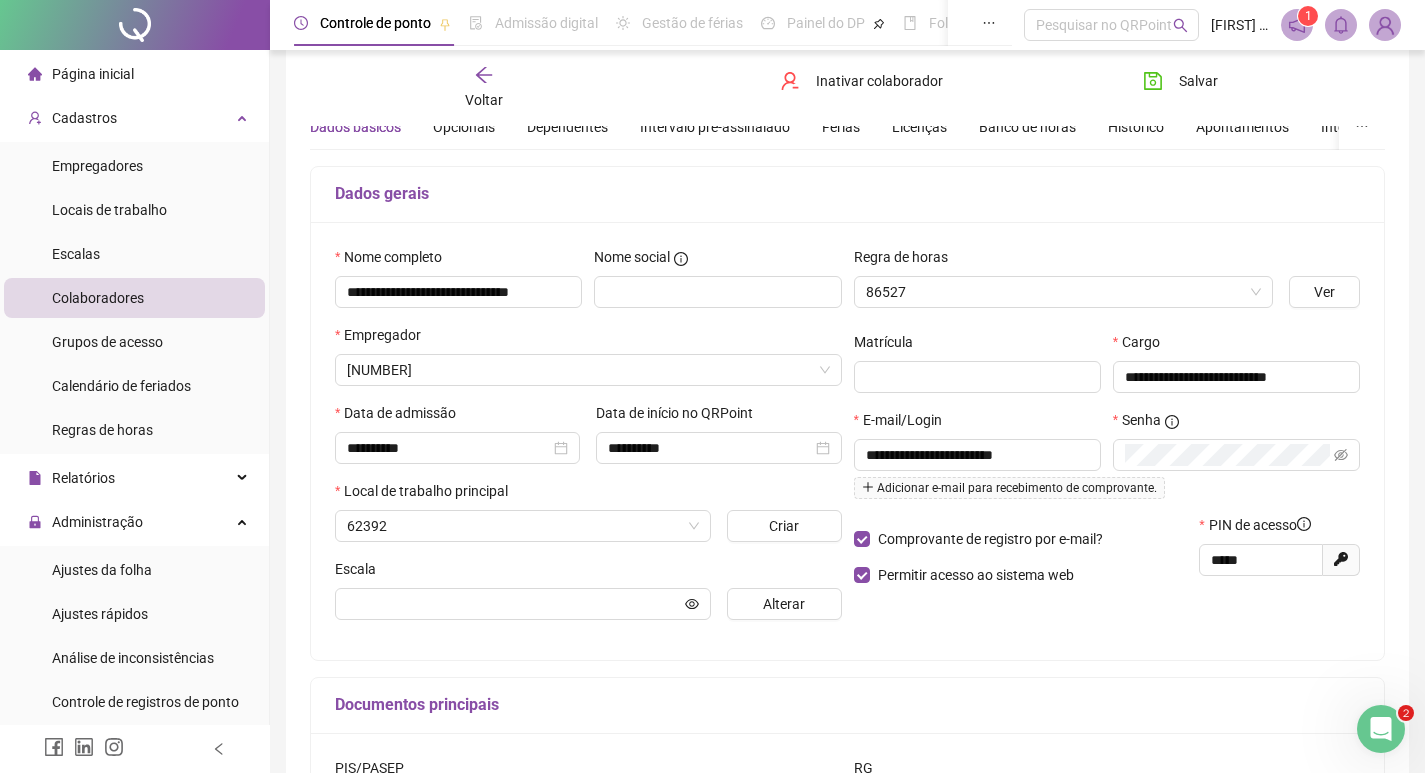 type on "**********" 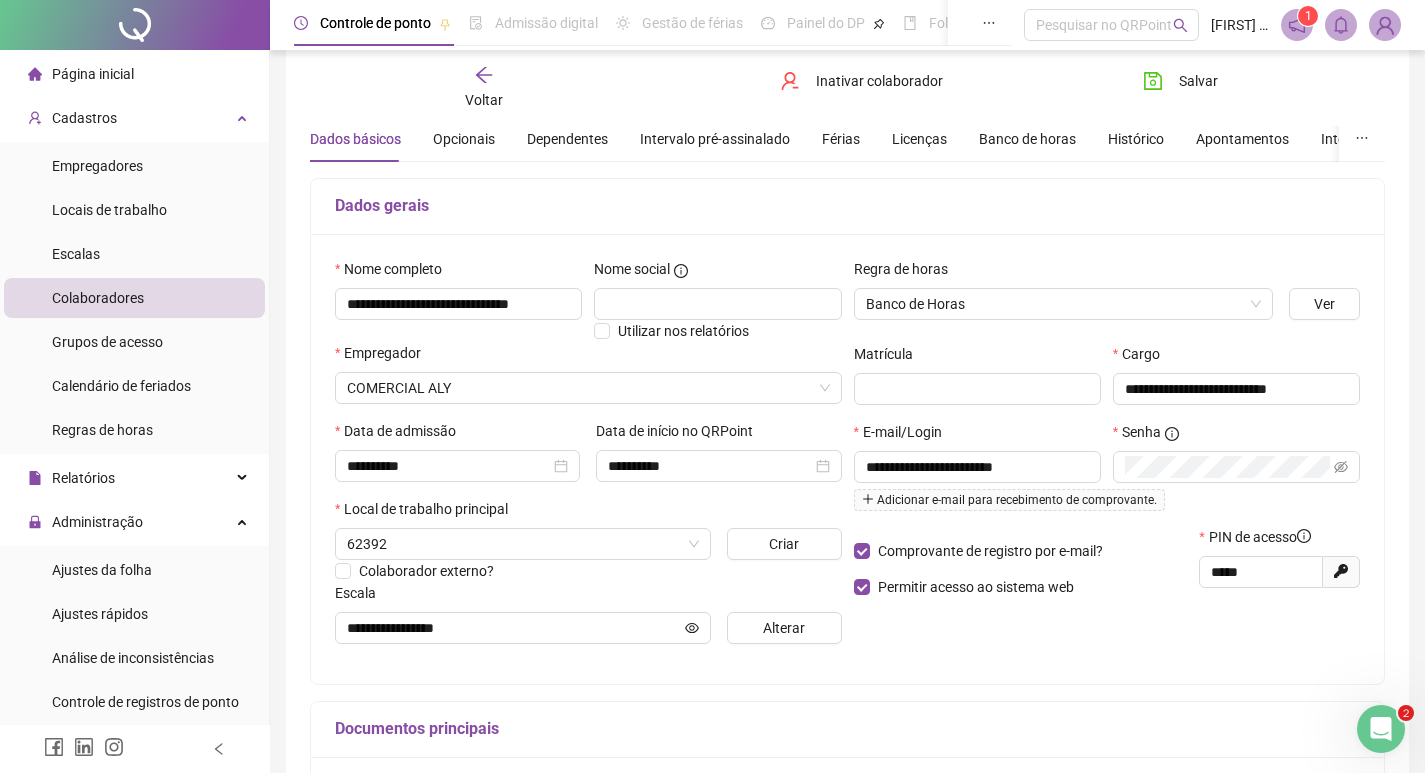 scroll, scrollTop: 68, scrollLeft: 0, axis: vertical 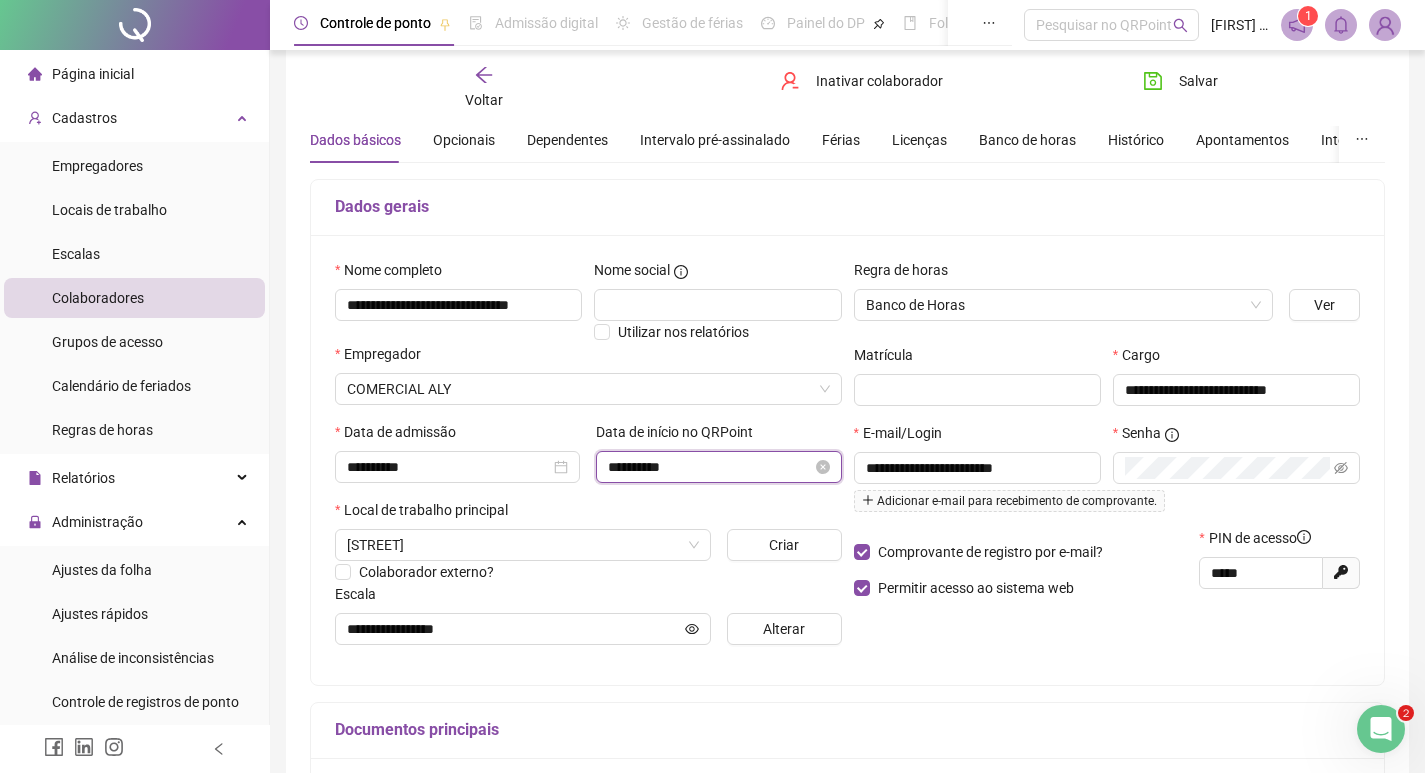 click on "**********" at bounding box center [709, 467] 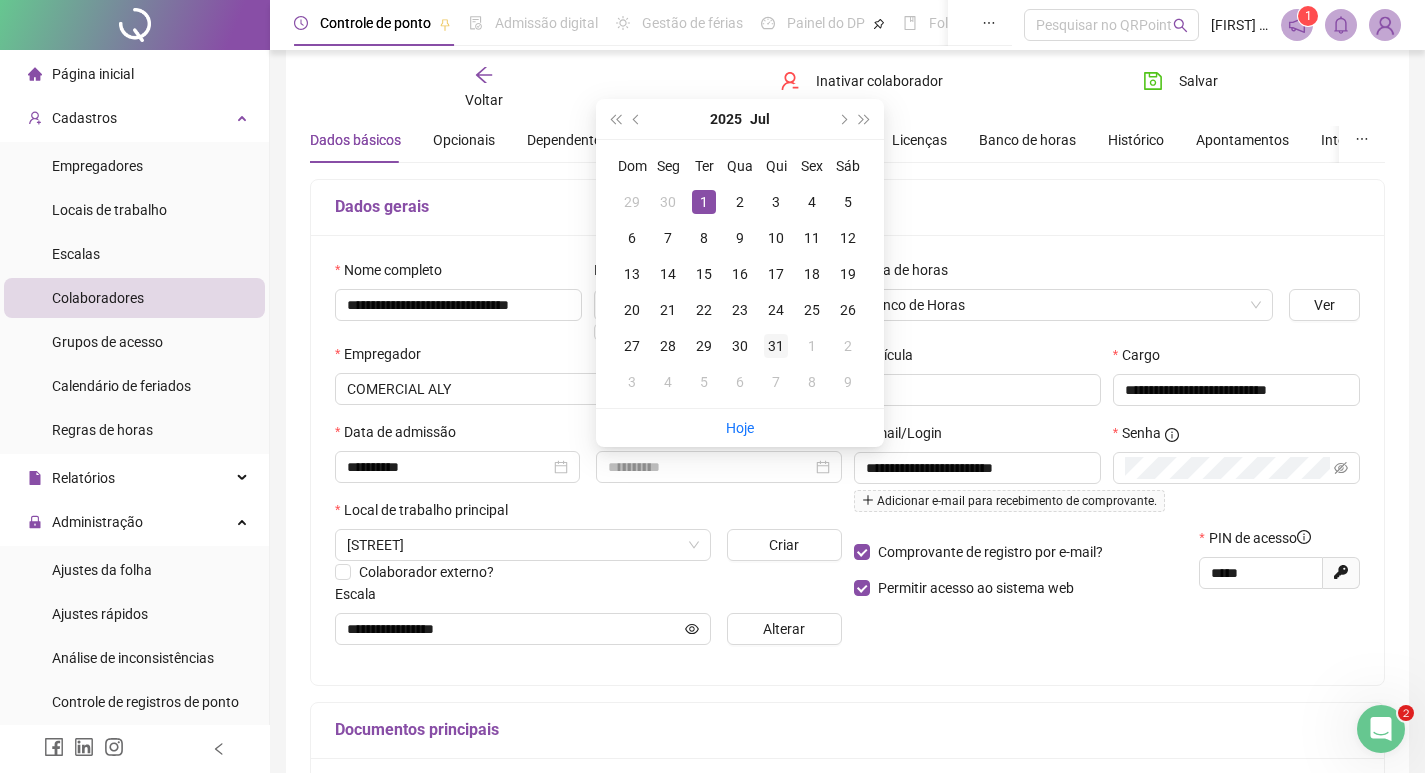 click on "31" at bounding box center [776, 346] 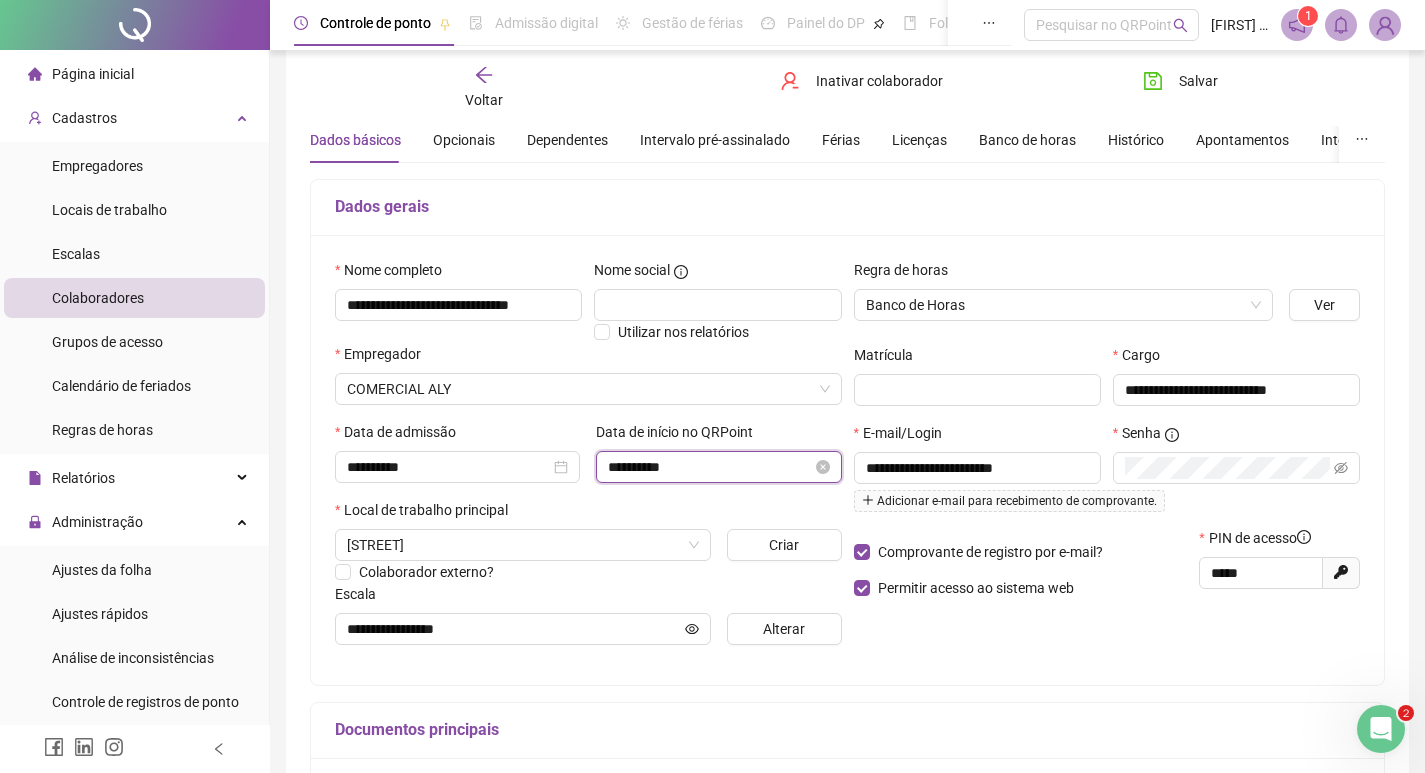 click on "**********" at bounding box center (709, 467) 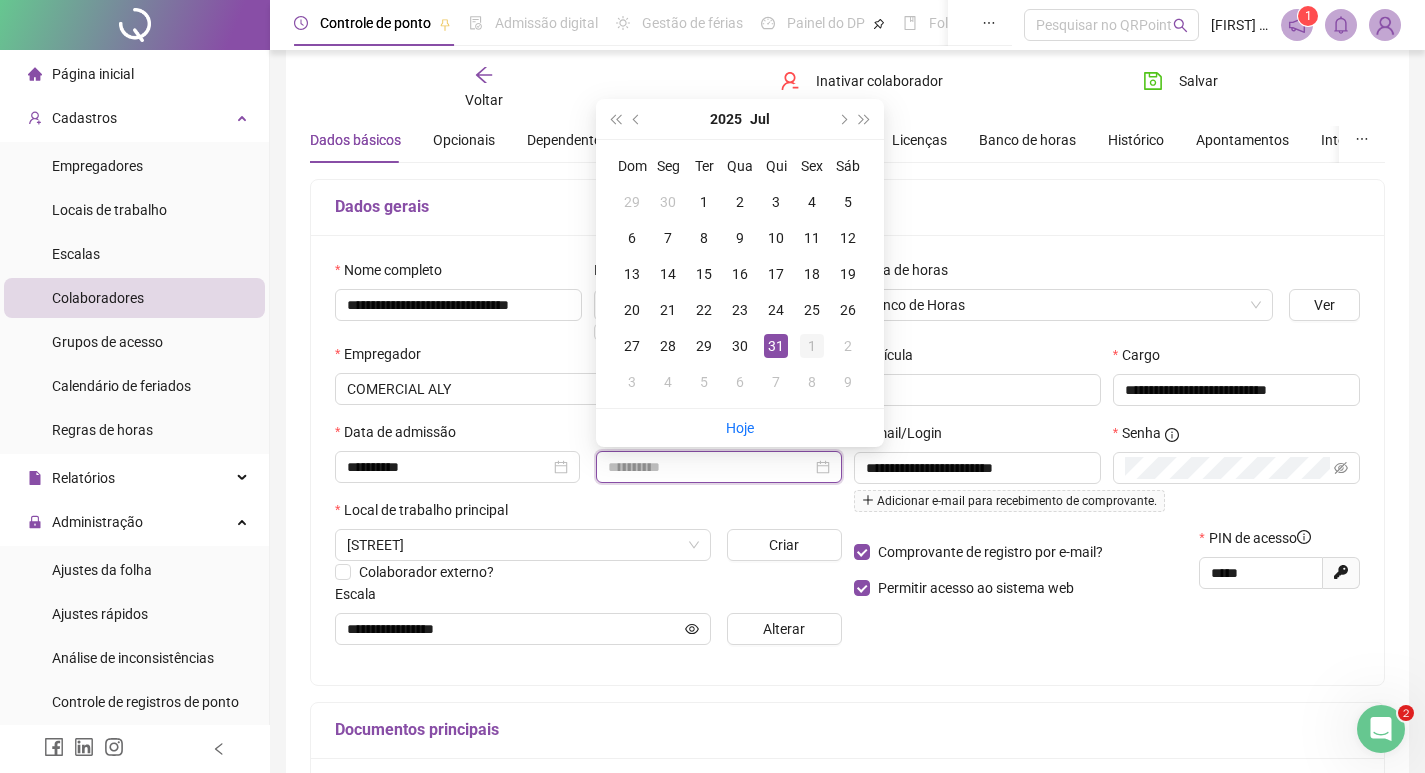 type on "**********" 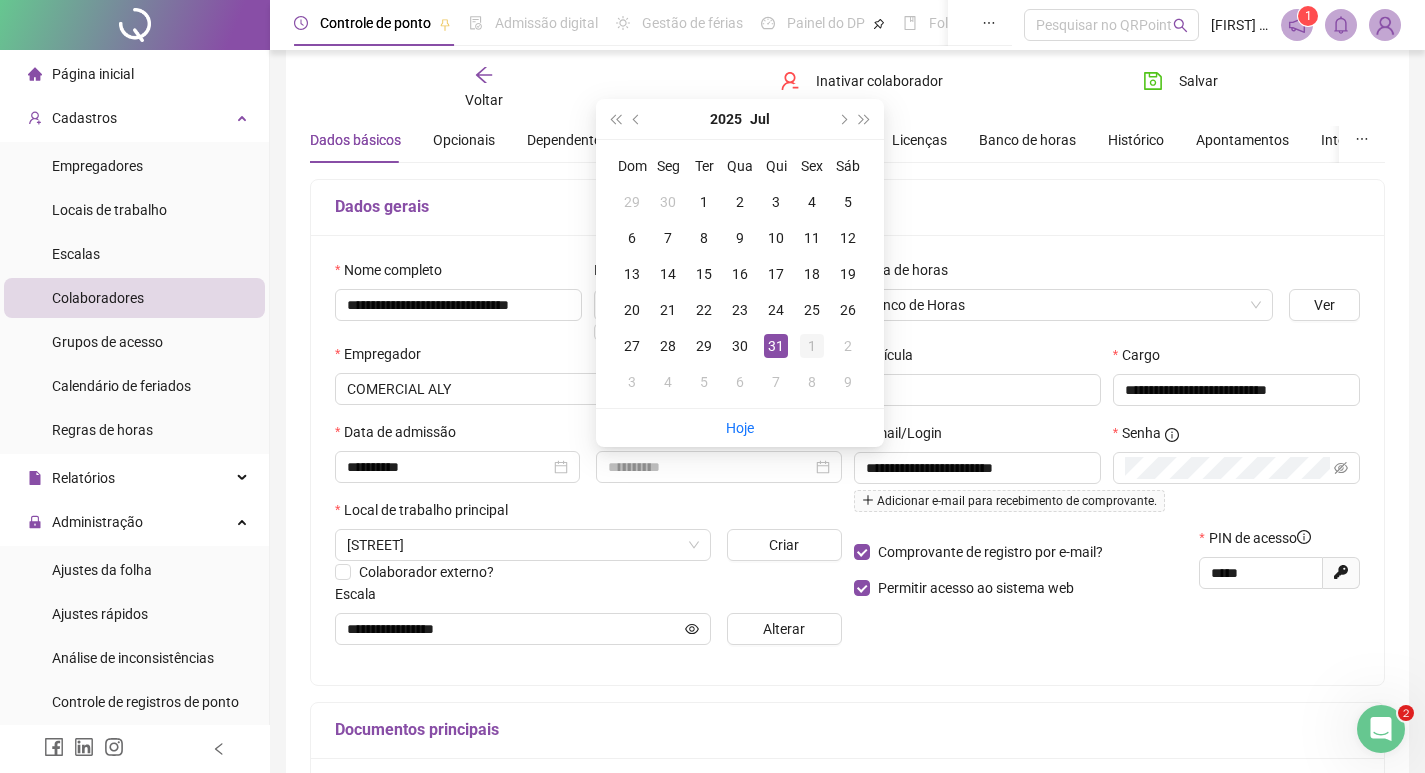 click on "1" at bounding box center [812, 346] 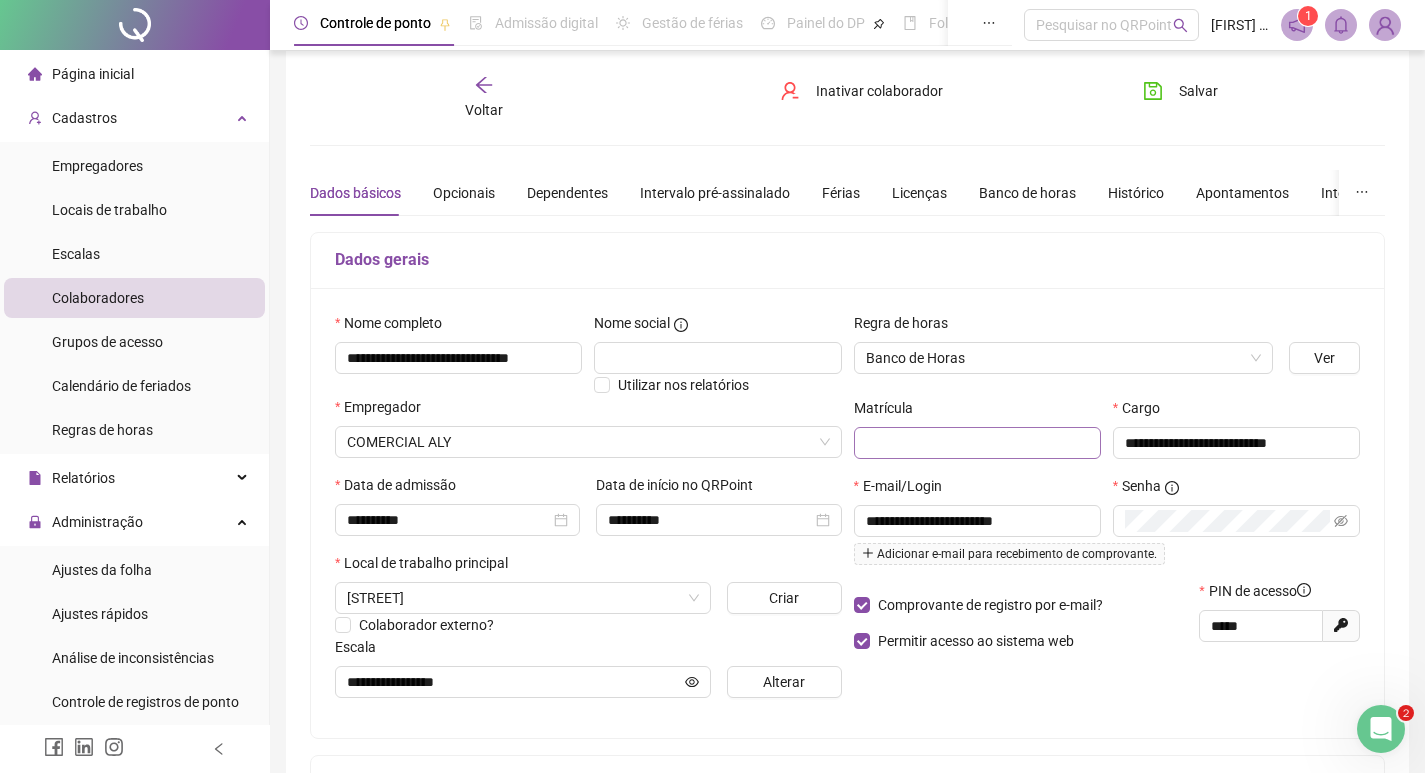 scroll, scrollTop: 0, scrollLeft: 0, axis: both 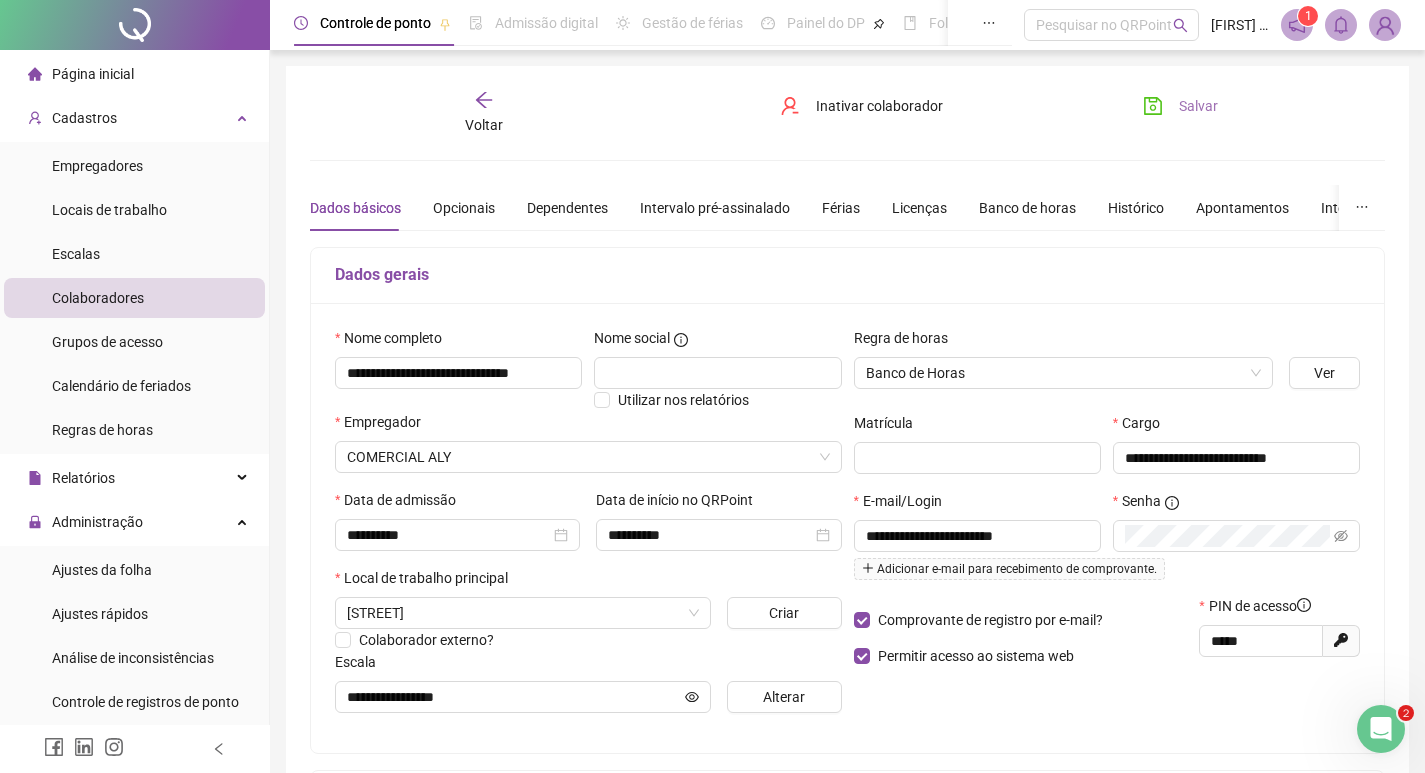 click on "Salvar" at bounding box center [1198, 106] 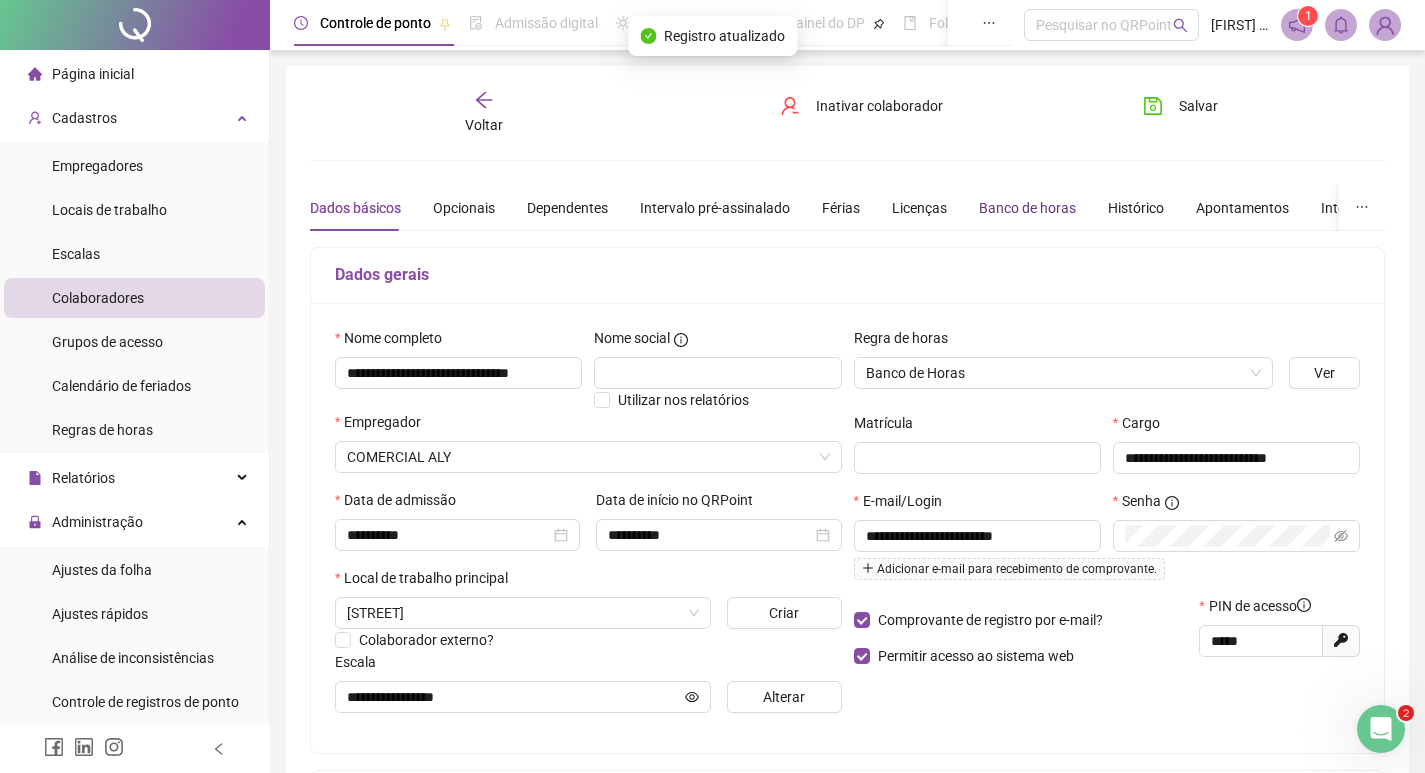 click on "Banco de horas" at bounding box center (1027, 208) 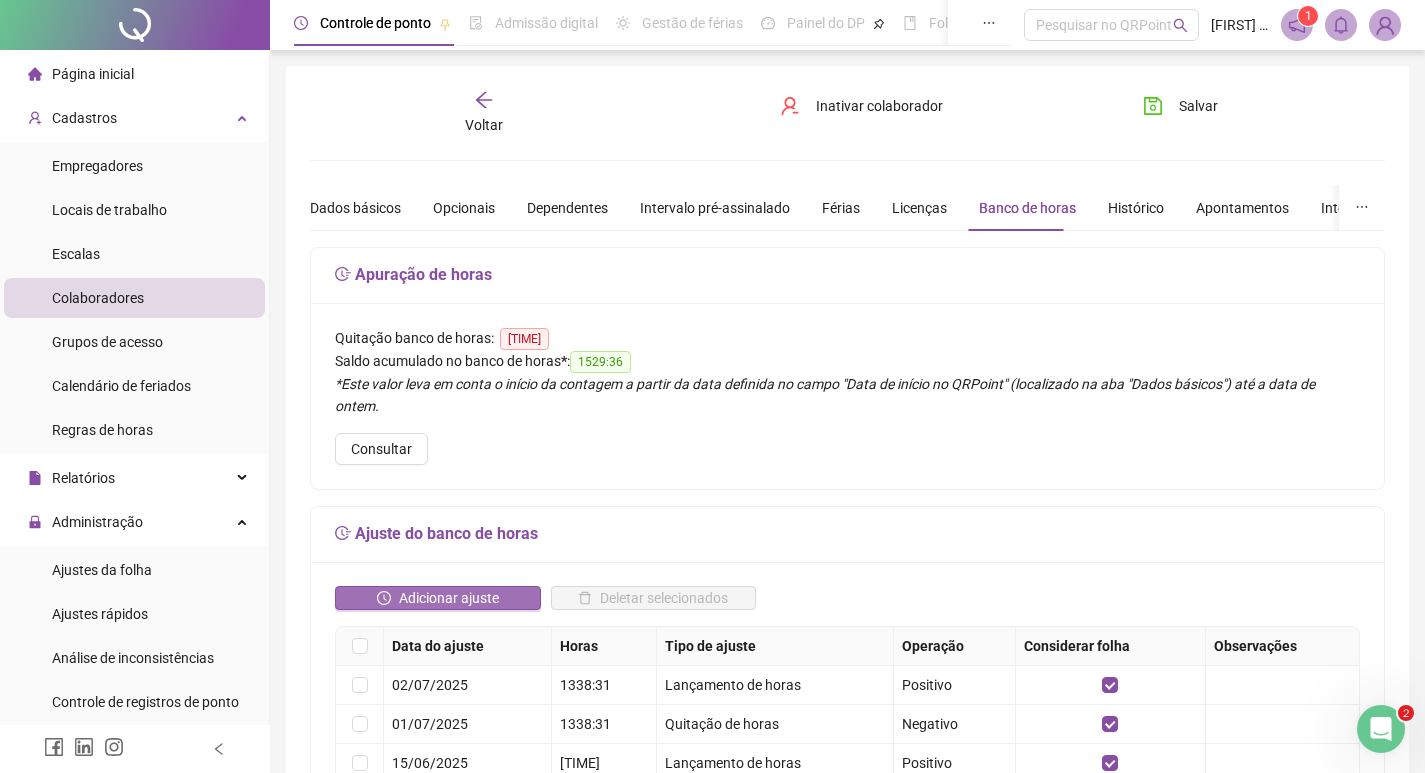 click on "Adicionar ajuste" at bounding box center [449, 598] 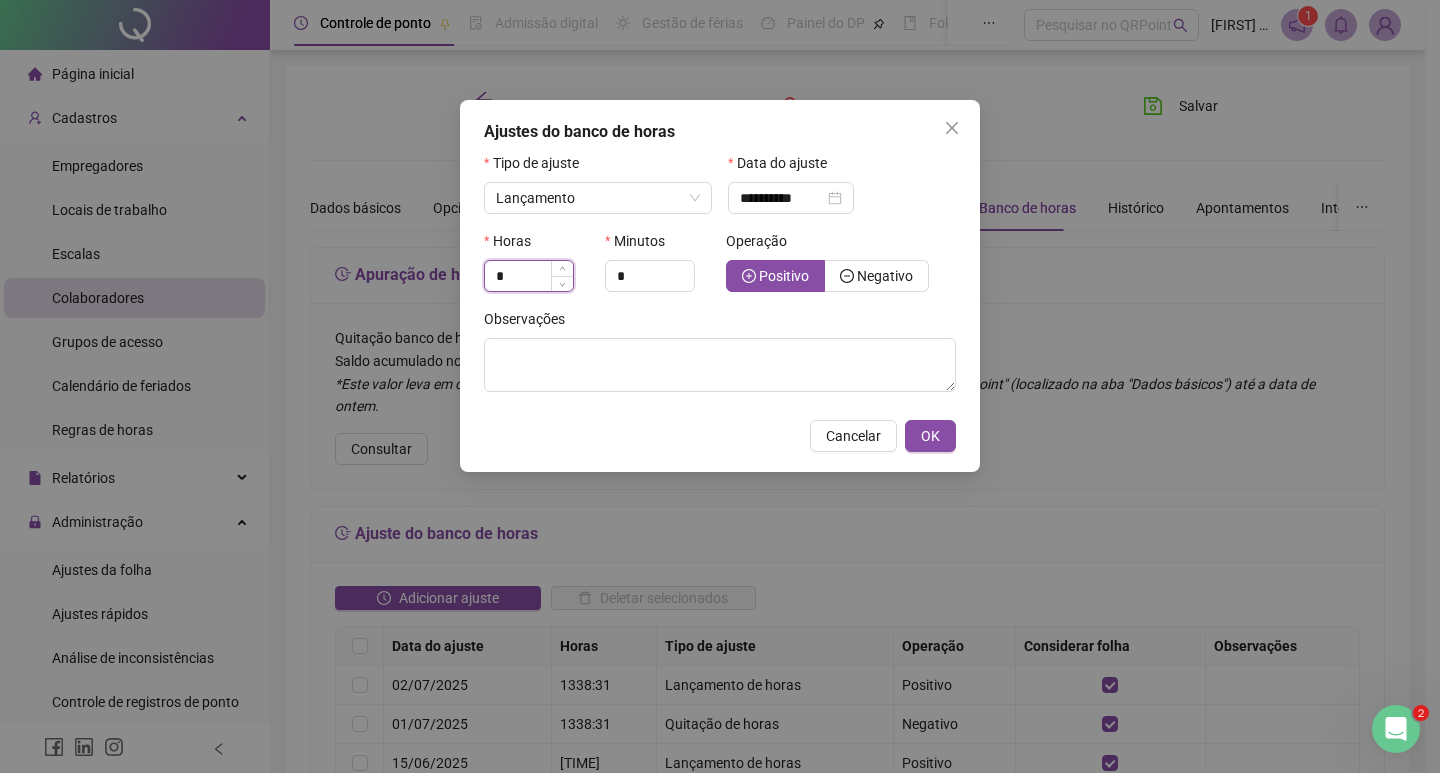 click on "*" at bounding box center (529, 276) 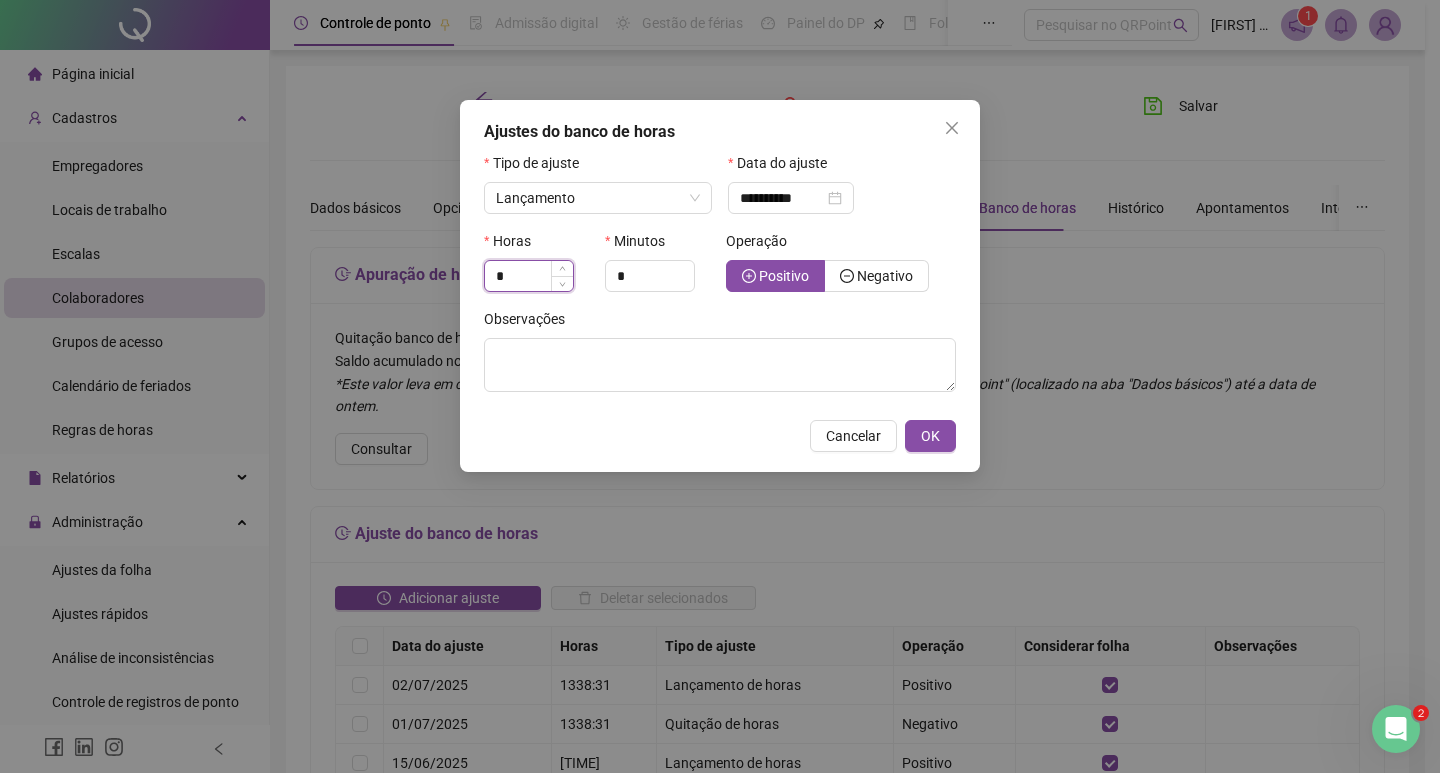 click on "*" at bounding box center (529, 276) 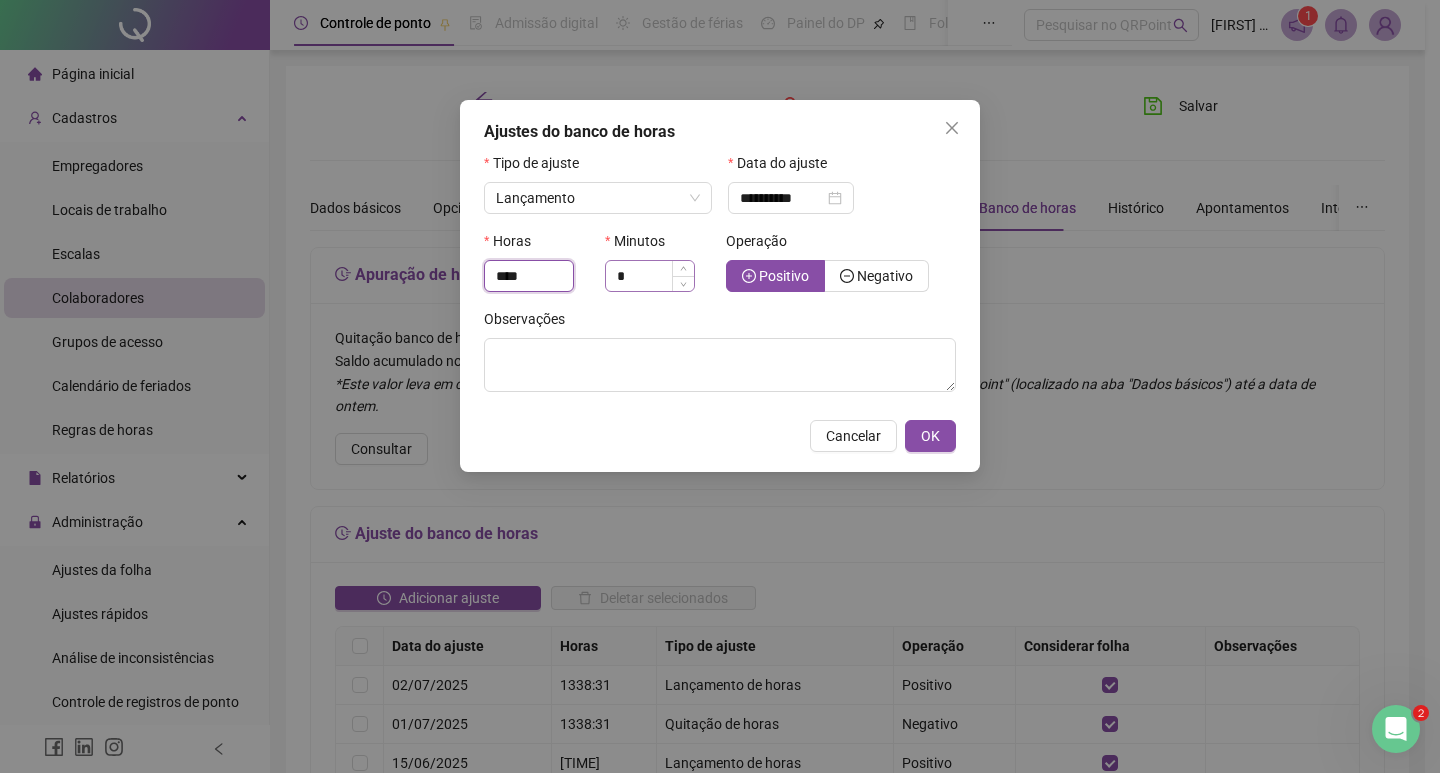 type on "****" 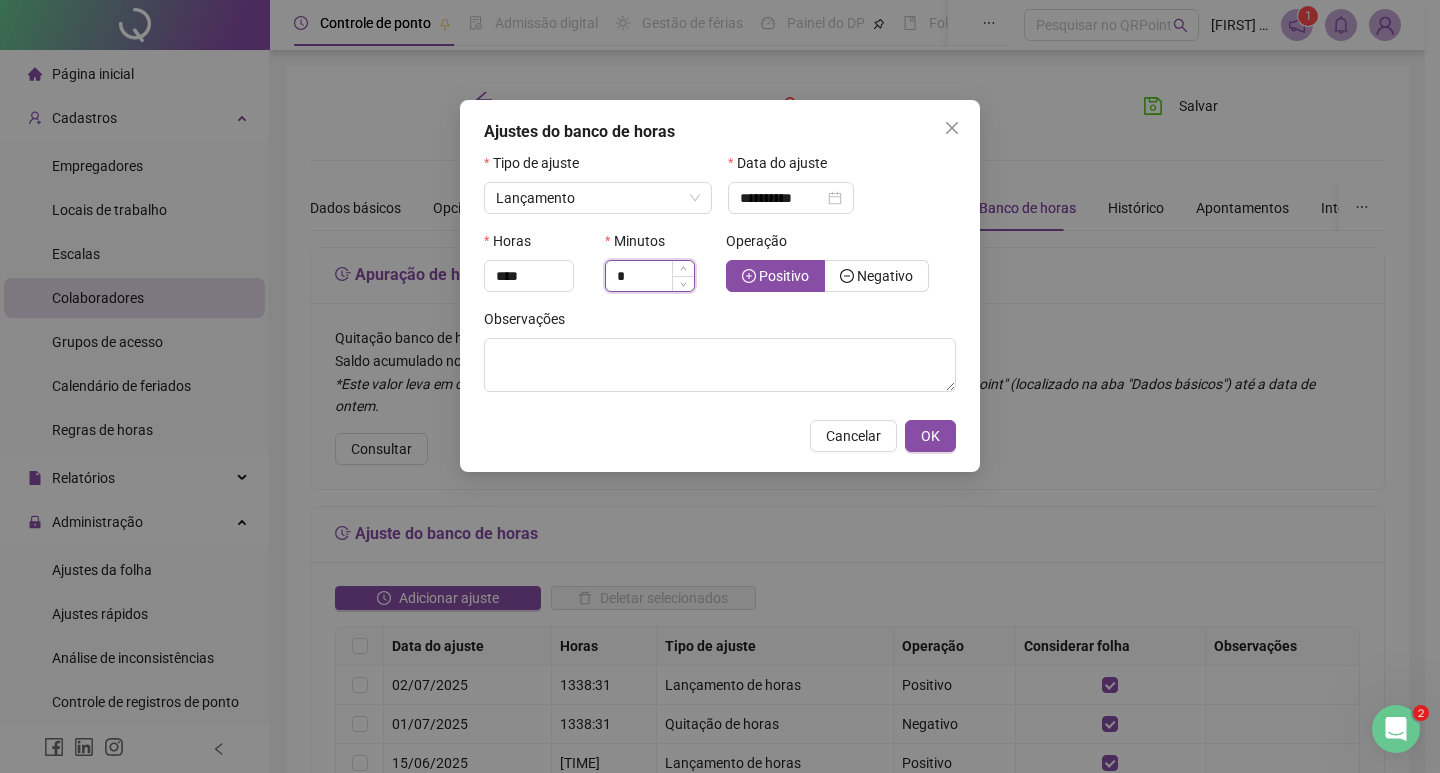 click on "*" at bounding box center [650, 276] 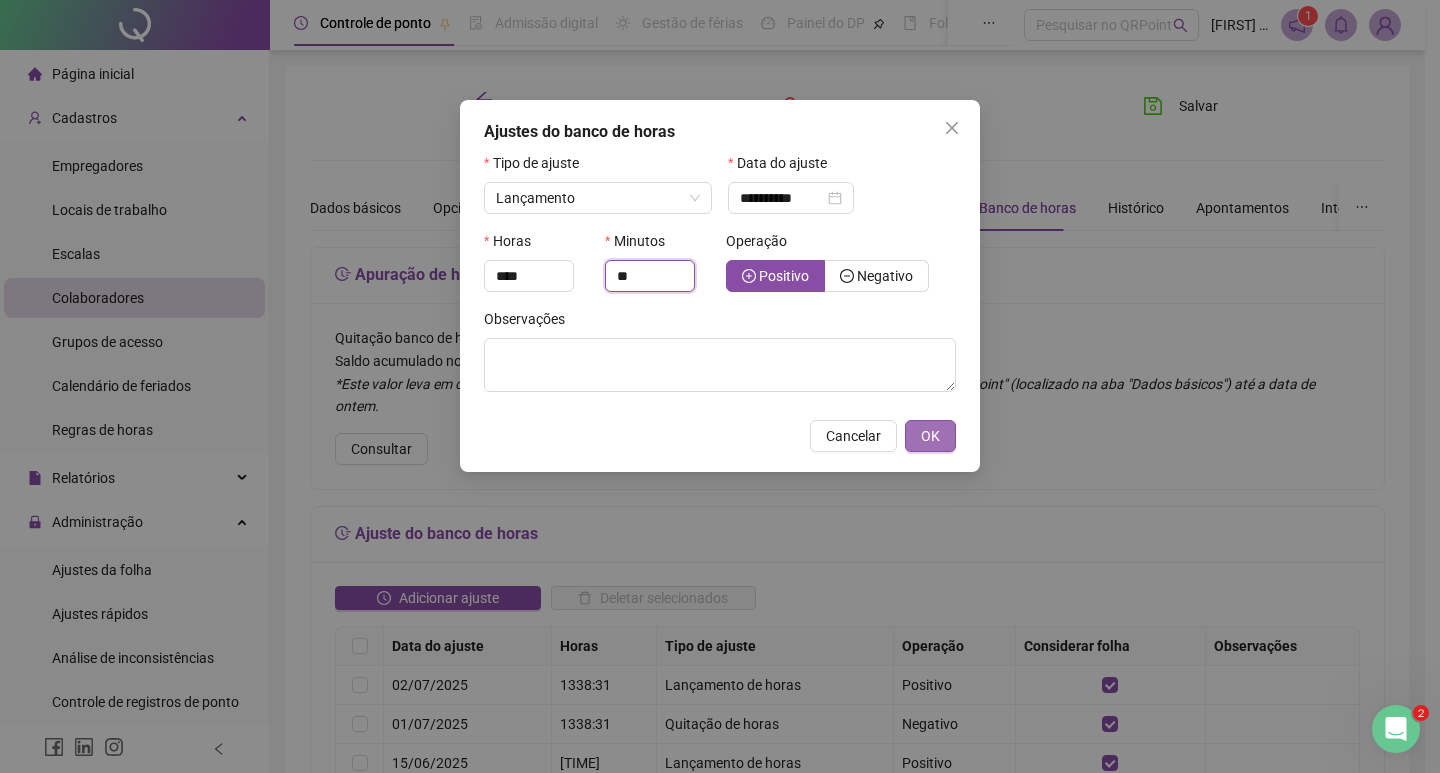 type on "**" 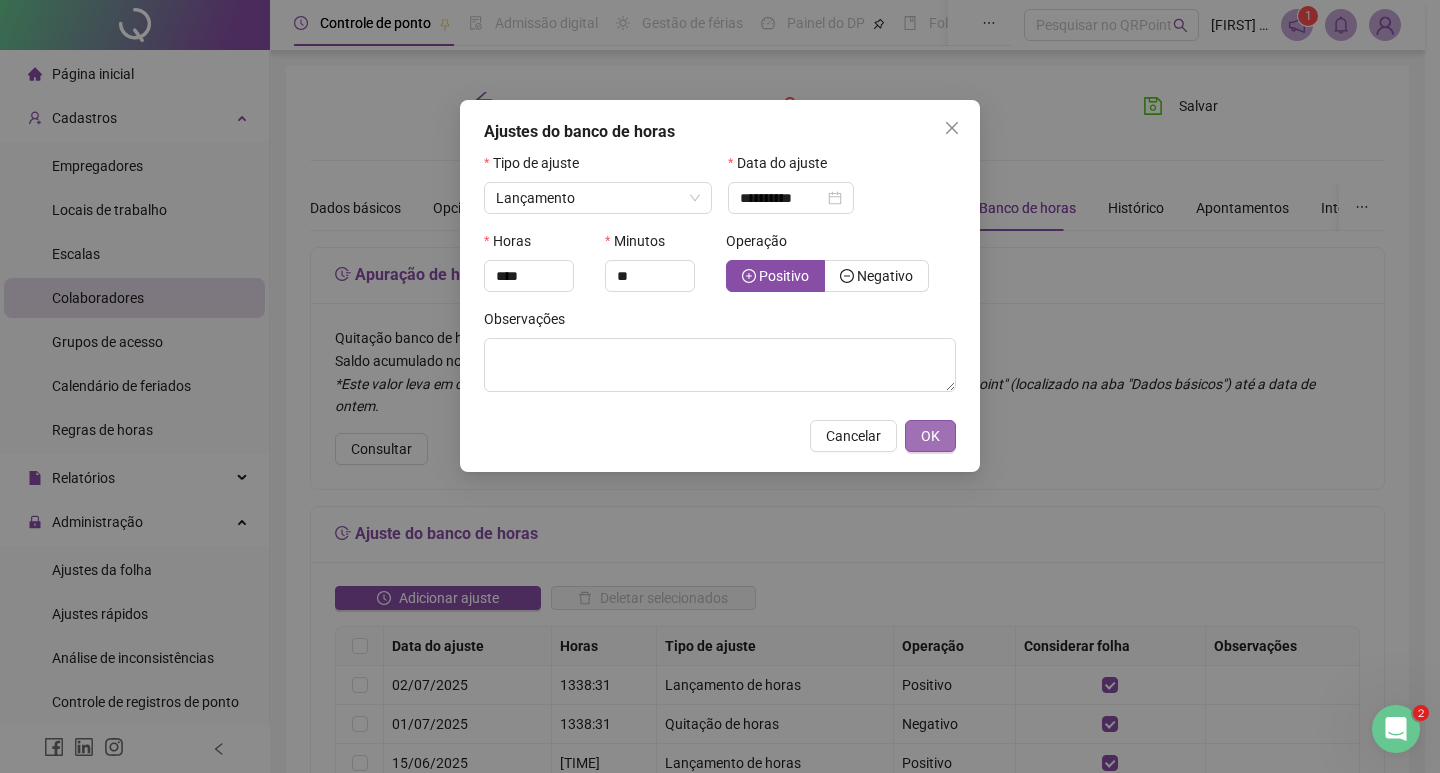 click on "OK" at bounding box center [930, 436] 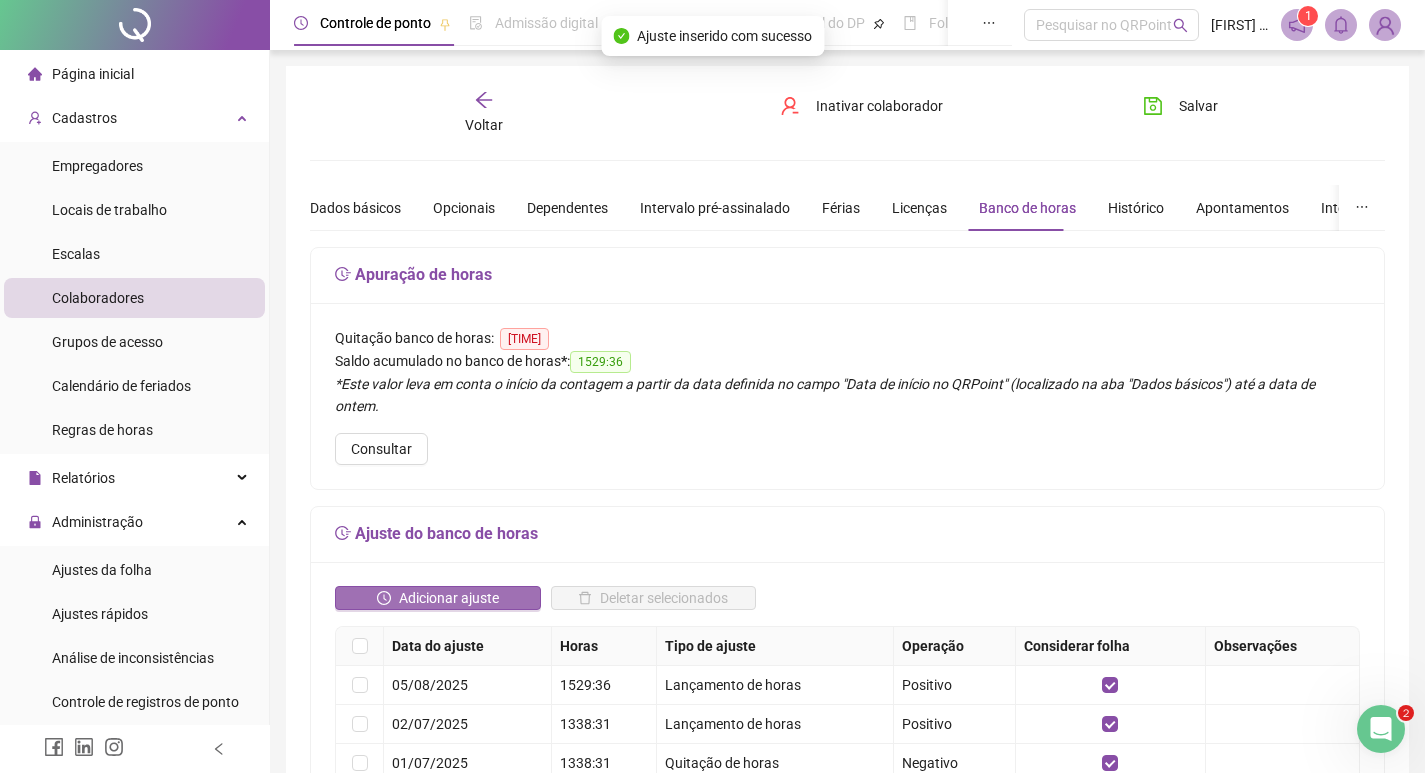 click on "Adicionar ajuste" at bounding box center (449, 598) 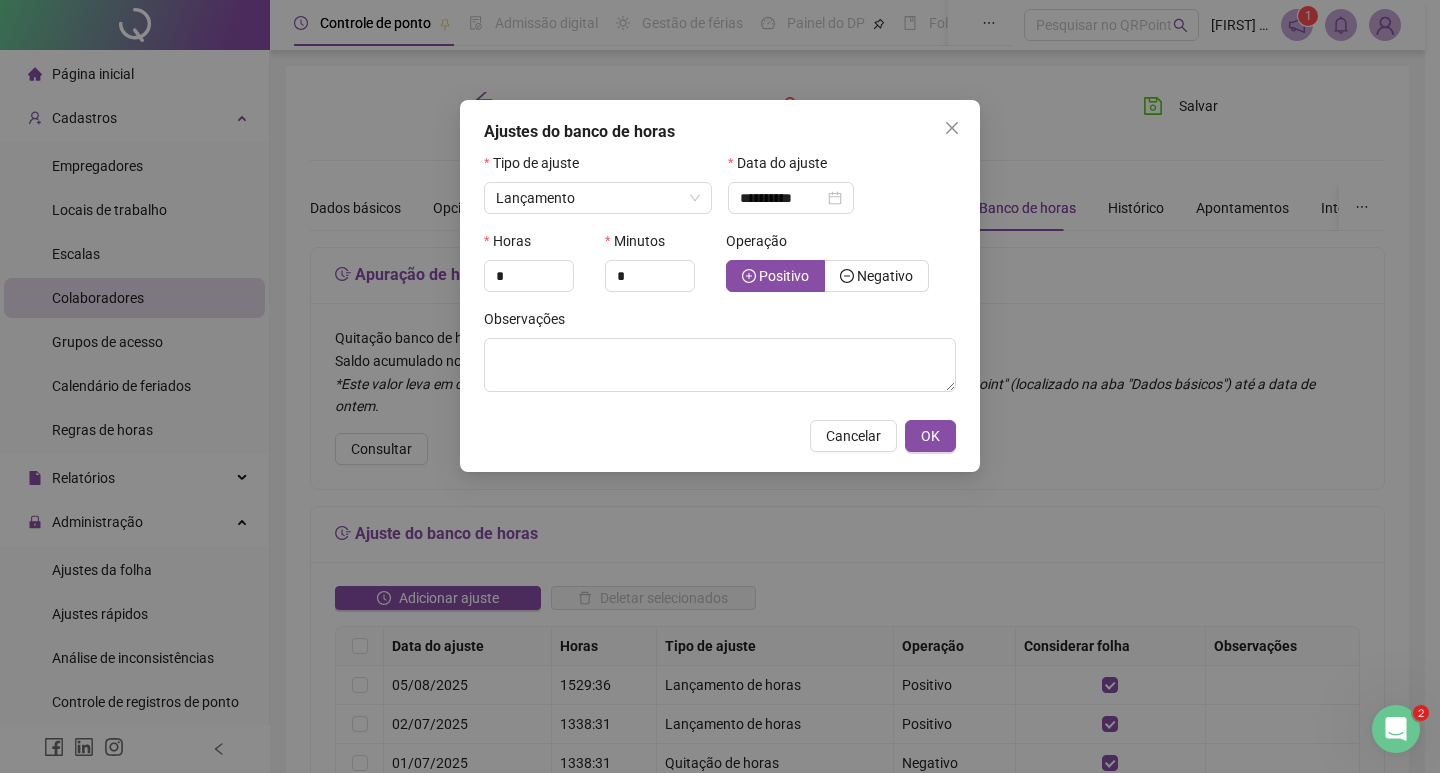 click at bounding box center [598, 222] 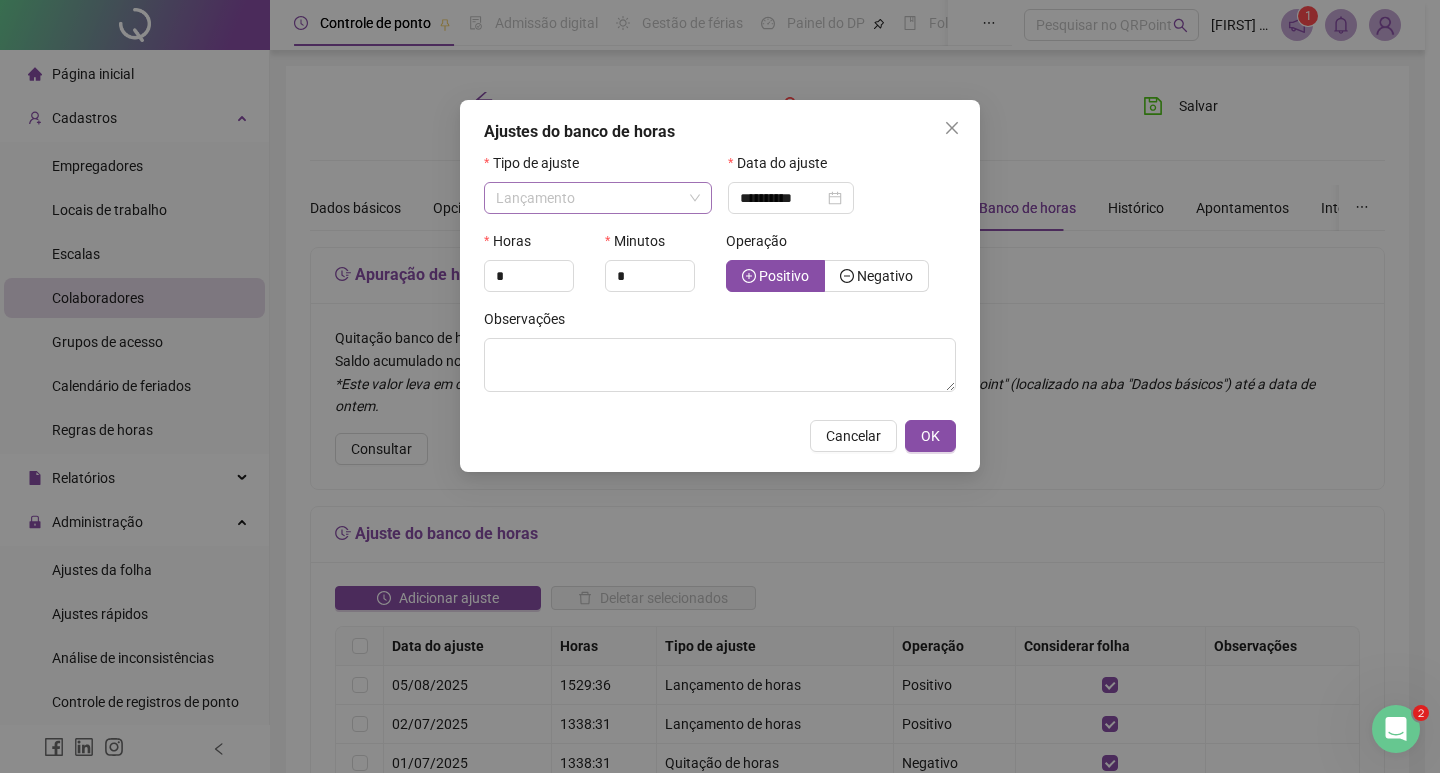click on "Lançamento" at bounding box center [535, 198] 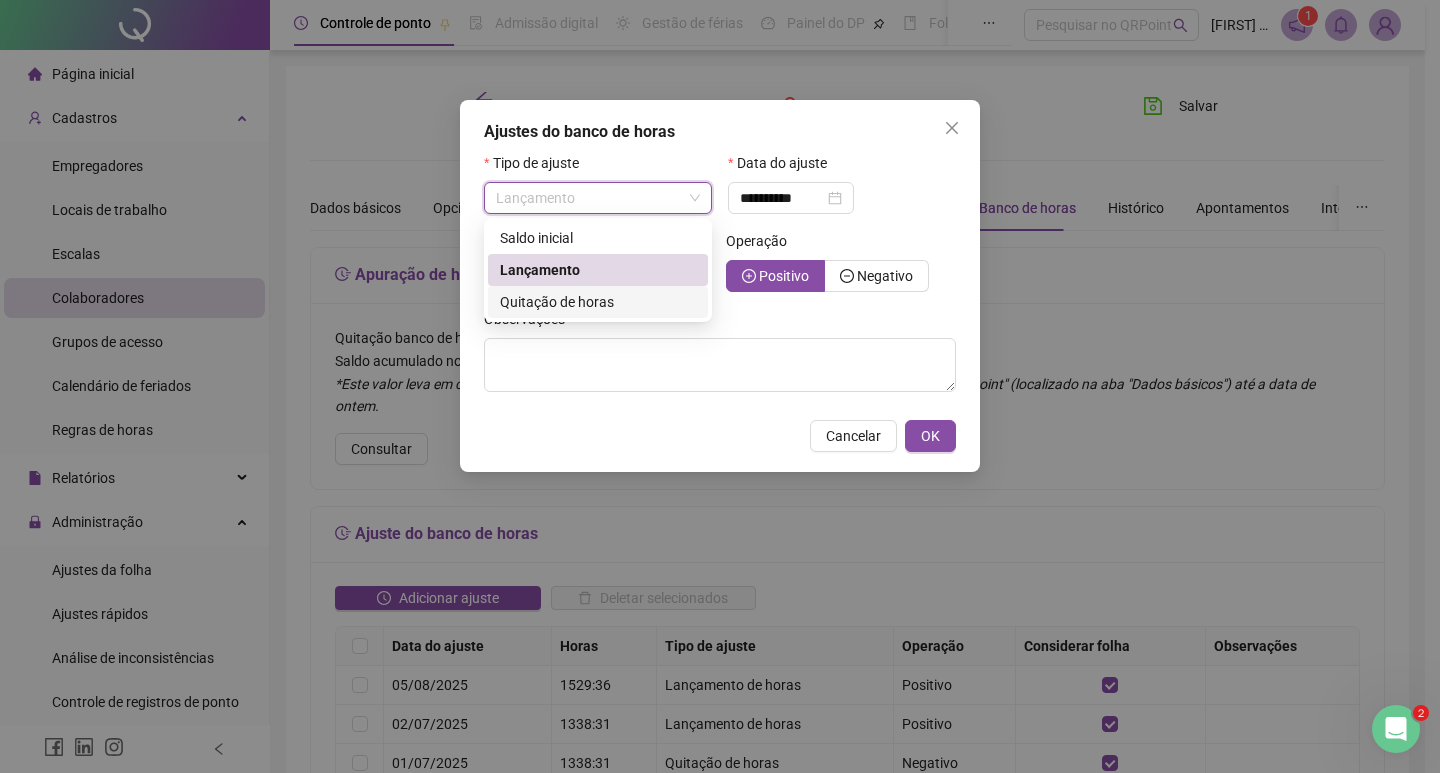 click on "Quitação de horas" at bounding box center (557, 302) 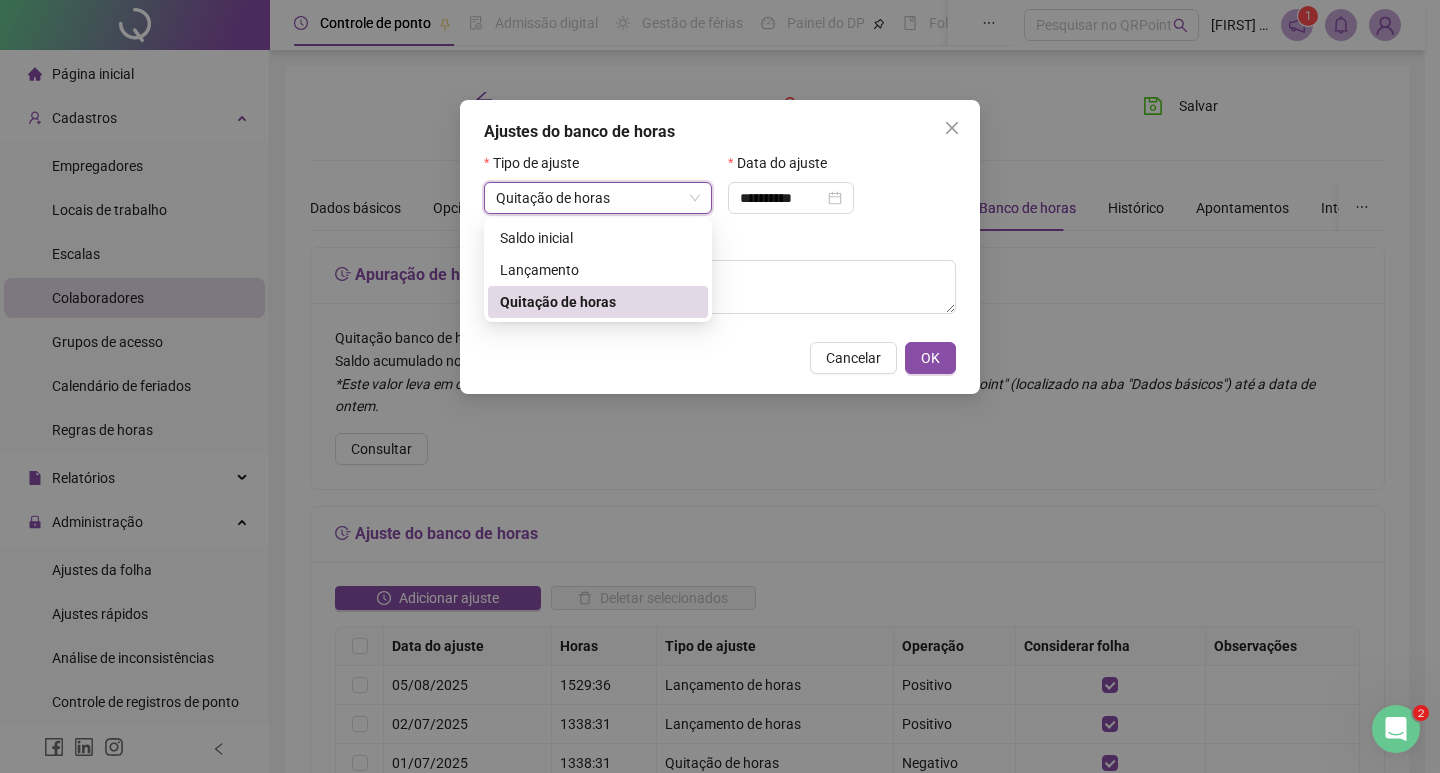 type on "**********" 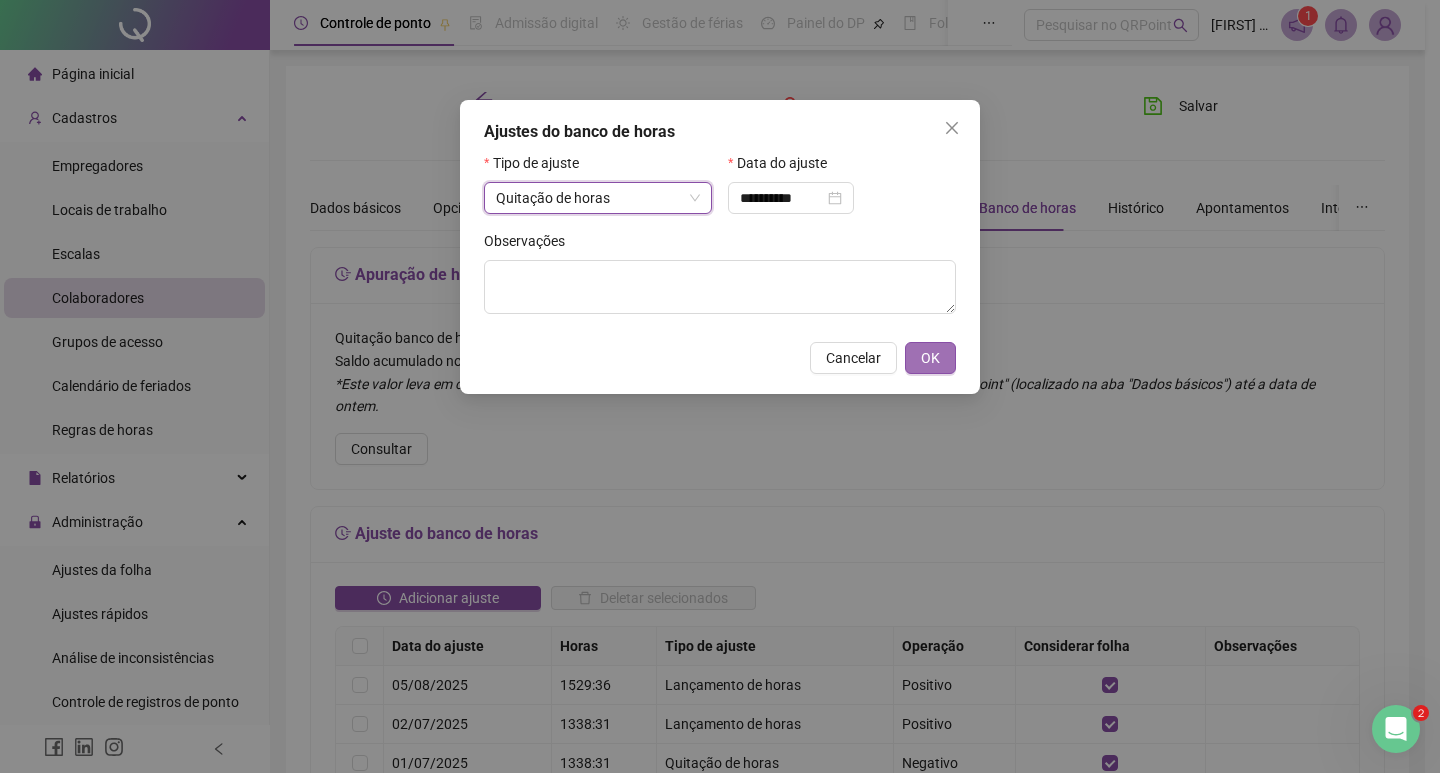 click on "OK" at bounding box center [930, 358] 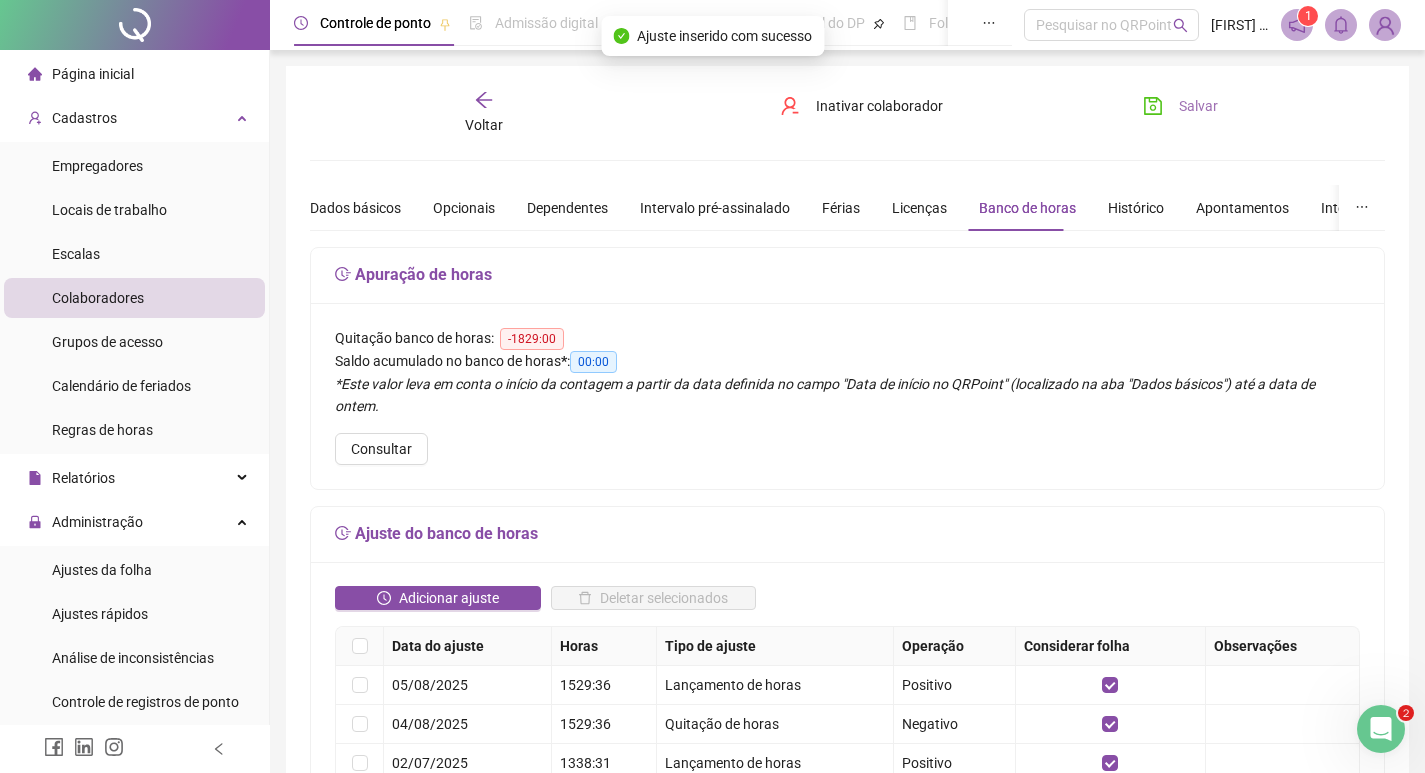 click on "Salvar" at bounding box center [1198, 106] 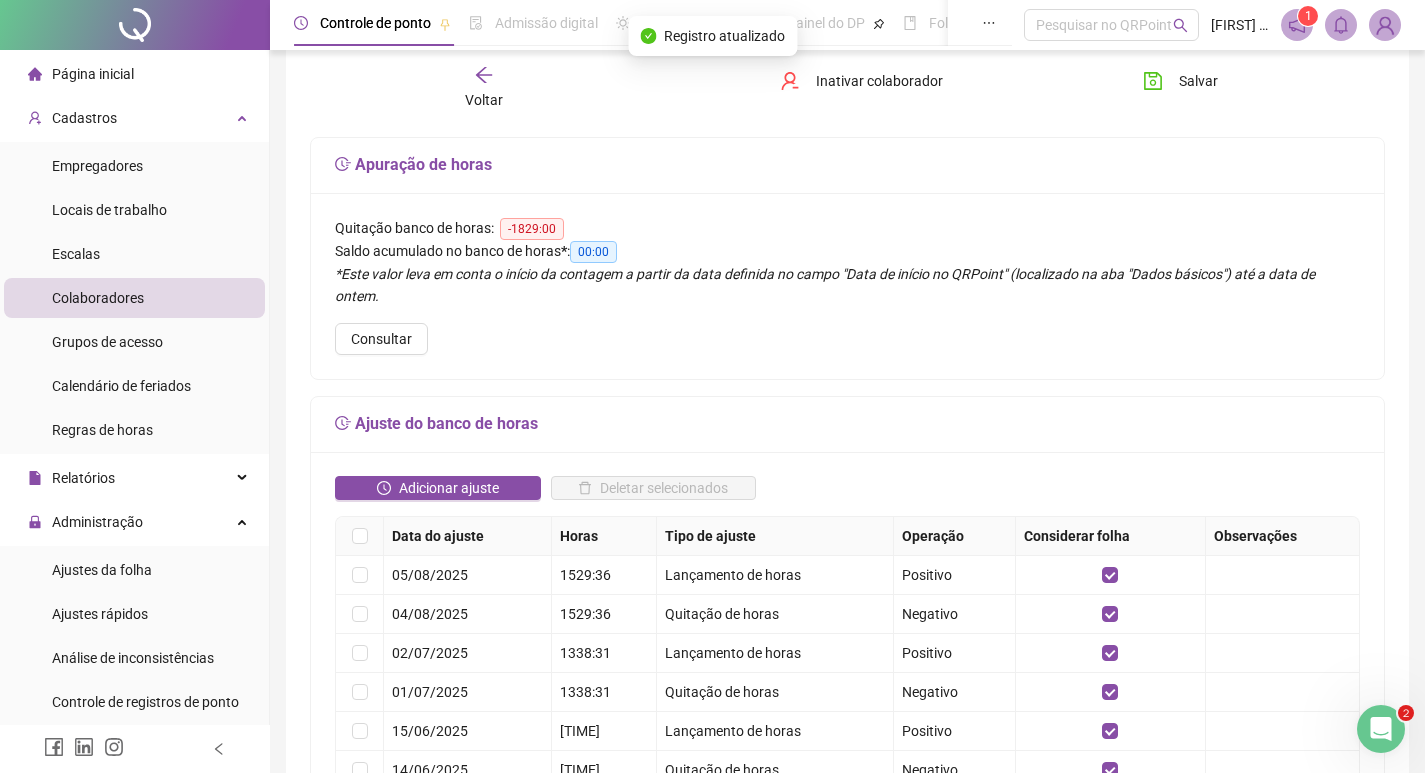 scroll, scrollTop: 100, scrollLeft: 0, axis: vertical 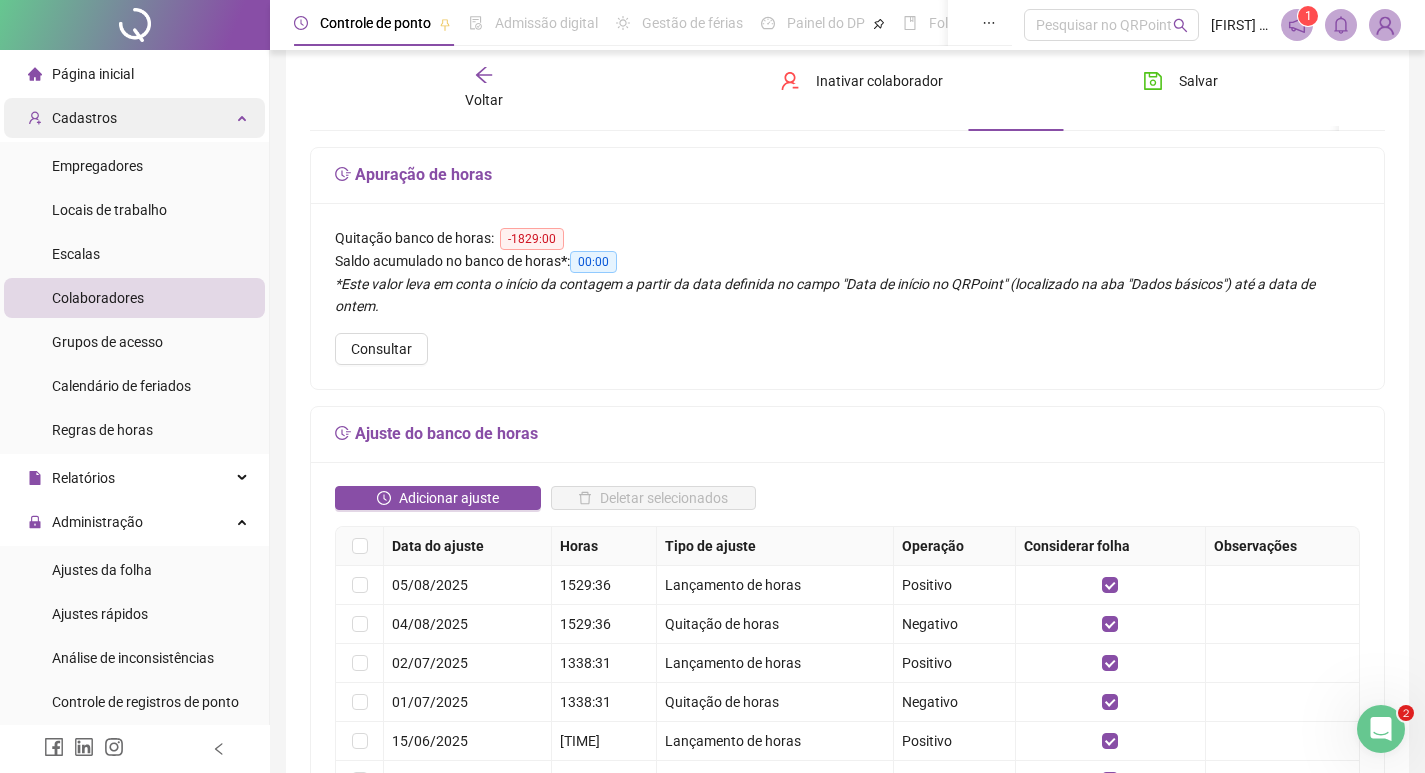 click on "Cadastros" at bounding box center (134, 118) 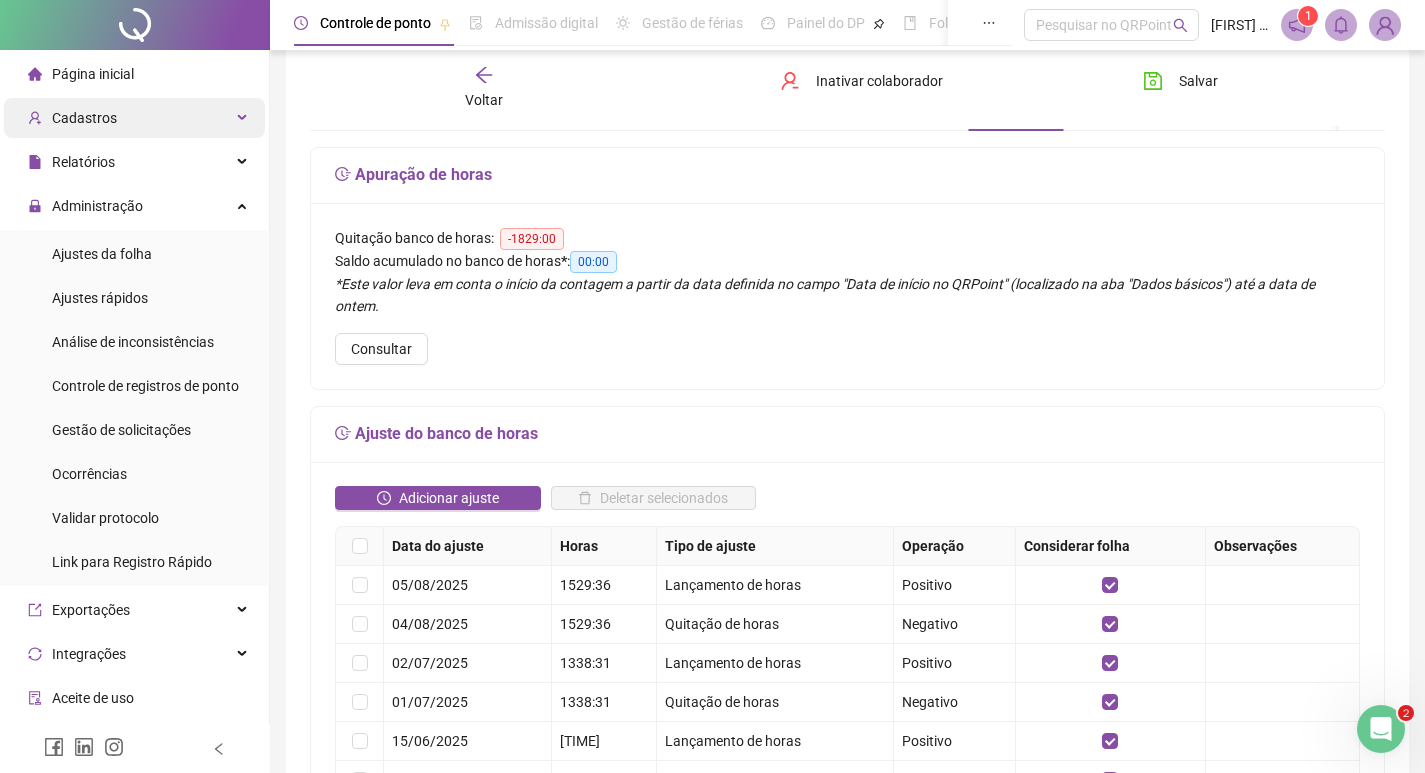 click on "Cadastros" at bounding box center (134, 118) 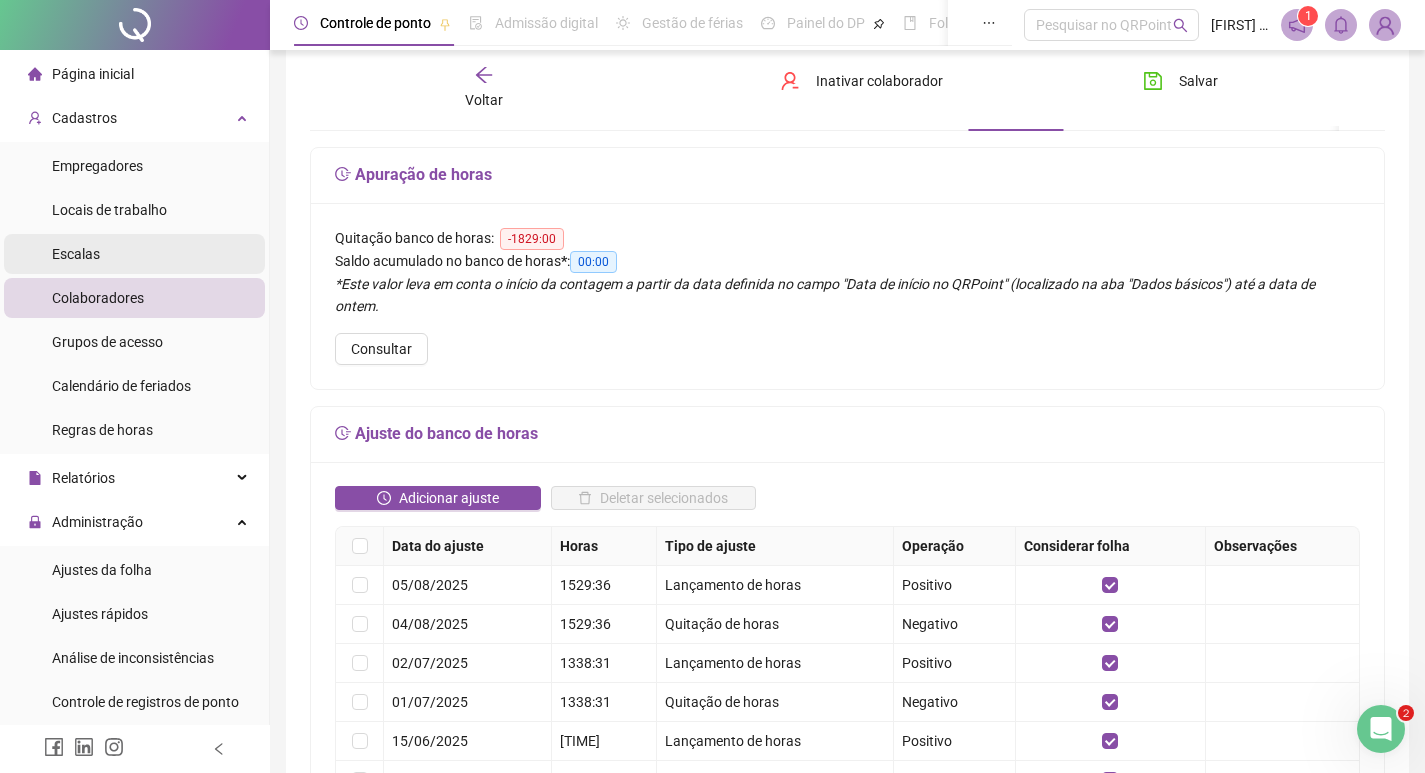 click on "Escalas" at bounding box center (134, 254) 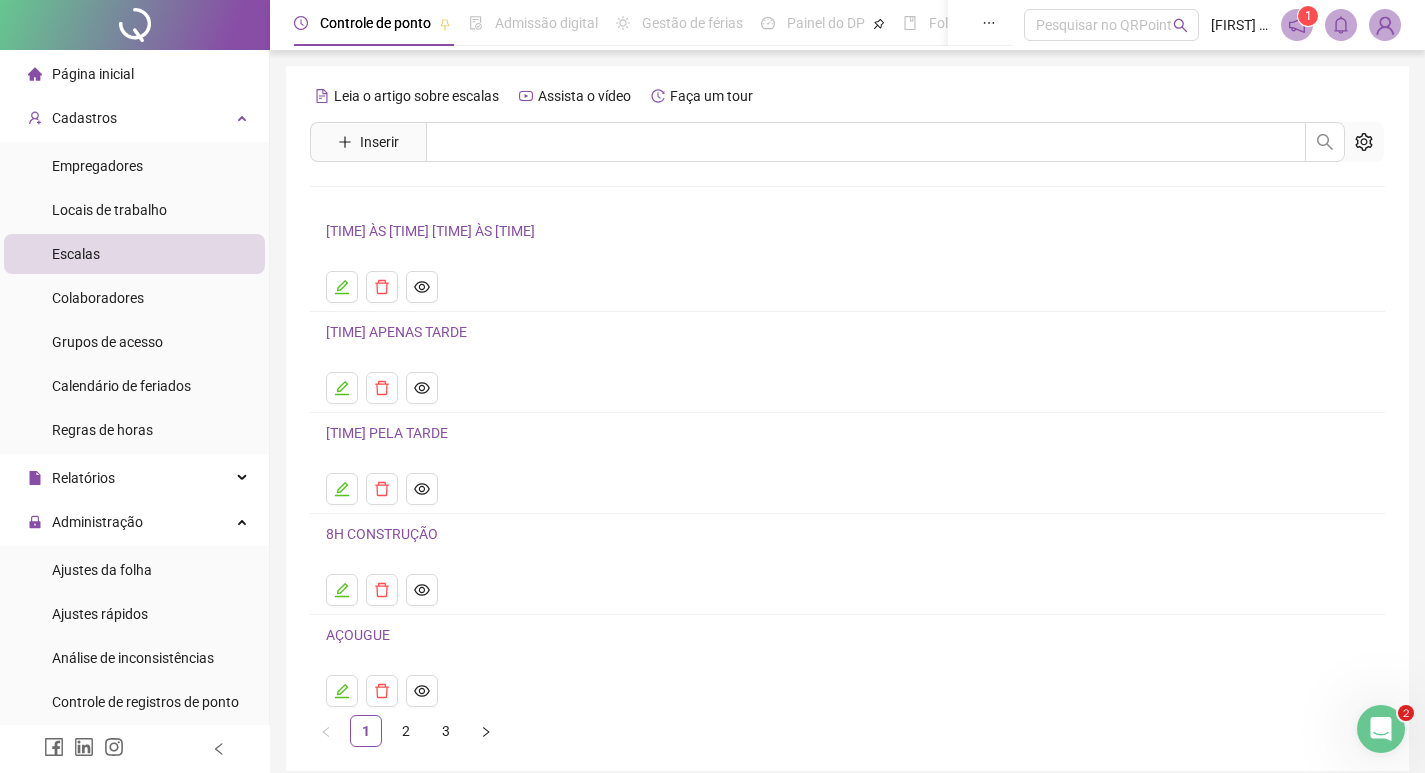 scroll, scrollTop: 84, scrollLeft: 0, axis: vertical 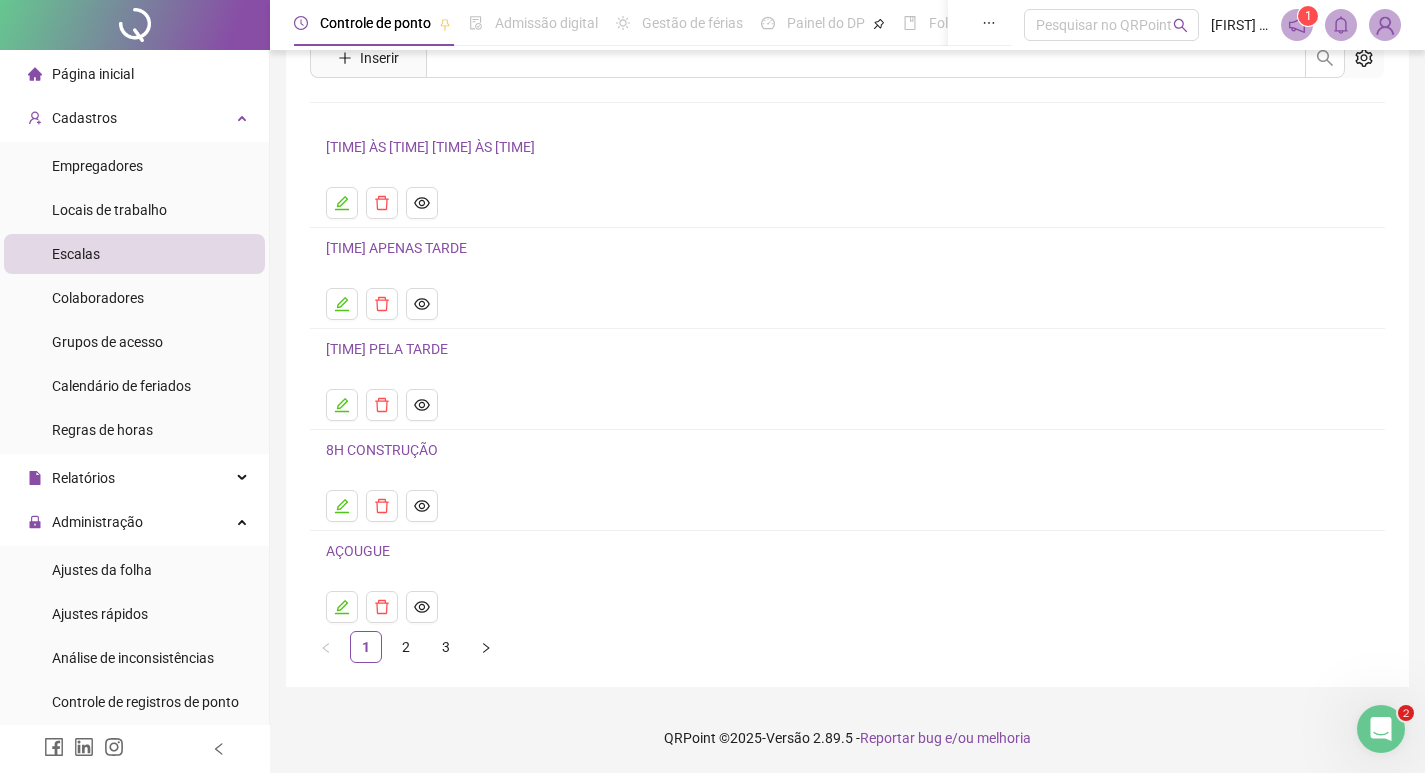 click on "AÇOUGUE" at bounding box center (358, 551) 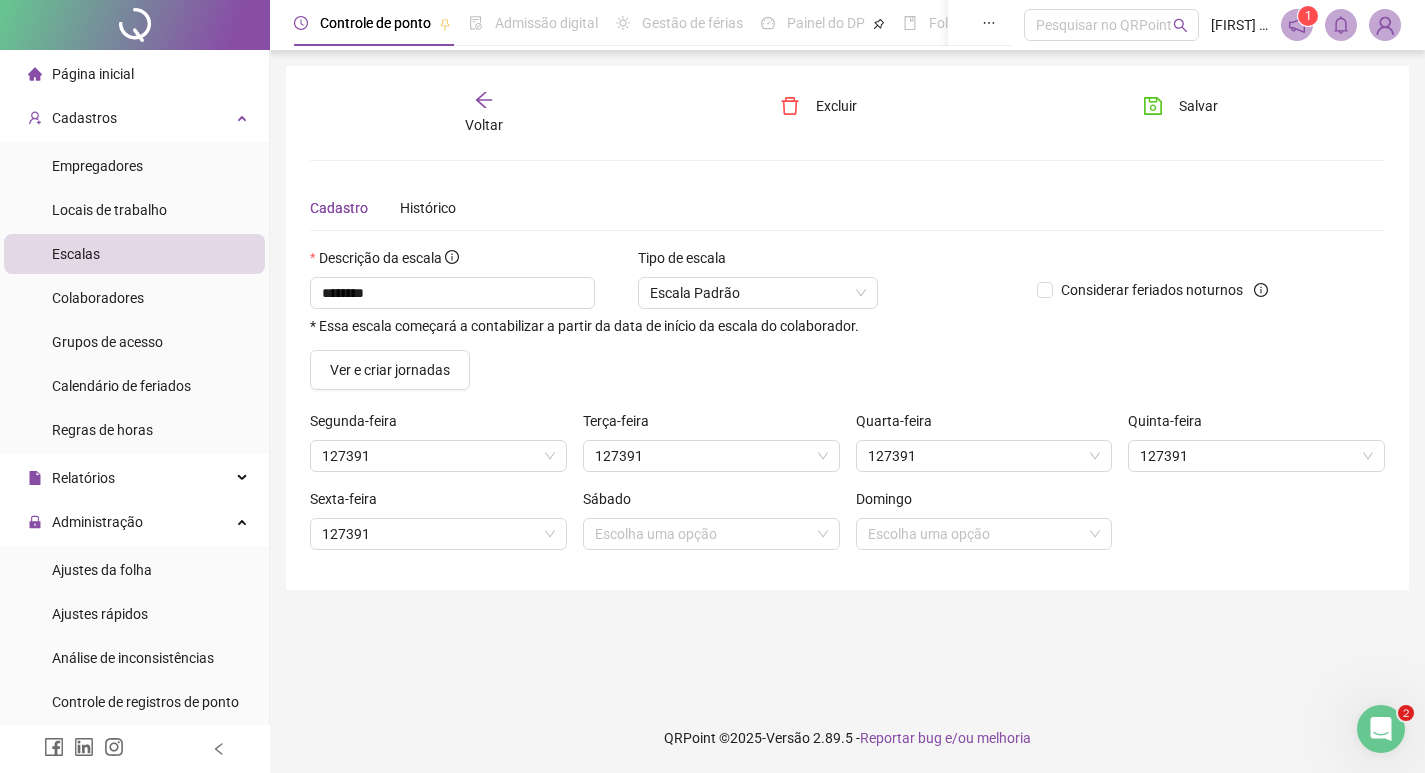 scroll, scrollTop: 0, scrollLeft: 0, axis: both 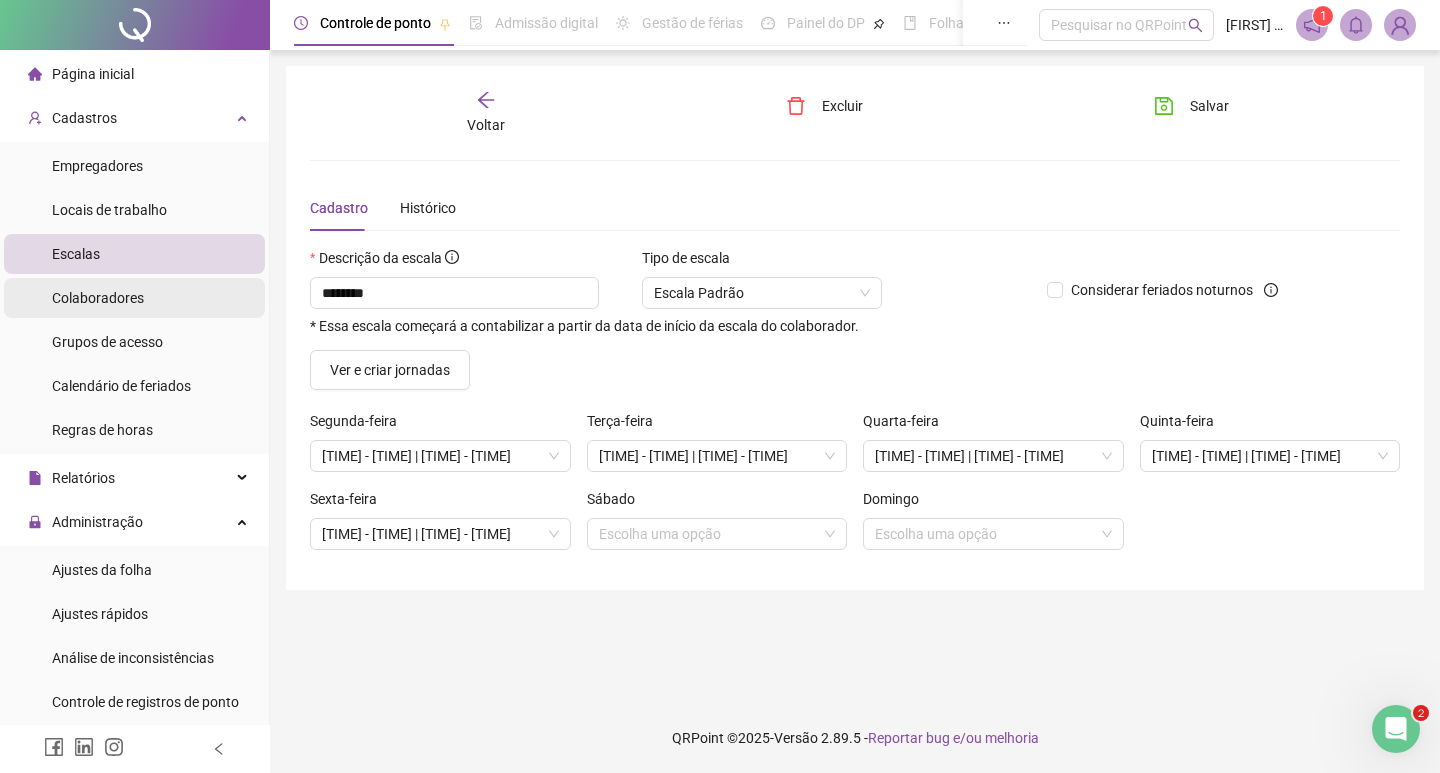 click on "Colaboradores" at bounding box center [98, 298] 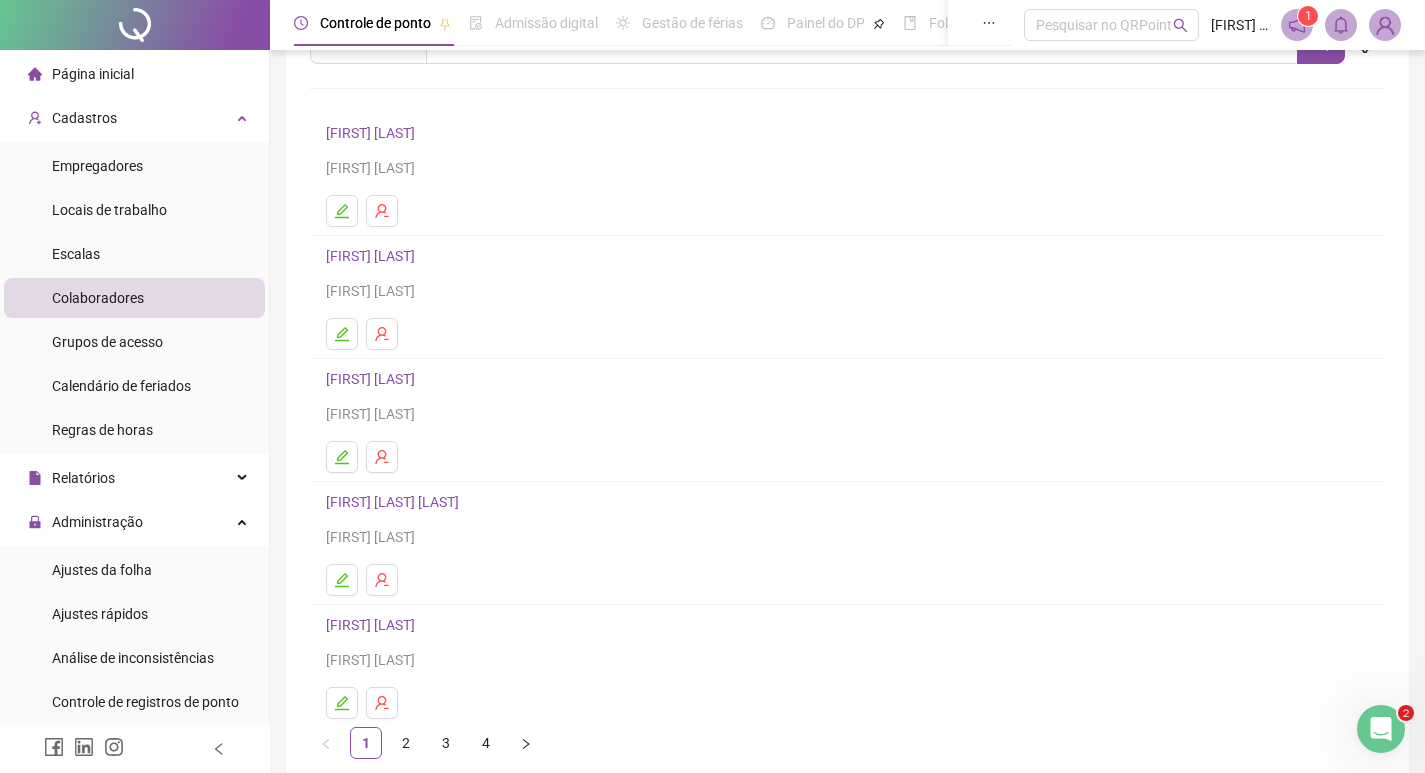 scroll, scrollTop: 194, scrollLeft: 0, axis: vertical 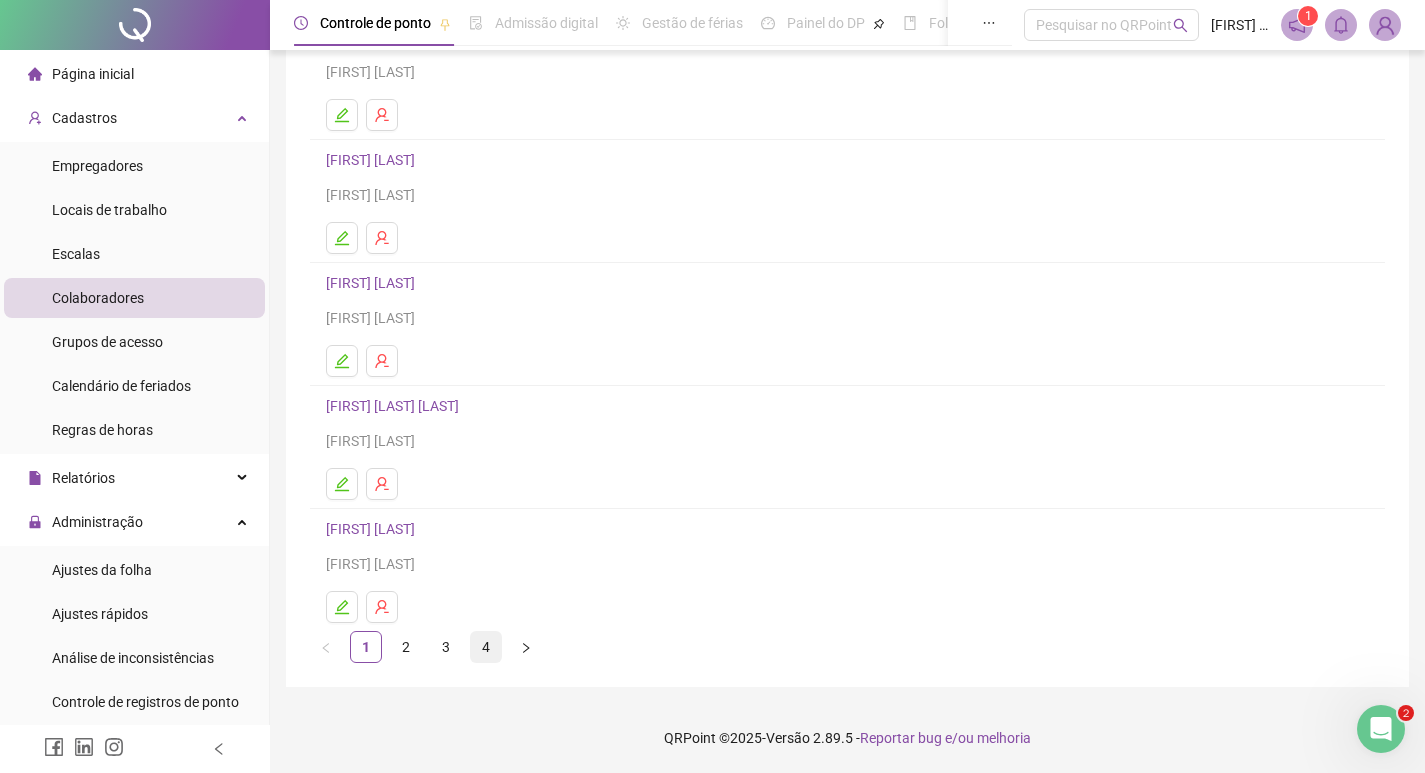 click on "4" at bounding box center [486, 647] 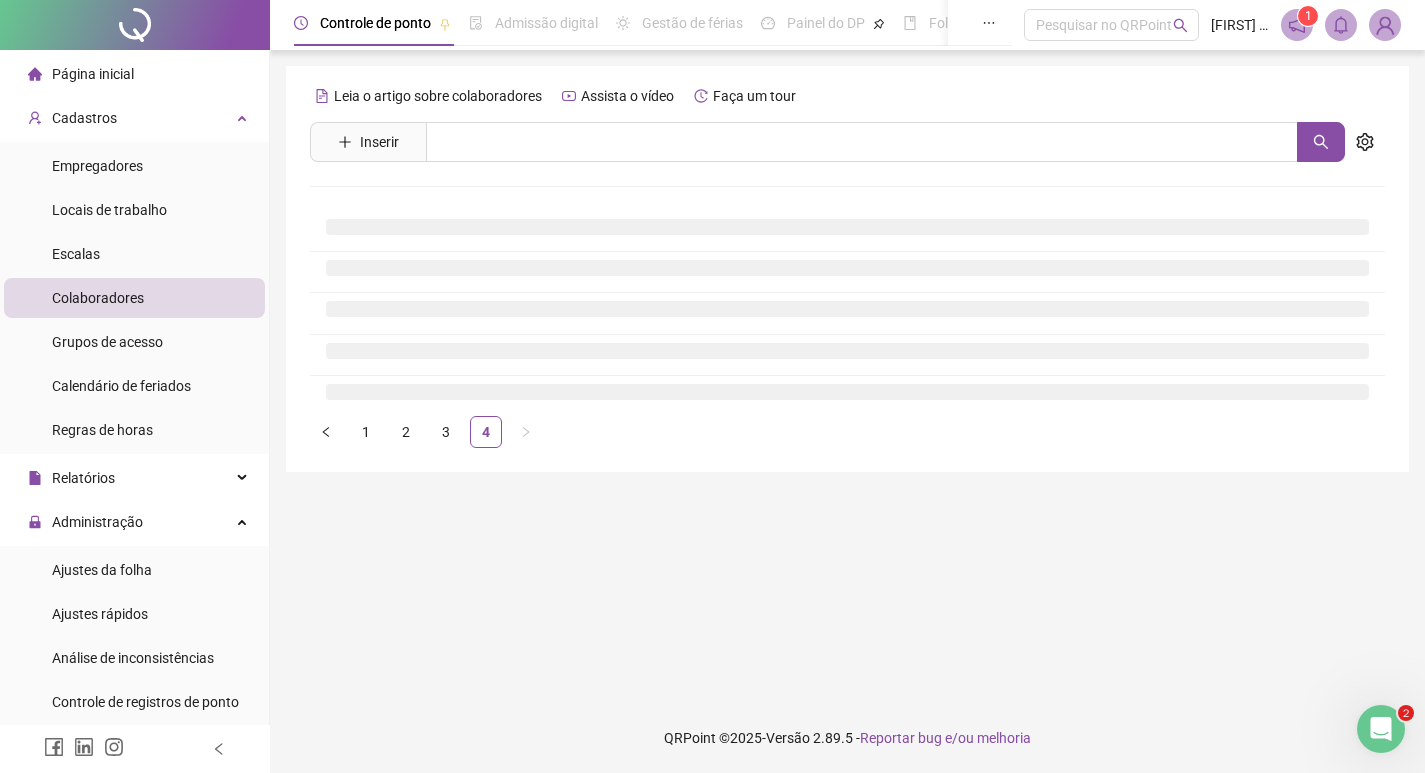 scroll, scrollTop: 0, scrollLeft: 0, axis: both 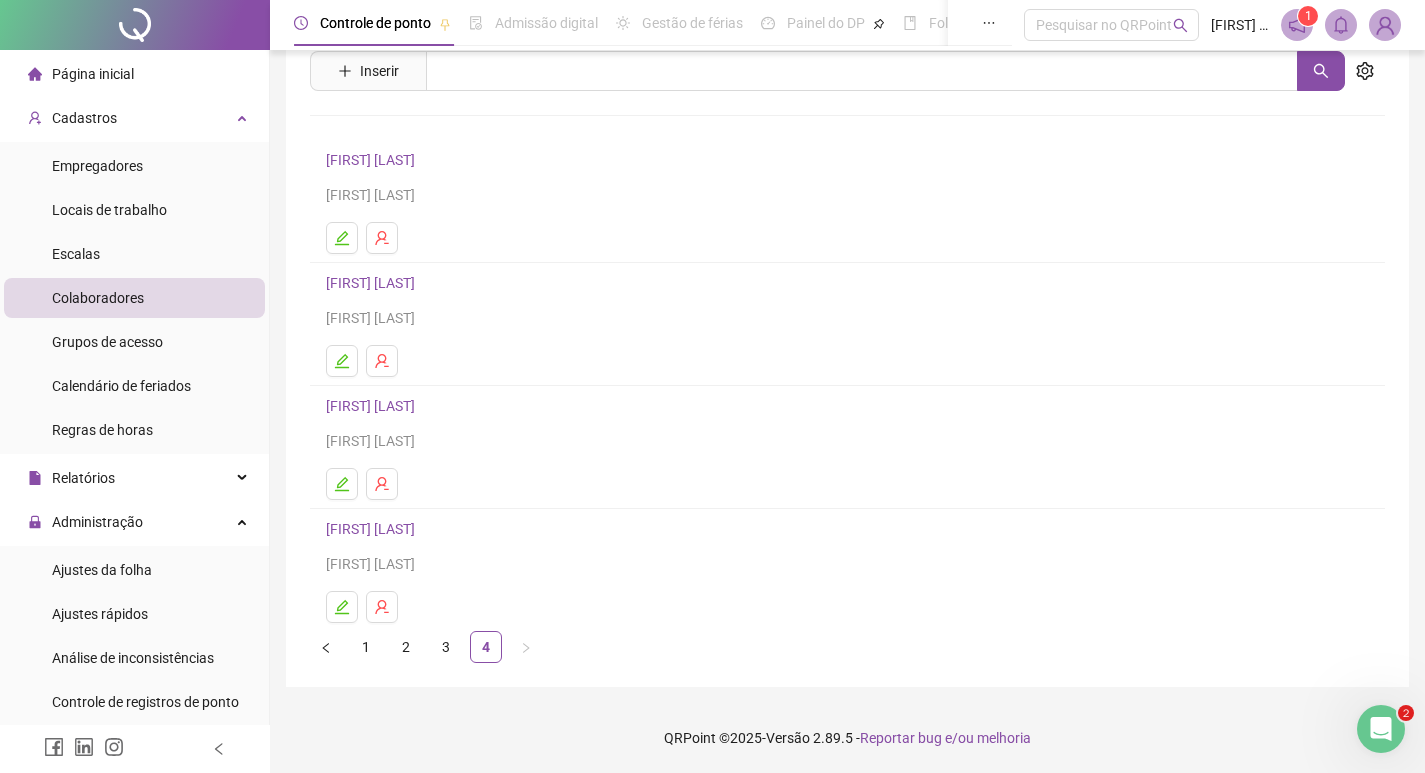 click on "[FIRST] [LAST]" at bounding box center [373, 529] 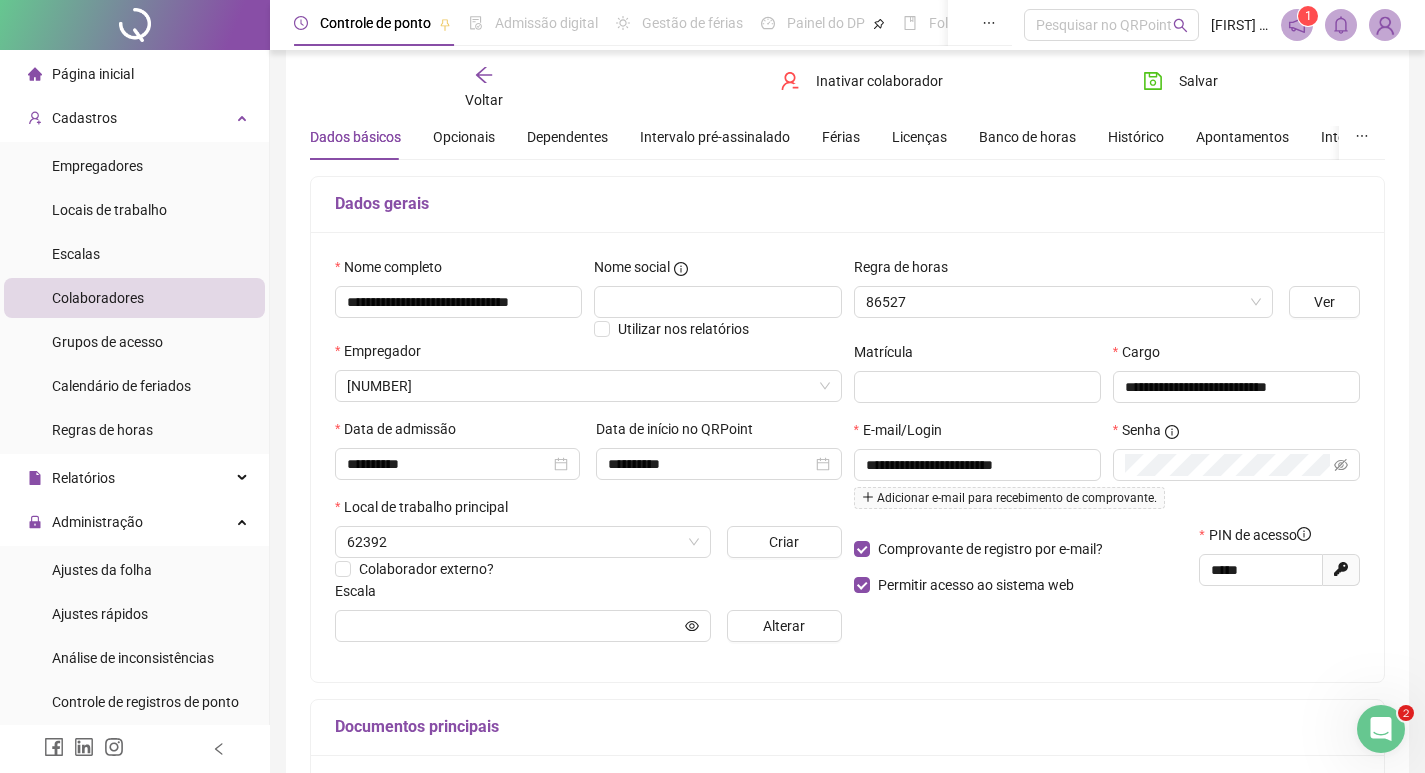 scroll, scrollTop: 81, scrollLeft: 0, axis: vertical 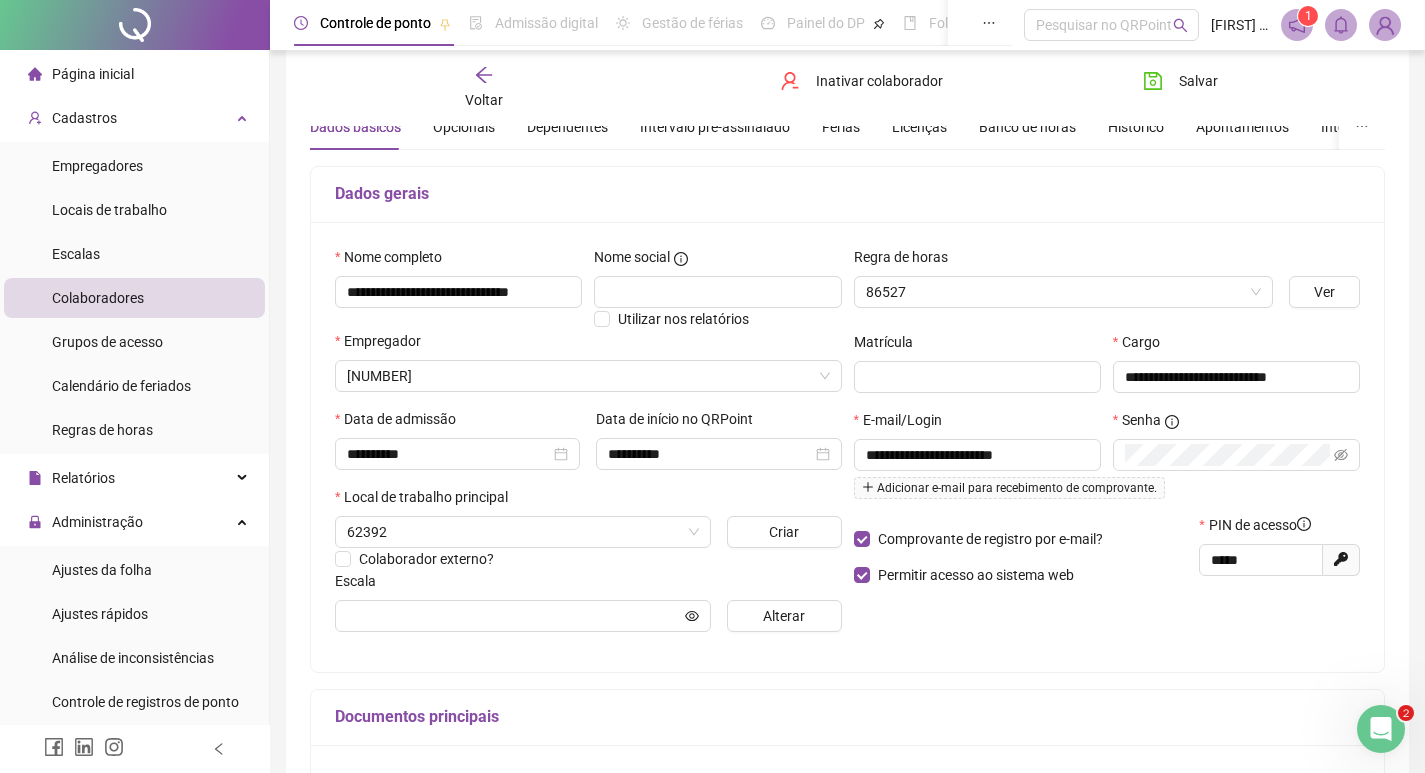 type on "**********" 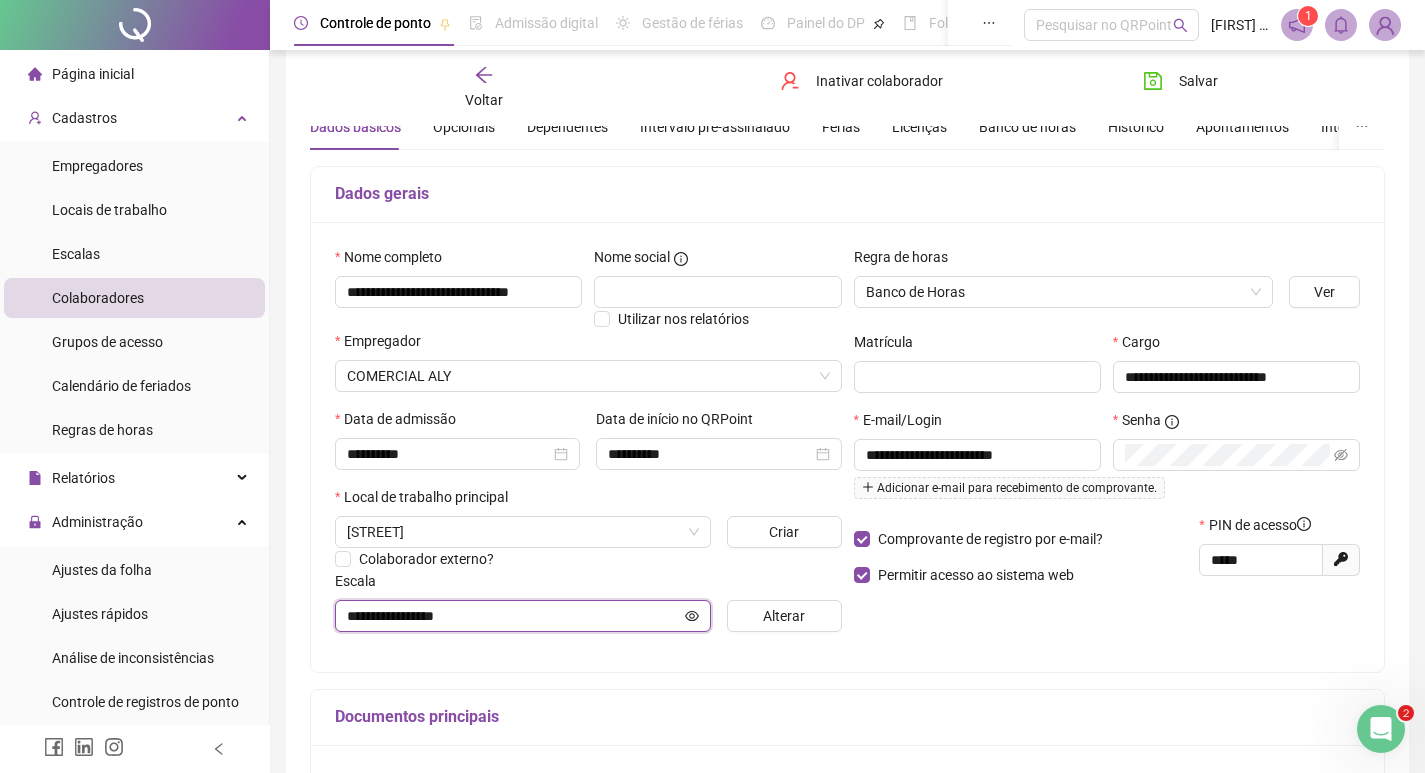click on "**********" at bounding box center (514, 616) 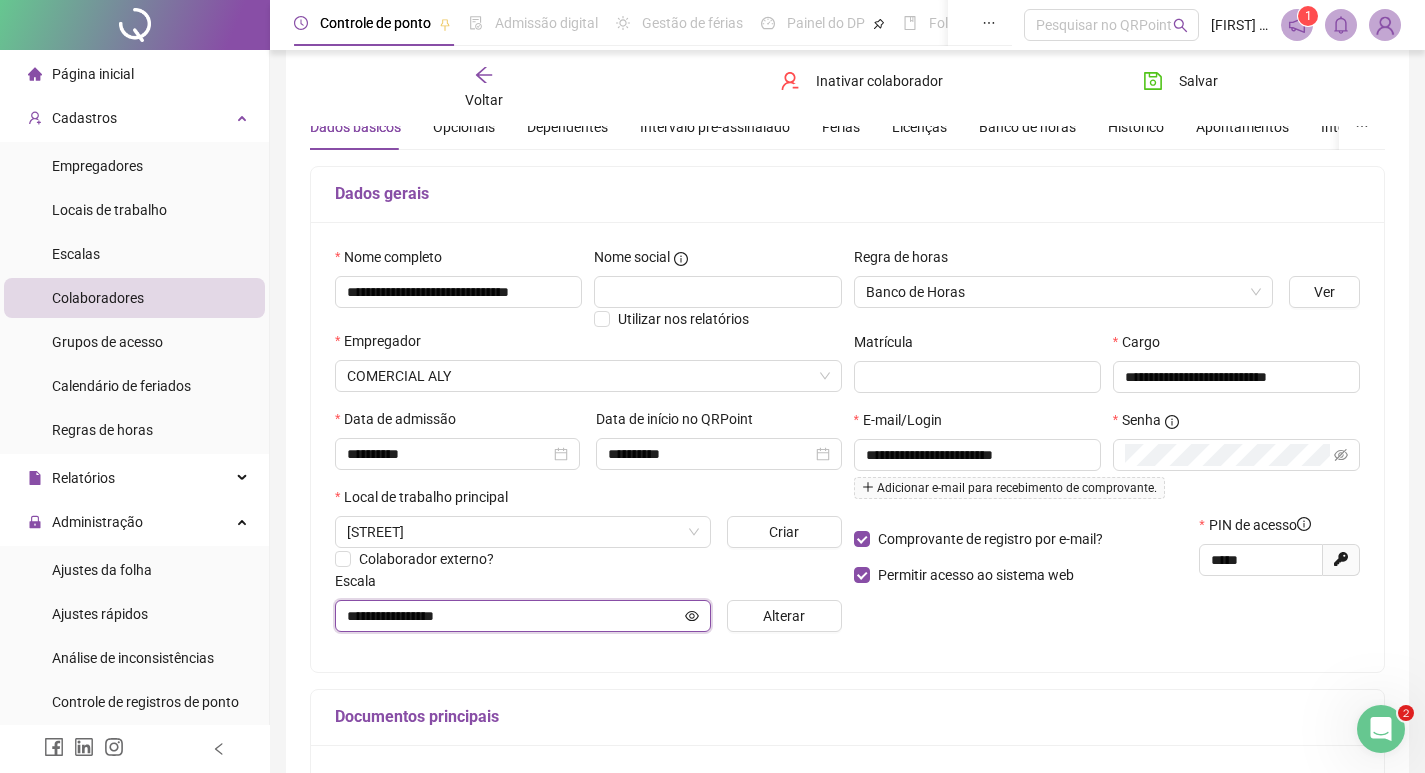 click on "**********" at bounding box center (514, 616) 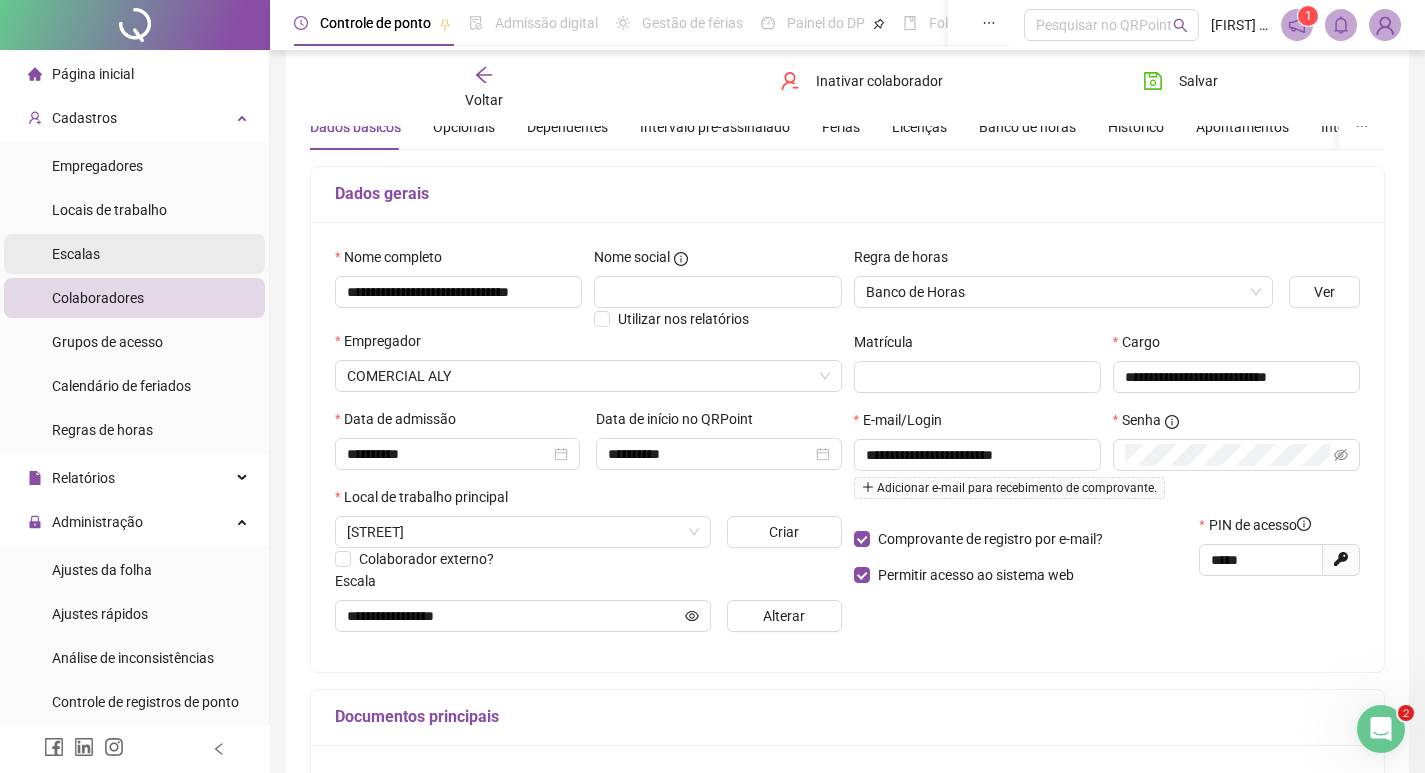 click on "Escalas" at bounding box center (134, 254) 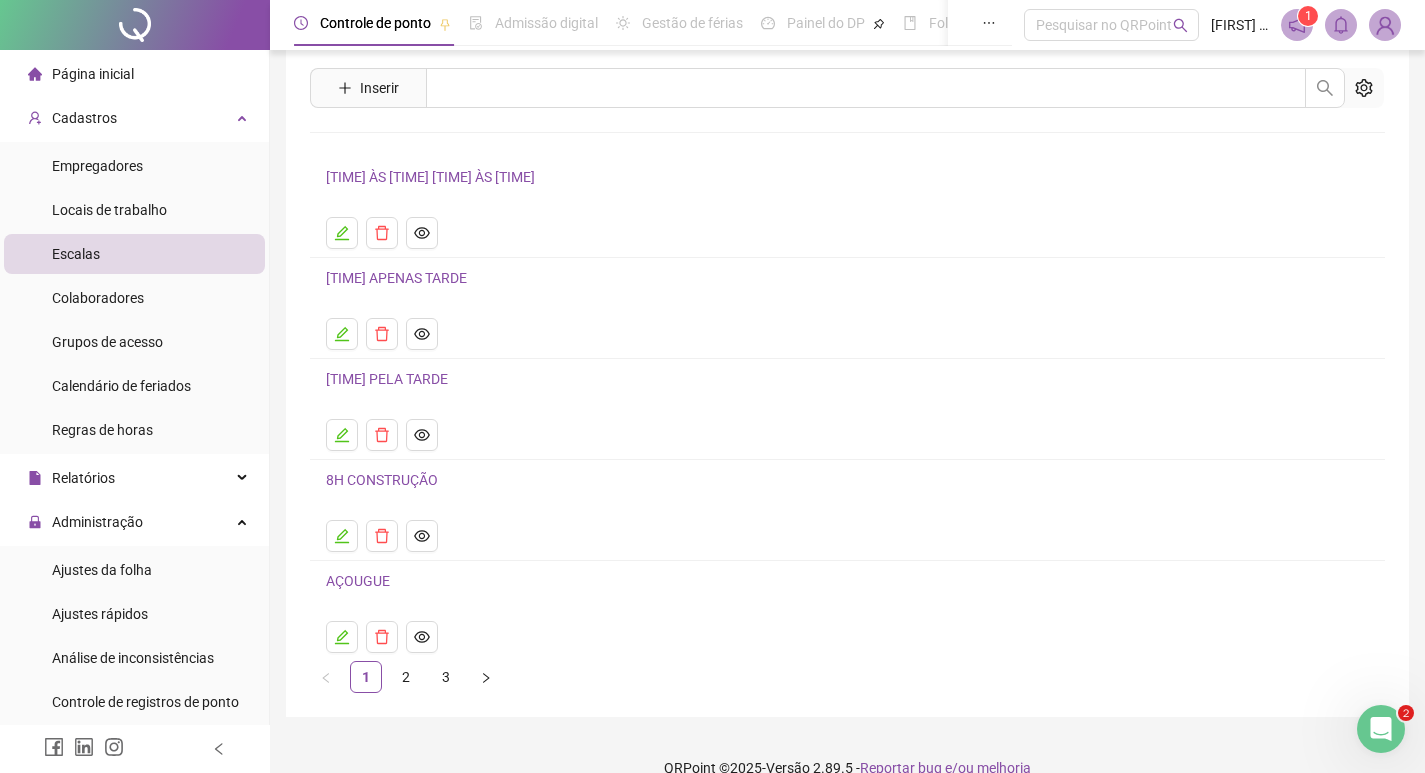 scroll, scrollTop: 84, scrollLeft: 0, axis: vertical 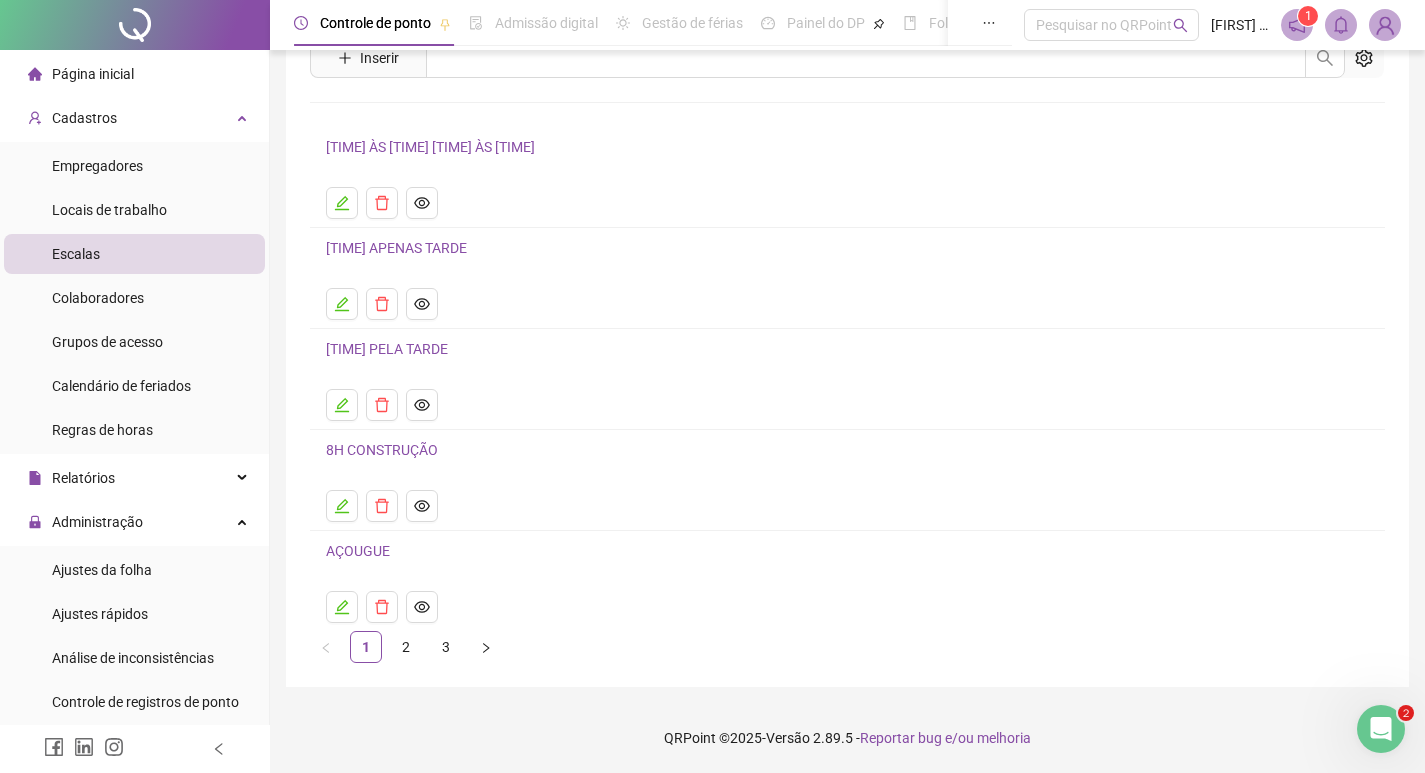 click on "[TIME] PELA TARDE" at bounding box center (387, 349) 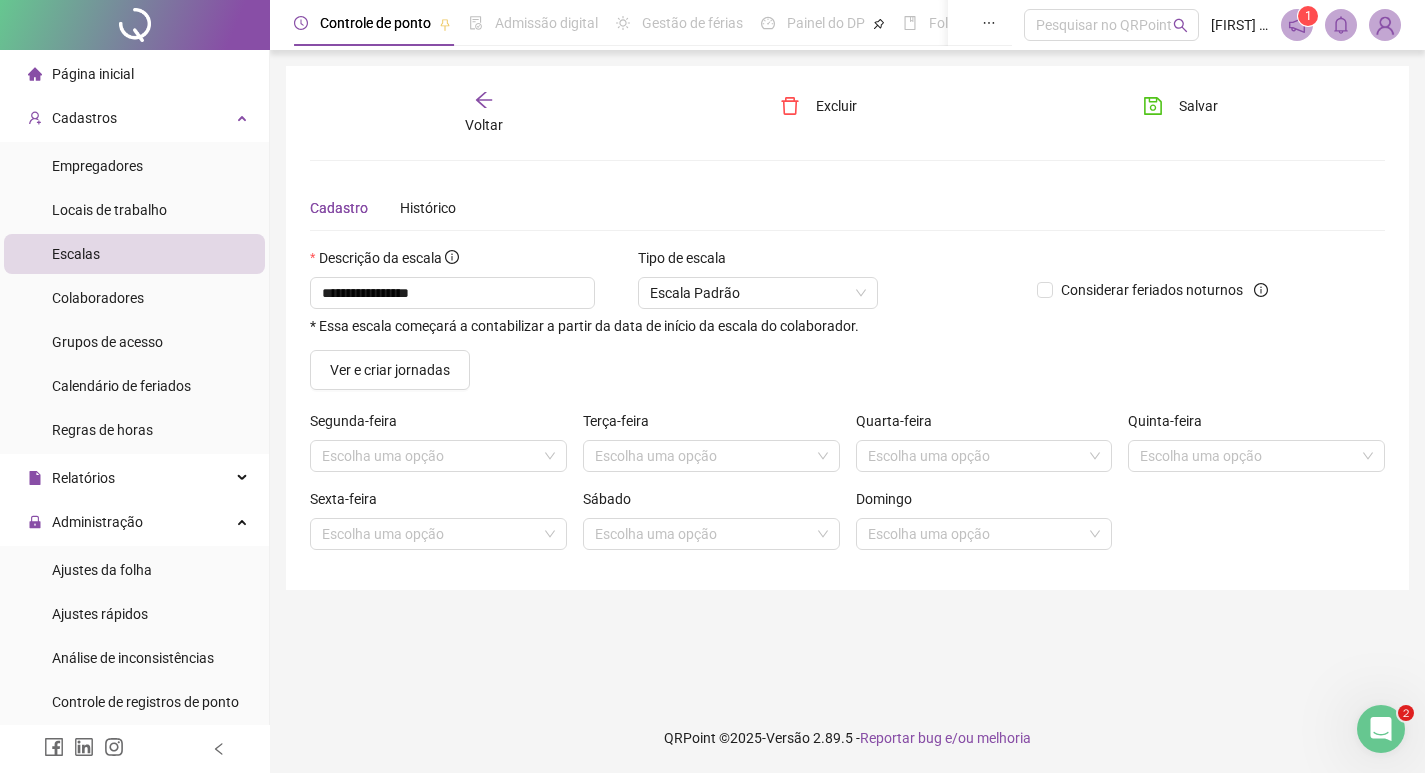 scroll, scrollTop: 0, scrollLeft: 0, axis: both 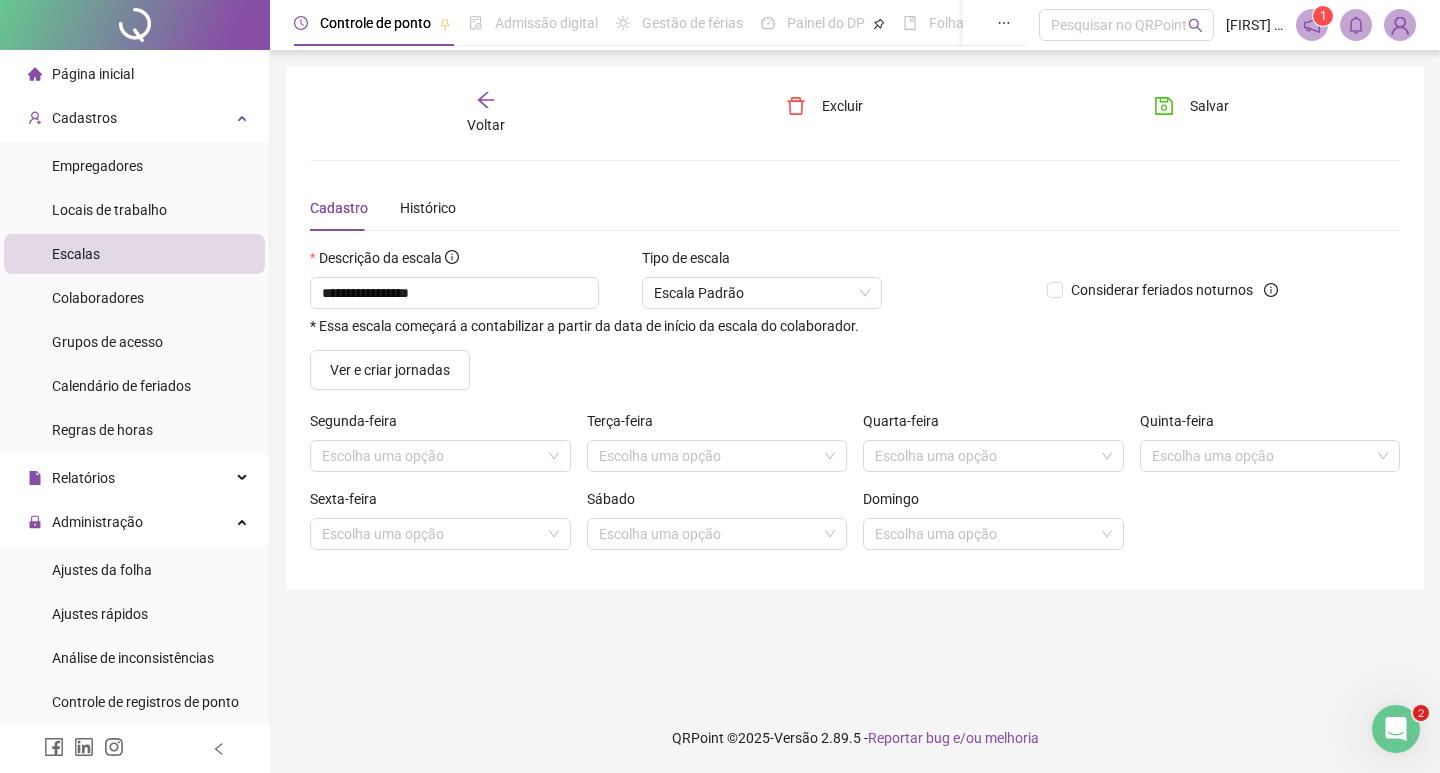 click 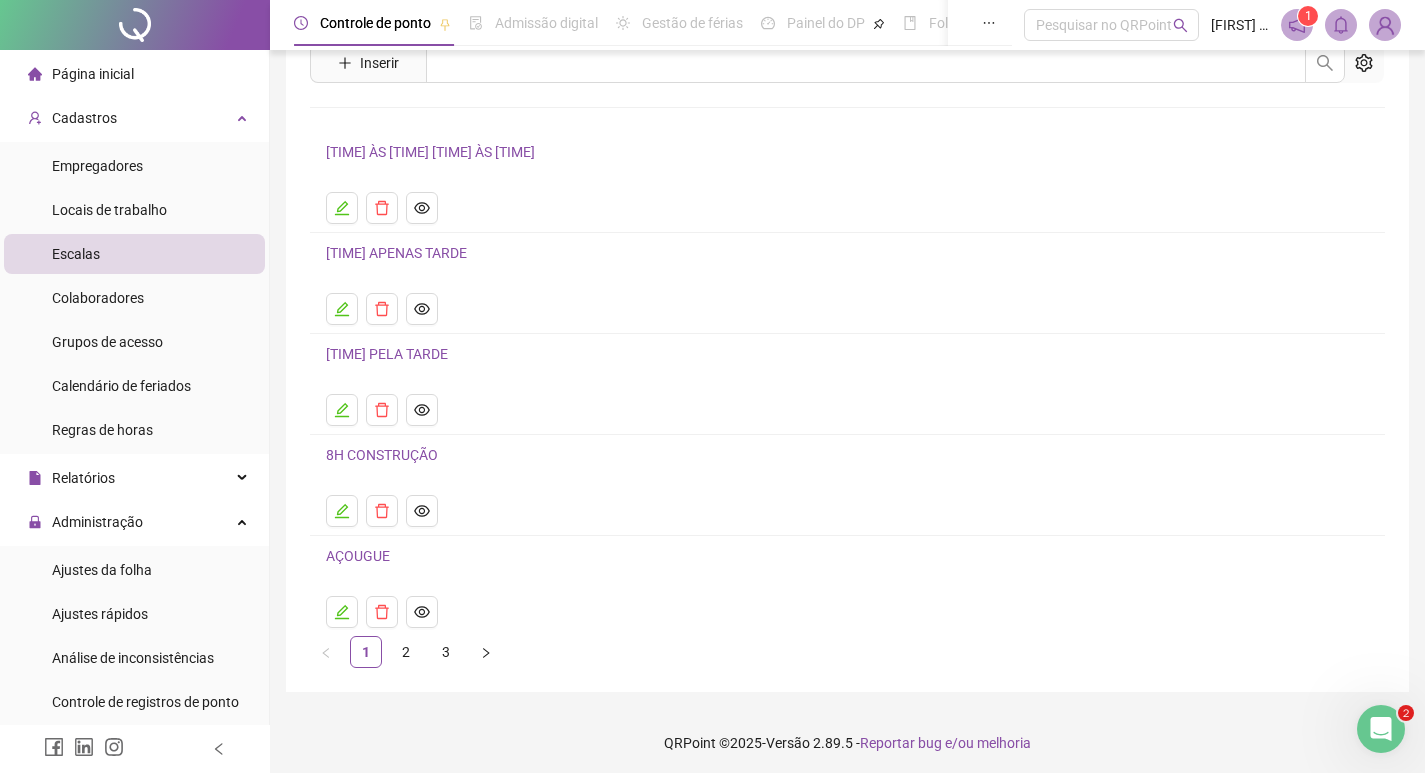 scroll, scrollTop: 84, scrollLeft: 0, axis: vertical 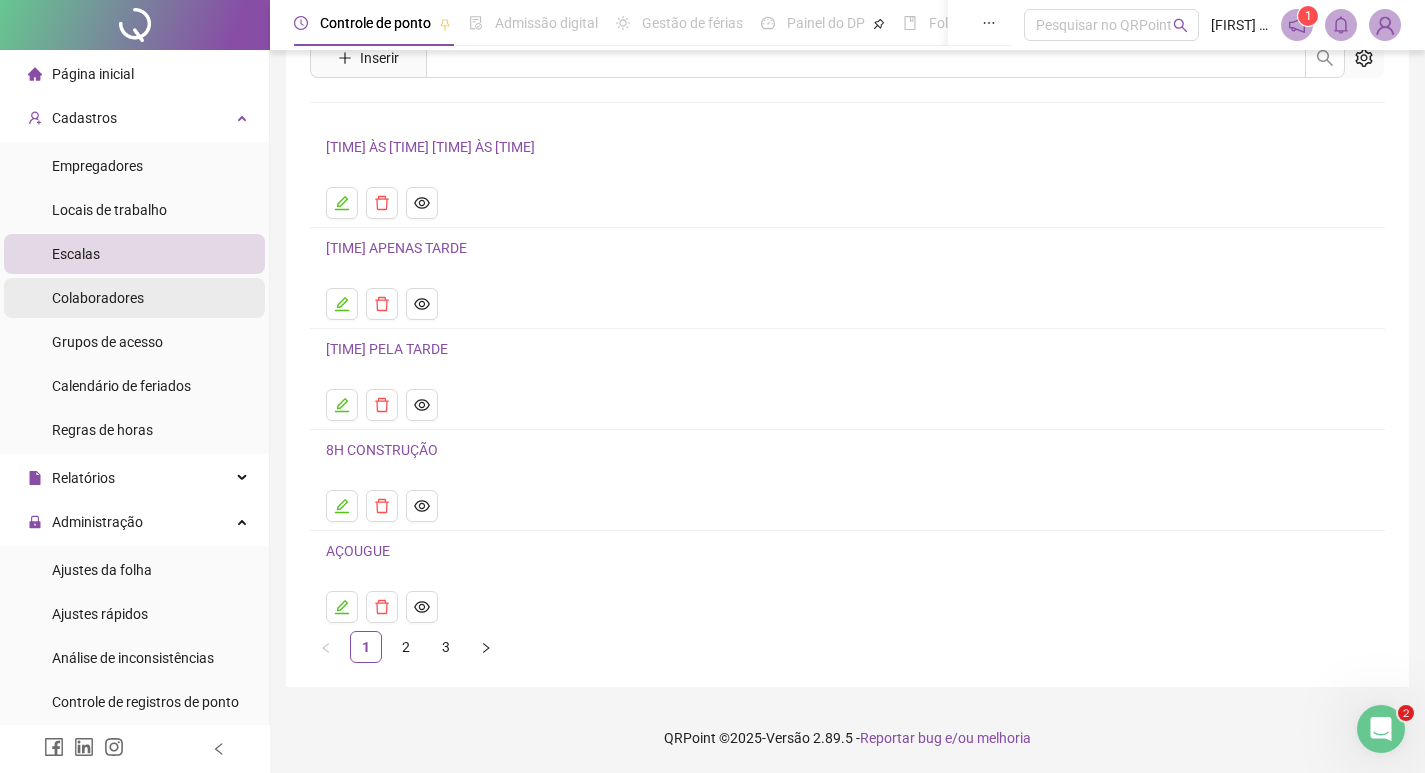 click on "Colaboradores" at bounding box center (98, 298) 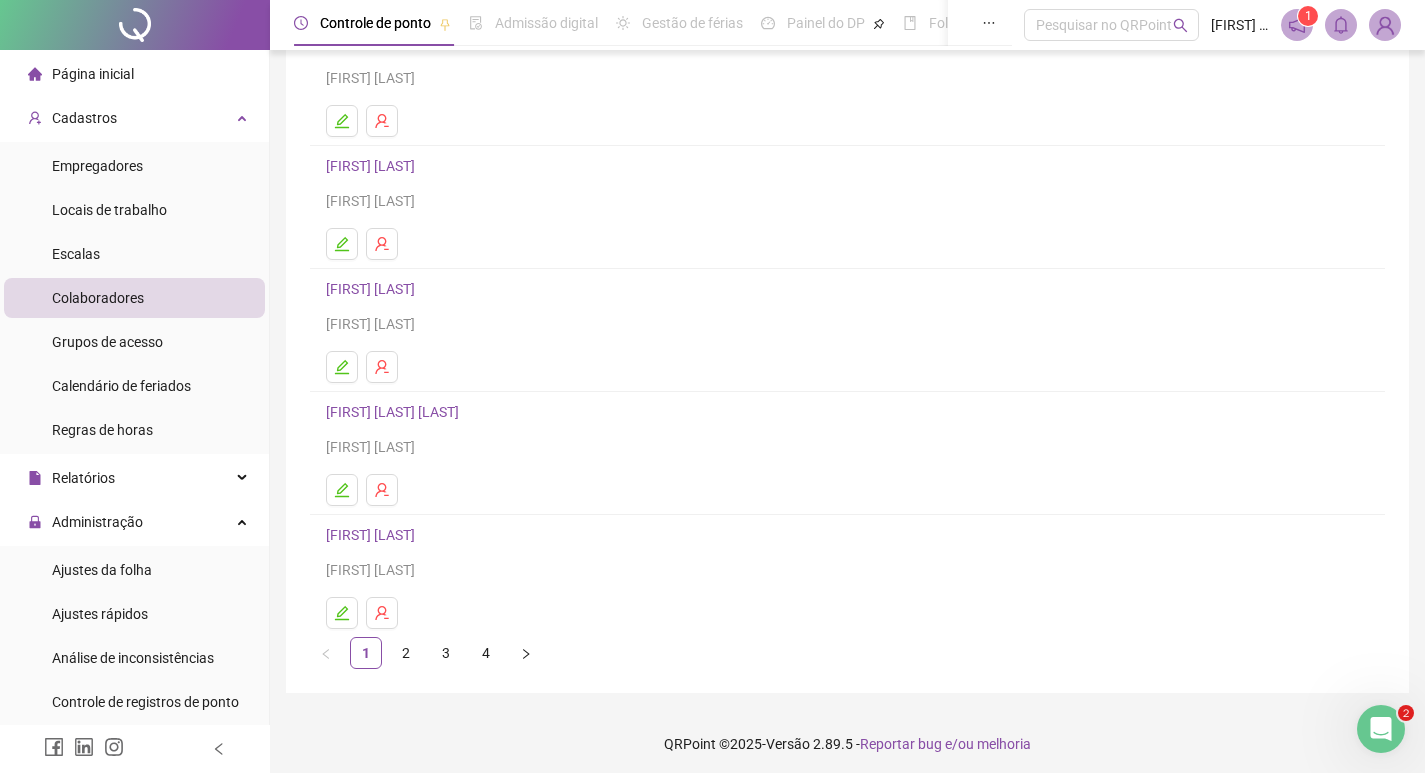 scroll, scrollTop: 194, scrollLeft: 0, axis: vertical 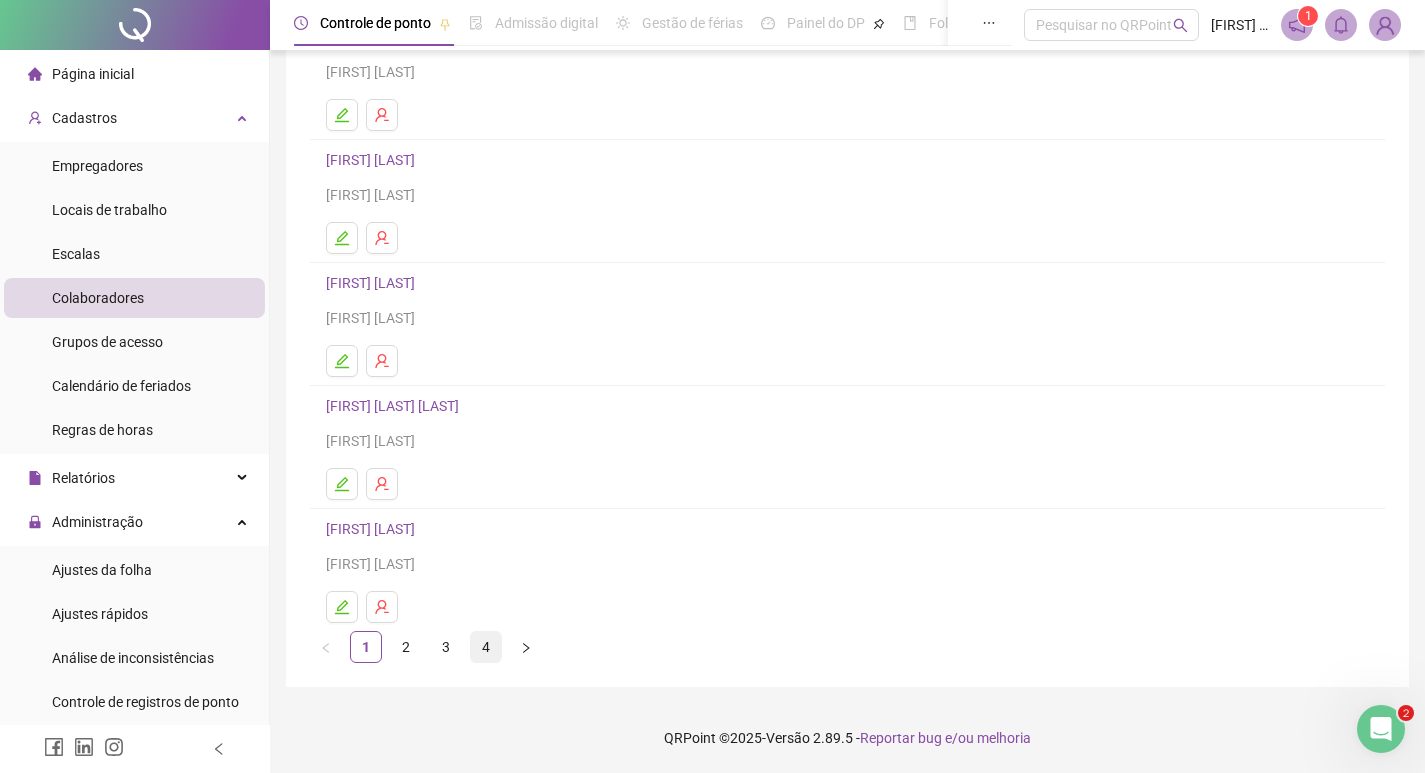 click on "4" at bounding box center [486, 647] 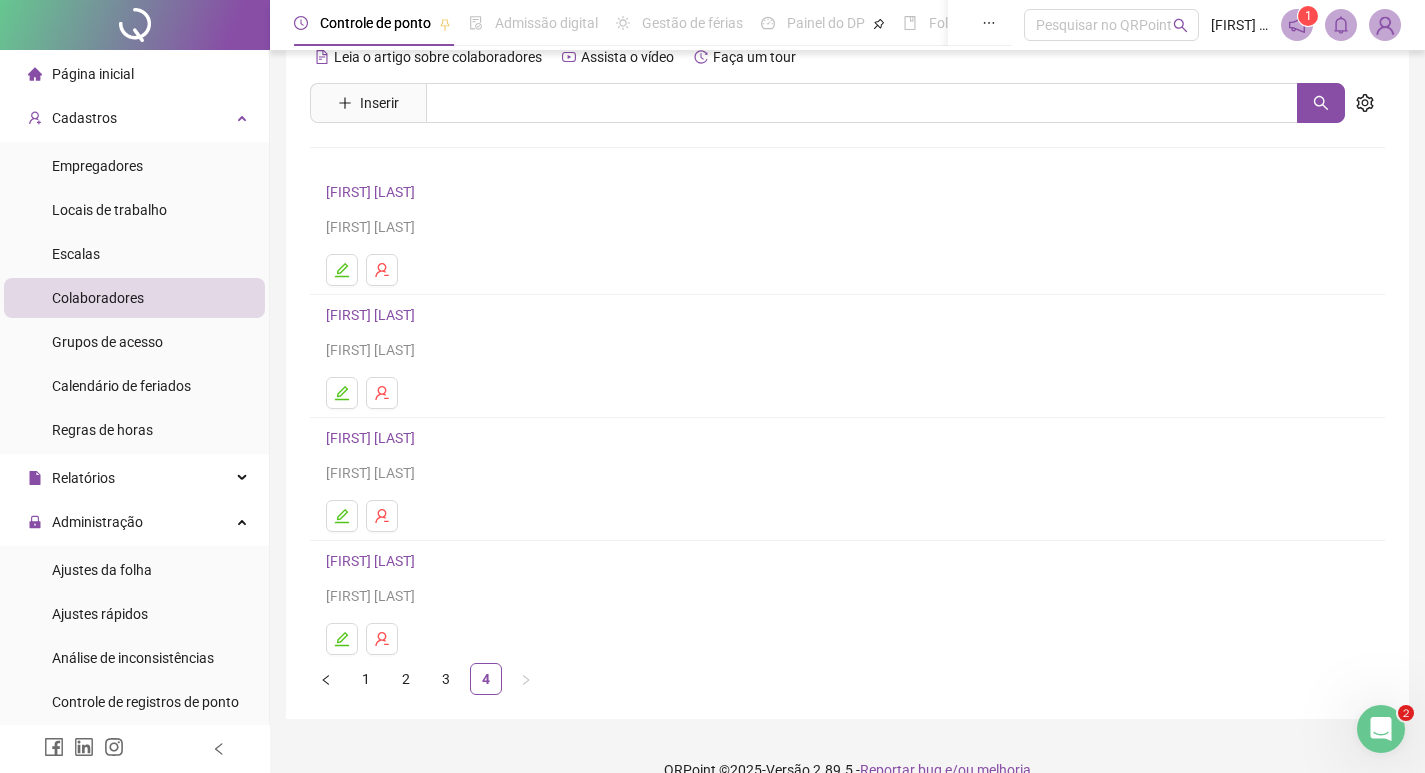scroll, scrollTop: 71, scrollLeft: 0, axis: vertical 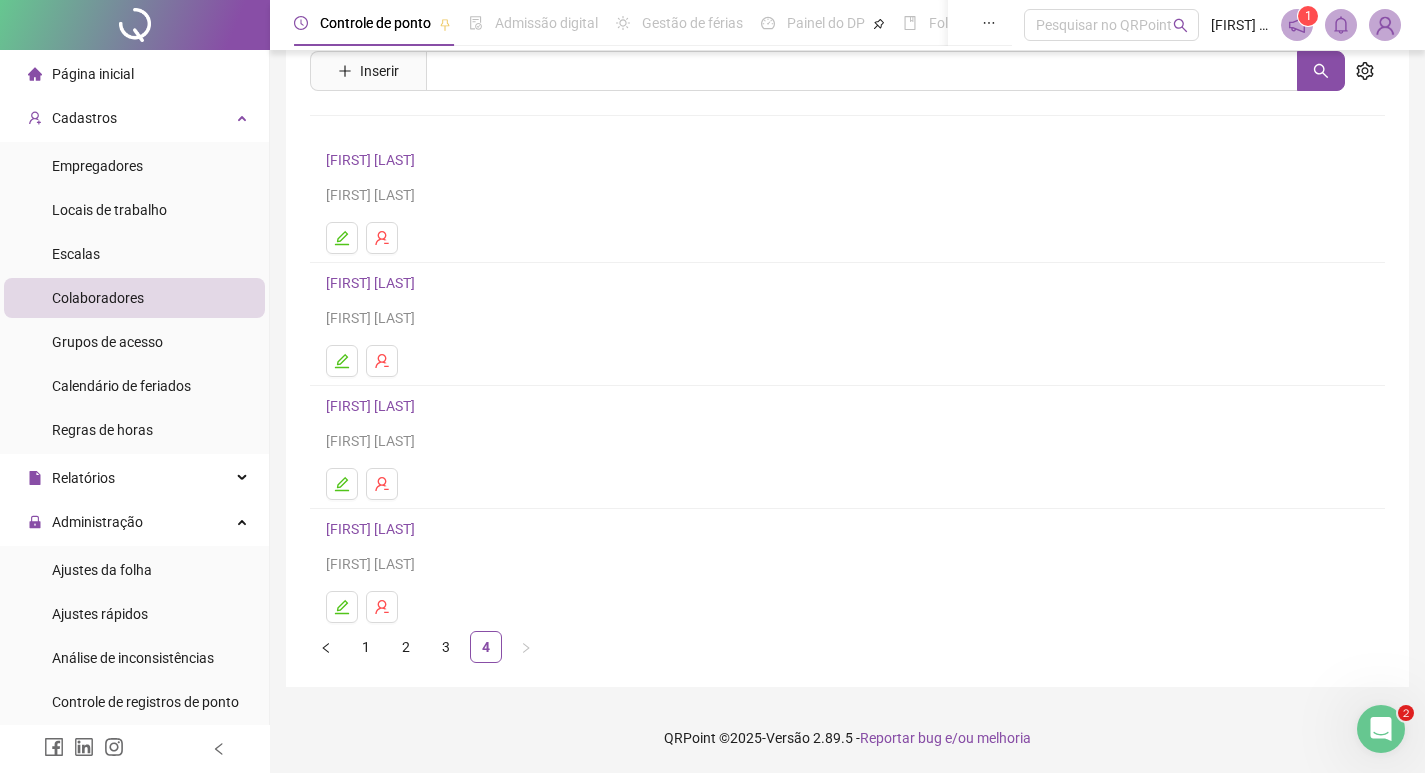 click on "[FIRST] [LAST]" at bounding box center (373, 529) 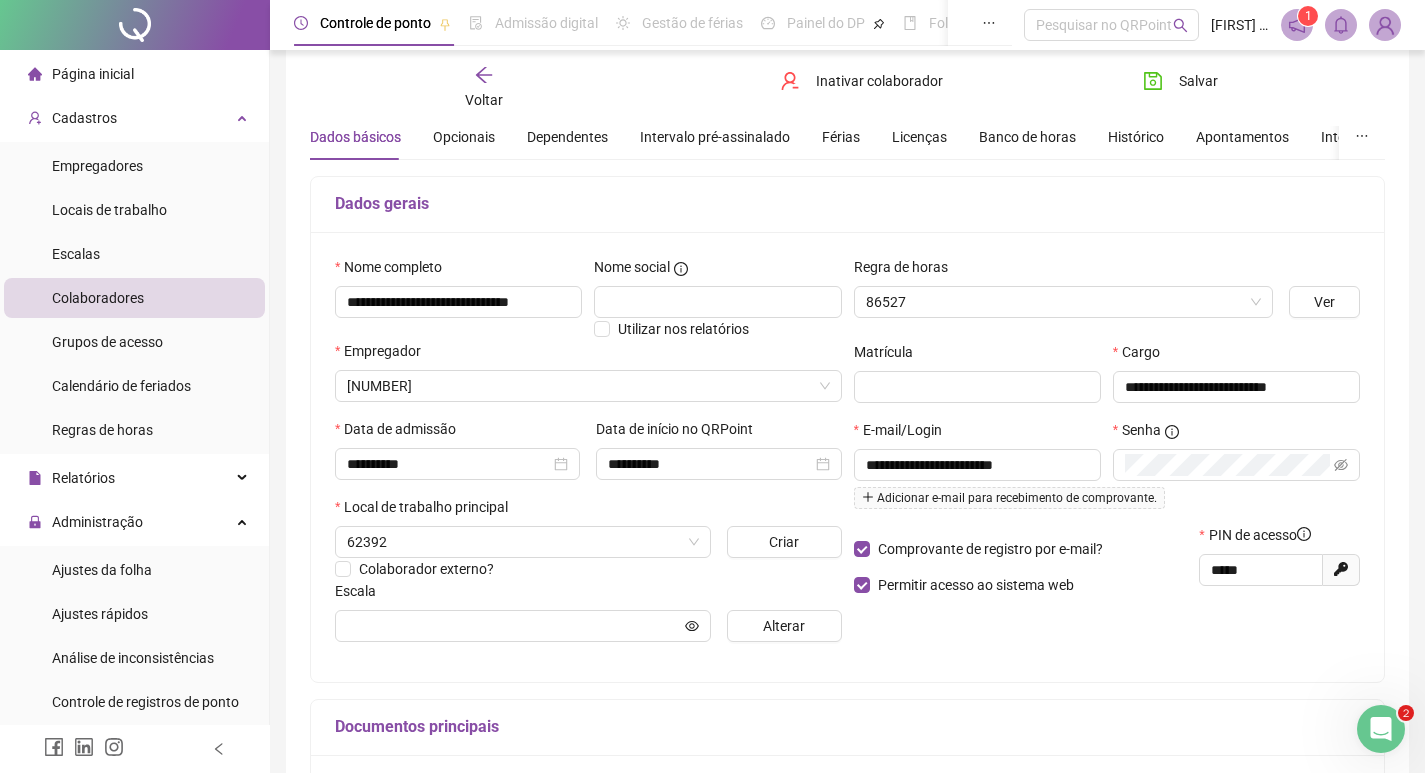 scroll, scrollTop: 81, scrollLeft: 0, axis: vertical 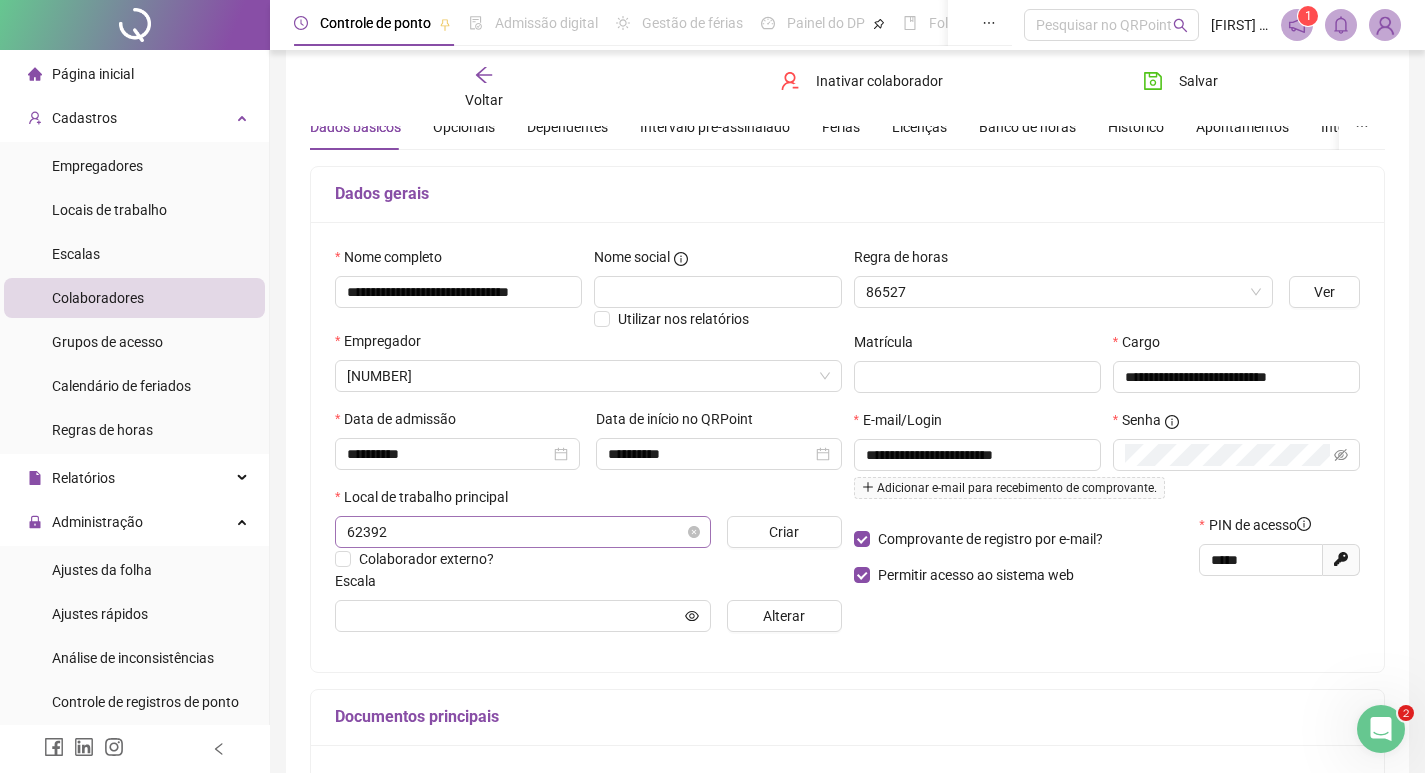 type on "**********" 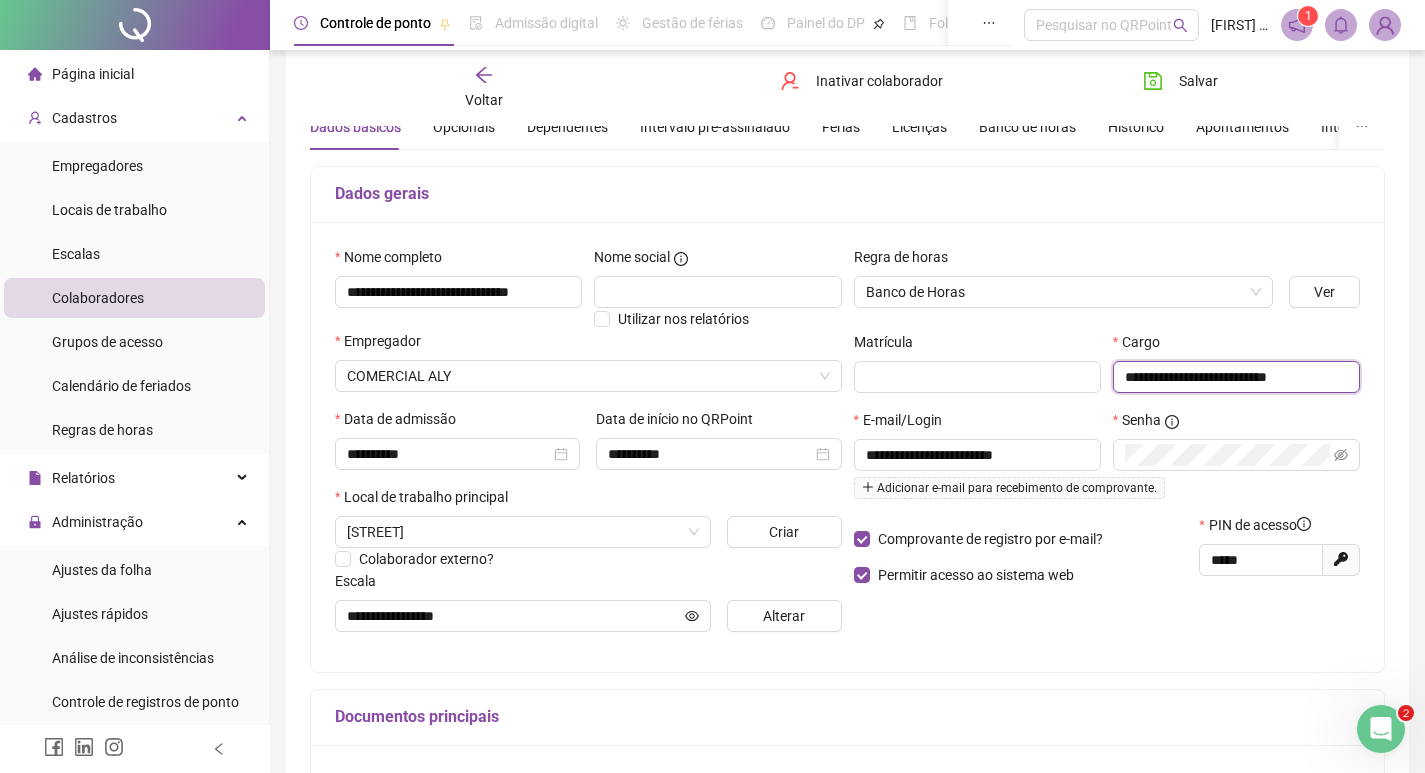 drag, startPoint x: 1333, startPoint y: 377, endPoint x: 1184, endPoint y: 384, distance: 149.16434 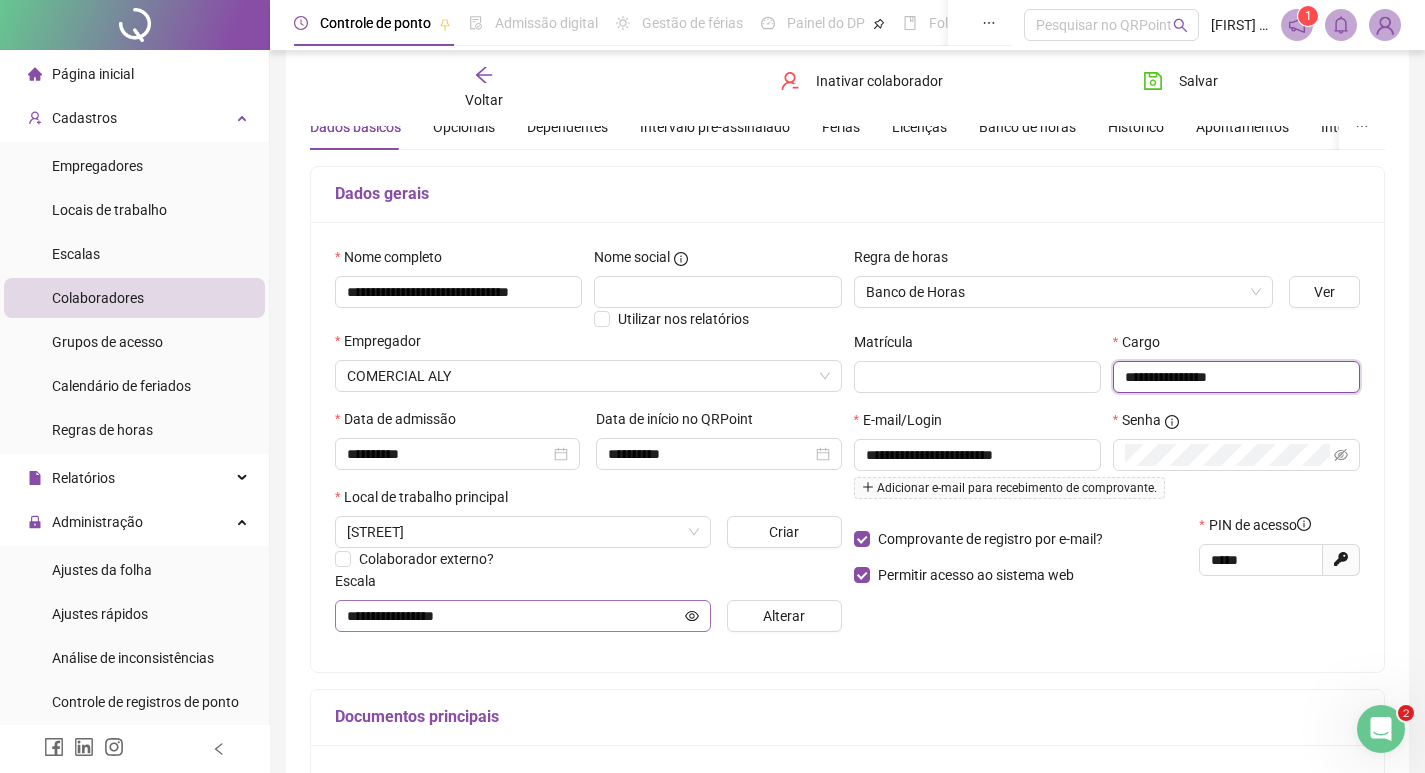 type on "**********" 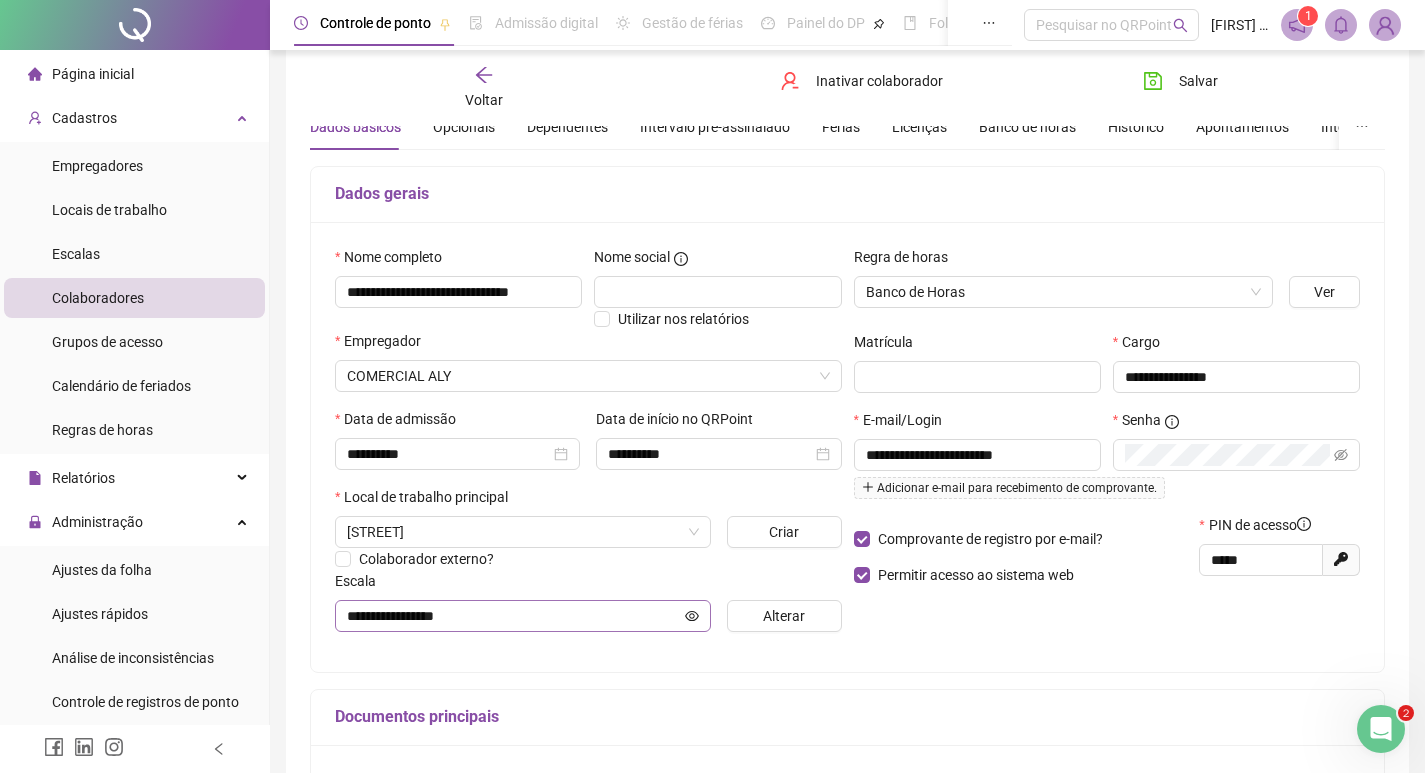 click on "**********" at bounding box center (523, 616) 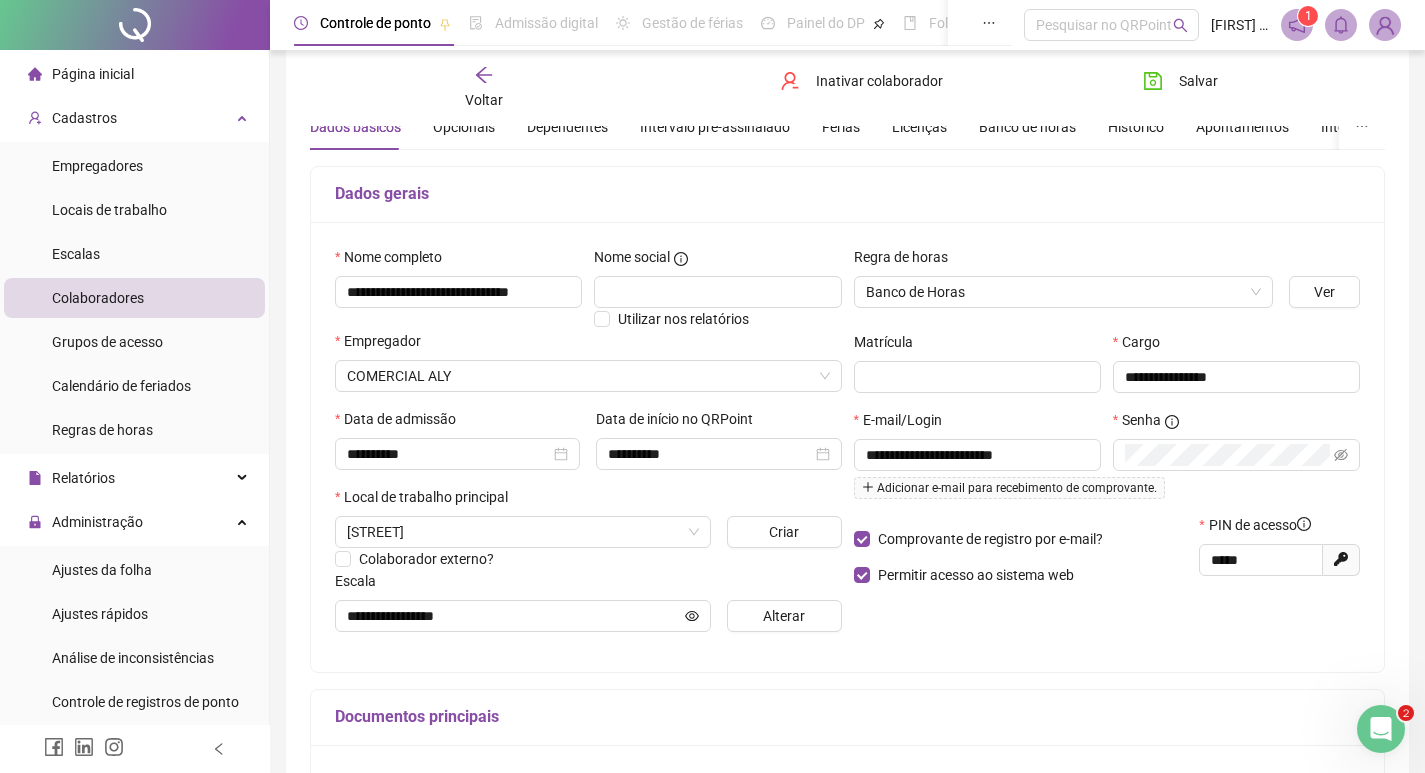 click on "**********" at bounding box center [588, 447] 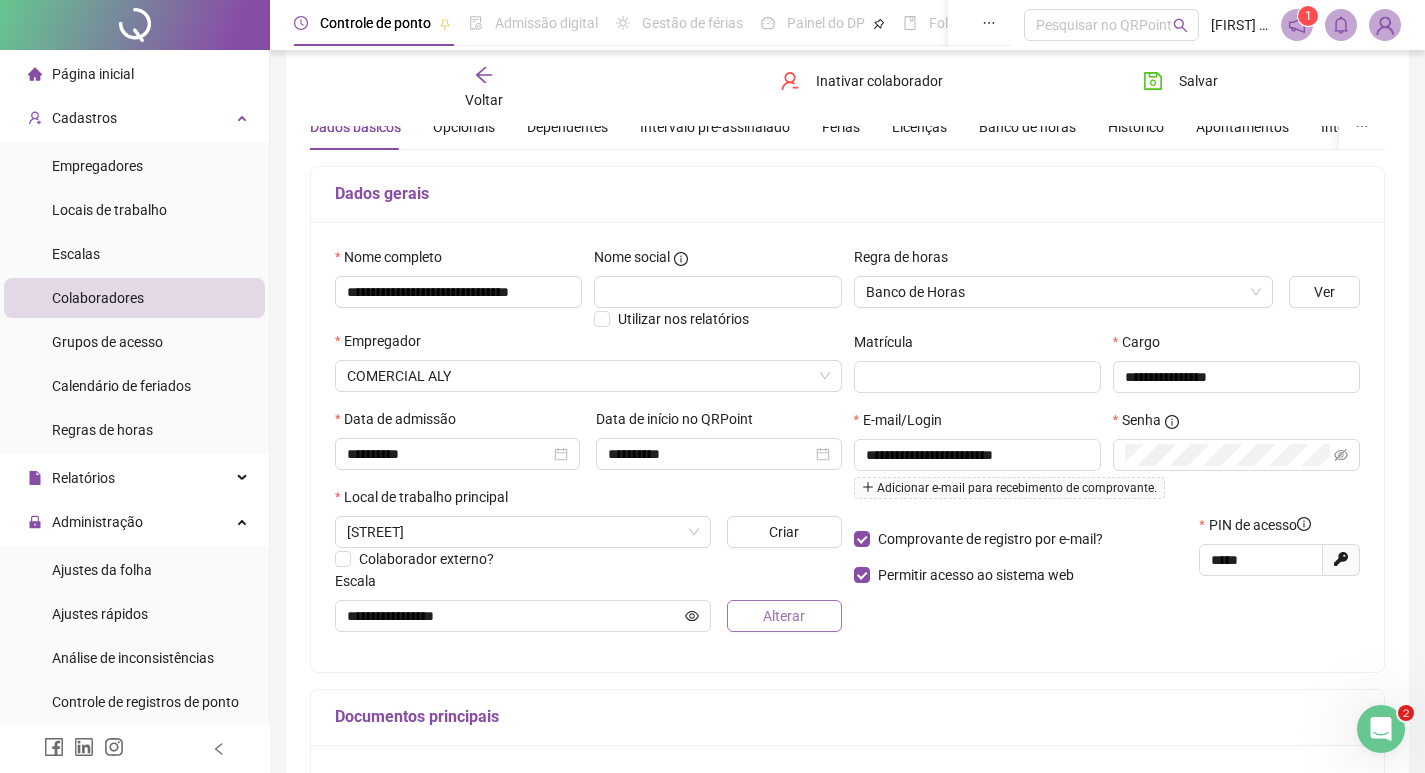 click on "Alterar" at bounding box center [784, 616] 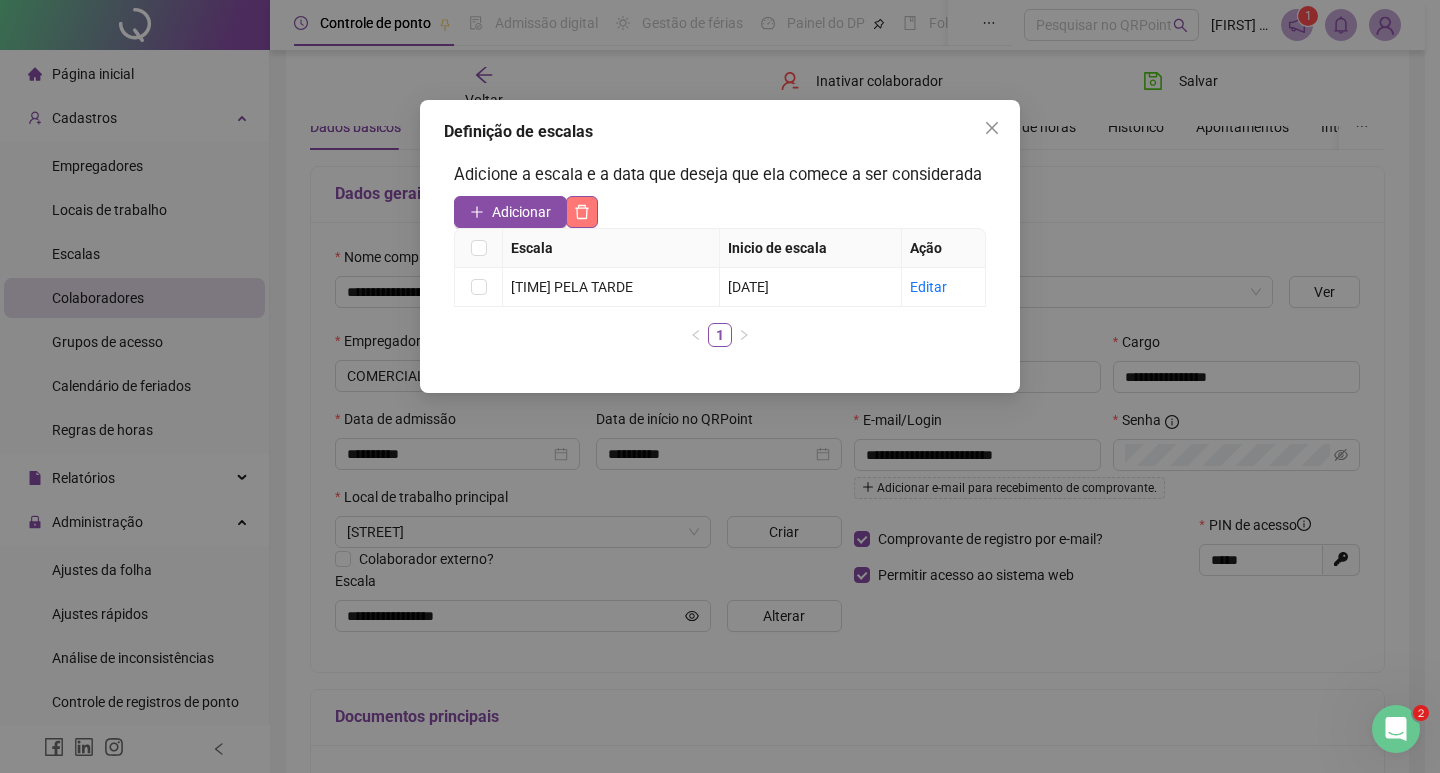 click at bounding box center [582, 212] 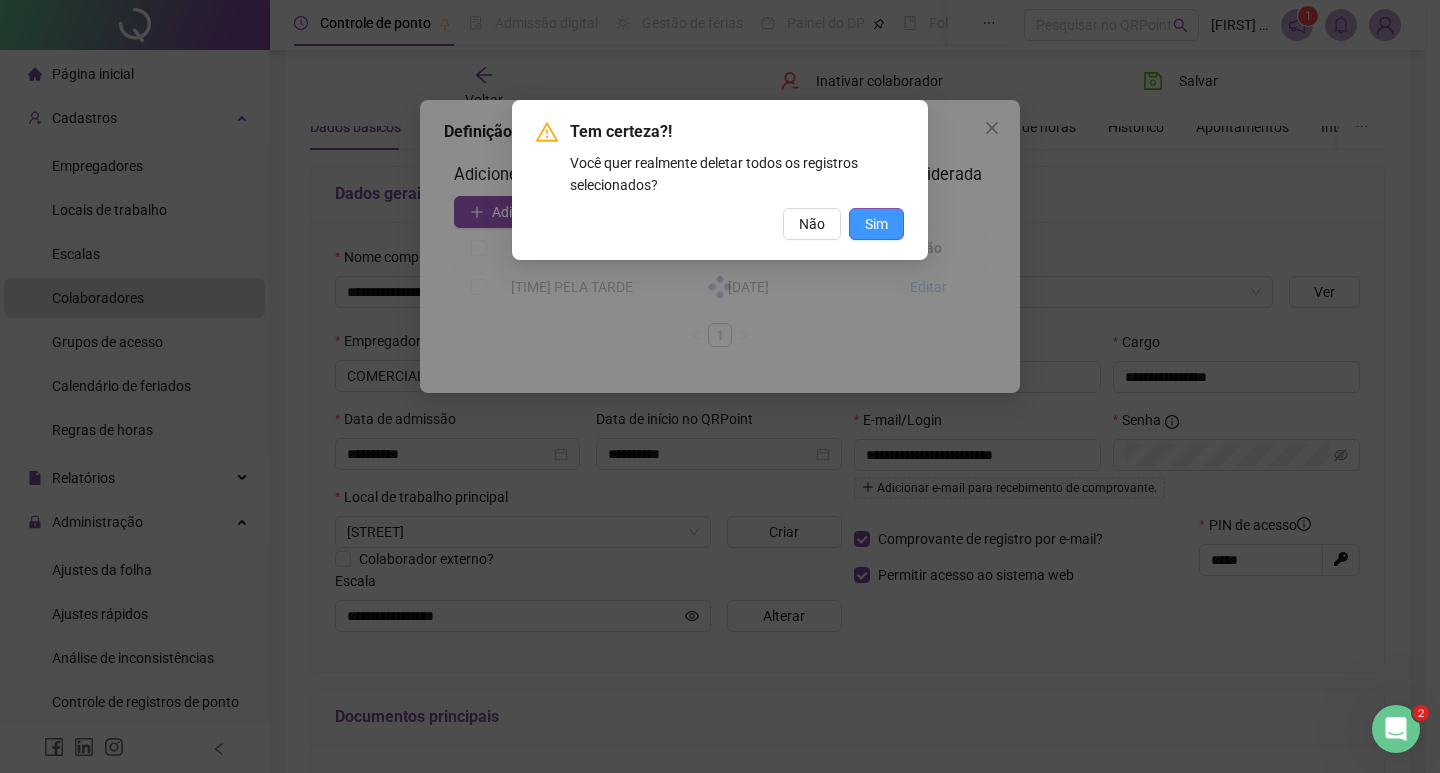 click on "Sim" at bounding box center [876, 224] 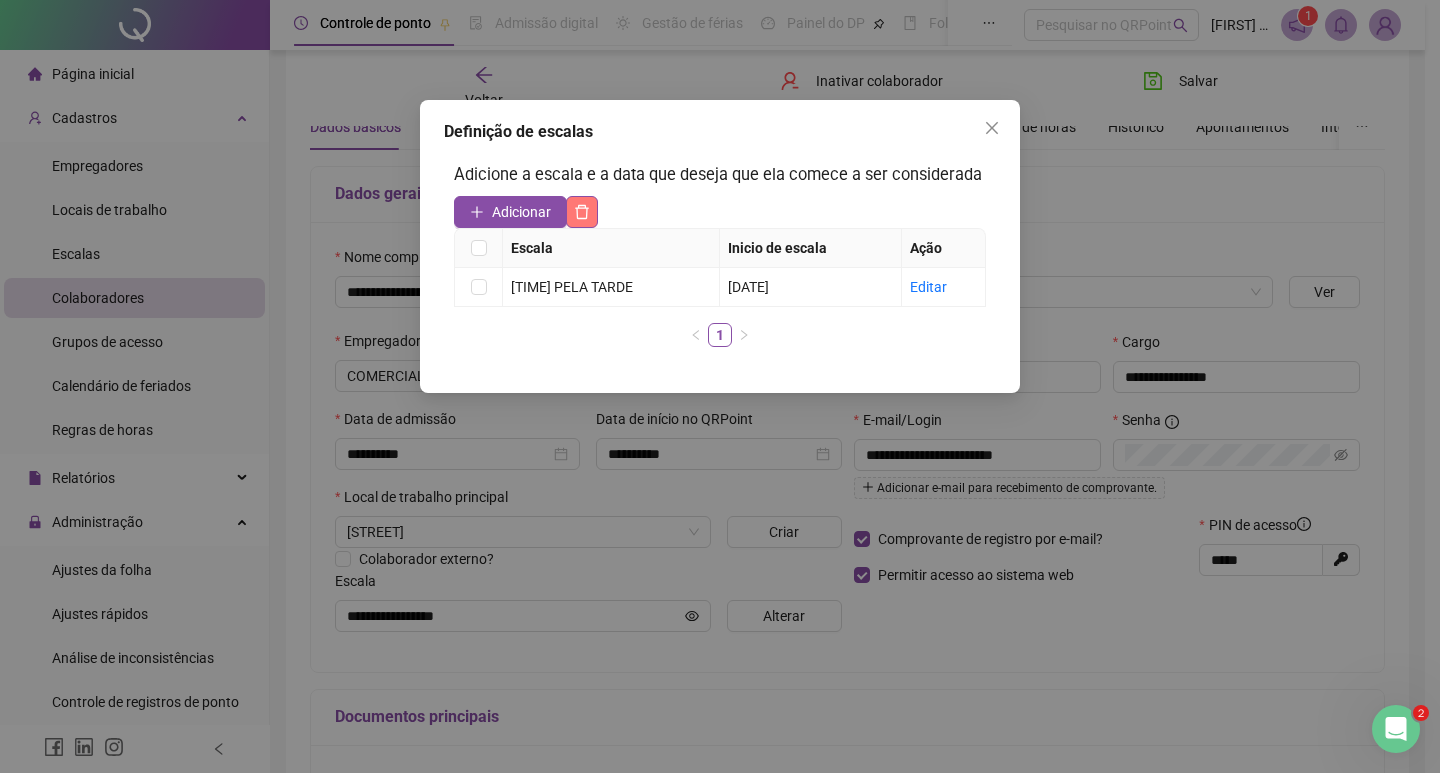 click 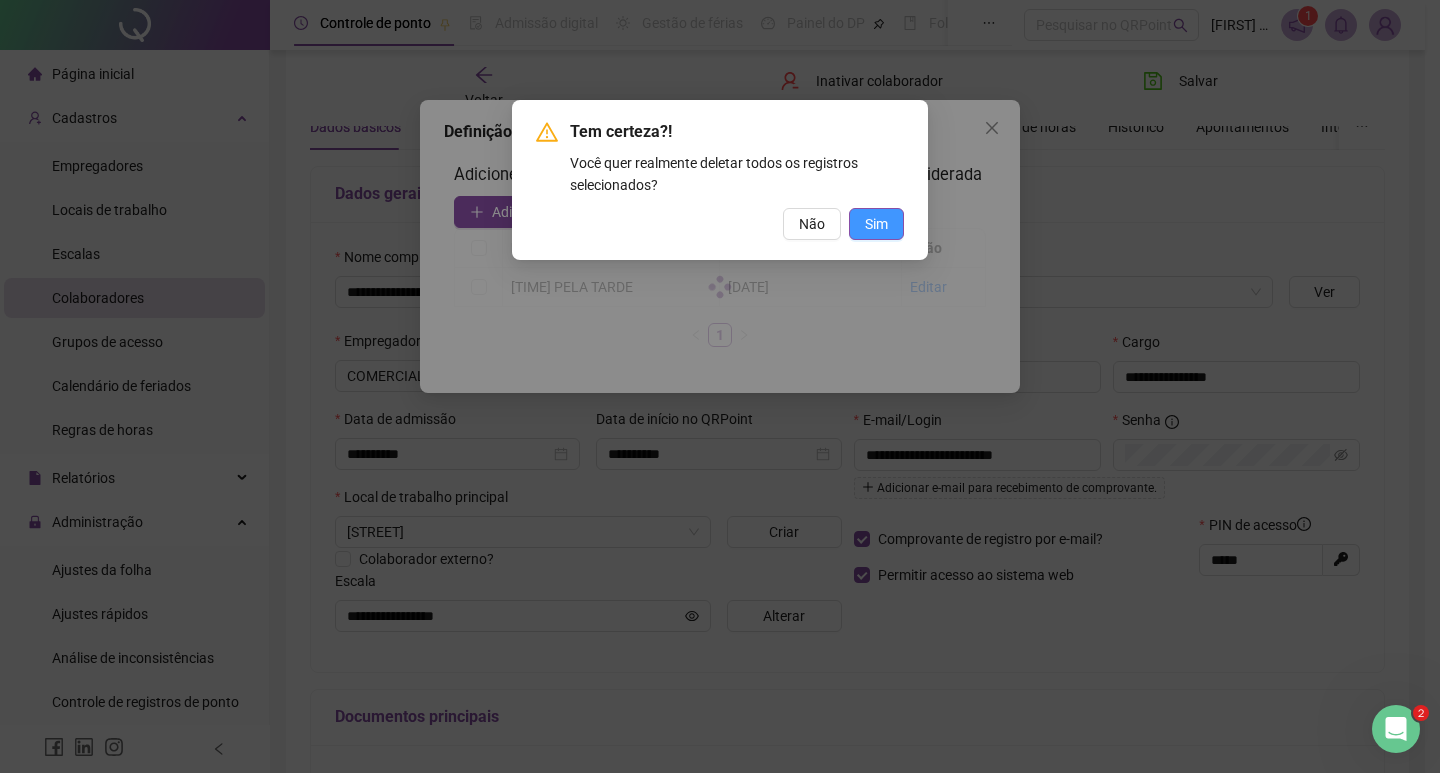 click on "Sim" at bounding box center (876, 224) 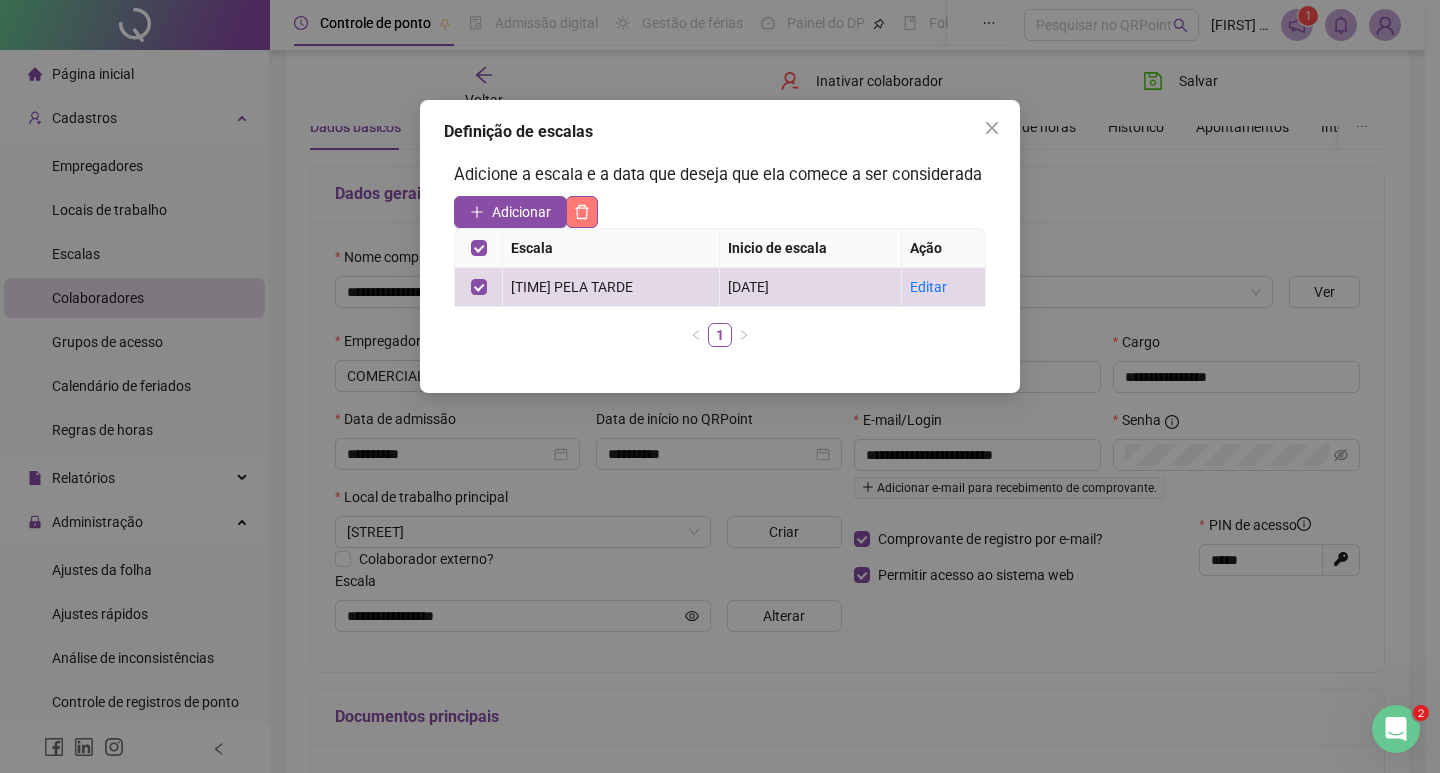 click at bounding box center (582, 212) 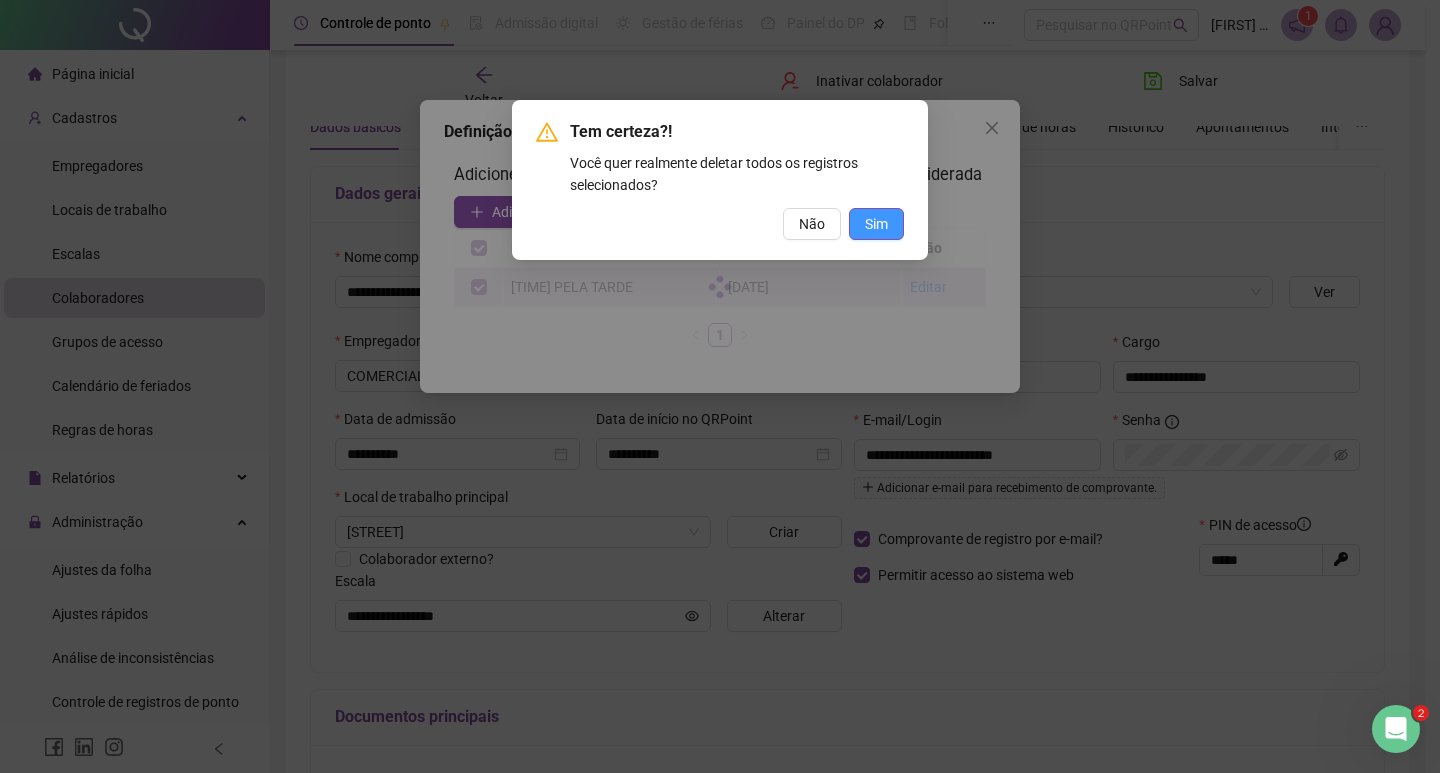 click on "Sim" at bounding box center [876, 224] 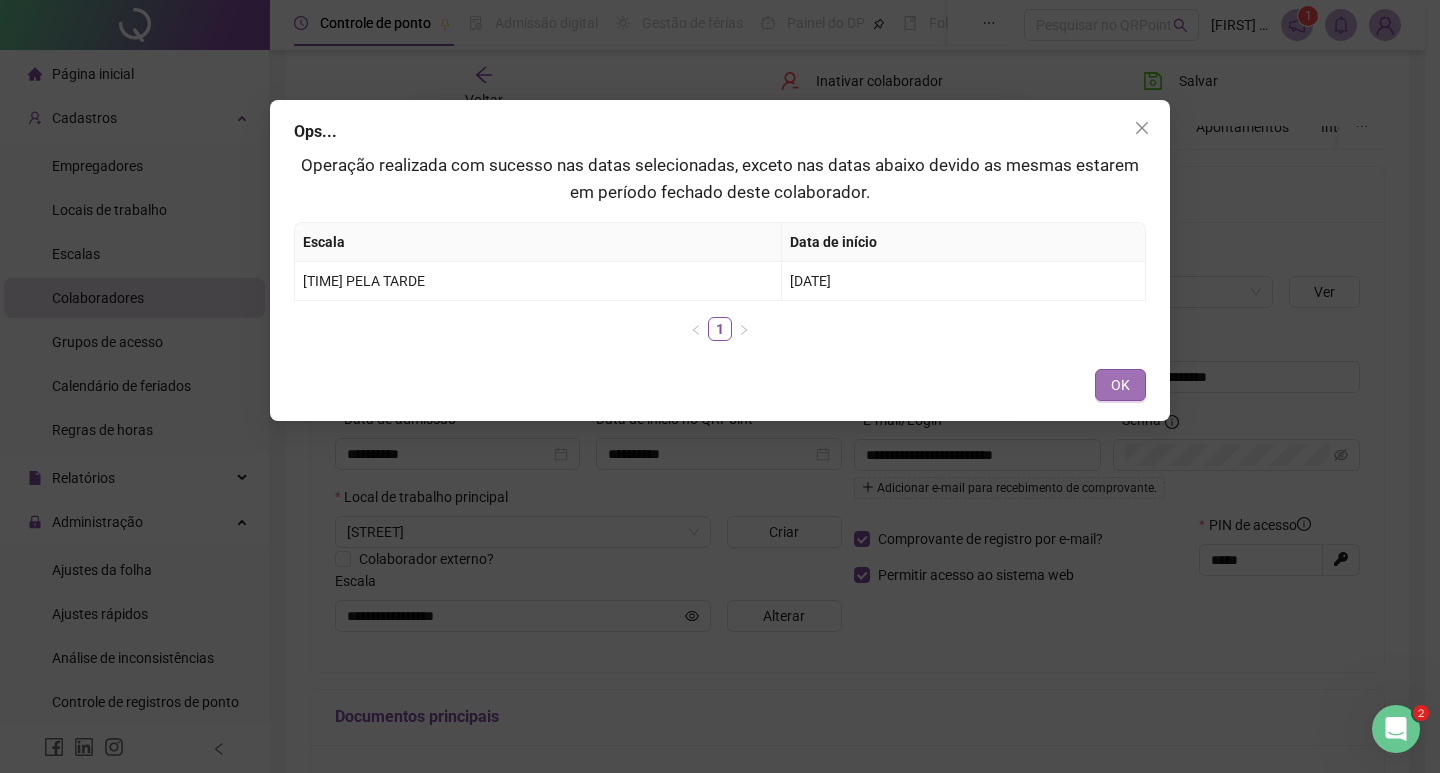click on "OK" at bounding box center [1120, 385] 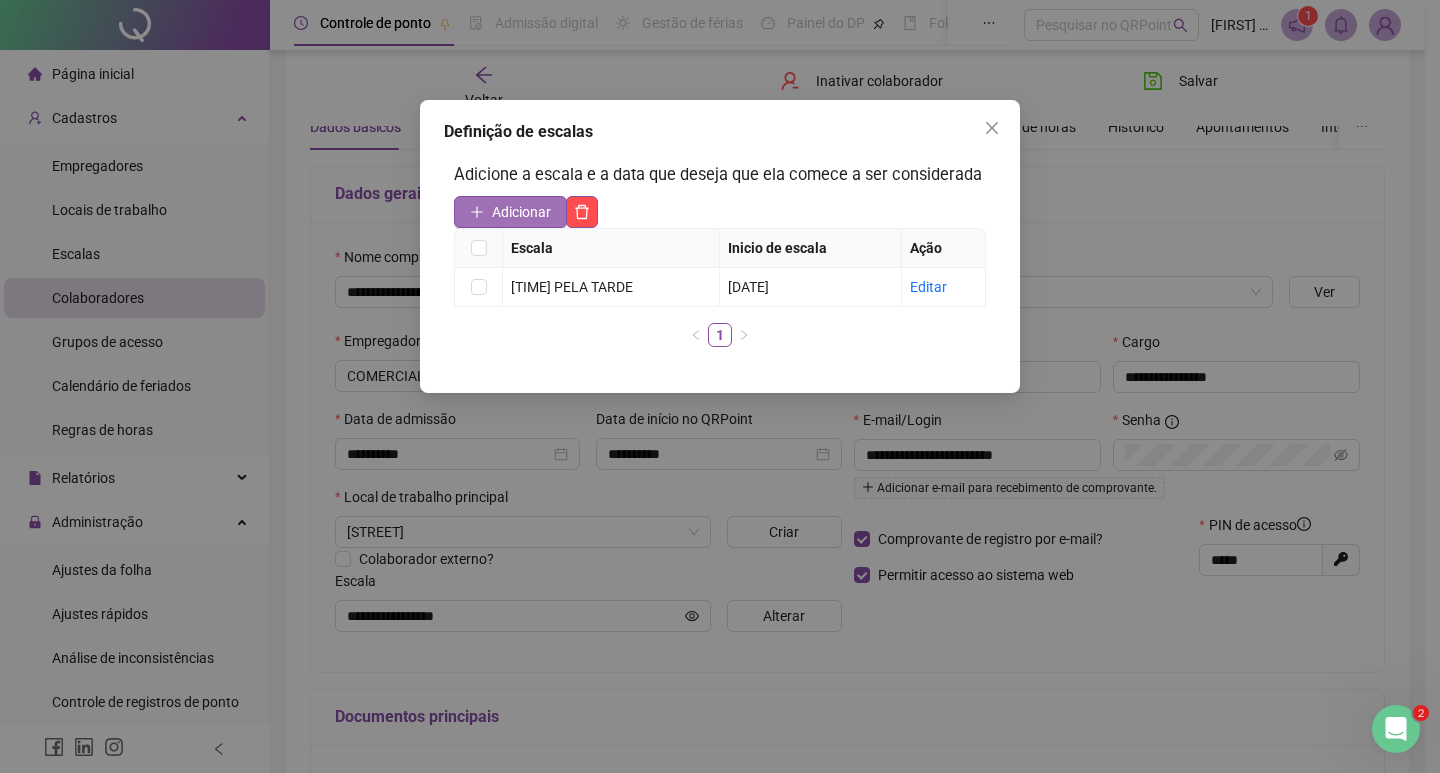 click on "Adicionar" at bounding box center (510, 212) 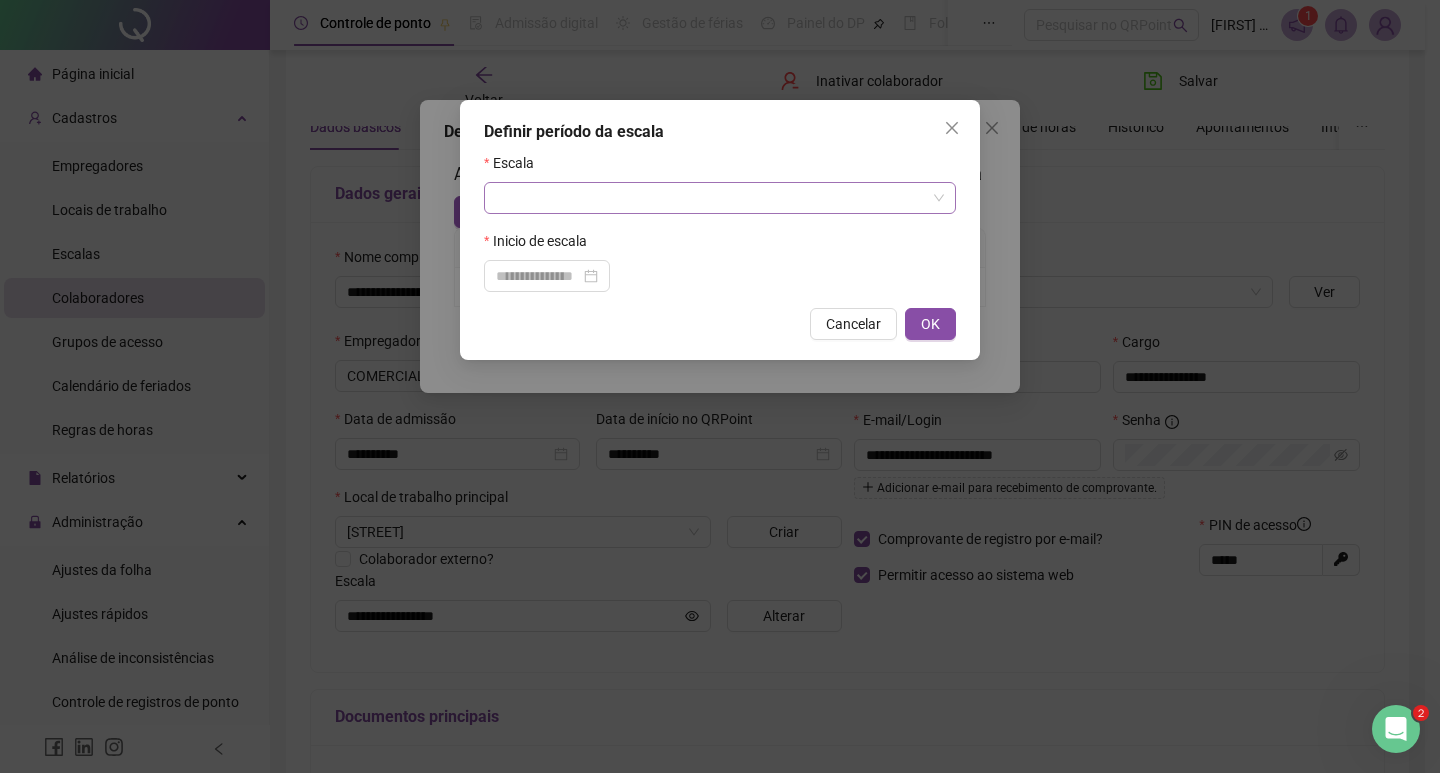 click at bounding box center [711, 198] 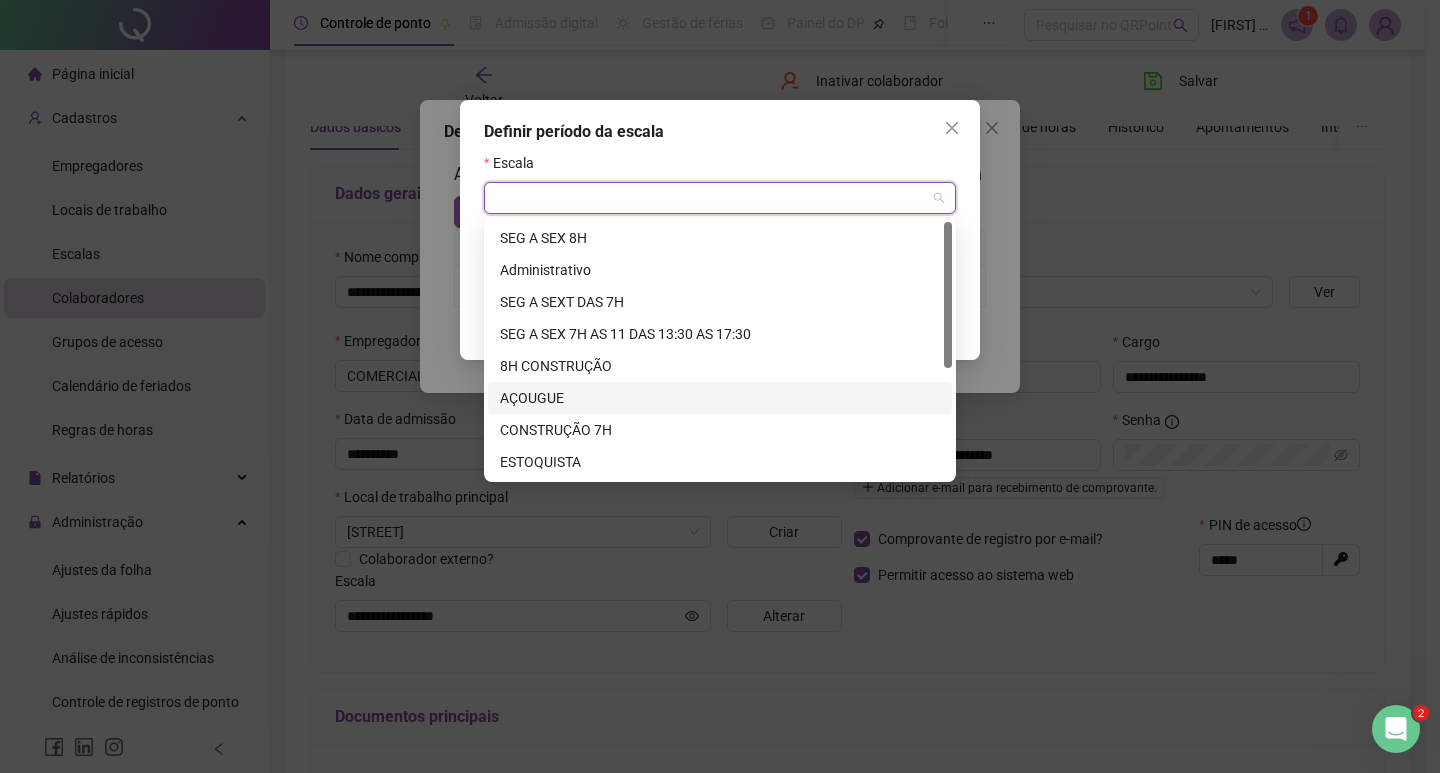 click on "AÇOUGUE" at bounding box center (720, 398) 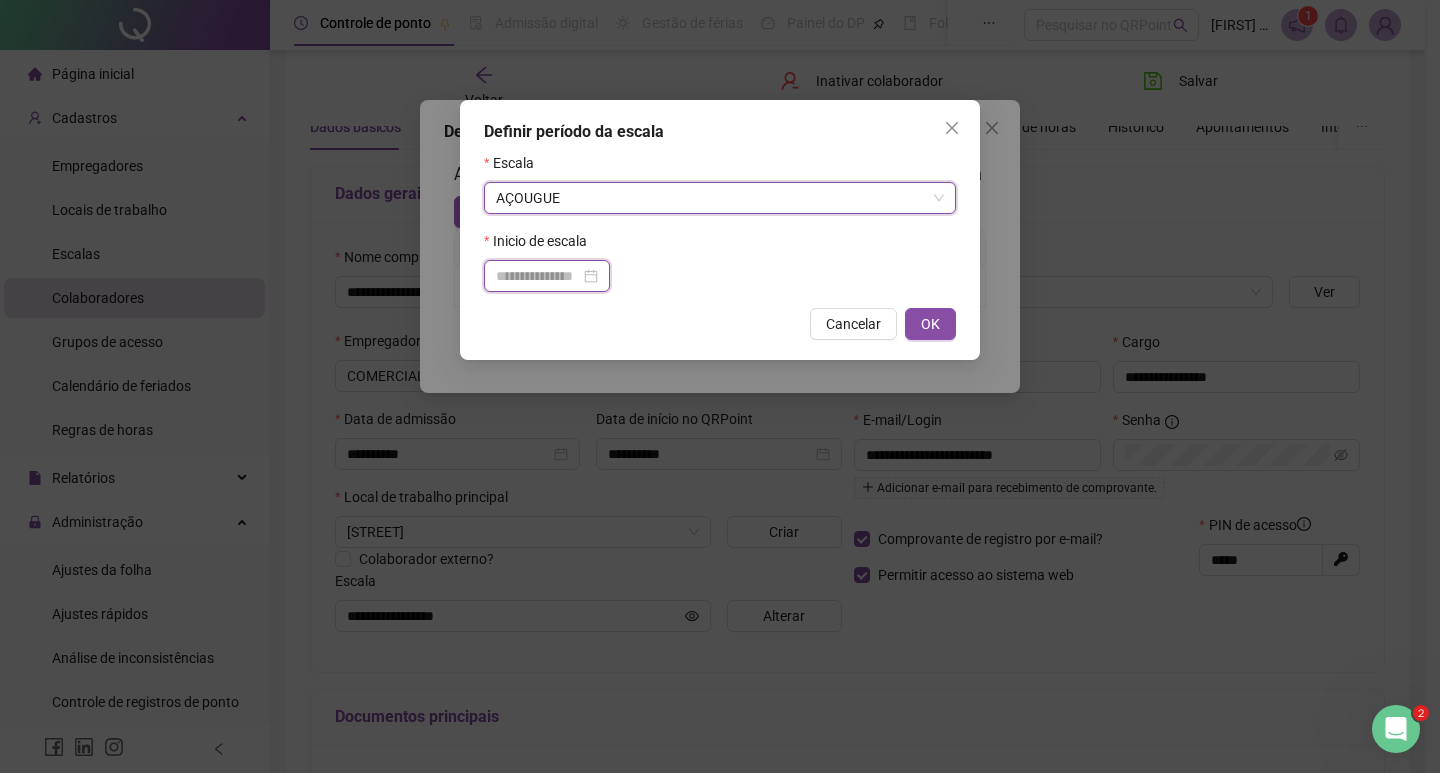 click at bounding box center (538, 276) 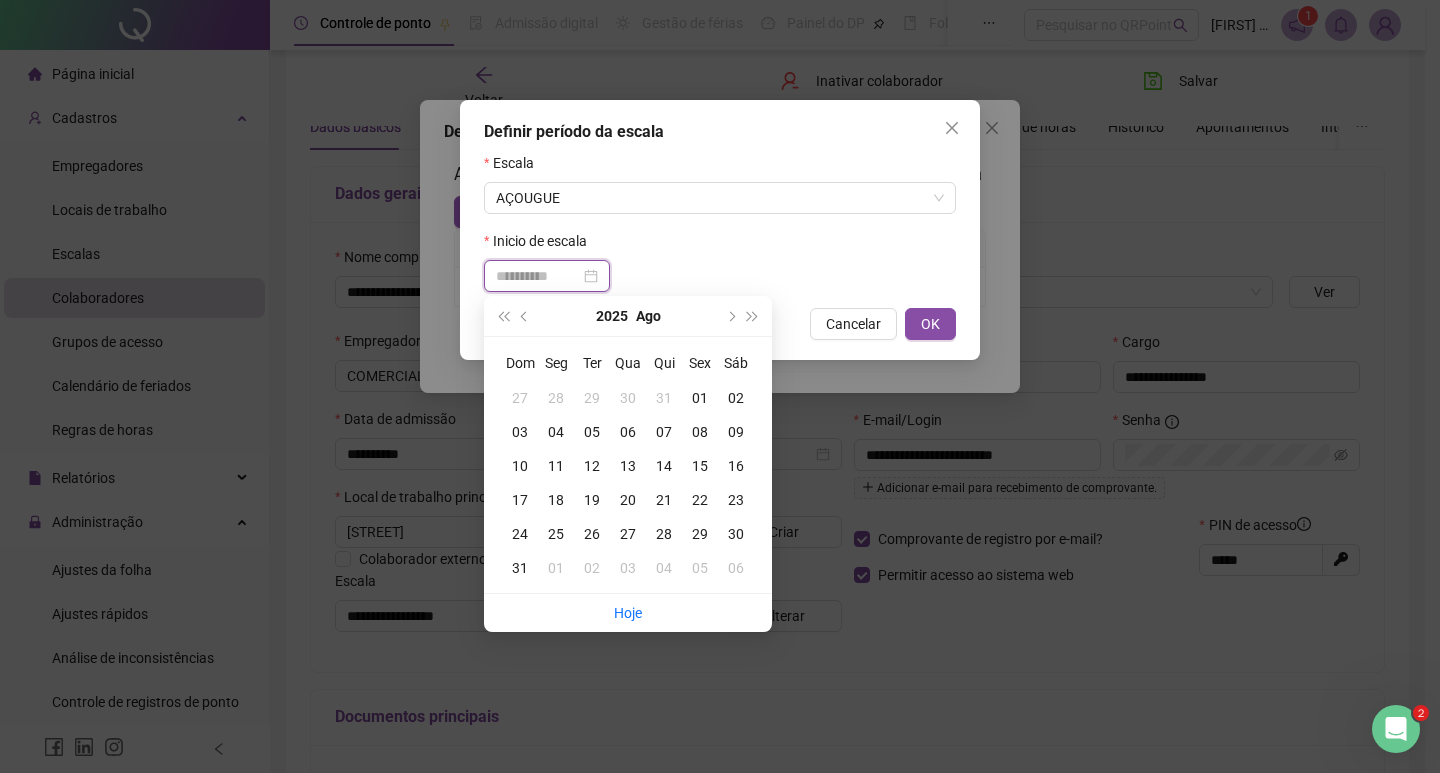 type on "**********" 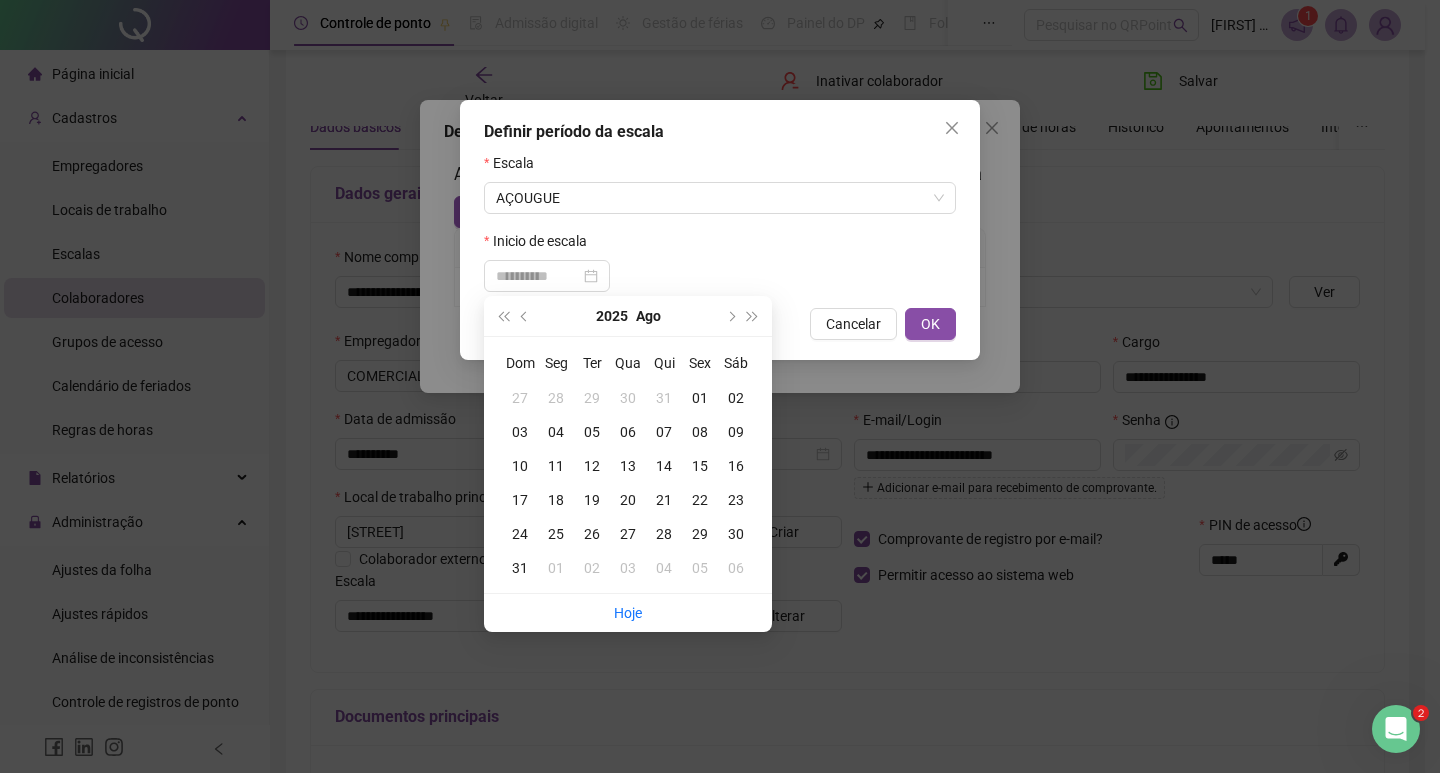 click on "01" at bounding box center (556, 568) 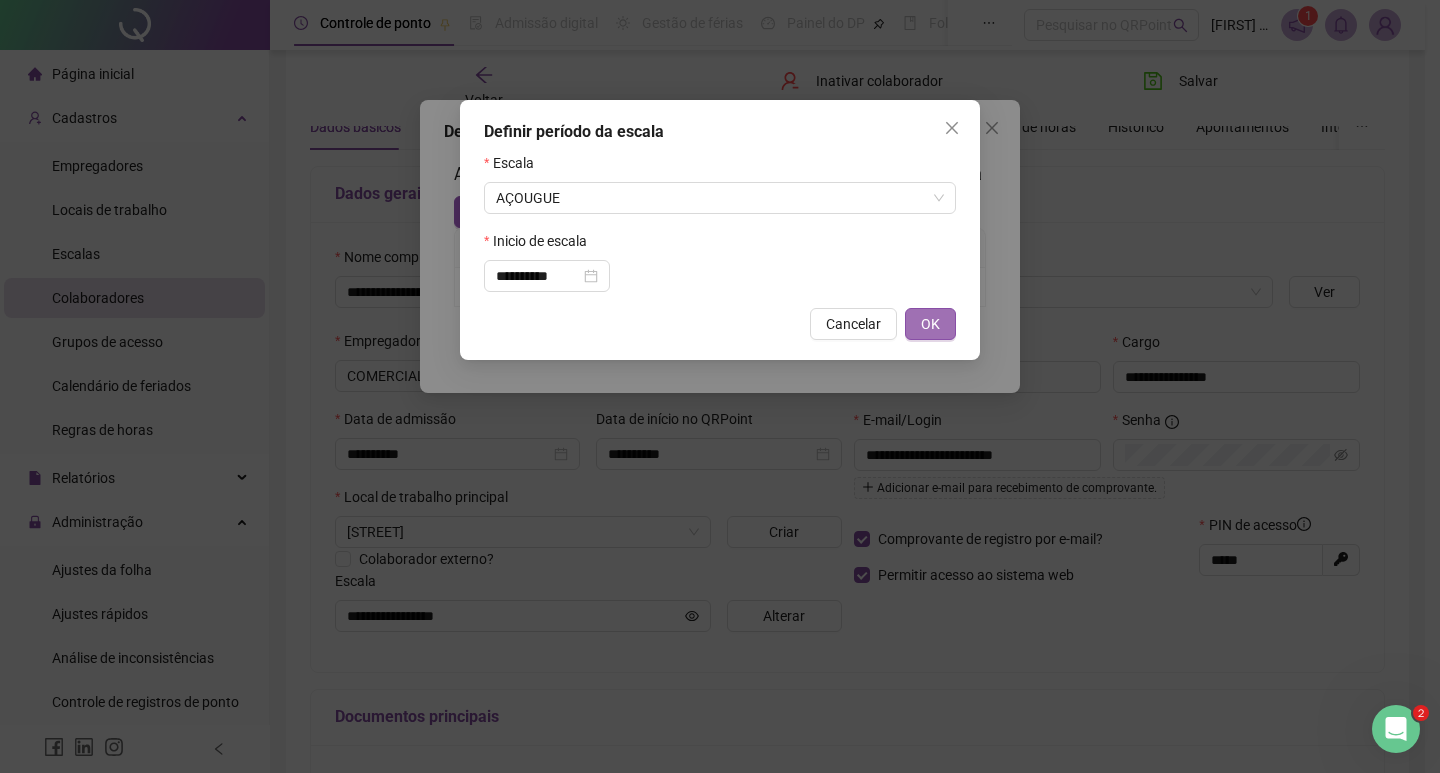 click on "OK" at bounding box center [930, 324] 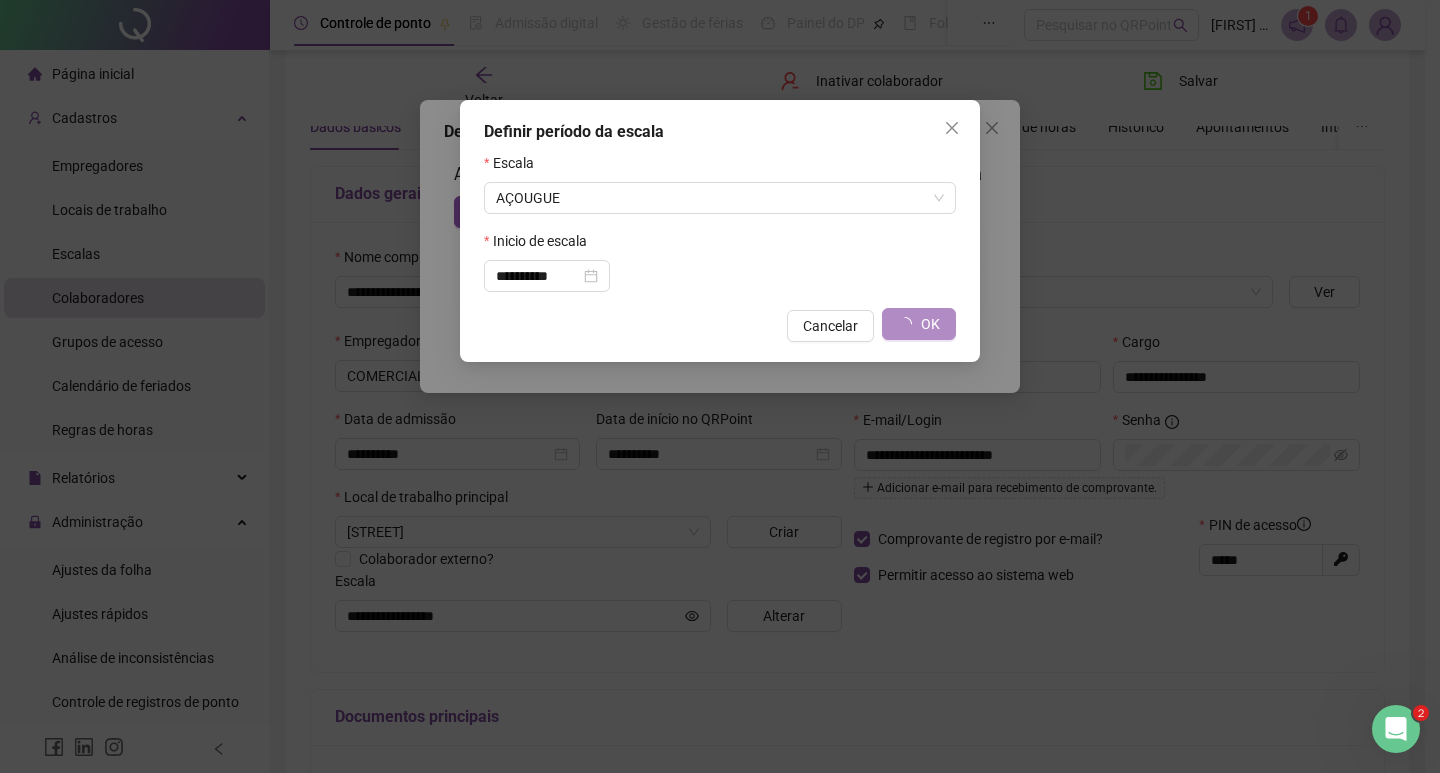 type on "*******" 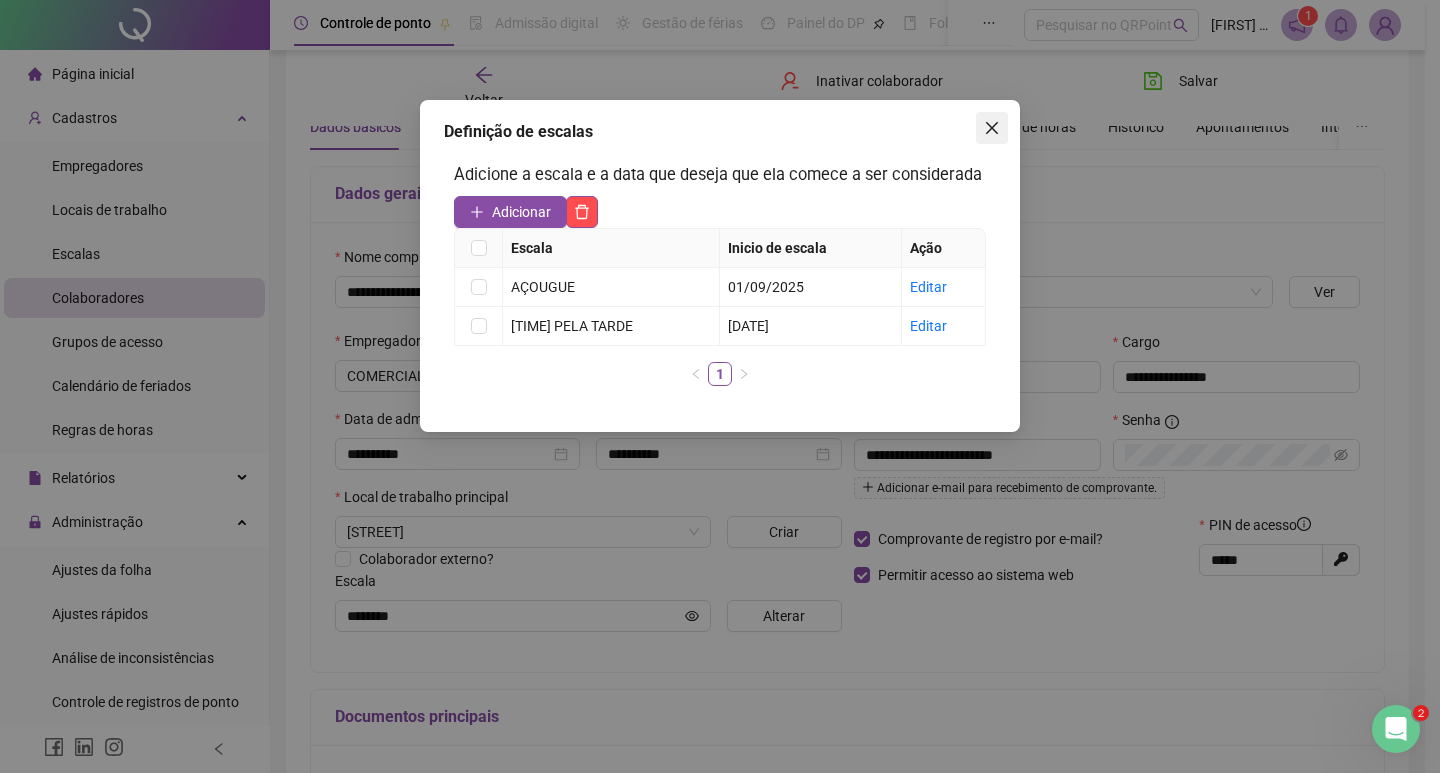 click 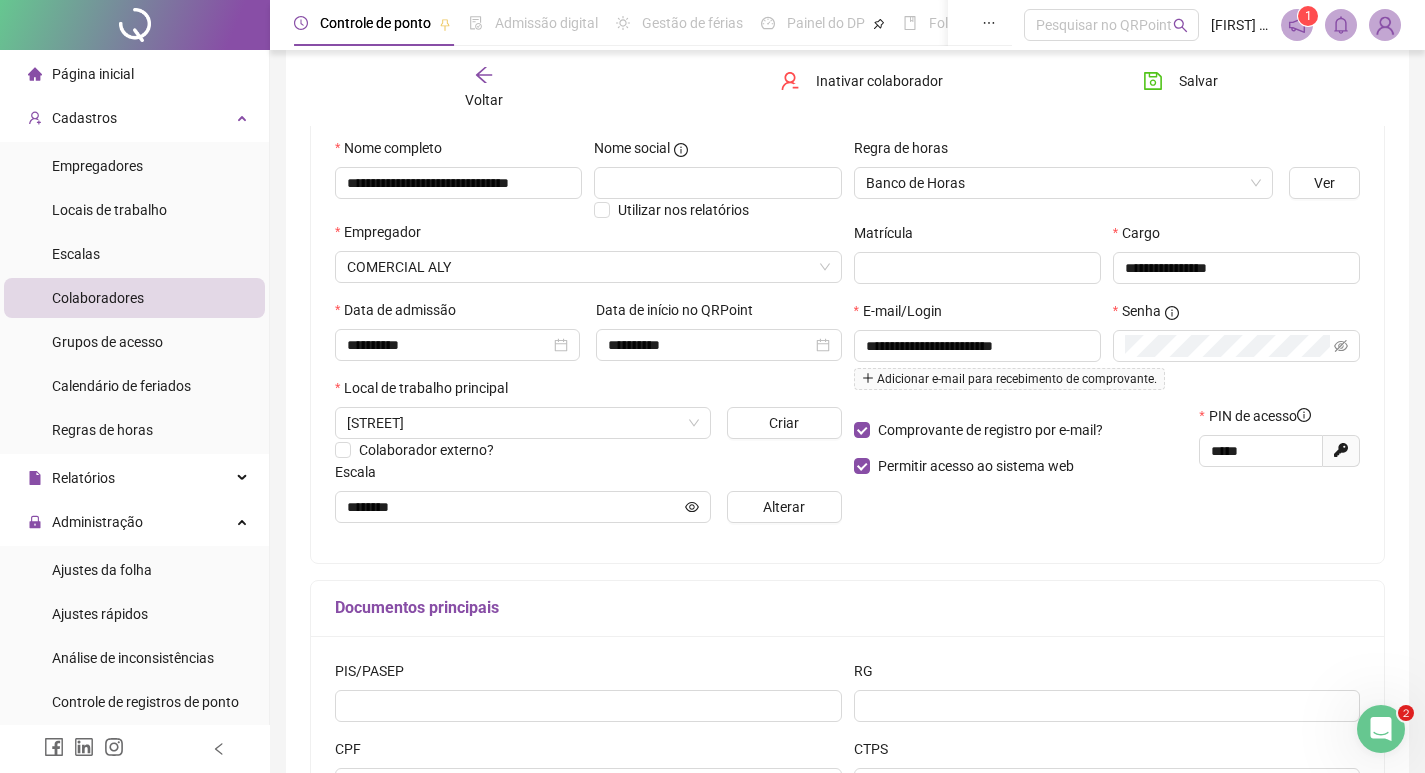 scroll, scrollTop: 0, scrollLeft: 0, axis: both 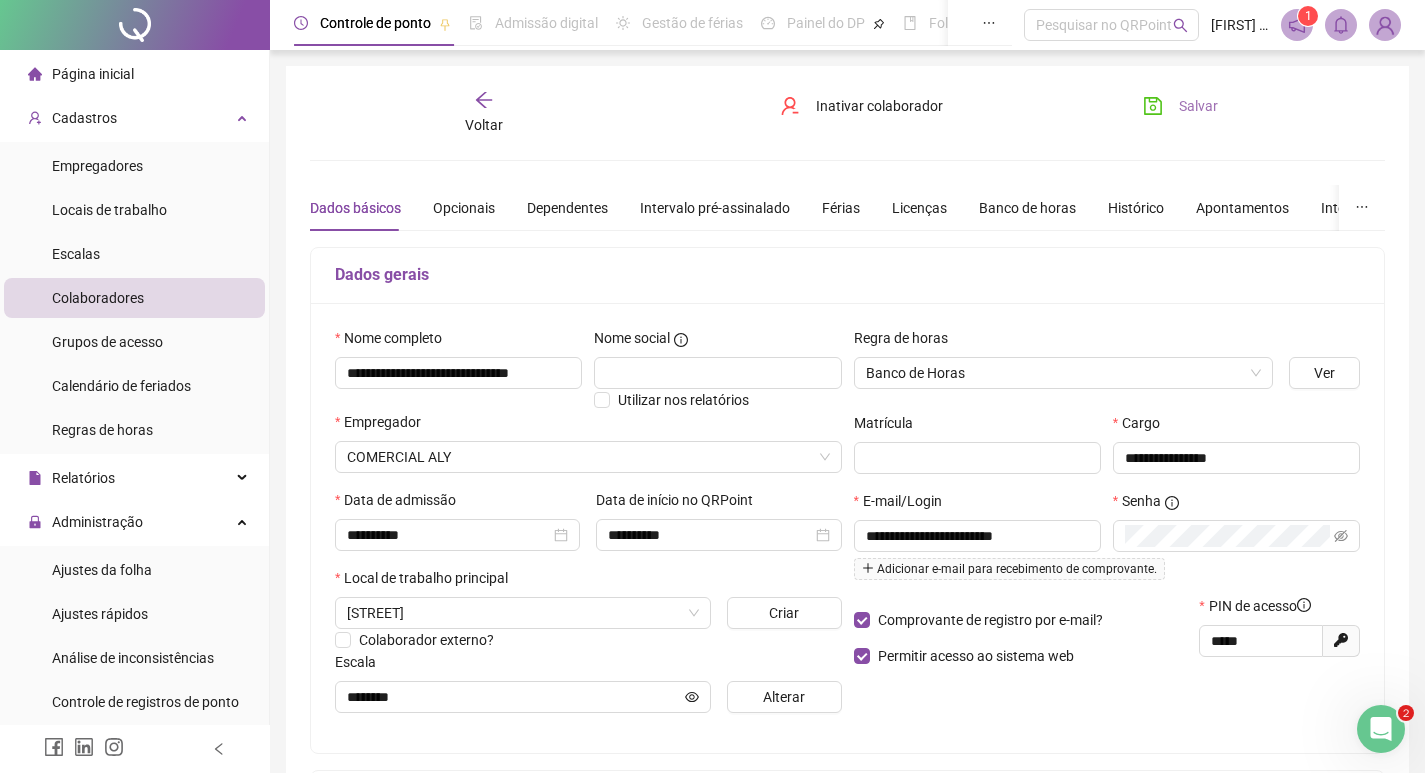 click on "Salvar" at bounding box center [1180, 106] 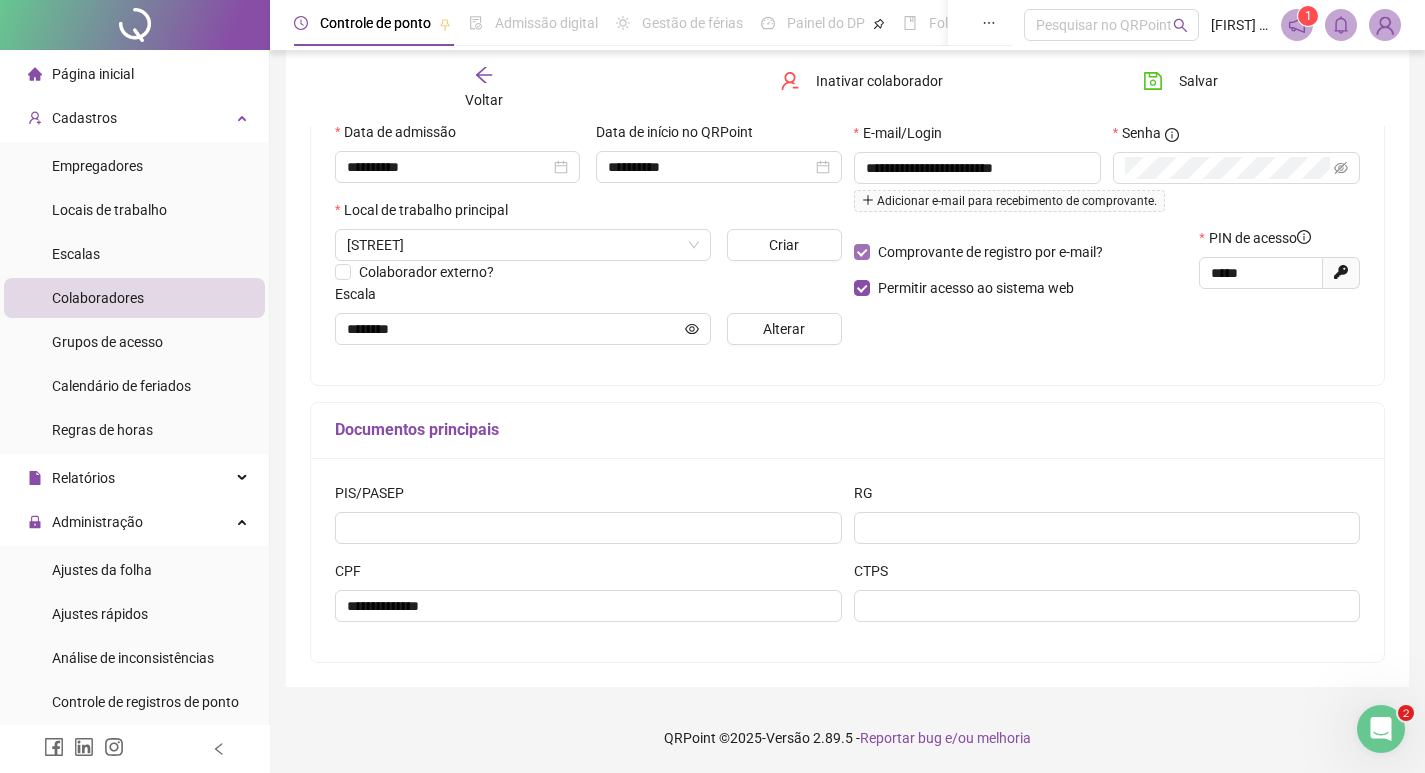 scroll, scrollTop: 0, scrollLeft: 0, axis: both 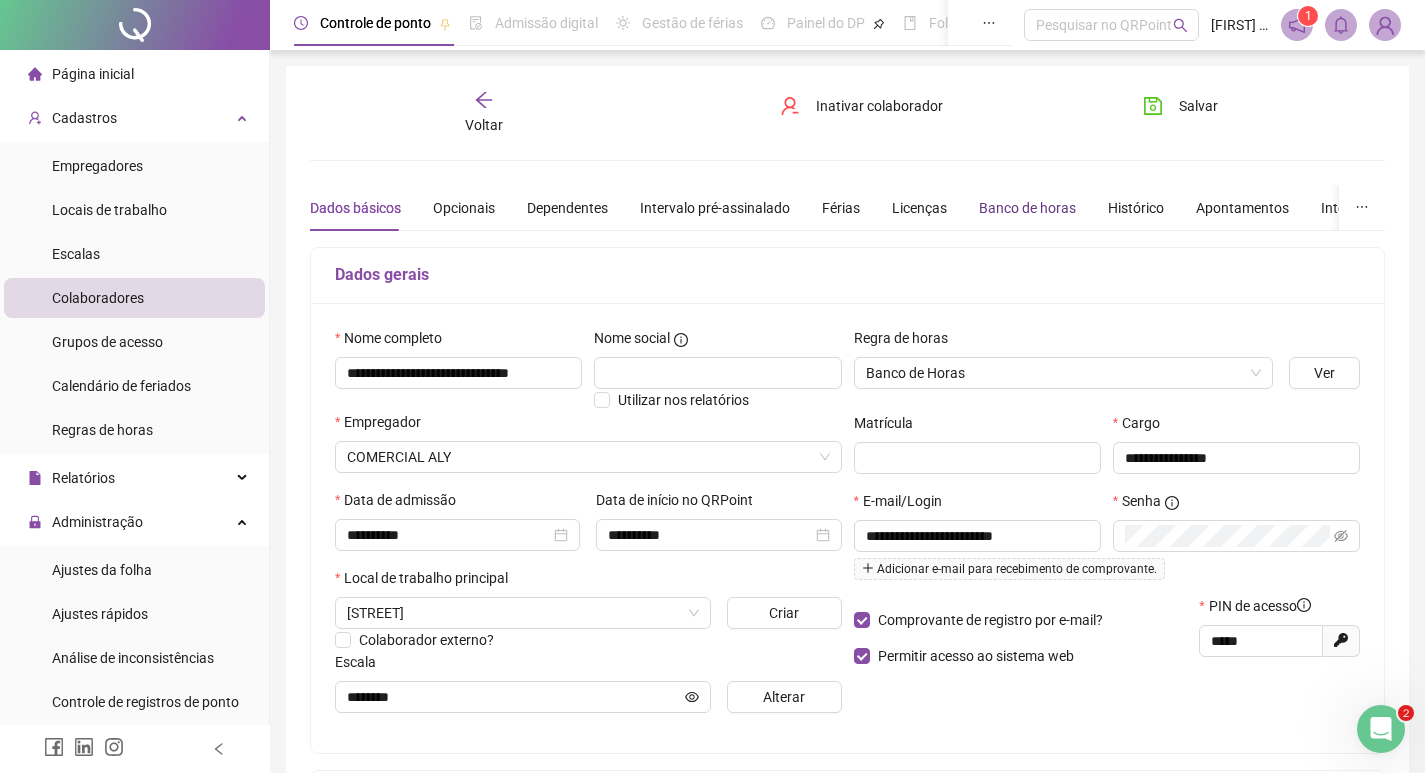 click on "Banco de horas" at bounding box center [1027, 208] 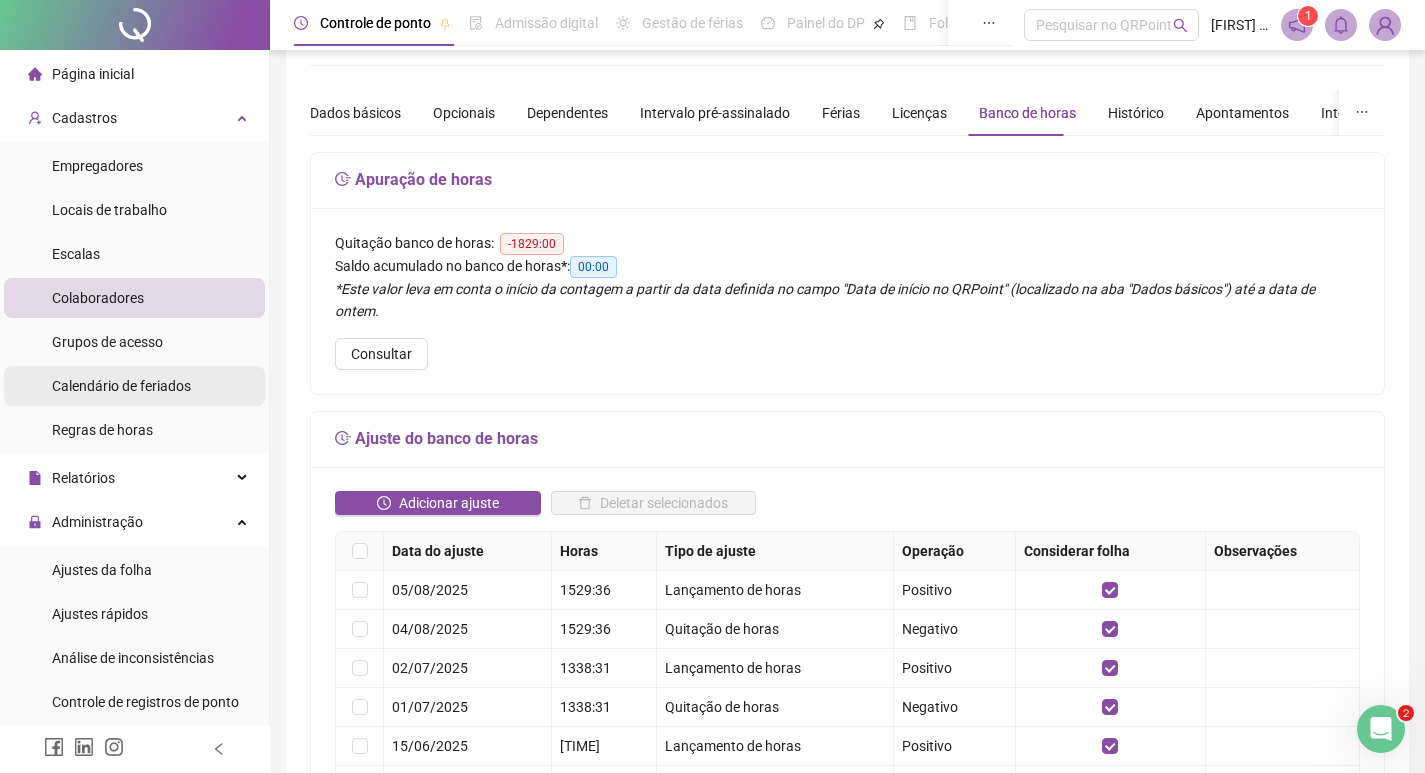 scroll, scrollTop: 0, scrollLeft: 0, axis: both 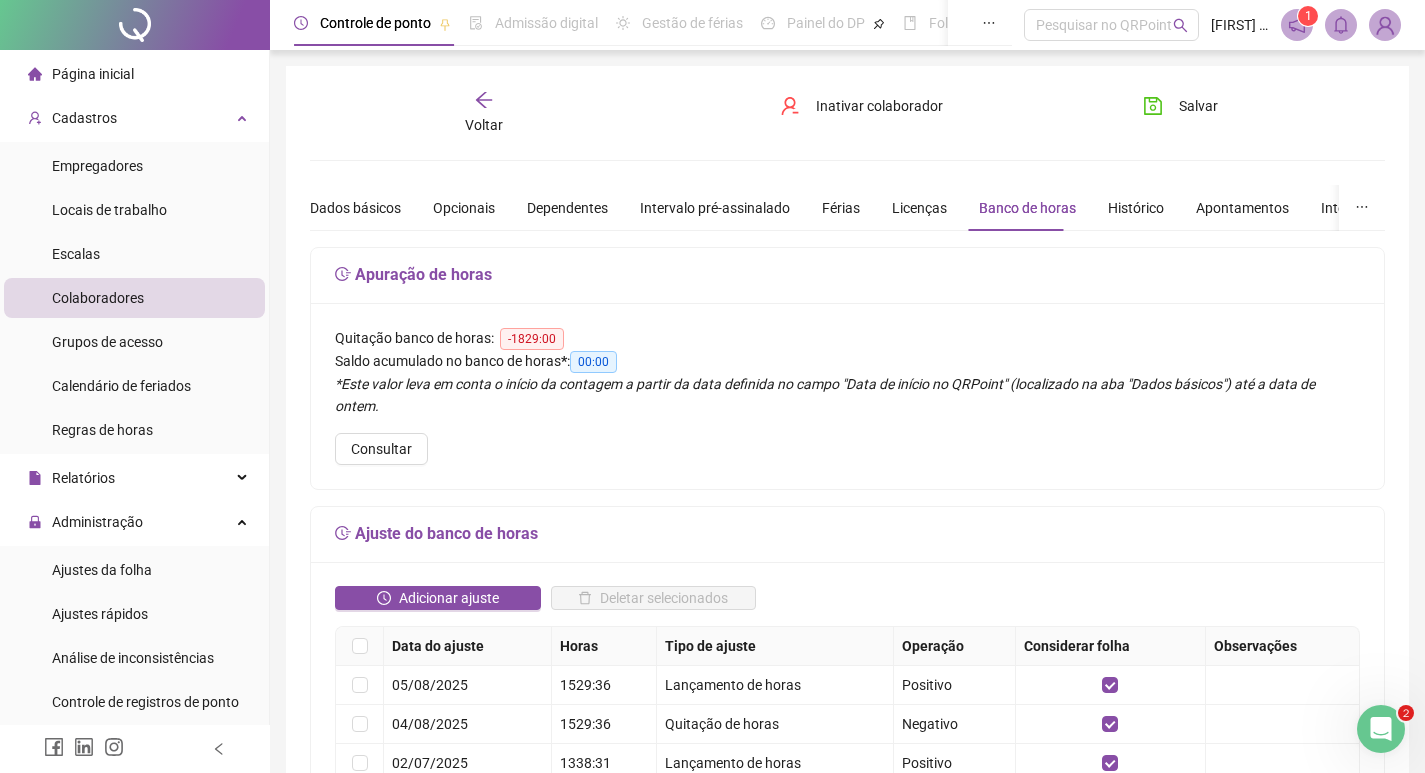 click on "Colaboradores" at bounding box center [98, 298] 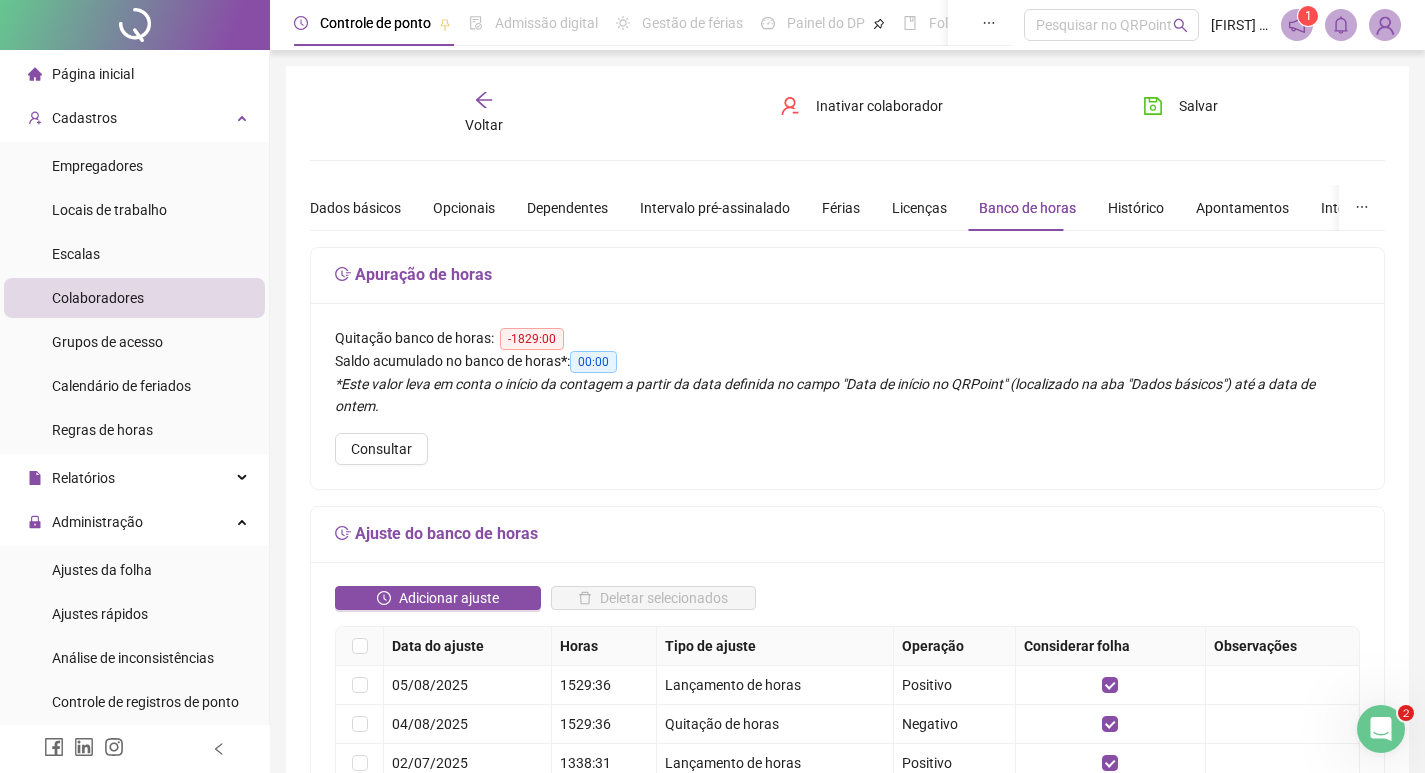 click 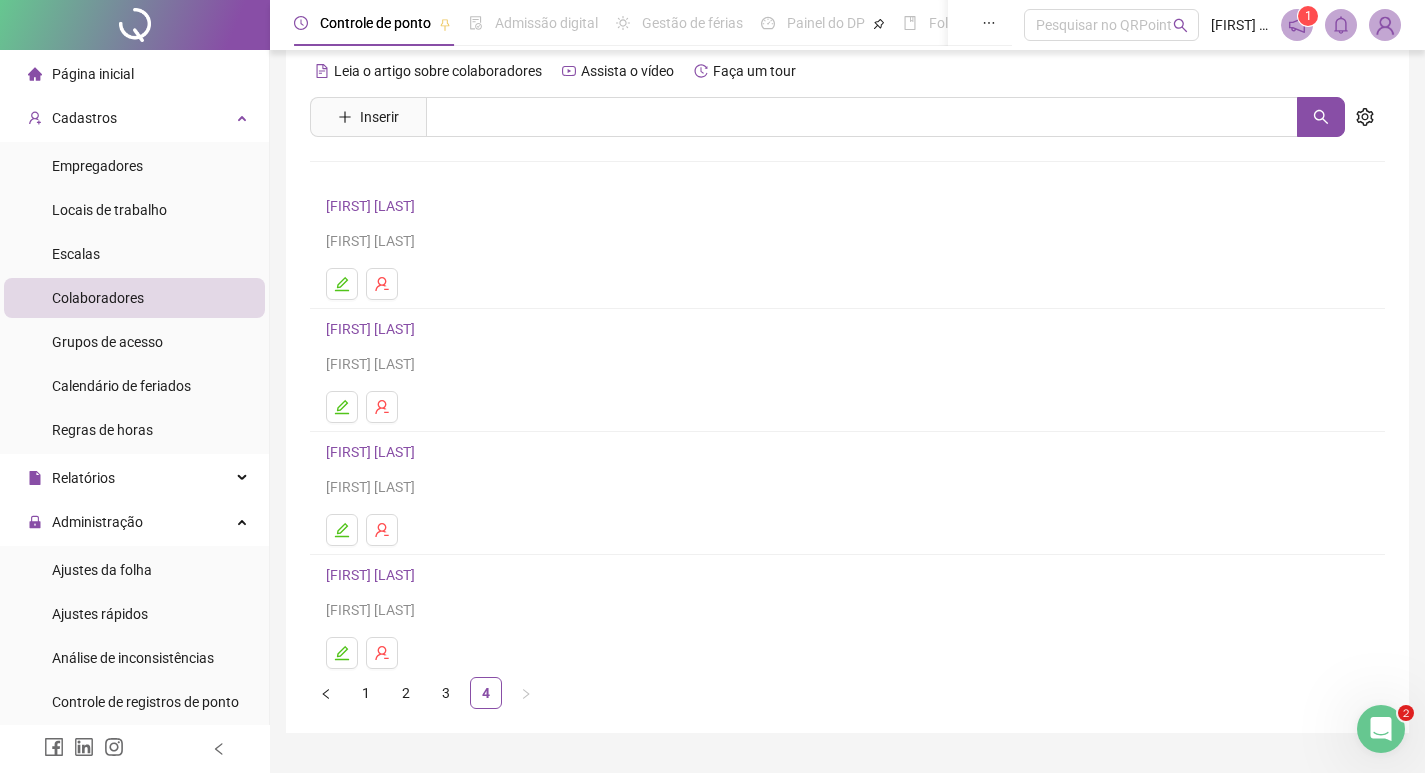 scroll, scrollTop: 71, scrollLeft: 0, axis: vertical 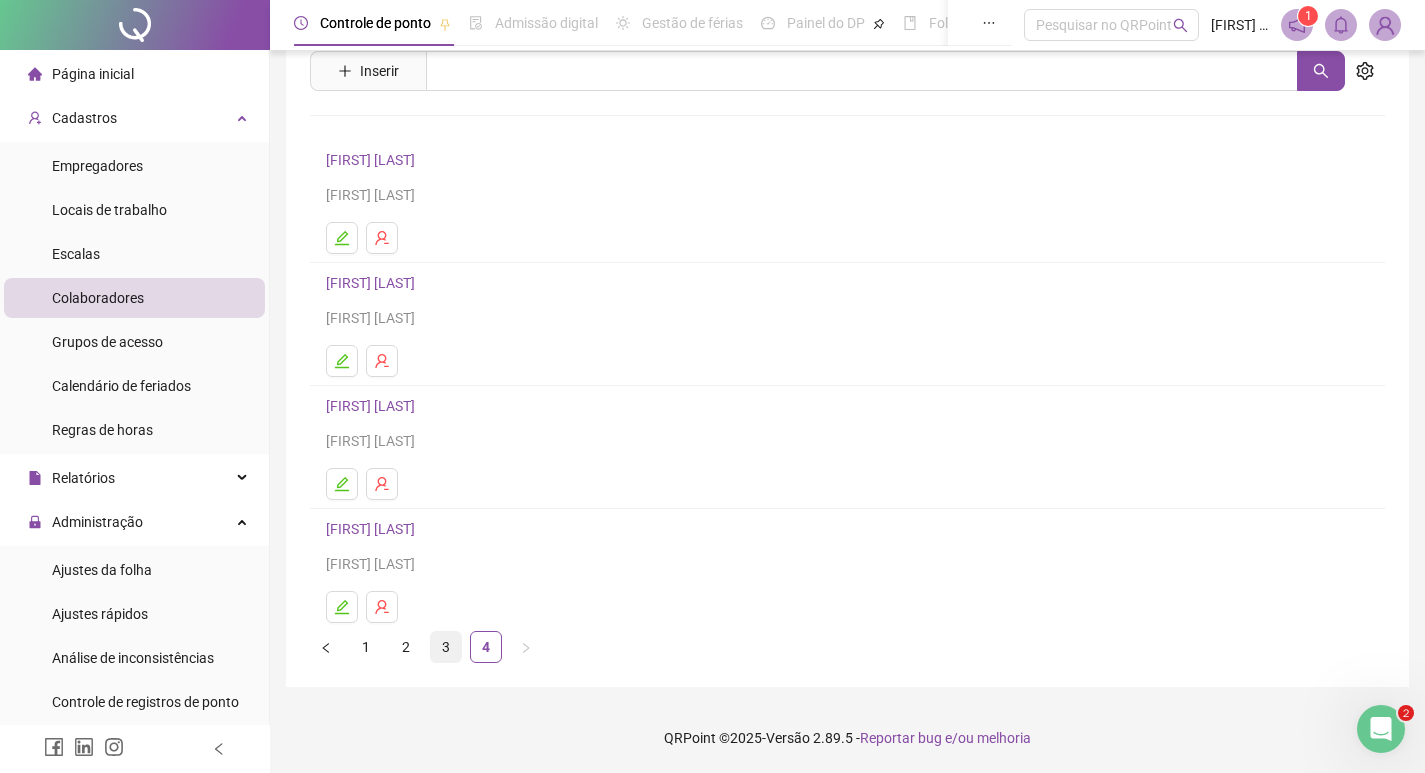 click on "3" at bounding box center [446, 647] 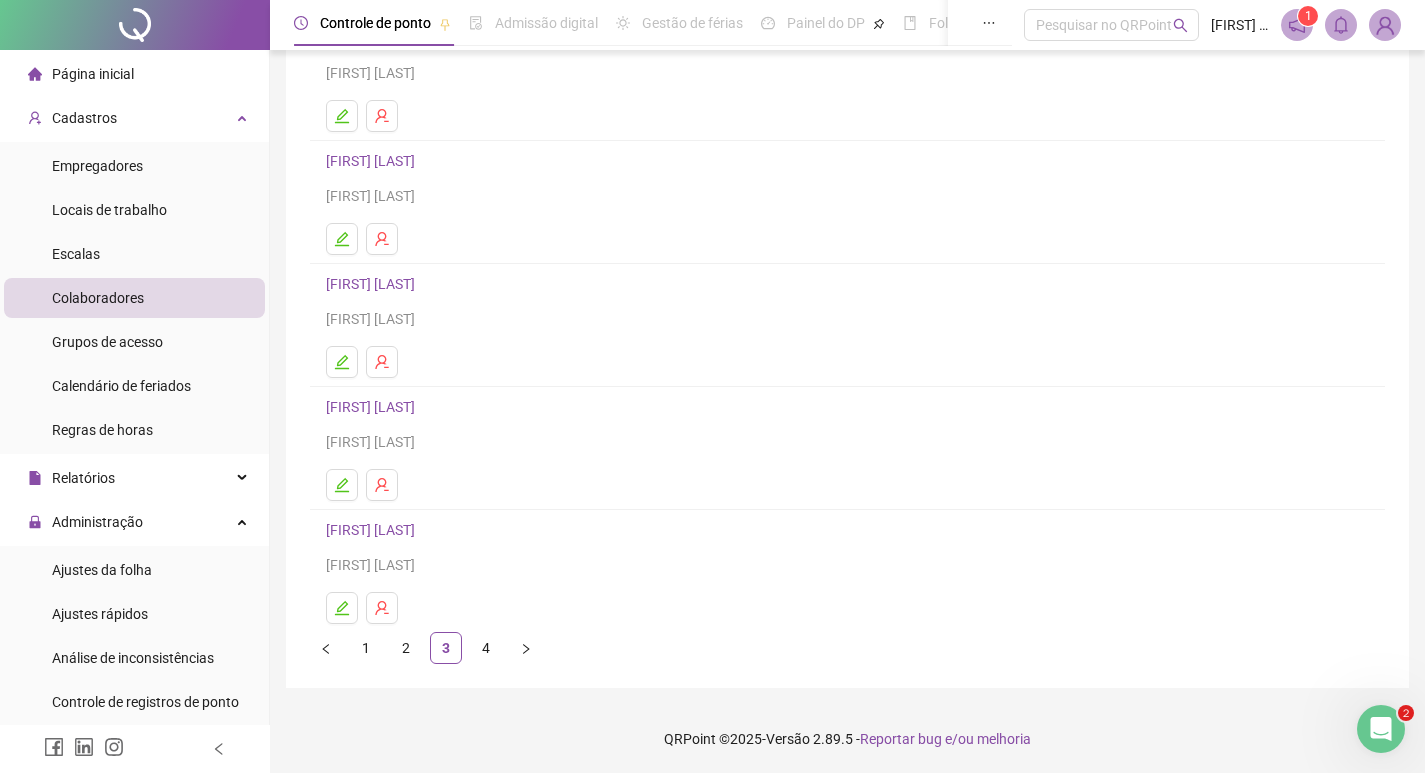 scroll, scrollTop: 194, scrollLeft: 0, axis: vertical 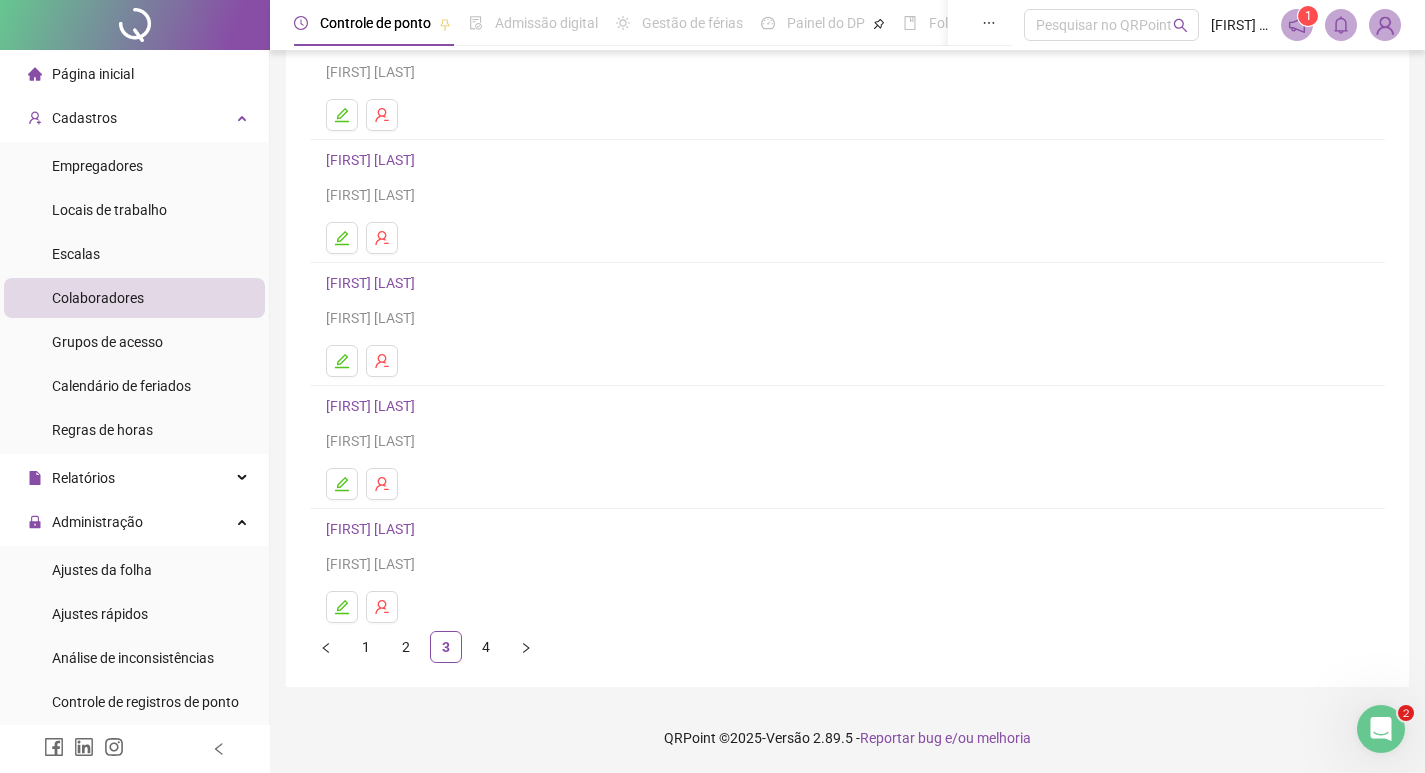 click on "[FIRST] [LAST]" at bounding box center (373, 406) 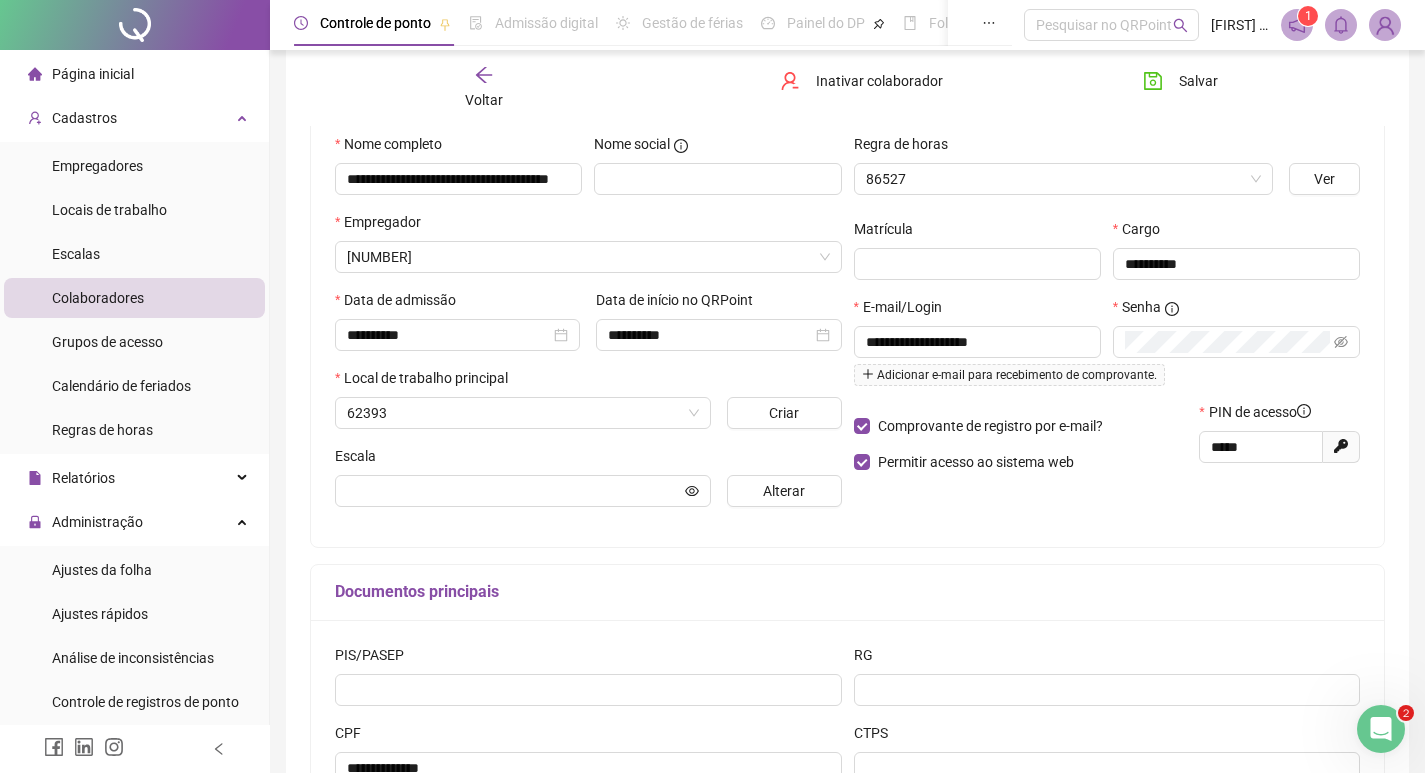 scroll, scrollTop: 204, scrollLeft: 0, axis: vertical 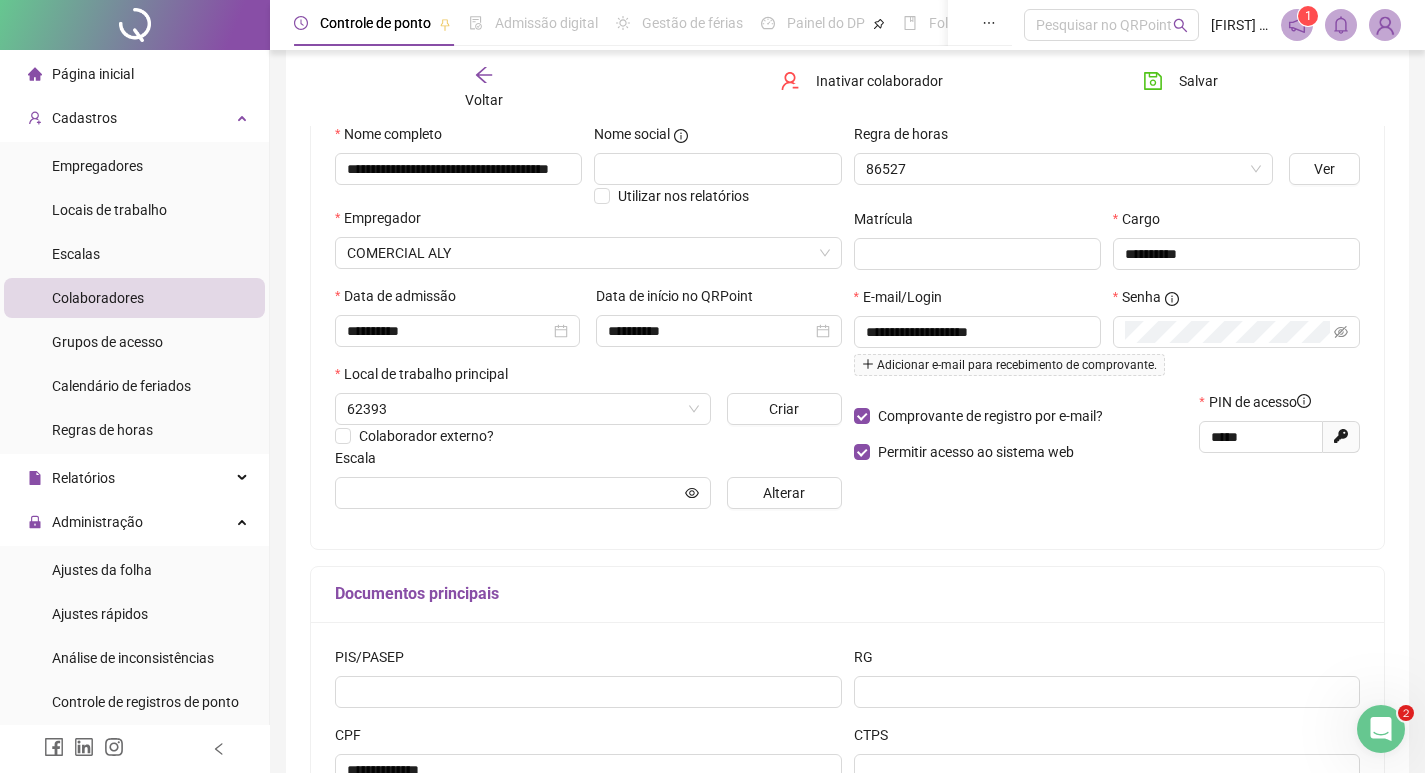 type on "*******" 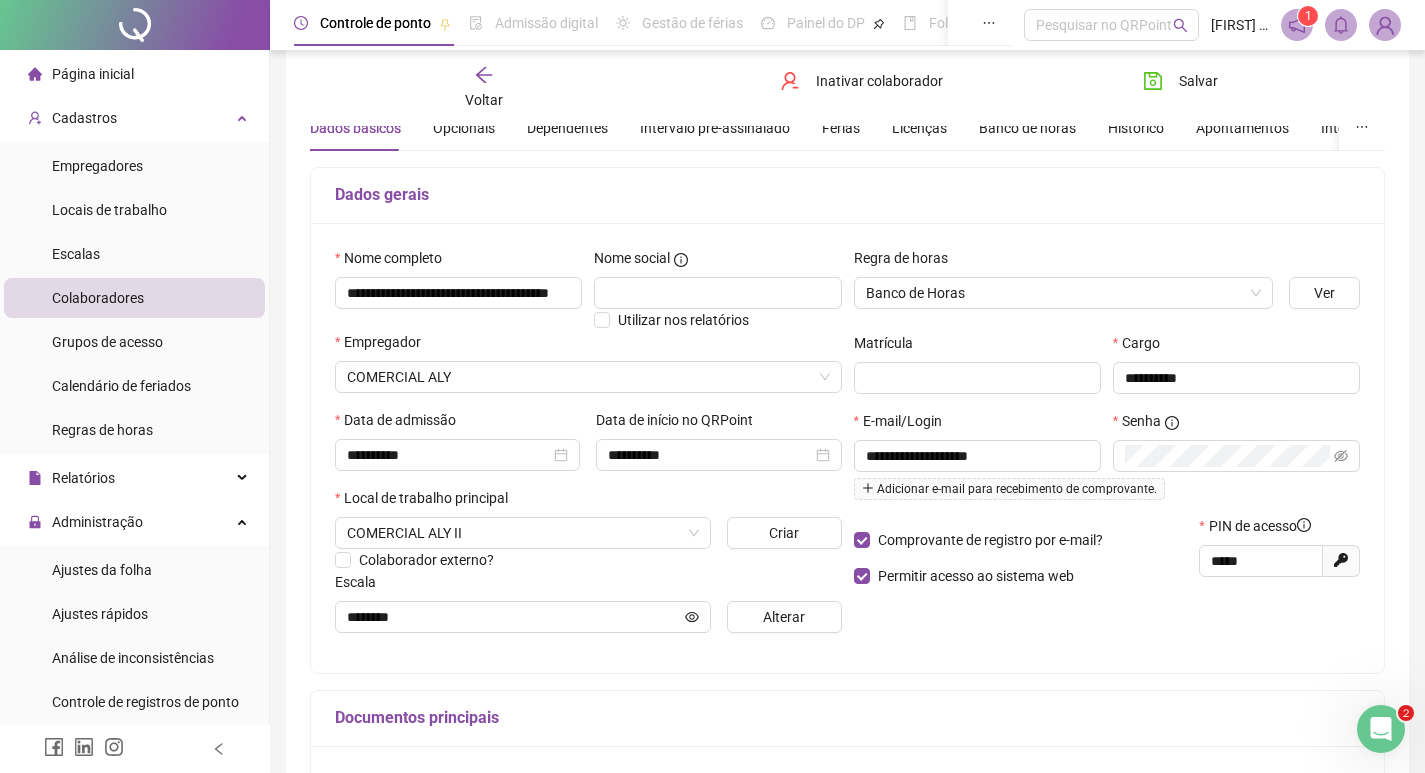scroll, scrollTop: 0, scrollLeft: 0, axis: both 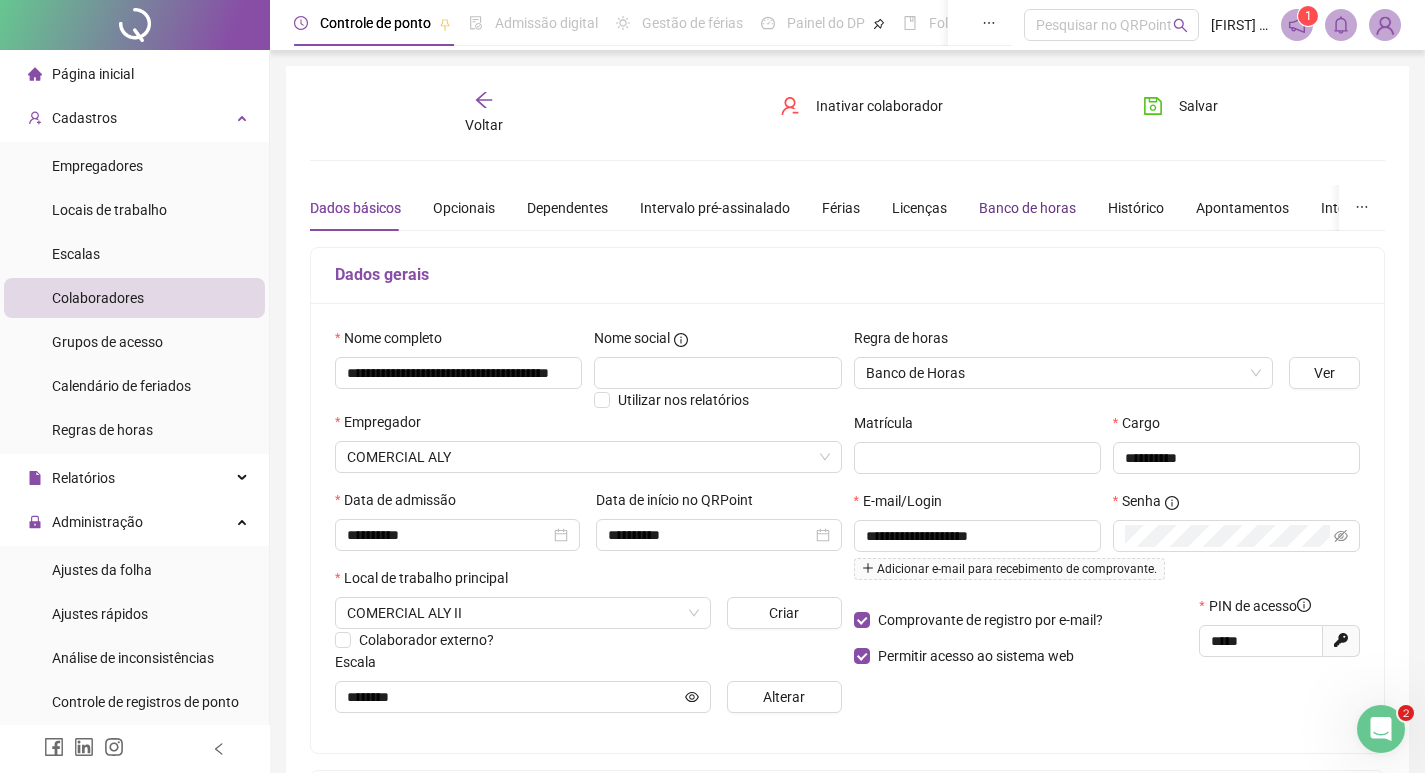 drag, startPoint x: 1029, startPoint y: 204, endPoint x: 1023, endPoint y: 218, distance: 15.231546 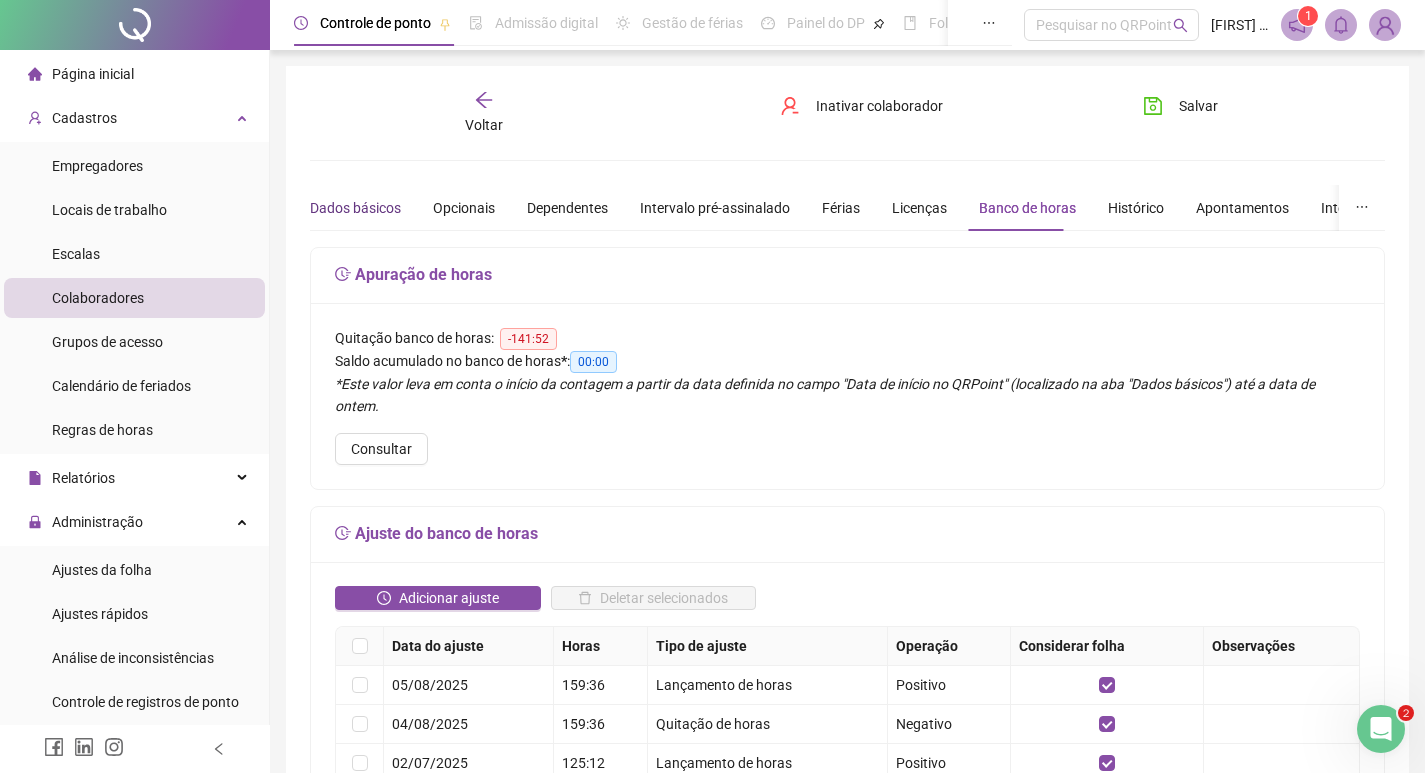 click on "Dados básicos" at bounding box center [355, 208] 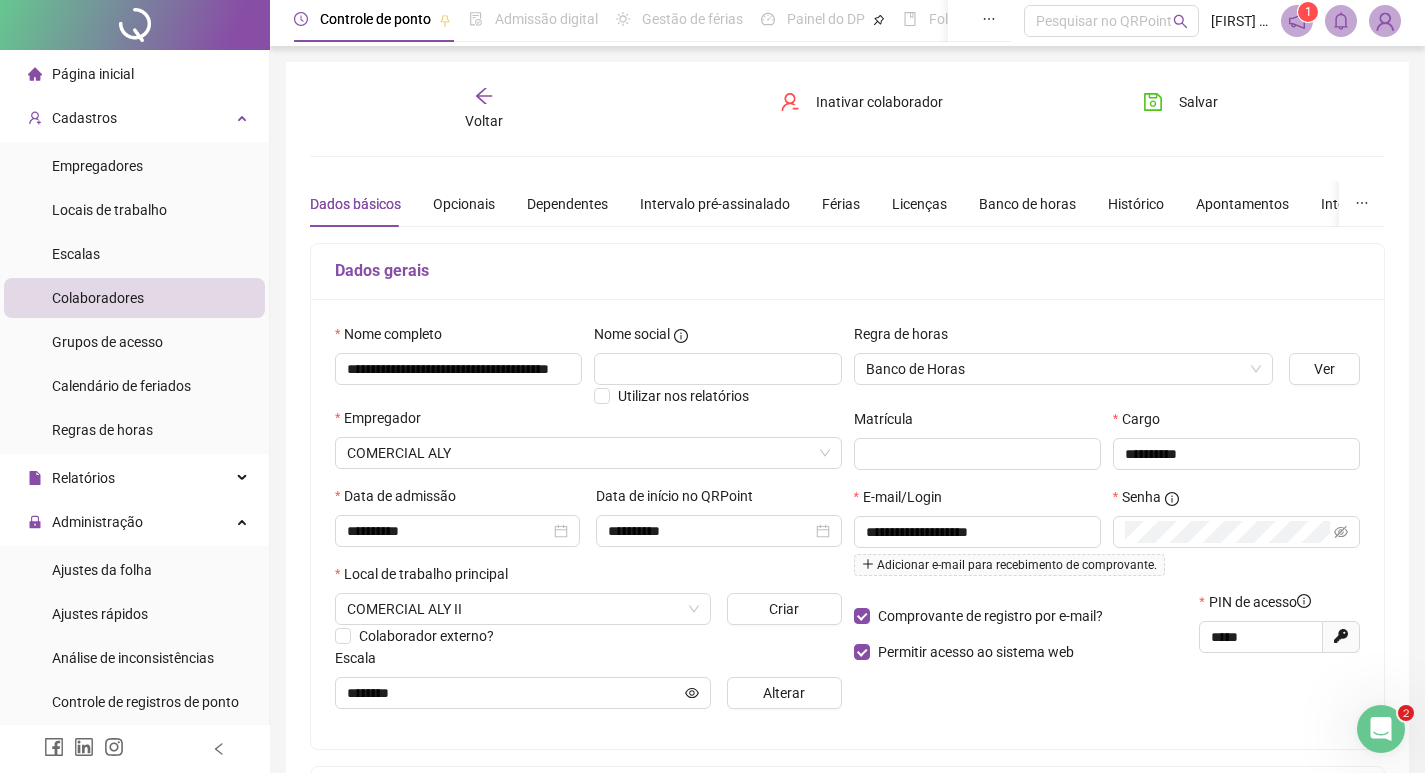 scroll, scrollTop: 0, scrollLeft: 0, axis: both 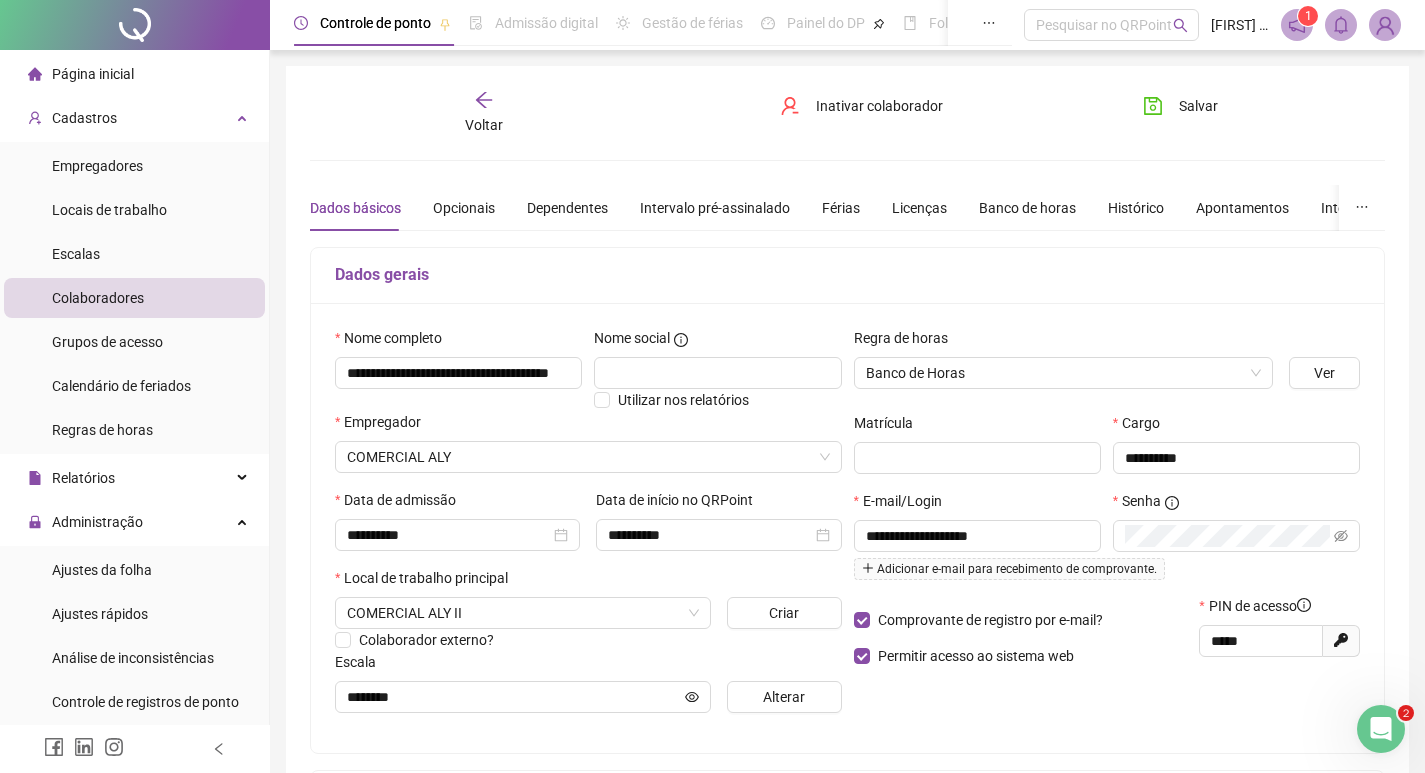 click on "Voltar" at bounding box center [484, 113] 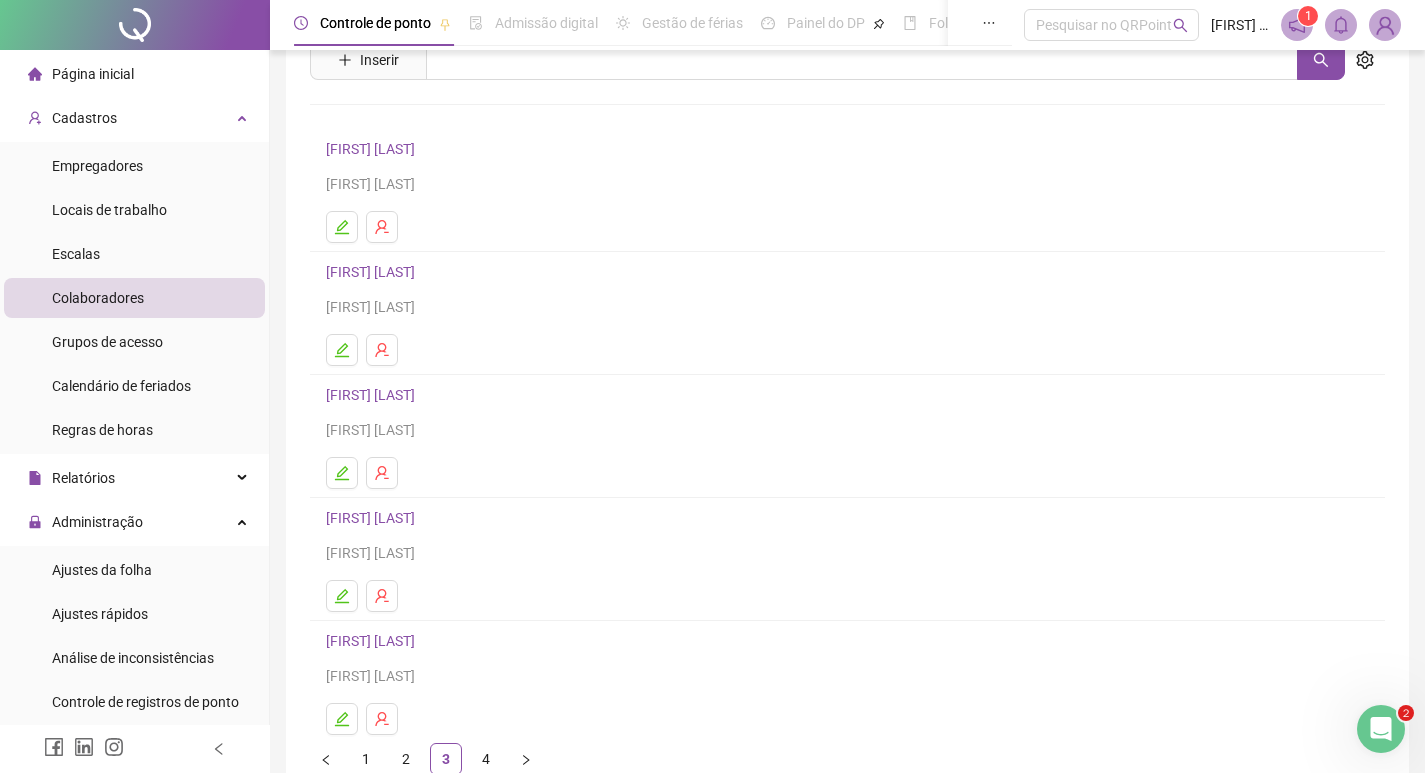 scroll, scrollTop: 194, scrollLeft: 0, axis: vertical 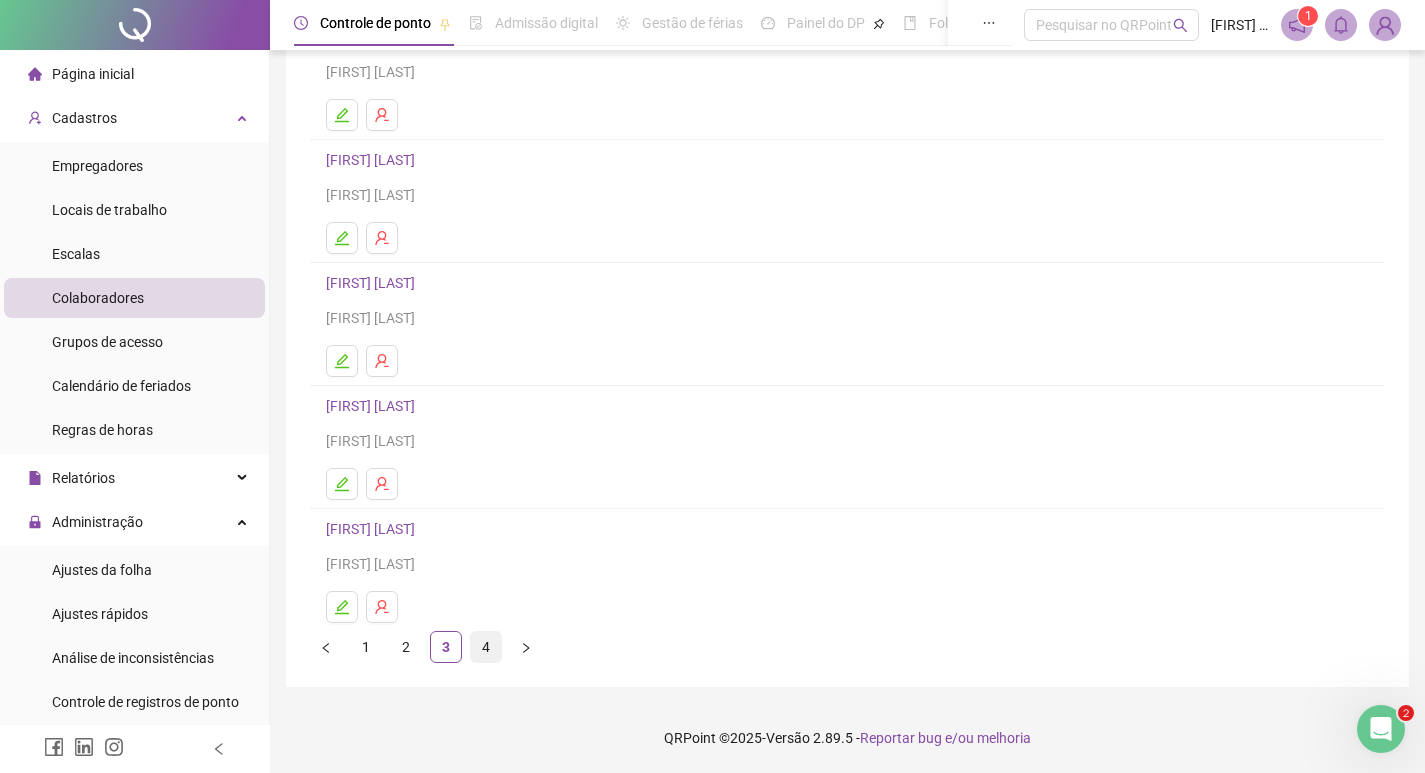 click on "4" at bounding box center [486, 647] 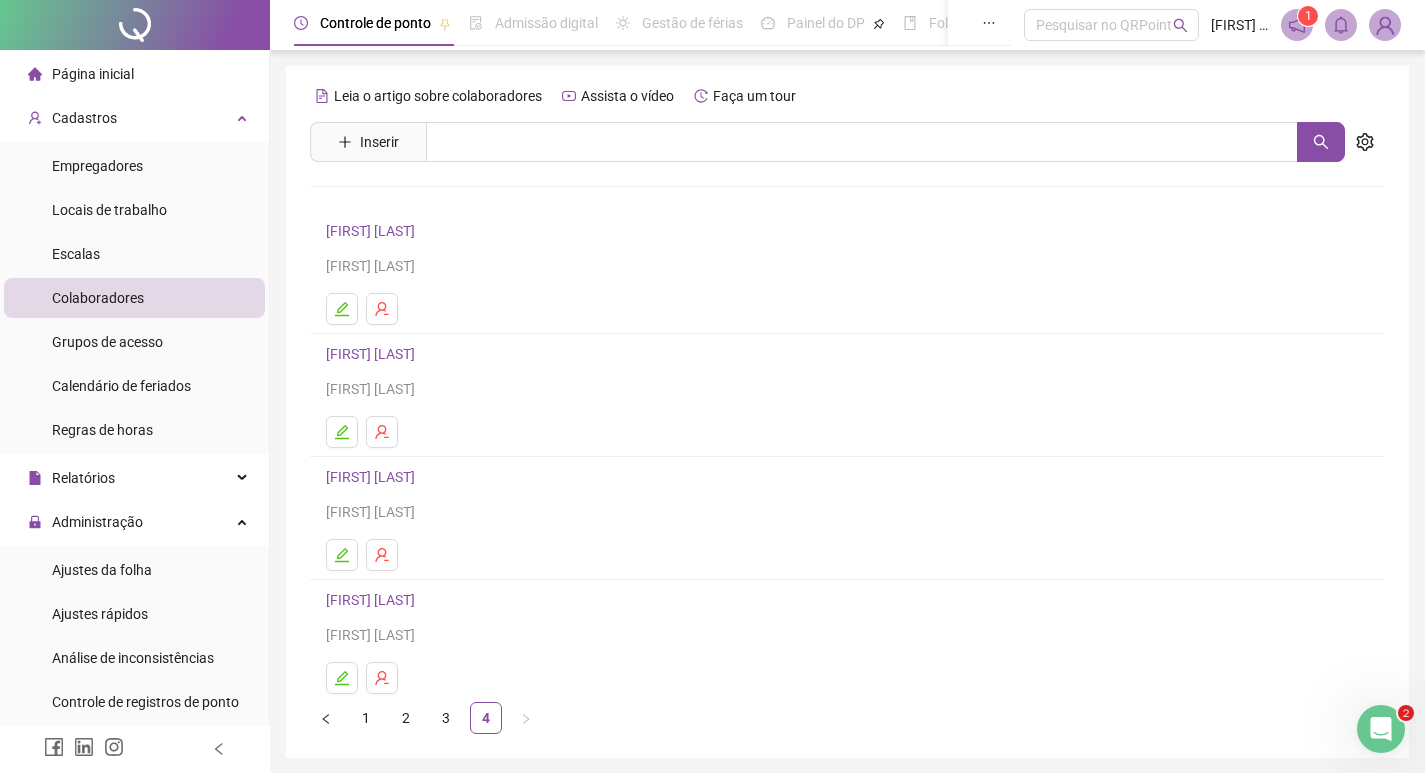 click on "[FIRST] [LAST]" at bounding box center [373, 477] 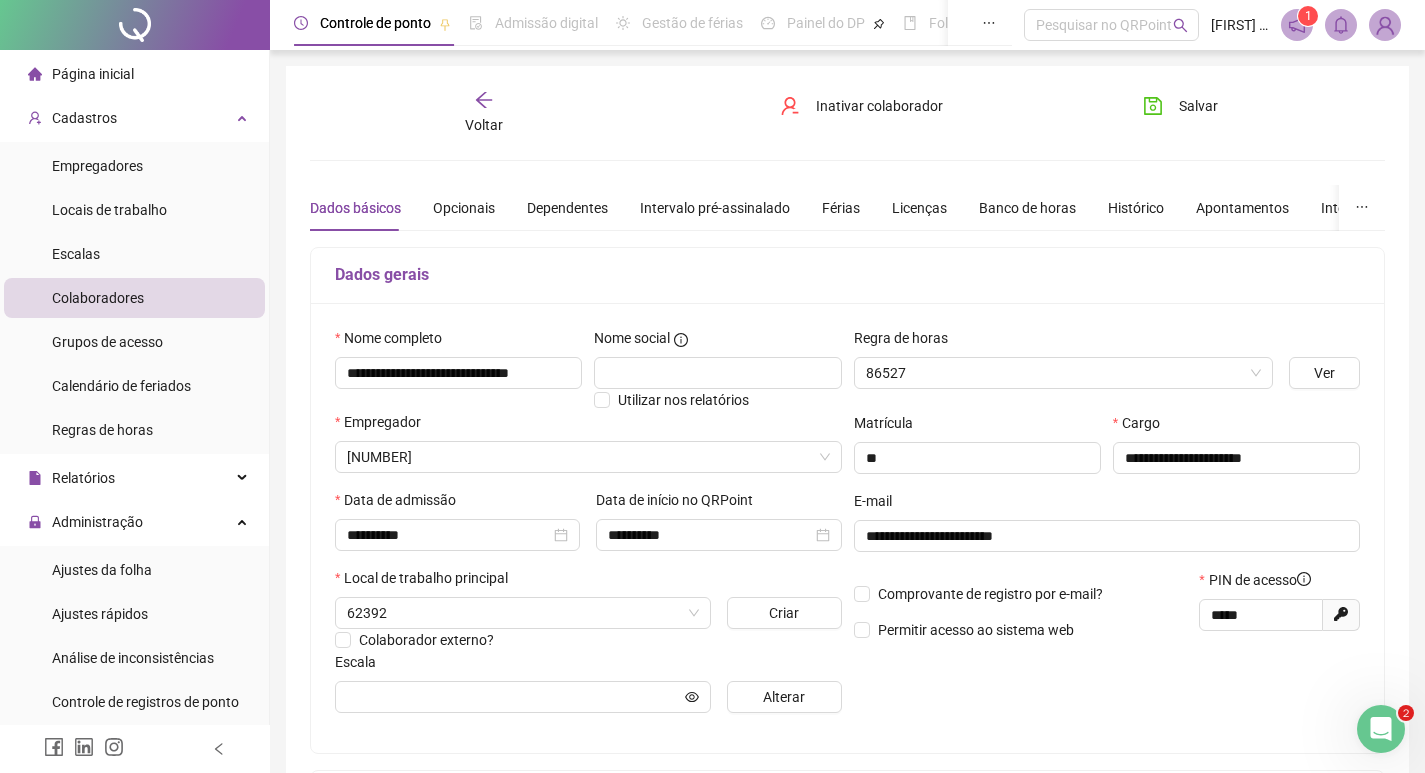 type on "**********" 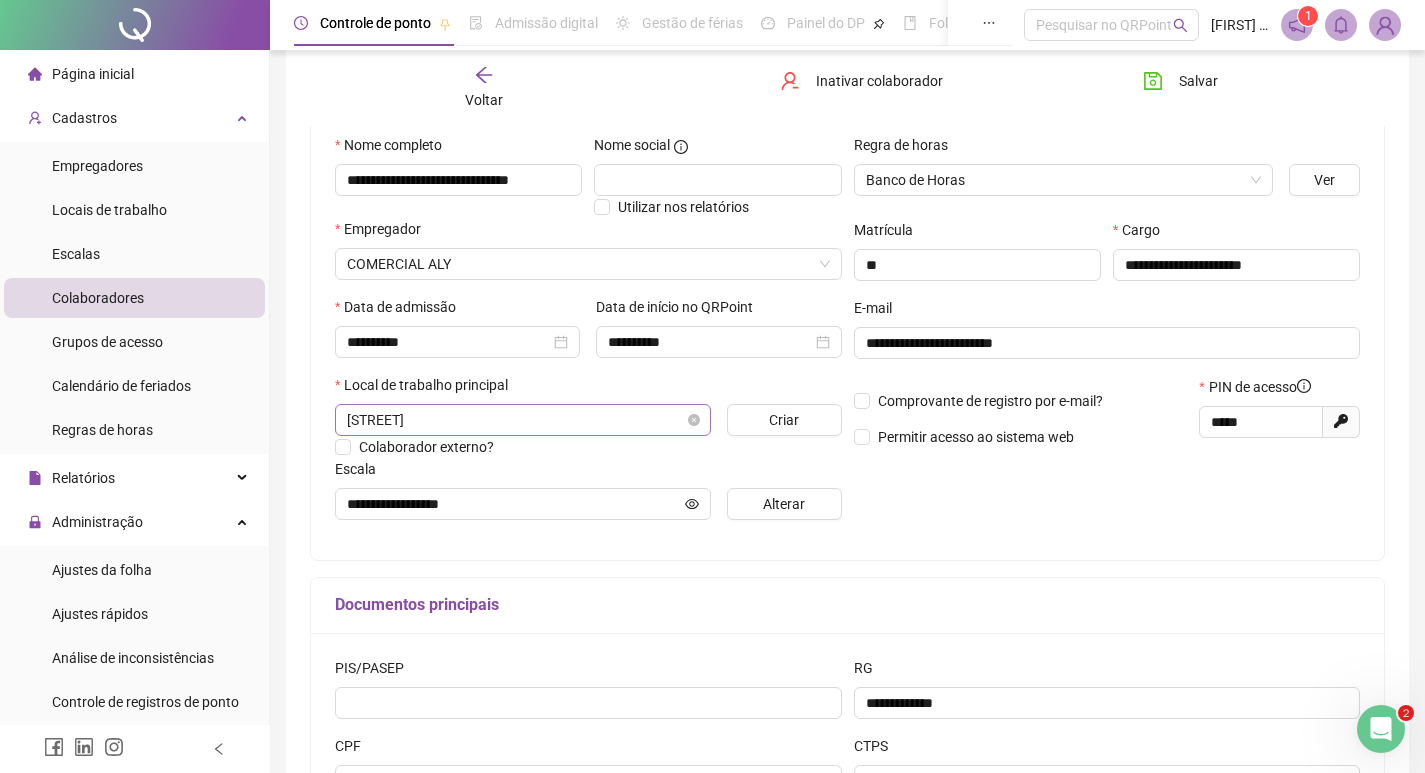 scroll, scrollTop: 200, scrollLeft: 0, axis: vertical 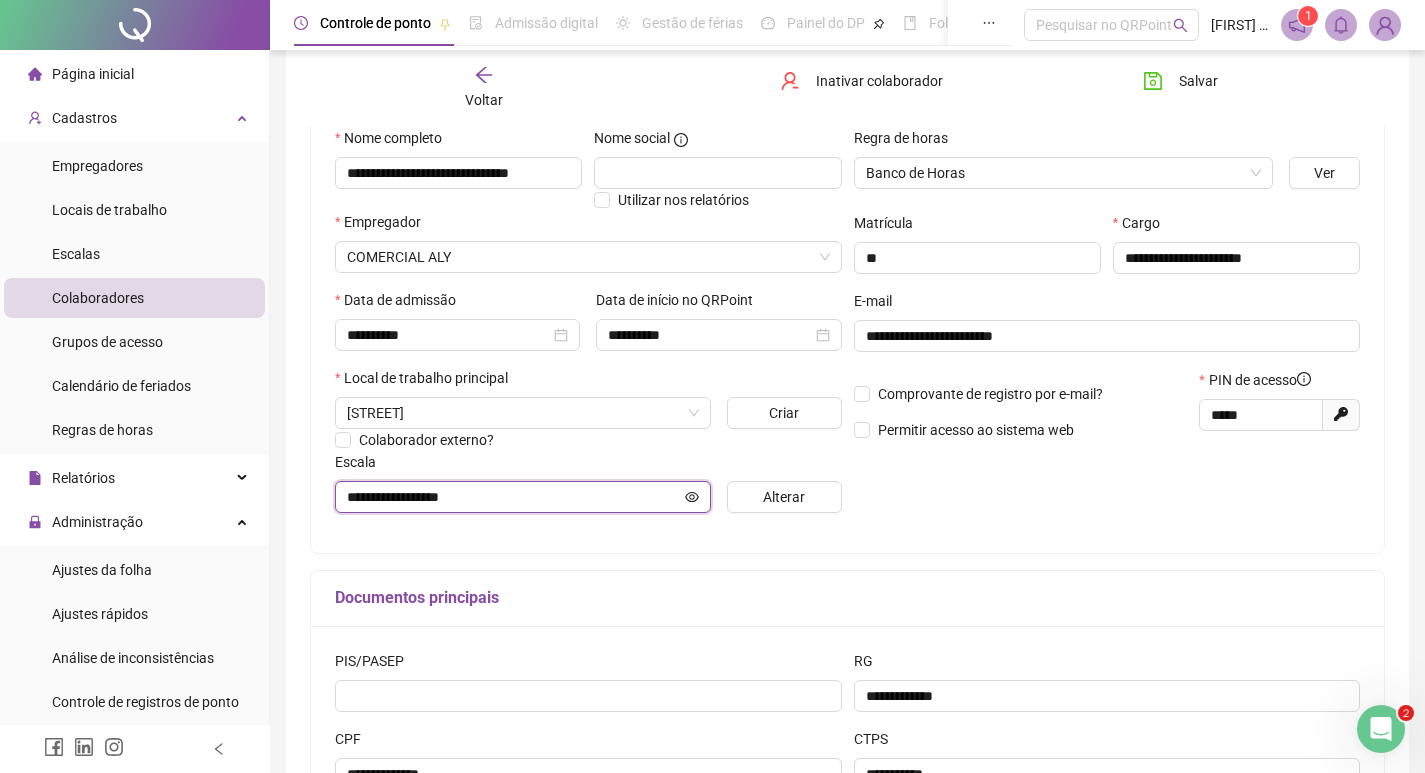 click on "**********" at bounding box center [514, 497] 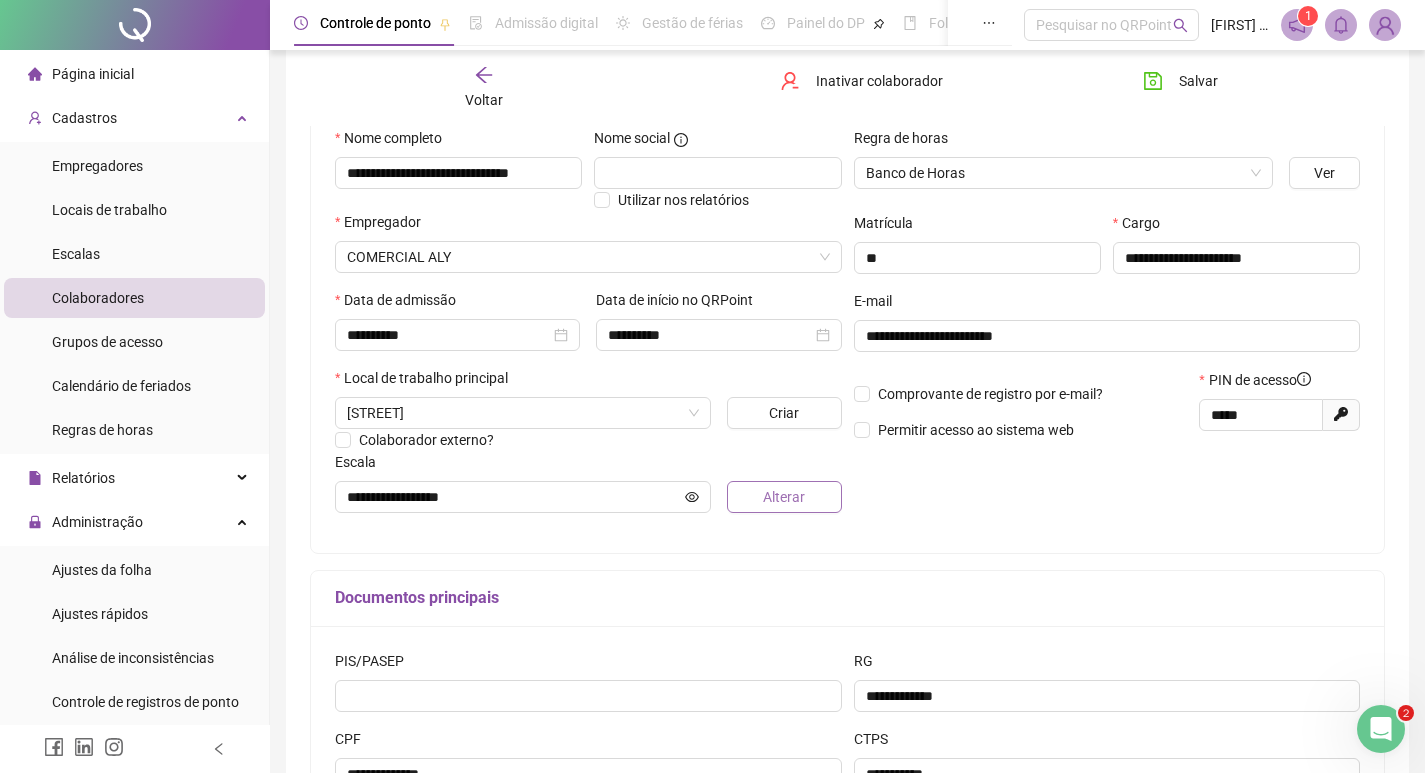 click on "Alterar" at bounding box center [784, 497] 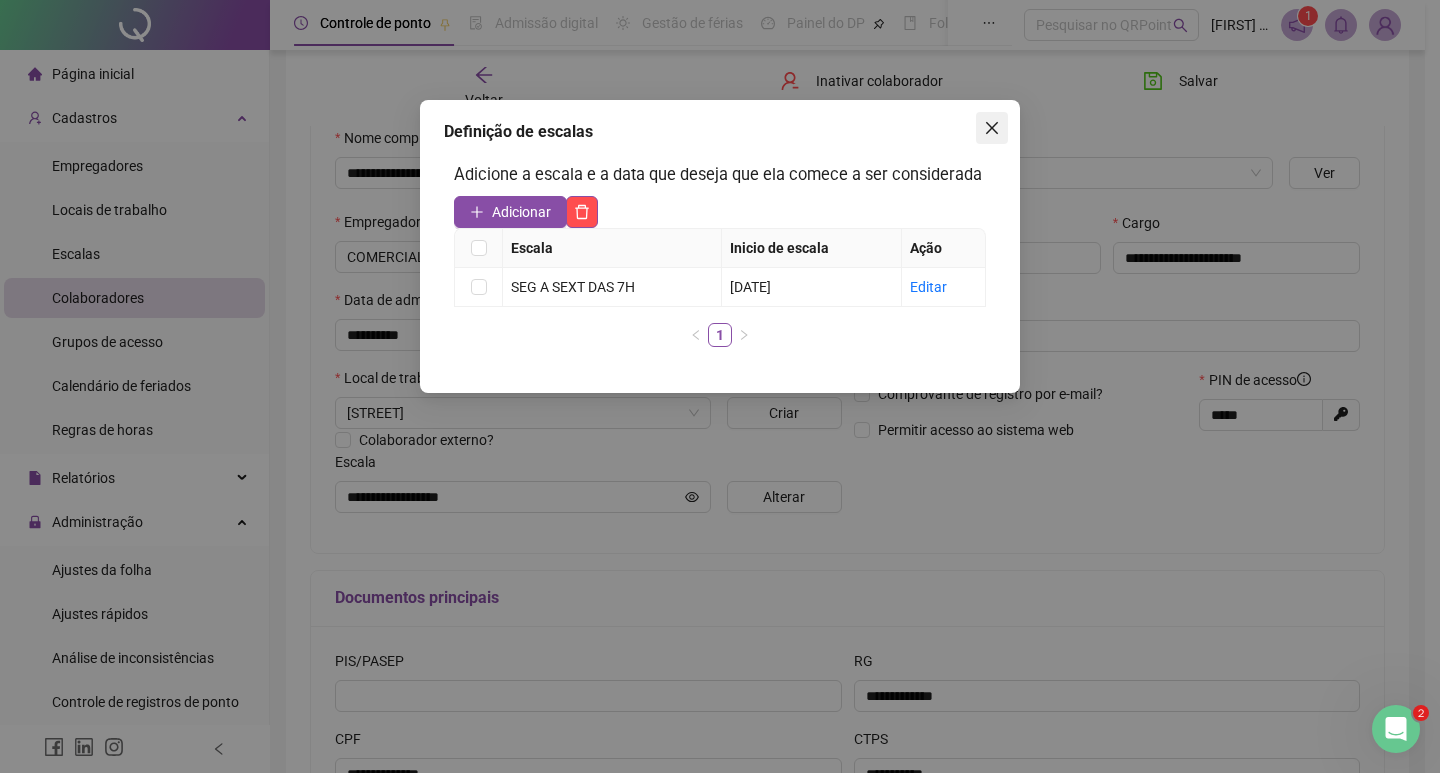 click 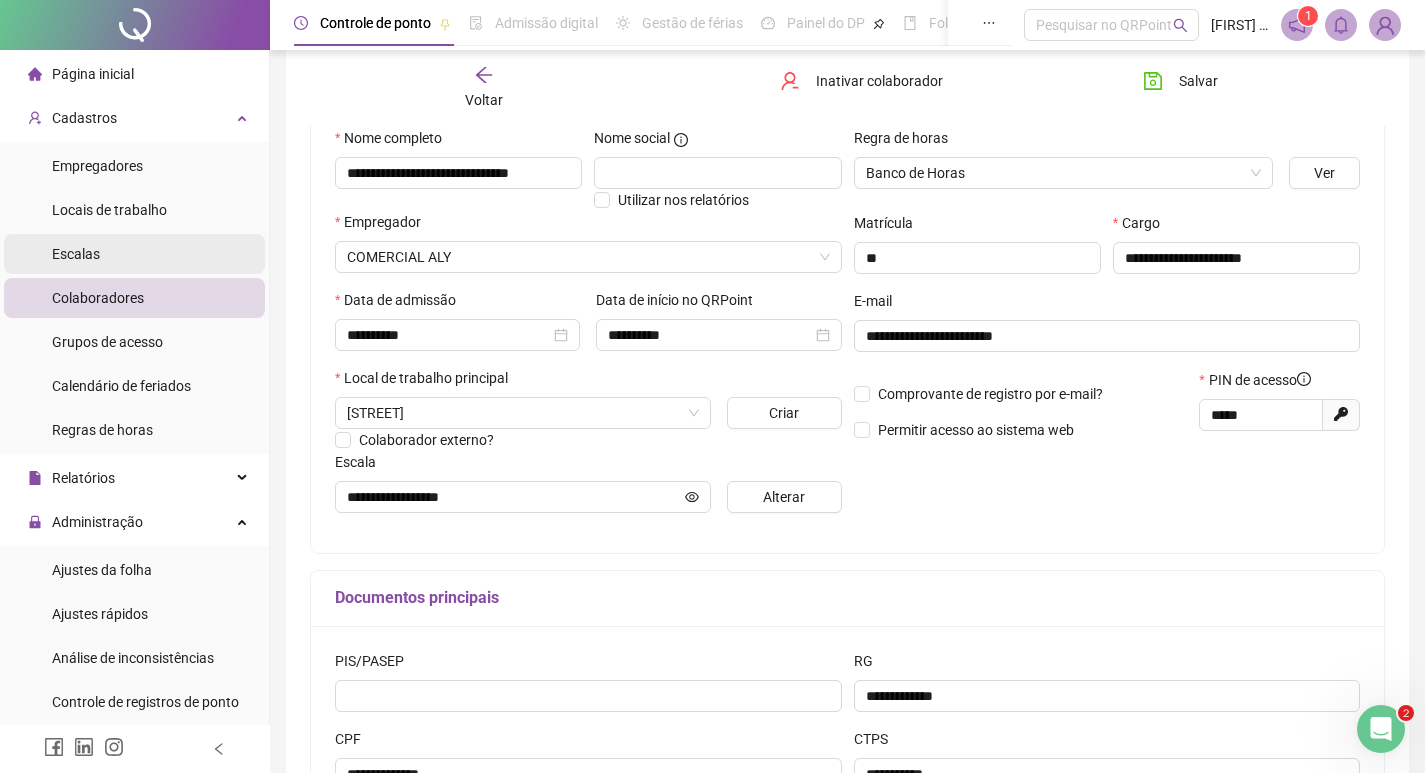 click on "Escalas" at bounding box center [134, 254] 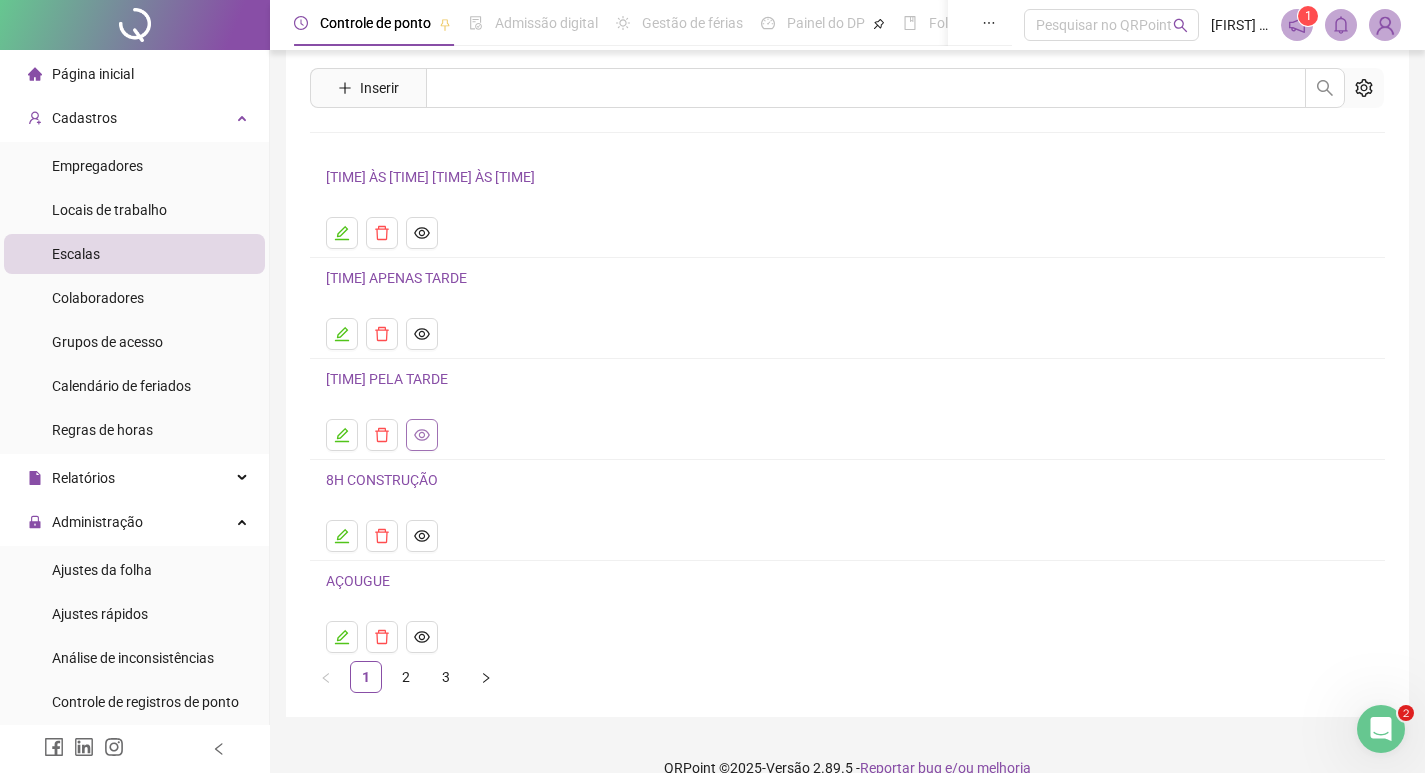 scroll, scrollTop: 84, scrollLeft: 0, axis: vertical 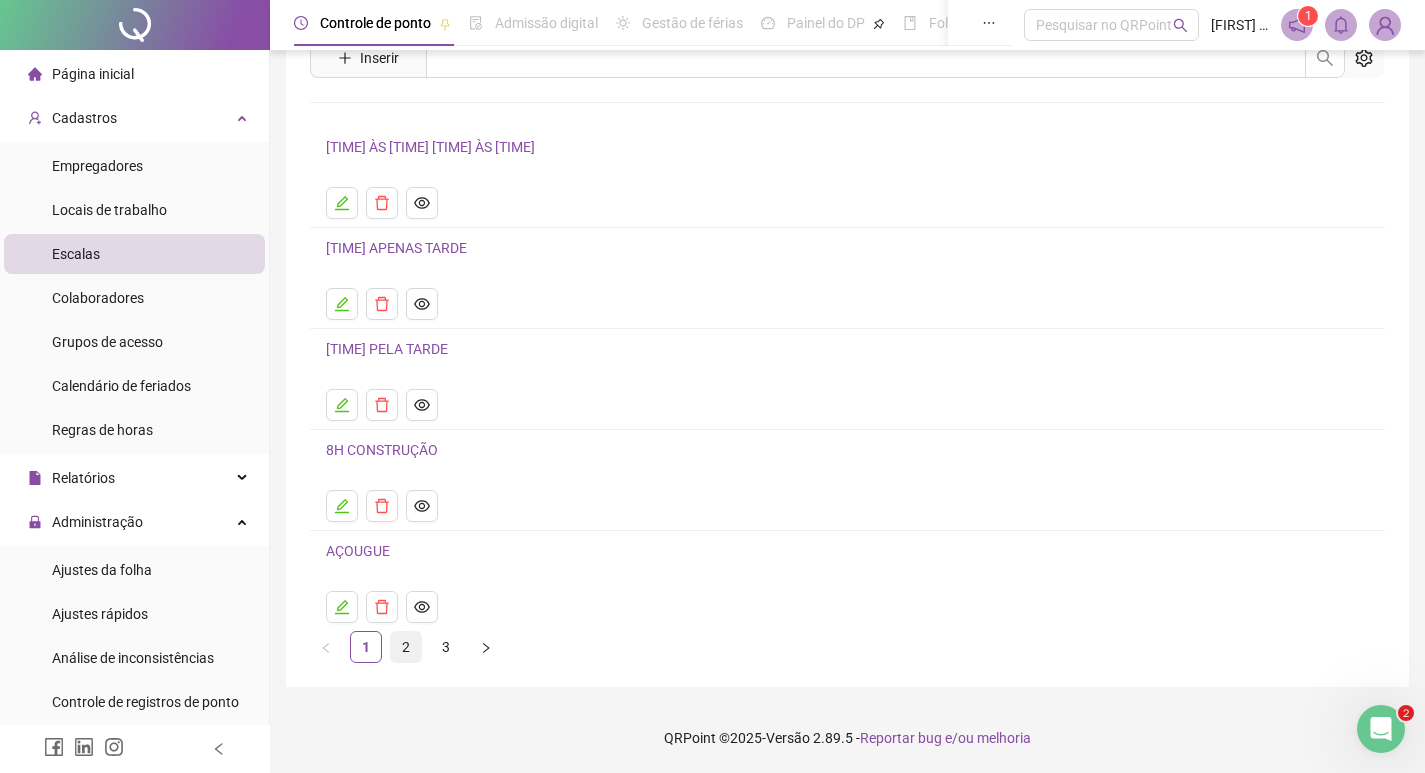 click on "2" at bounding box center (406, 647) 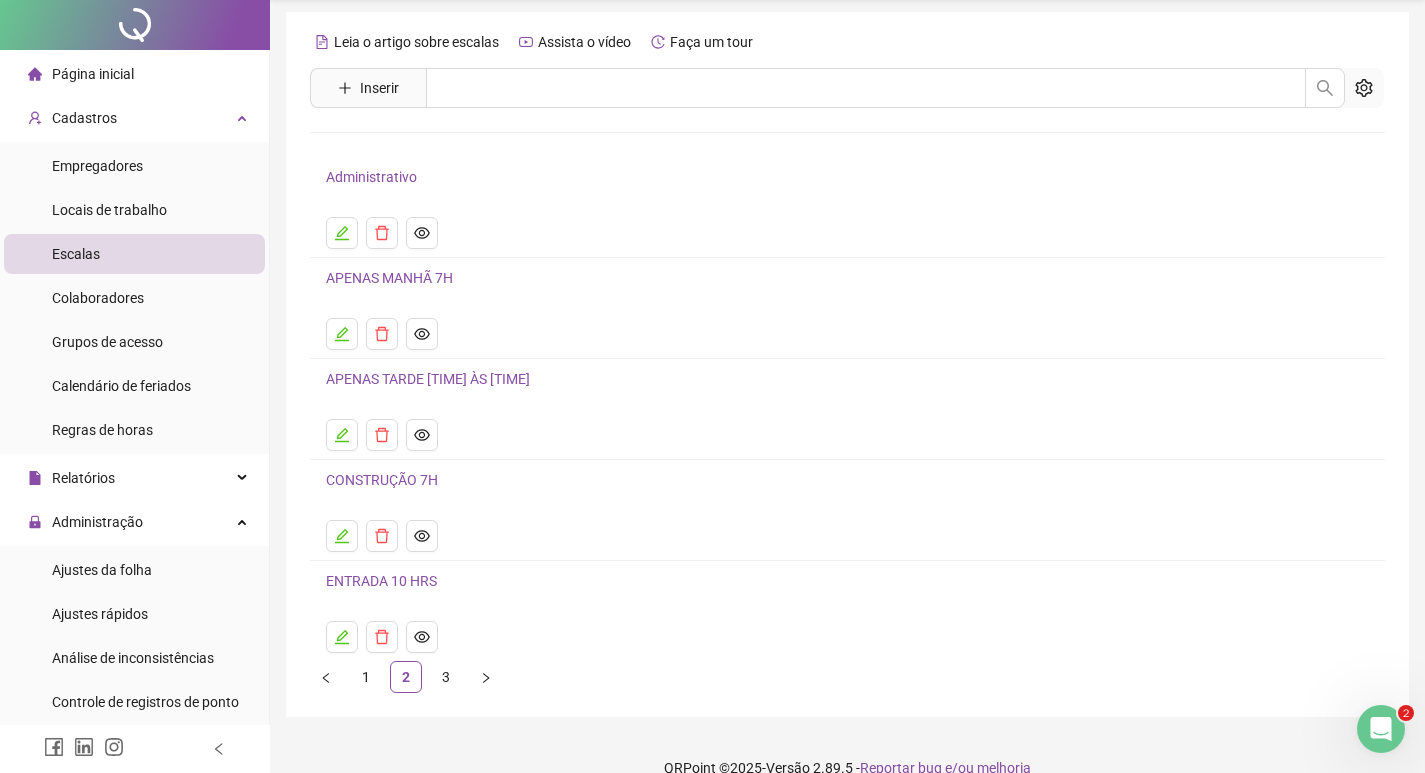 scroll, scrollTop: 84, scrollLeft: 0, axis: vertical 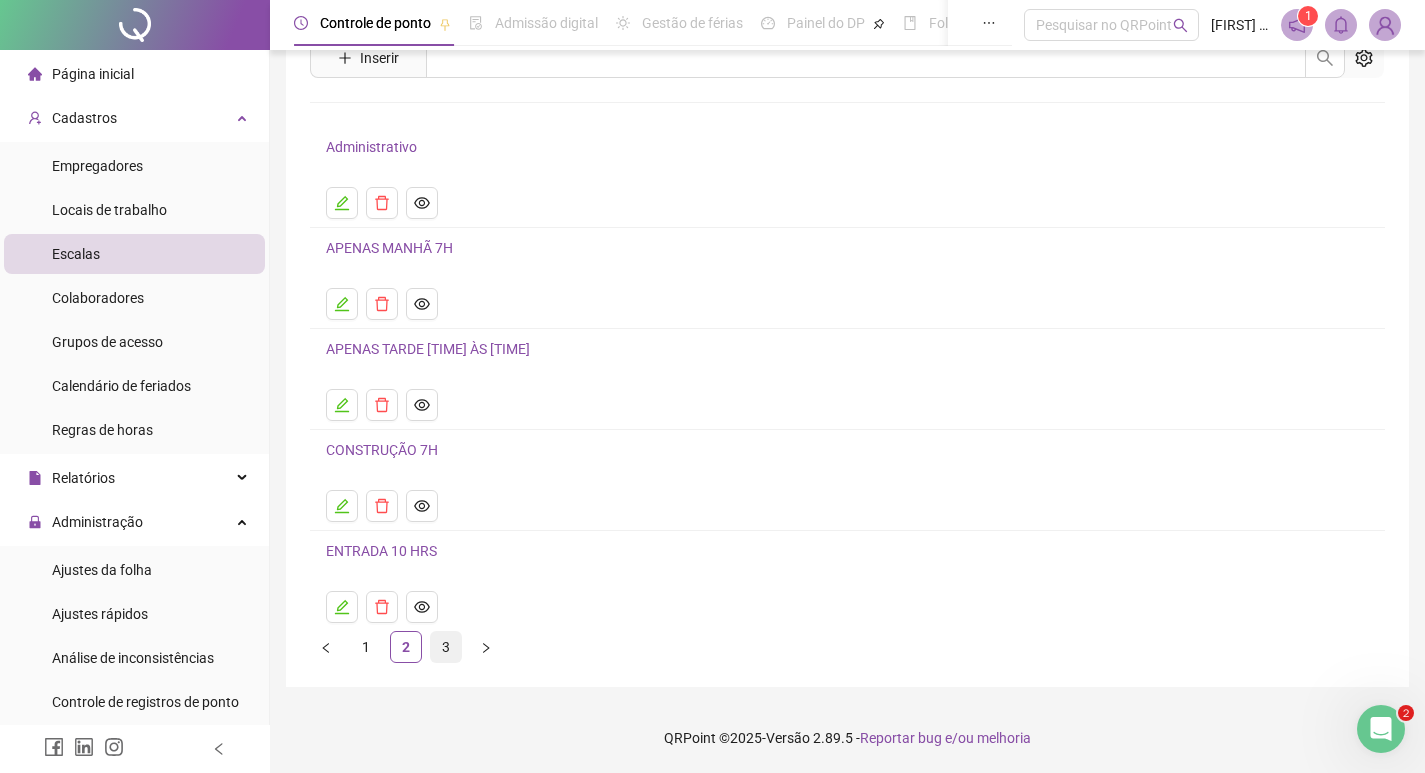 click on "3" at bounding box center [446, 647] 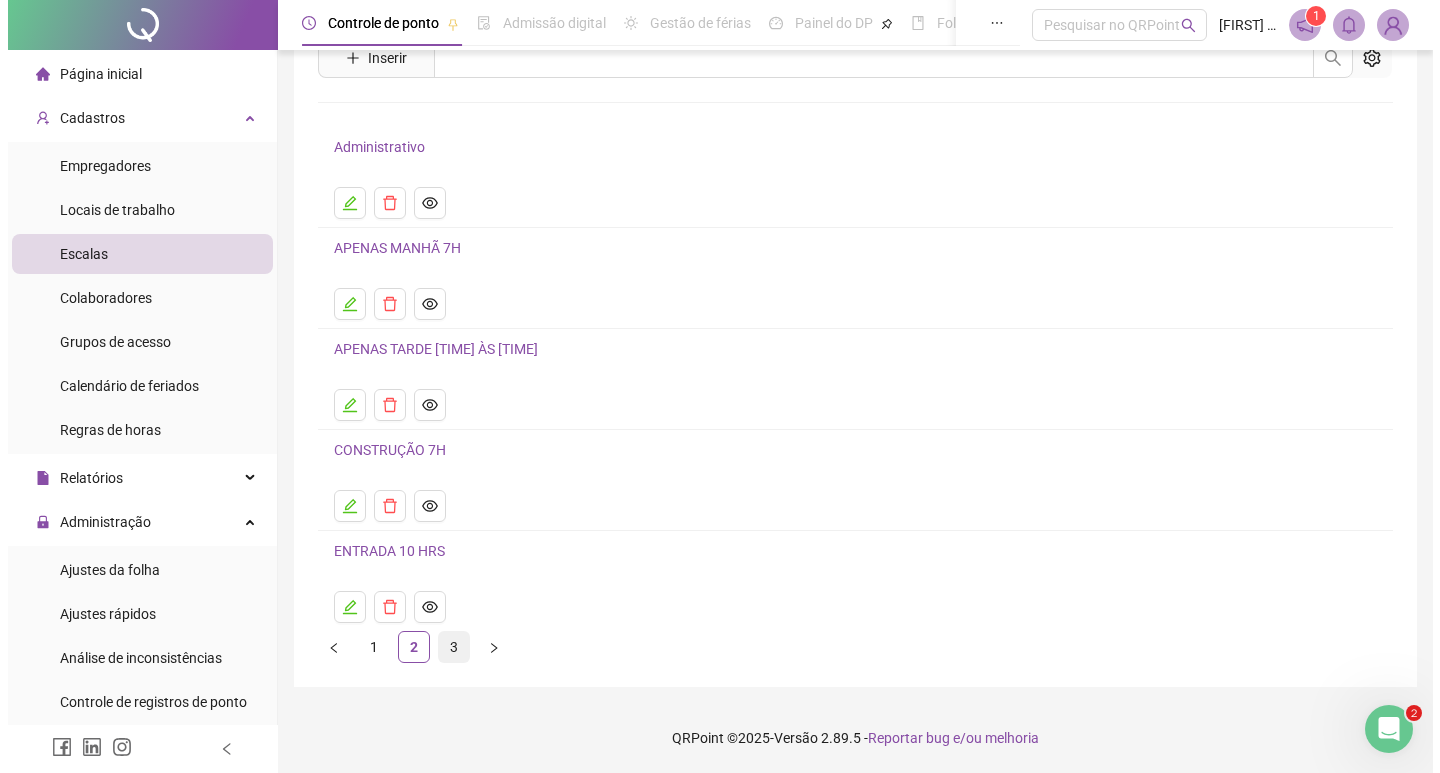 scroll, scrollTop: 0, scrollLeft: 0, axis: both 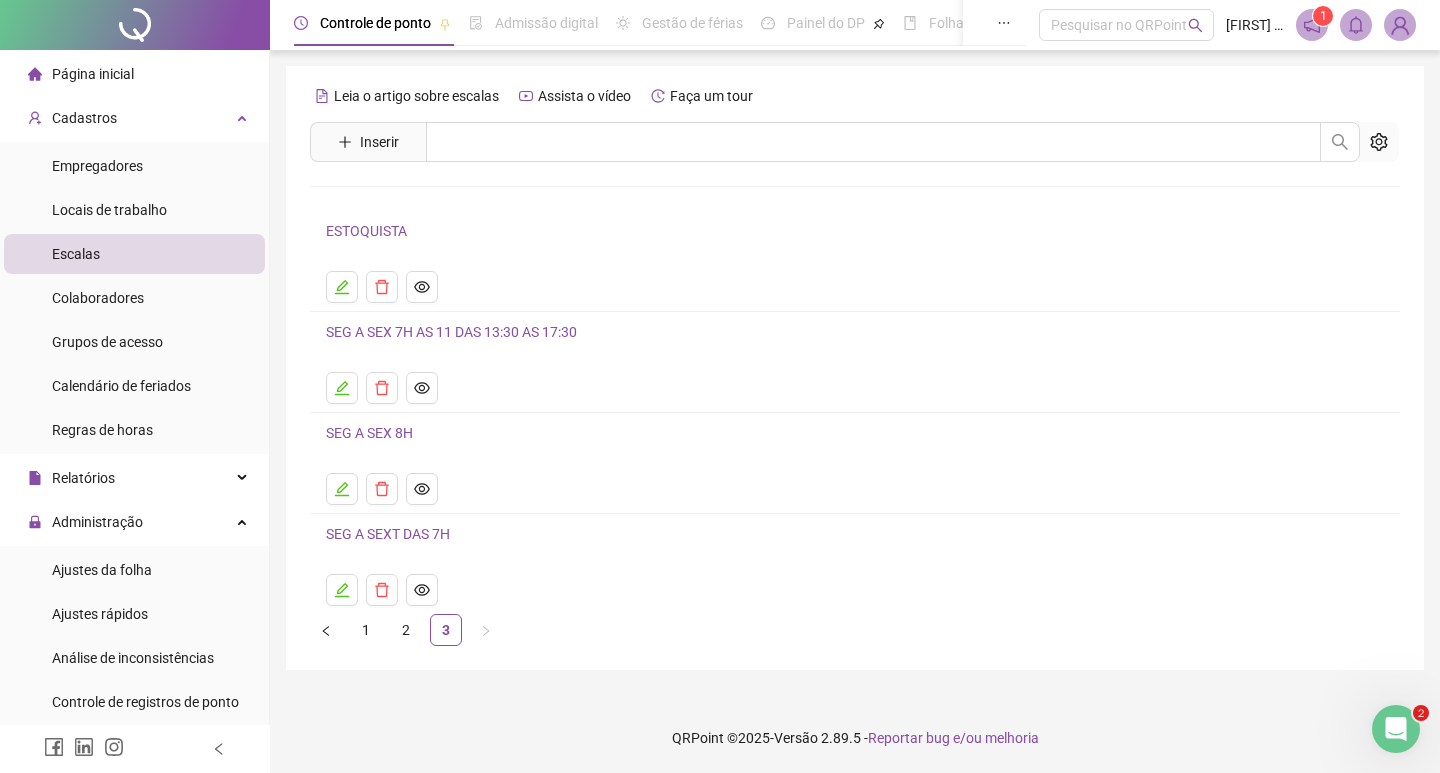 click on "SEG A SEX 7H AS 11 DAS 13:30 AS 17:30" at bounding box center [451, 332] 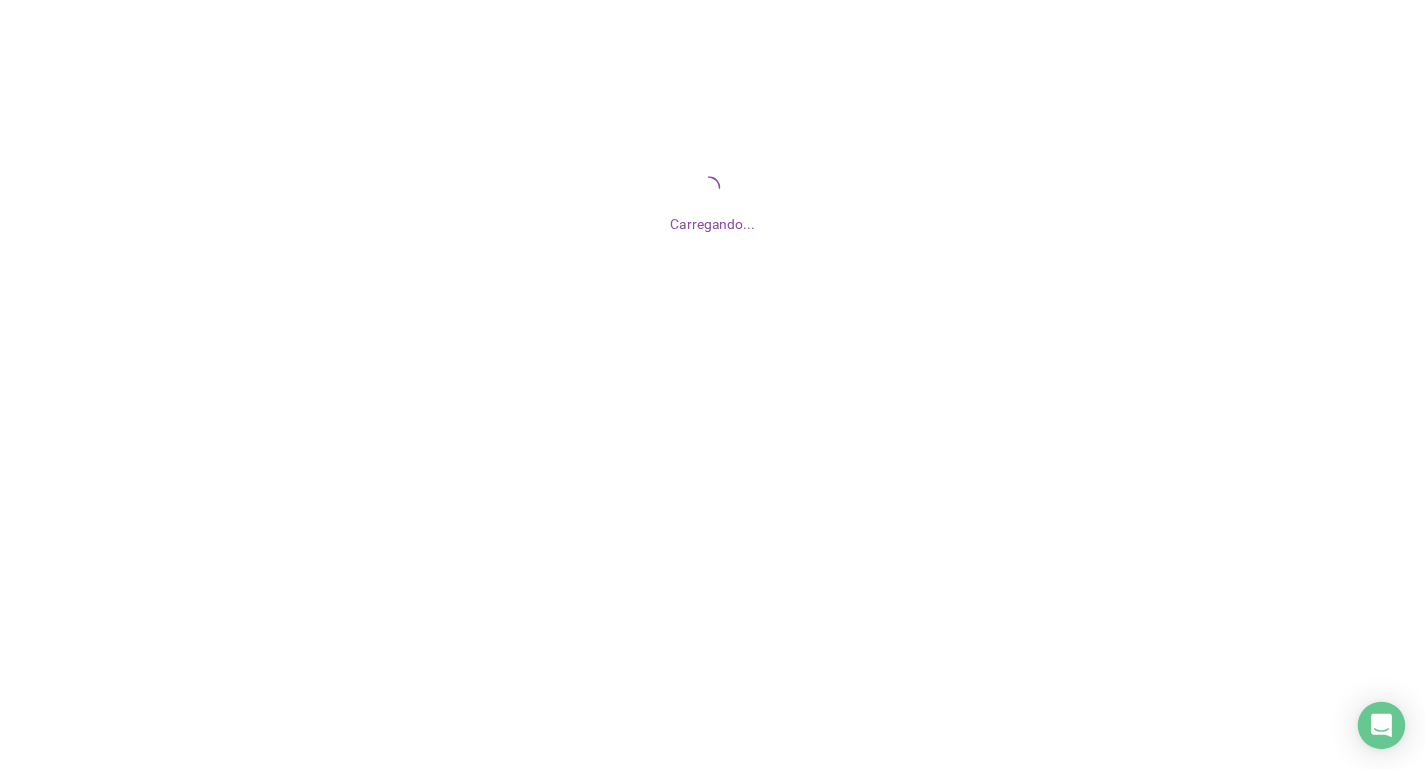 scroll, scrollTop: 0, scrollLeft: 0, axis: both 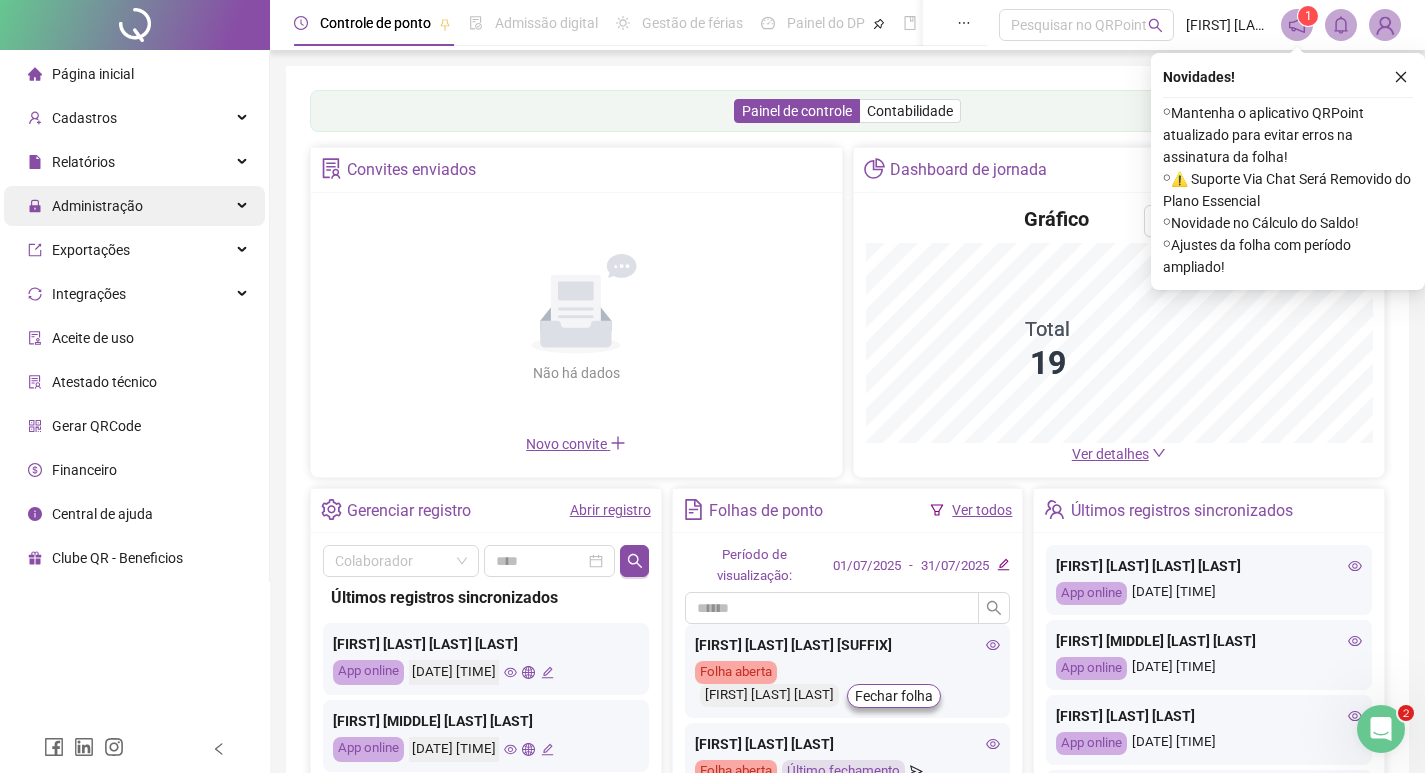 click on "Administração" at bounding box center (97, 206) 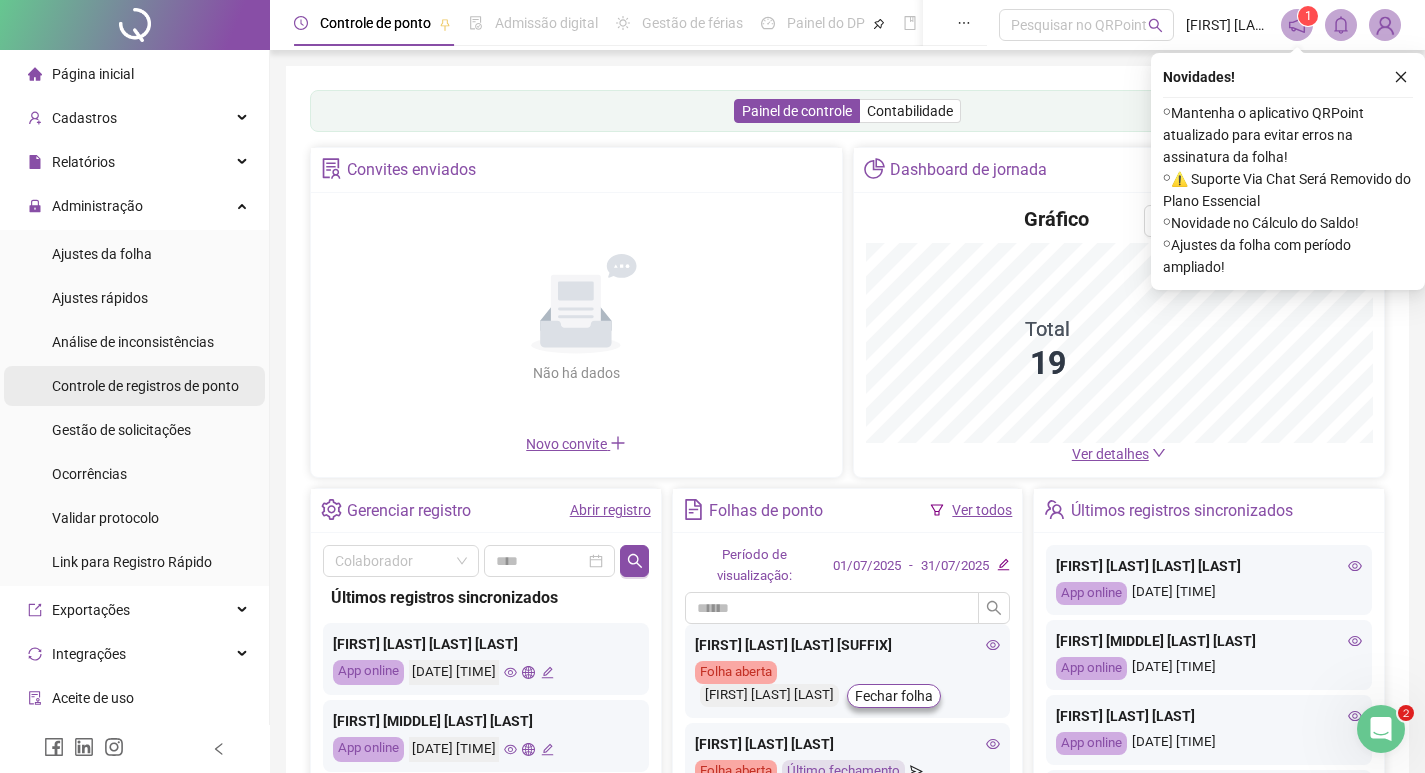 click on "Controle de registros de ponto" at bounding box center (145, 386) 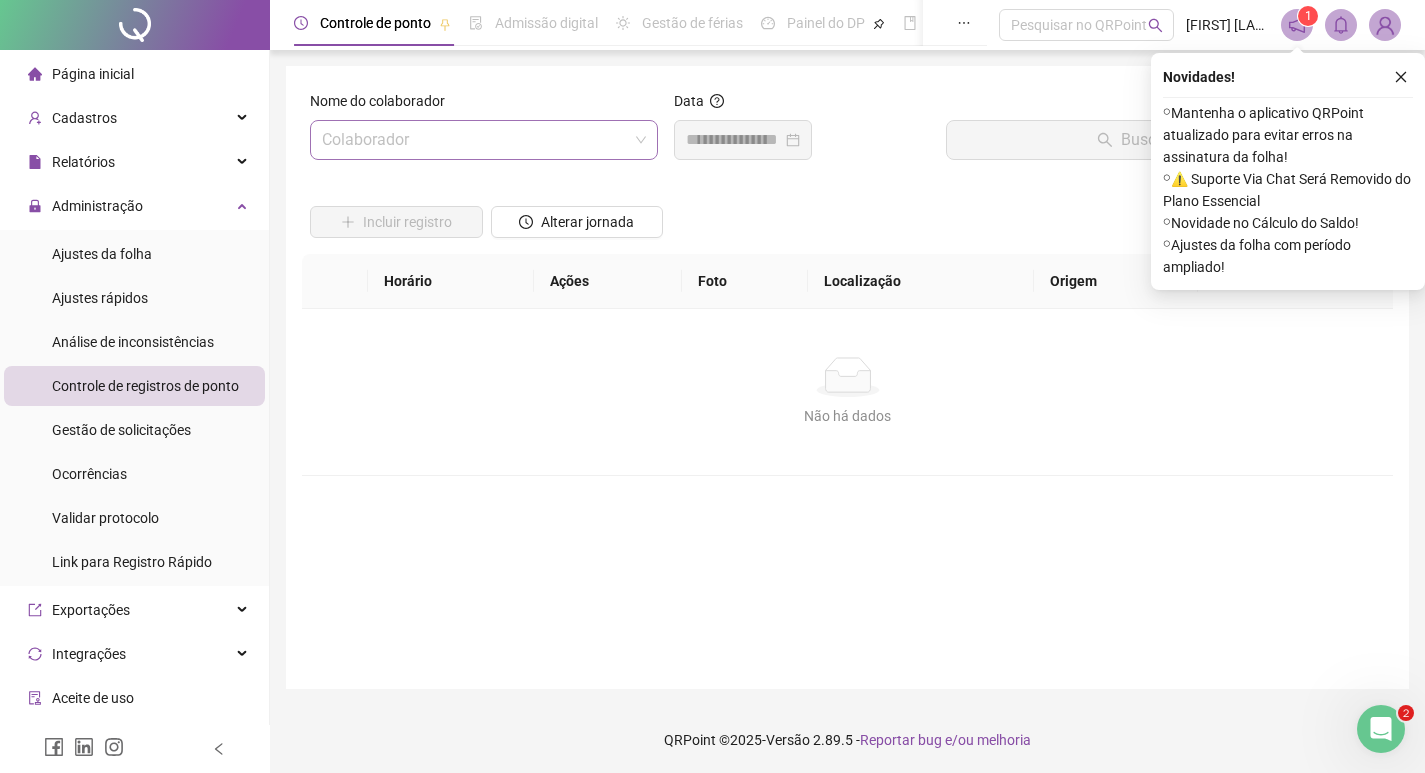 click at bounding box center [475, 140] 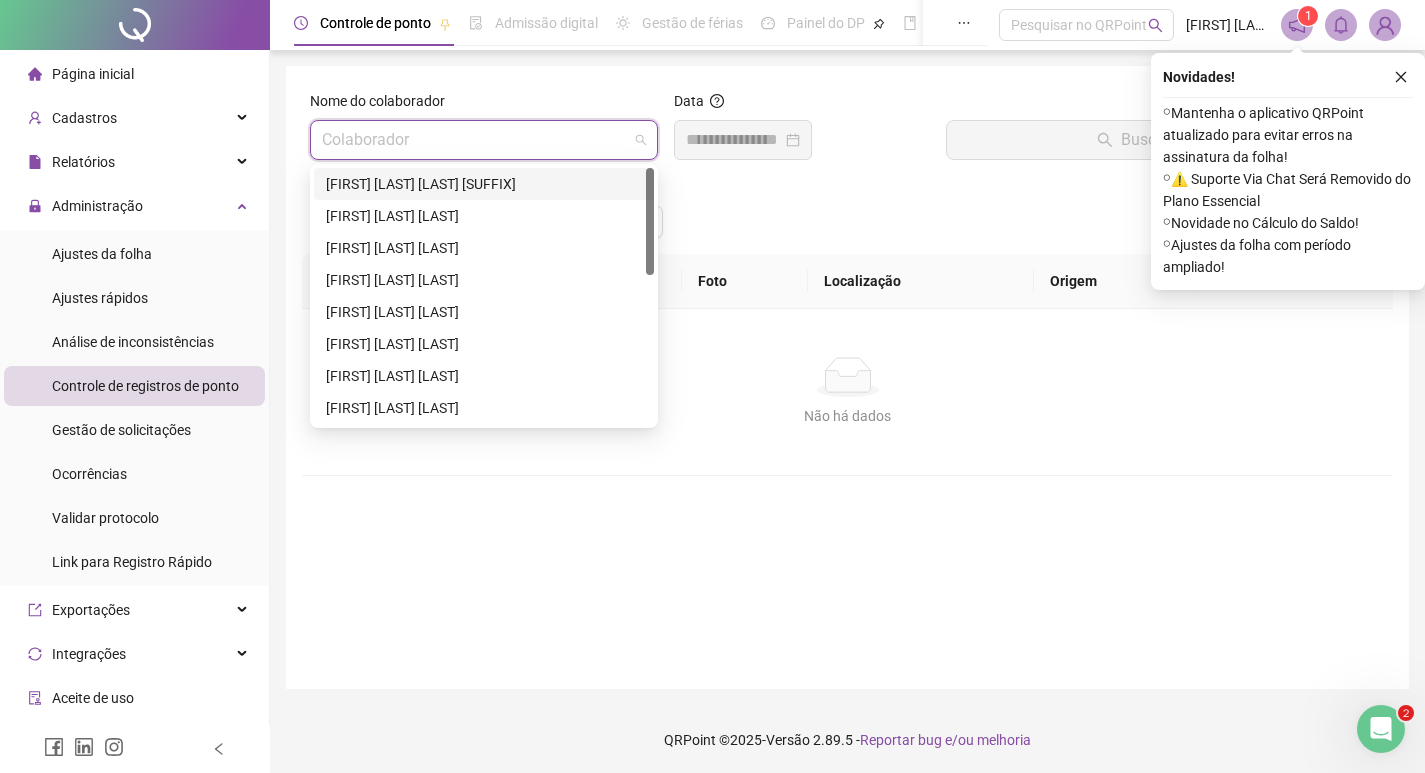 click on "[FIRST] [LAST]" at bounding box center (484, 184) 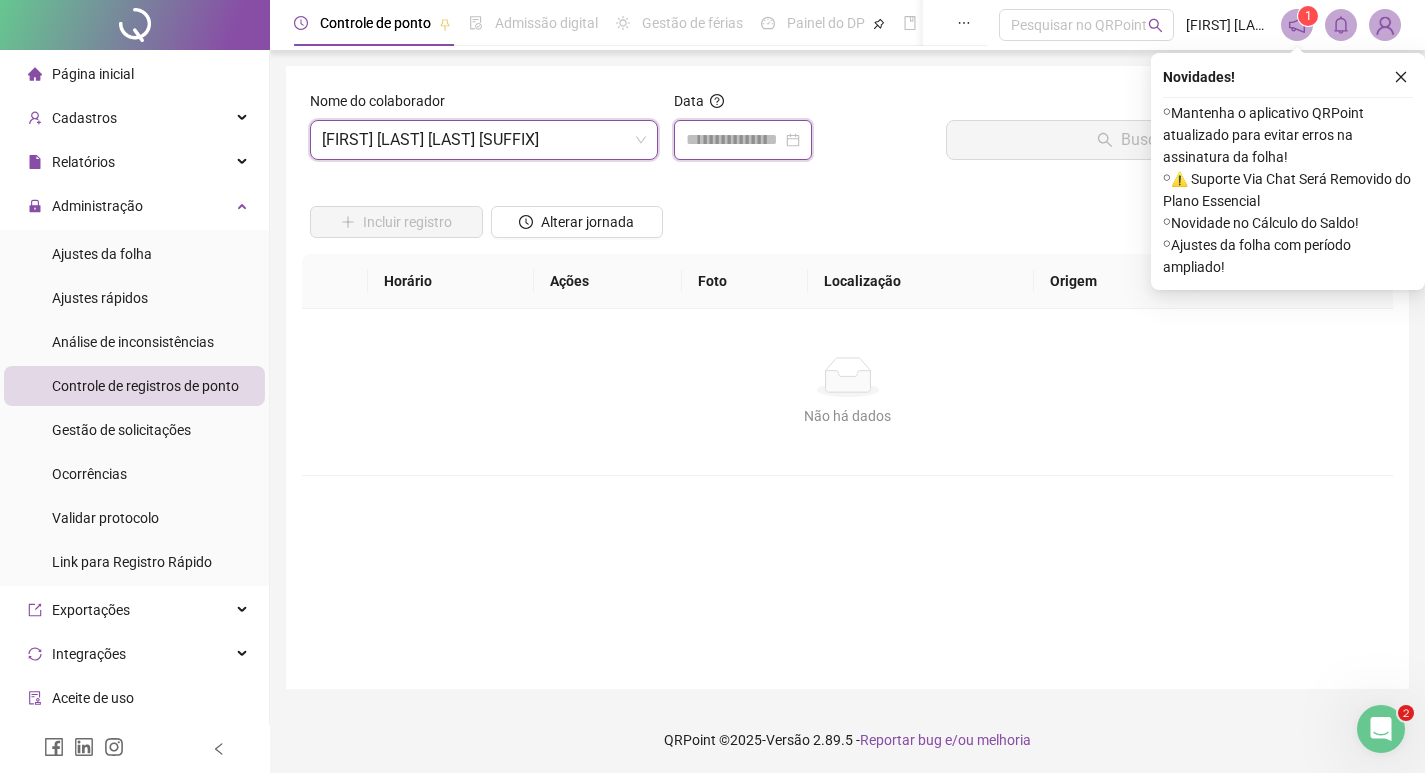 click at bounding box center [734, 140] 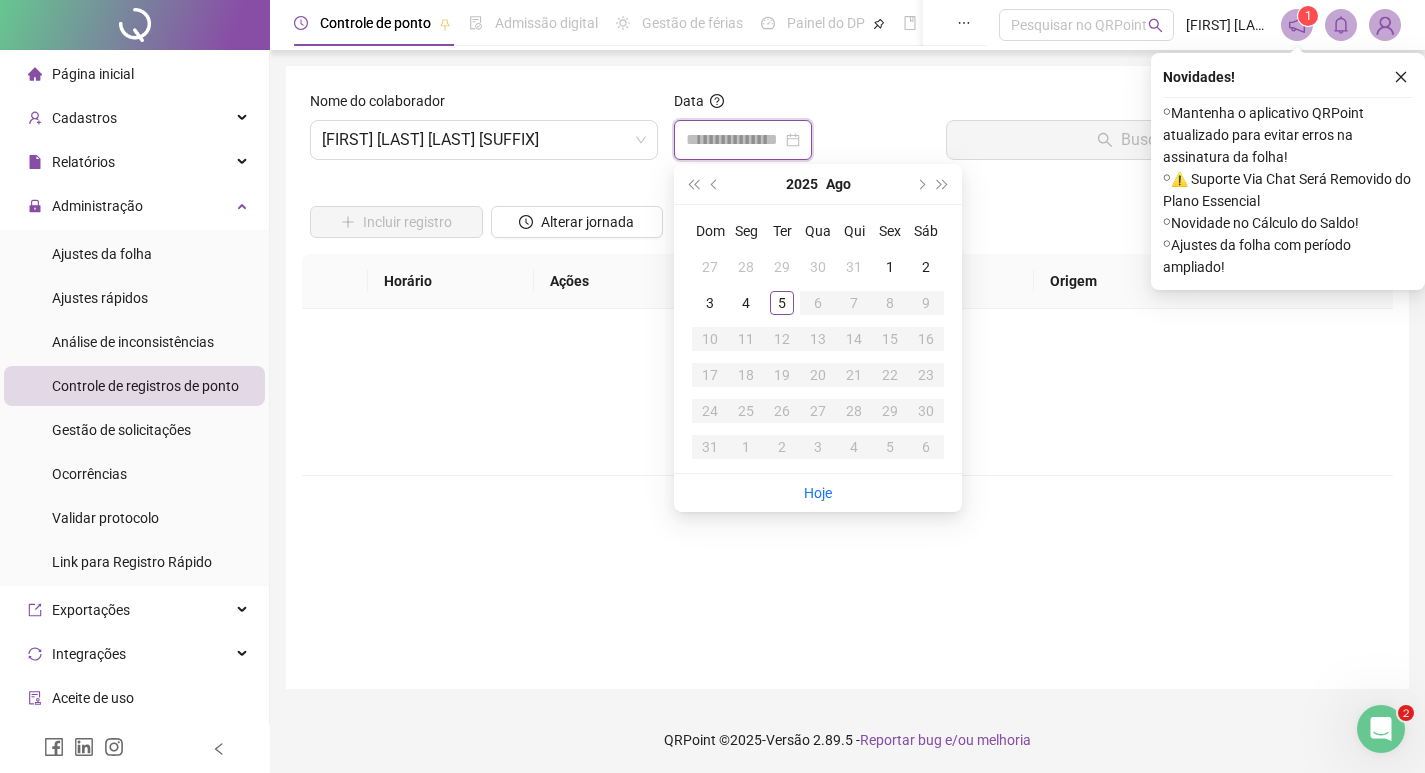 type on "**********" 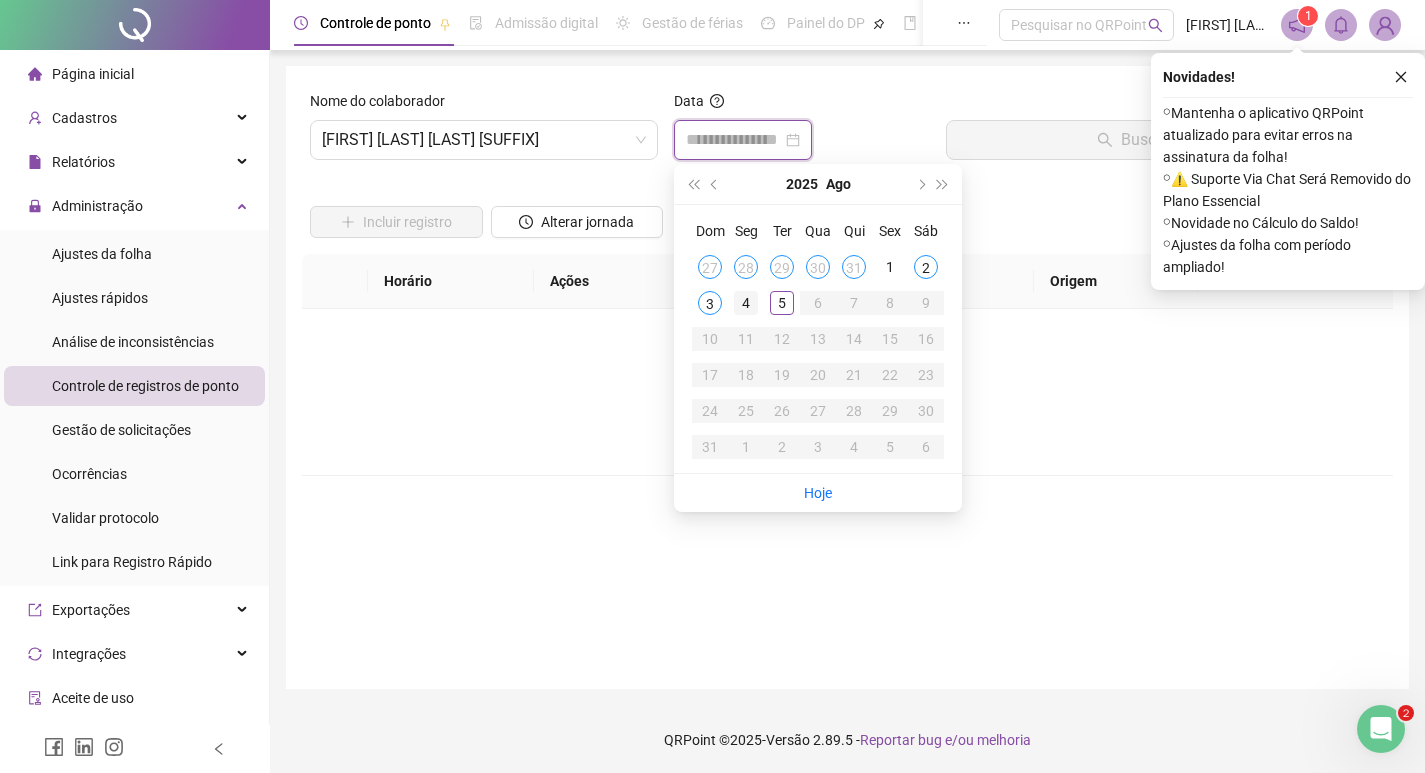 type on "**********" 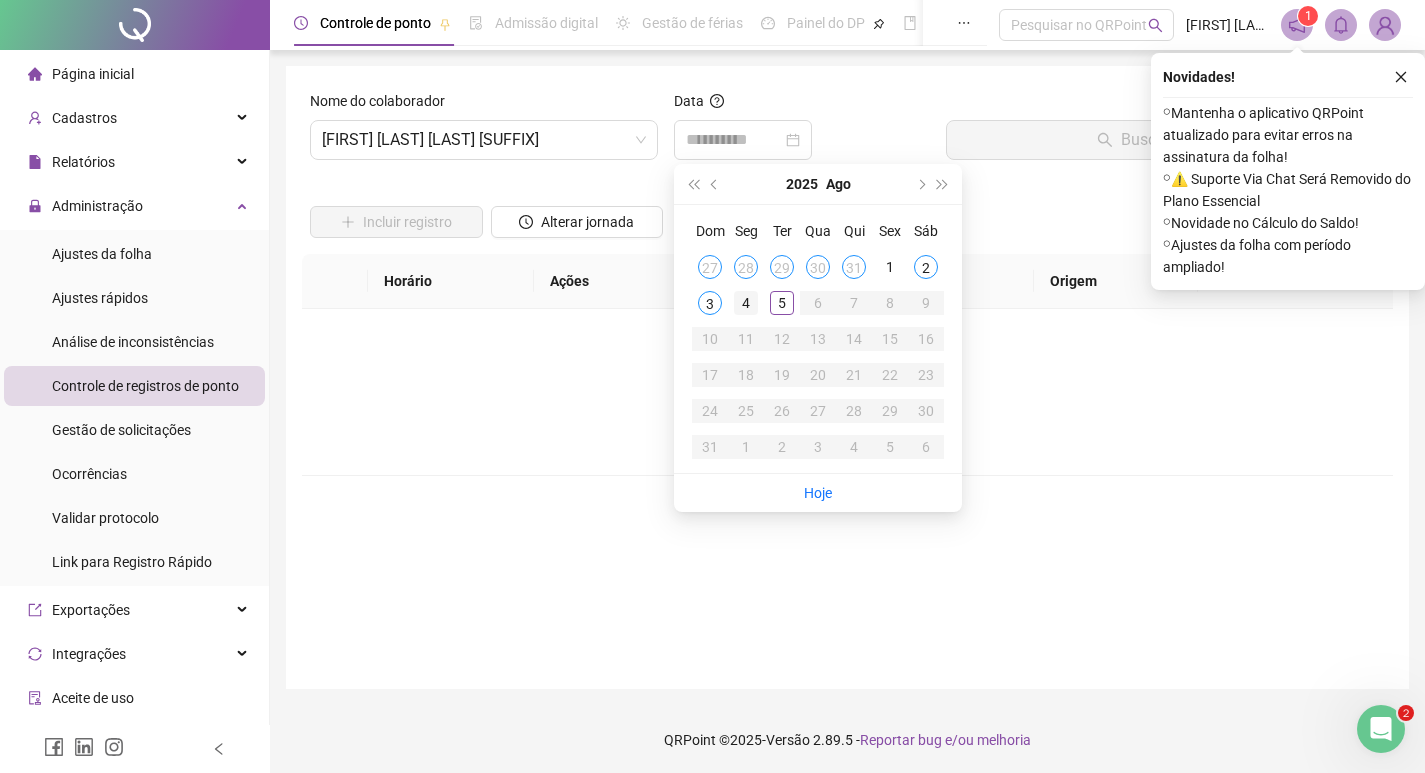 click on "4" at bounding box center [746, 303] 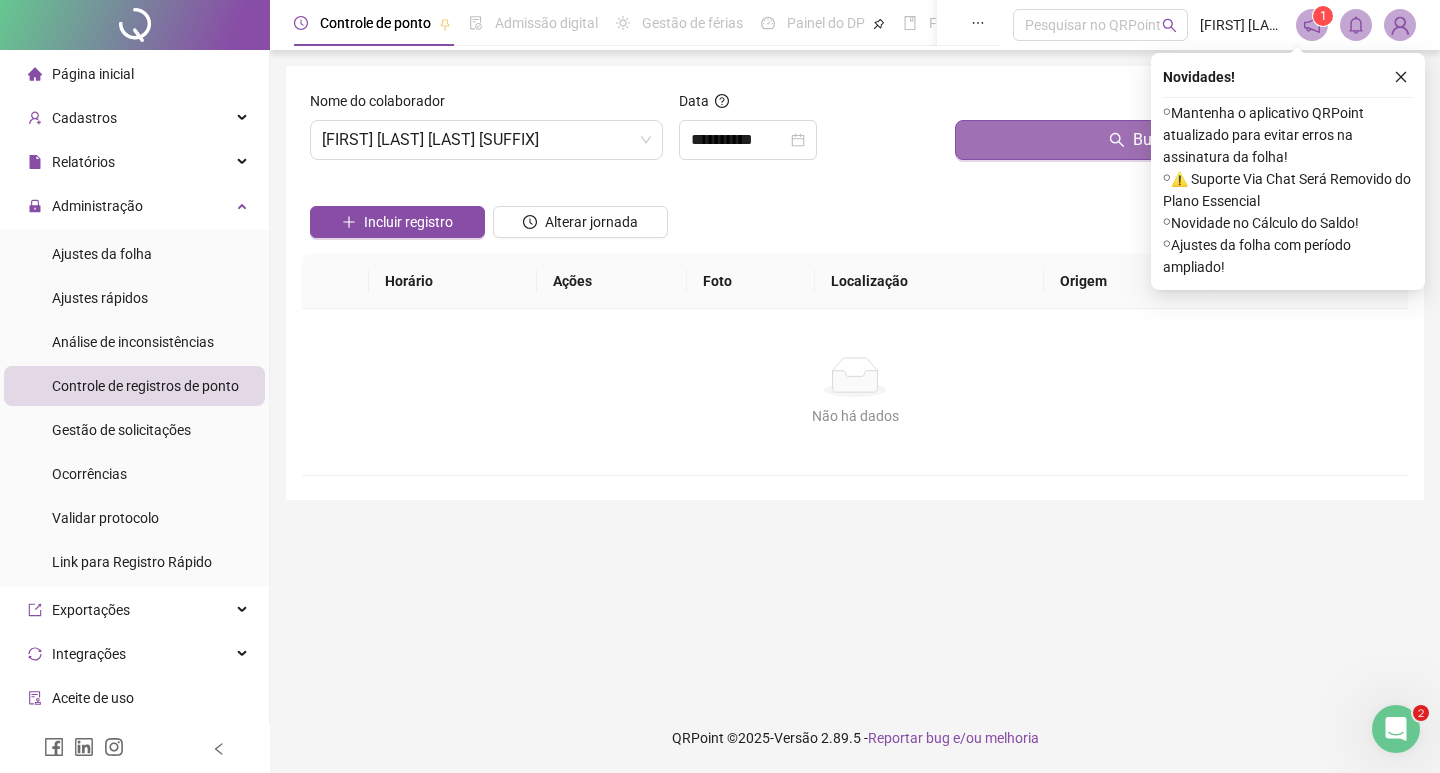 click on "Buscar registros" at bounding box center [1177, 140] 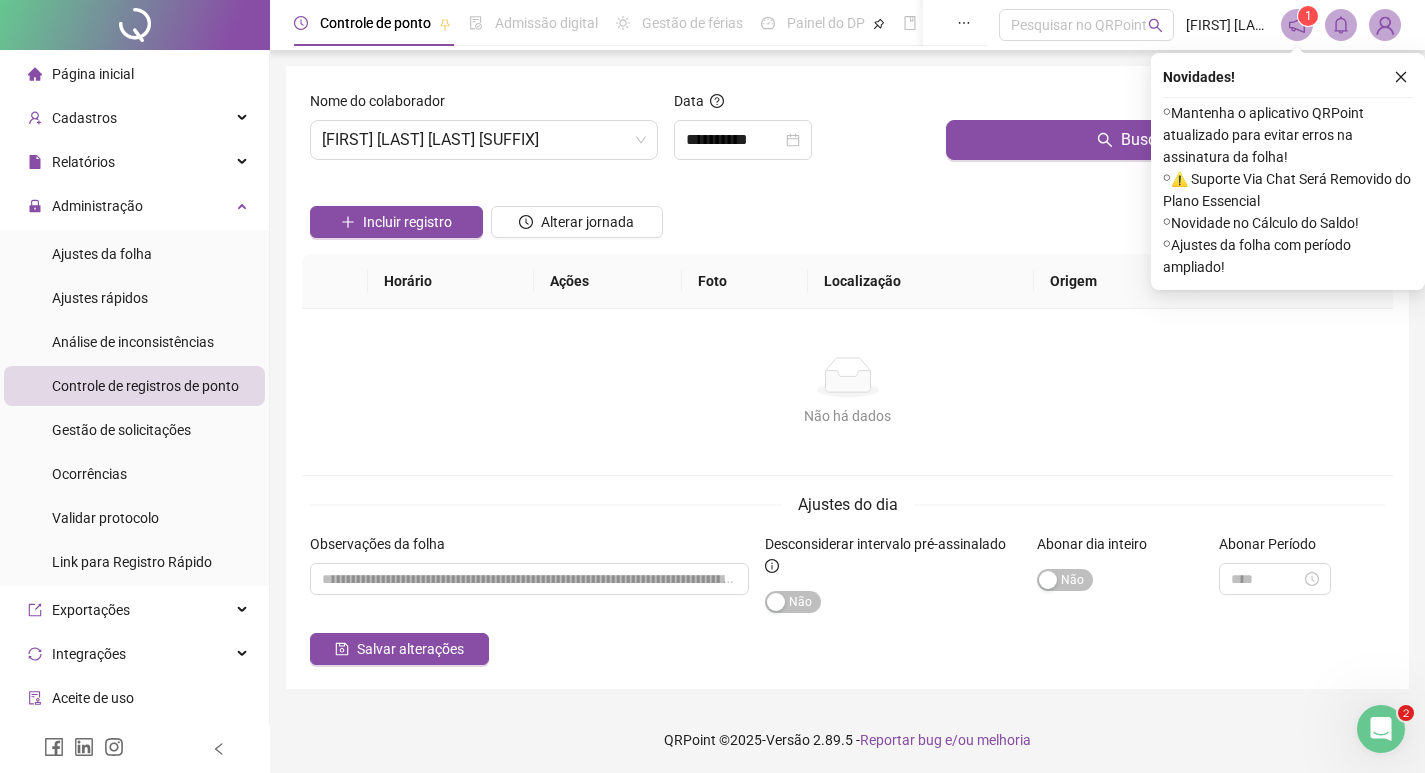 click on "Novidades !" at bounding box center [1288, 77] 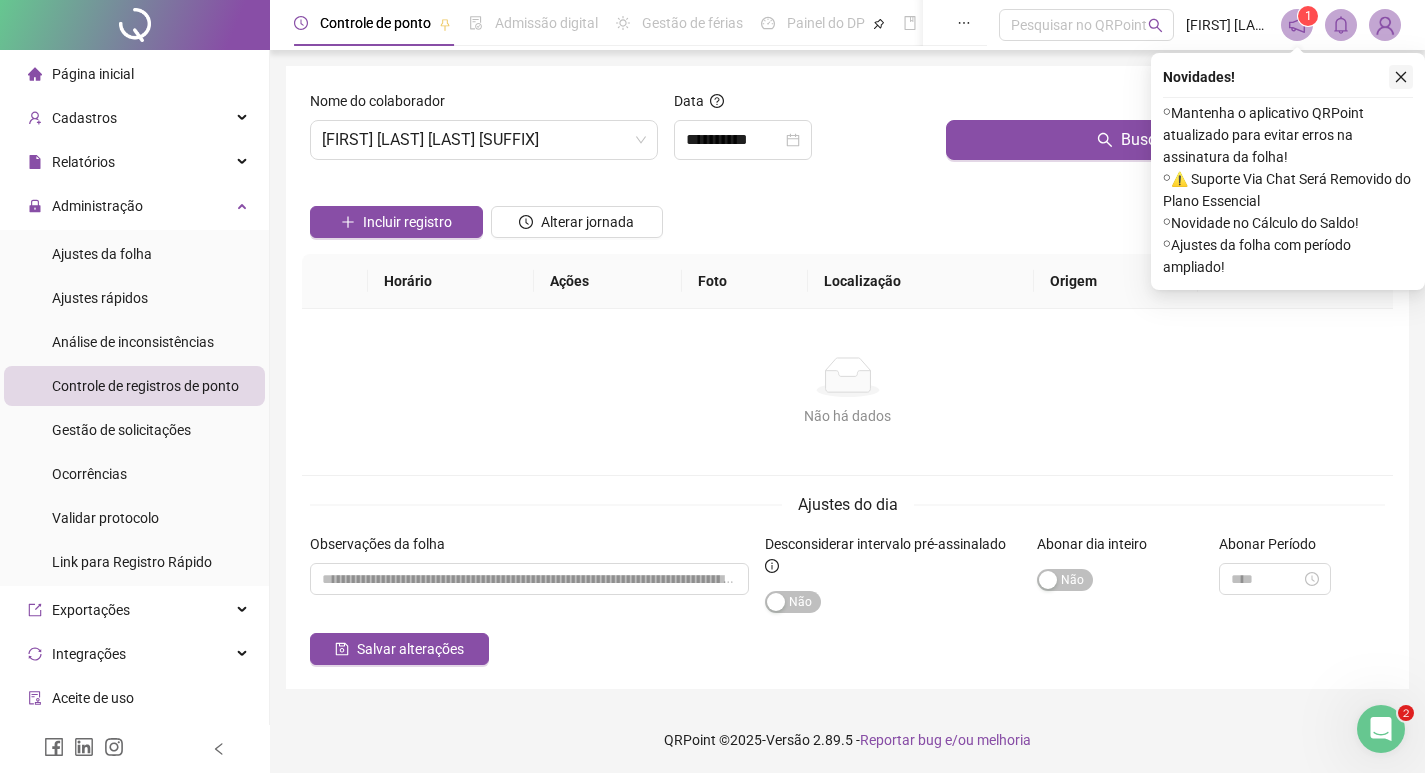 click 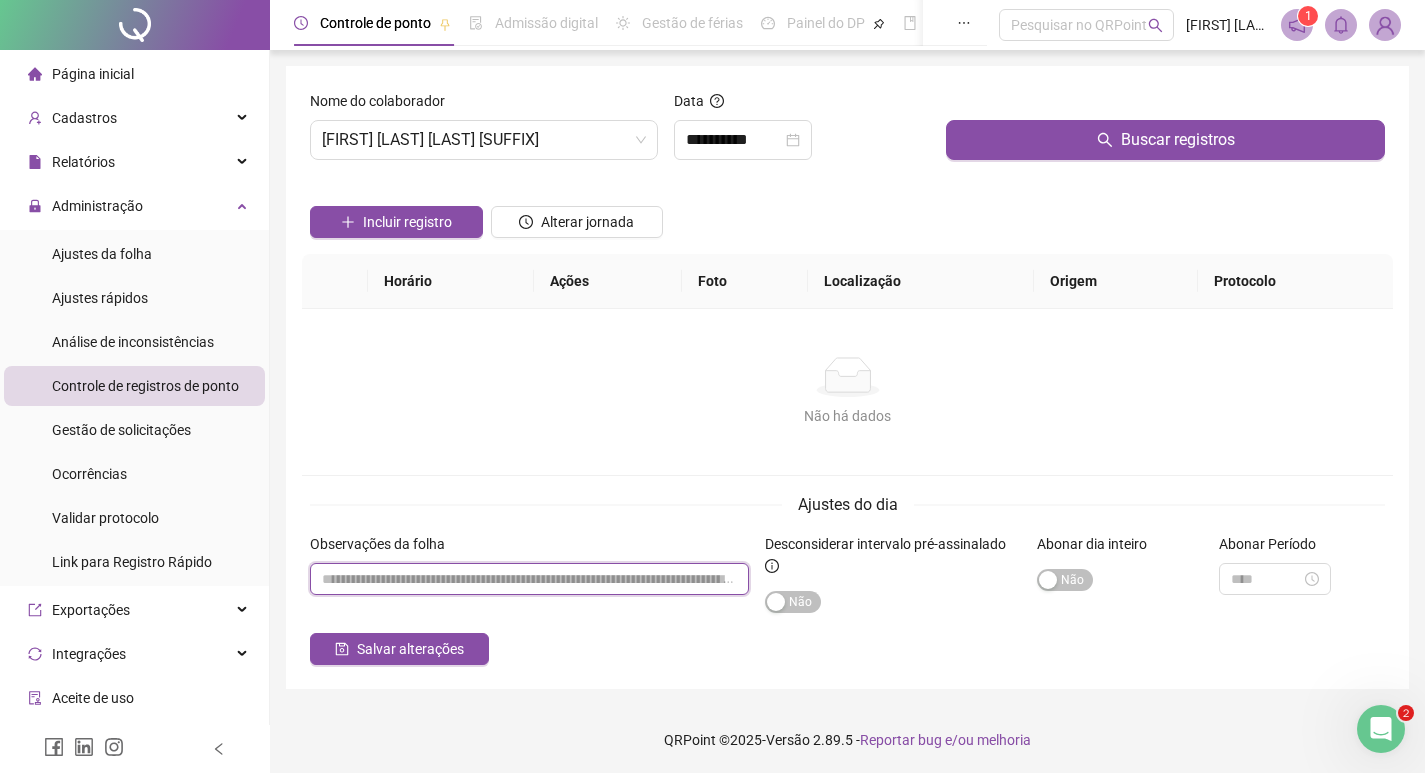 click at bounding box center (529, 579) 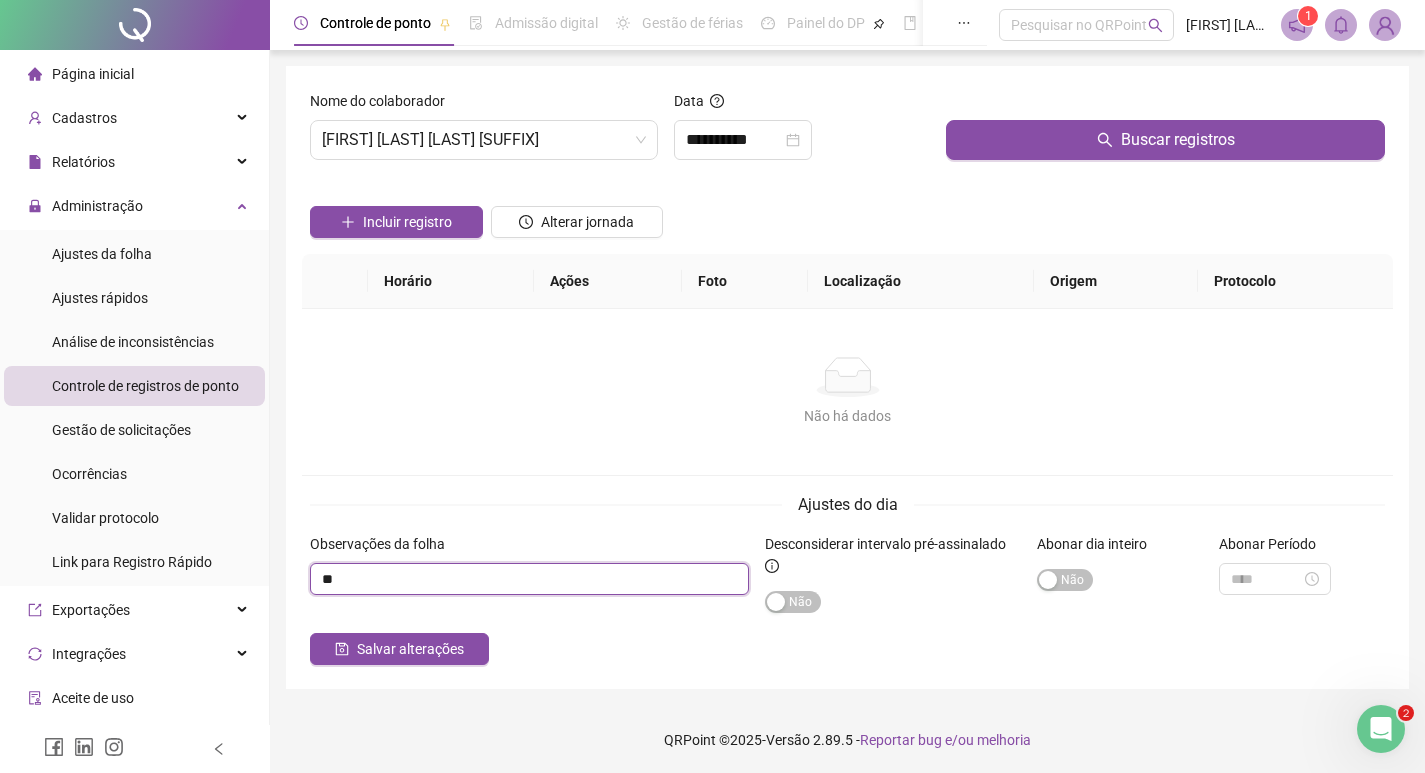 type on "*" 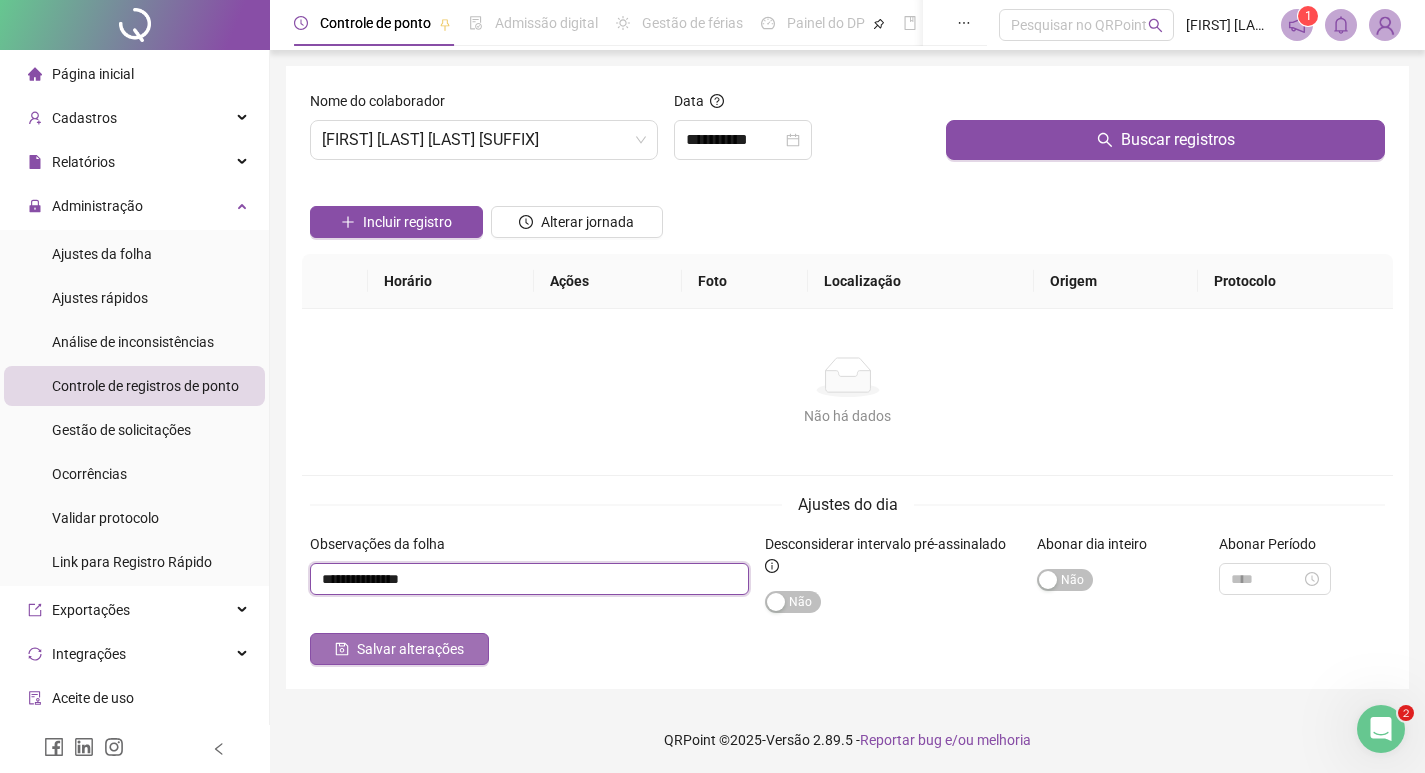 type on "**********" 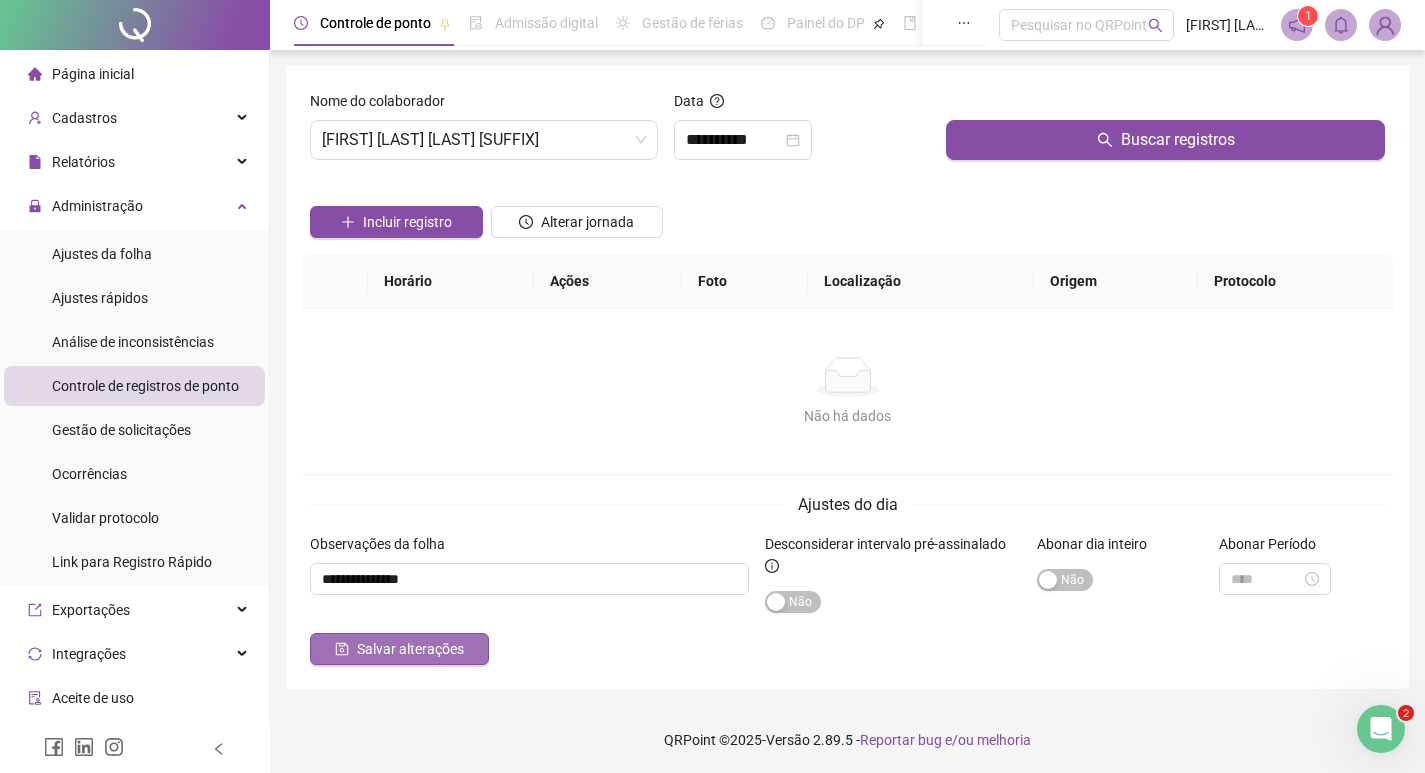 click on "Salvar alterações" at bounding box center (410, 649) 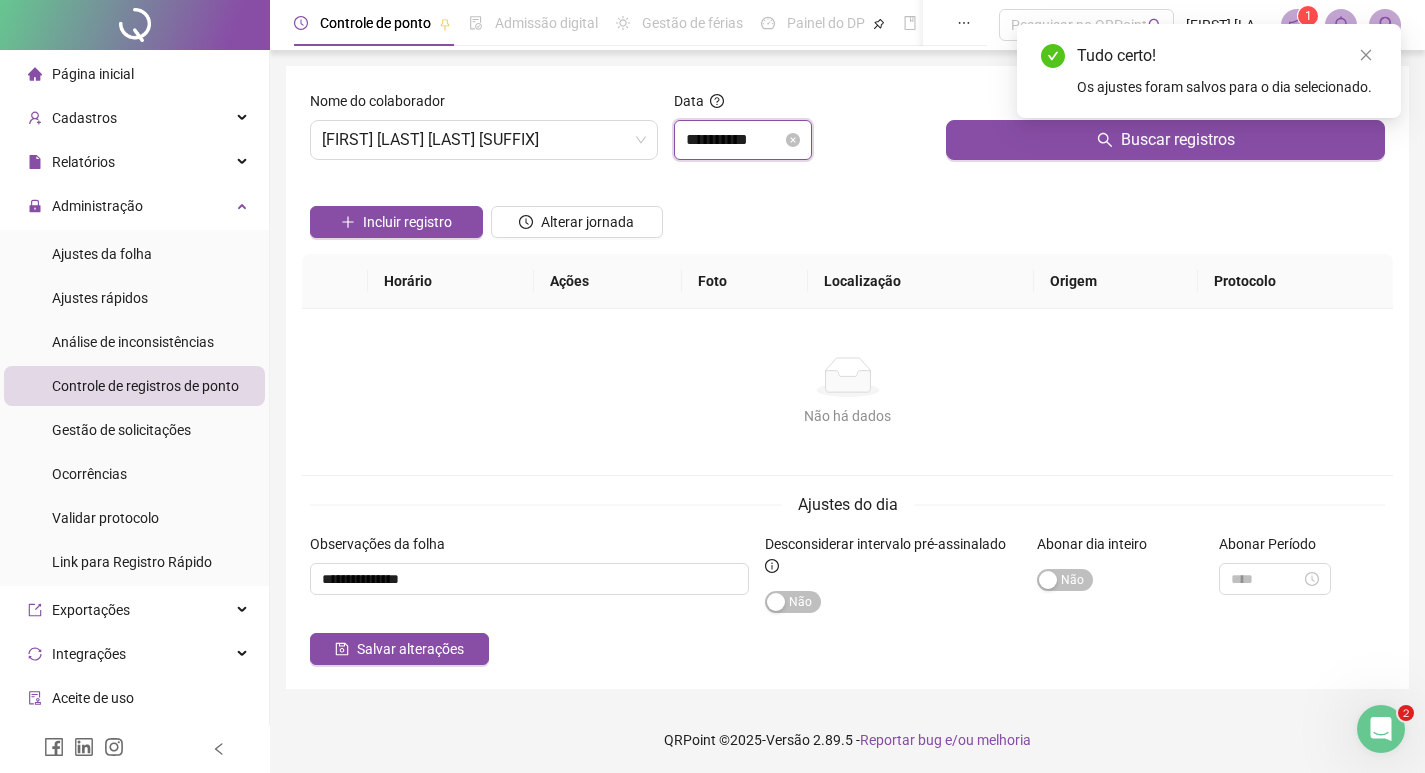 click on "**********" at bounding box center (734, 140) 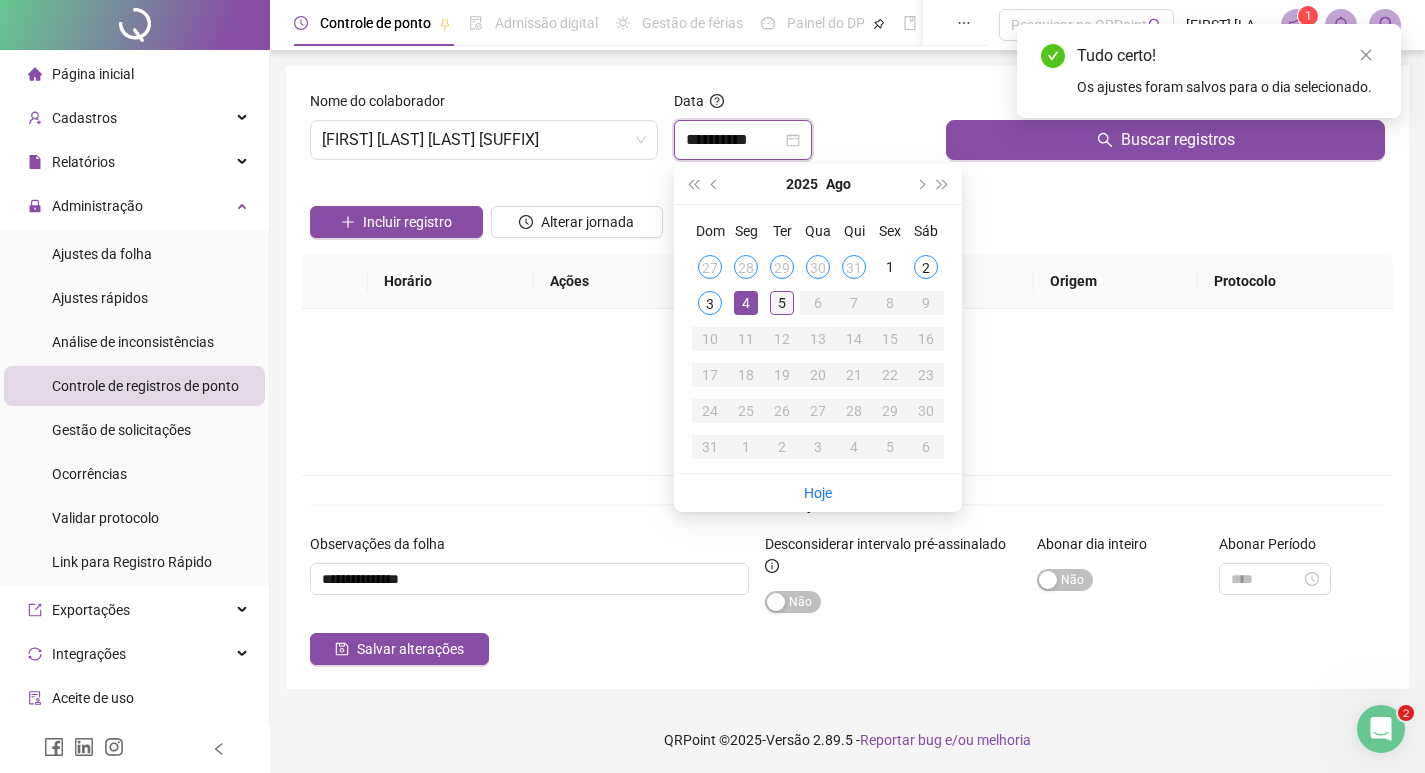 type on "**********" 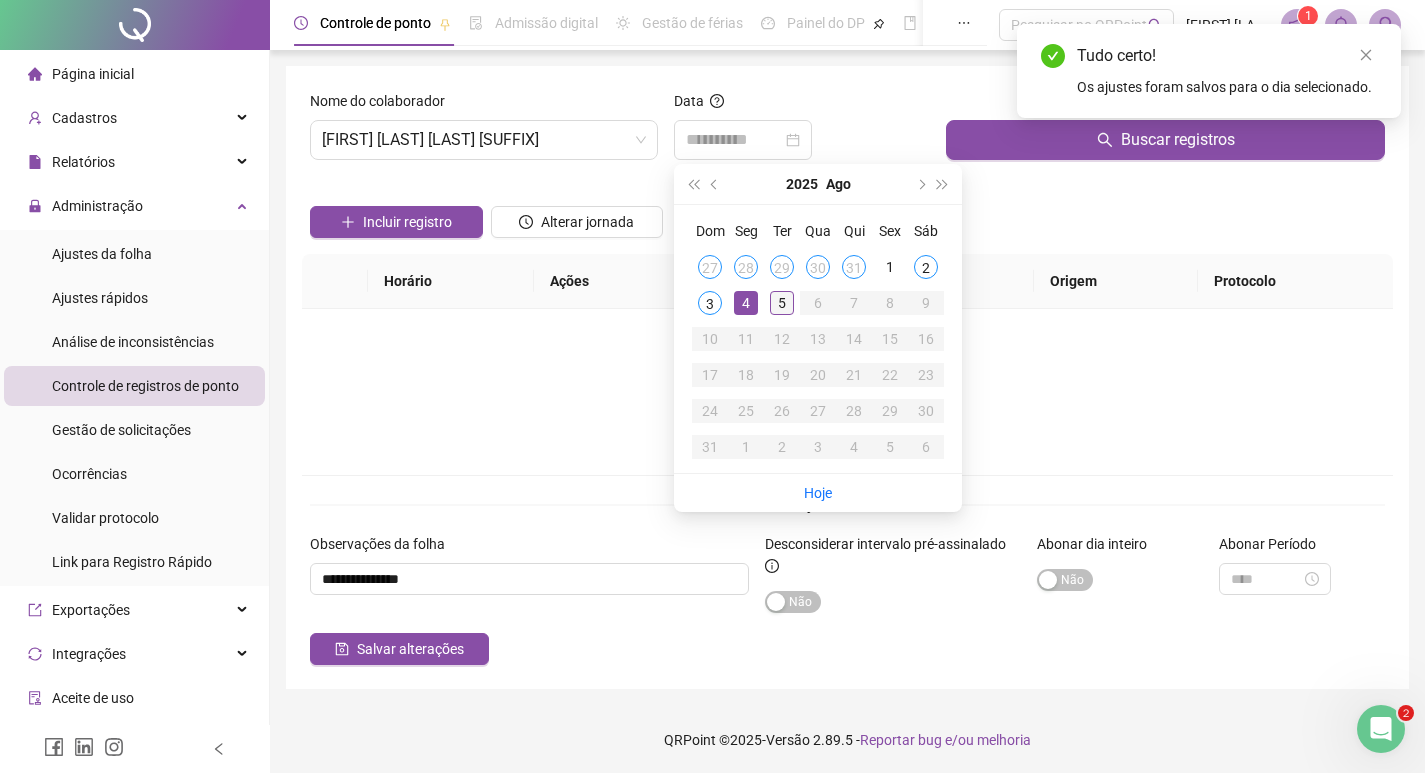 click on "5" at bounding box center (782, 303) 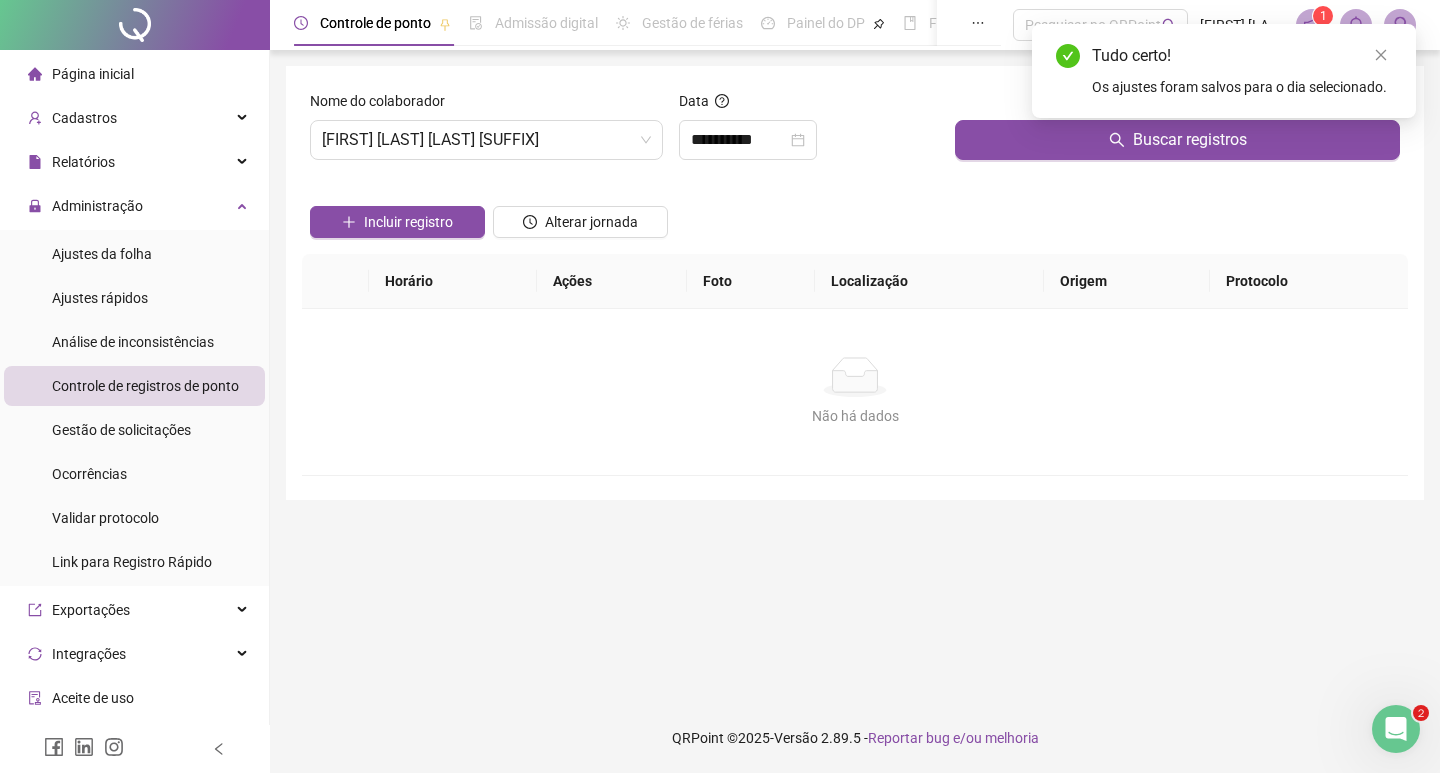drag, startPoint x: 1088, startPoint y: 179, endPoint x: 1092, endPoint y: 162, distance: 17.464249 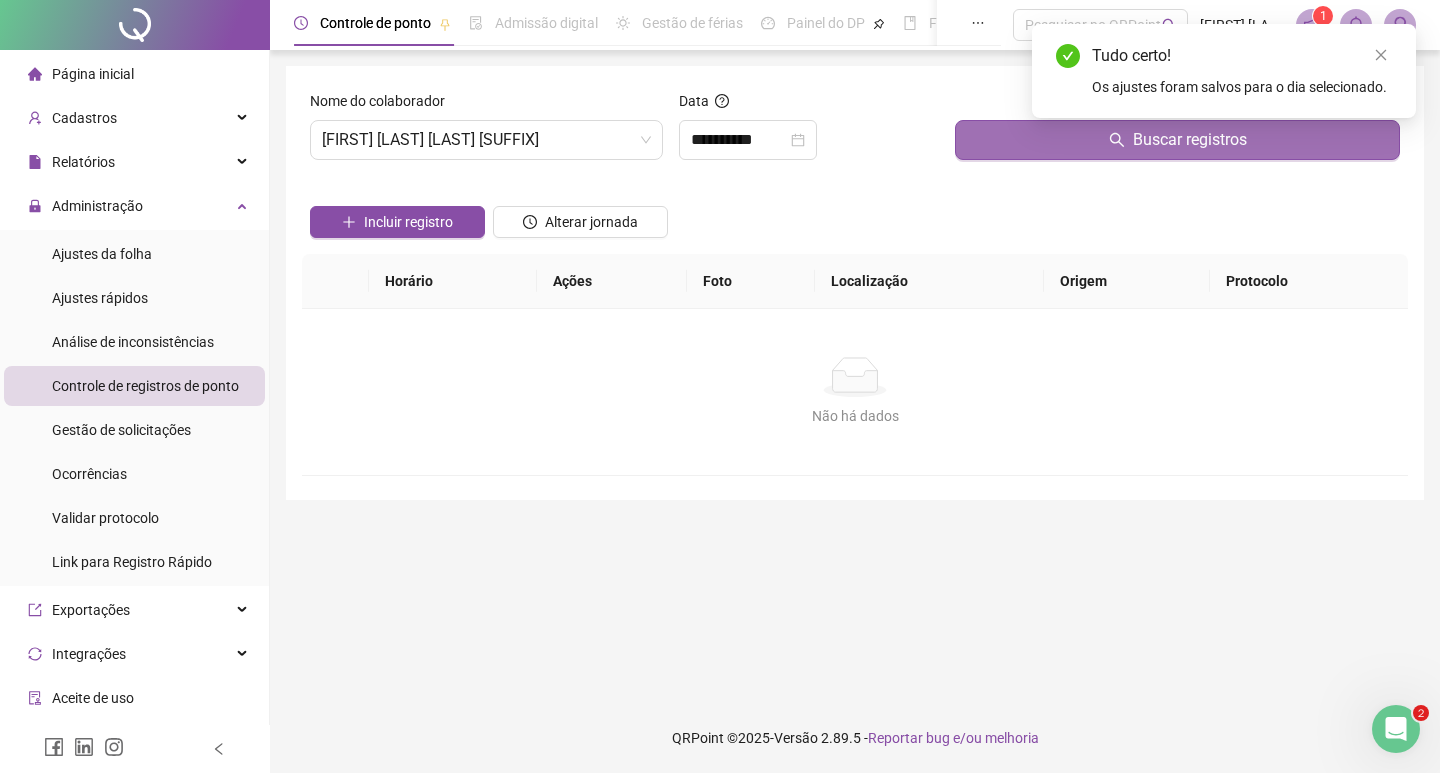 click on "Buscar registros" at bounding box center [1177, 140] 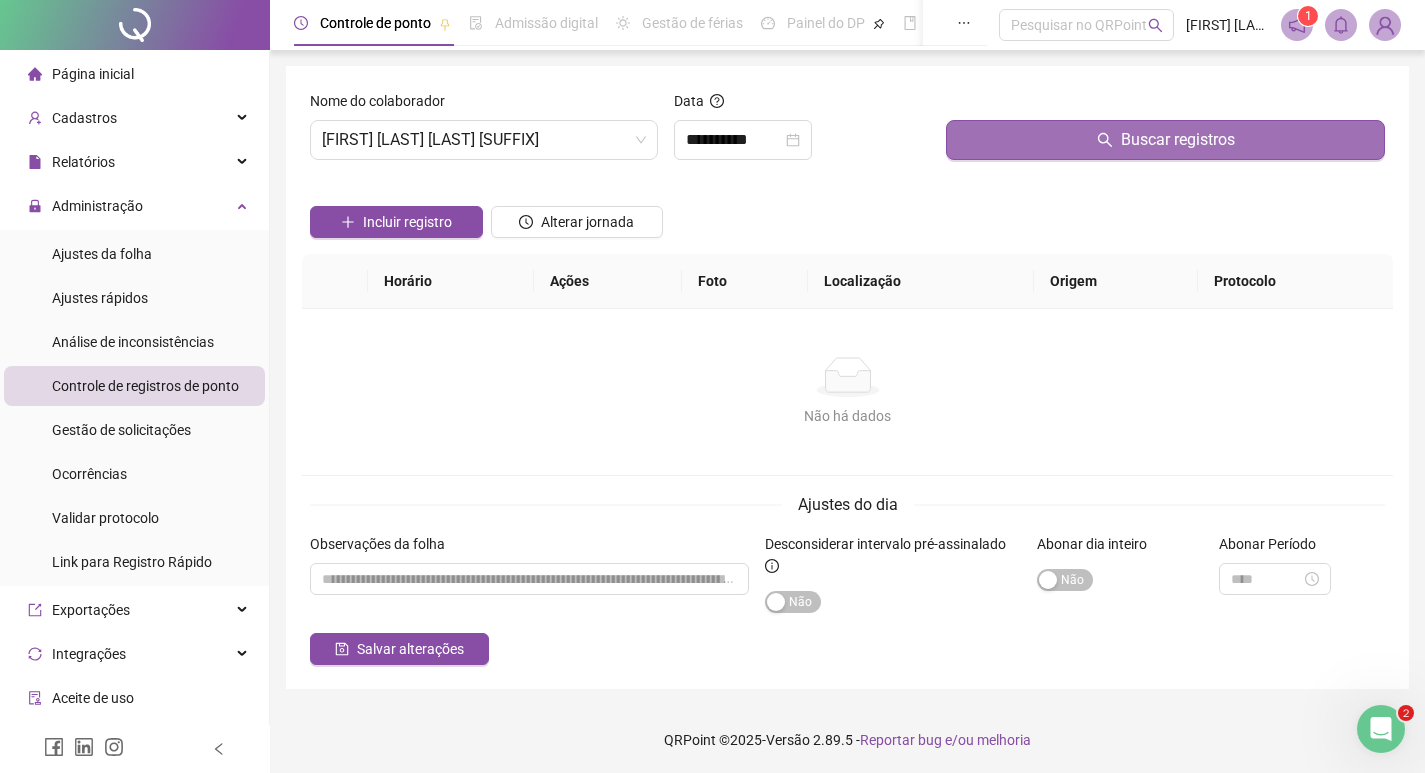 click on "Buscar registros" at bounding box center (1165, 140) 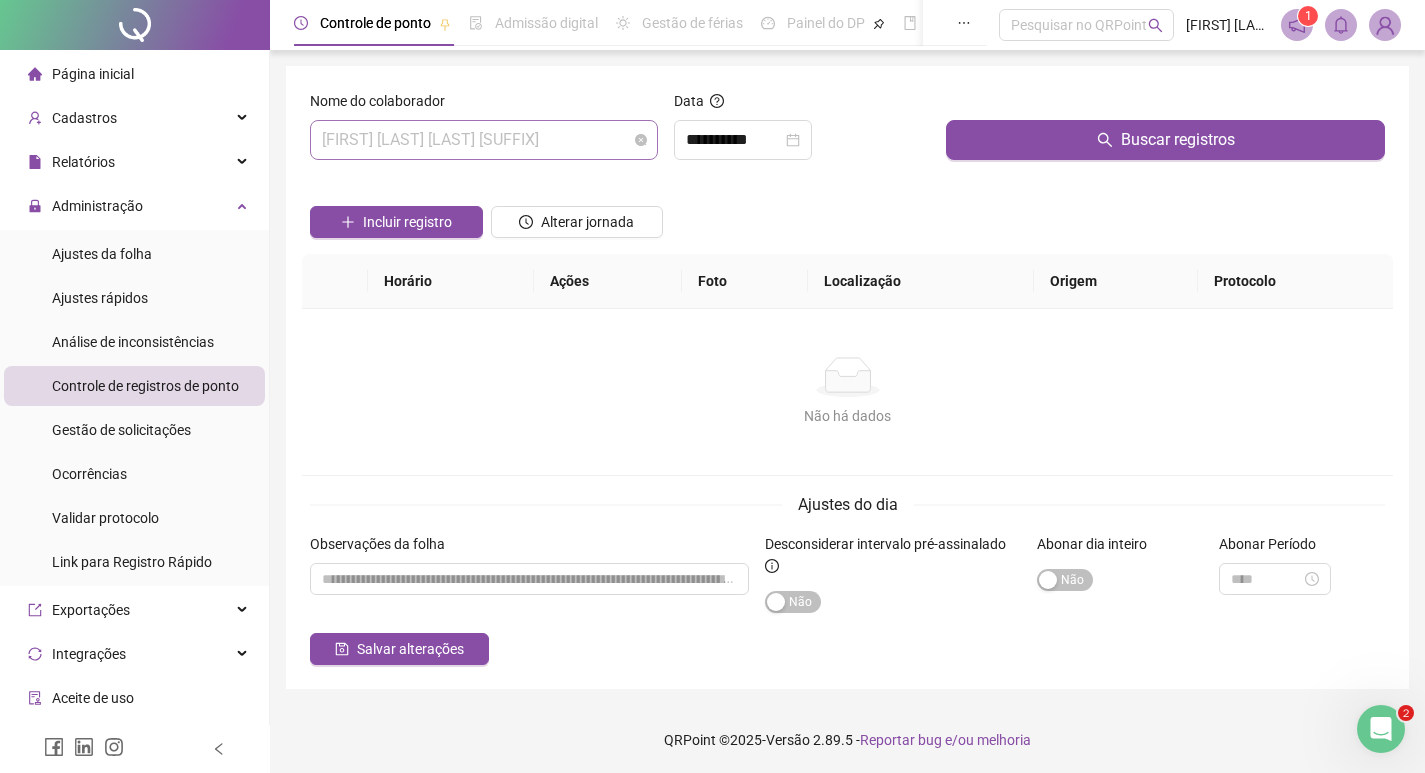 click on "[FIRST] [LAST]" at bounding box center (484, 140) 